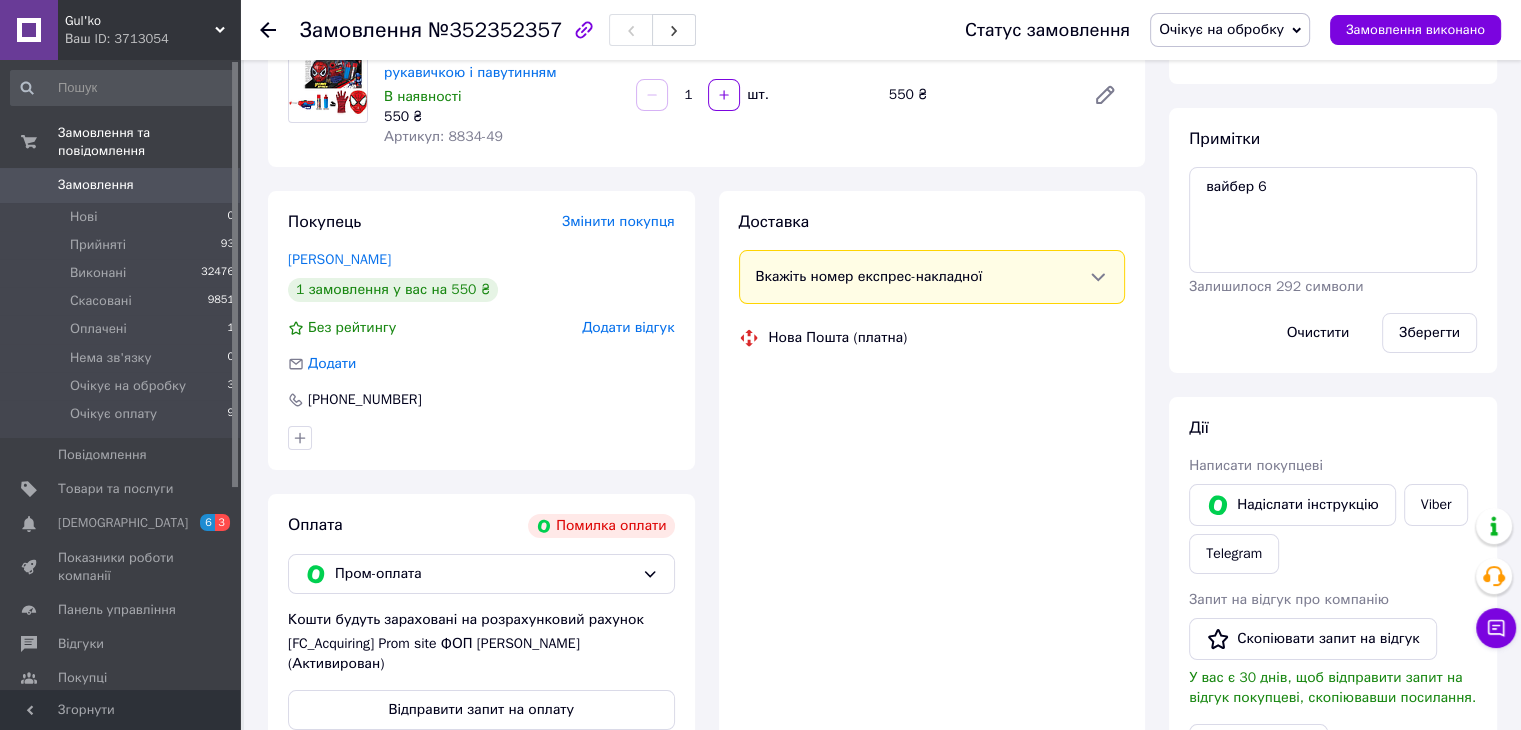 scroll, scrollTop: 400, scrollLeft: 0, axis: vertical 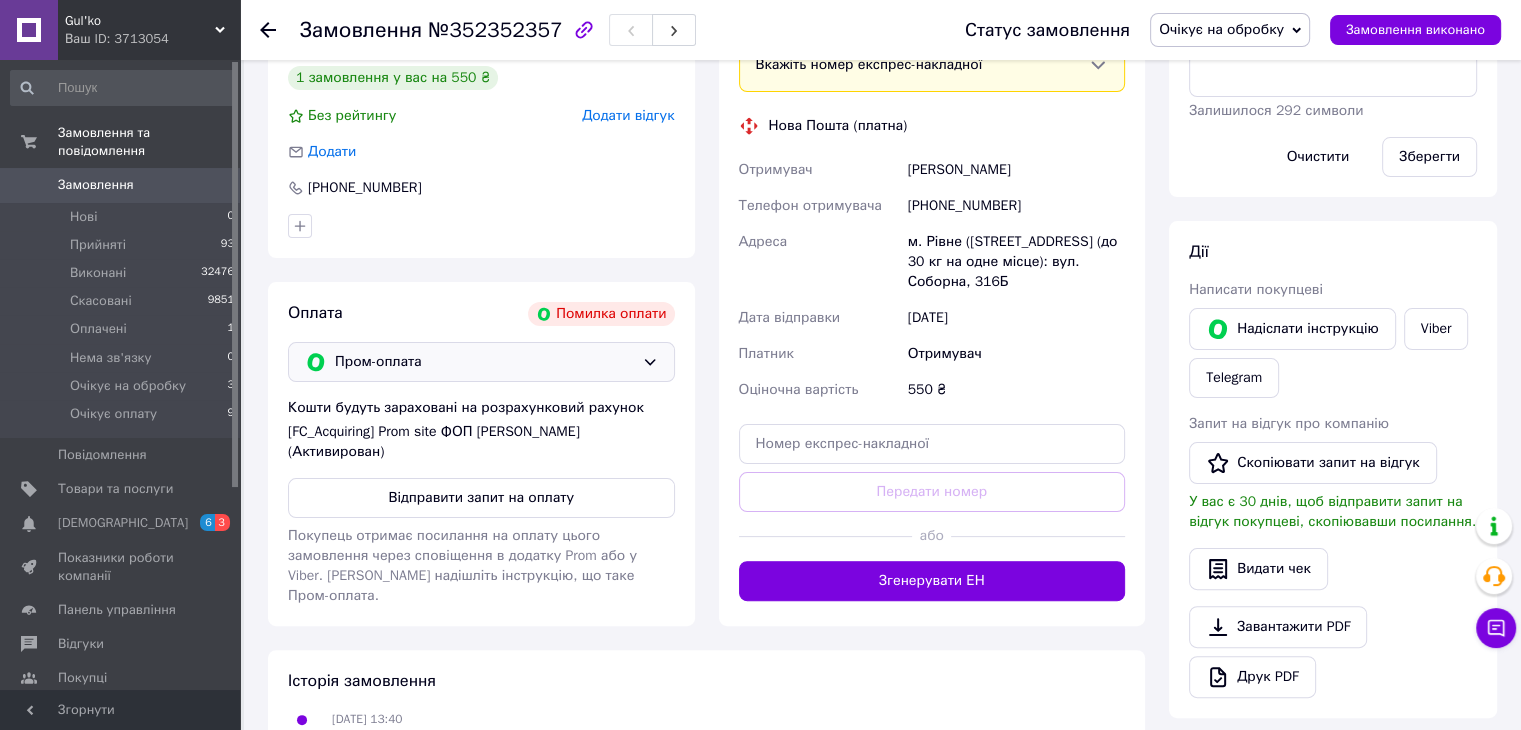 click on "Пром-оплата" at bounding box center (484, 362) 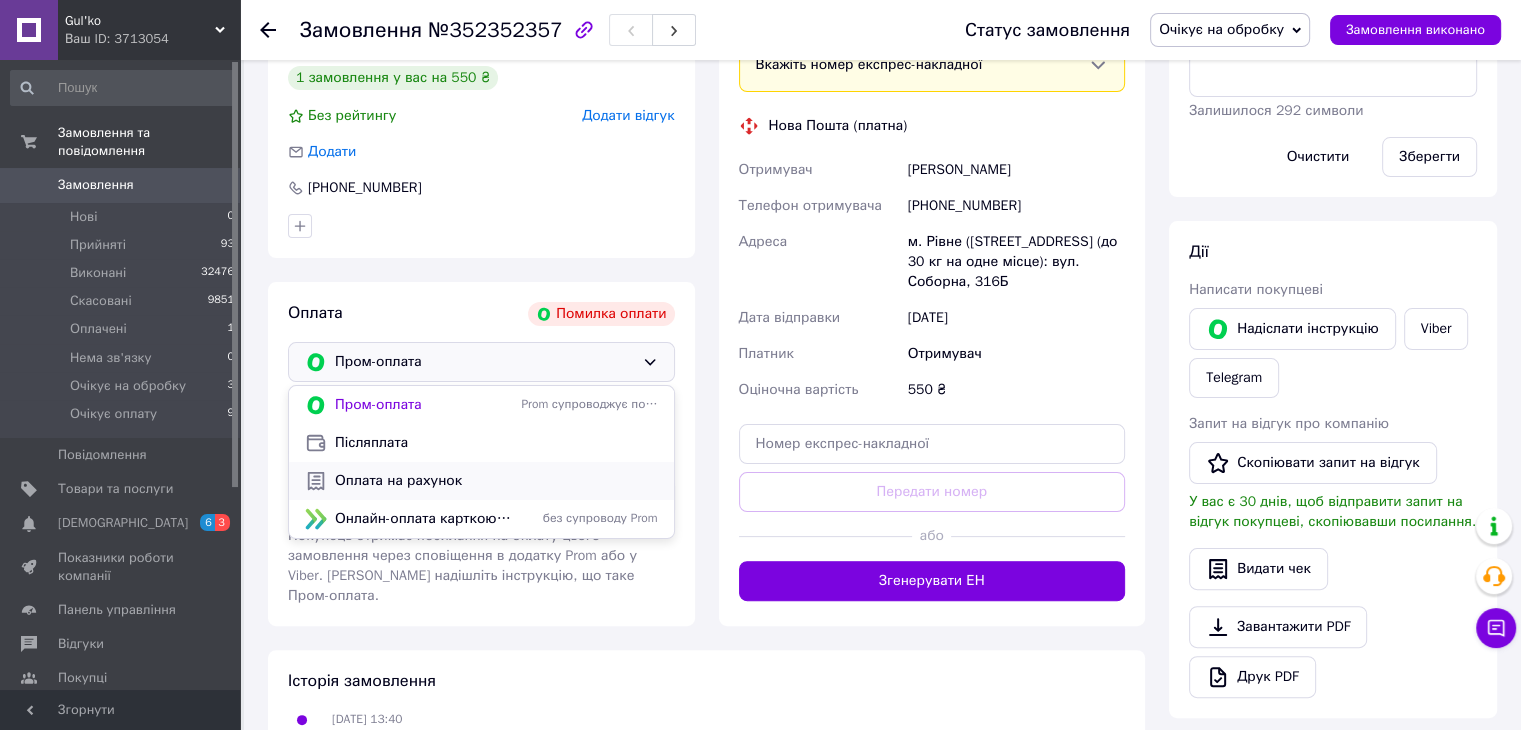 click on "Оплата на рахунок" at bounding box center (496, 481) 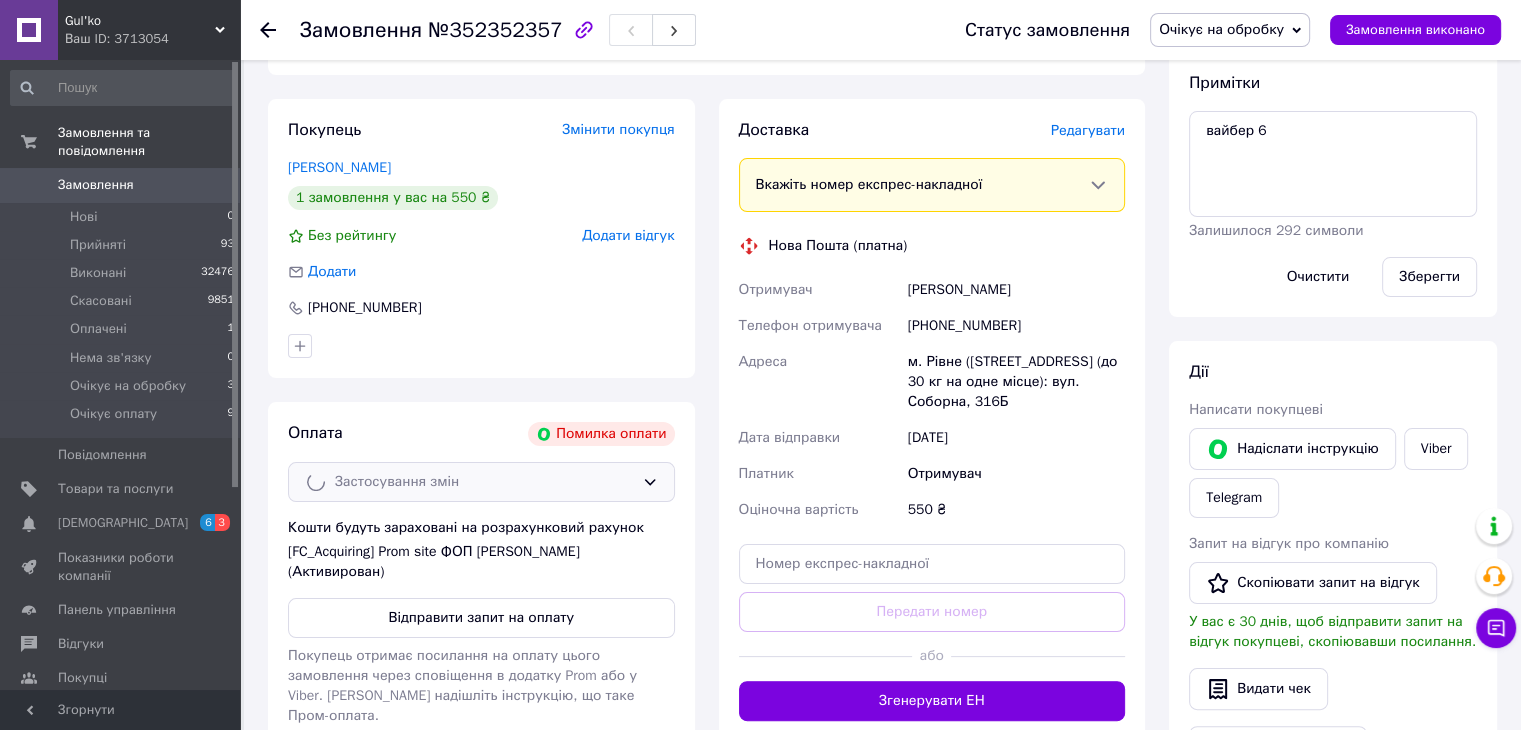 scroll, scrollTop: 100, scrollLeft: 0, axis: vertical 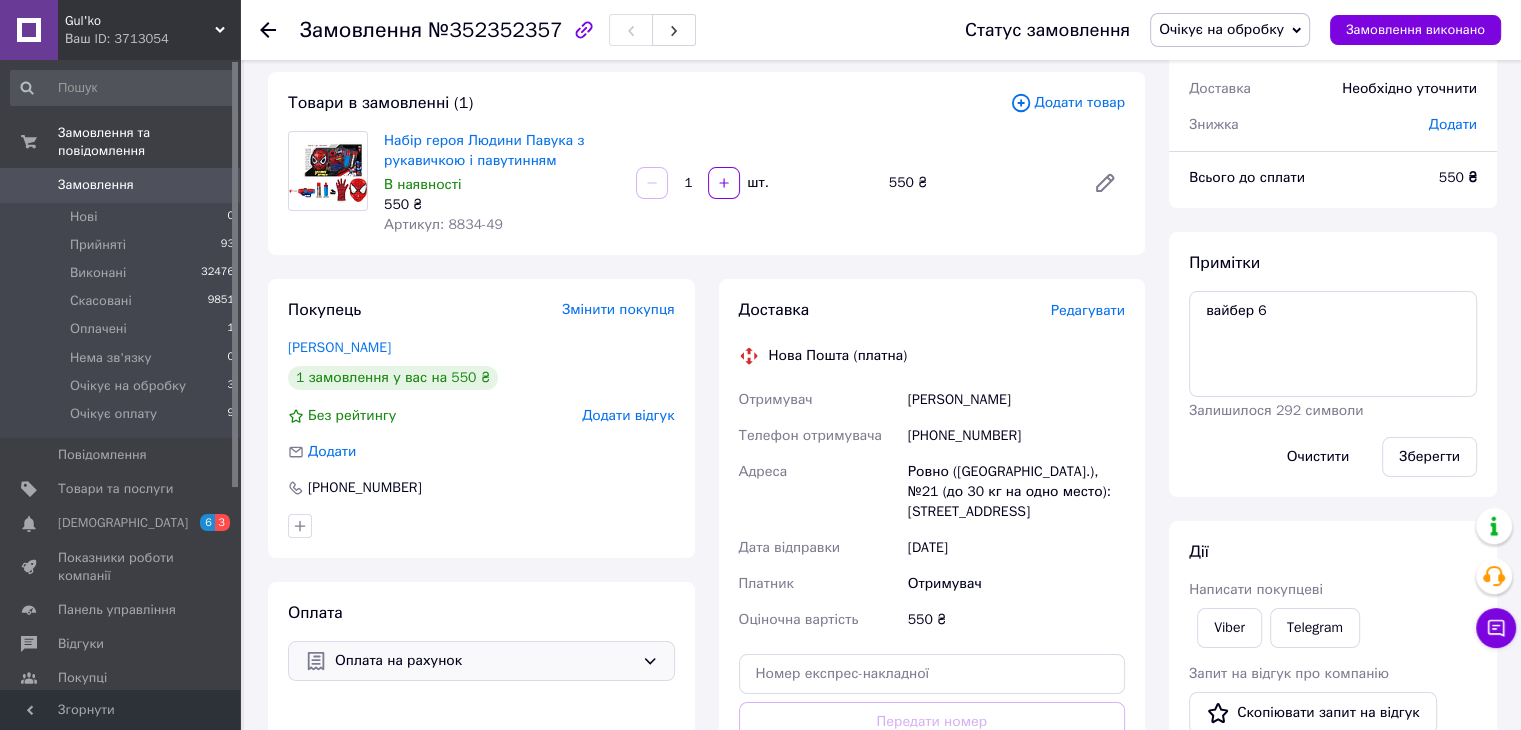 click on "Примітки вайбер 6 Залишилося 292 символи Очистити Зберегти" at bounding box center [1333, 364] 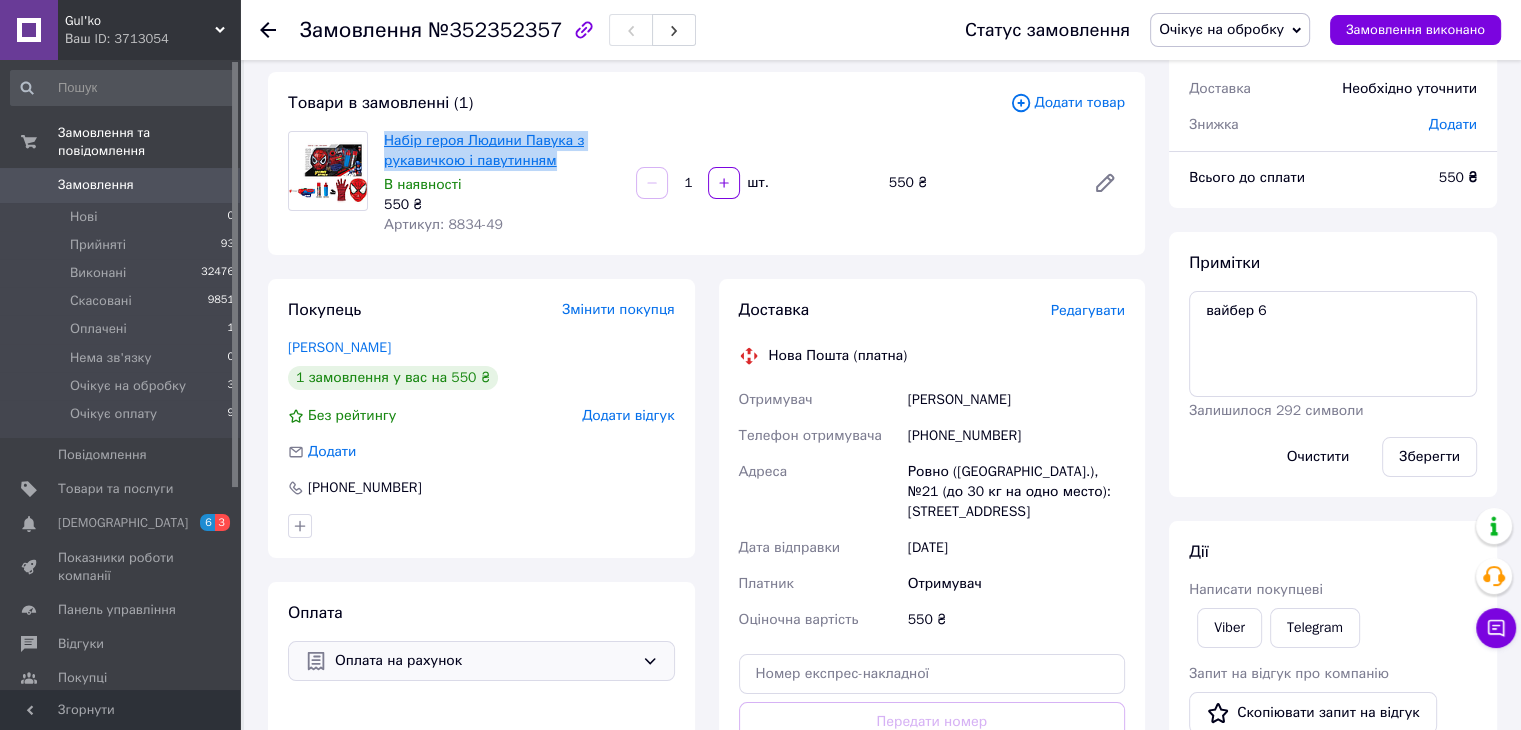 drag, startPoint x: 568, startPoint y: 161, endPoint x: 400, endPoint y: 143, distance: 168.96153 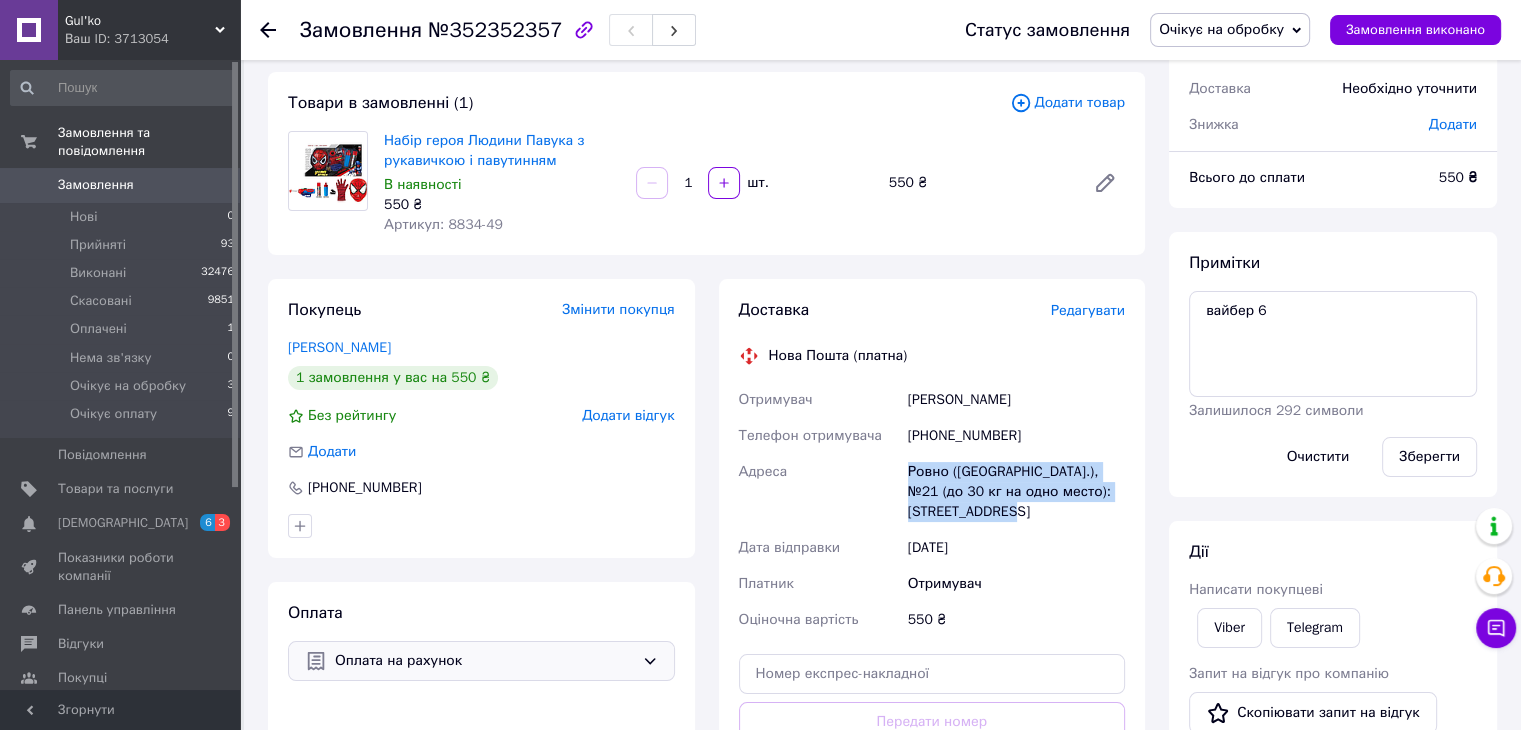 drag, startPoint x: 1013, startPoint y: 521, endPoint x: 904, endPoint y: 477, distance: 117.54574 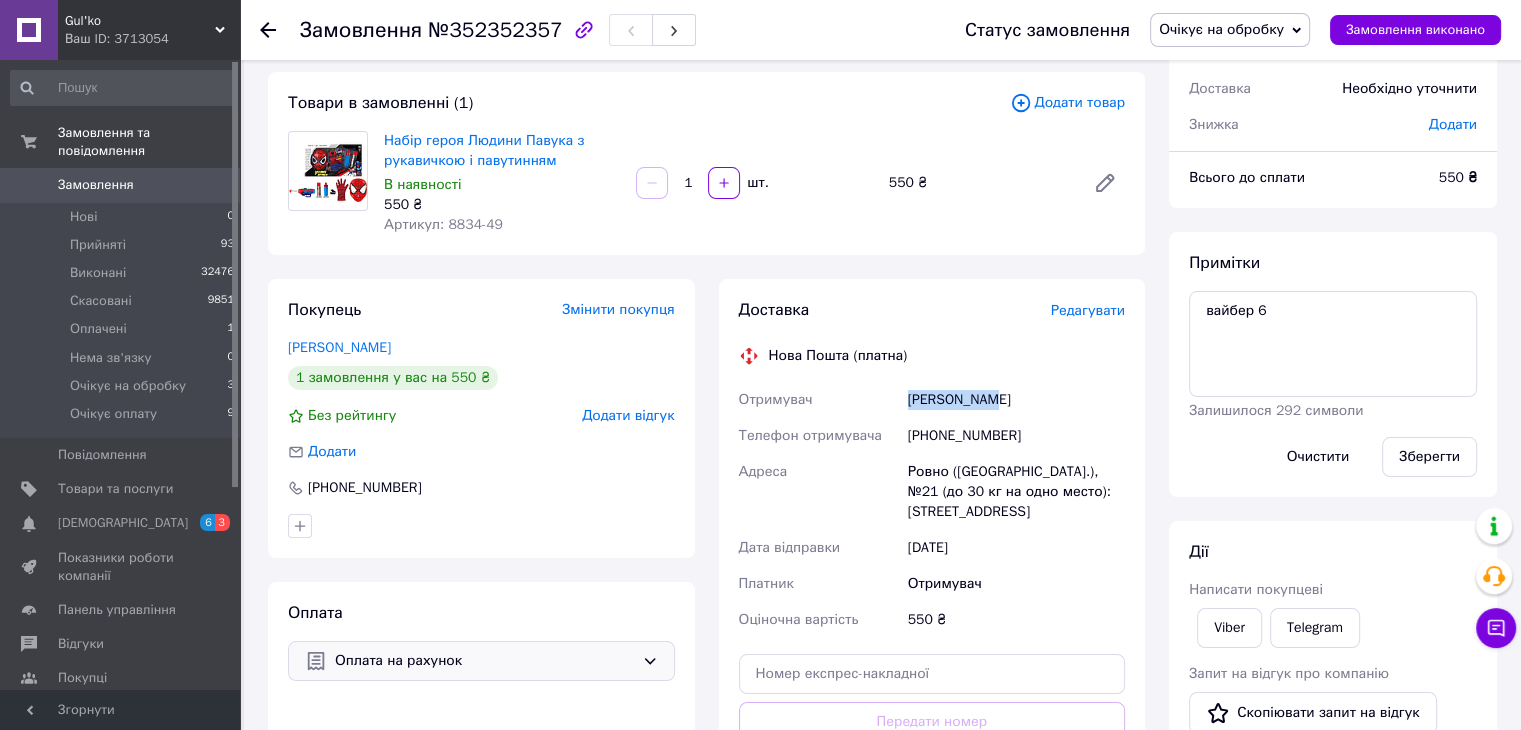 drag, startPoint x: 1000, startPoint y: 400, endPoint x: 880, endPoint y: 401, distance: 120.004166 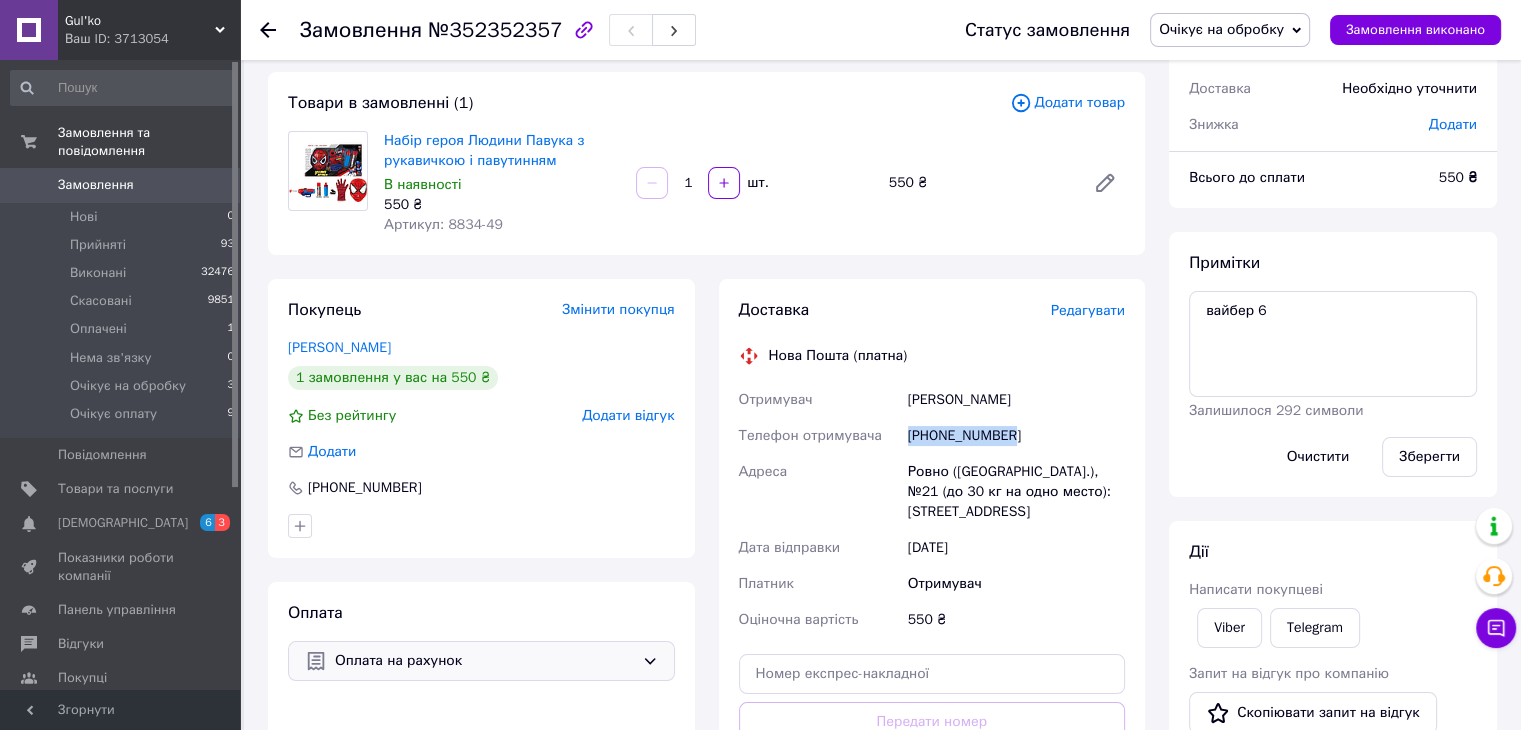 drag, startPoint x: 1020, startPoint y: 423, endPoint x: 913, endPoint y: 442, distance: 108.67382 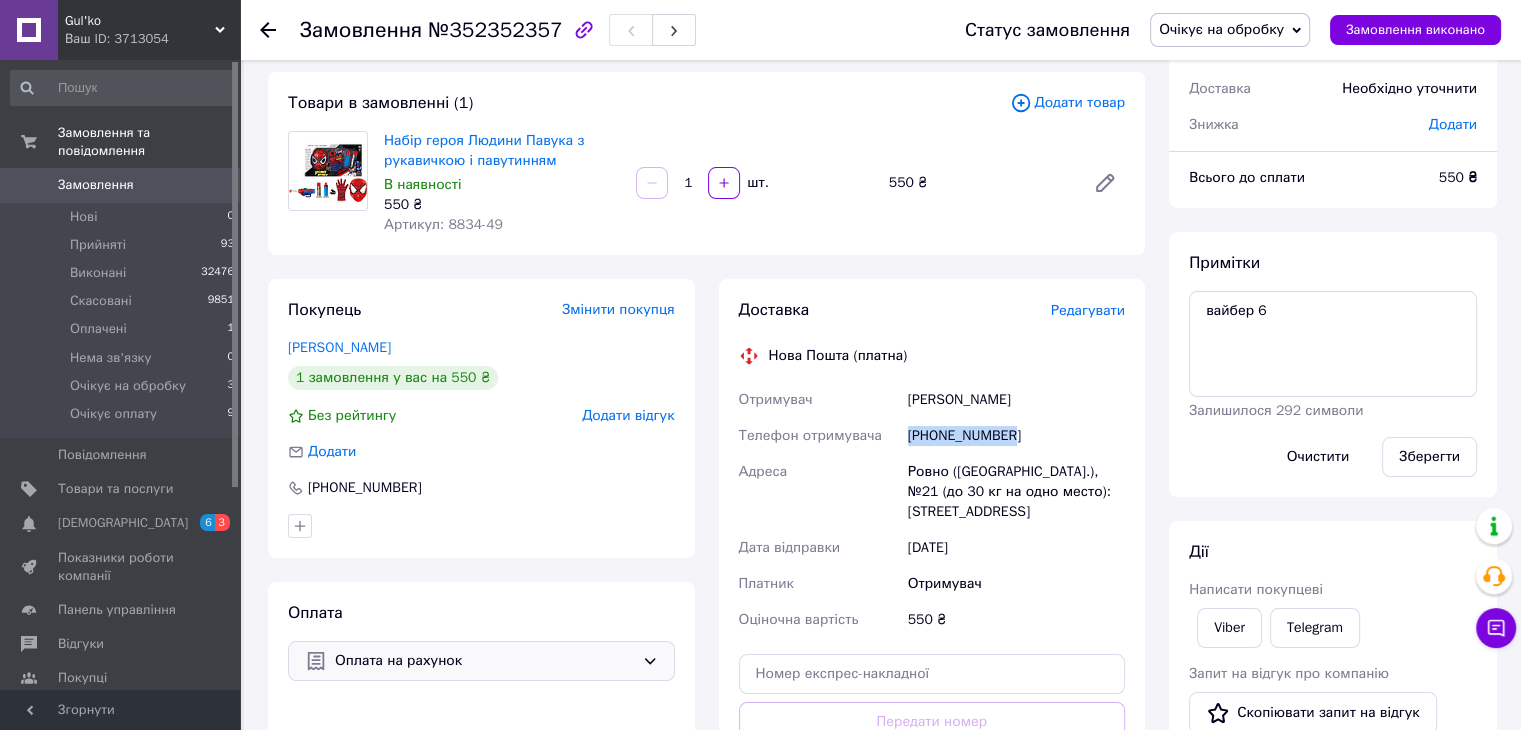 click on "Очікує на обробку" at bounding box center [1221, 29] 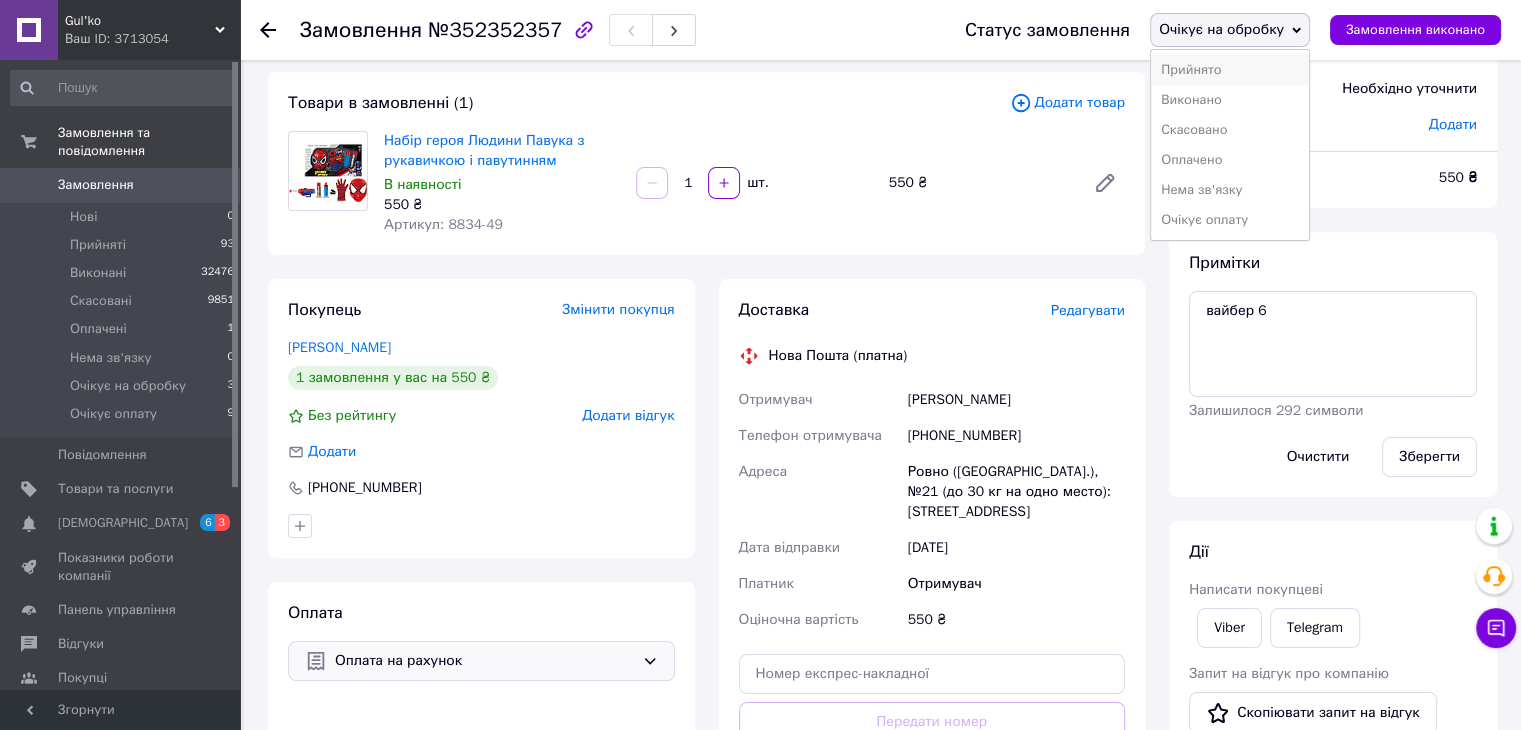 click on "Прийнято" at bounding box center (1230, 70) 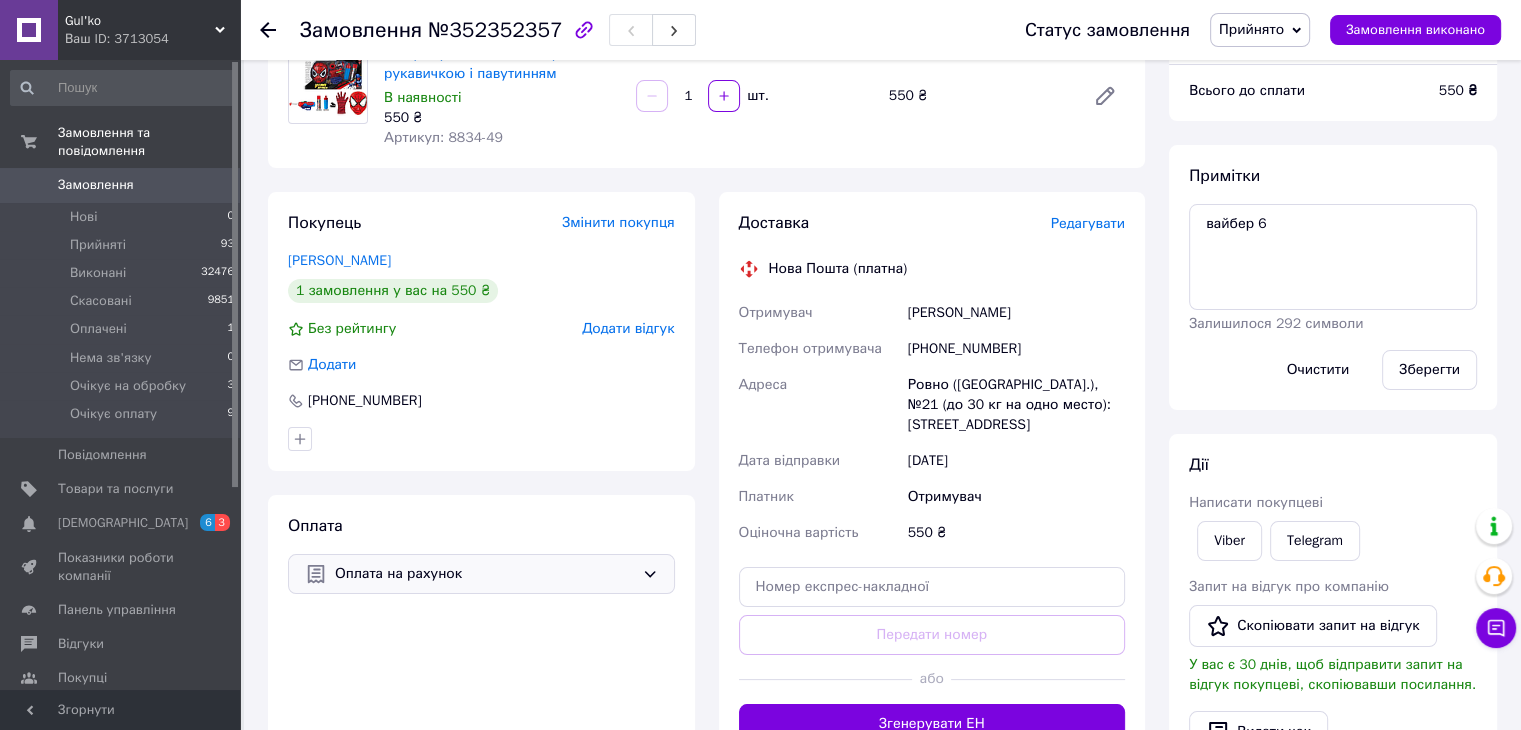 scroll, scrollTop: 500, scrollLeft: 0, axis: vertical 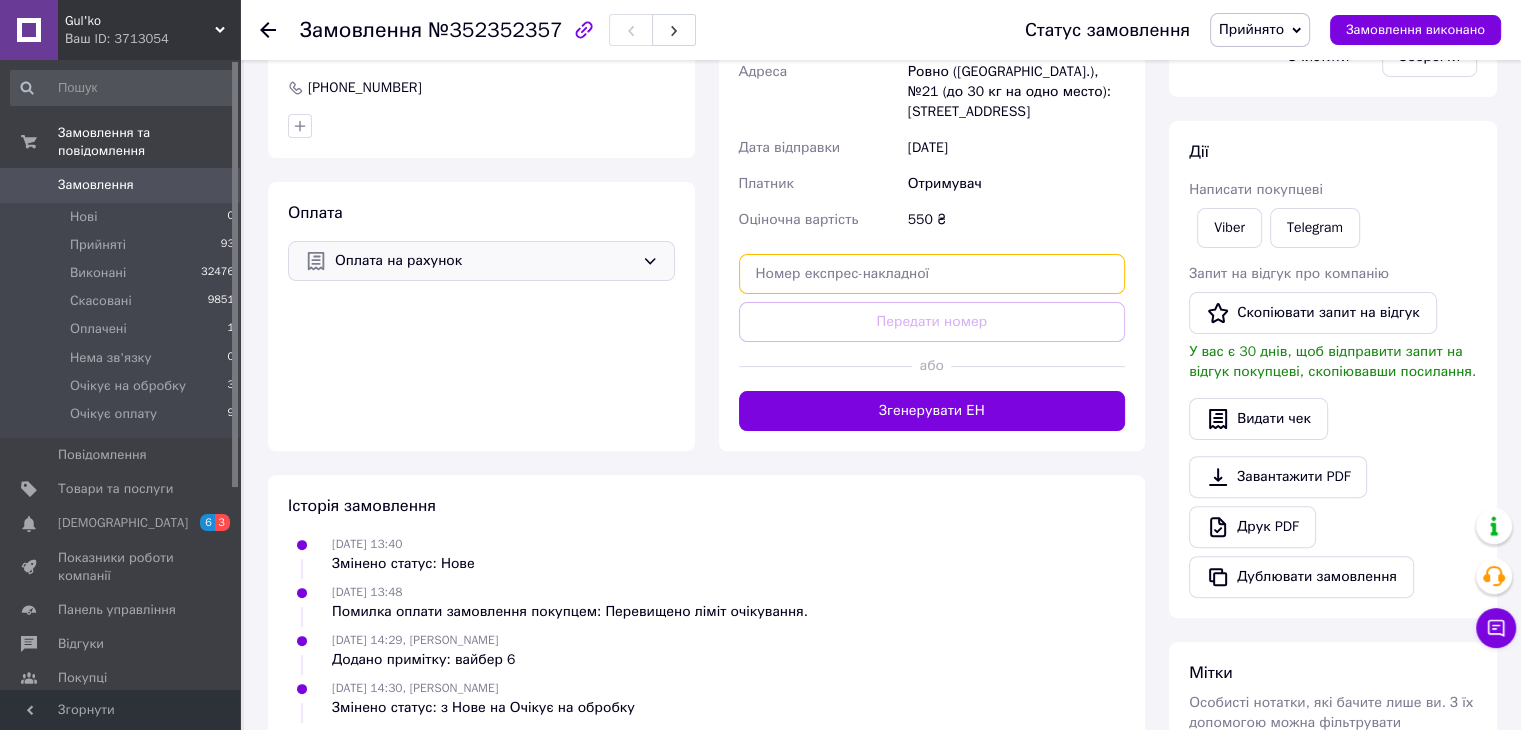 click at bounding box center [932, 274] 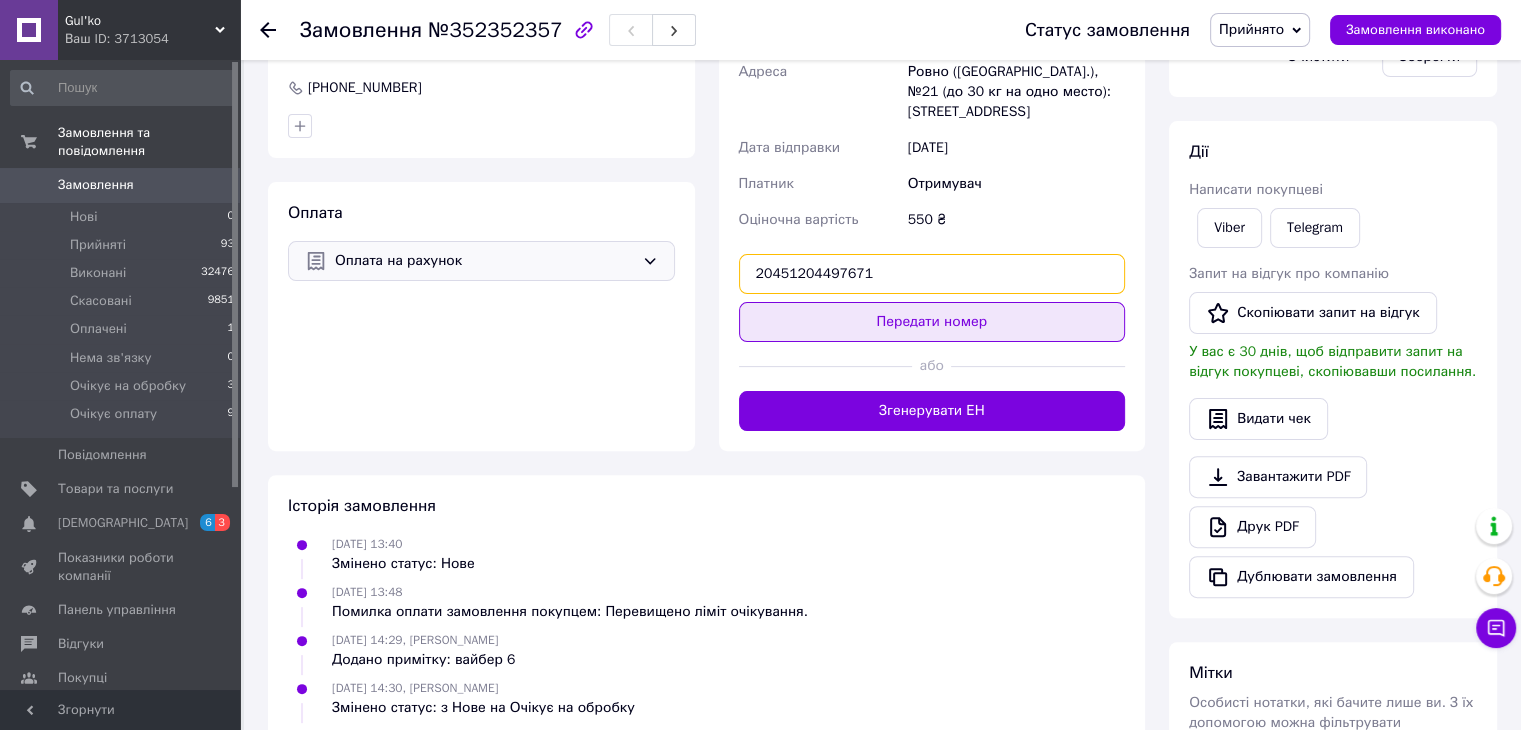 type on "20451204497671" 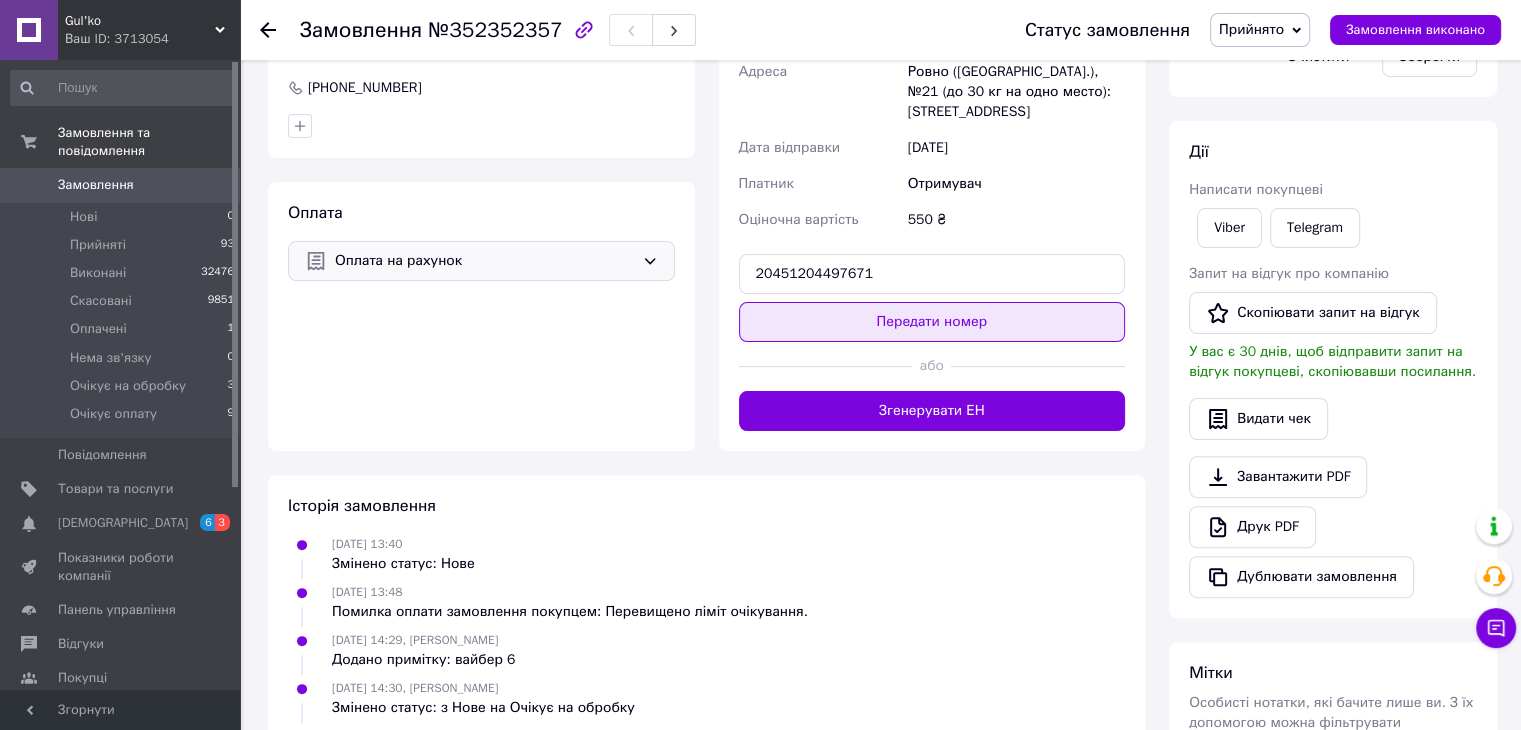 click on "Передати номер" at bounding box center [932, 322] 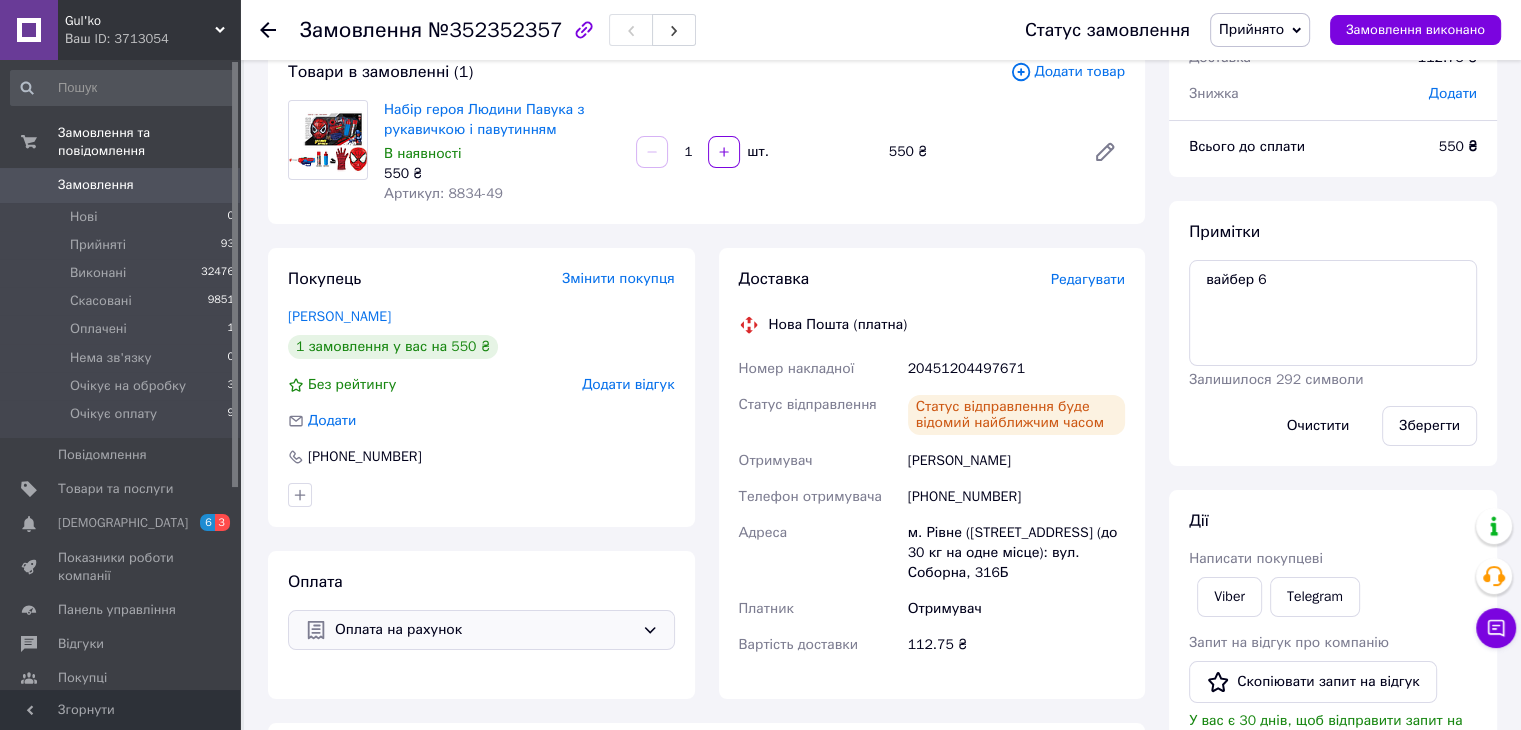 scroll, scrollTop: 100, scrollLeft: 0, axis: vertical 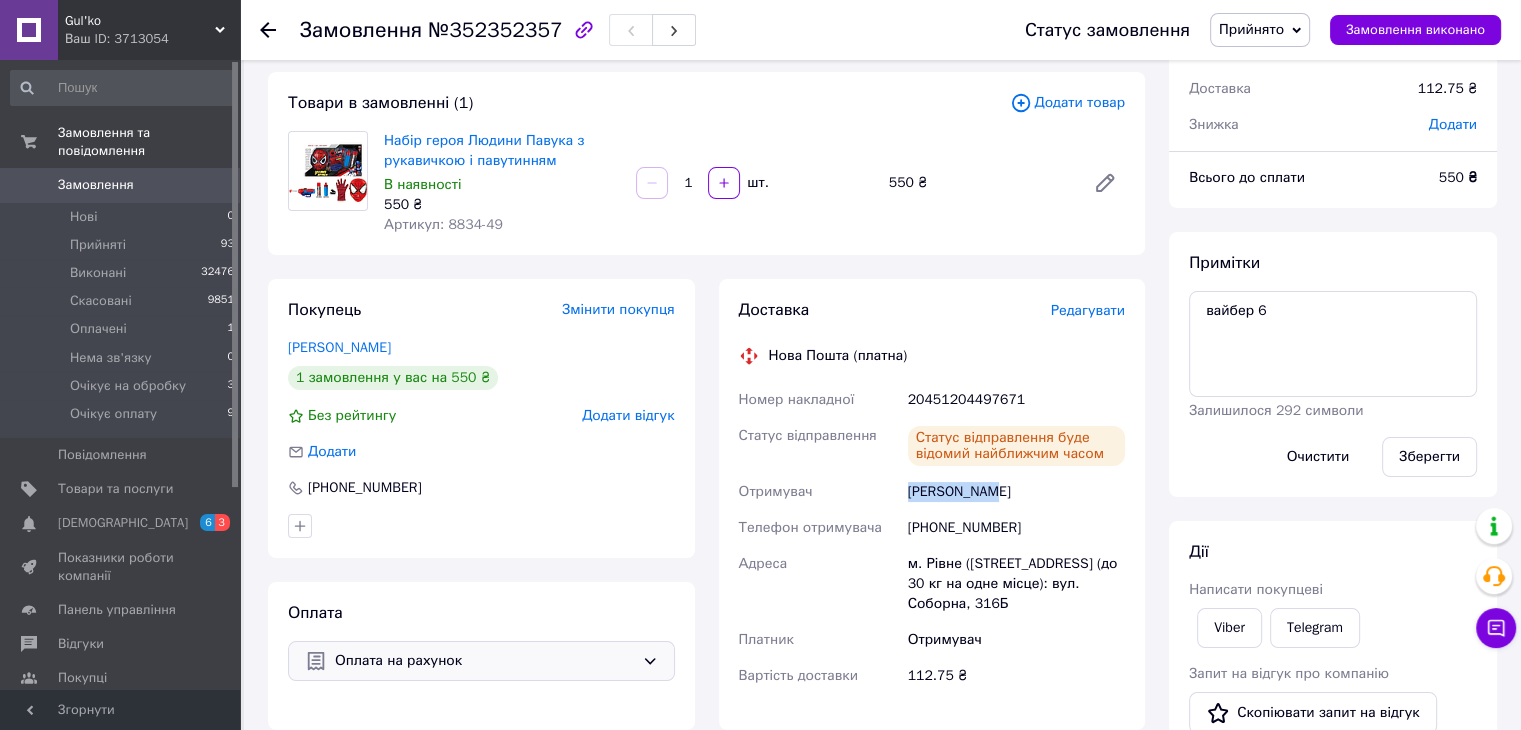 drag, startPoint x: 996, startPoint y: 491, endPoint x: 893, endPoint y: 494, distance: 103.04368 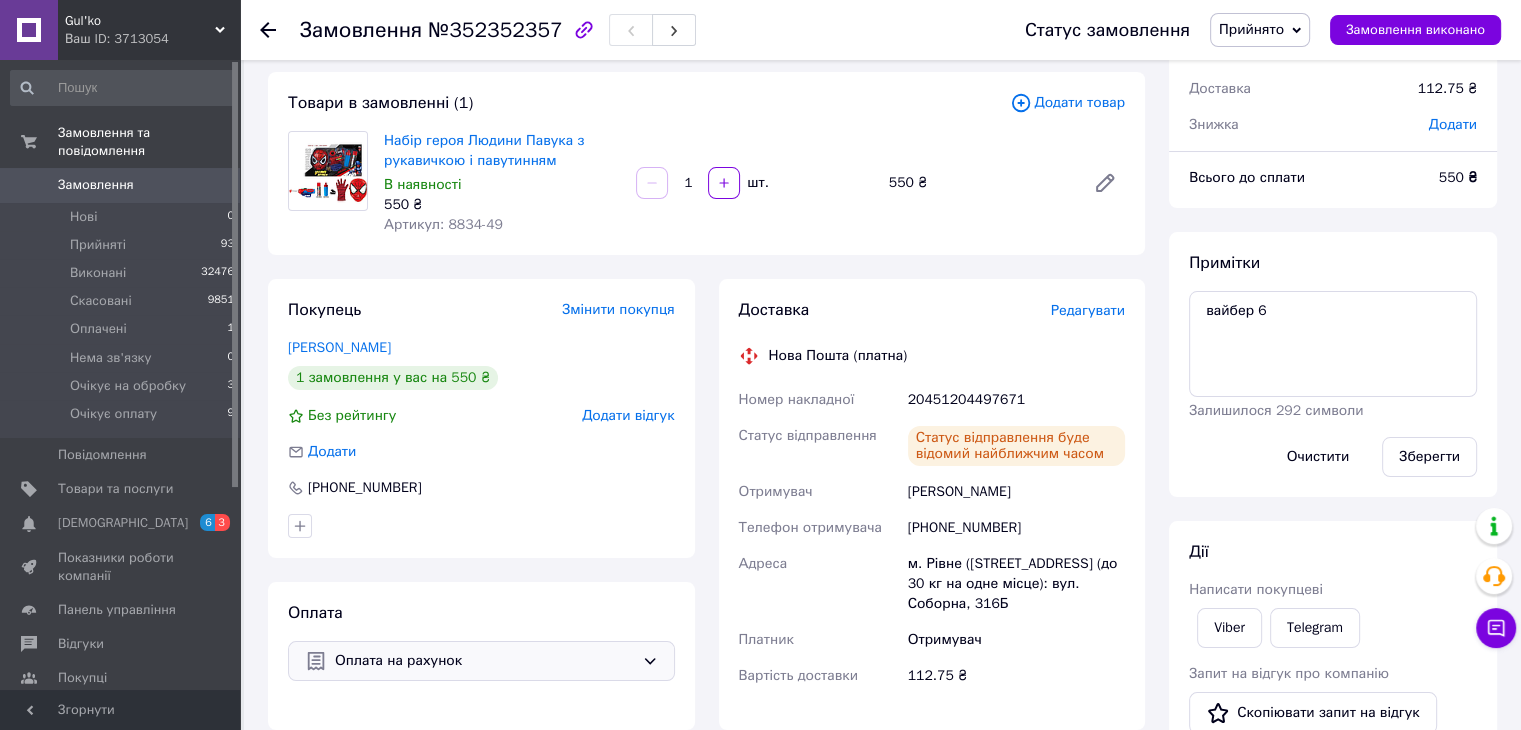 click on "Замовлення з сайту 12.07.2025 | 13:40 Товари в замовленні (1) Додати товар Набір героя Людини Павука з рукавичкою і павутинням В наявності 550 ₴ Артикул: 8834-49 1   шт. 550 ₴ Покупець Змінити покупця Ганзюк Юлія 1 замовлення у вас на 550 ₴ Без рейтингу   Додати відгук Додати +380673642416 Оплата Оплата на рахунок Доставка Редагувати Нова Пошта (платна) Номер накладної 20451204497671 Статус відправлення Статус відправлення буде відомий найближчим часом Отримувач Ганзюк Юлія Телефон отримувача +380673642416 Адреса м. Рівне (Рівненська обл.), №21 (до 30 кг на одне місце): вул. Соборна, 316Б Платник <" at bounding box center [706, 598] 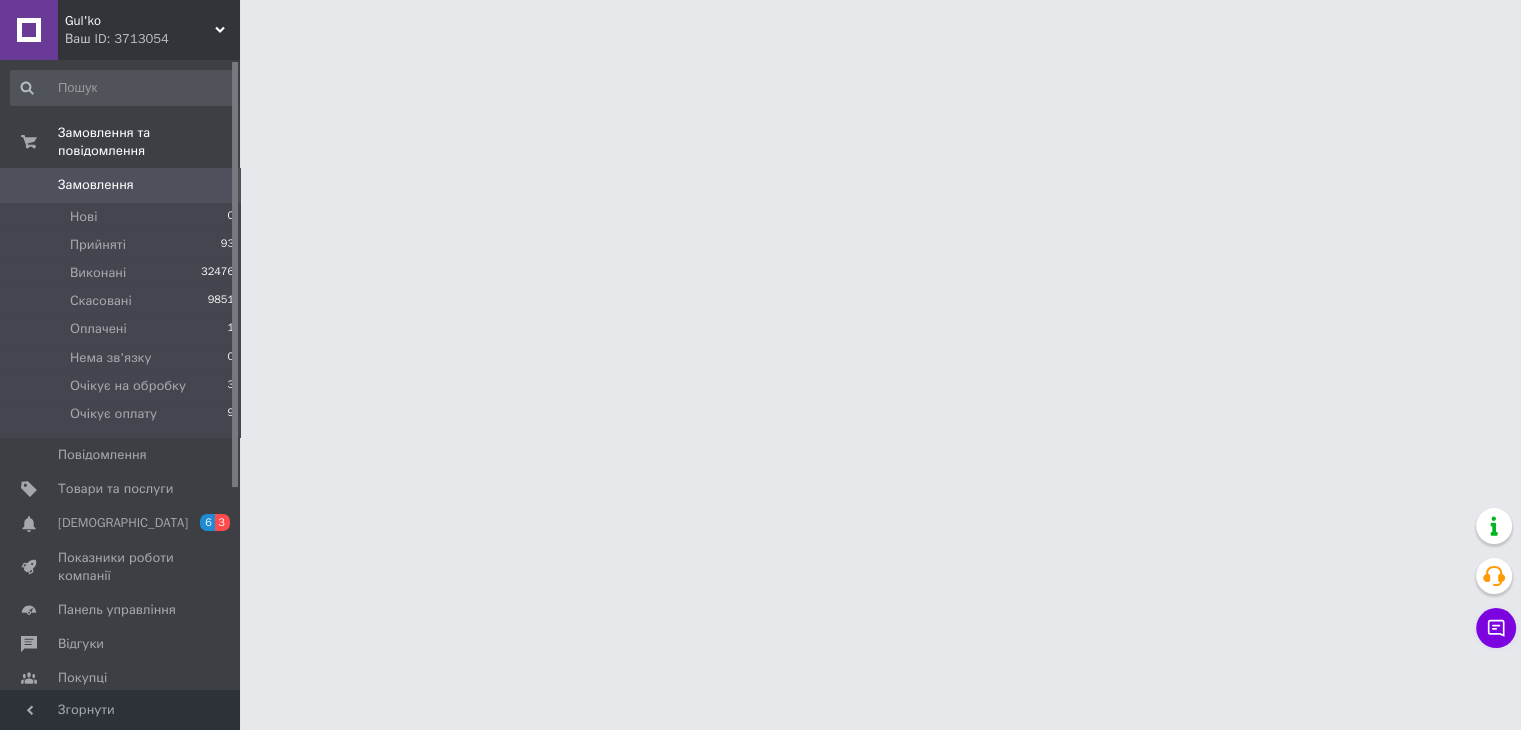 scroll, scrollTop: 0, scrollLeft: 0, axis: both 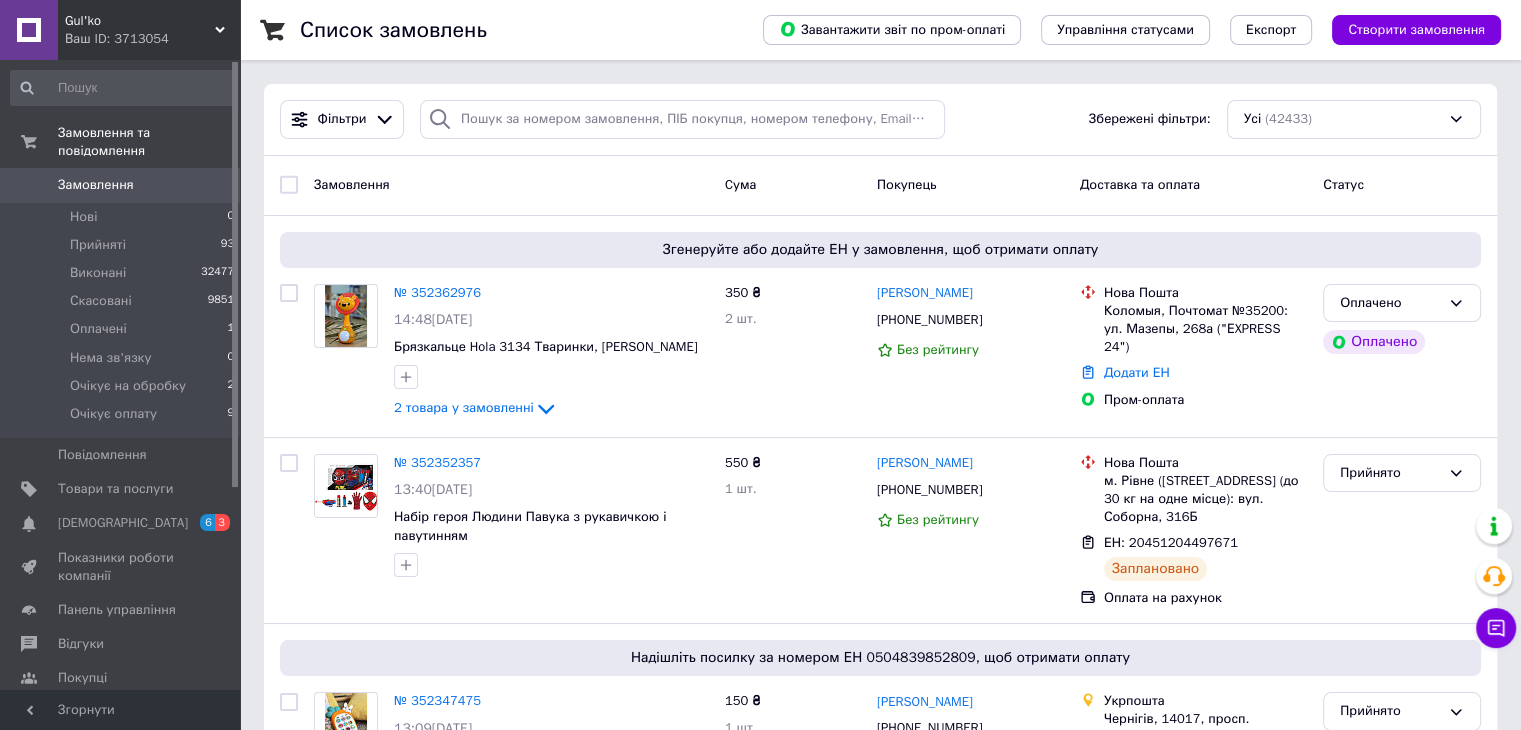 click on "Замовлення" at bounding box center [121, 185] 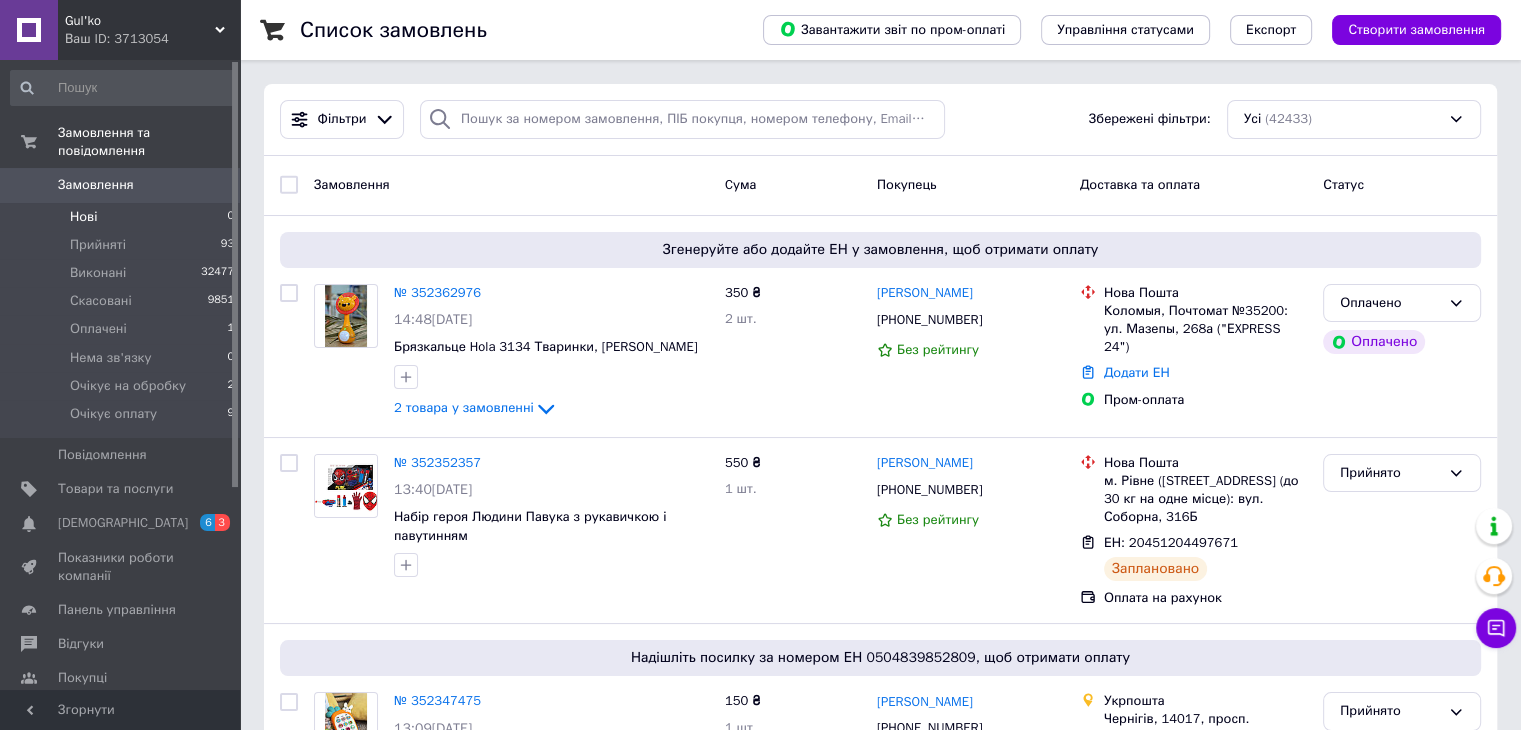click on "Нові" at bounding box center (83, 217) 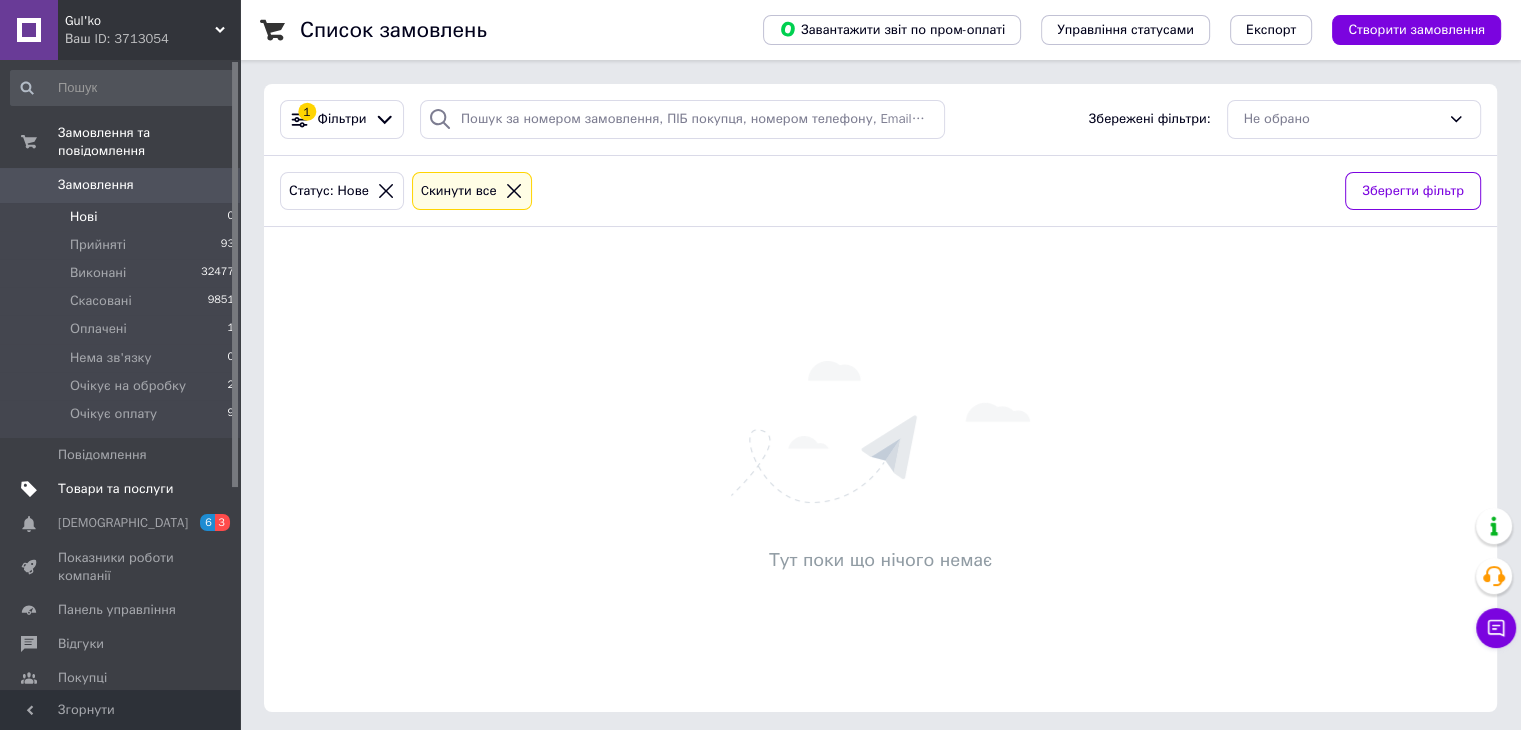 click on "Товари та послуги" at bounding box center (115, 489) 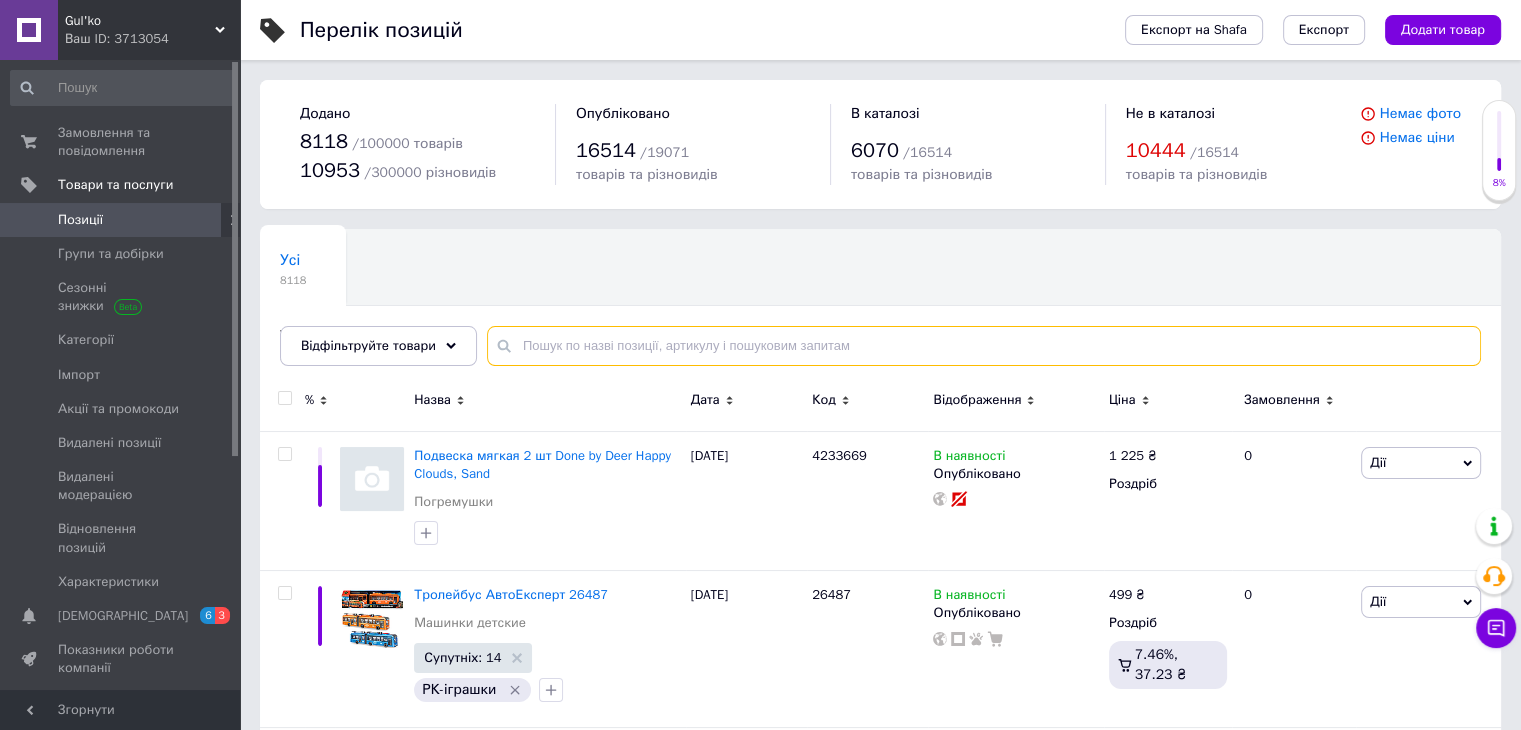 click at bounding box center [984, 346] 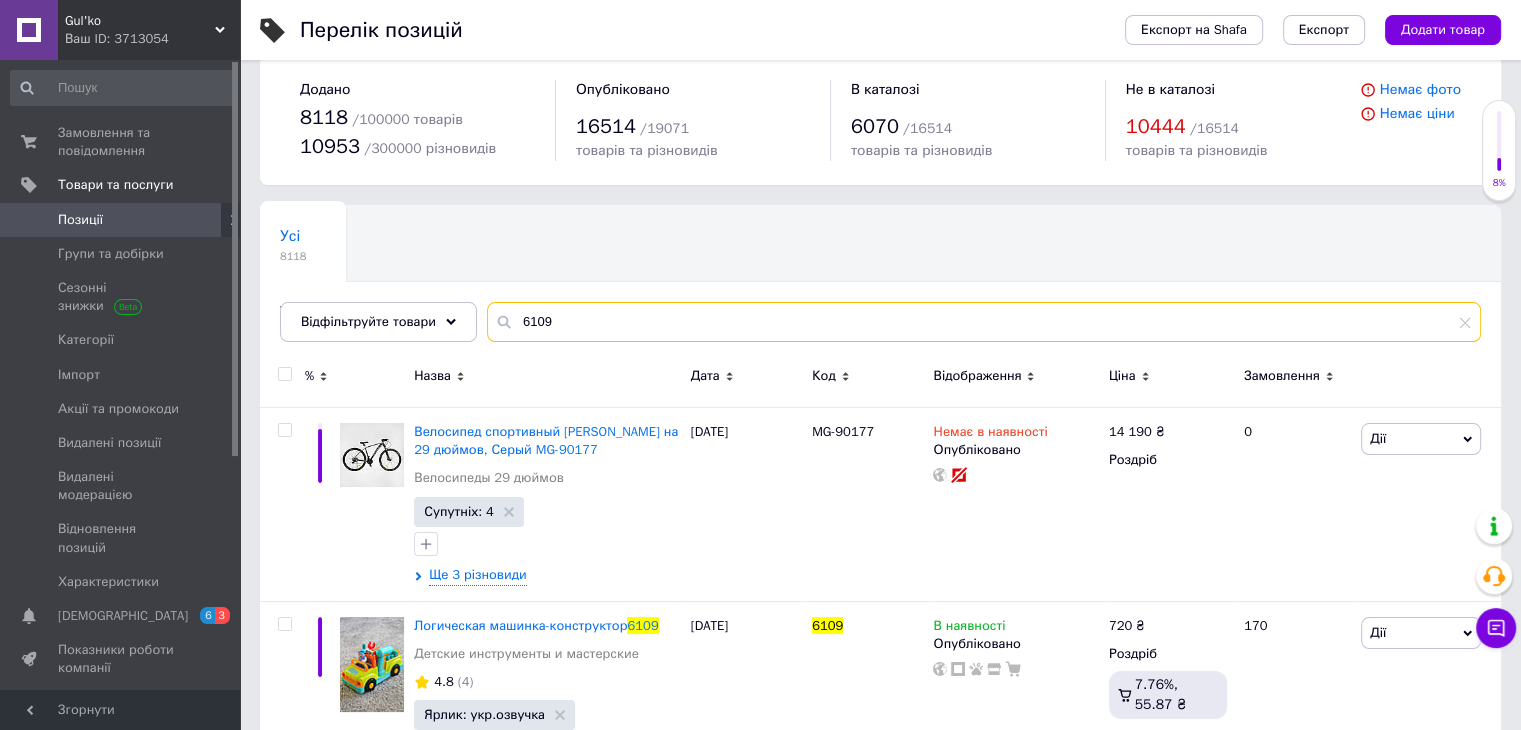 scroll, scrollTop: 96, scrollLeft: 0, axis: vertical 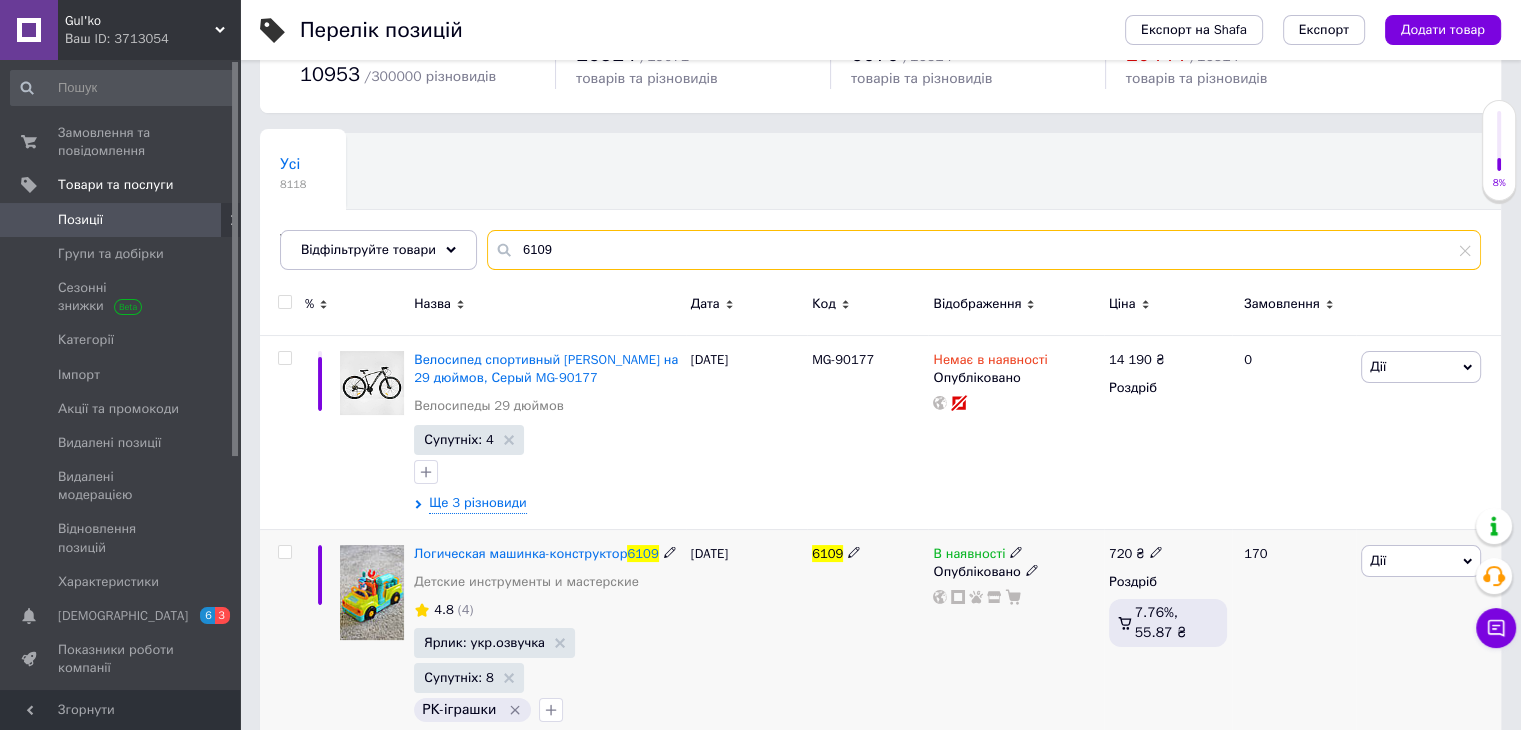 type on "6109" 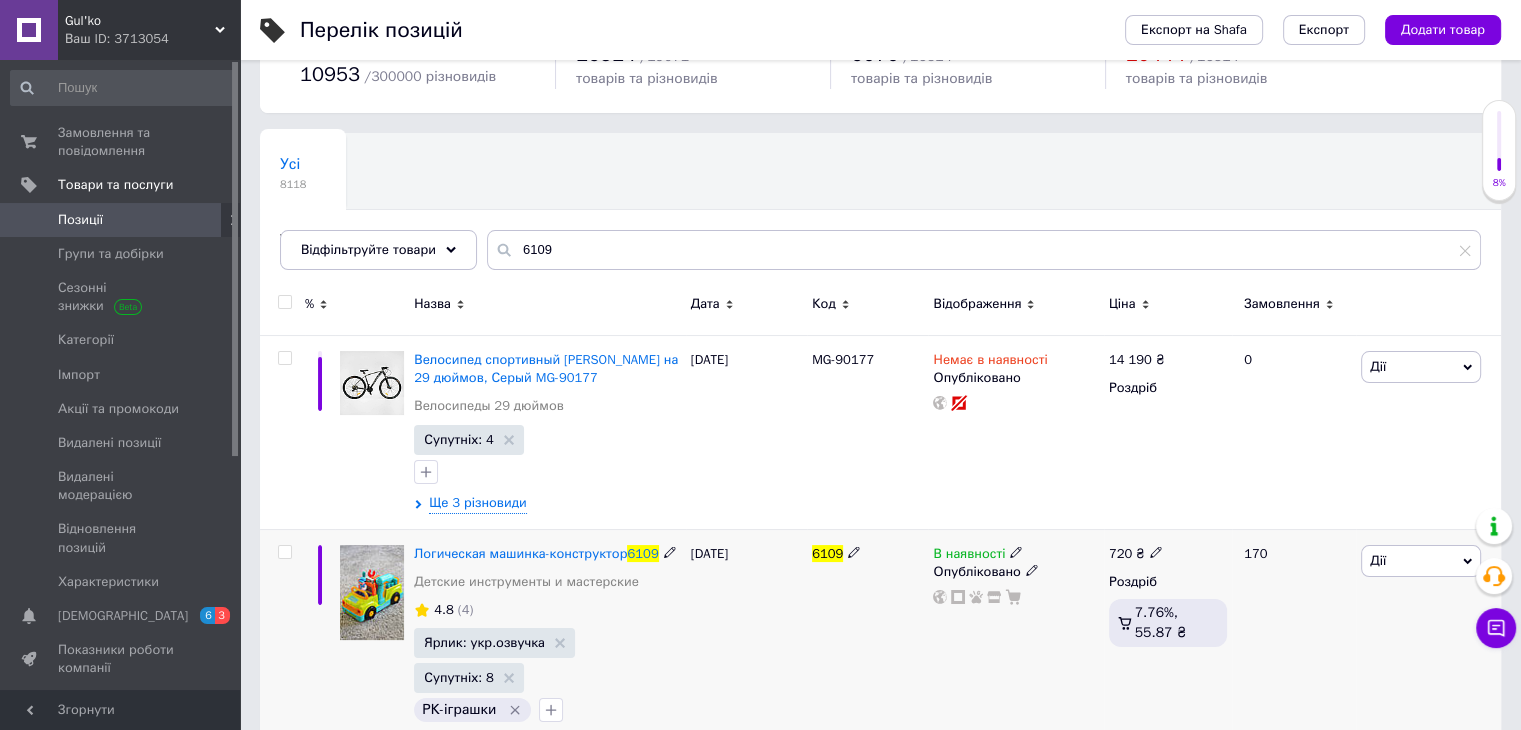 click at bounding box center (372, 592) 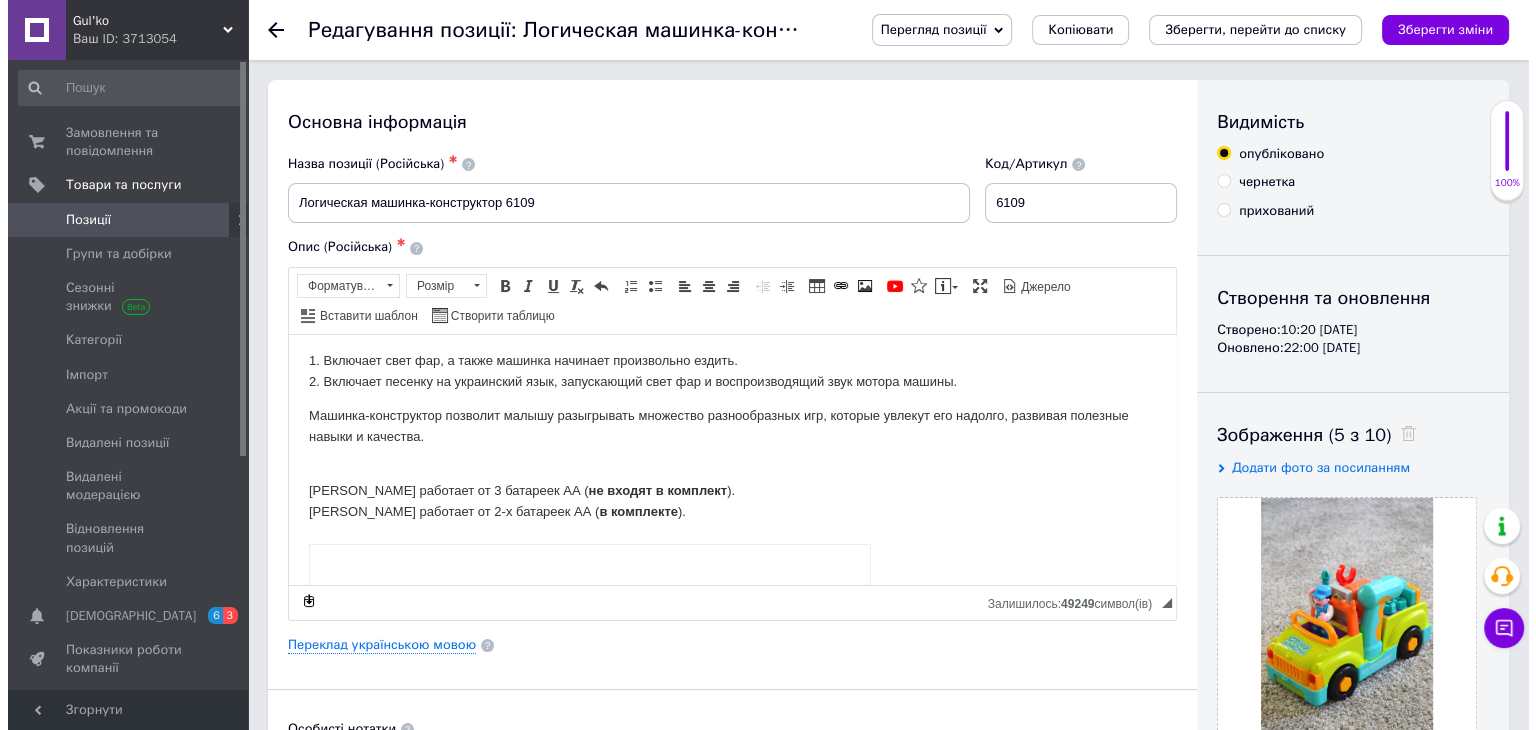 scroll, scrollTop: 200, scrollLeft: 0, axis: vertical 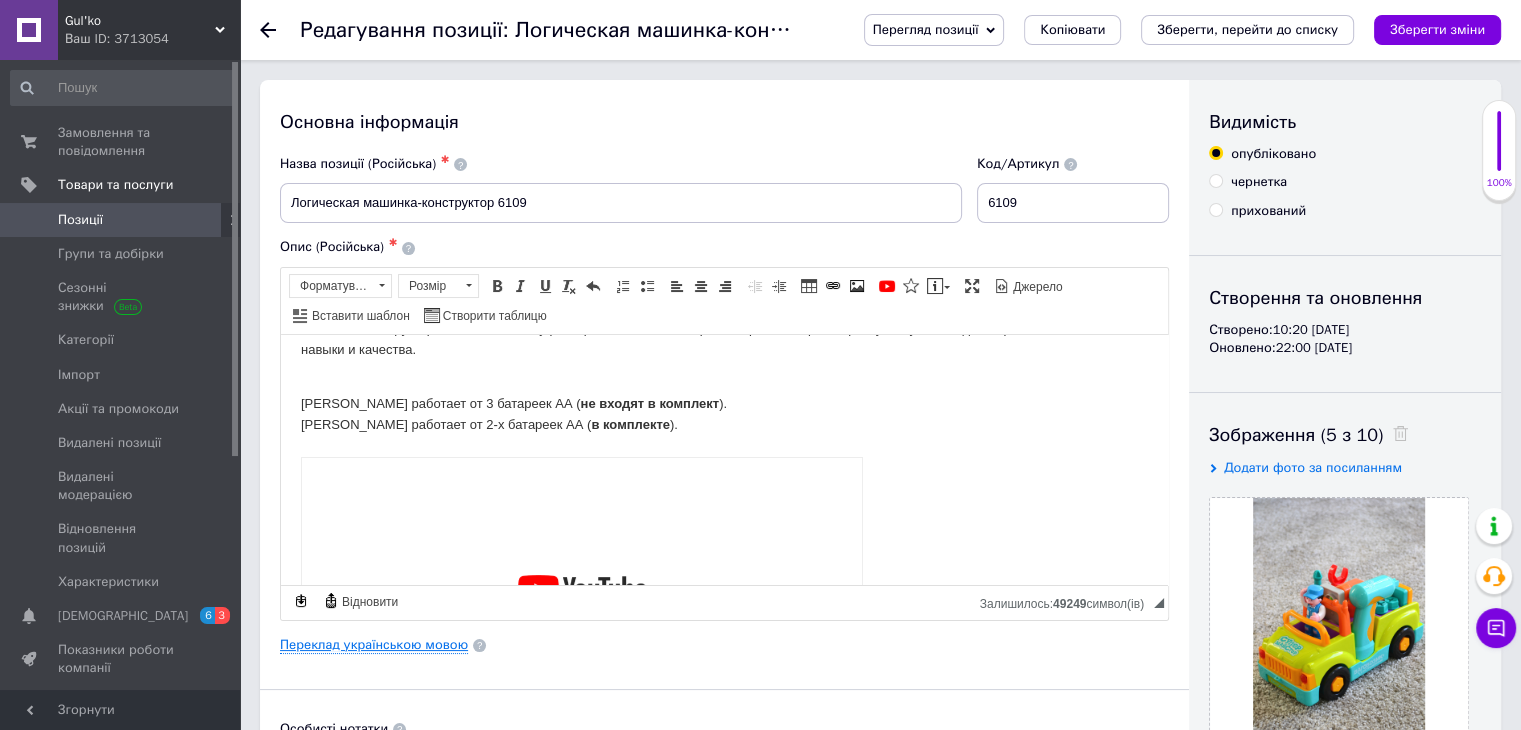 click on "Переклад українською мовою" at bounding box center [374, 645] 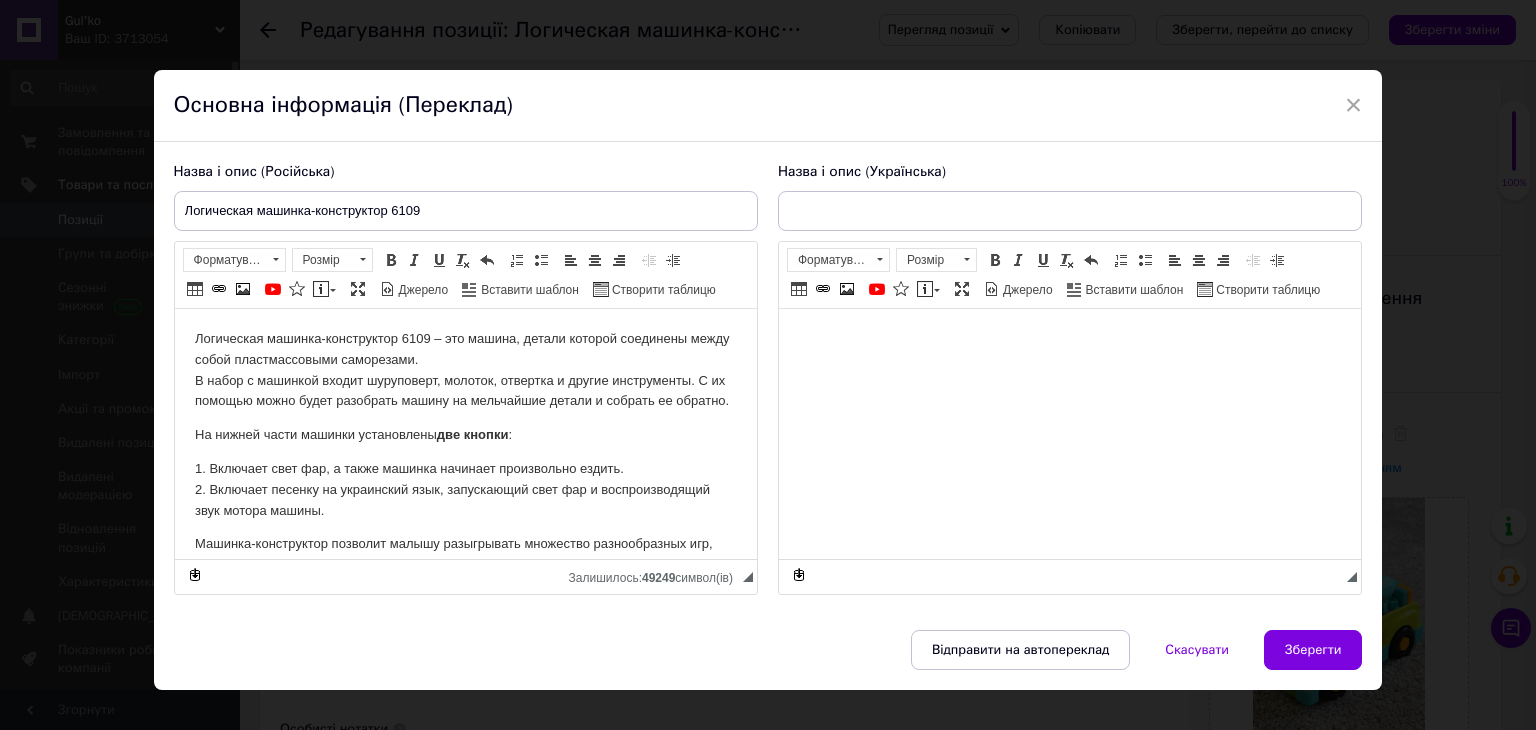 scroll, scrollTop: 0, scrollLeft: 0, axis: both 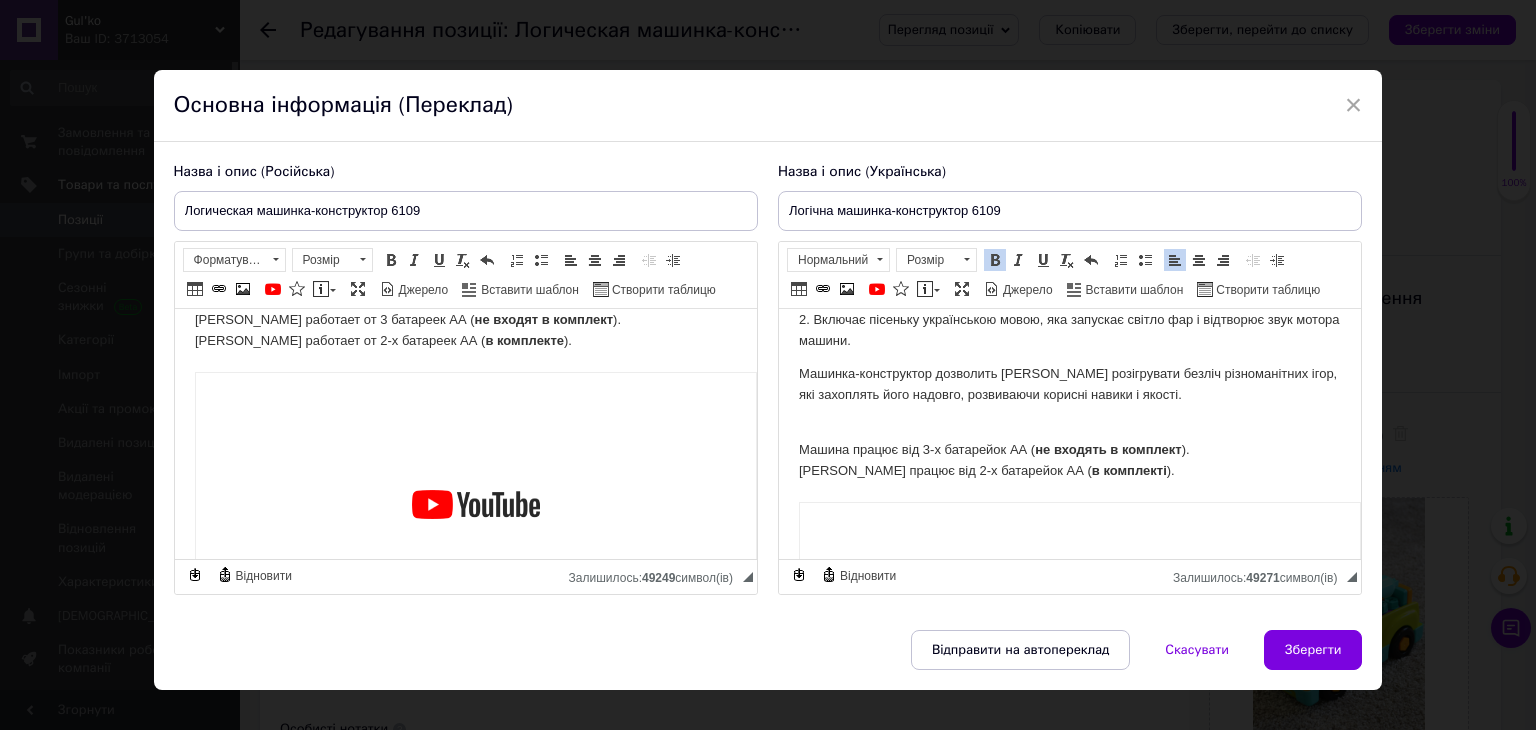 click on "Машина працює від 3-х батарейок АА ( не входять в комплект ). Шуруповерт працює від 2-х батарейок АА ( в комплекті )." at bounding box center [1069, 622] 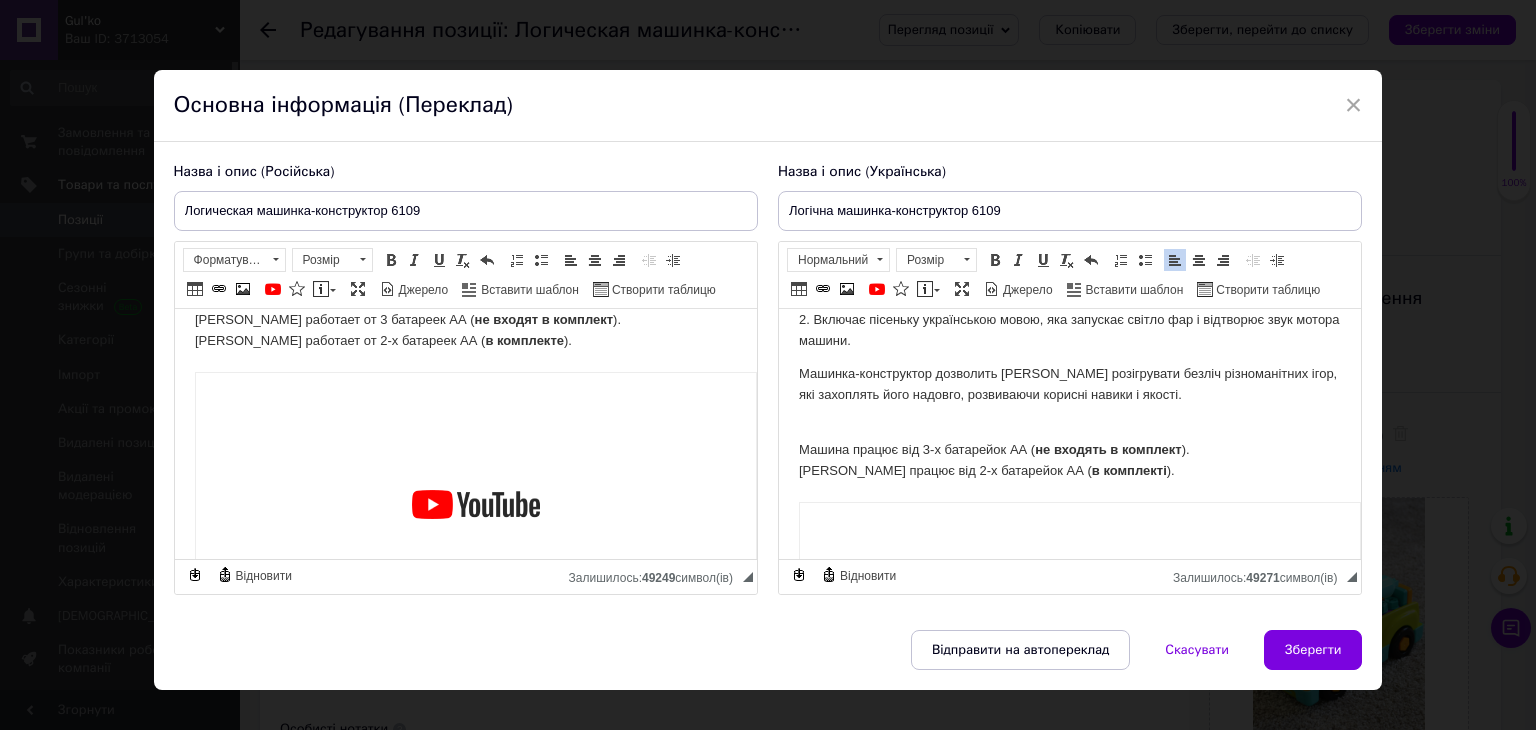type 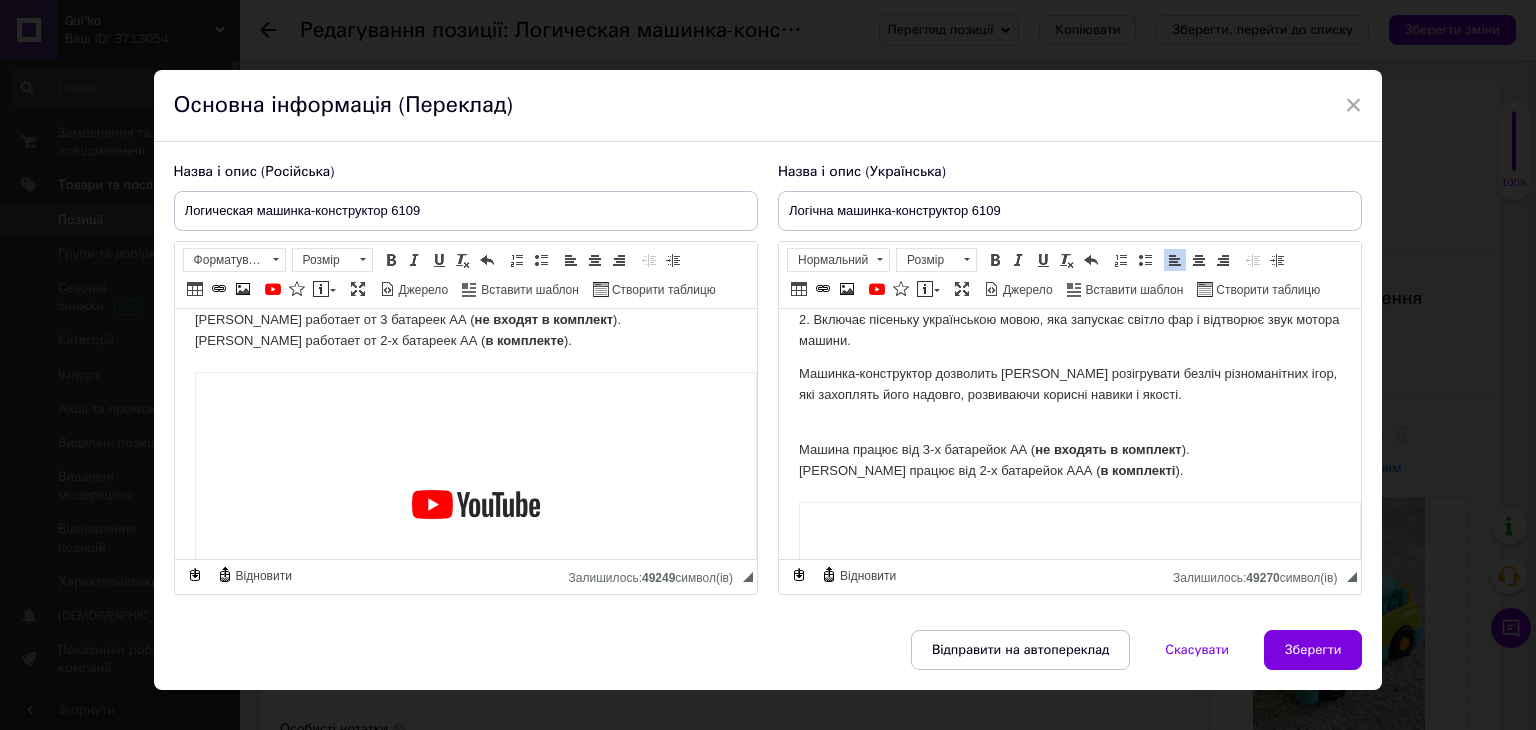 click on "Машина работает от 3 батареек АА ( не входят в комплект ). Шуруповерт работает от 2-х батареек АА ( в комплекте )." at bounding box center (465, 492) 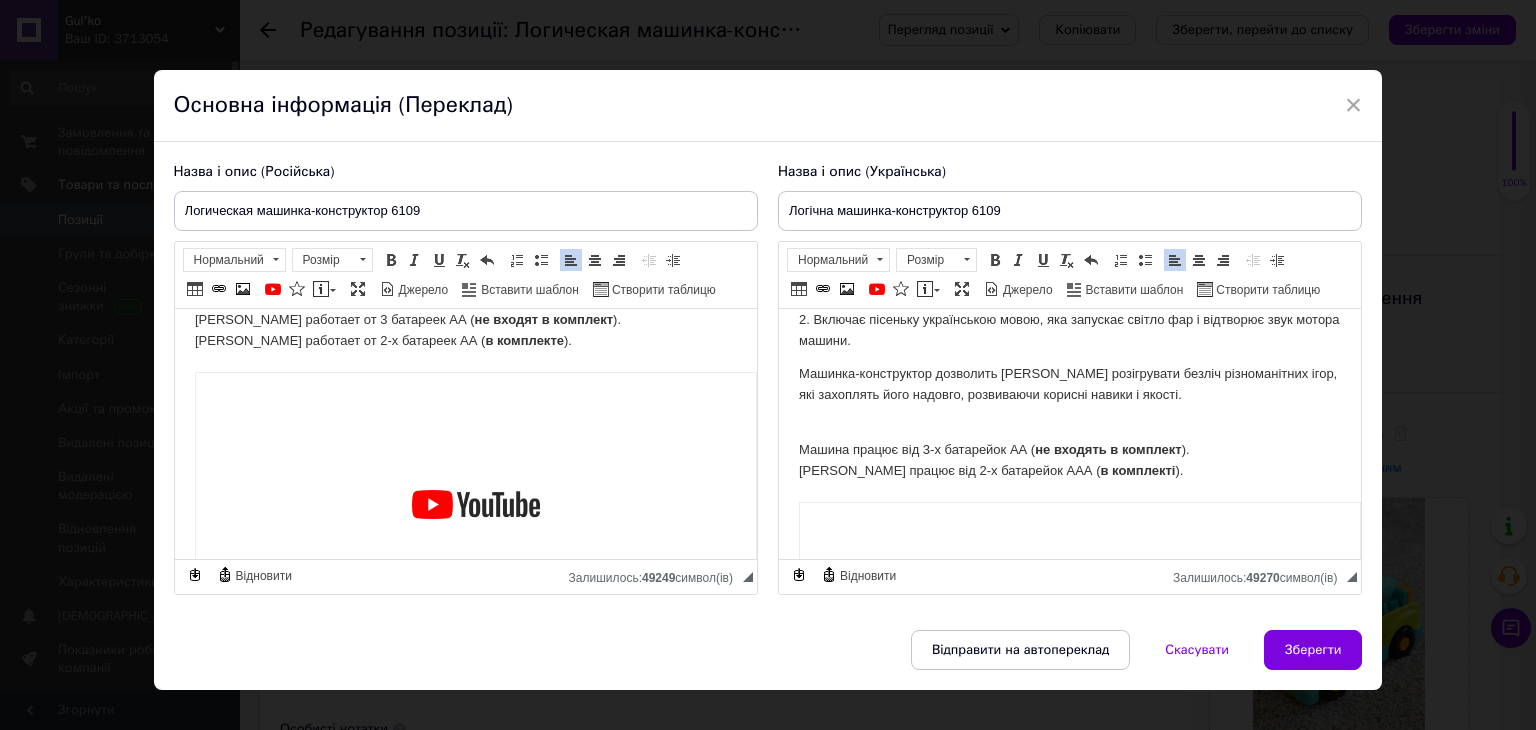 type 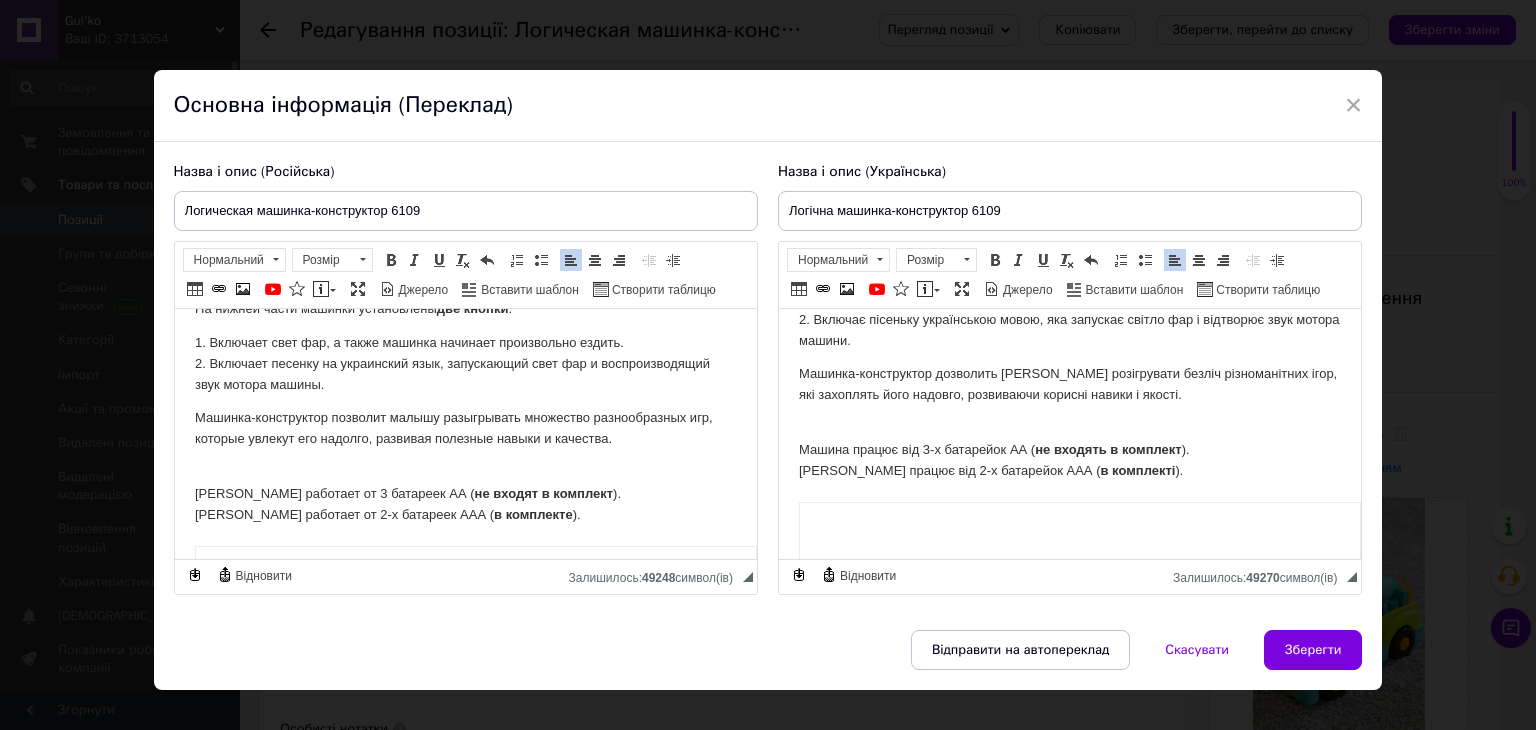 scroll, scrollTop: 100, scrollLeft: 0, axis: vertical 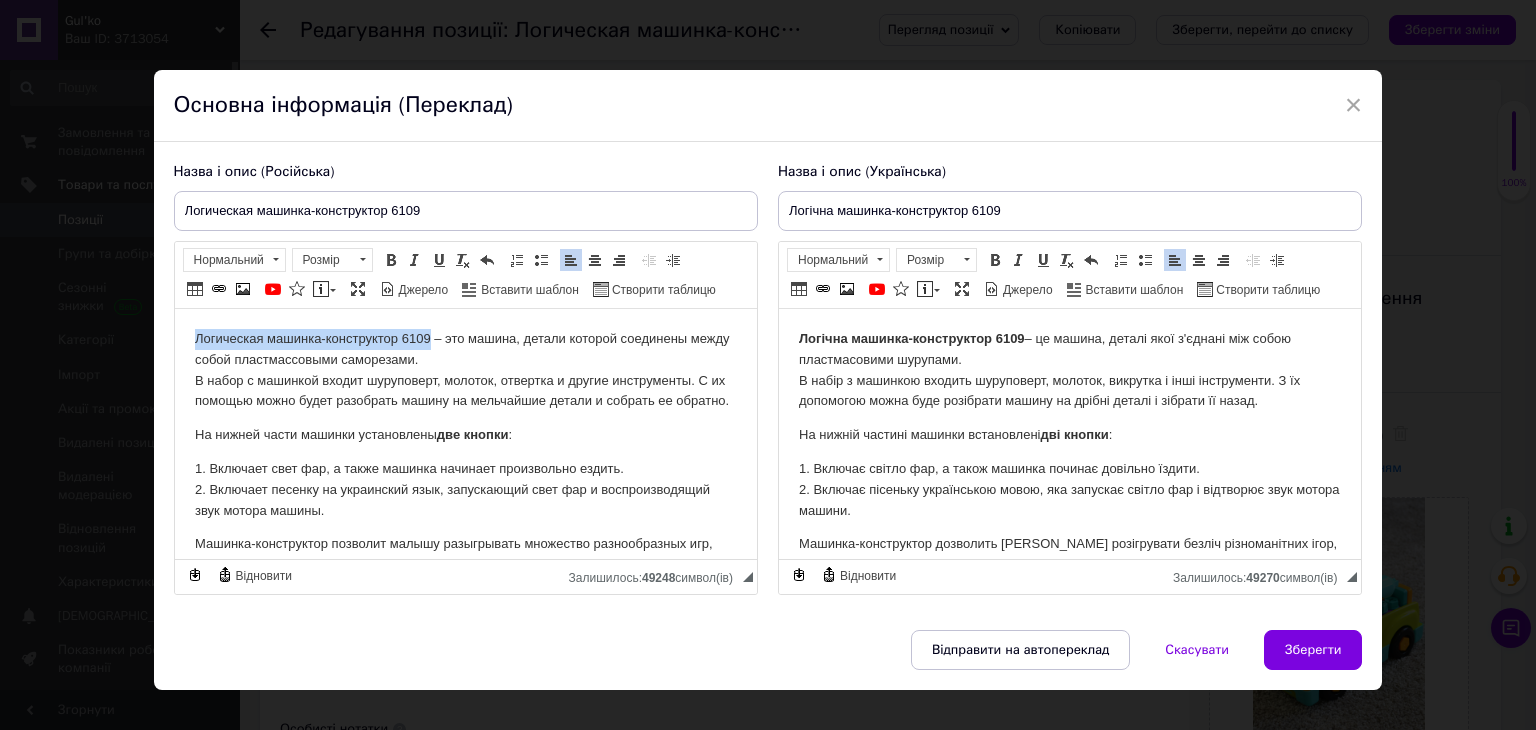 drag, startPoint x: 192, startPoint y: 341, endPoint x: 427, endPoint y: 336, distance: 235.05319 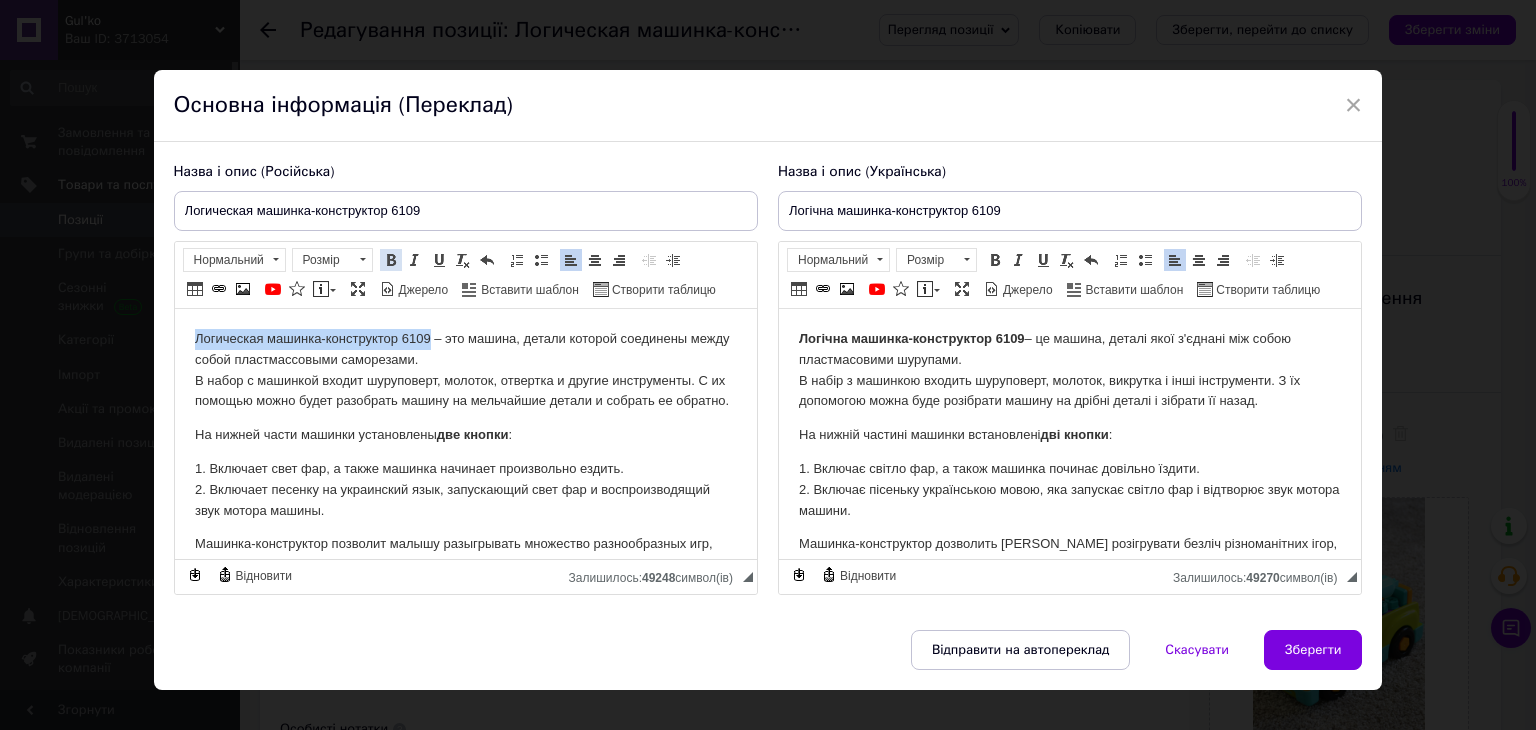 click at bounding box center (391, 260) 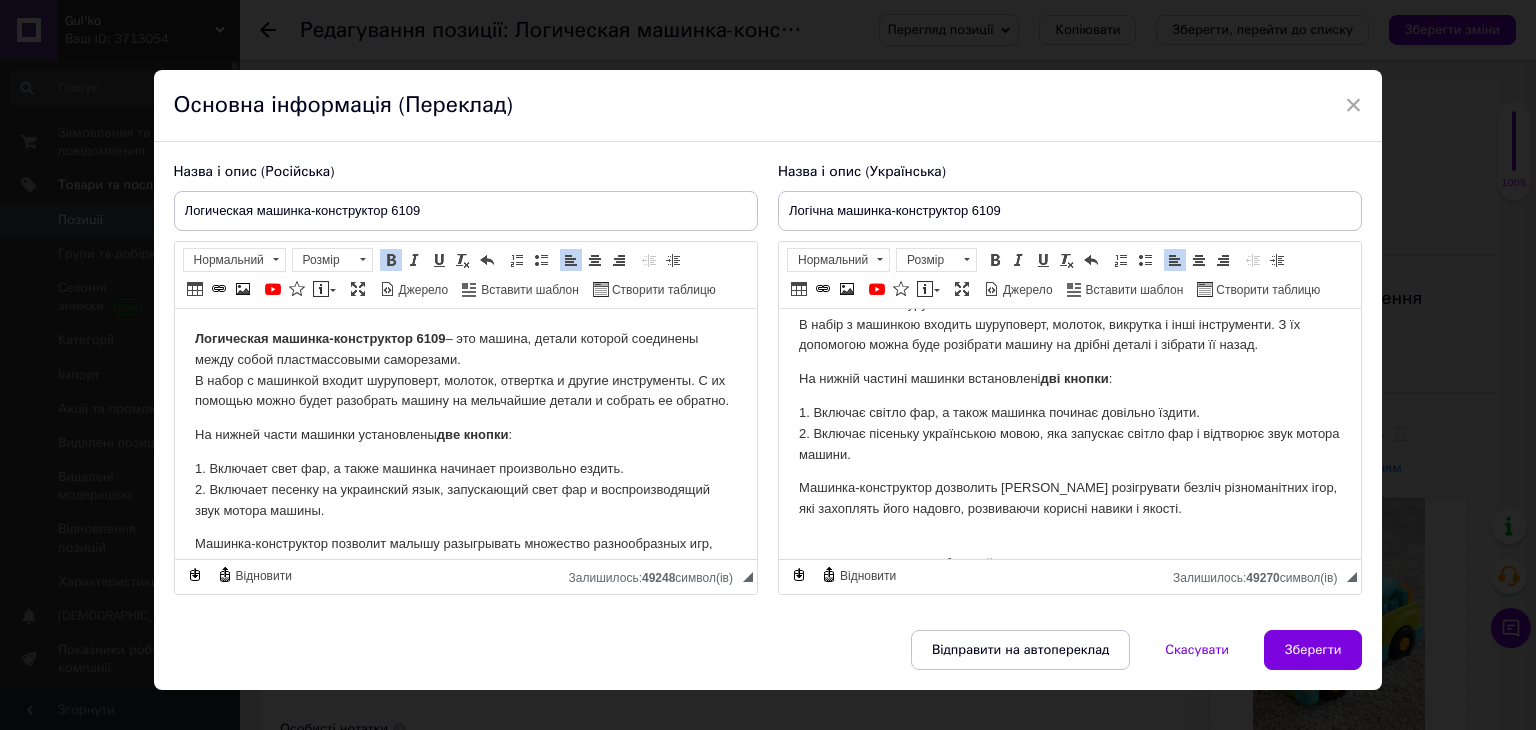 scroll, scrollTop: 100, scrollLeft: 0, axis: vertical 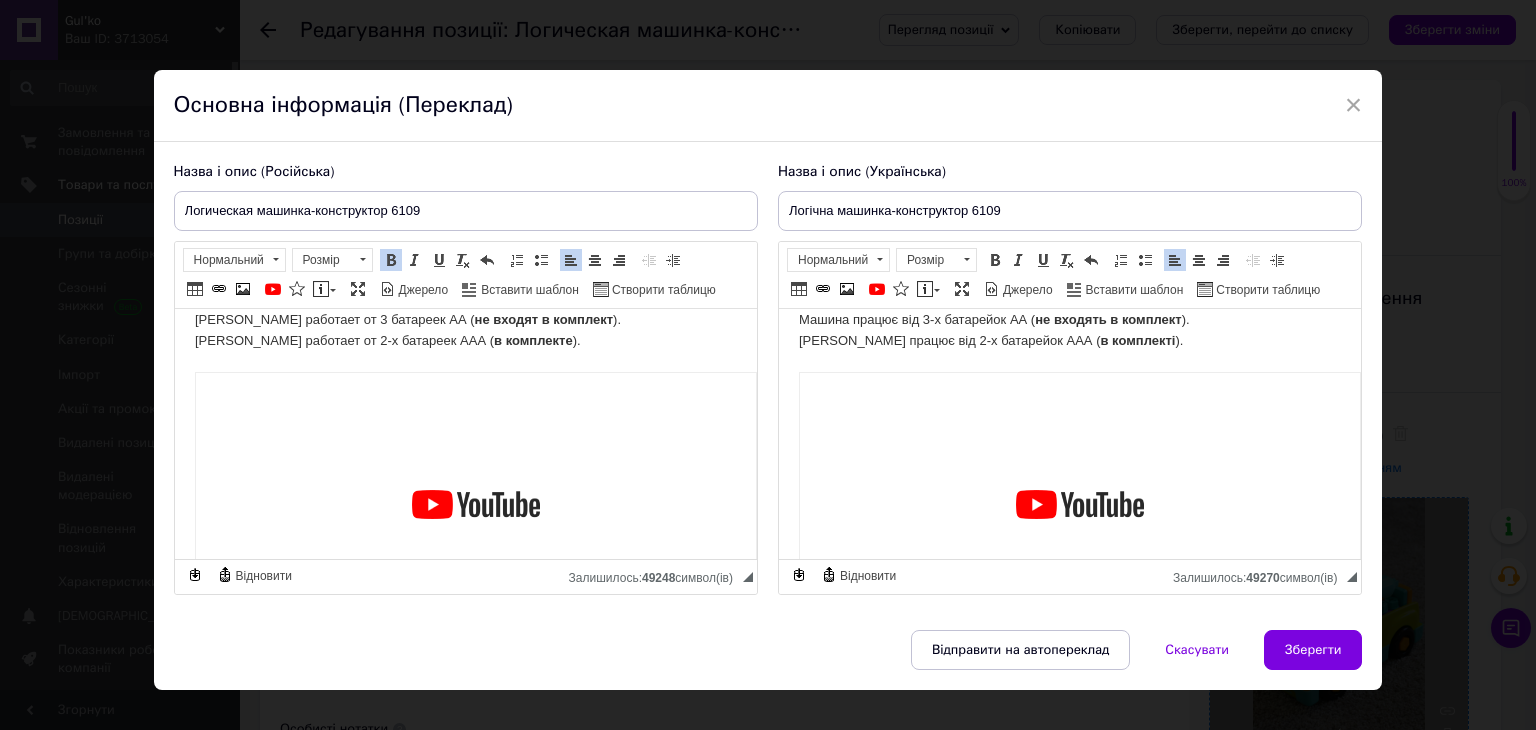 click on "Зберегти" at bounding box center [1313, 650] 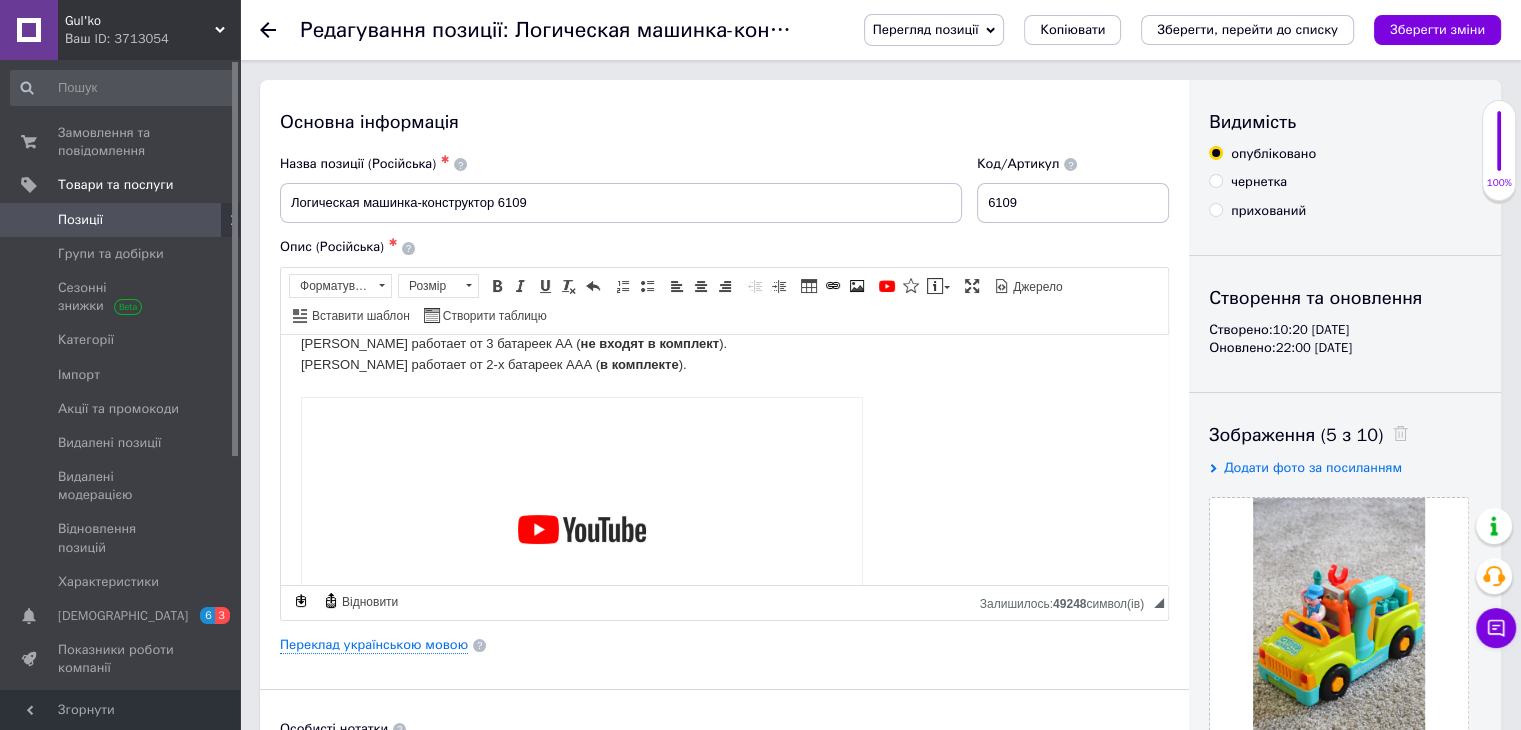 scroll, scrollTop: 413, scrollLeft: 0, axis: vertical 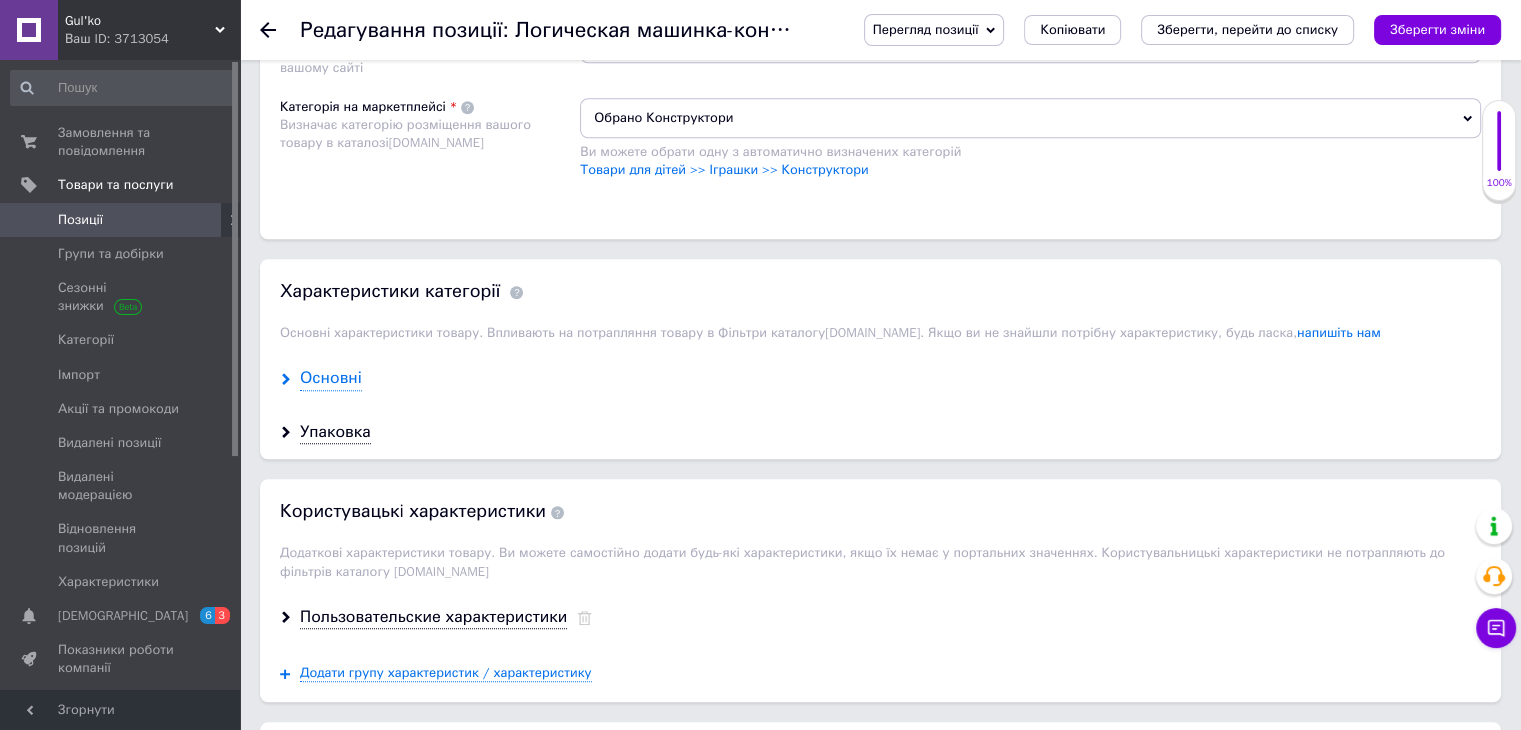 click on "Основні" at bounding box center (331, 378) 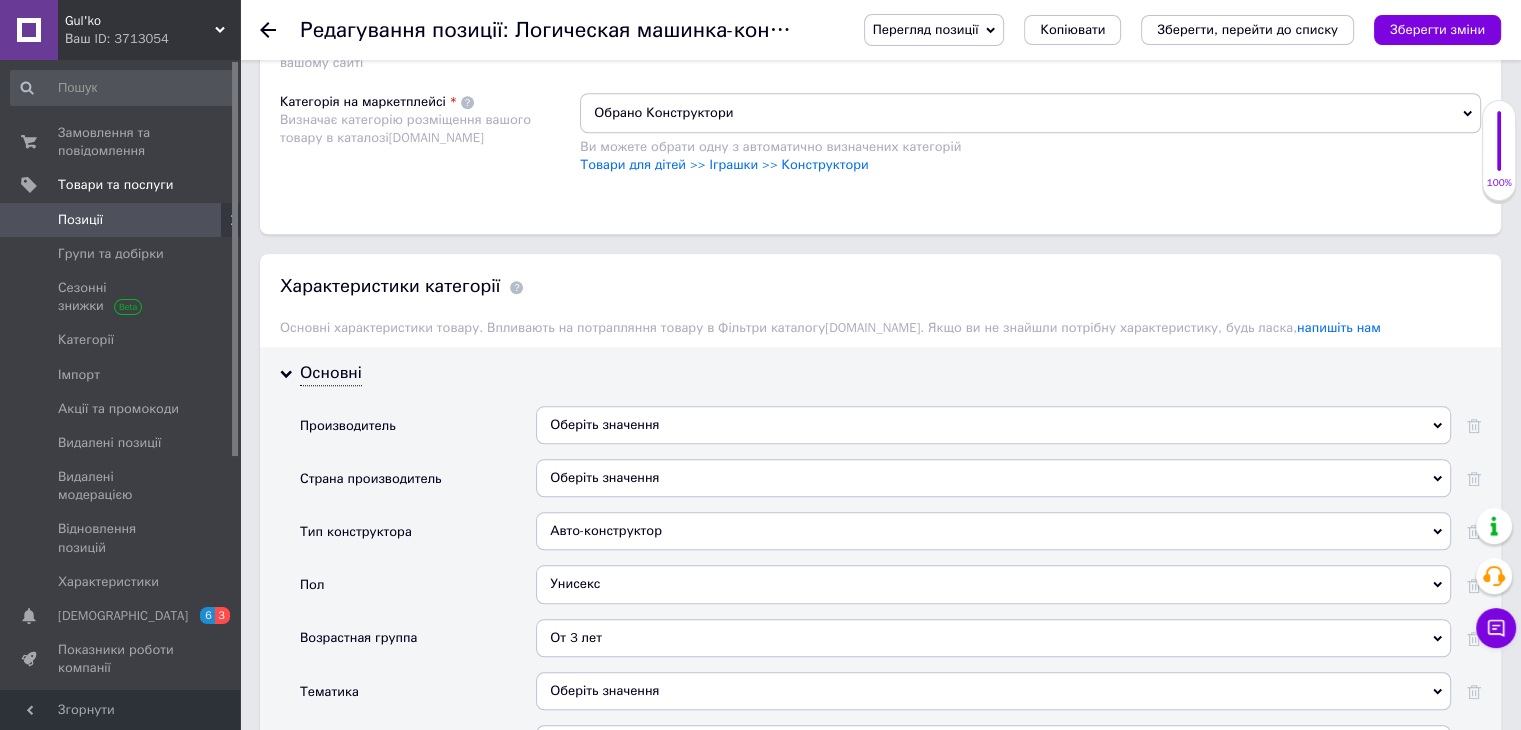 scroll, scrollTop: 2000, scrollLeft: 0, axis: vertical 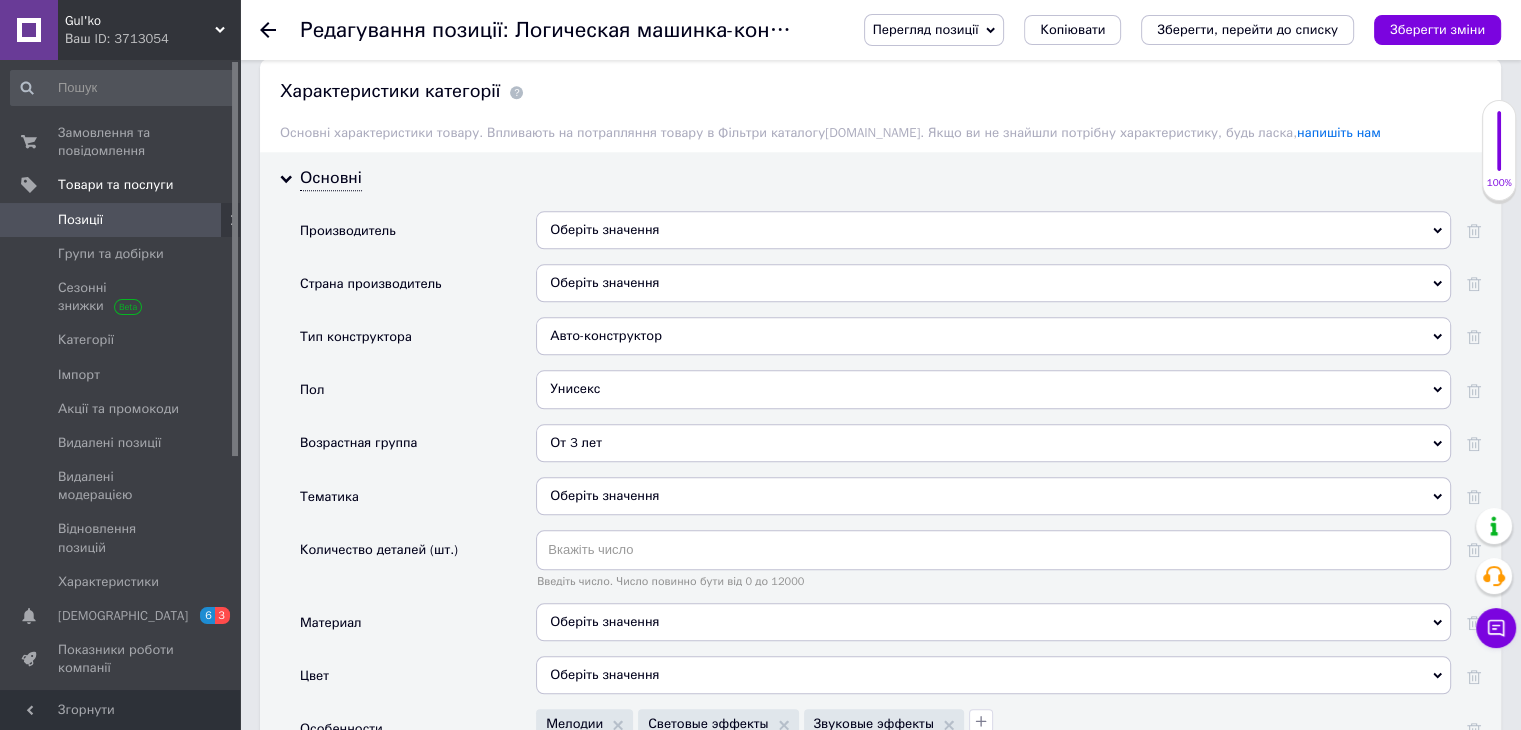 click on "Оберіть значення" at bounding box center (993, 230) 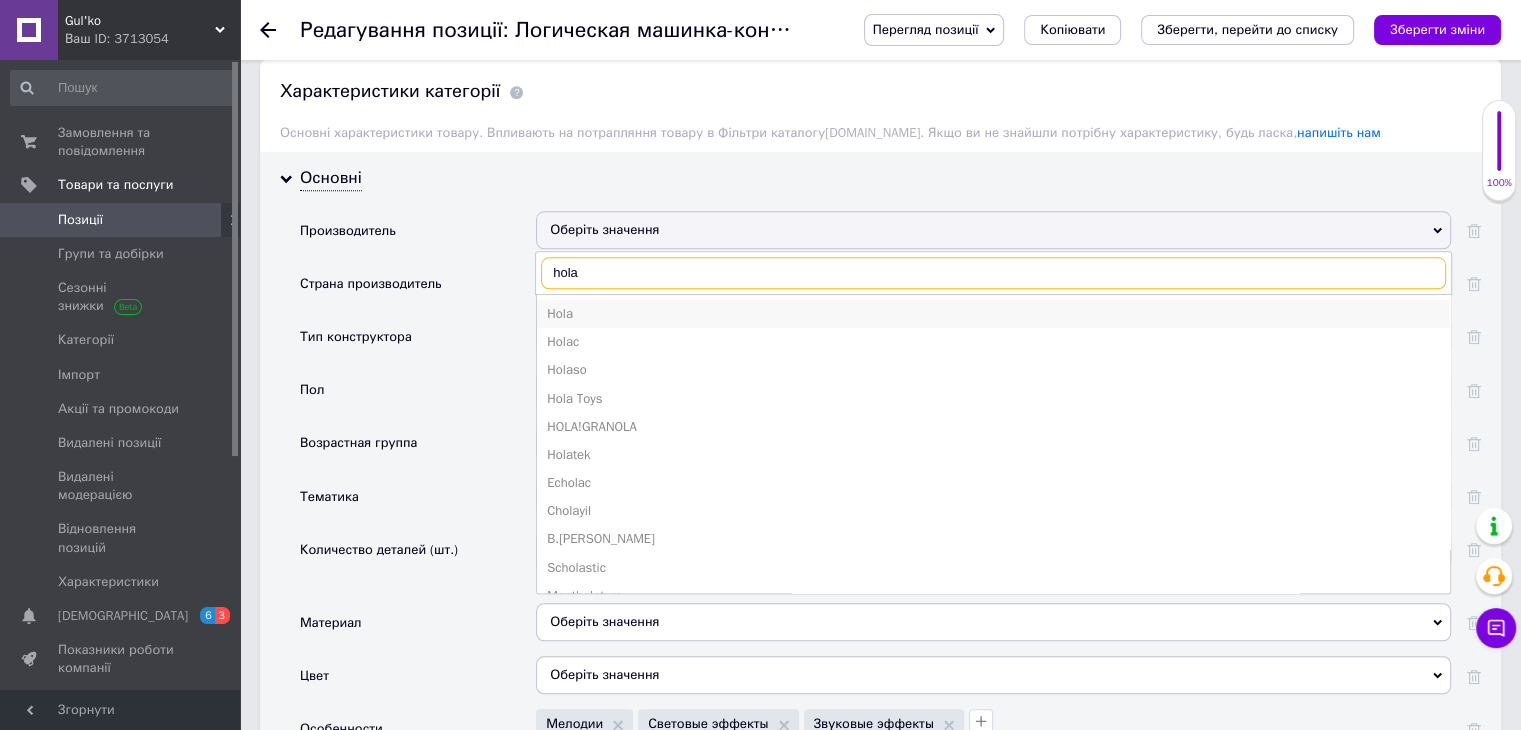 type on "hola" 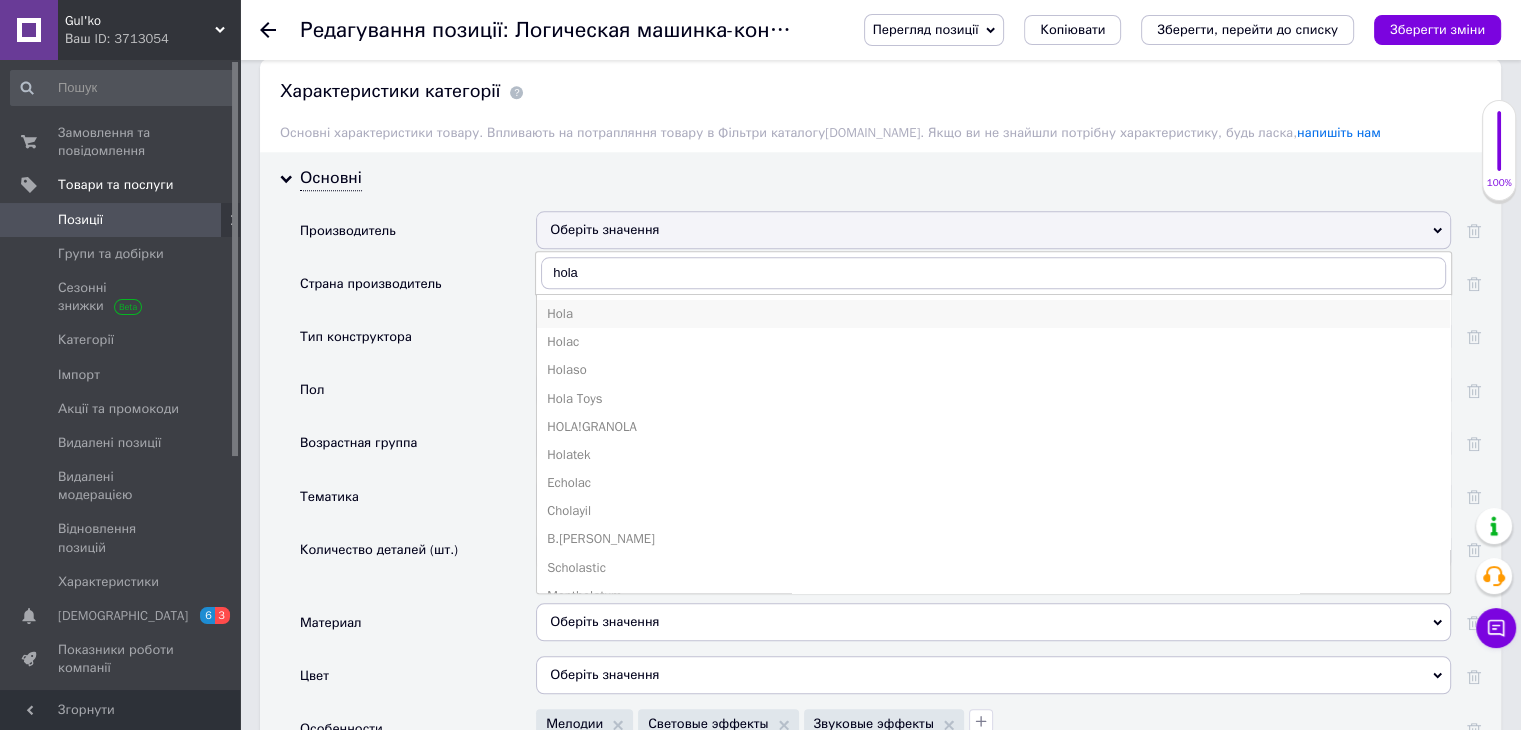 click on "Hola" at bounding box center [993, 314] 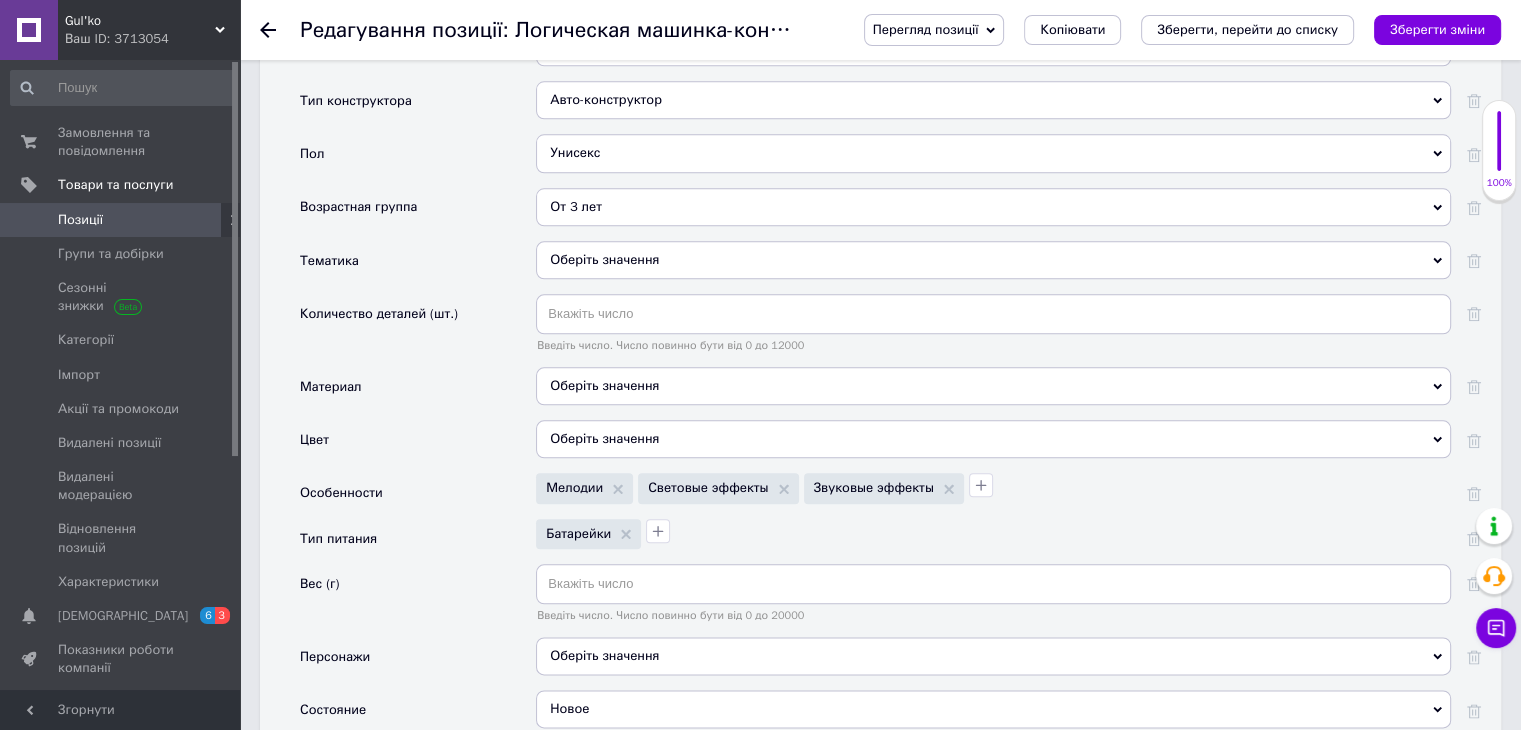 scroll, scrollTop: 2300, scrollLeft: 0, axis: vertical 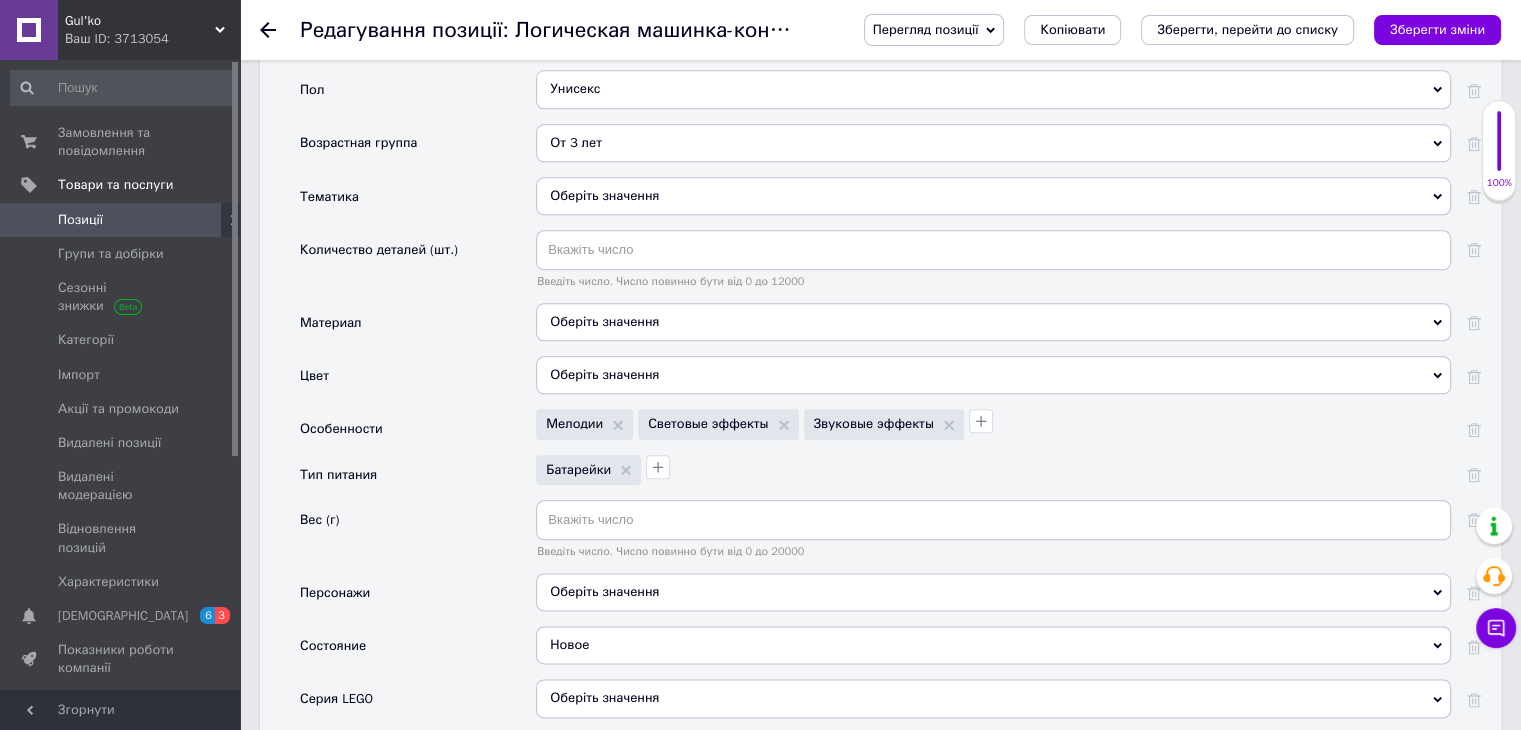 click on "Оберіть значення" at bounding box center (993, 196) 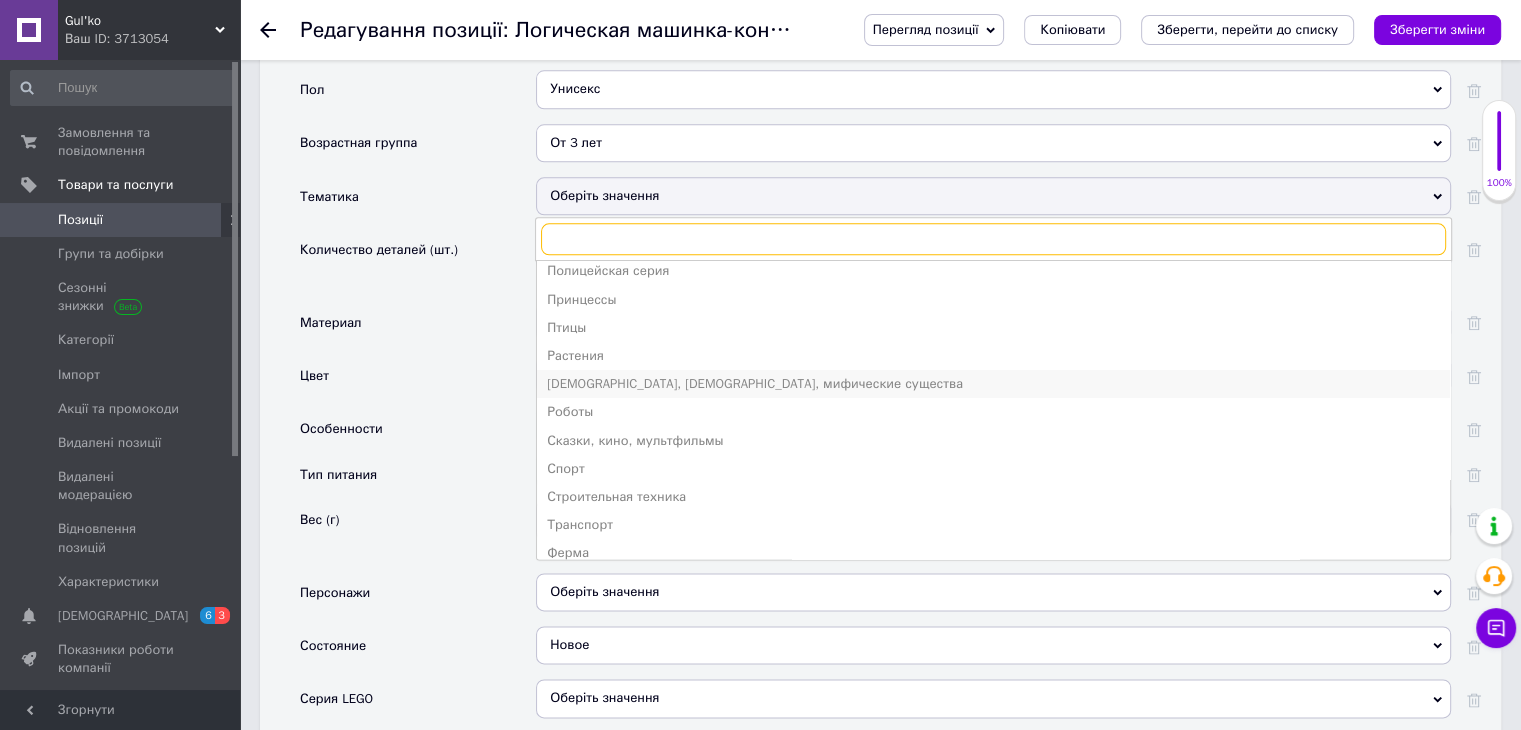 scroll, scrollTop: 585, scrollLeft: 0, axis: vertical 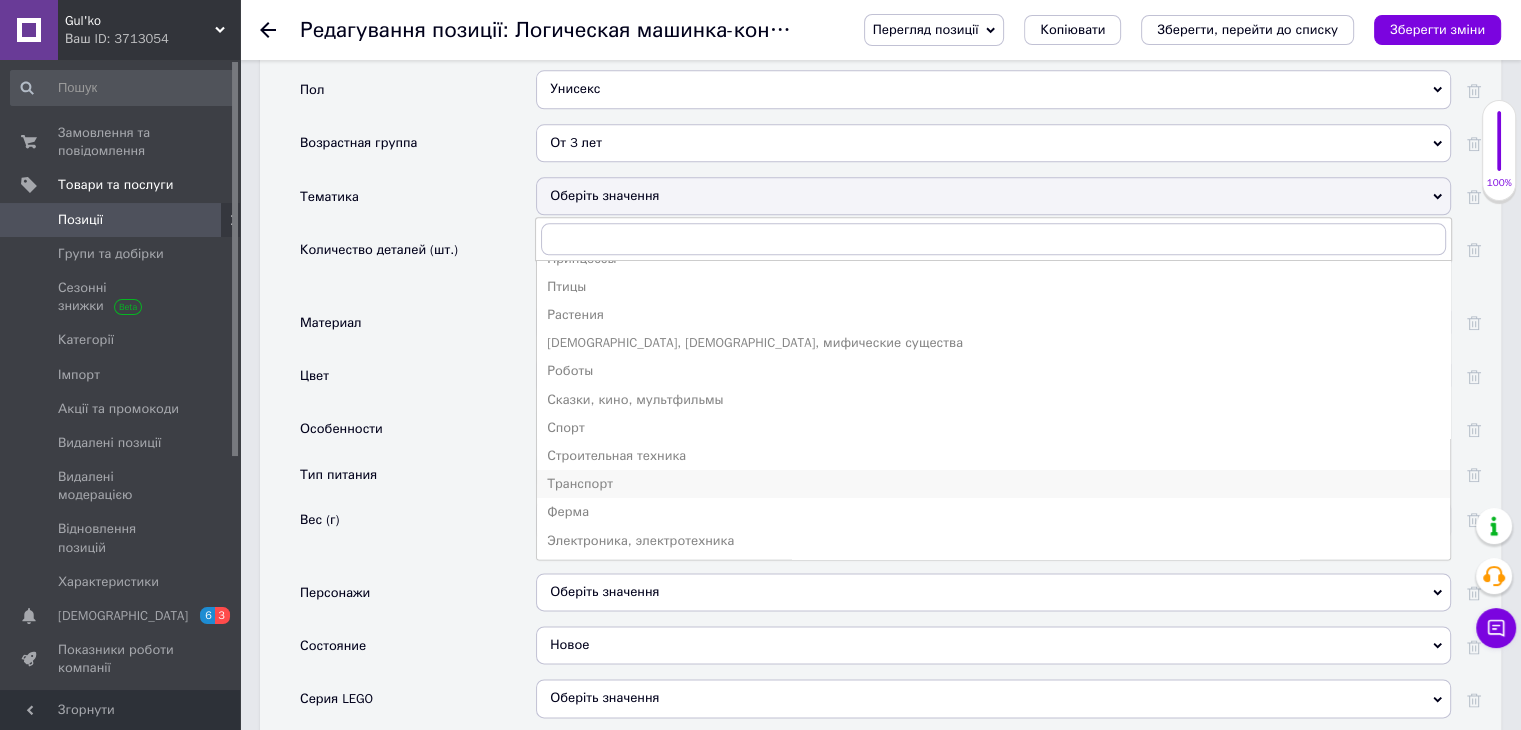 click on "Транспорт" at bounding box center (993, 484) 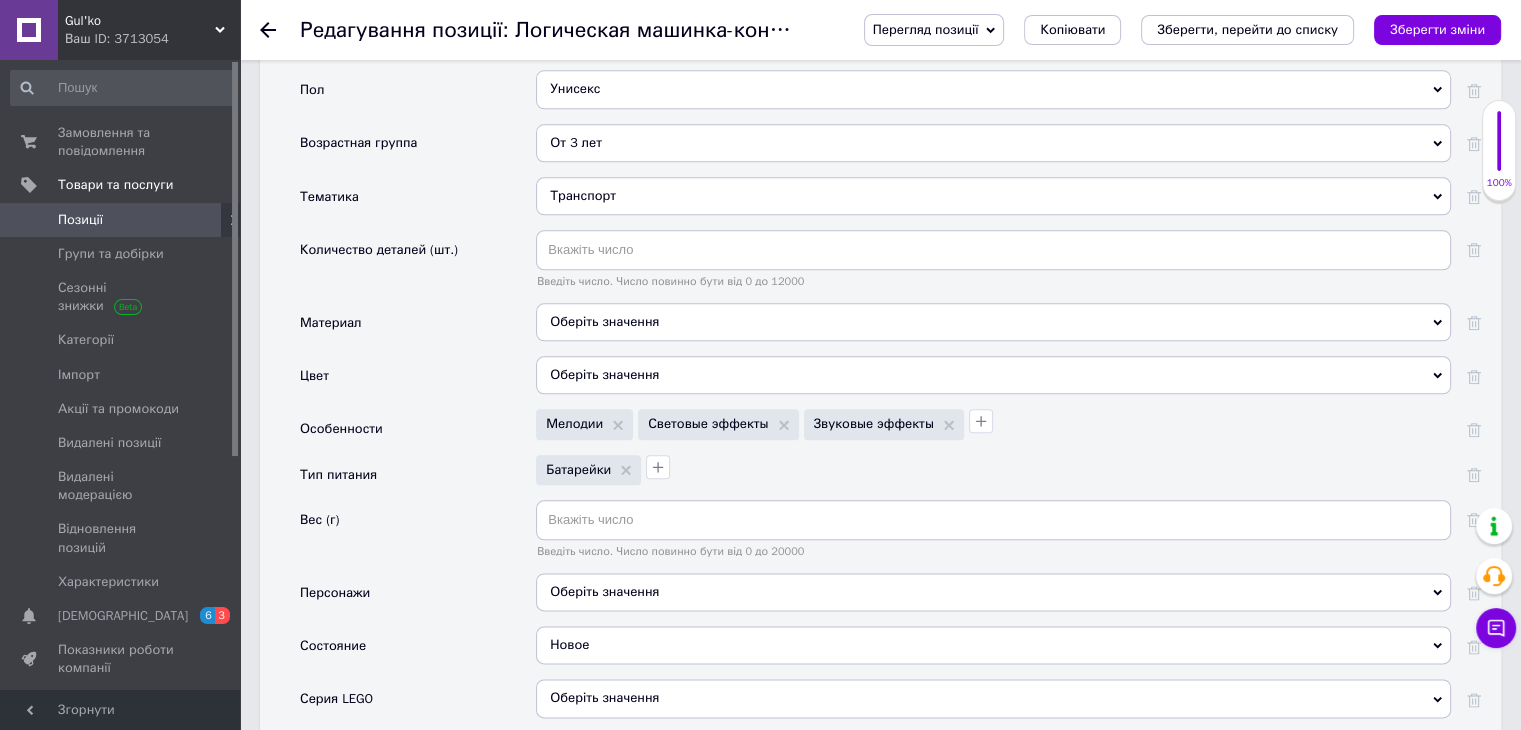 click on "Оберіть значення" at bounding box center (993, 322) 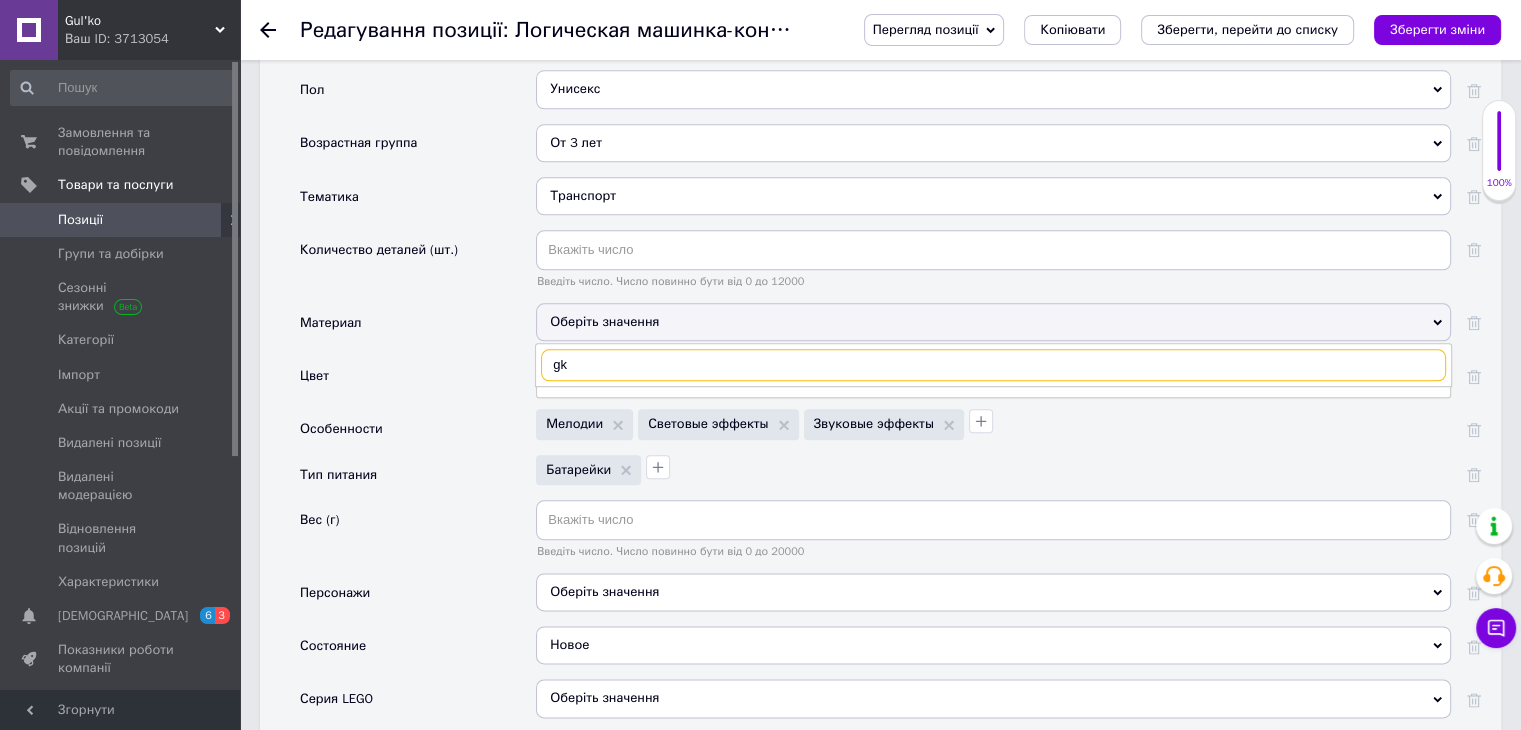 type on "g" 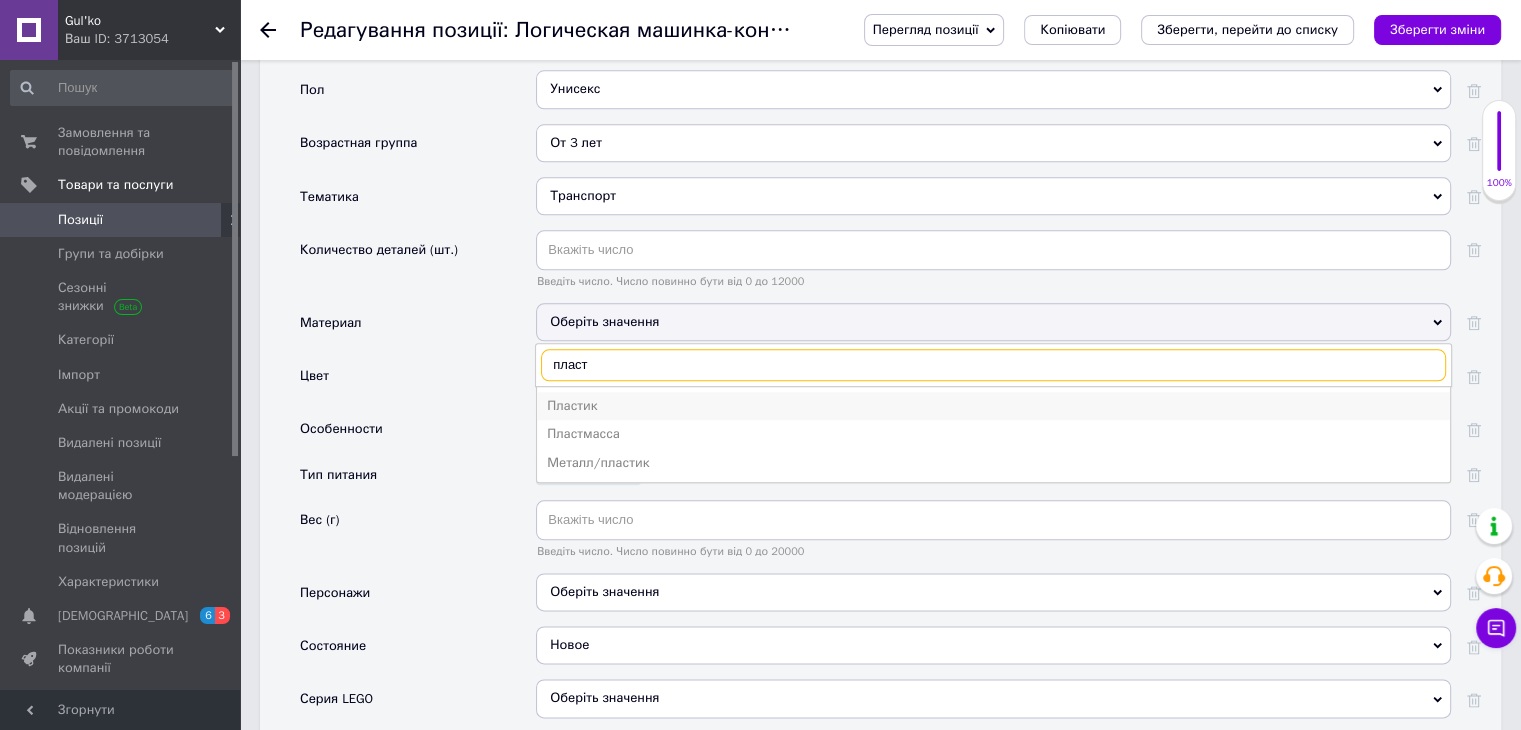 type on "пласт" 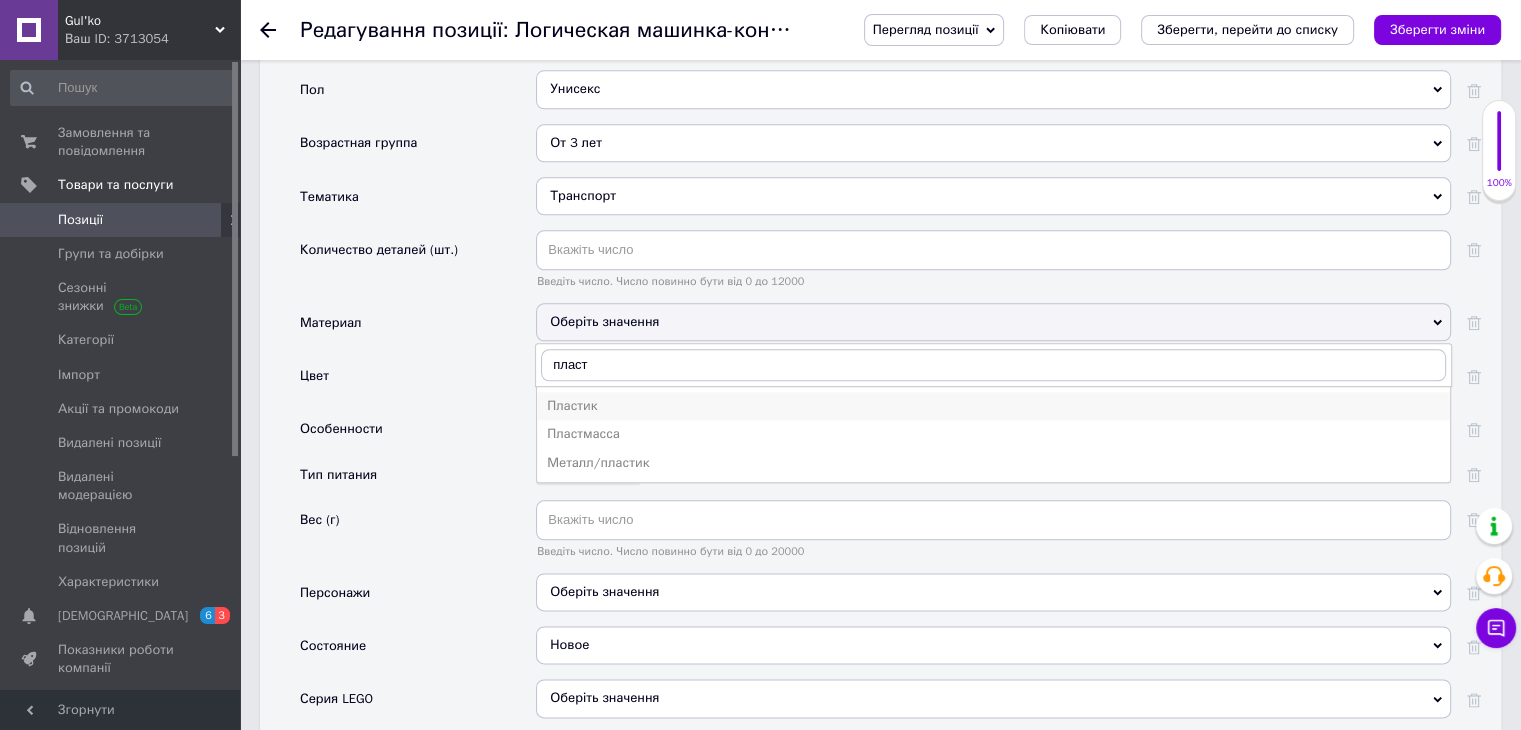 click on "Пластик" at bounding box center [993, 406] 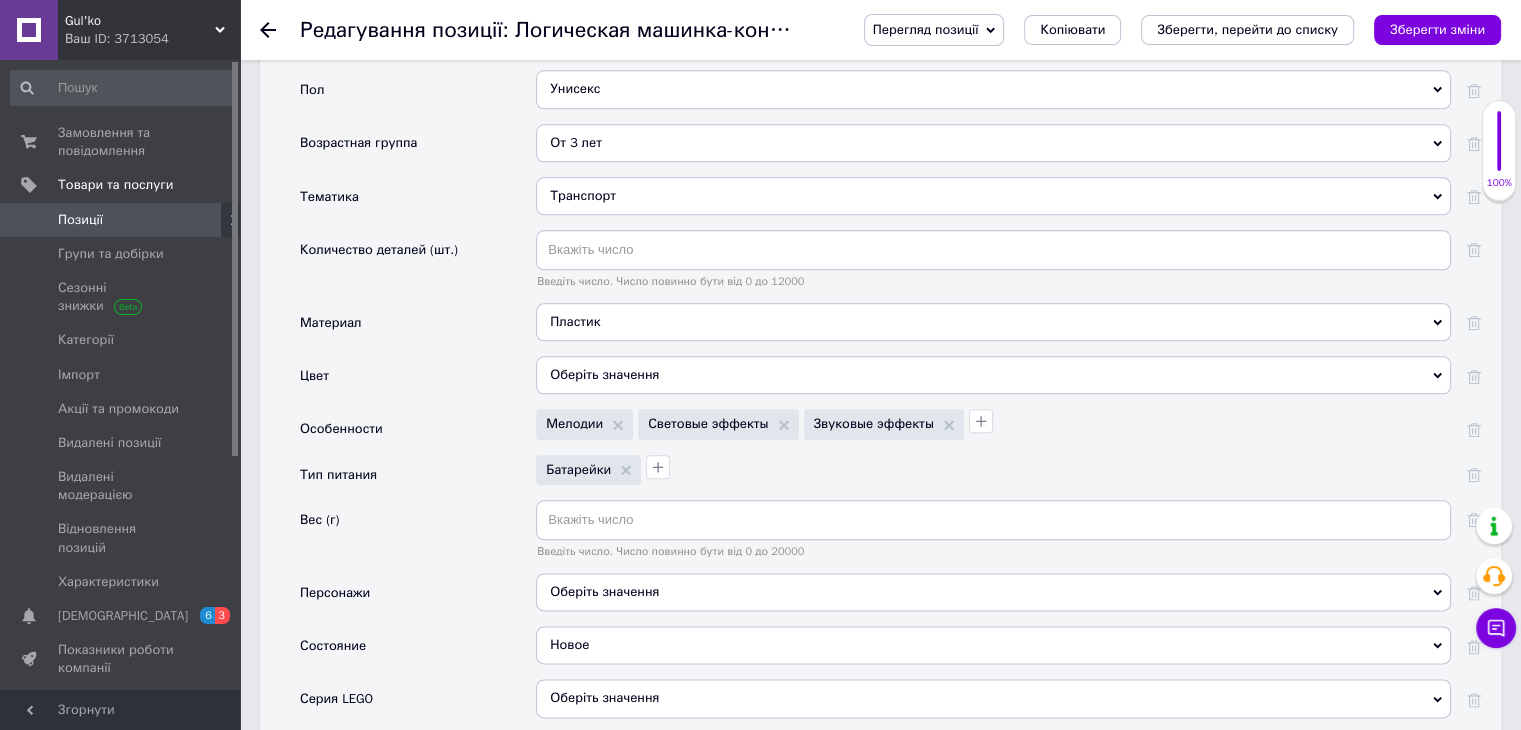 click on "Оберіть значення" at bounding box center (993, 375) 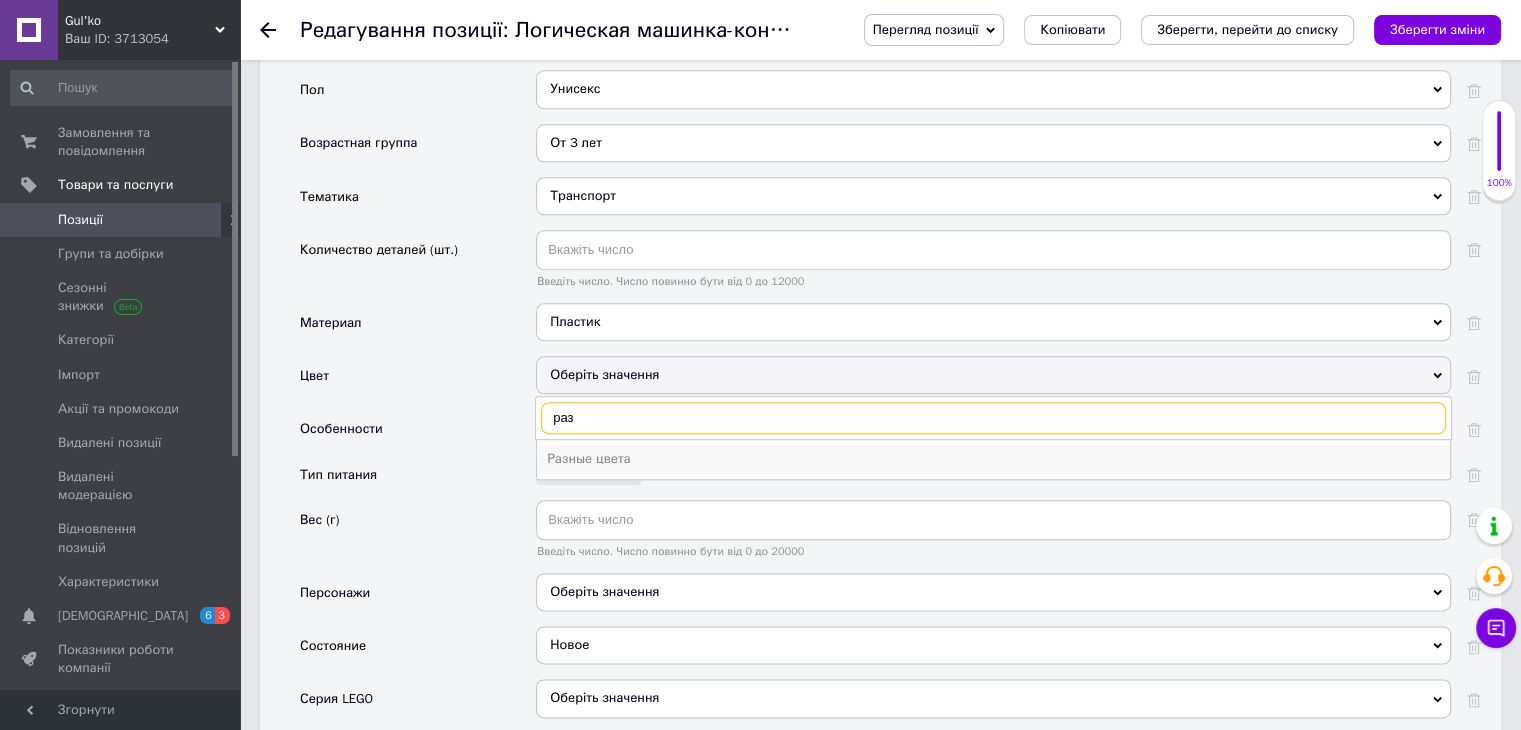 type on "раз" 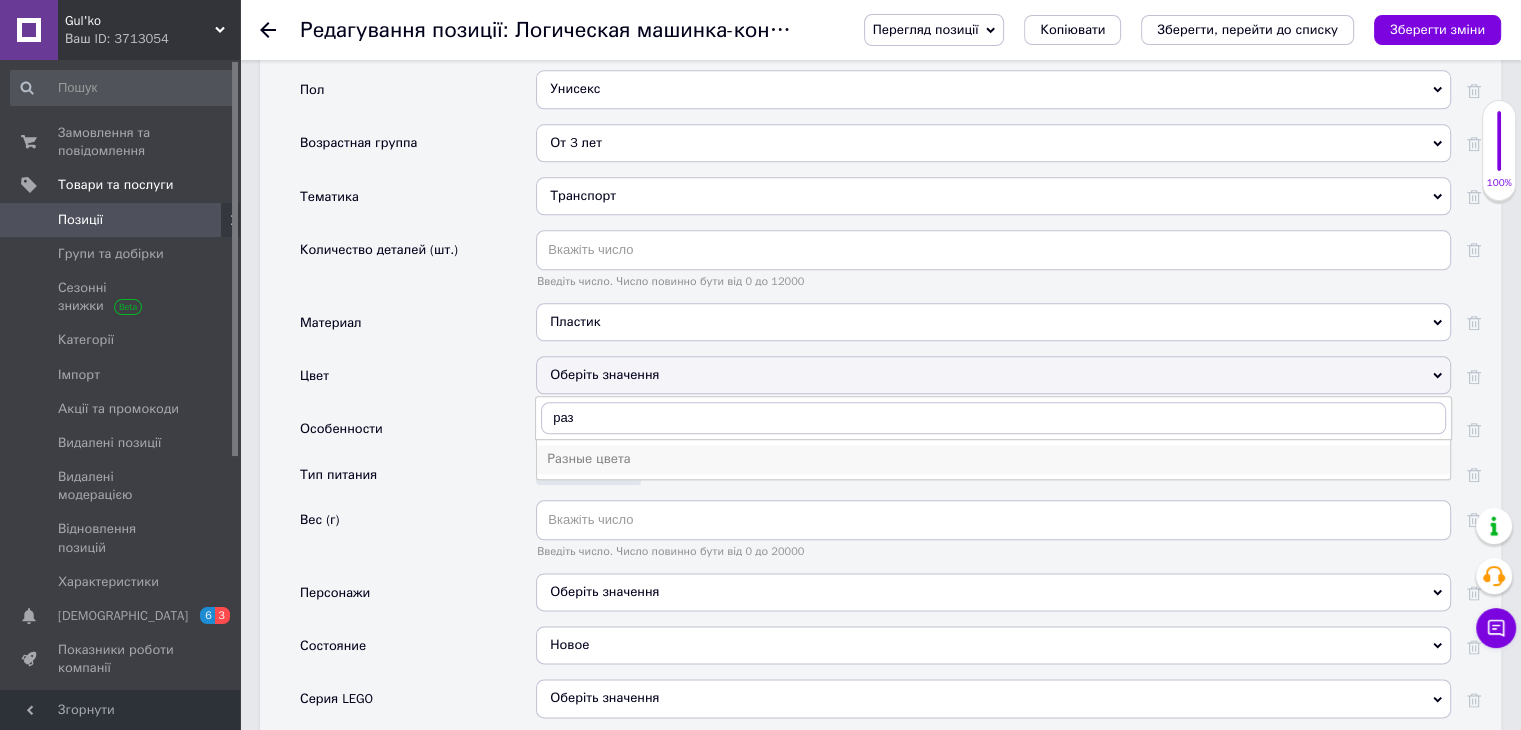 click on "Разные цвета" at bounding box center (993, 459) 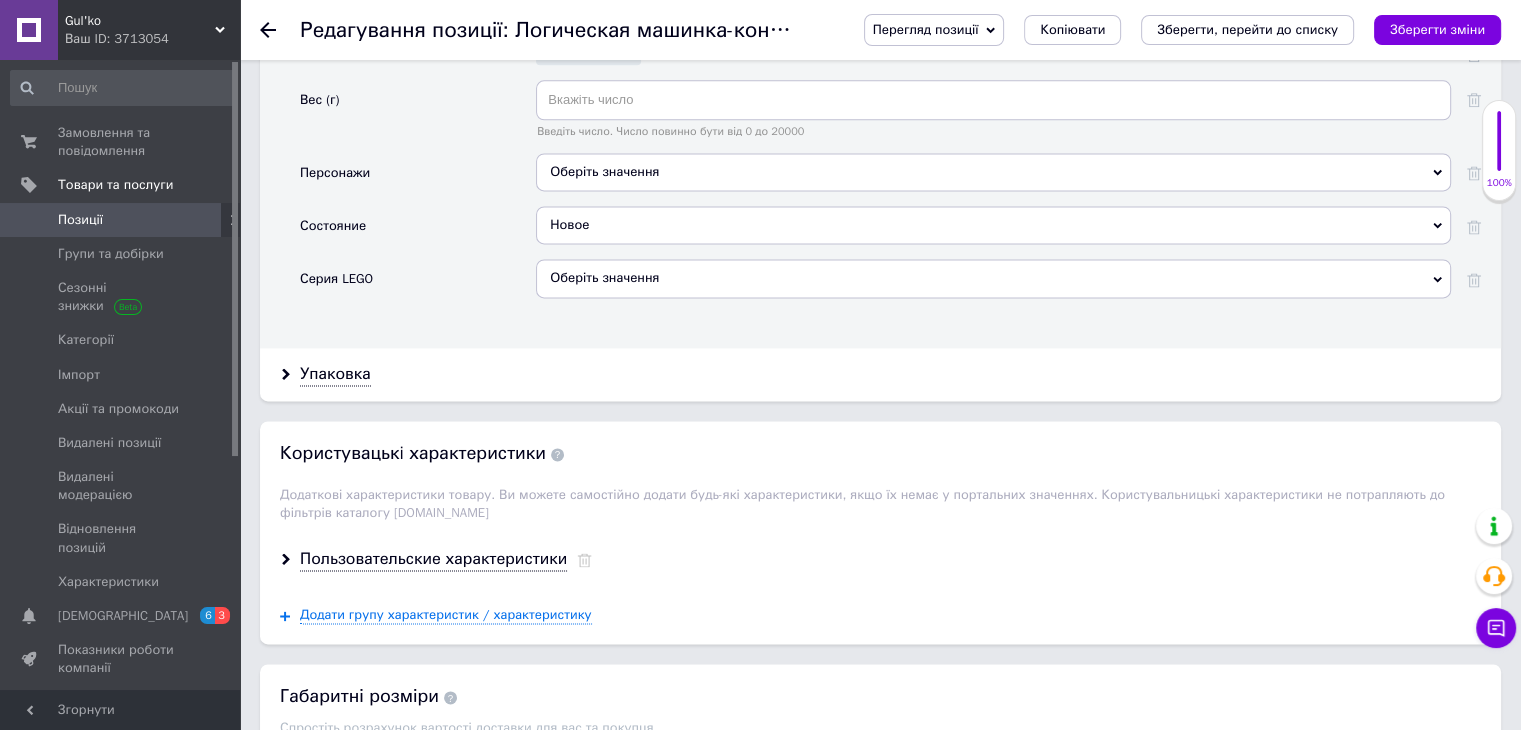 scroll, scrollTop: 2800, scrollLeft: 0, axis: vertical 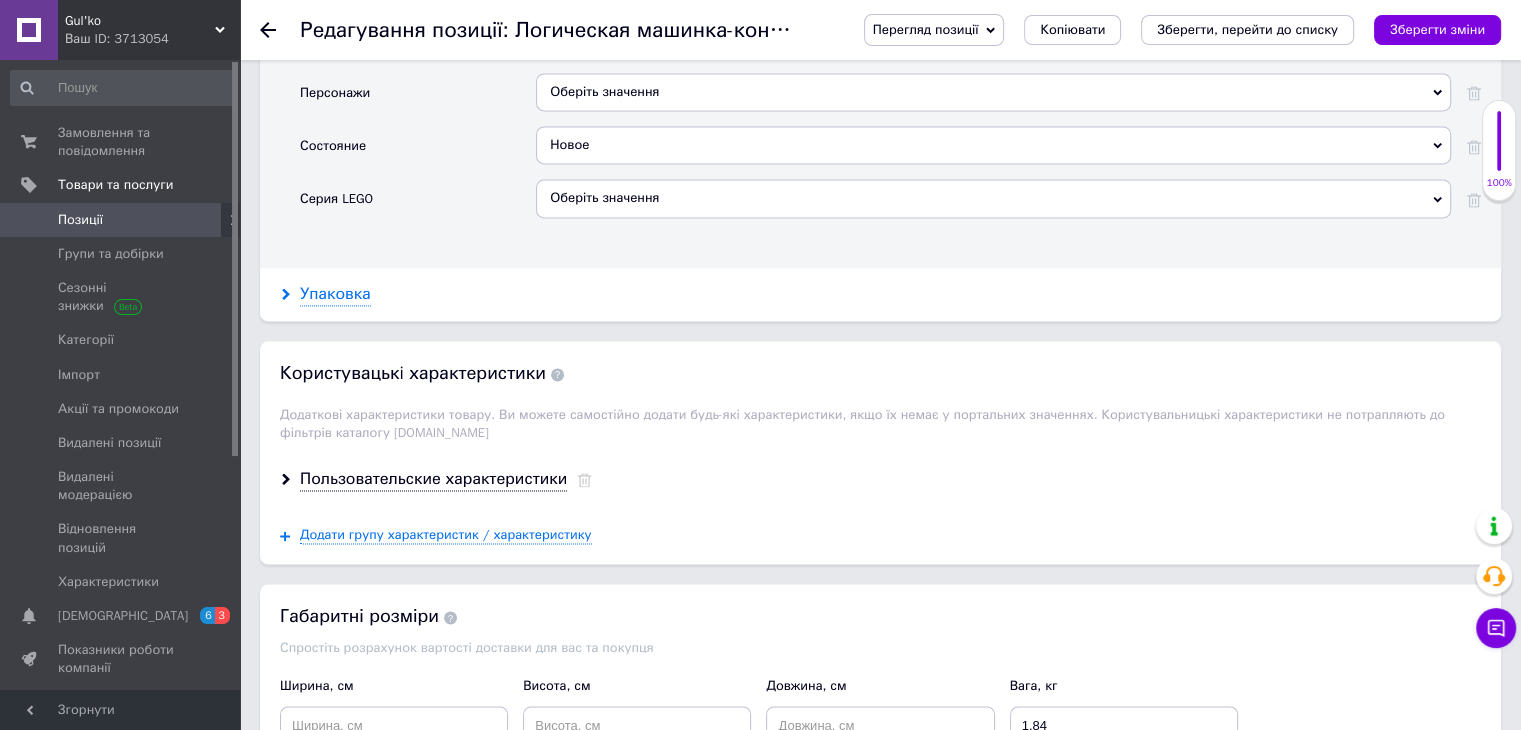 click on "Упаковка" at bounding box center (335, 294) 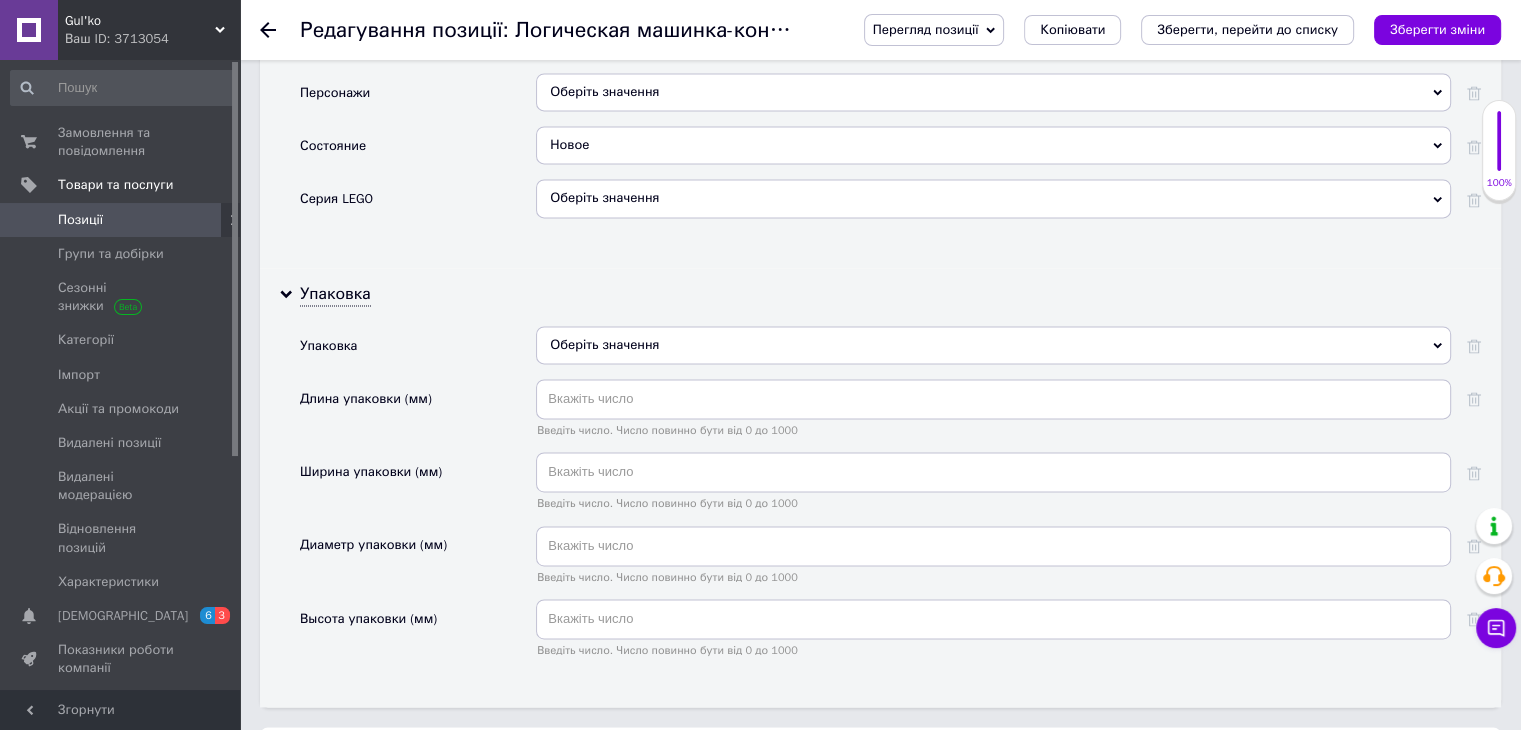 click on "Оберіть значення" at bounding box center (993, 345) 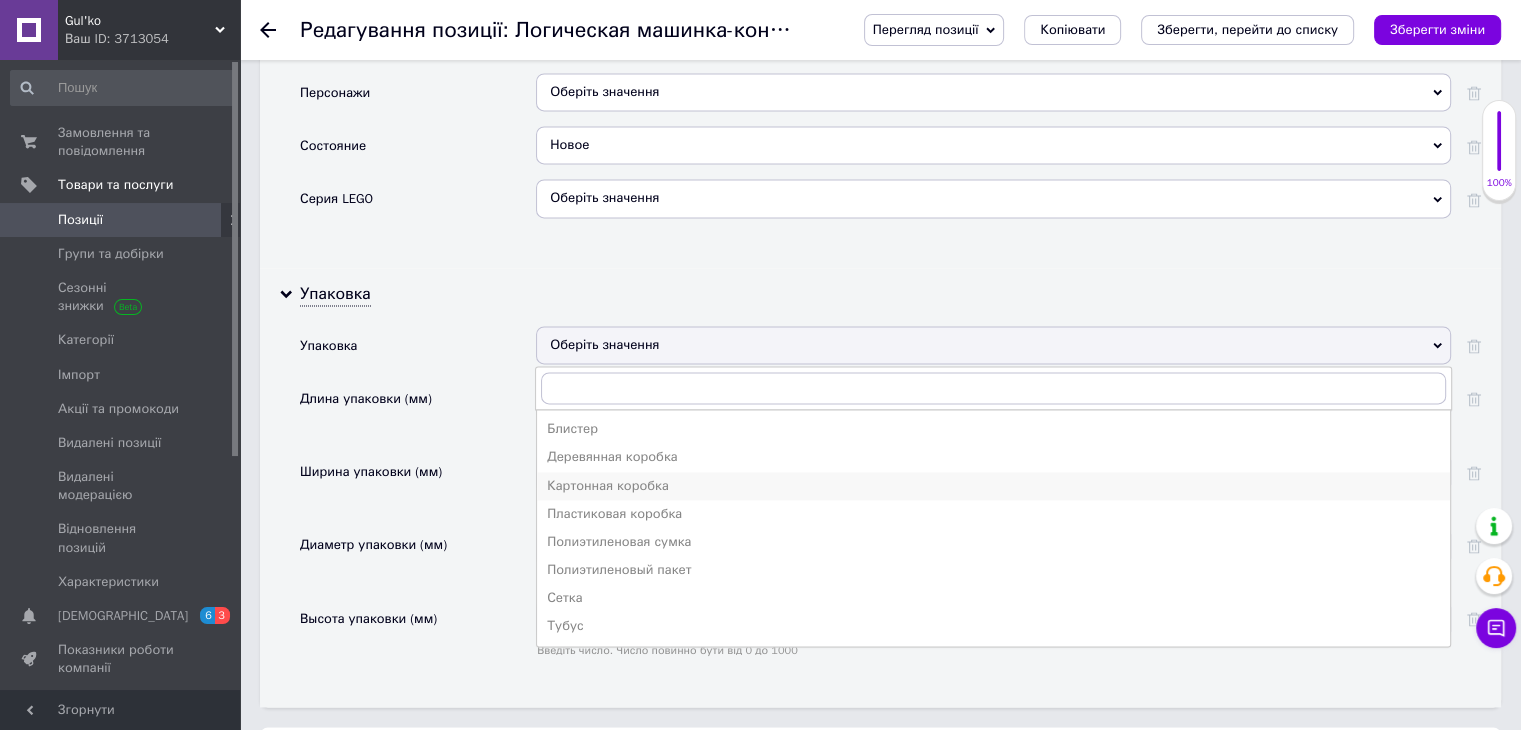click on "Картонная коробка" at bounding box center (993, 486) 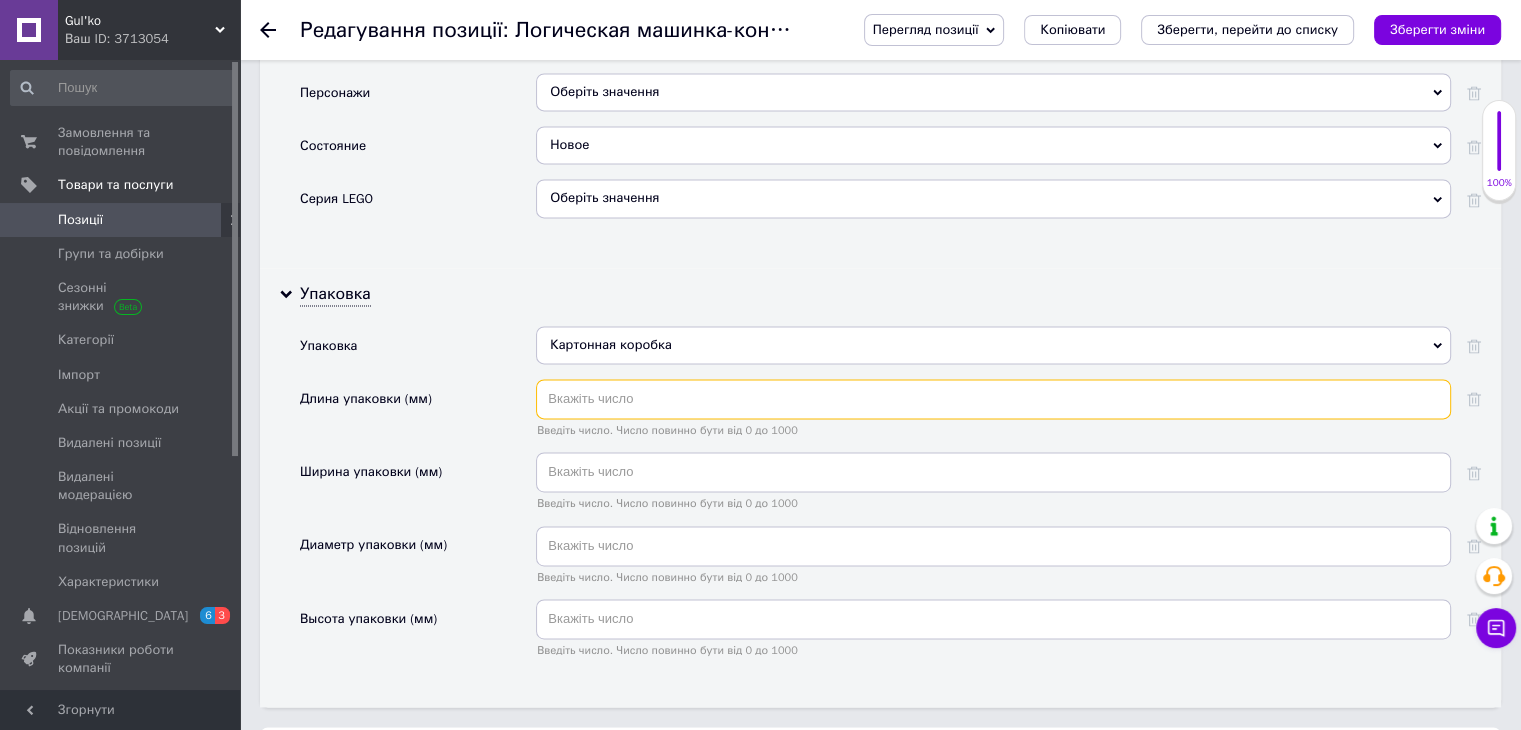 click at bounding box center [993, 399] 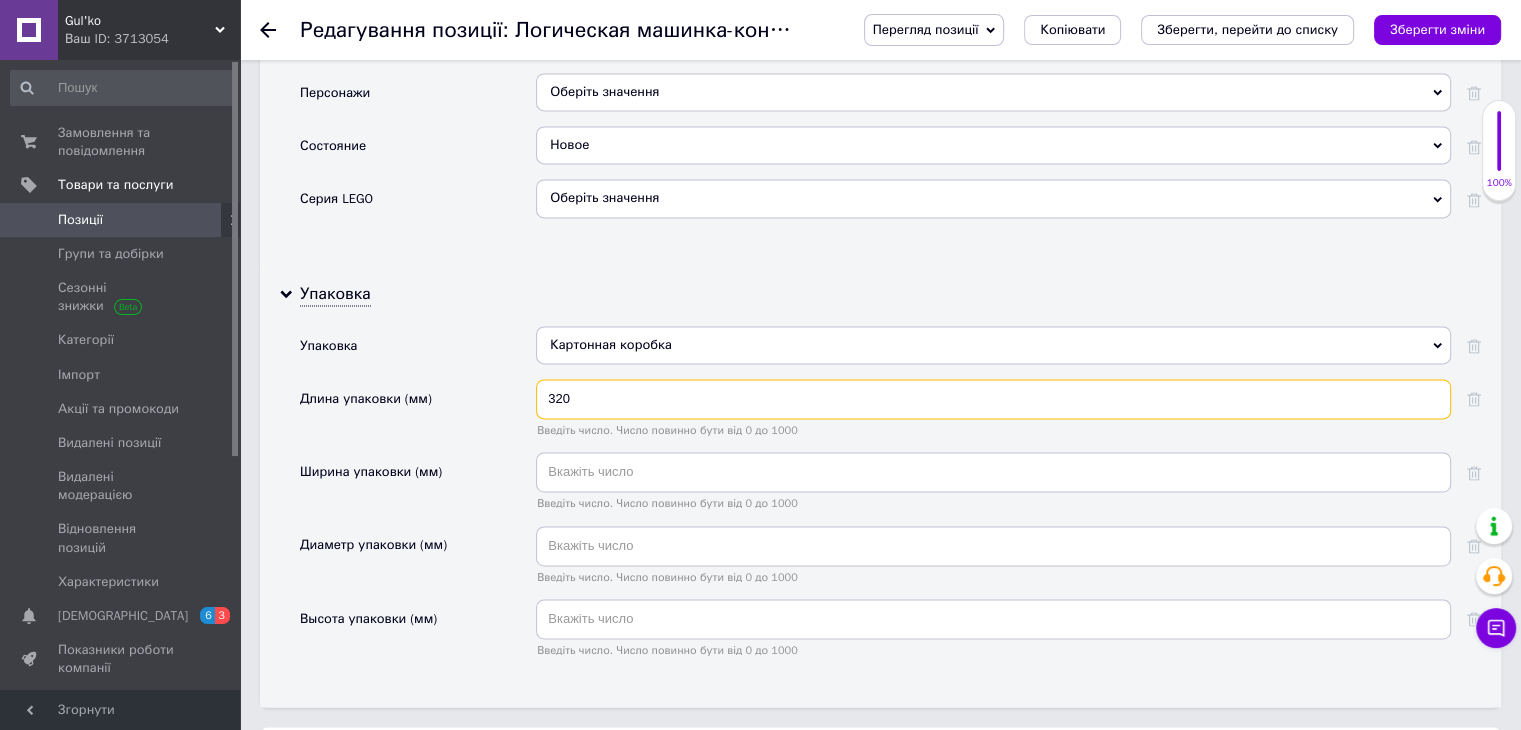 type on "320" 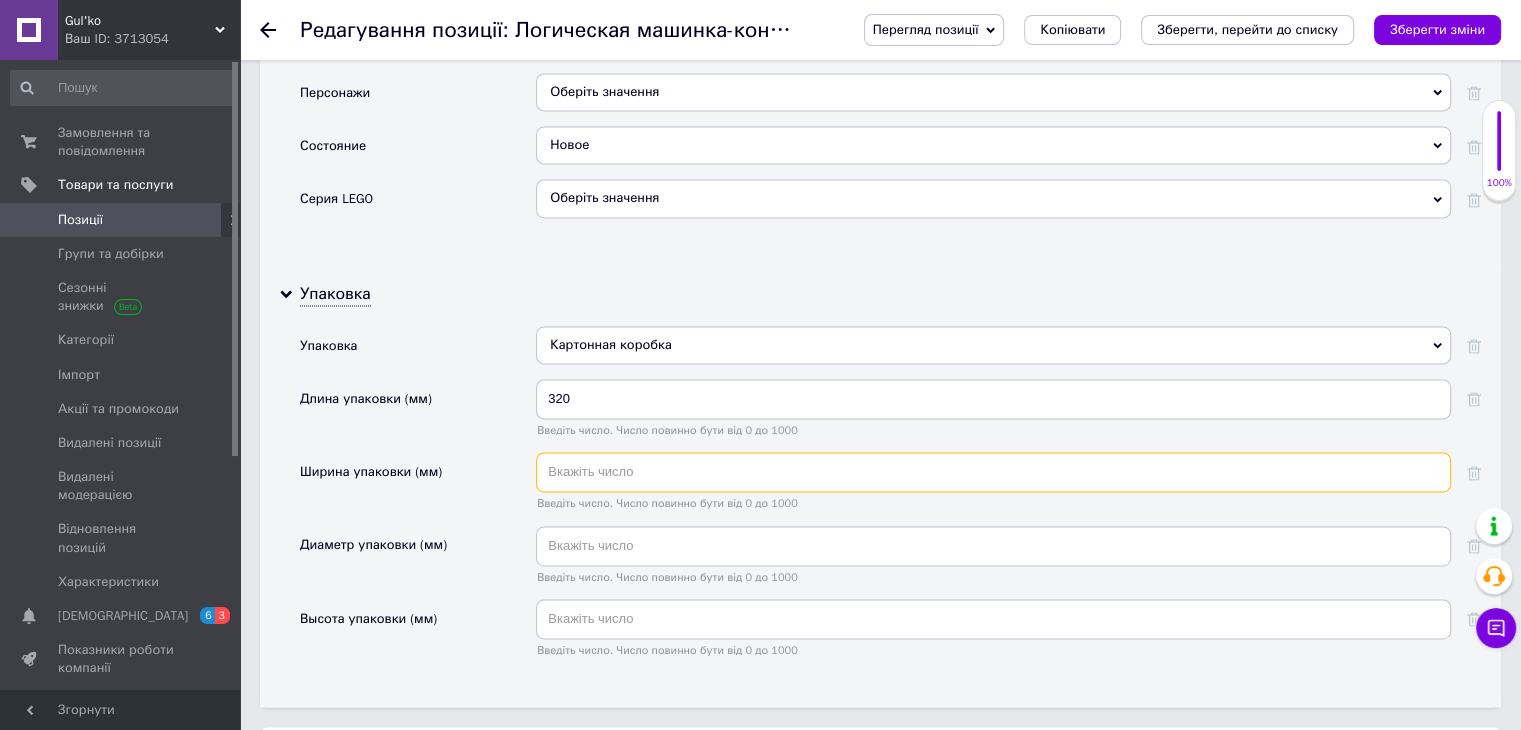 click at bounding box center (993, 472) 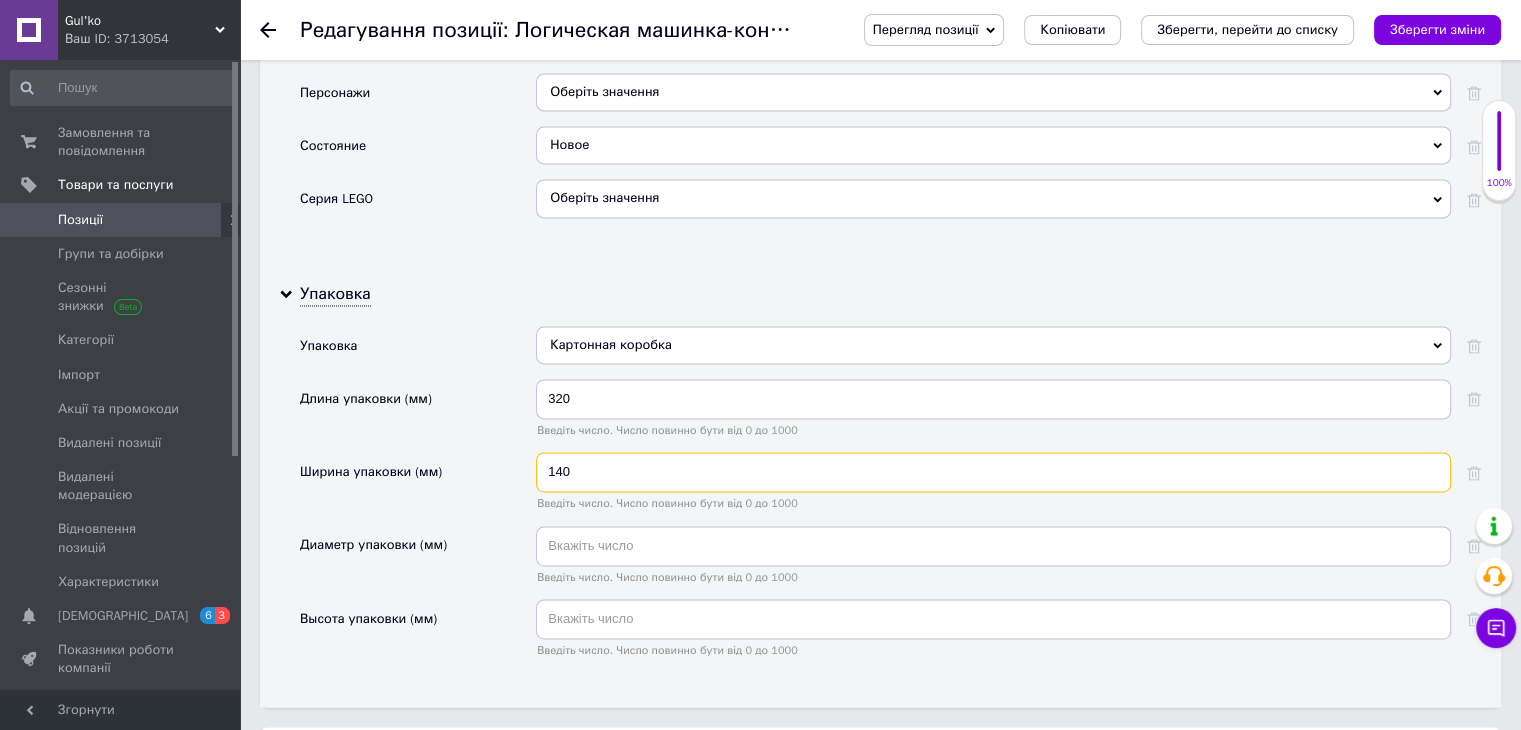 type on "140" 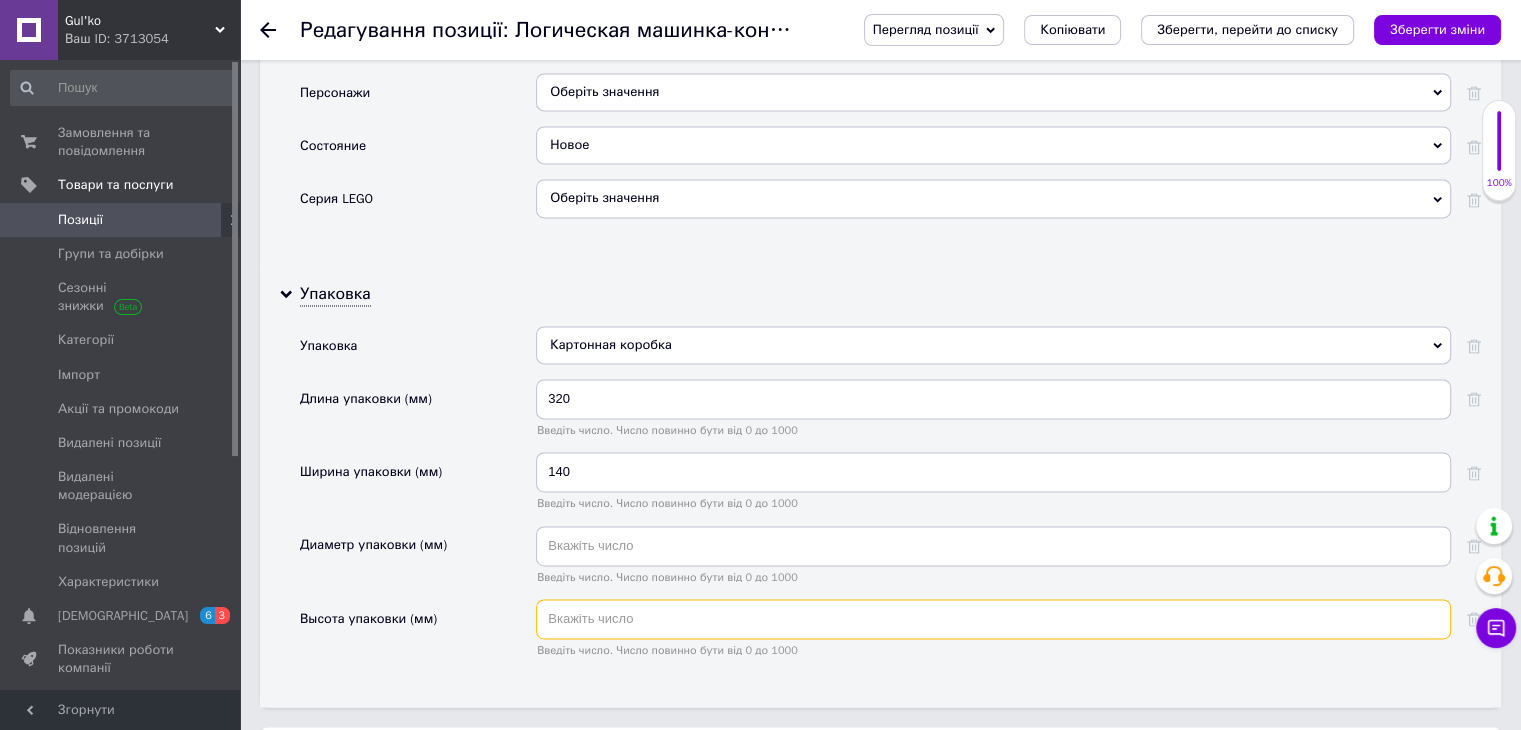 click at bounding box center [993, 619] 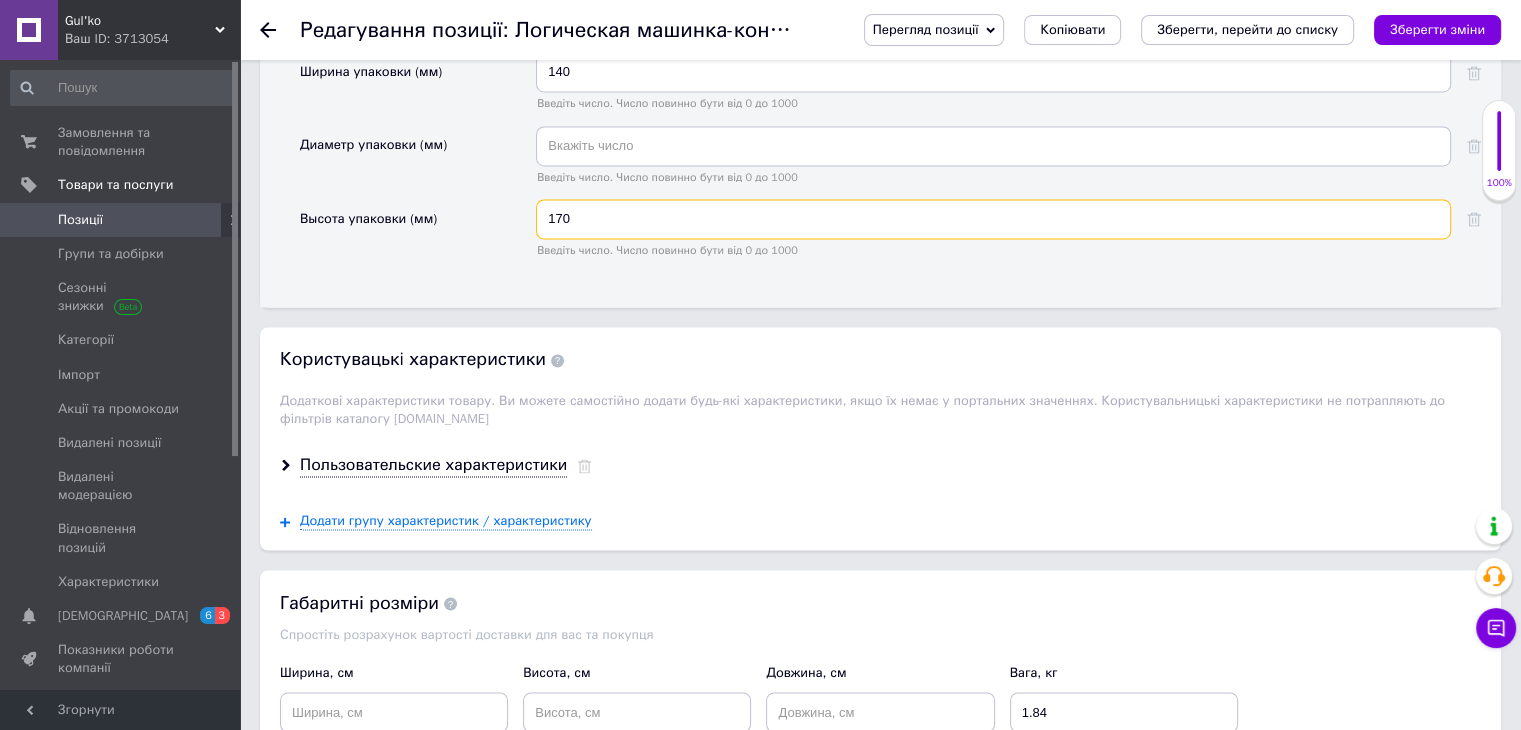 scroll, scrollTop: 3400, scrollLeft: 0, axis: vertical 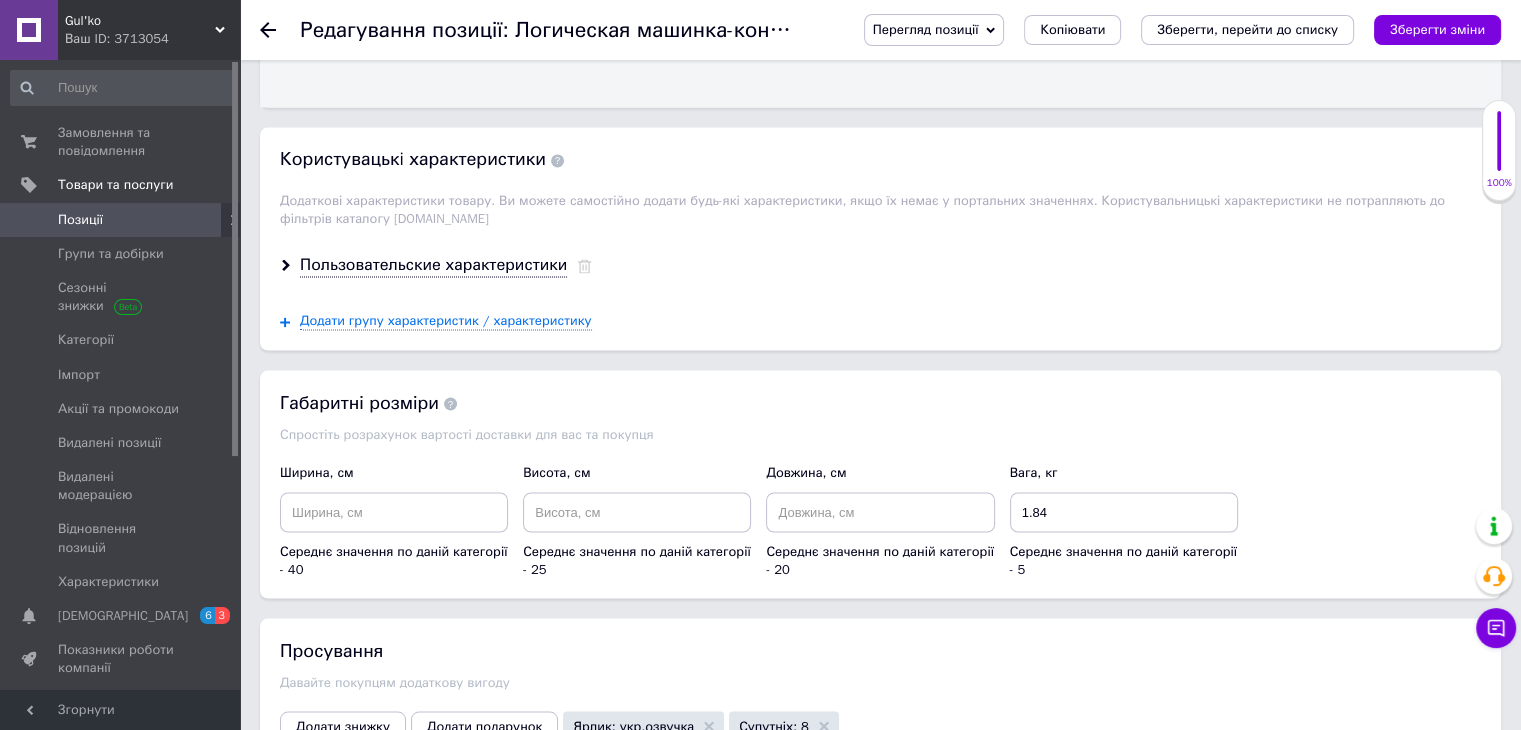 type on "170" 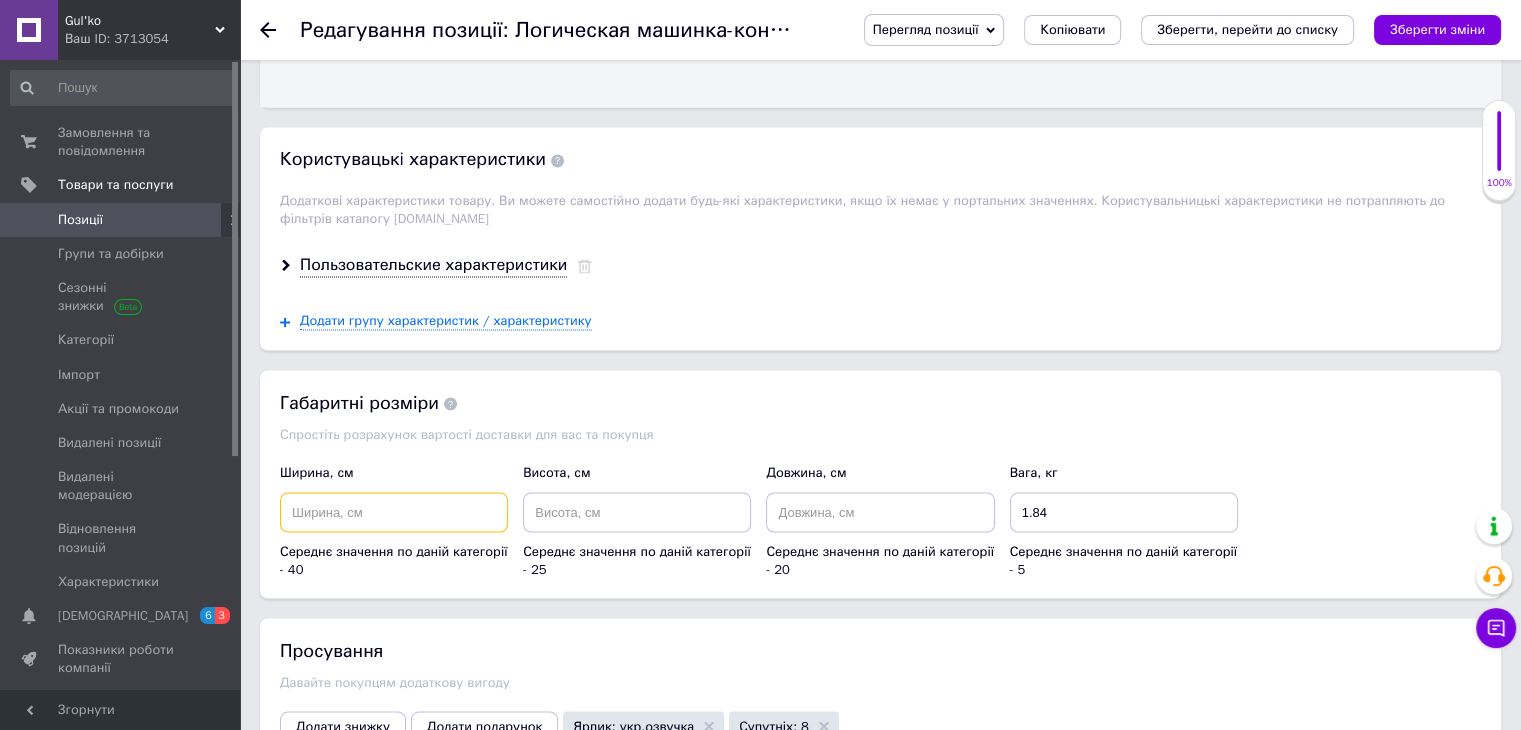 click at bounding box center (394, 512) 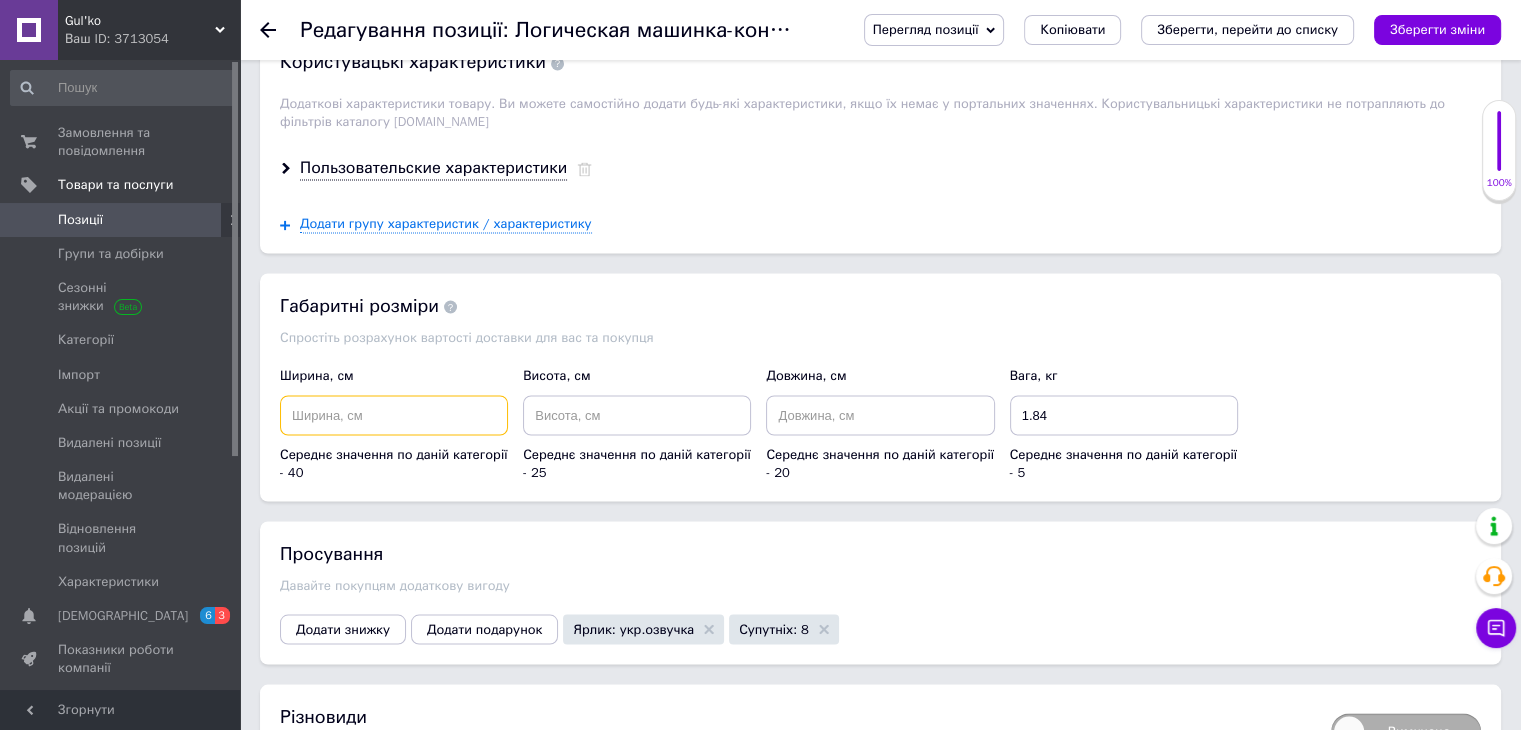 scroll, scrollTop: 3500, scrollLeft: 0, axis: vertical 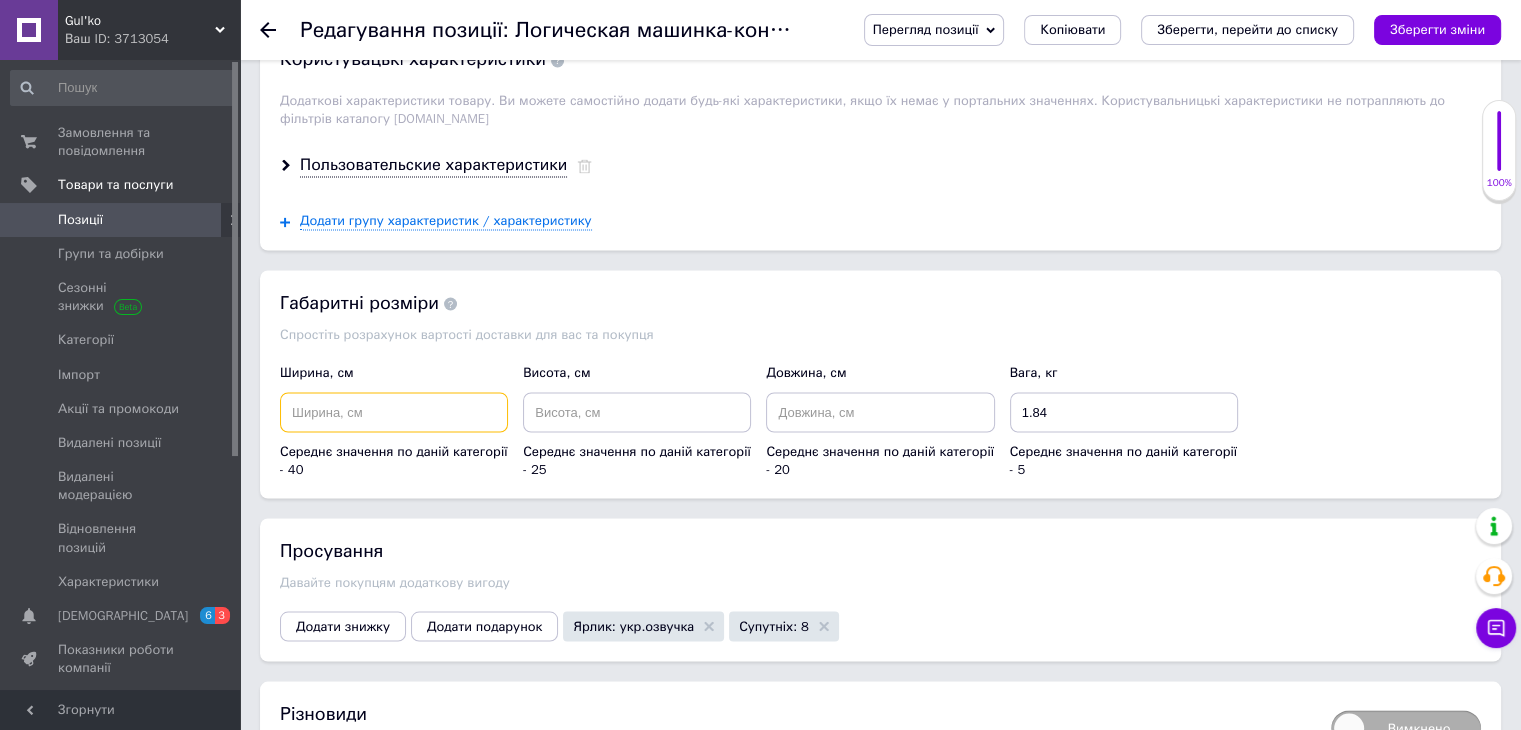 click at bounding box center (394, 412) 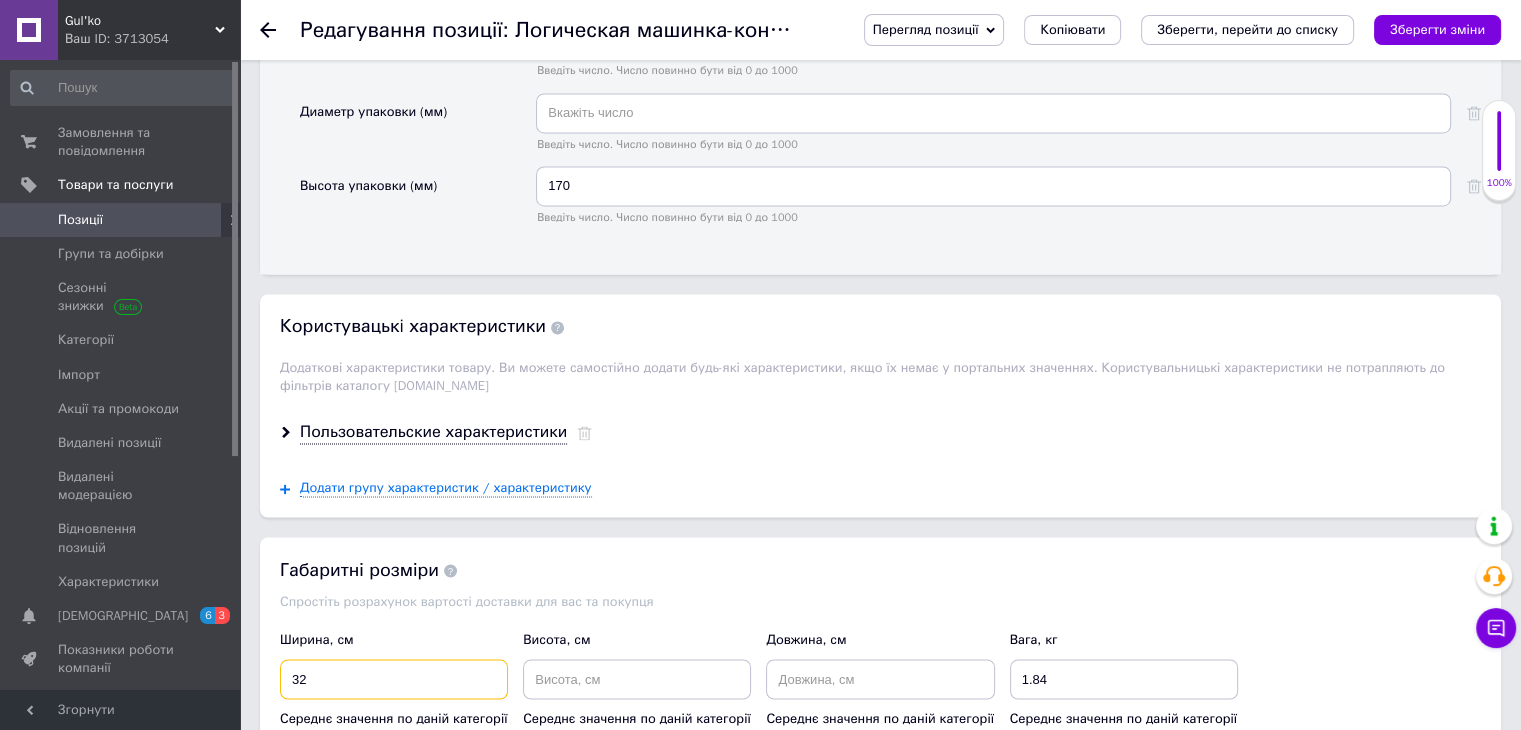 scroll, scrollTop: 3500, scrollLeft: 0, axis: vertical 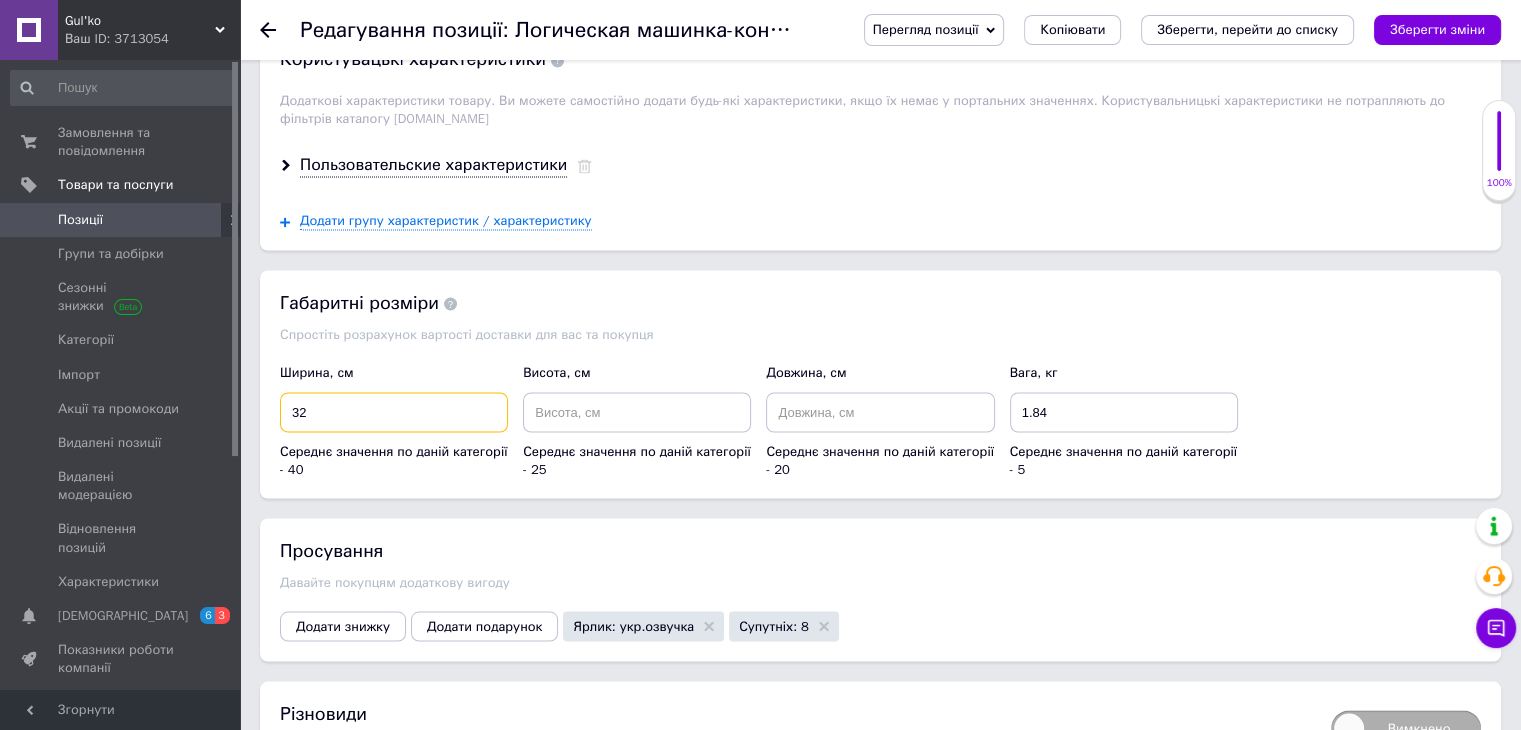 type on "32" 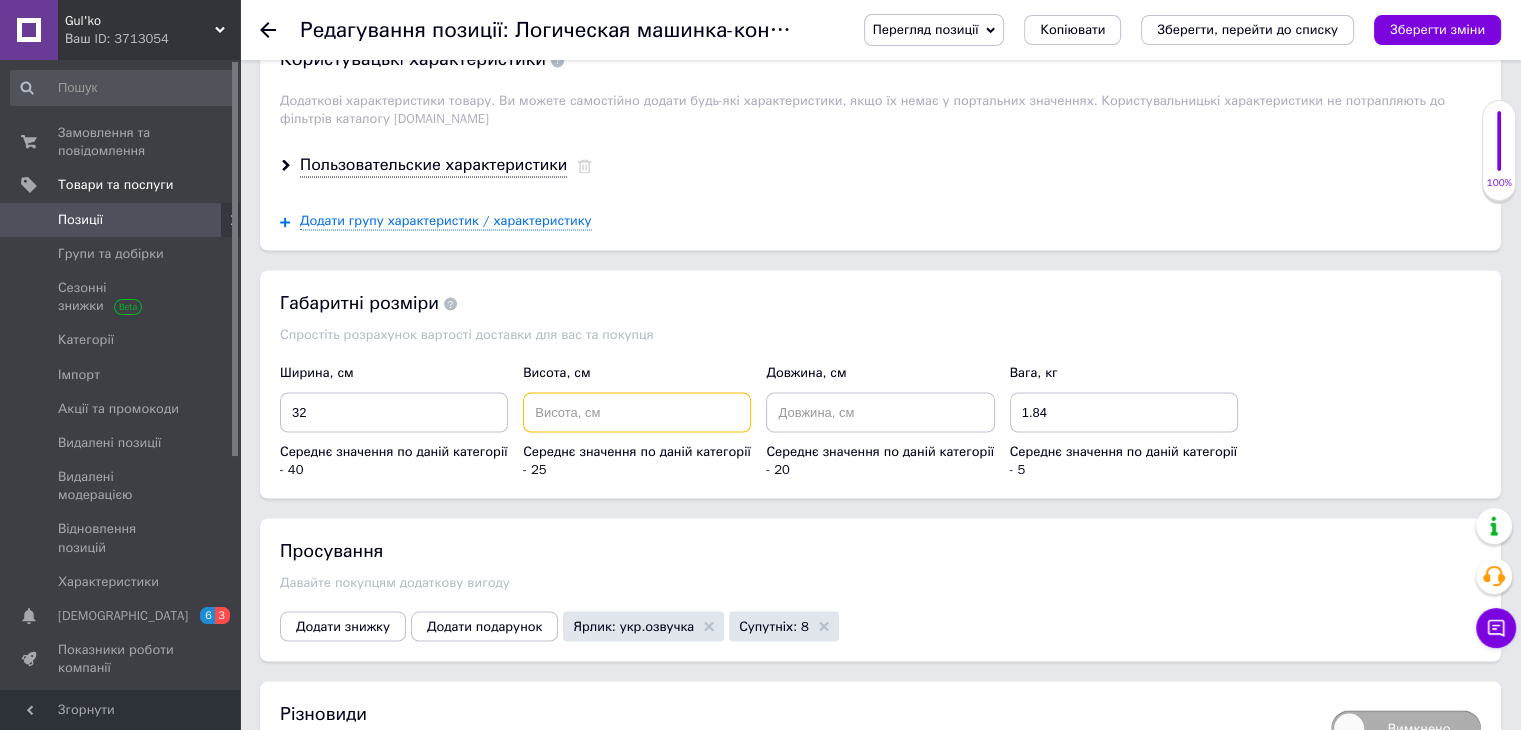 click at bounding box center [637, 412] 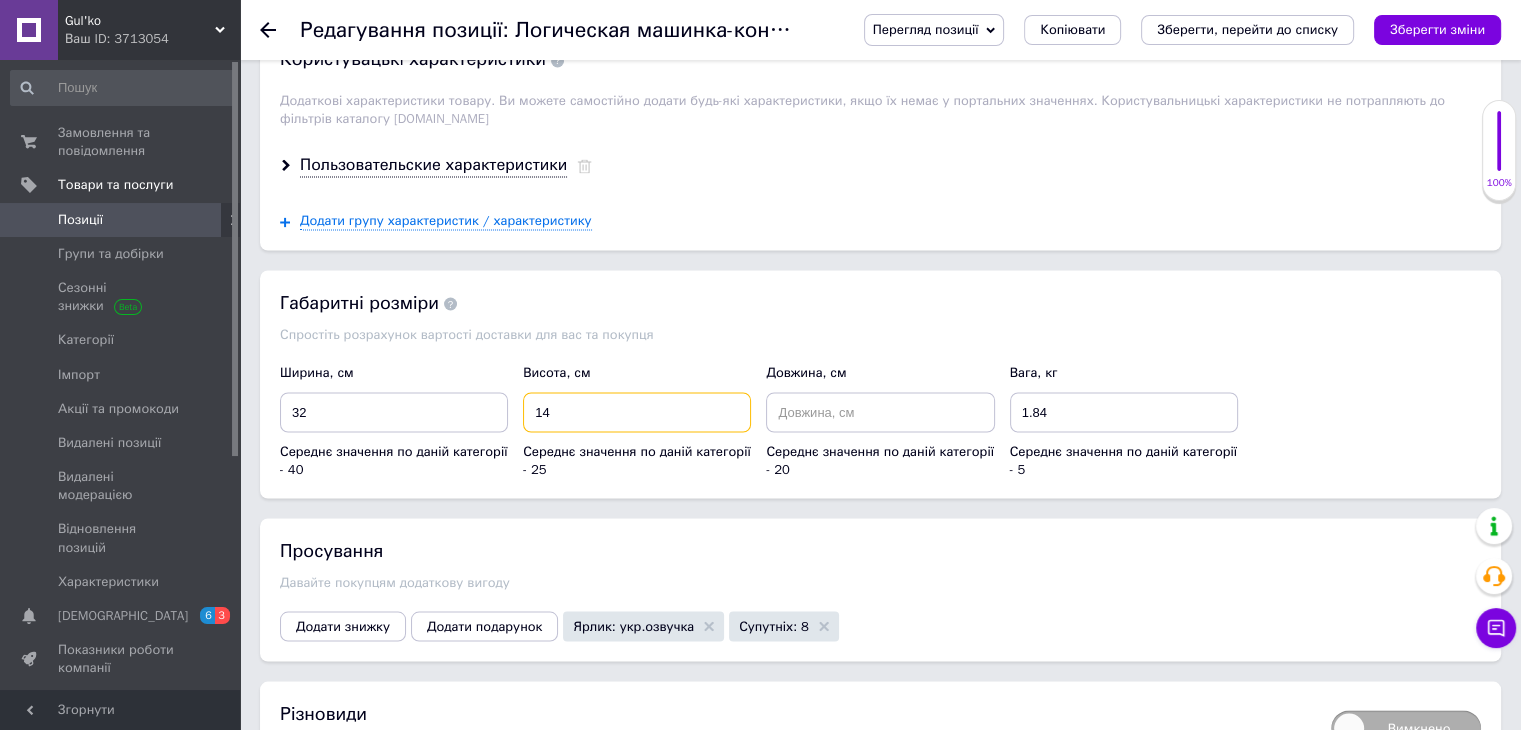 type on "14" 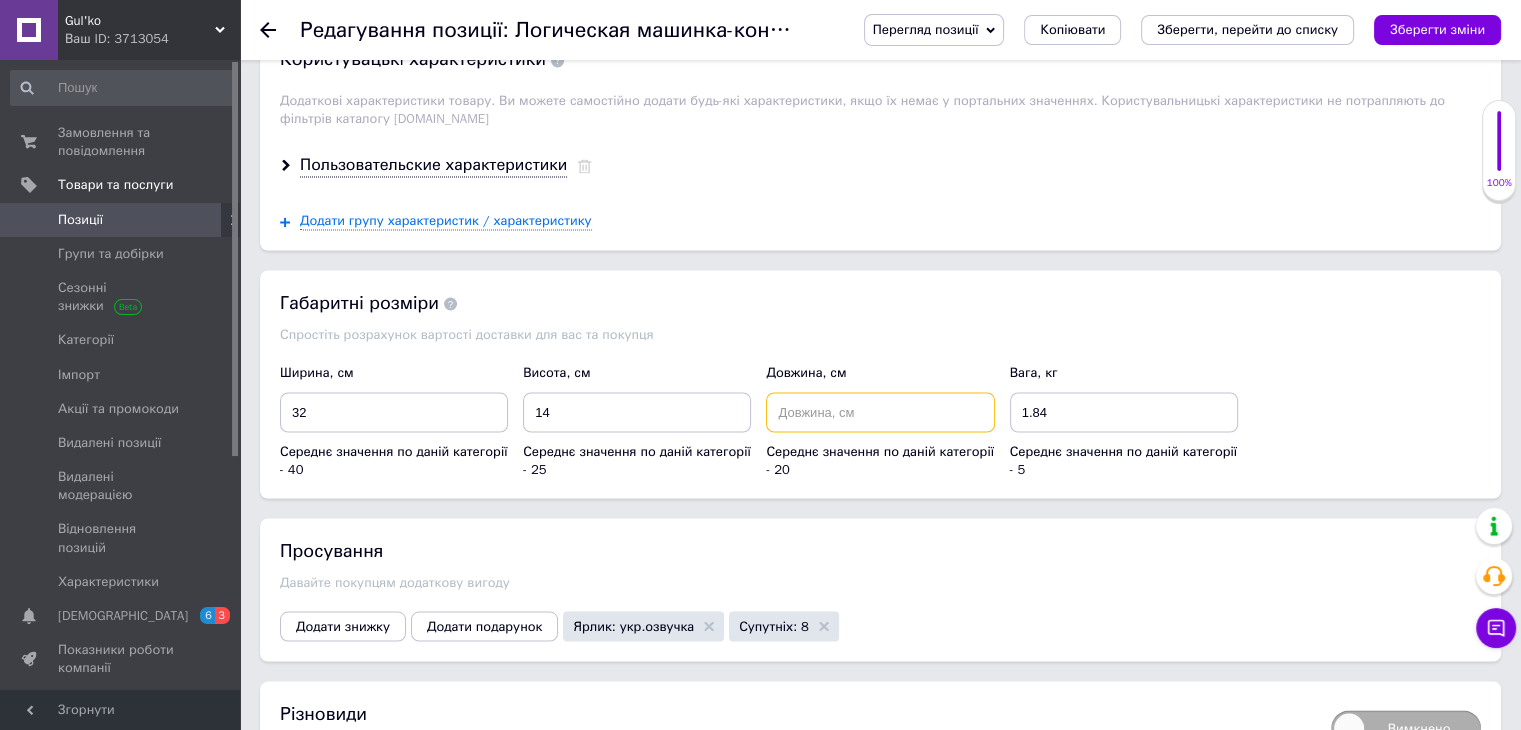 click at bounding box center (880, 412) 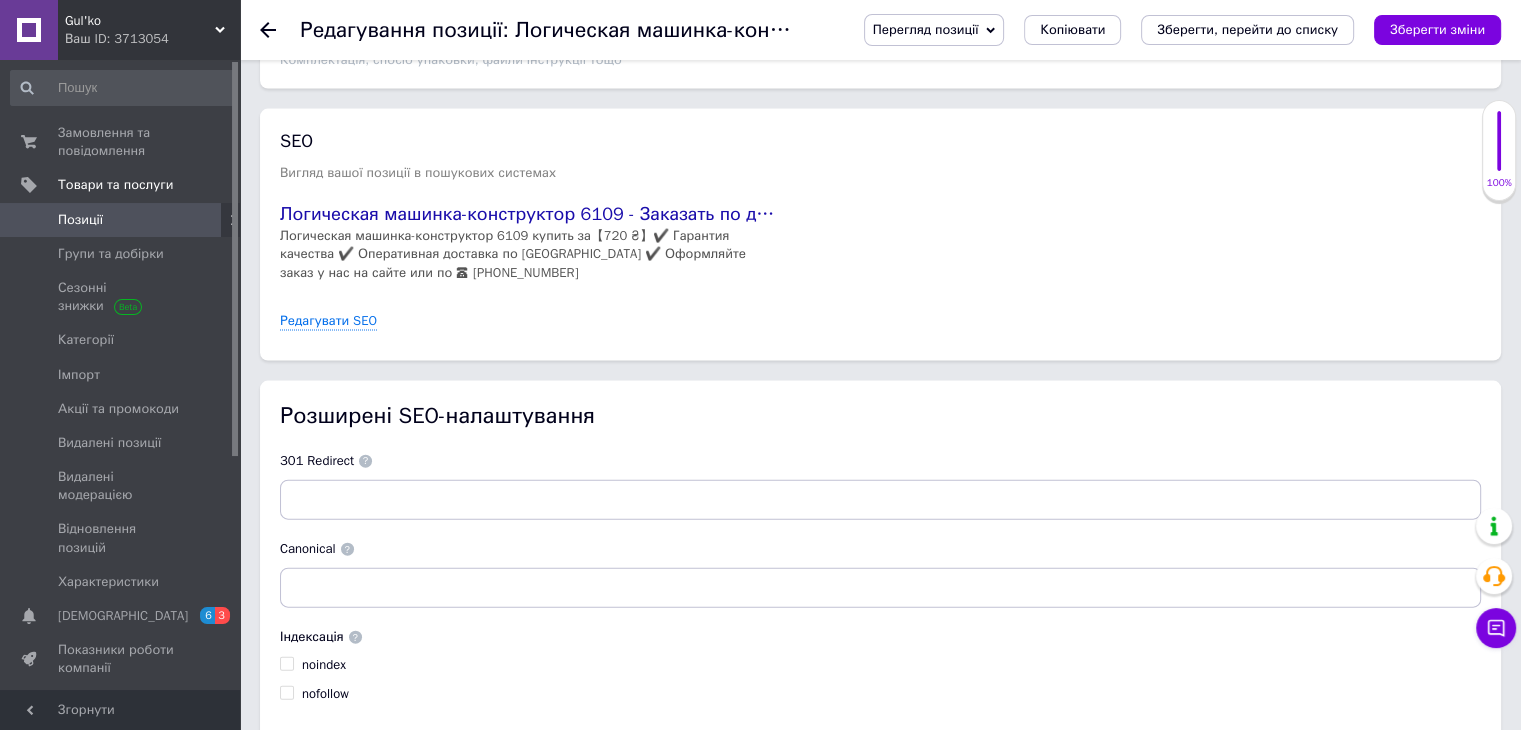 scroll, scrollTop: 4376, scrollLeft: 0, axis: vertical 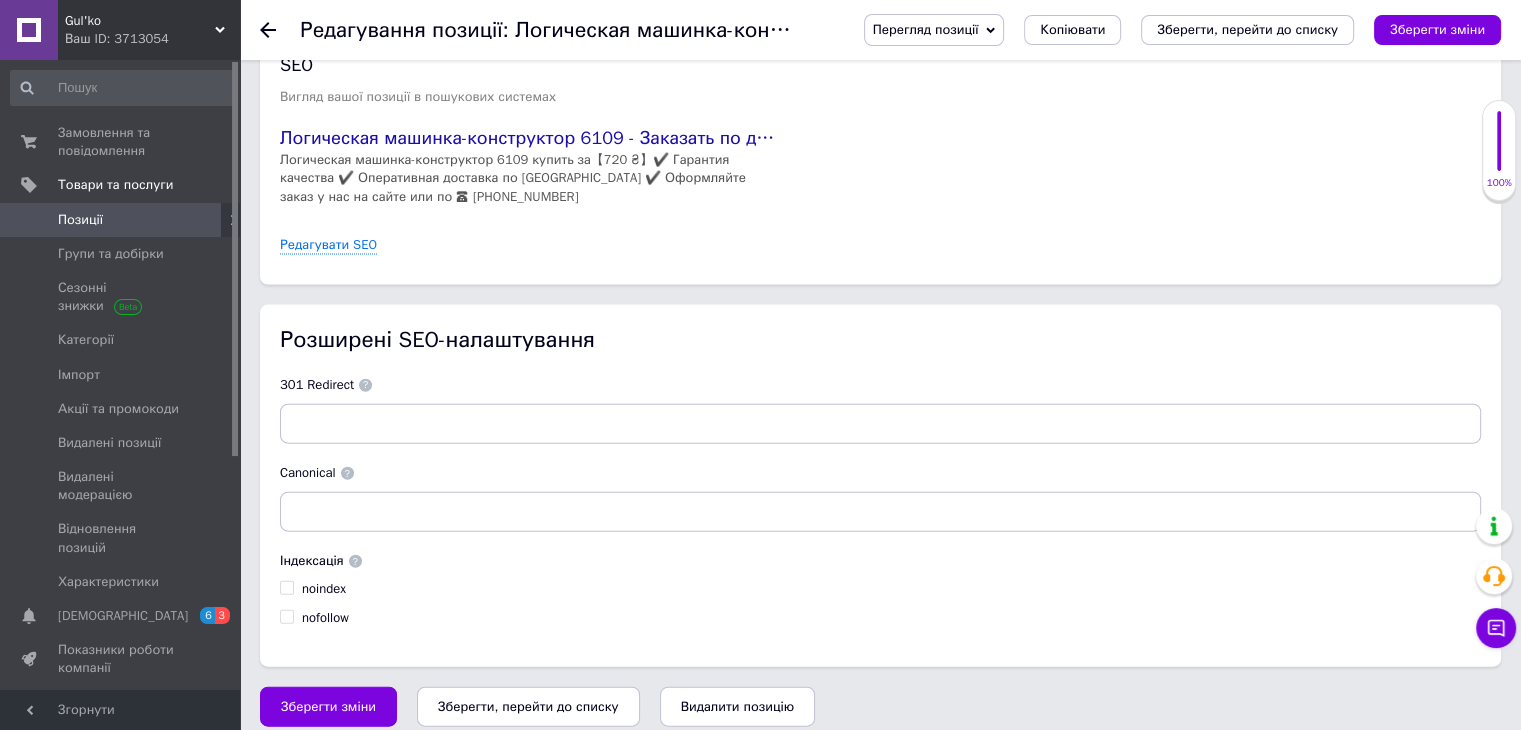 type on "17" 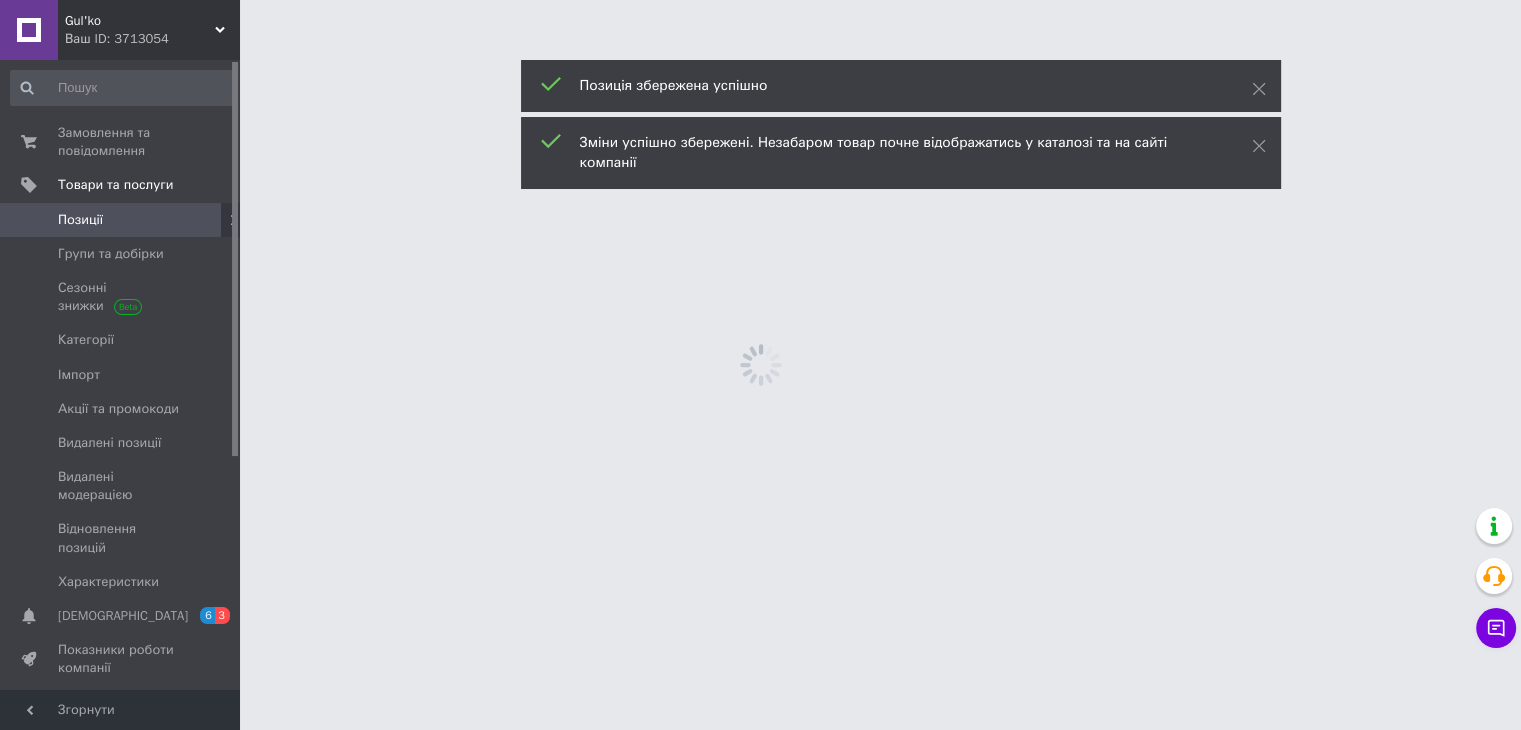 scroll, scrollTop: 0, scrollLeft: 0, axis: both 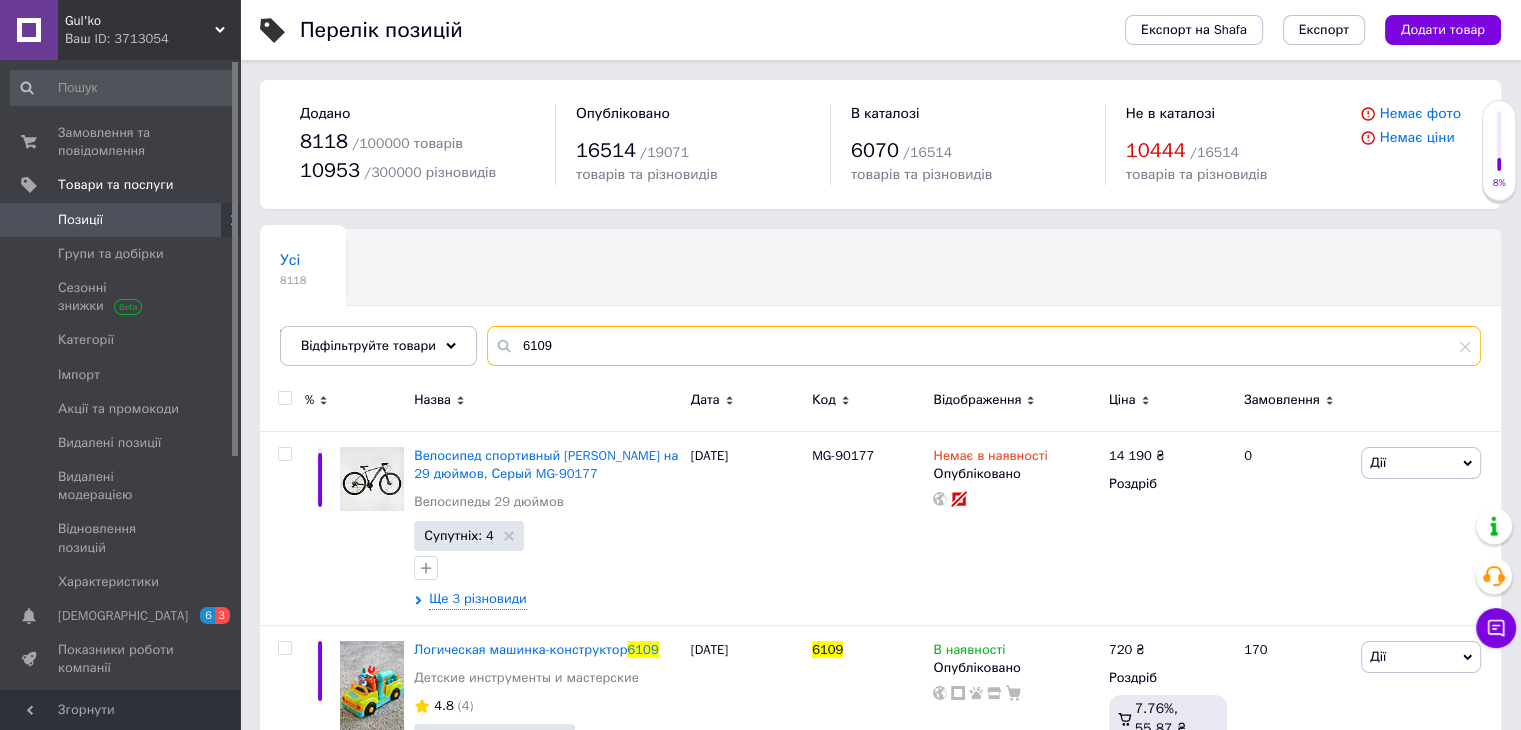 drag, startPoint x: 532, startPoint y: 342, endPoint x: 496, endPoint y: 347, distance: 36.345562 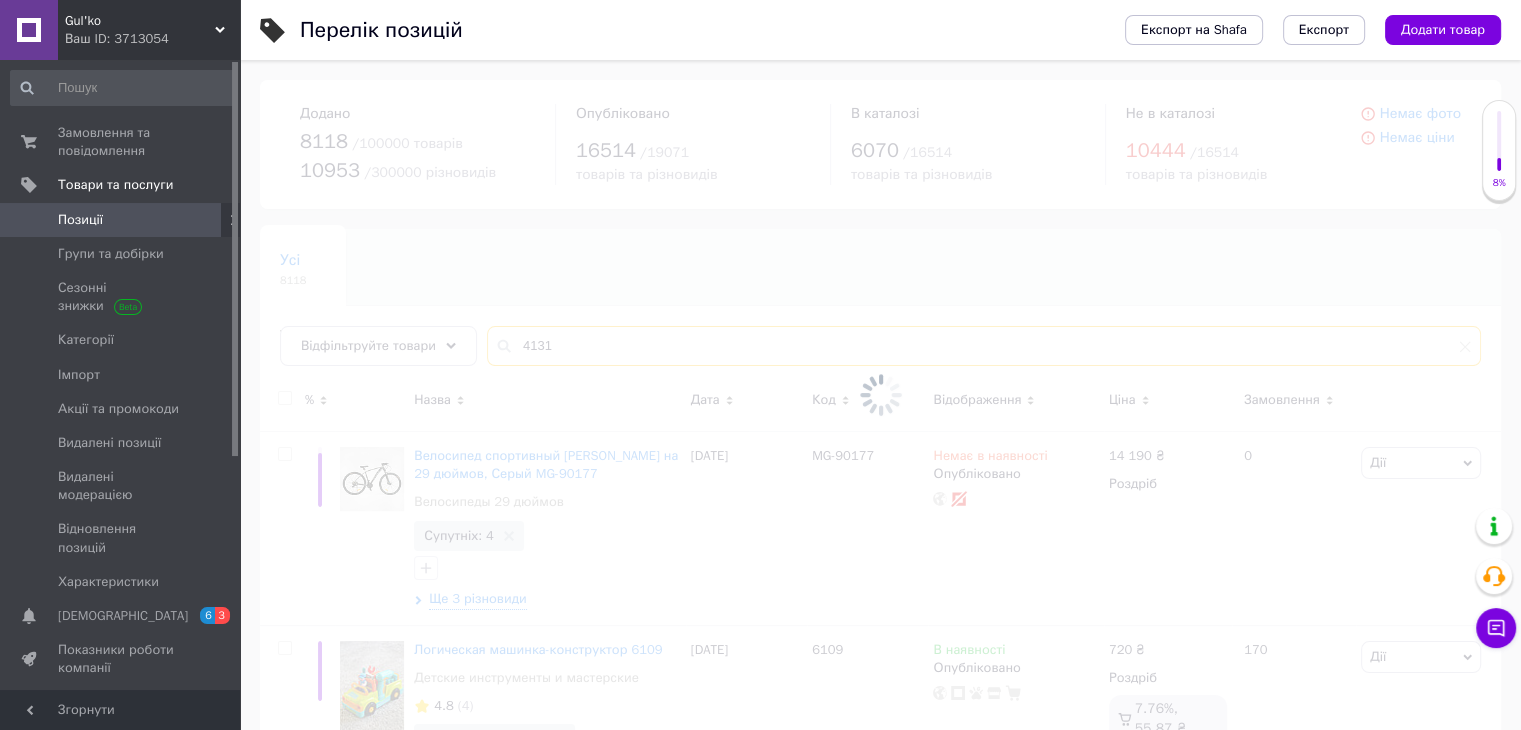 type on "4131" 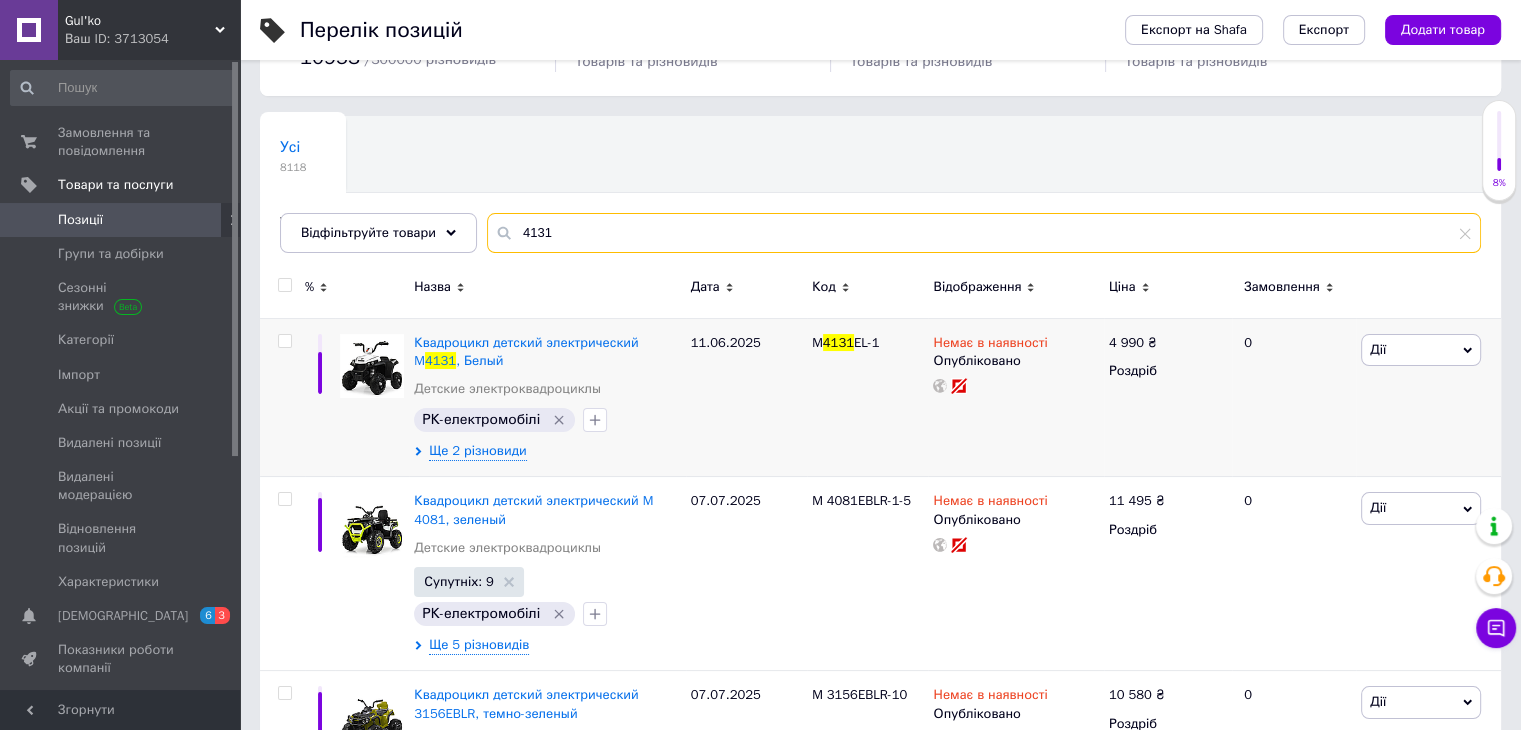 scroll, scrollTop: 200, scrollLeft: 0, axis: vertical 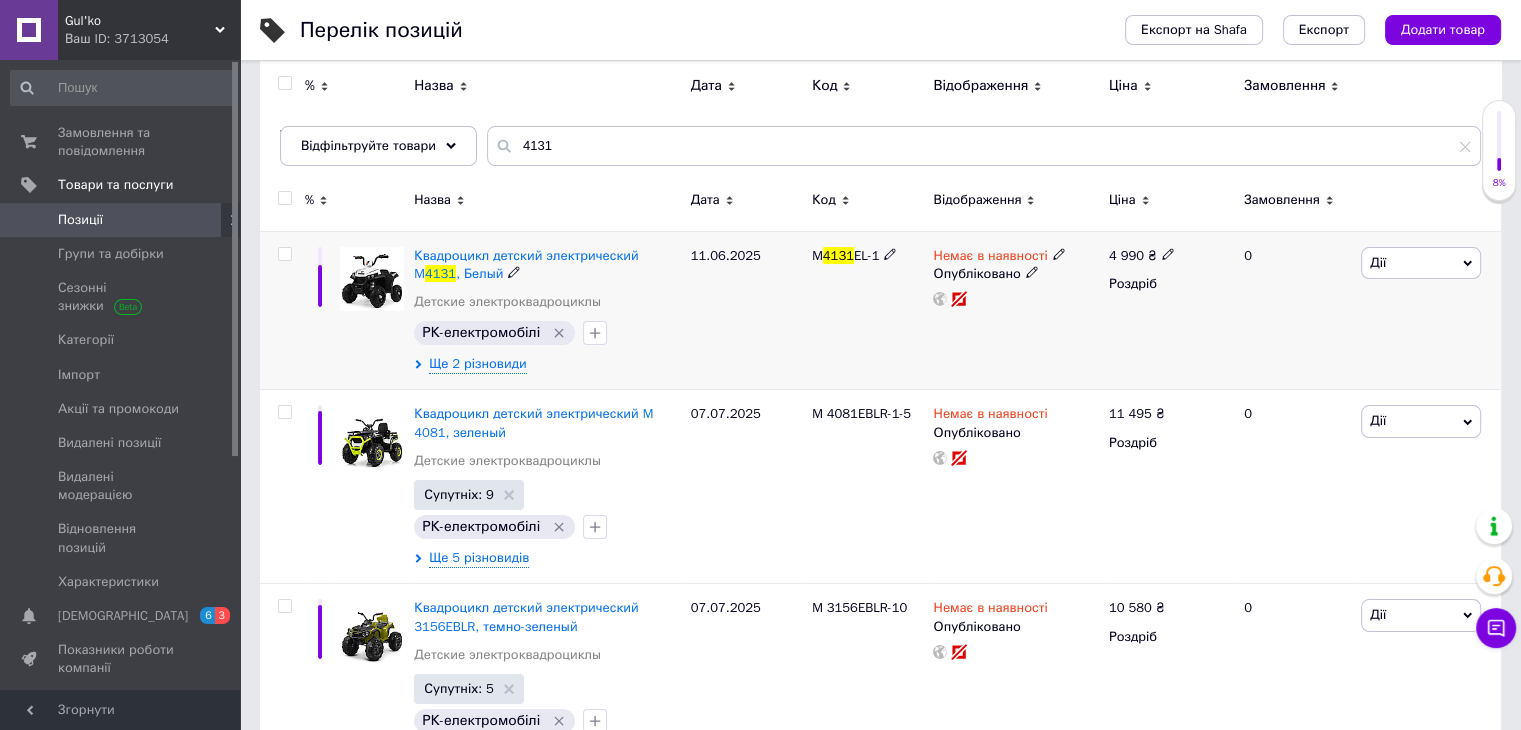 click at bounding box center (372, 279) 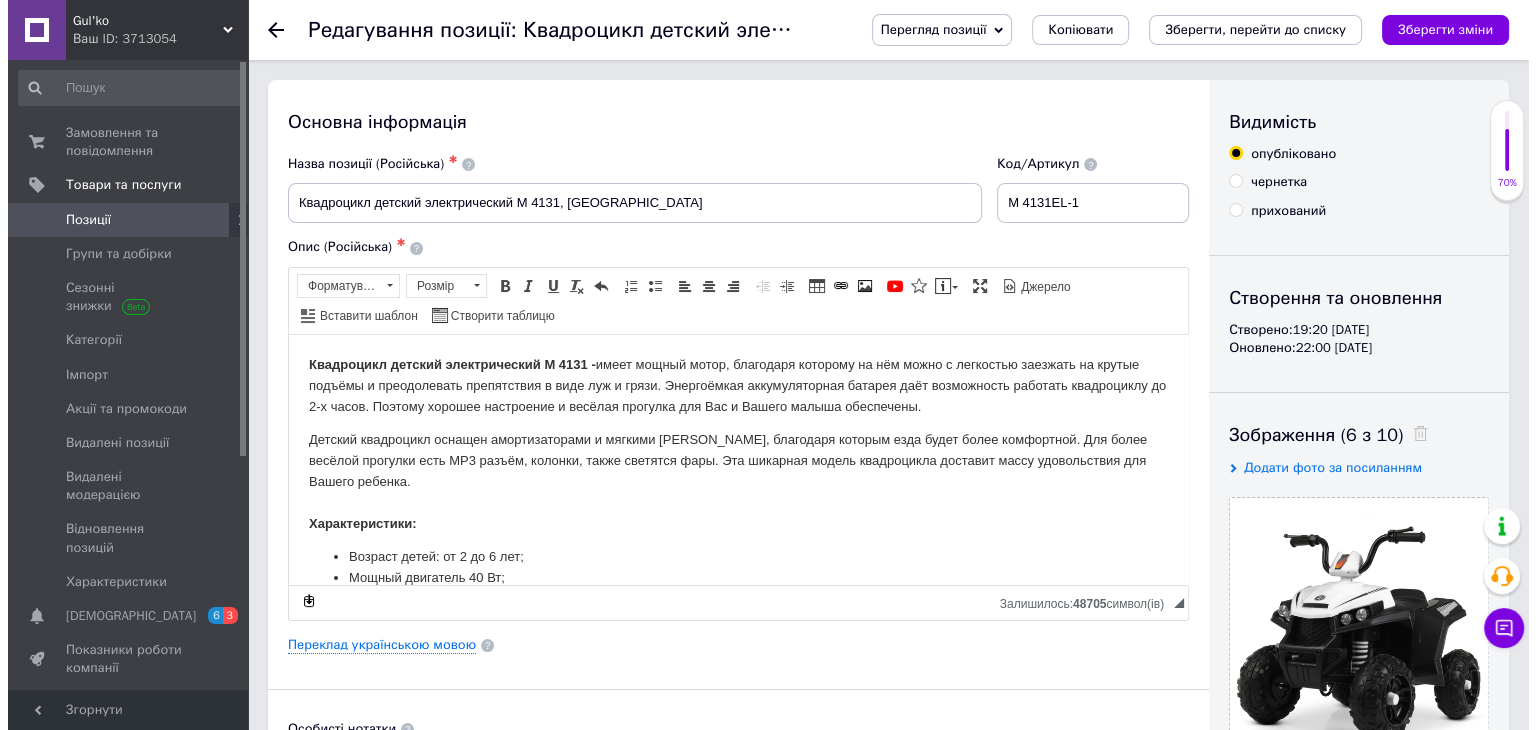 scroll, scrollTop: 0, scrollLeft: 0, axis: both 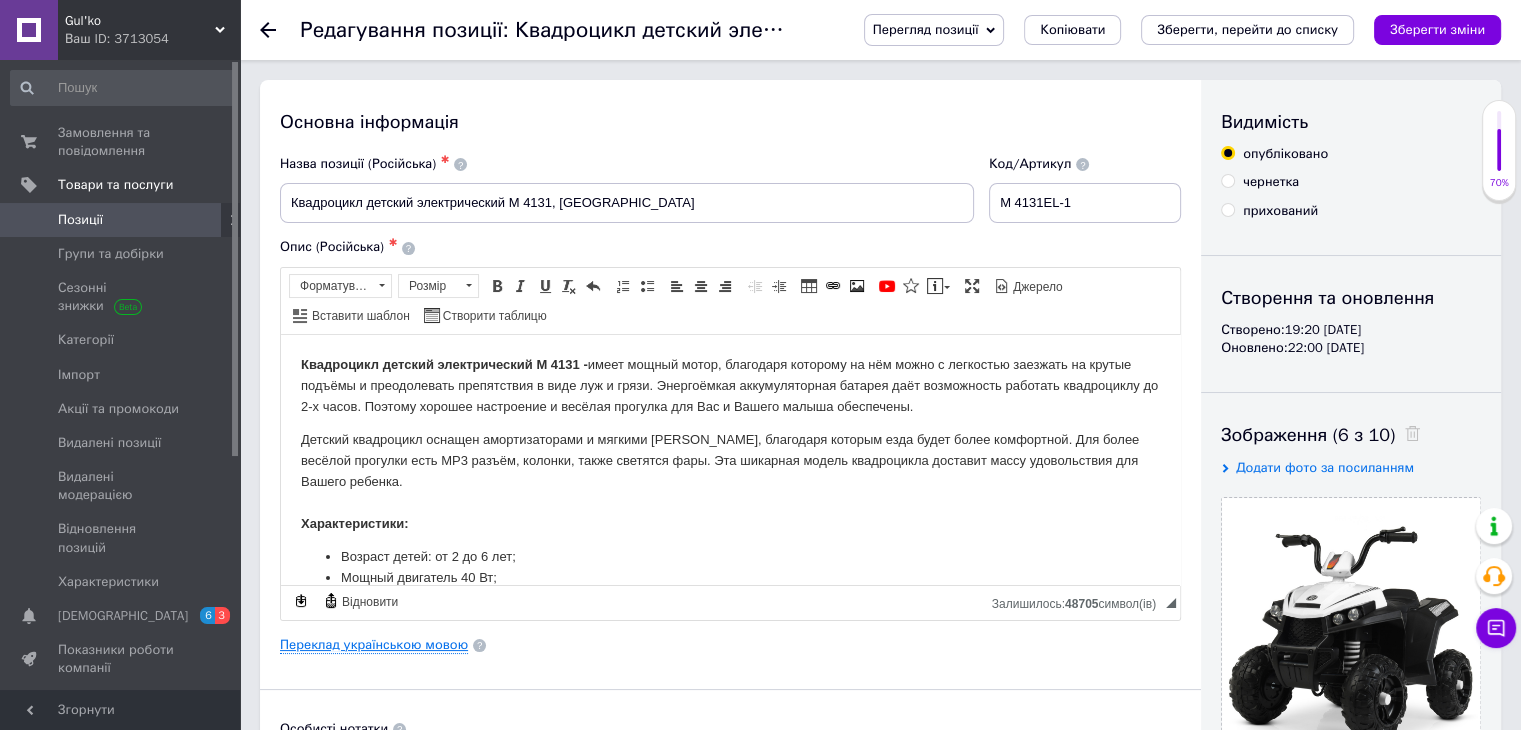 click on "Переклад українською мовою" at bounding box center [374, 645] 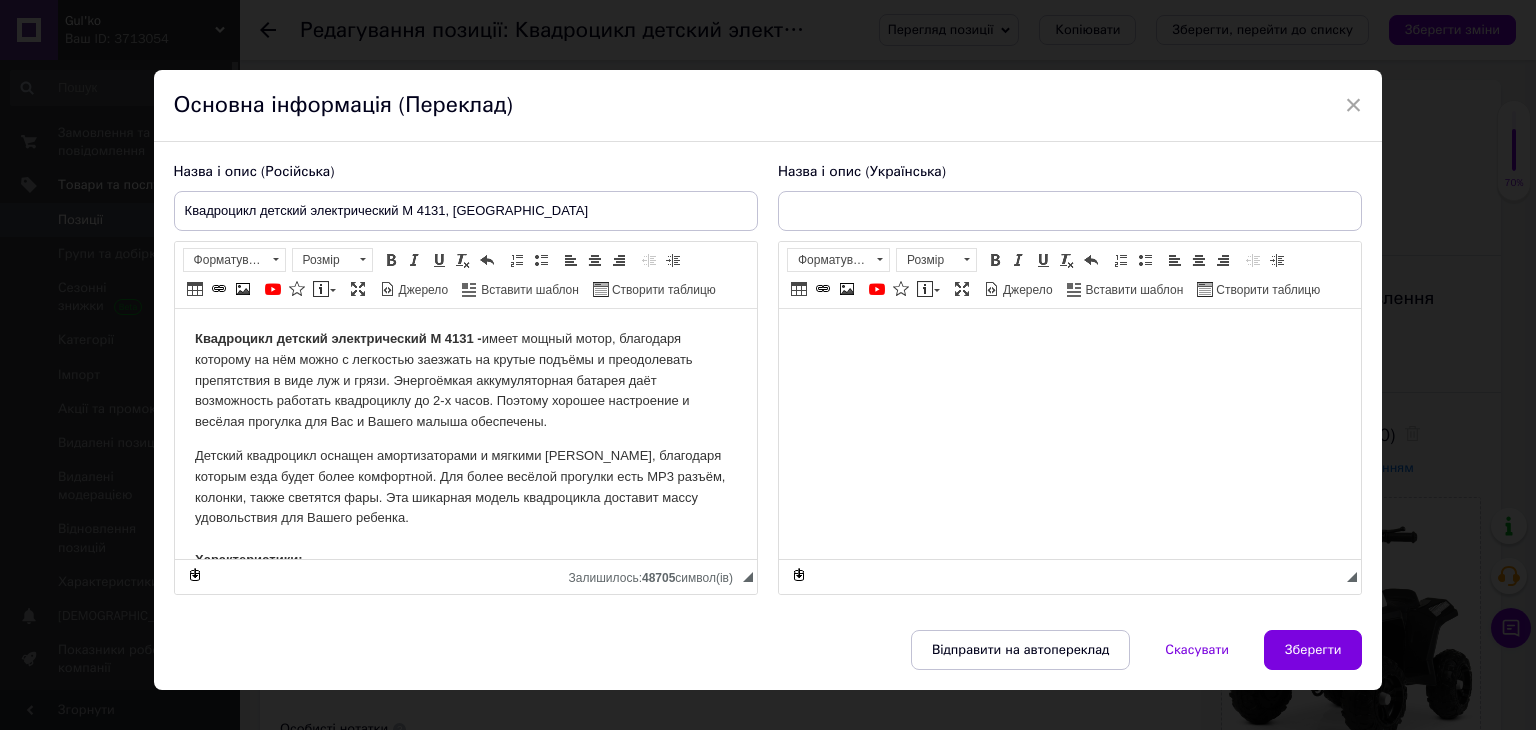 scroll, scrollTop: 0, scrollLeft: 0, axis: both 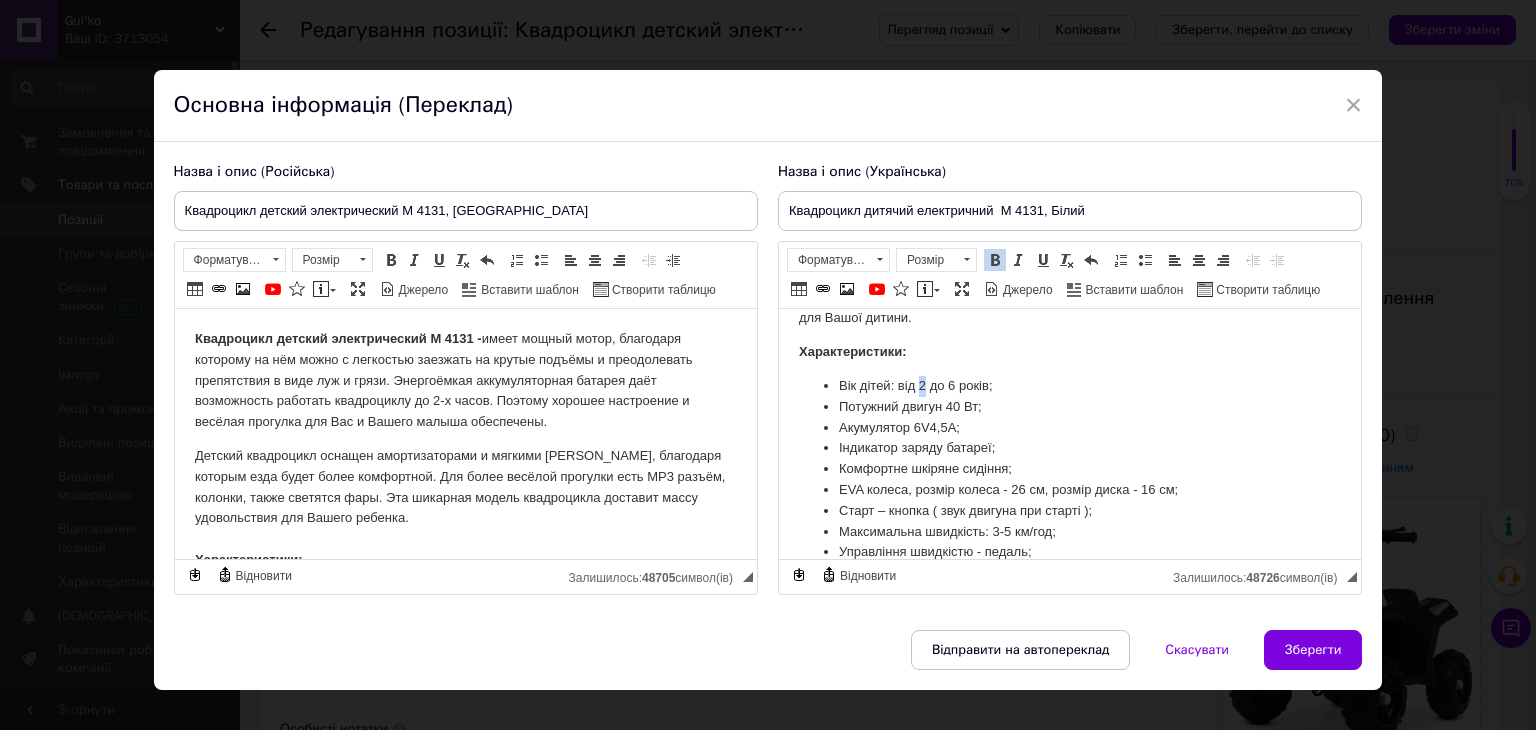 click on "Вік дітей: від 2 до 6 років;" at bounding box center (1069, 386) 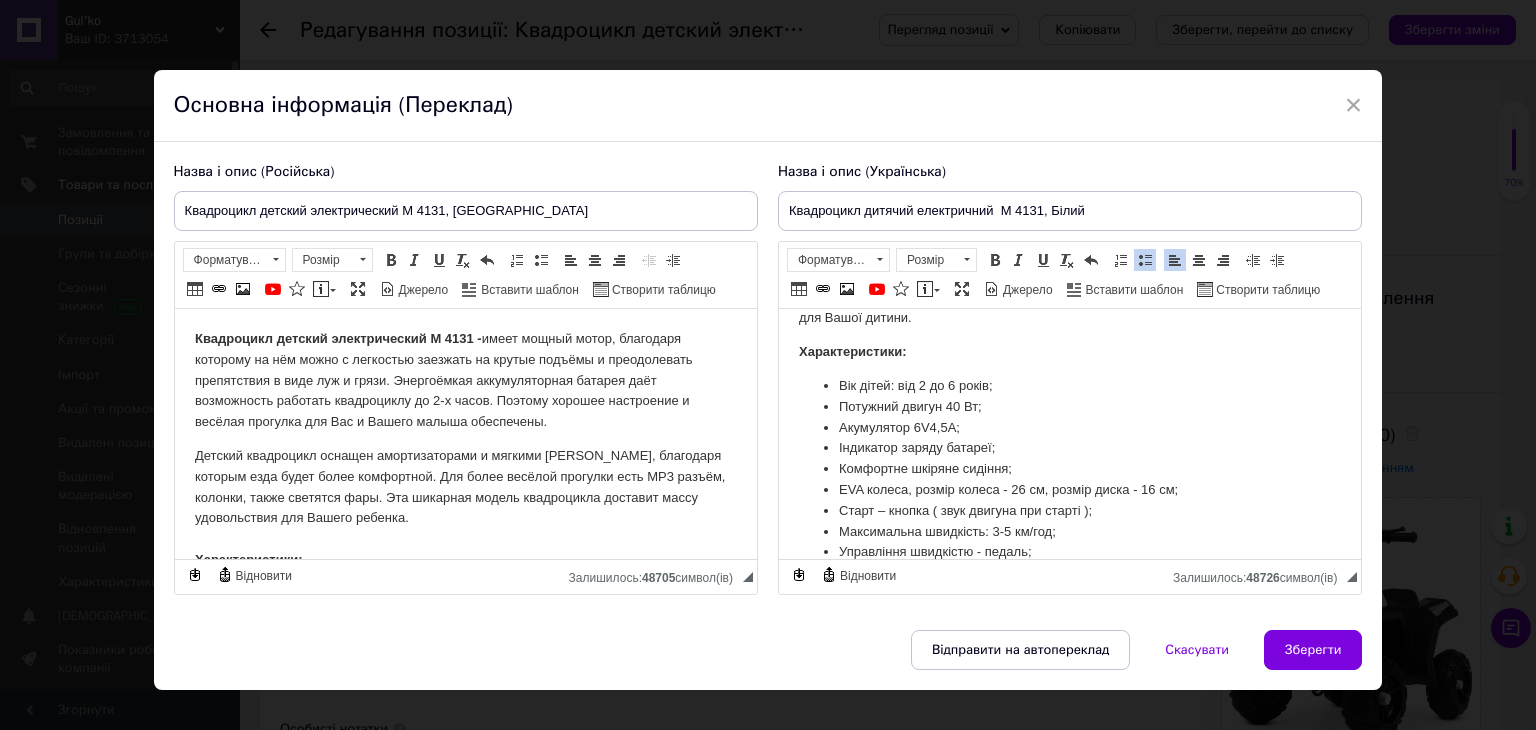 click on "Вік дітей: від 2 до 6 років;" at bounding box center [1069, 386] 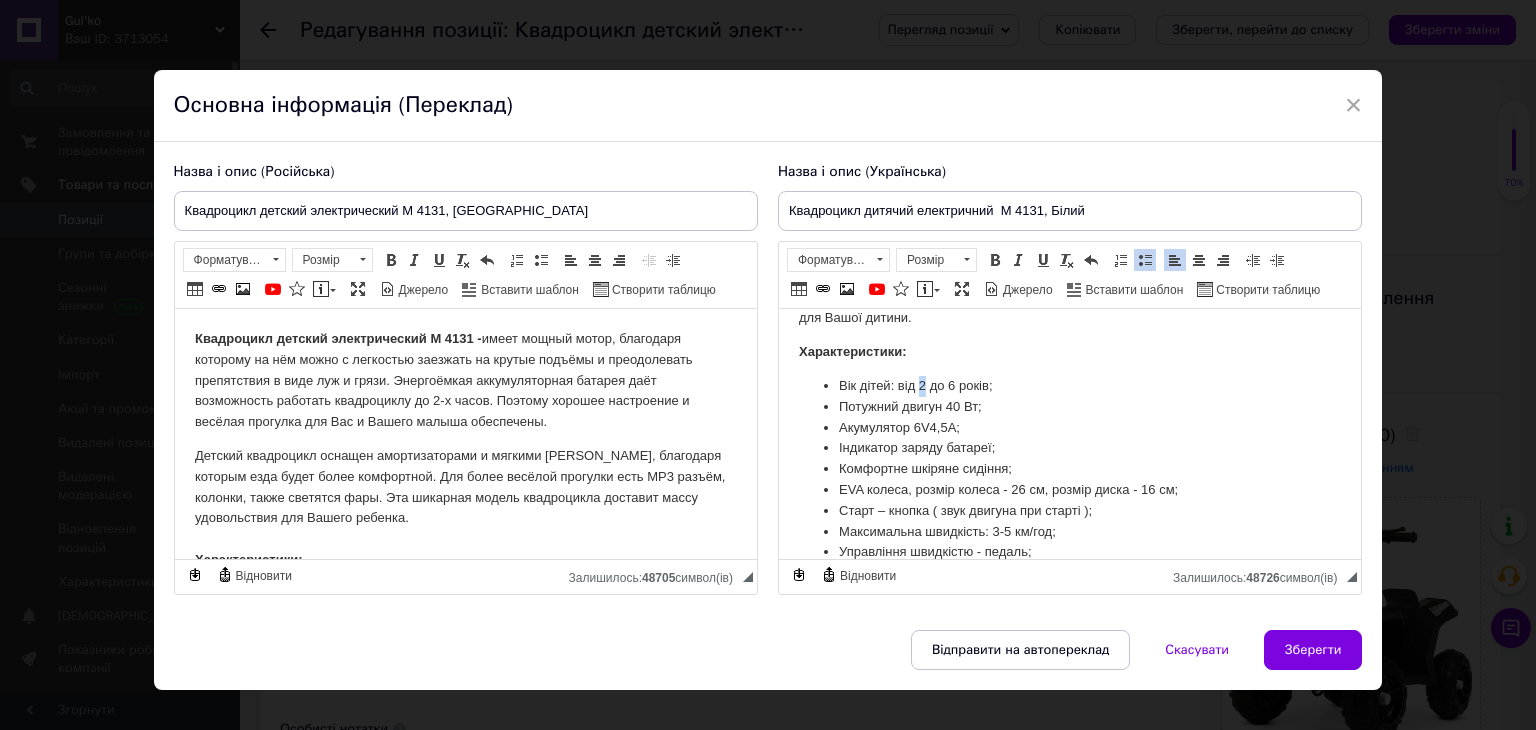 click on "Вік дітей: від 2 до 6 років;" at bounding box center (1069, 386) 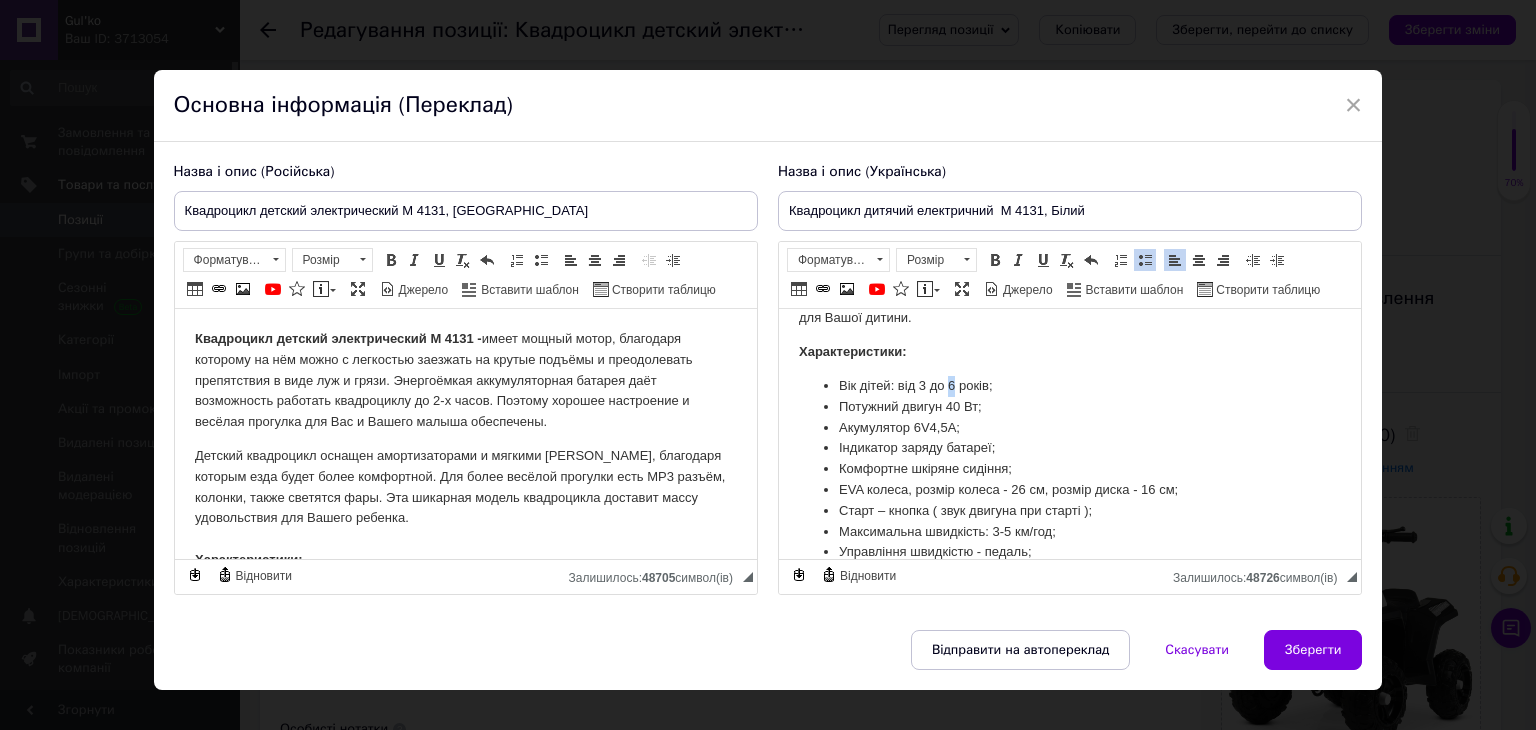 click on "Вік дітей: від 3 до 6 років;" at bounding box center (1069, 386) 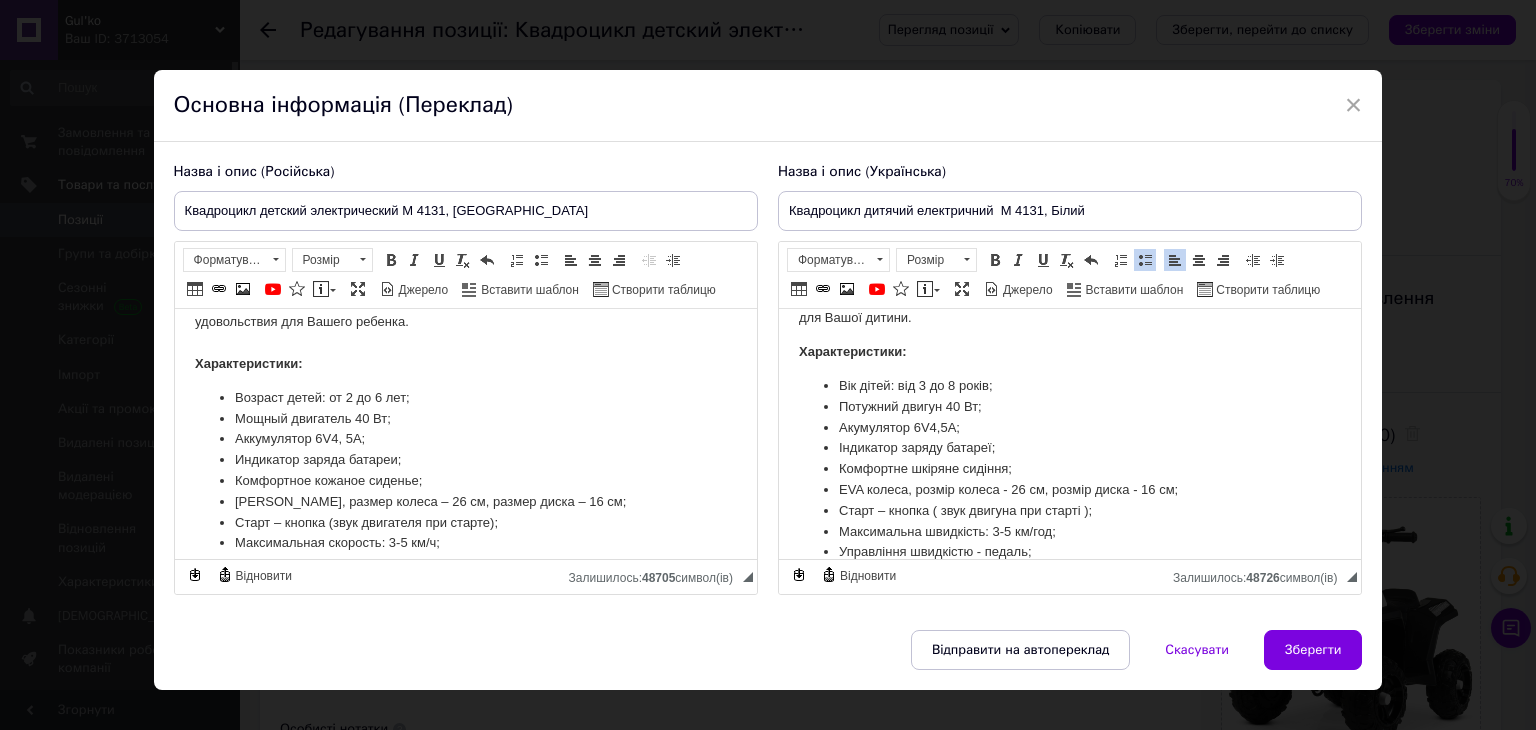 scroll, scrollTop: 200, scrollLeft: 0, axis: vertical 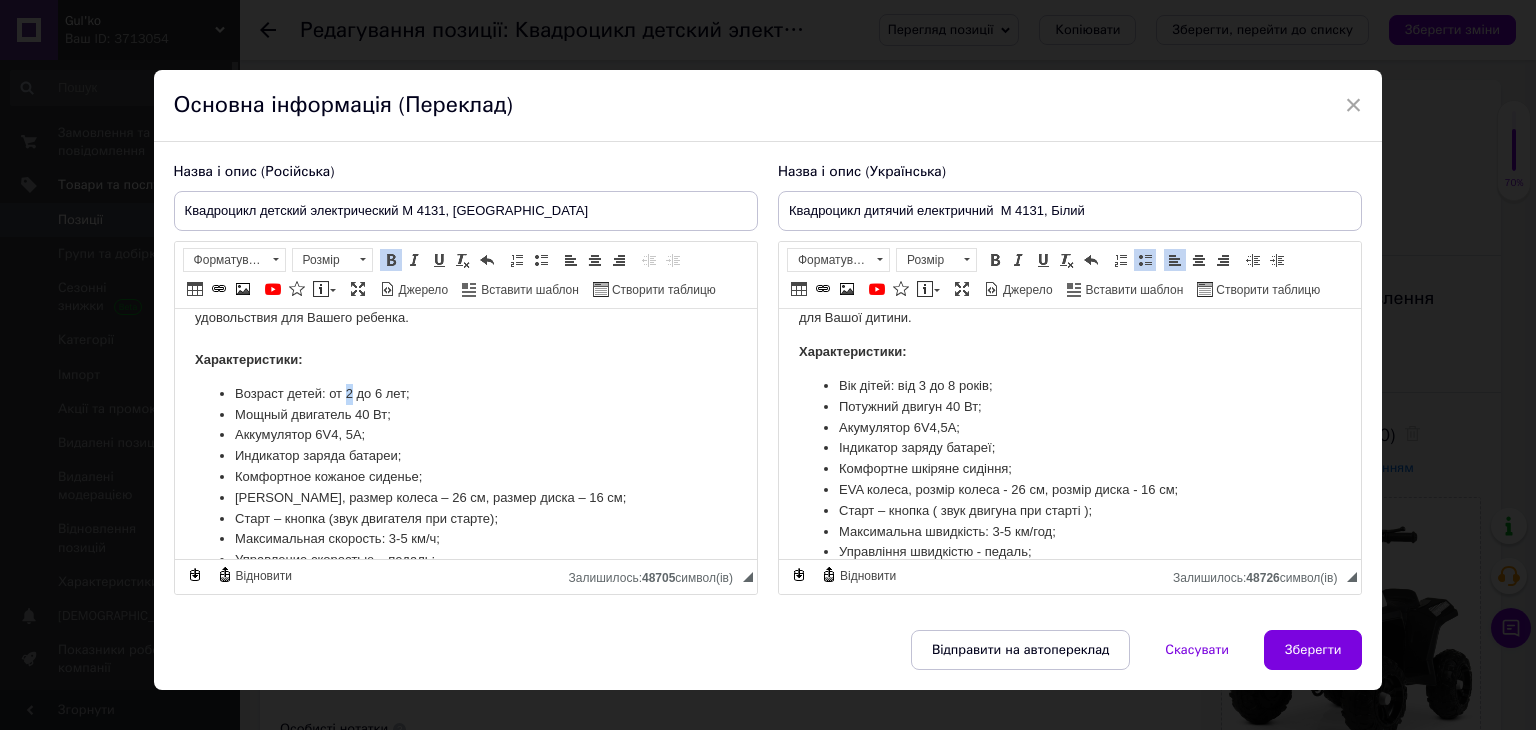 click on "Возраст детей: от 2 до 6 лет;" at bounding box center (465, 394) 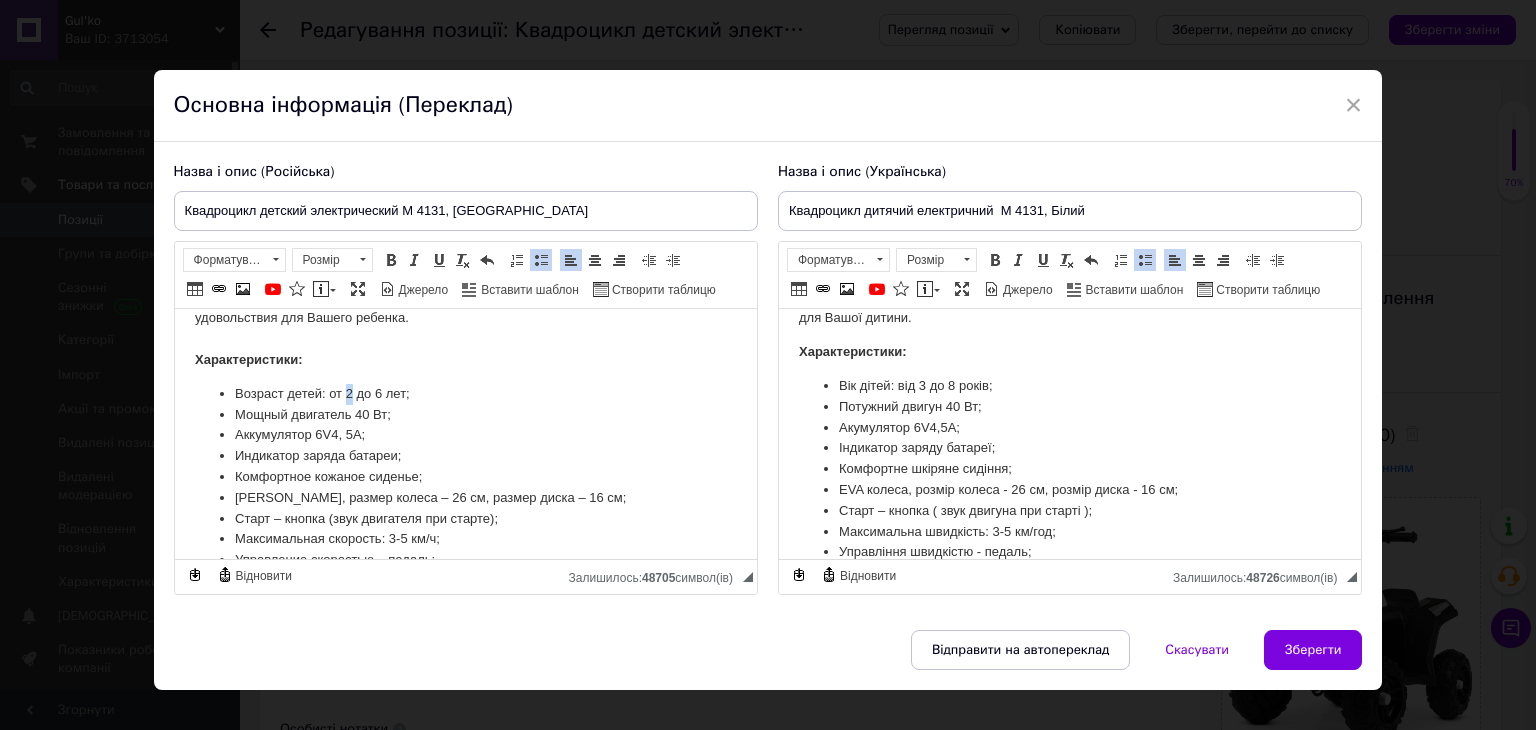 type 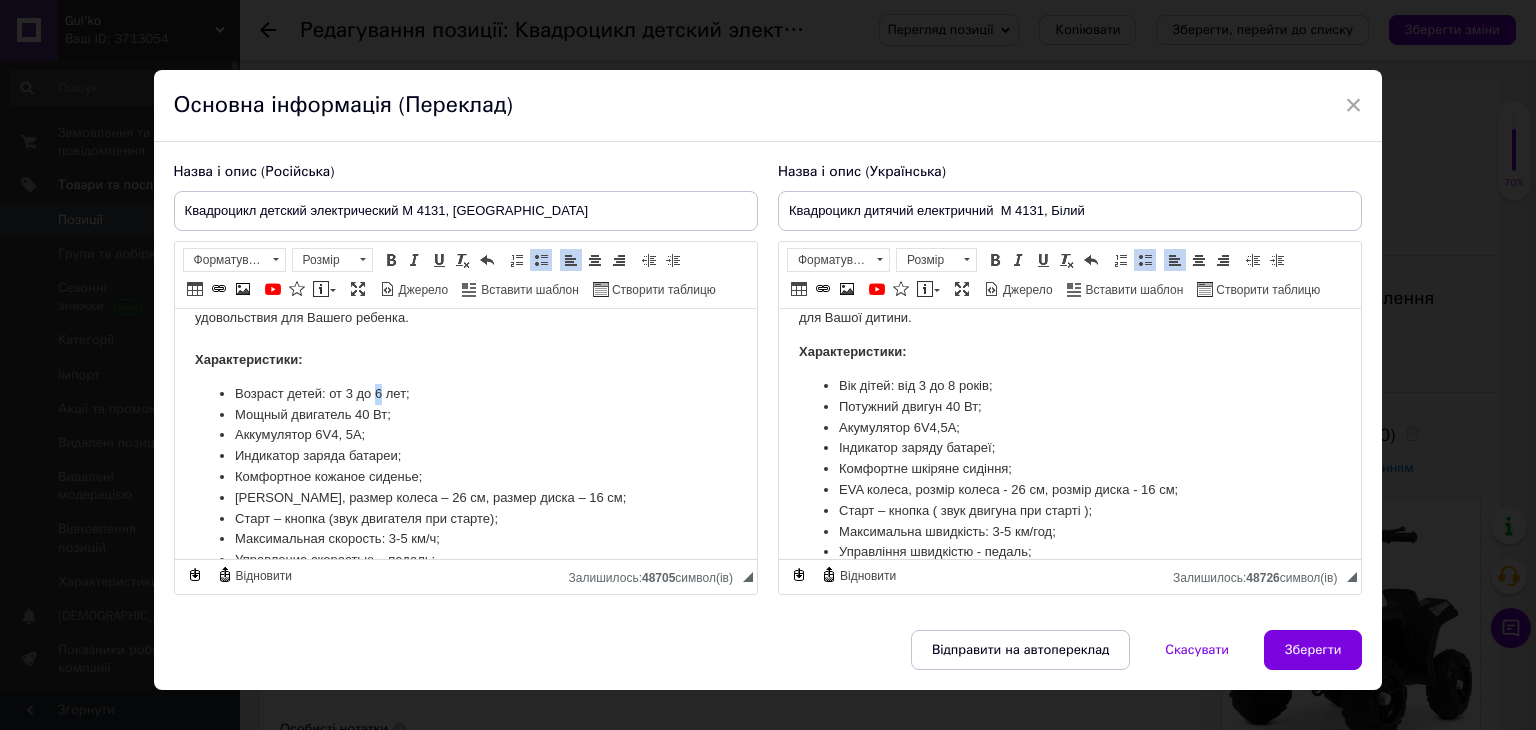 click on "Возраст детей: от 3 до 6 лет;" at bounding box center (465, 394) 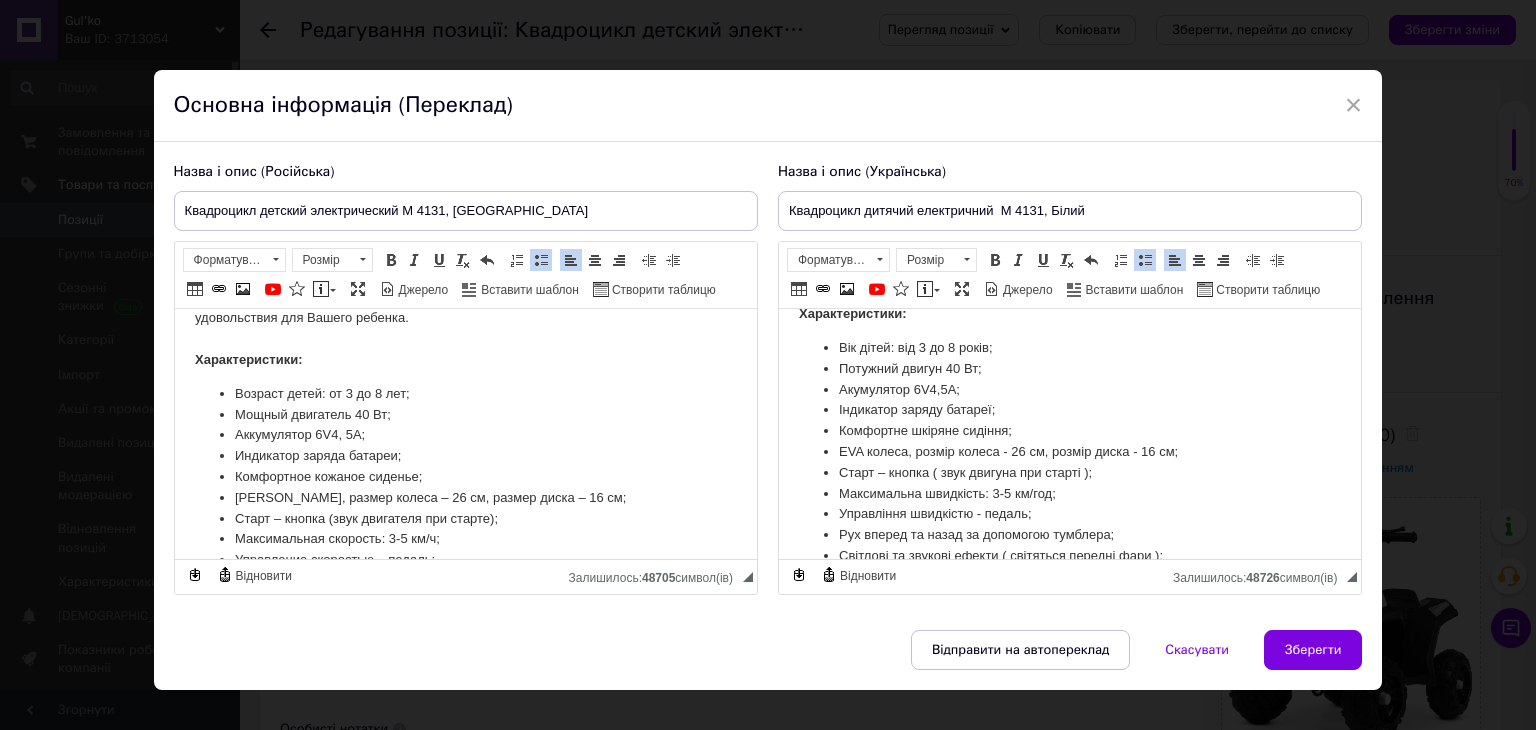 scroll, scrollTop: 300, scrollLeft: 0, axis: vertical 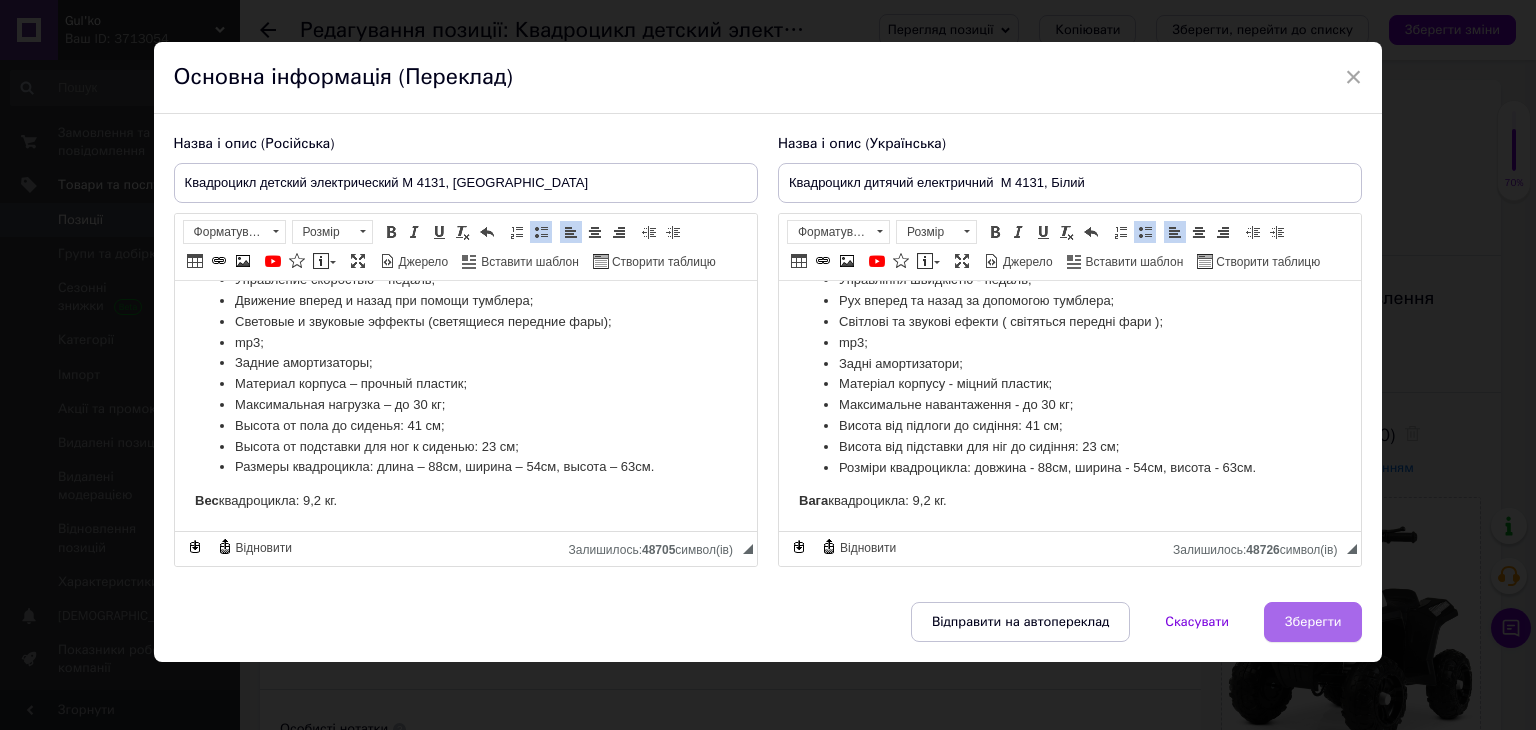 click on "Зберегти" at bounding box center (1313, 622) 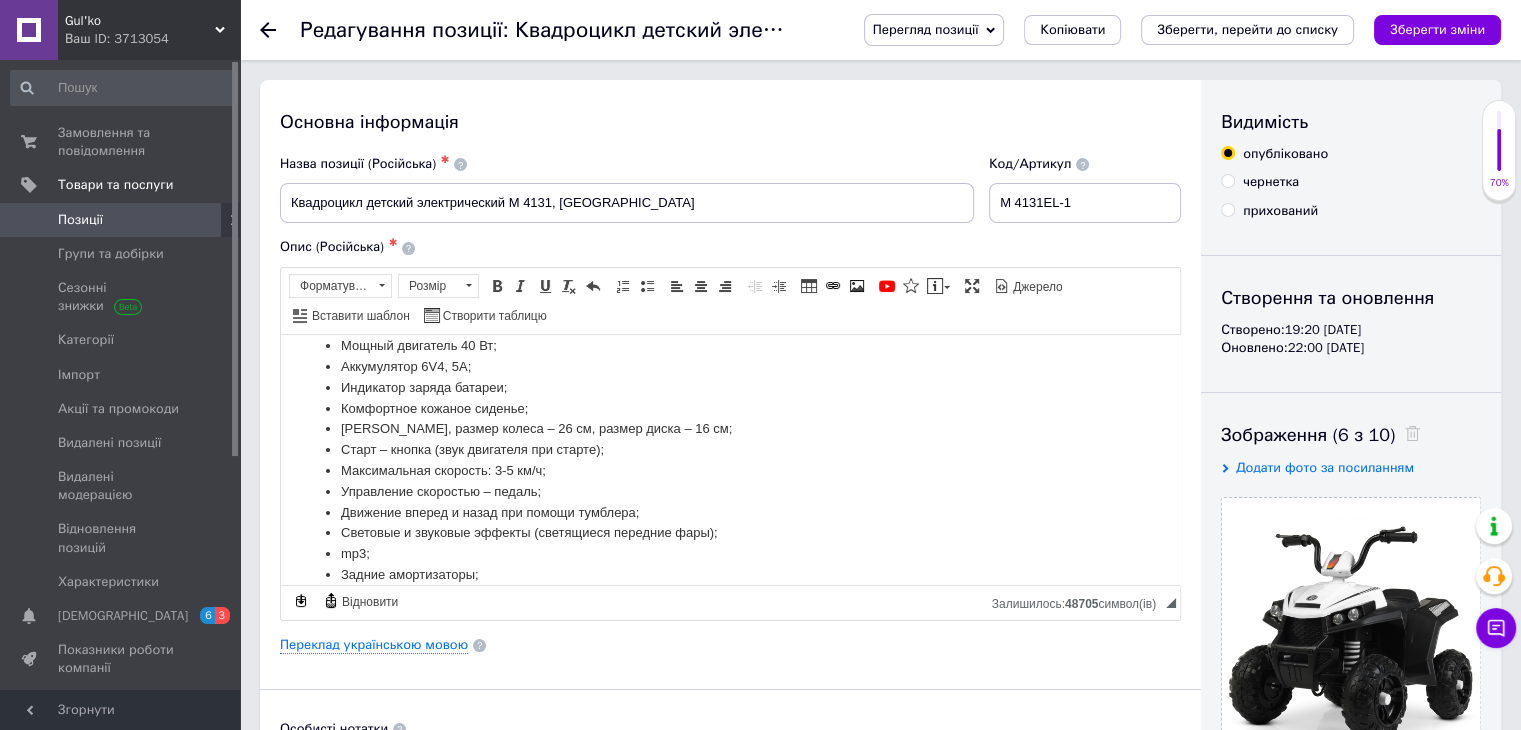 scroll, scrollTop: 390, scrollLeft: 0, axis: vertical 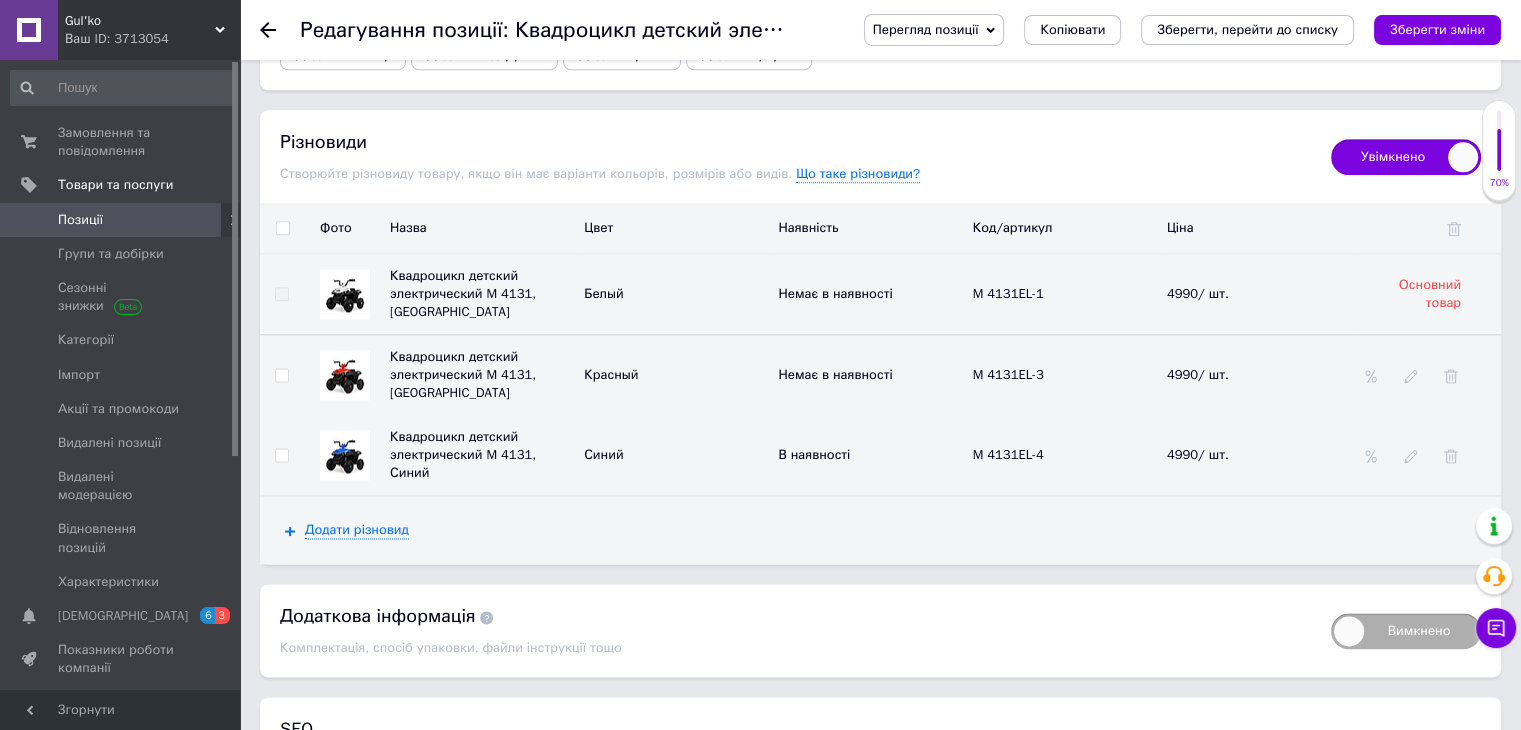click at bounding box center [345, 375] 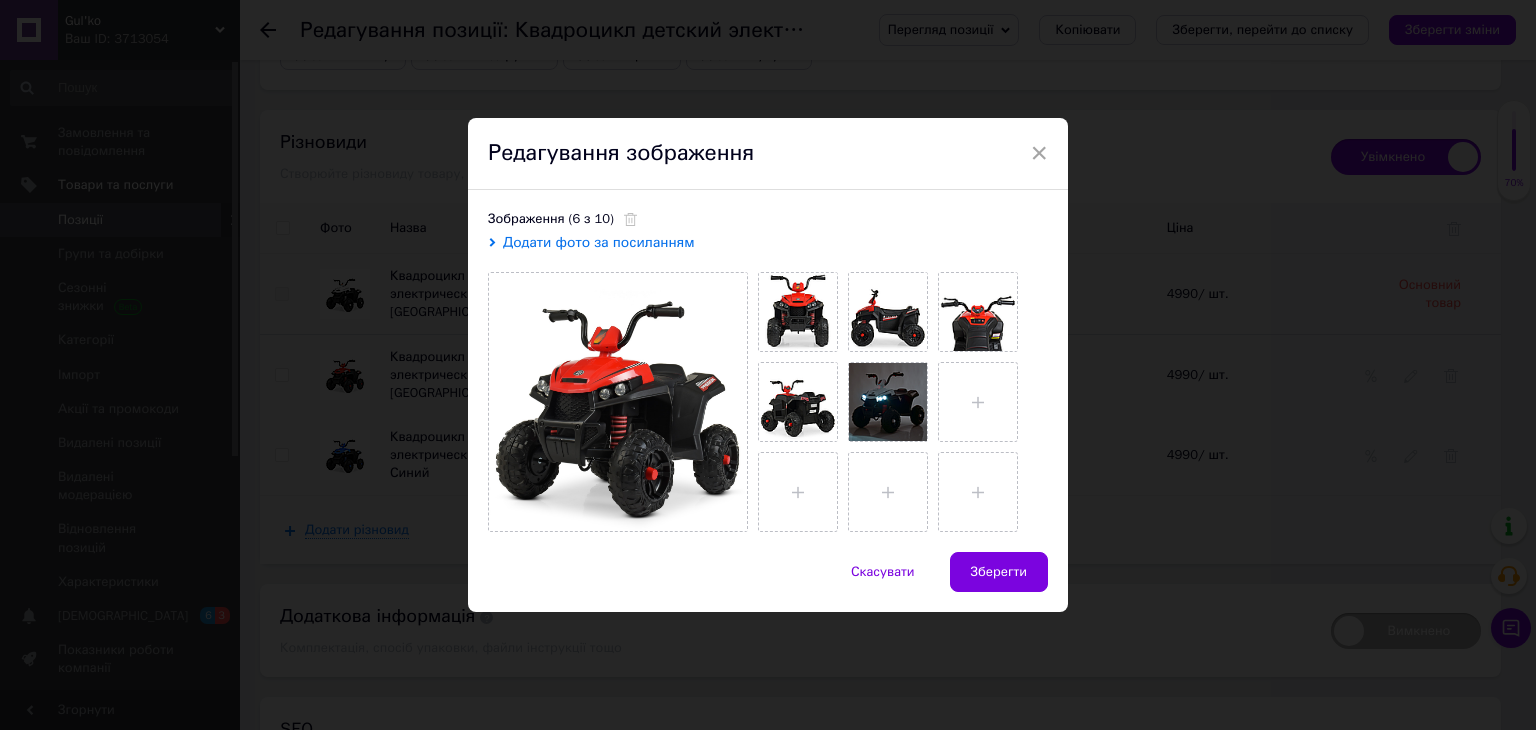 click on "Зберегти" at bounding box center (999, 572) 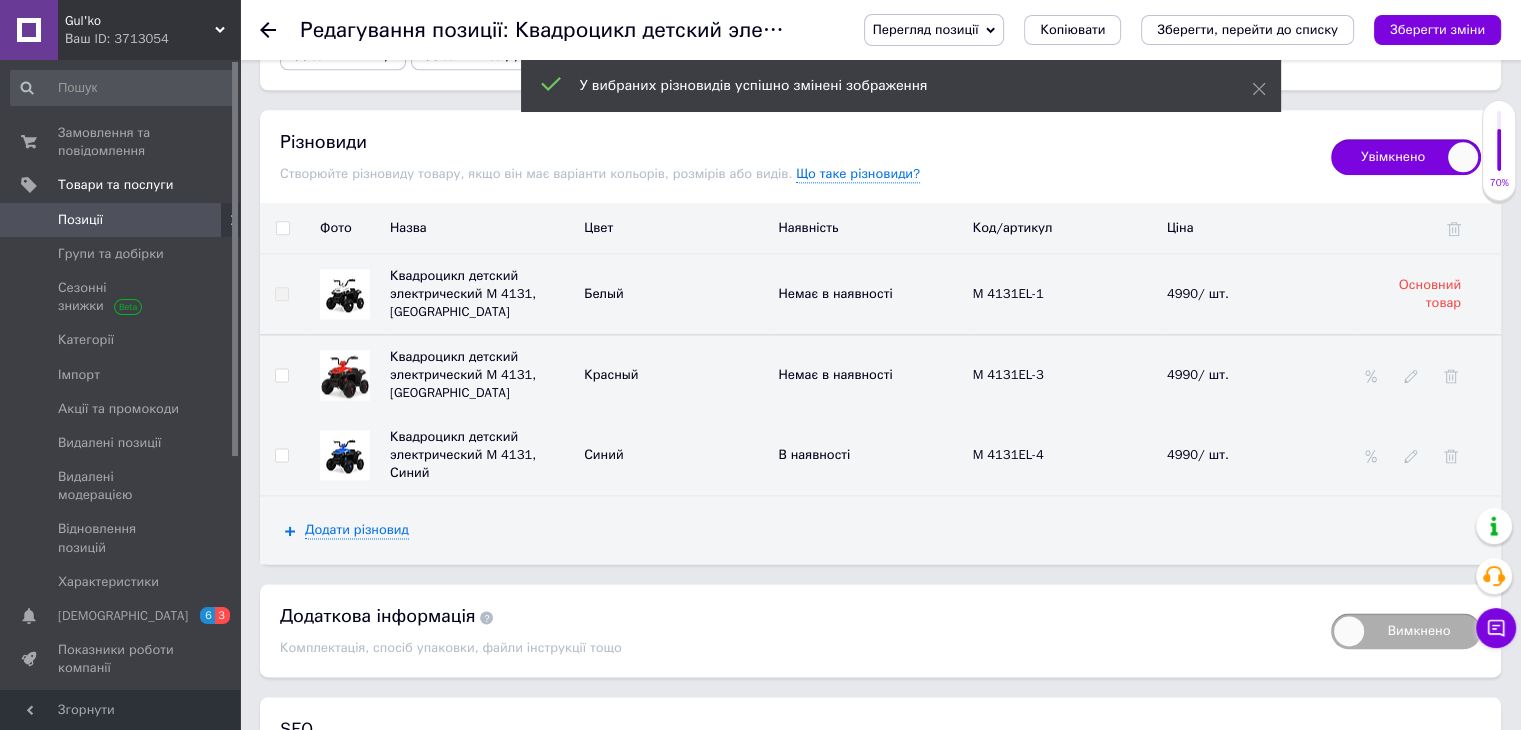 click at bounding box center [345, 455] 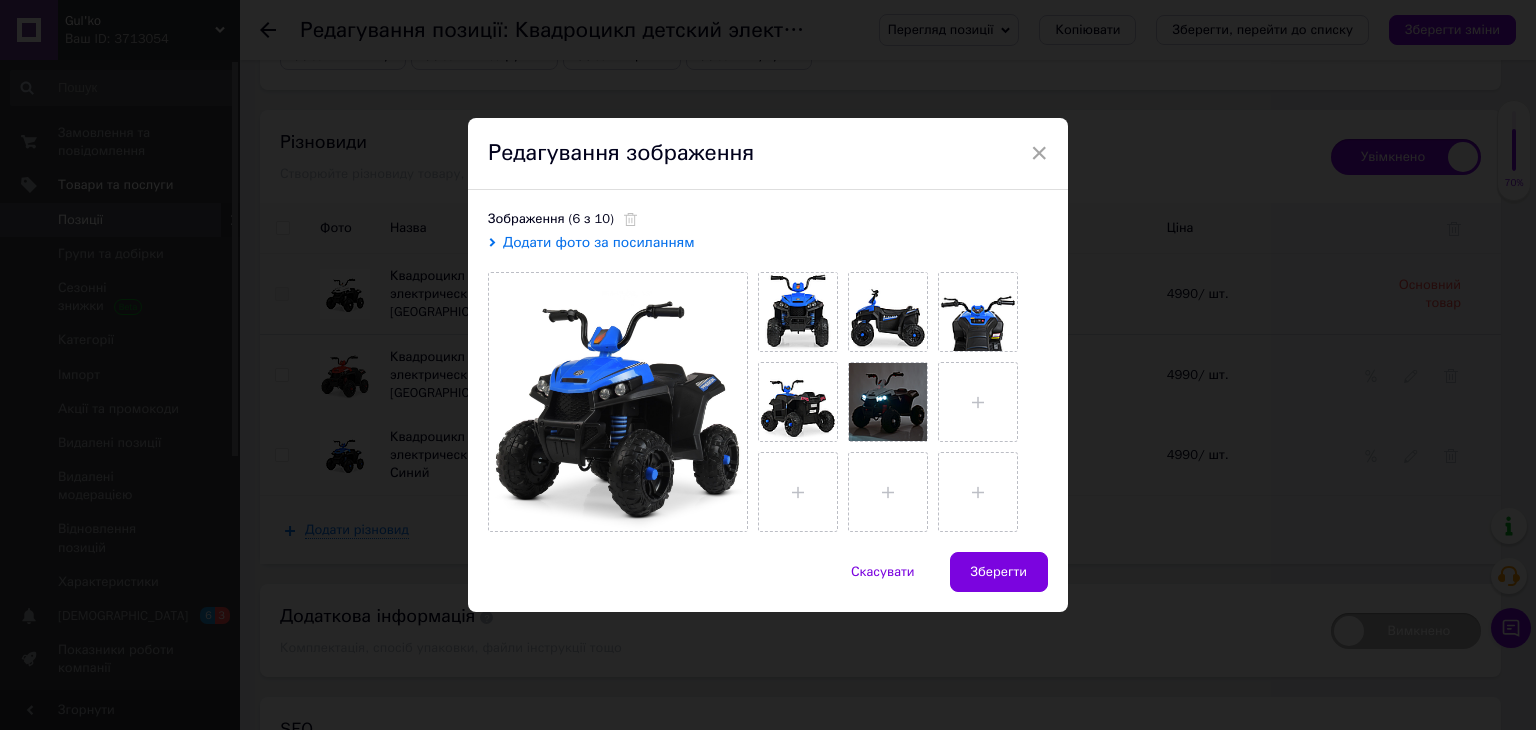 click on "Зберегти" at bounding box center [999, 572] 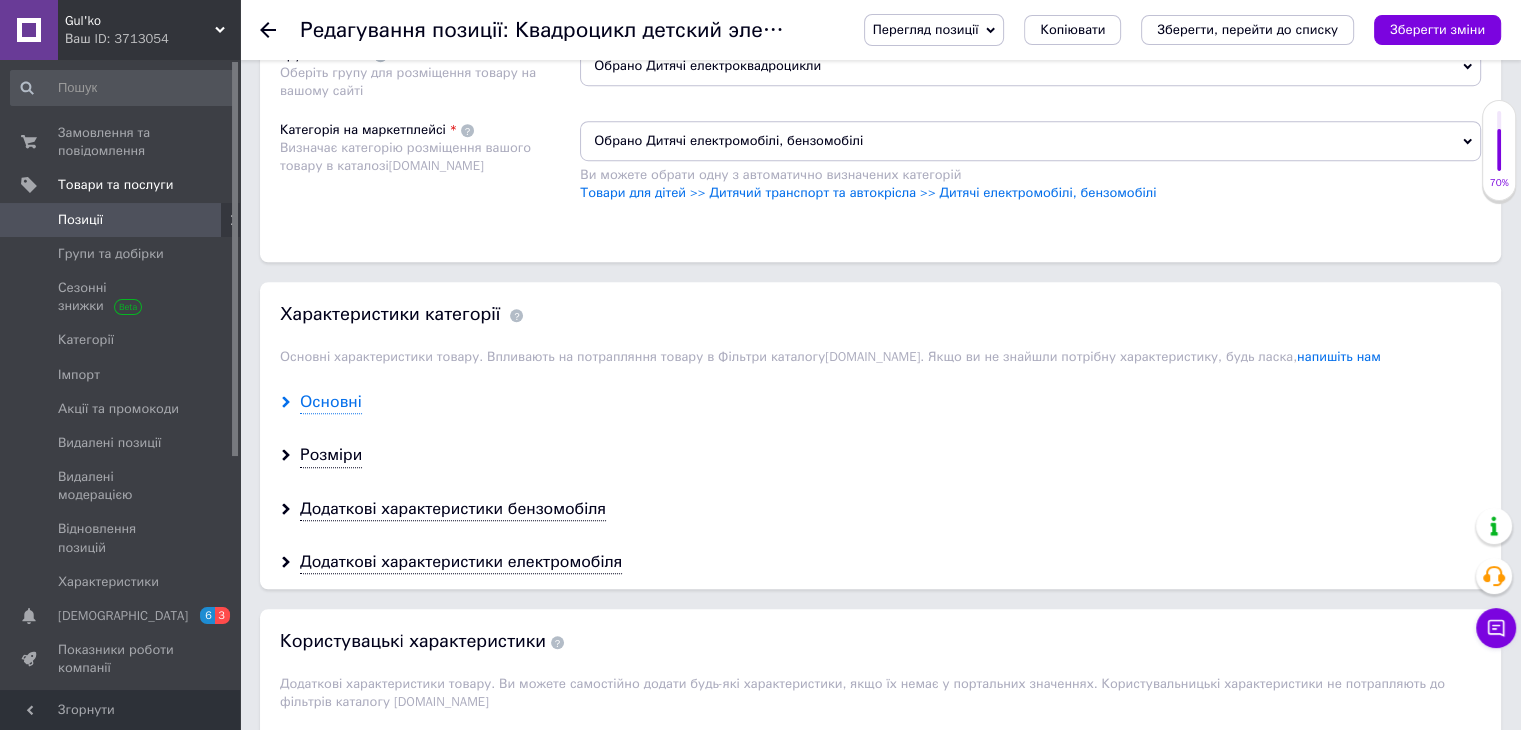 click on "Основні" at bounding box center (331, 402) 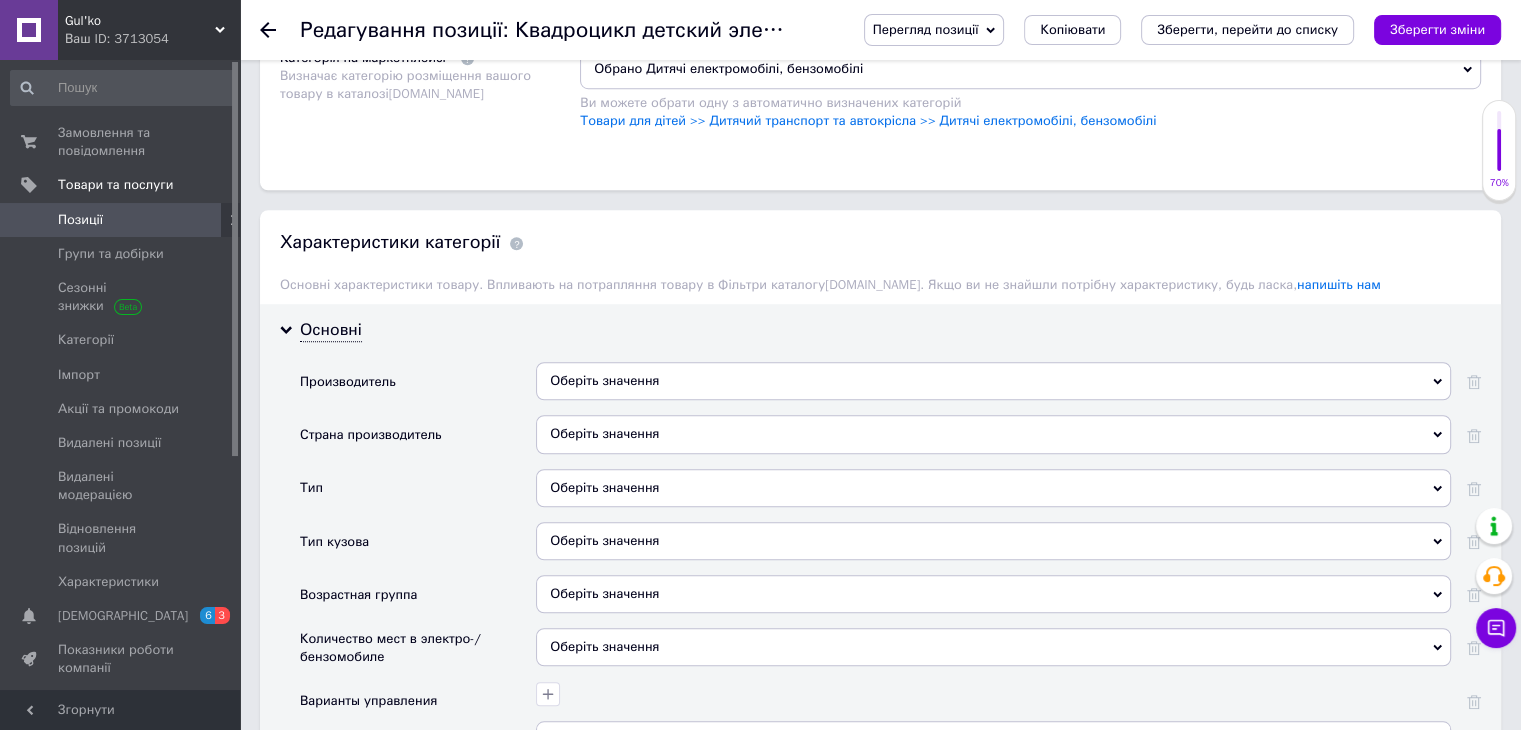 scroll, scrollTop: 1700, scrollLeft: 0, axis: vertical 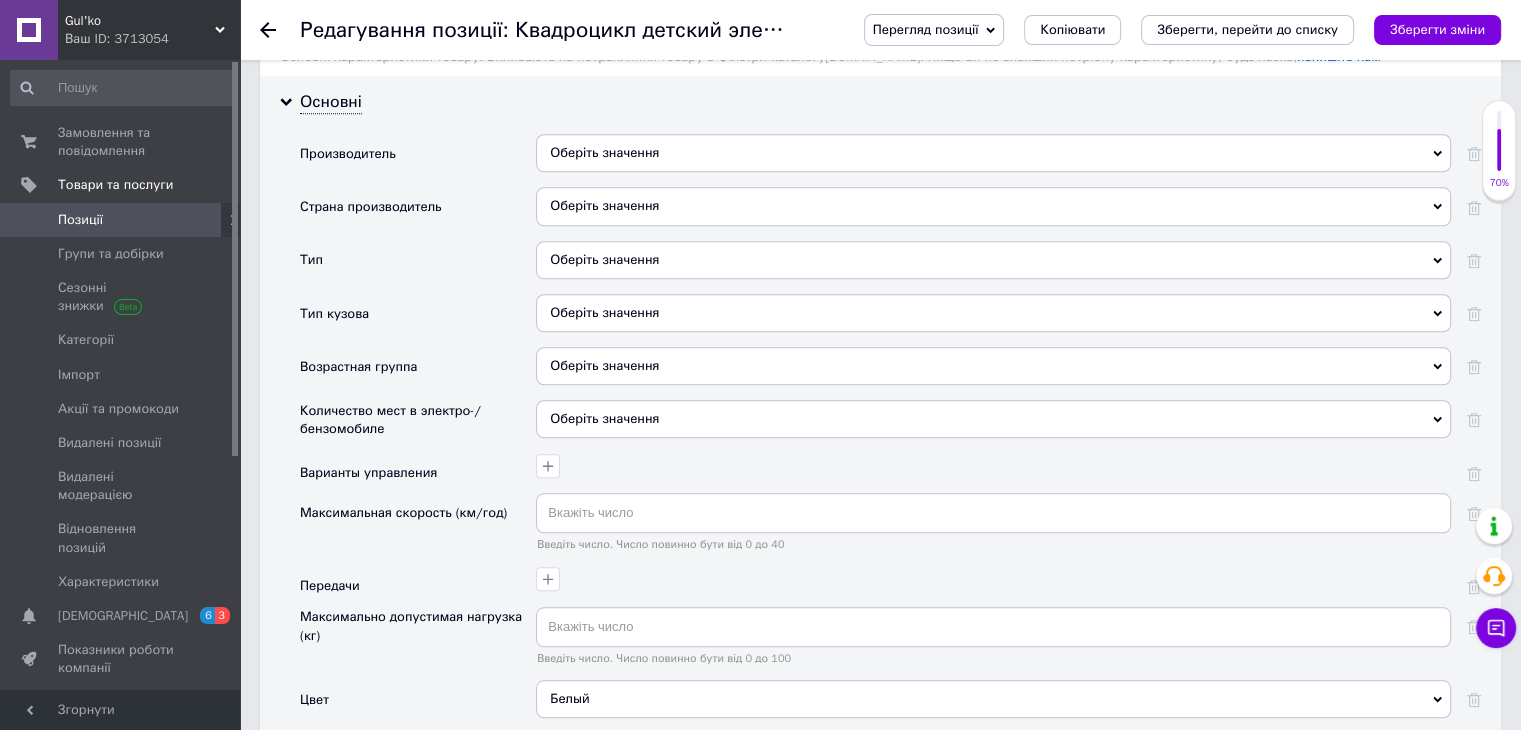 click on "Оберіть значення" at bounding box center (993, 260) 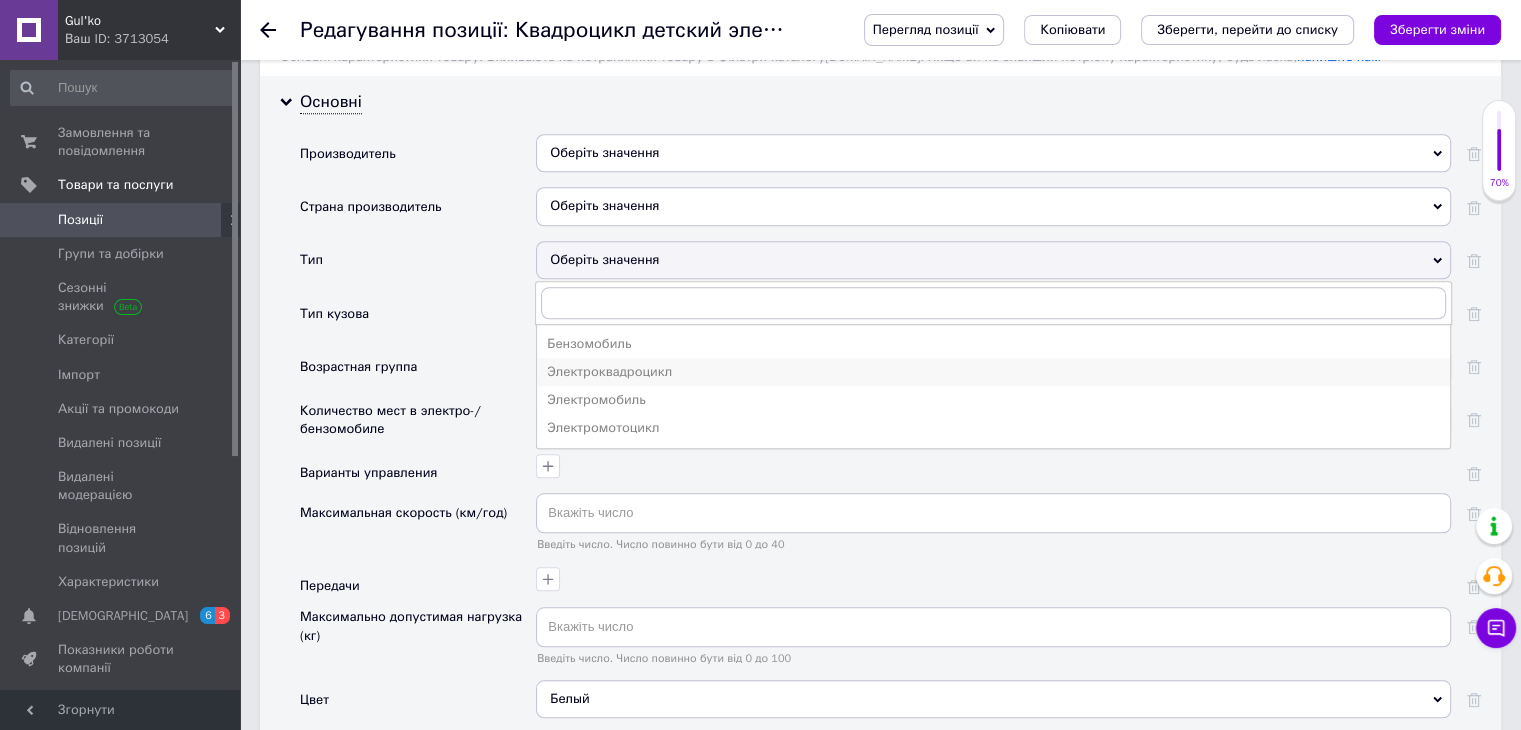 click on "Электроквадроцикл" at bounding box center [993, 372] 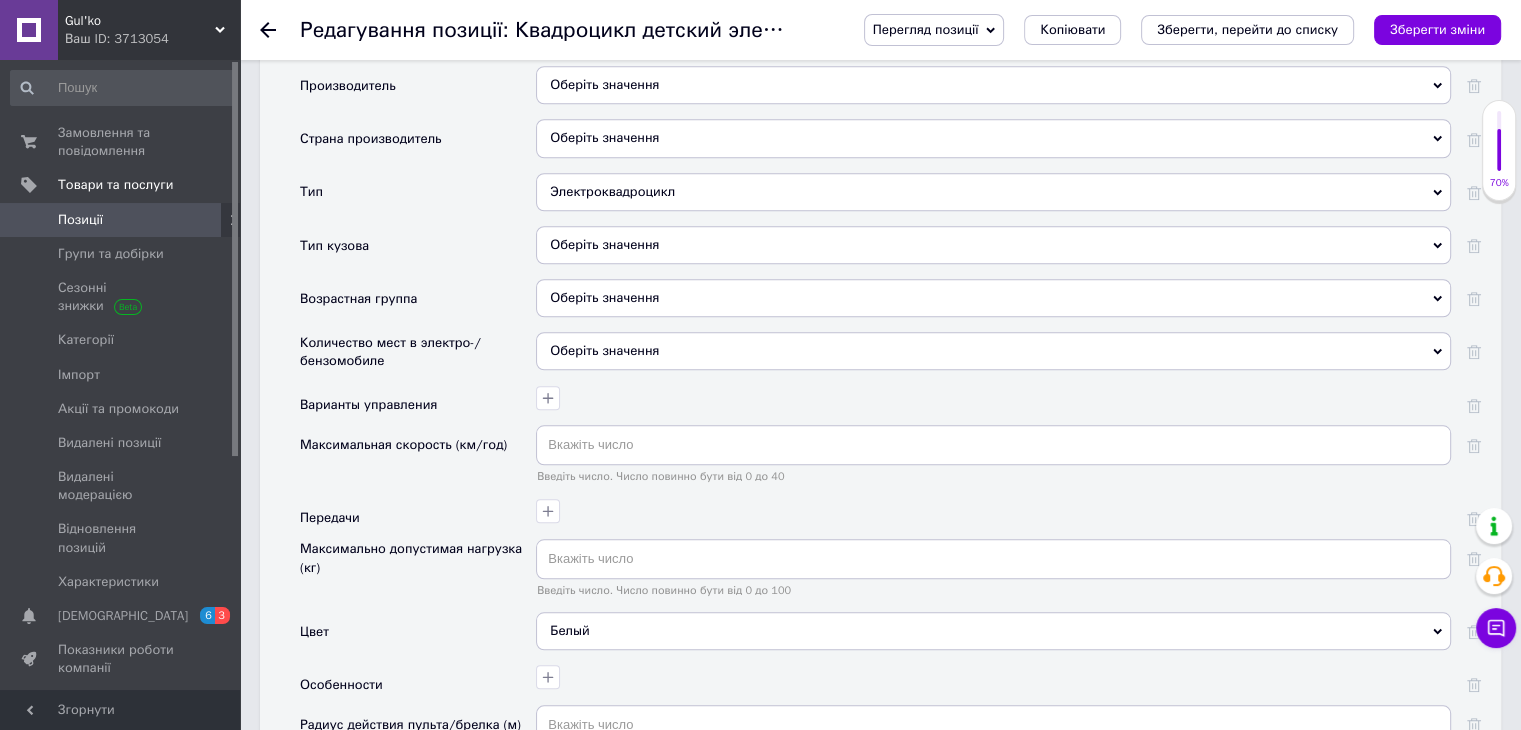 scroll, scrollTop: 1800, scrollLeft: 0, axis: vertical 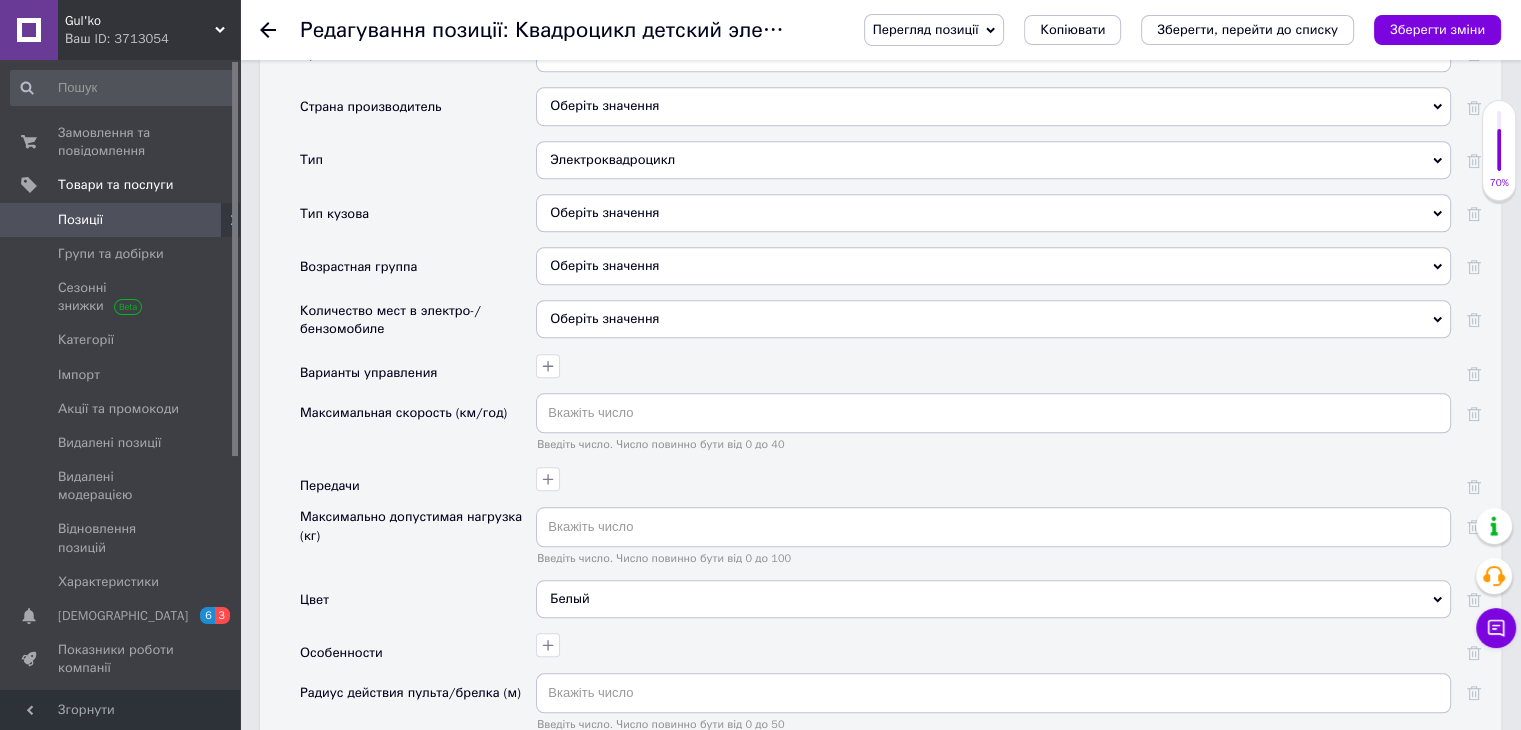 click on "Оберіть значення" at bounding box center (993, 213) 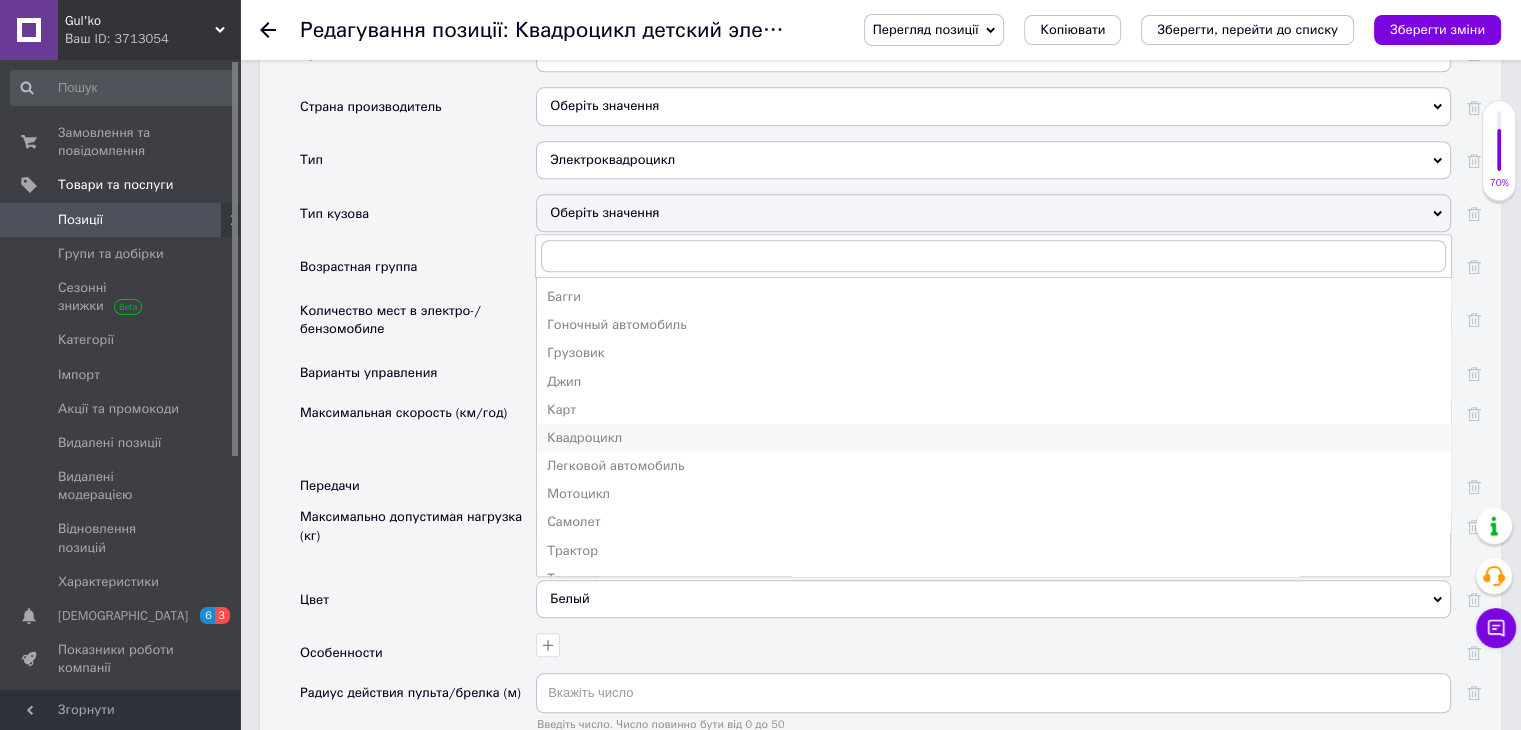 click on "Квадроцикл" at bounding box center (993, 438) 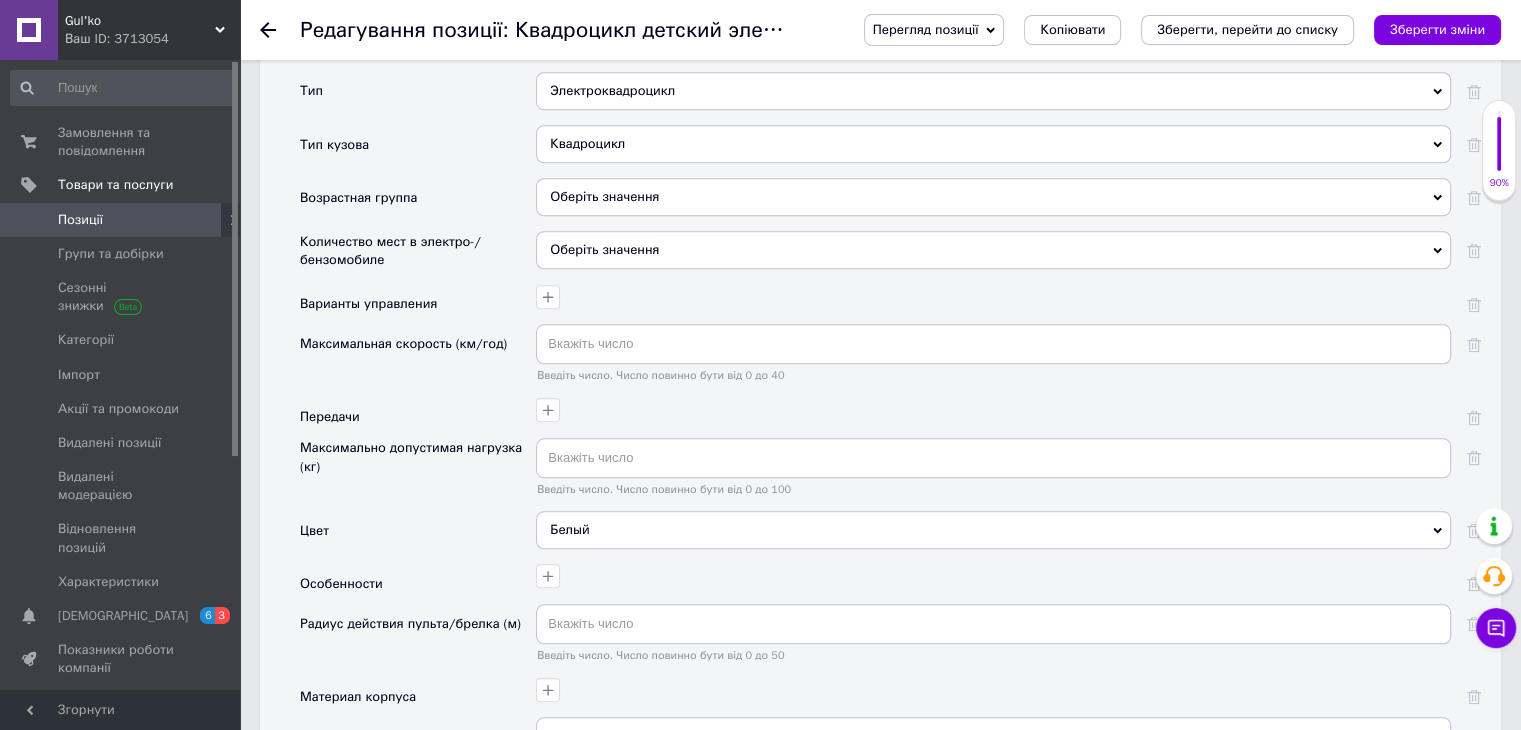 scroll, scrollTop: 1900, scrollLeft: 0, axis: vertical 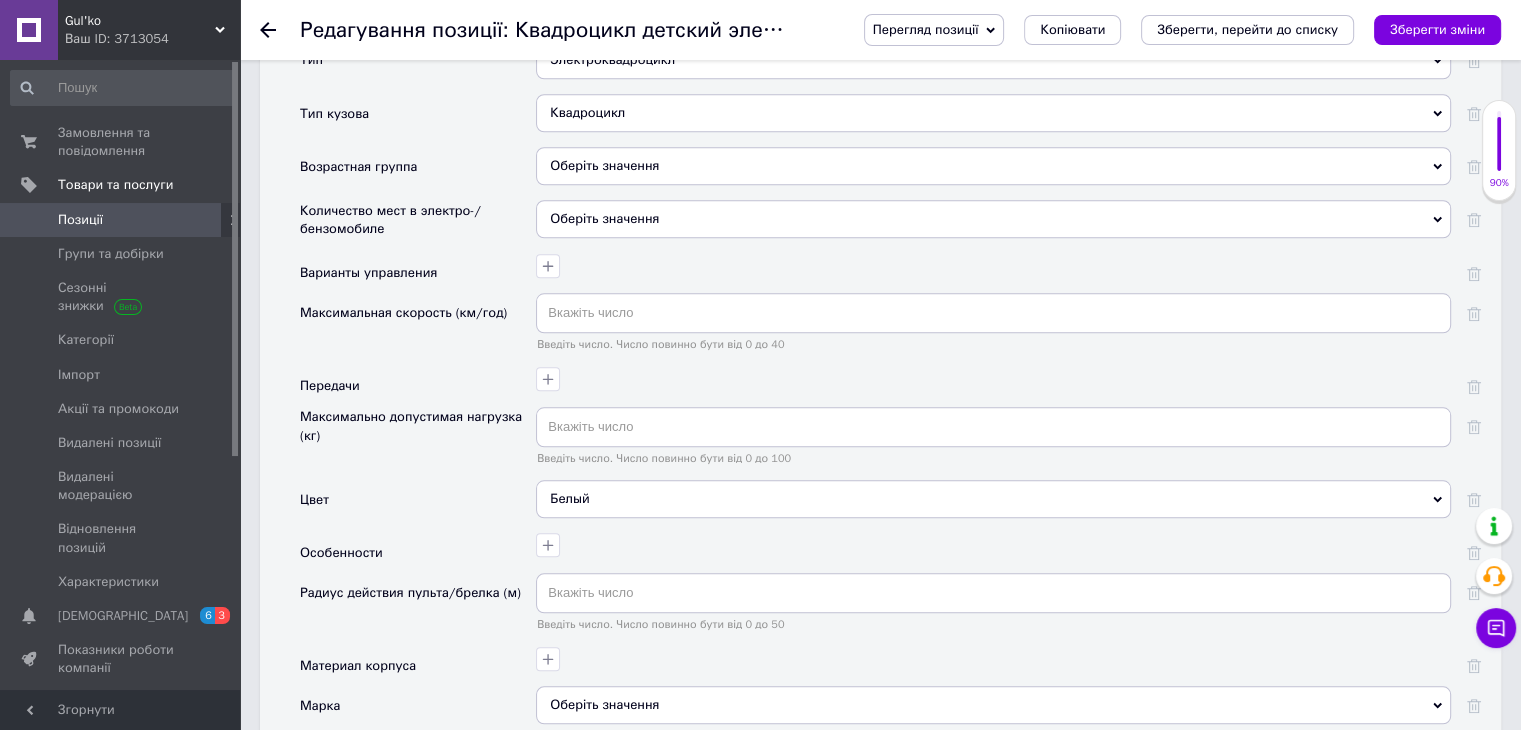 click on "Оберіть значення" at bounding box center (993, 166) 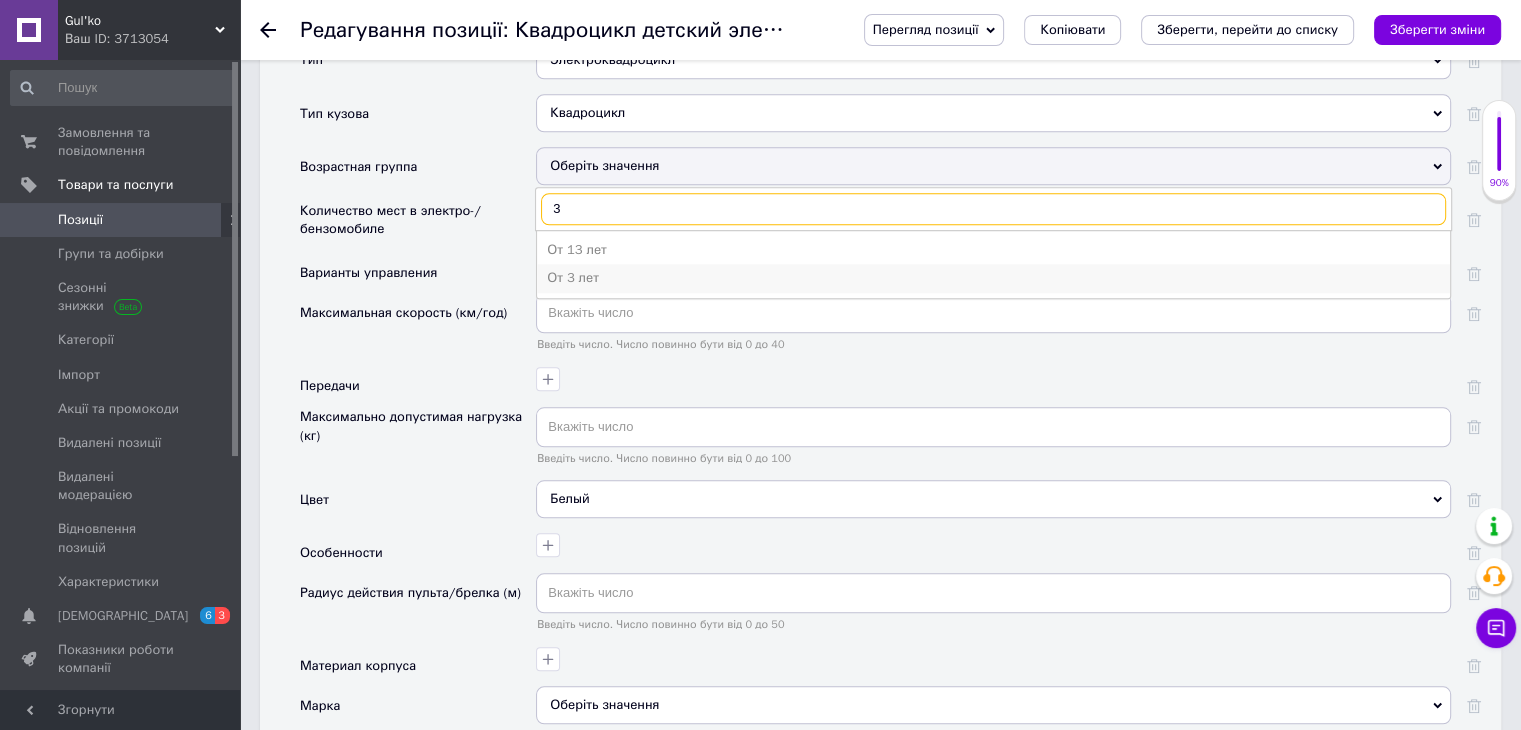 type on "3" 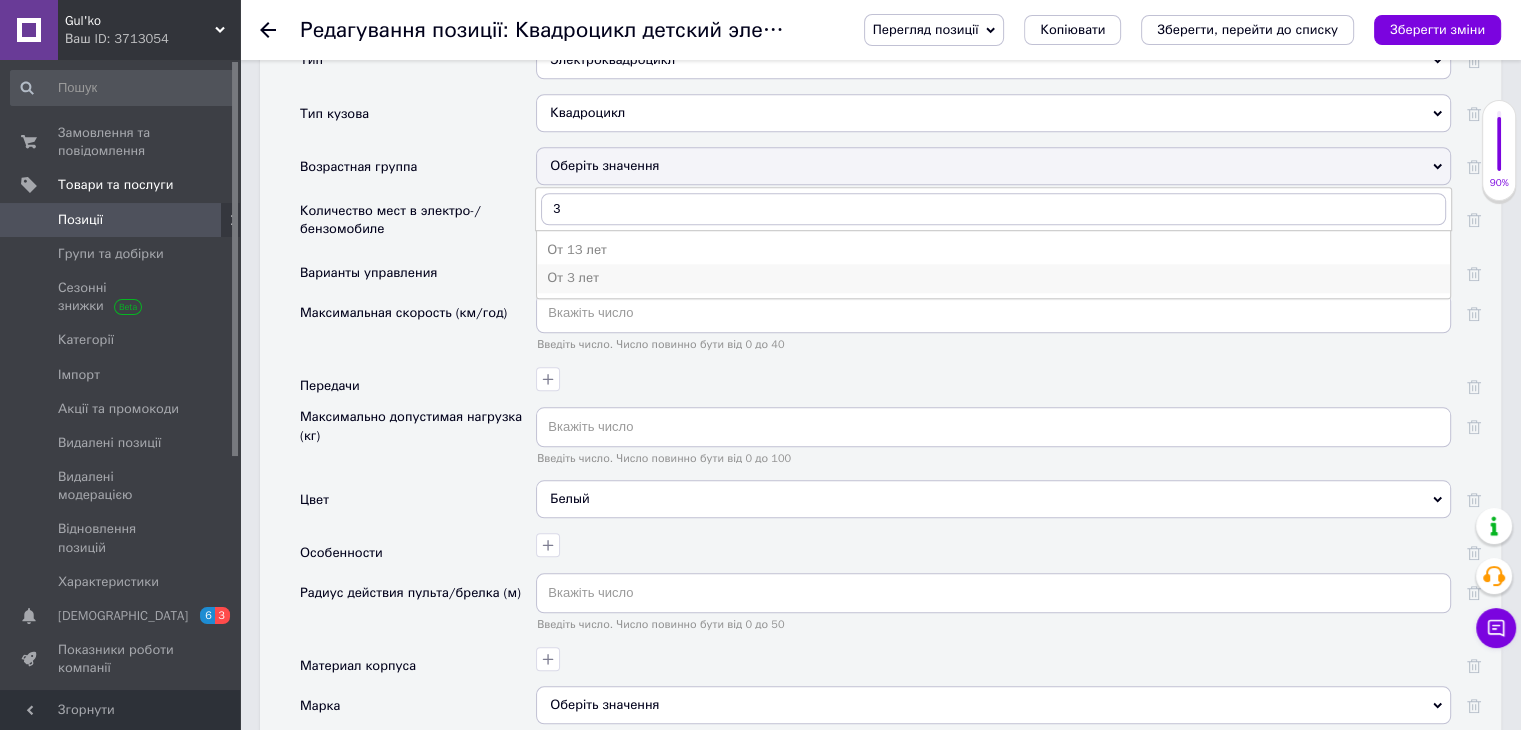 click on "От 3 лет" at bounding box center [993, 278] 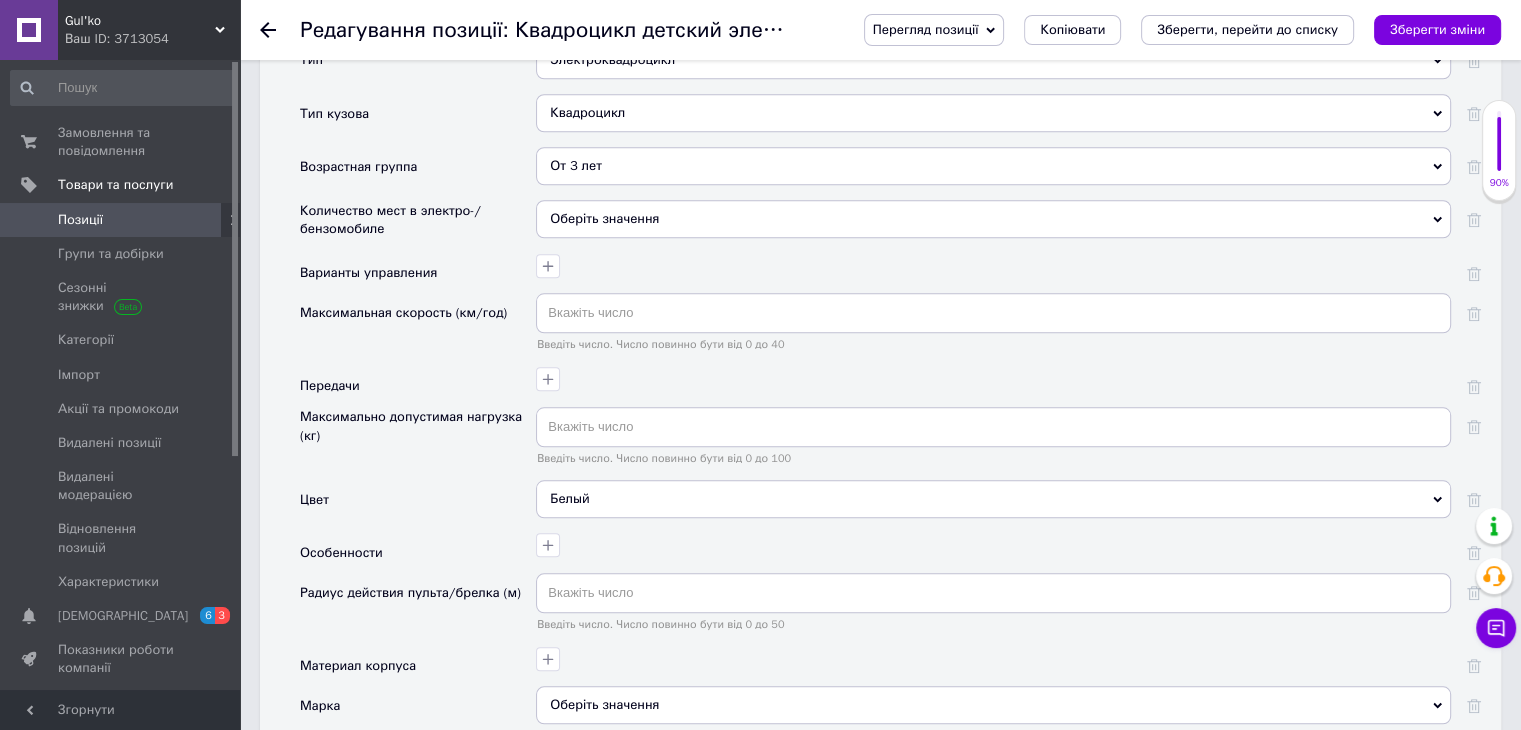 click on "Оберіть значення" at bounding box center (993, 219) 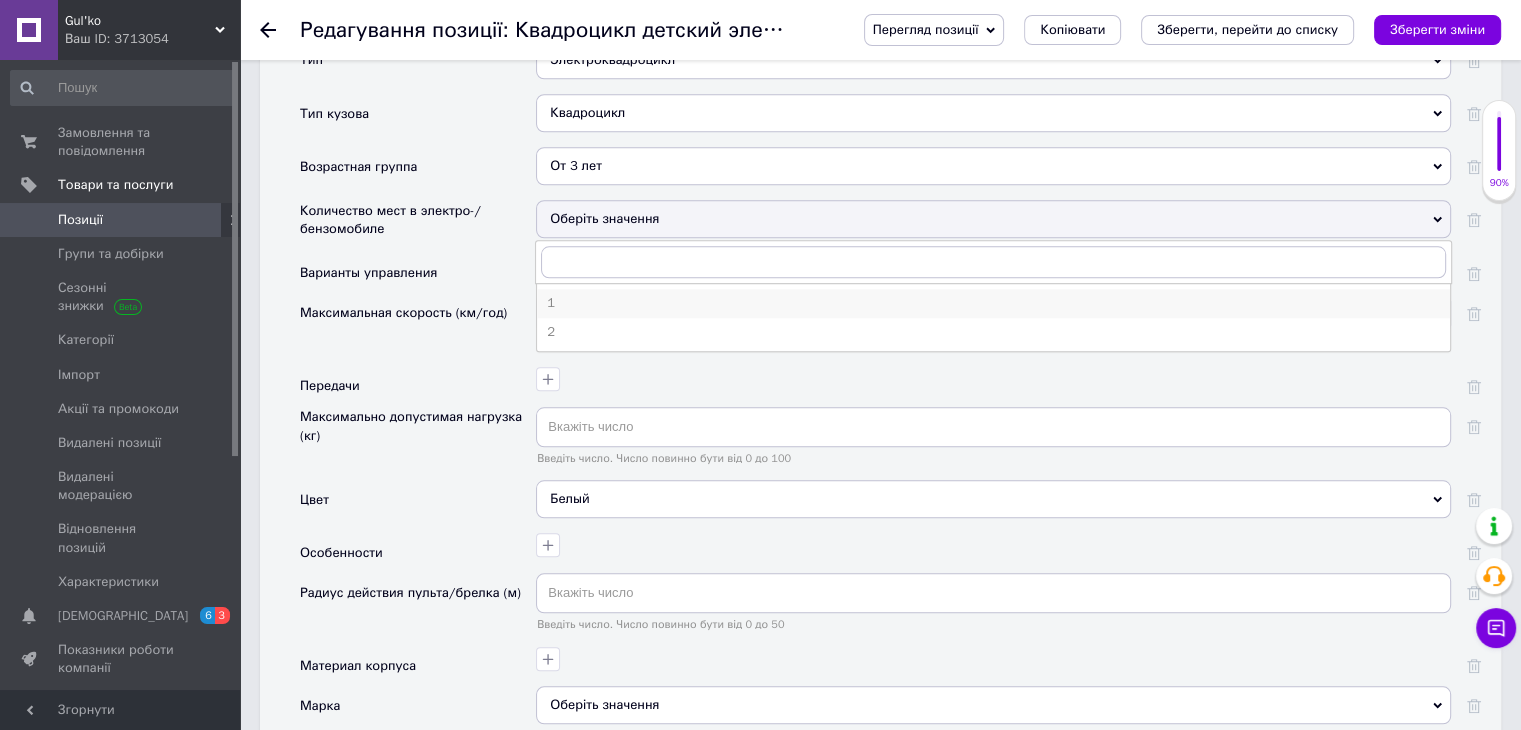 click on "1" at bounding box center (993, 303) 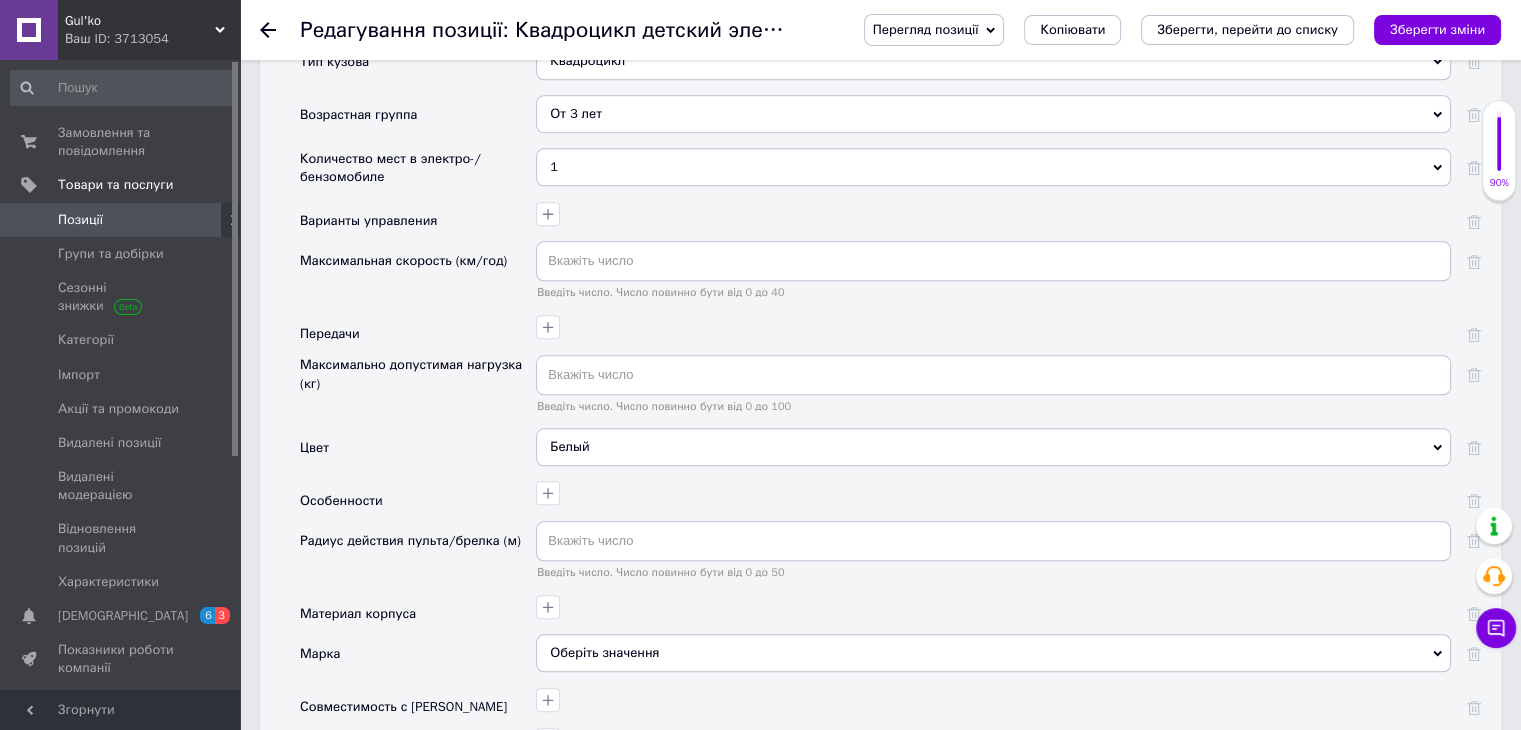 scroll, scrollTop: 2000, scrollLeft: 0, axis: vertical 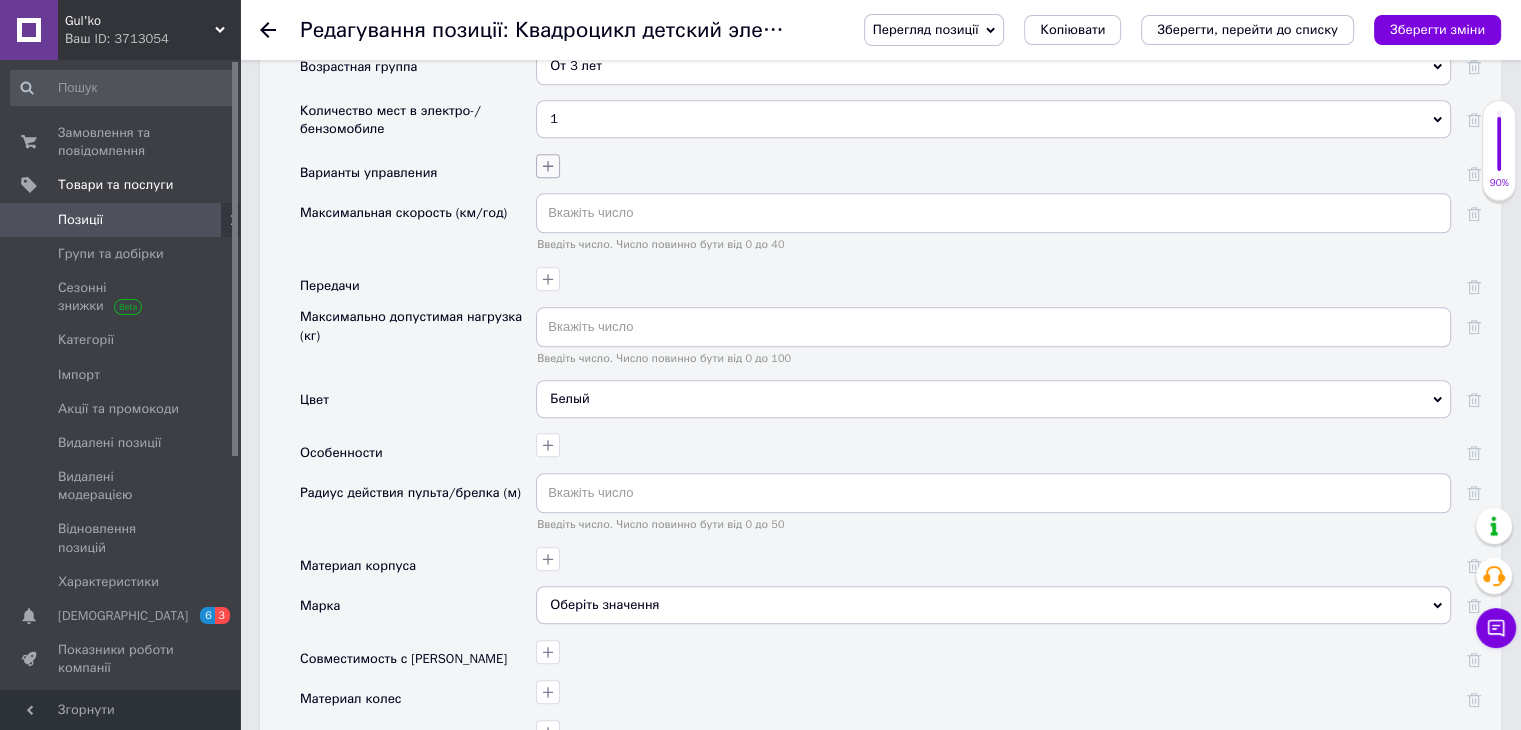 click 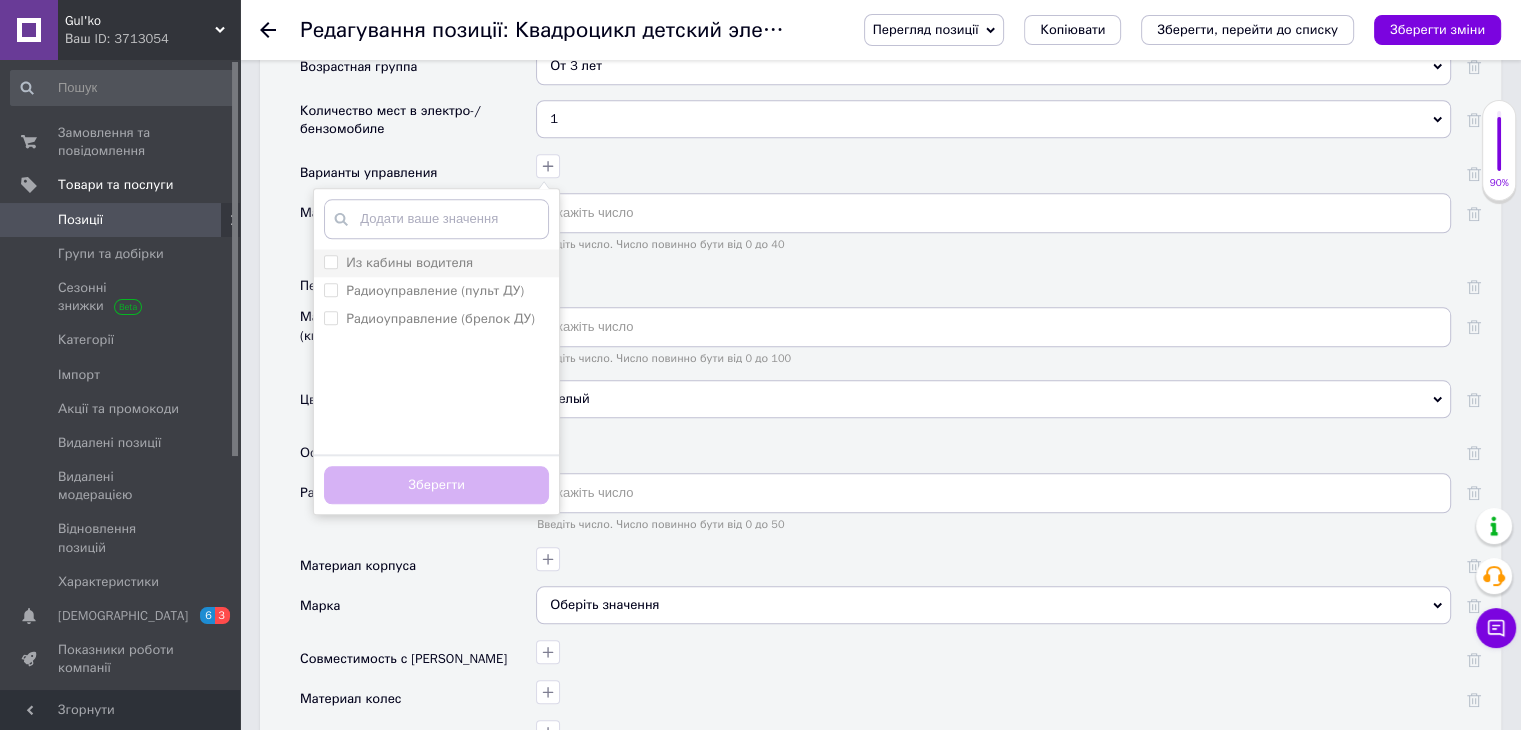 click on "Из кабины водителя" at bounding box center (409, 262) 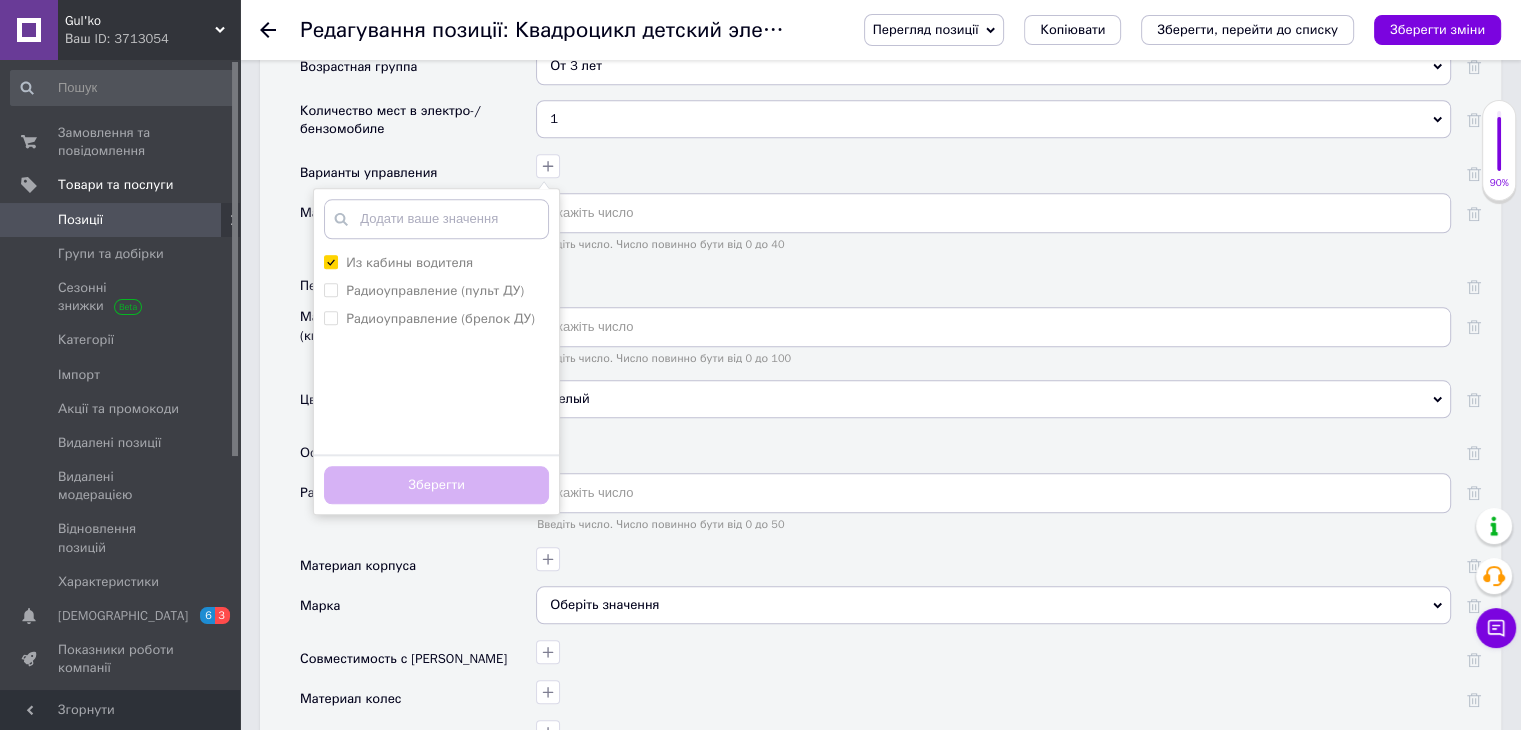 checkbox on "true" 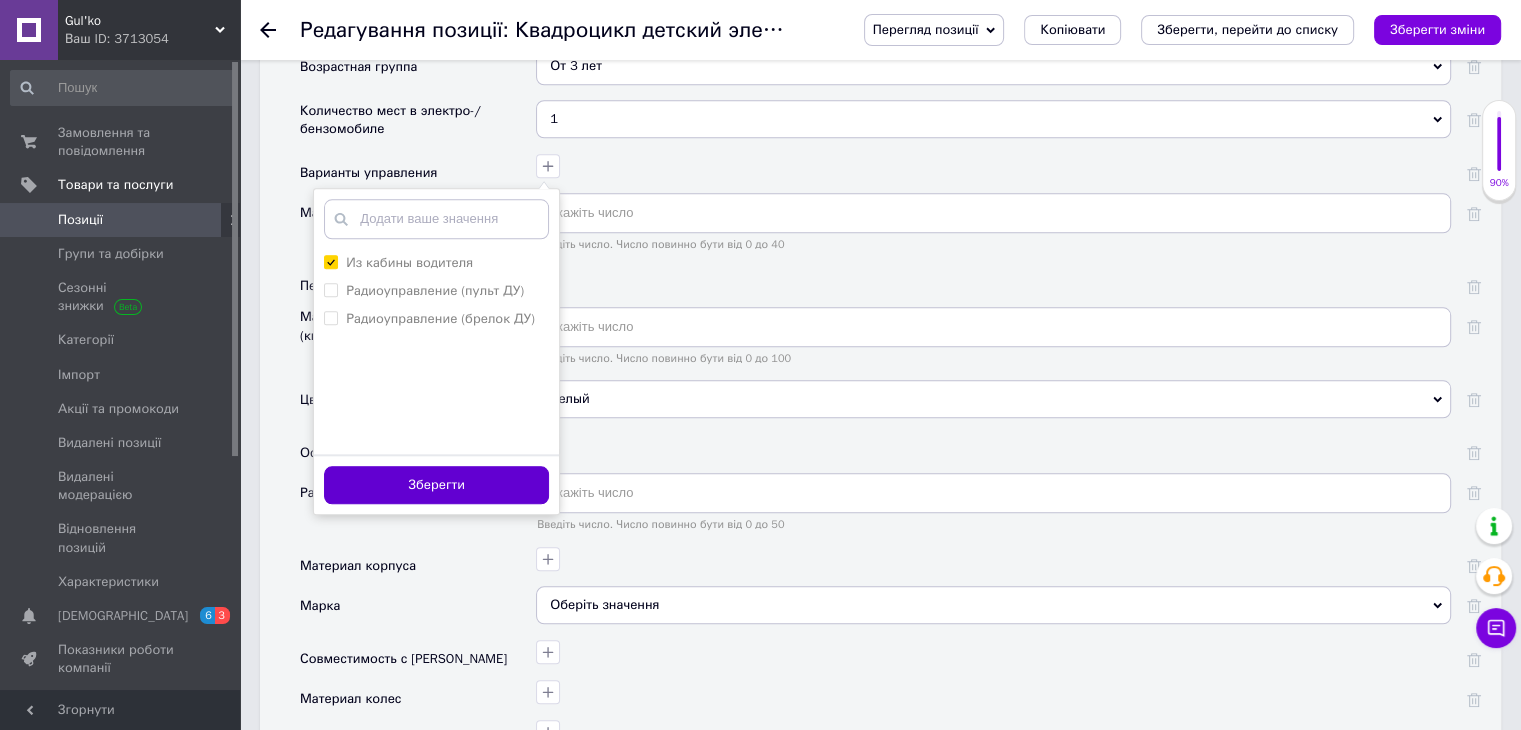 click on "Зберегти" at bounding box center [436, 485] 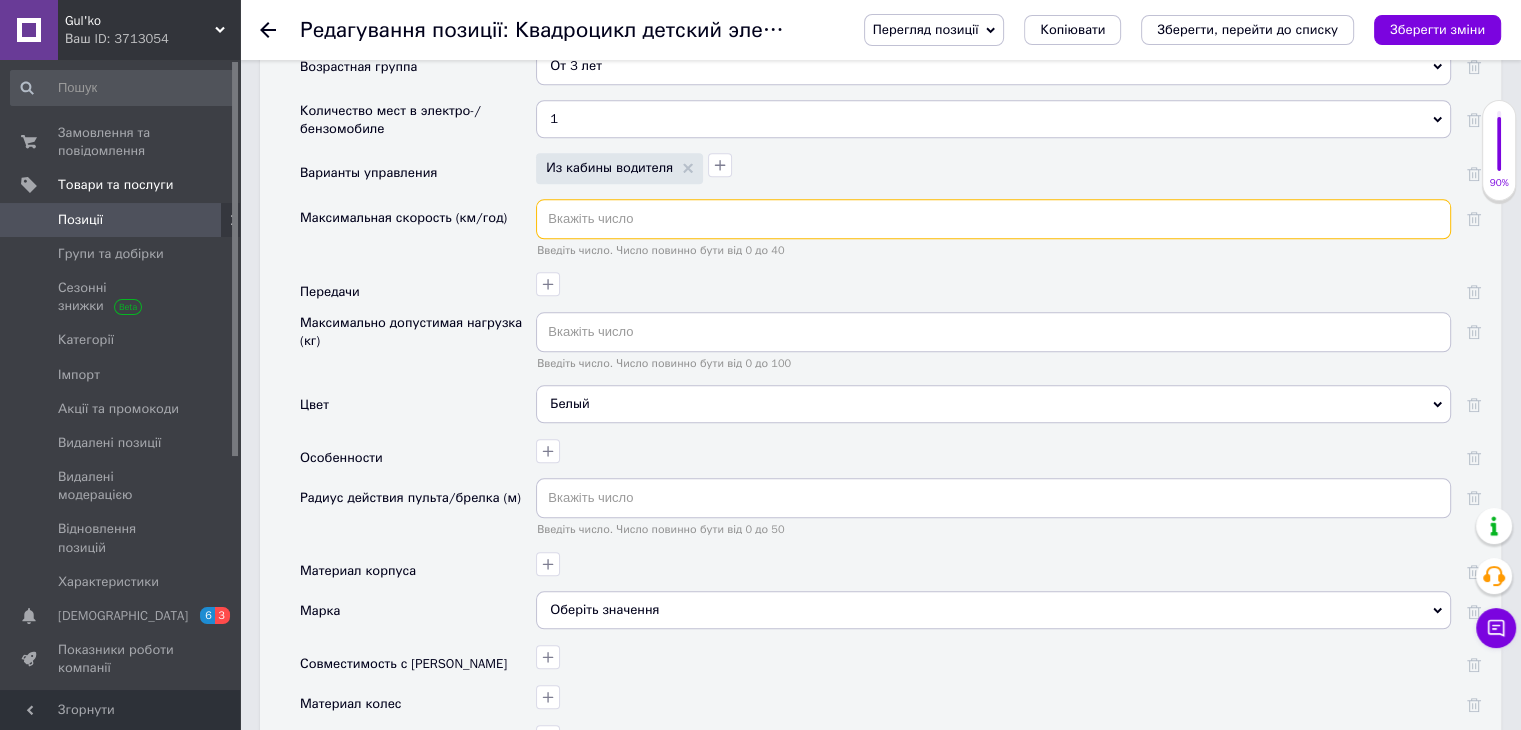 click at bounding box center [993, 219] 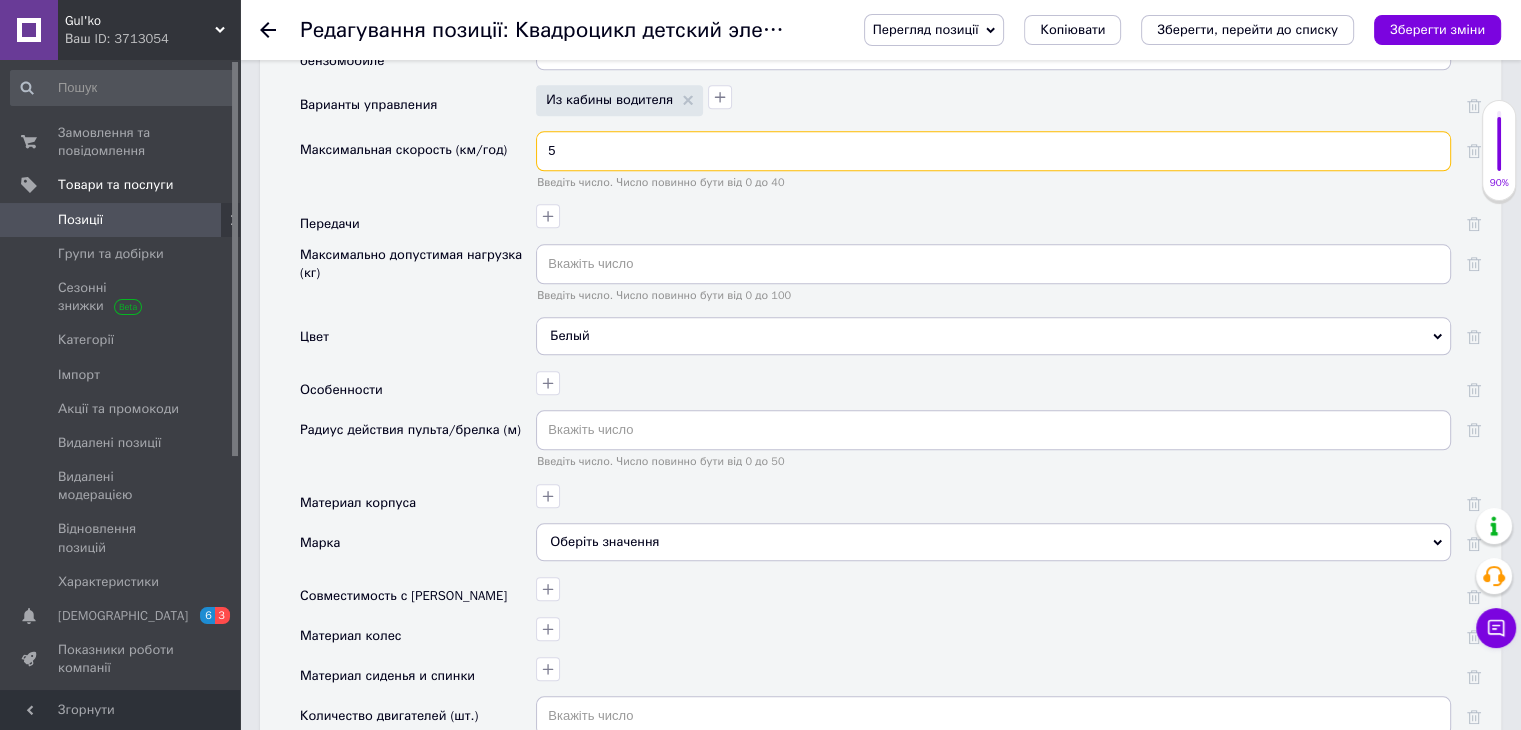 scroll, scrollTop: 2100, scrollLeft: 0, axis: vertical 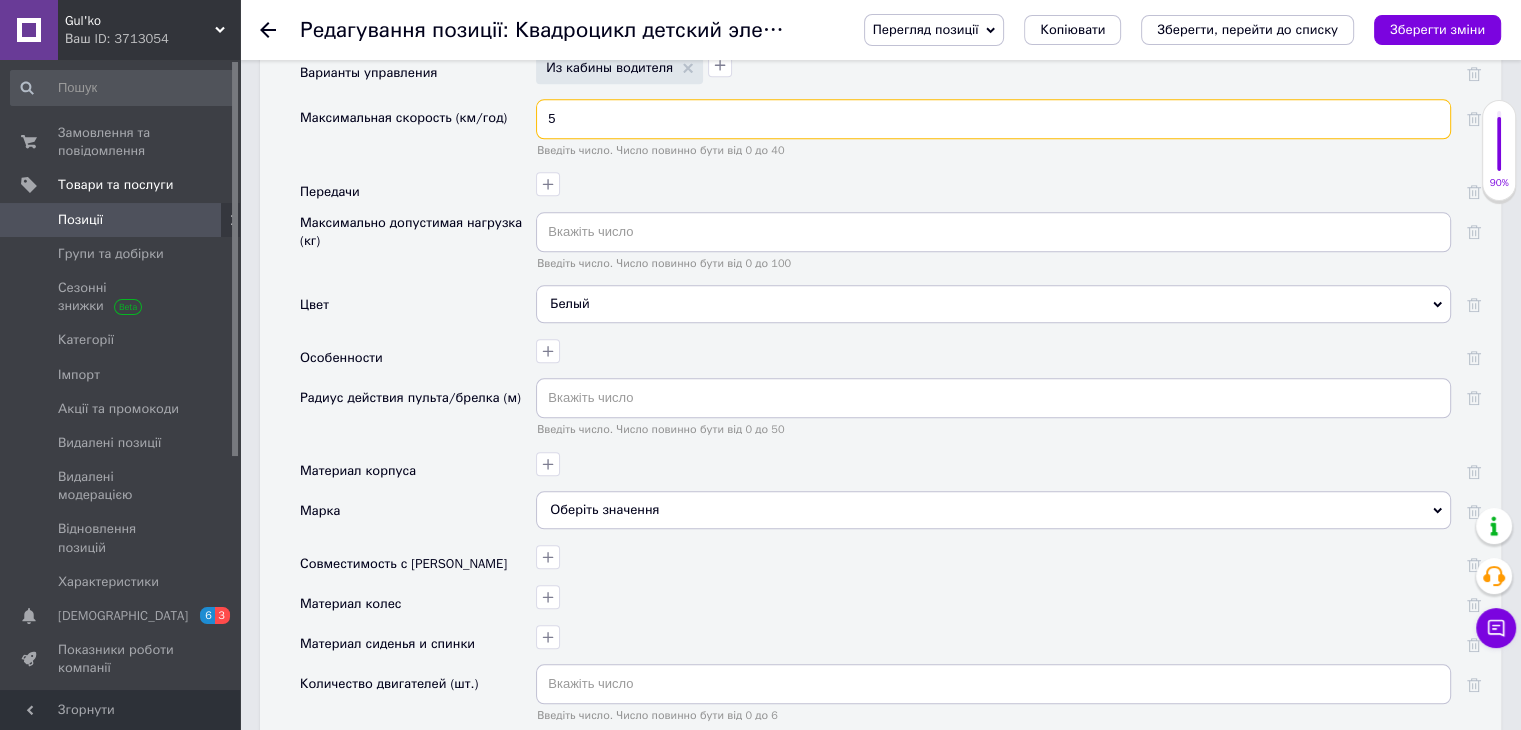 type on "5" 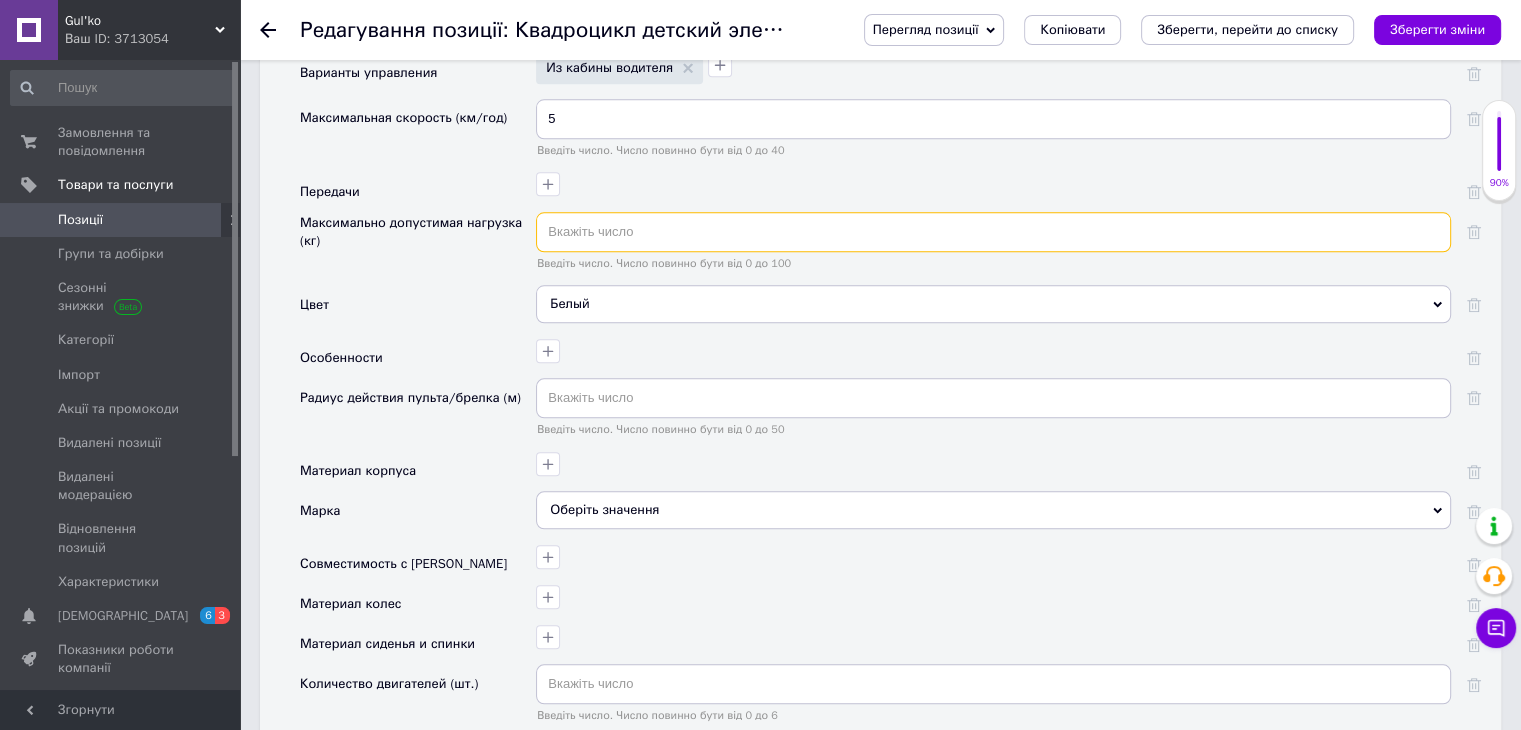 click at bounding box center (993, 232) 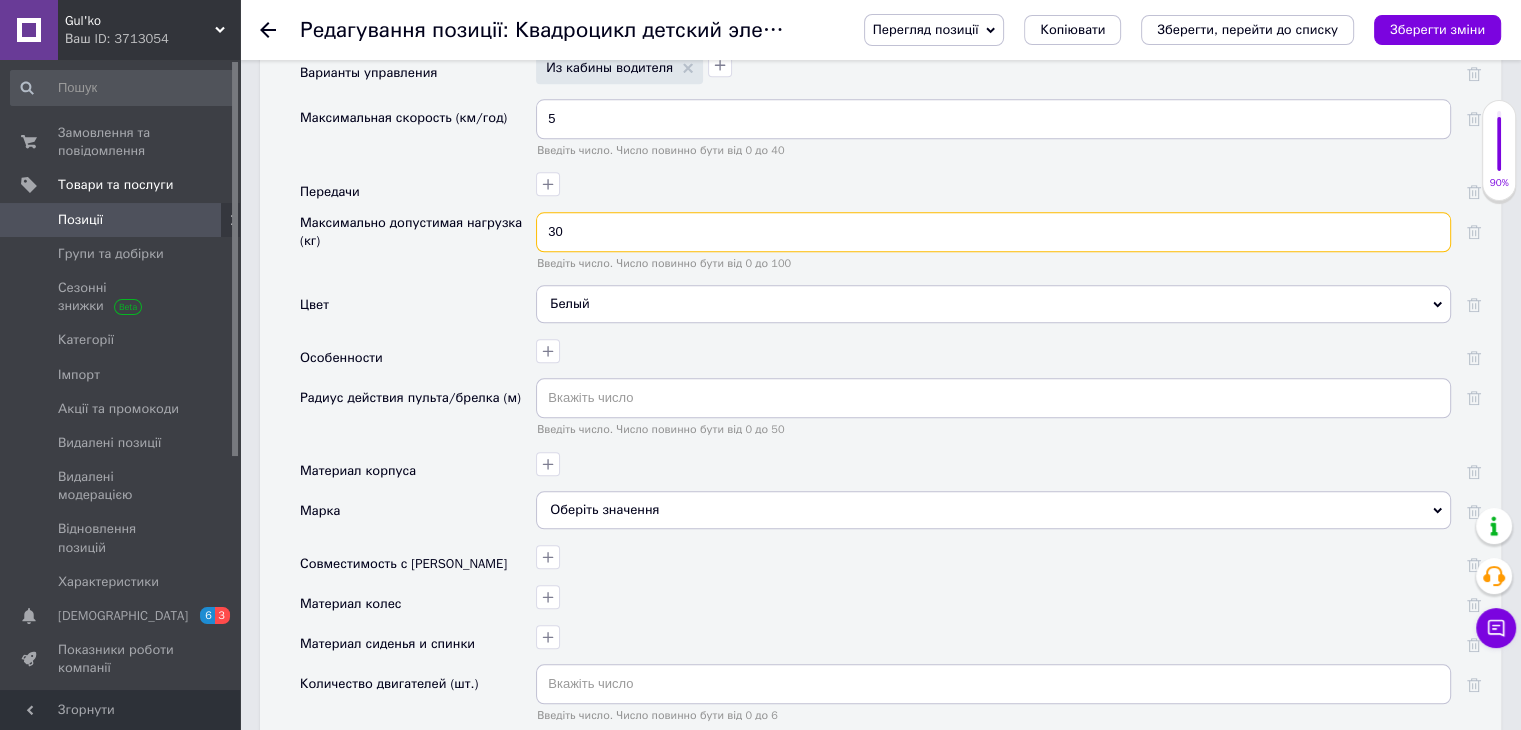 scroll, scrollTop: 2200, scrollLeft: 0, axis: vertical 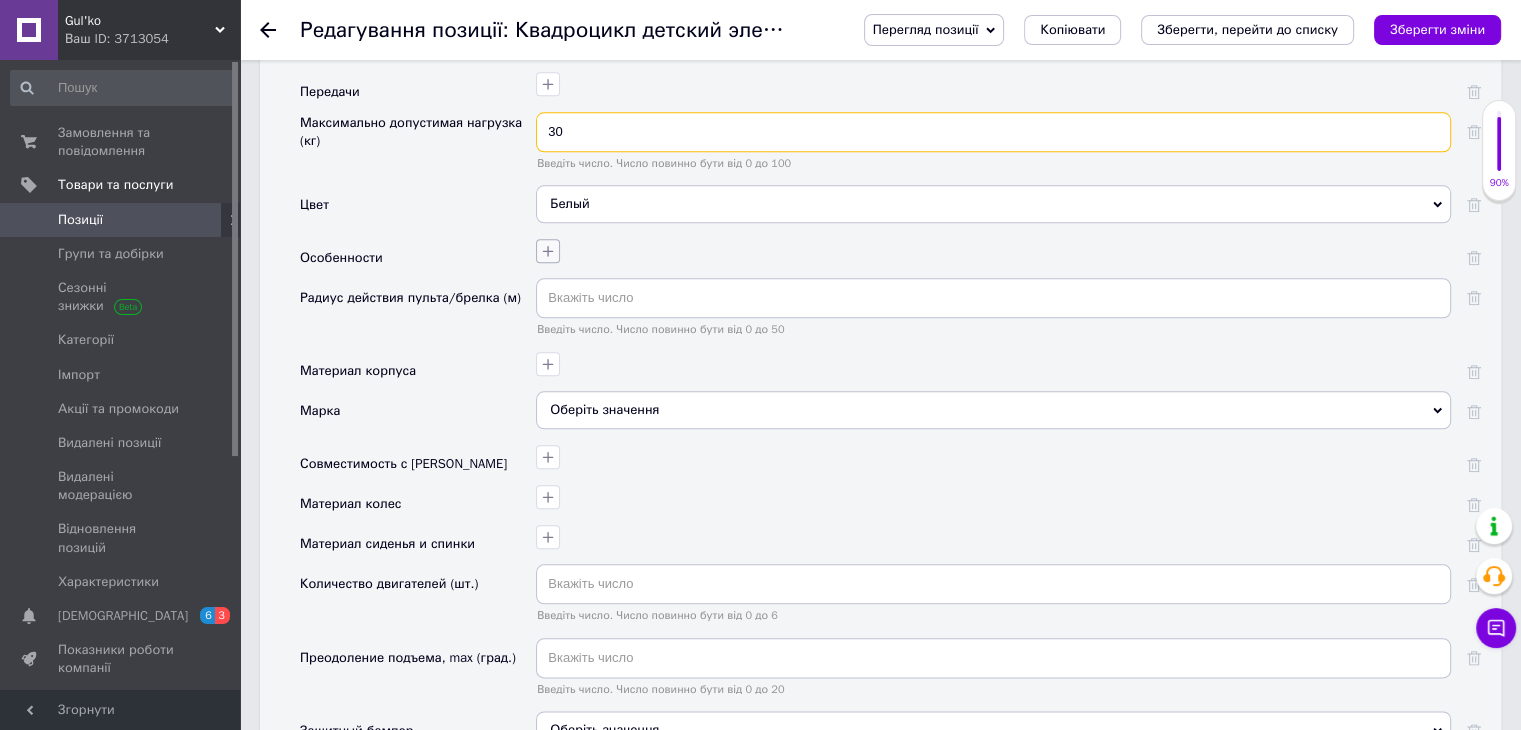 type on "30" 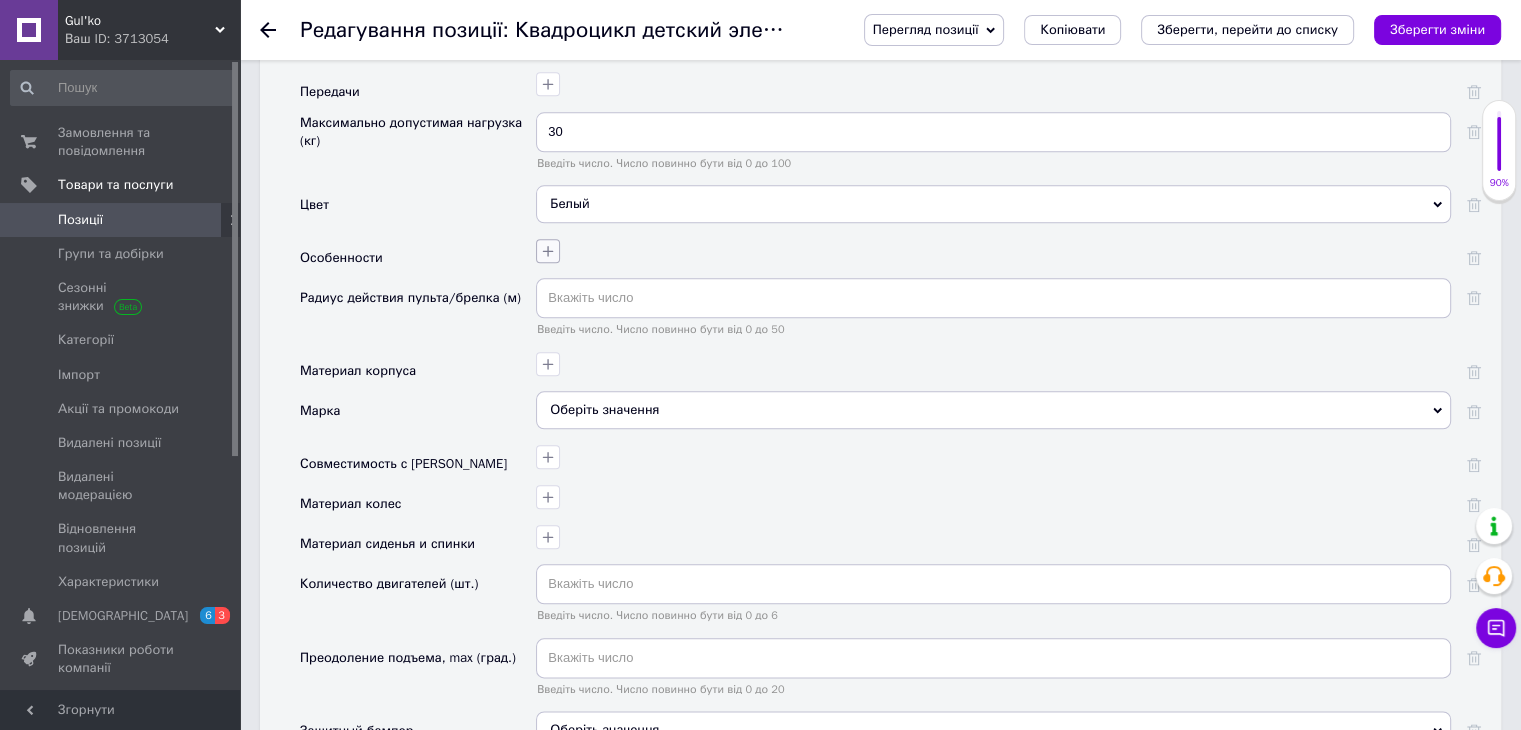 click at bounding box center (548, 251) 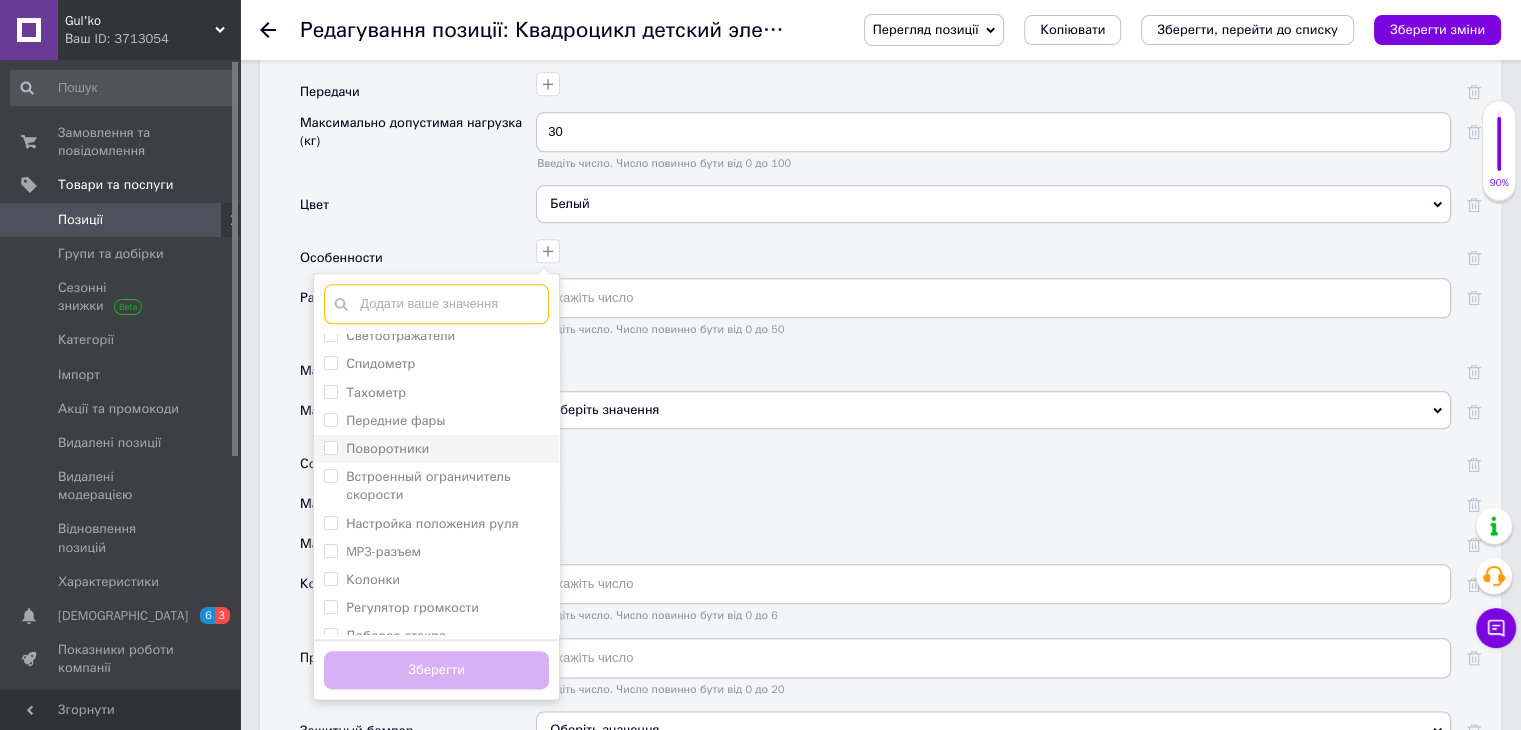 scroll, scrollTop: 300, scrollLeft: 0, axis: vertical 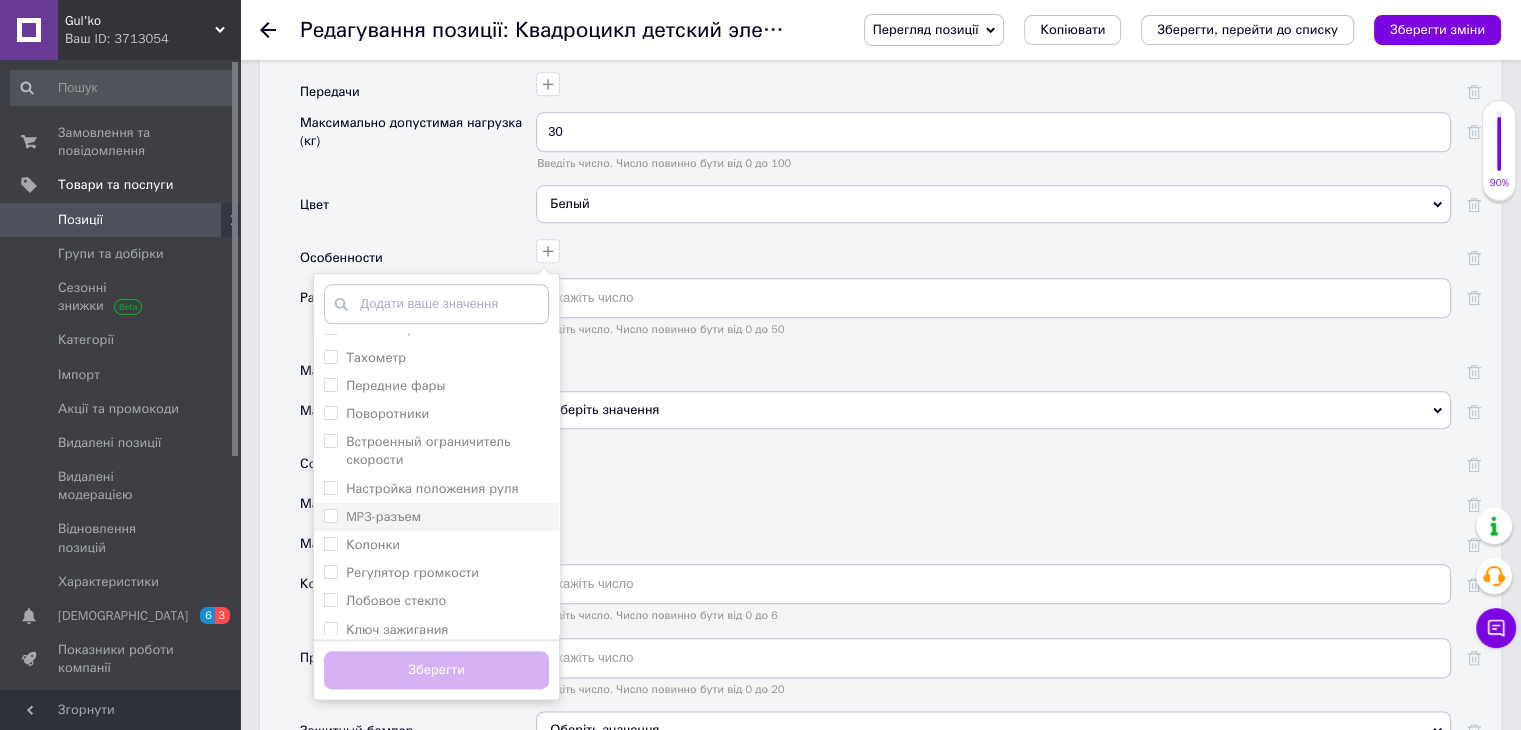 click on "MP3-разъем" at bounding box center (383, 516) 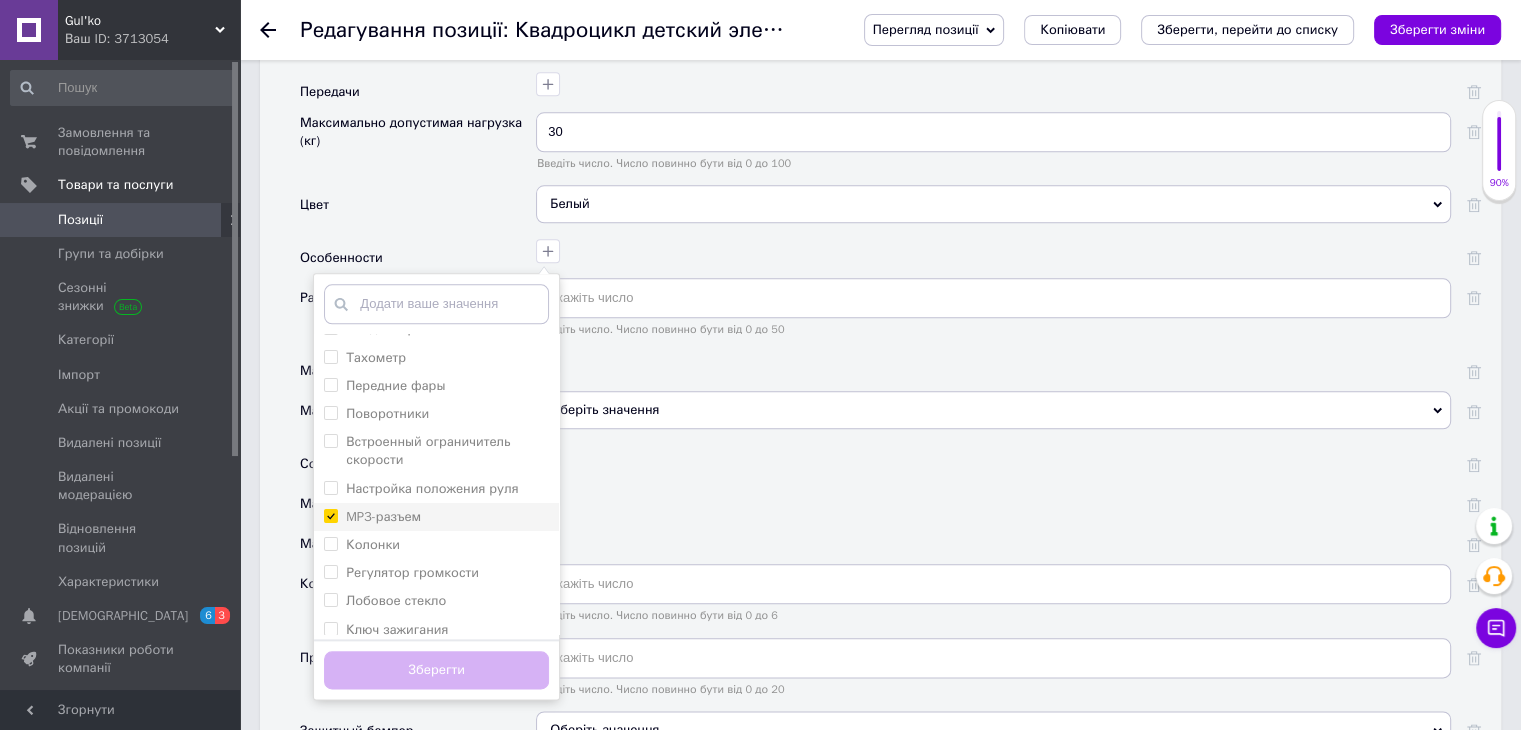 checkbox on "true" 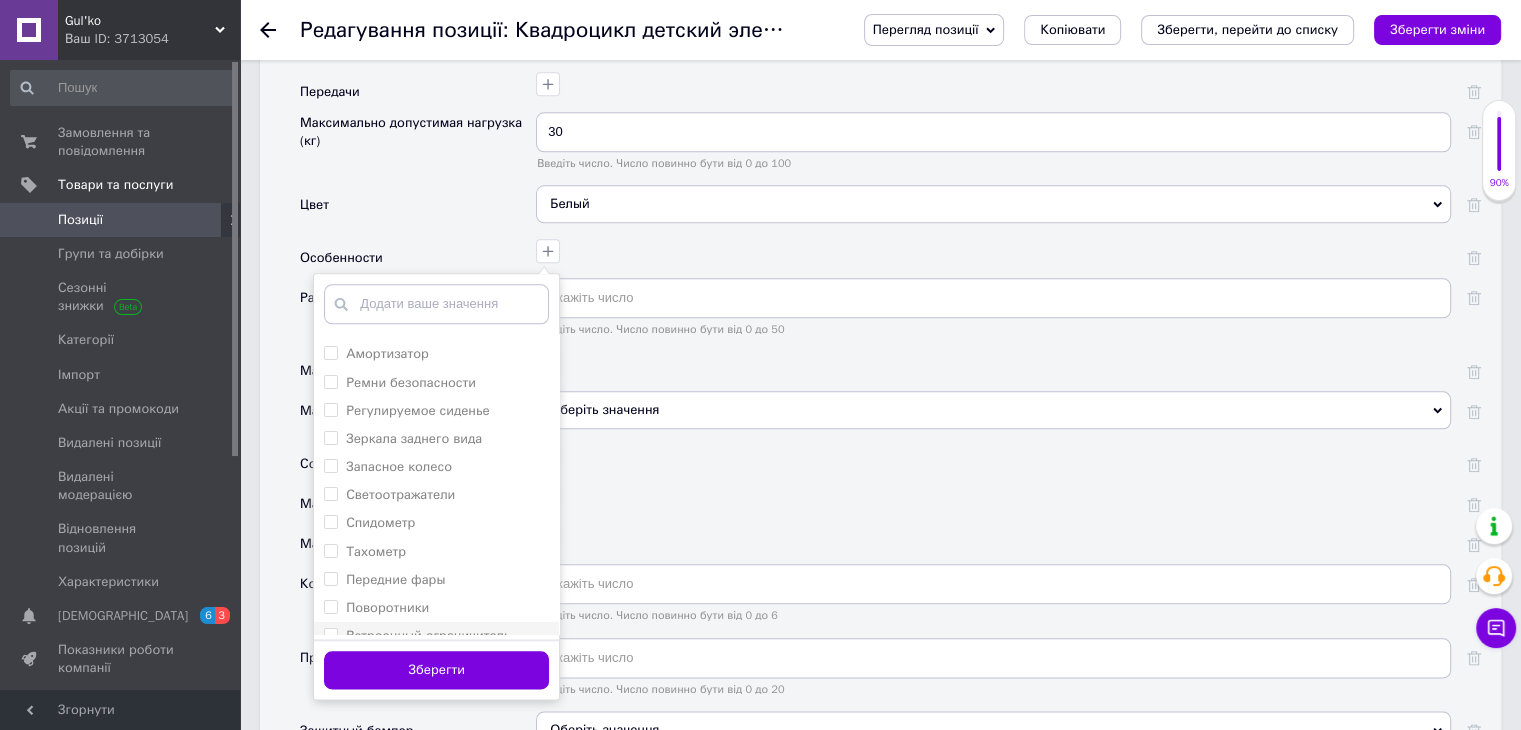 scroll, scrollTop: 0, scrollLeft: 0, axis: both 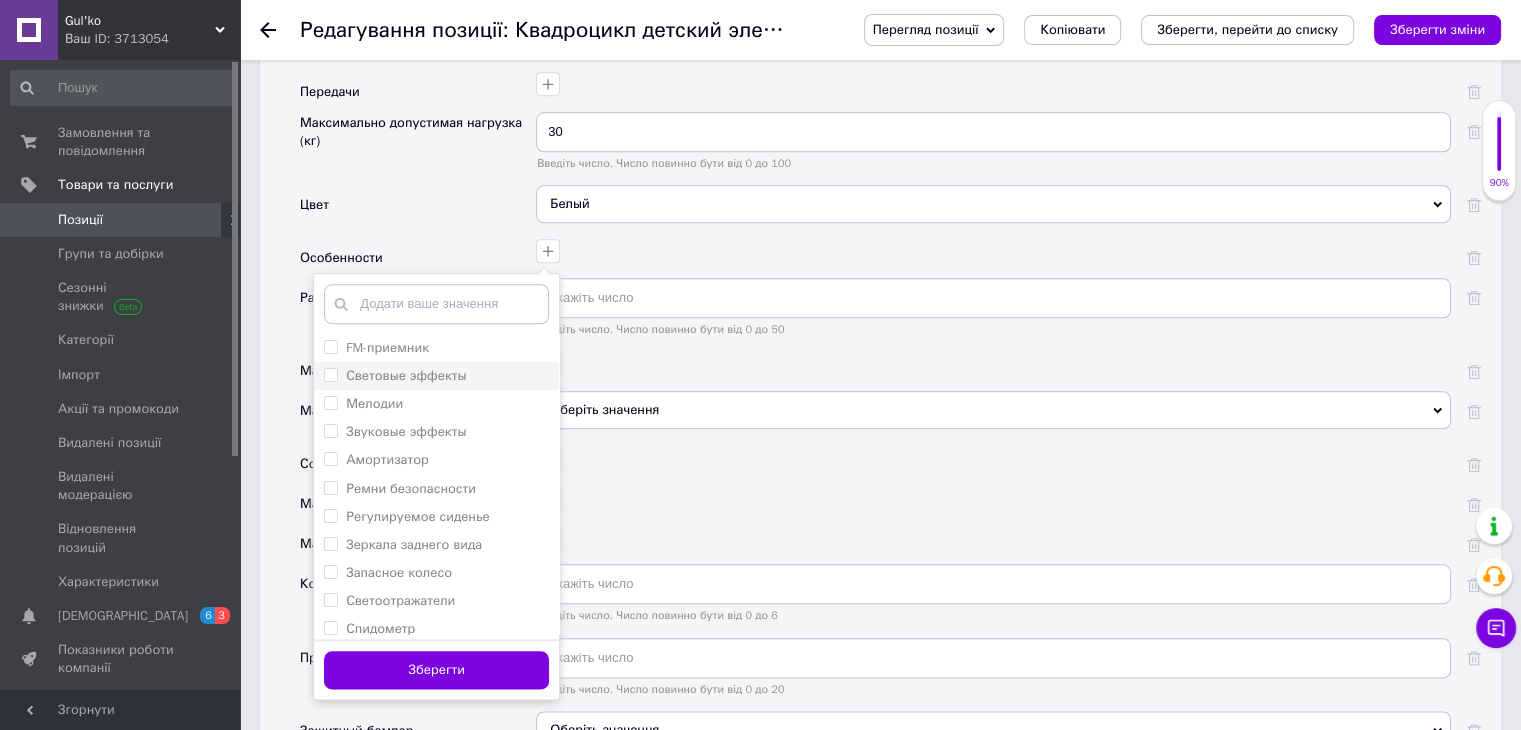 click on "Световые эффекты" at bounding box center [406, 375] 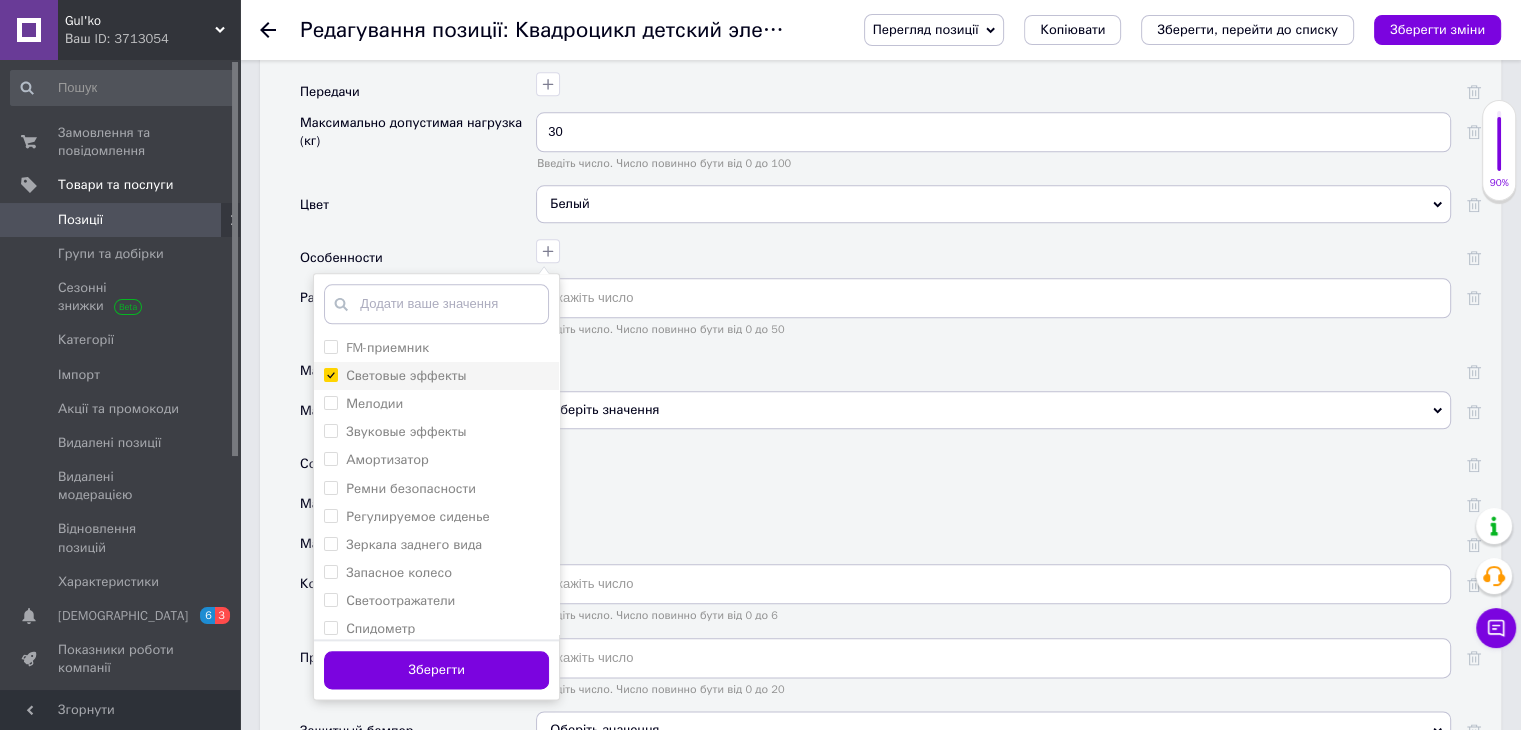 checkbox on "true" 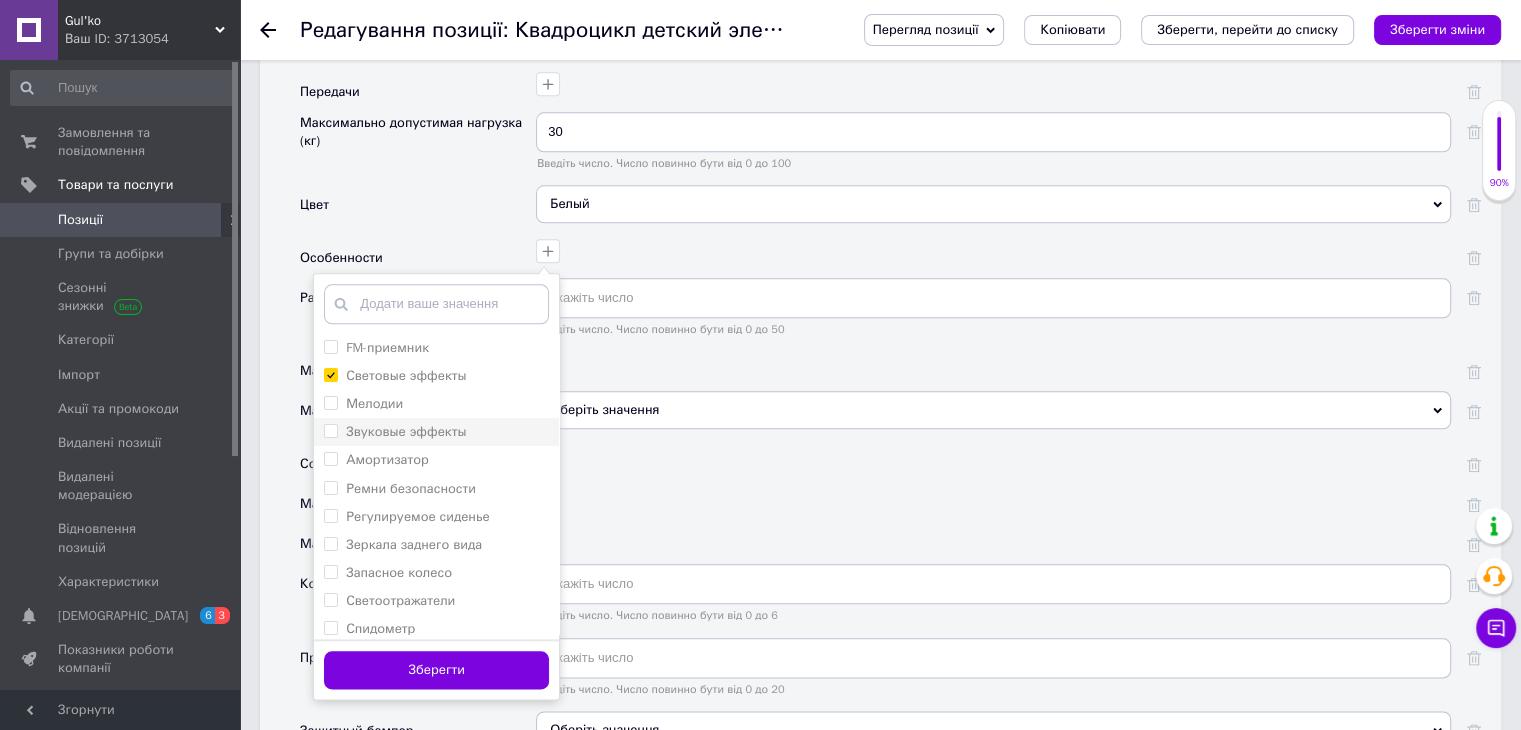 click on "Звуковые эффекты" at bounding box center (406, 431) 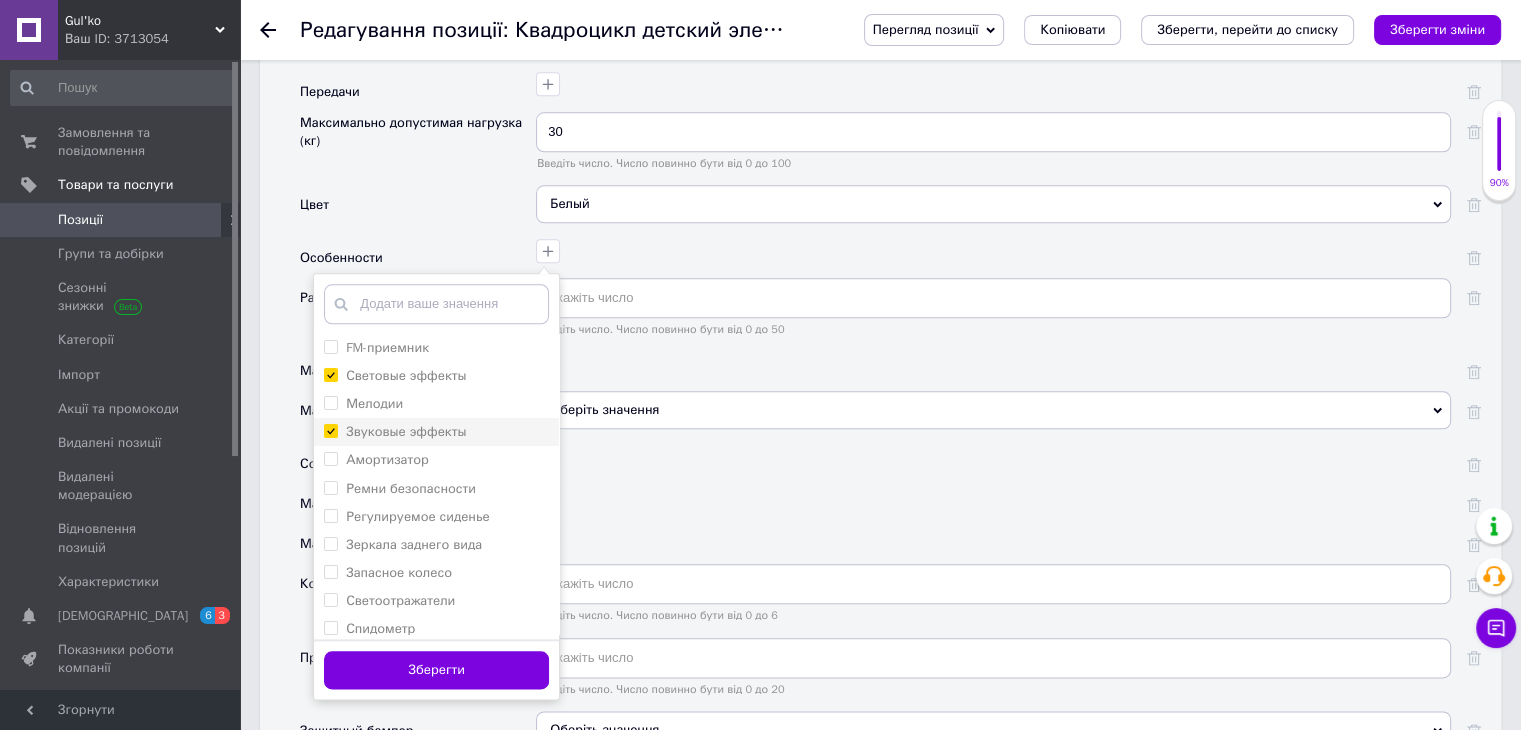 checkbox on "true" 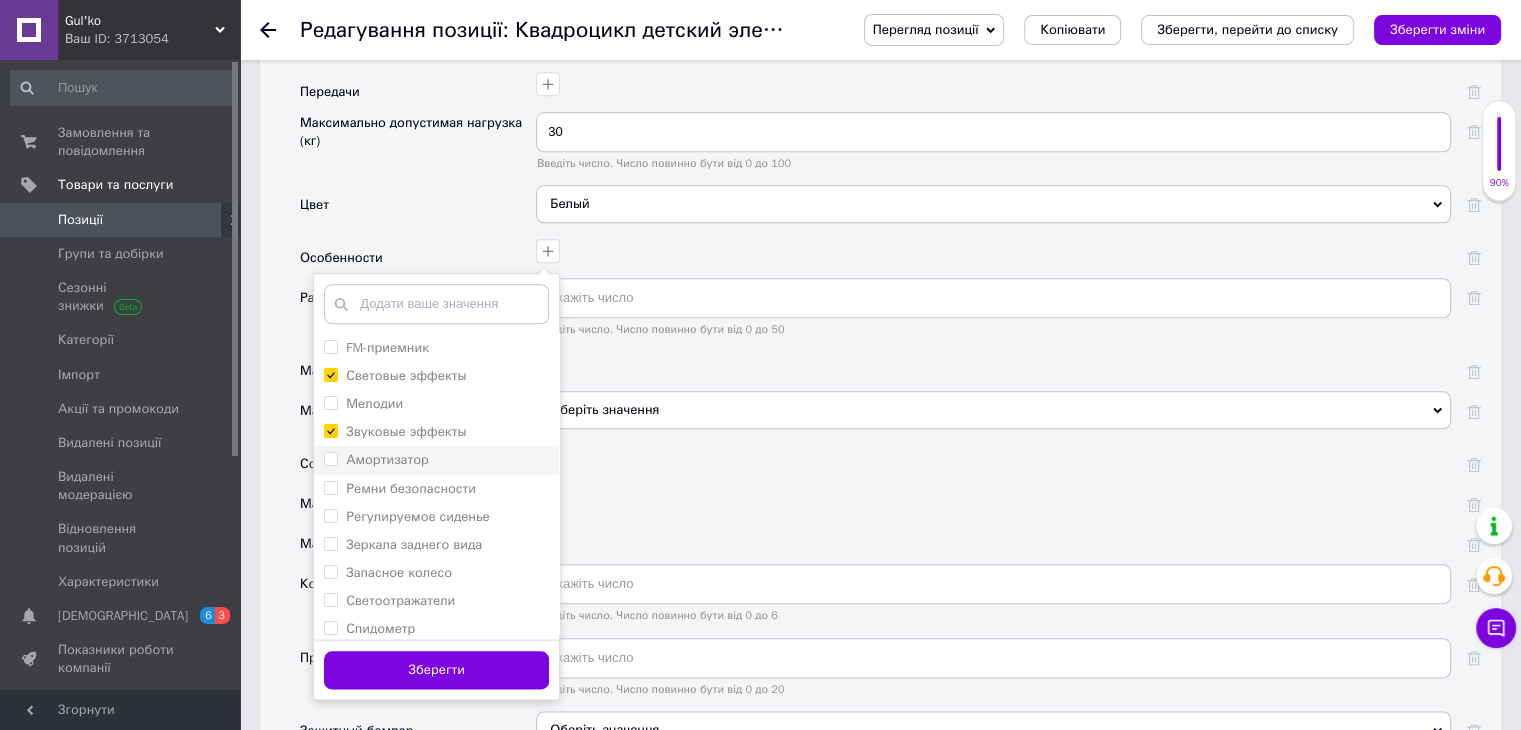 click on "Амортизатор" at bounding box center [387, 459] 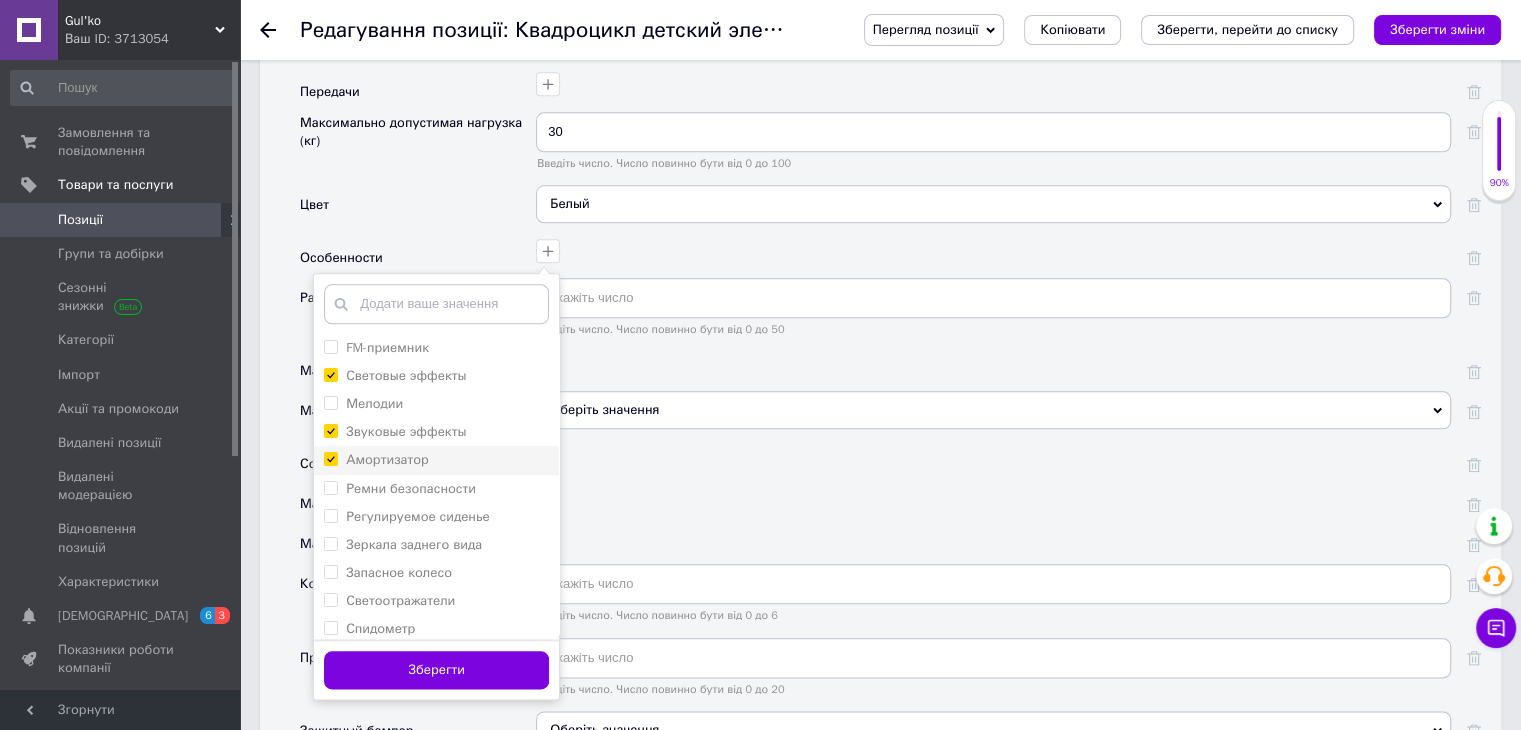 checkbox on "true" 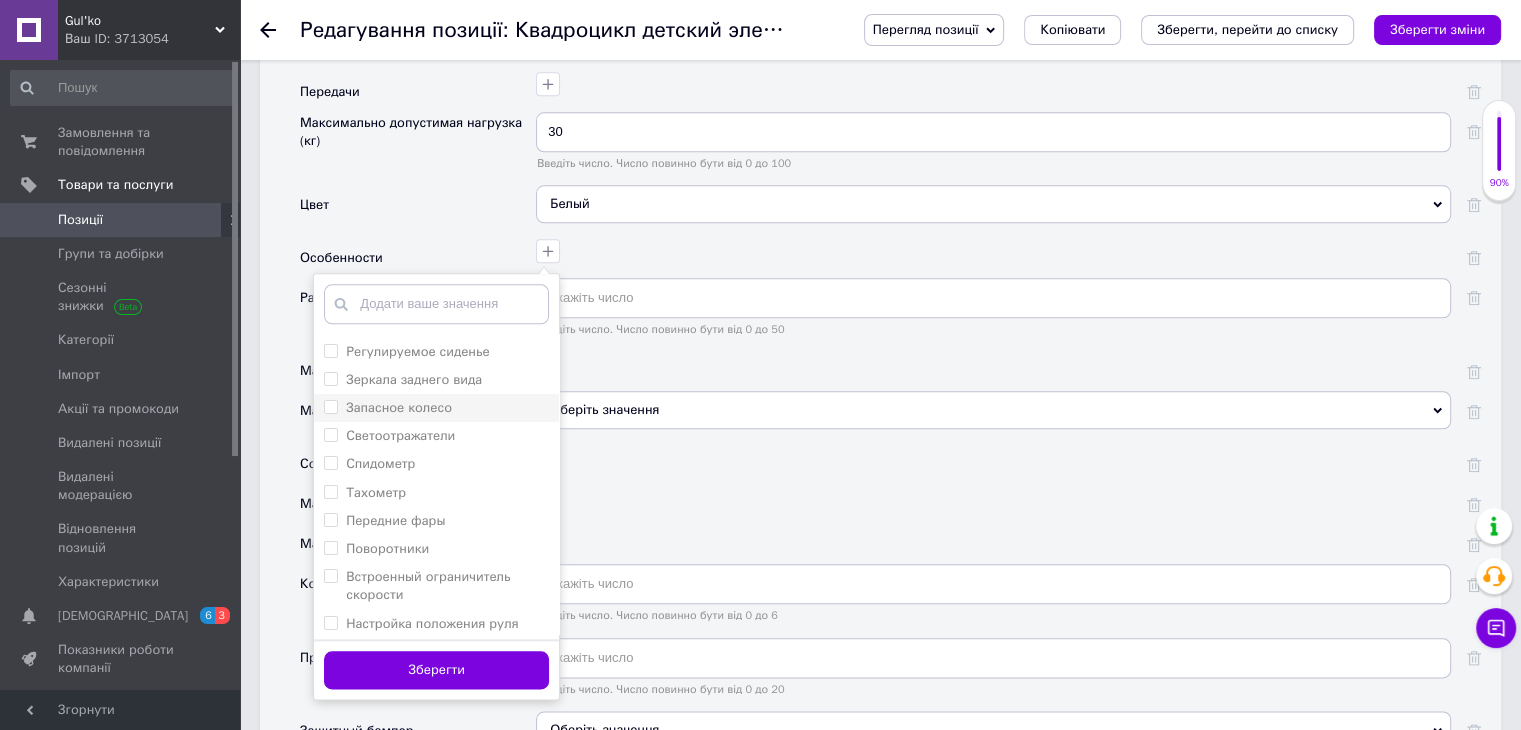 scroll, scrollTop: 200, scrollLeft: 0, axis: vertical 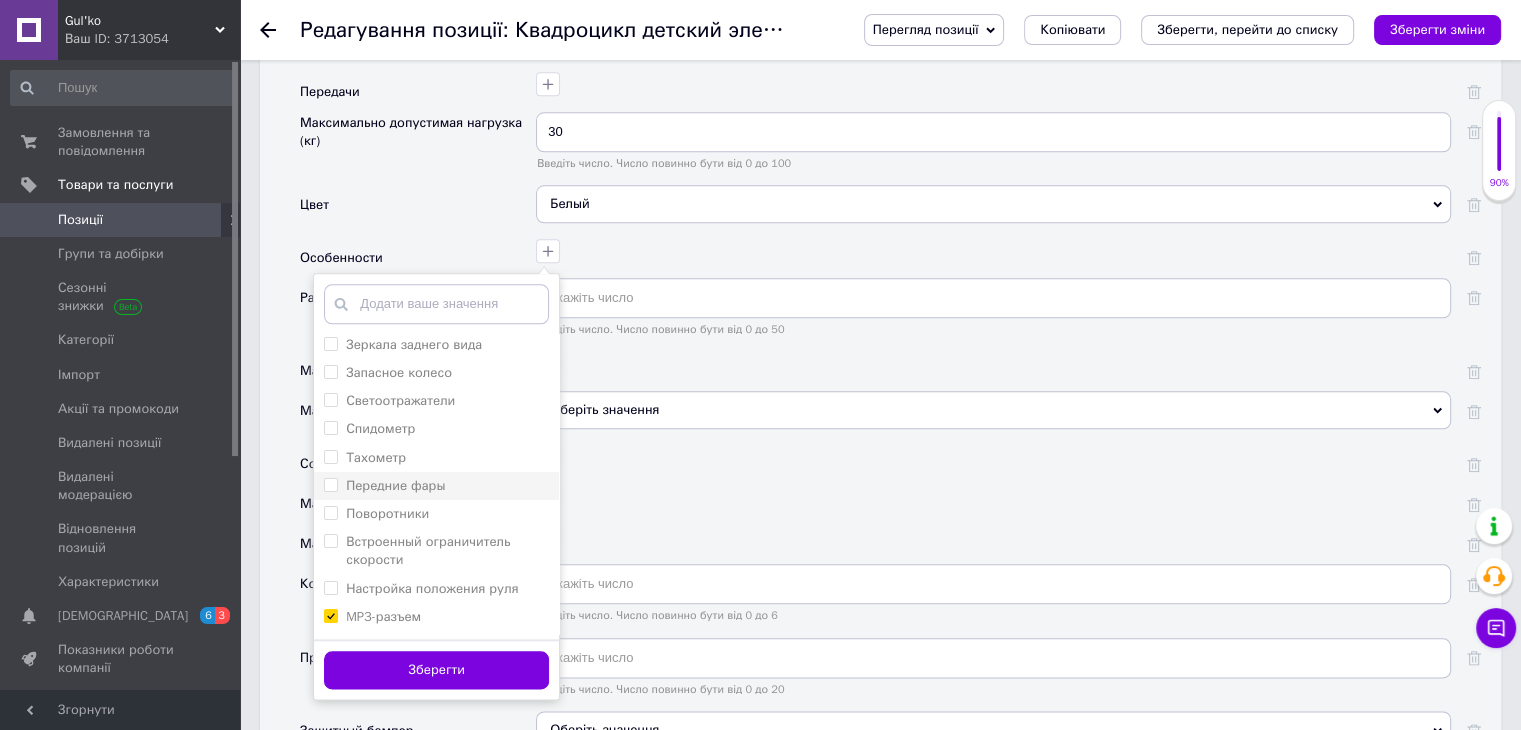 click on "Передние фары" at bounding box center (436, 486) 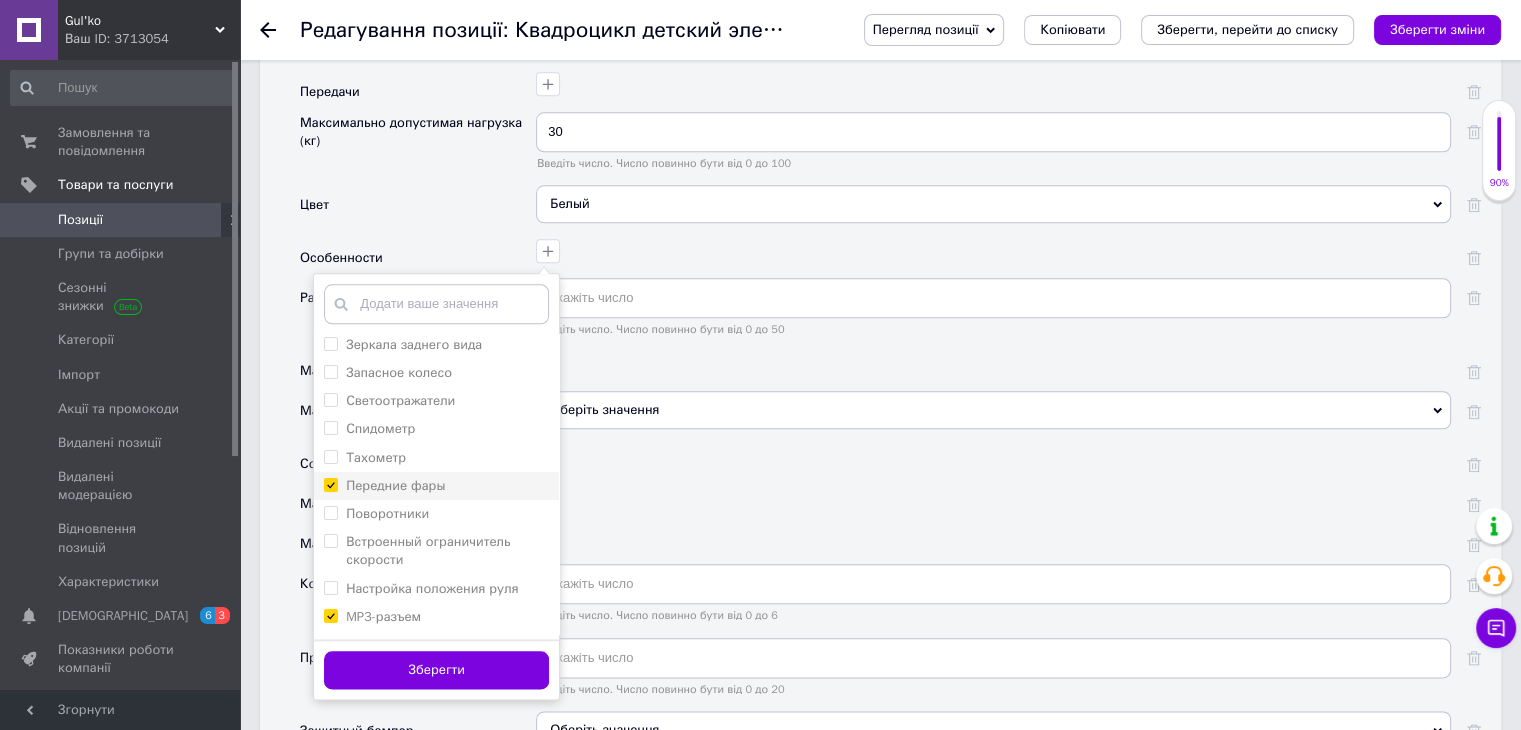 checkbox on "true" 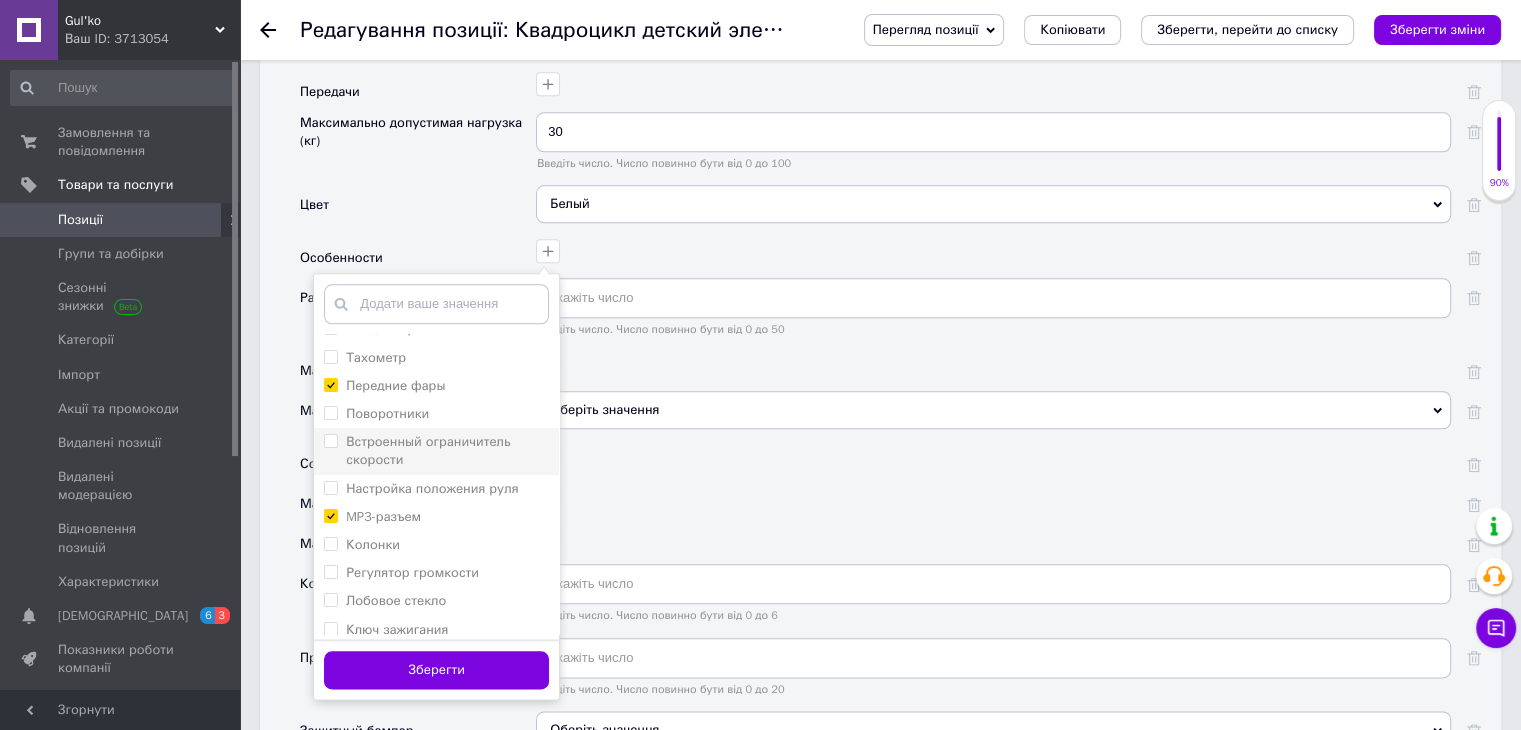 scroll, scrollTop: 367, scrollLeft: 0, axis: vertical 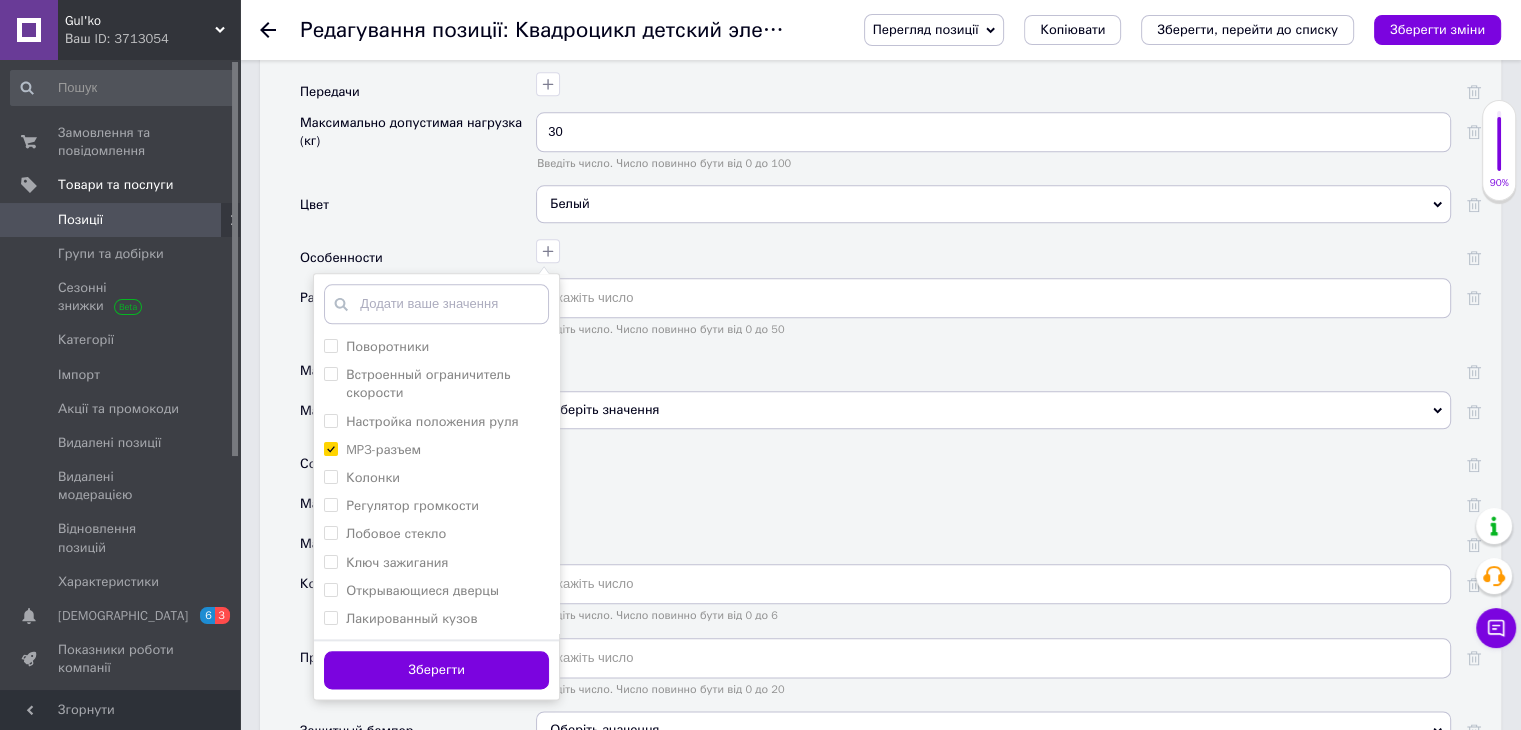 drag, startPoint x: 450, startPoint y: 661, endPoint x: 460, endPoint y: 660, distance: 10.049875 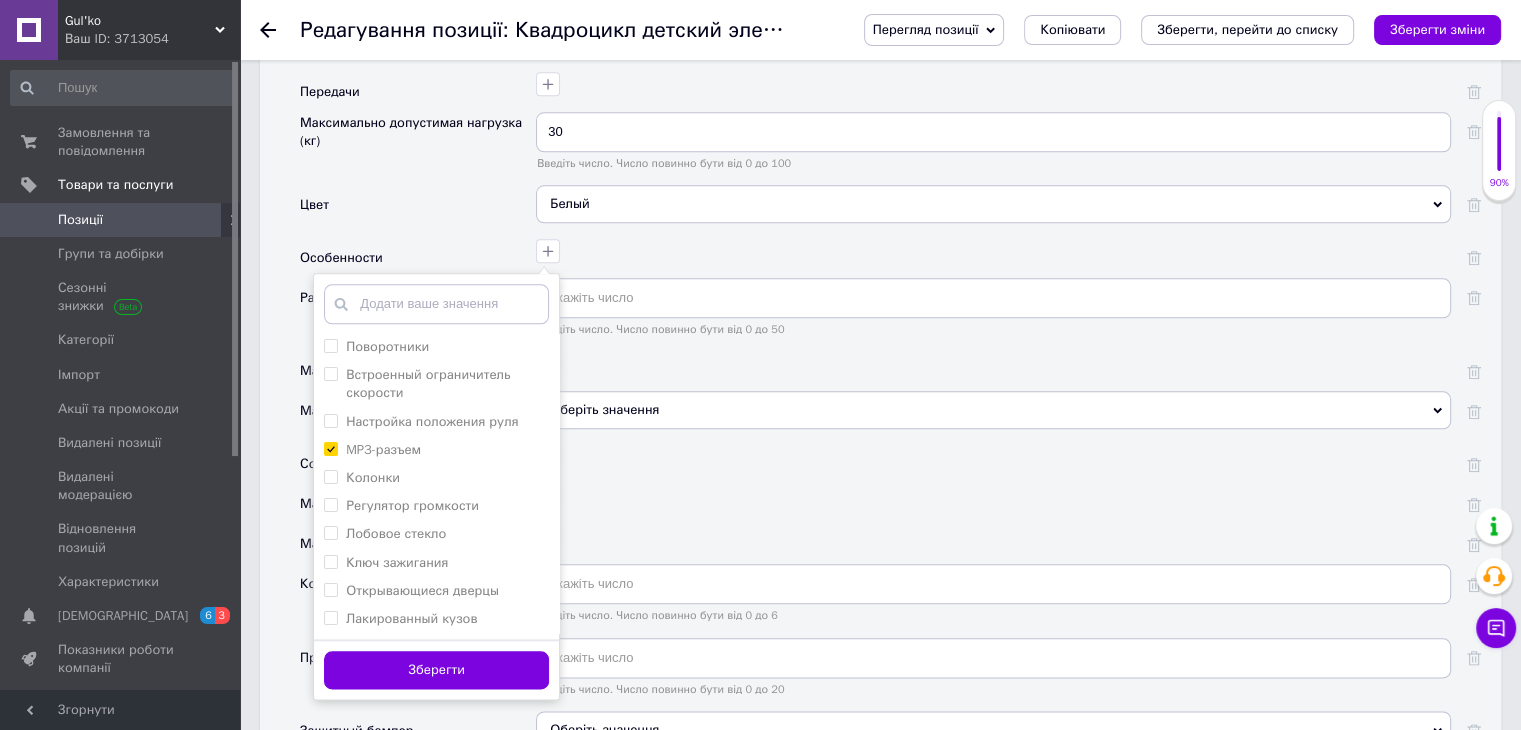 click on "Зберегти" at bounding box center (436, 670) 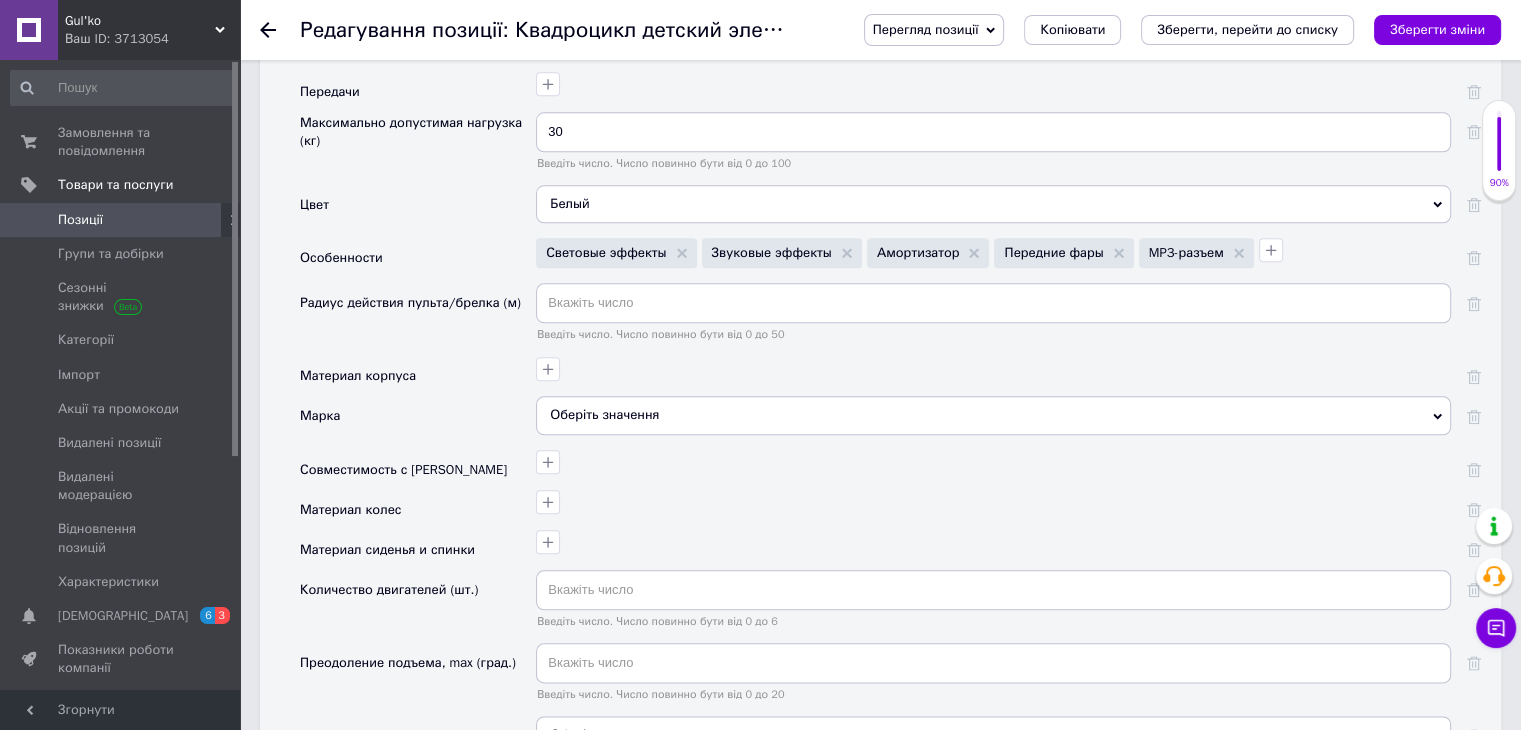 scroll, scrollTop: 2300, scrollLeft: 0, axis: vertical 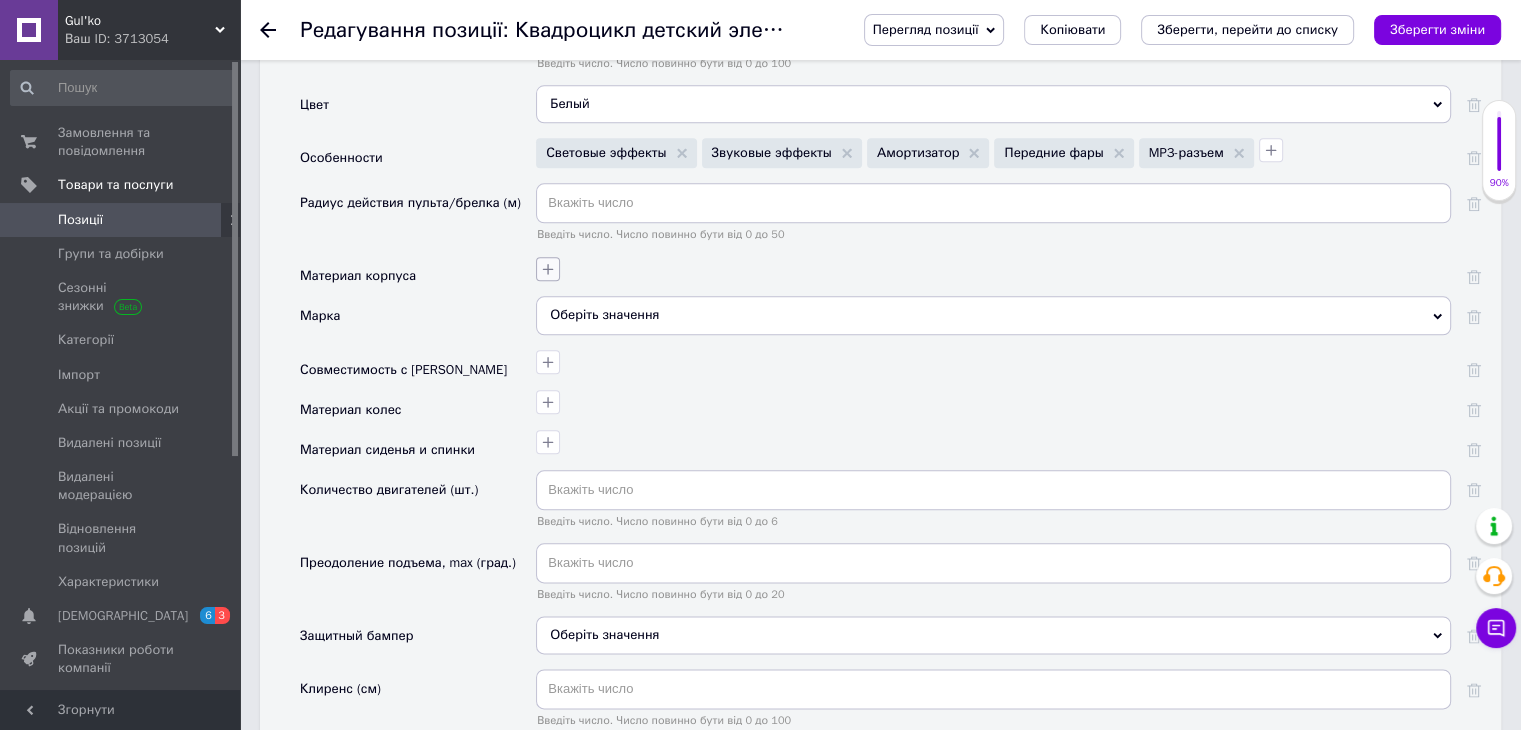 click at bounding box center [548, 269] 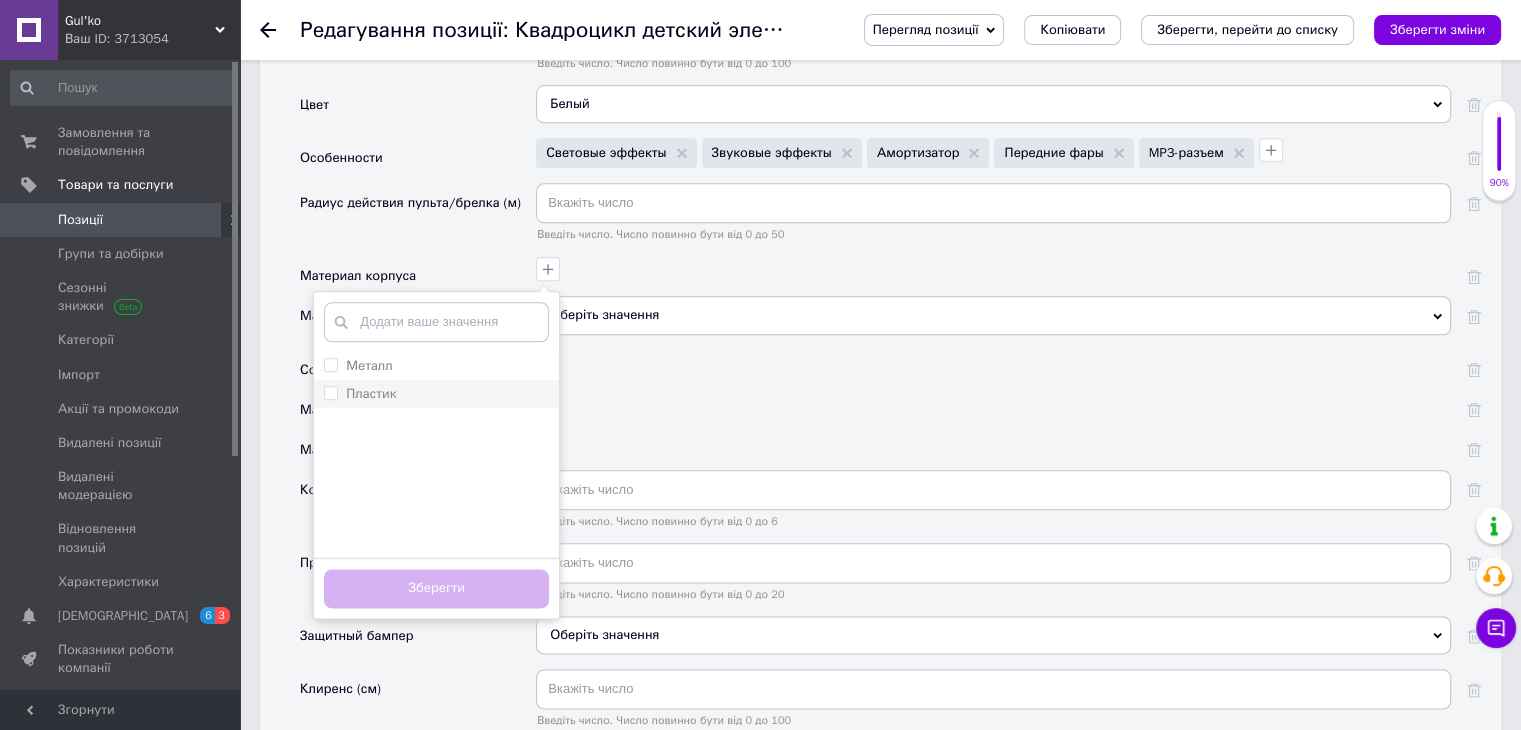 click on "Пластик" at bounding box center [436, 394] 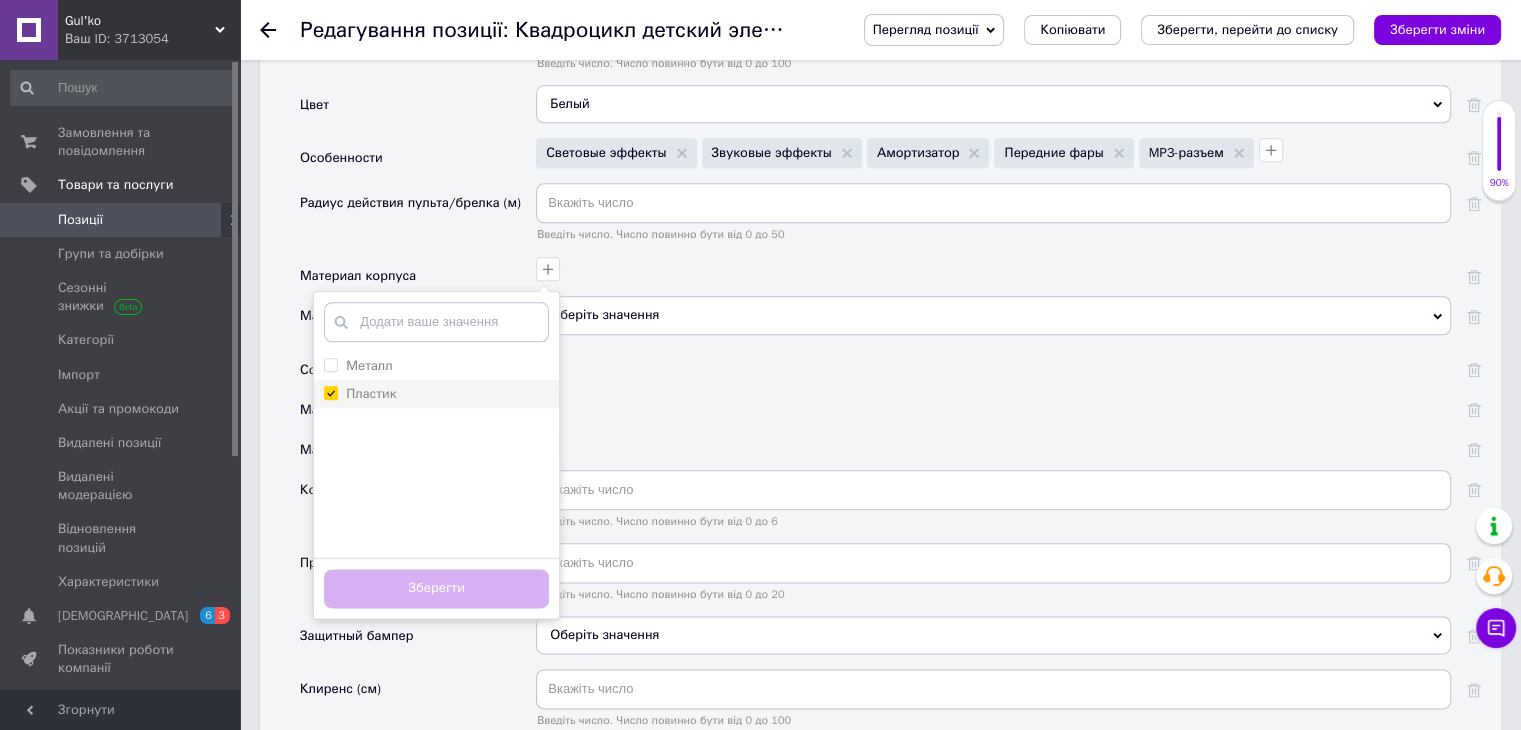 checkbox on "true" 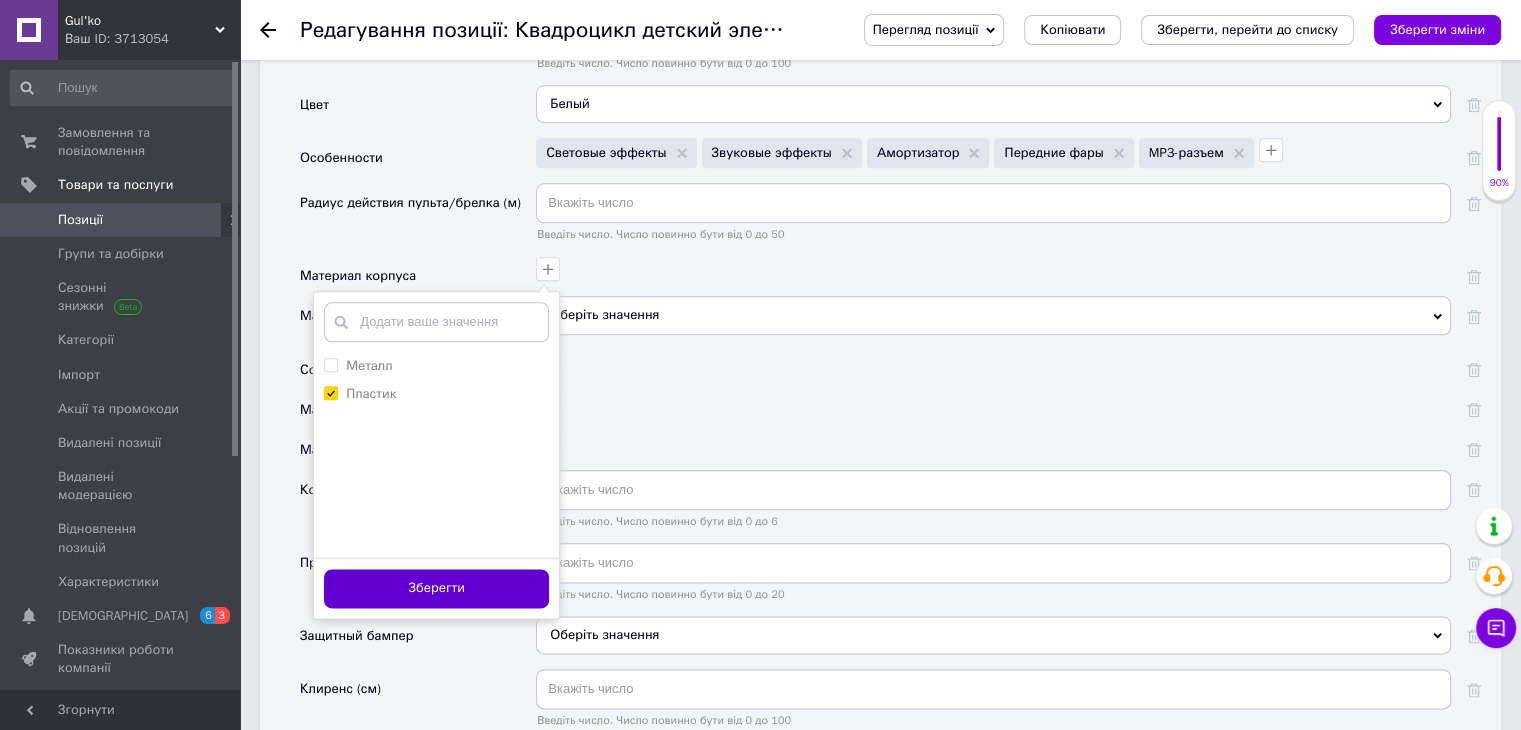 click on "Зберегти" at bounding box center (436, 588) 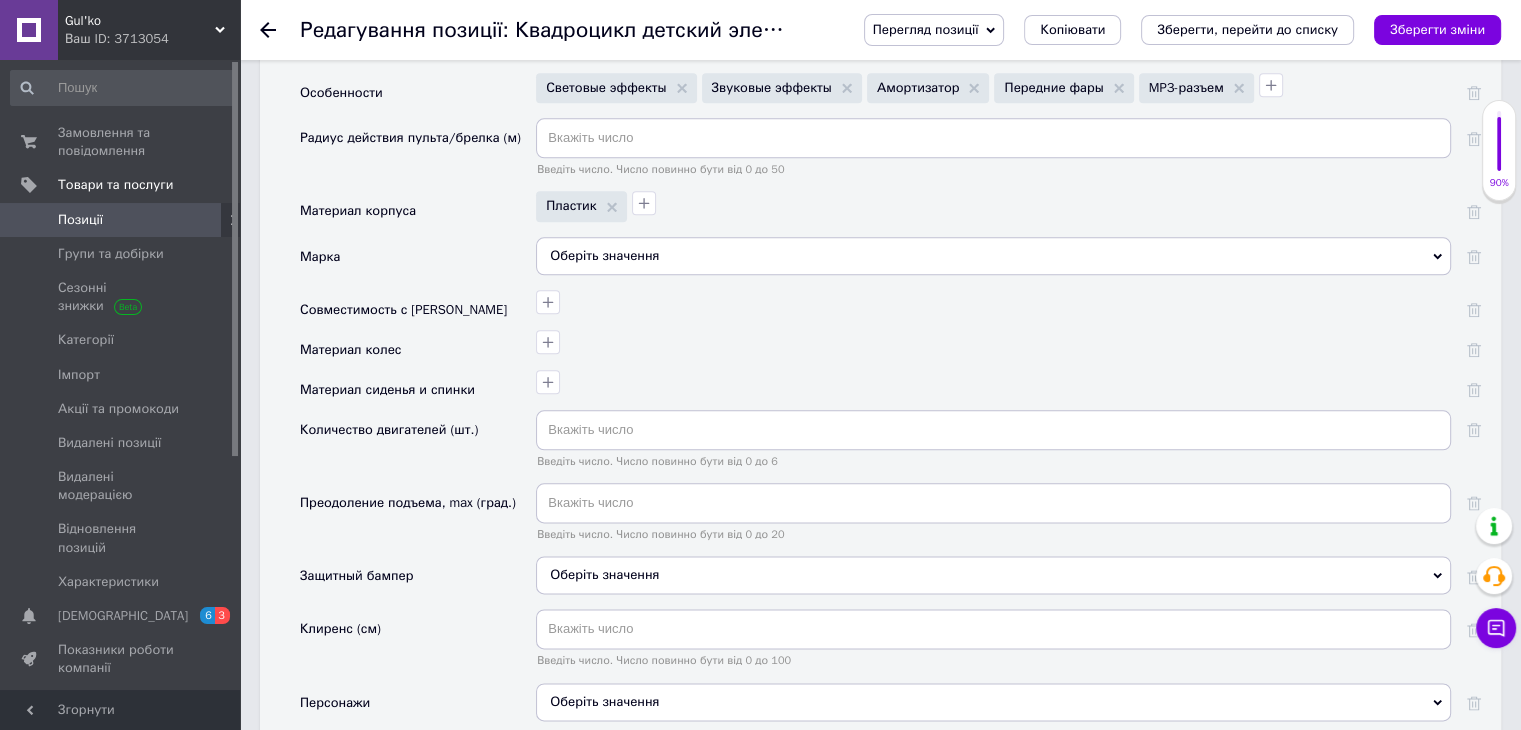 scroll, scrollTop: 2400, scrollLeft: 0, axis: vertical 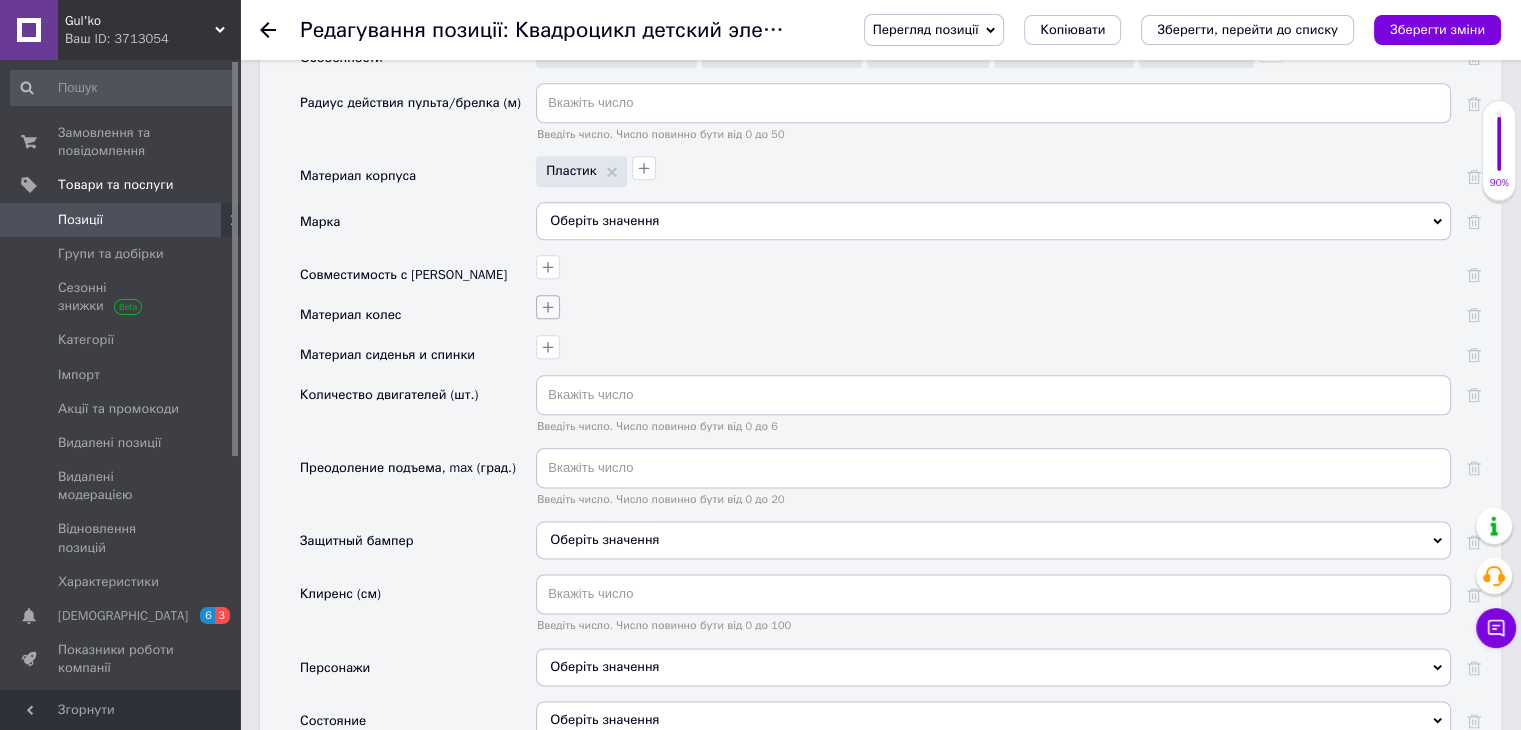 click 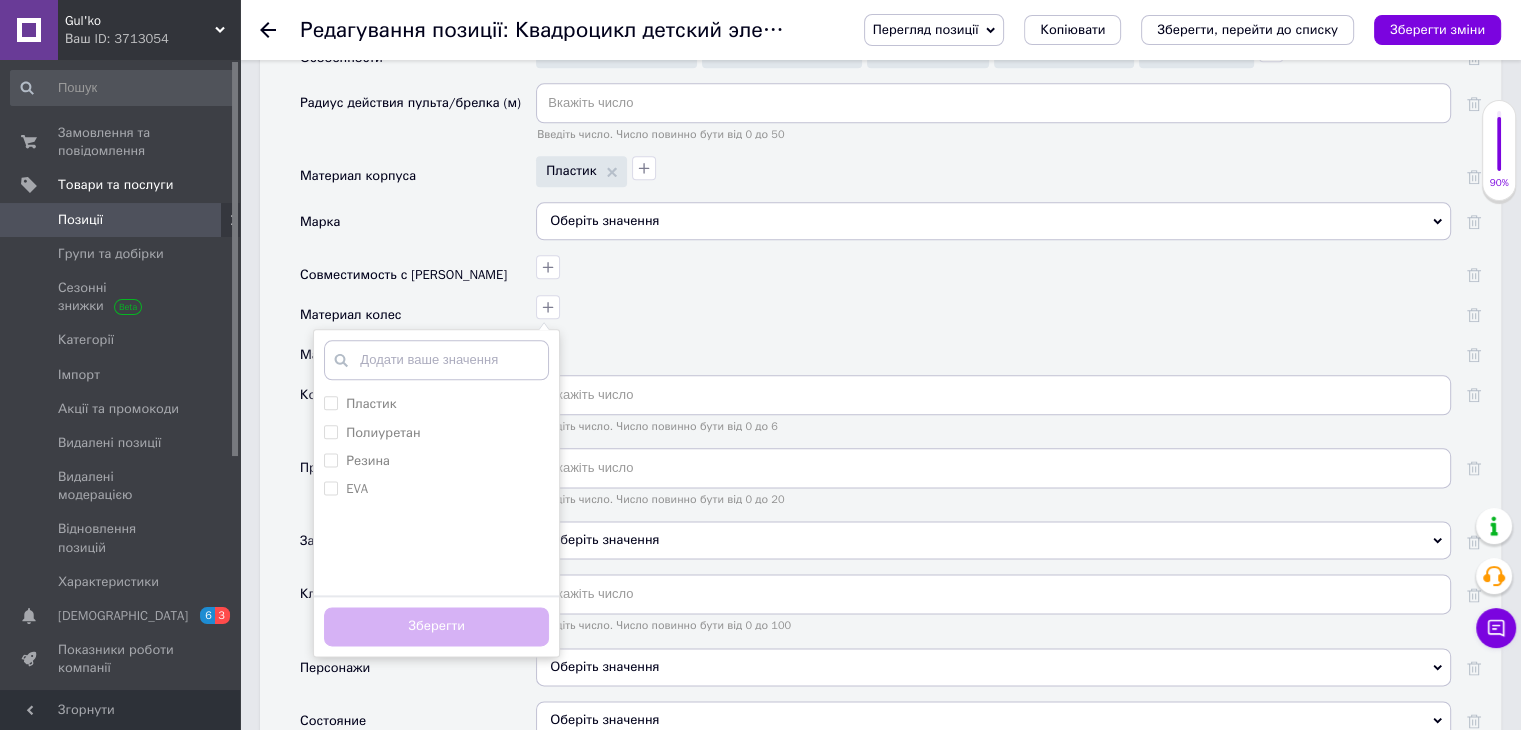 drag, startPoint x: 367, startPoint y: 478, endPoint x: 388, endPoint y: 545, distance: 70.21396 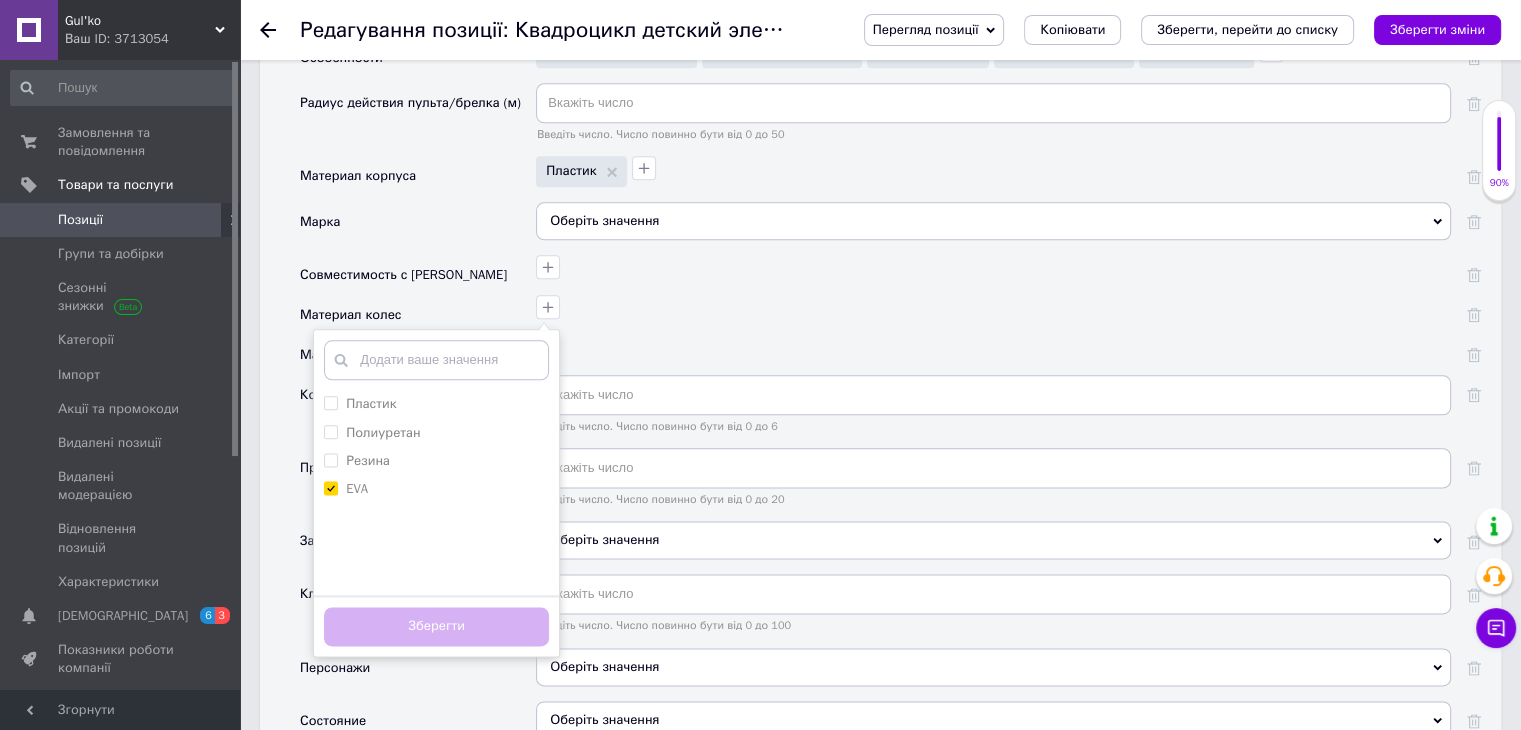 checkbox on "true" 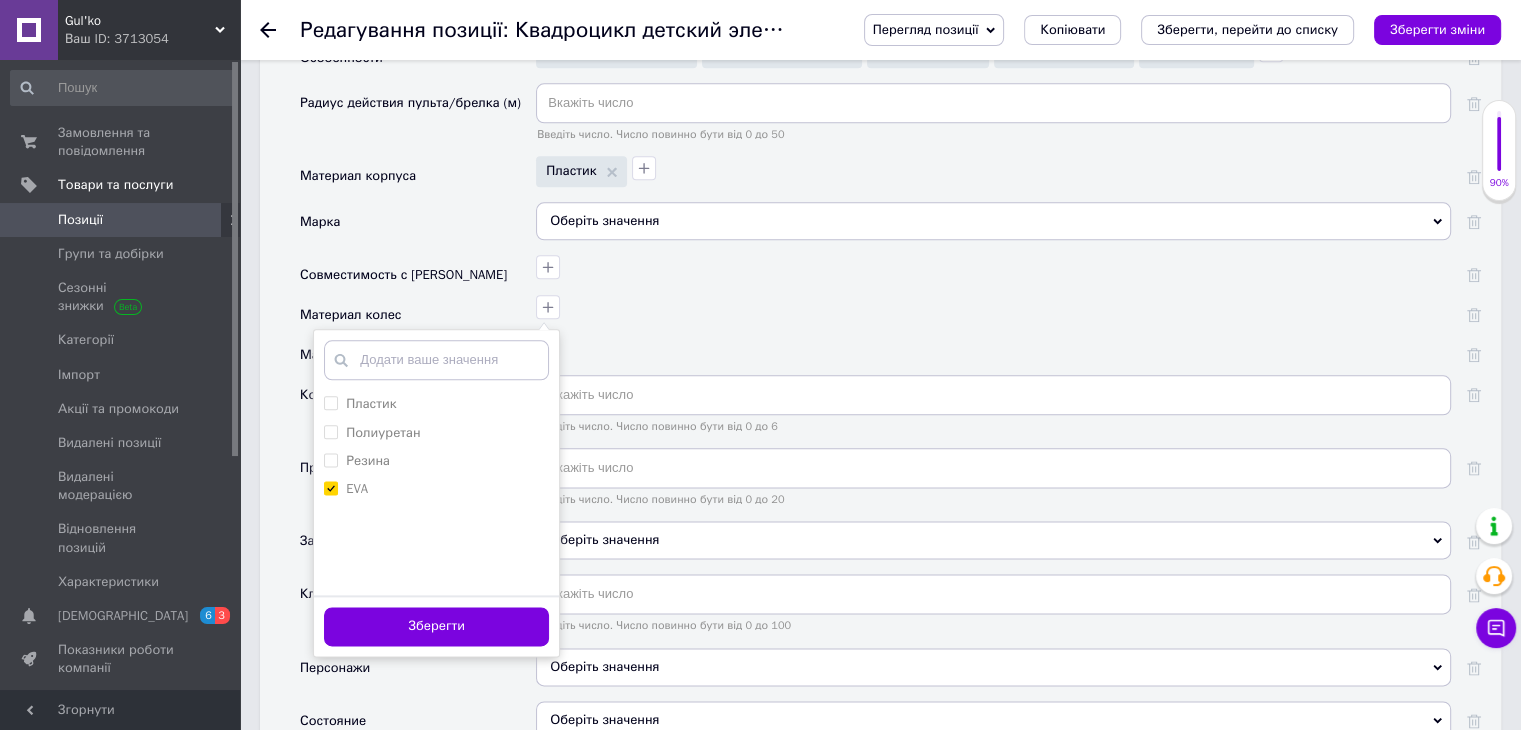 click on "Зберегти" at bounding box center (436, 625) 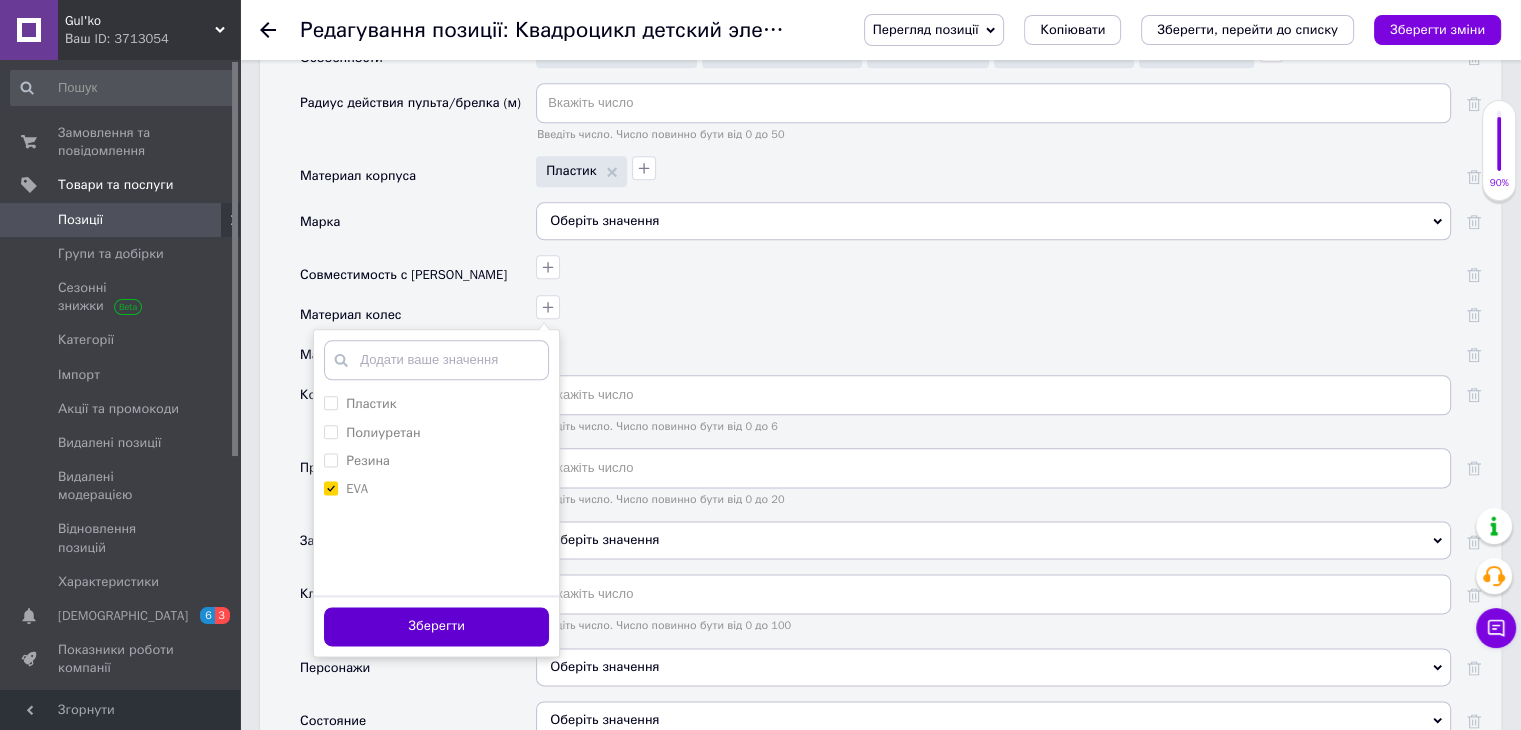 click on "Зберегти" at bounding box center [436, 626] 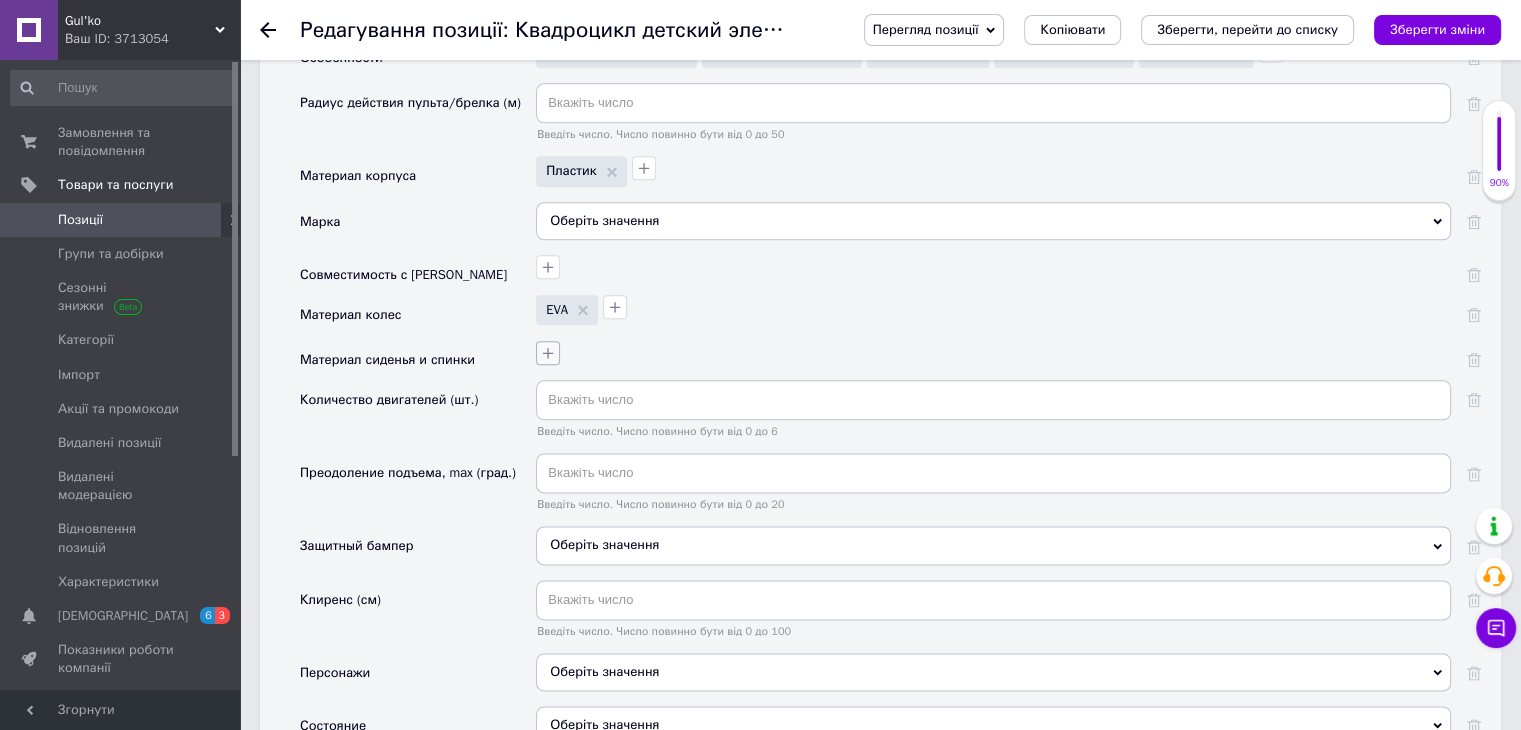 click 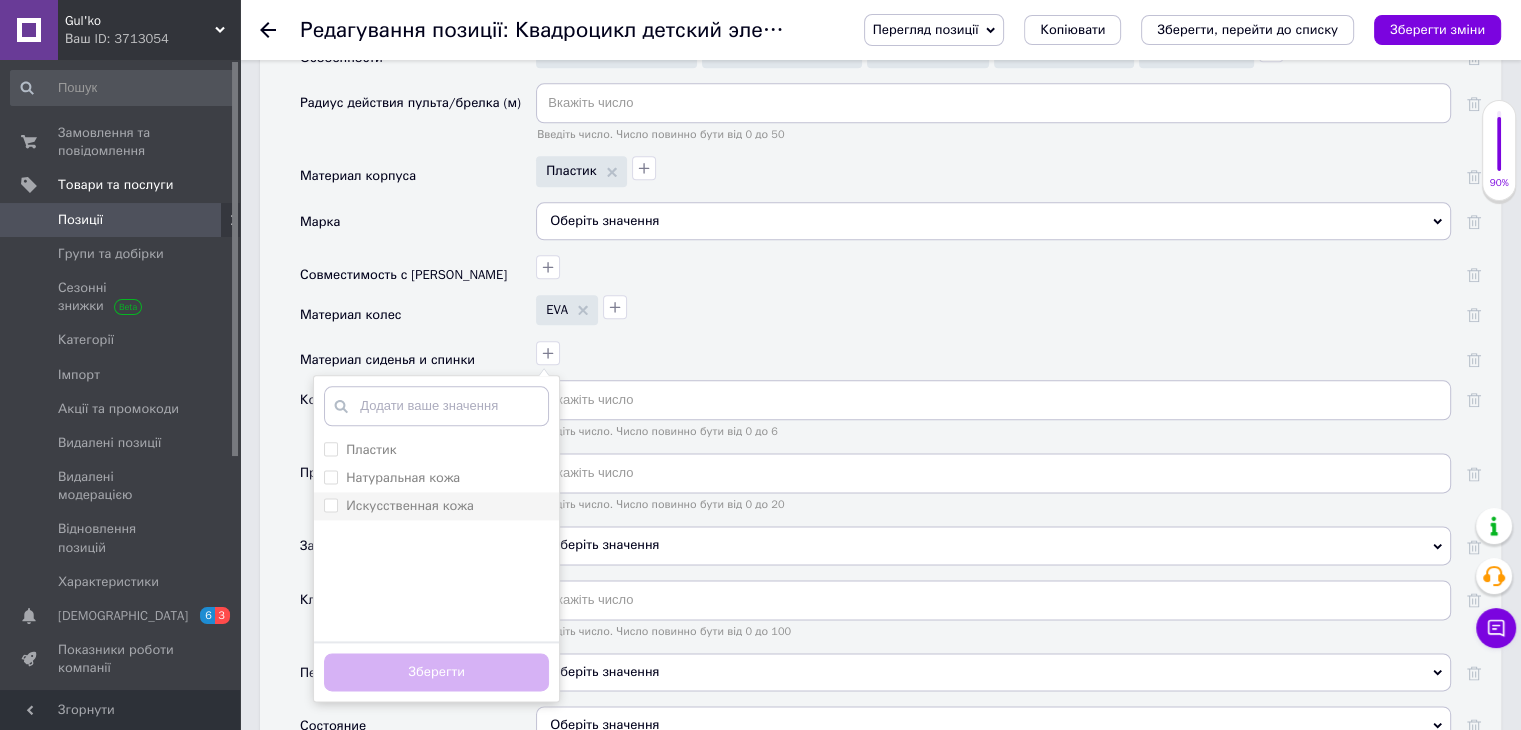 click on "Искусственная кожа" at bounding box center (410, 505) 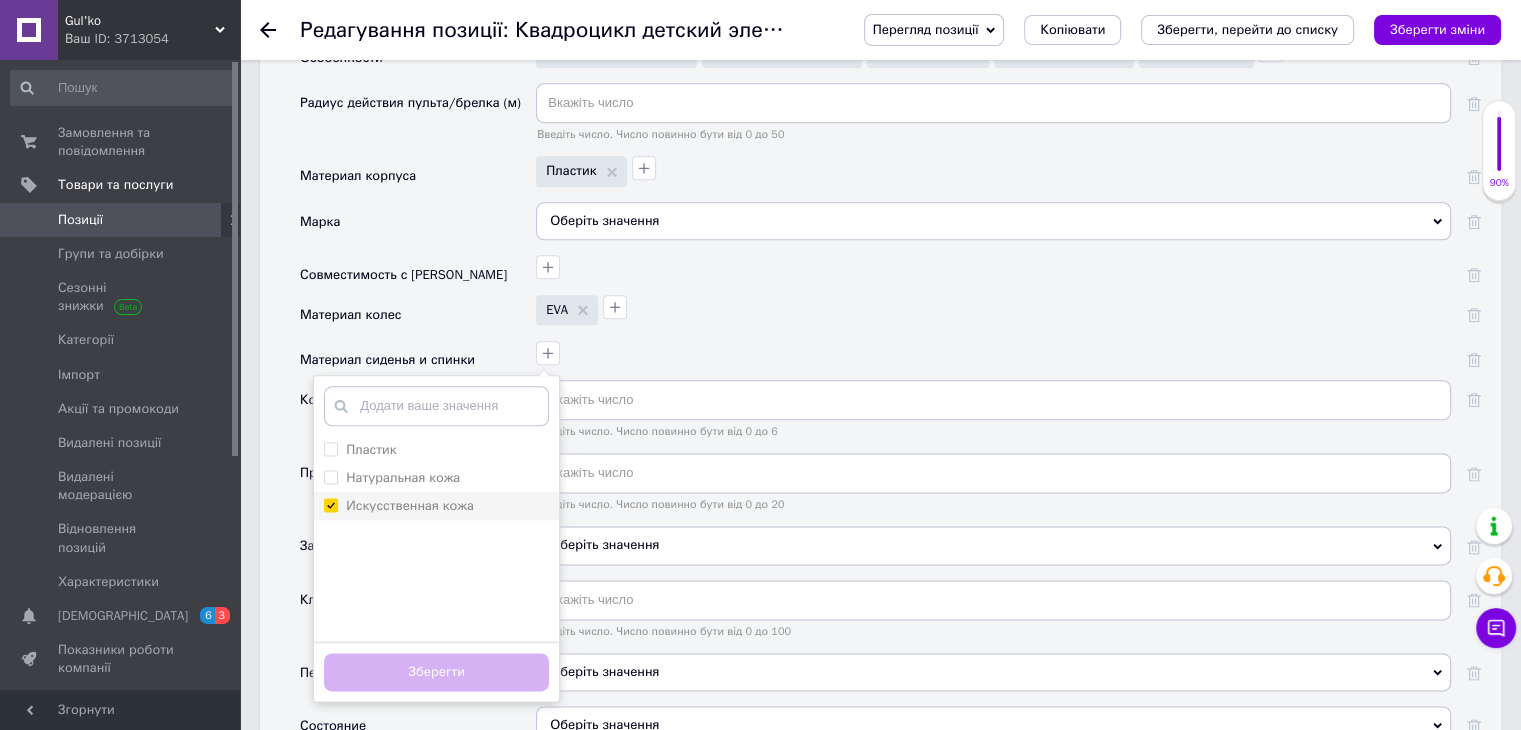 checkbox on "true" 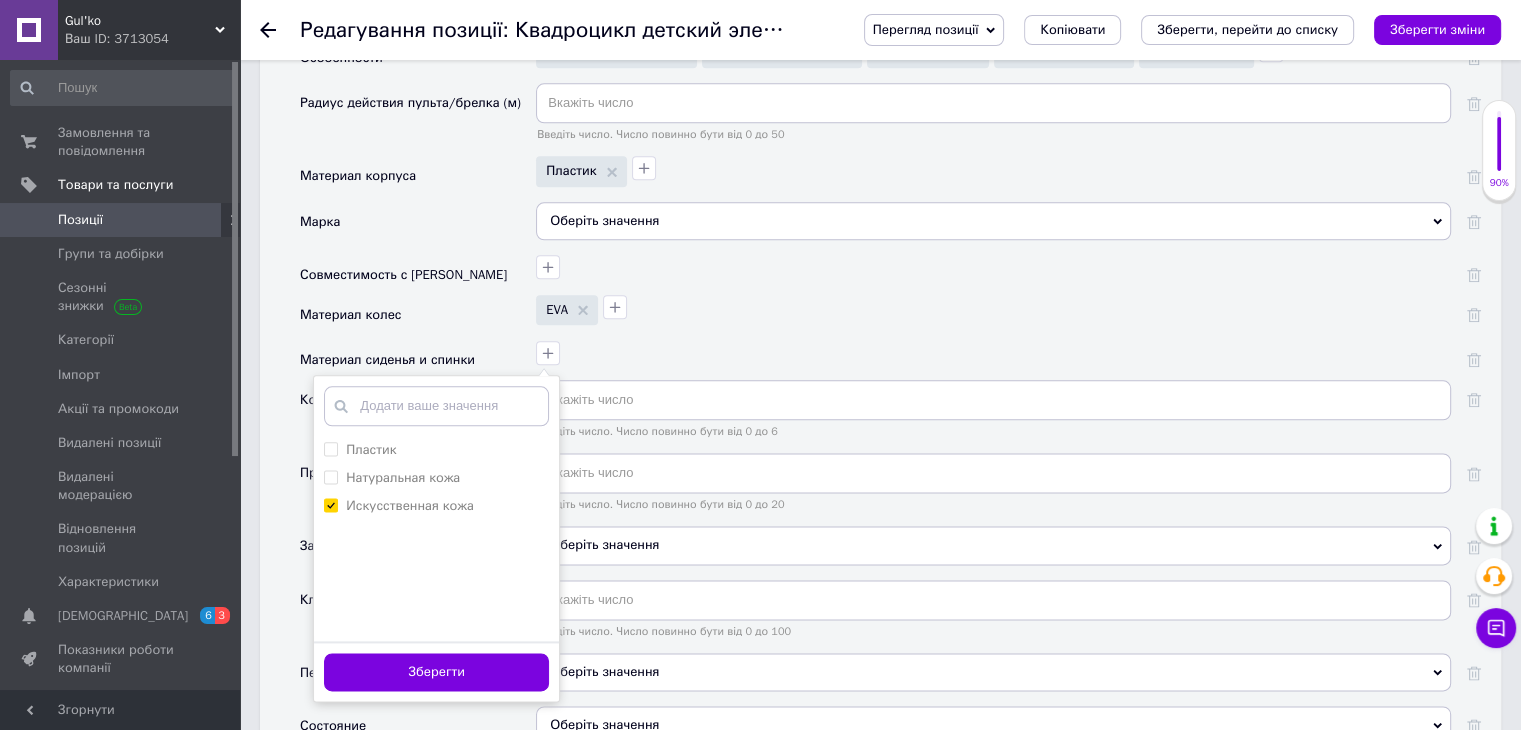click on "Зберегти" at bounding box center [436, 672] 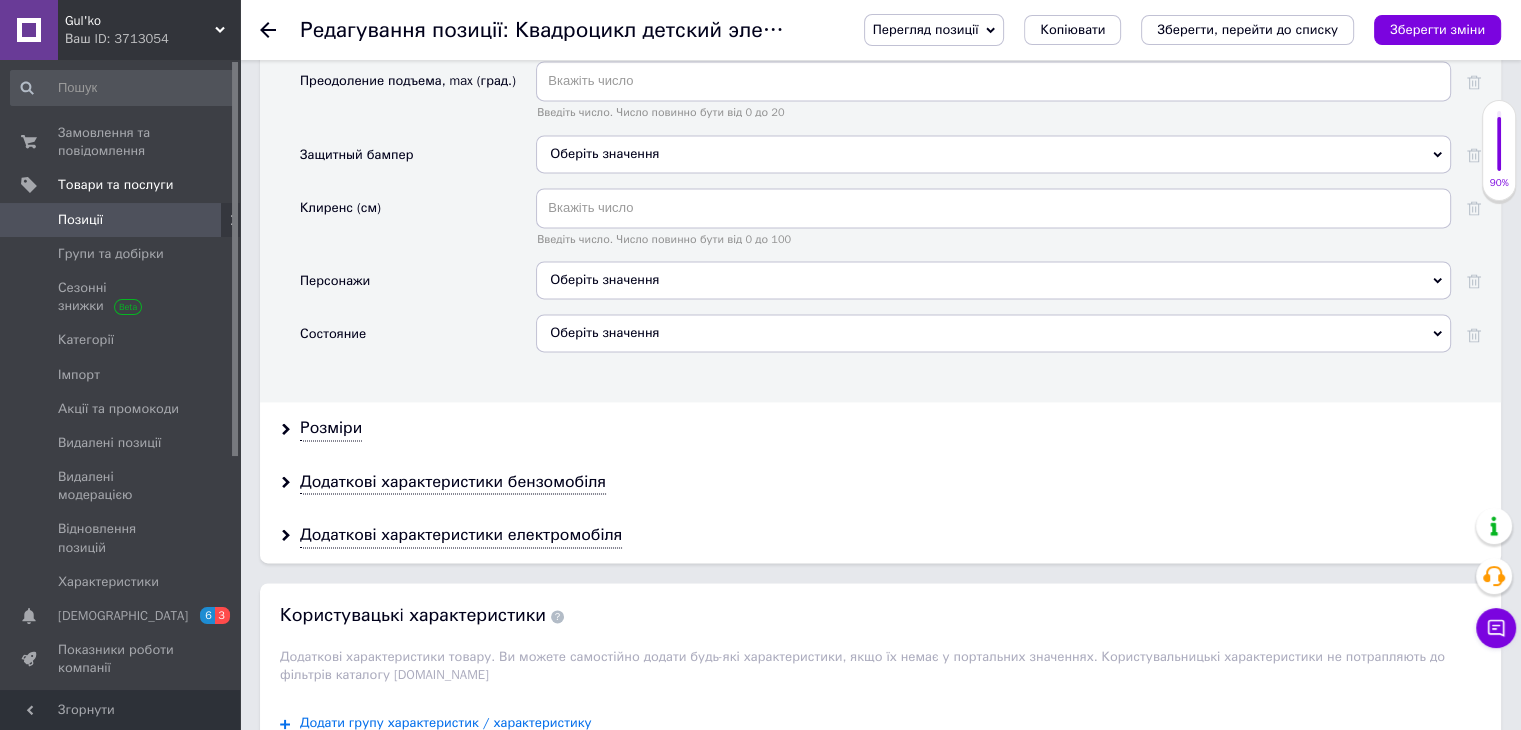 scroll, scrollTop: 2800, scrollLeft: 0, axis: vertical 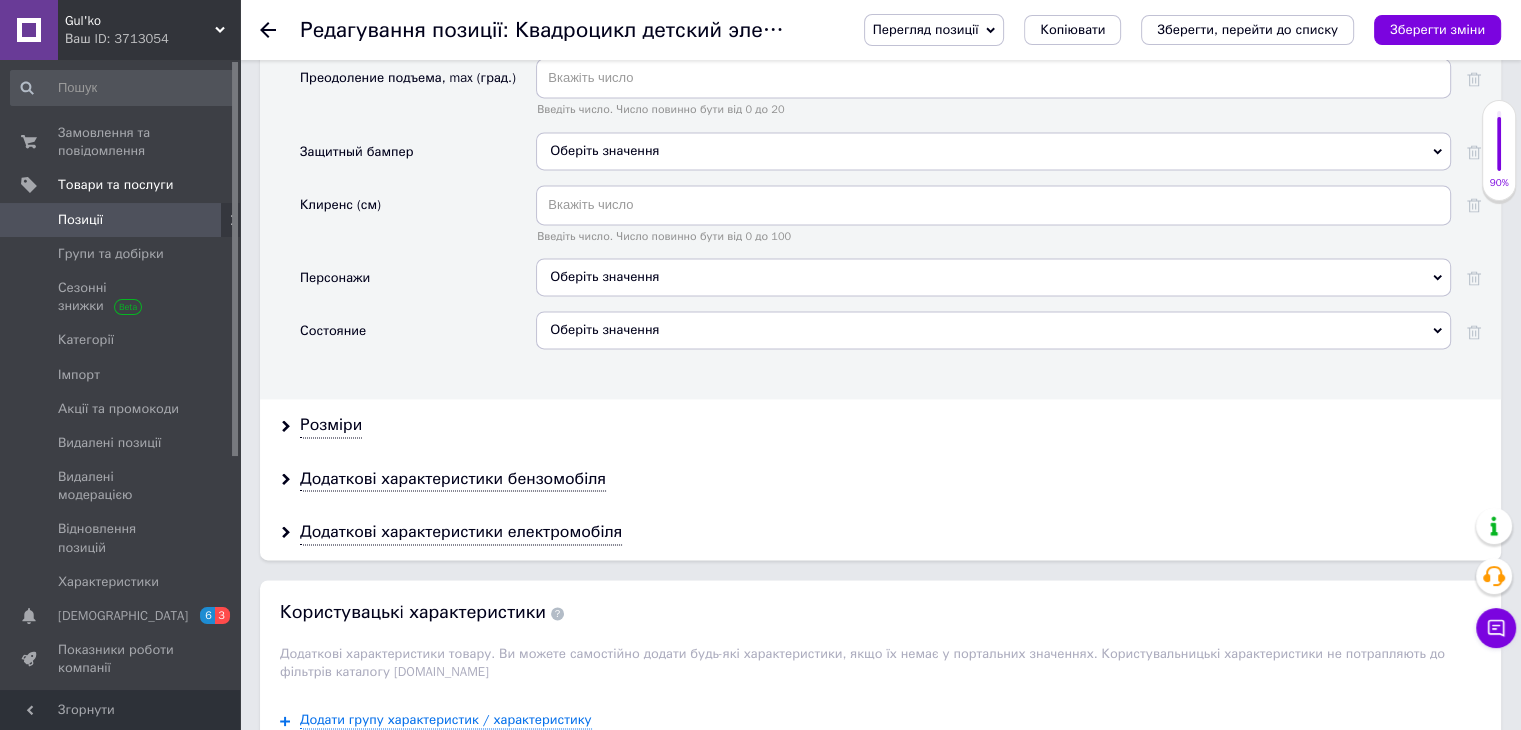 click on "Оберіть значення" at bounding box center [993, 330] 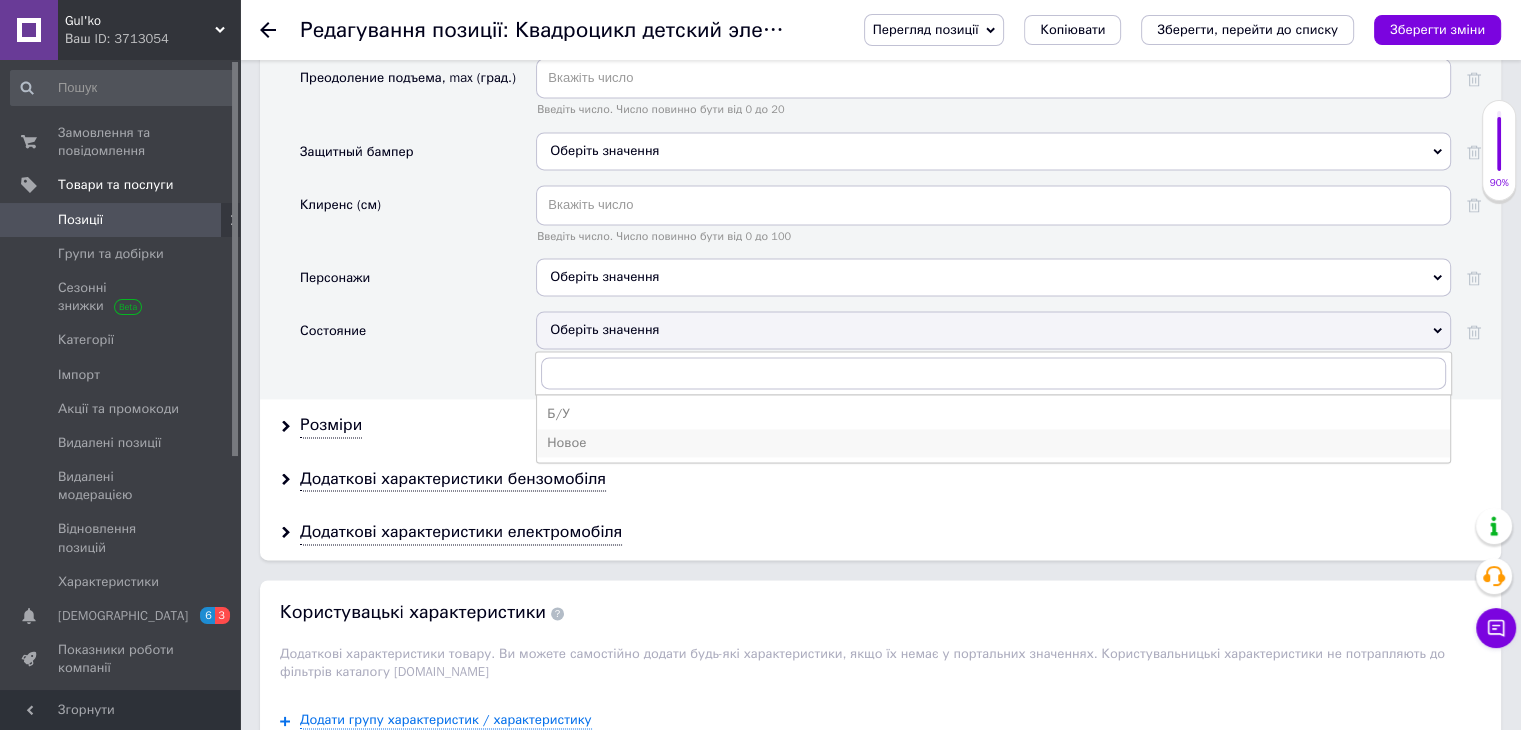 click on "Новое" at bounding box center (993, 443) 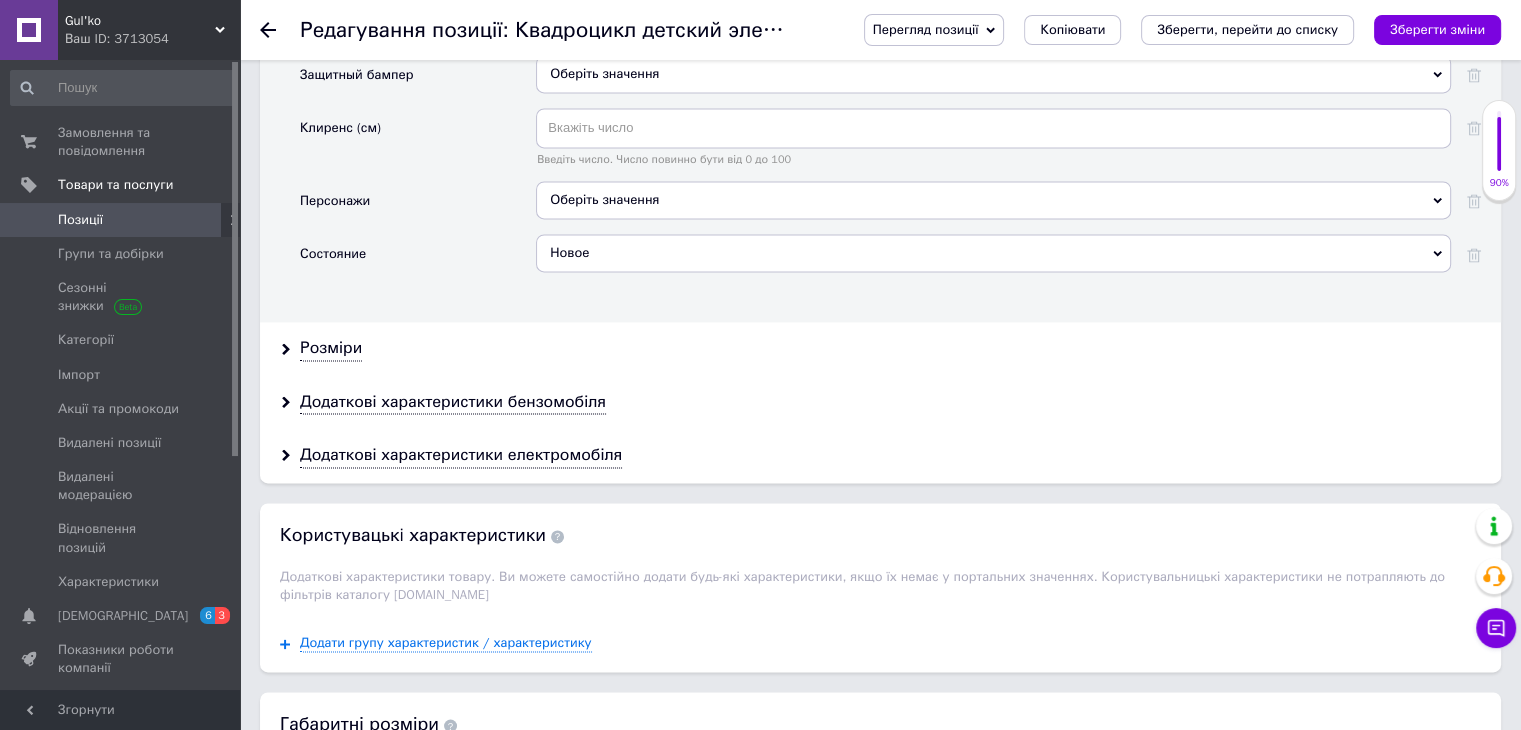 scroll, scrollTop: 3000, scrollLeft: 0, axis: vertical 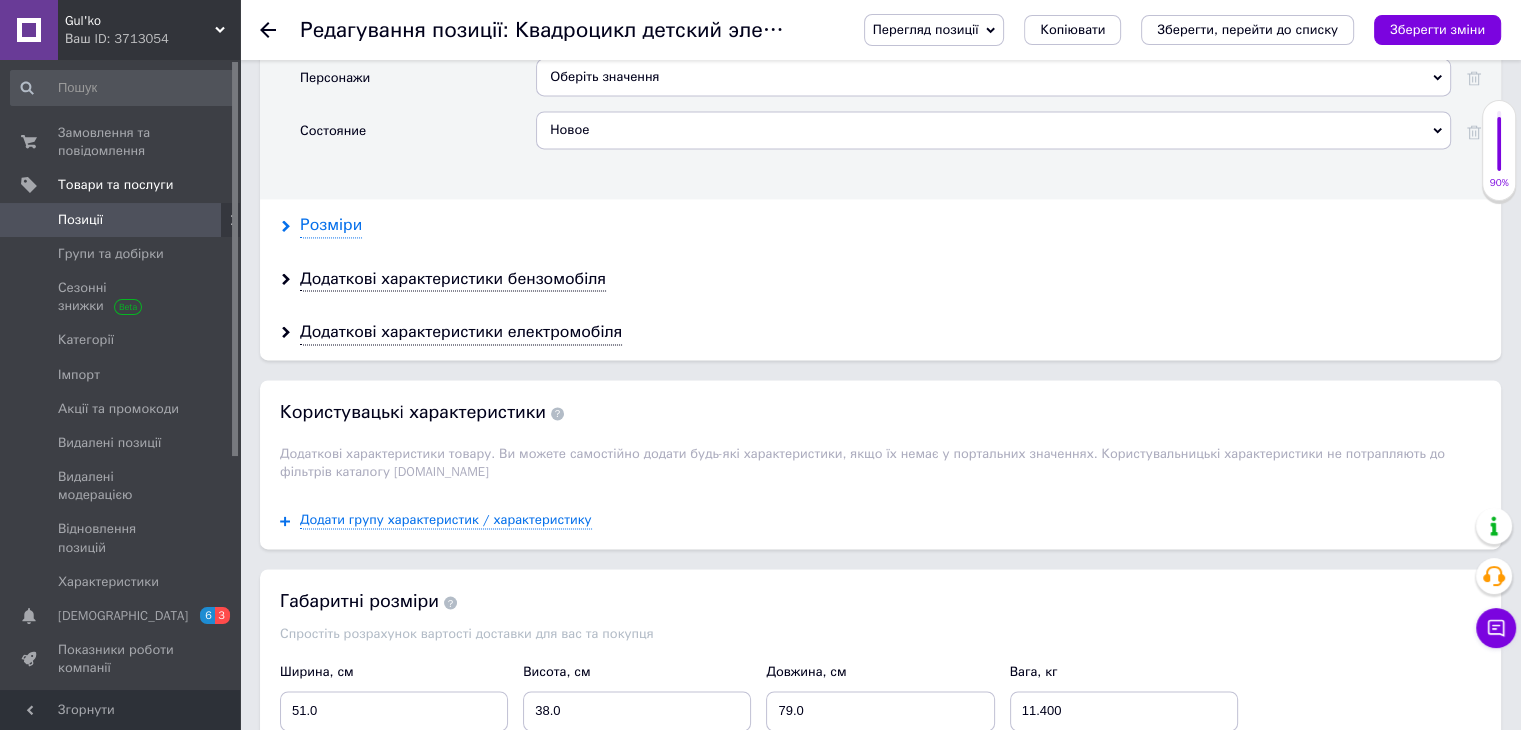 click on "Розміри" at bounding box center [331, 225] 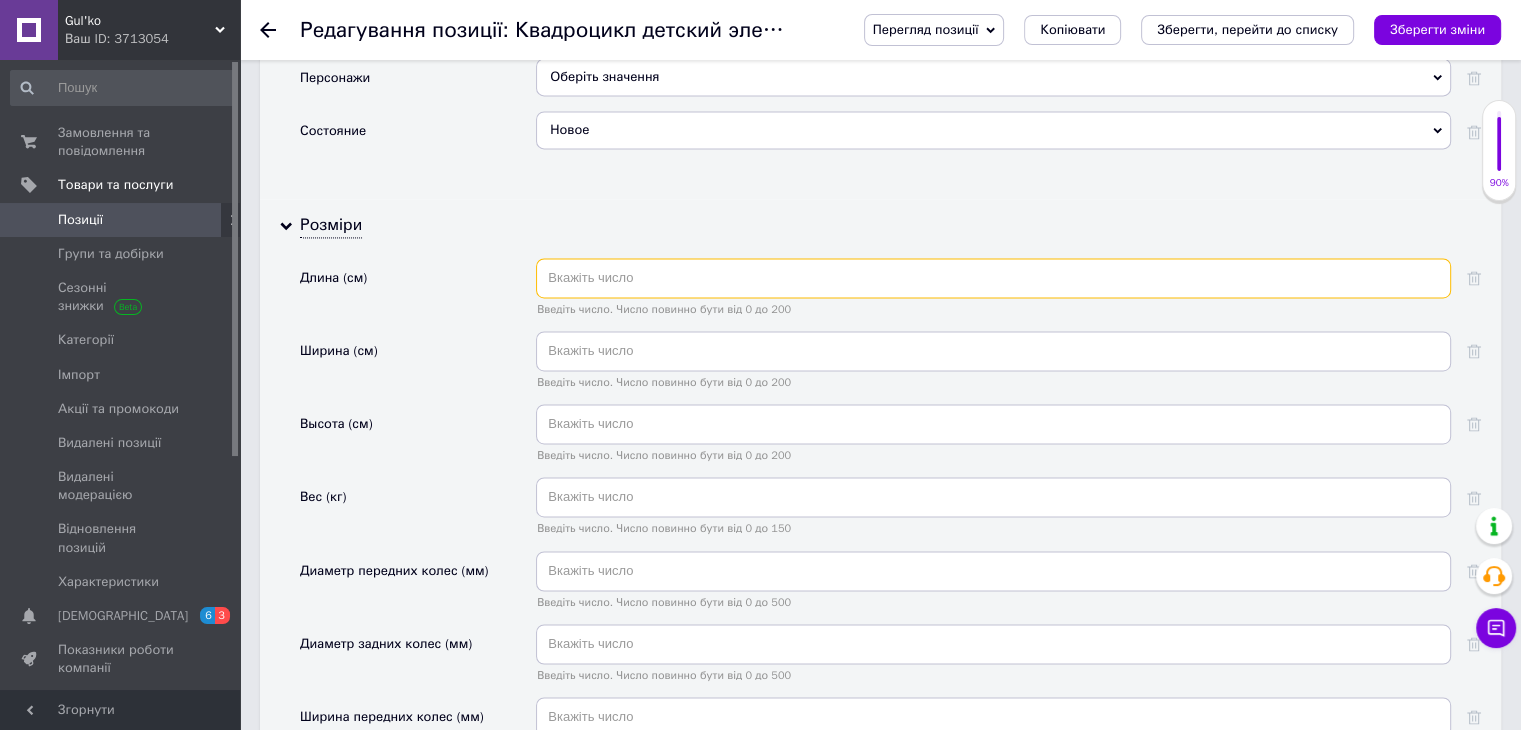 click at bounding box center (993, 278) 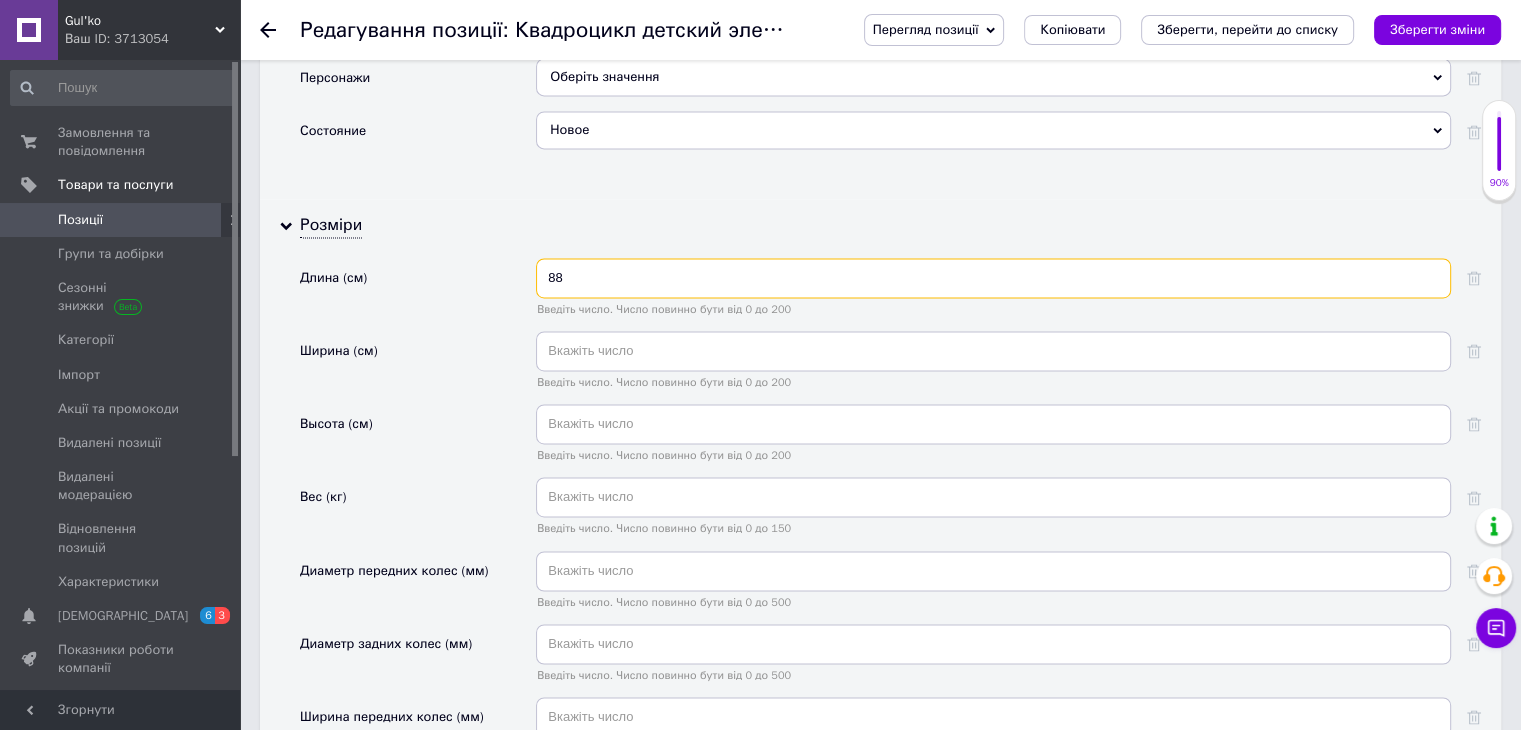 type on "88" 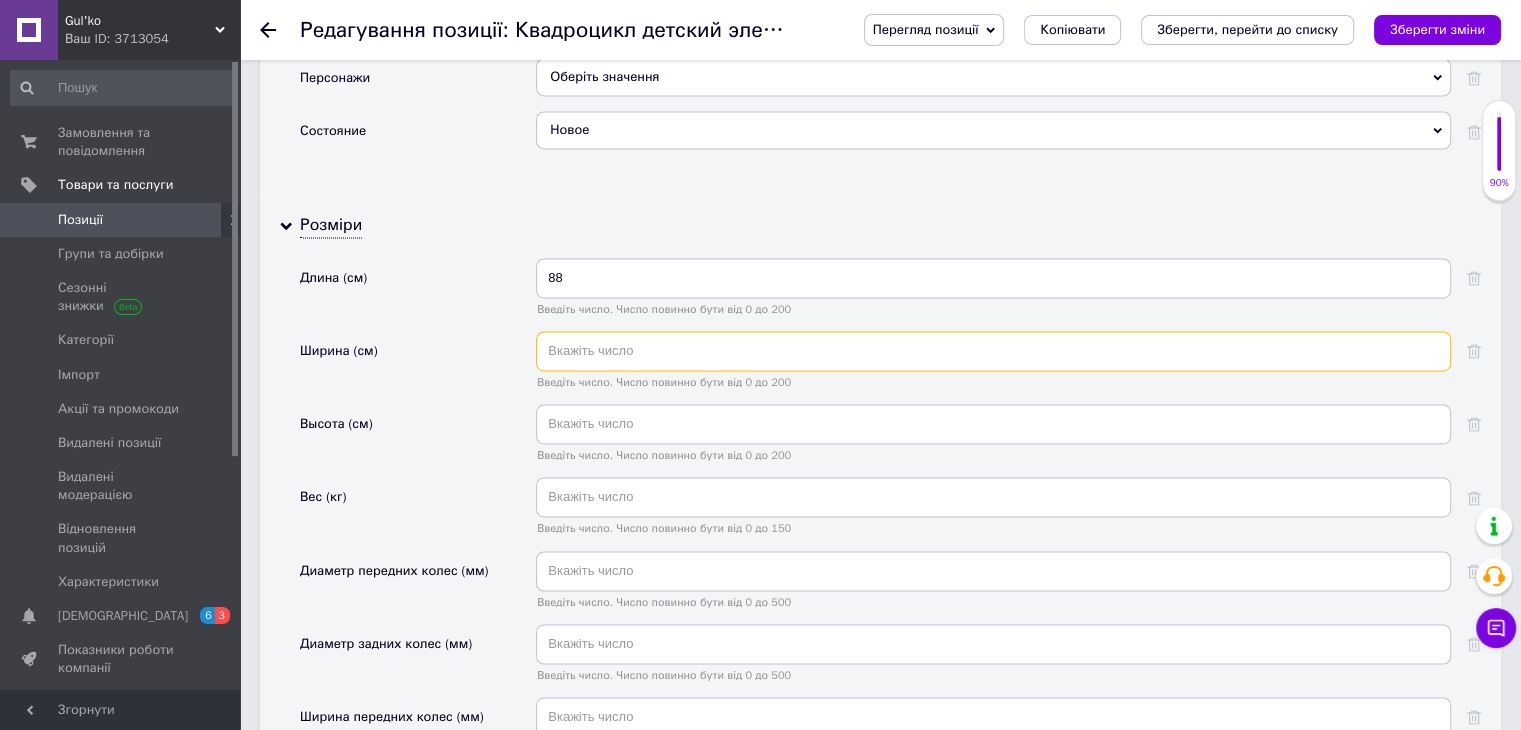 click at bounding box center [993, 351] 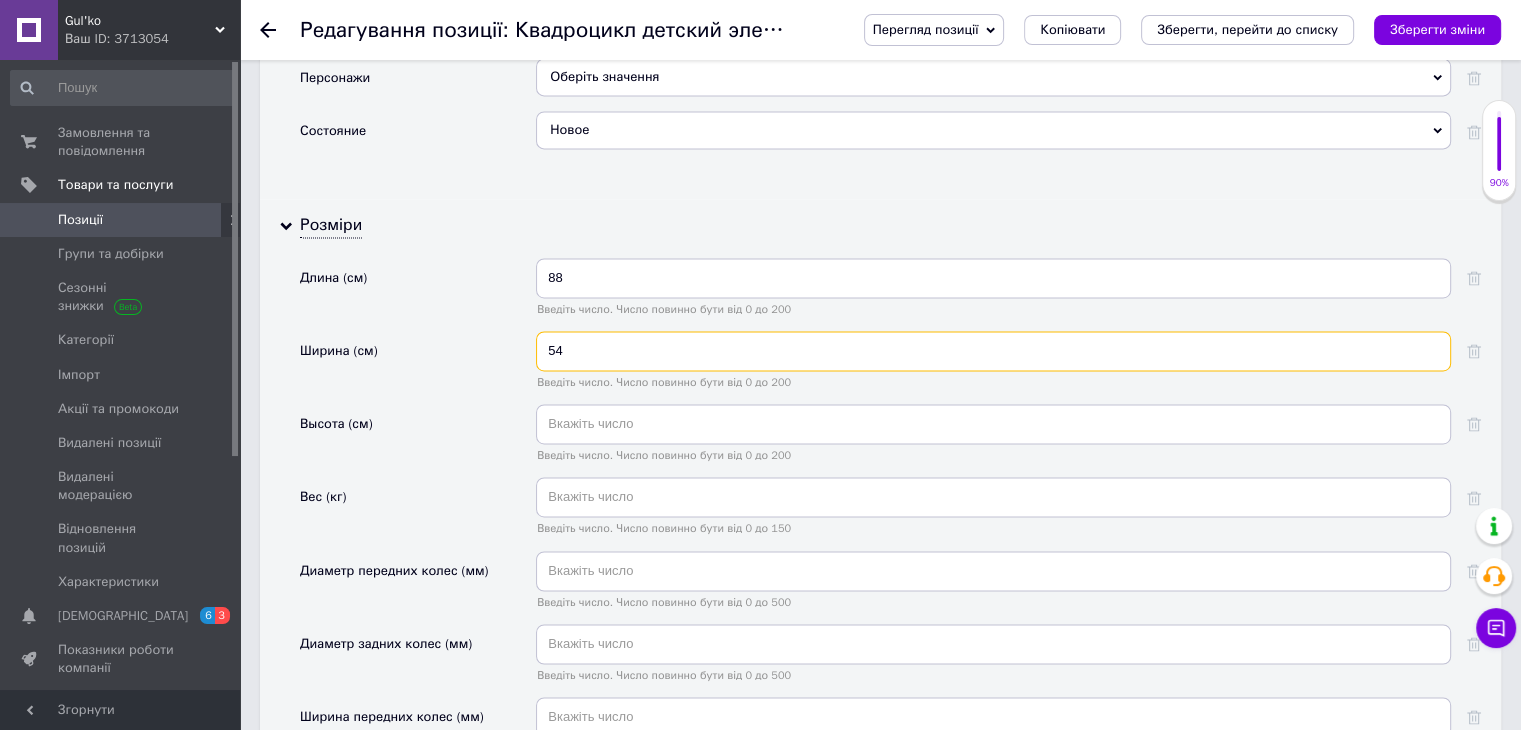 type on "54" 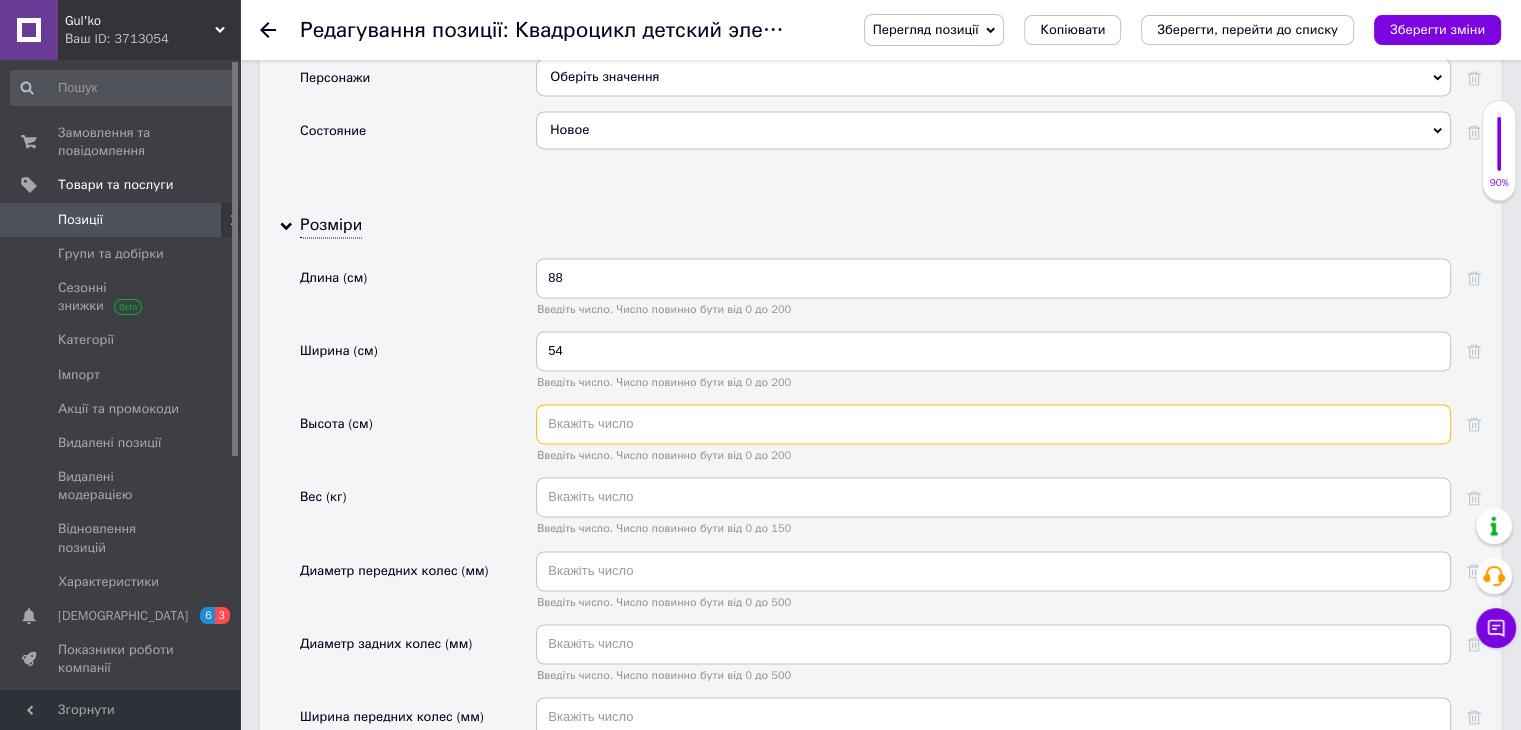 click at bounding box center (993, 424) 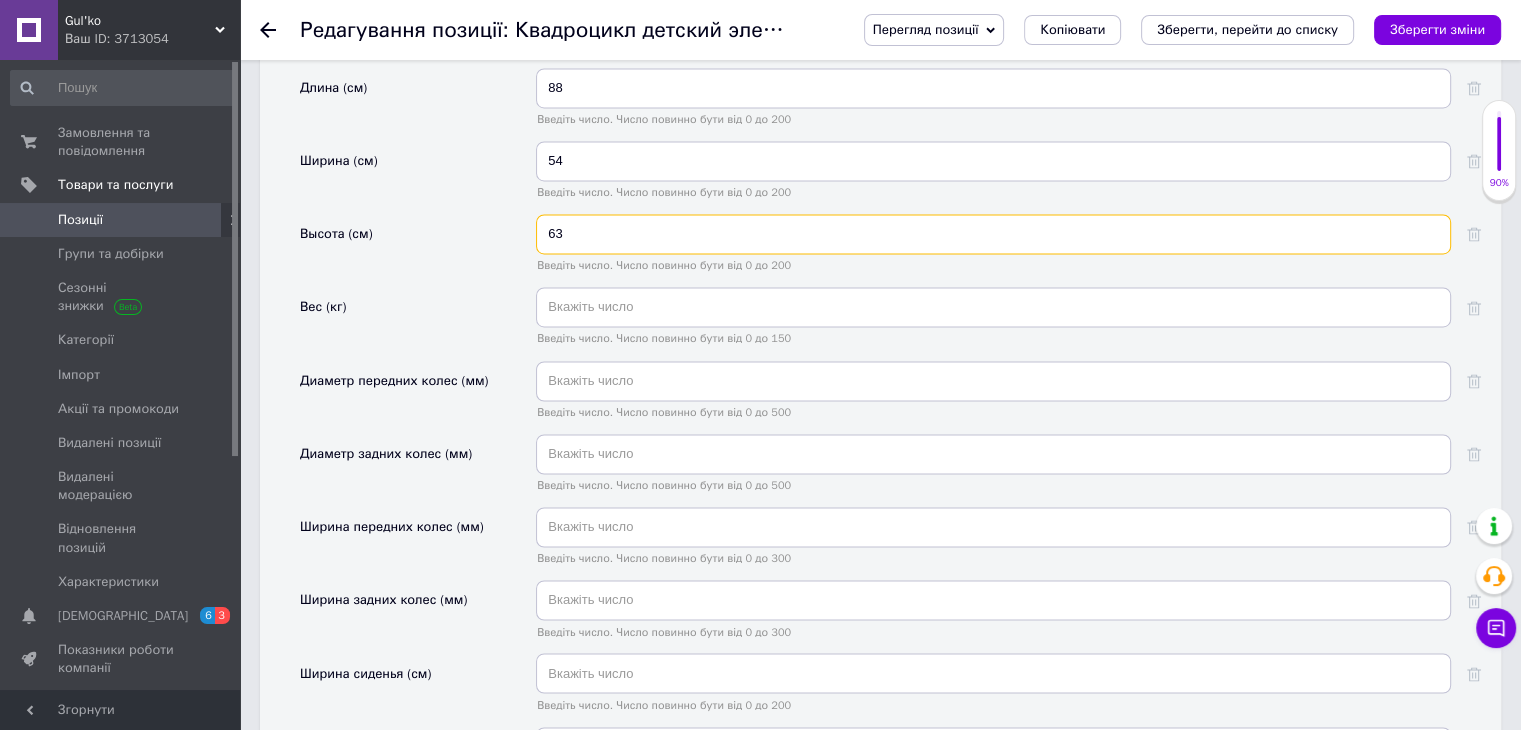 scroll, scrollTop: 3200, scrollLeft: 0, axis: vertical 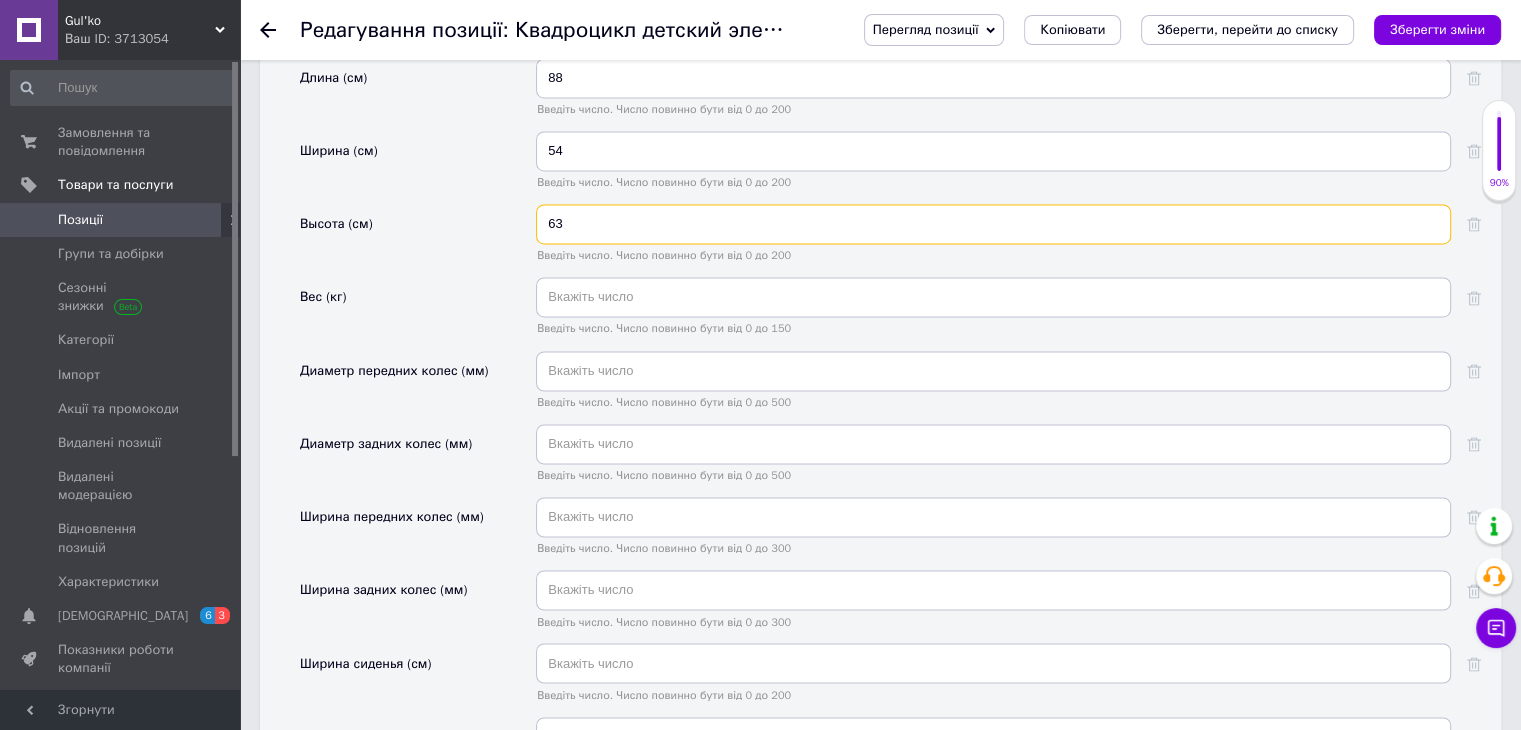 type on "63" 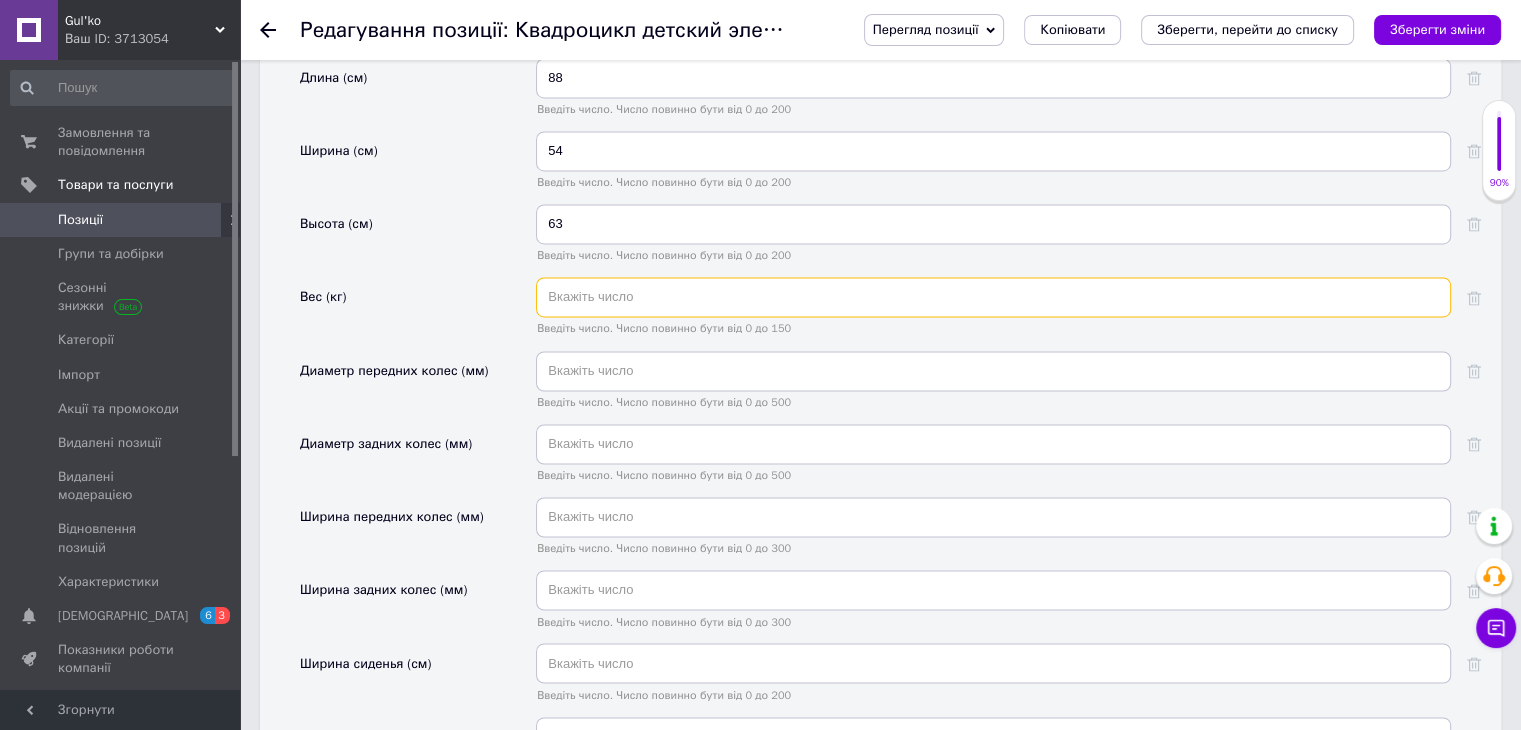 click at bounding box center [993, 297] 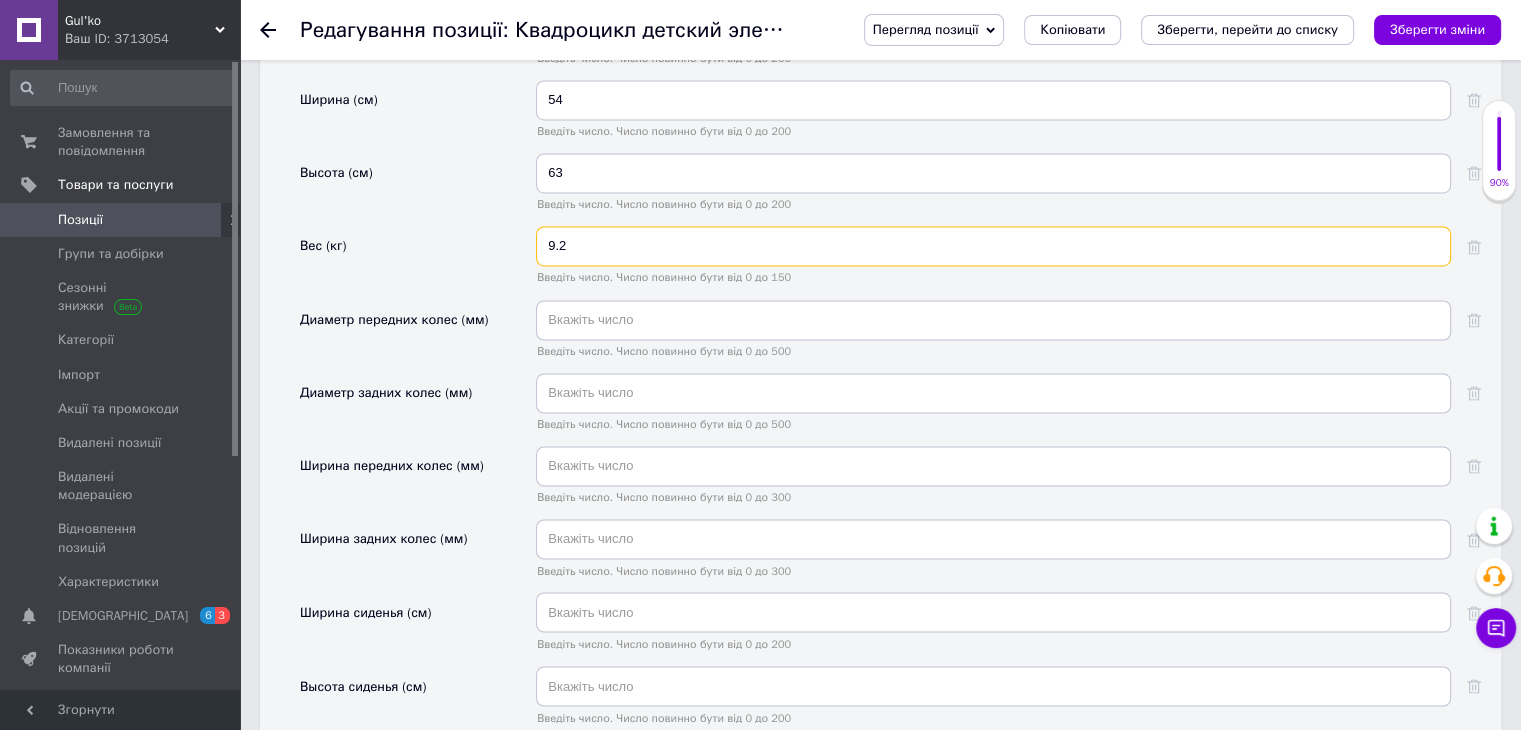 scroll, scrollTop: 3300, scrollLeft: 0, axis: vertical 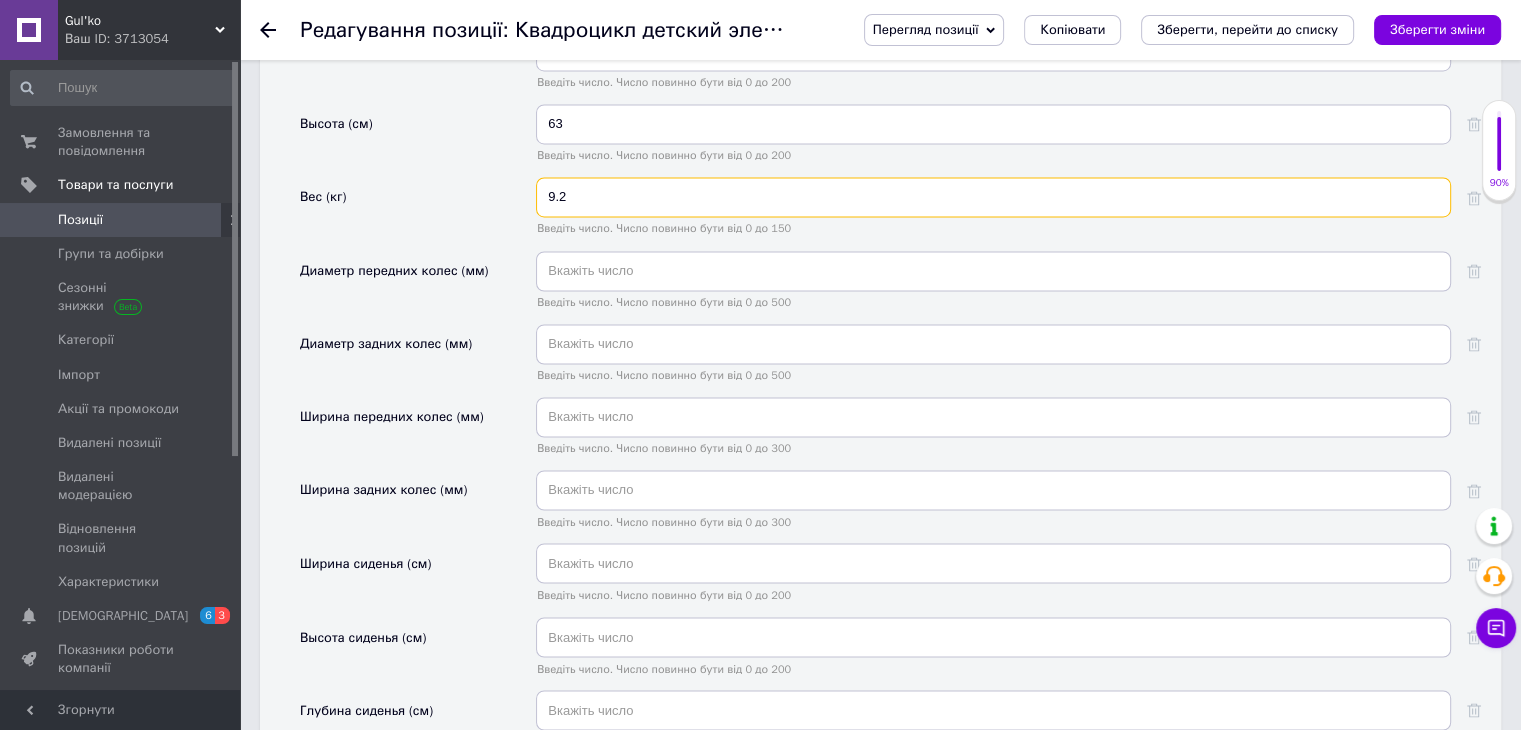 type on "9.2" 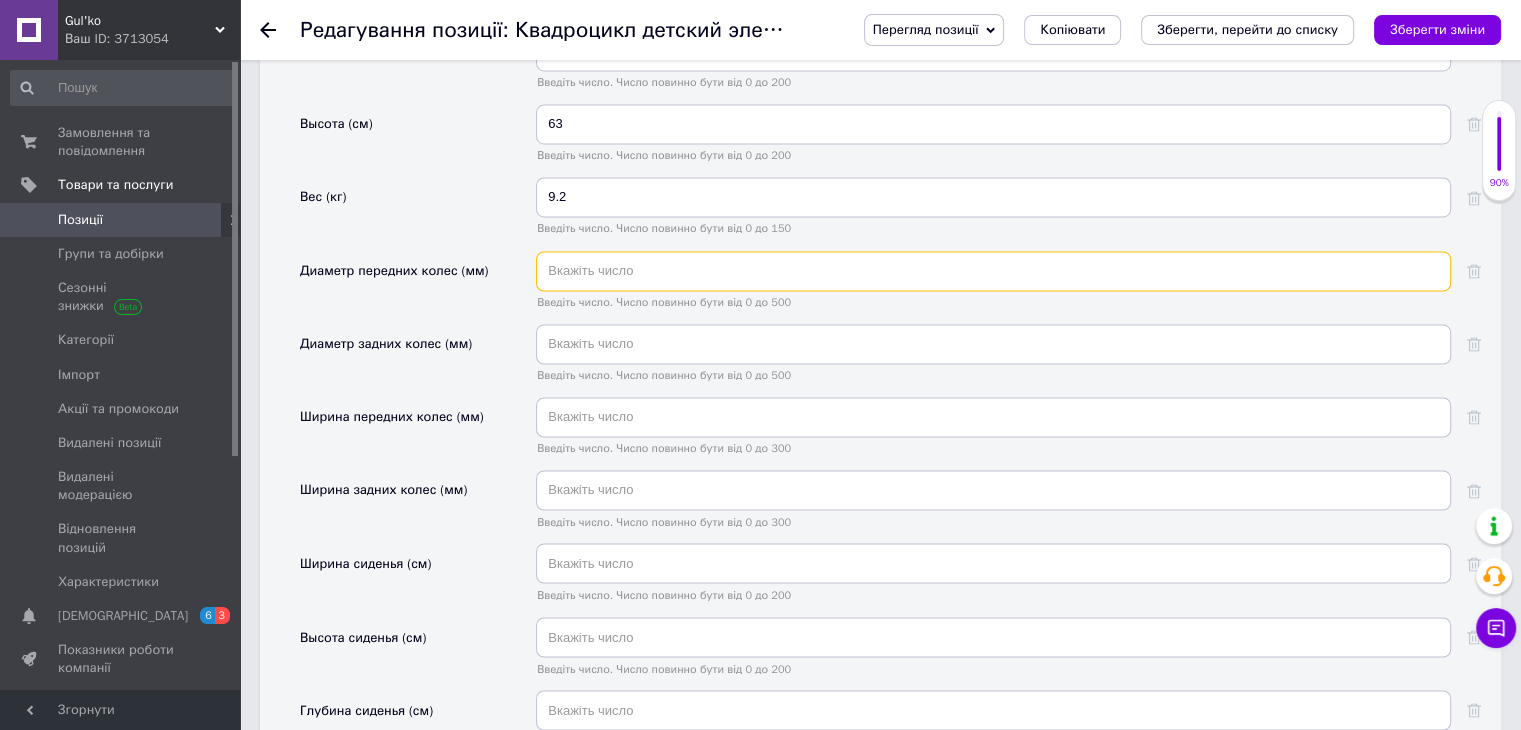 click at bounding box center (993, 271) 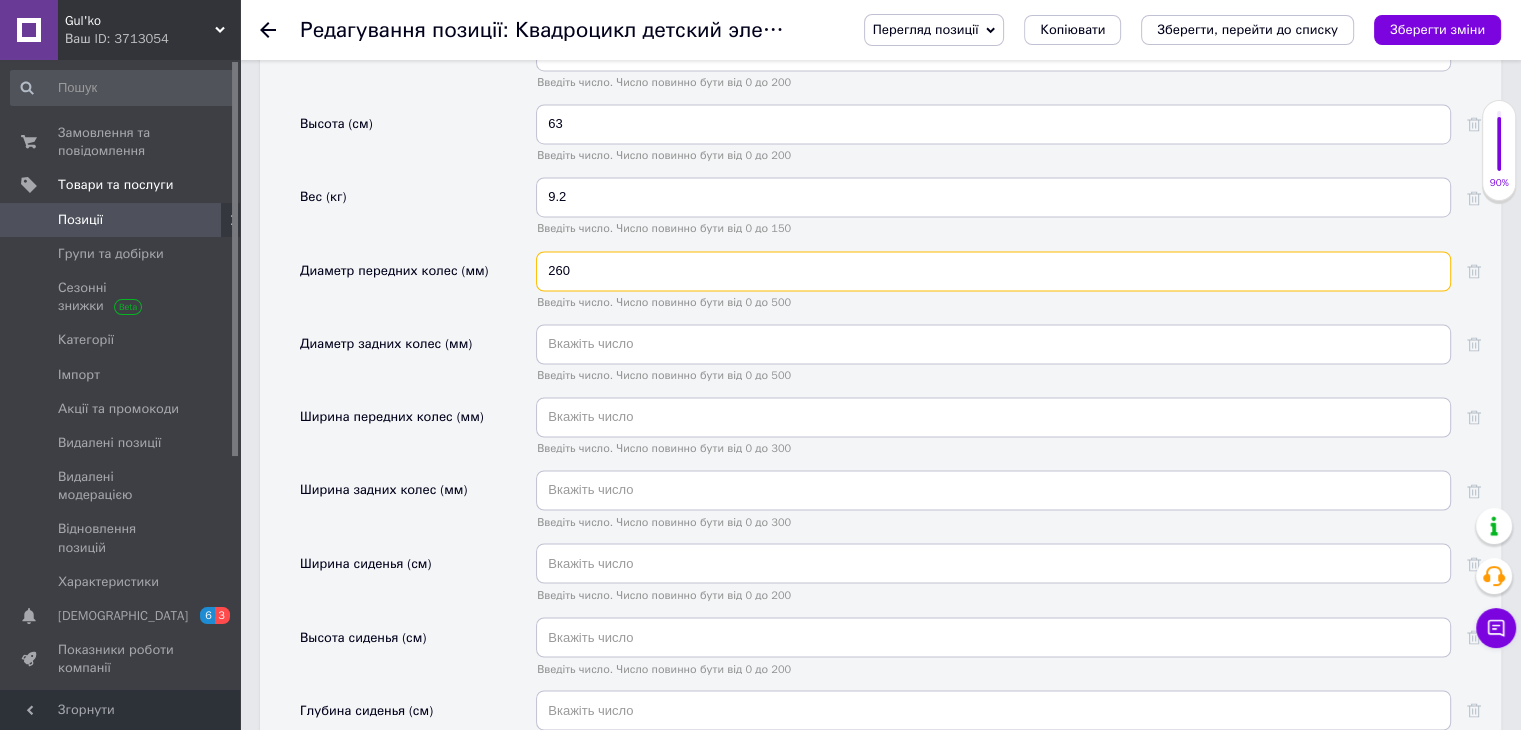 type on "260" 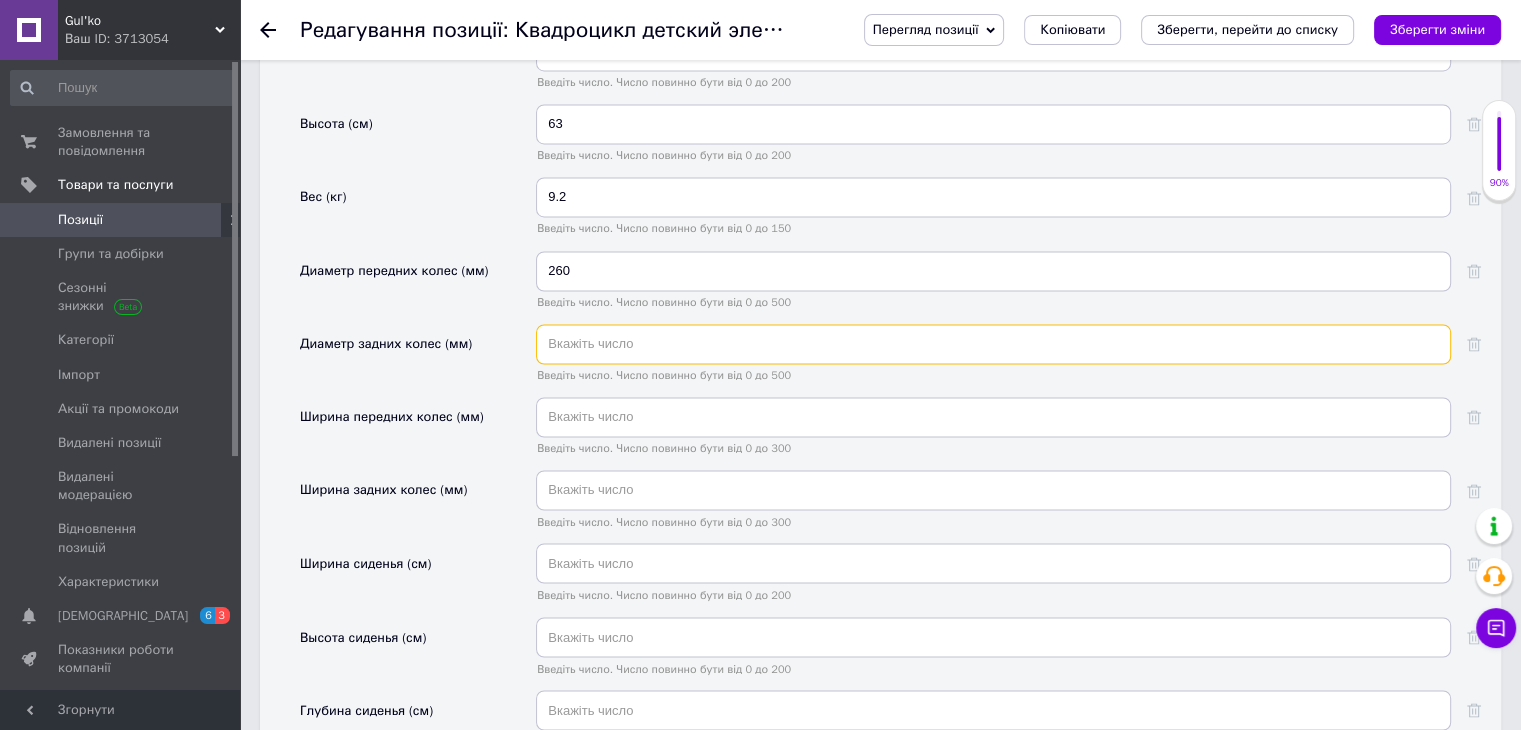 click at bounding box center (993, 344) 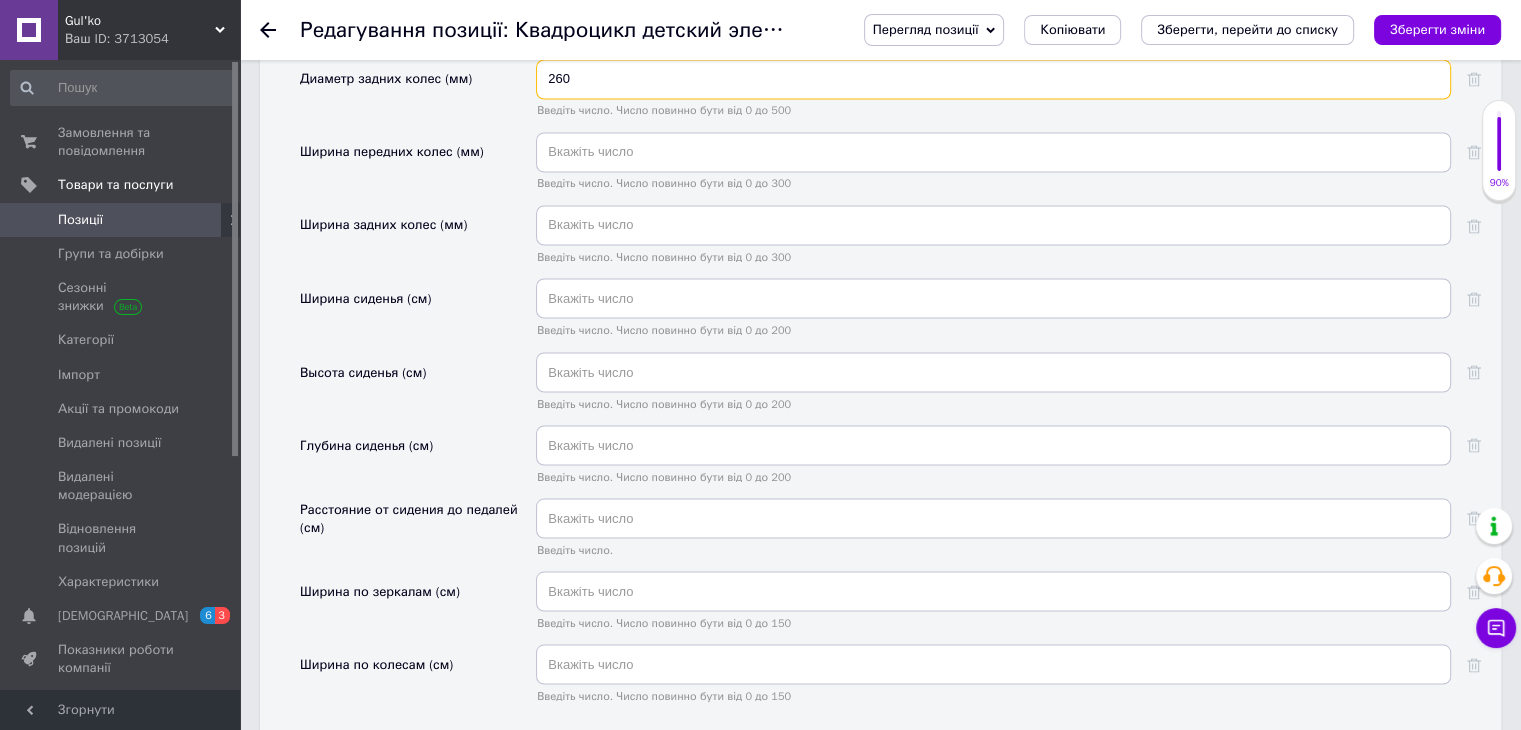 scroll, scrollTop: 3600, scrollLeft: 0, axis: vertical 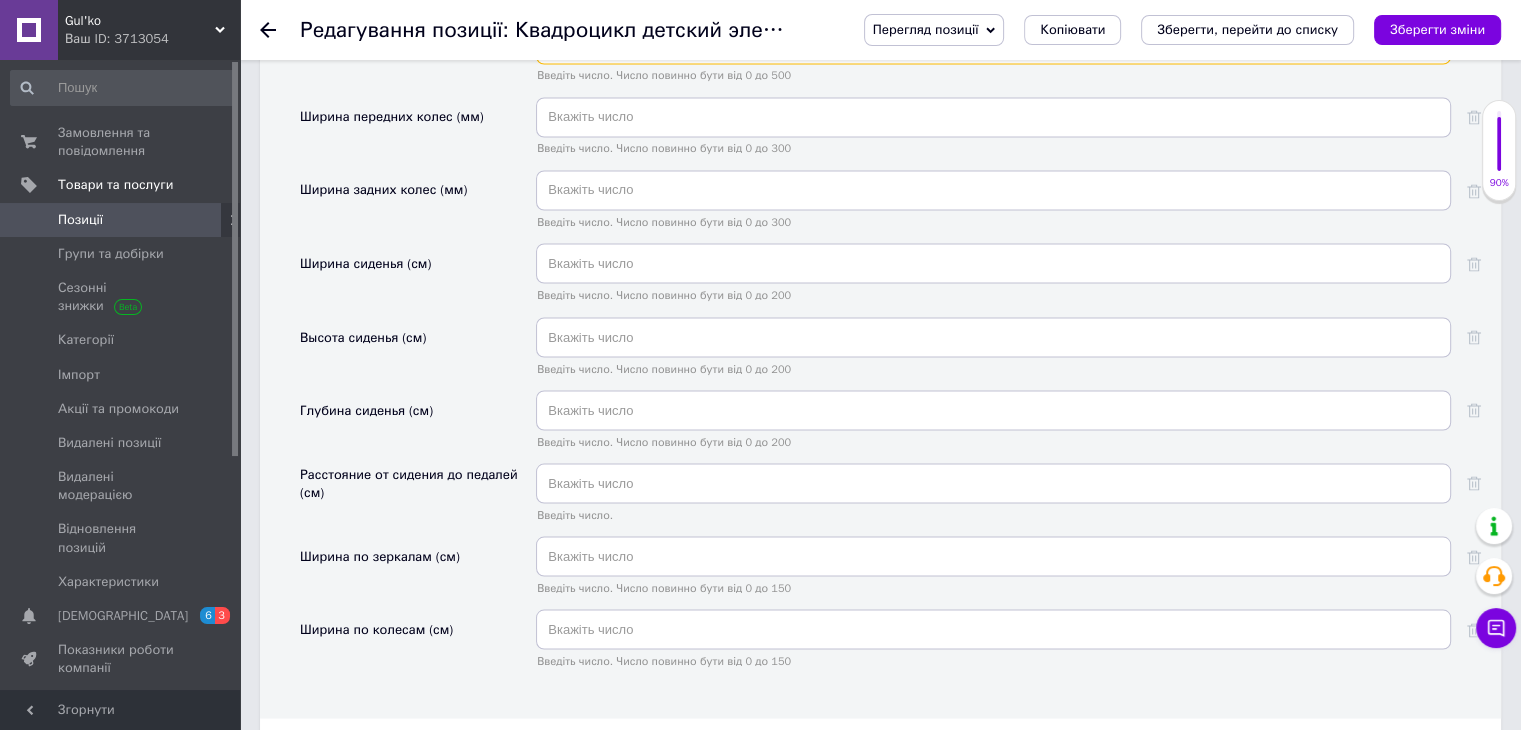 type on "260" 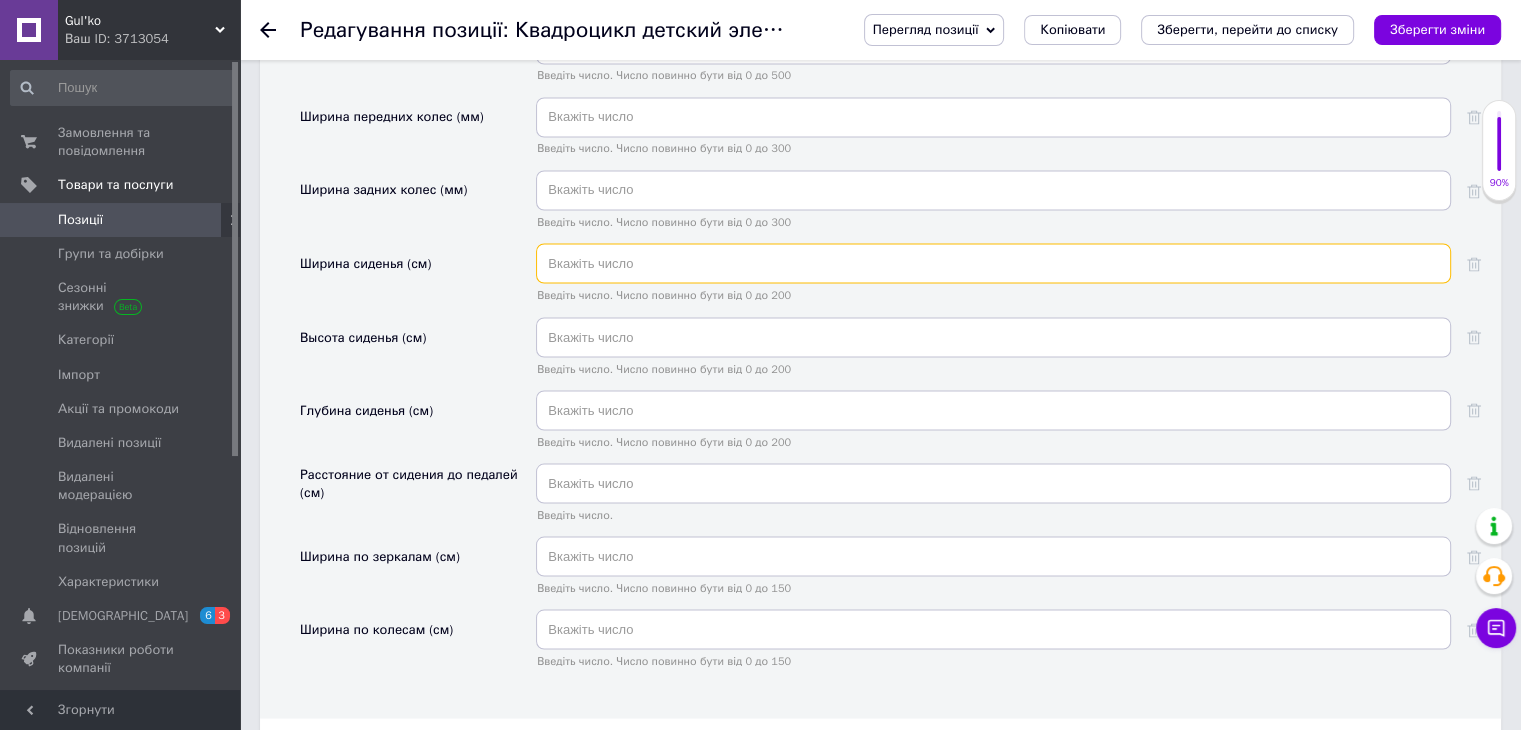click at bounding box center (993, 263) 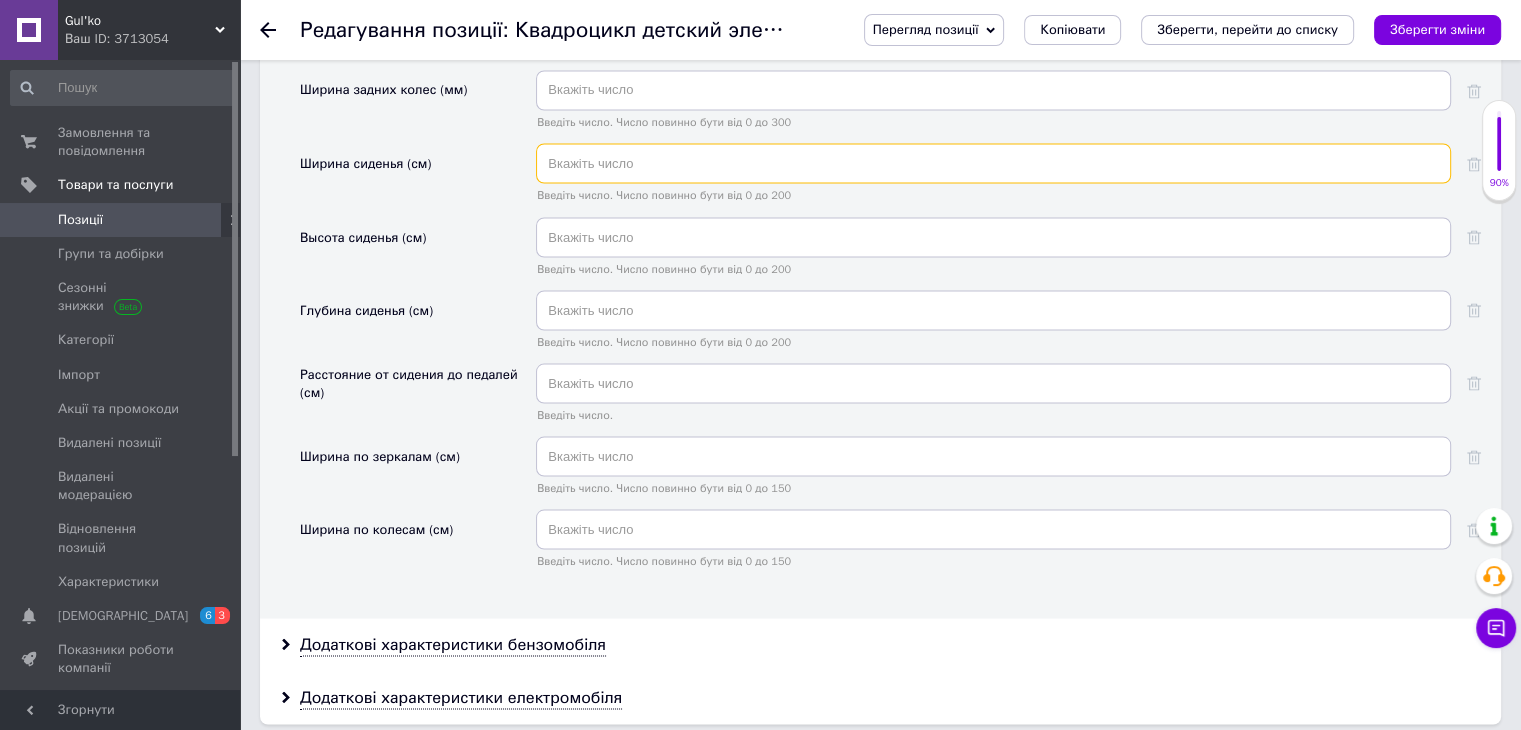 scroll, scrollTop: 3800, scrollLeft: 0, axis: vertical 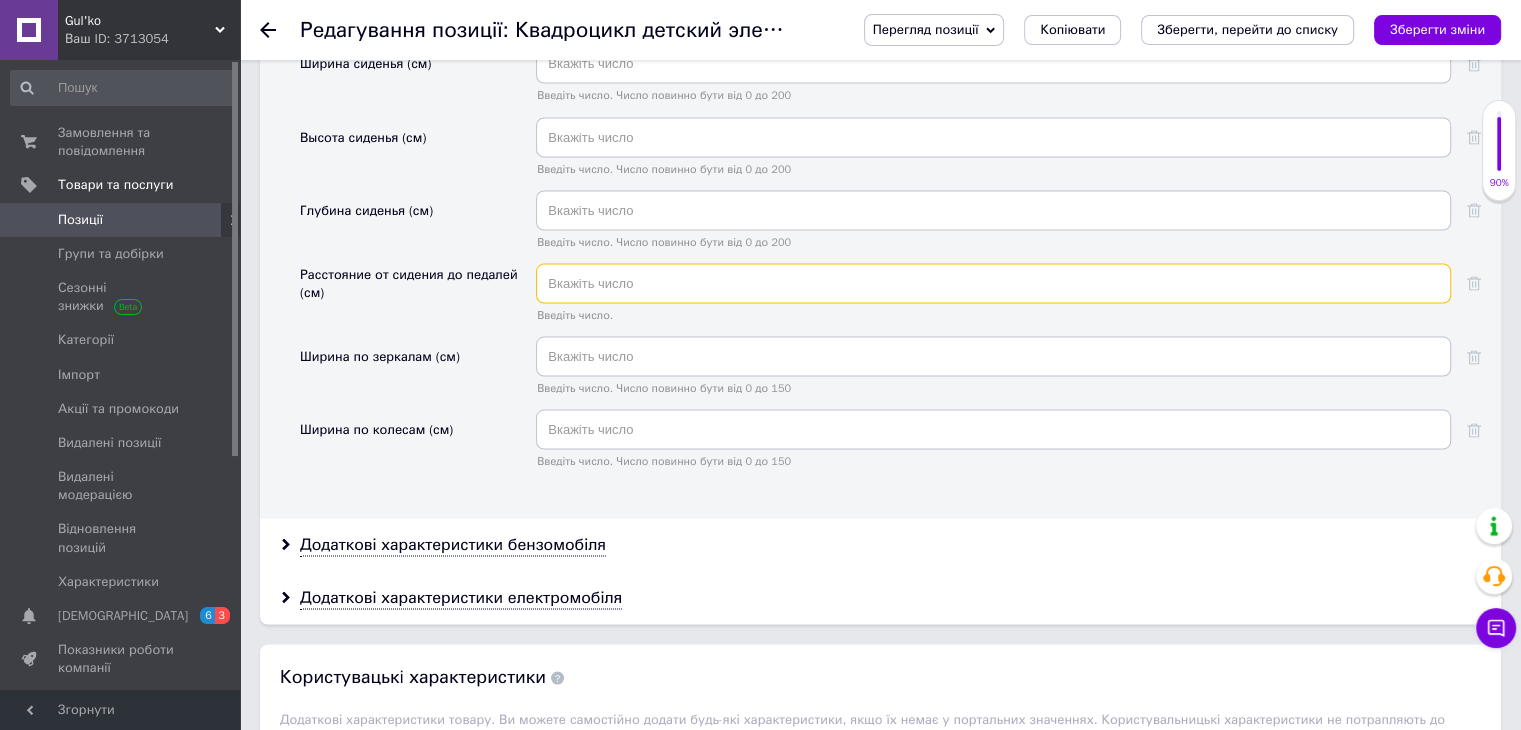 click at bounding box center (993, 283) 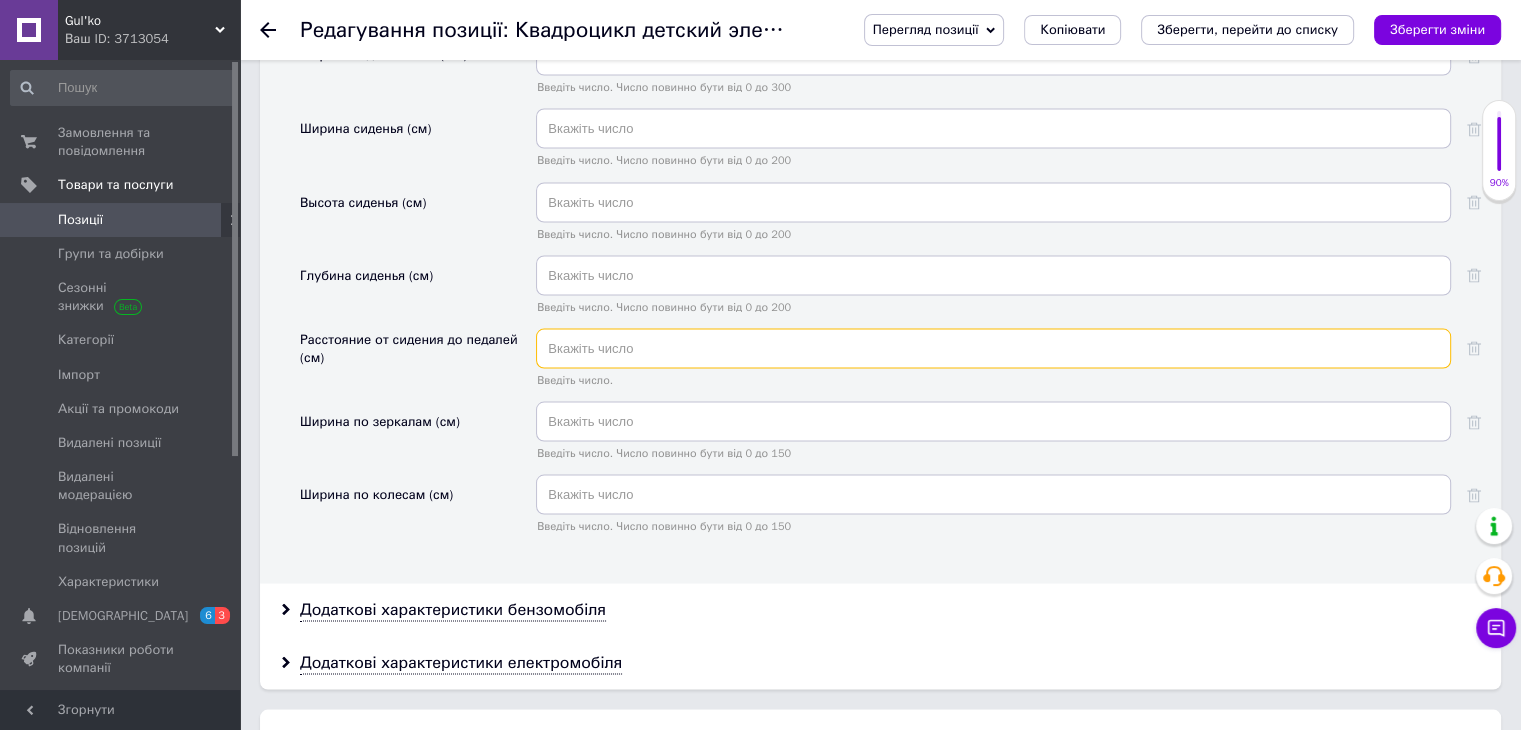 scroll, scrollTop: 3700, scrollLeft: 0, axis: vertical 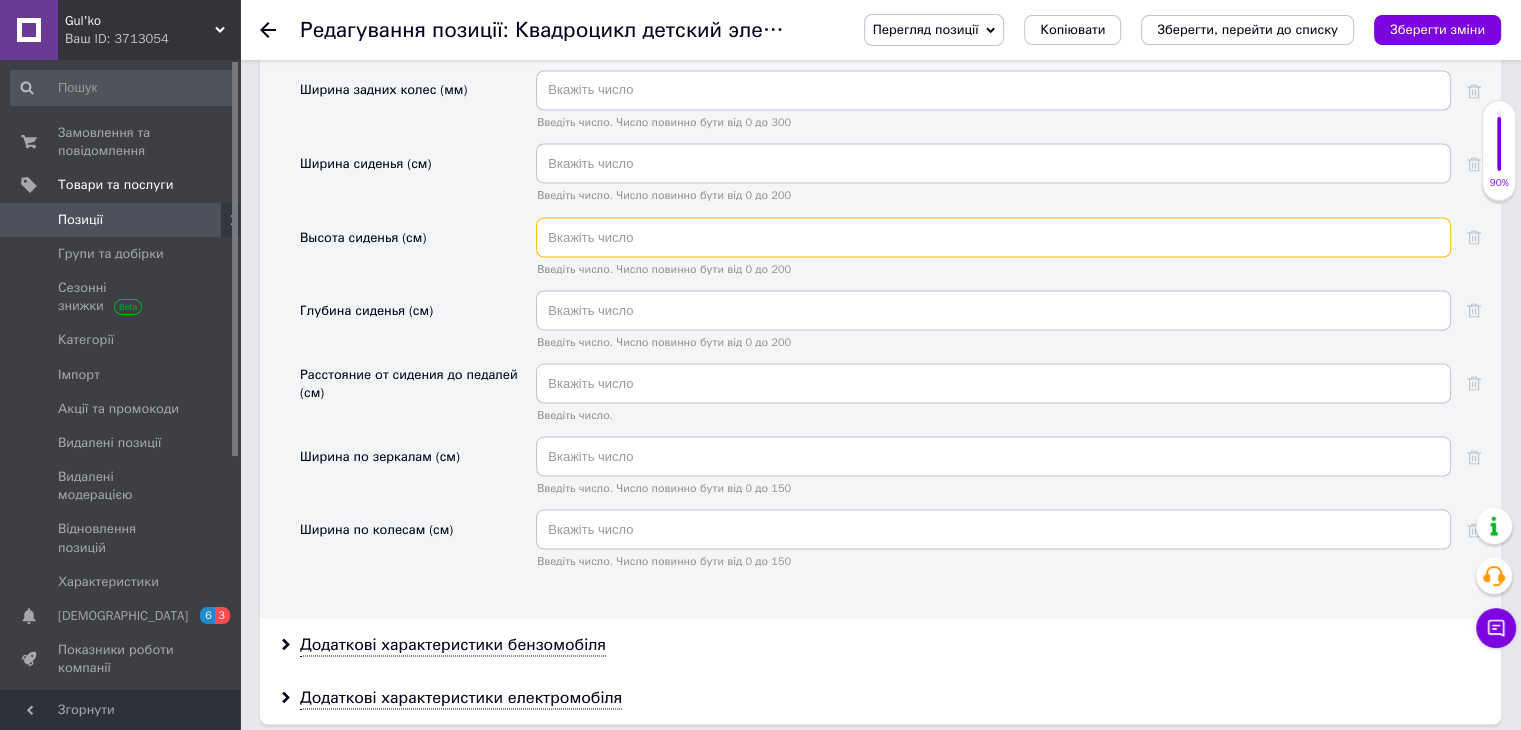 click at bounding box center (993, 237) 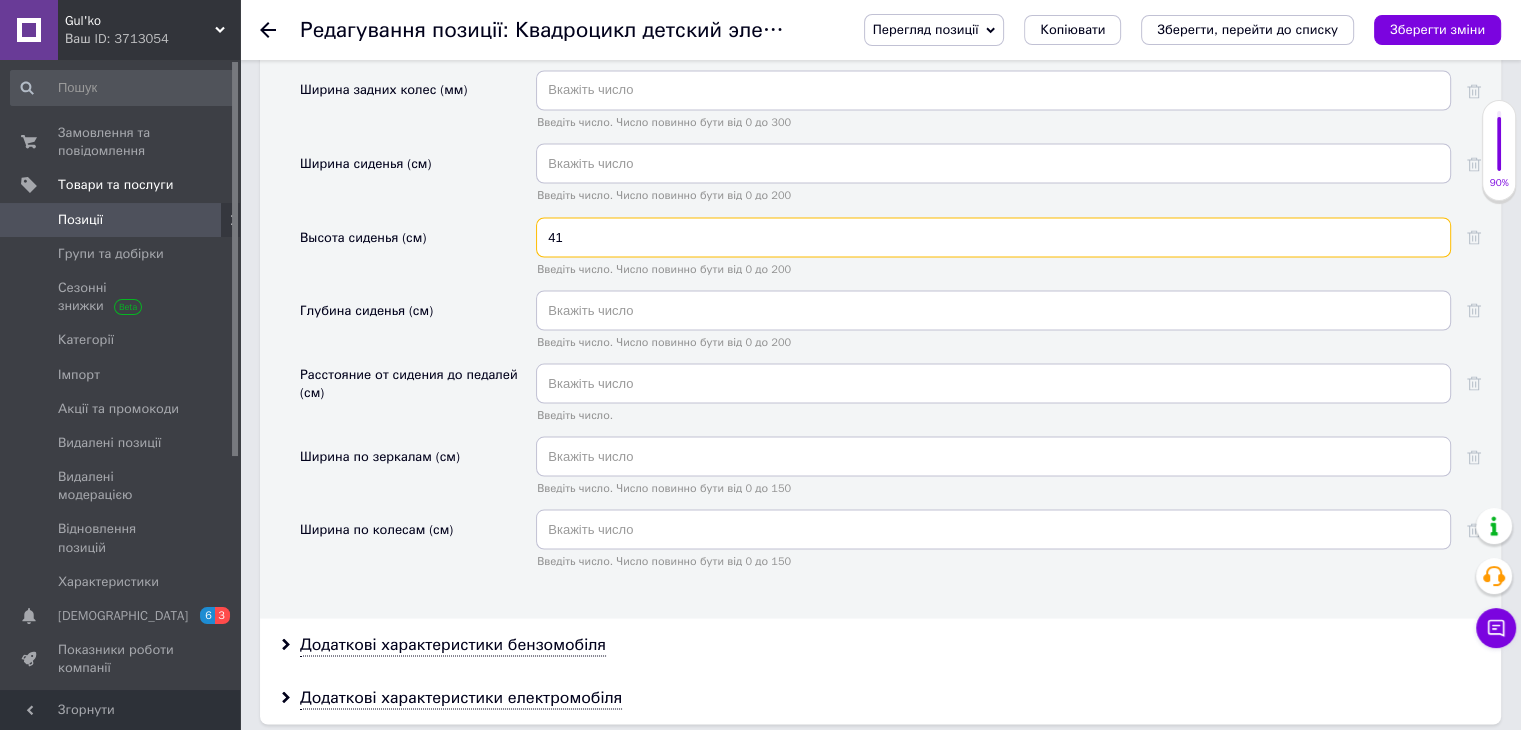 type on "41" 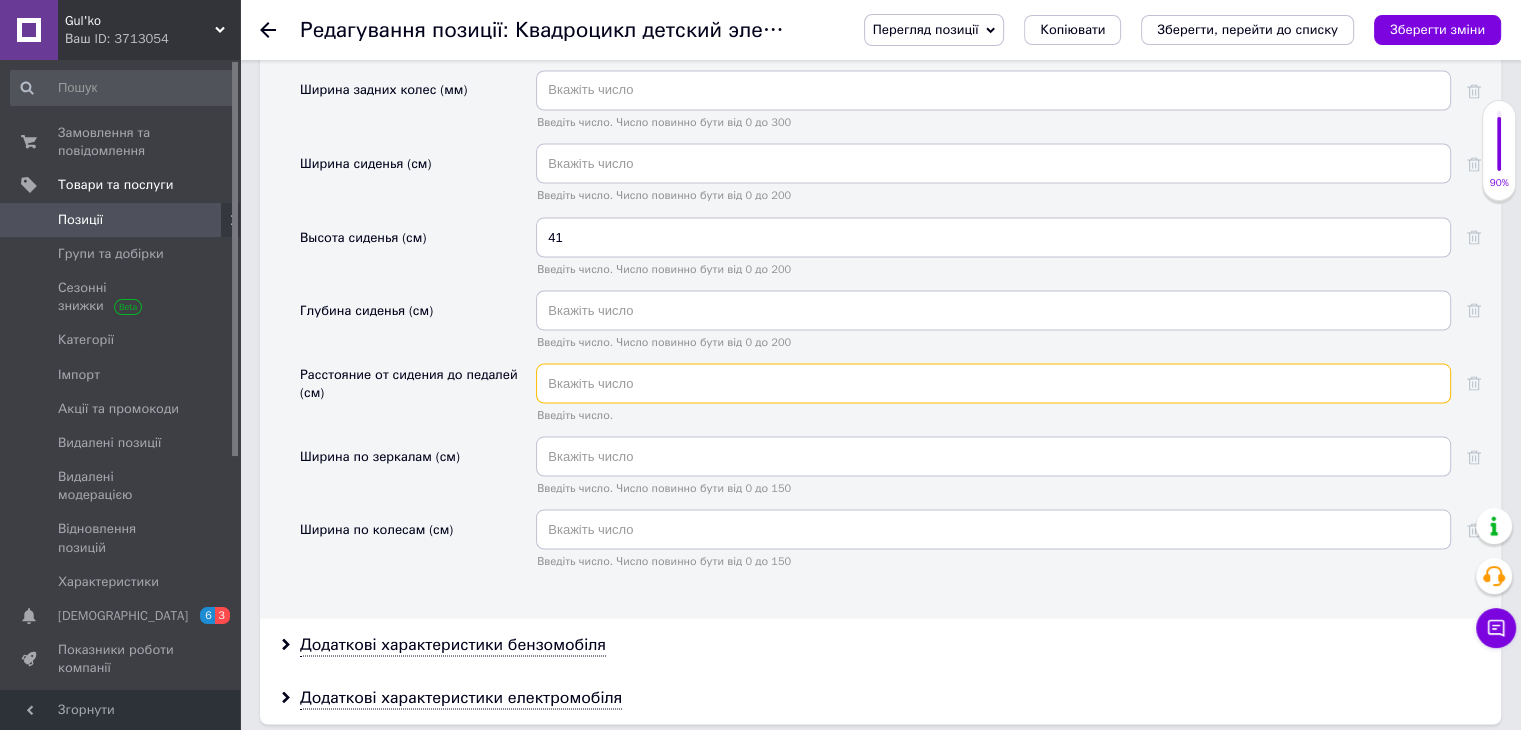 click at bounding box center [993, 383] 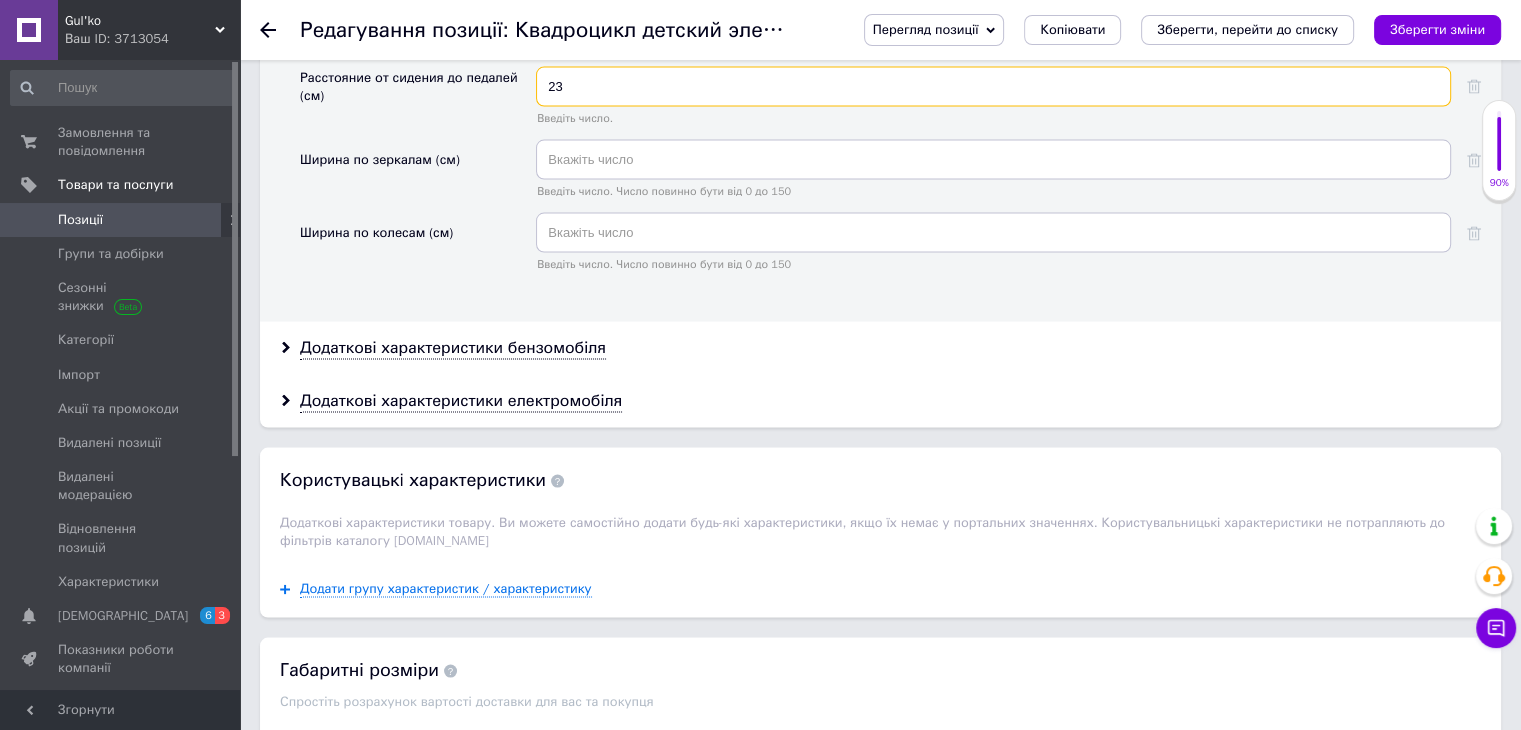 scroll, scrollTop: 4100, scrollLeft: 0, axis: vertical 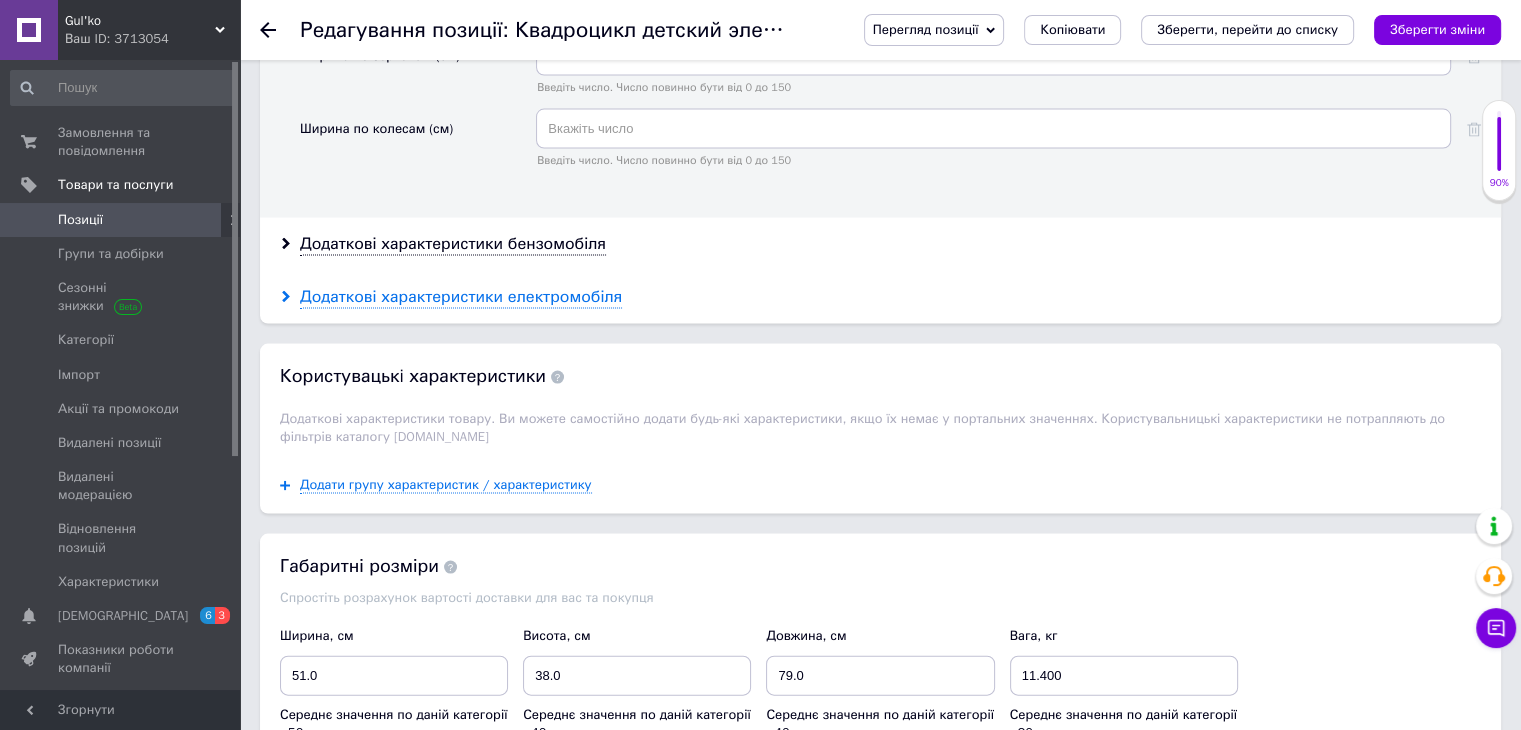type on "23" 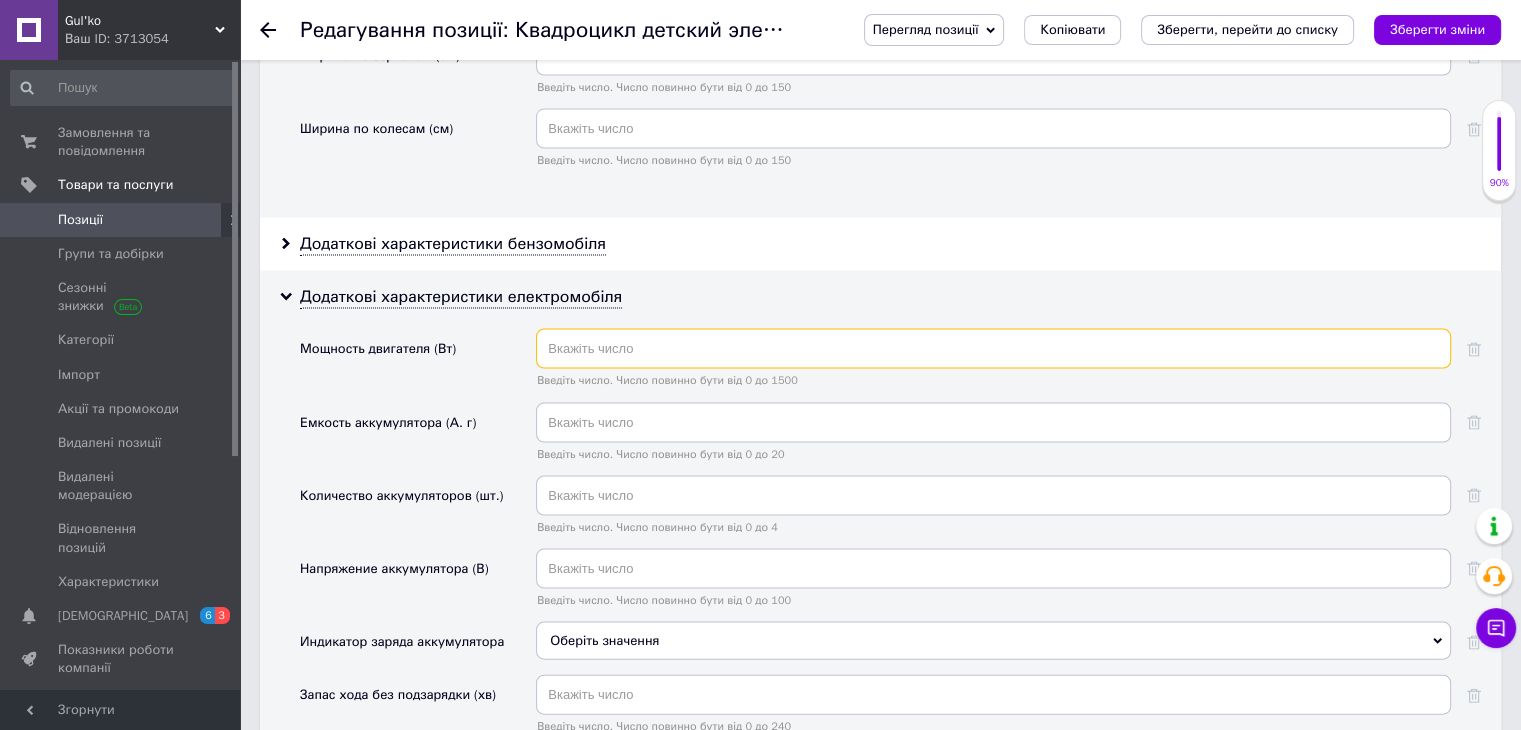 click at bounding box center (993, 349) 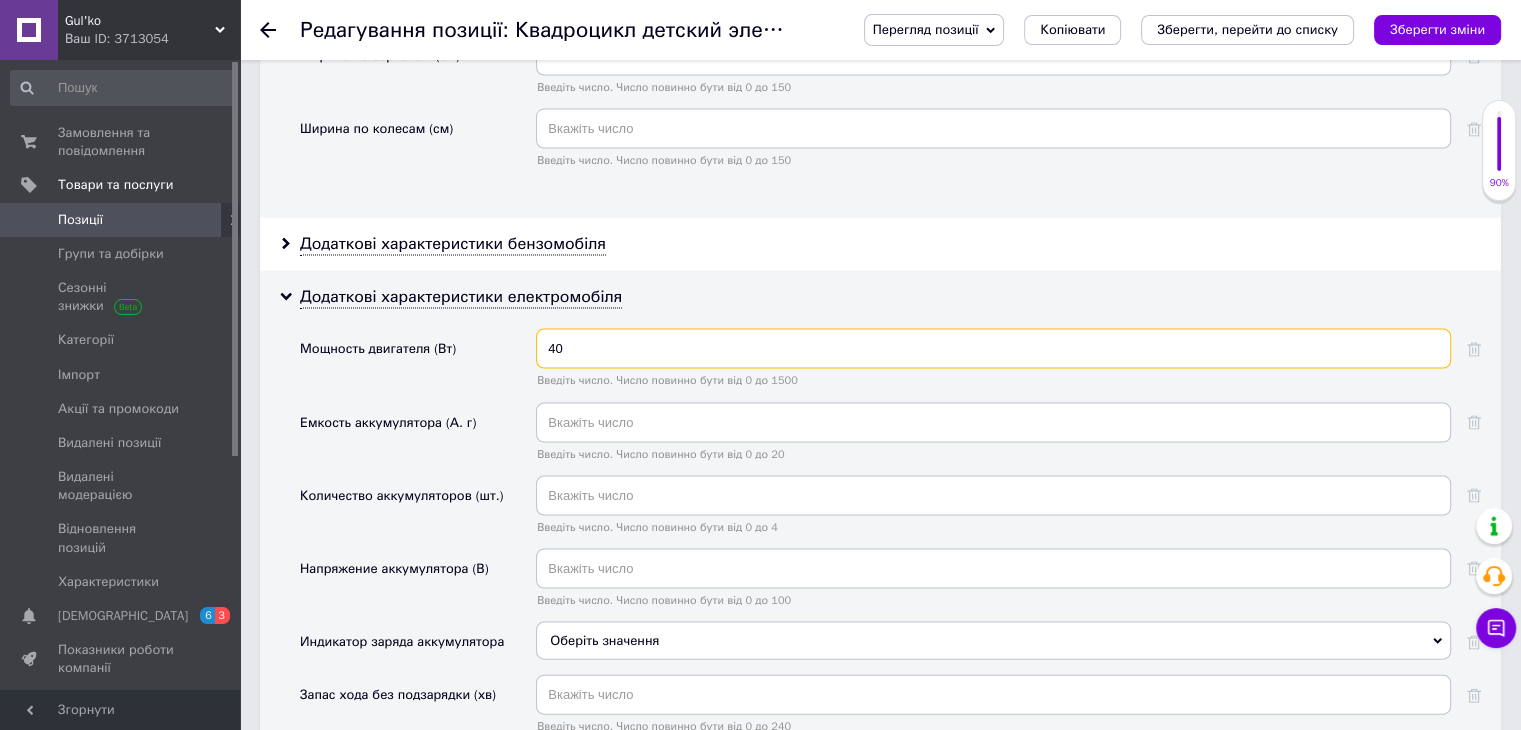 type on "40" 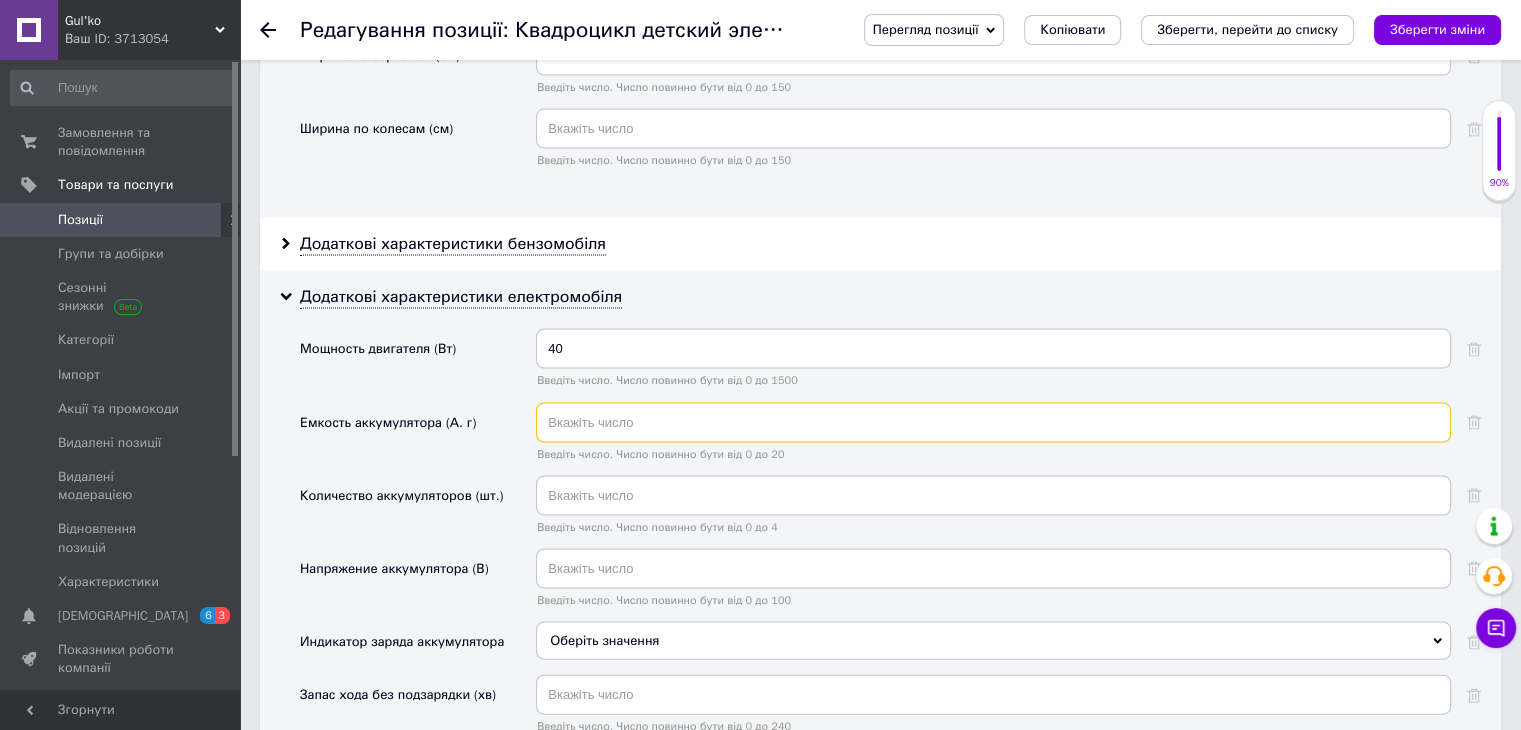click at bounding box center [993, 423] 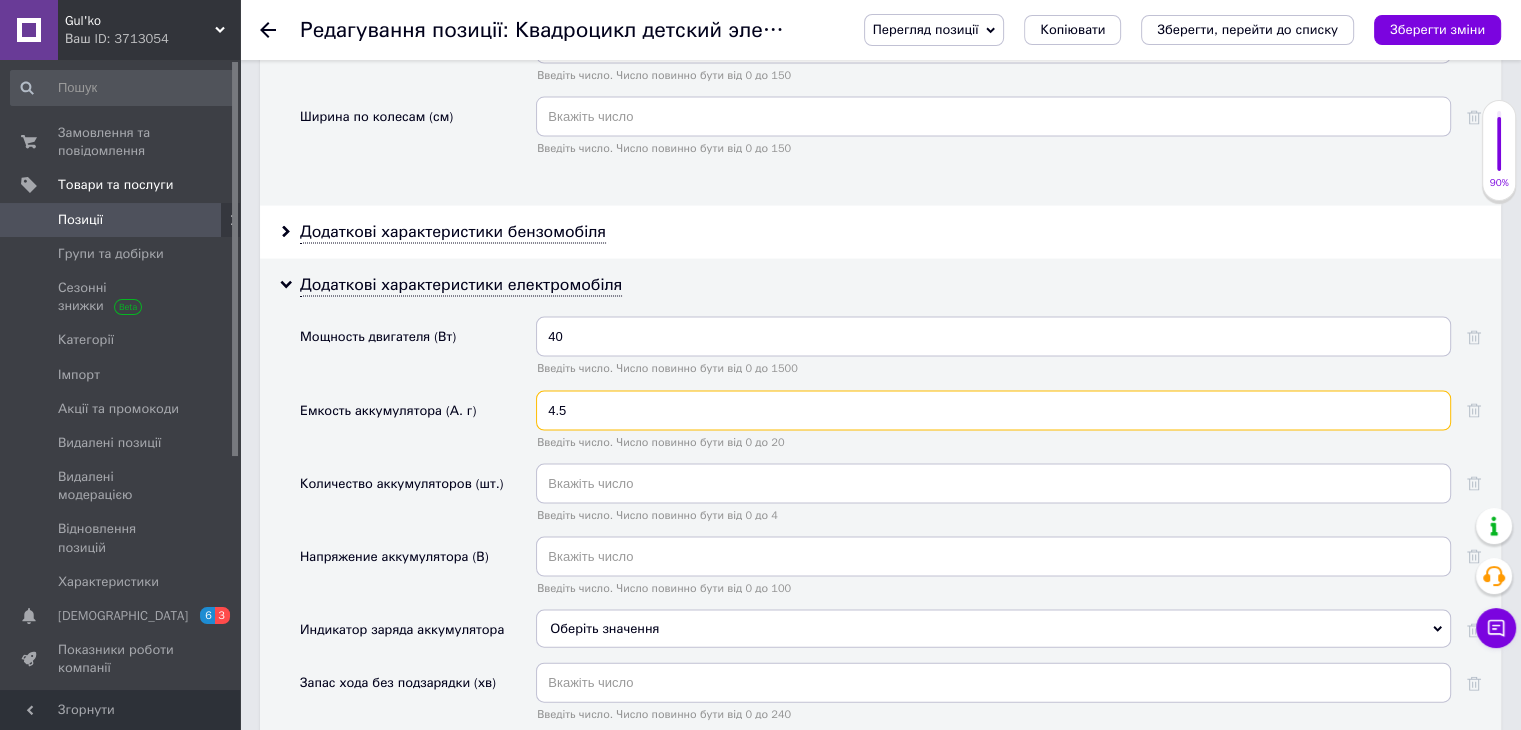scroll, scrollTop: 4200, scrollLeft: 0, axis: vertical 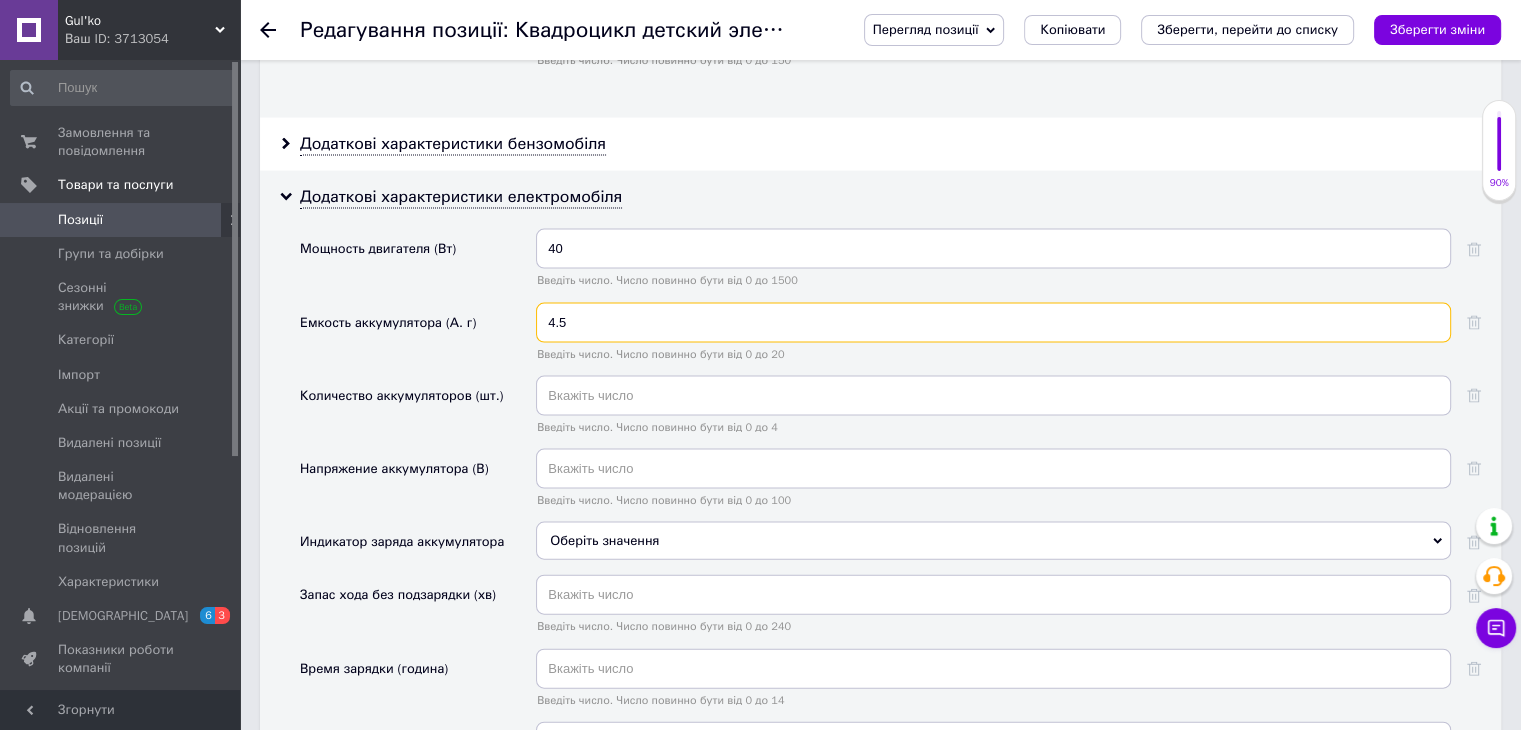 type on "4.5" 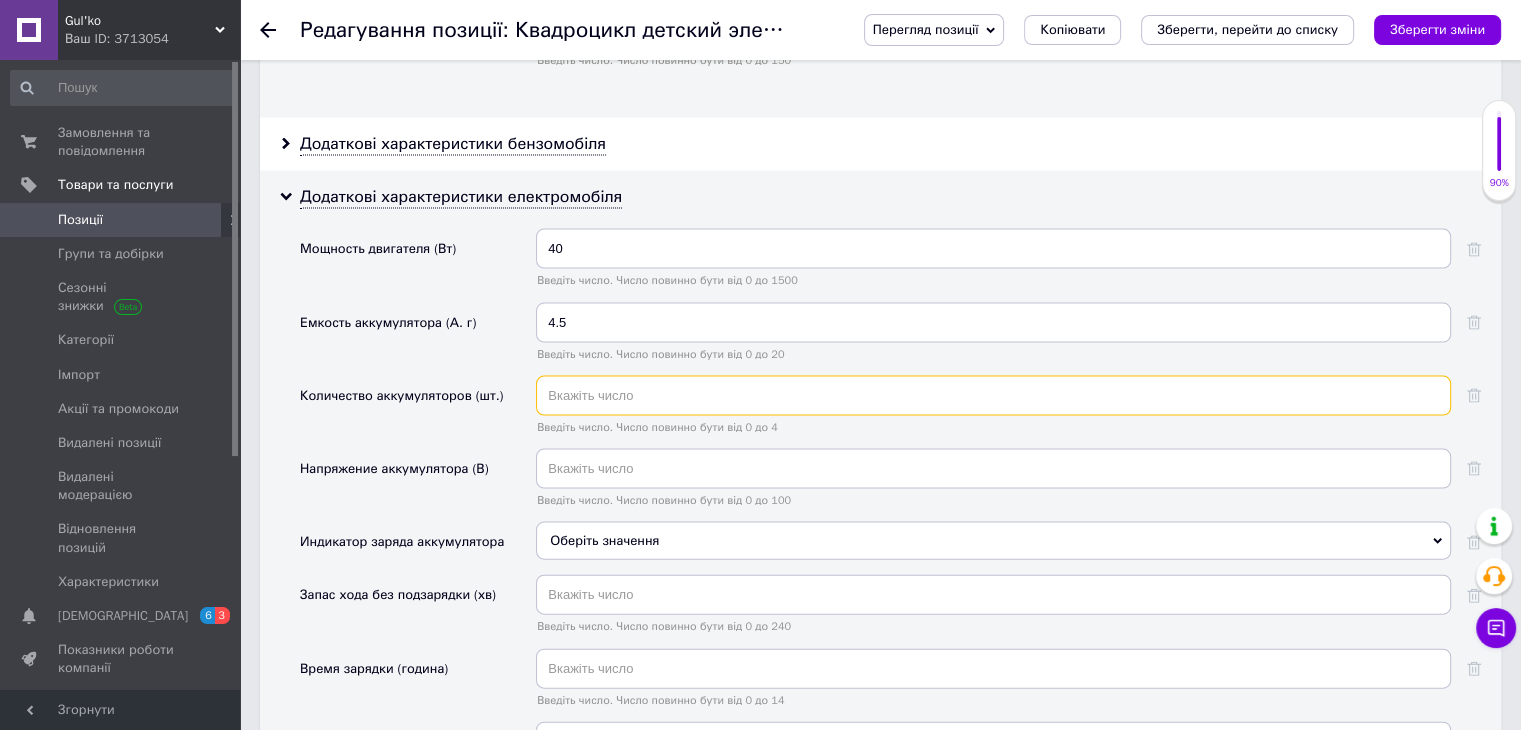 click at bounding box center (993, 396) 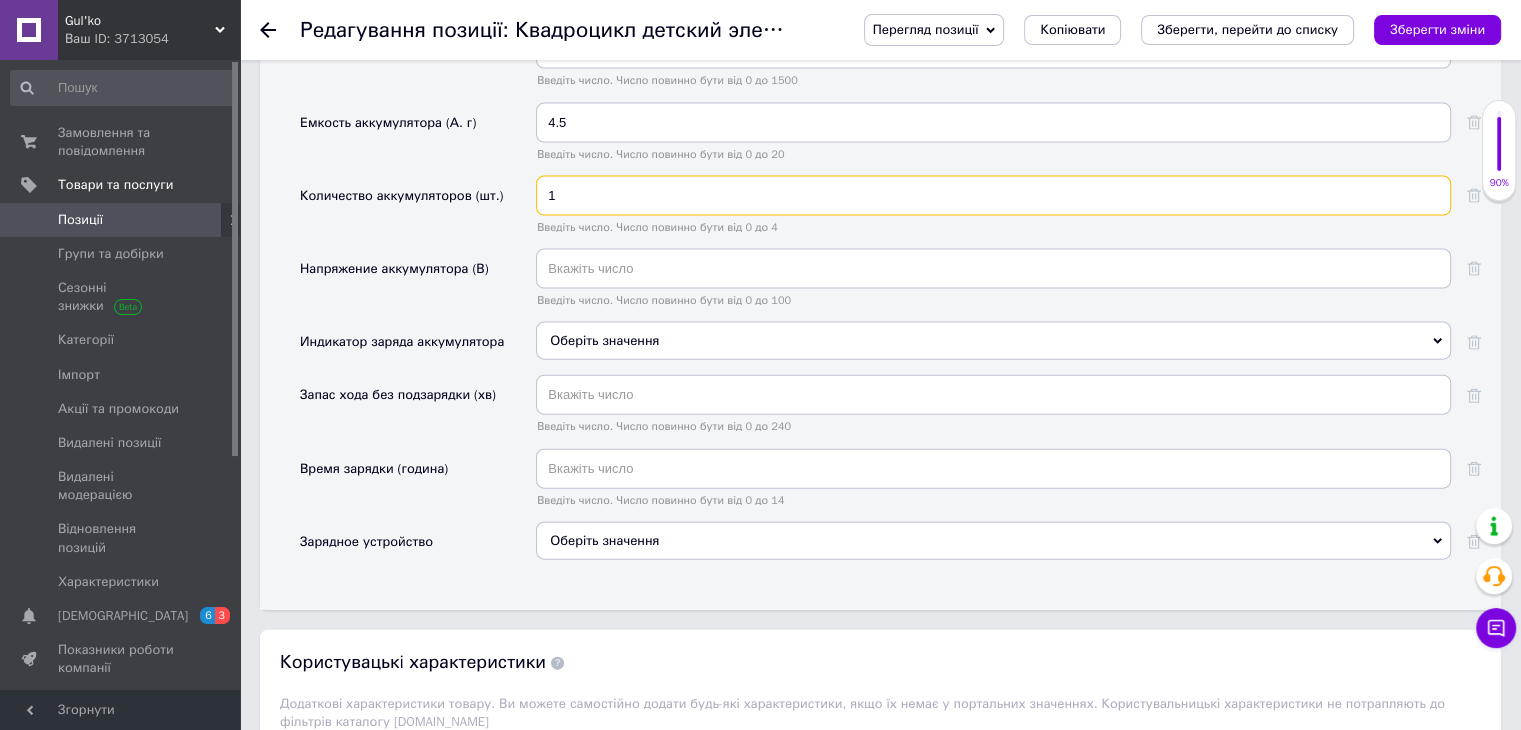 scroll, scrollTop: 4500, scrollLeft: 0, axis: vertical 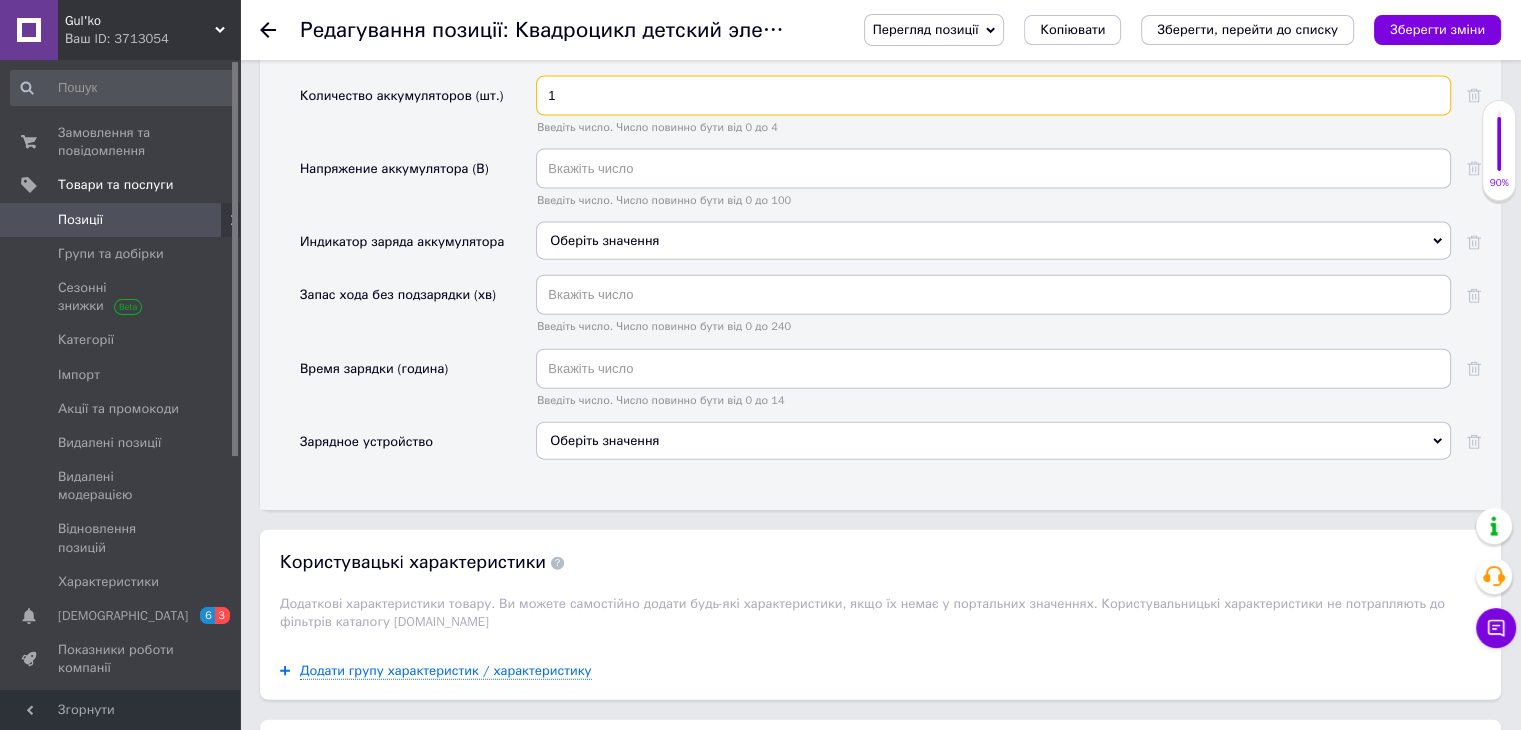 type on "1" 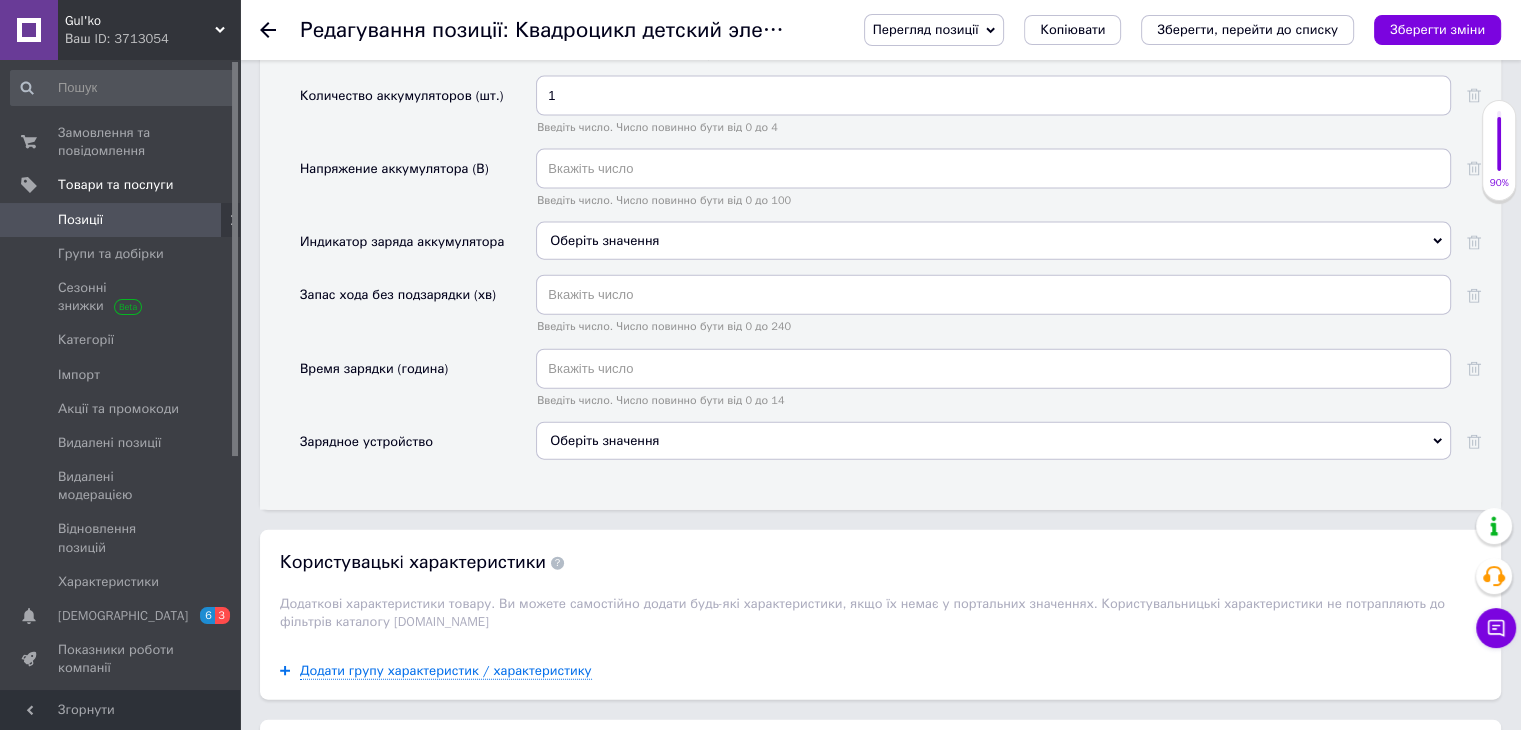 click on "Оберіть значення" at bounding box center [604, 240] 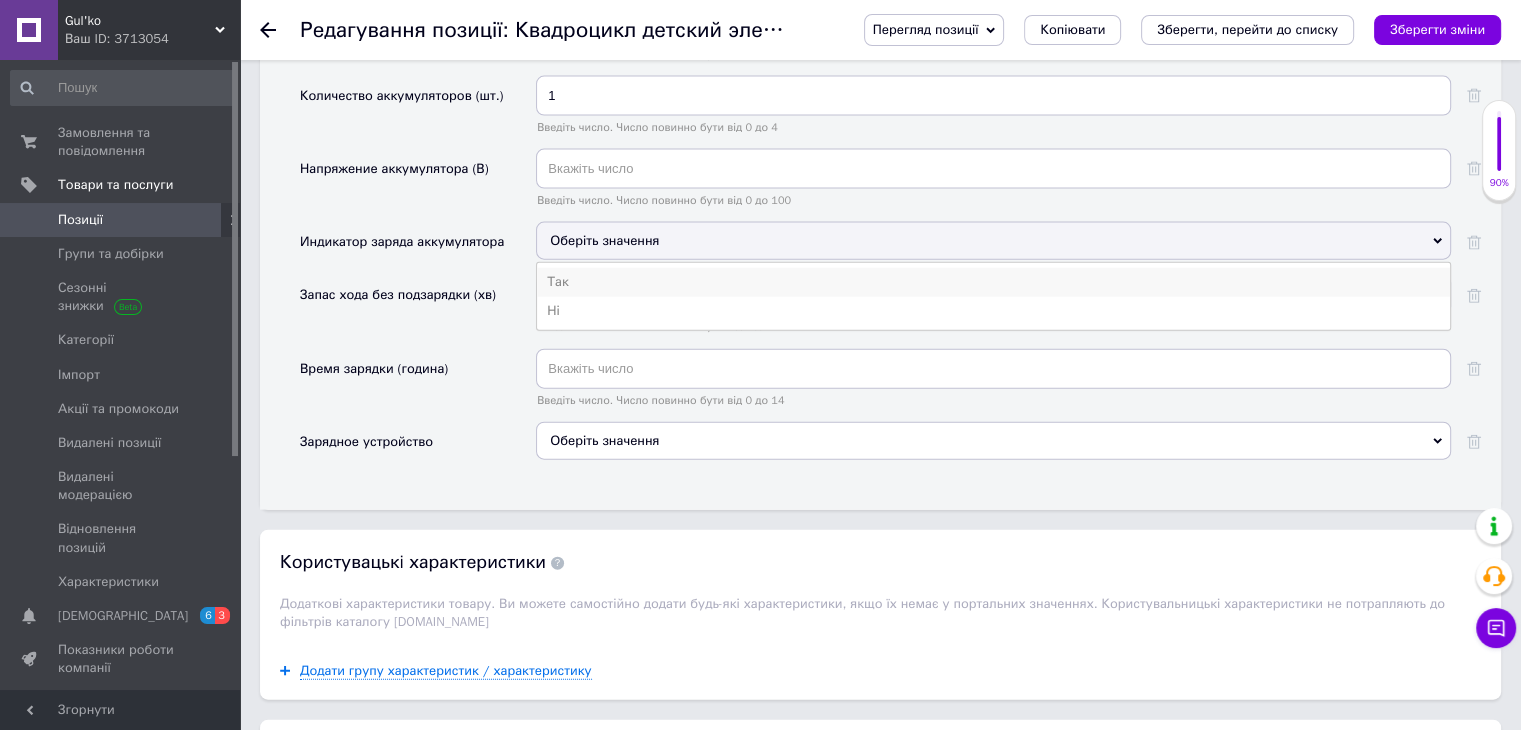 click on "Так" at bounding box center [993, 282] 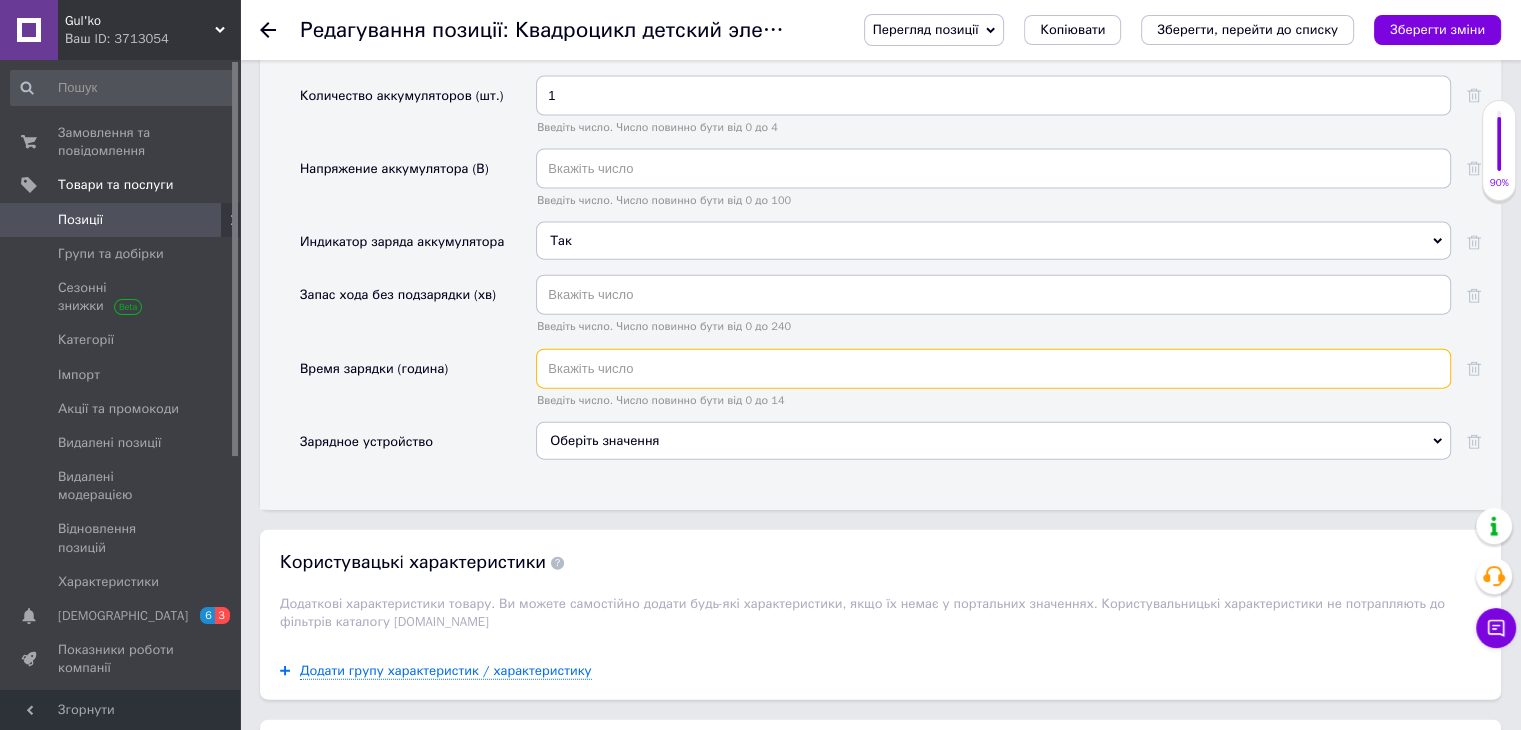 click at bounding box center [993, 369] 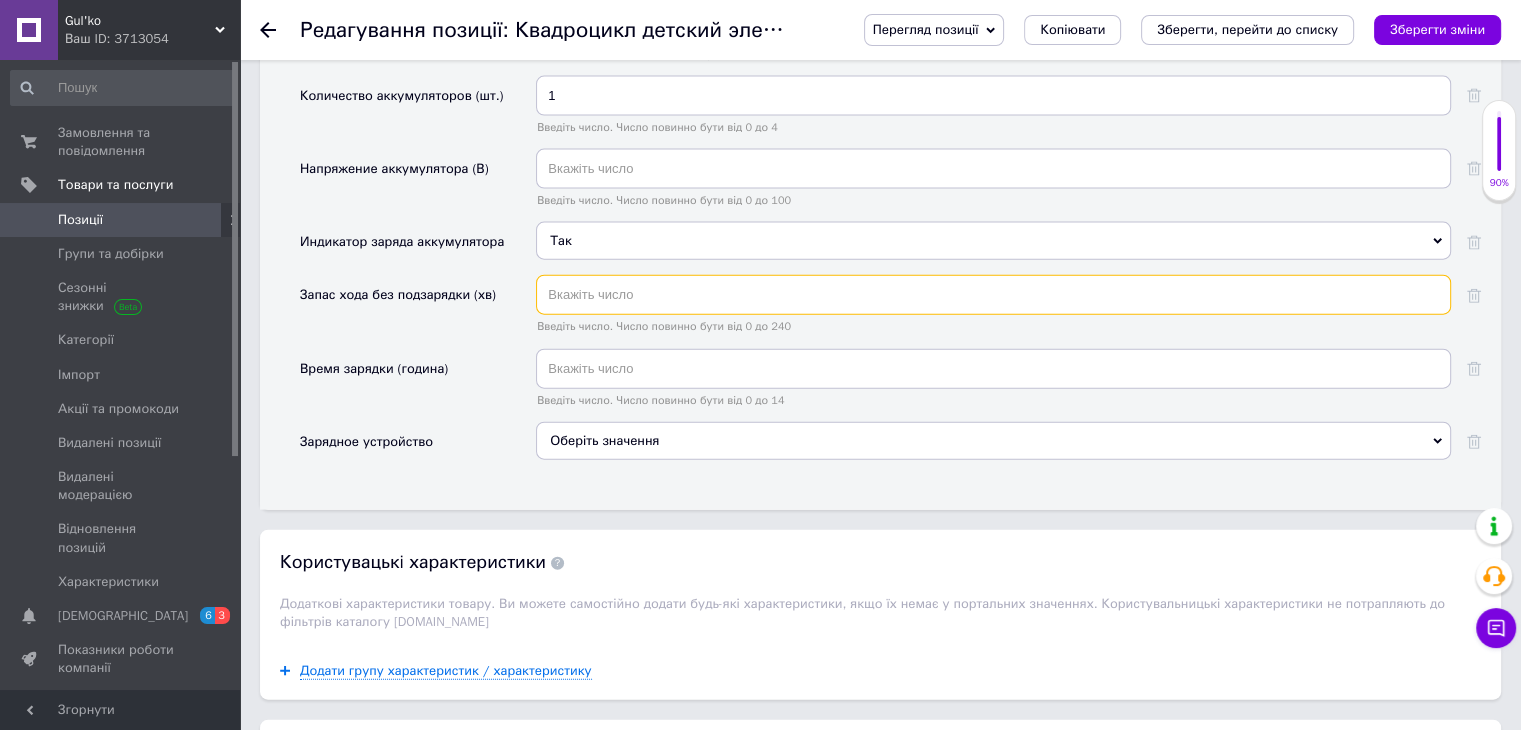 click at bounding box center (993, 295) 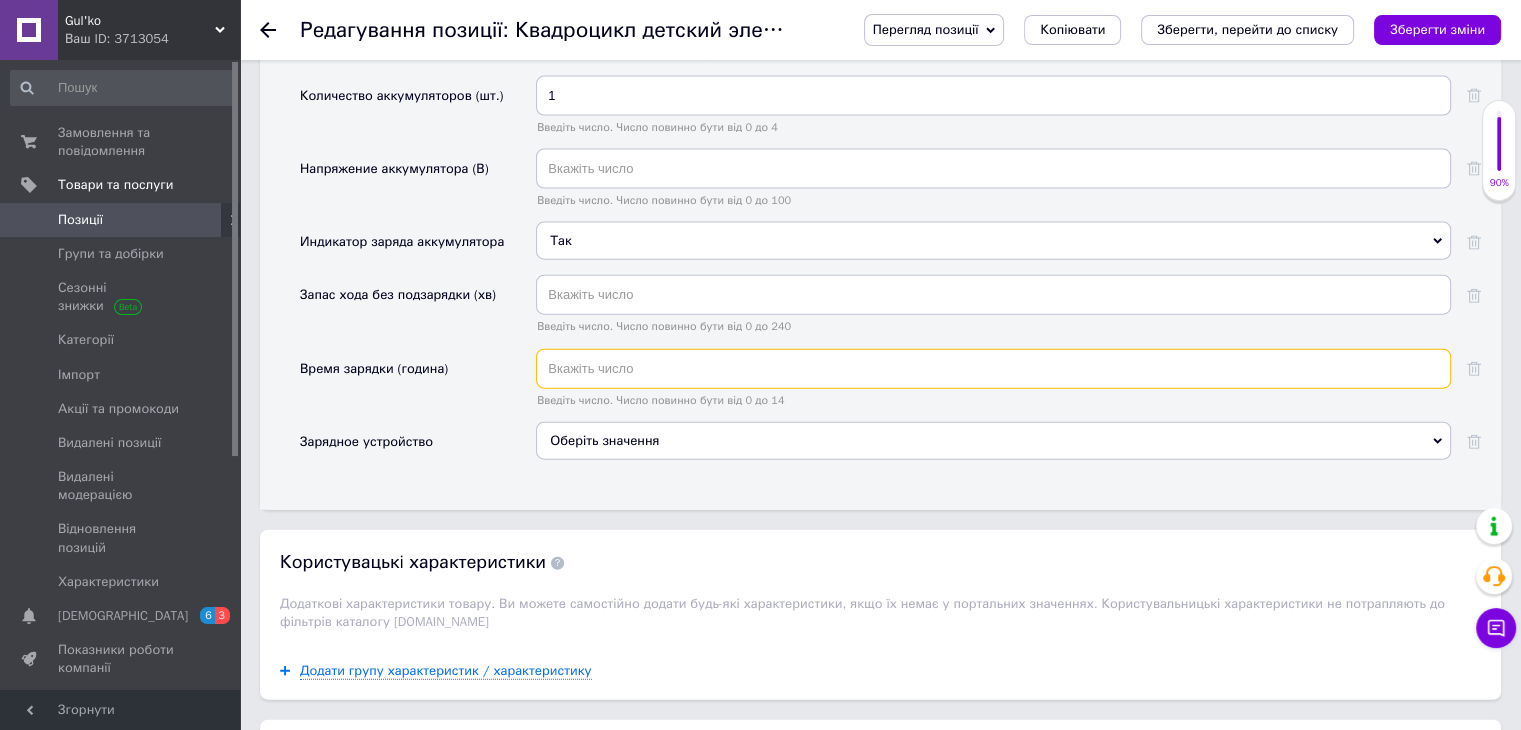 click at bounding box center [993, 369] 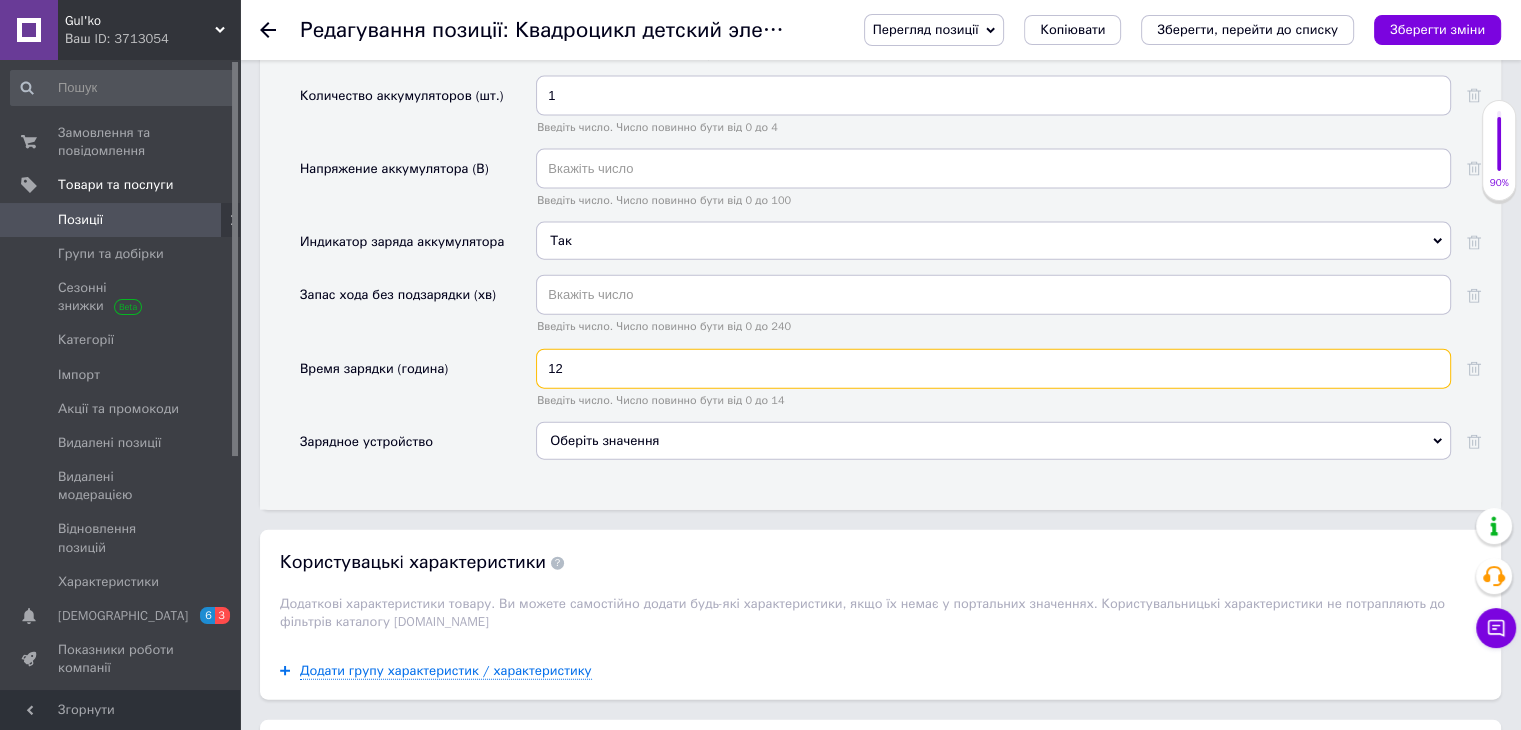 type on "12" 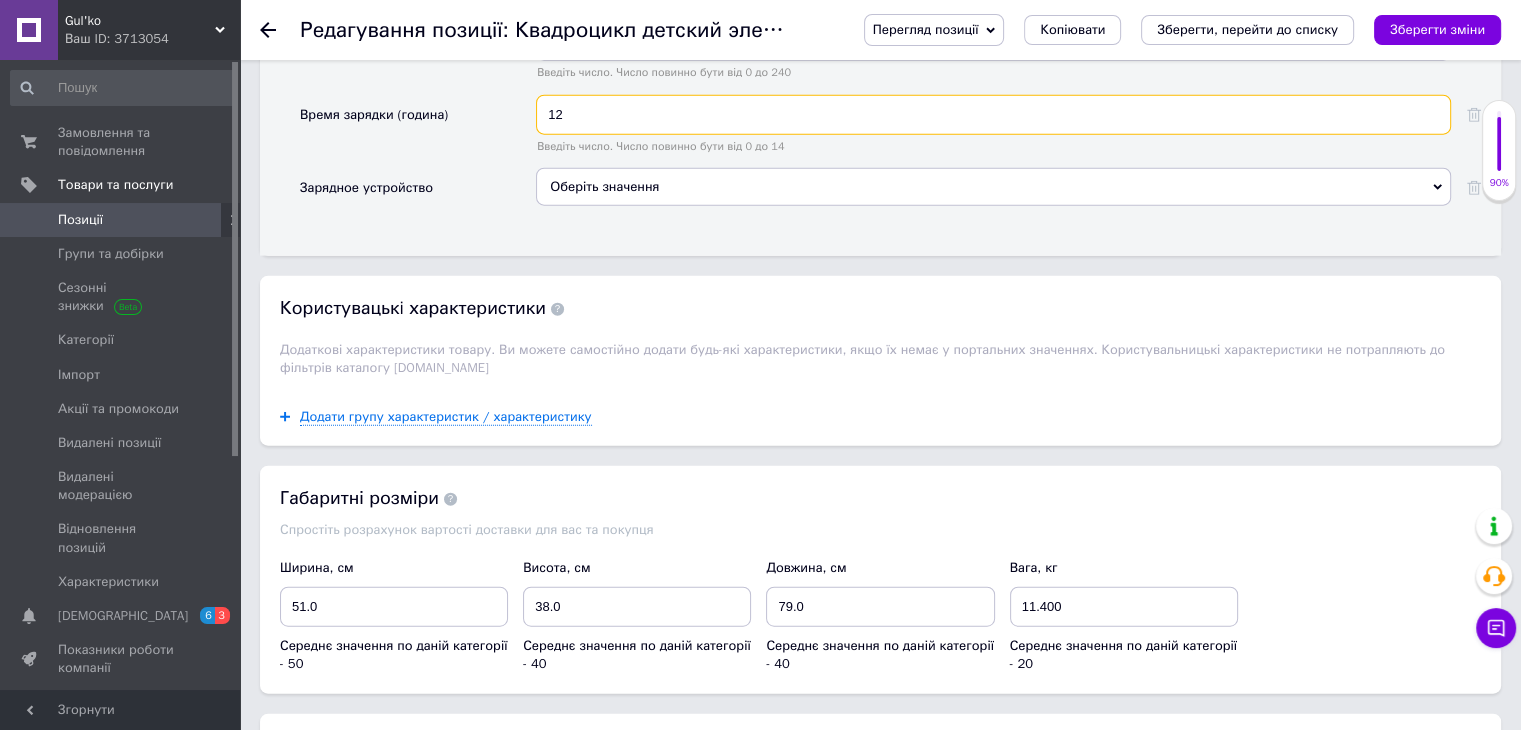 scroll, scrollTop: 4800, scrollLeft: 0, axis: vertical 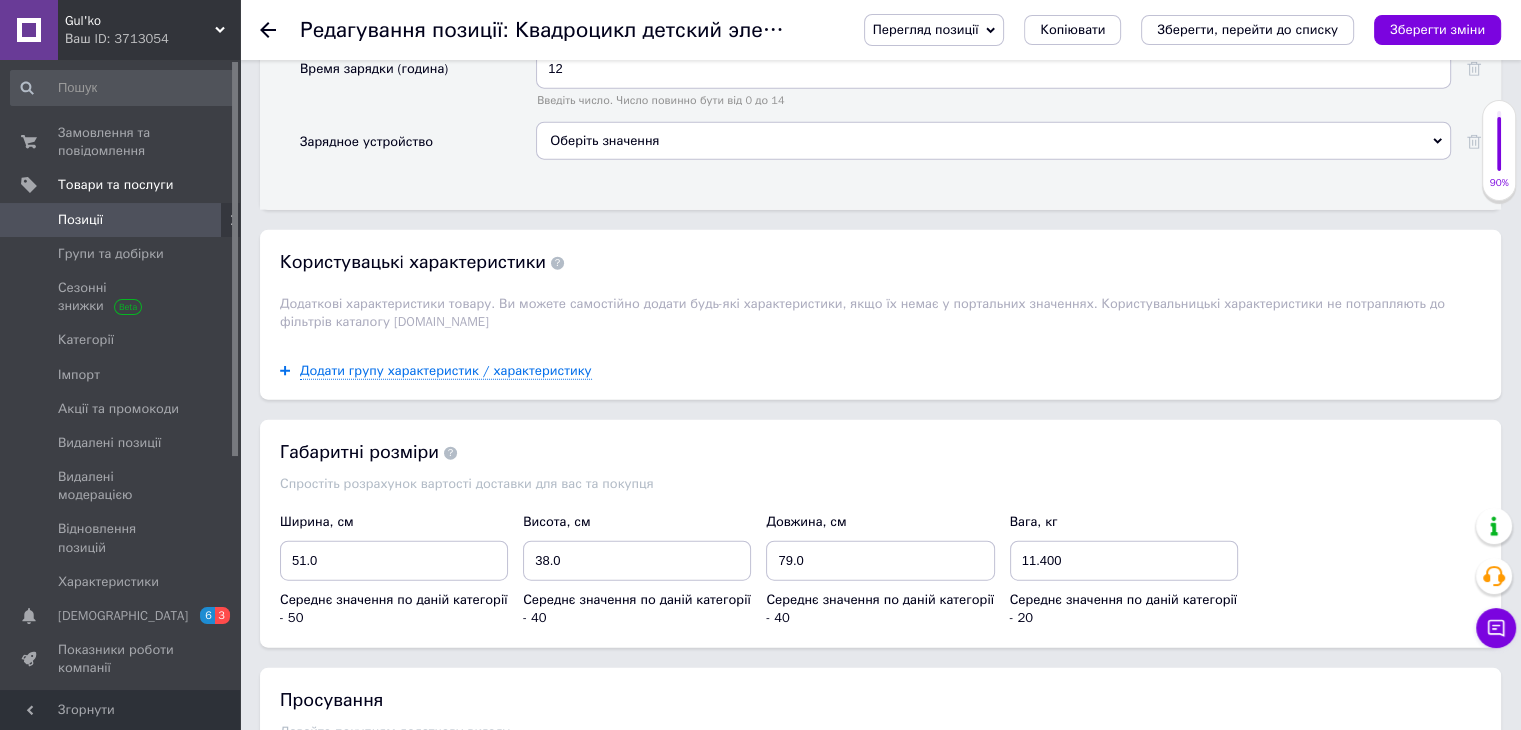 click on "Оберіть значення" at bounding box center (993, 141) 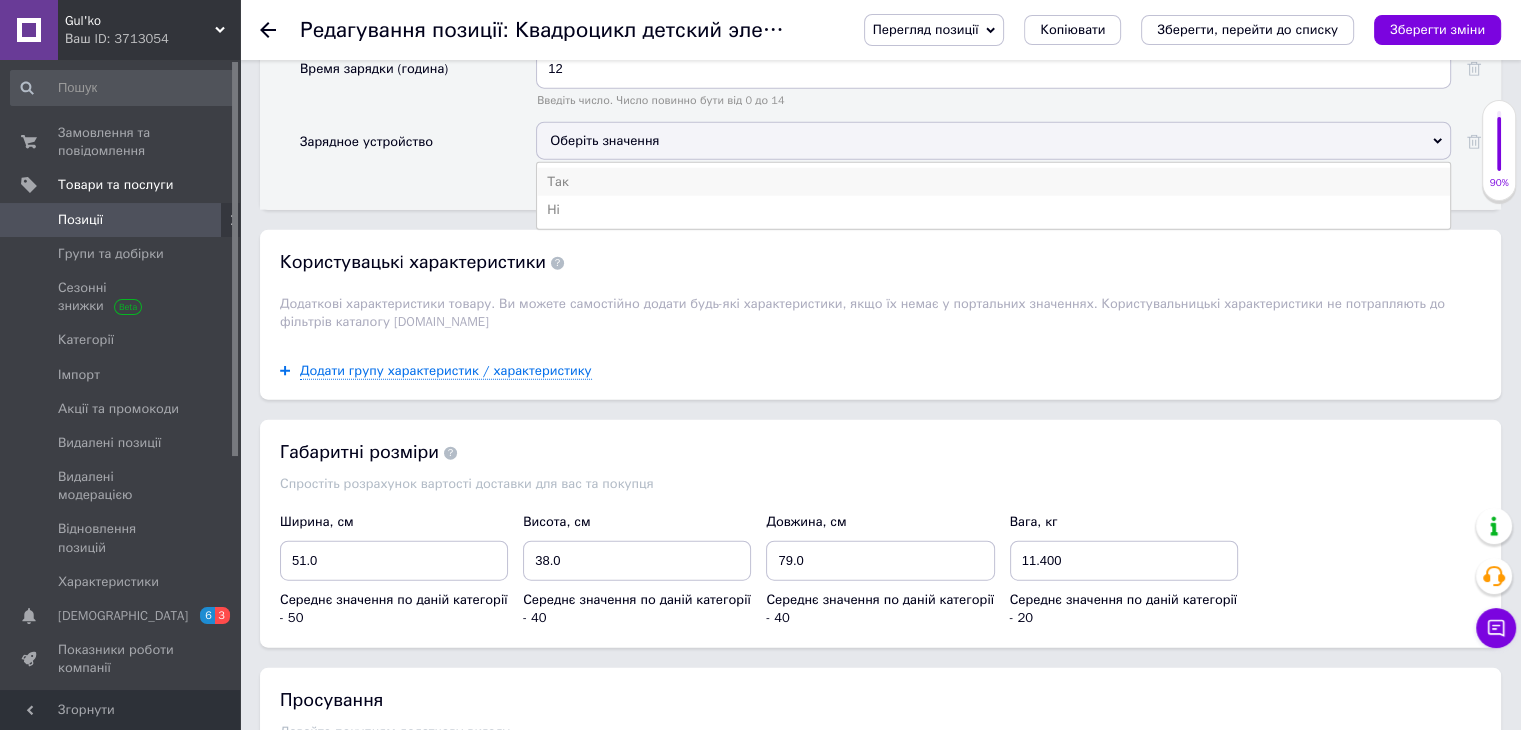 click on "Так" at bounding box center [993, 182] 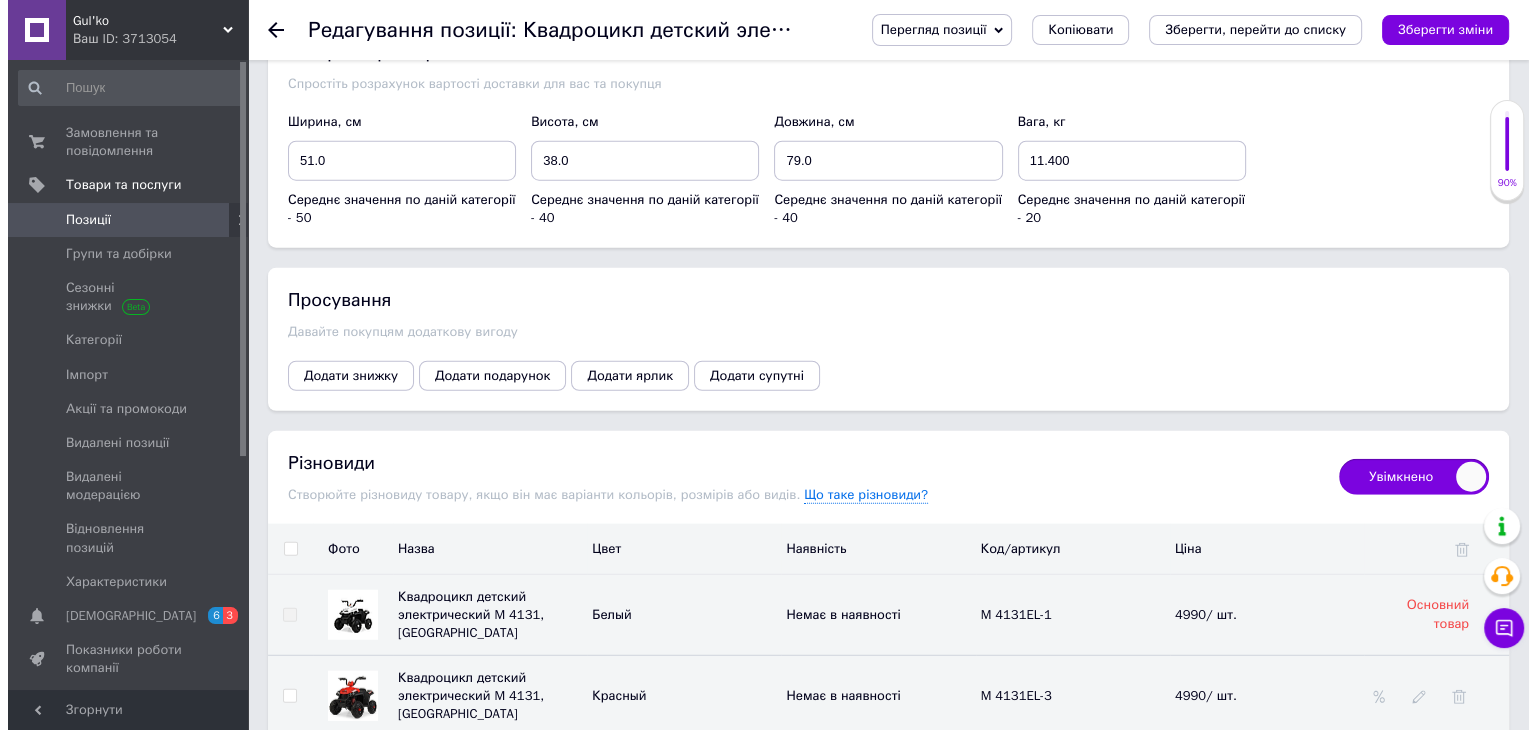 scroll, scrollTop: 5400, scrollLeft: 0, axis: vertical 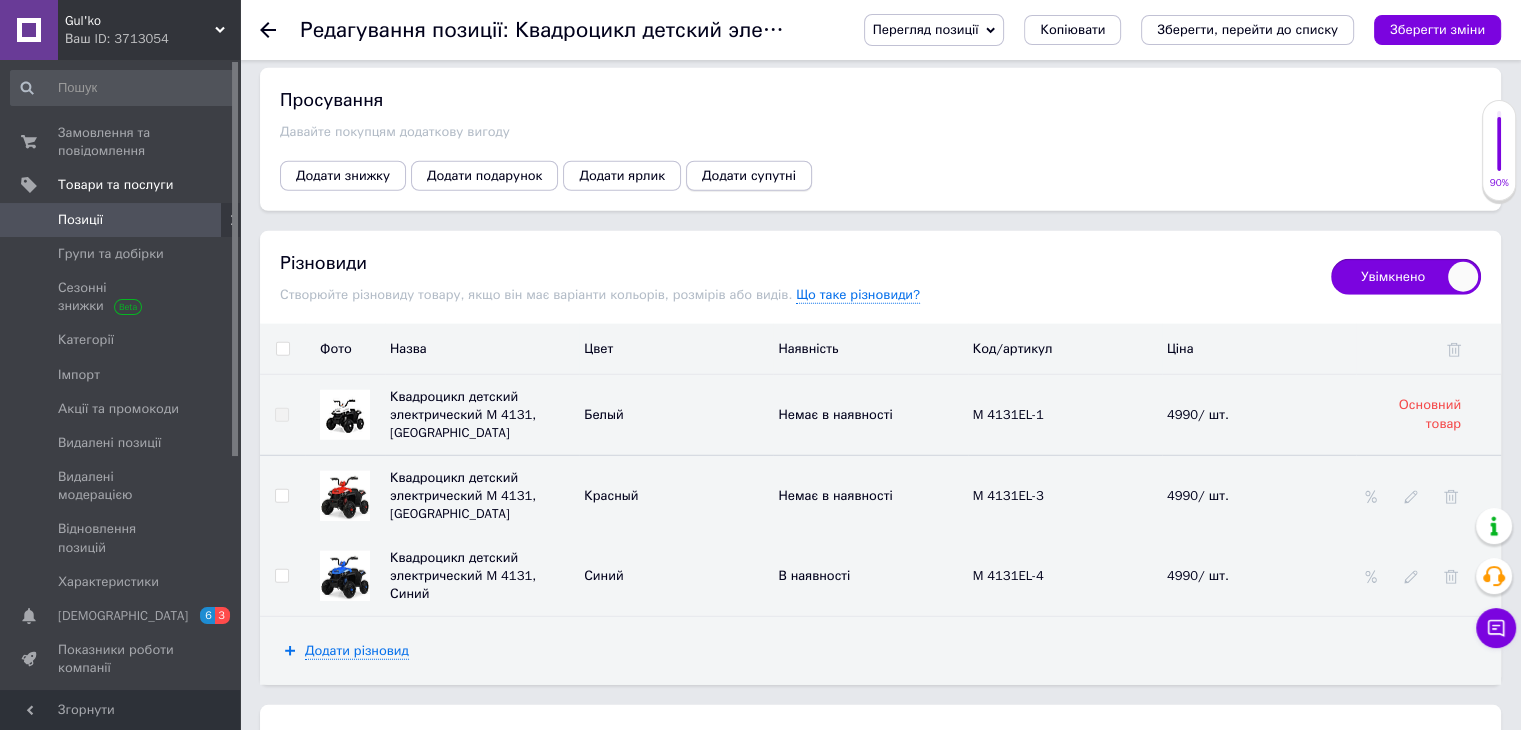 click on "Додати супутні" at bounding box center [749, 176] 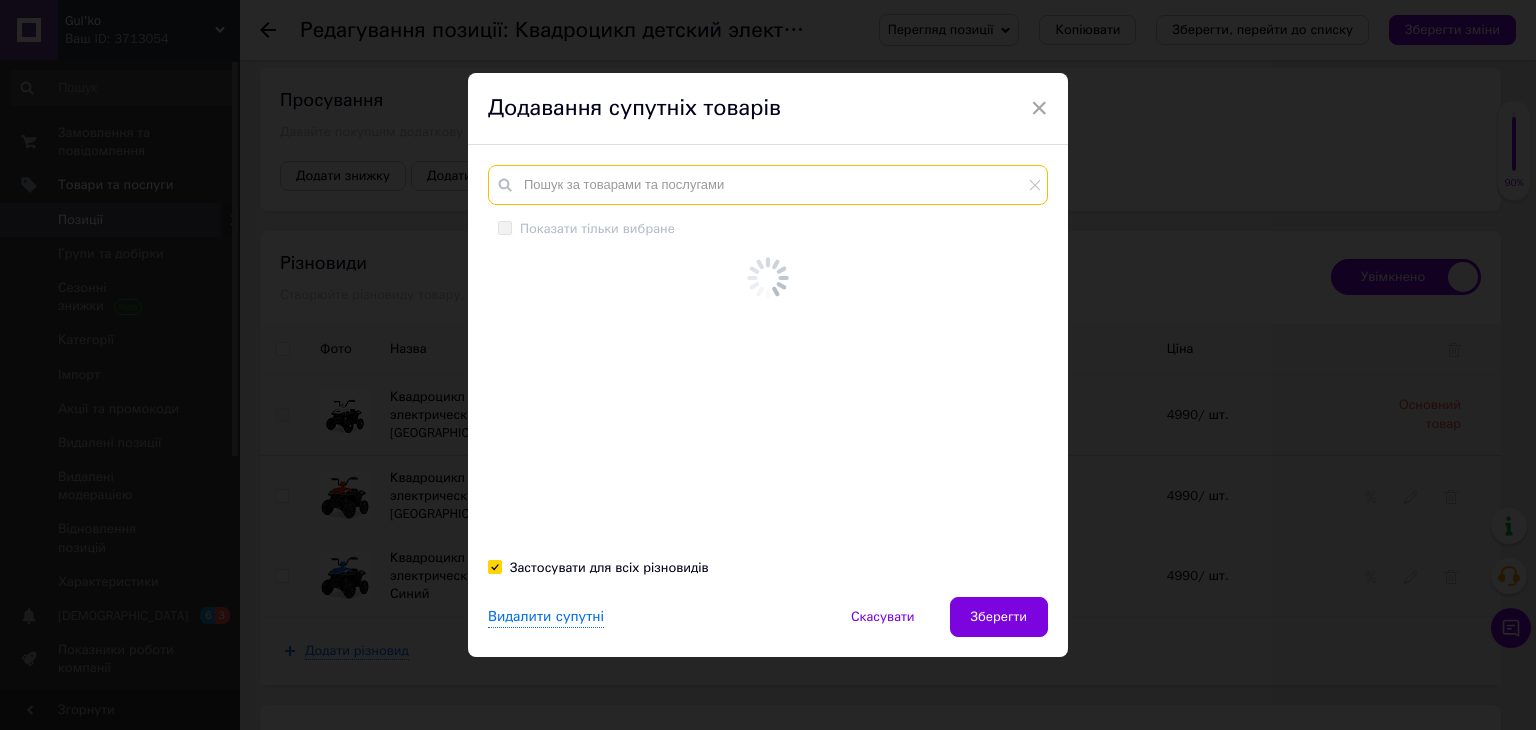 click at bounding box center (768, 185) 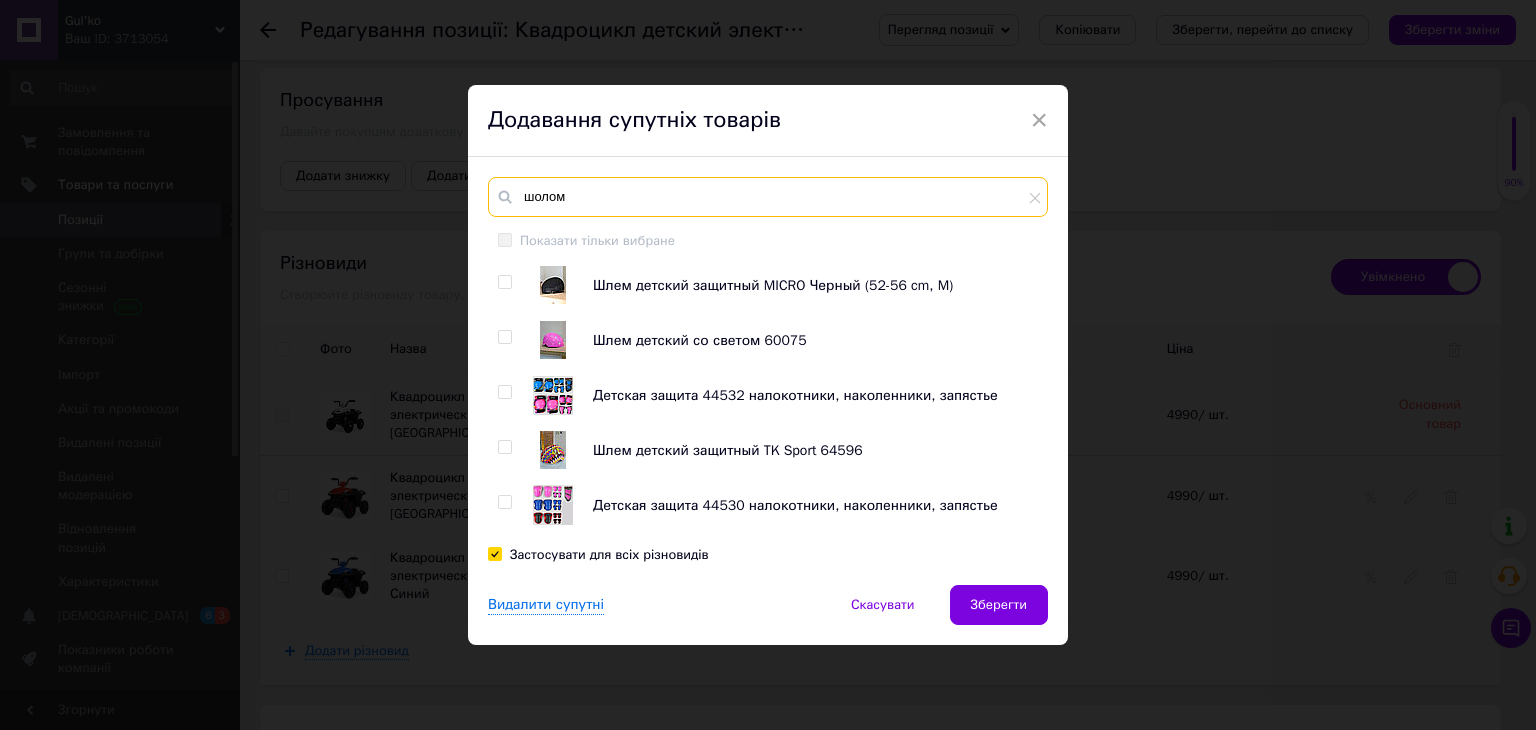 type on "шолом" 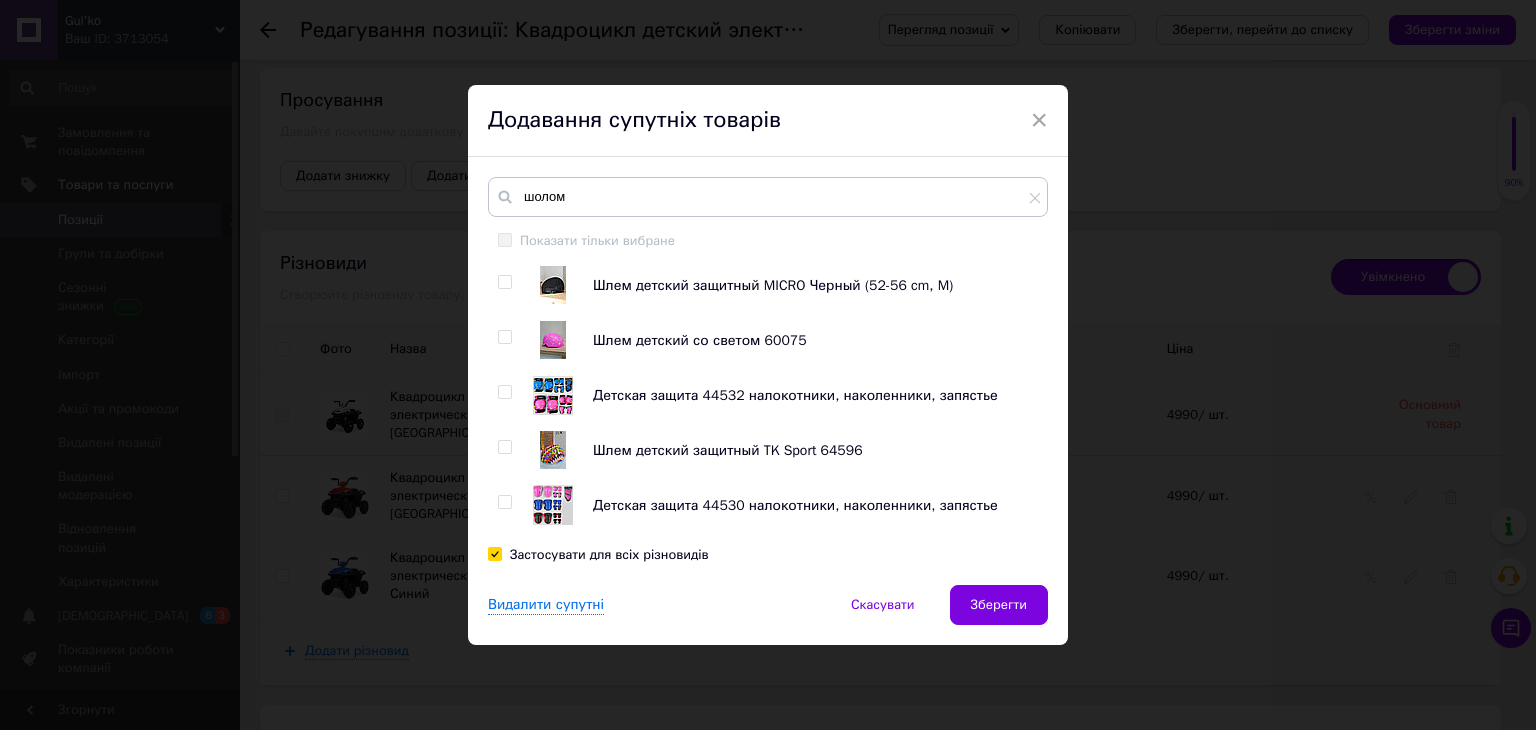 click at bounding box center (504, 282) 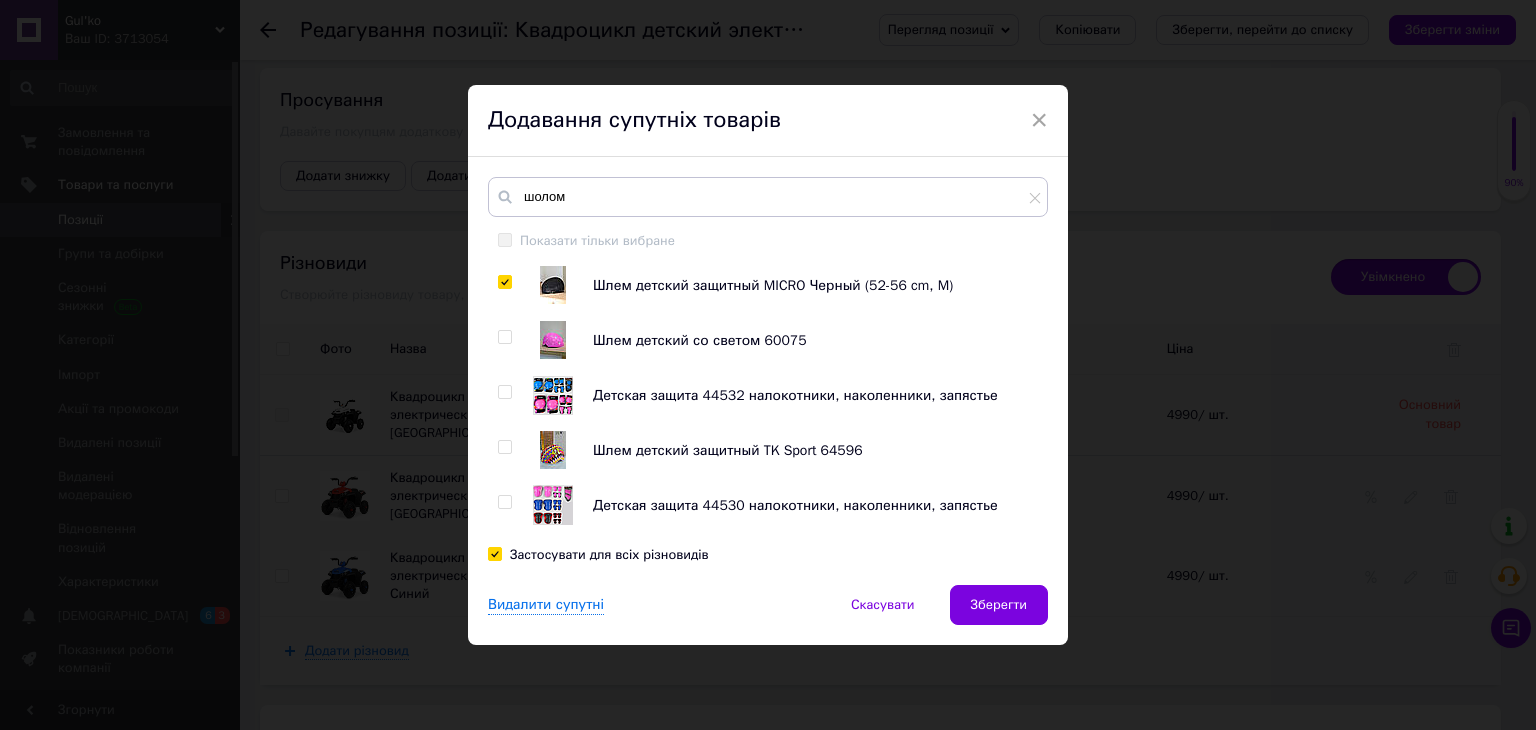 checkbox on "true" 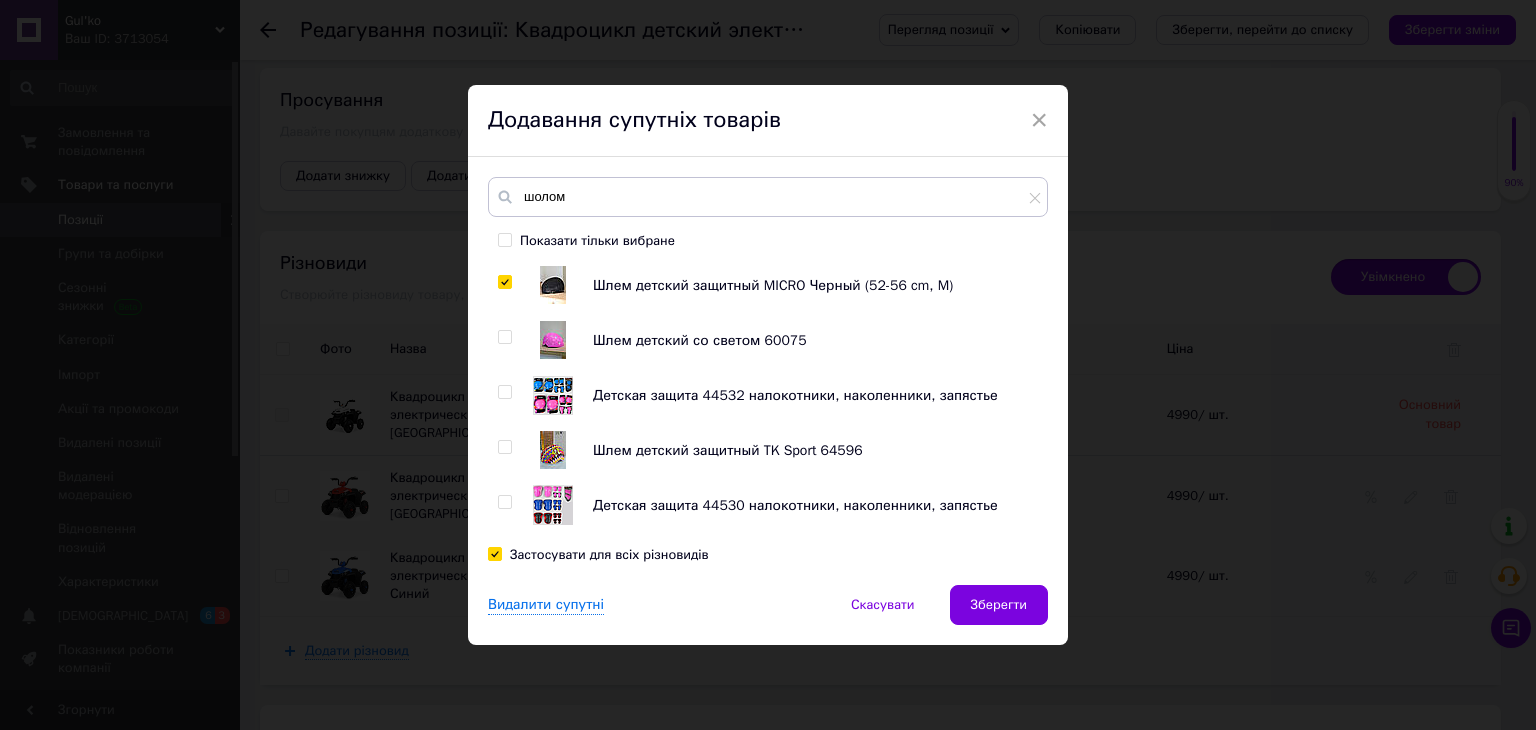click at bounding box center (504, 337) 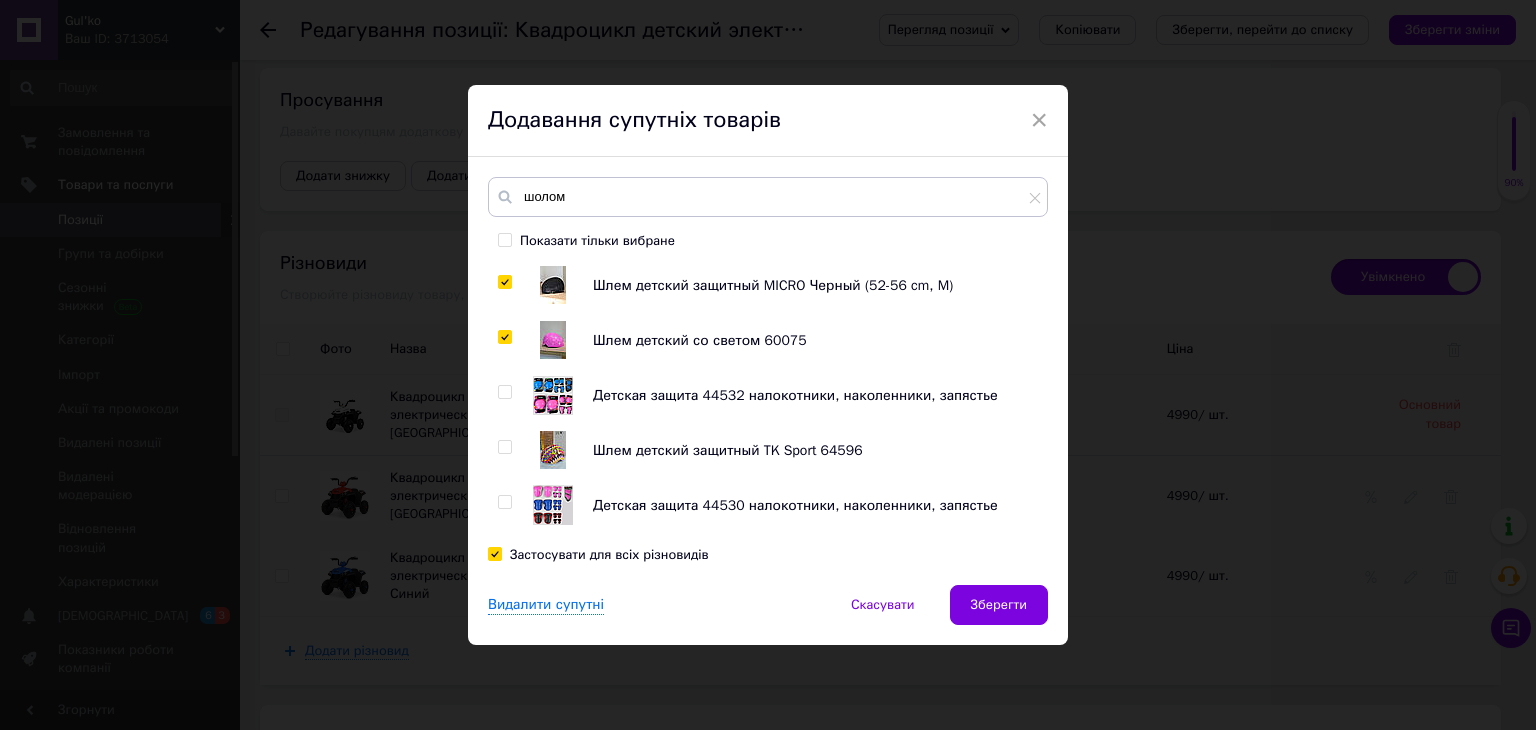 checkbox on "true" 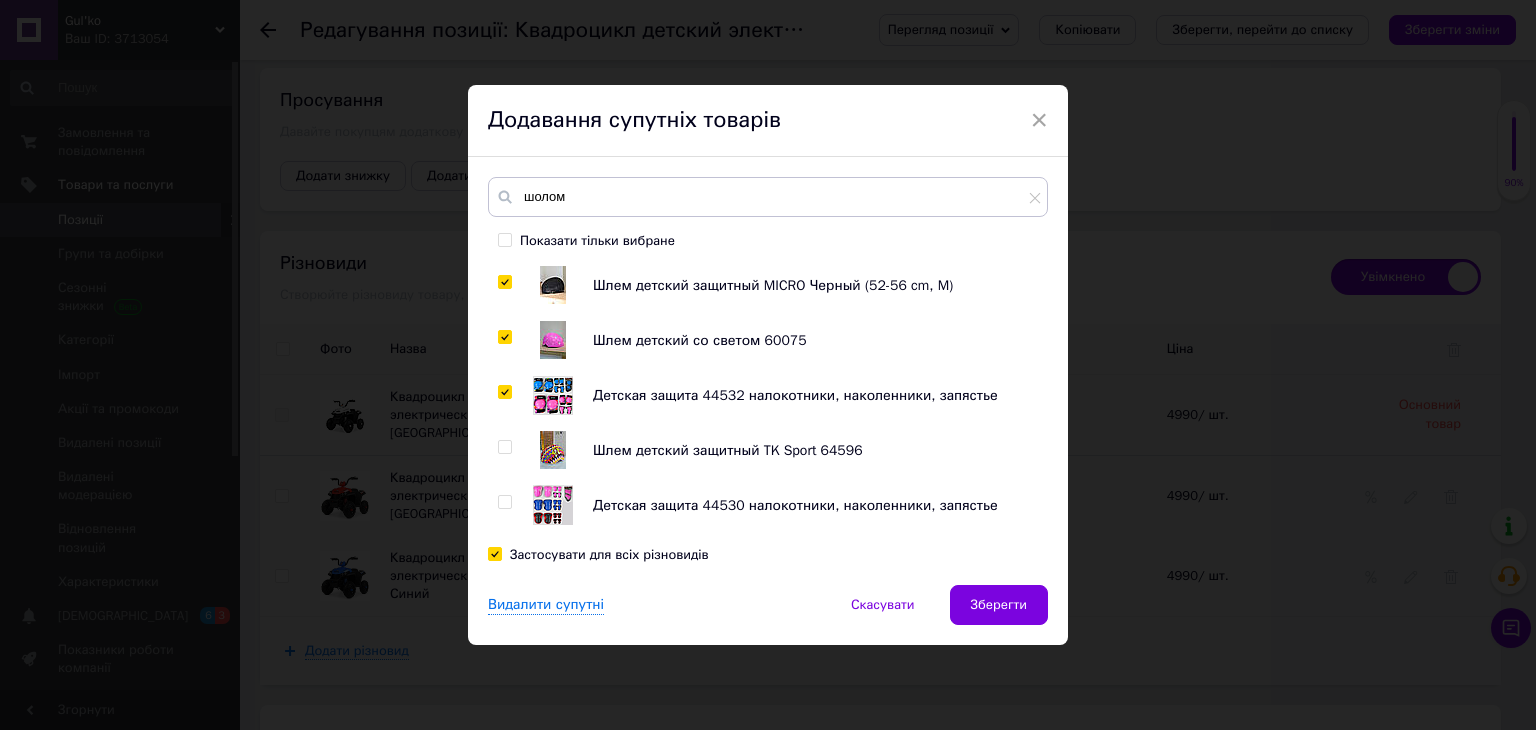 checkbox on "true" 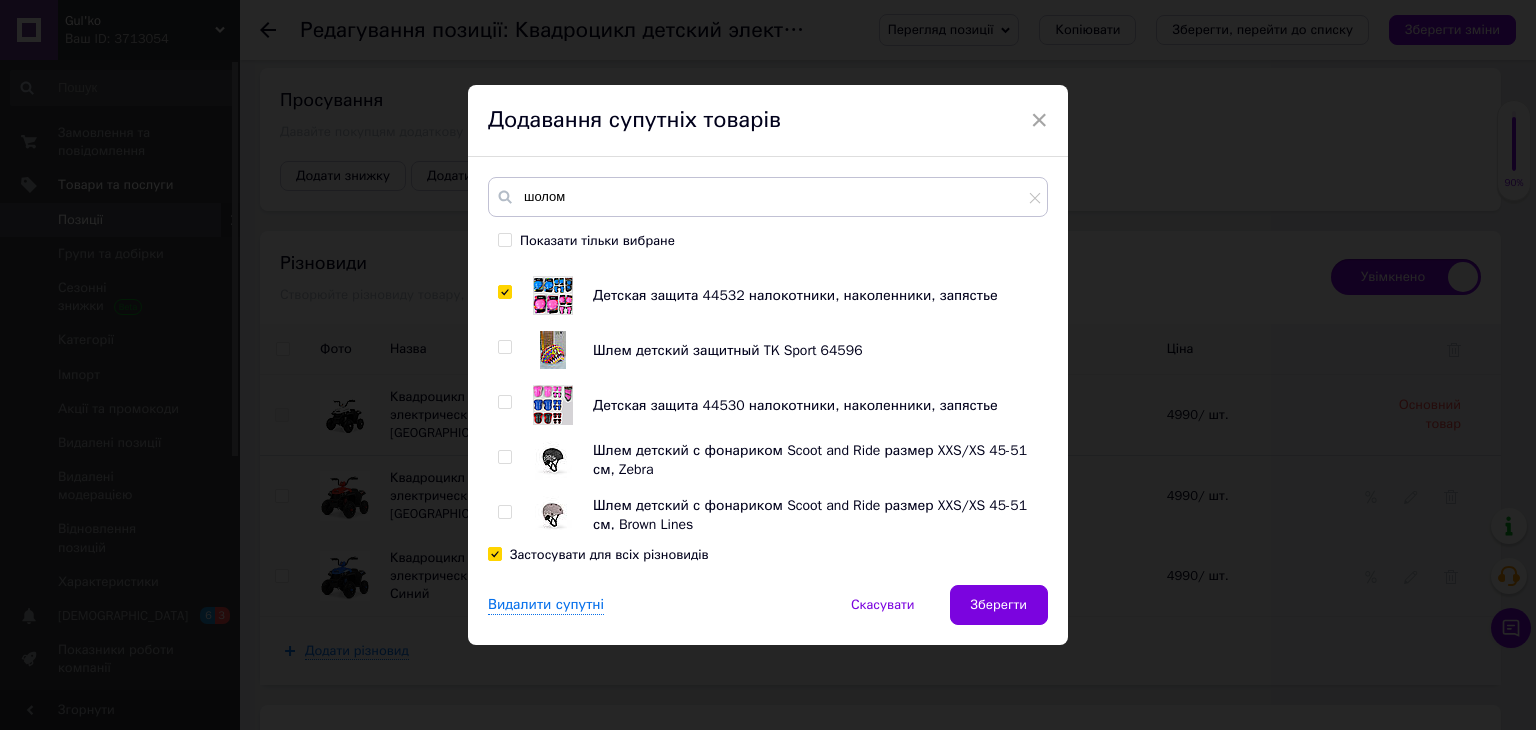 click at bounding box center (504, 347) 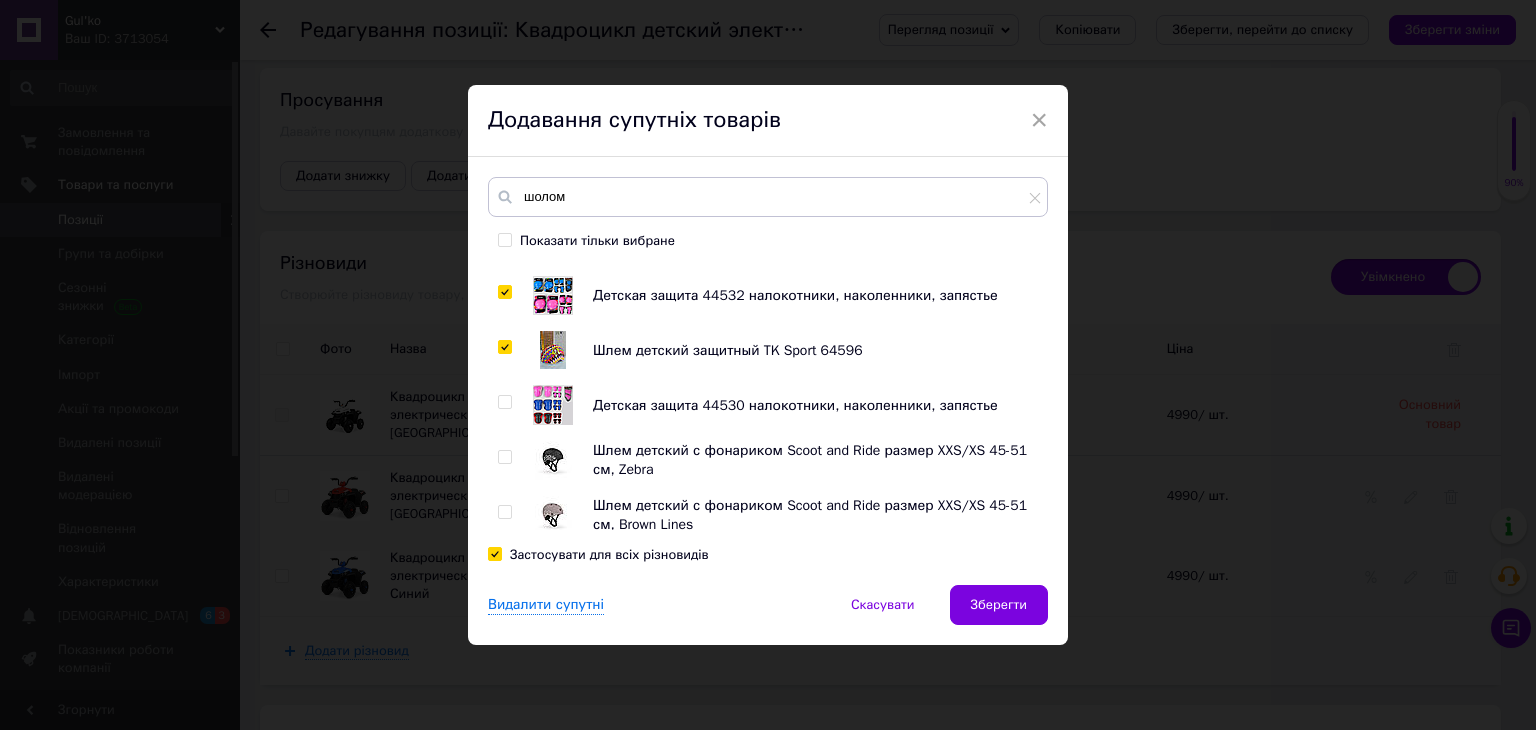 checkbox on "true" 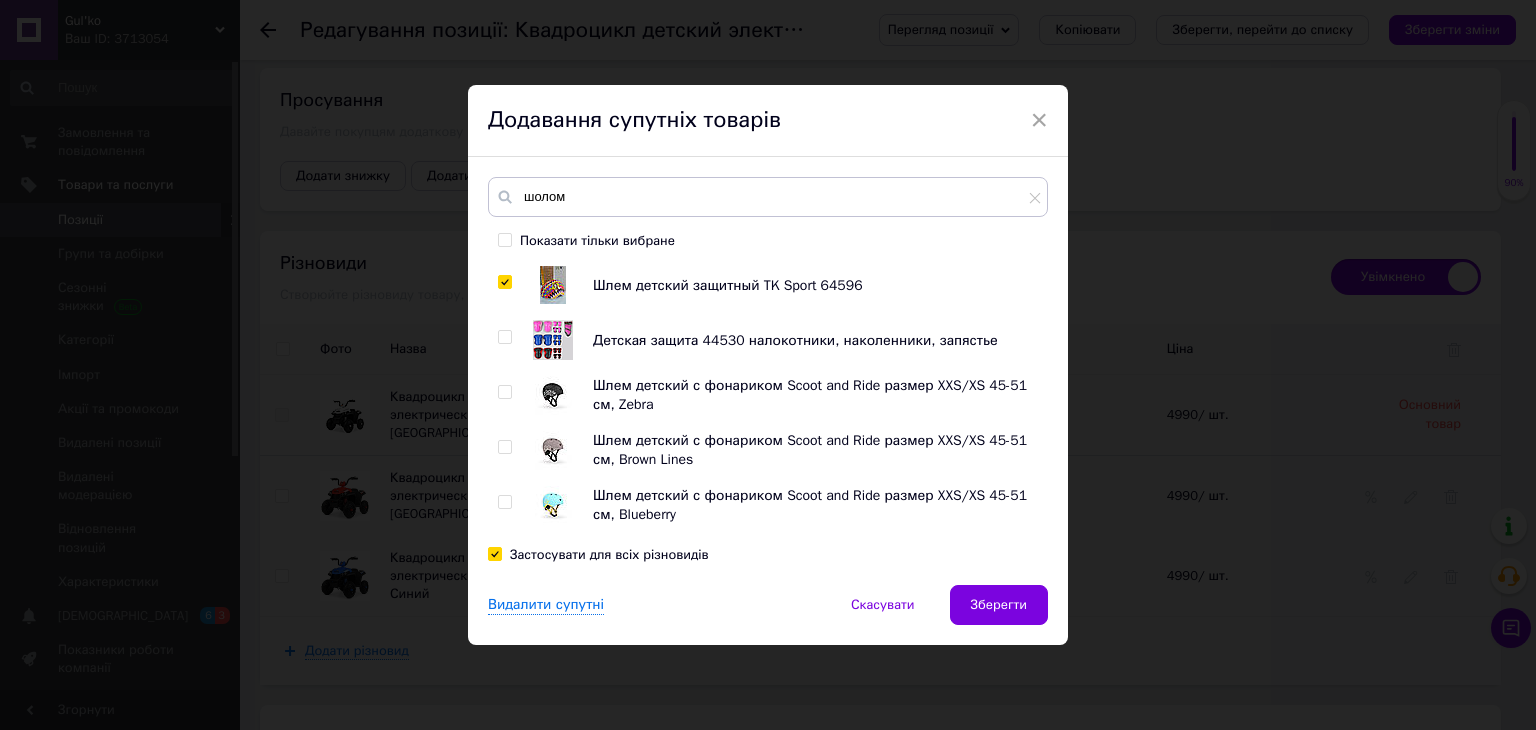 scroll, scrollTop: 200, scrollLeft: 0, axis: vertical 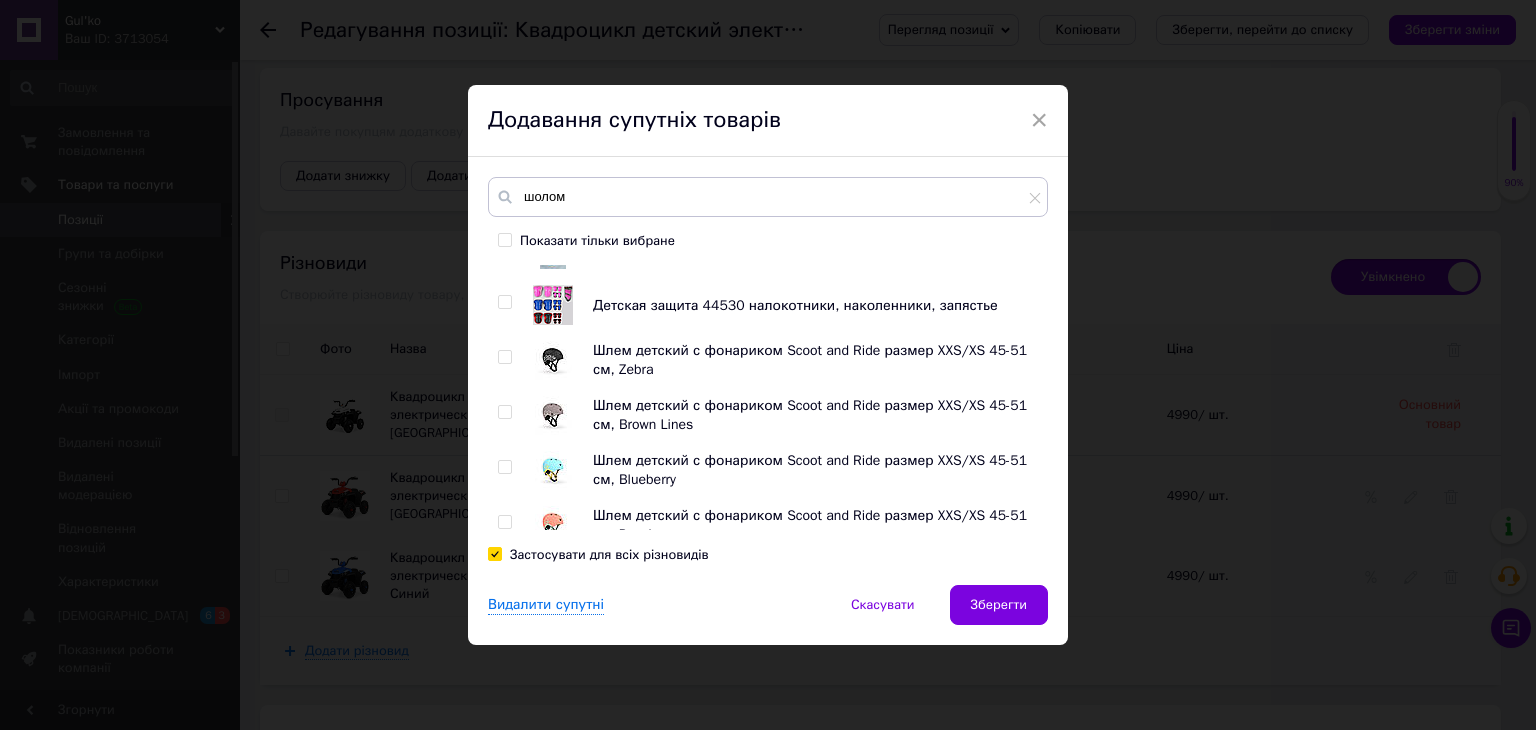 click at bounding box center [504, 302] 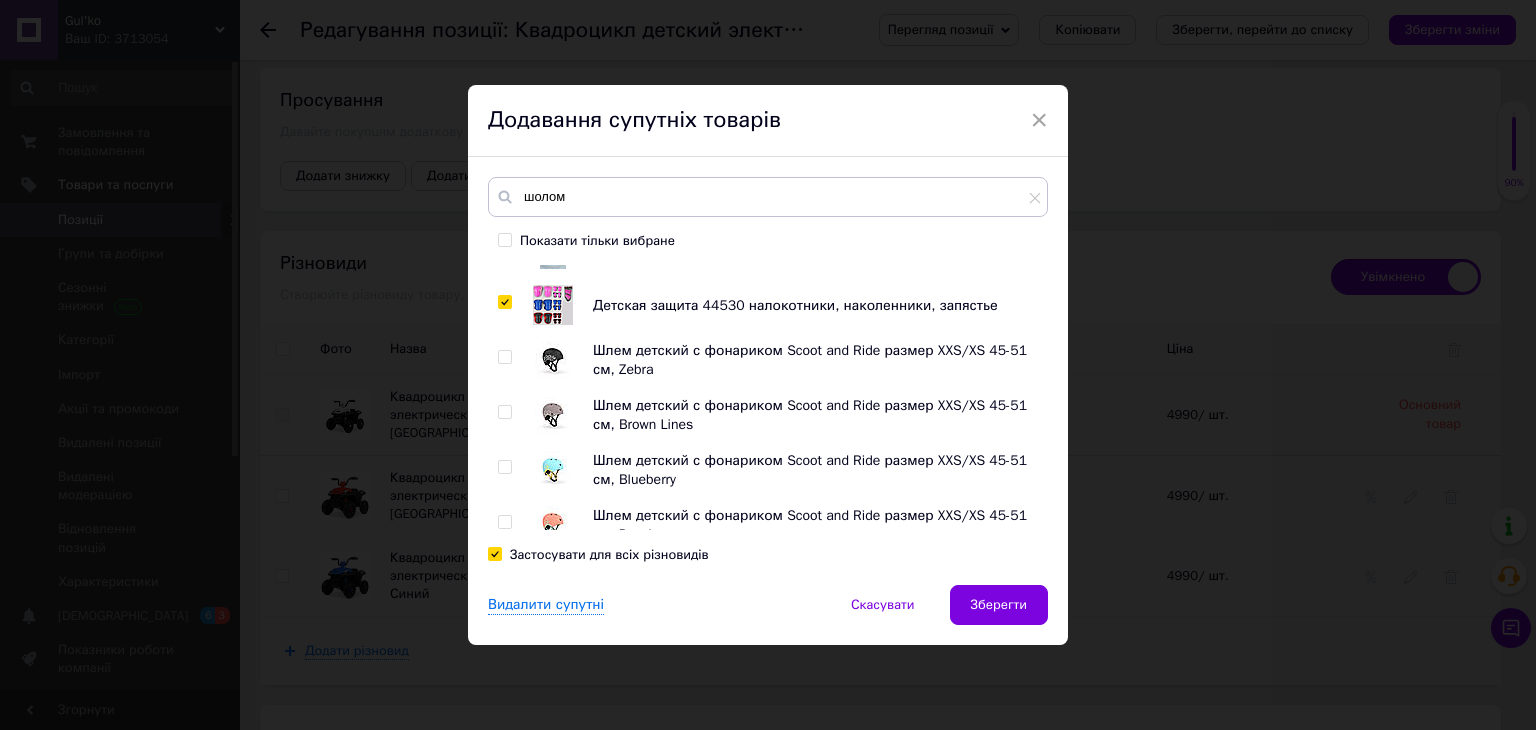 checkbox on "true" 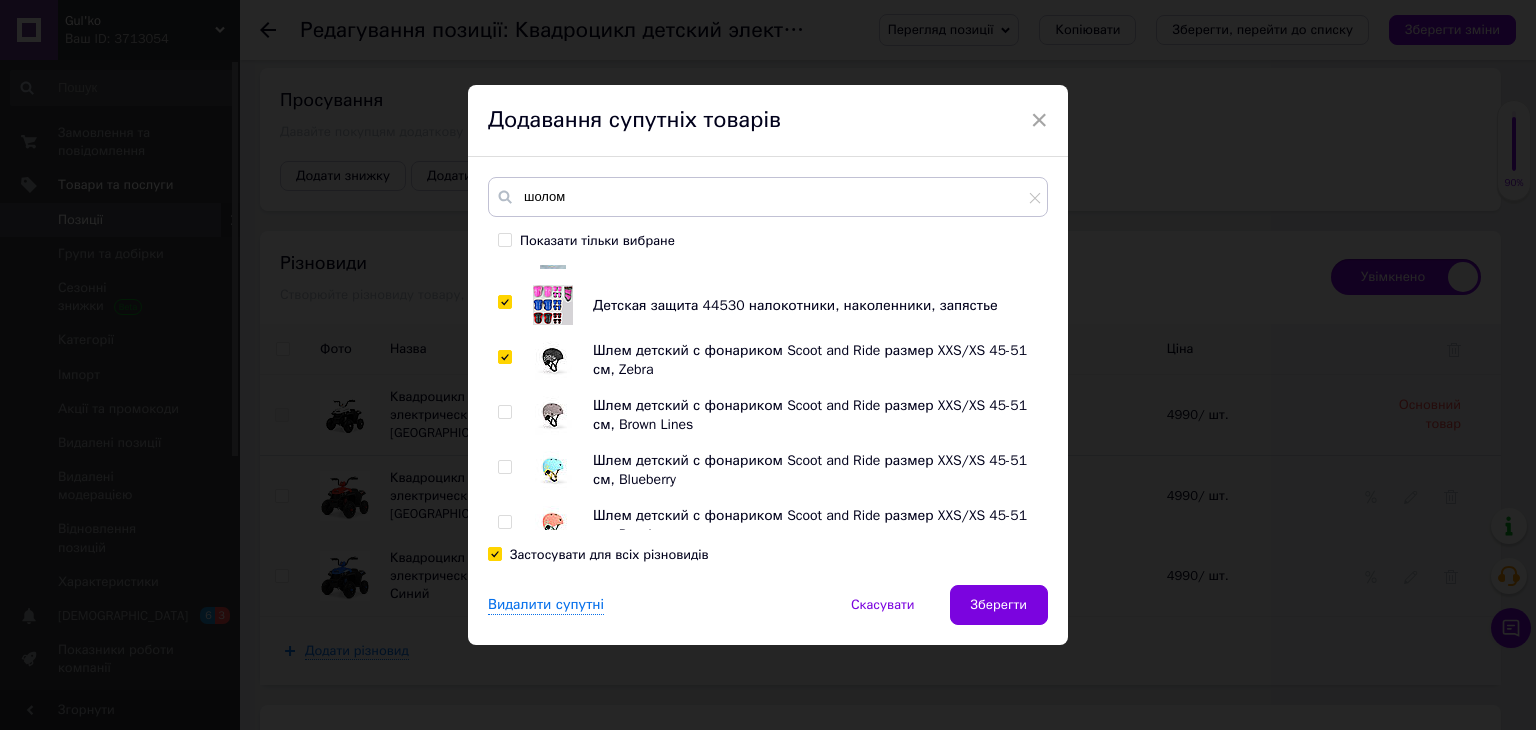checkbox on "true" 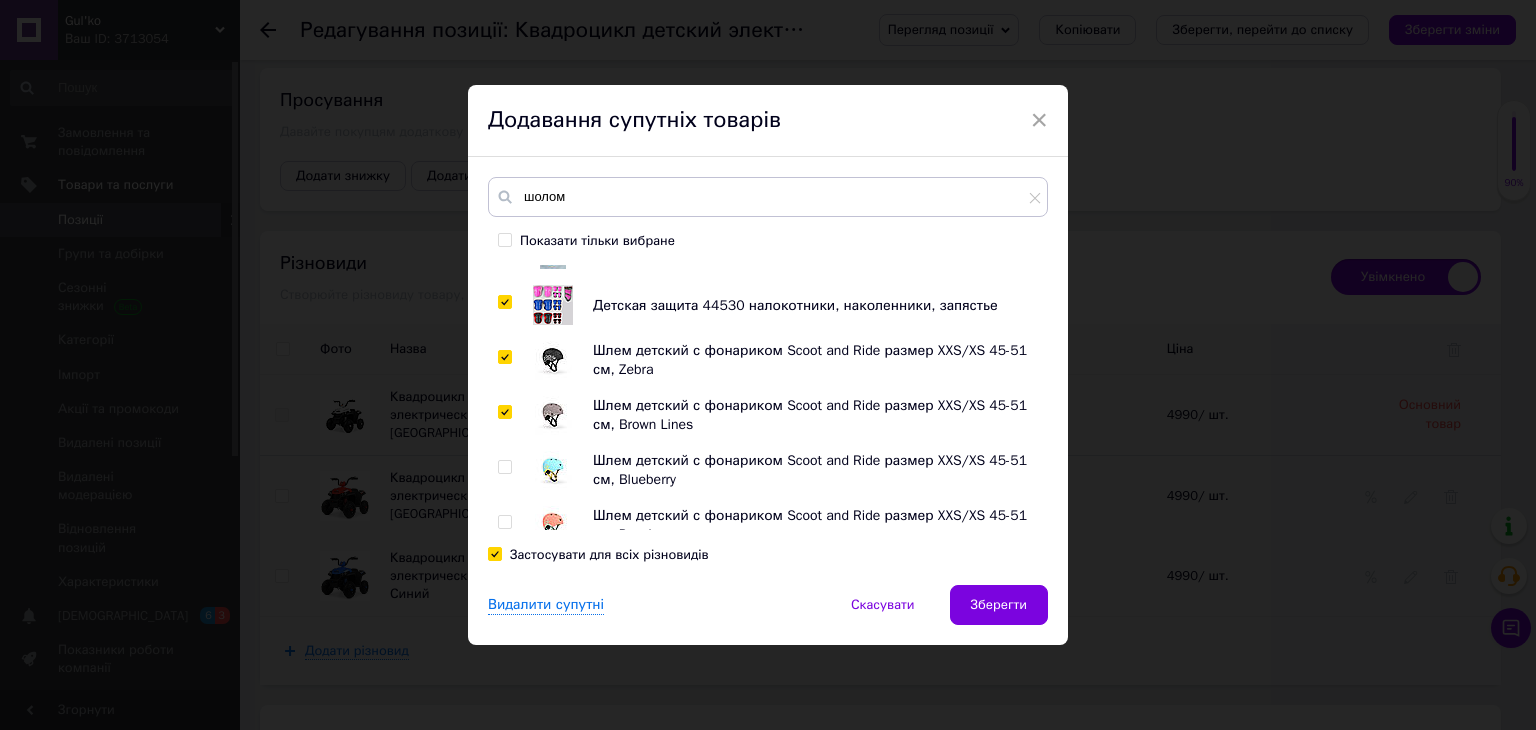 checkbox on "true" 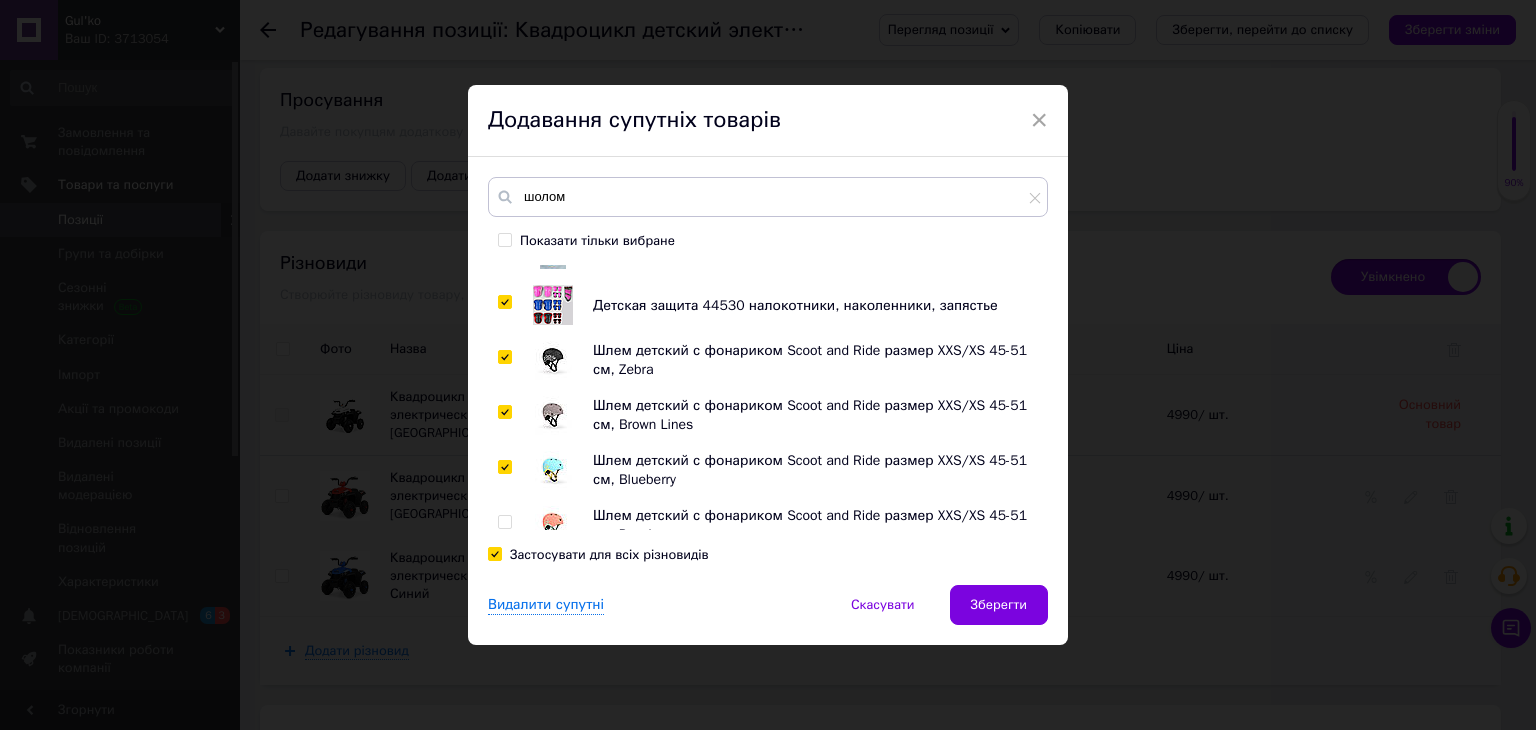 checkbox on "true" 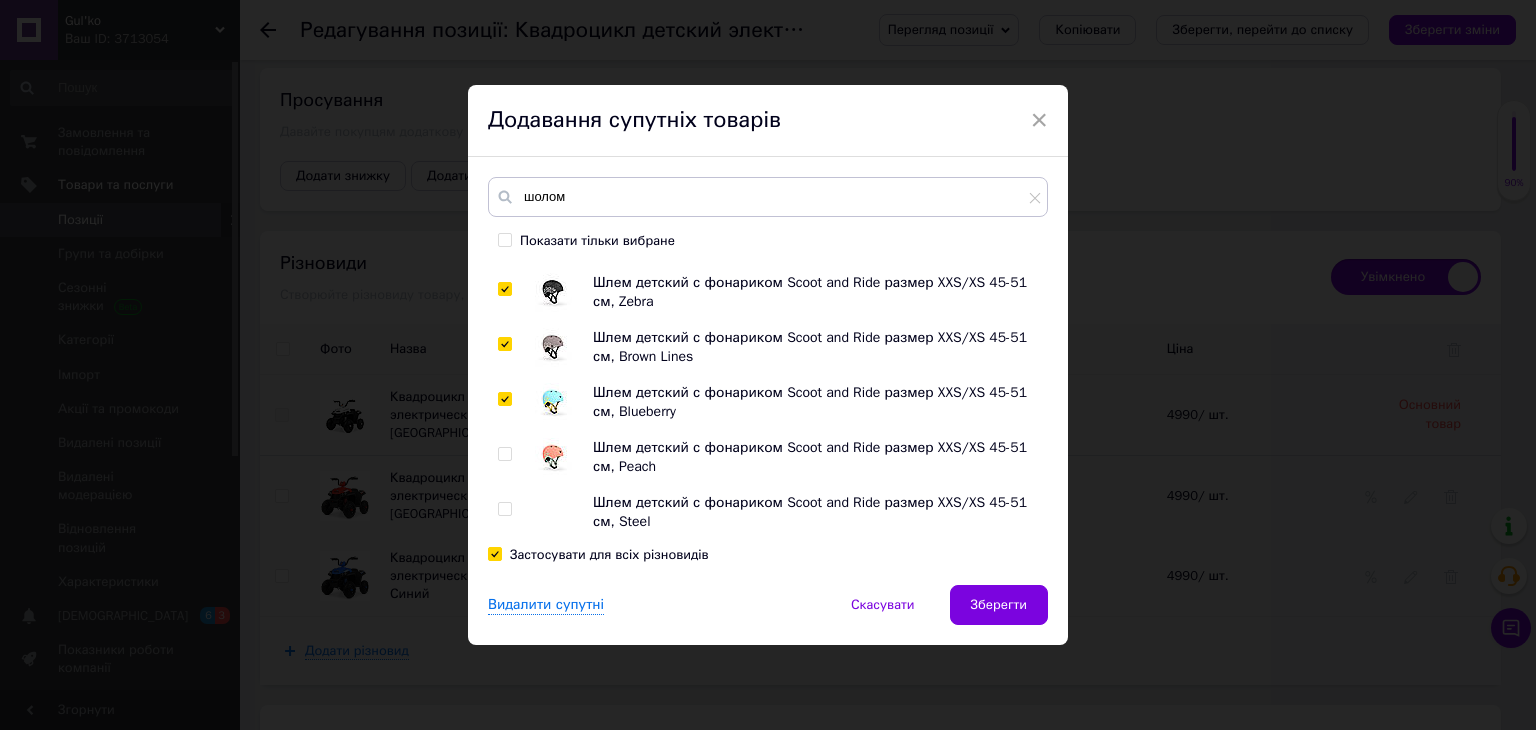 scroll, scrollTop: 400, scrollLeft: 0, axis: vertical 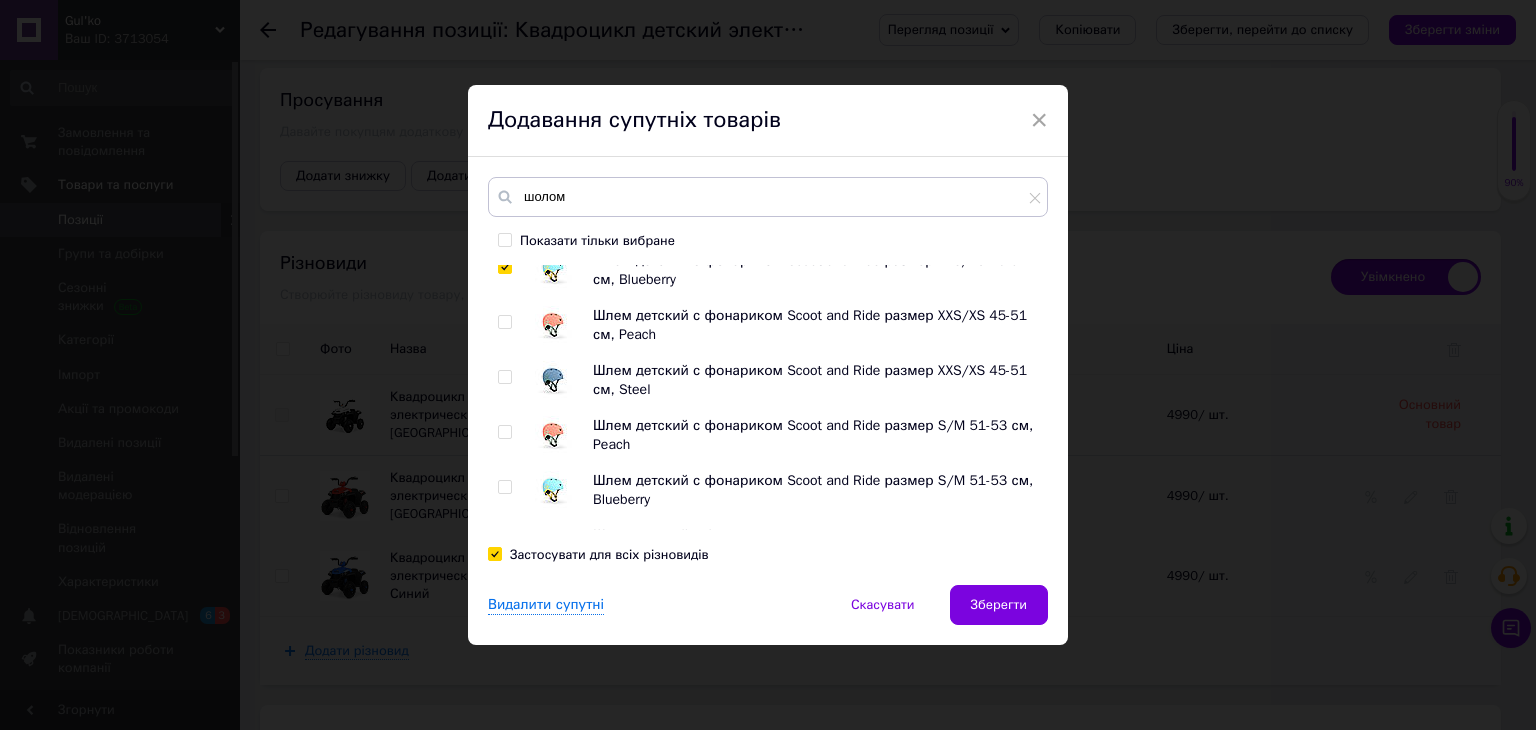click at bounding box center [504, 322] 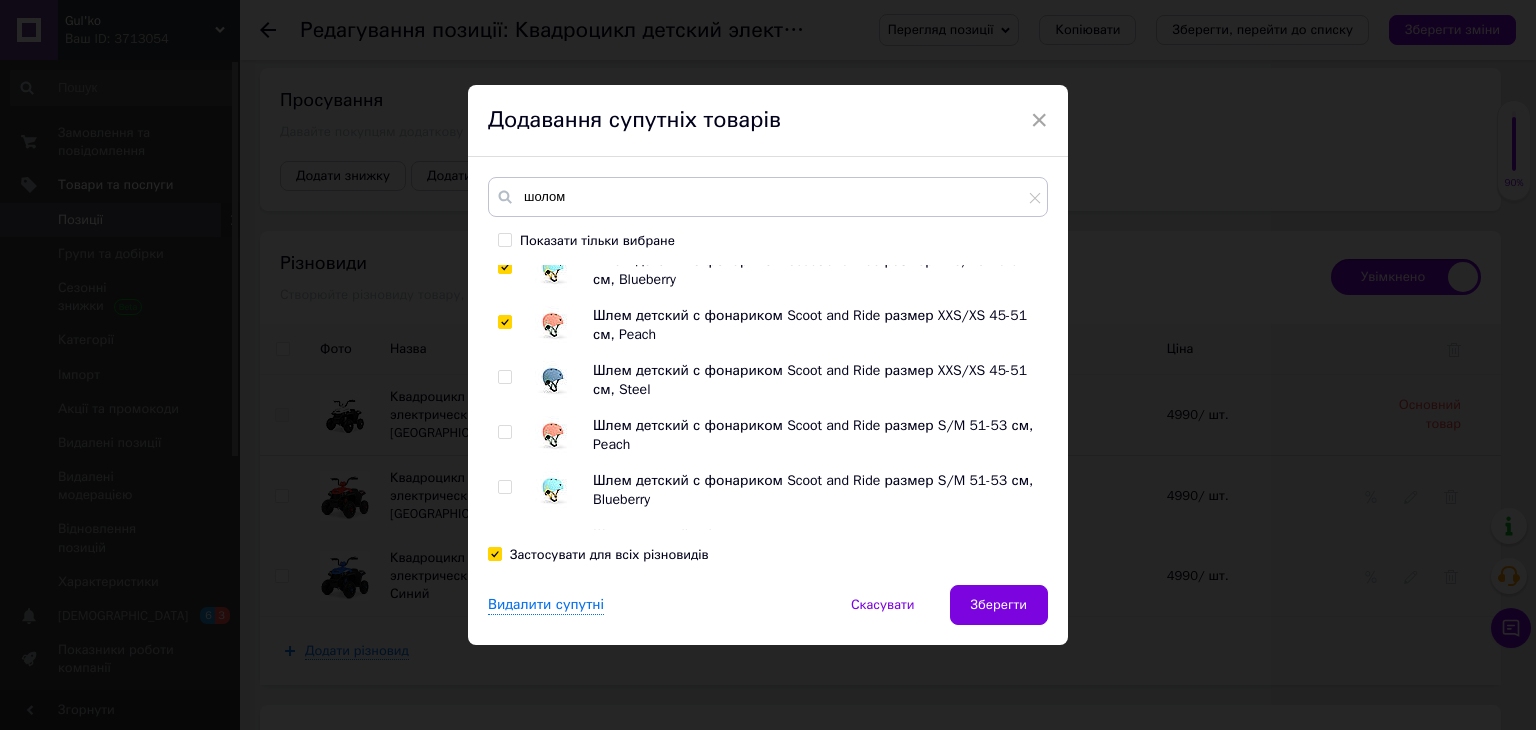 checkbox on "true" 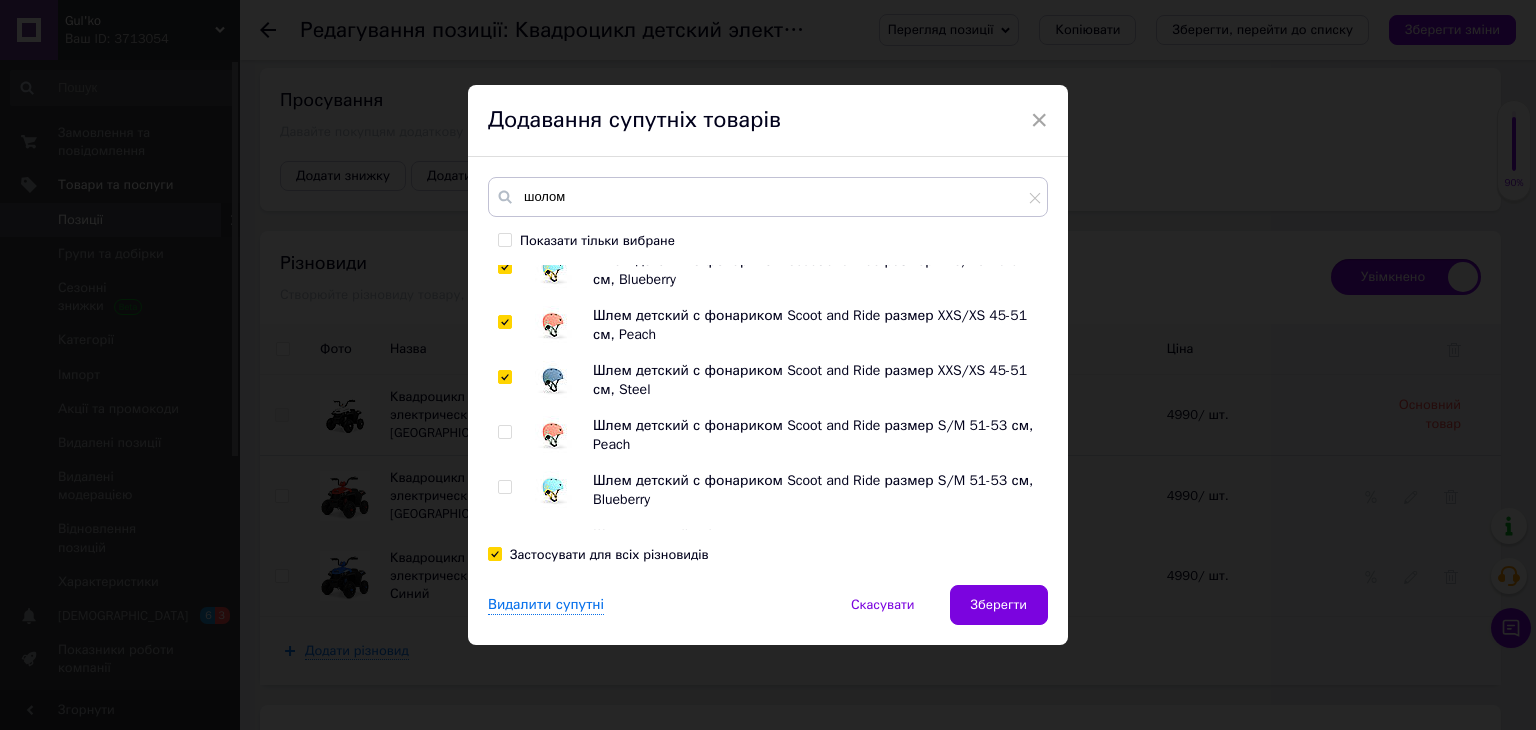 checkbox on "true" 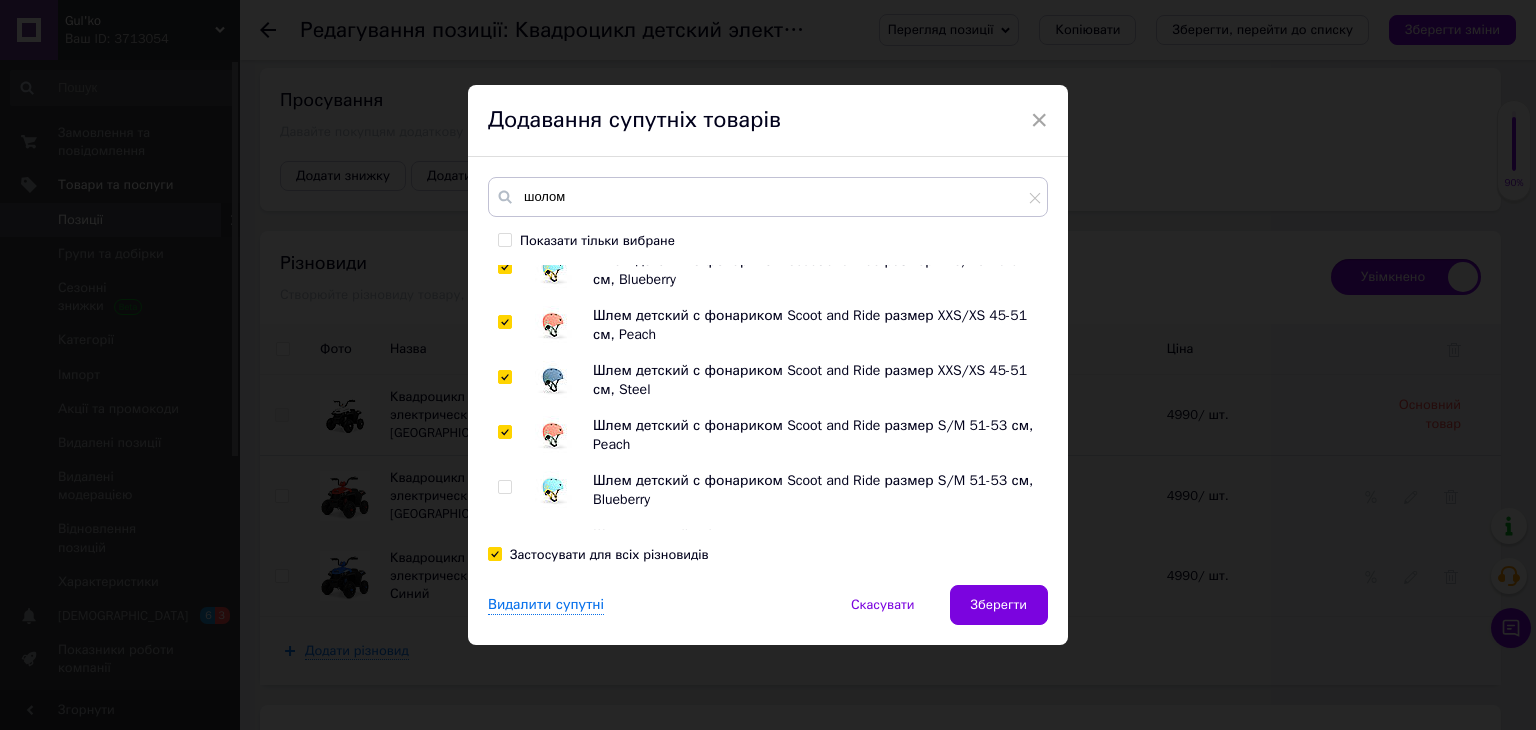 checkbox on "true" 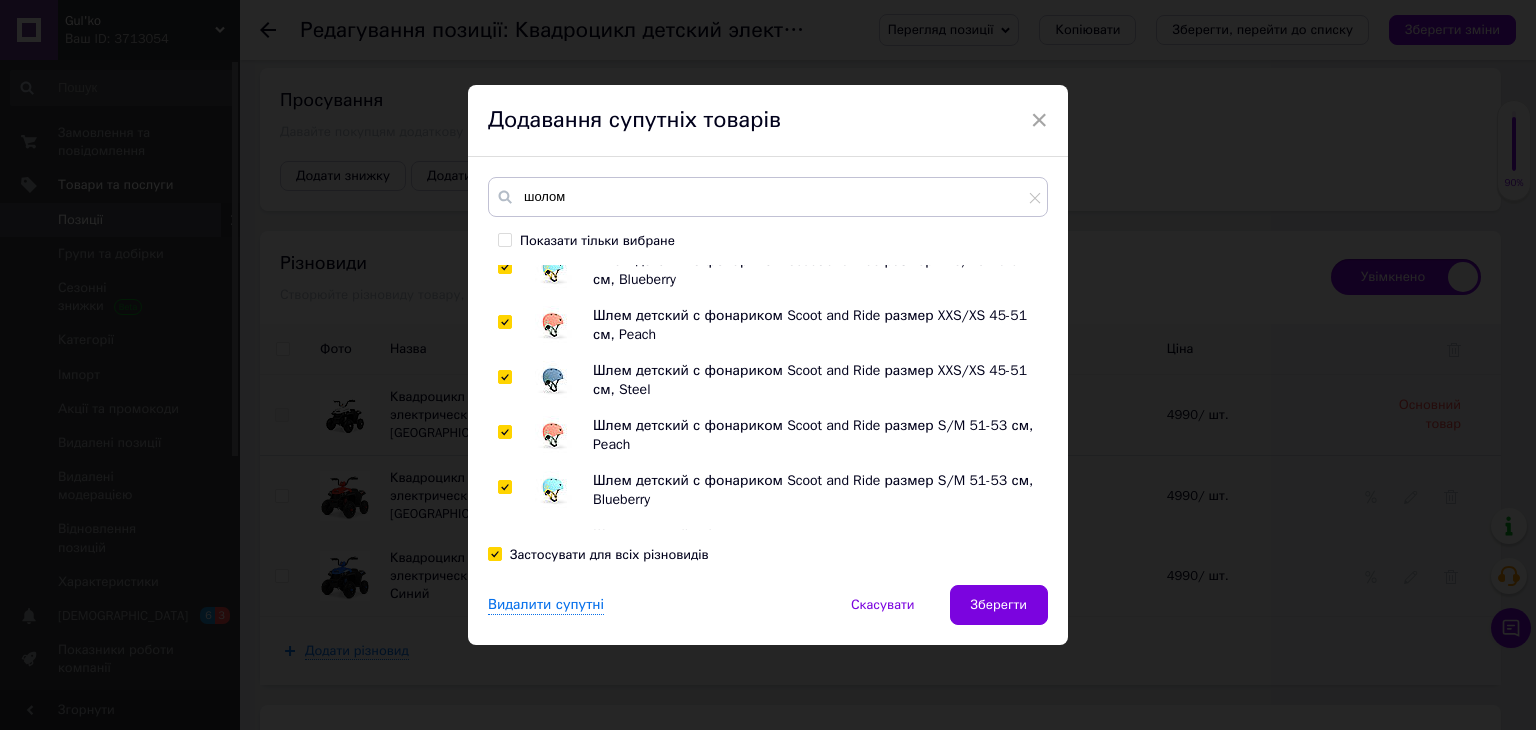 checkbox on "true" 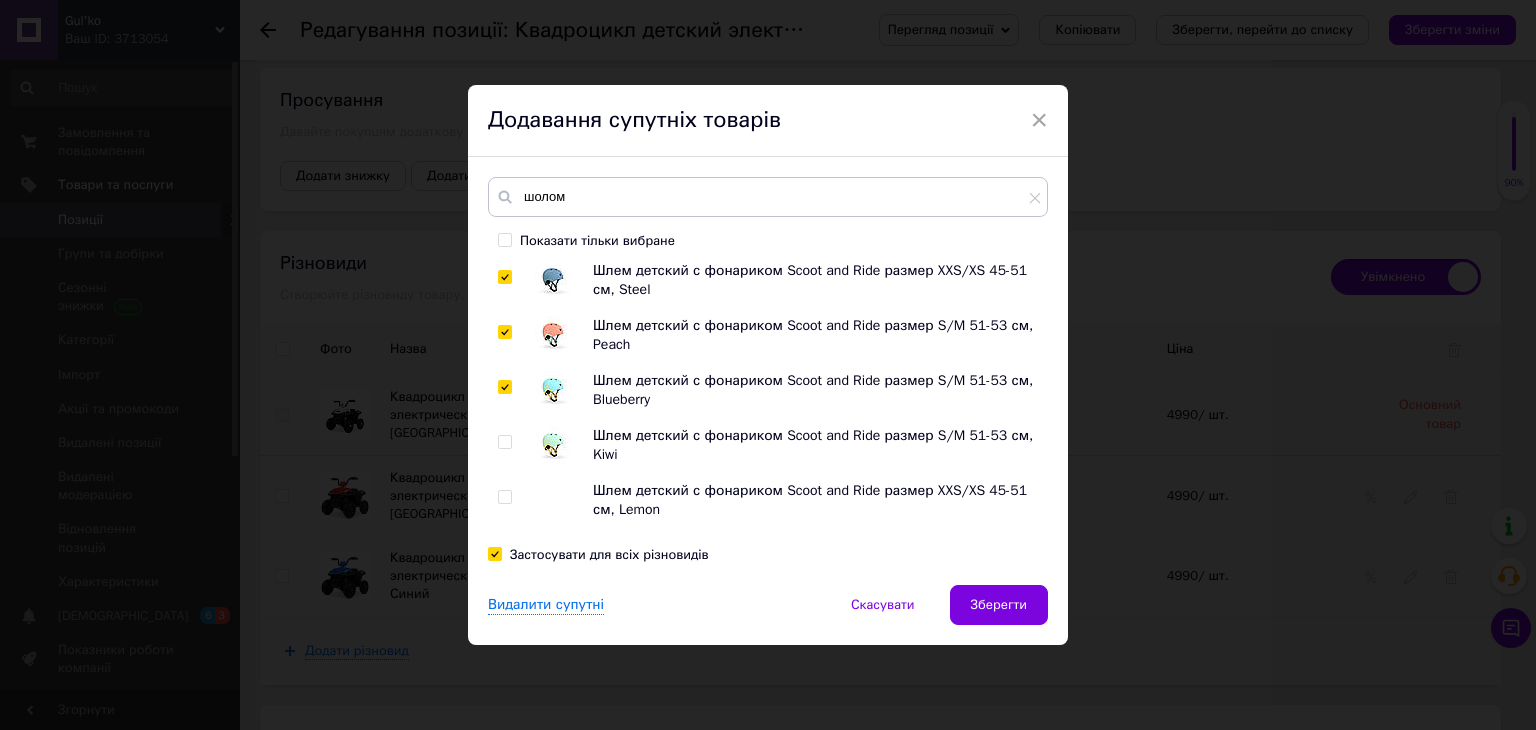 click at bounding box center [505, 442] 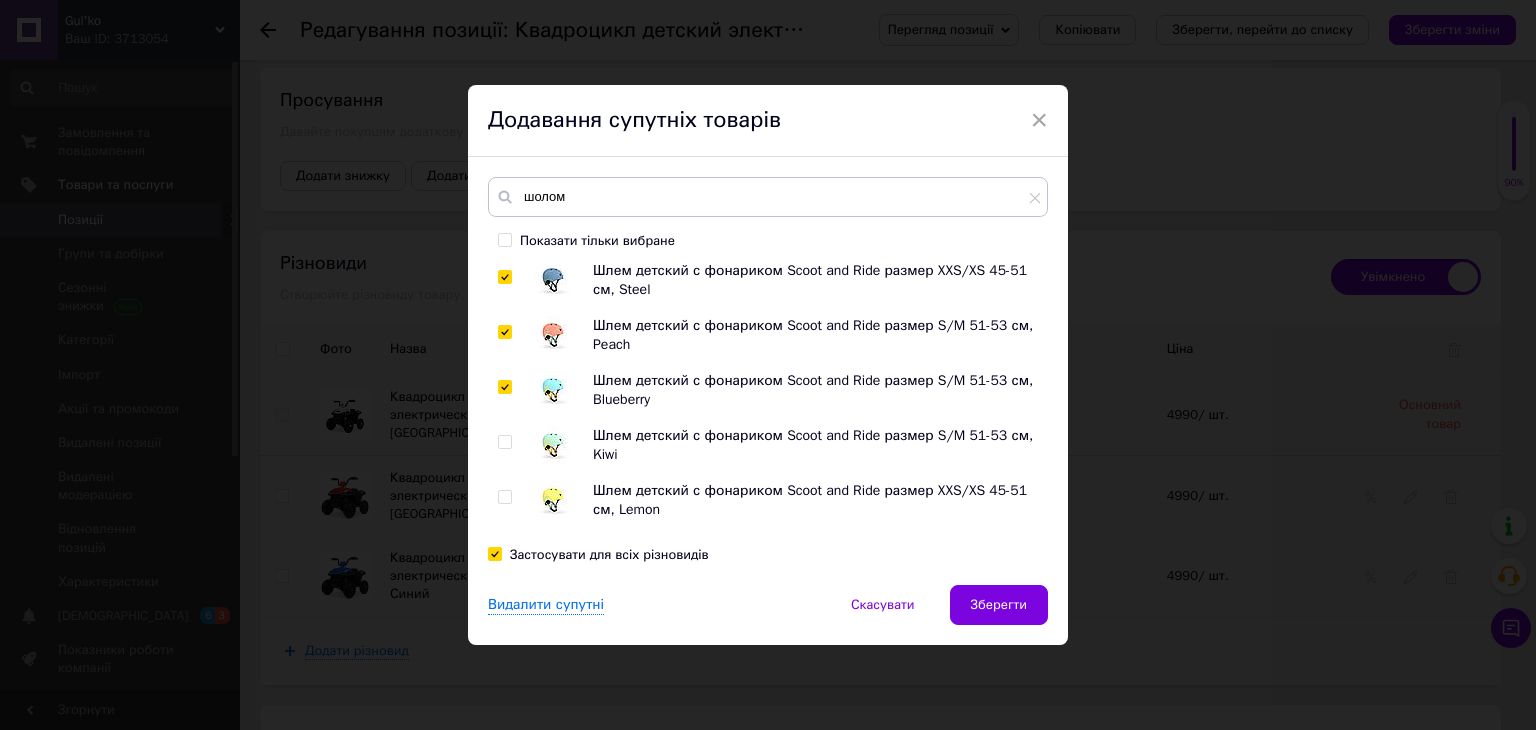 click at bounding box center (504, 442) 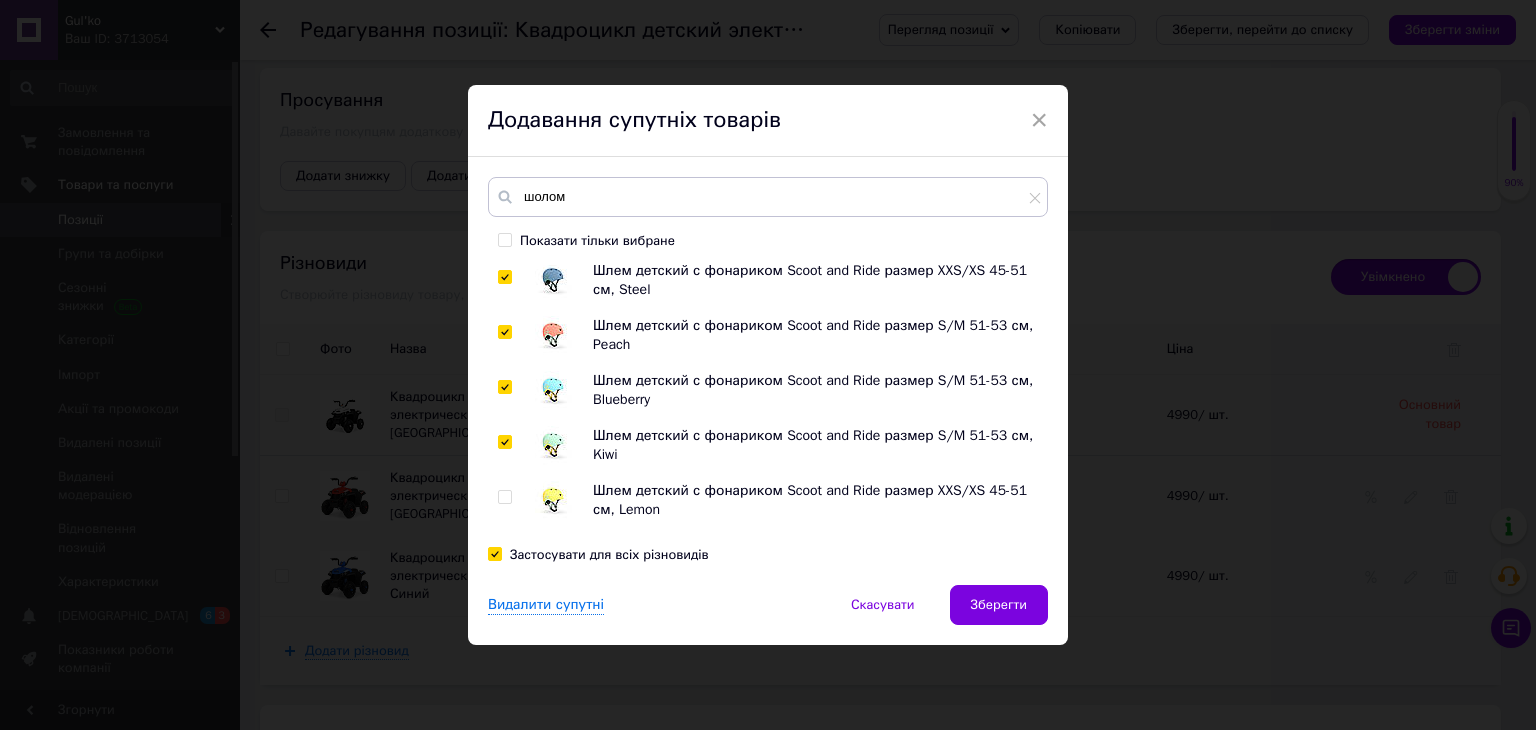 checkbox on "true" 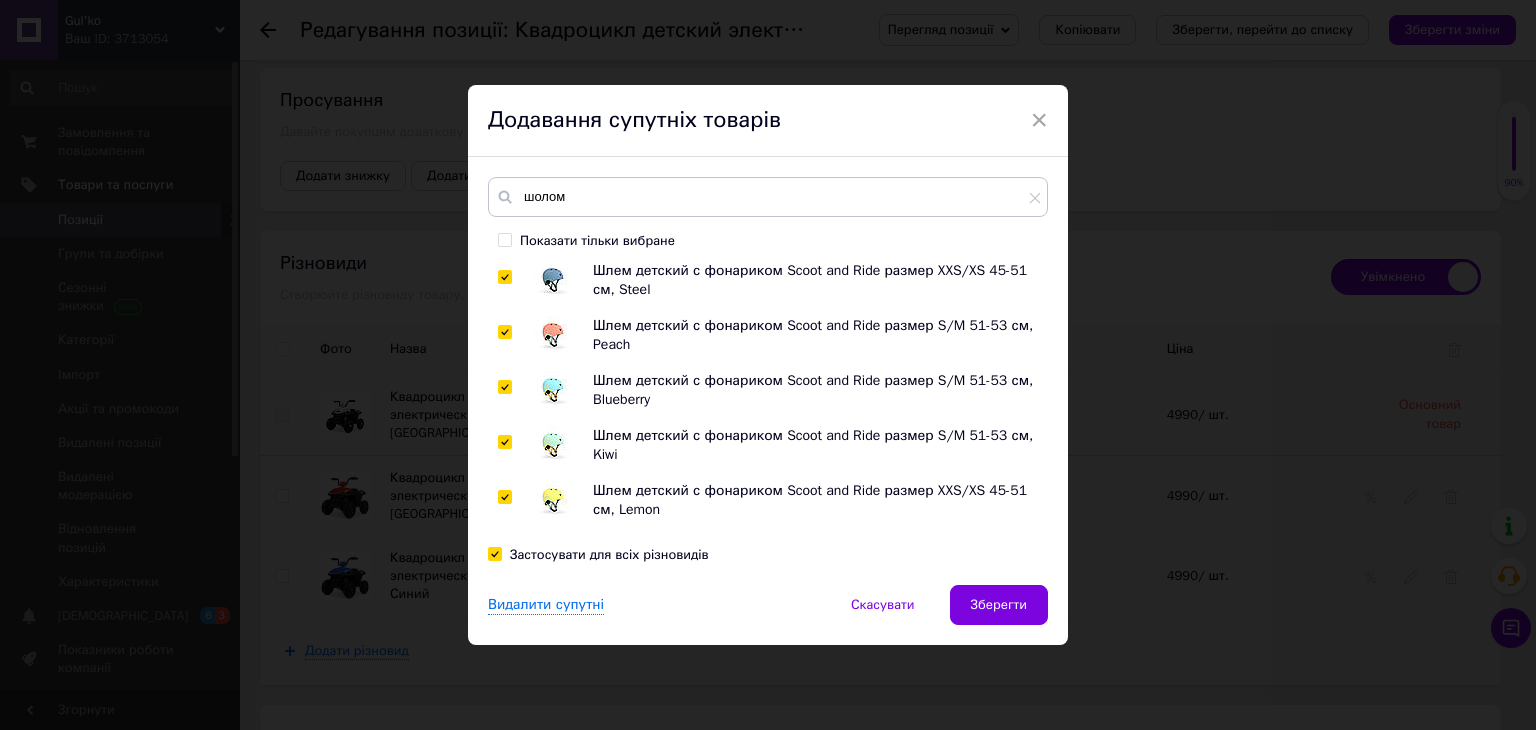 checkbox on "true" 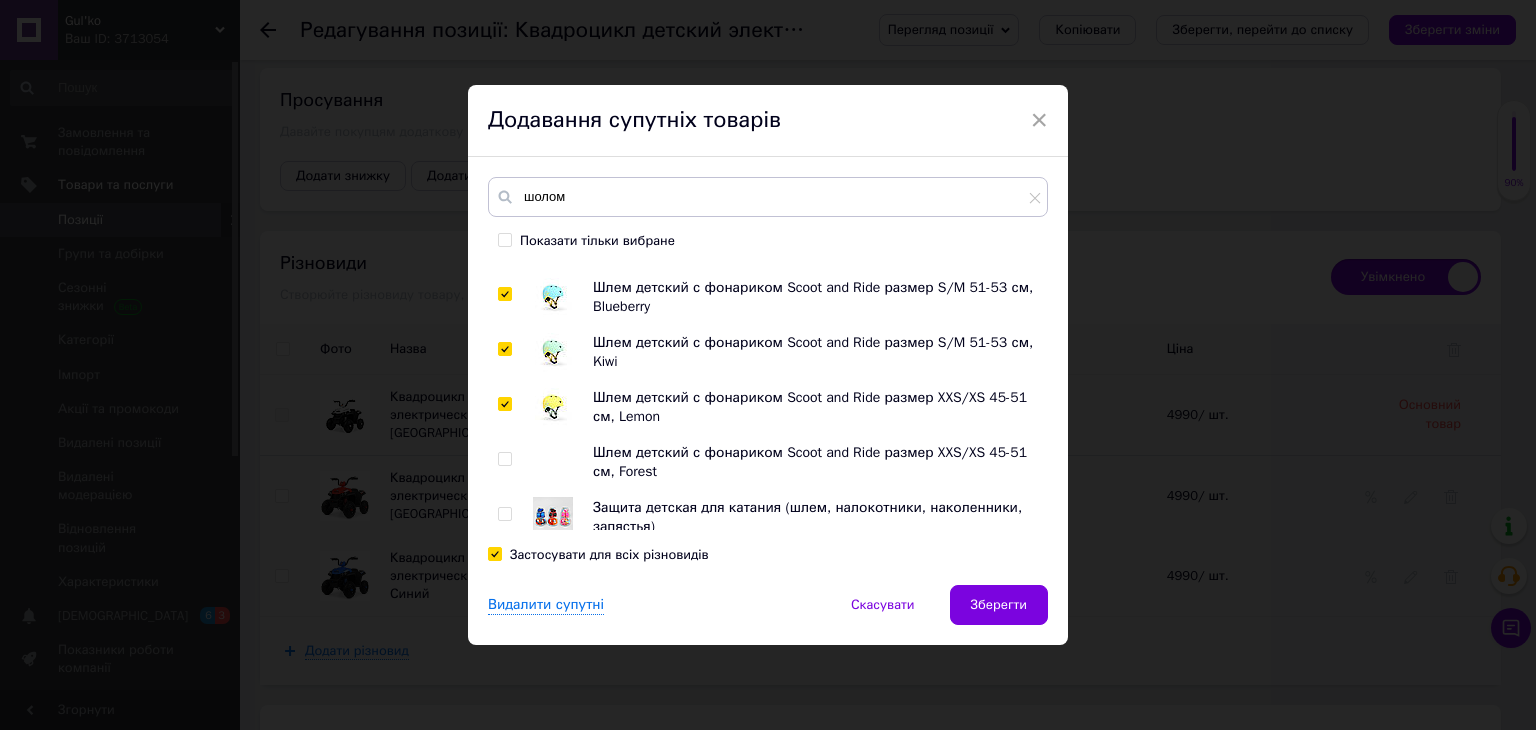 scroll, scrollTop: 700, scrollLeft: 0, axis: vertical 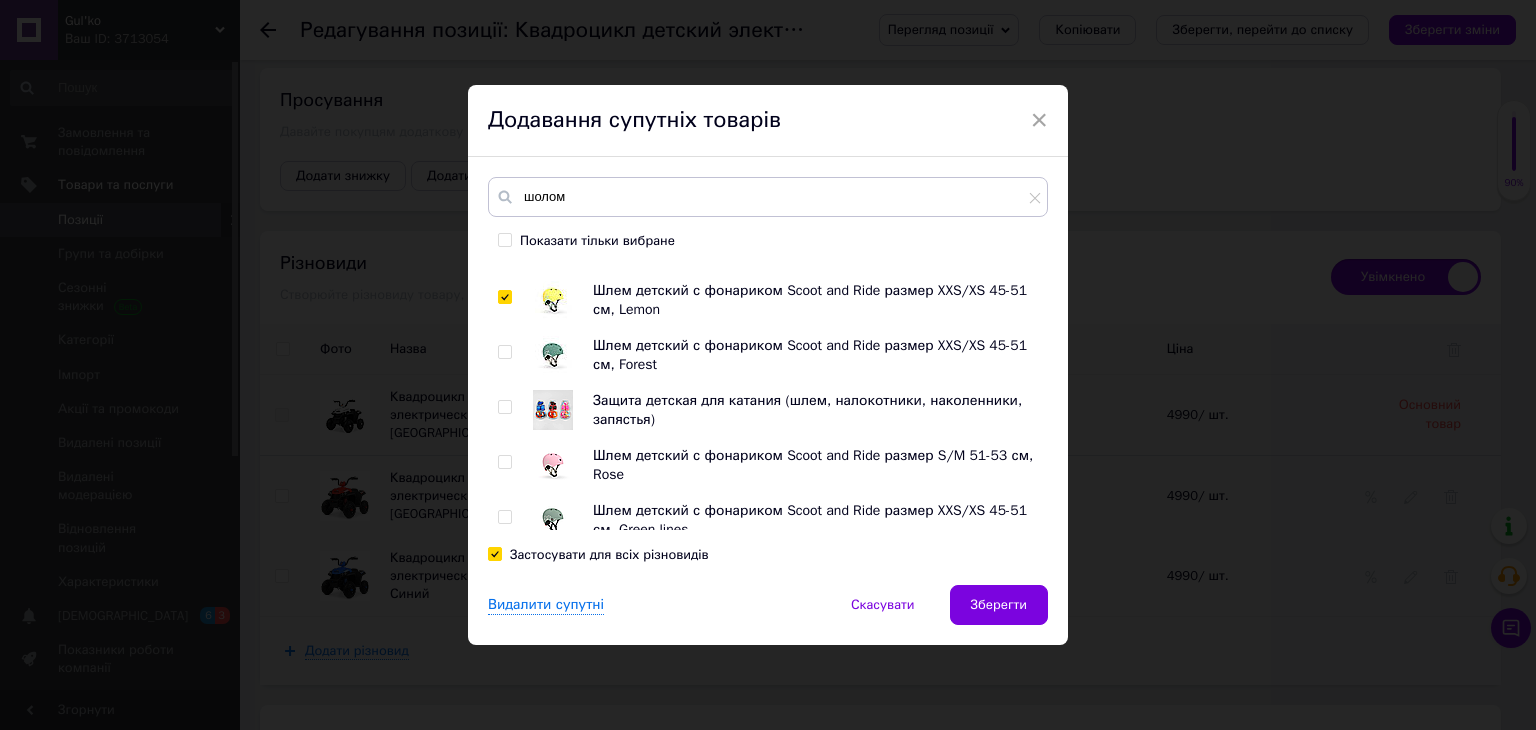 click at bounding box center (504, 352) 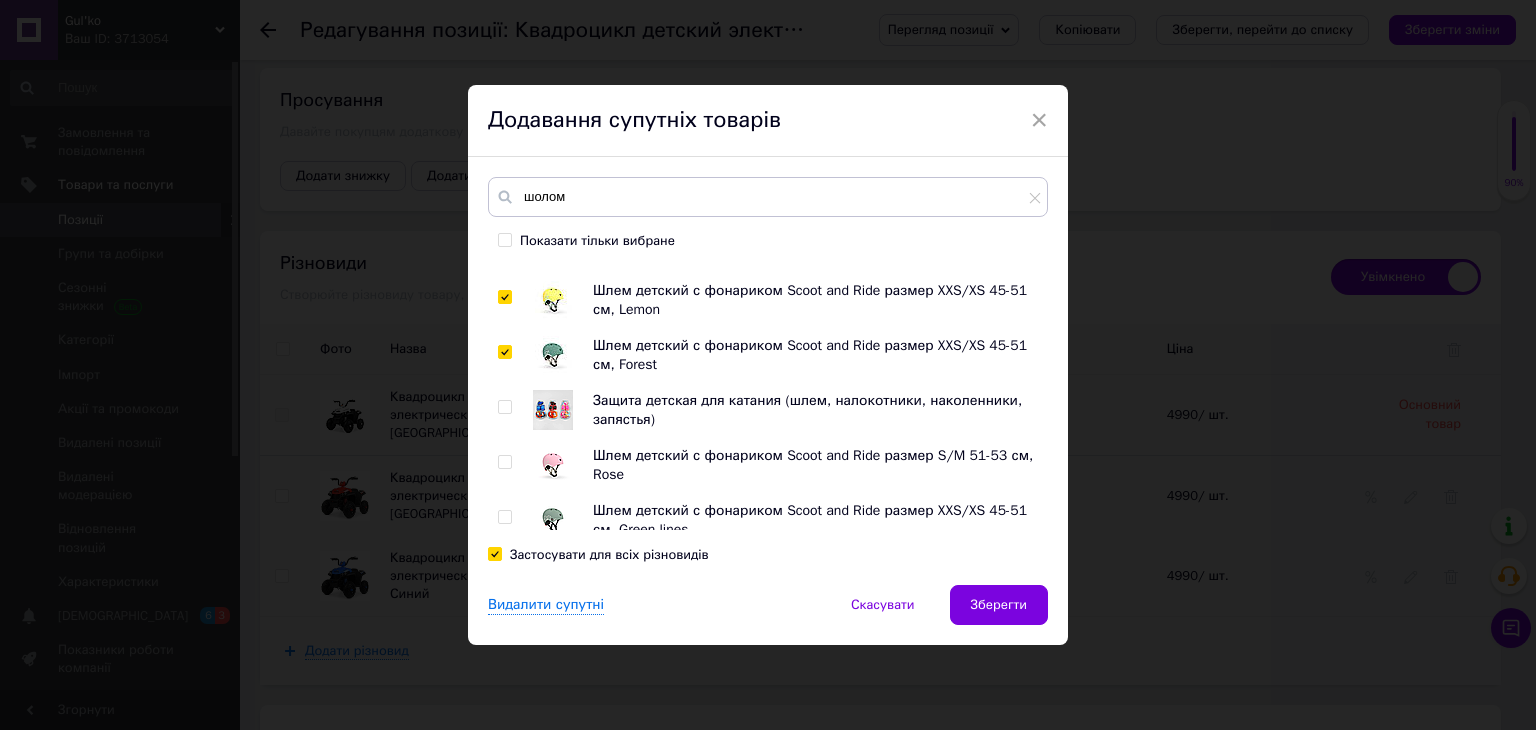 checkbox on "true" 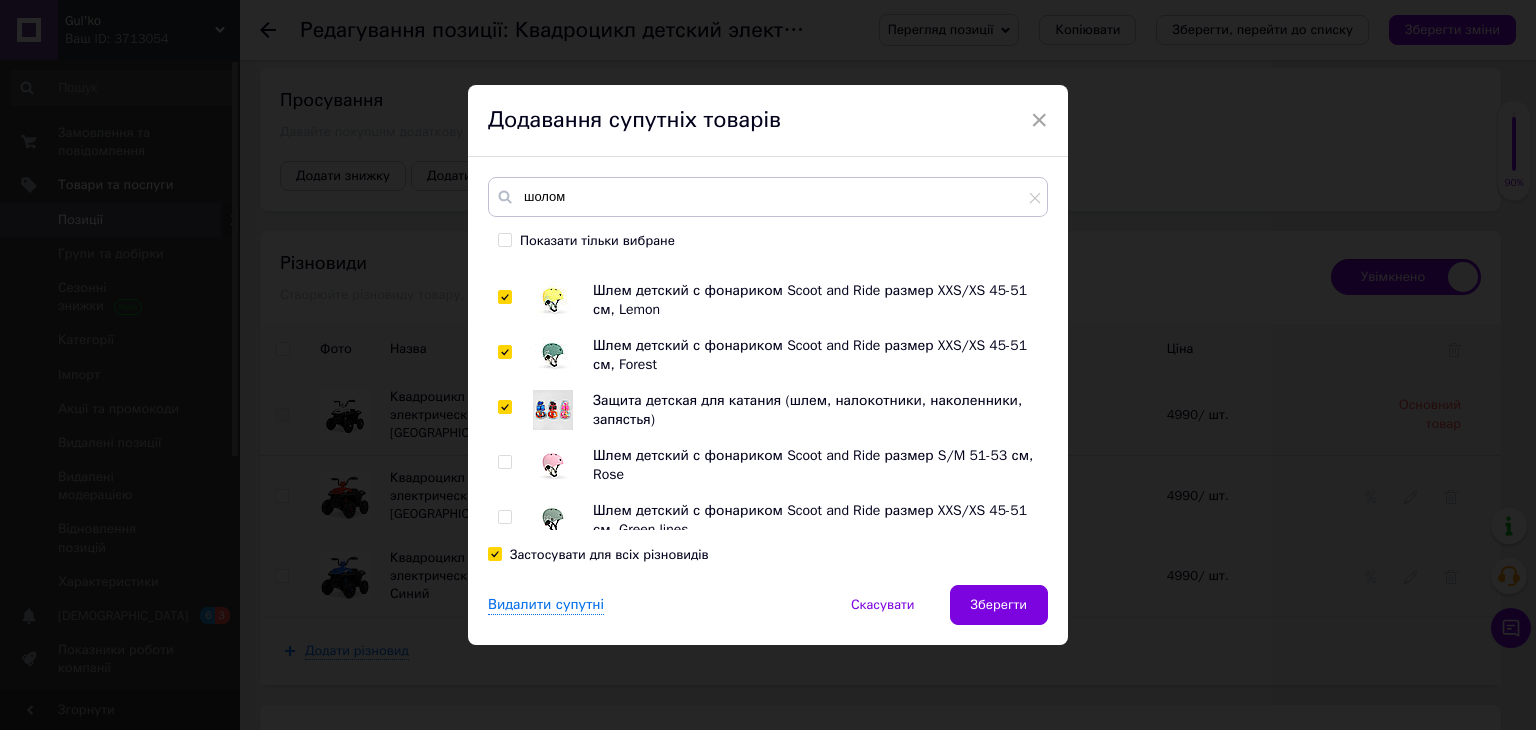 checkbox on "true" 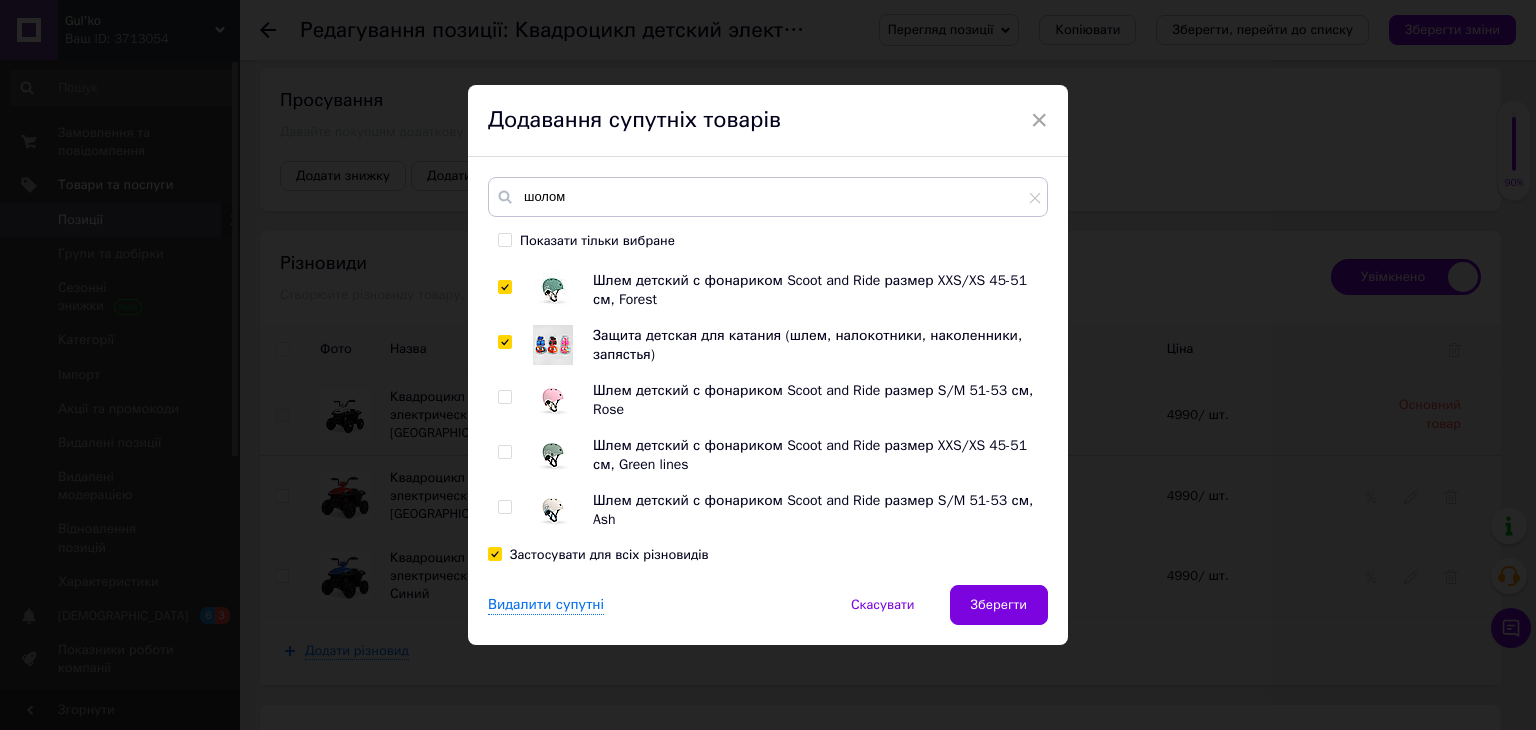 scroll, scrollTop: 800, scrollLeft: 0, axis: vertical 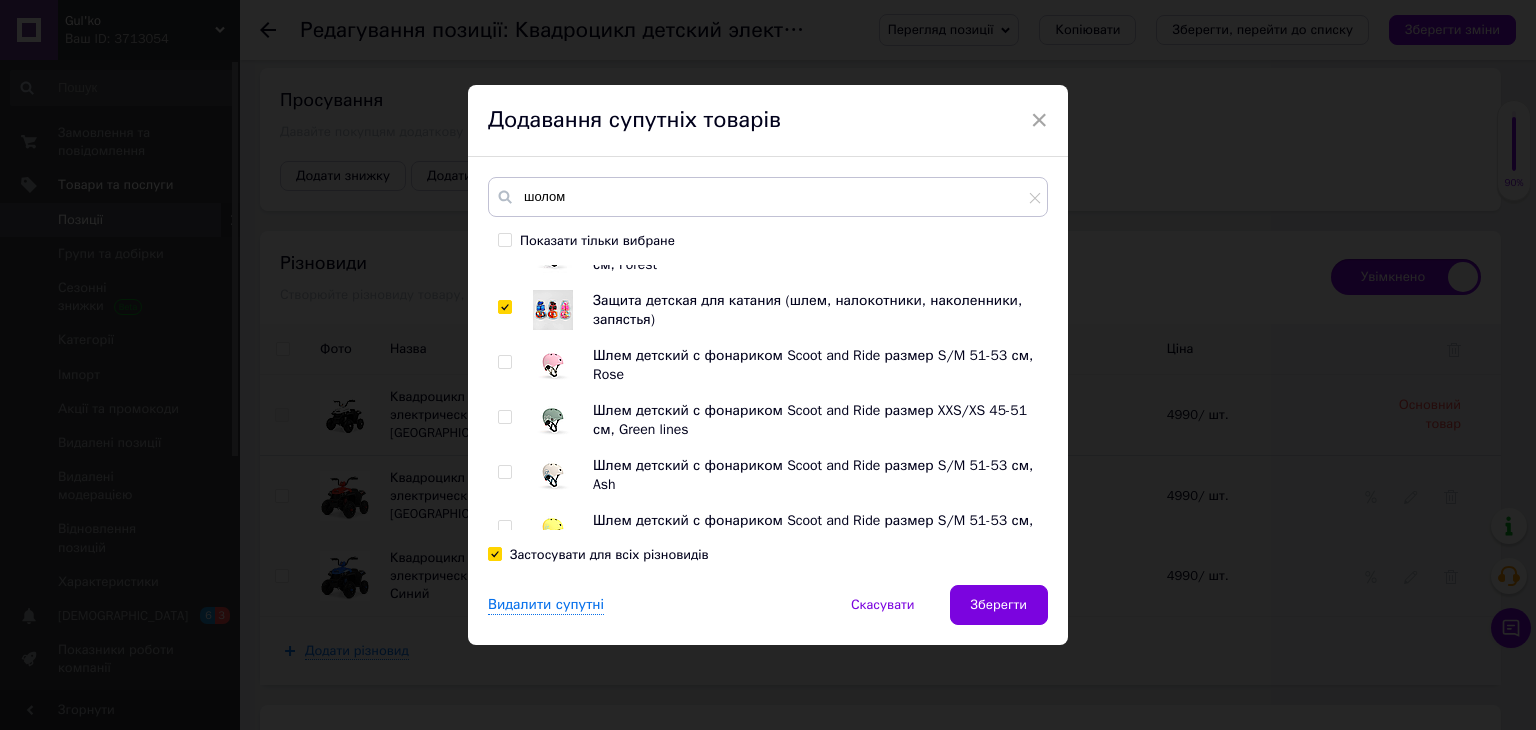 click at bounding box center [504, 362] 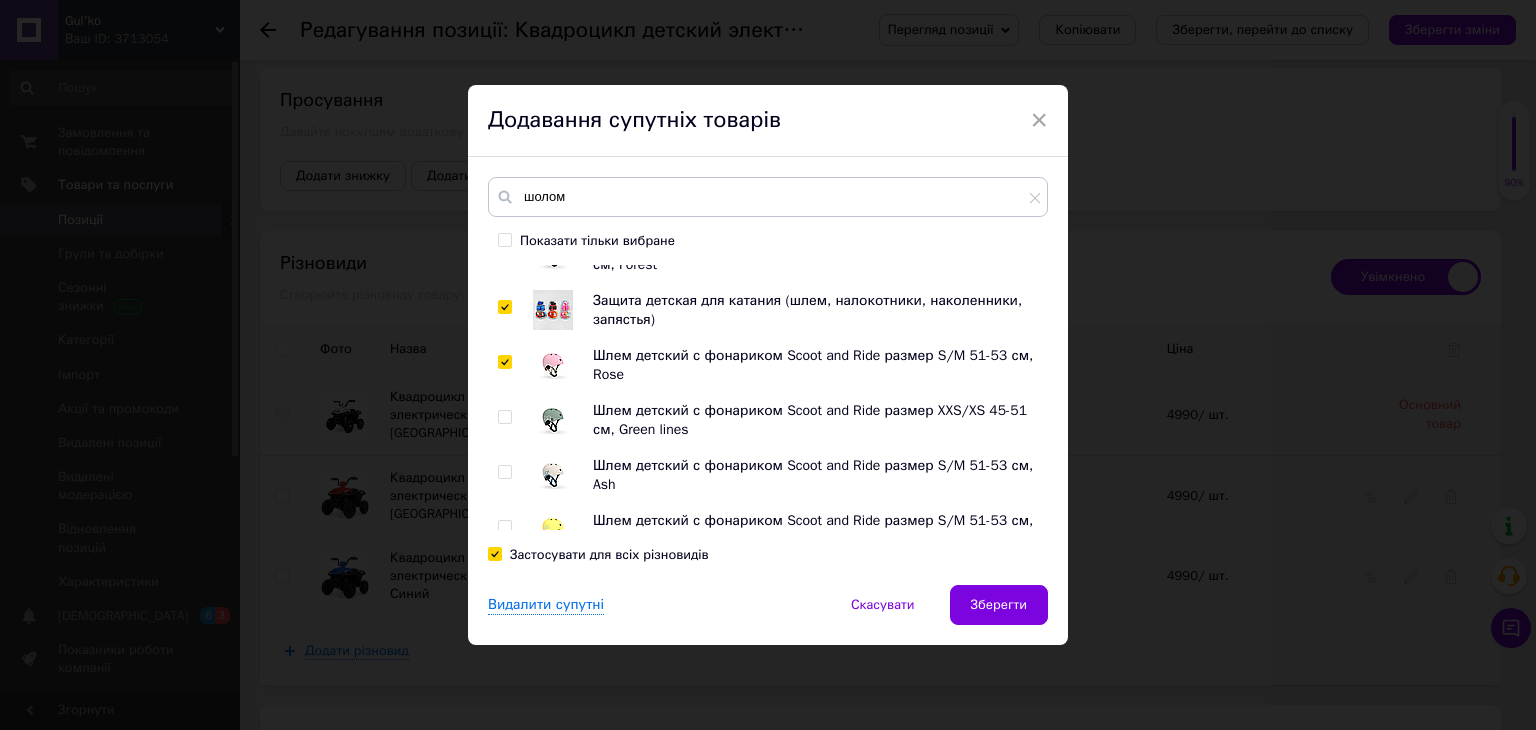 checkbox on "true" 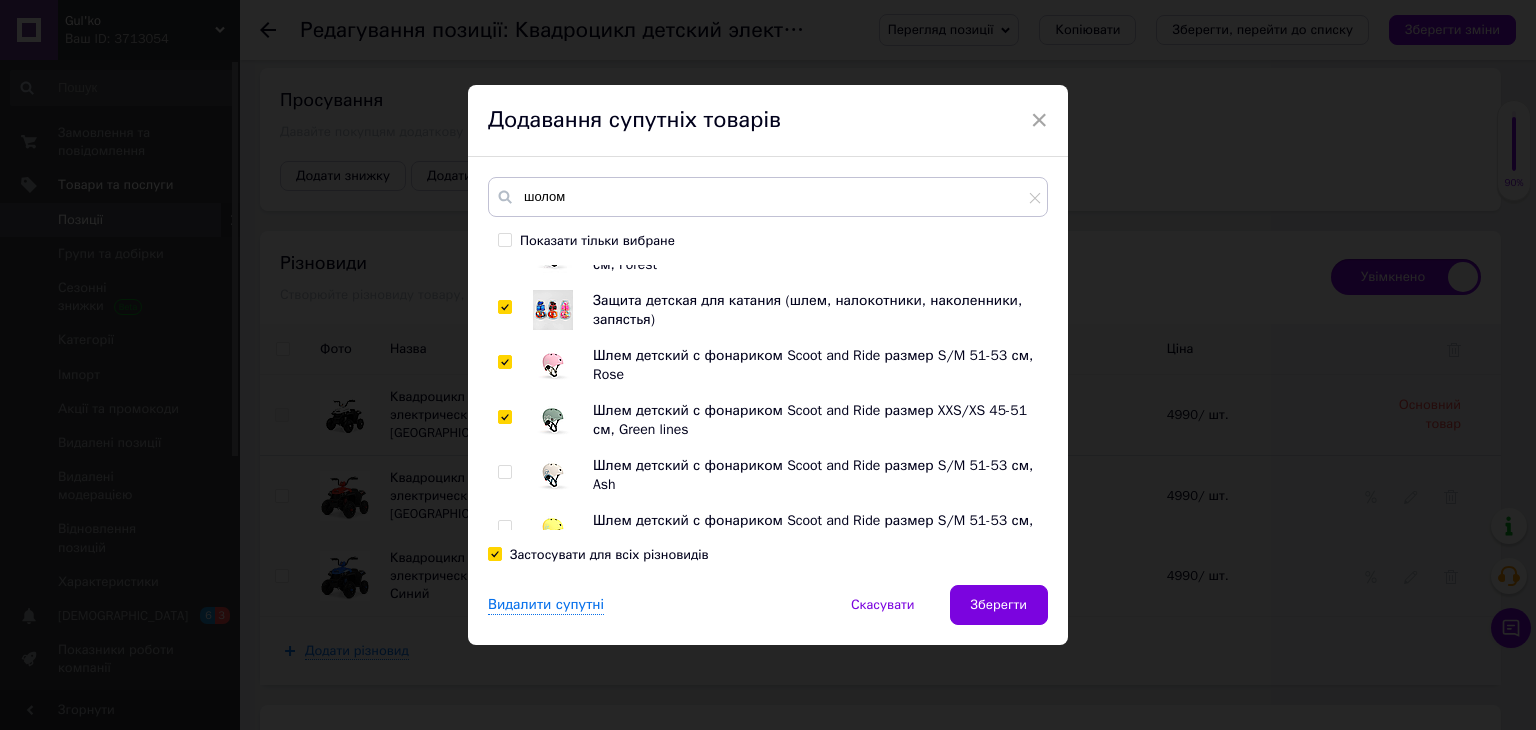 checkbox on "true" 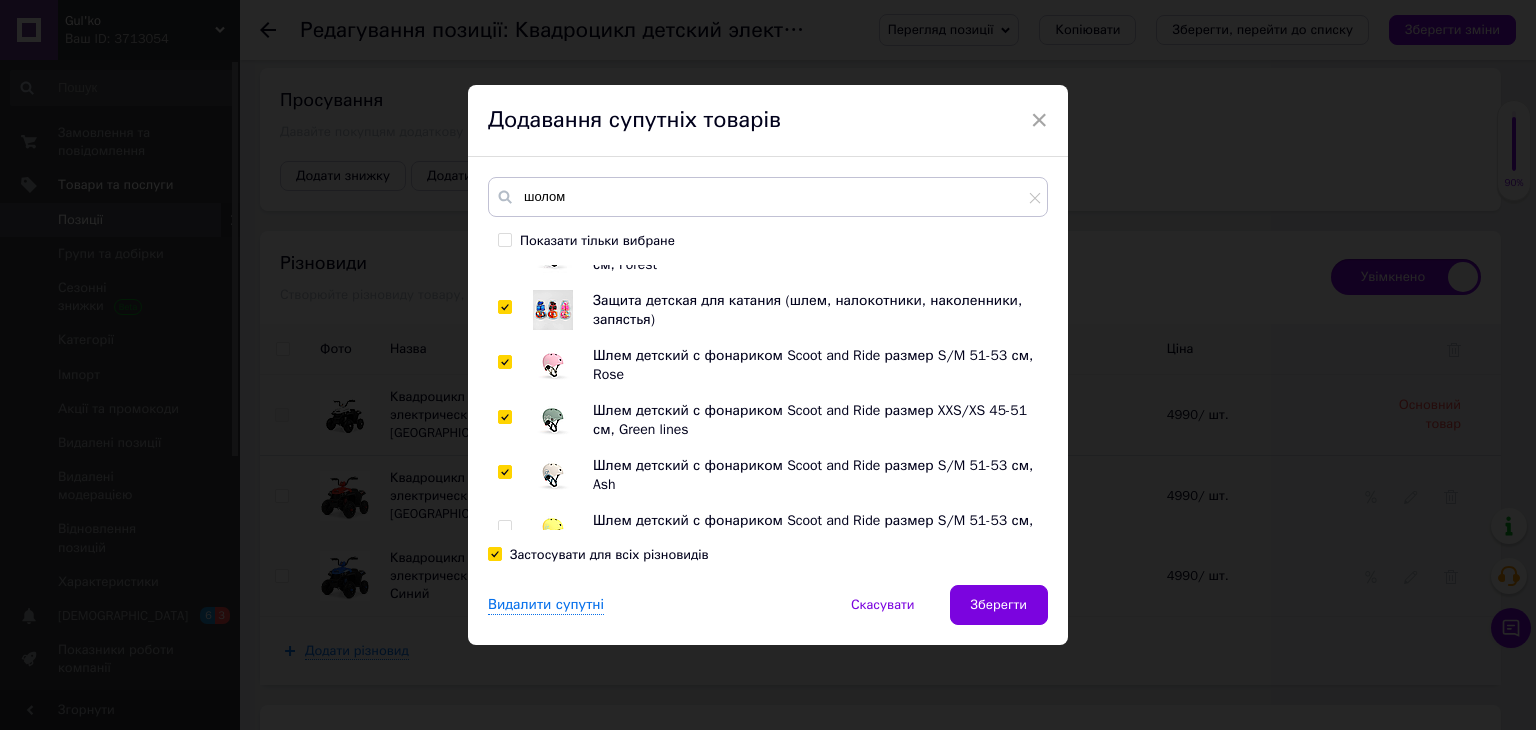 checkbox on "true" 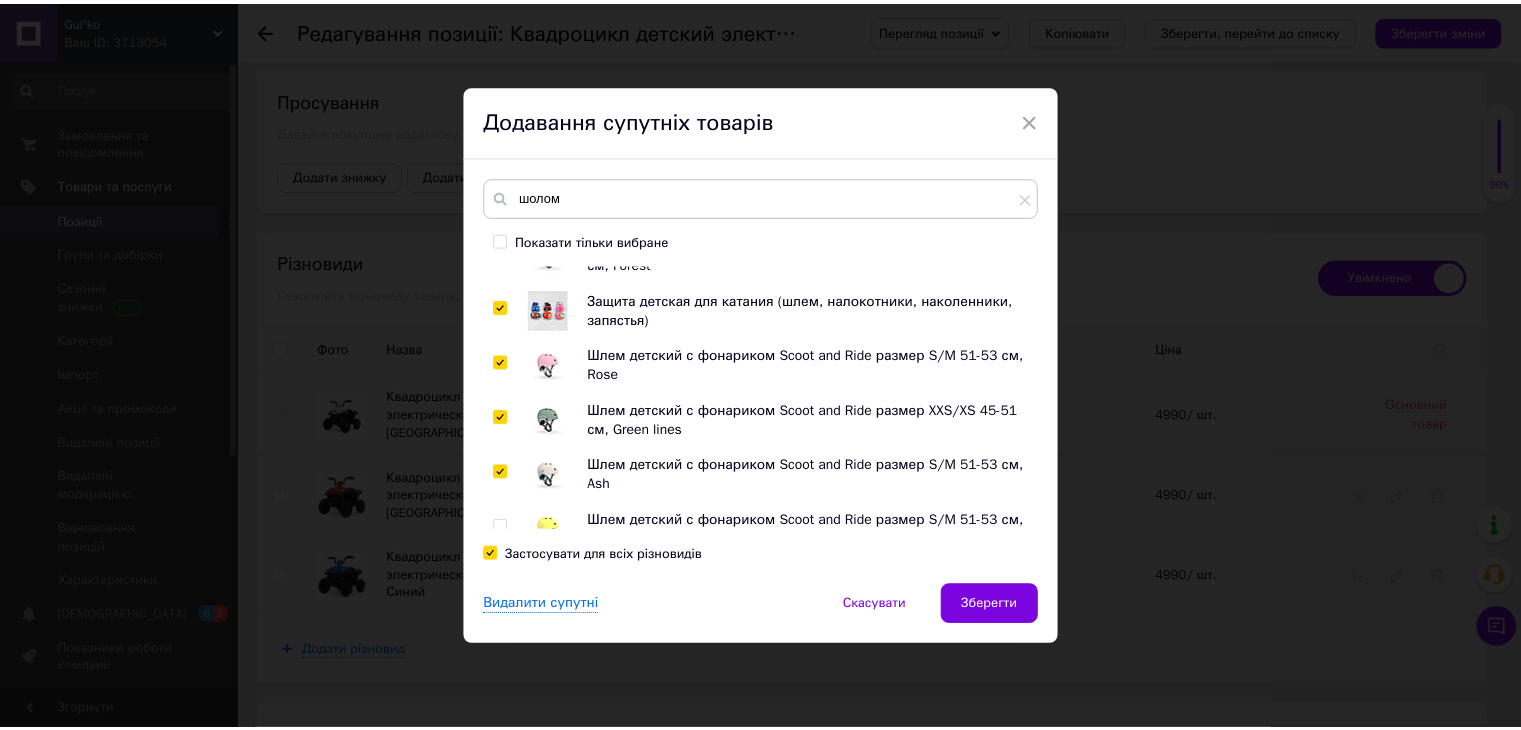 scroll, scrollTop: 875, scrollLeft: 0, axis: vertical 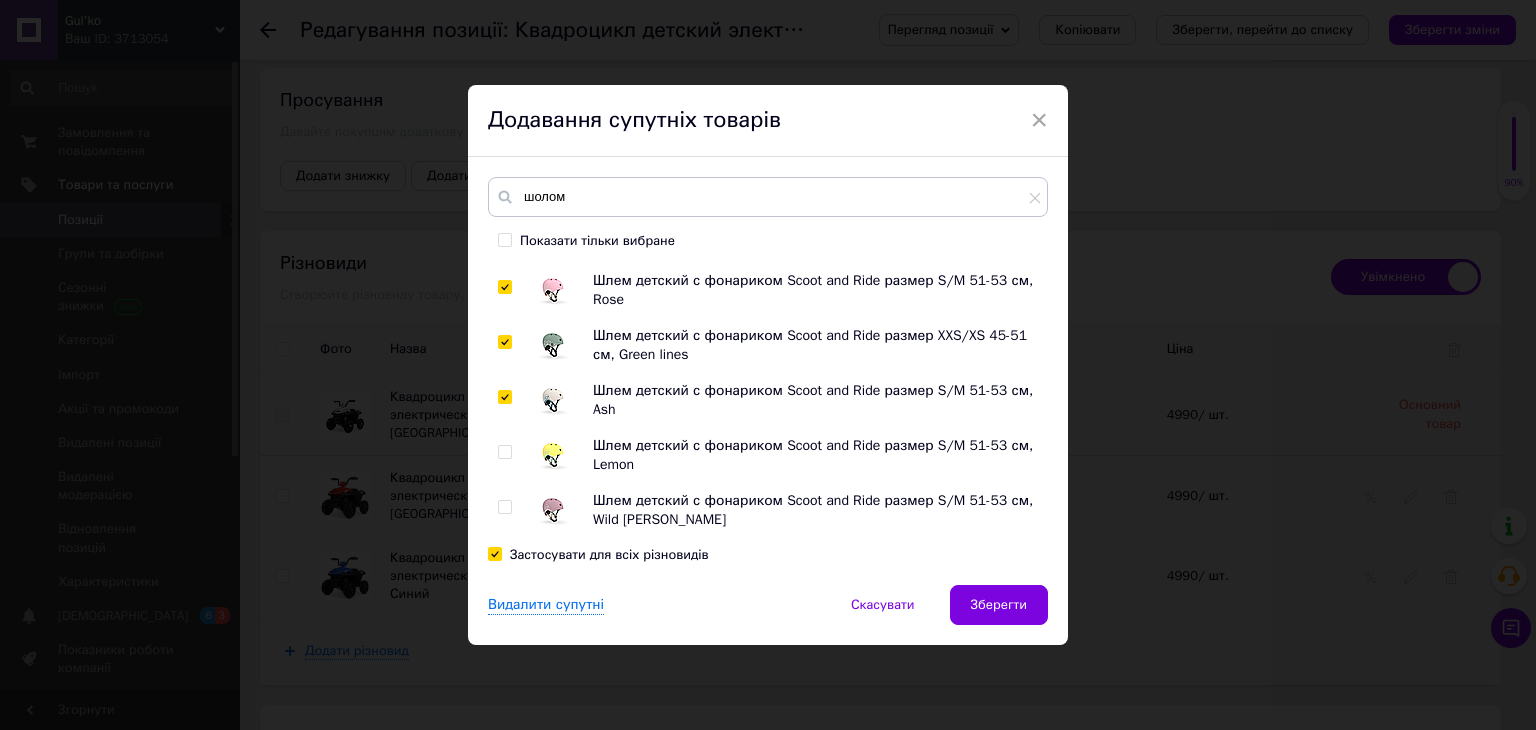 click at bounding box center (504, 452) 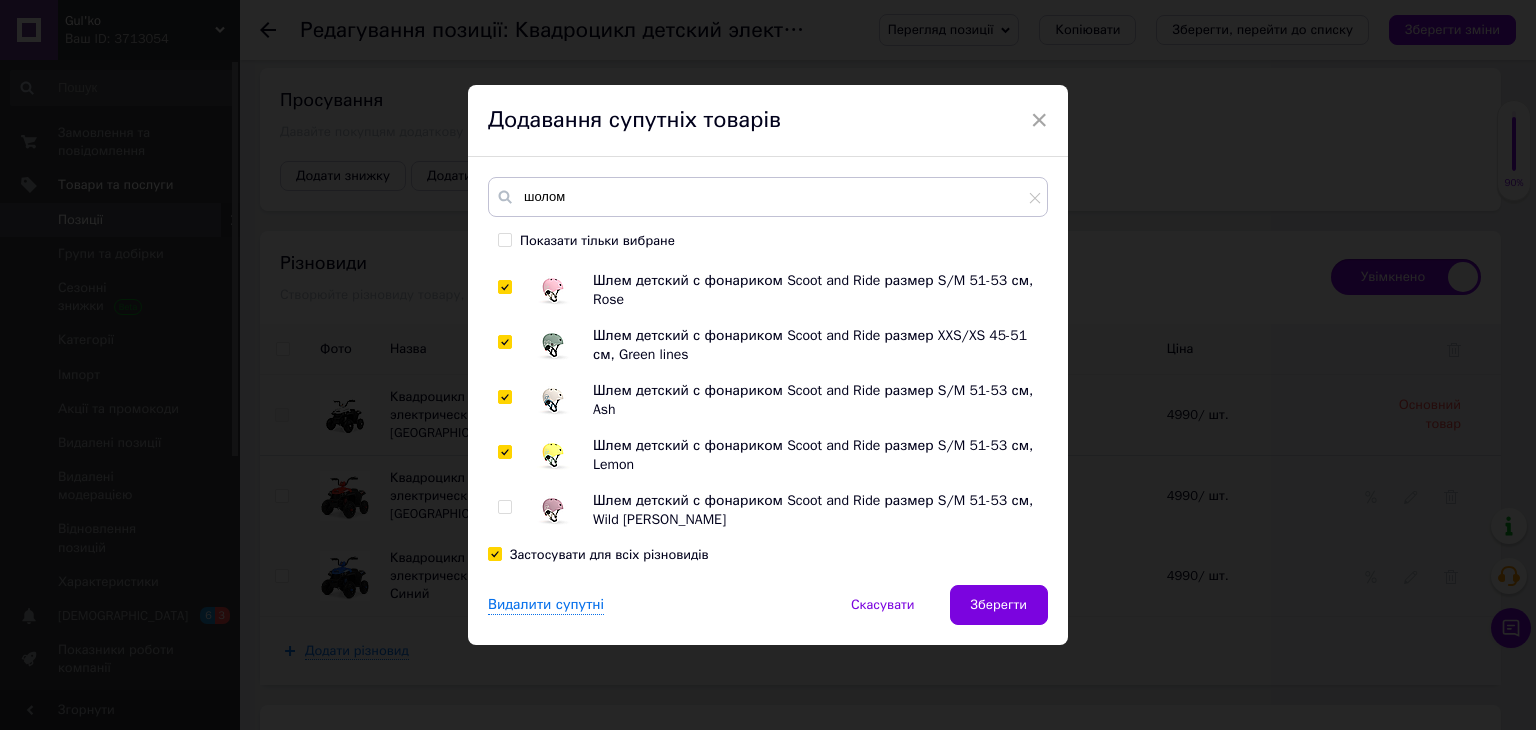 checkbox on "true" 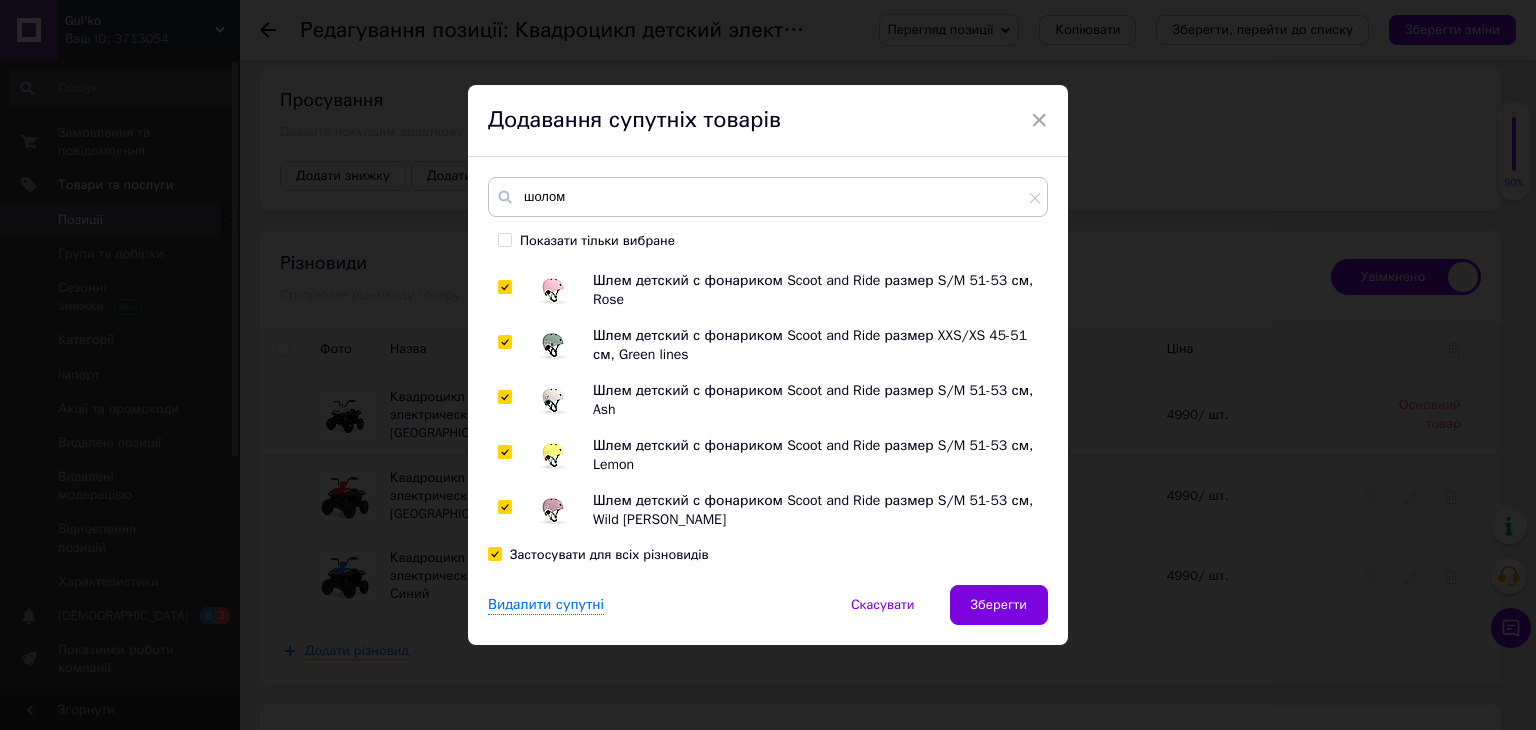 checkbox on "true" 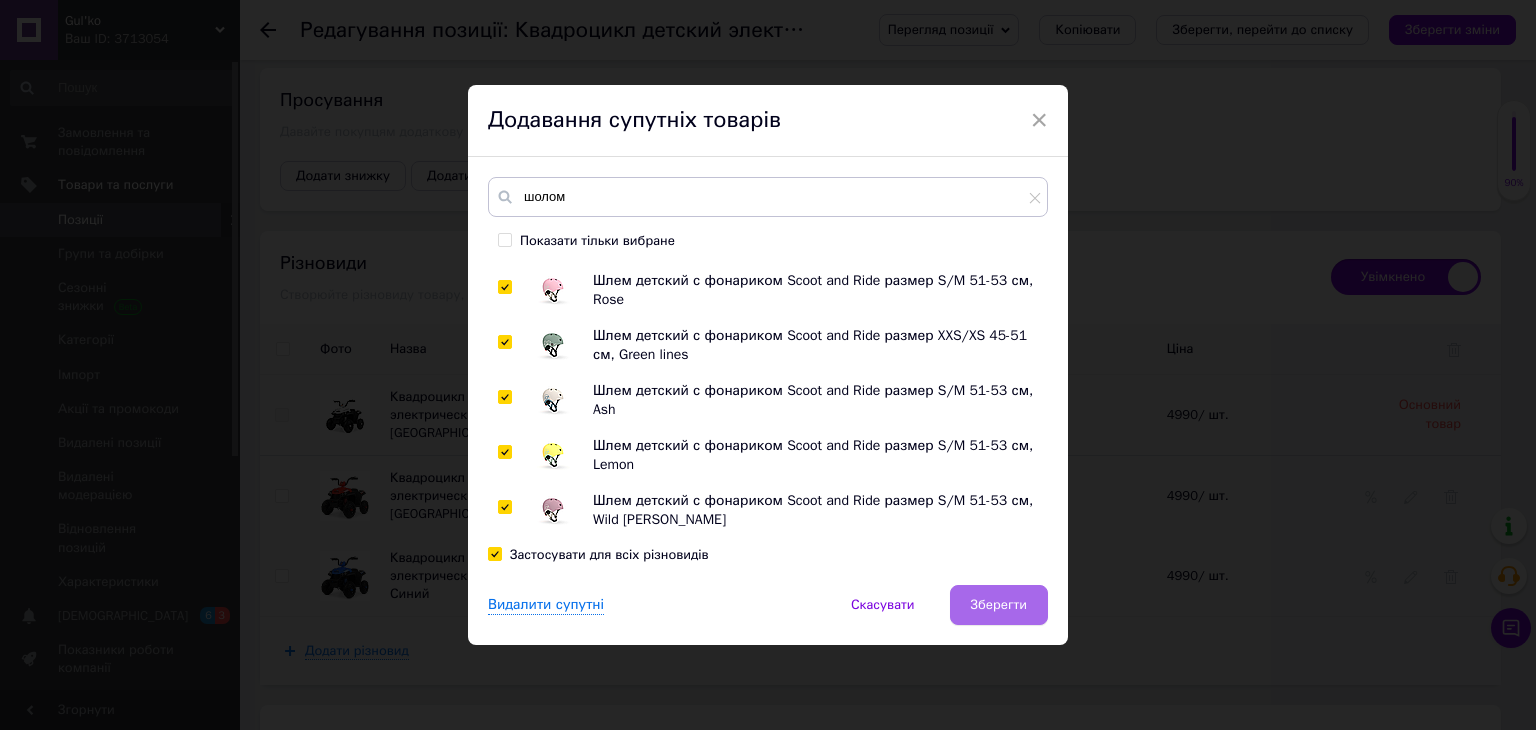 click on "Зберегти" at bounding box center (999, 605) 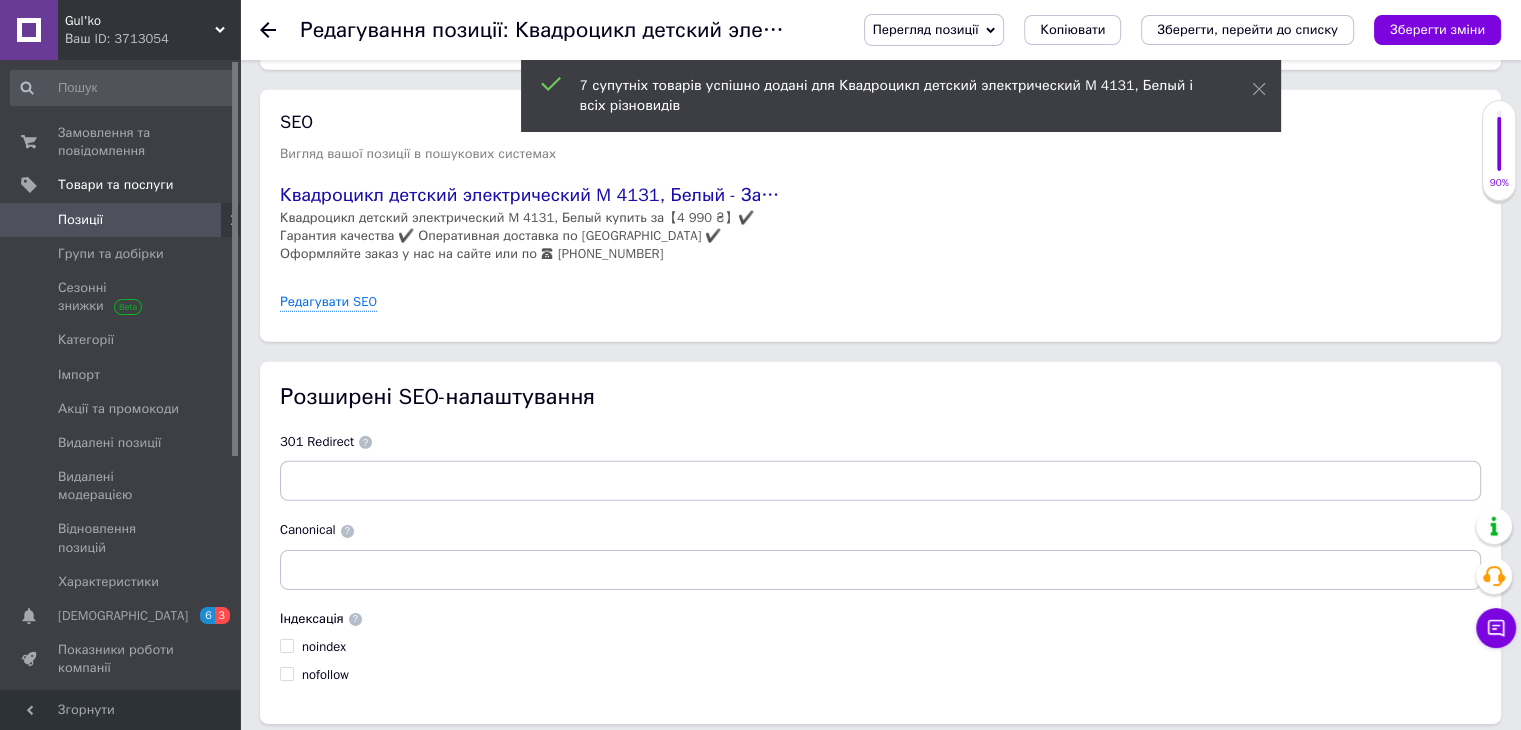scroll, scrollTop: 6179, scrollLeft: 0, axis: vertical 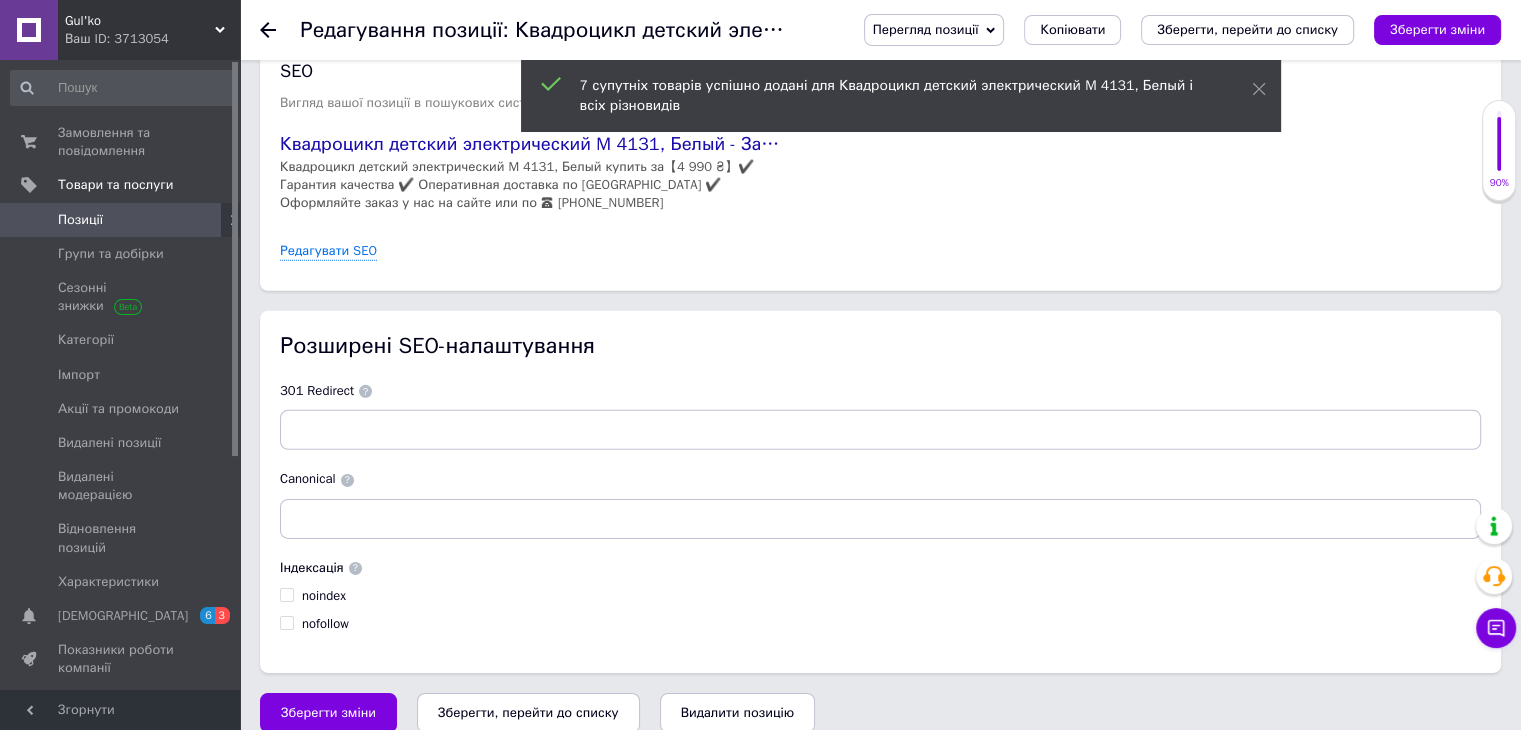 drag, startPoint x: 579, startPoint y: 687, endPoint x: 597, endPoint y: 673, distance: 22.803509 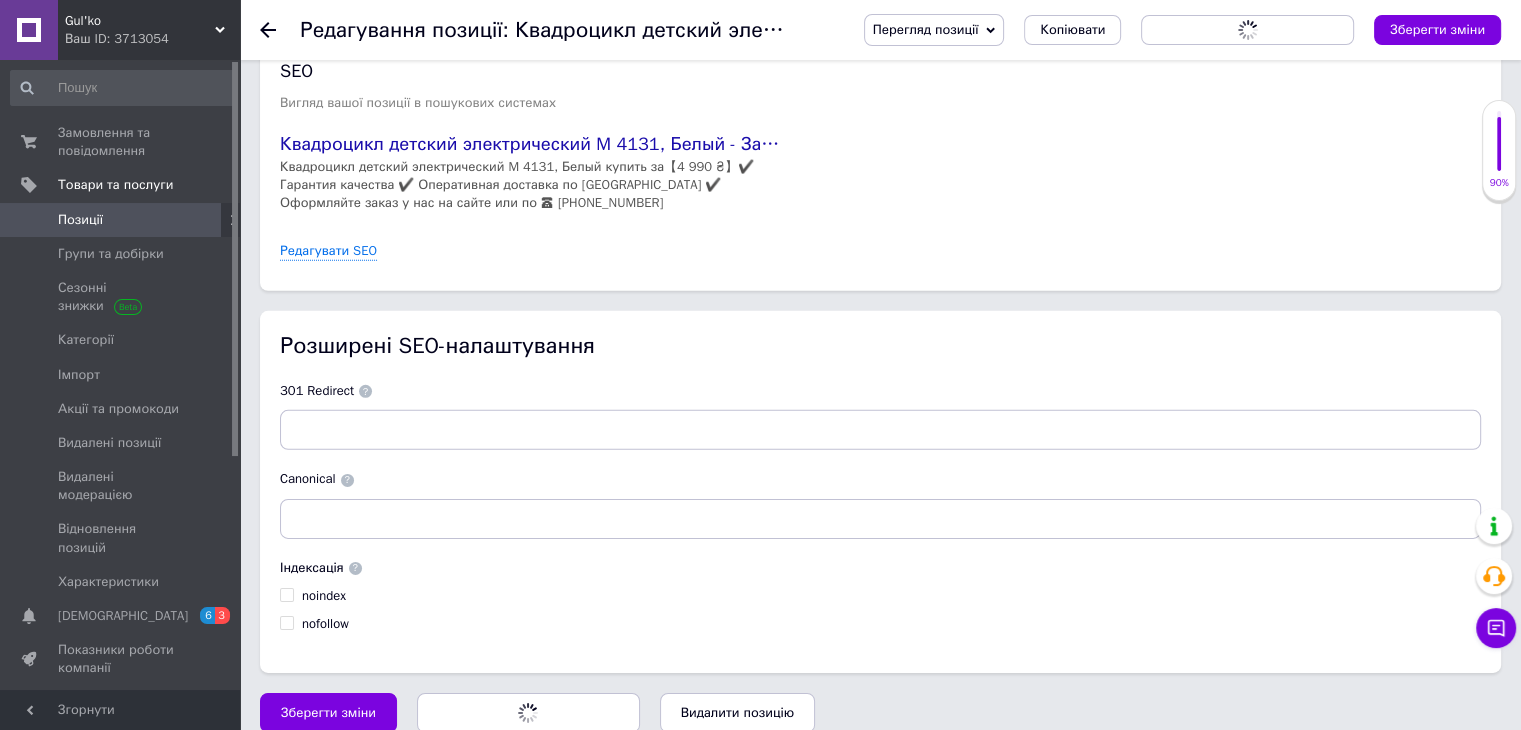 scroll, scrollTop: 0, scrollLeft: 0, axis: both 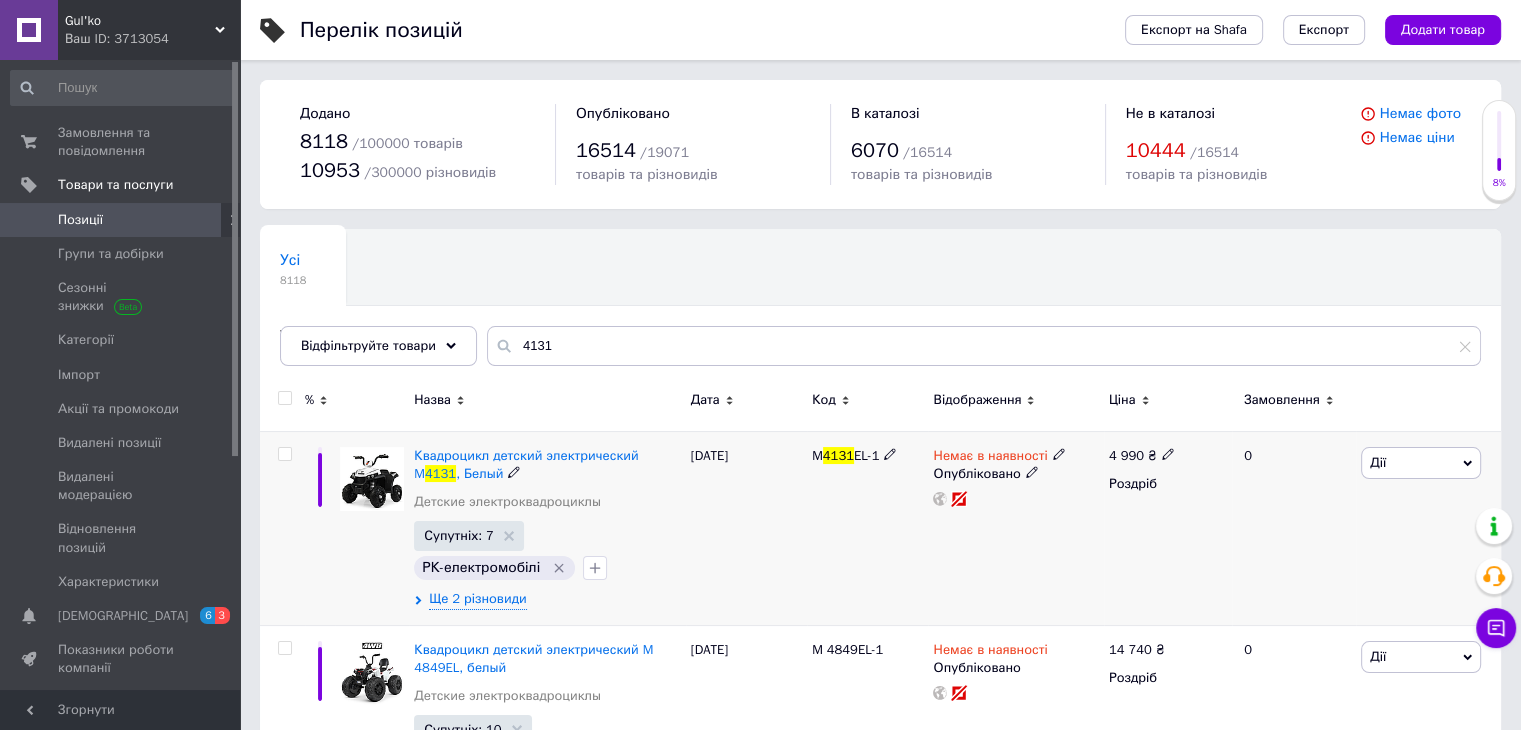 click at bounding box center [372, 479] 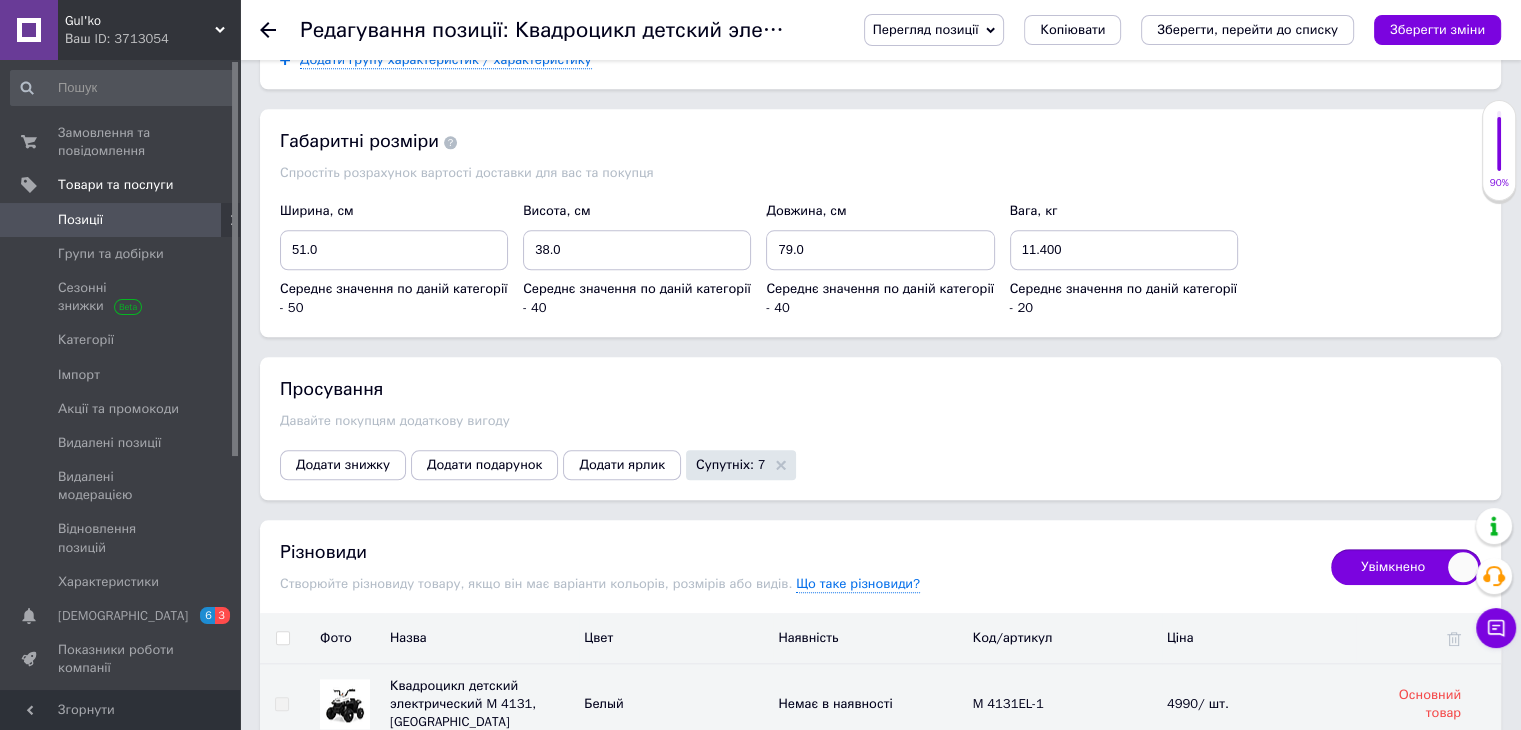 scroll, scrollTop: 1600, scrollLeft: 0, axis: vertical 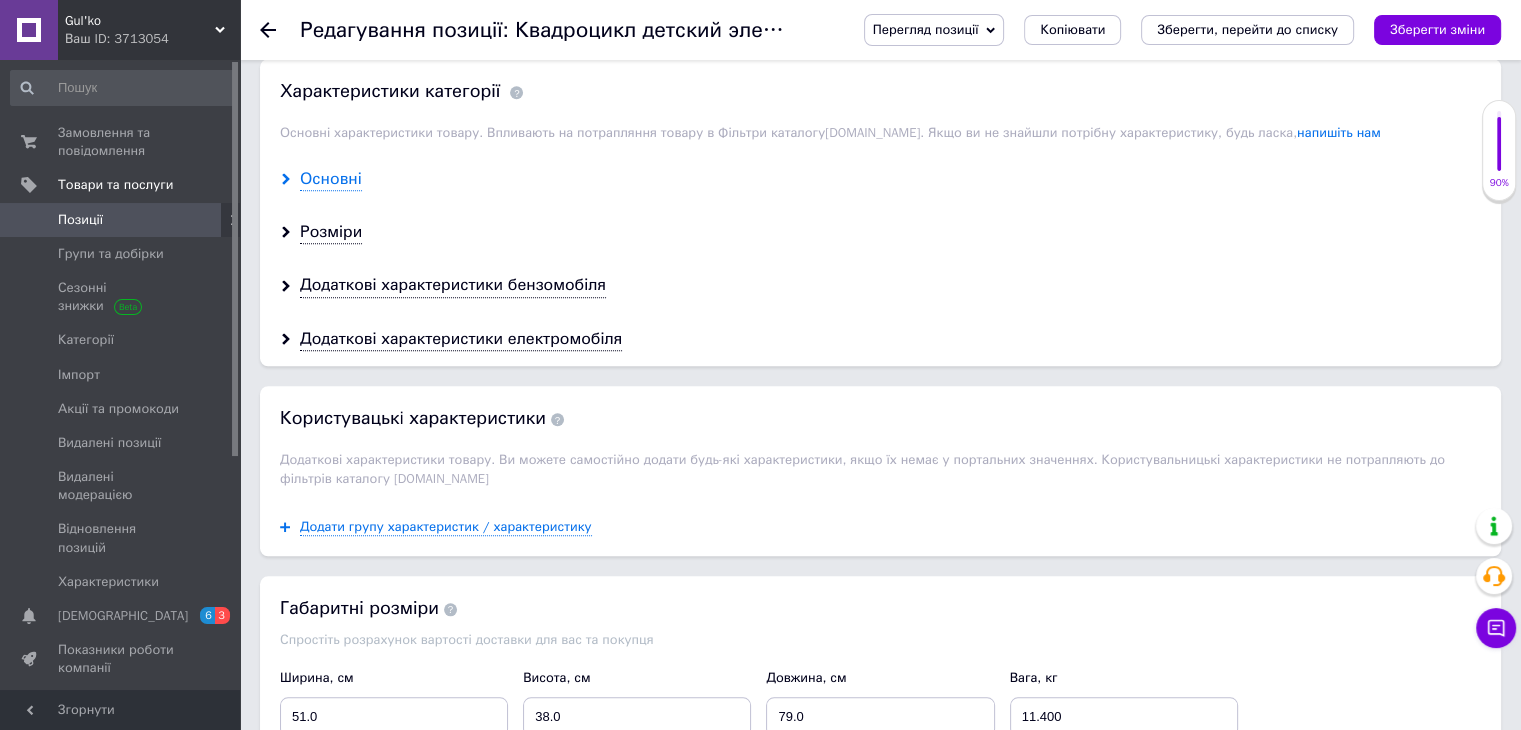 click on "Основні" at bounding box center [331, 179] 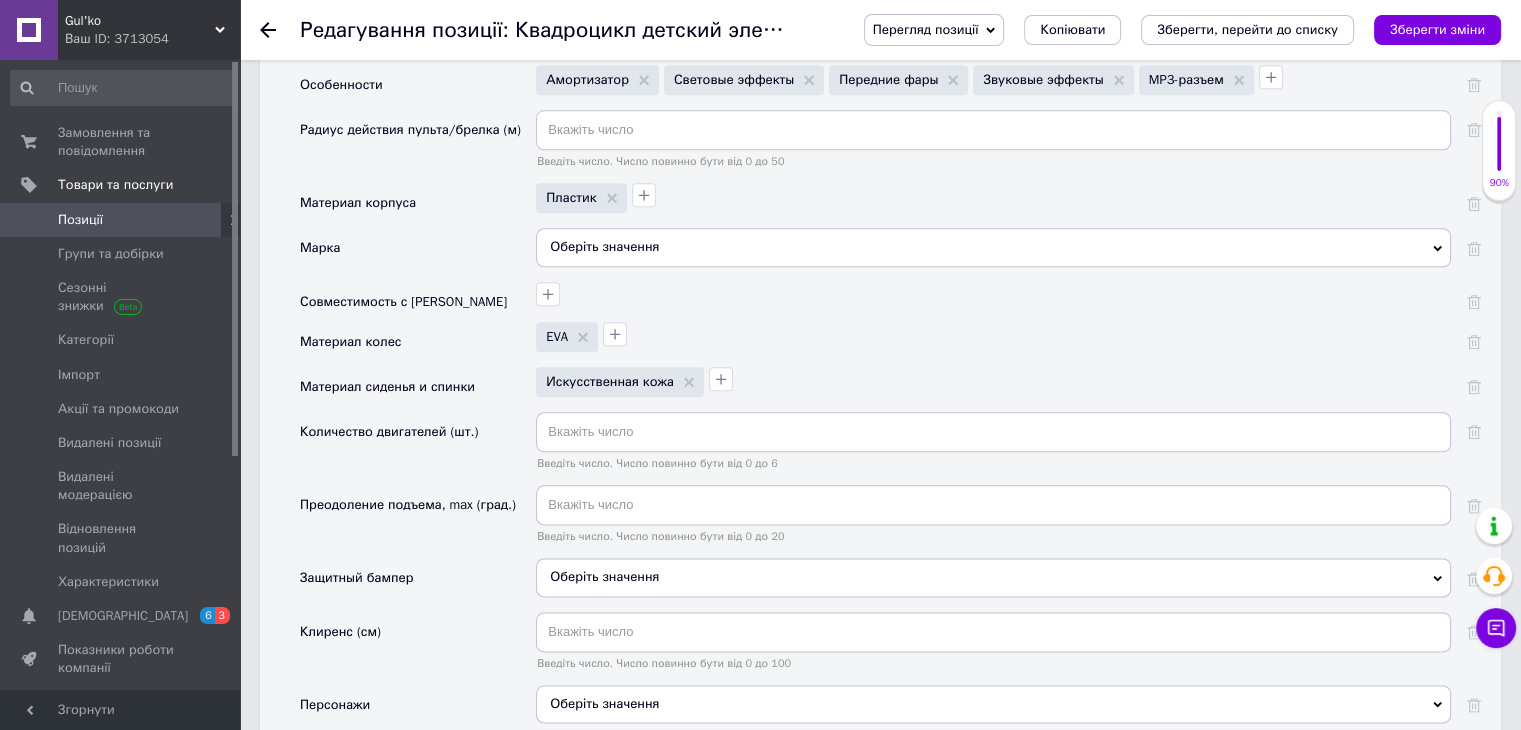 scroll, scrollTop: 2600, scrollLeft: 0, axis: vertical 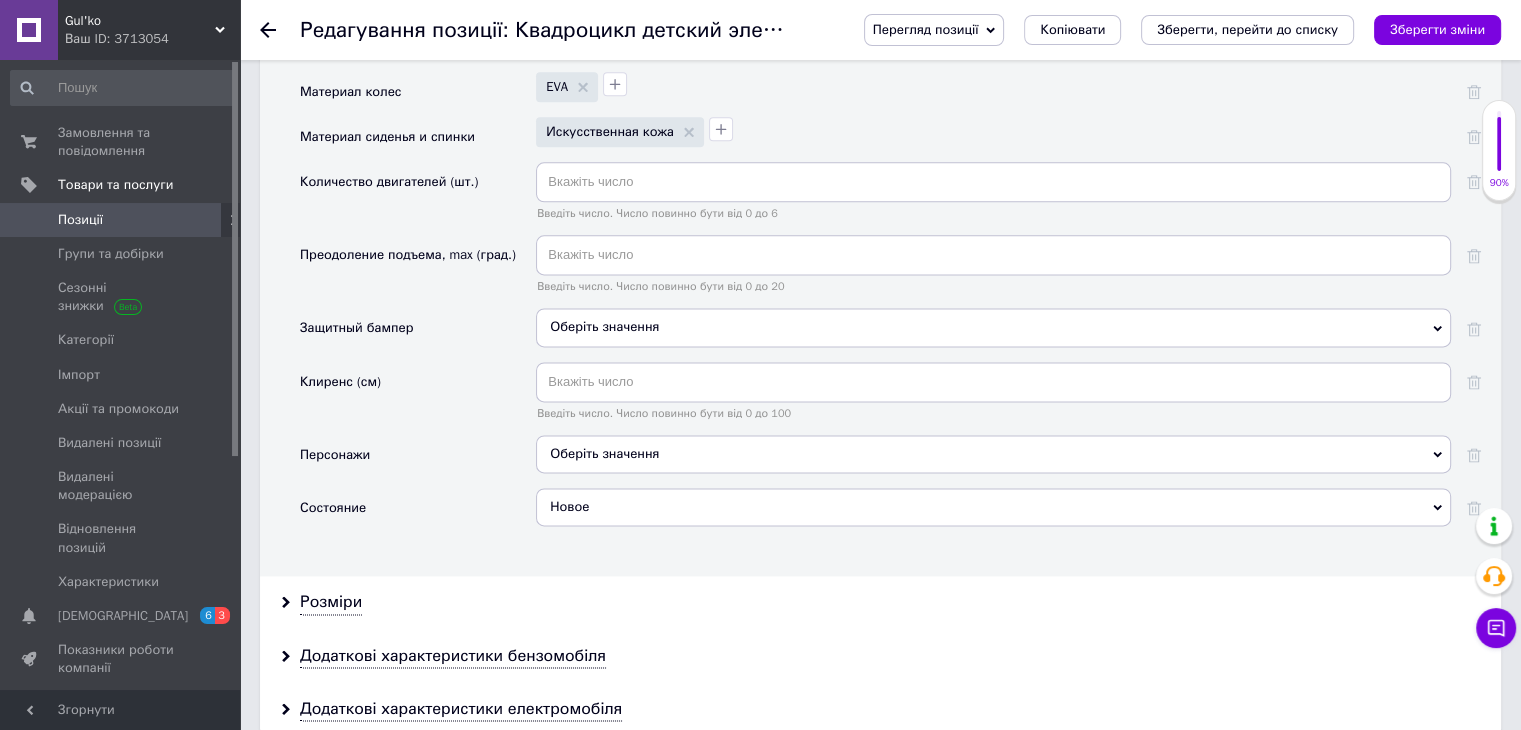 click on "Новое" at bounding box center [993, 507] 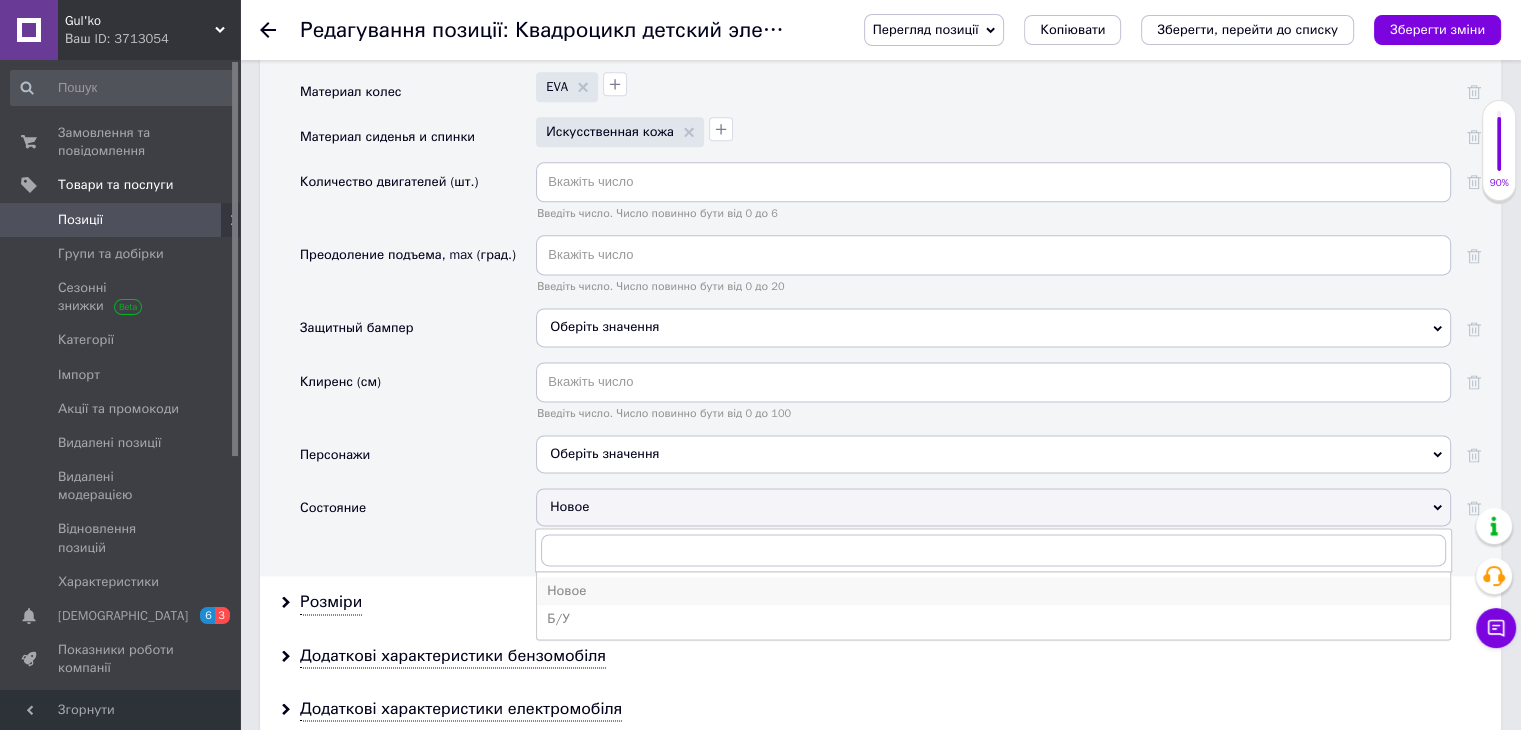 click on "Новое" at bounding box center (993, 591) 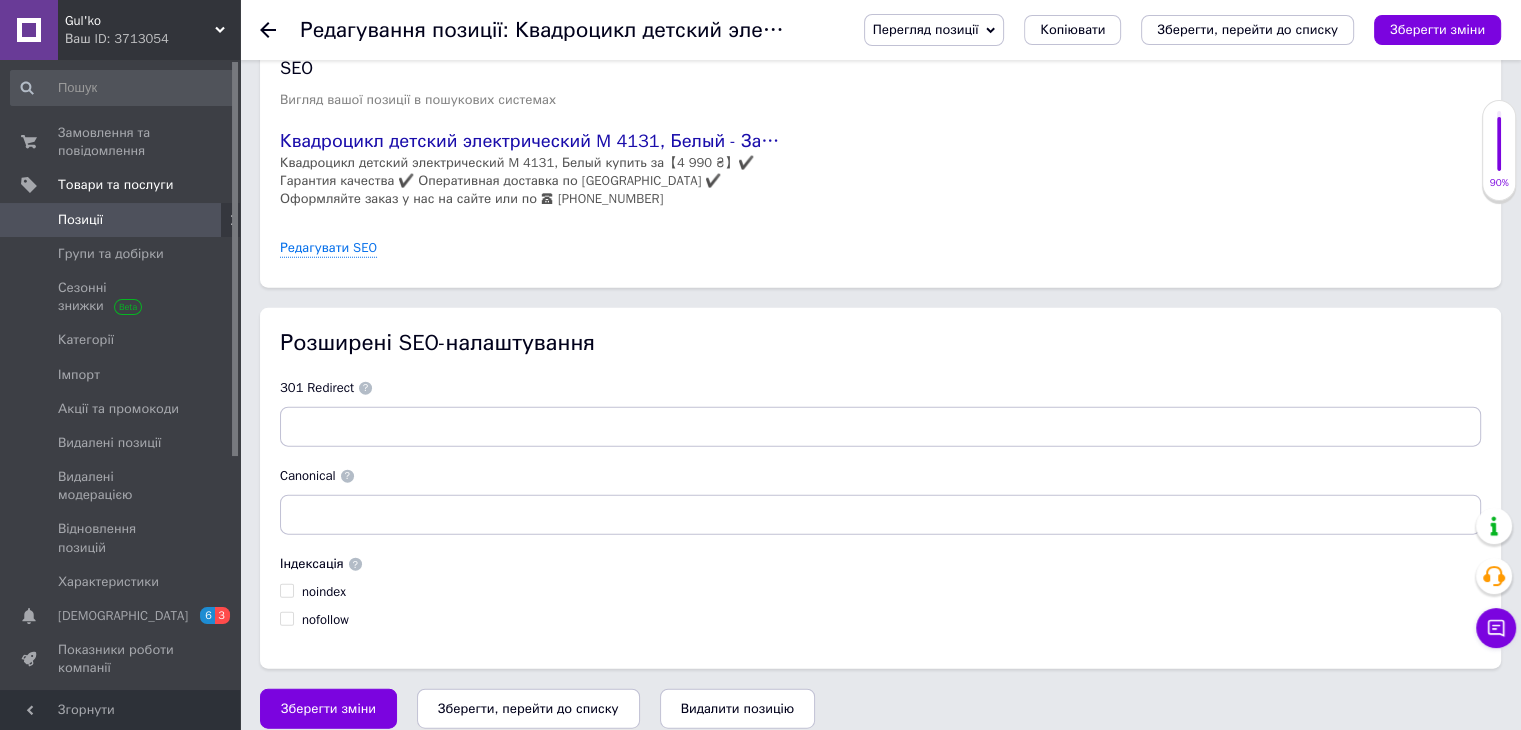 scroll, scrollTop: 4514, scrollLeft: 0, axis: vertical 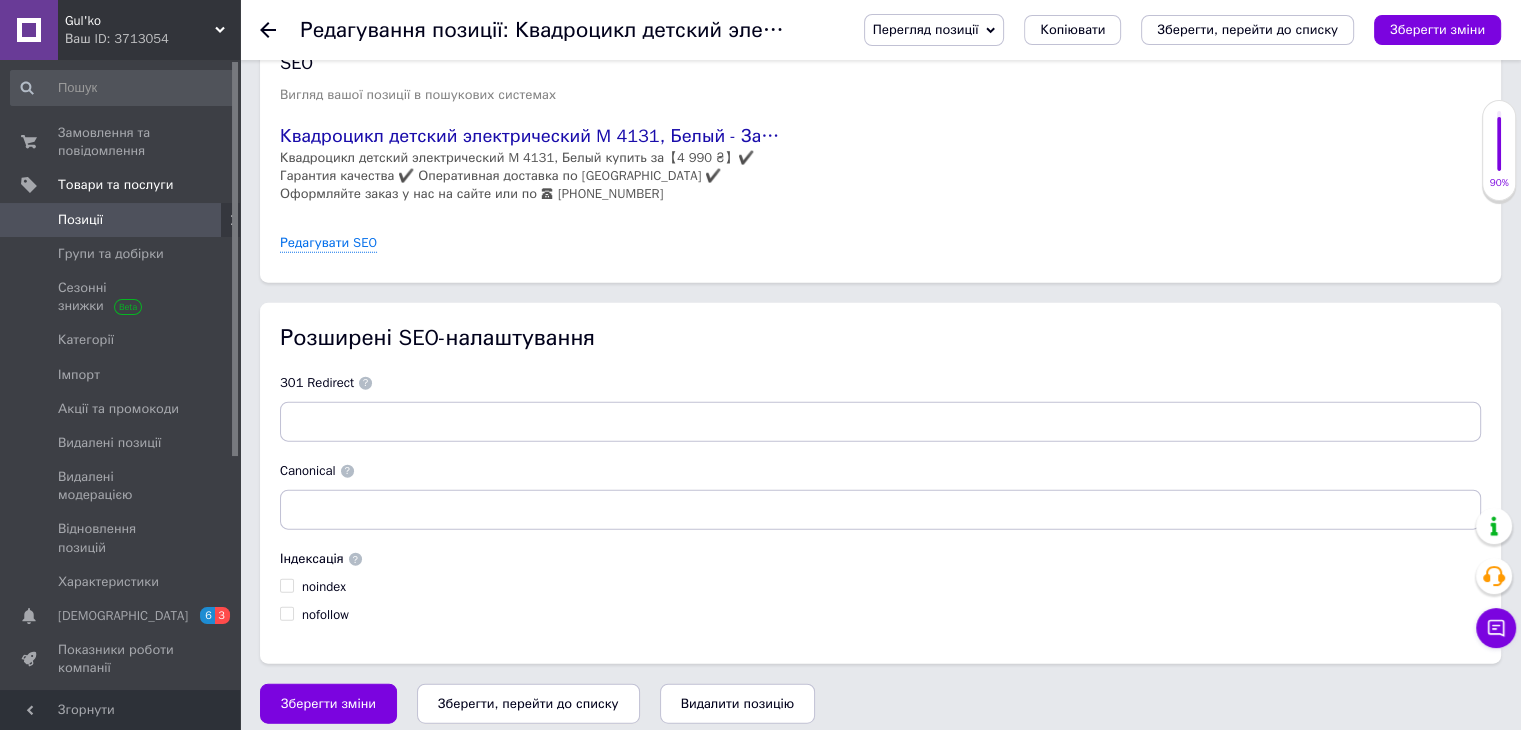 drag, startPoint x: 571, startPoint y: 689, endPoint x: 576, endPoint y: 677, distance: 13 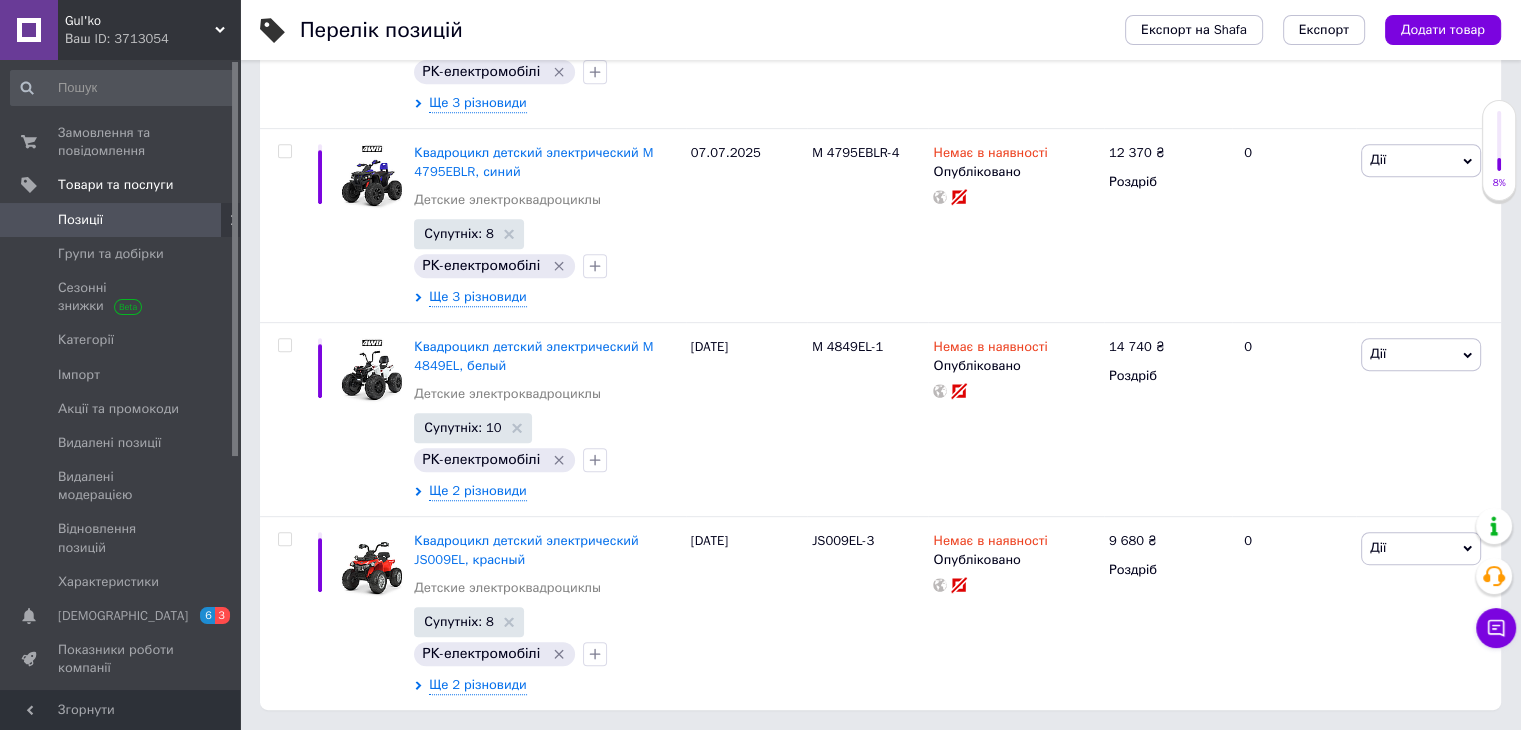 scroll, scrollTop: 0, scrollLeft: 0, axis: both 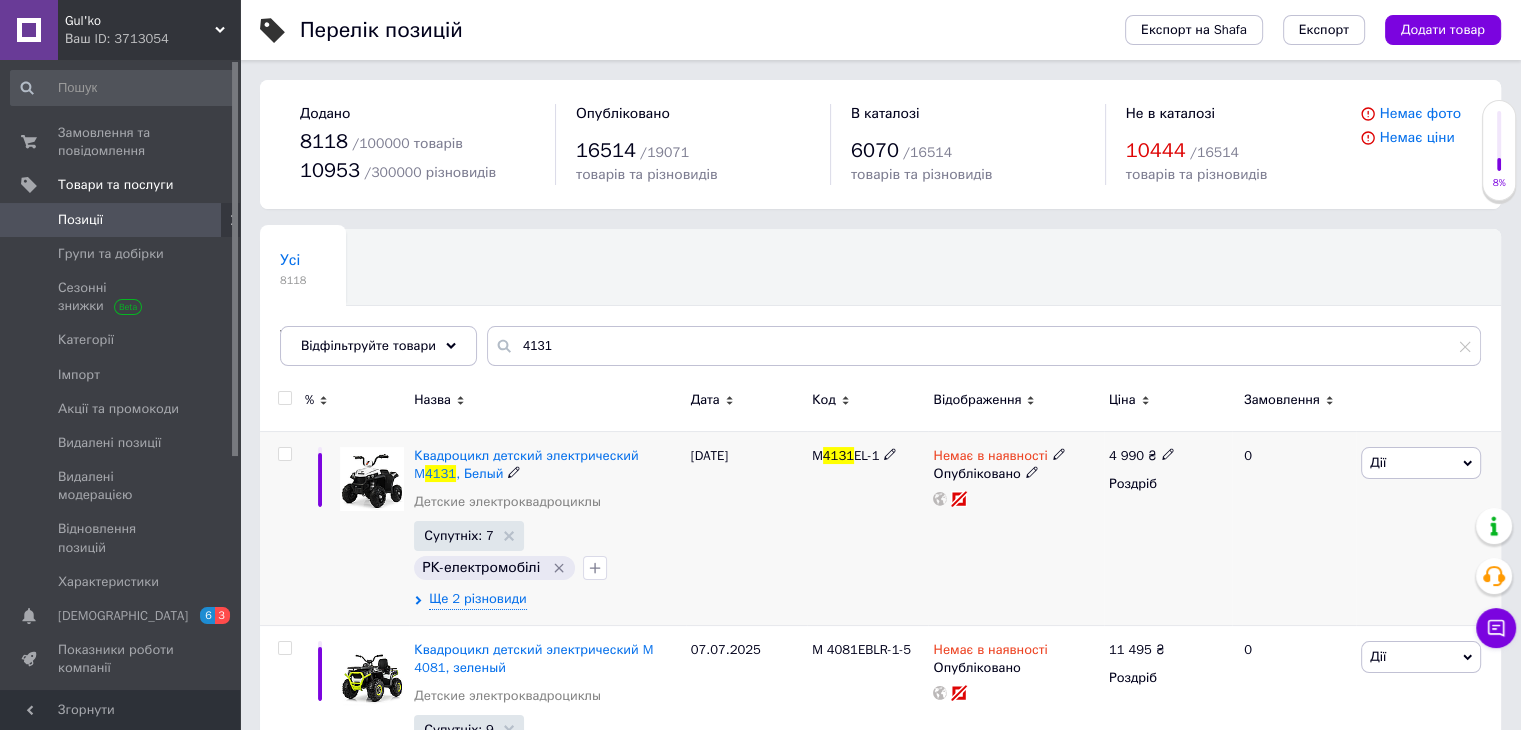 click at bounding box center (372, 479) 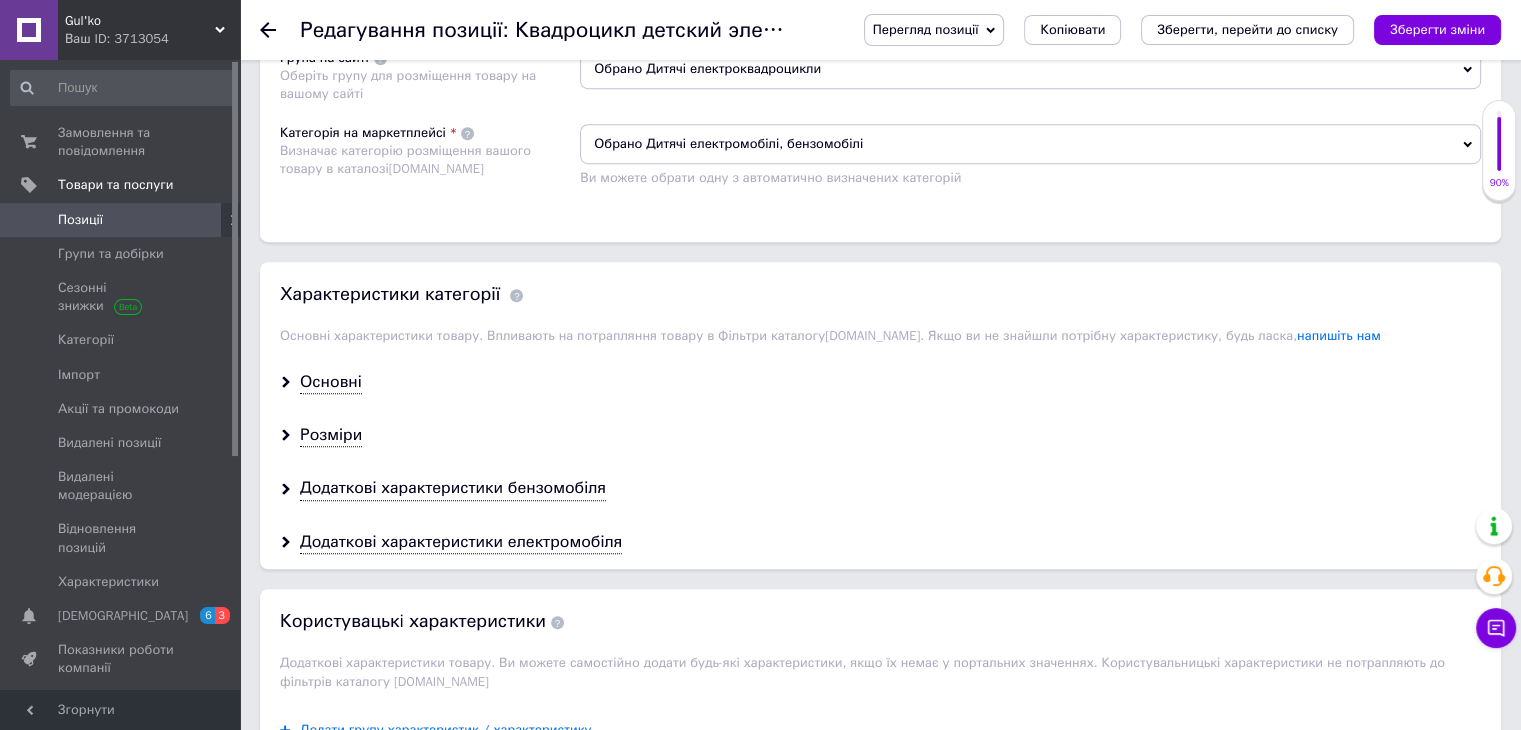 scroll, scrollTop: 1500, scrollLeft: 0, axis: vertical 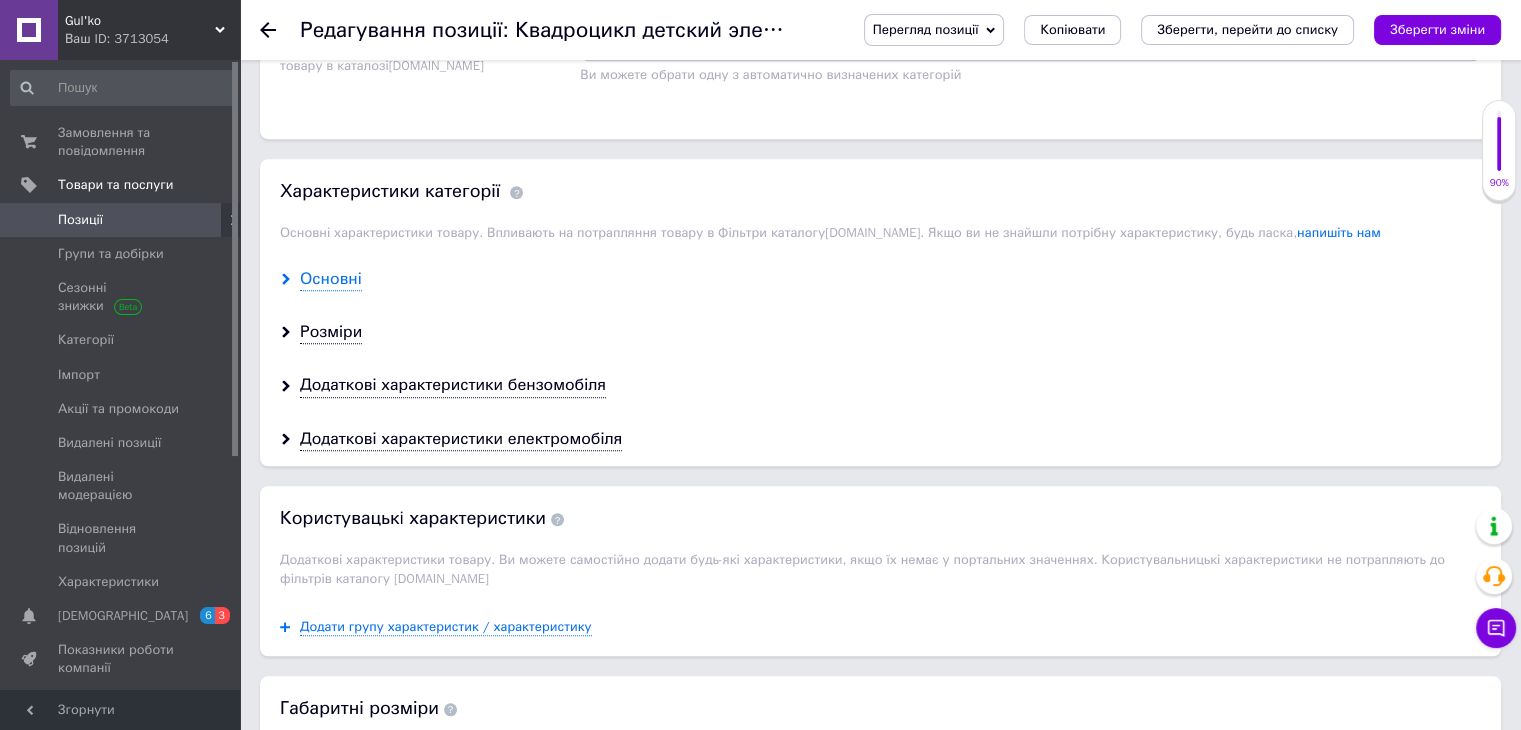 click on "Основні" at bounding box center [331, 279] 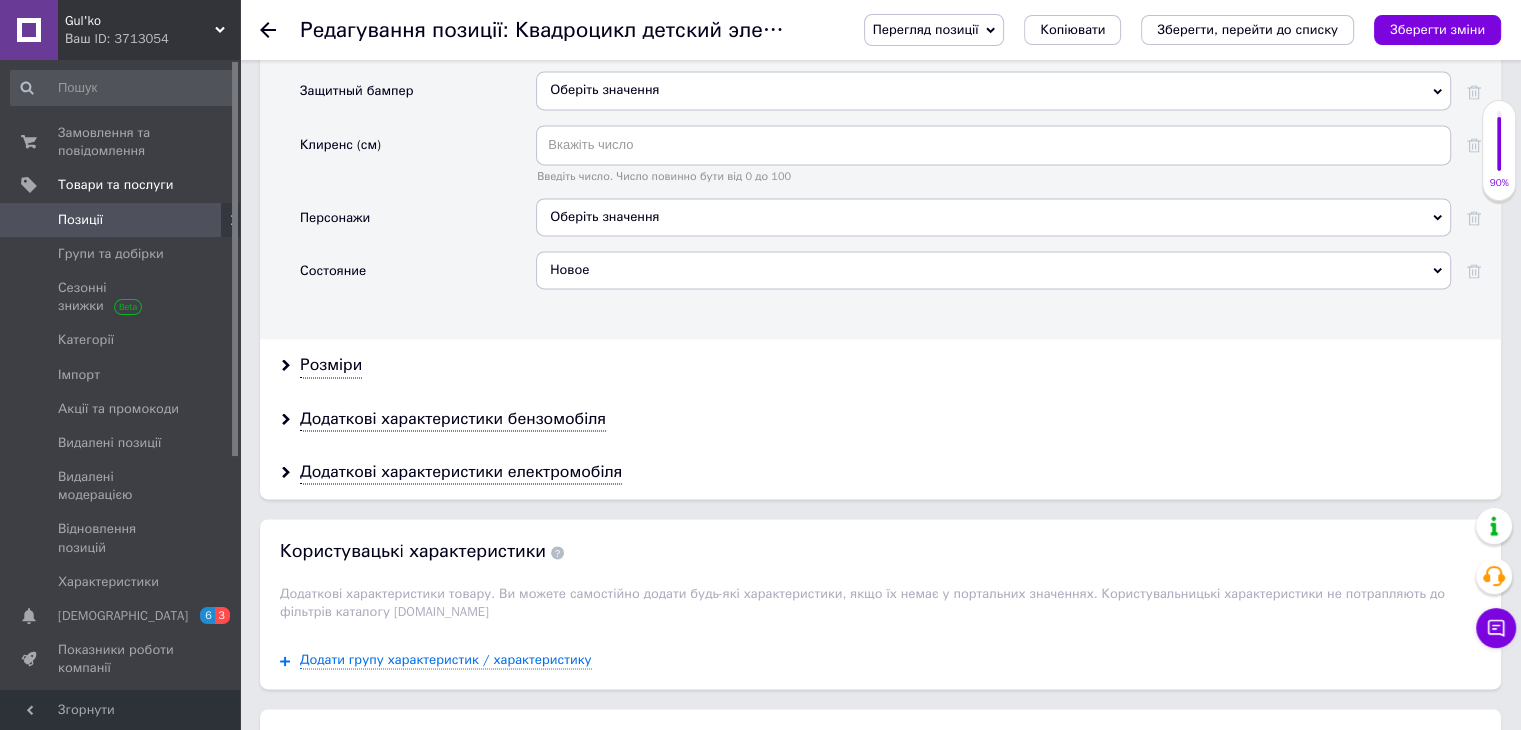 scroll, scrollTop: 2900, scrollLeft: 0, axis: vertical 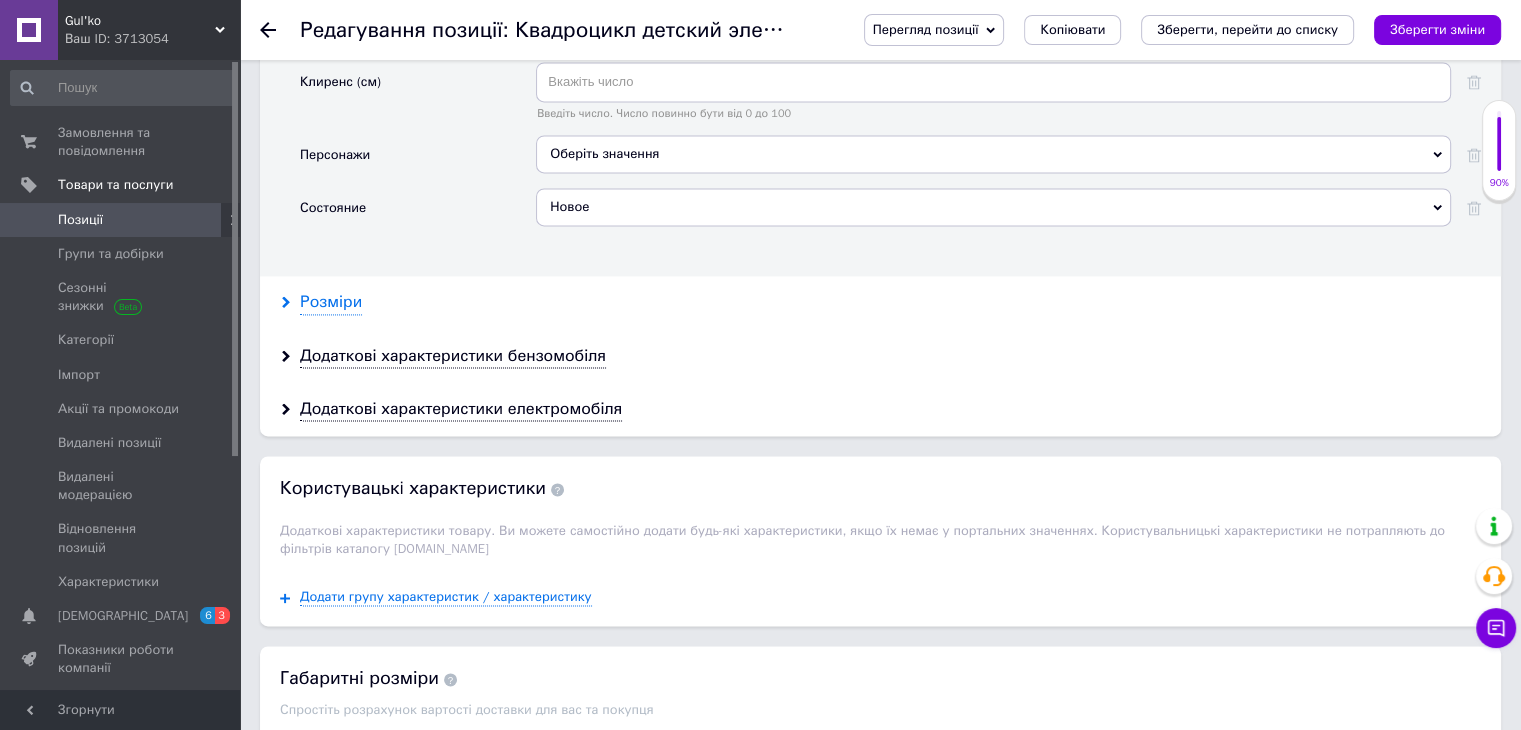 click on "Розміри" at bounding box center [331, 302] 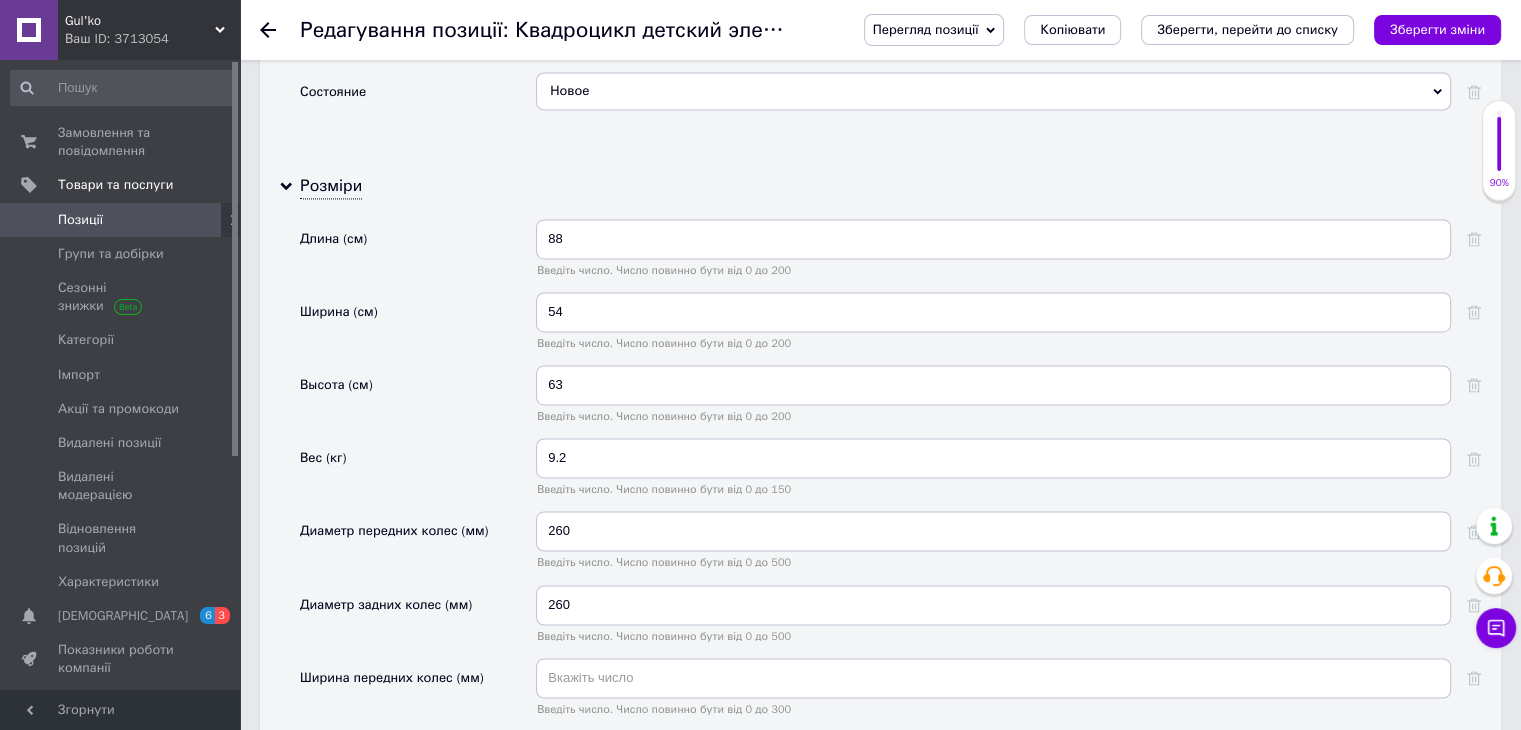 scroll, scrollTop: 3100, scrollLeft: 0, axis: vertical 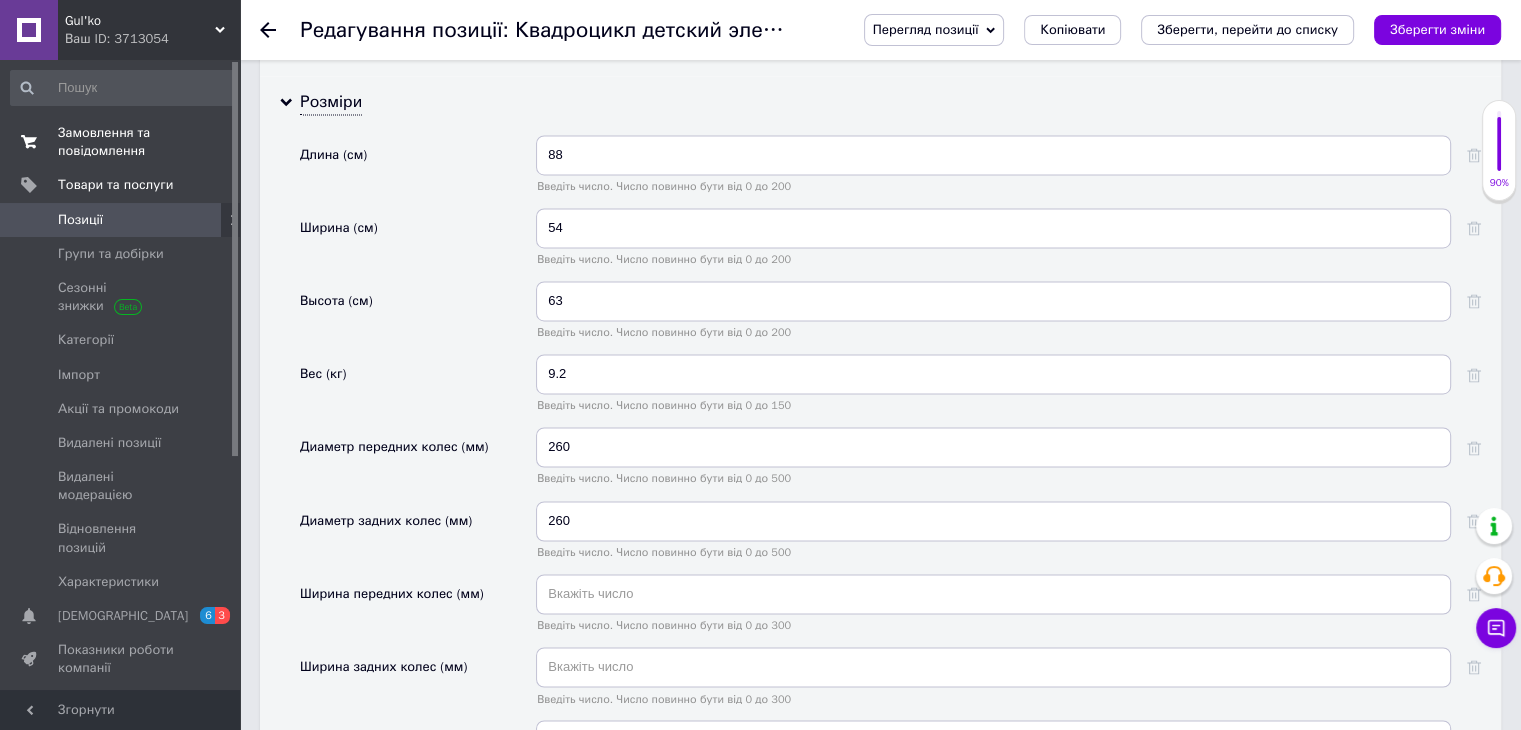 click on "Замовлення та повідомлення" at bounding box center [121, 142] 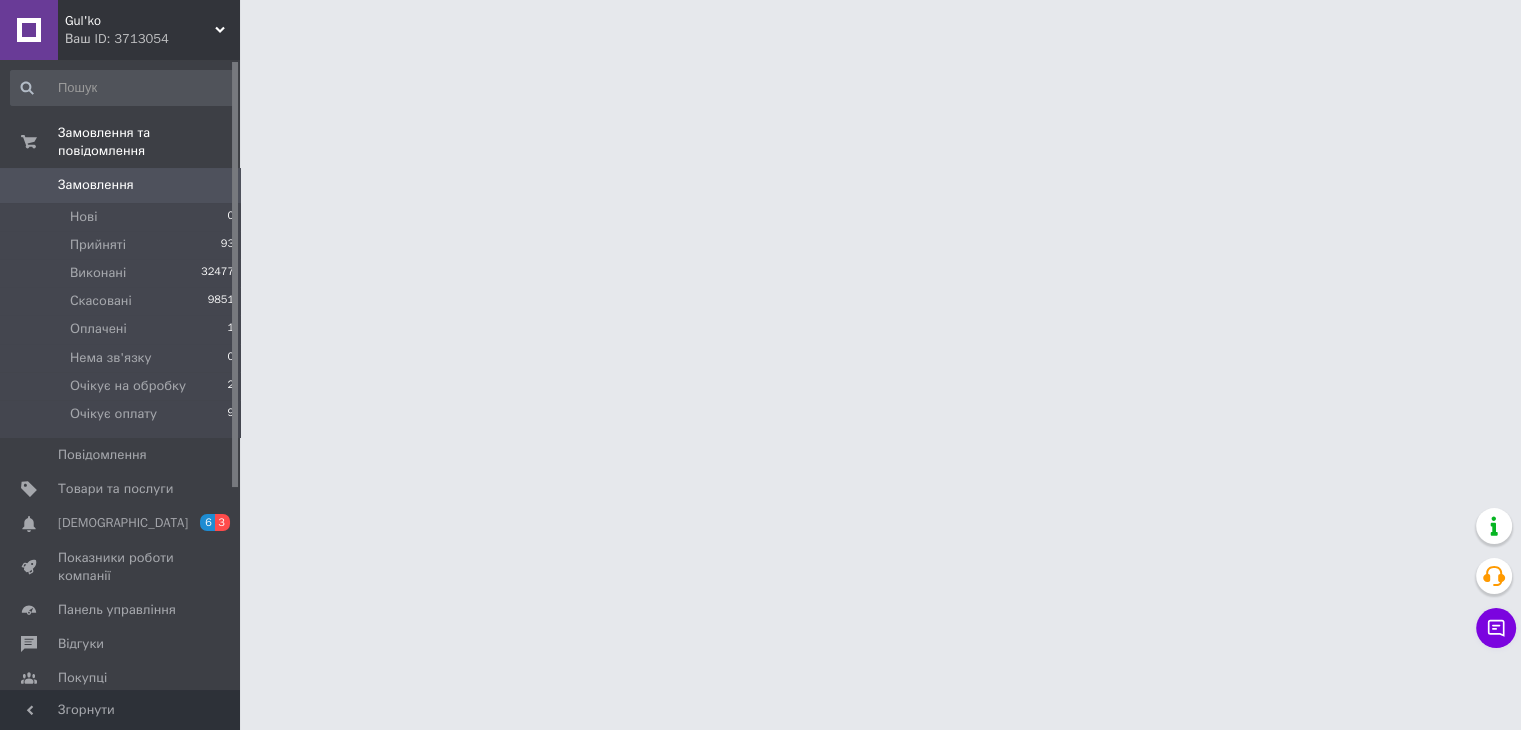 scroll, scrollTop: 0, scrollLeft: 0, axis: both 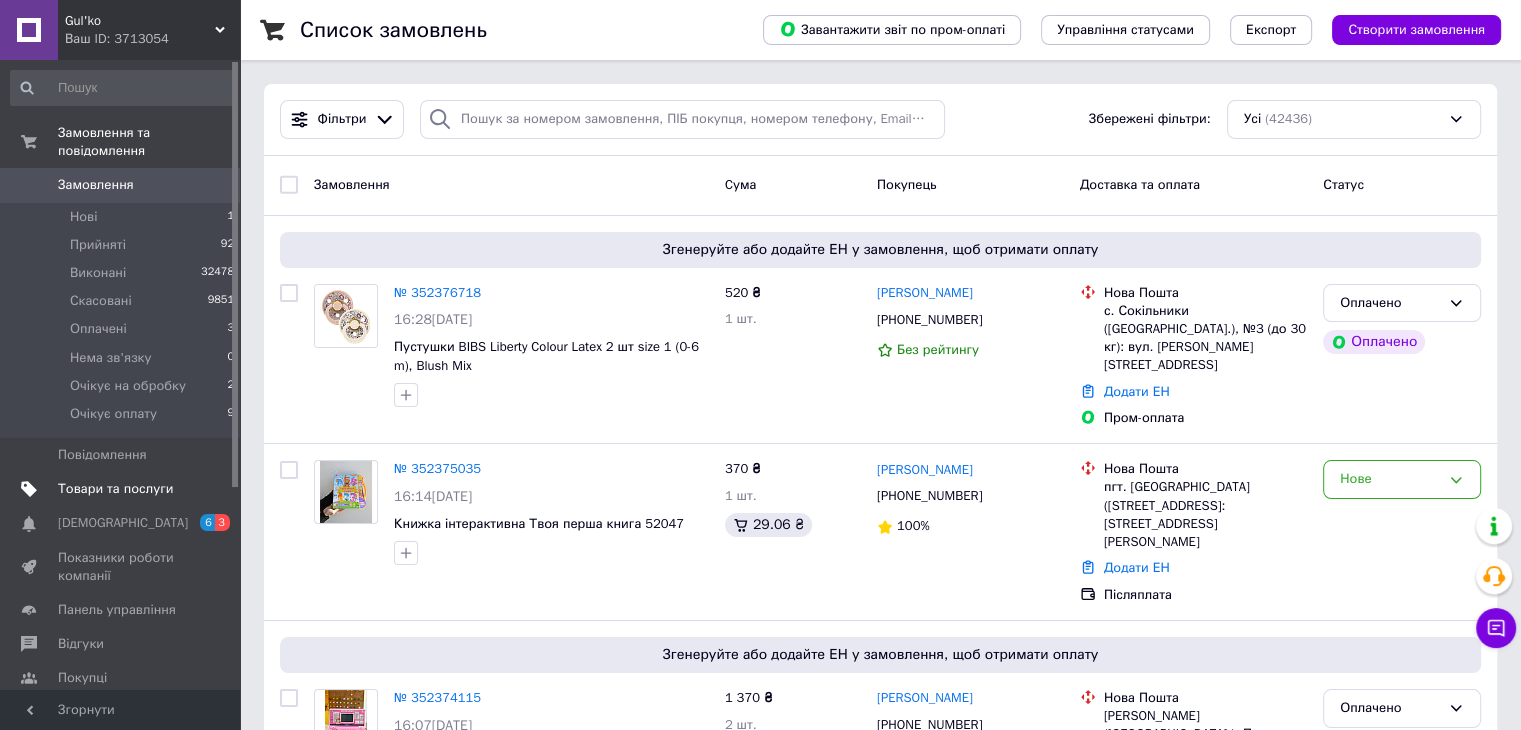 click on "Товари та послуги" at bounding box center (115, 489) 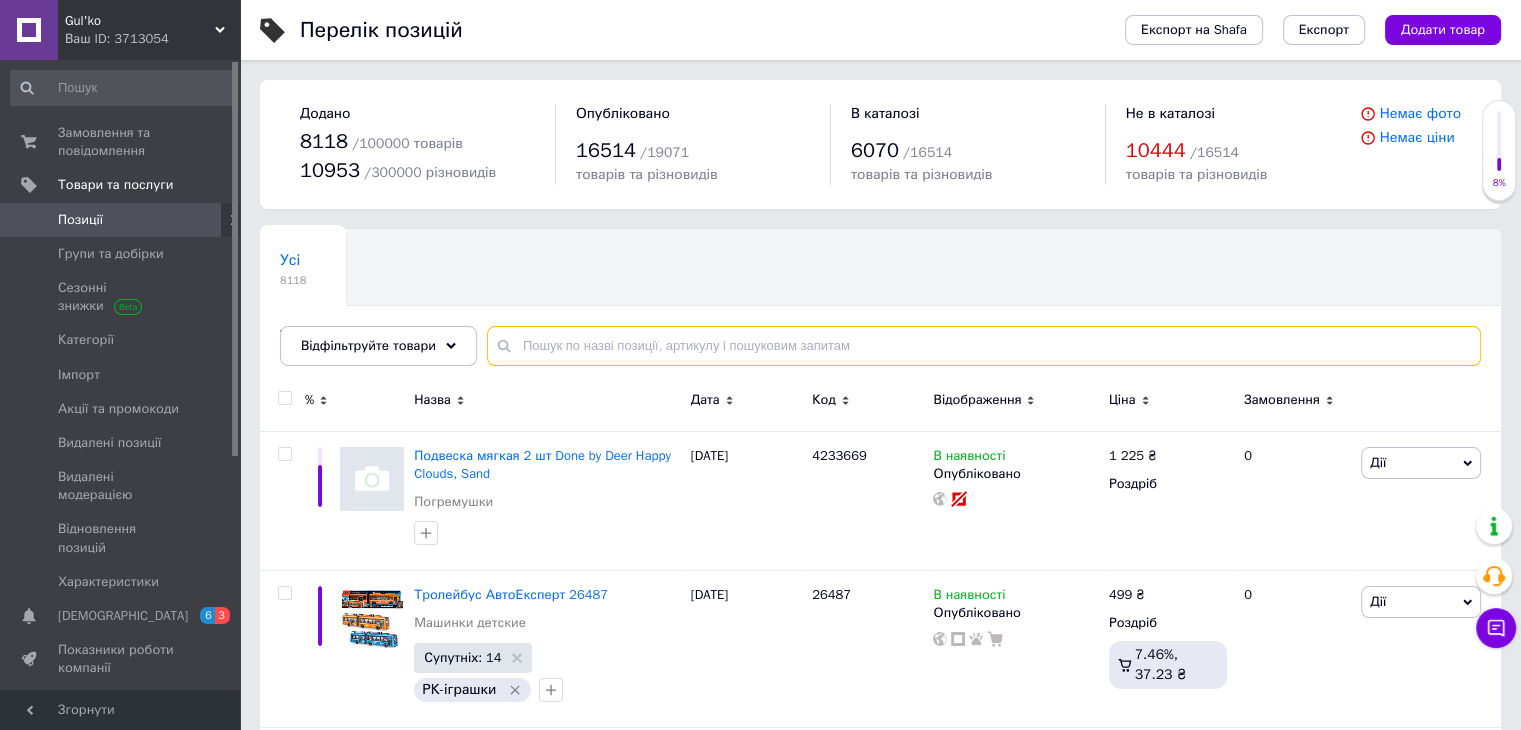 click at bounding box center (984, 346) 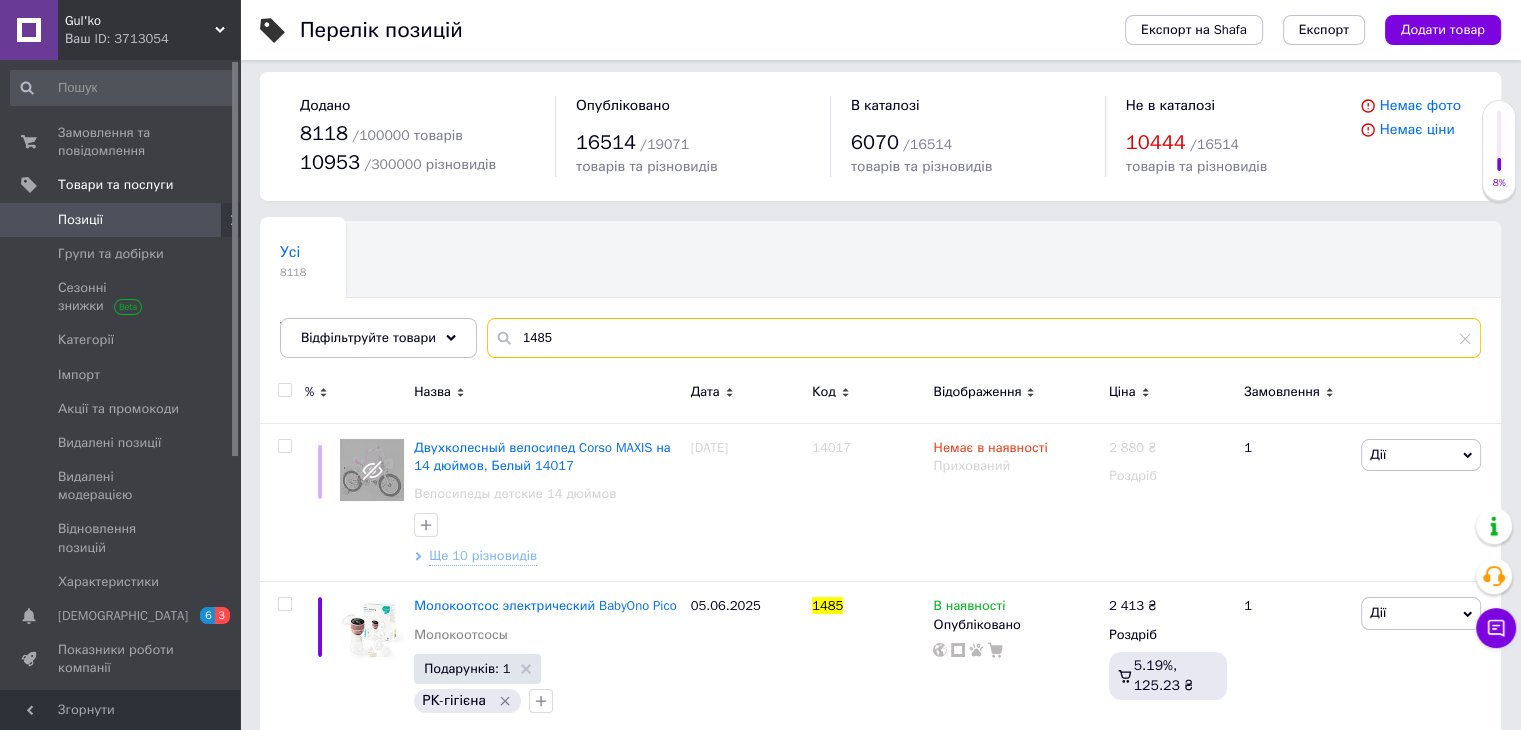 scroll, scrollTop: 35, scrollLeft: 0, axis: vertical 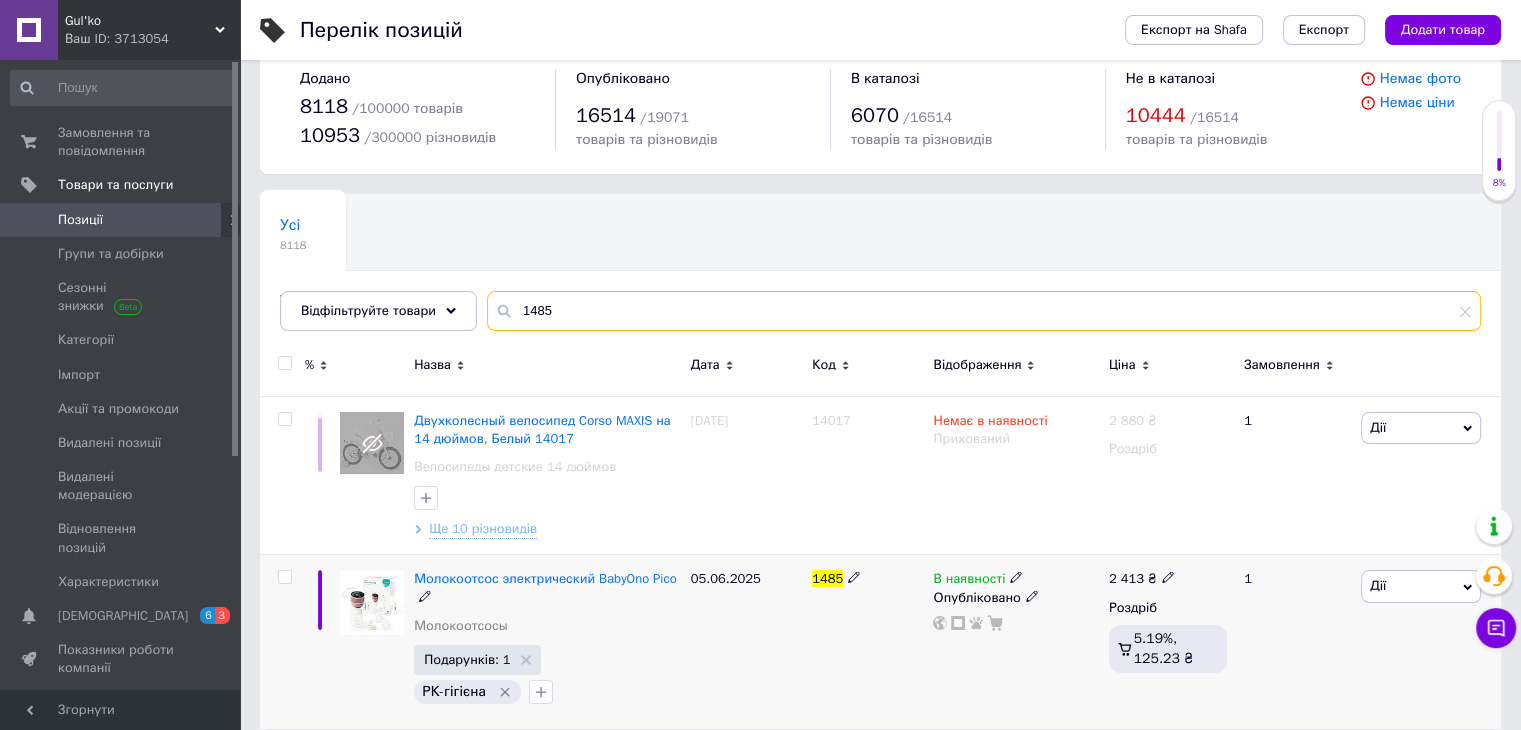 type on "1485" 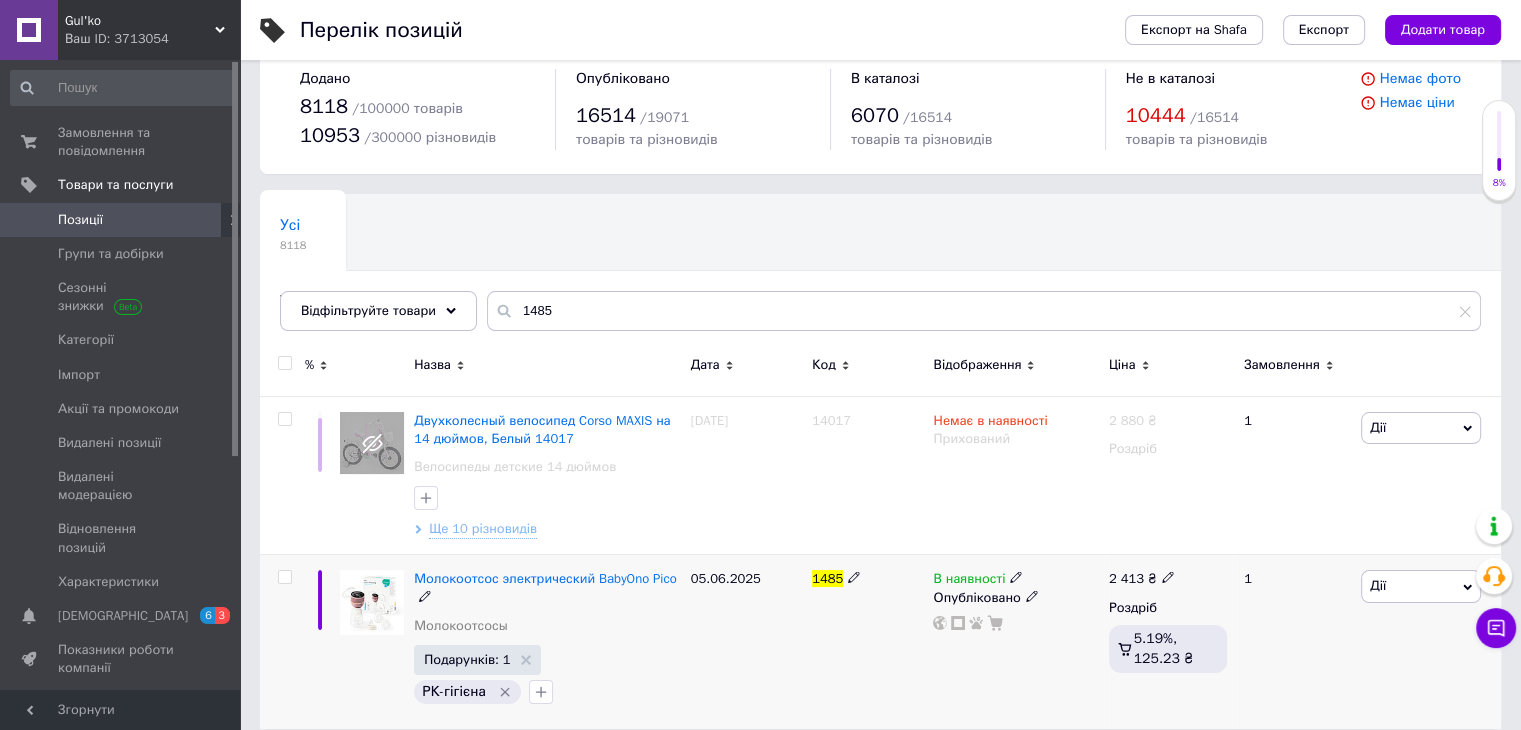 click at bounding box center (372, 602) 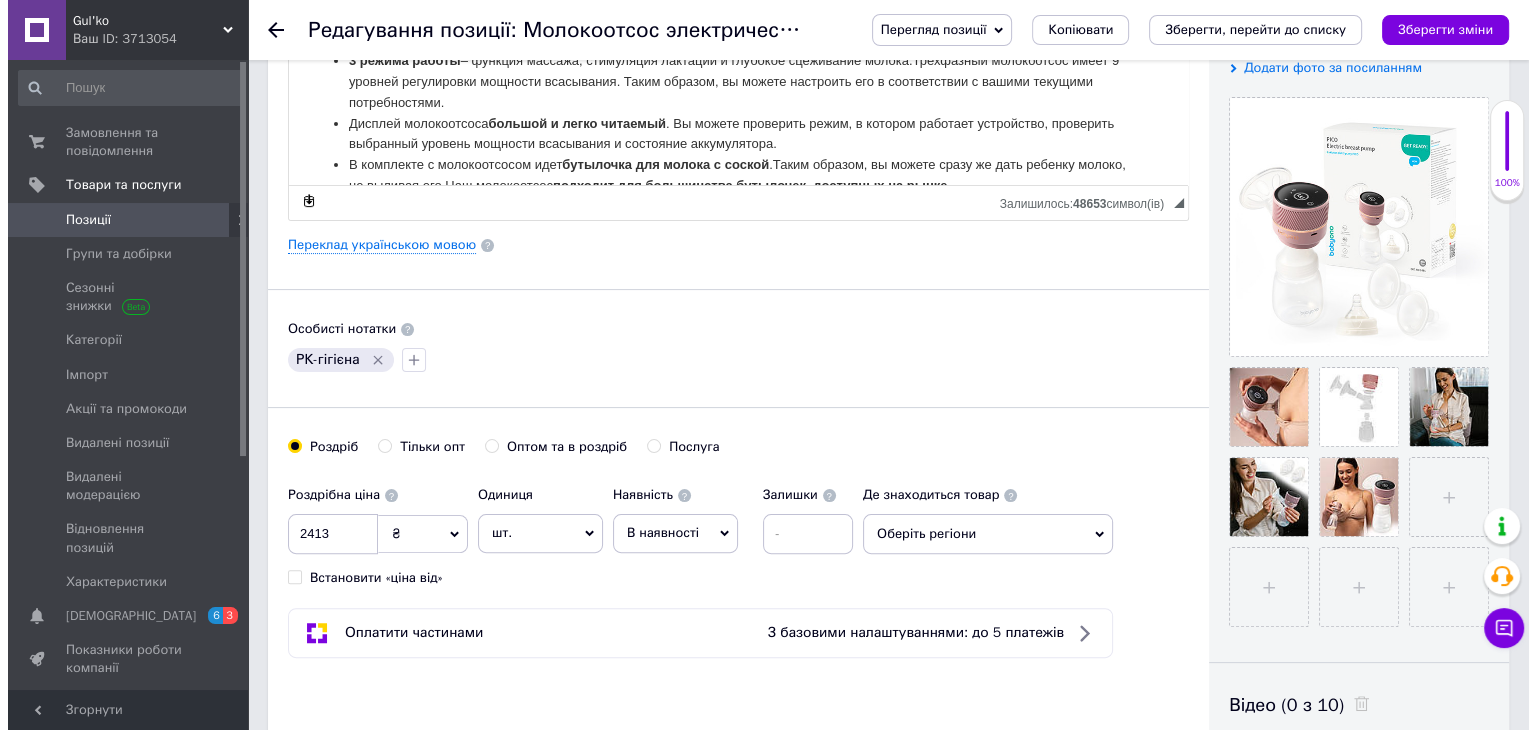 scroll, scrollTop: 100, scrollLeft: 0, axis: vertical 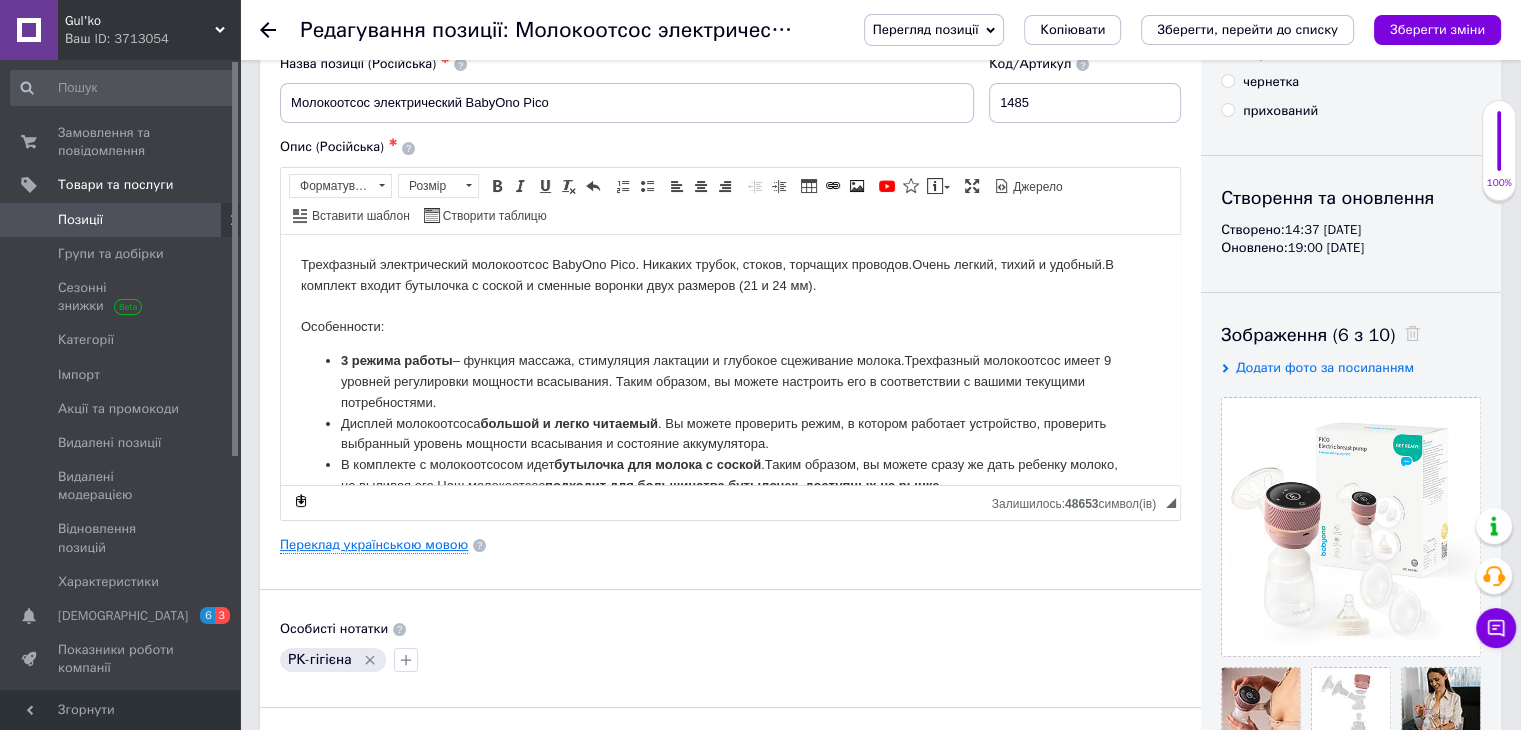 click on "Переклад українською мовою" at bounding box center (374, 545) 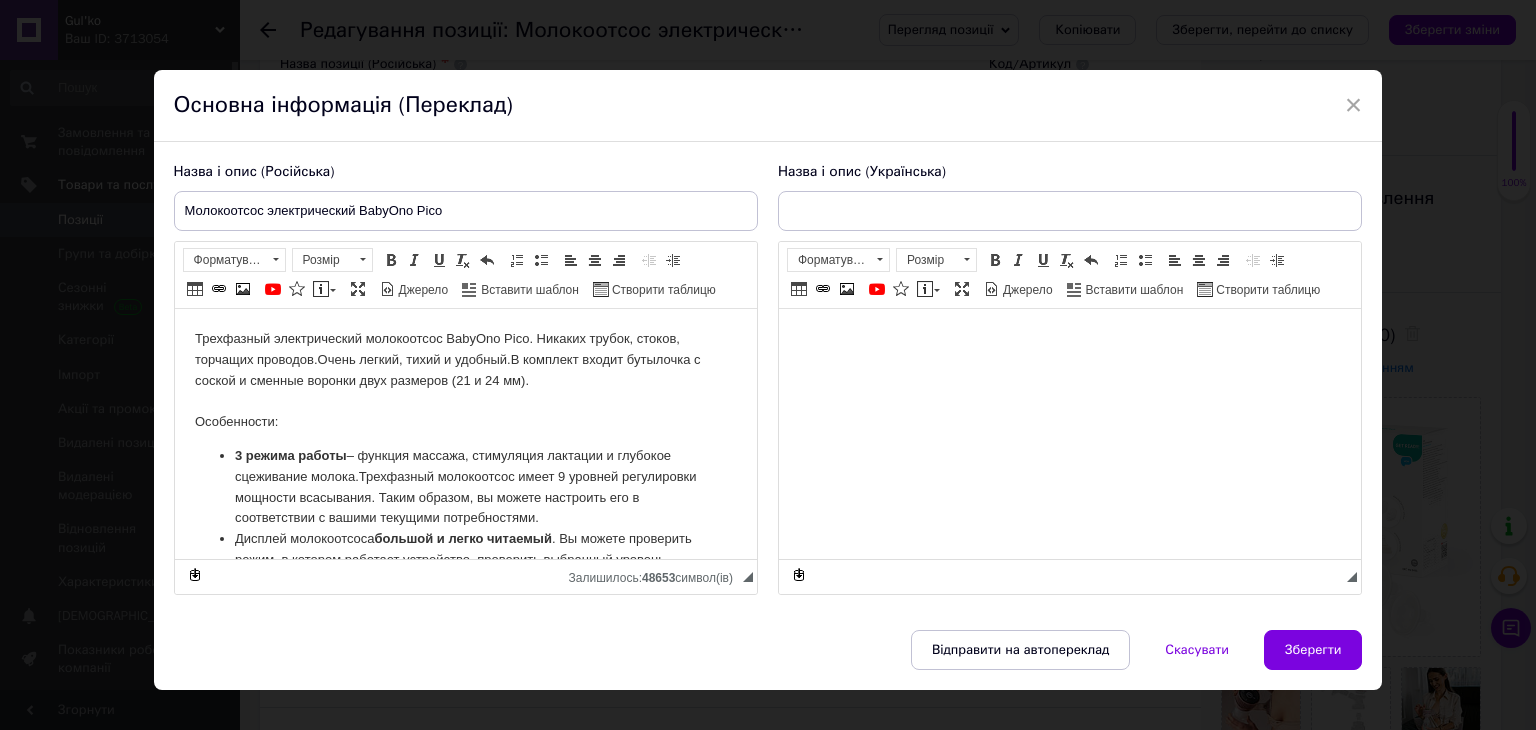 scroll, scrollTop: 0, scrollLeft: 0, axis: both 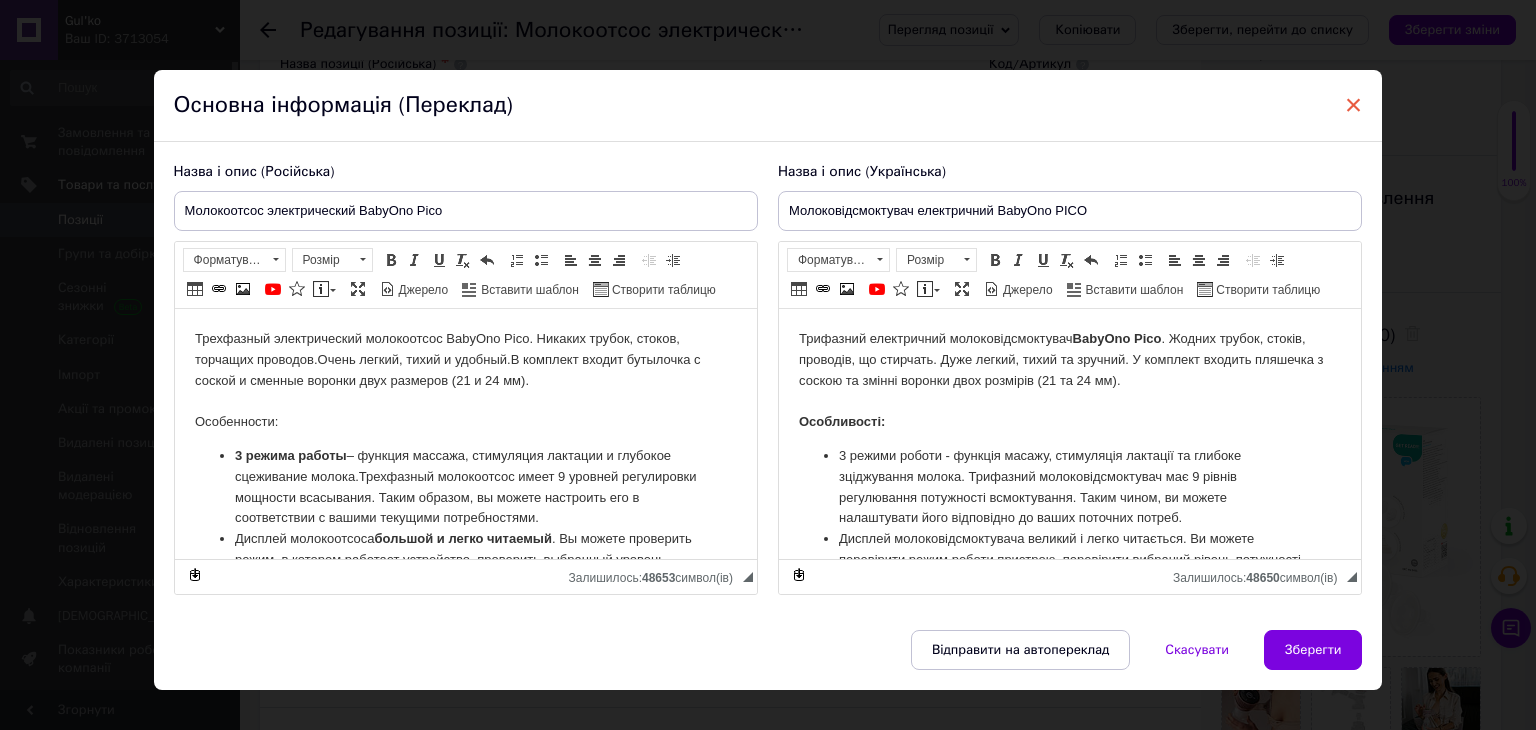 click on "×" at bounding box center [1354, 105] 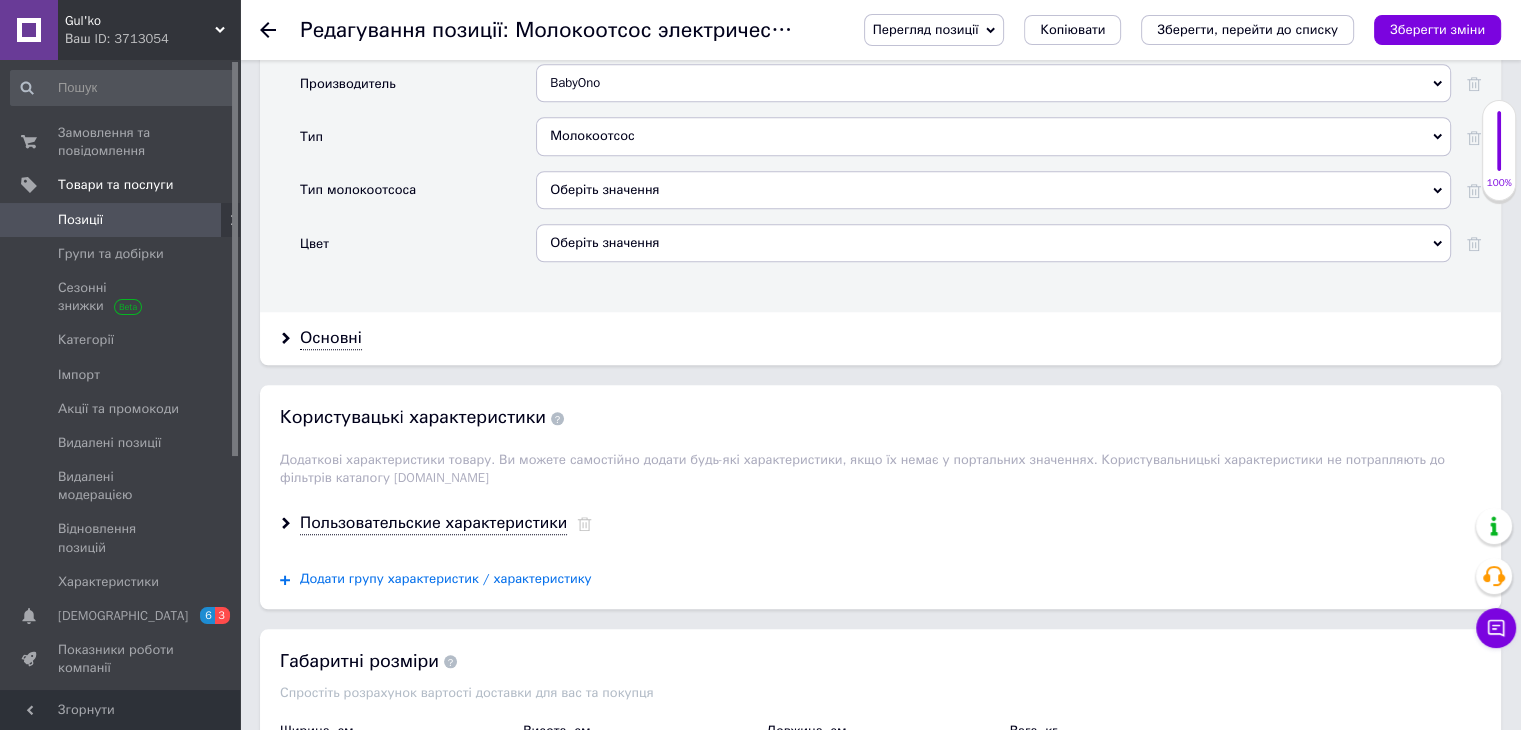 scroll, scrollTop: 2000, scrollLeft: 0, axis: vertical 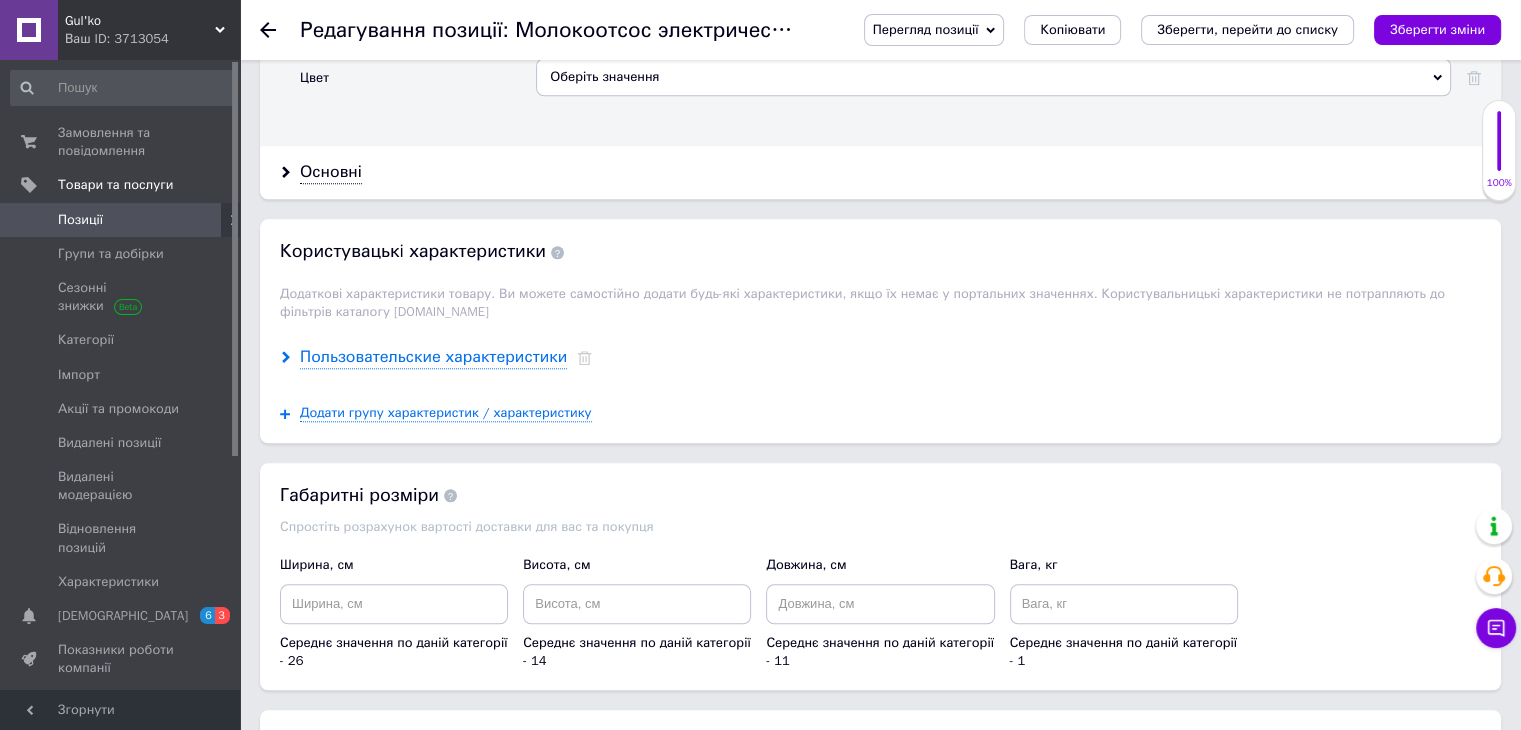 click on "Пользовательские характеристики" at bounding box center [433, 357] 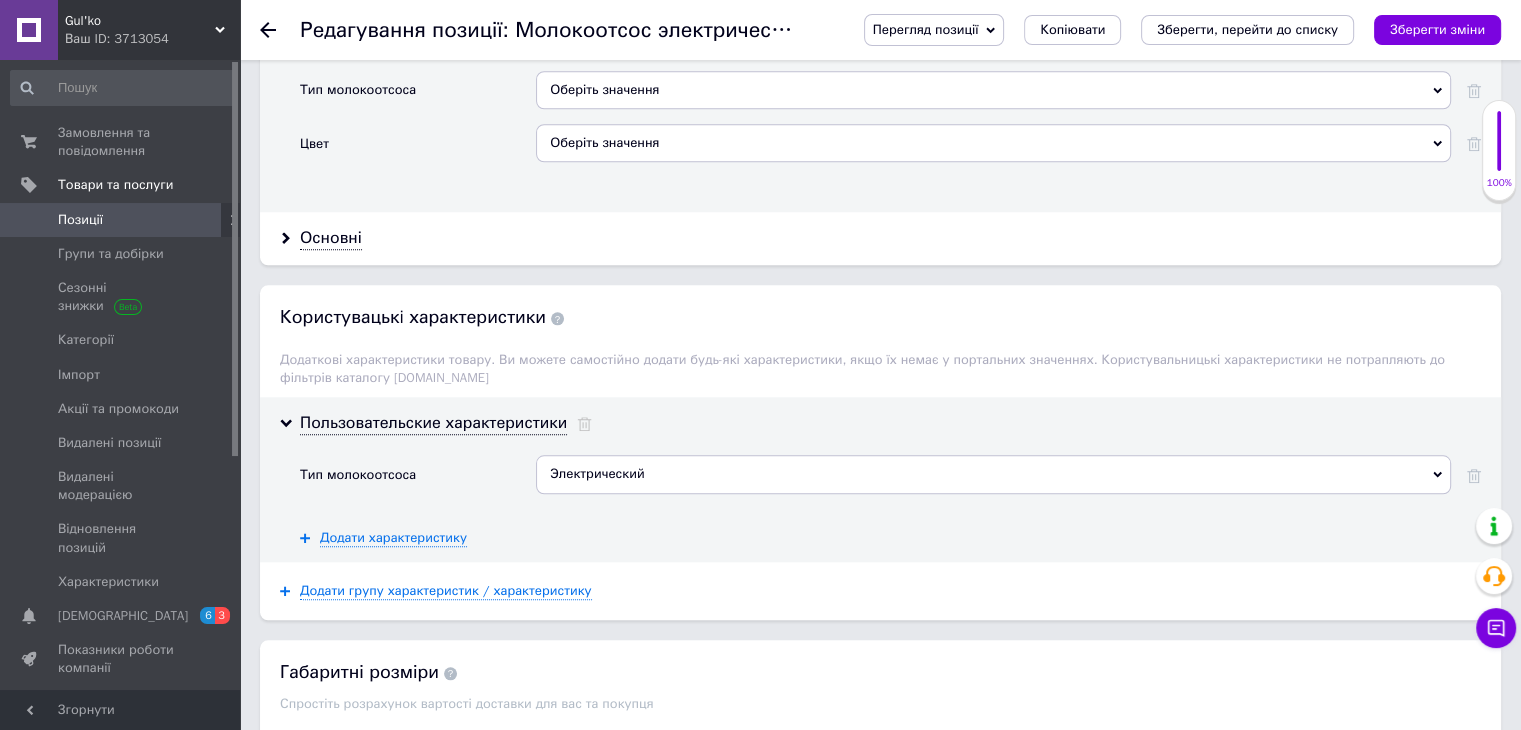 scroll, scrollTop: 1900, scrollLeft: 0, axis: vertical 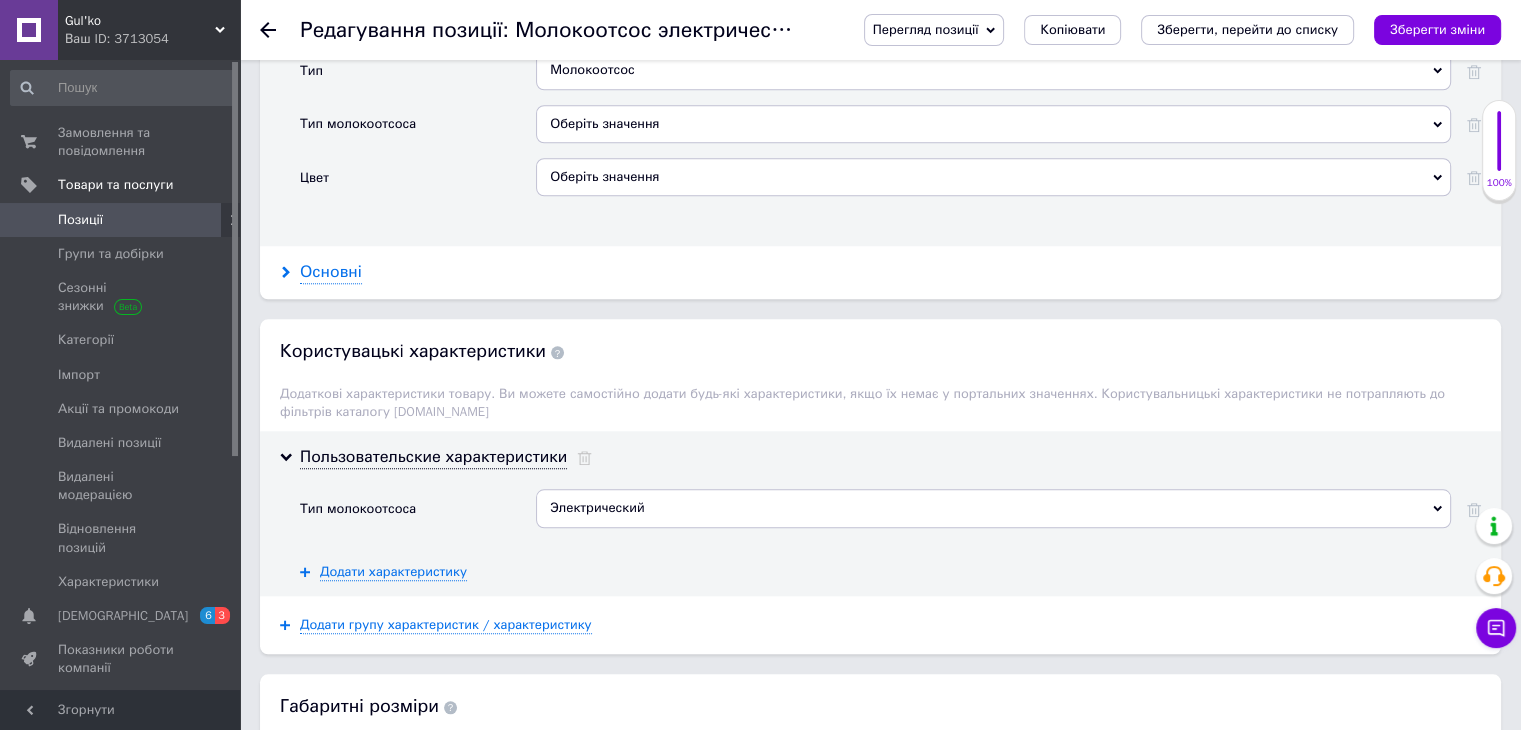 click on "Основні" at bounding box center (331, 272) 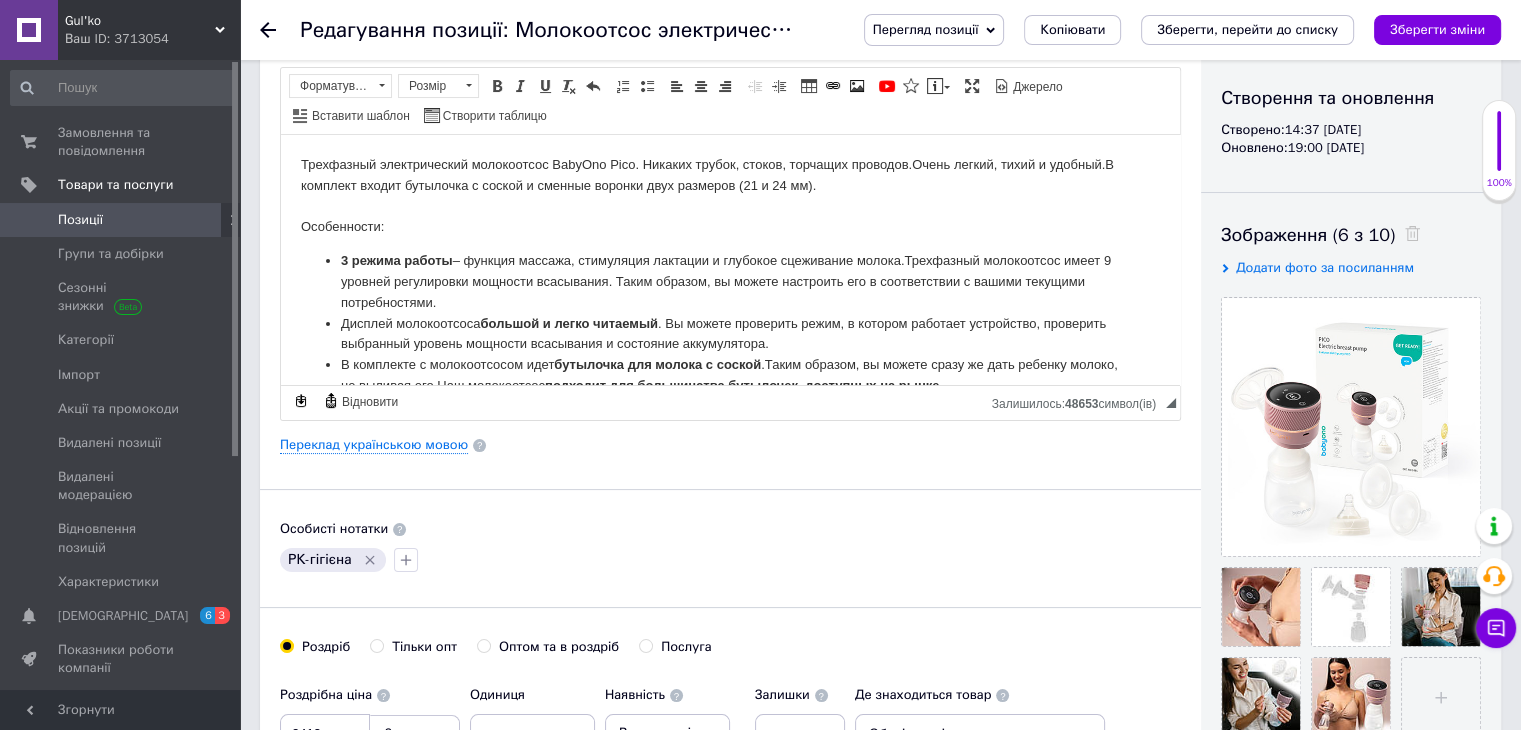 scroll, scrollTop: 255, scrollLeft: 0, axis: vertical 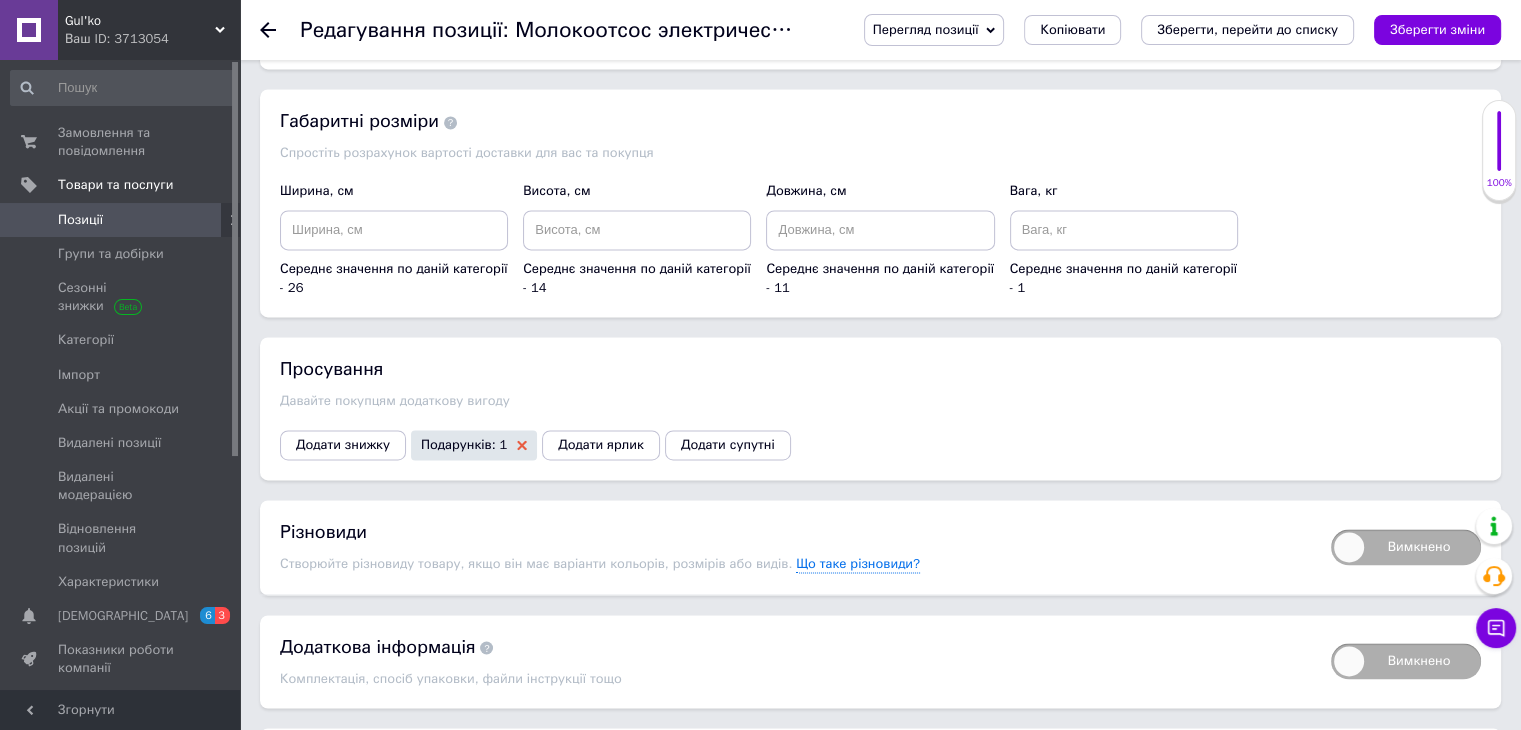 click 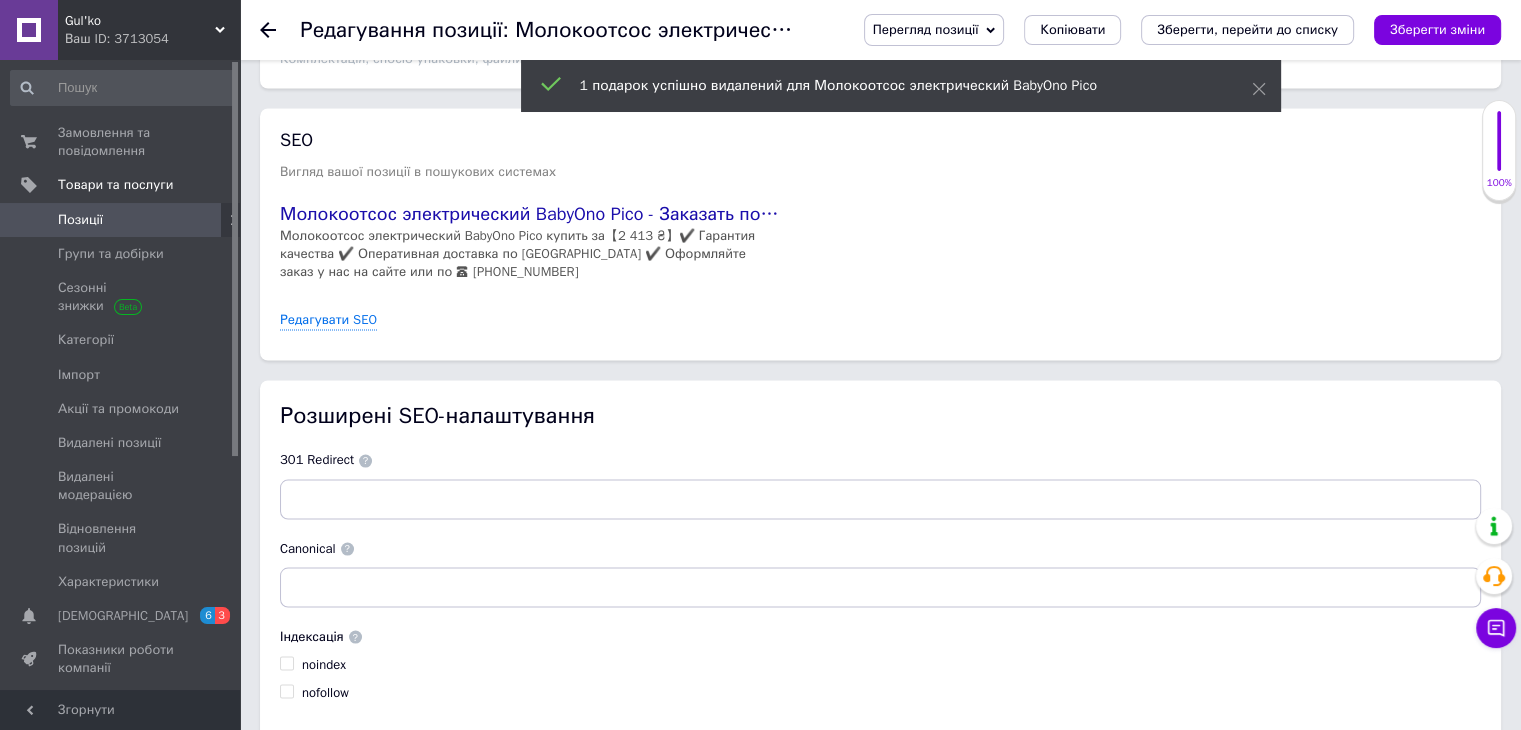 scroll, scrollTop: 3664, scrollLeft: 0, axis: vertical 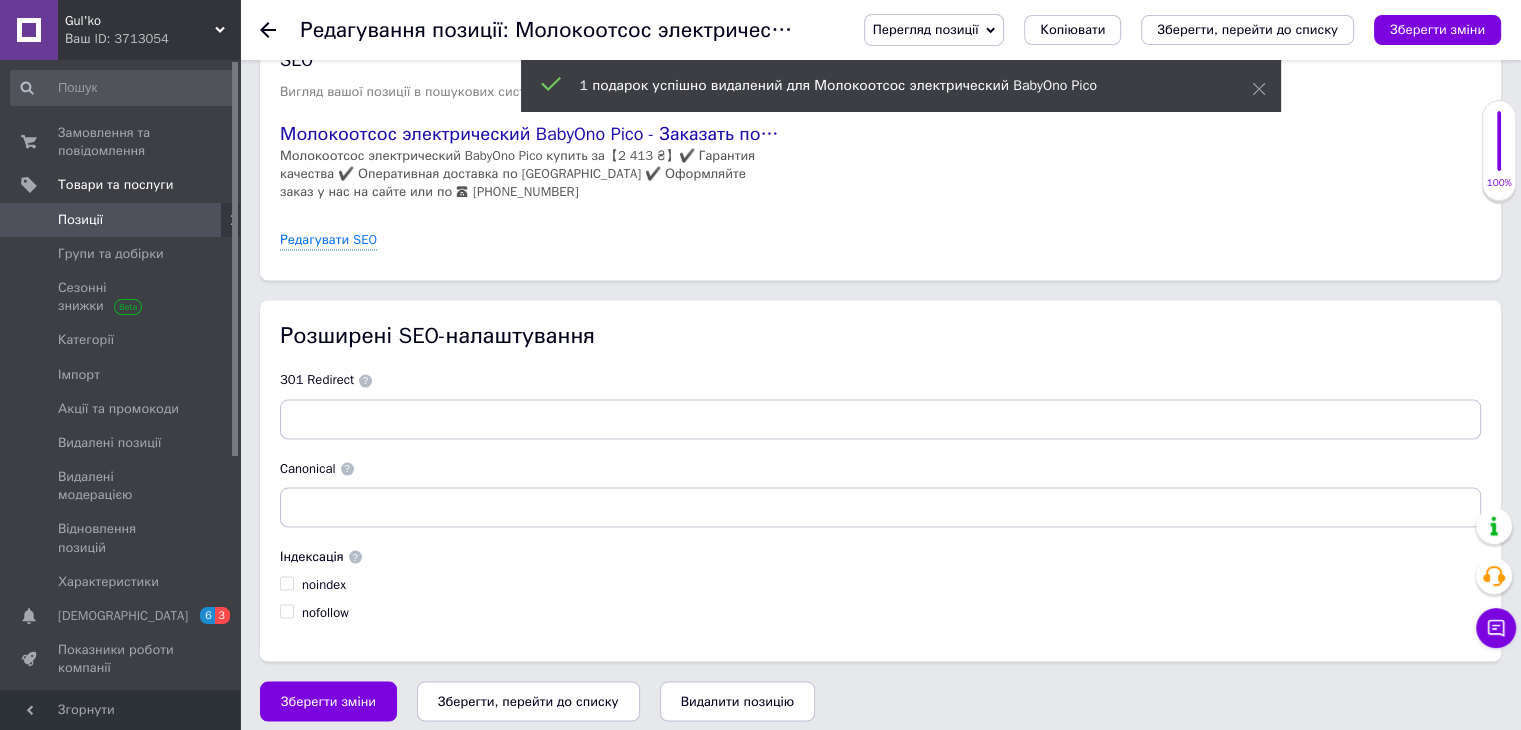 click on "Зберегти, перейти до списку" at bounding box center [528, 700] 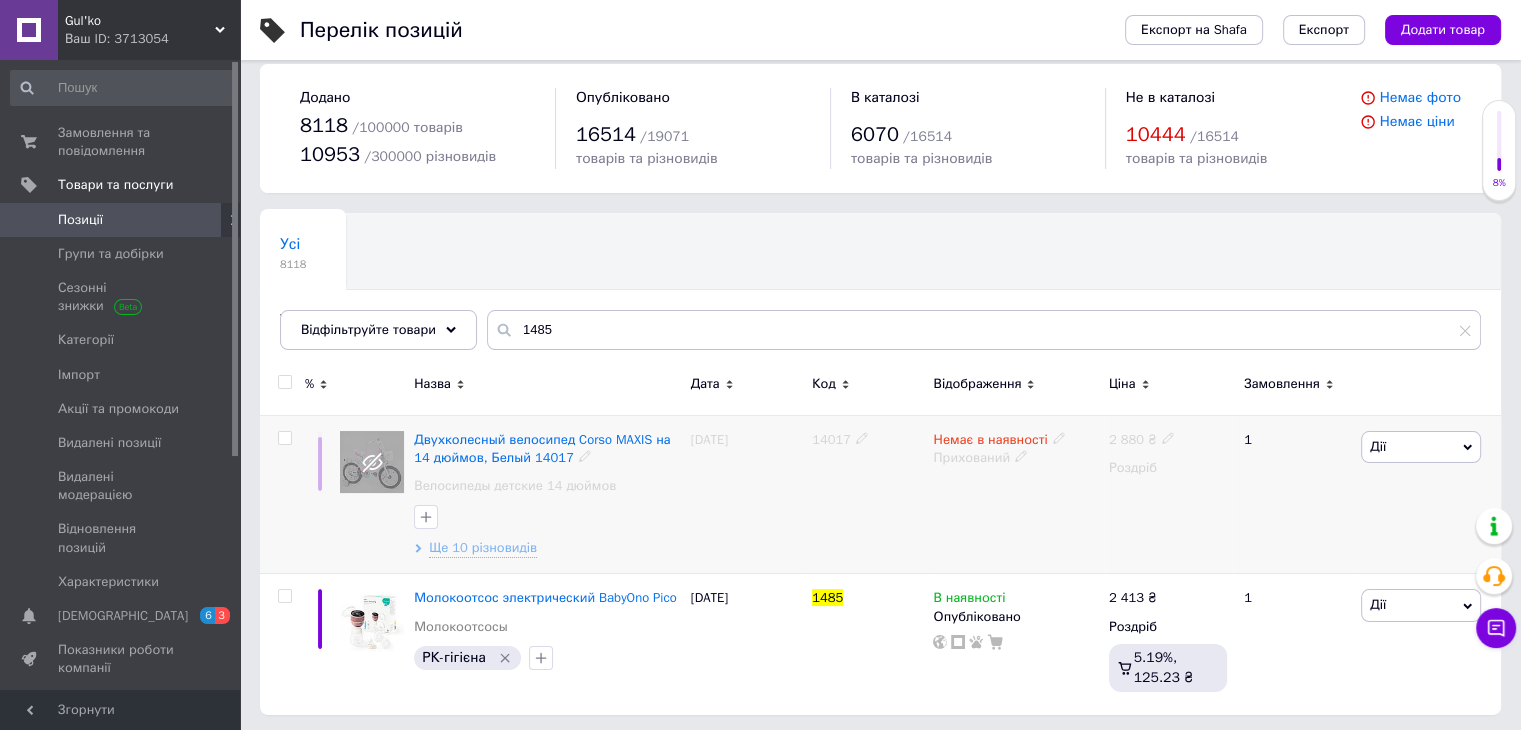scroll, scrollTop: 20, scrollLeft: 0, axis: vertical 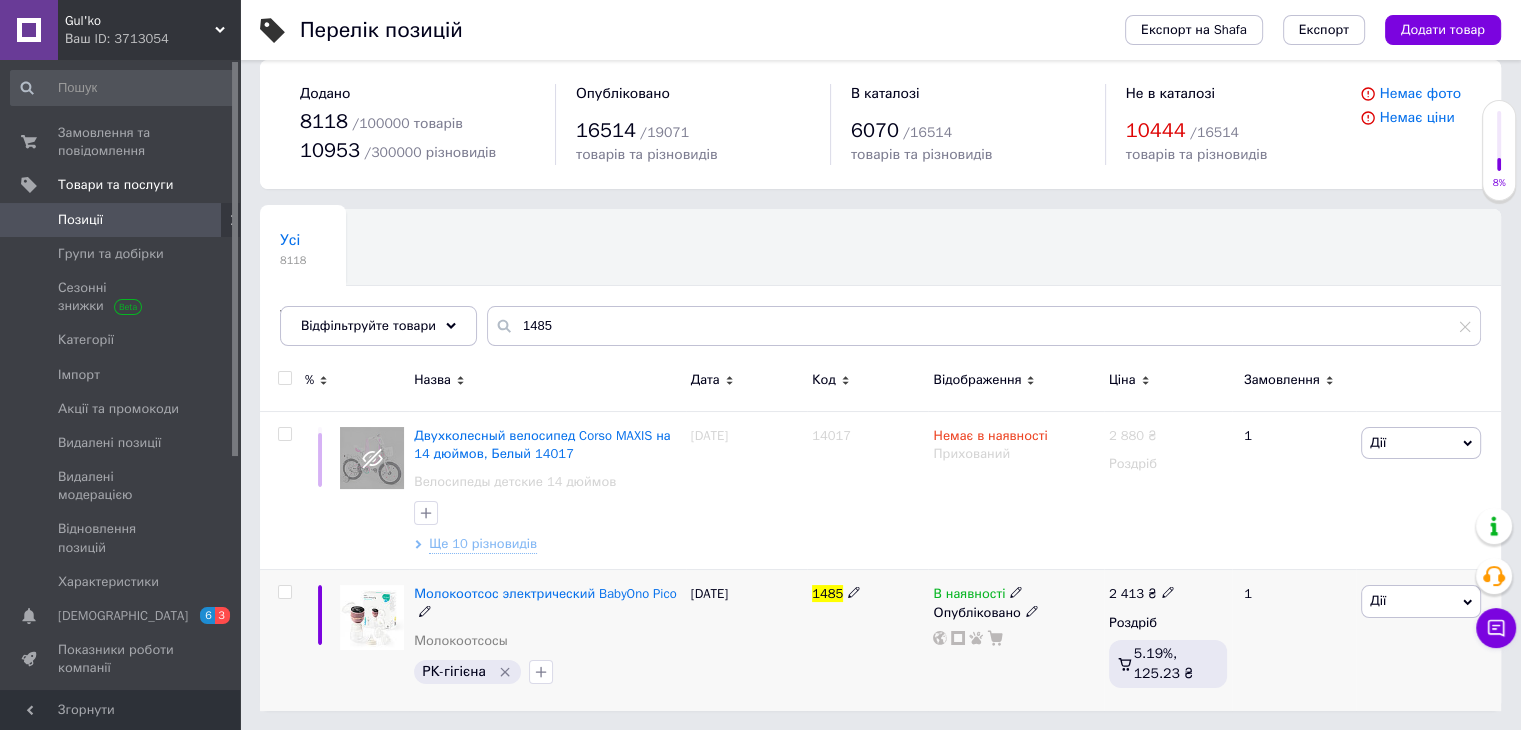 click at bounding box center [372, 617] 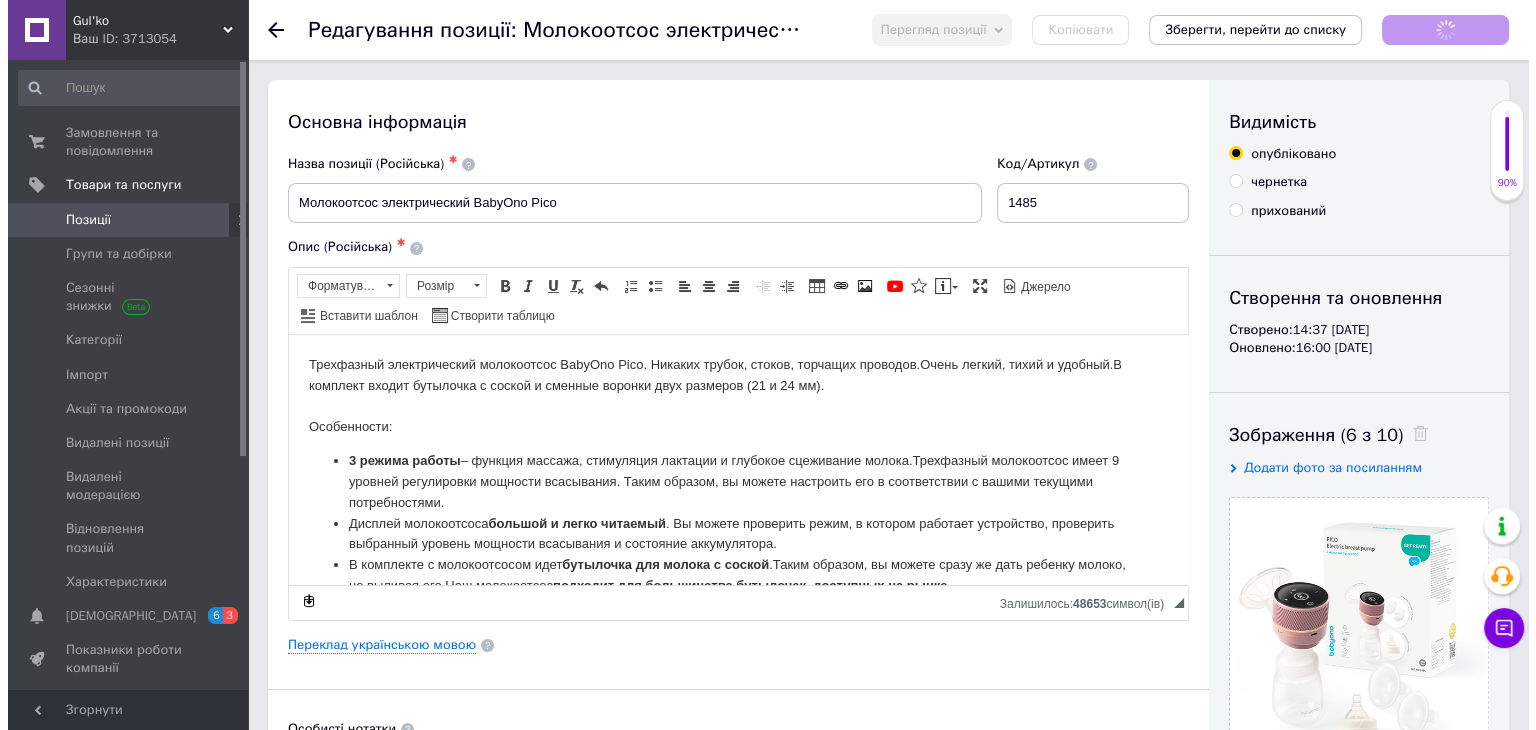 scroll, scrollTop: 0, scrollLeft: 0, axis: both 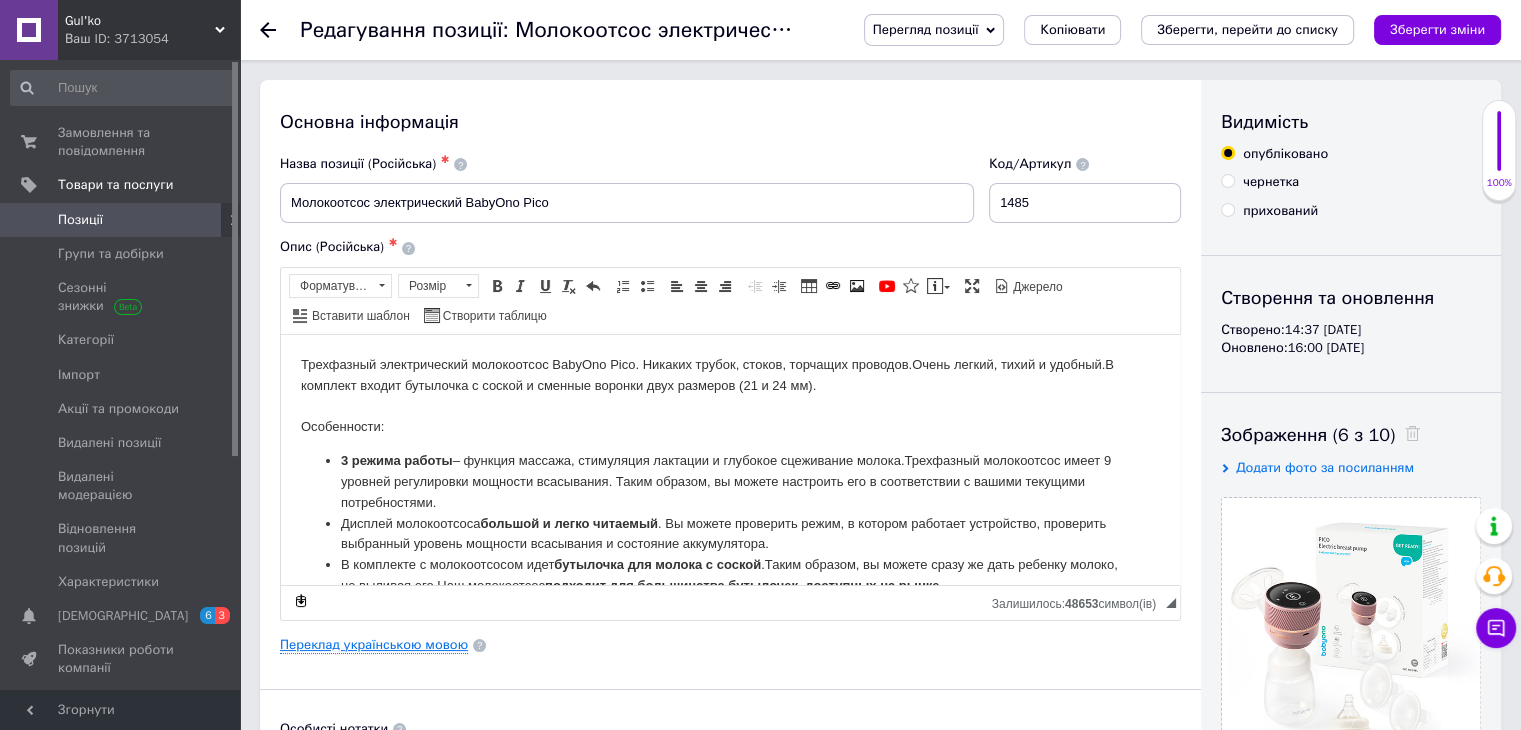 click on "Переклад українською мовою" at bounding box center [374, 645] 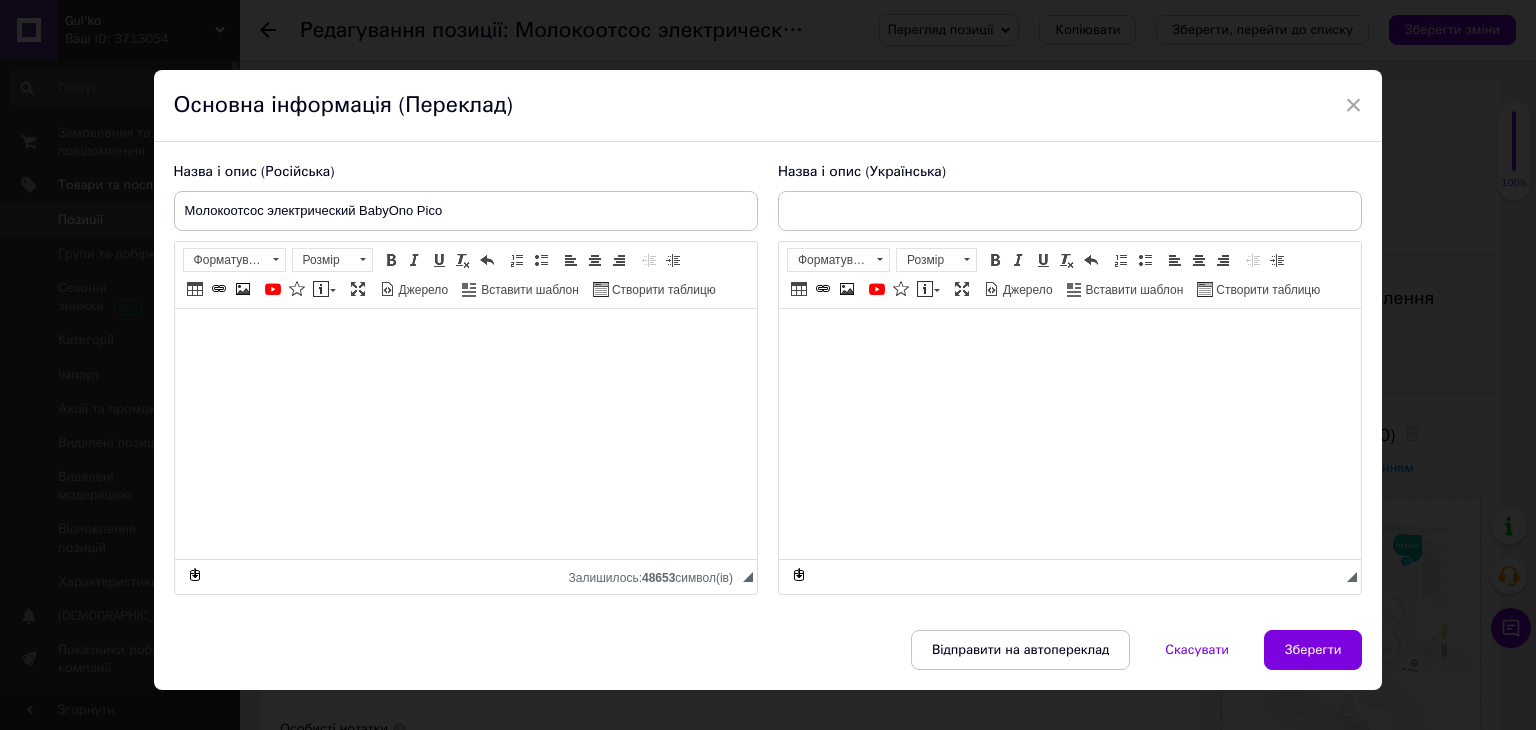 type on "Молоковідсмоктувач електричний BabyOno PICO" 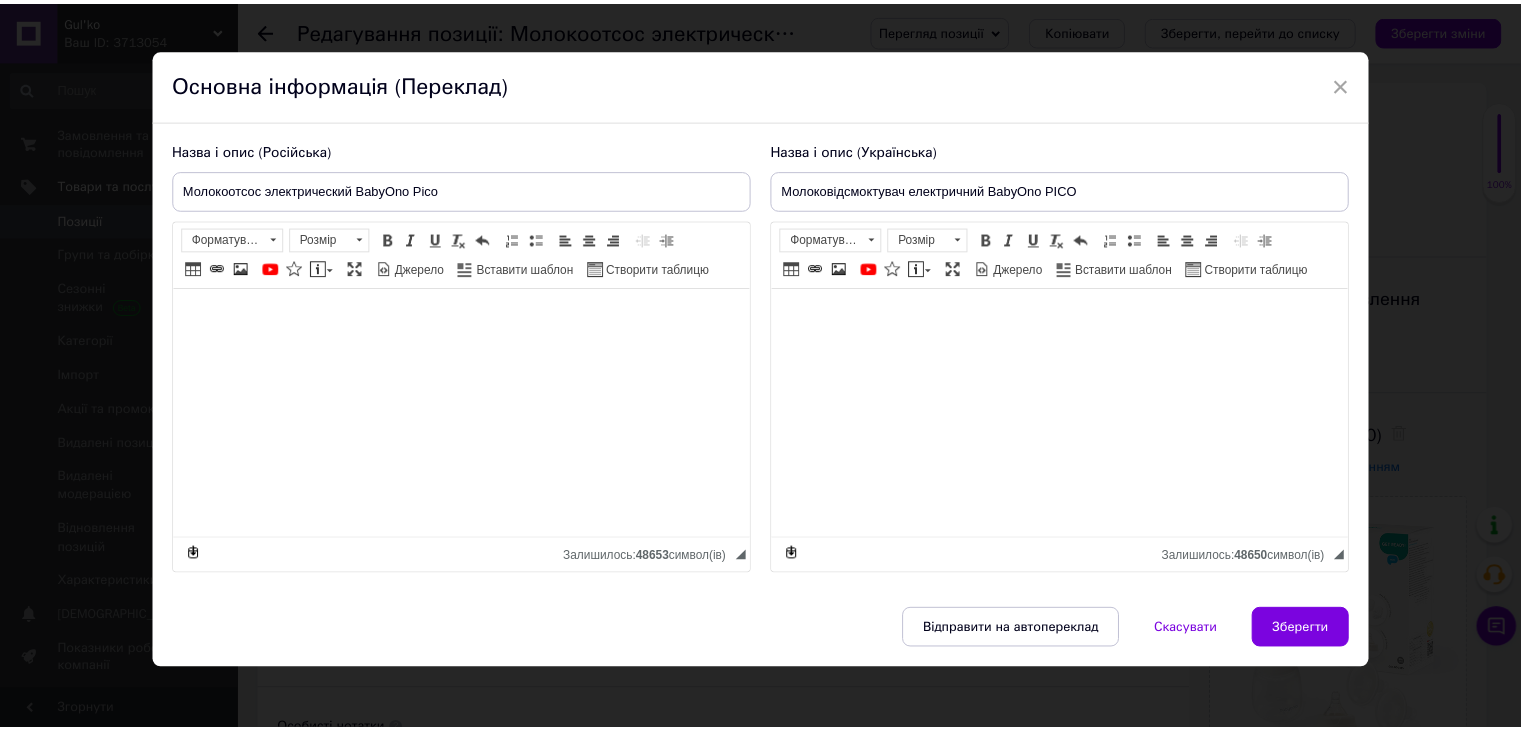 scroll, scrollTop: 28, scrollLeft: 0, axis: vertical 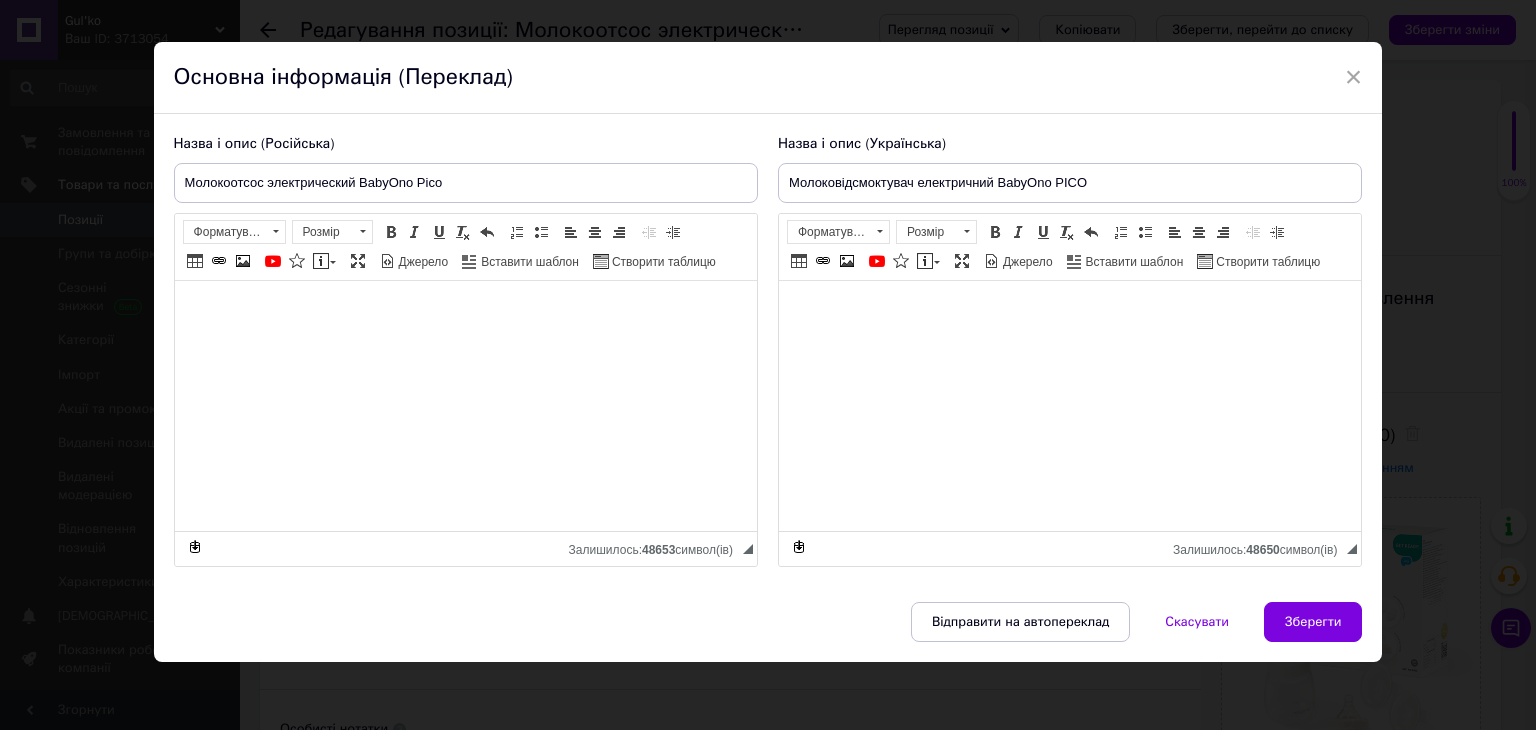 click on "×" at bounding box center (1354, 77) 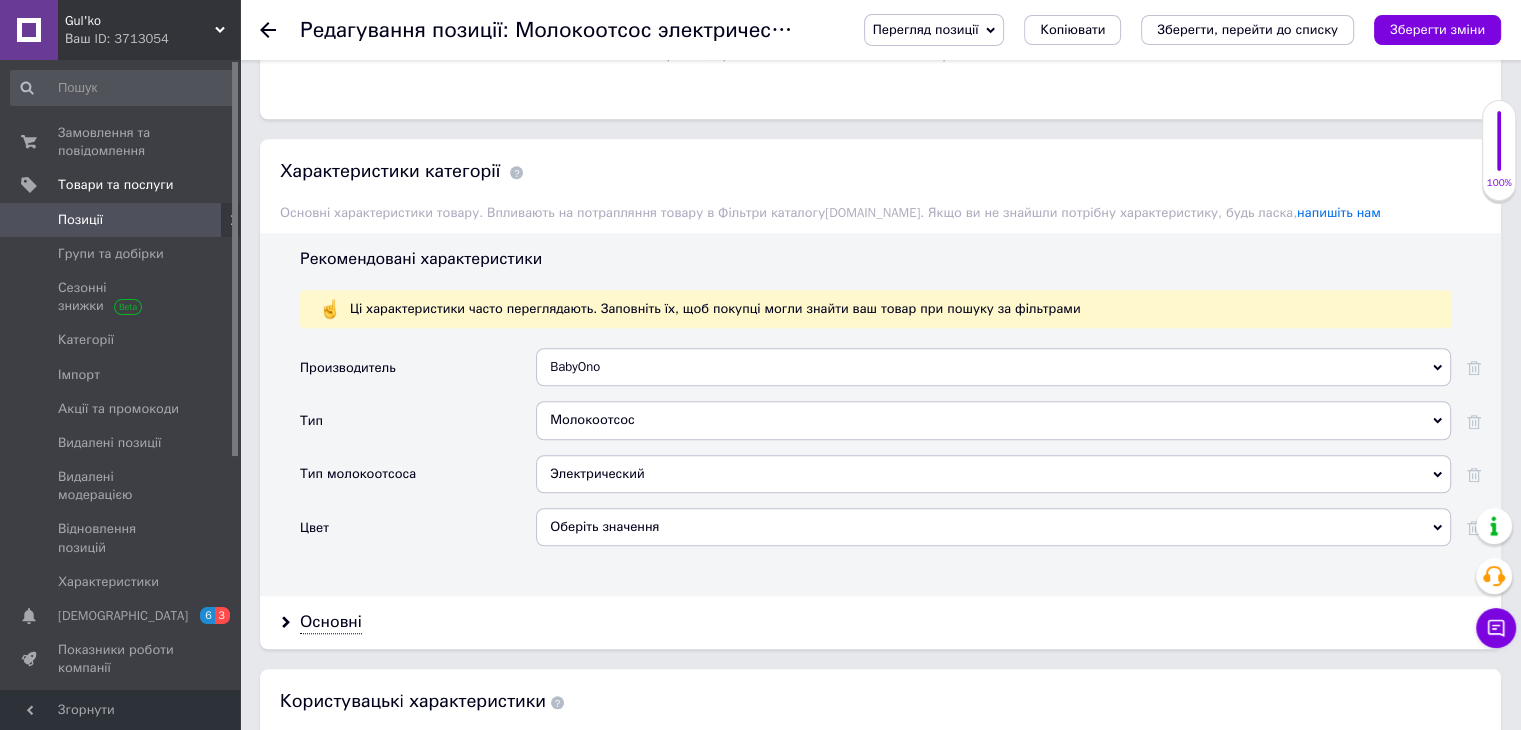 scroll, scrollTop: 1700, scrollLeft: 0, axis: vertical 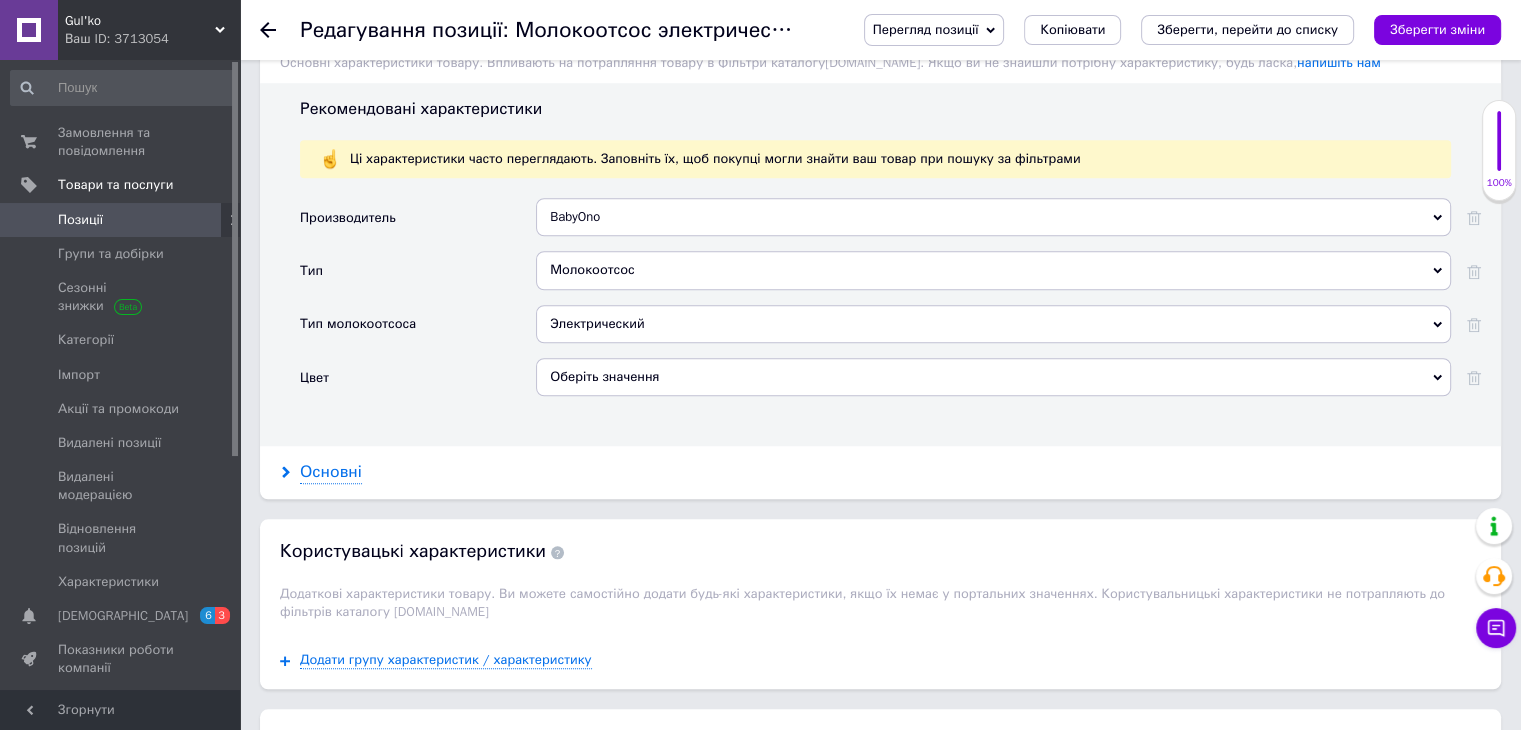 click on "Основні" at bounding box center [331, 472] 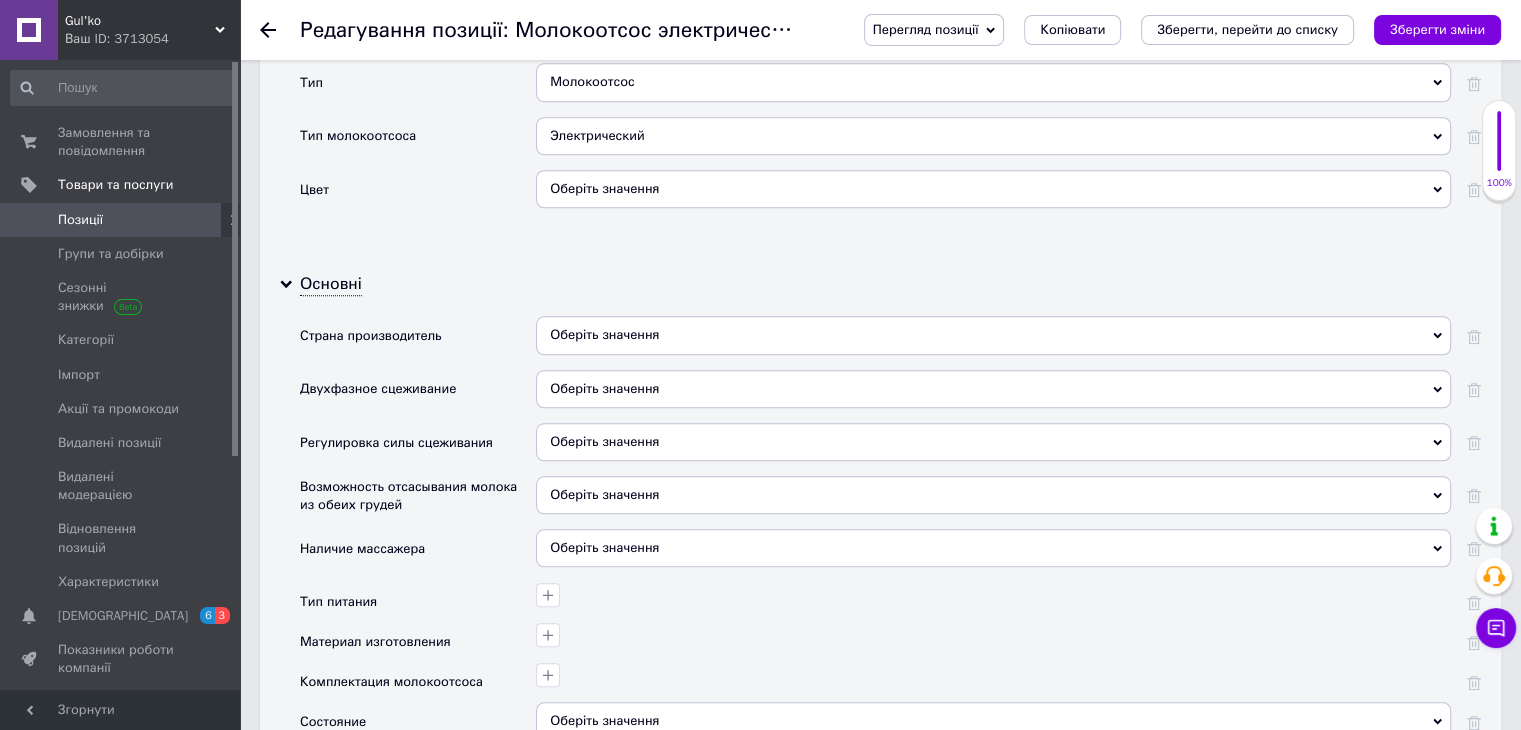 scroll, scrollTop: 1900, scrollLeft: 0, axis: vertical 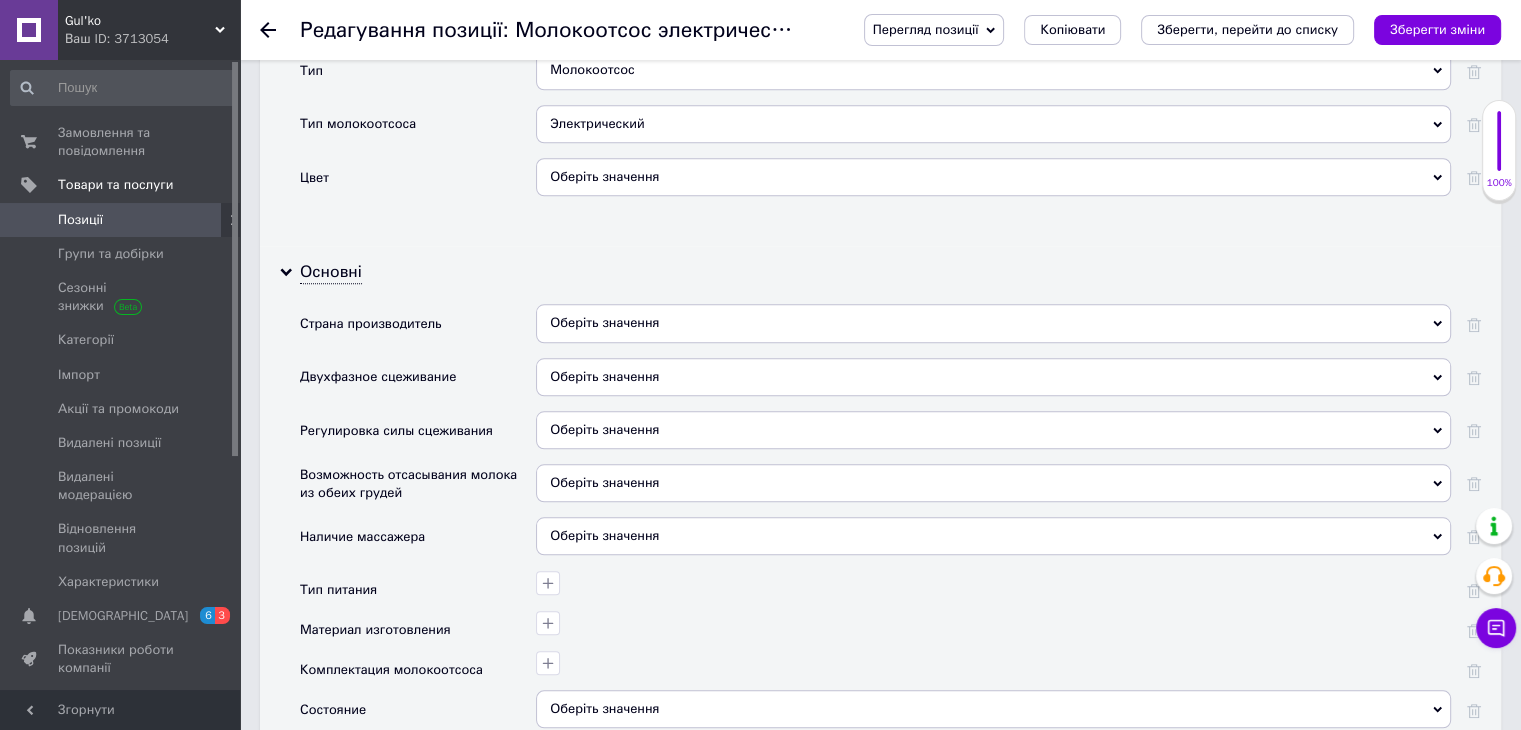click on "Оберіть значення" at bounding box center [993, 323] 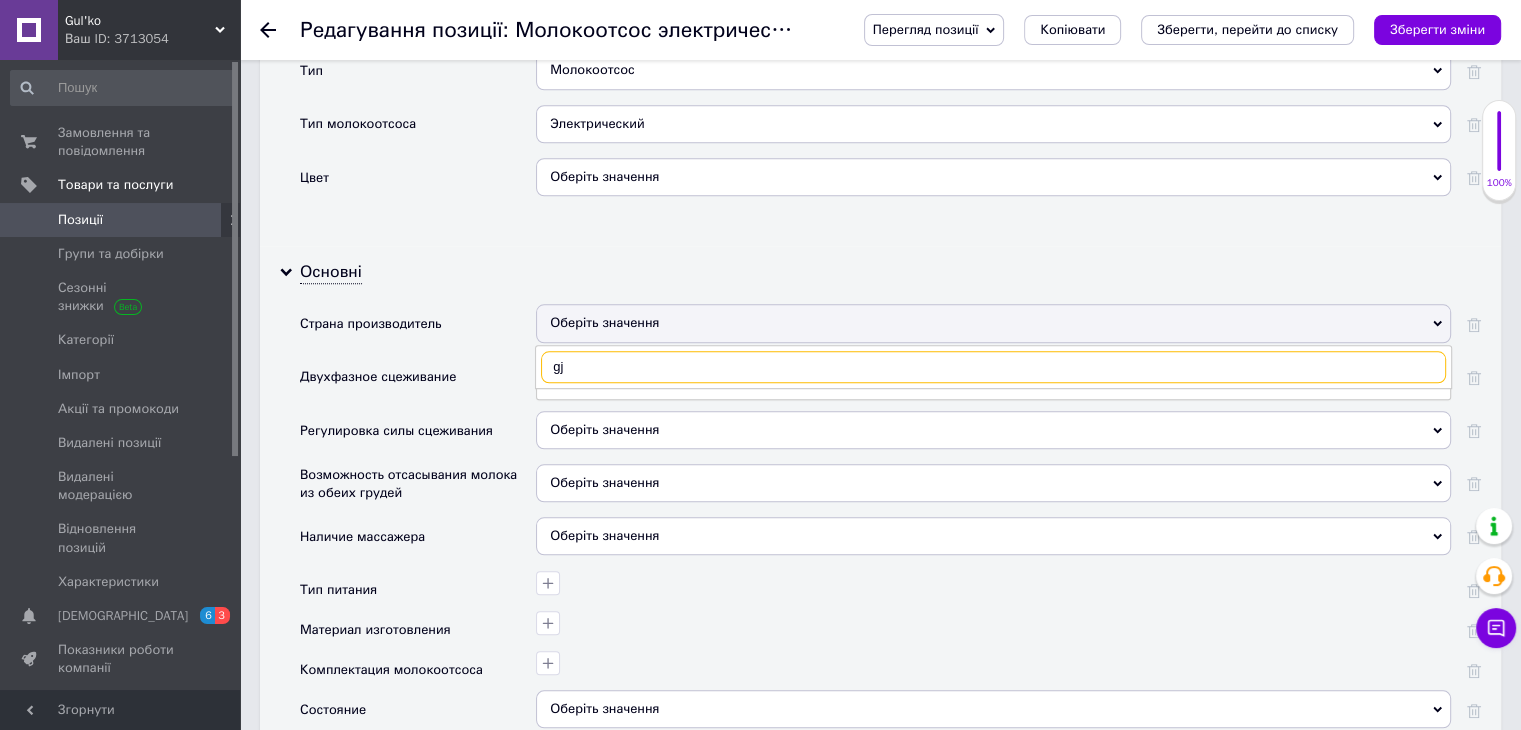 type on "g" 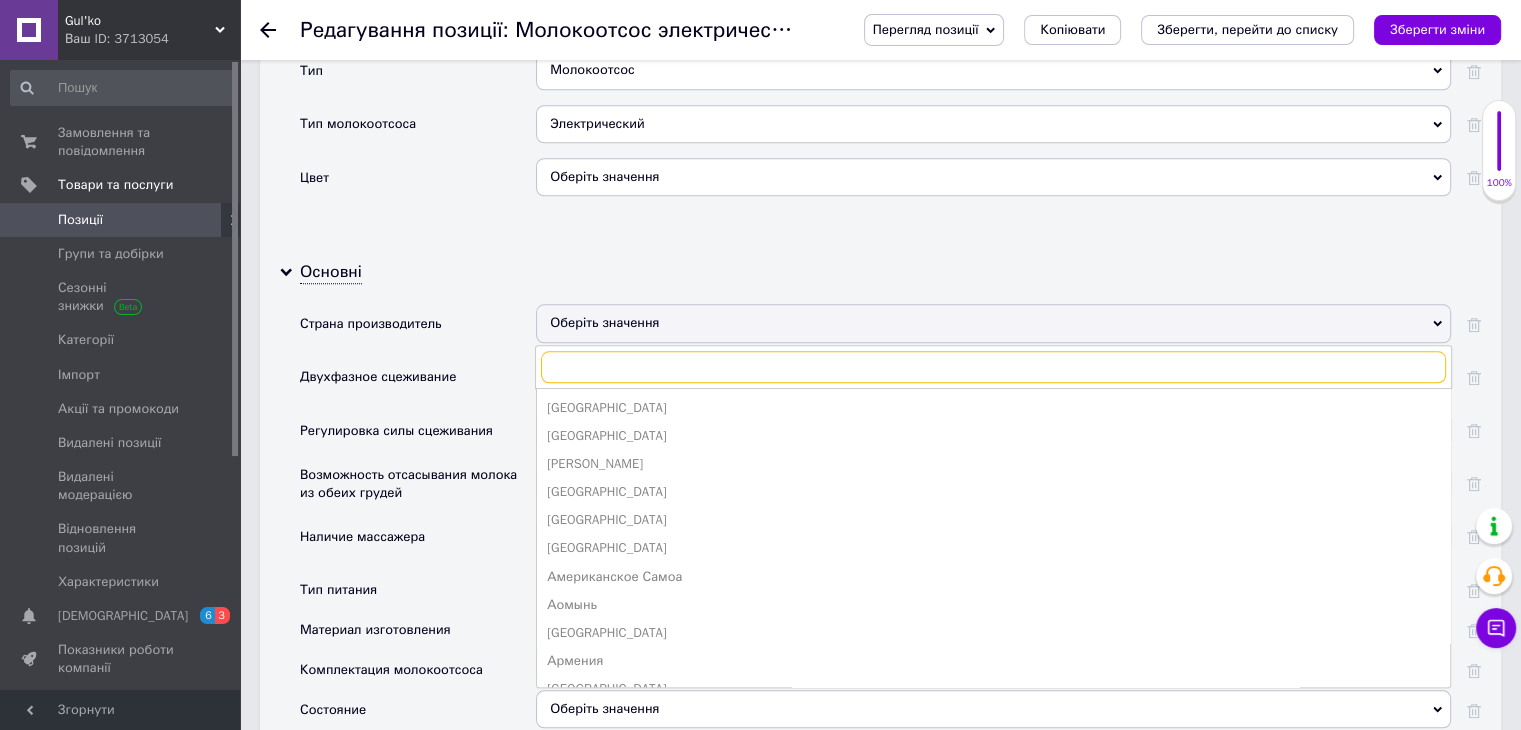 type on "о" 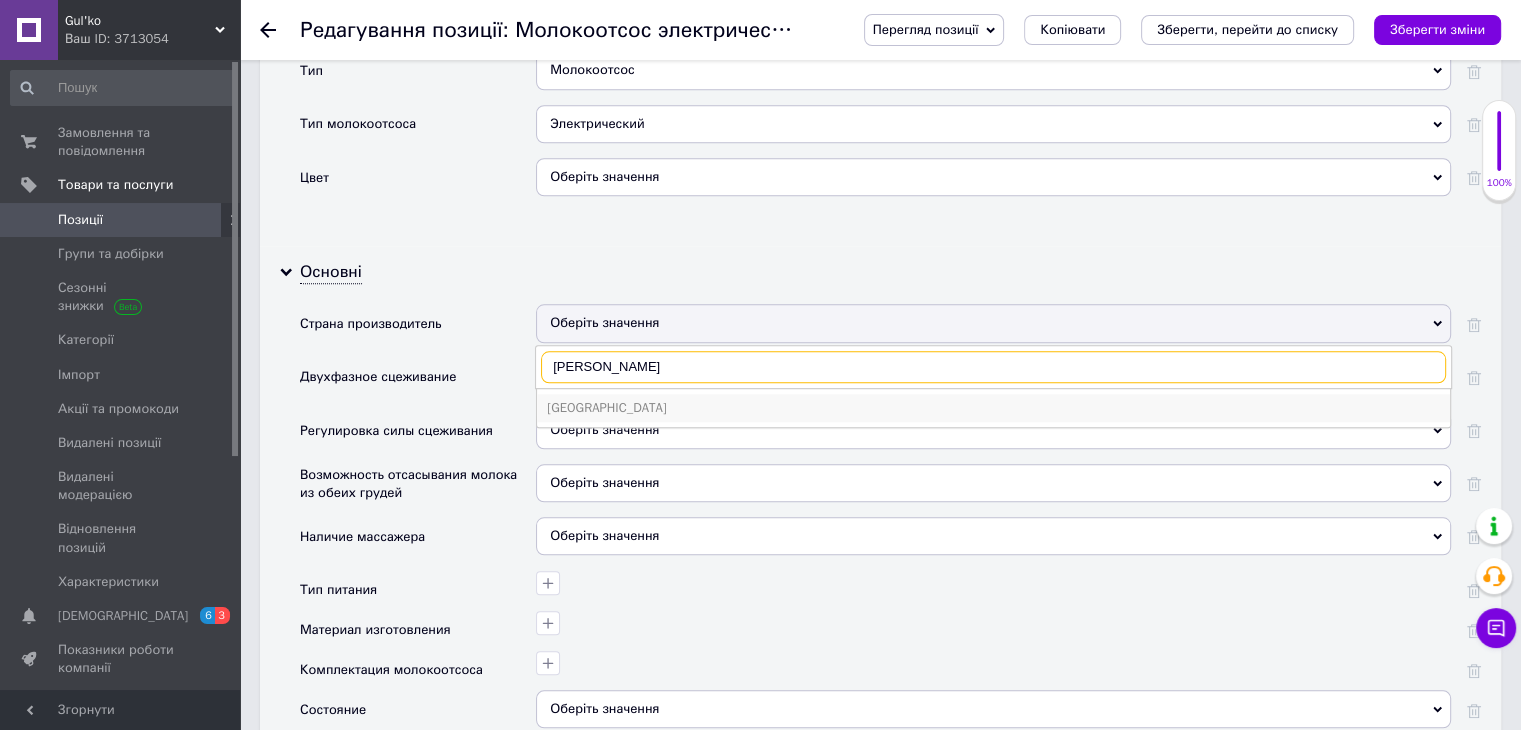 type on "поль" 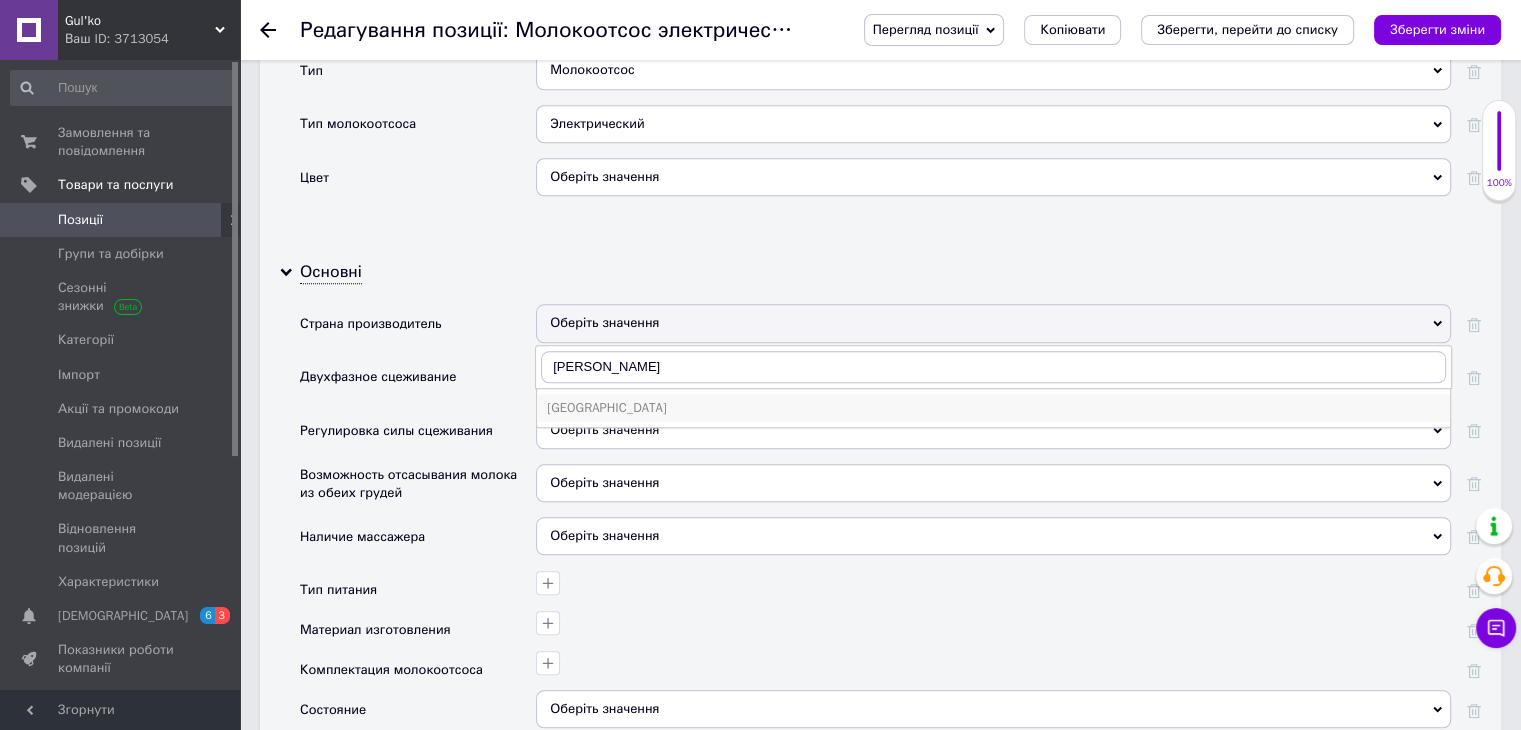 click on "Польша" at bounding box center (993, 408) 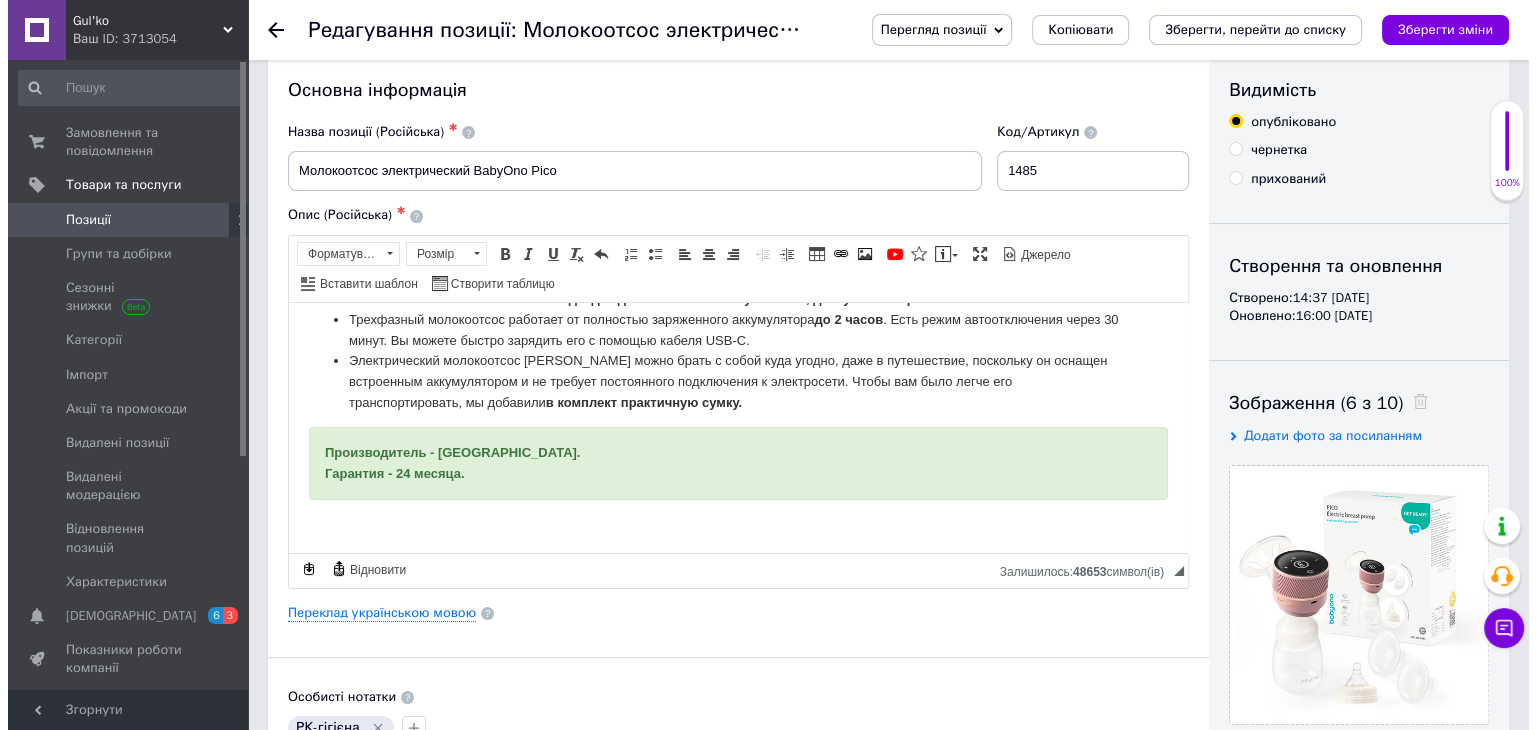 scroll, scrollTop: 0, scrollLeft: 0, axis: both 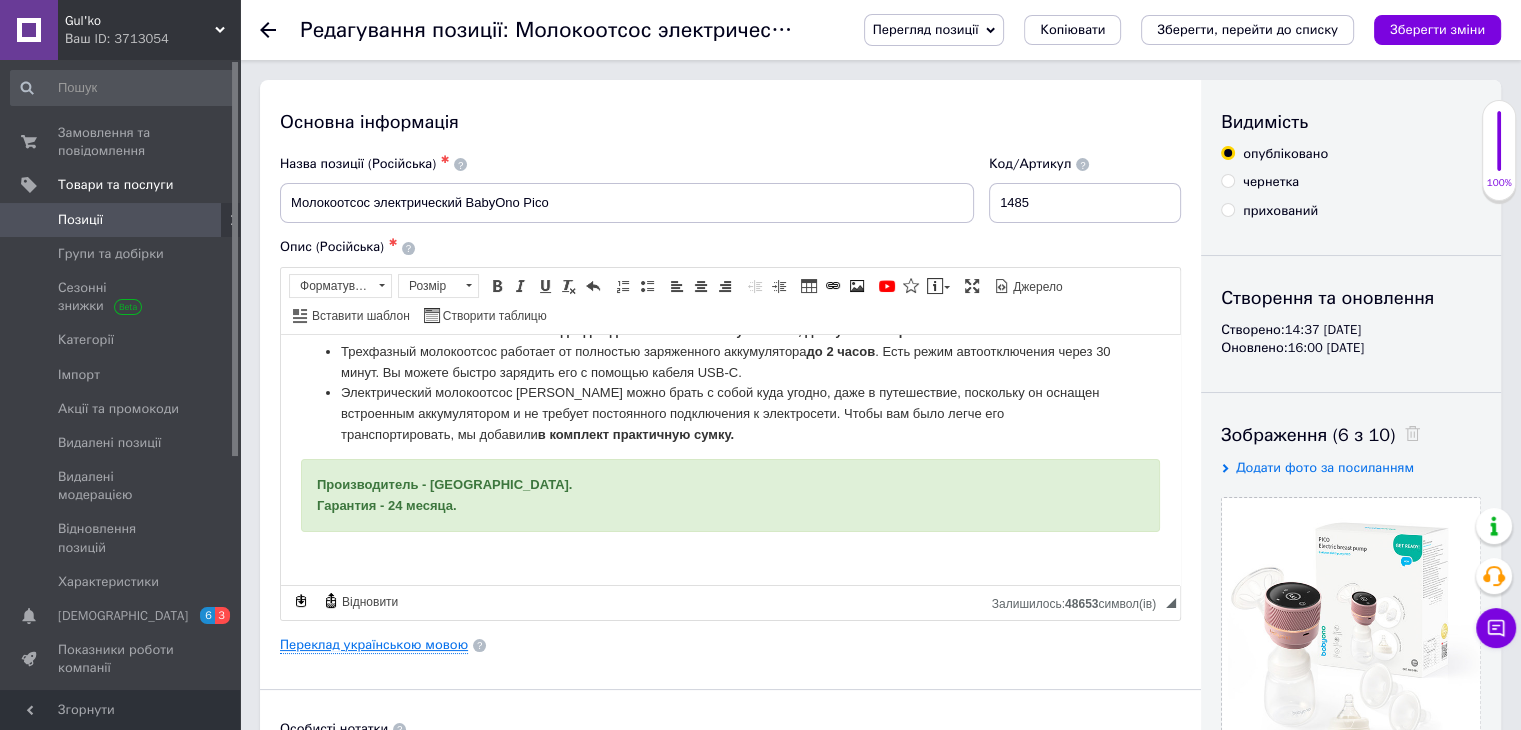 click on "Переклад українською мовою" at bounding box center [374, 645] 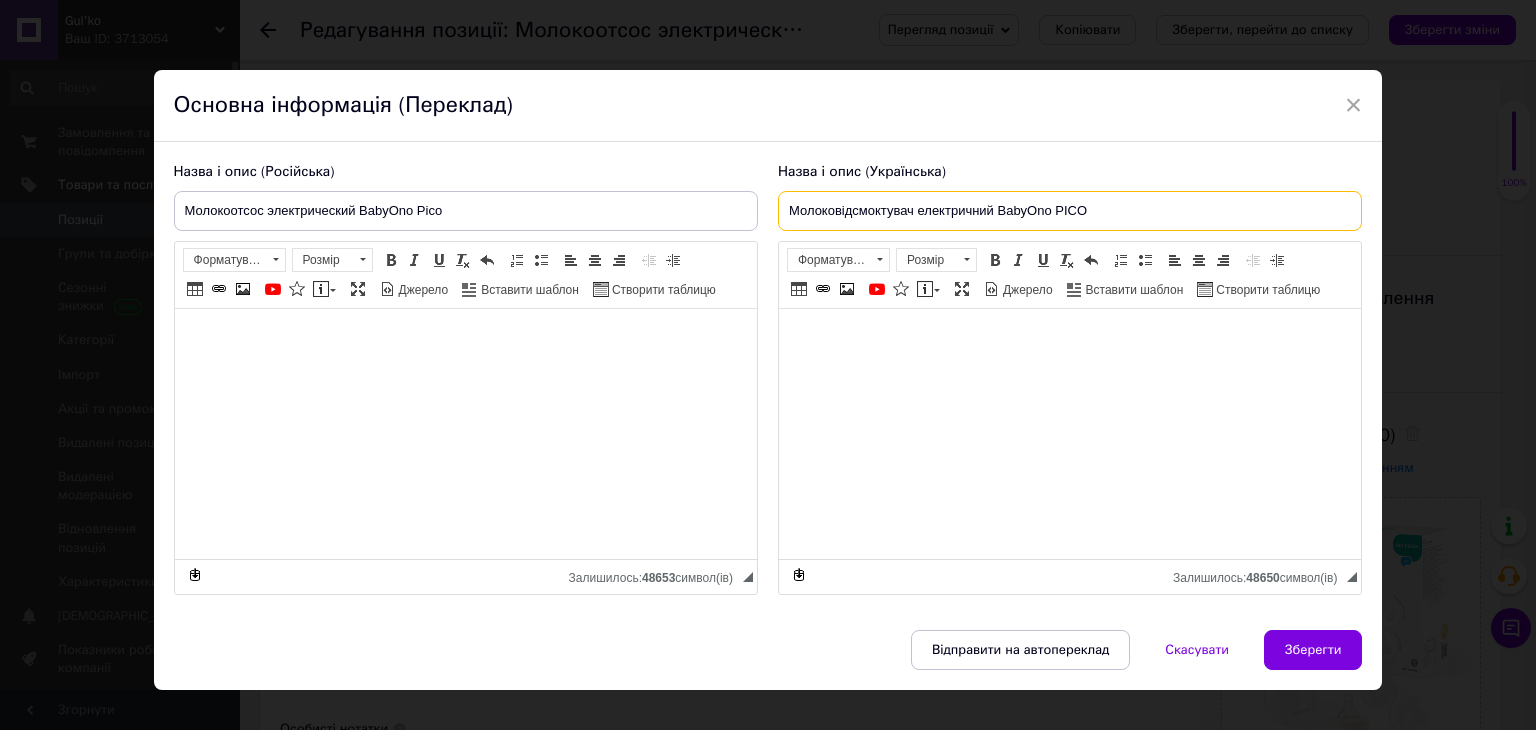 drag, startPoint x: 781, startPoint y: 206, endPoint x: 1101, endPoint y: 202, distance: 320.025 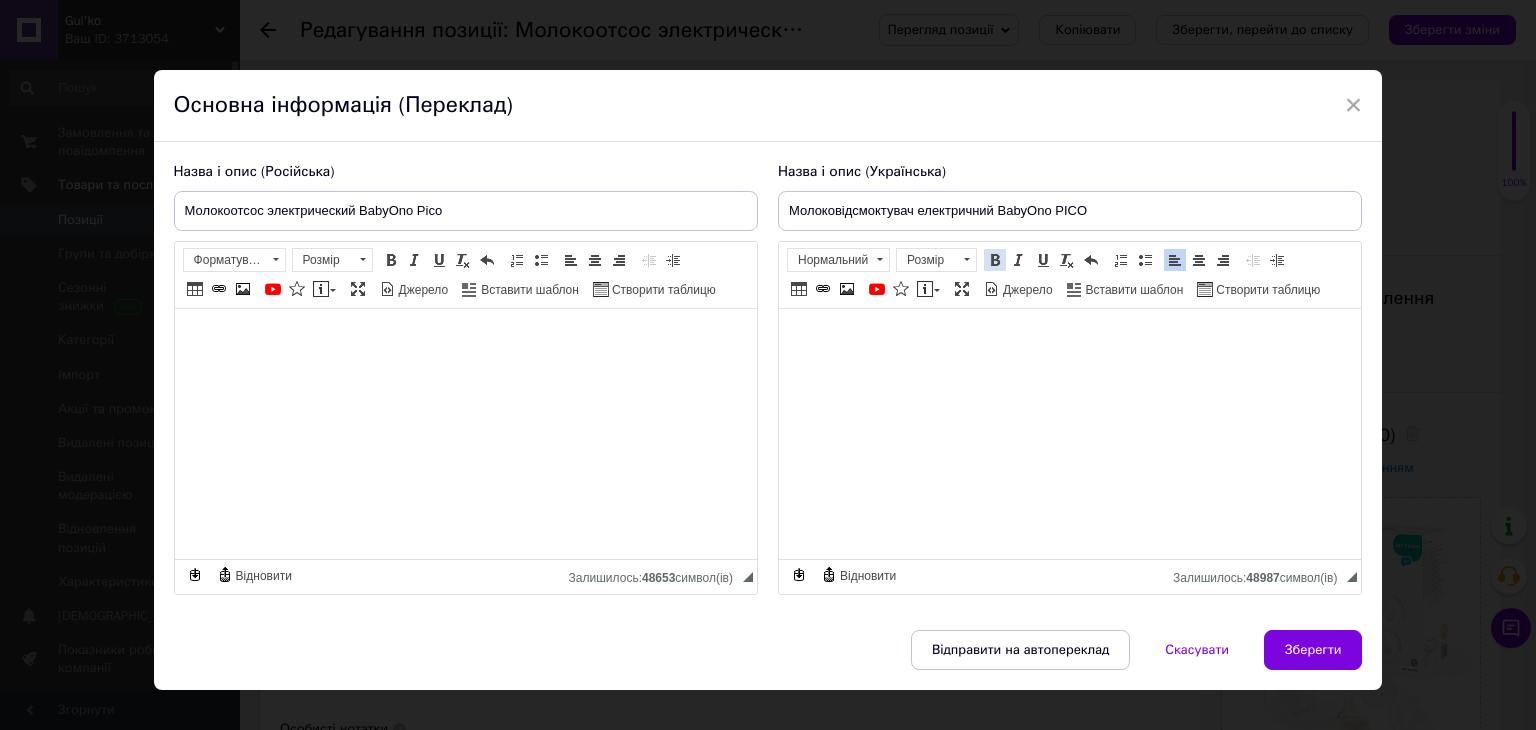 click at bounding box center [995, 260] 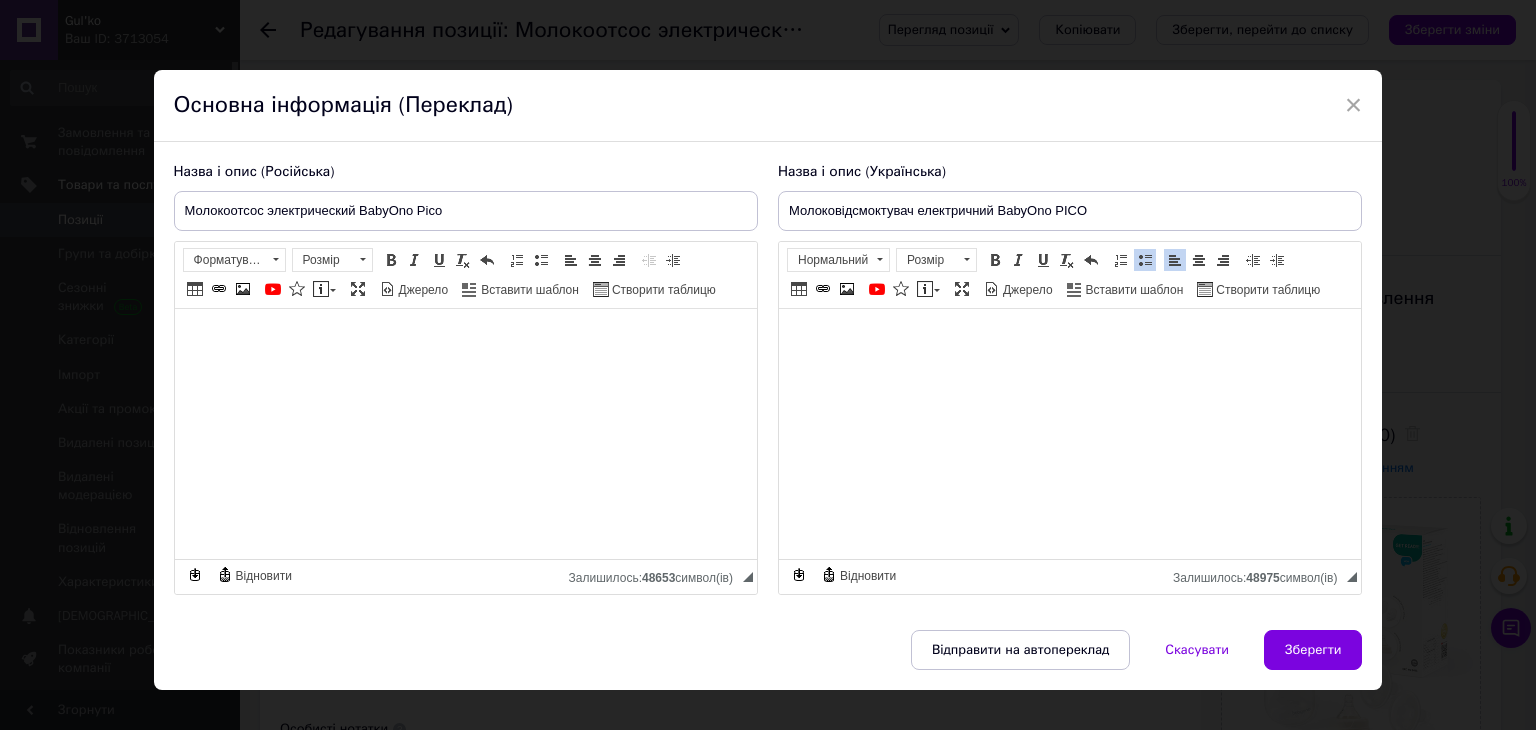 click at bounding box center (1145, 260) 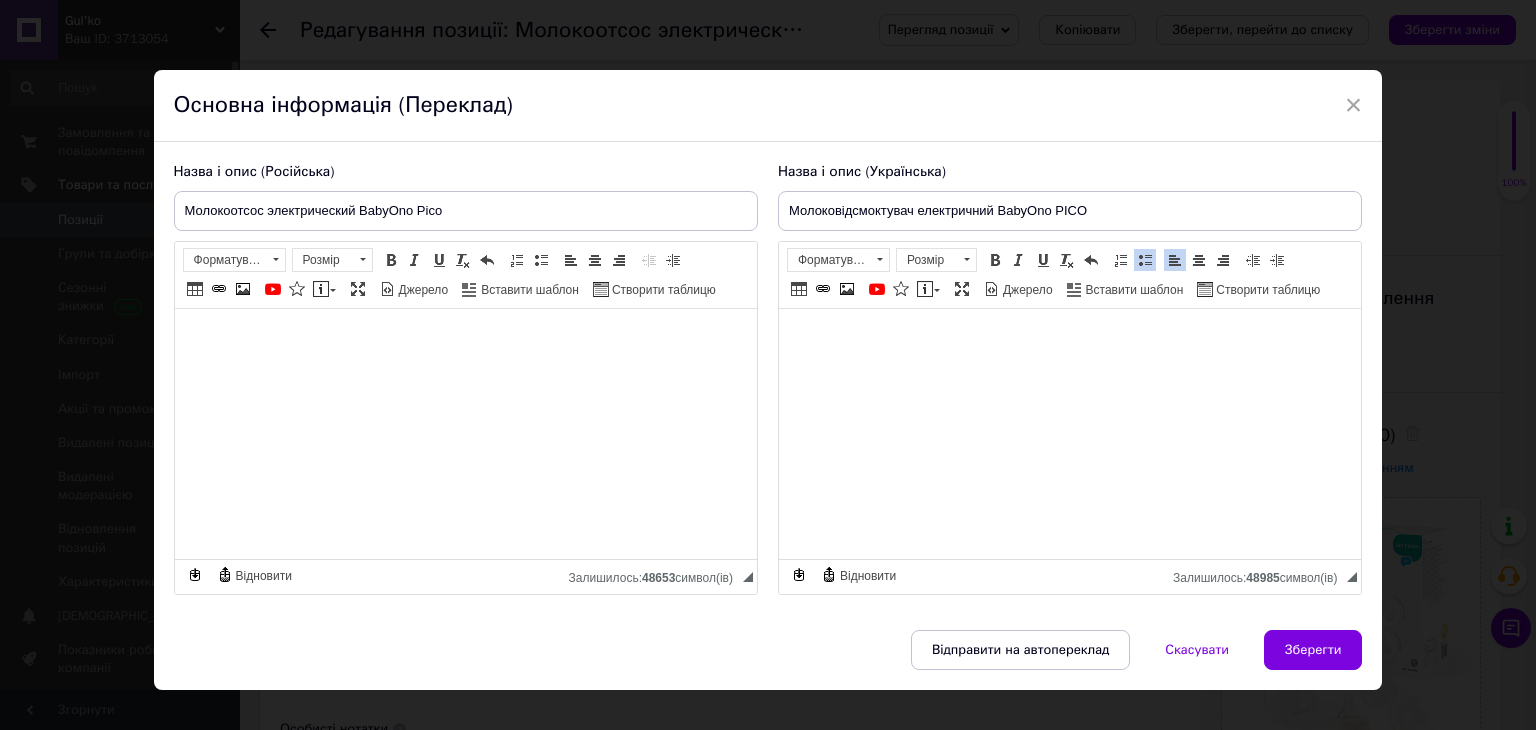 scroll, scrollTop: 28, scrollLeft: 0, axis: vertical 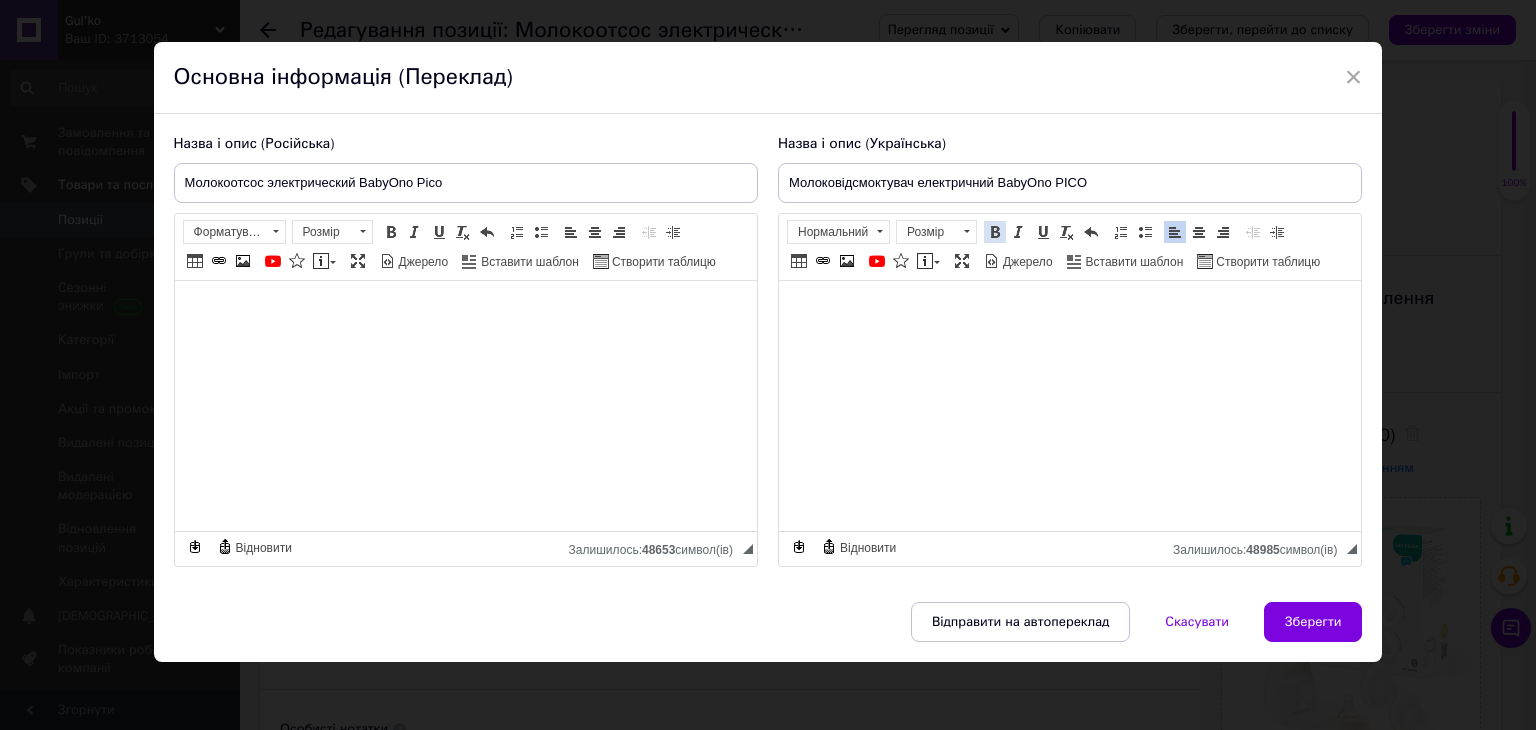 click at bounding box center (995, 232) 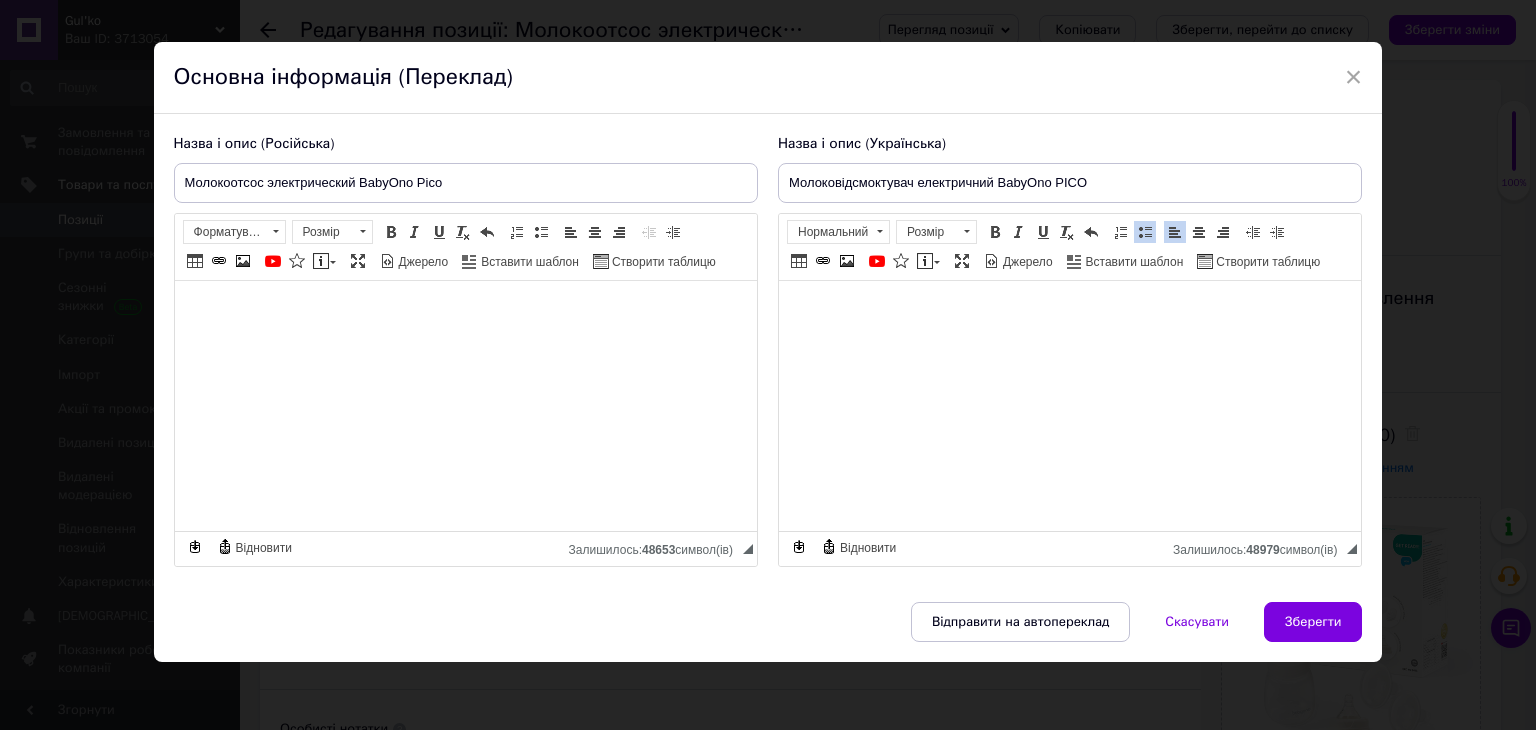 click on "Панель інструментів редактора Форматування Нормальний Розмір Розмір   Жирний  Сполучення клавіш Ctrl+B   Курсив  Сполучення клавіш Ctrl+I   Підкреслений  Сполучення клавіш Ctrl+U   Видалити форматування   Повернути  Сполучення клавіш Ctrl+Z   Вставити/видалити нумерований список   Вставити/видалити маркований список   По лівому краю   По центру   По правому краю   Зменшити відступ   Збільшити відступ   Таблиця   Вставити/Редагувати посилання  Сполучення клавіш Ctrl+L   Зображення   YouTube   {label}   Вставити повідомлення   Максимізувати   Джерело   Вставити шаблон" at bounding box center [1070, 247] 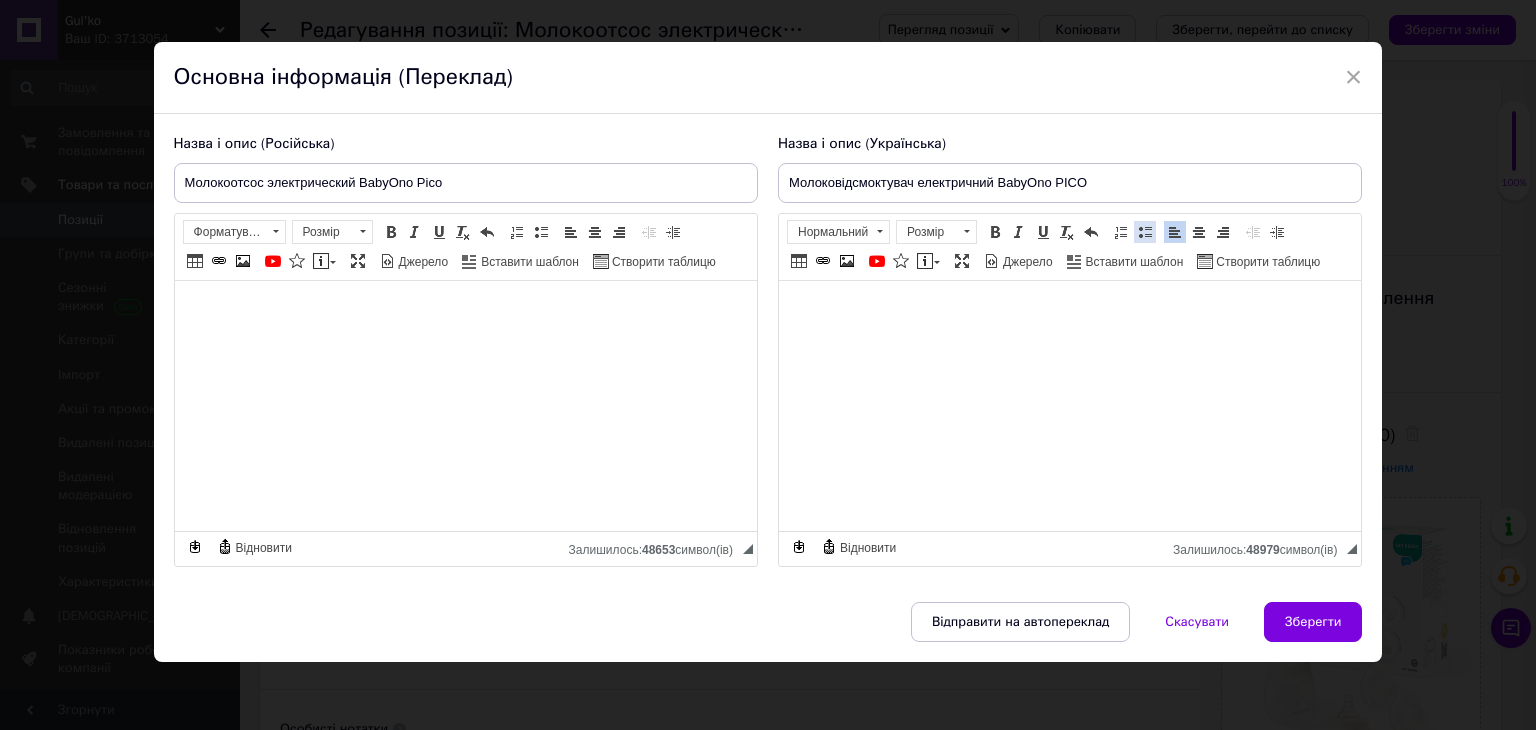 click at bounding box center (1145, 232) 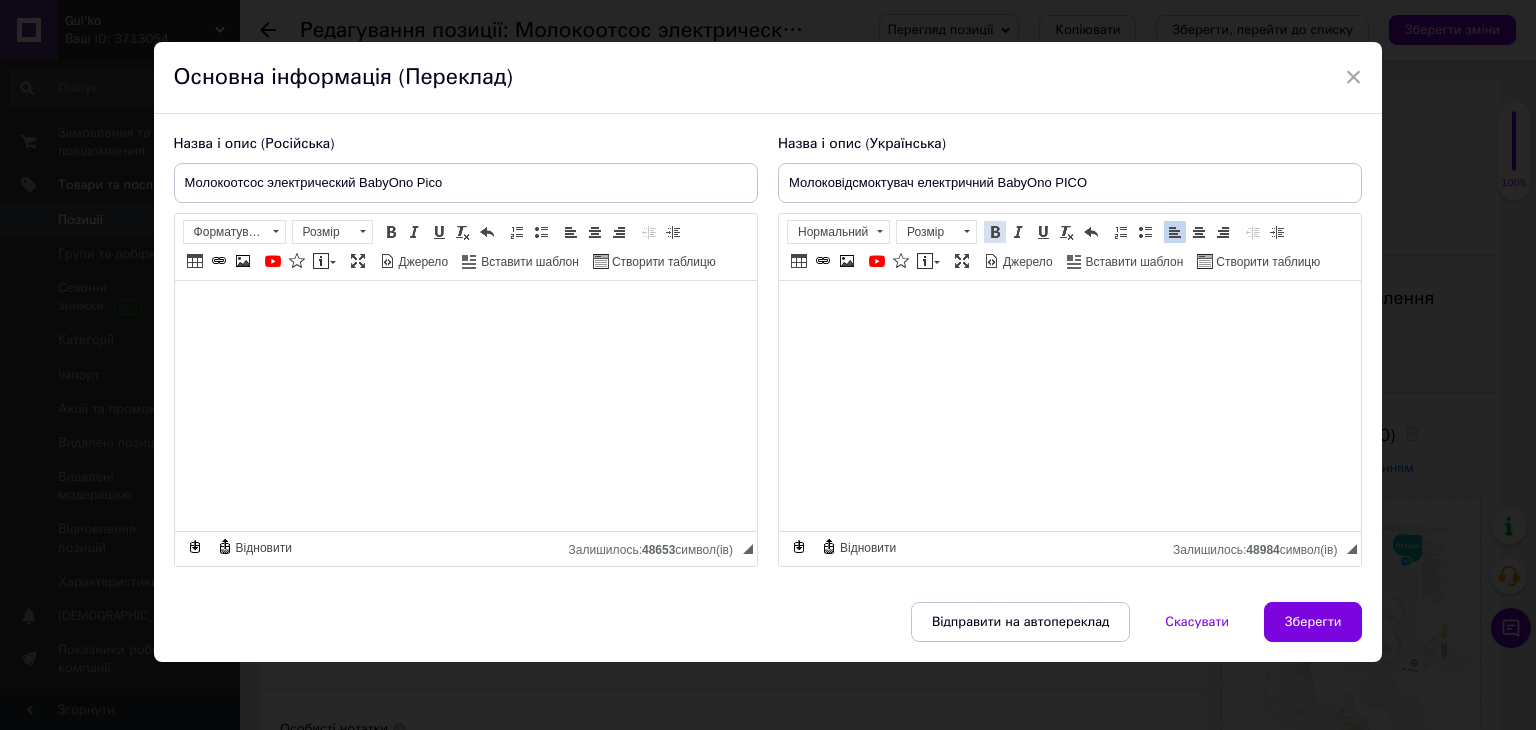 click at bounding box center [995, 232] 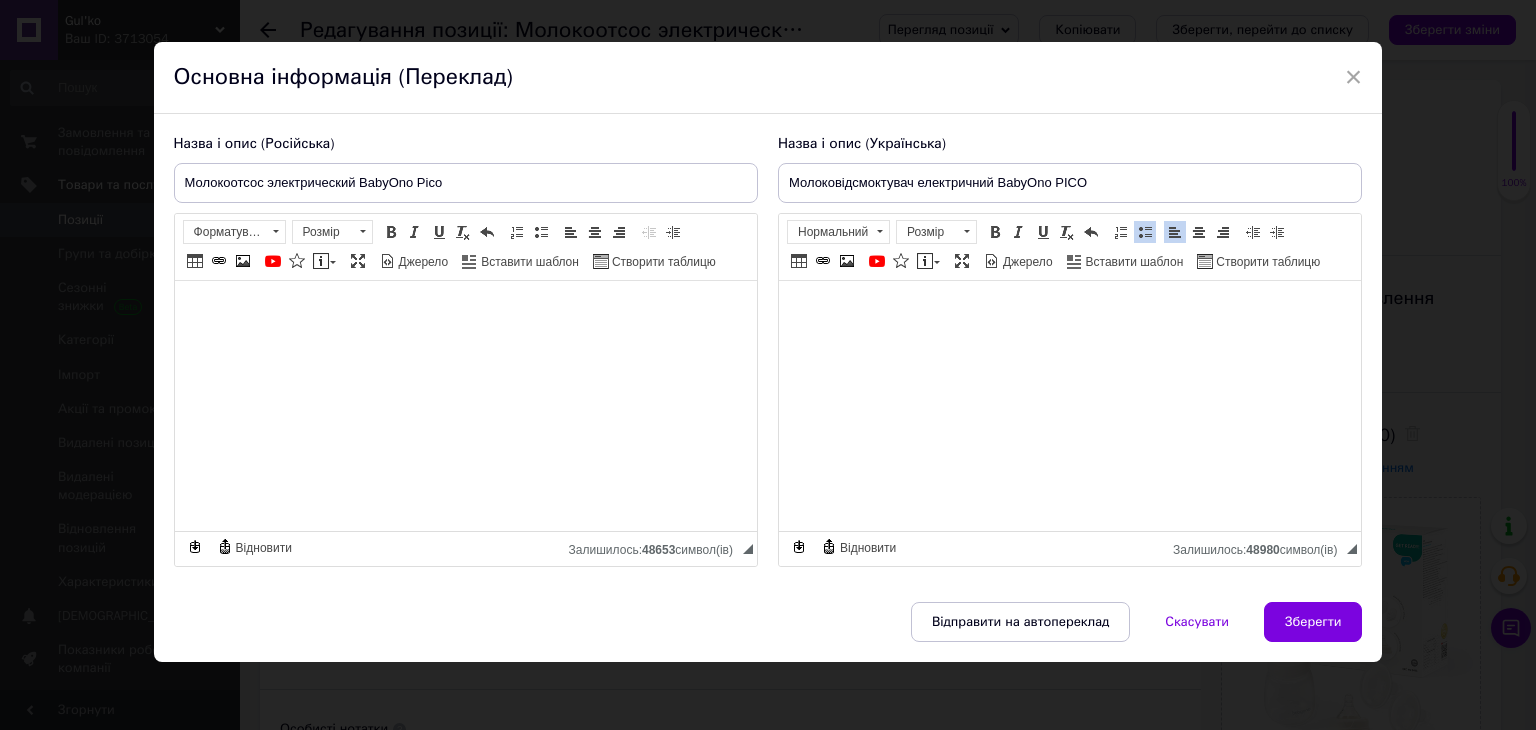 click at bounding box center (1145, 232) 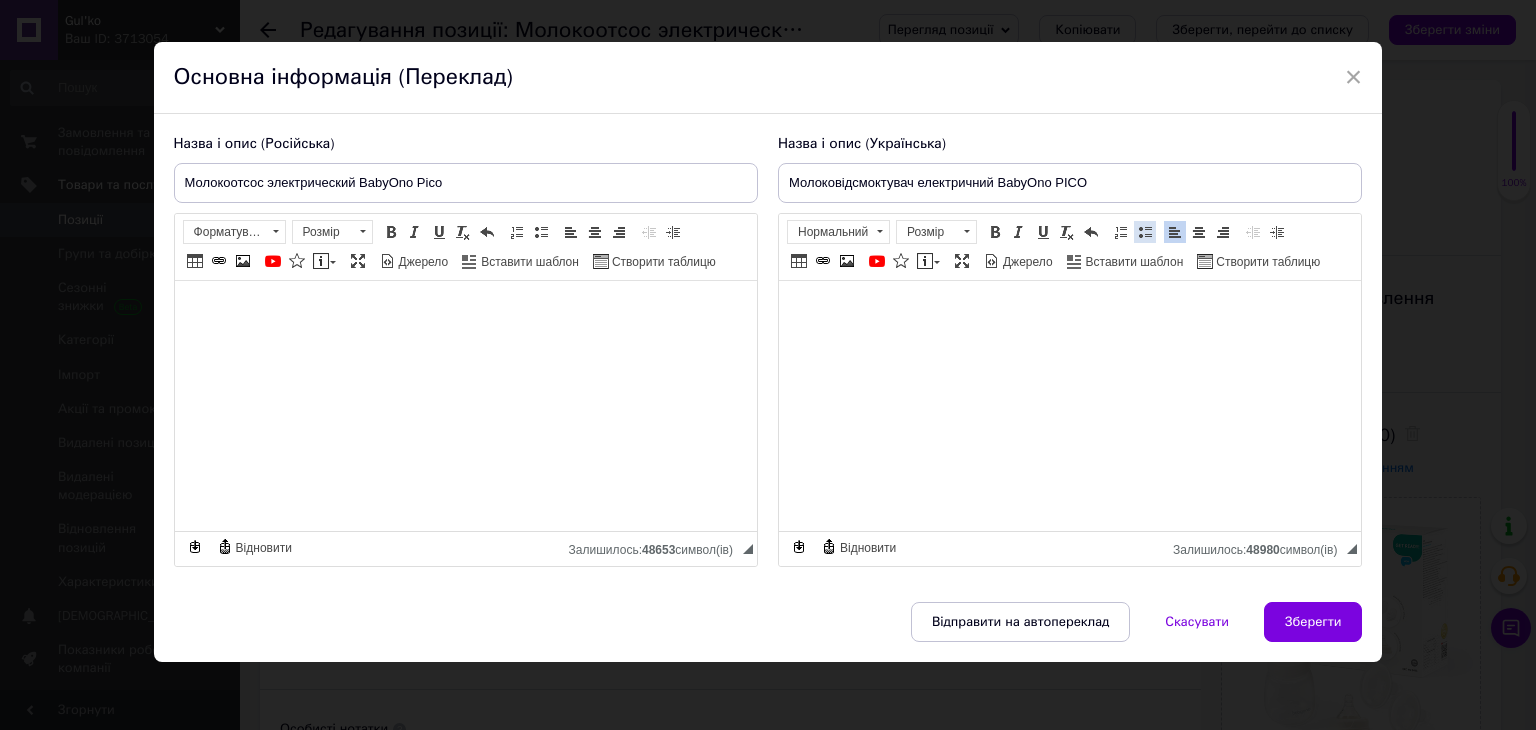 click at bounding box center [1145, 232] 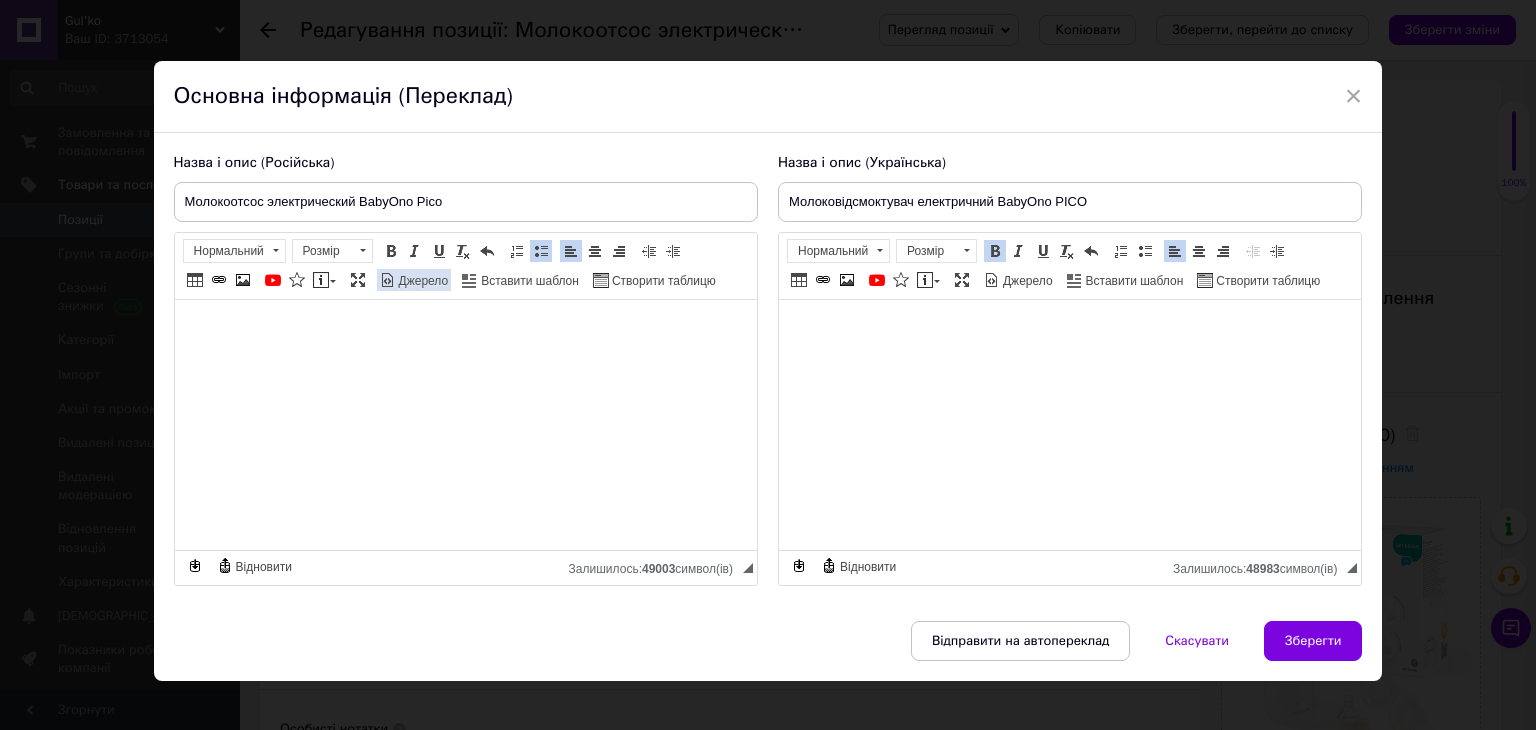 scroll, scrollTop: 0, scrollLeft: 0, axis: both 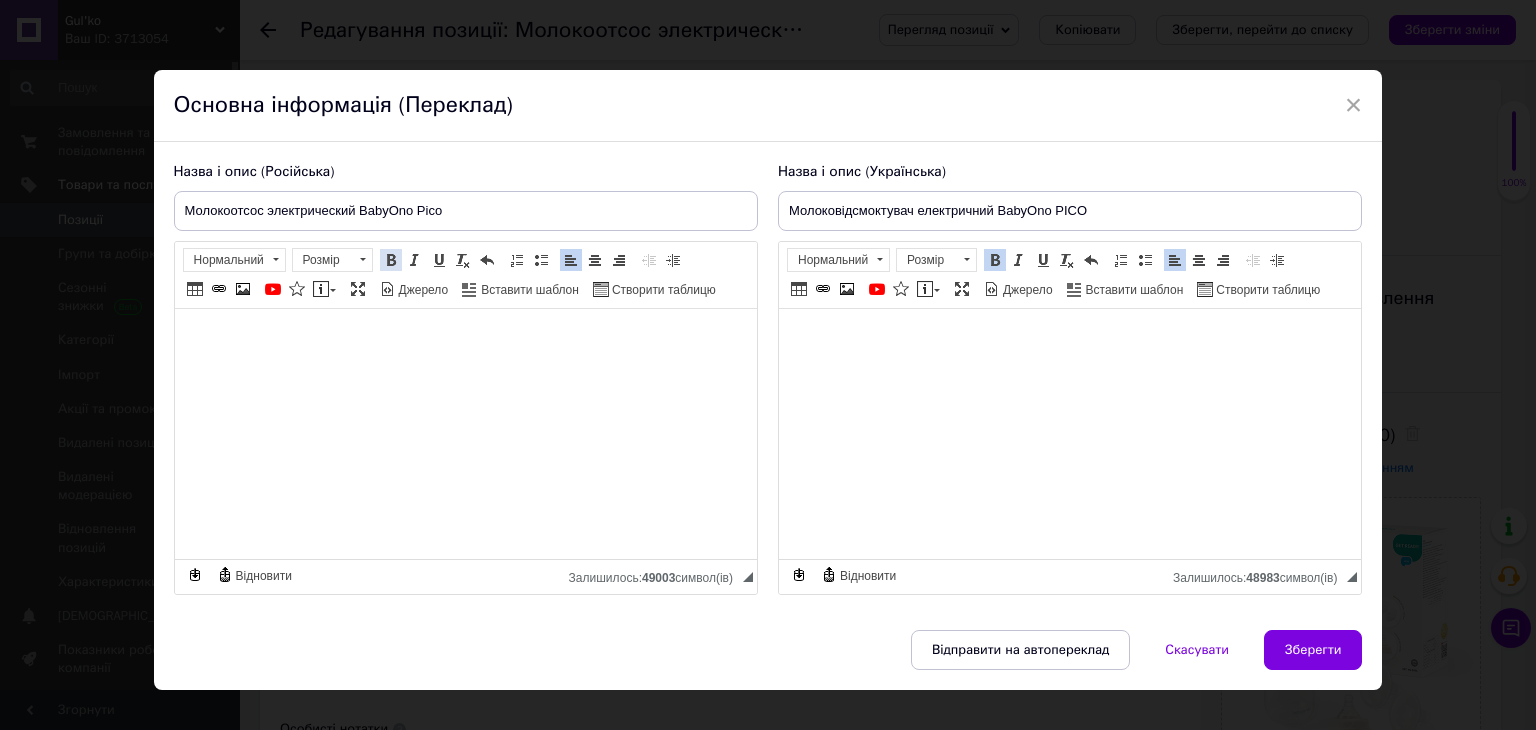 click at bounding box center (391, 260) 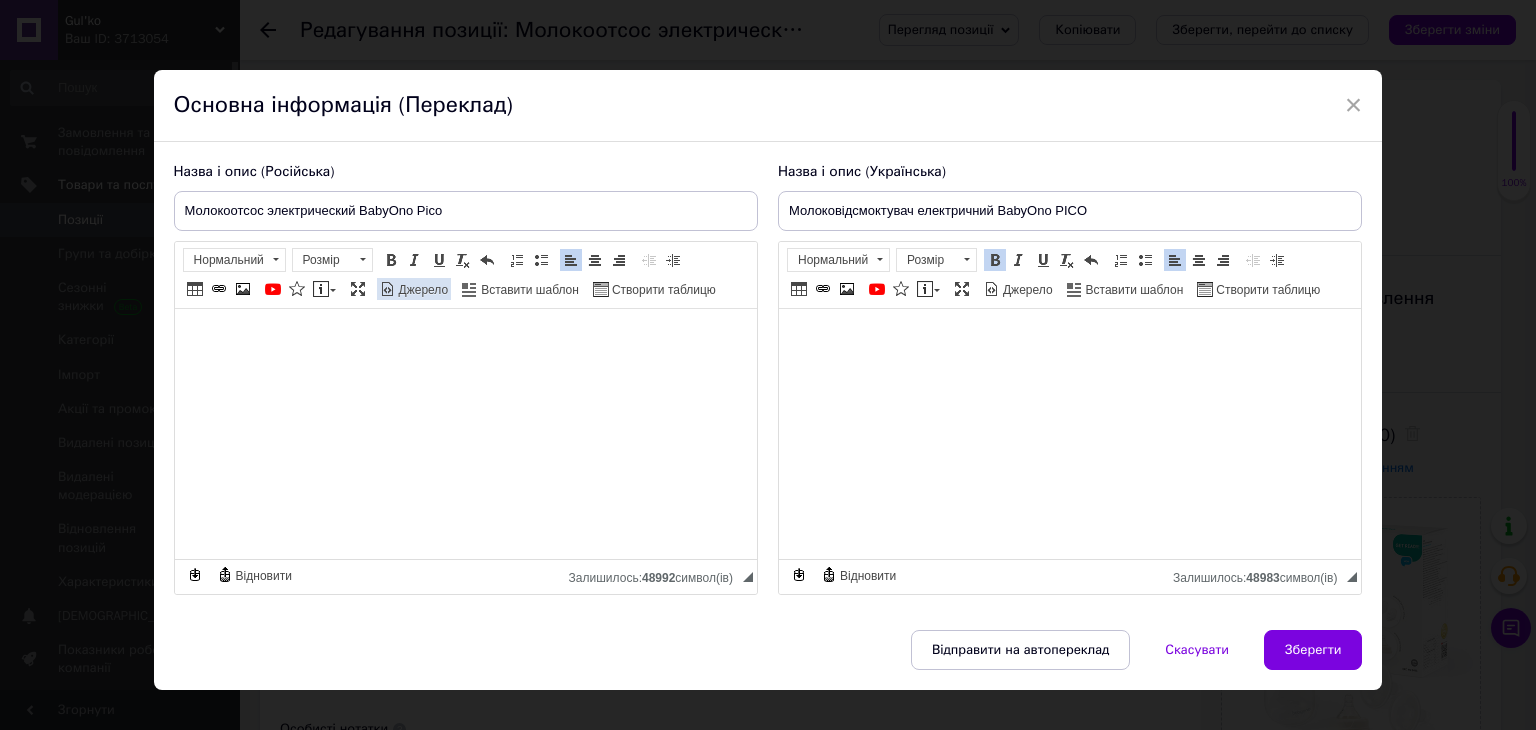 click at bounding box center [391, 260] 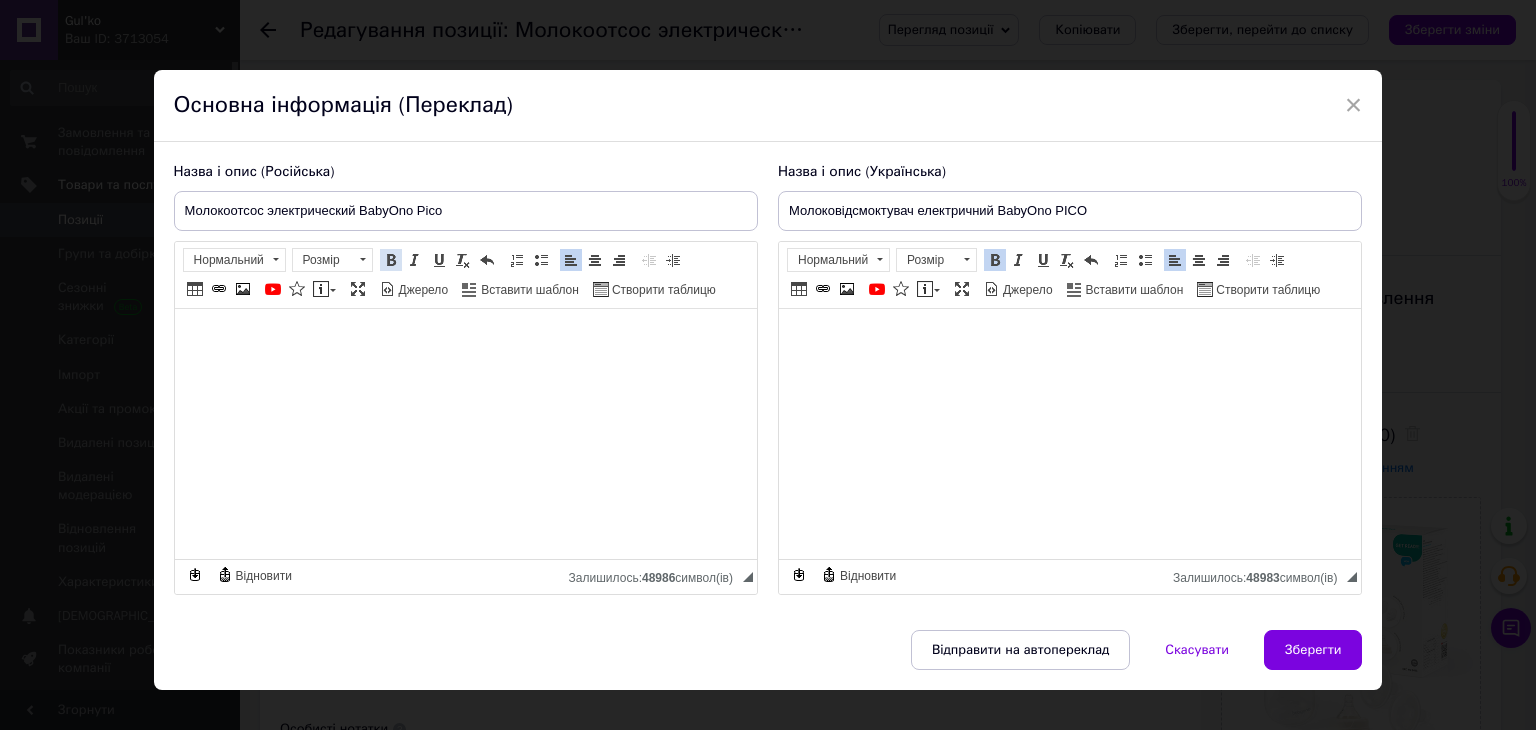 click on "Жирний  Сполучення клавіш Ctrl+B" at bounding box center [391, 260] 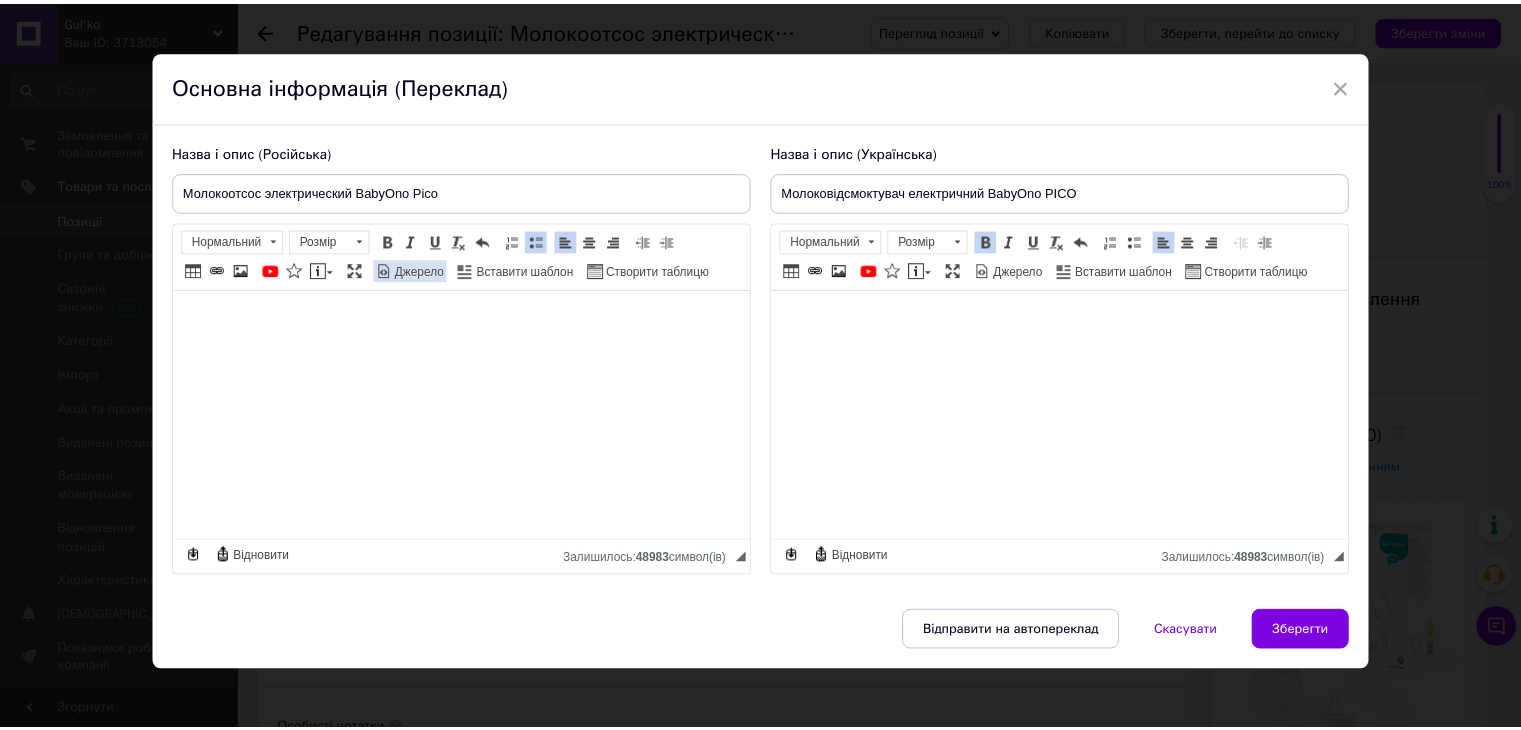 scroll, scrollTop: 28, scrollLeft: 0, axis: vertical 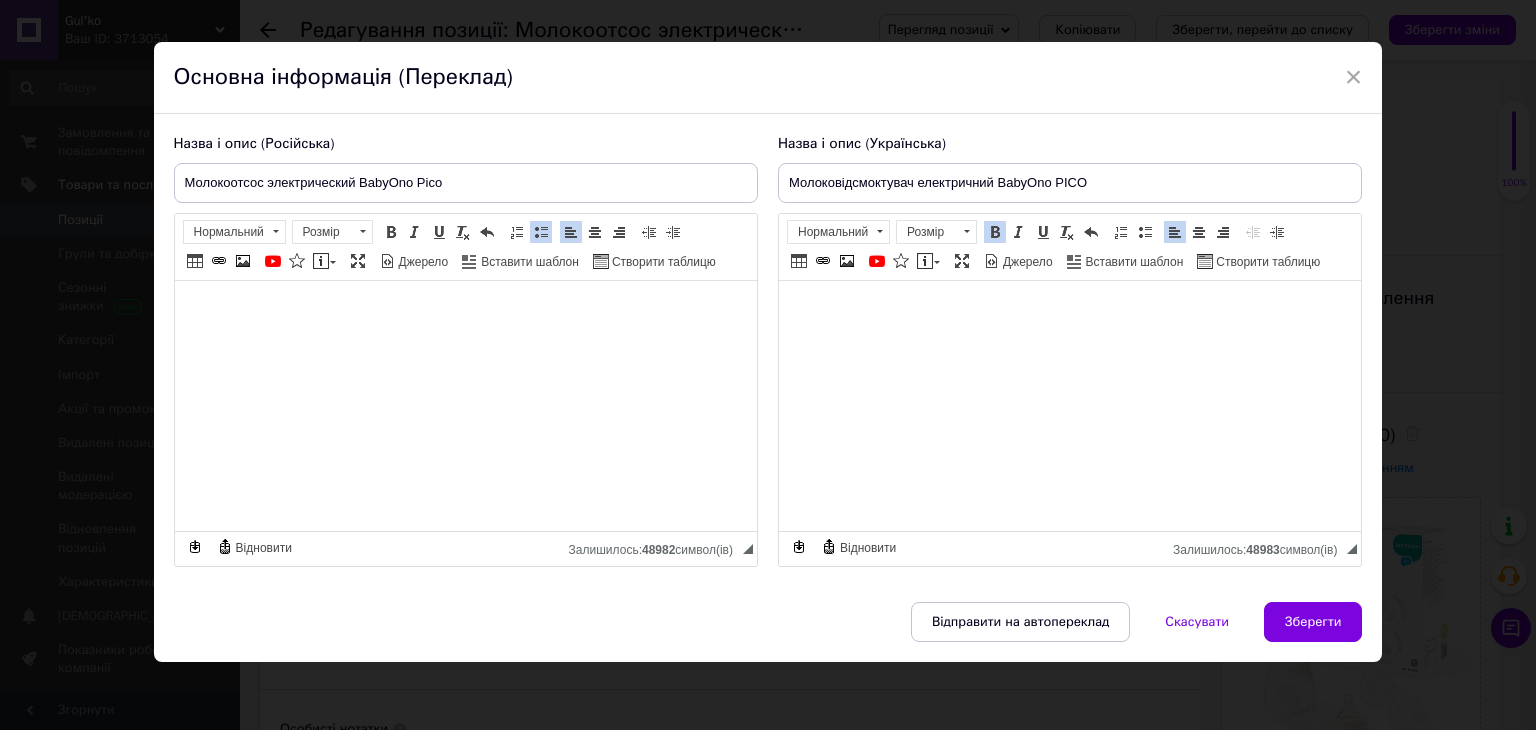 click at bounding box center (541, 232) 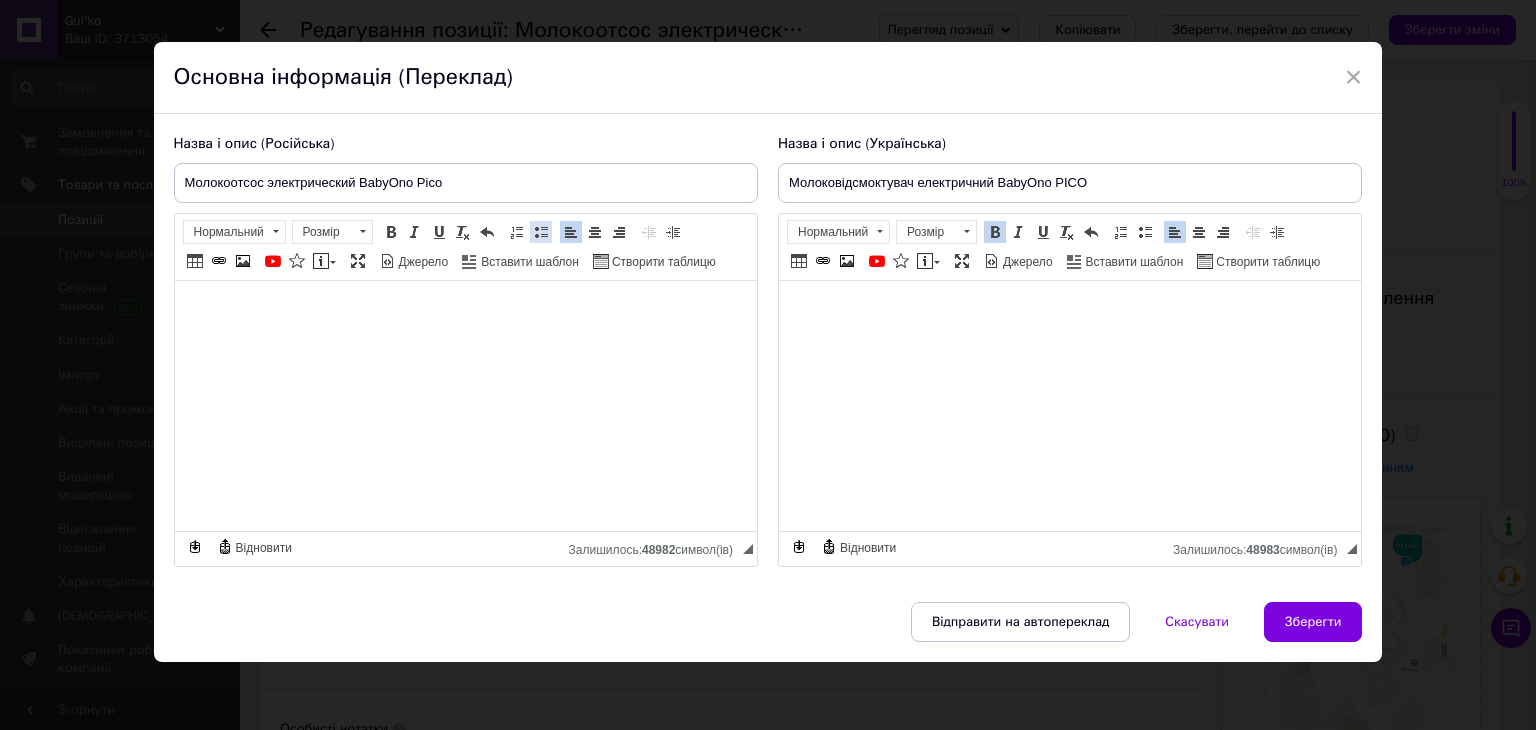 click at bounding box center [541, 232] 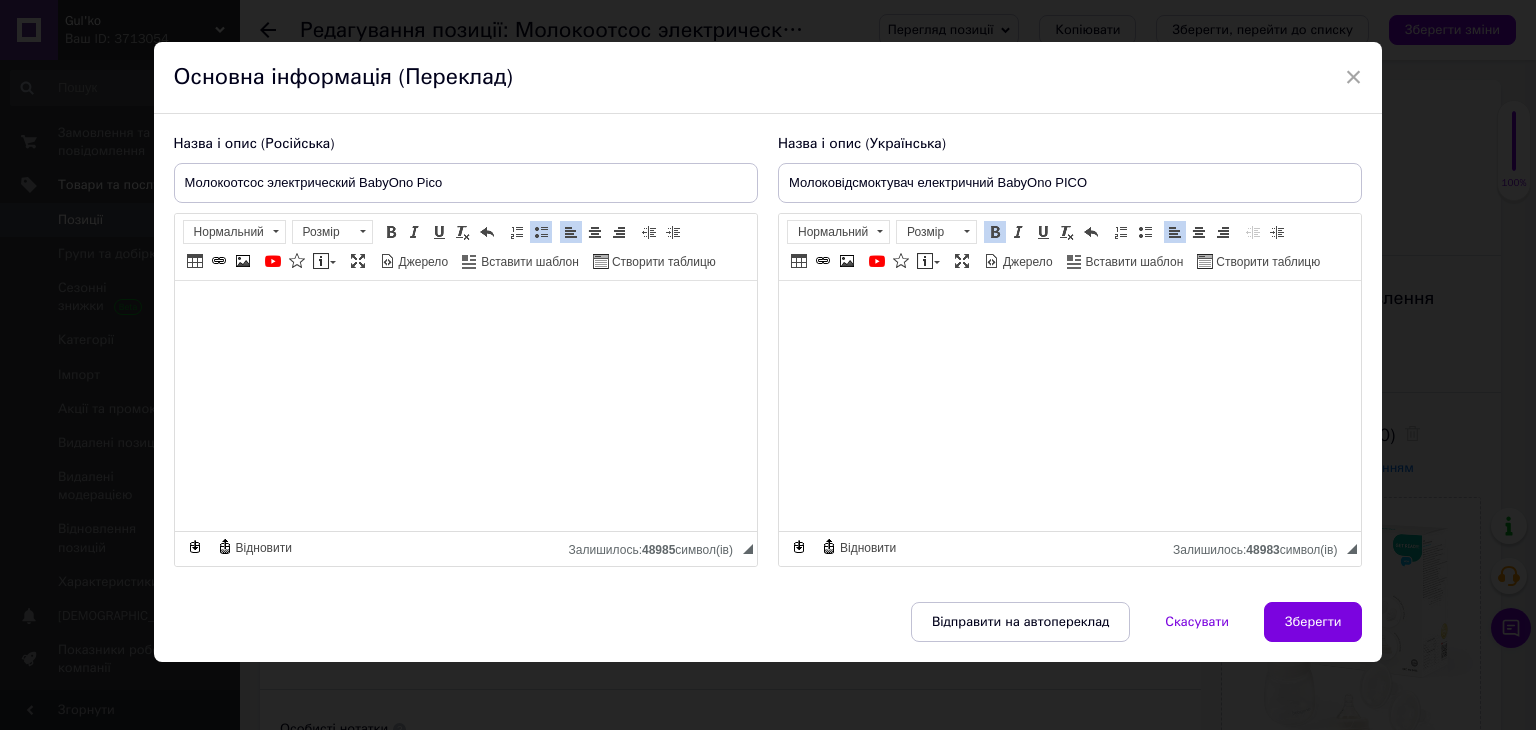 click at bounding box center [541, 232] 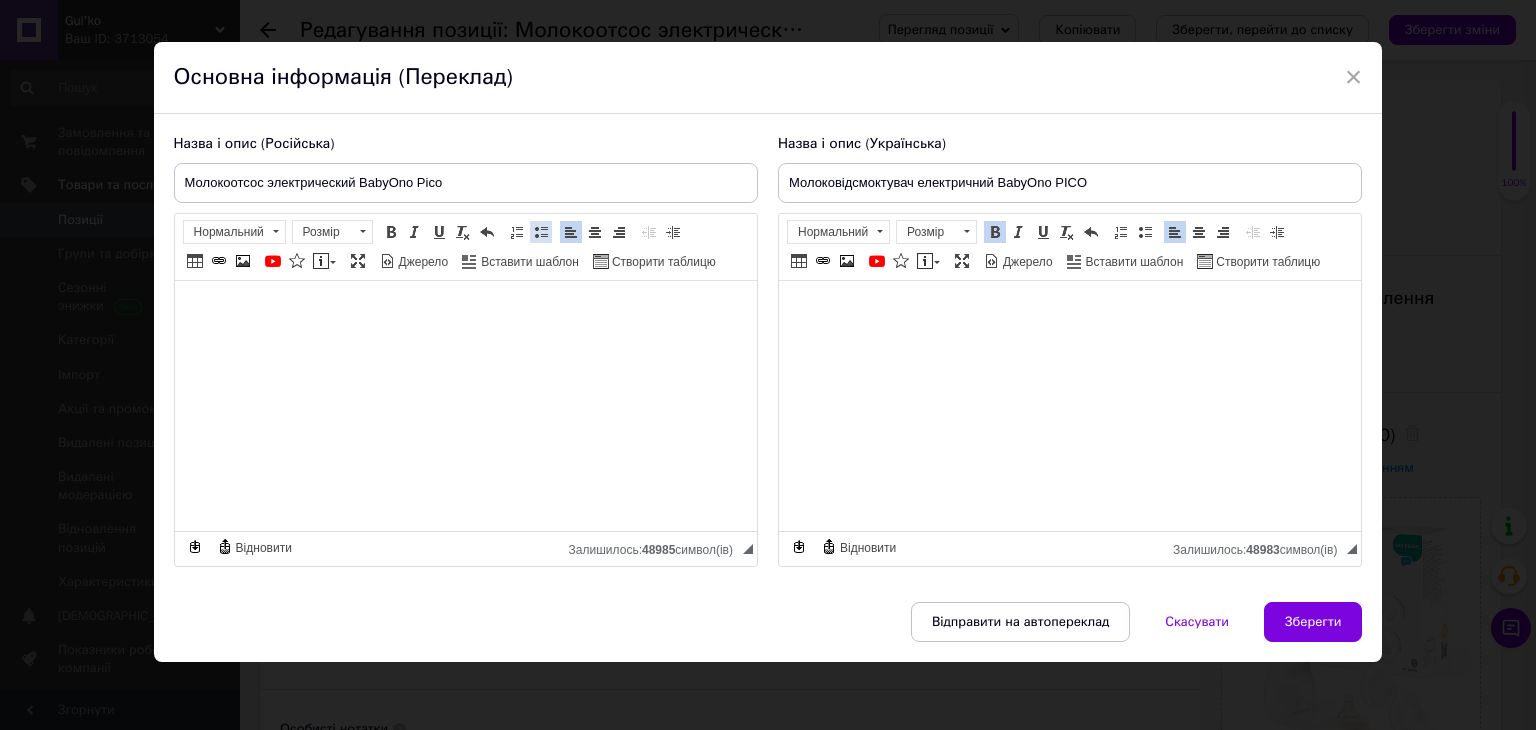 click at bounding box center [541, 232] 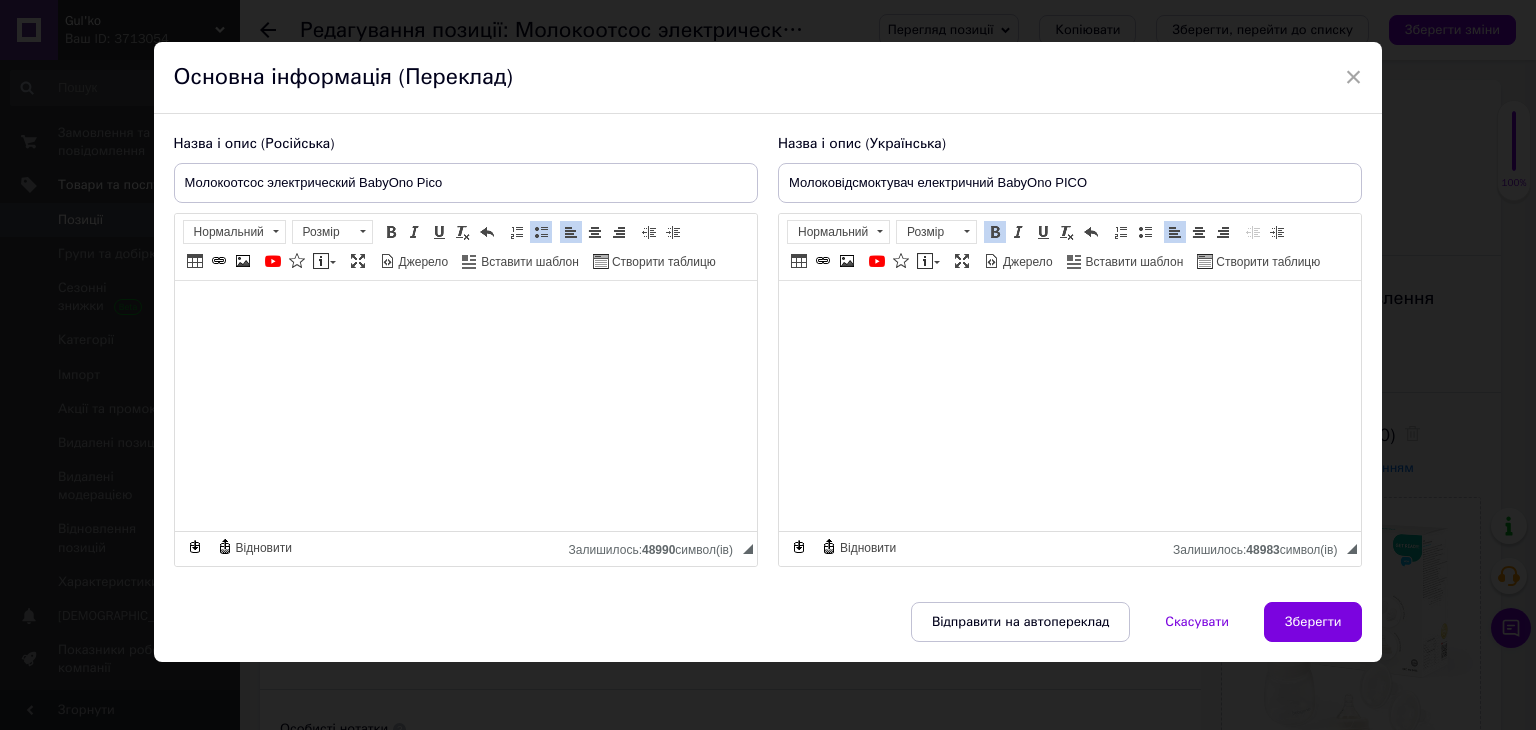click at bounding box center [541, 232] 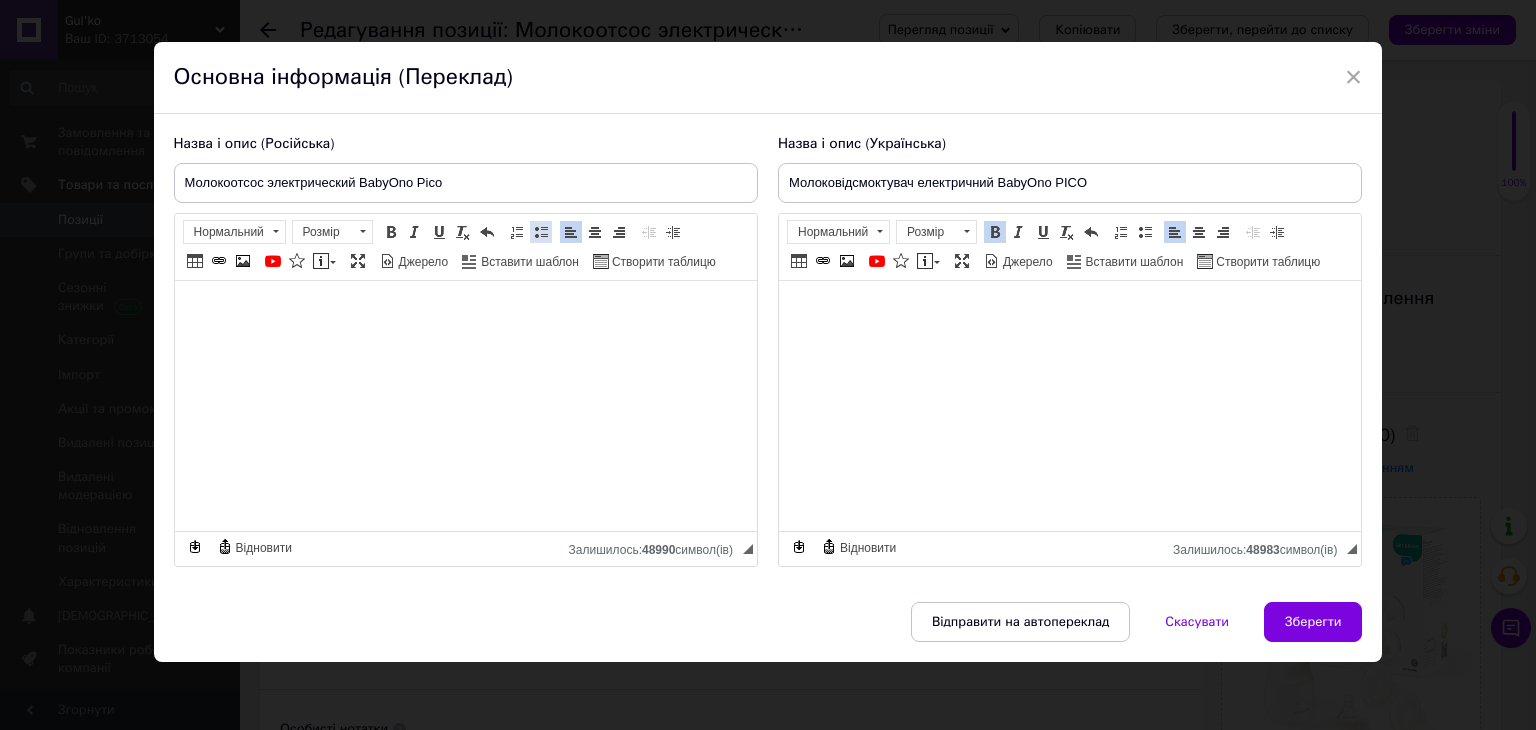 click at bounding box center (541, 232) 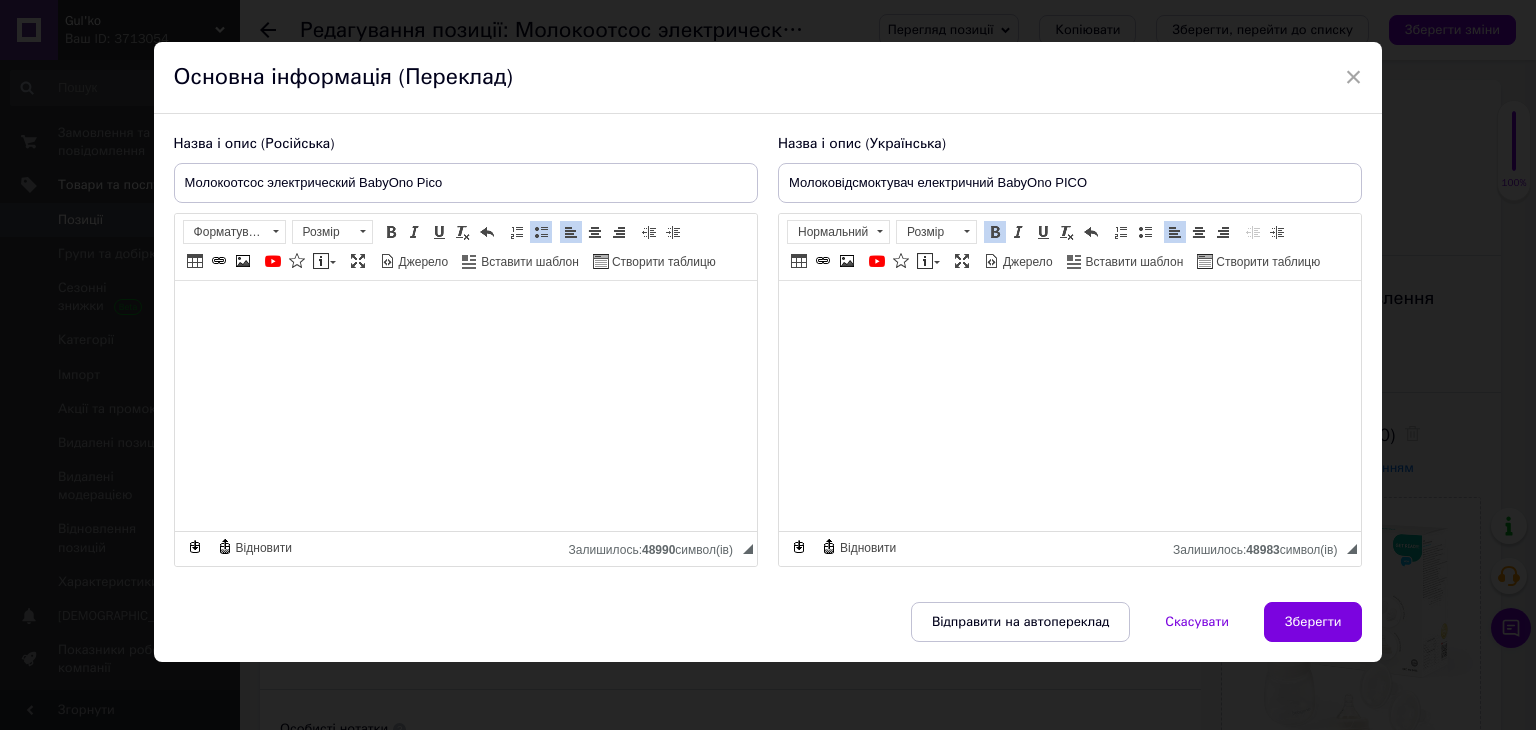 click at bounding box center (541, 232) 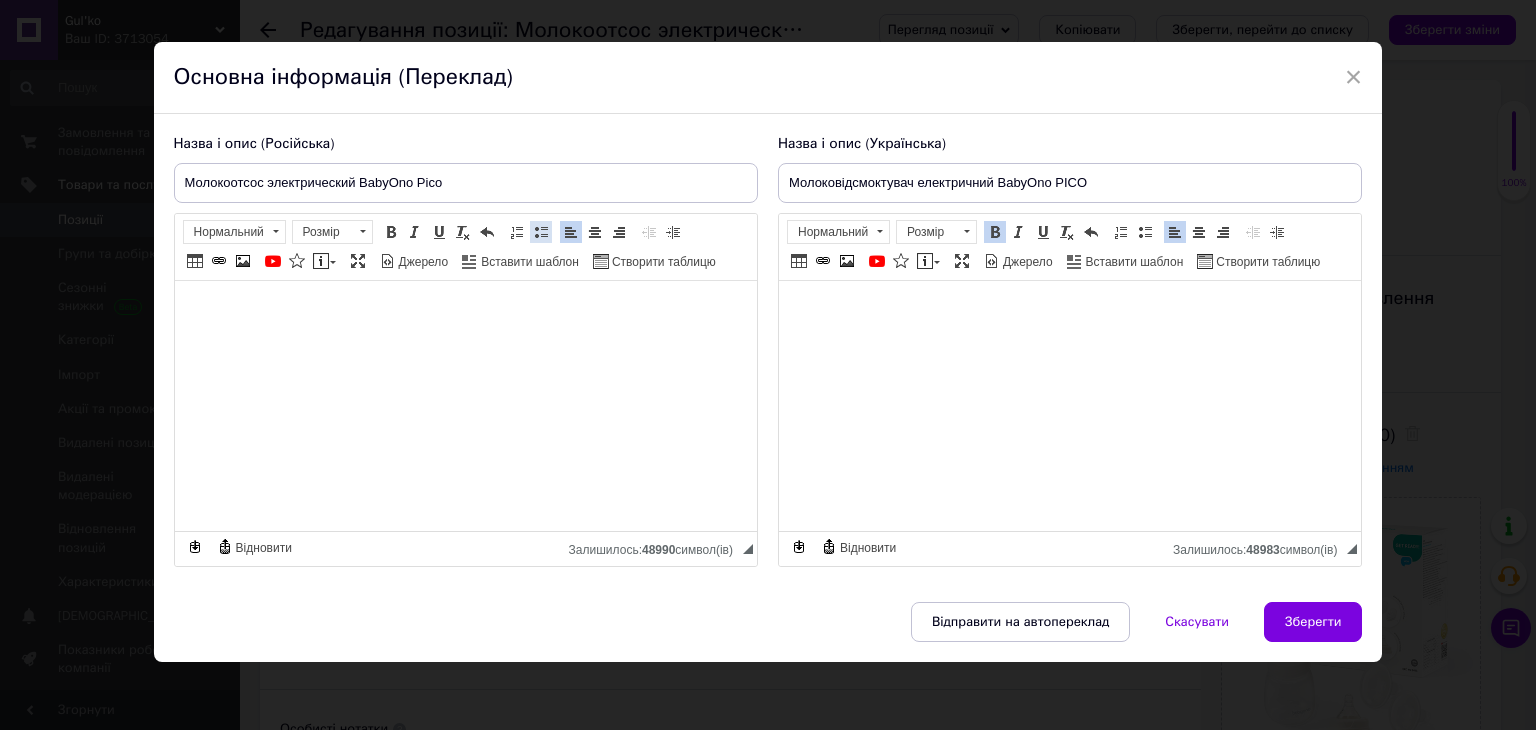 click at bounding box center (541, 232) 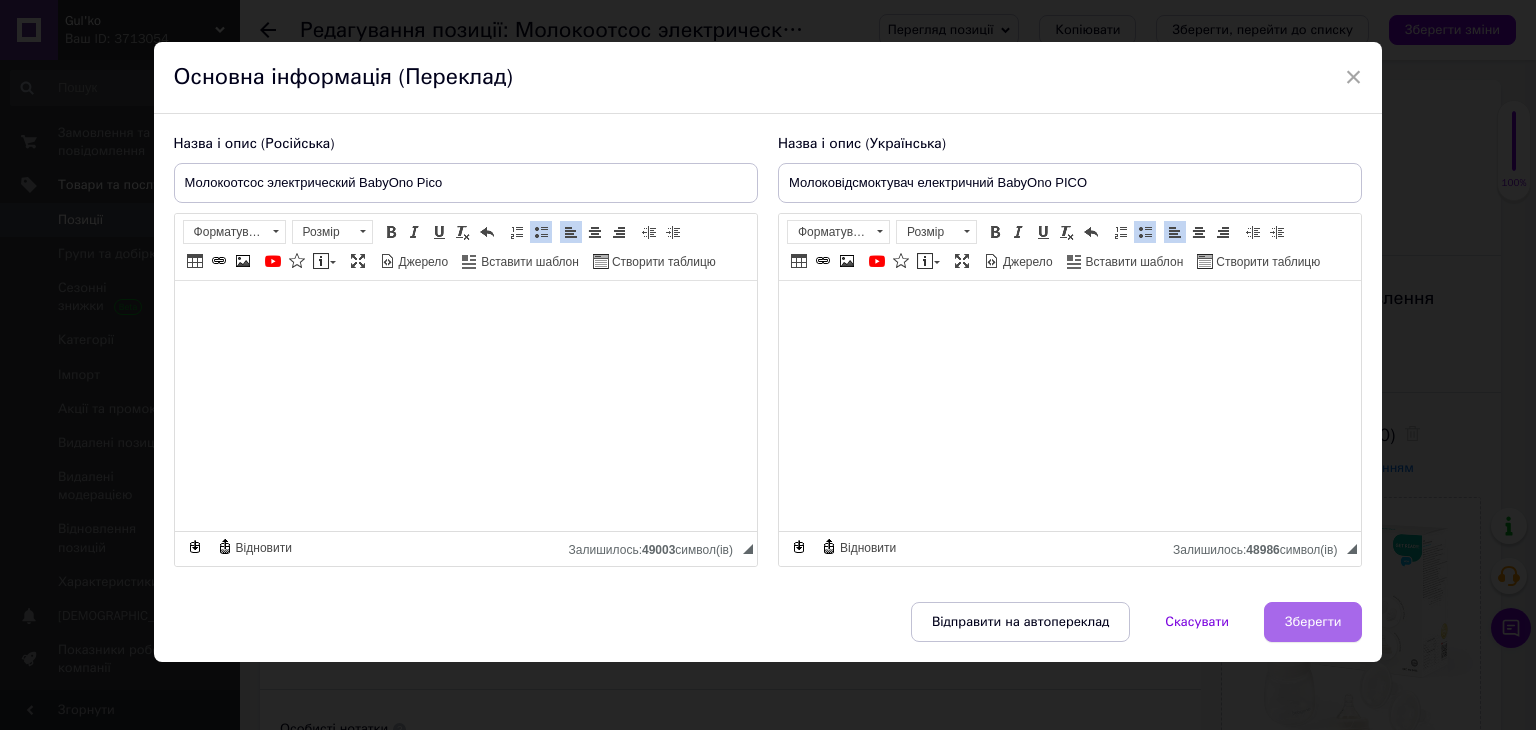 click on "Зберегти" at bounding box center (1313, 622) 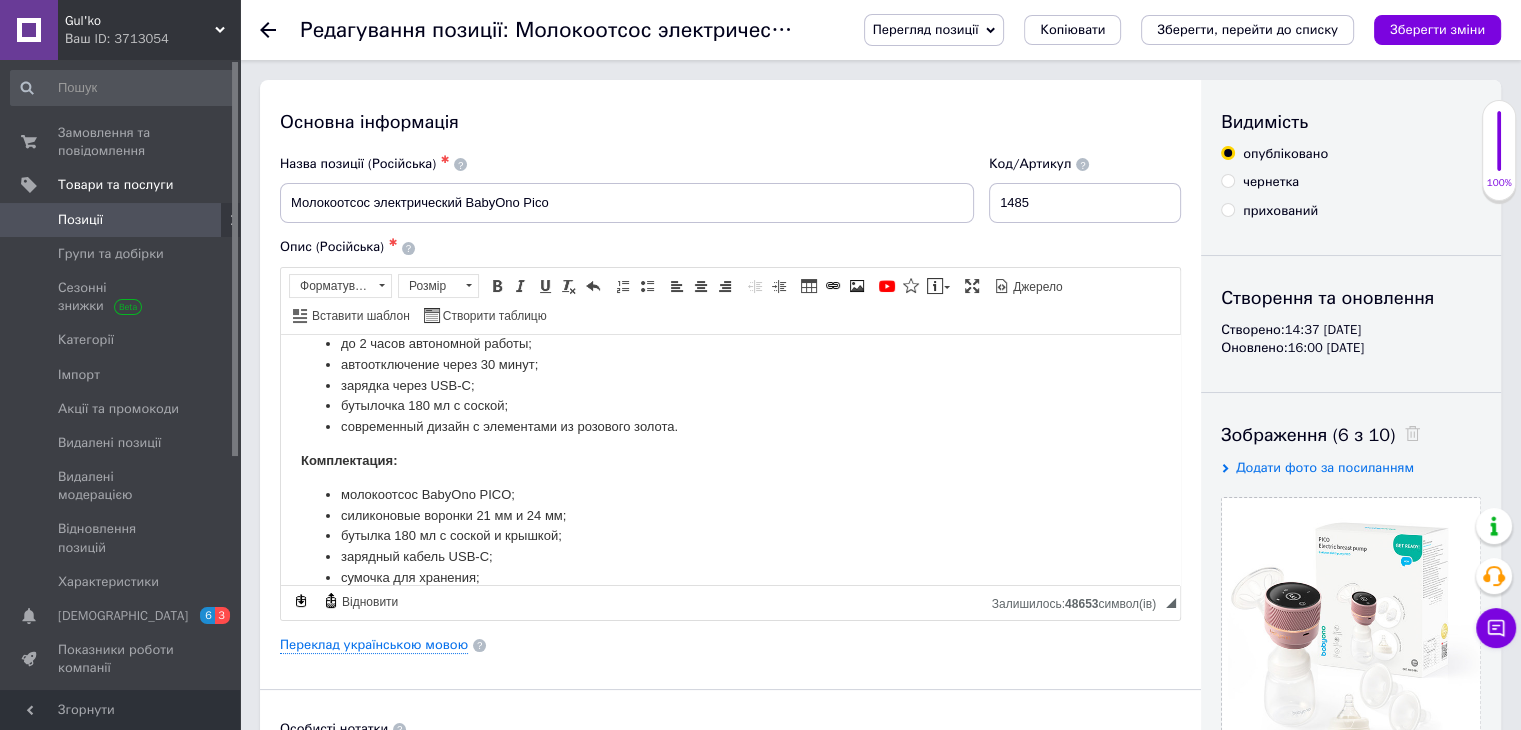 scroll, scrollTop: 228, scrollLeft: 0, axis: vertical 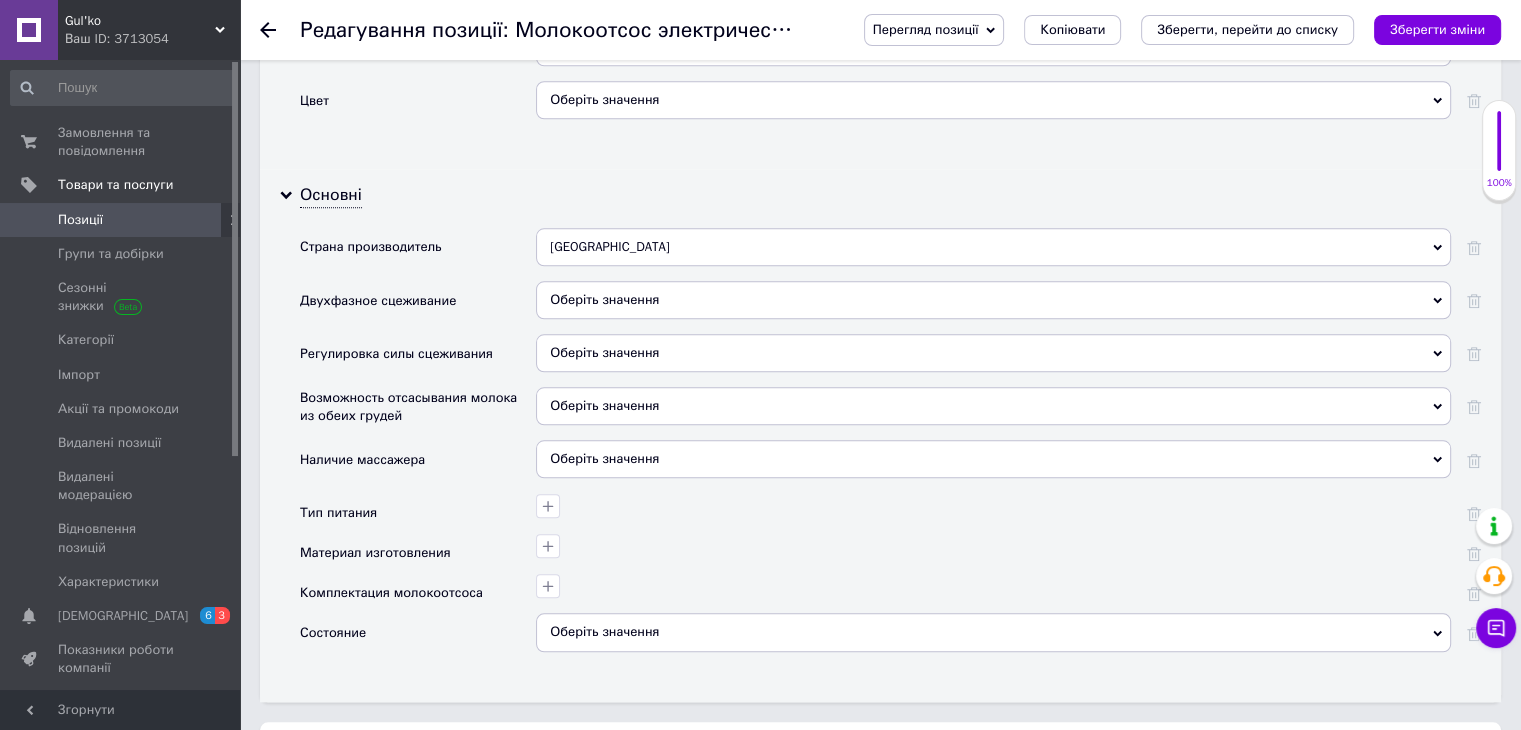 click on "Оберіть значення" at bounding box center (604, 299) 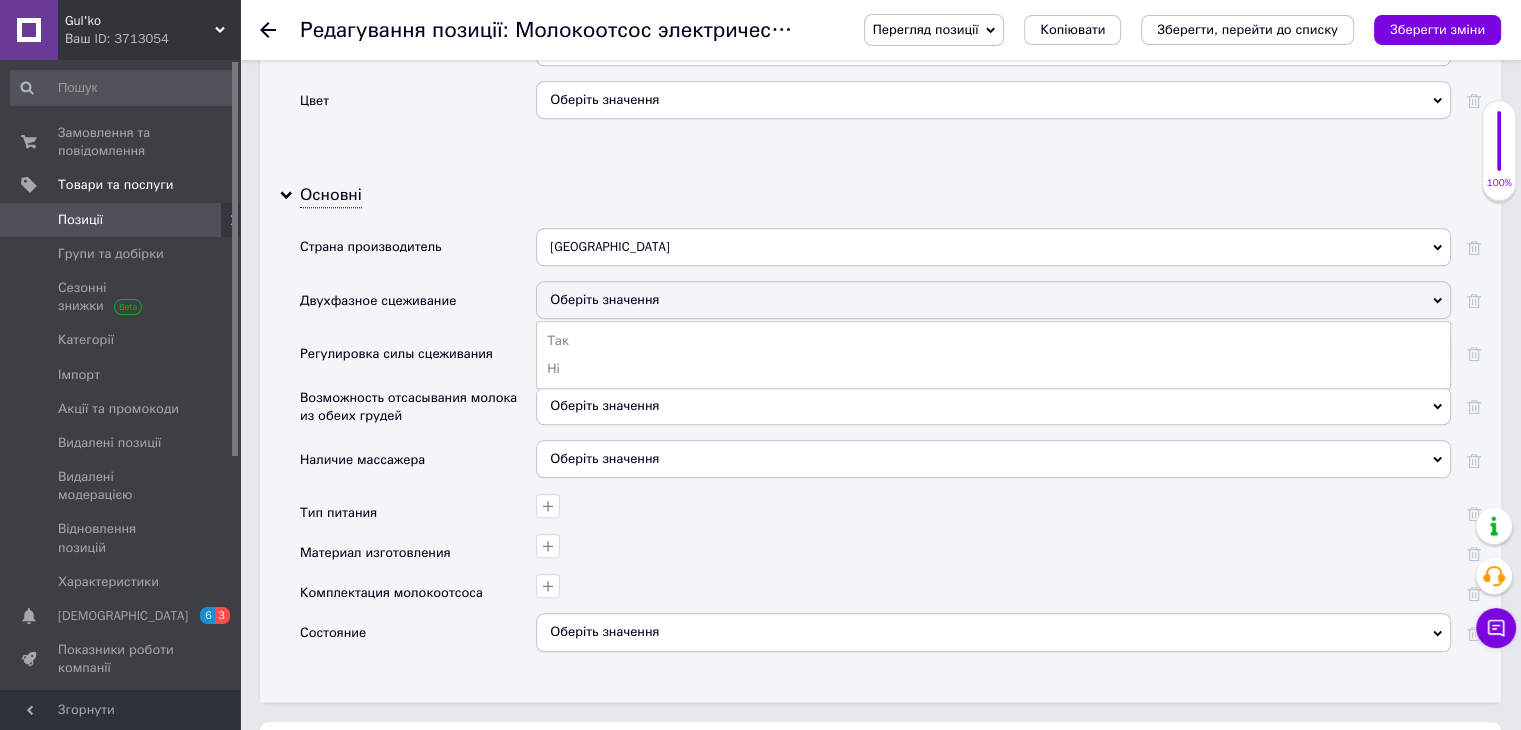 click on "Двухфазное сцеживание" at bounding box center (418, 307) 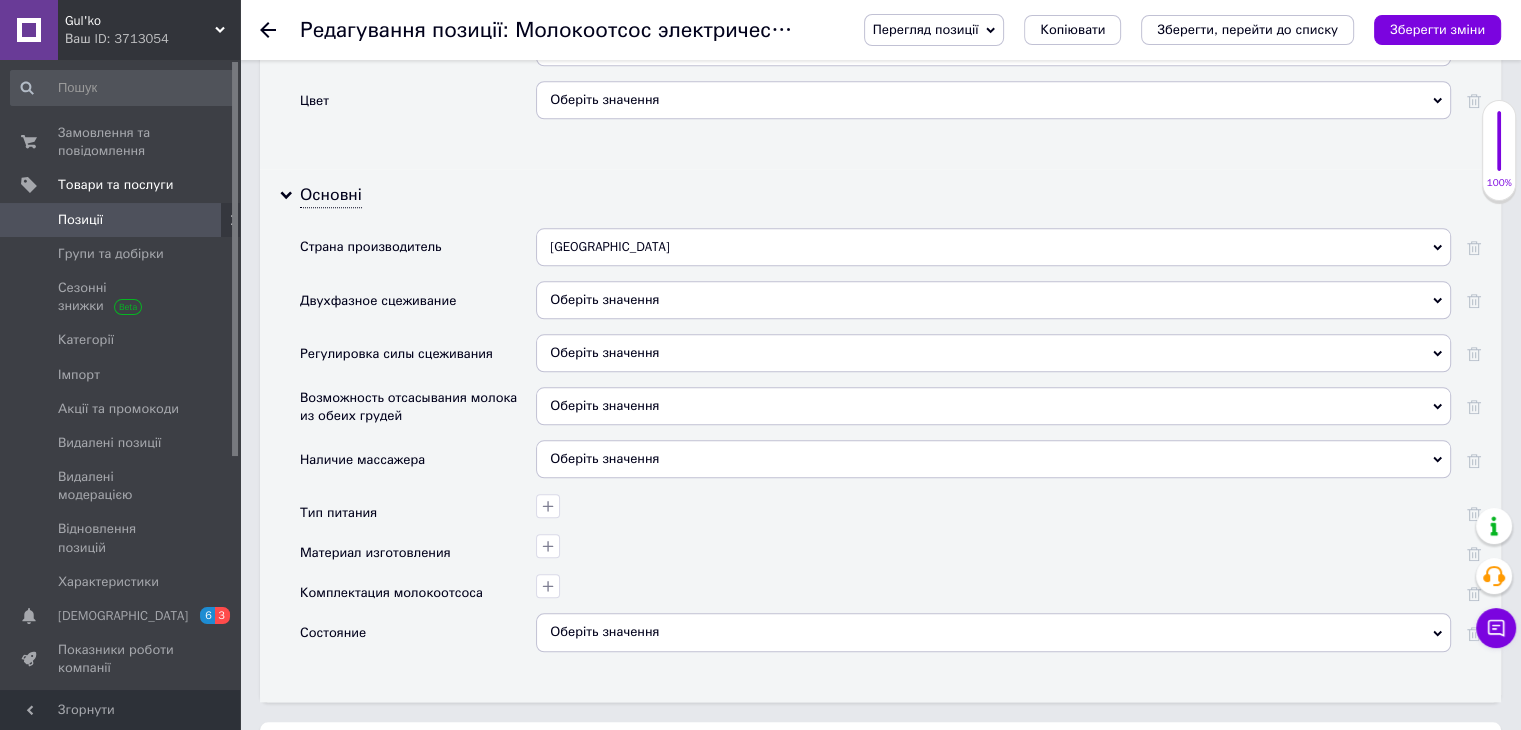 scroll, scrollTop: 2100, scrollLeft: 0, axis: vertical 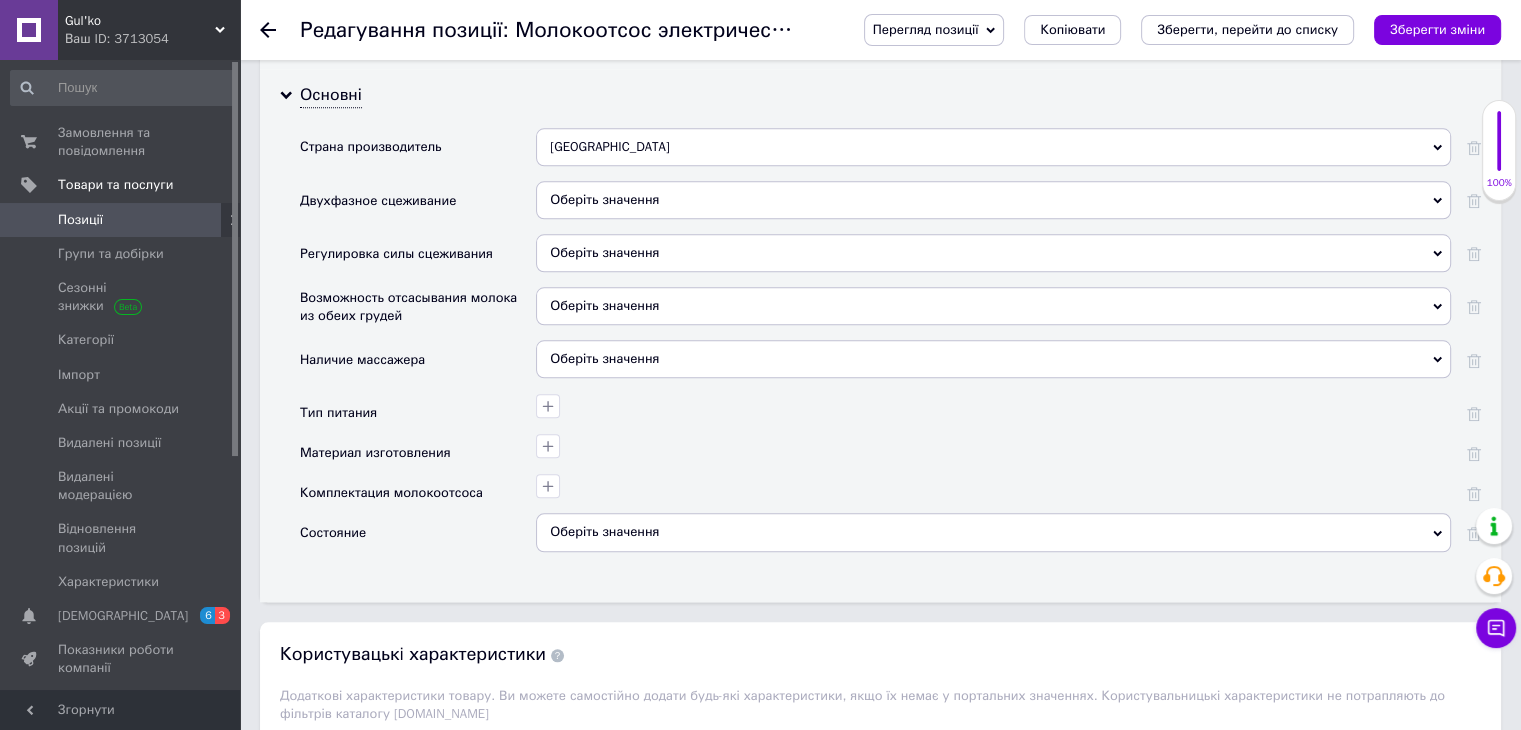 click on "Оберіть значення" at bounding box center (993, 306) 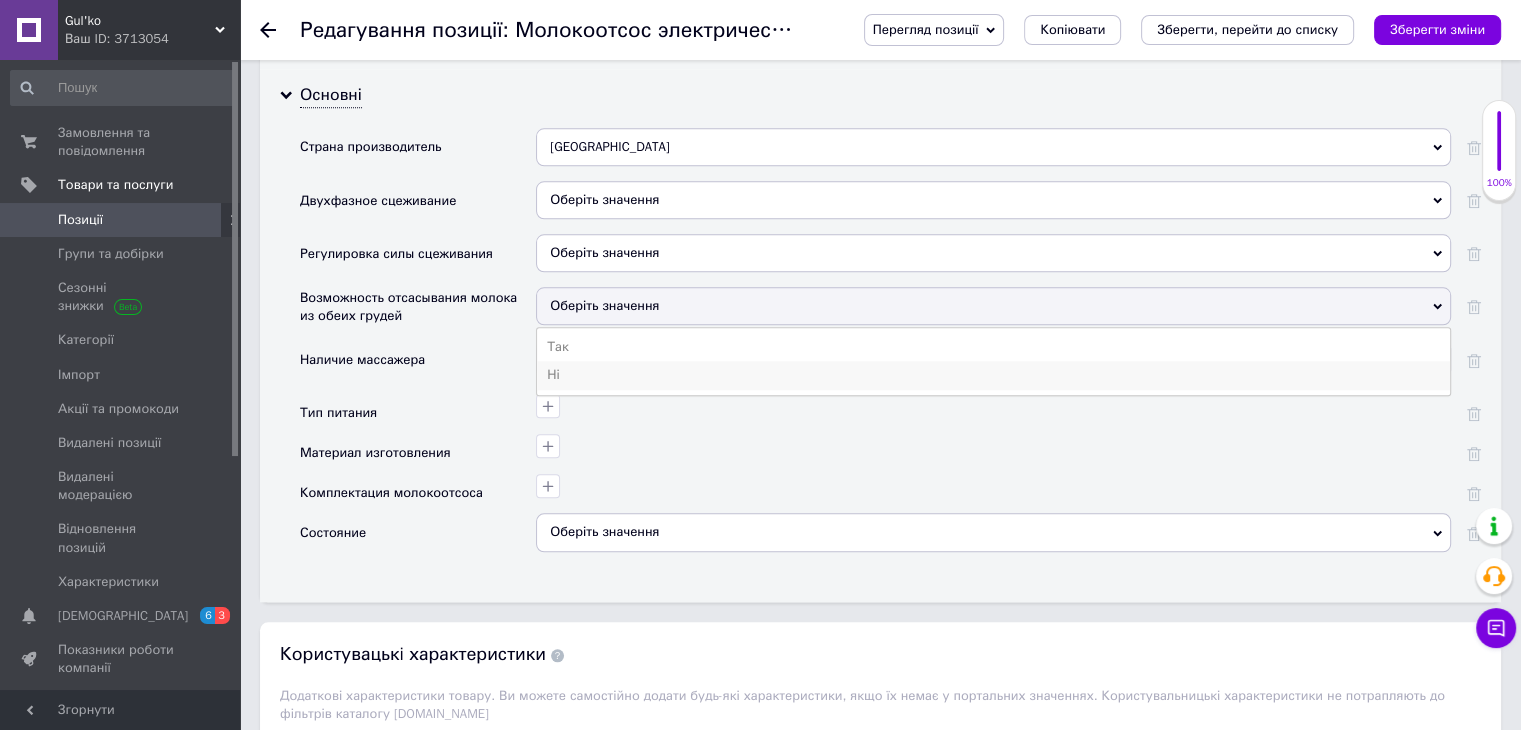 click on "Ні" at bounding box center (993, 375) 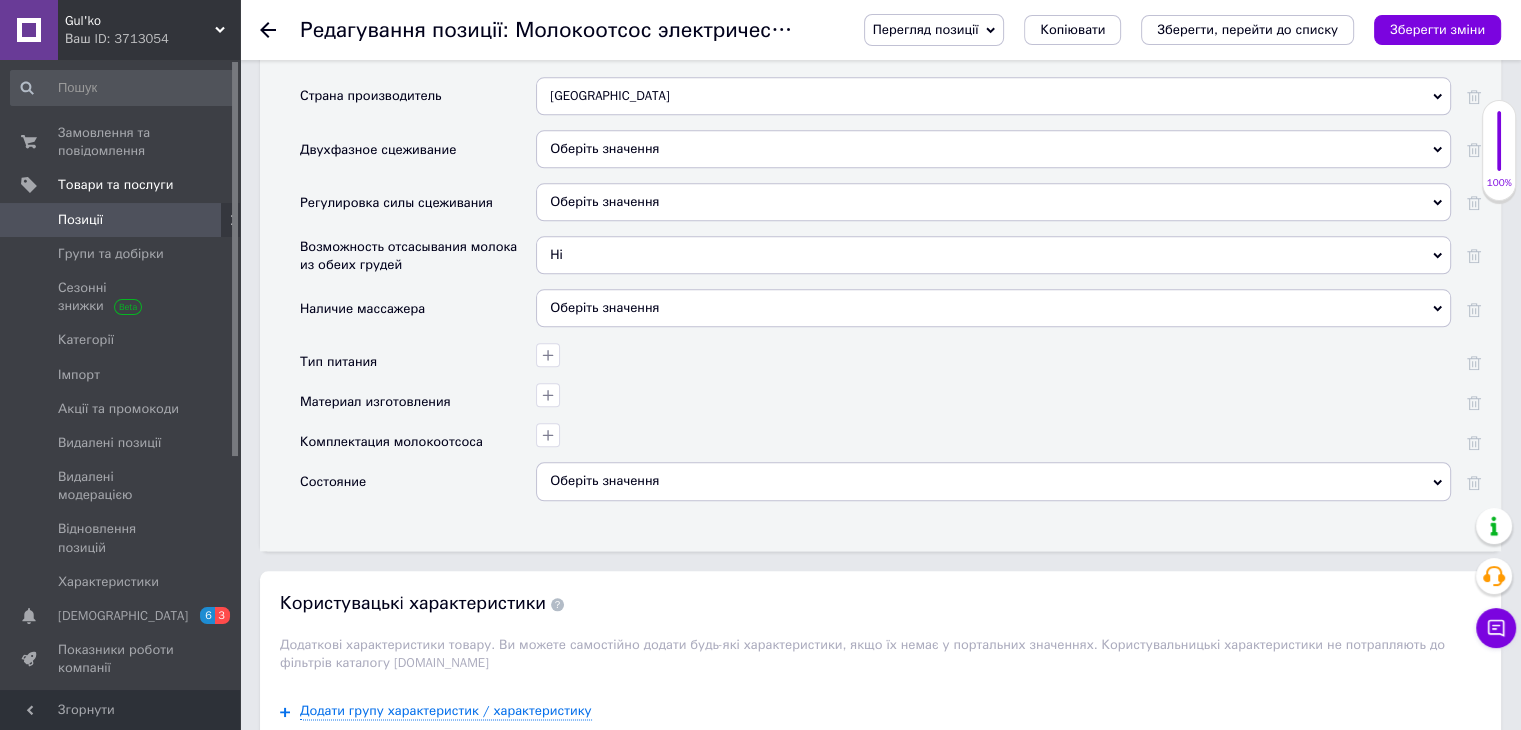 scroll, scrollTop: 2200, scrollLeft: 0, axis: vertical 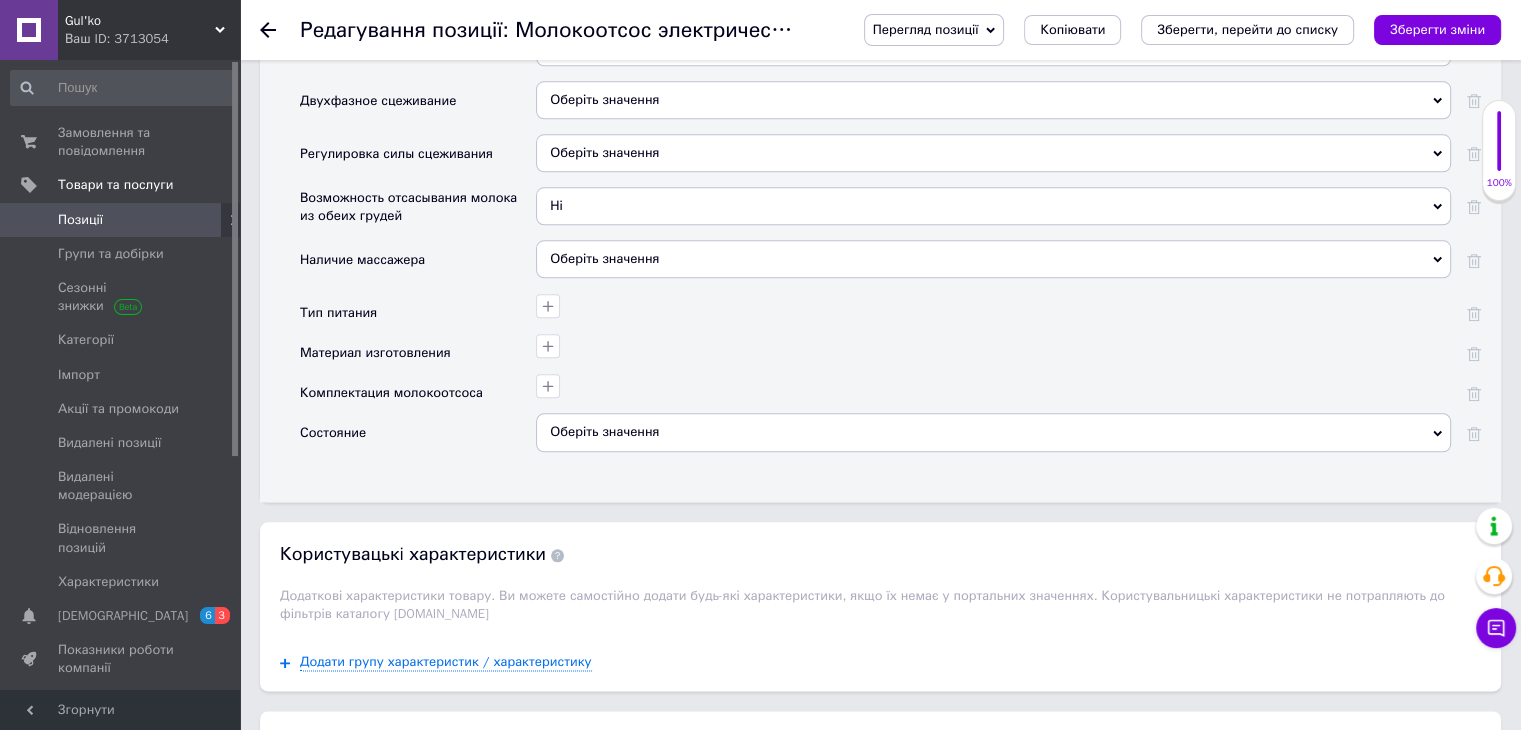 click on "Оберіть значення" at bounding box center (993, 259) 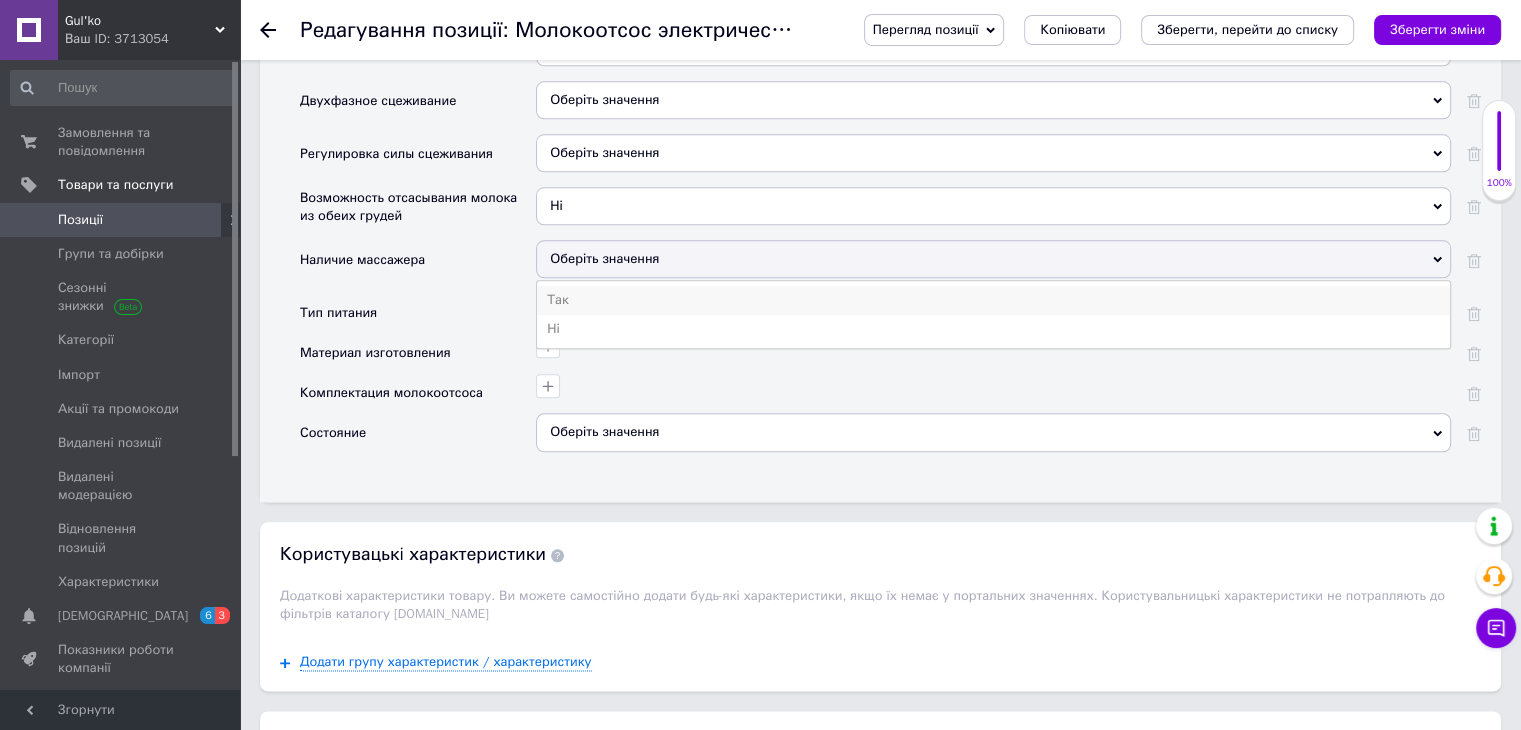 click on "Так" at bounding box center [993, 300] 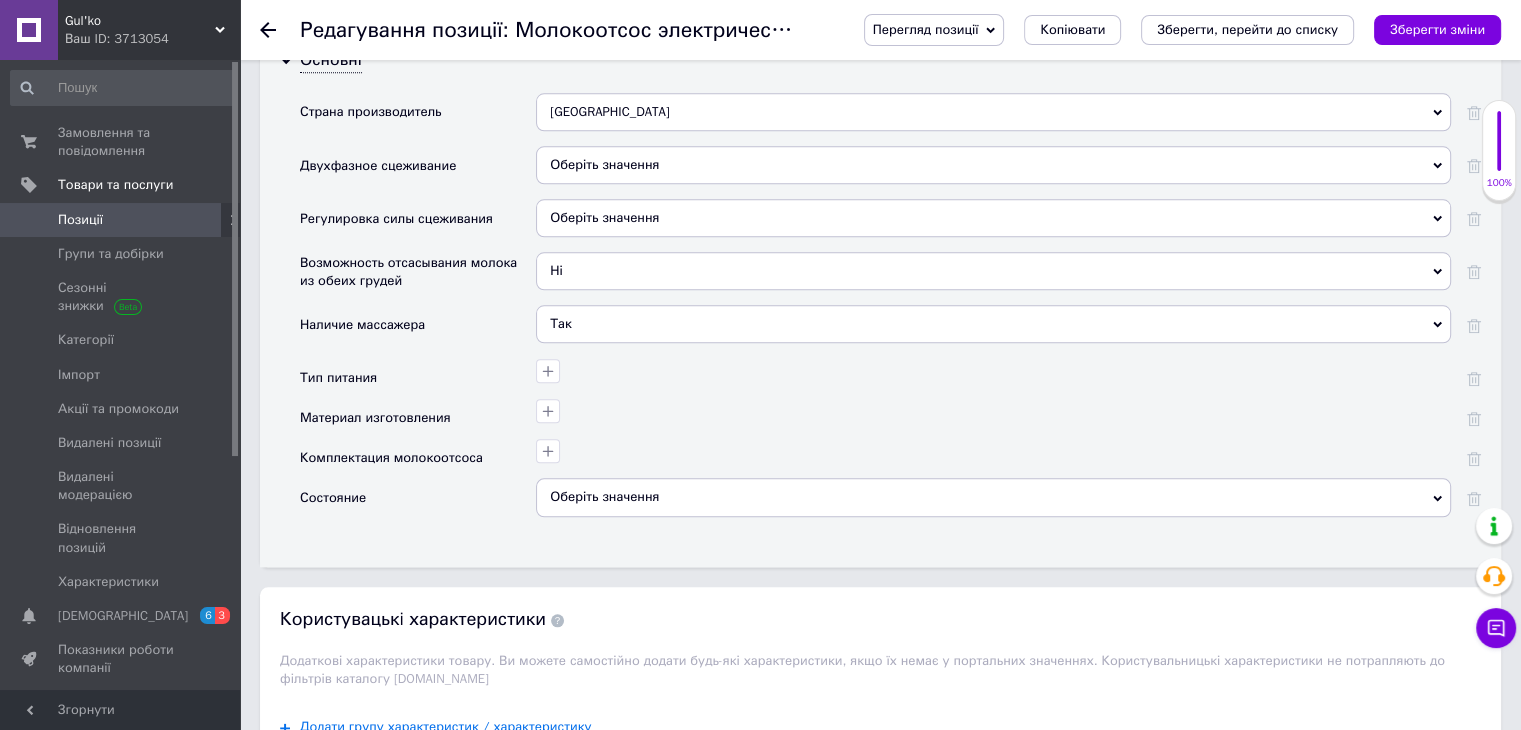 scroll, scrollTop: 2100, scrollLeft: 0, axis: vertical 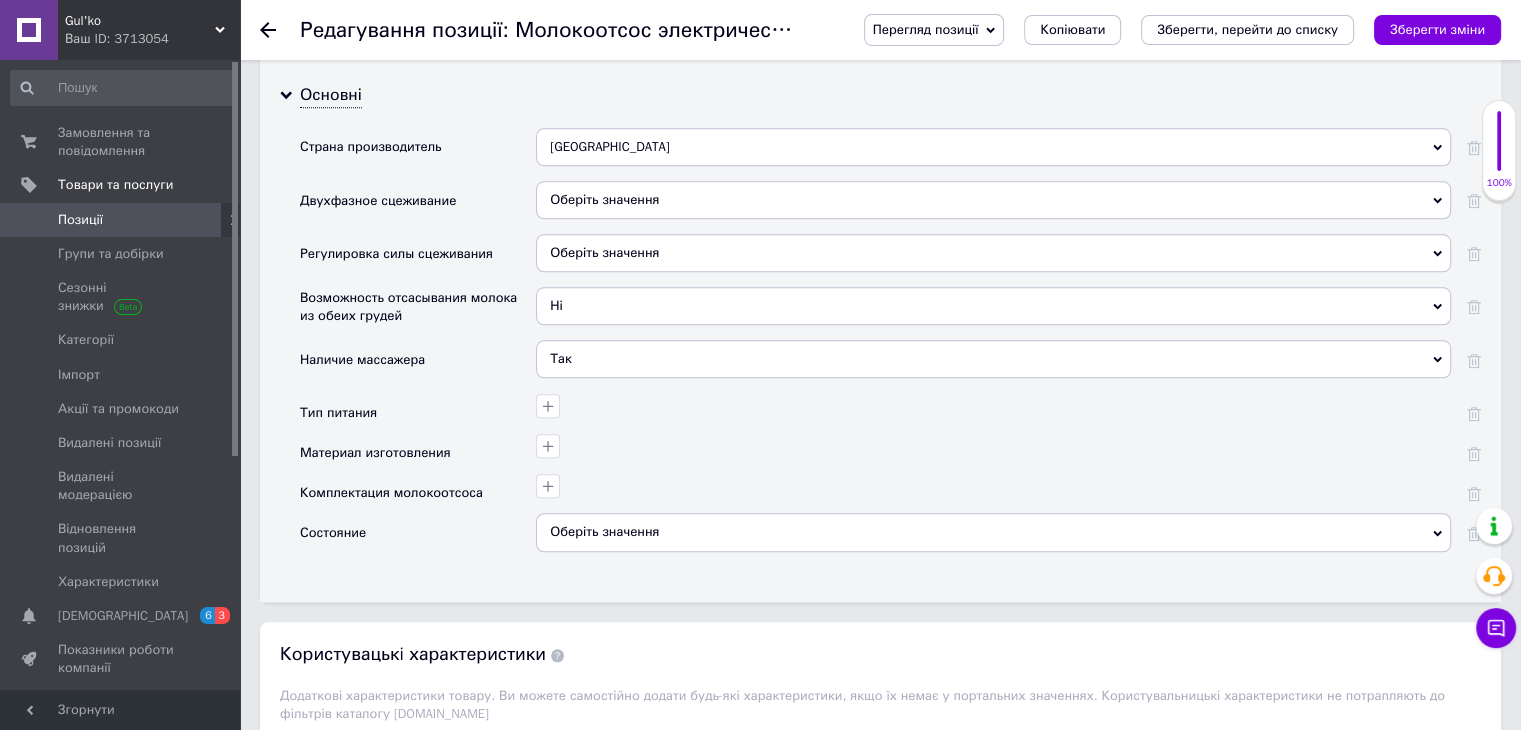 click on "Оберіть значення" at bounding box center [604, 199] 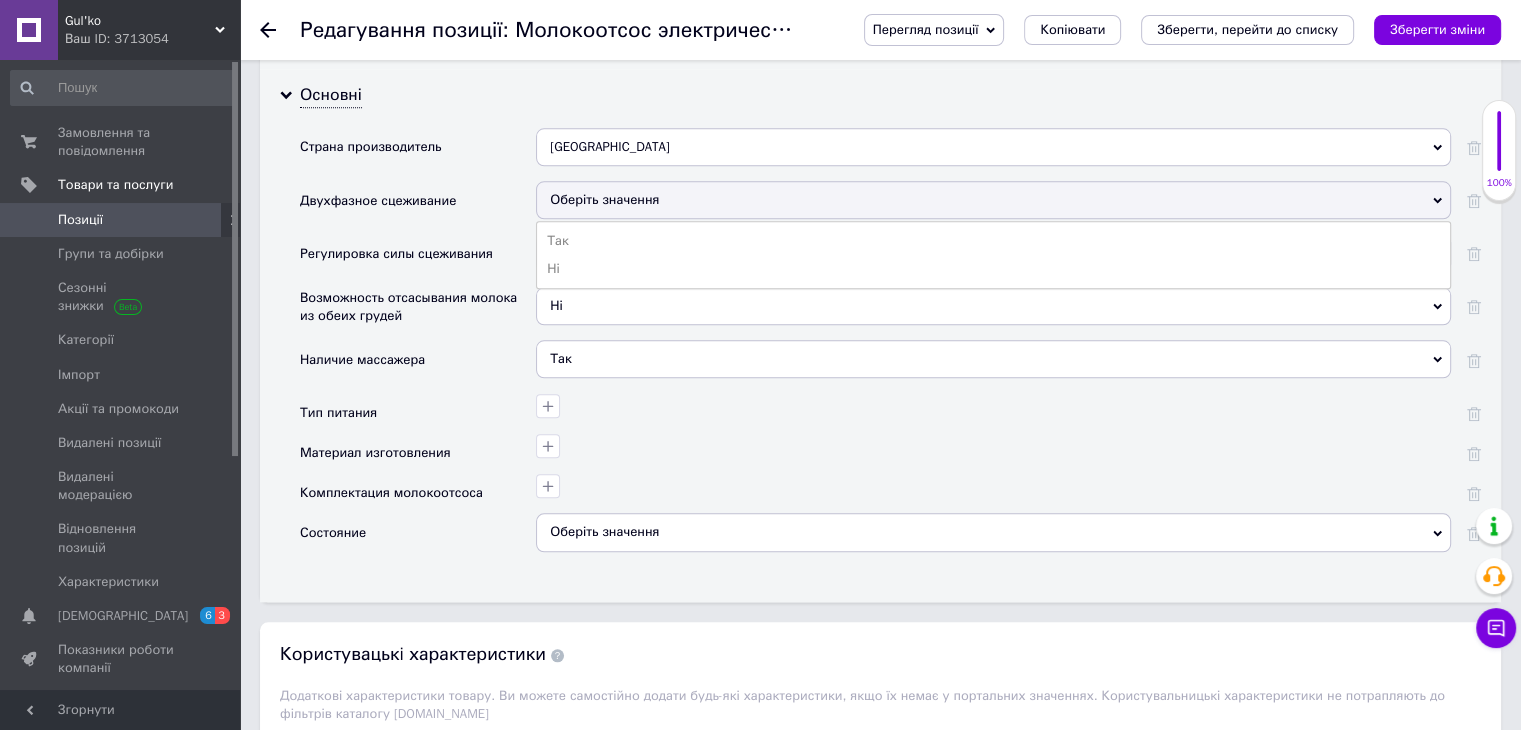 click on "Так" at bounding box center (993, 241) 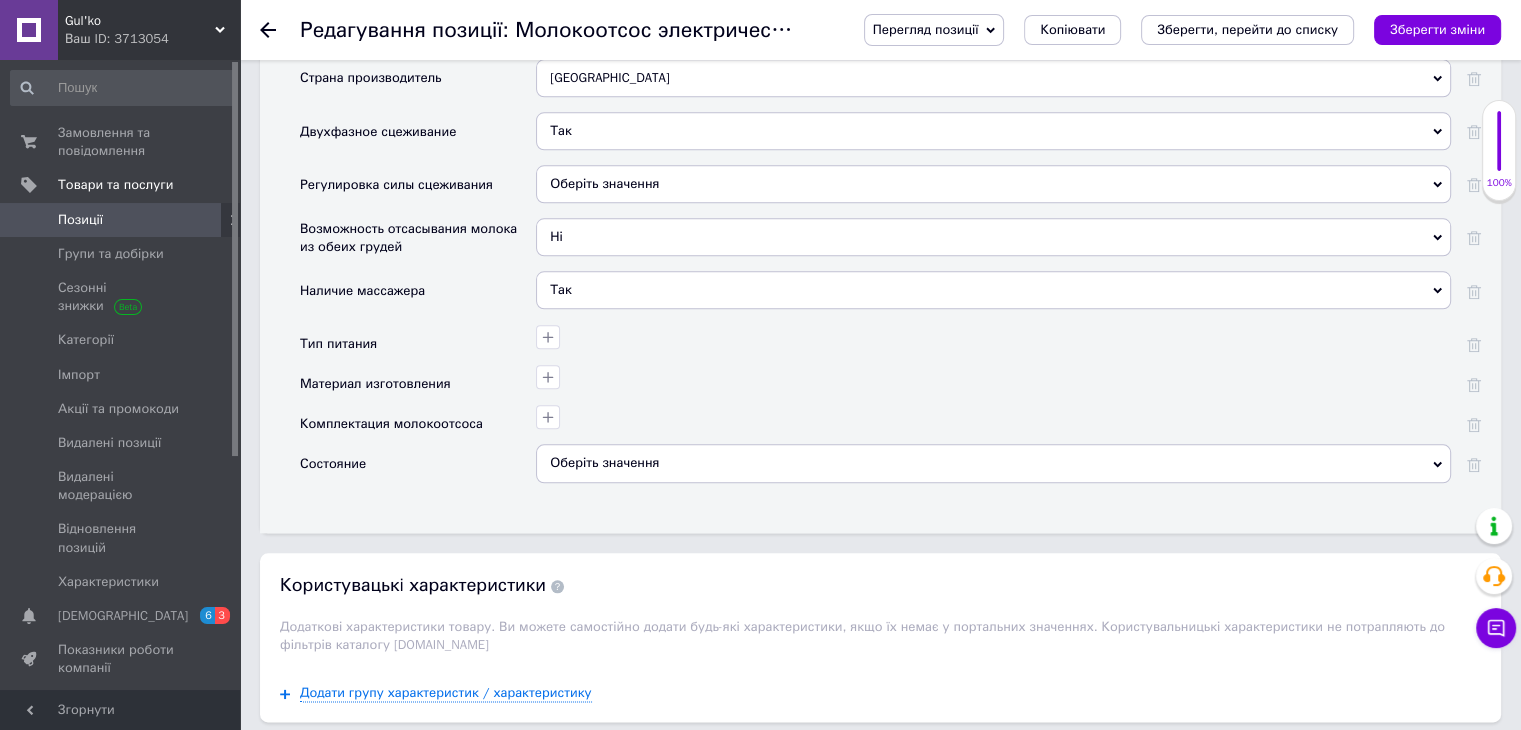 scroll, scrollTop: 2200, scrollLeft: 0, axis: vertical 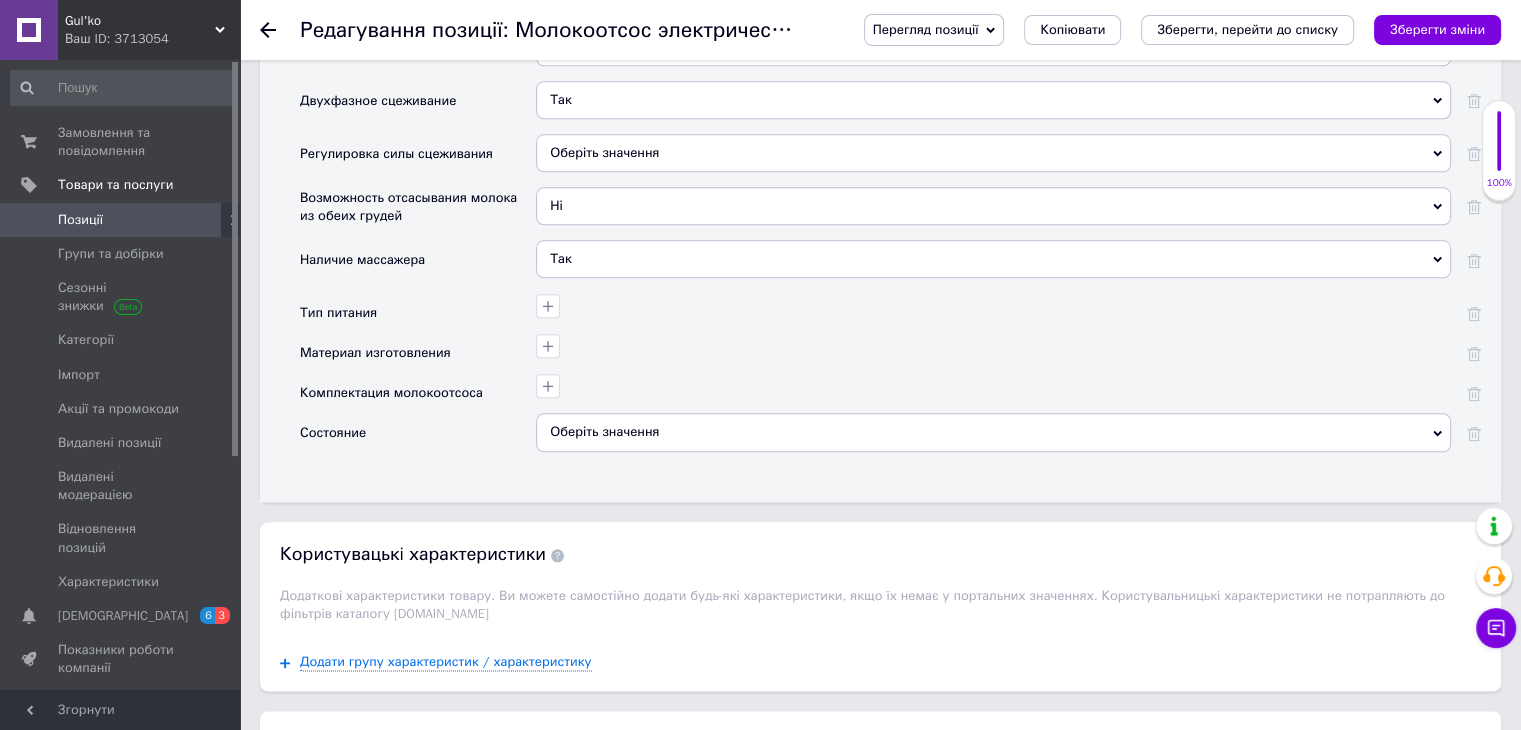 click at bounding box center [991, 303] 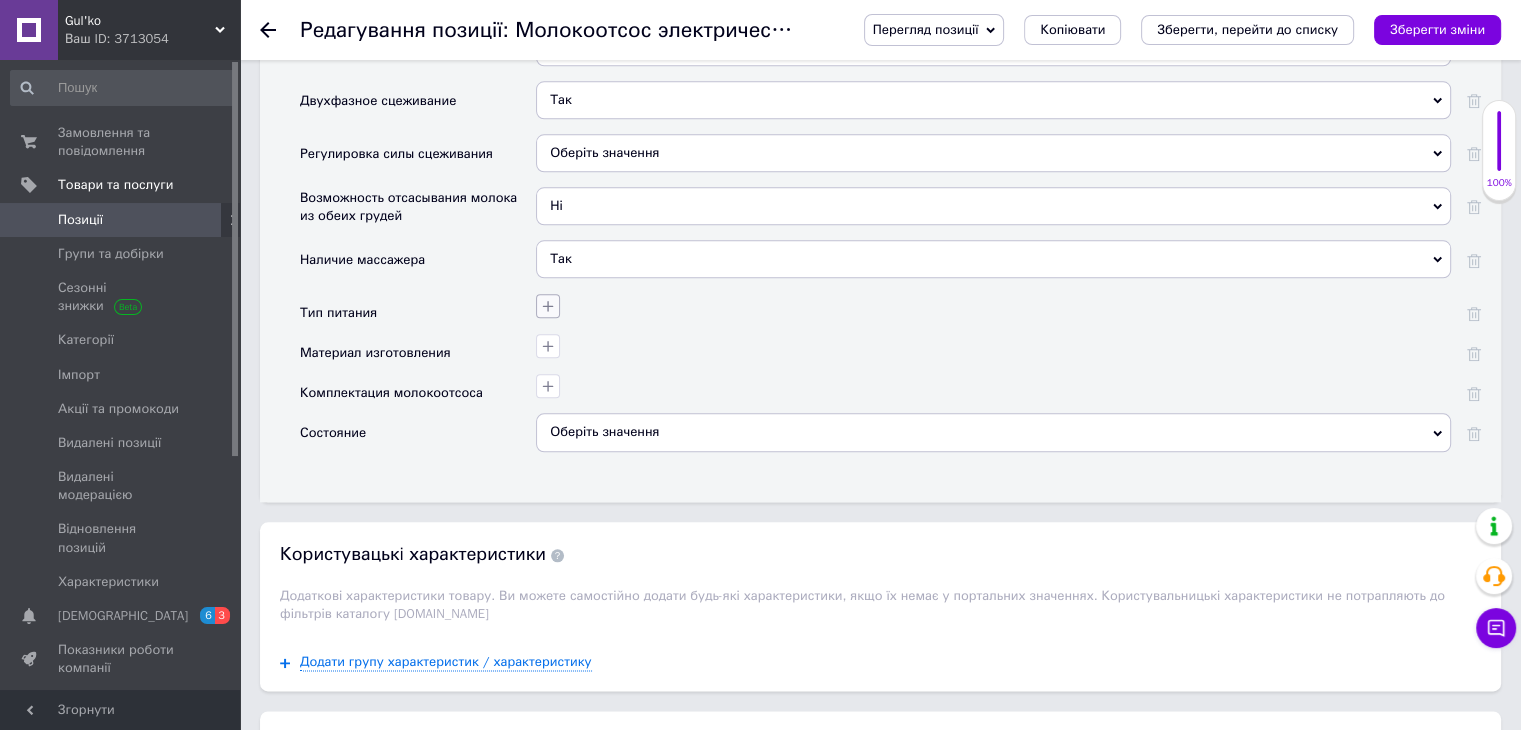 click 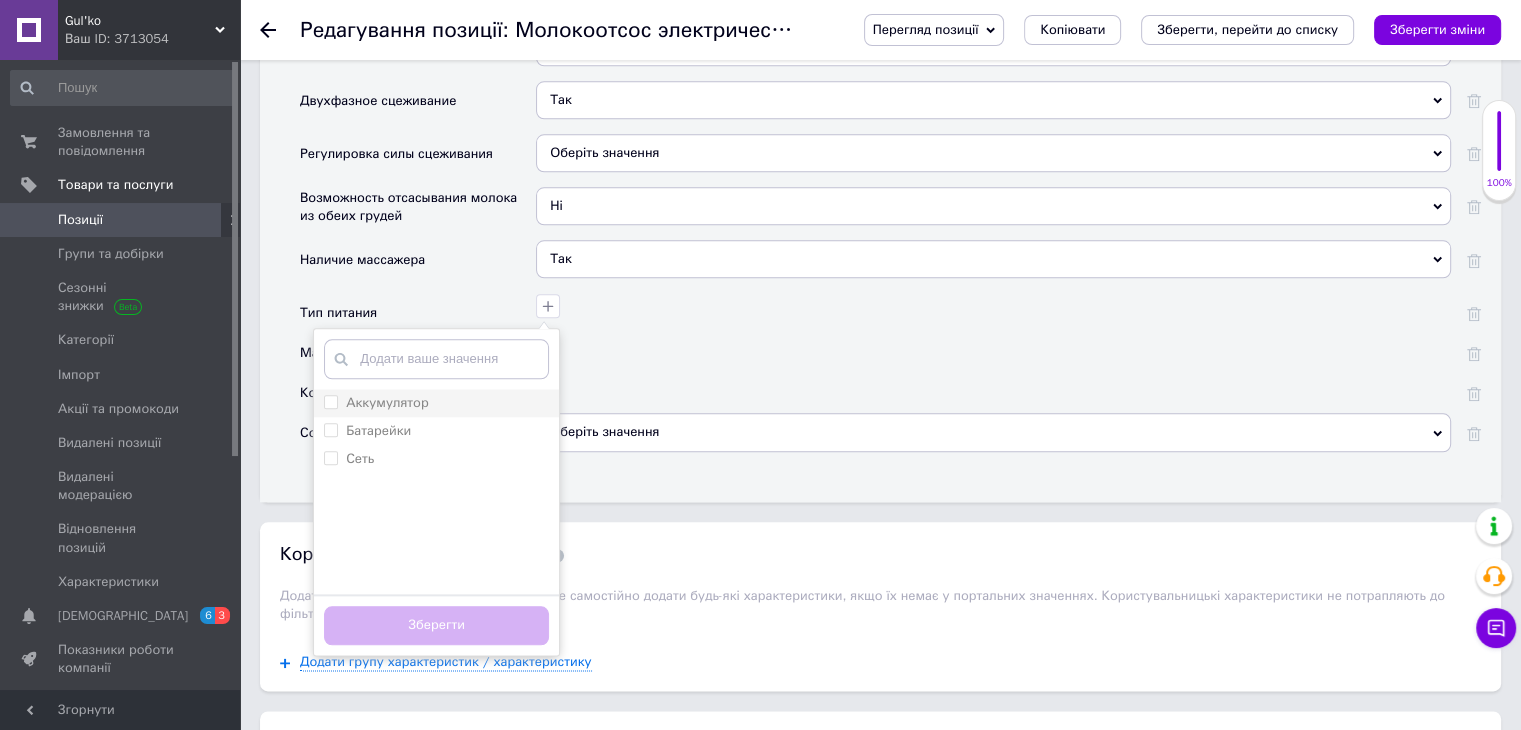 click on "Аккумулятор" at bounding box center [436, 403] 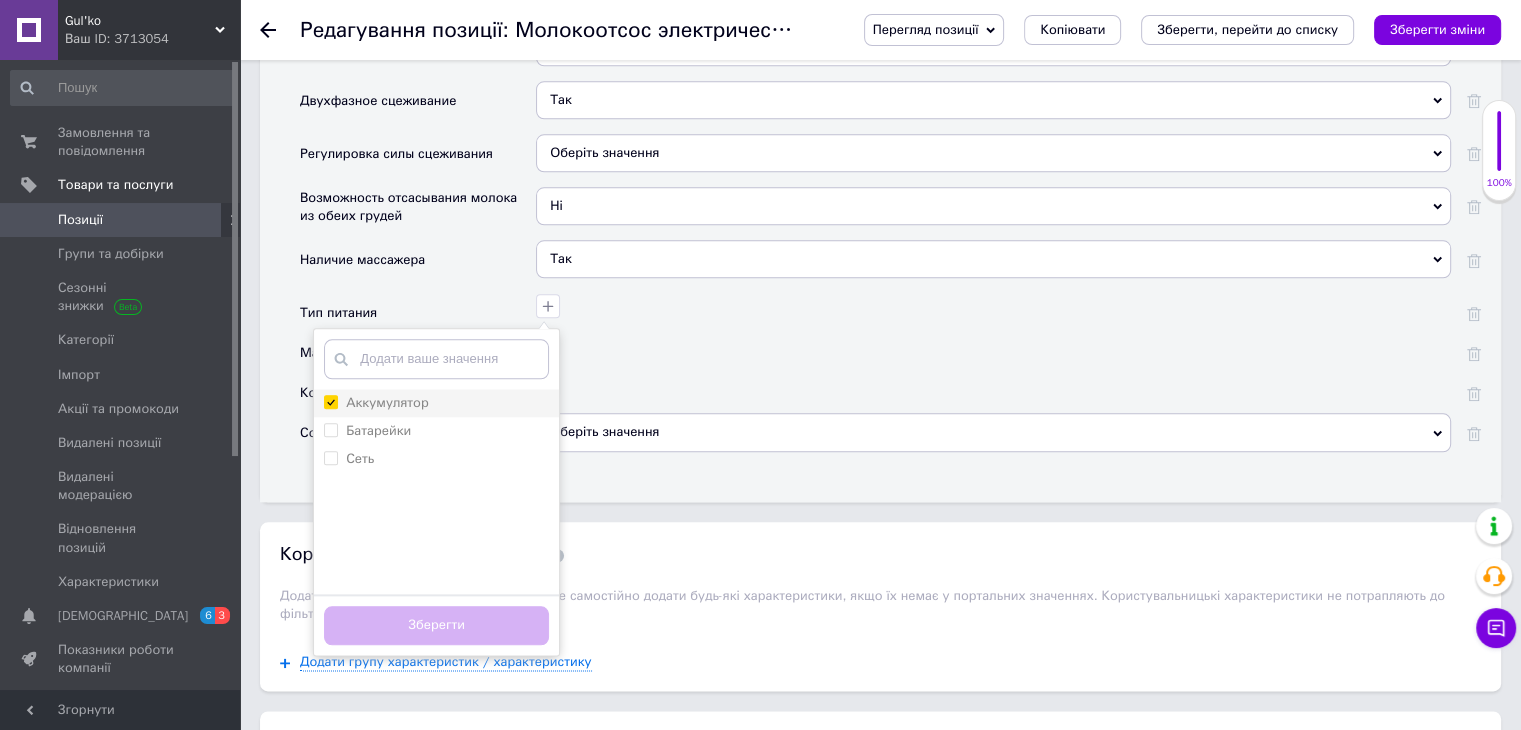 checkbox on "true" 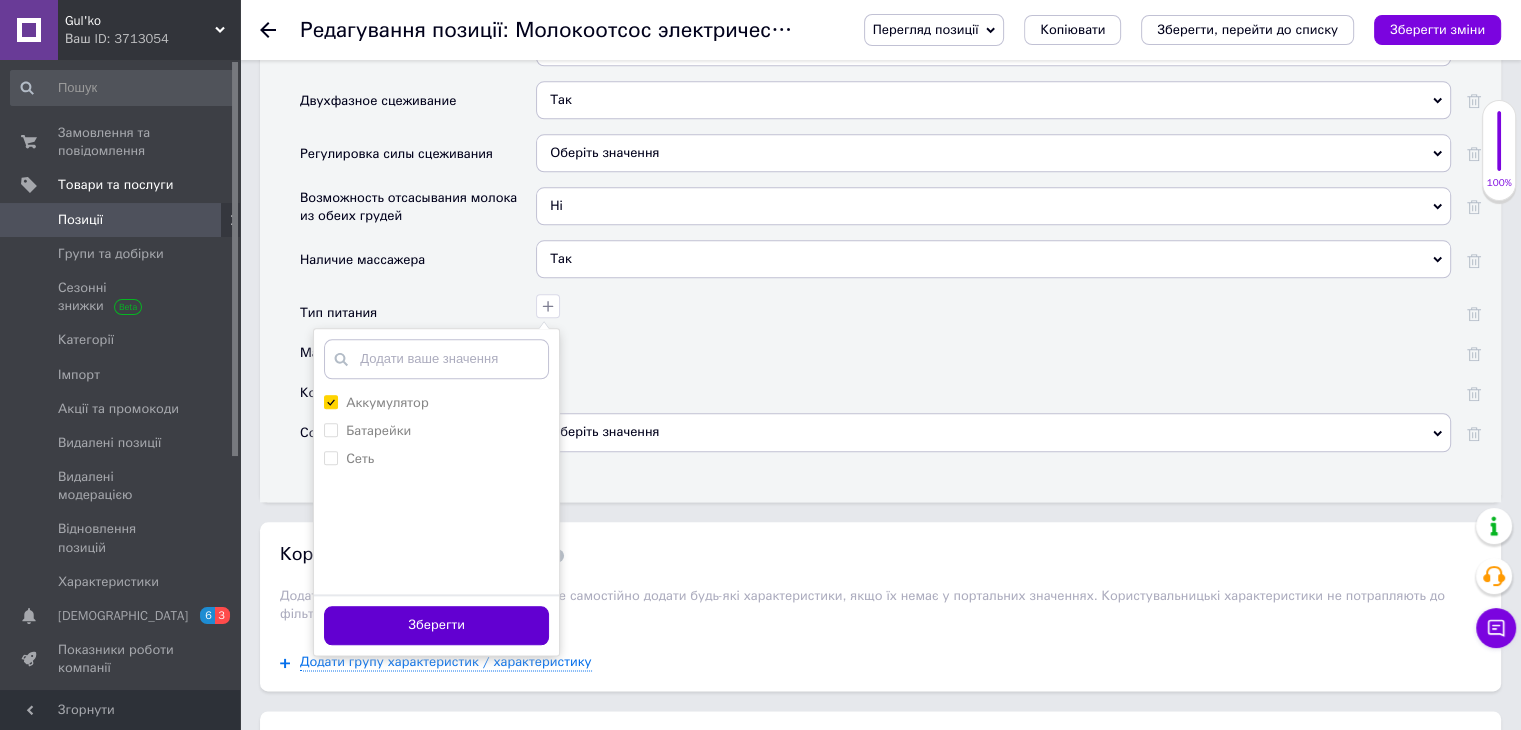 click on "Зберегти" at bounding box center (436, 625) 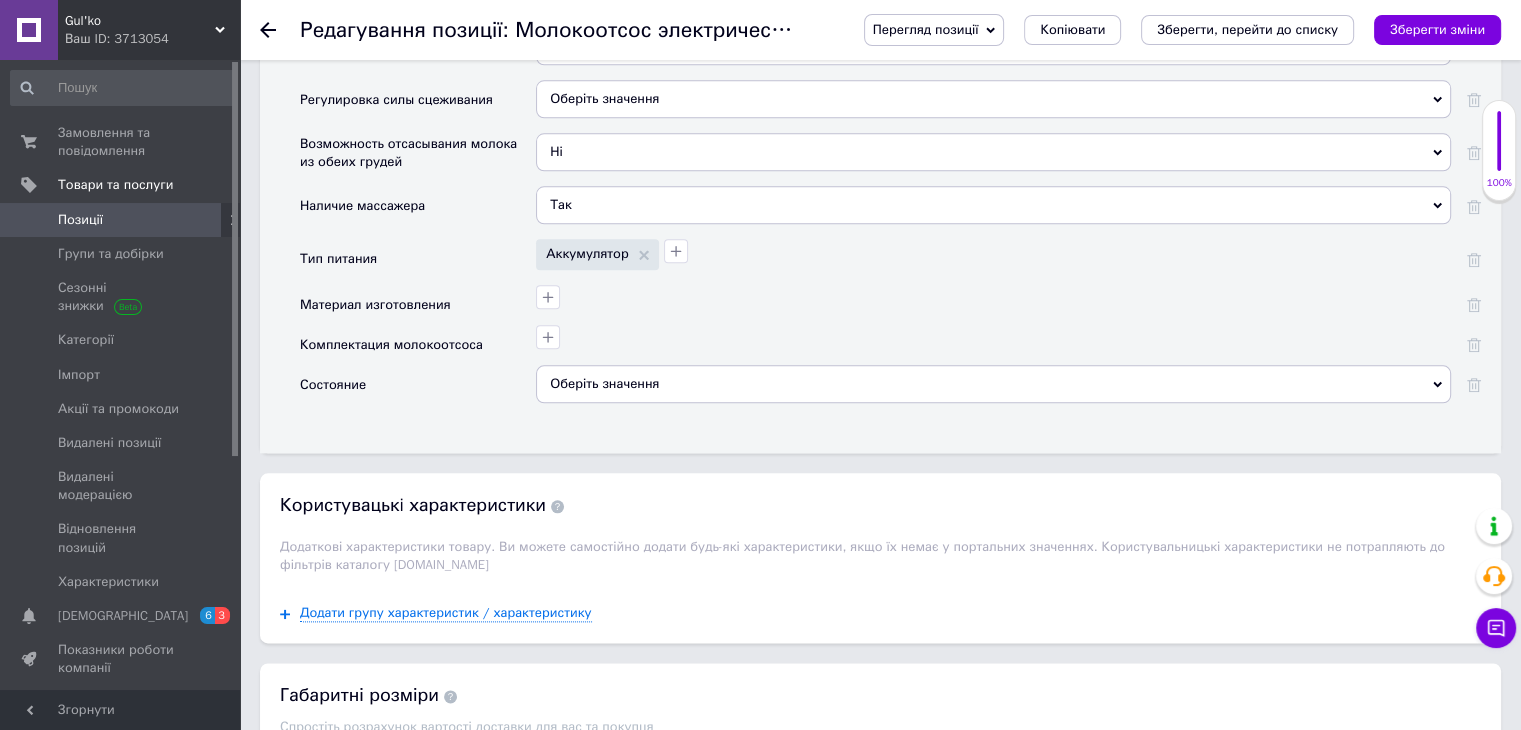 scroll, scrollTop: 2300, scrollLeft: 0, axis: vertical 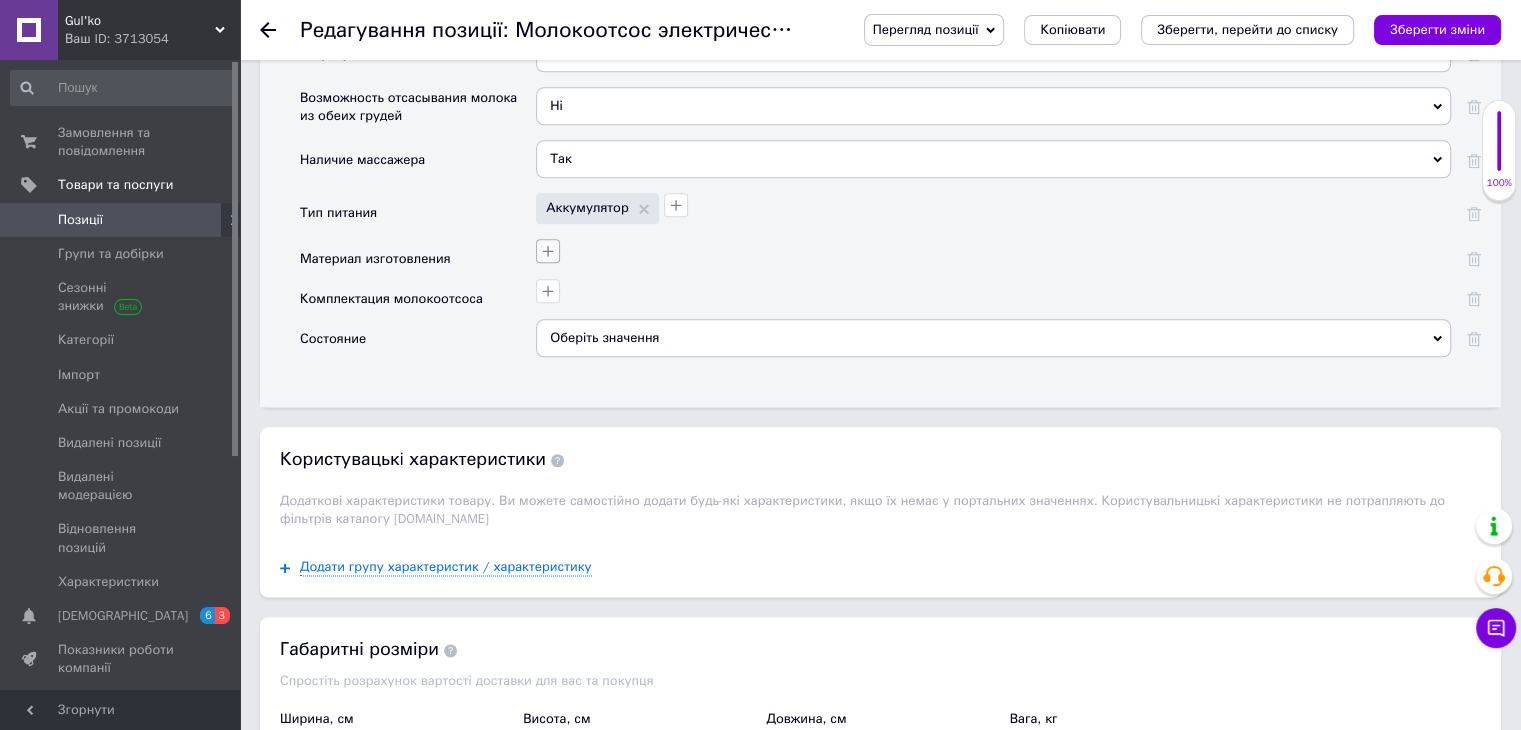 click 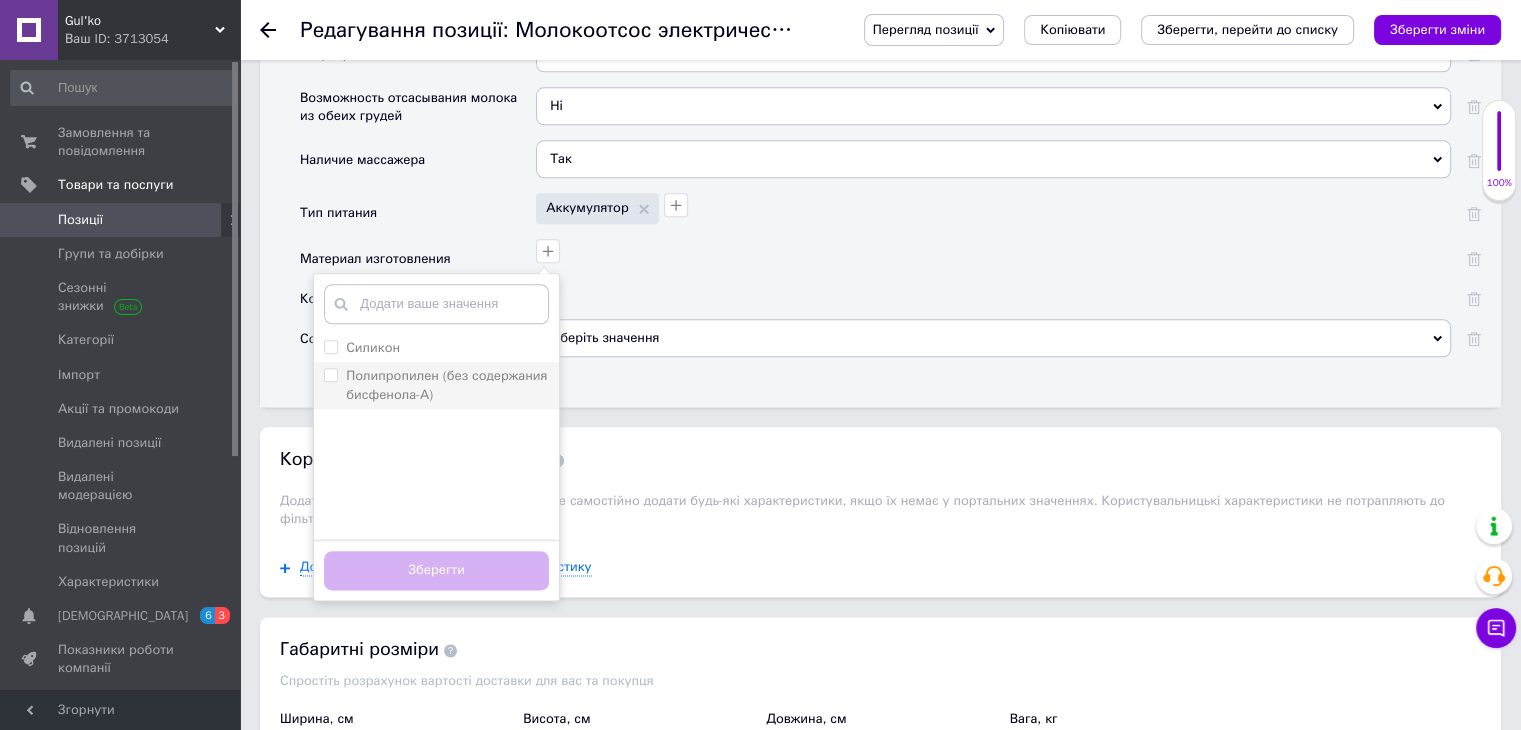 click on "Полипропилен (без содержания бисфенола-А)" at bounding box center [446, 384] 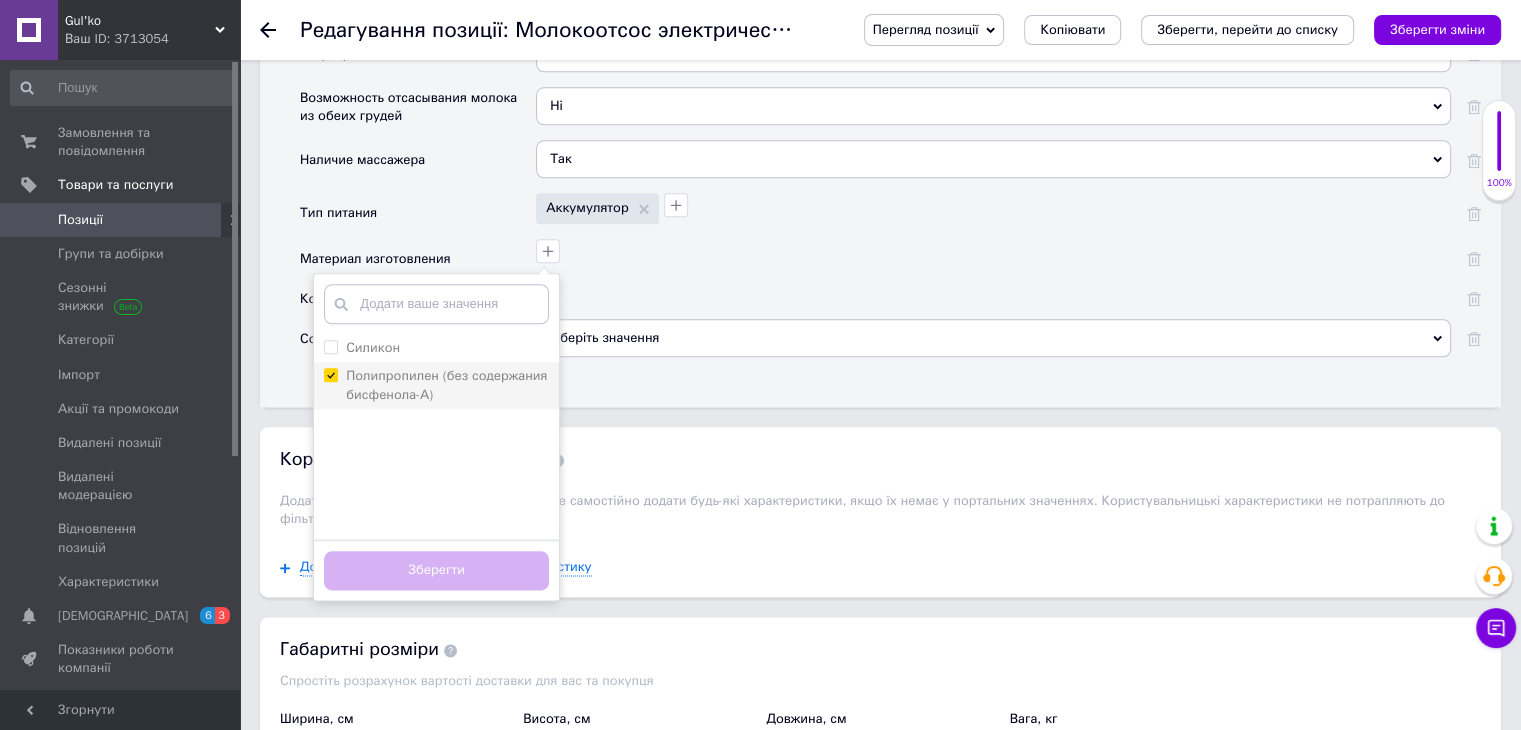 checkbox on "true" 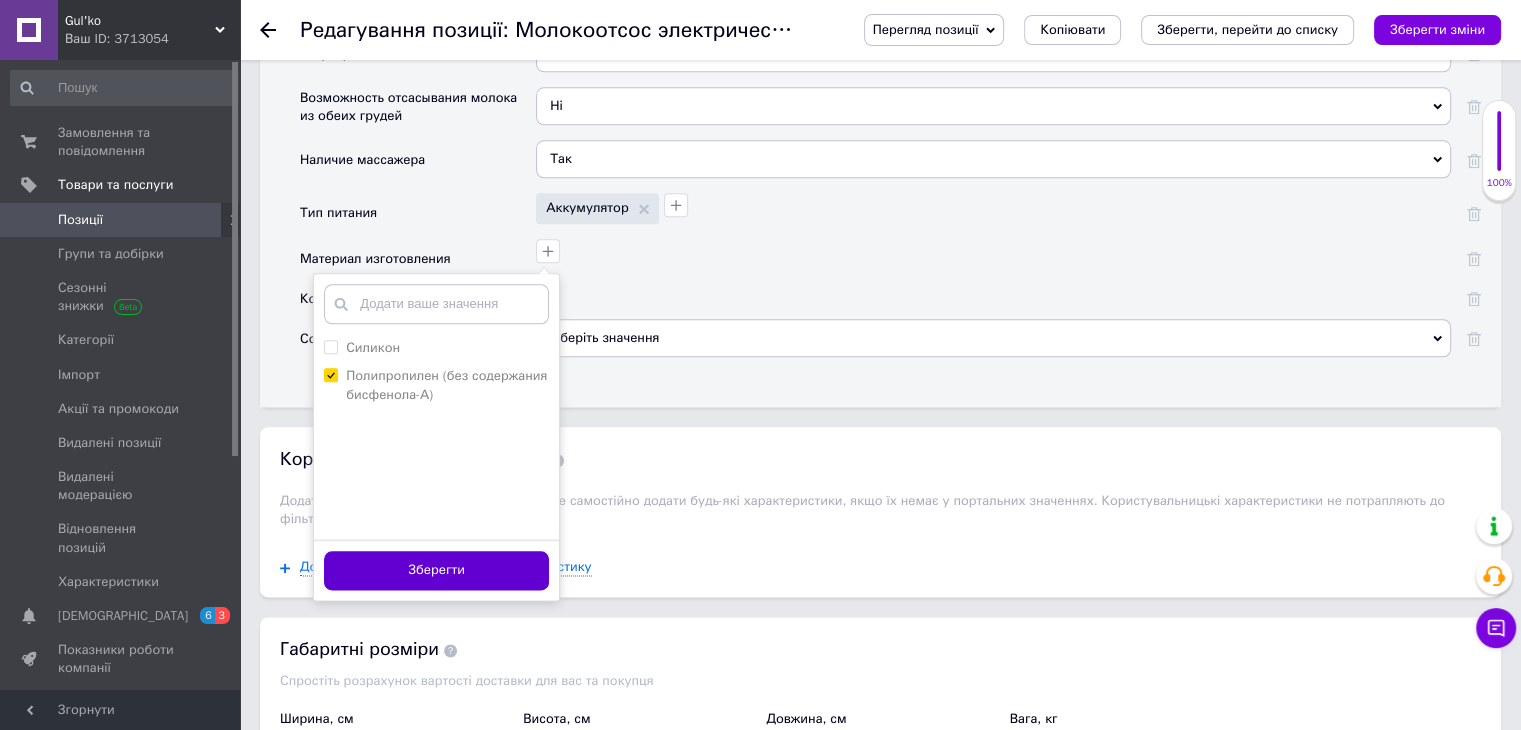 click on "Зберегти" at bounding box center [436, 570] 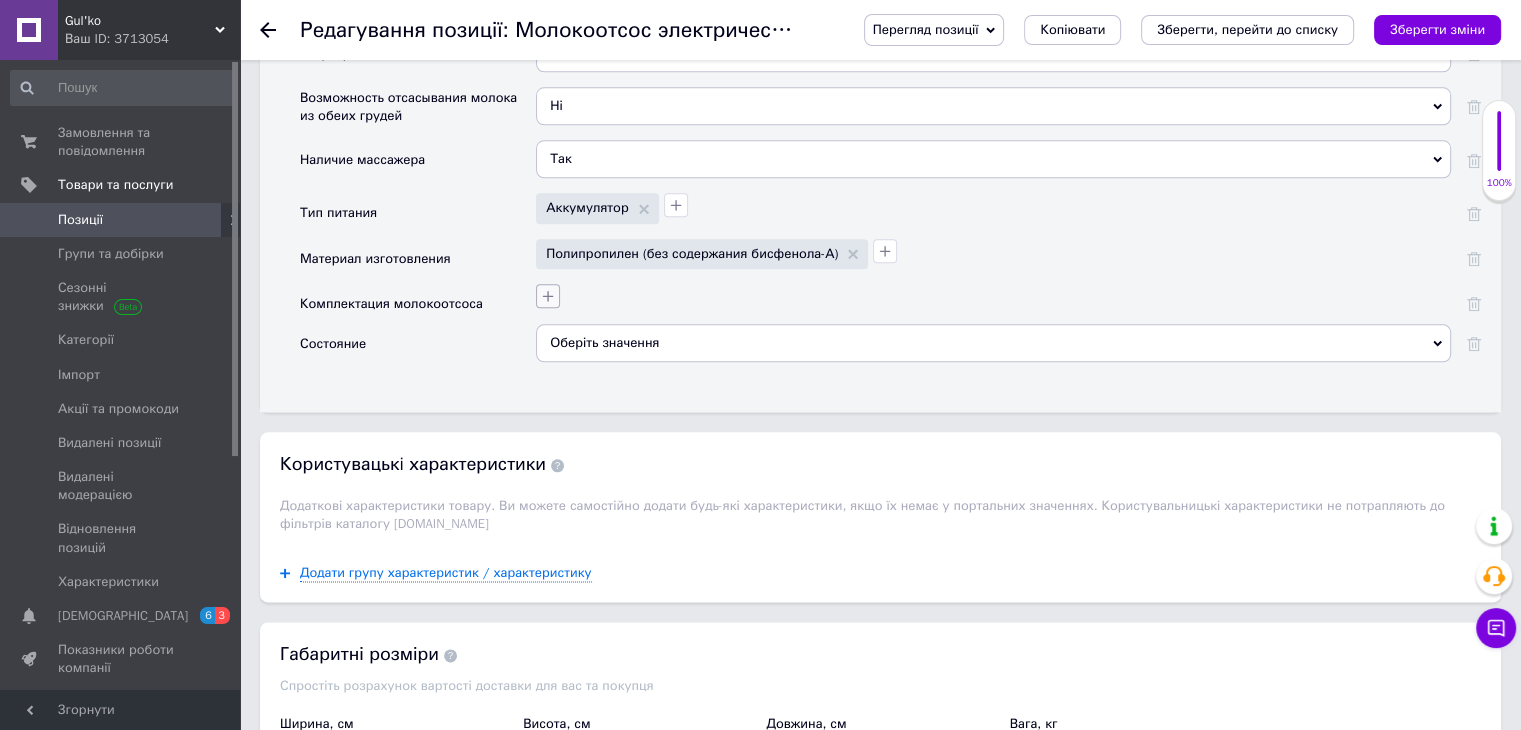 click 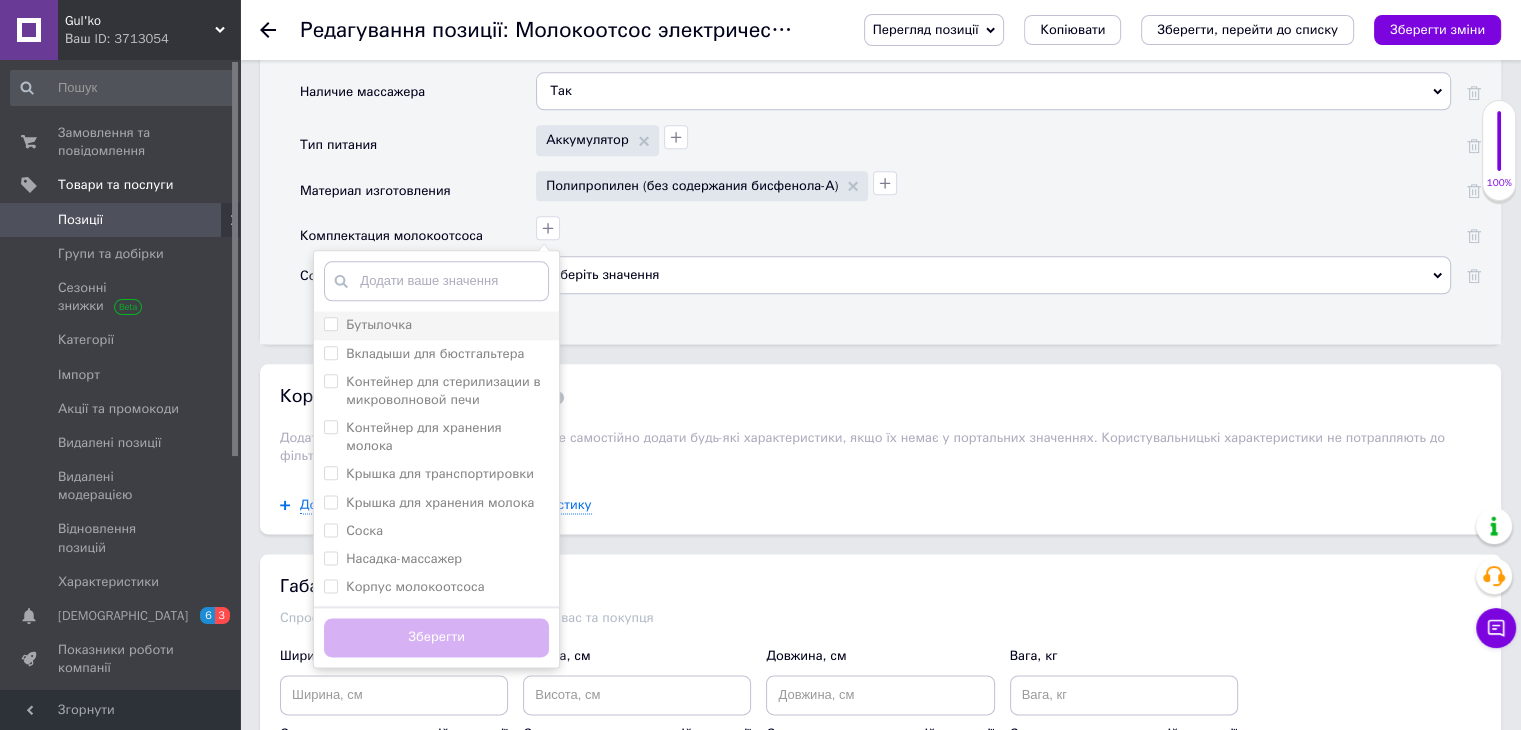 scroll, scrollTop: 2400, scrollLeft: 0, axis: vertical 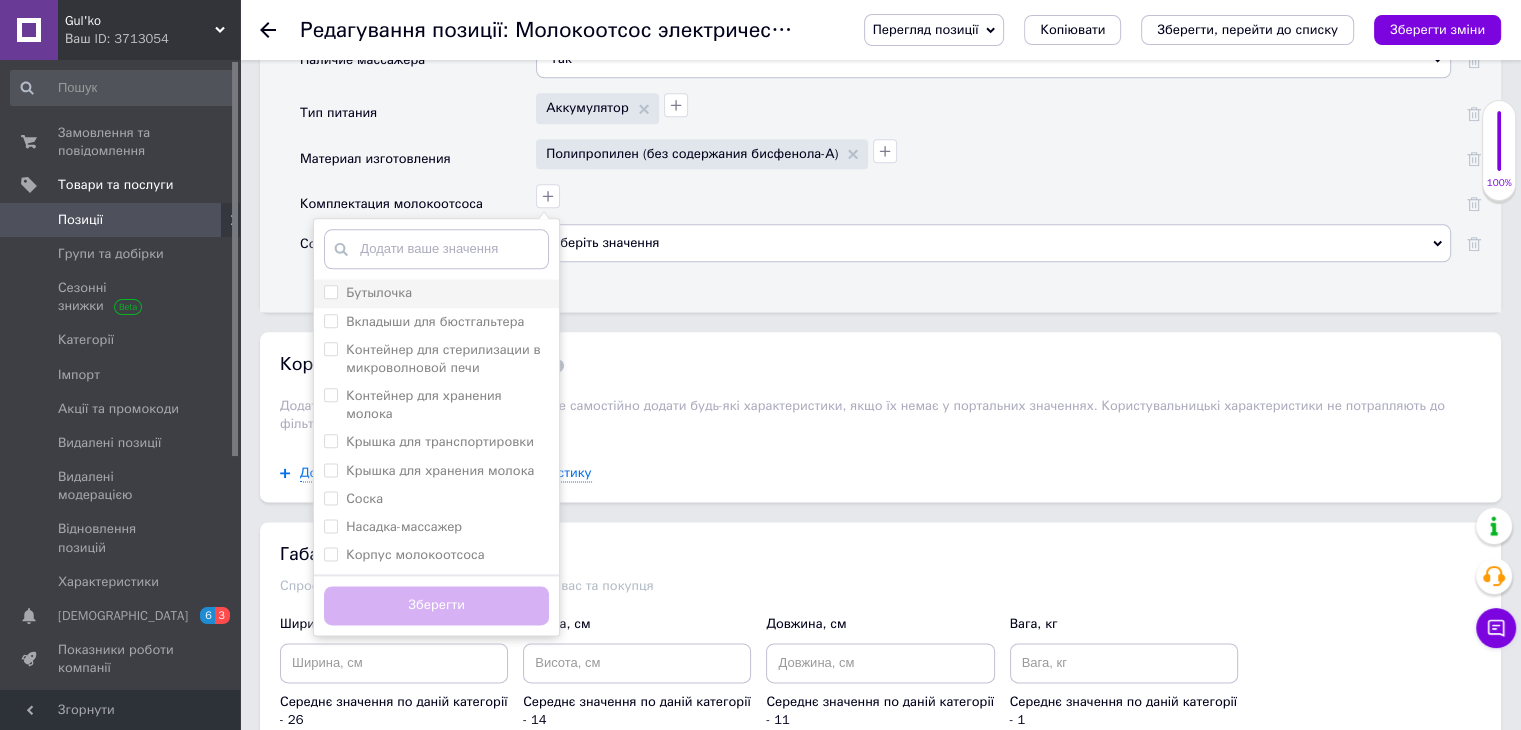 click on "Бутылочка" at bounding box center [379, 292] 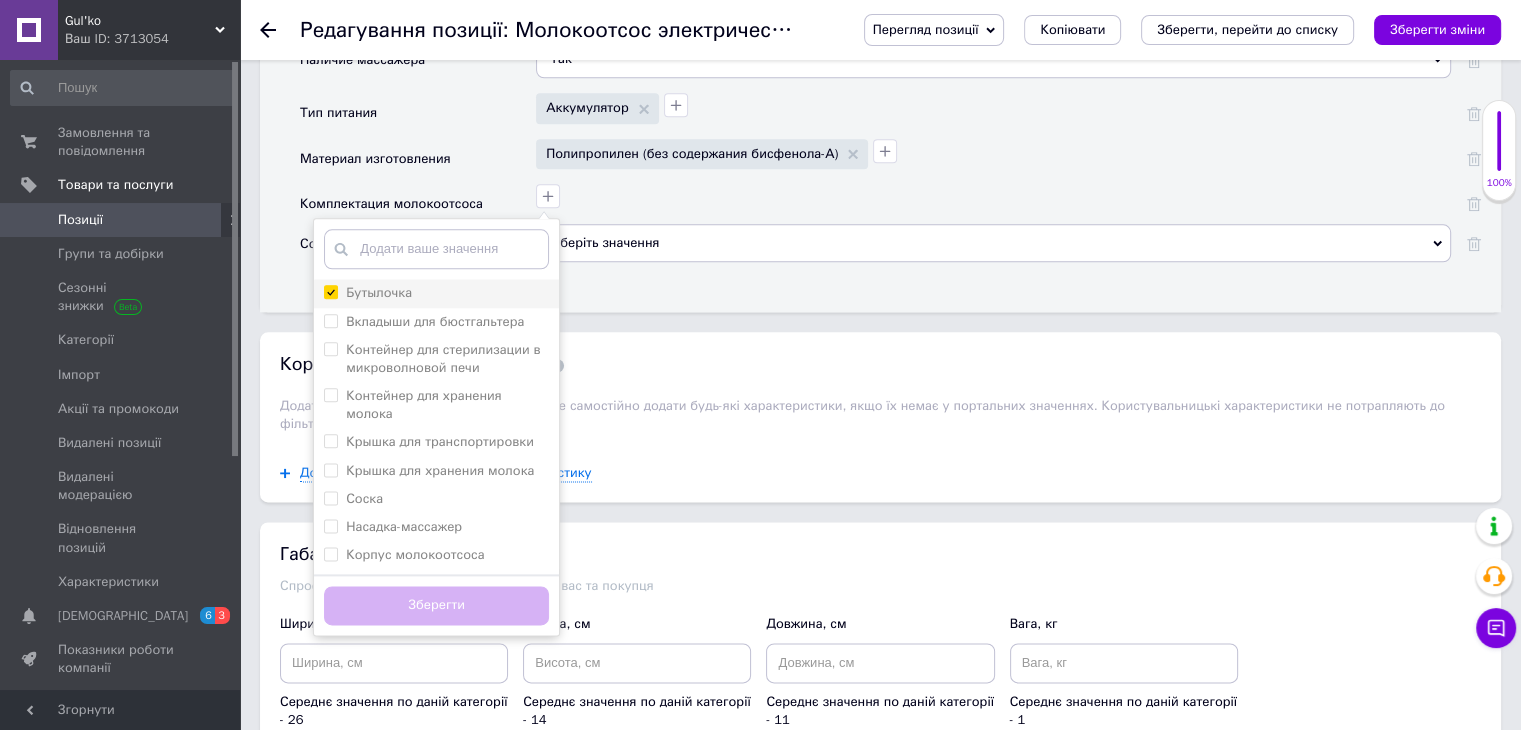 checkbox on "true" 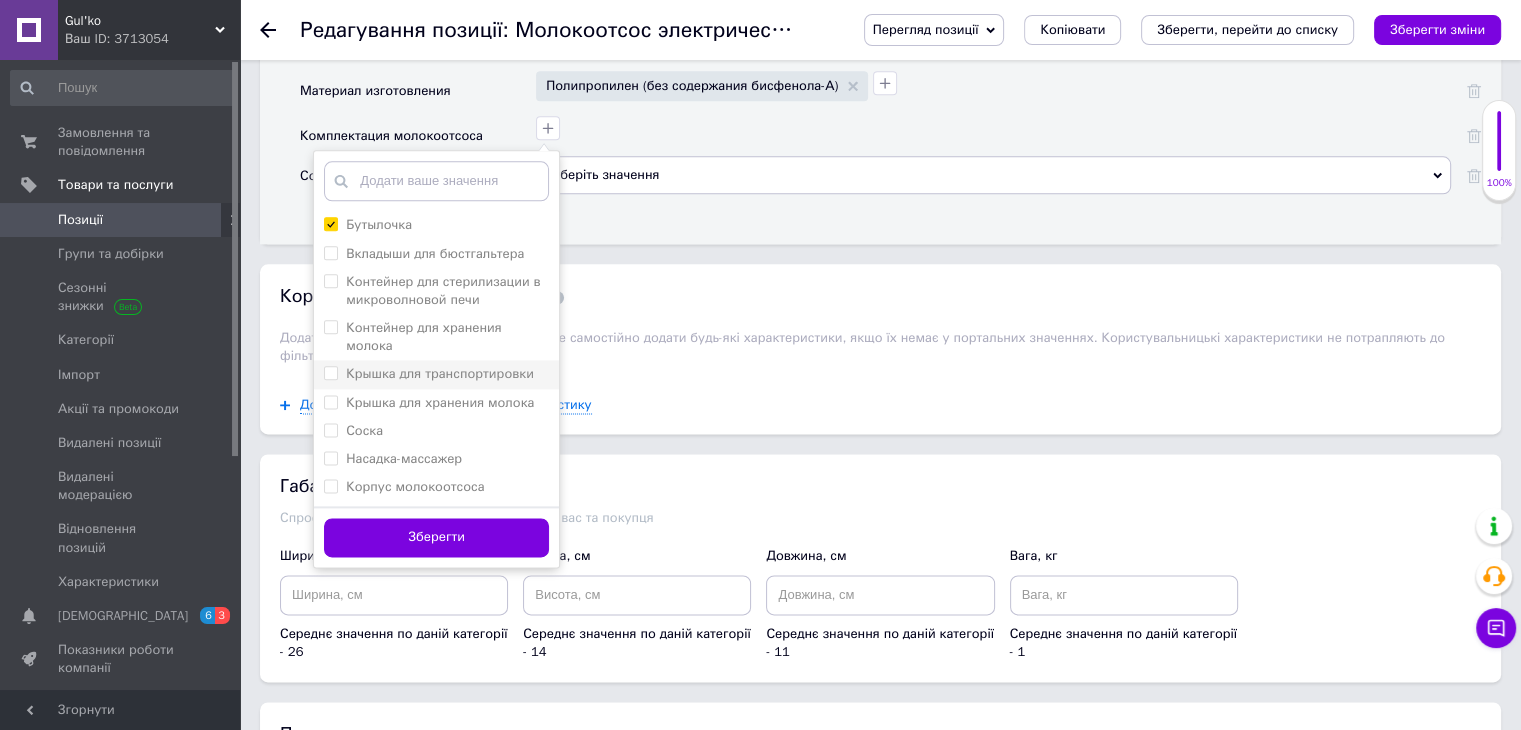 scroll, scrollTop: 2500, scrollLeft: 0, axis: vertical 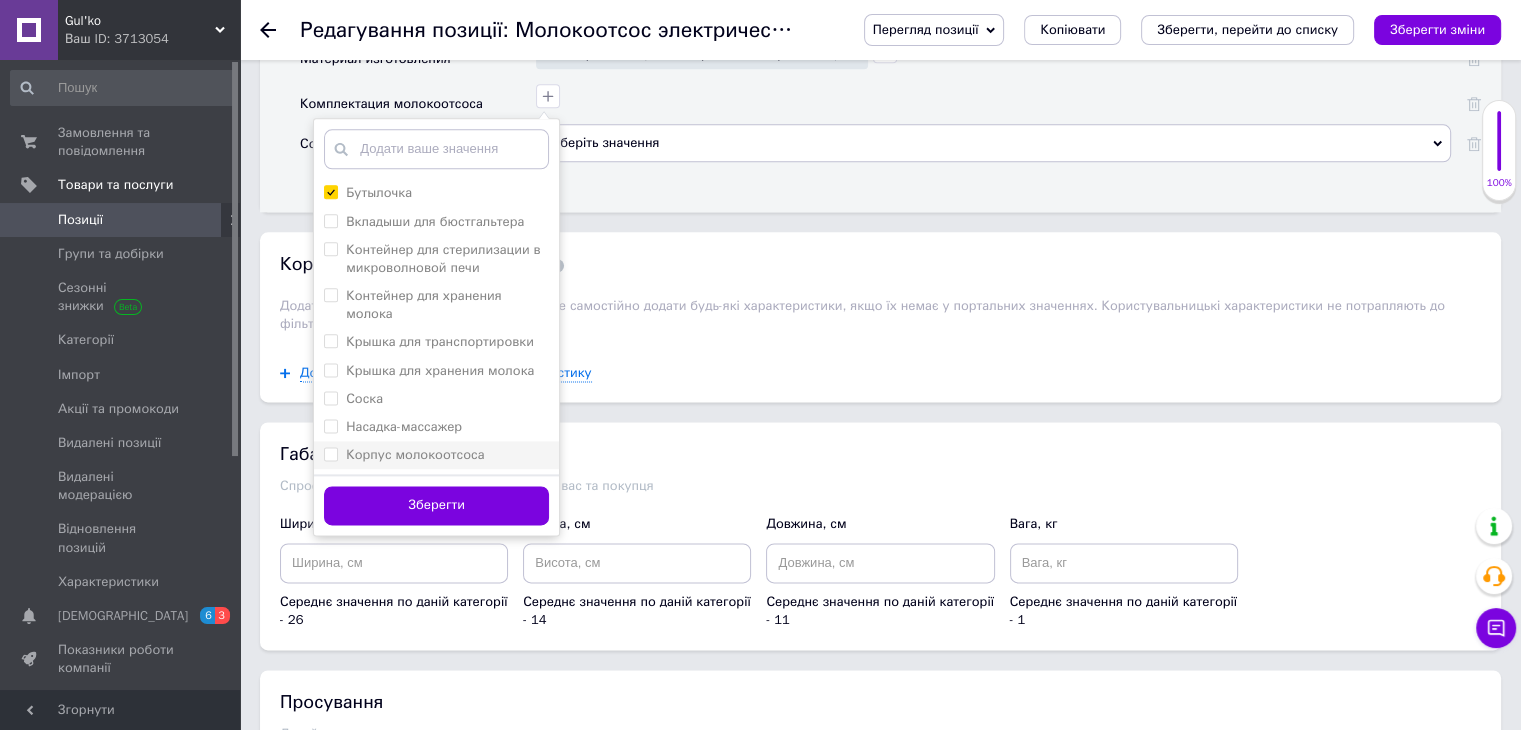 click on "Корпус молокоотсоса" at bounding box center [415, 454] 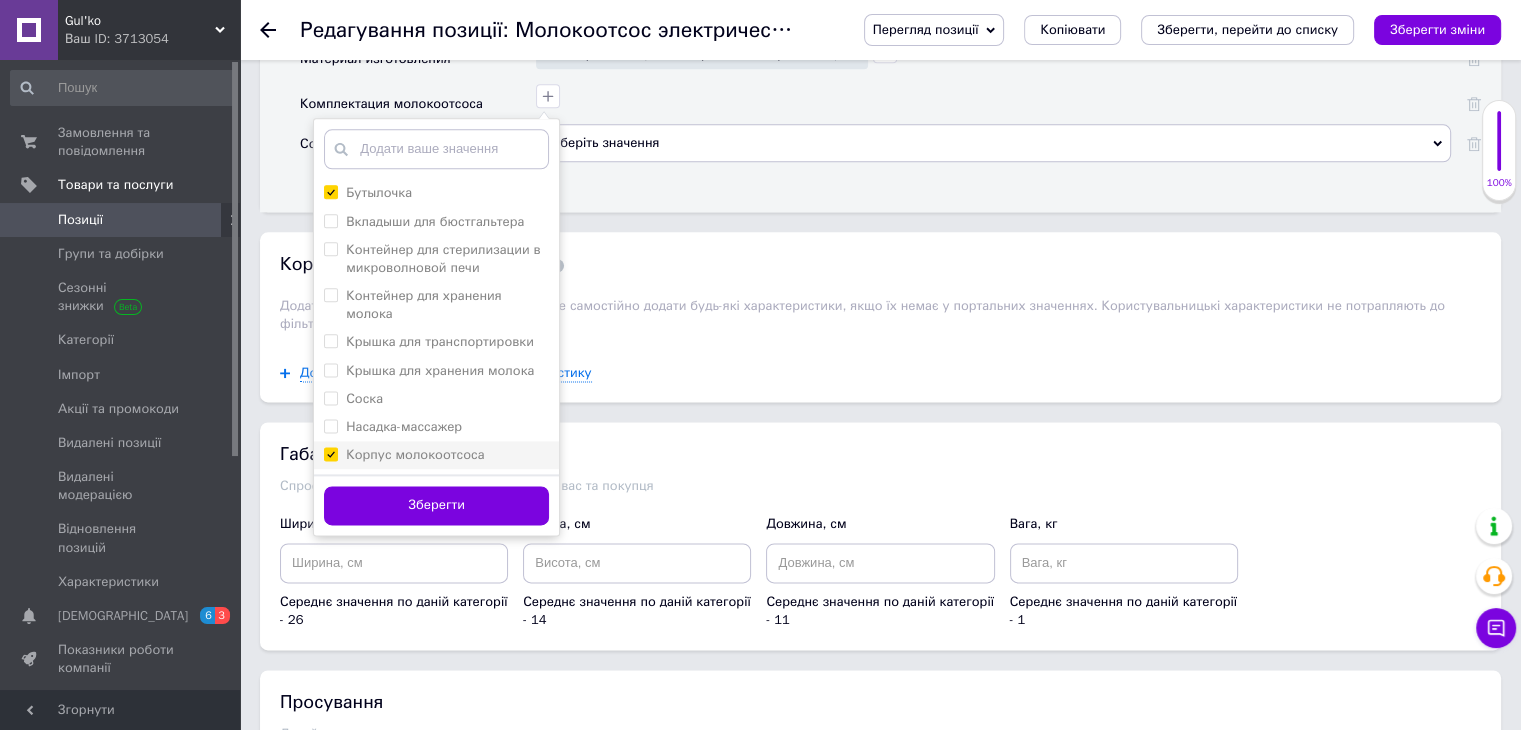 checkbox on "true" 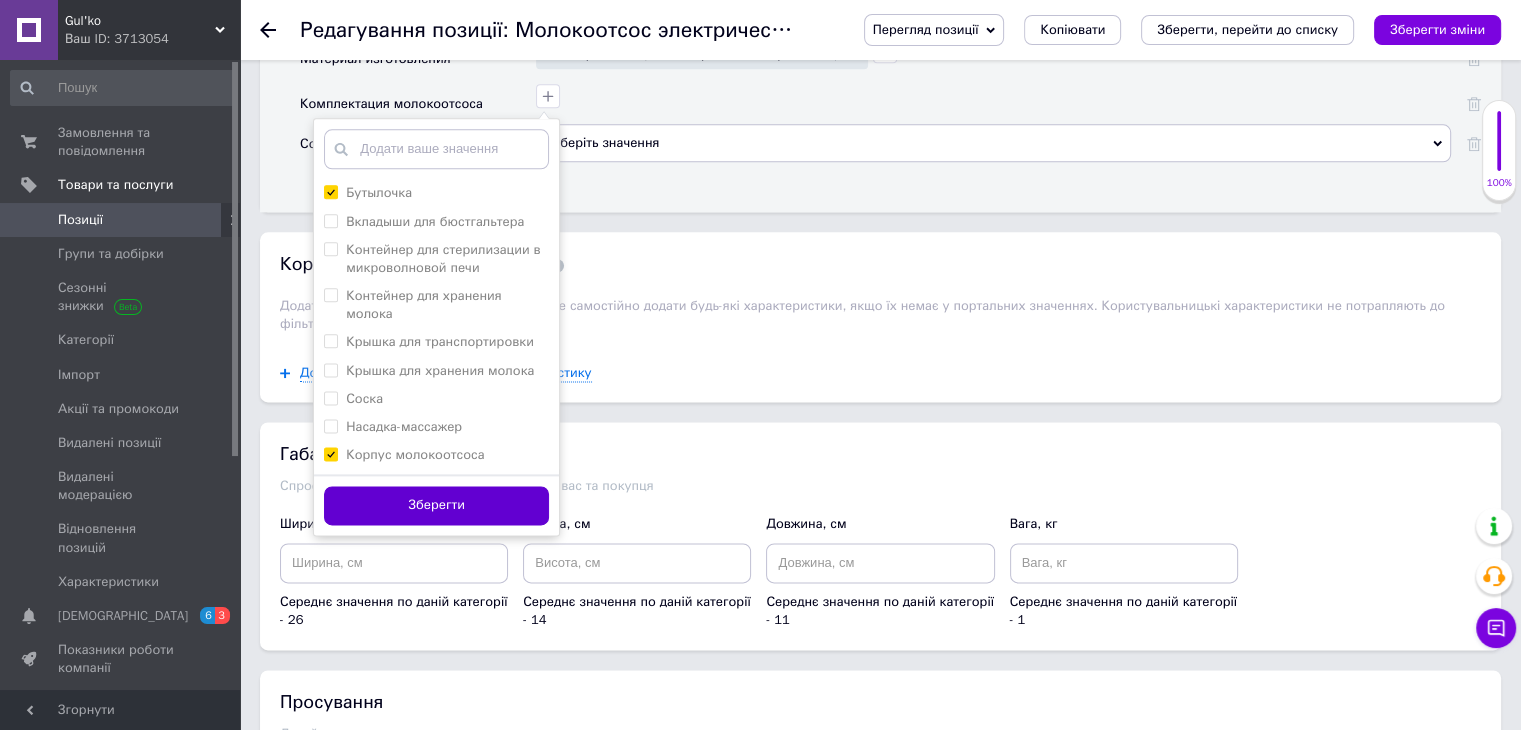 click on "Зберегти" at bounding box center [436, 505] 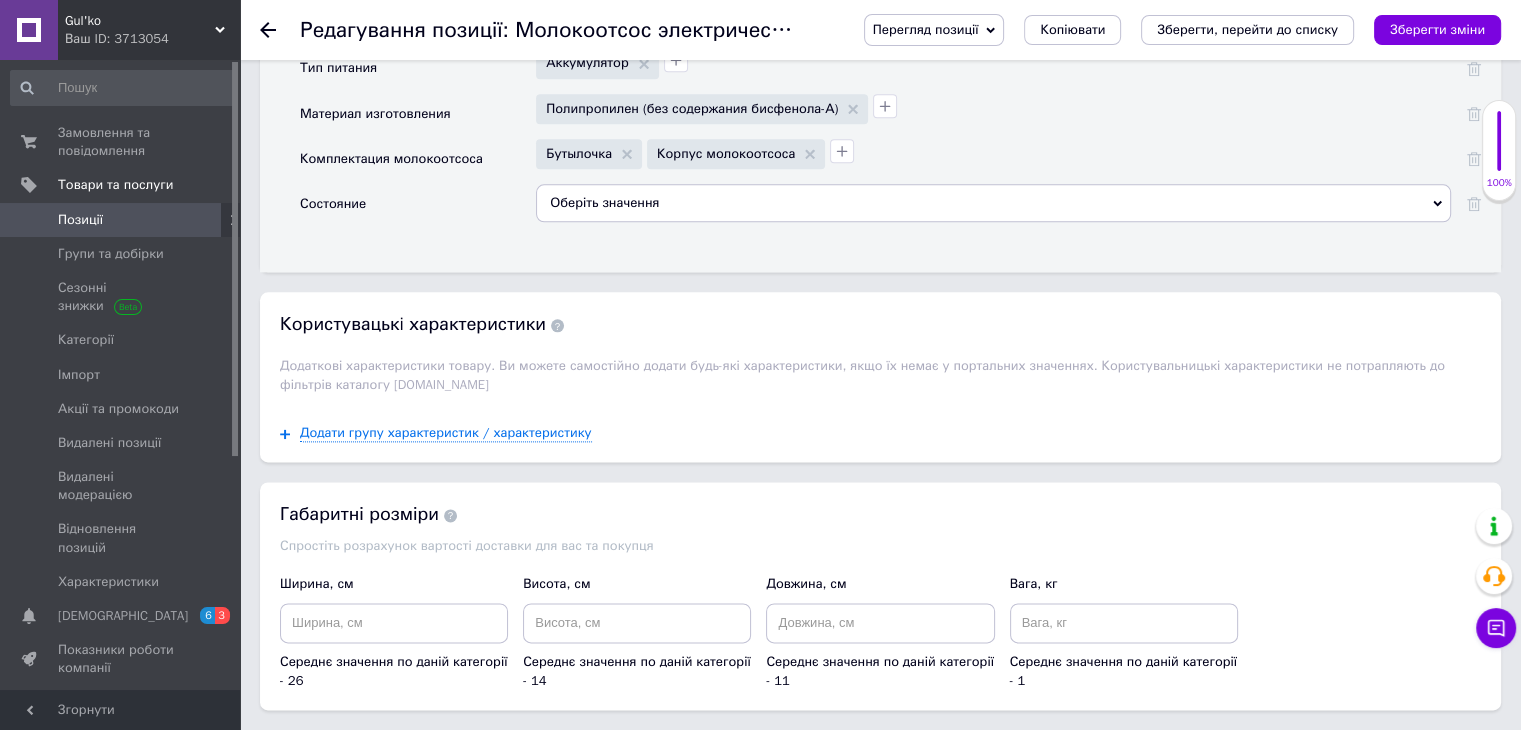 scroll, scrollTop: 2400, scrollLeft: 0, axis: vertical 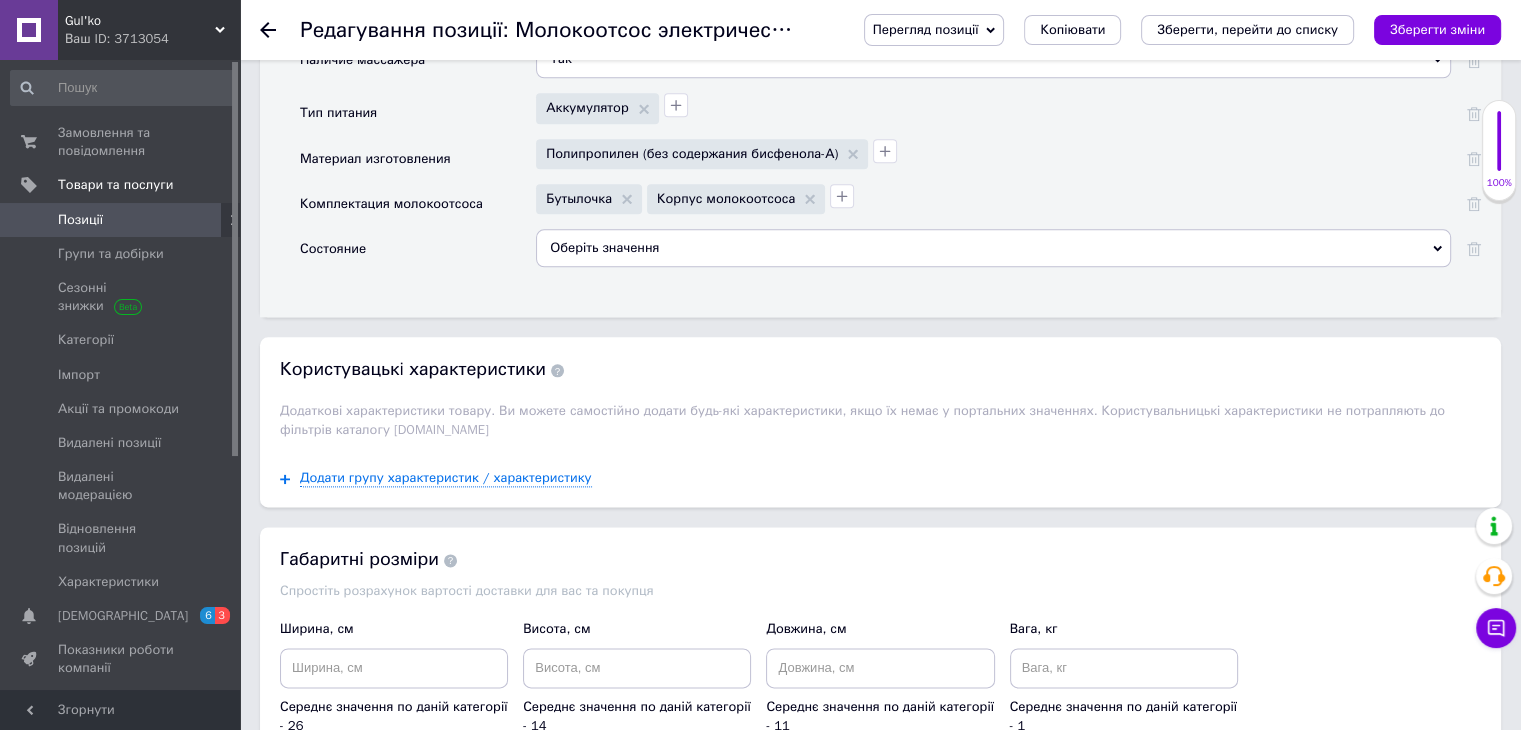 click on "Оберіть значення" at bounding box center (993, 248) 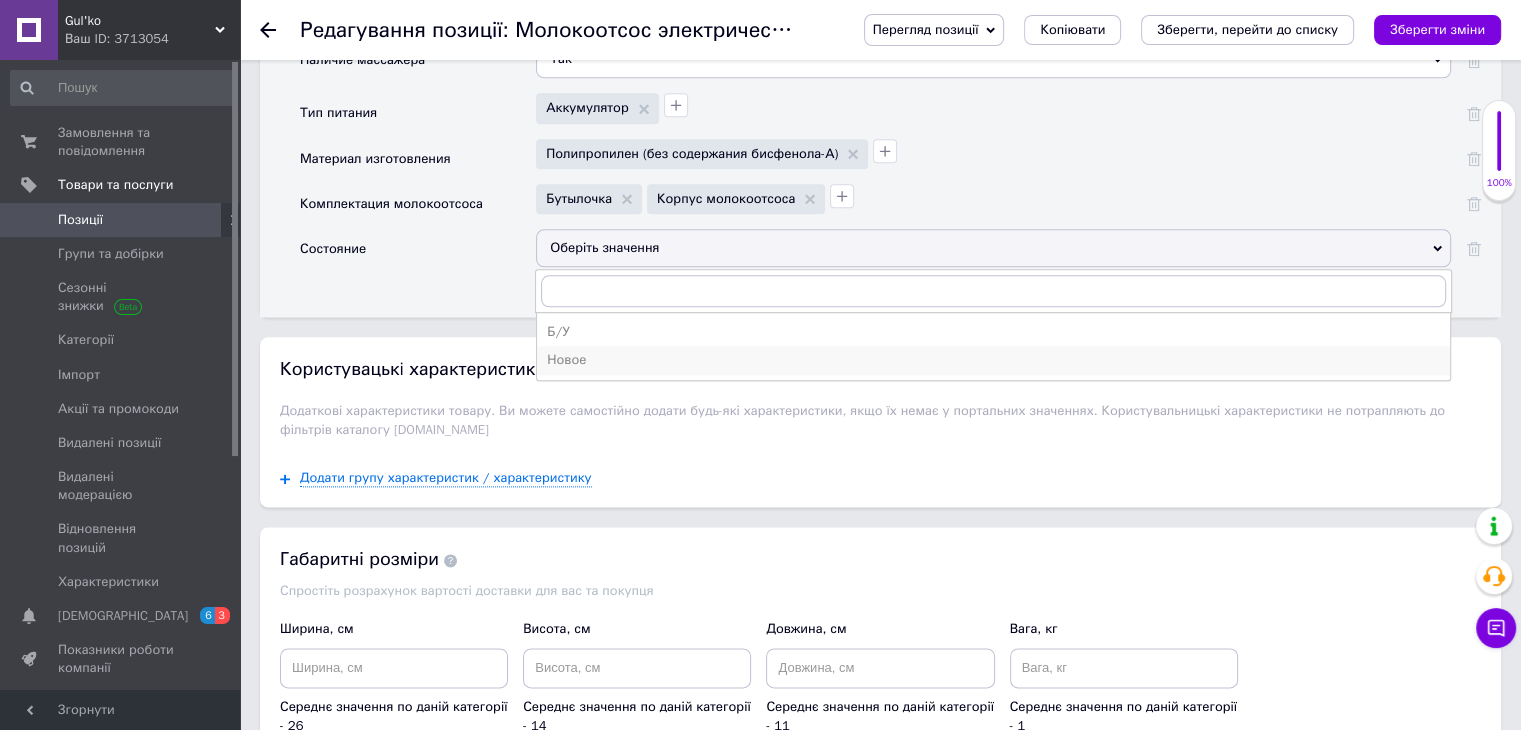 click on "Новое" at bounding box center [993, 360] 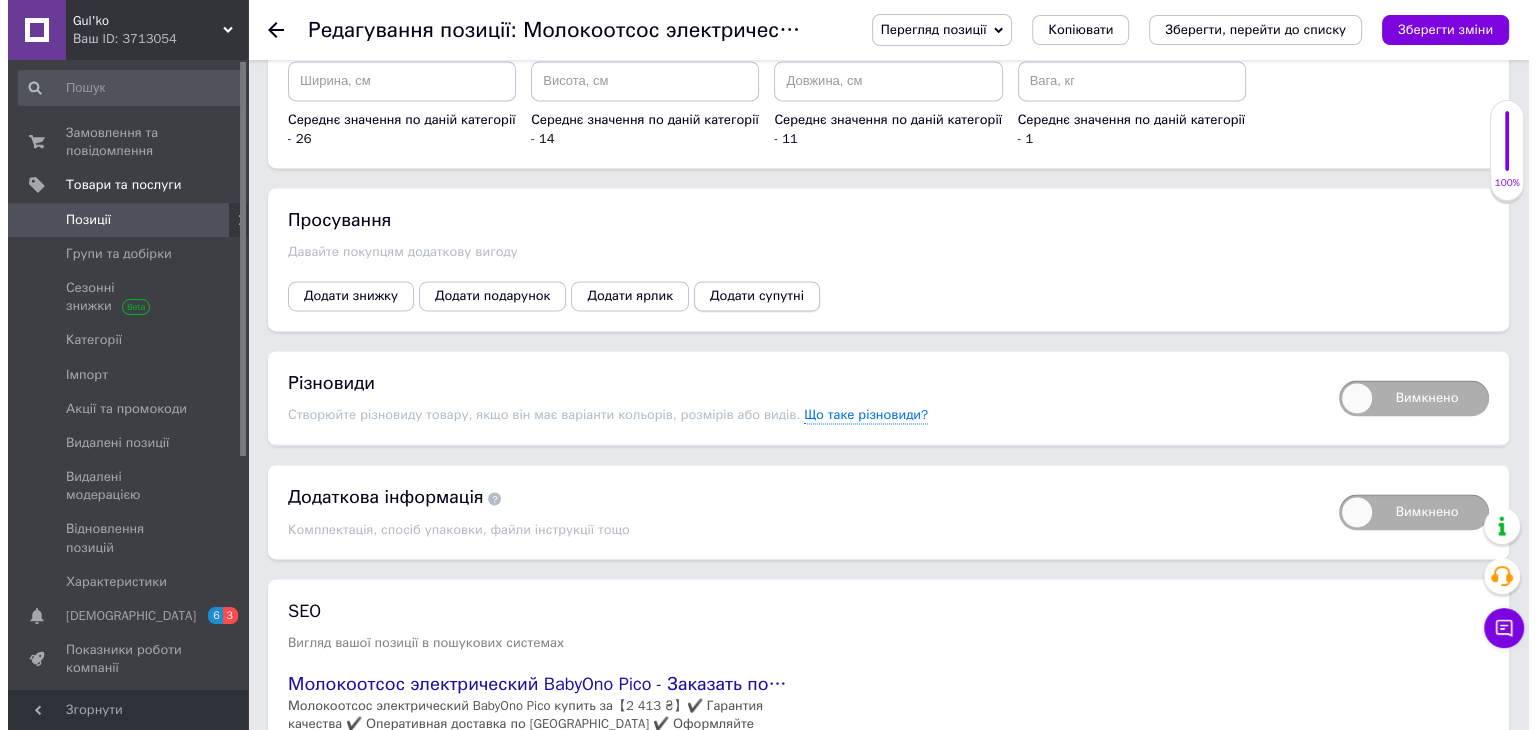 scroll, scrollTop: 3000, scrollLeft: 0, axis: vertical 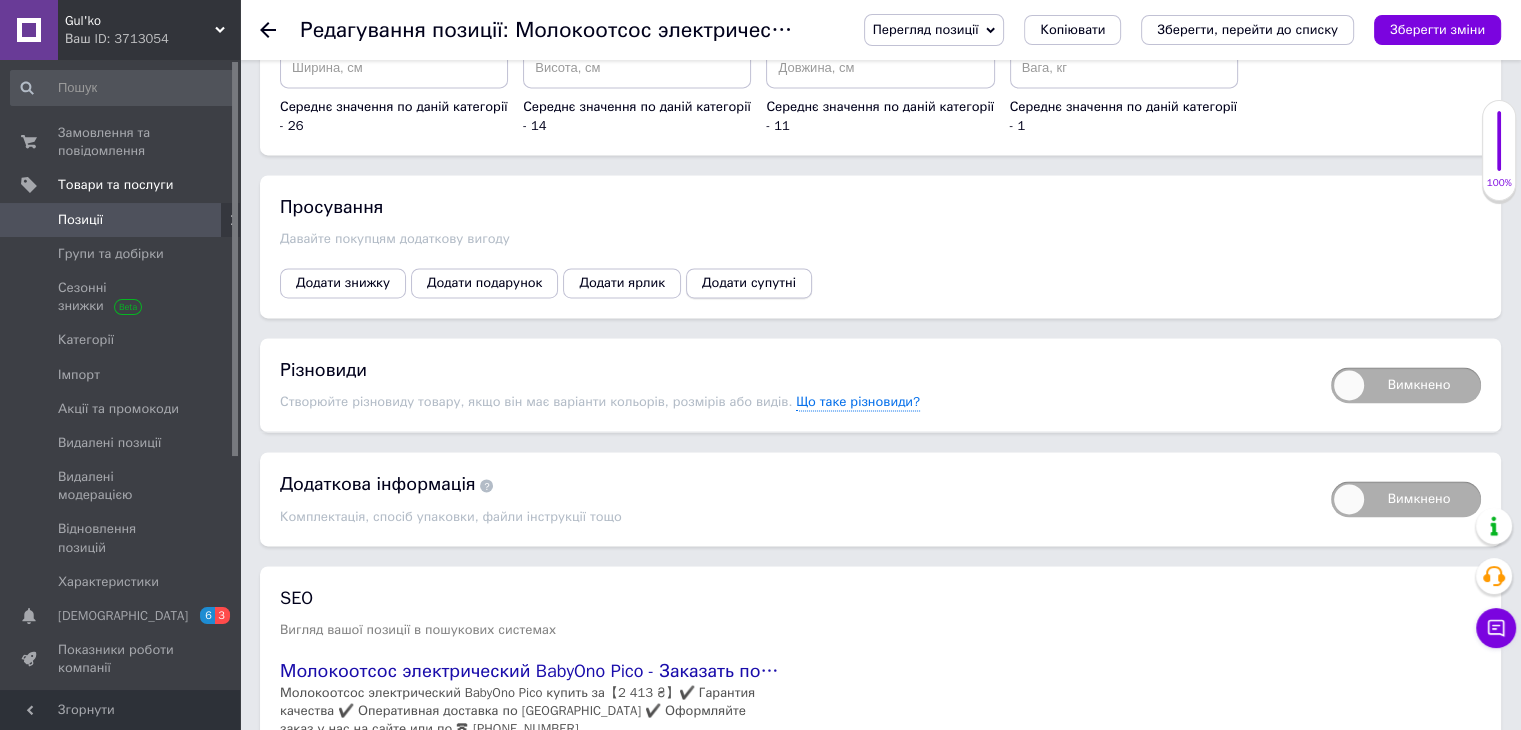 click on "Додати супутні" at bounding box center (749, 283) 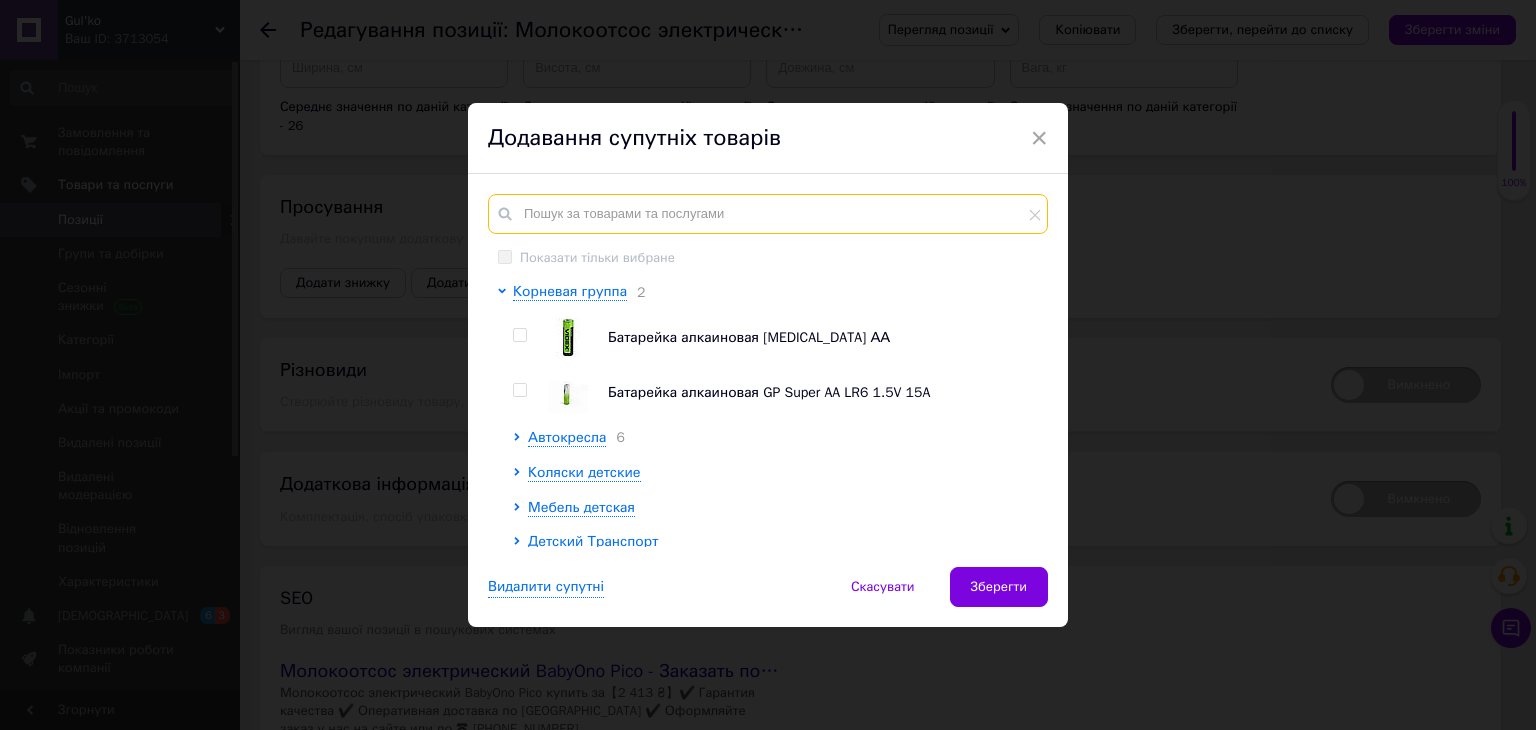 click at bounding box center [768, 214] 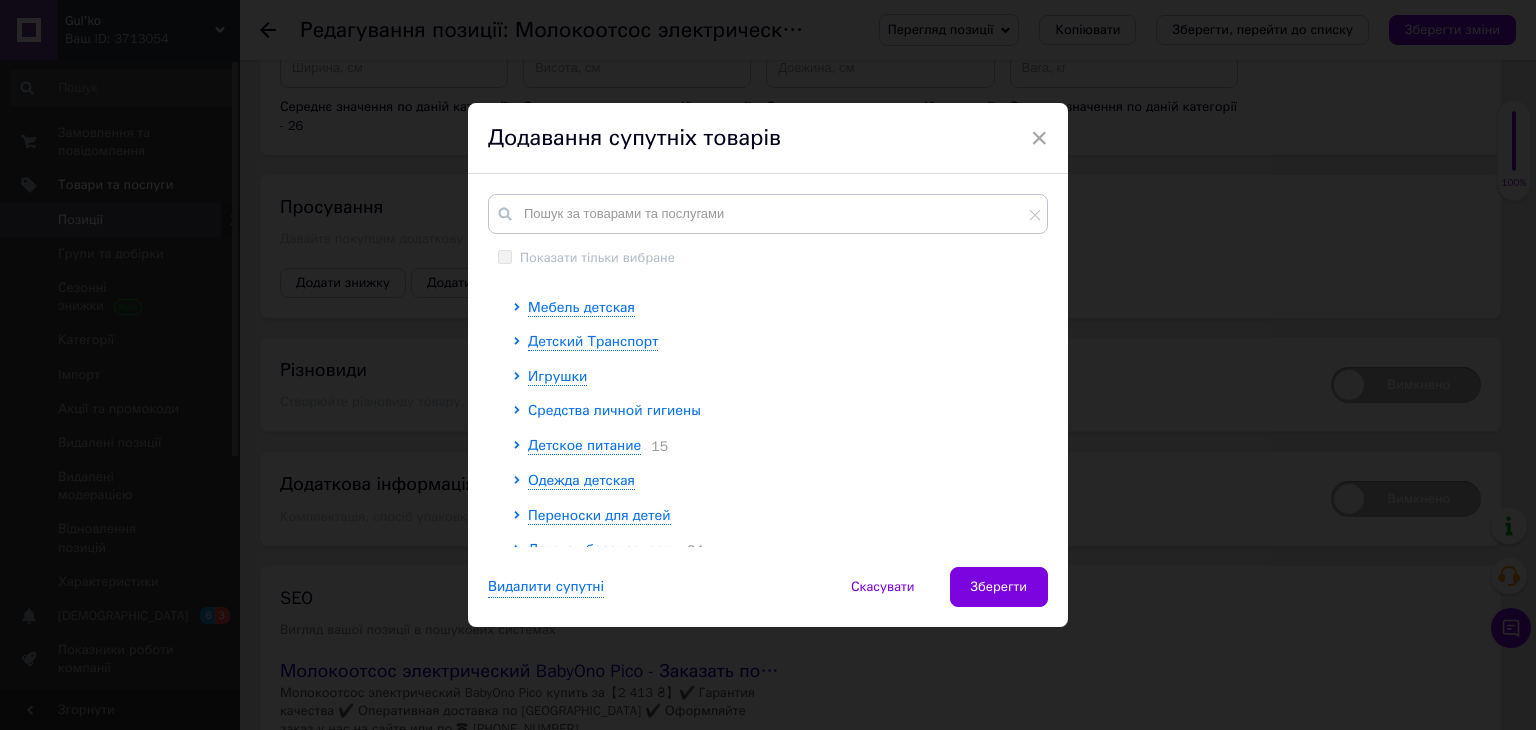 click on "Средства личной гигиены" at bounding box center [614, 410] 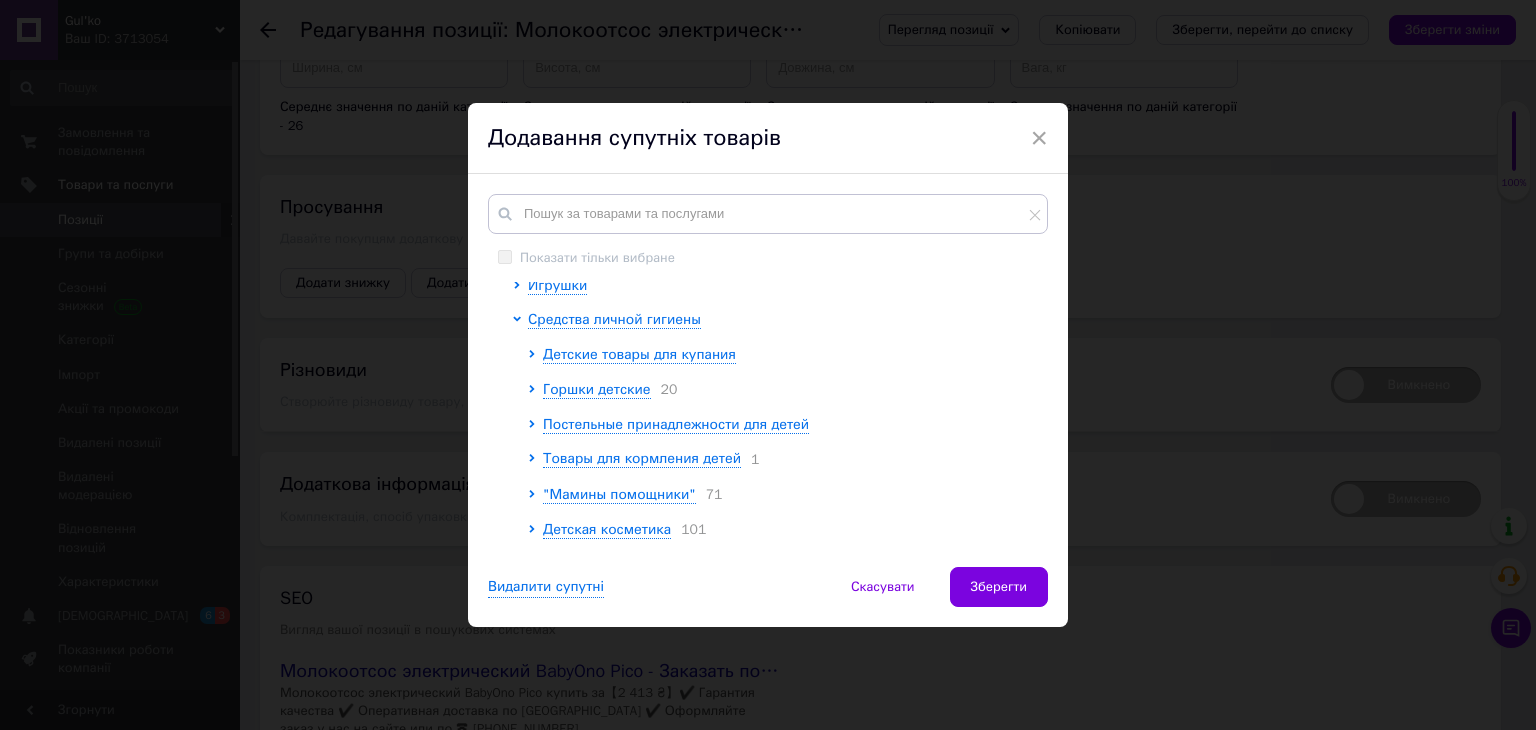 scroll, scrollTop: 391, scrollLeft: 0, axis: vertical 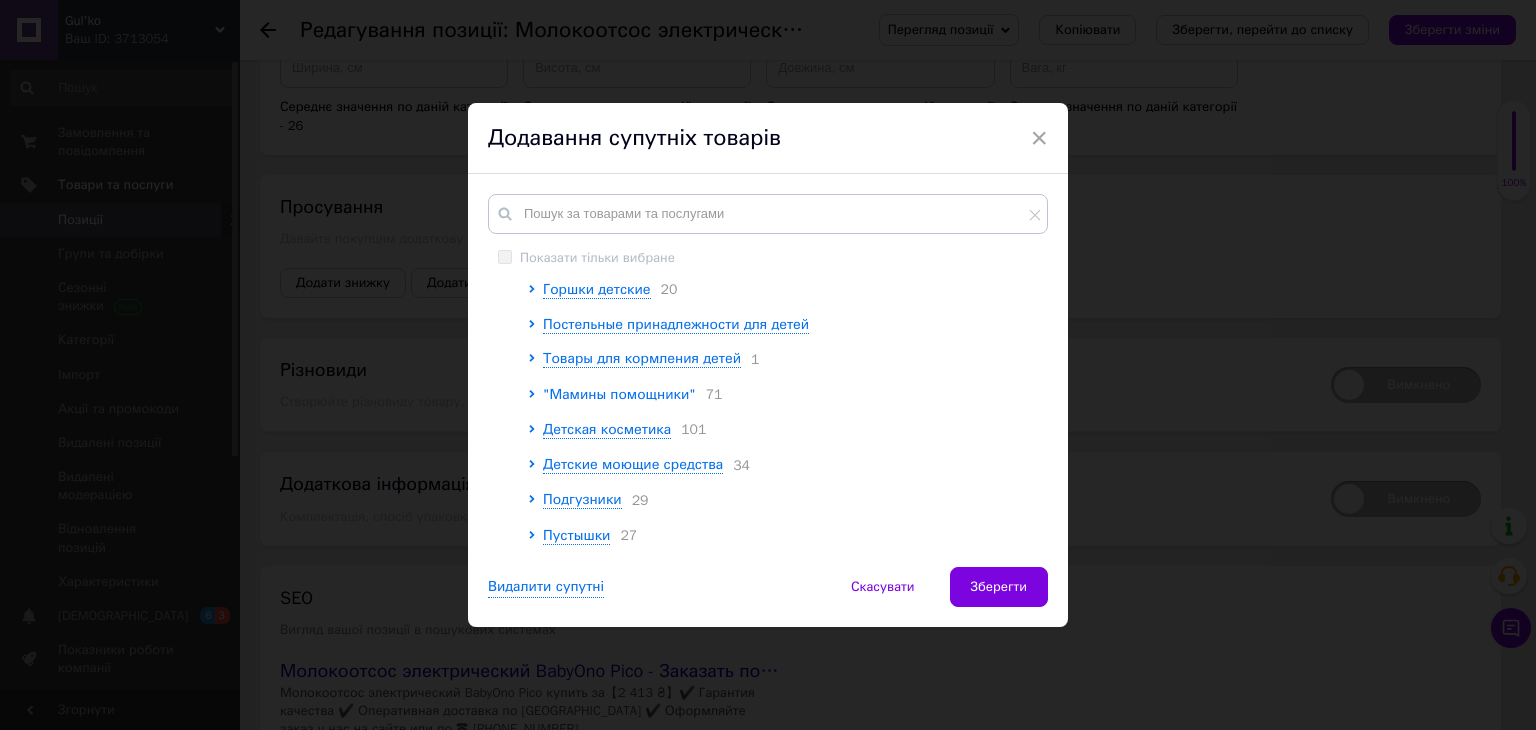 click on ""Мамины помощники"" at bounding box center (619, 394) 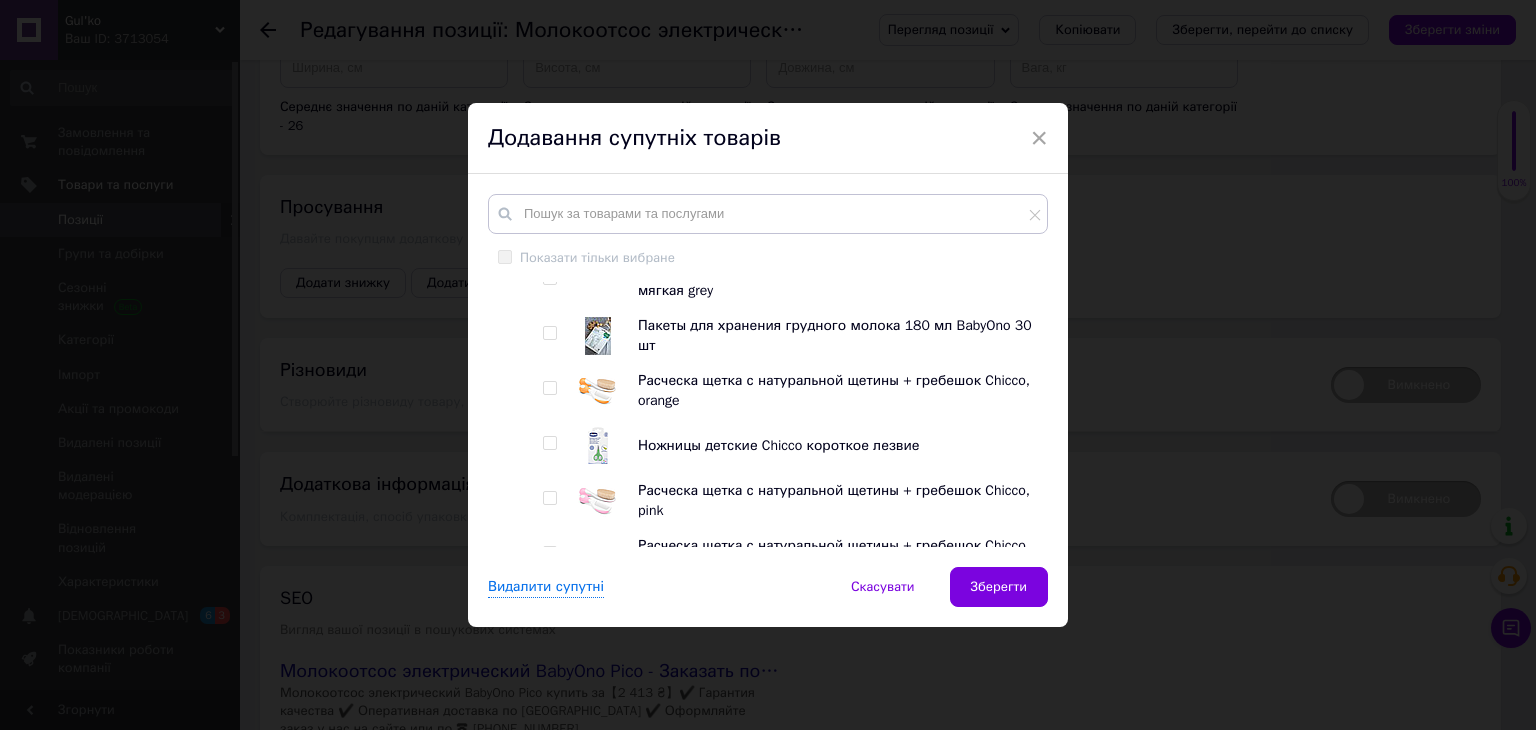 scroll, scrollTop: 691, scrollLeft: 0, axis: vertical 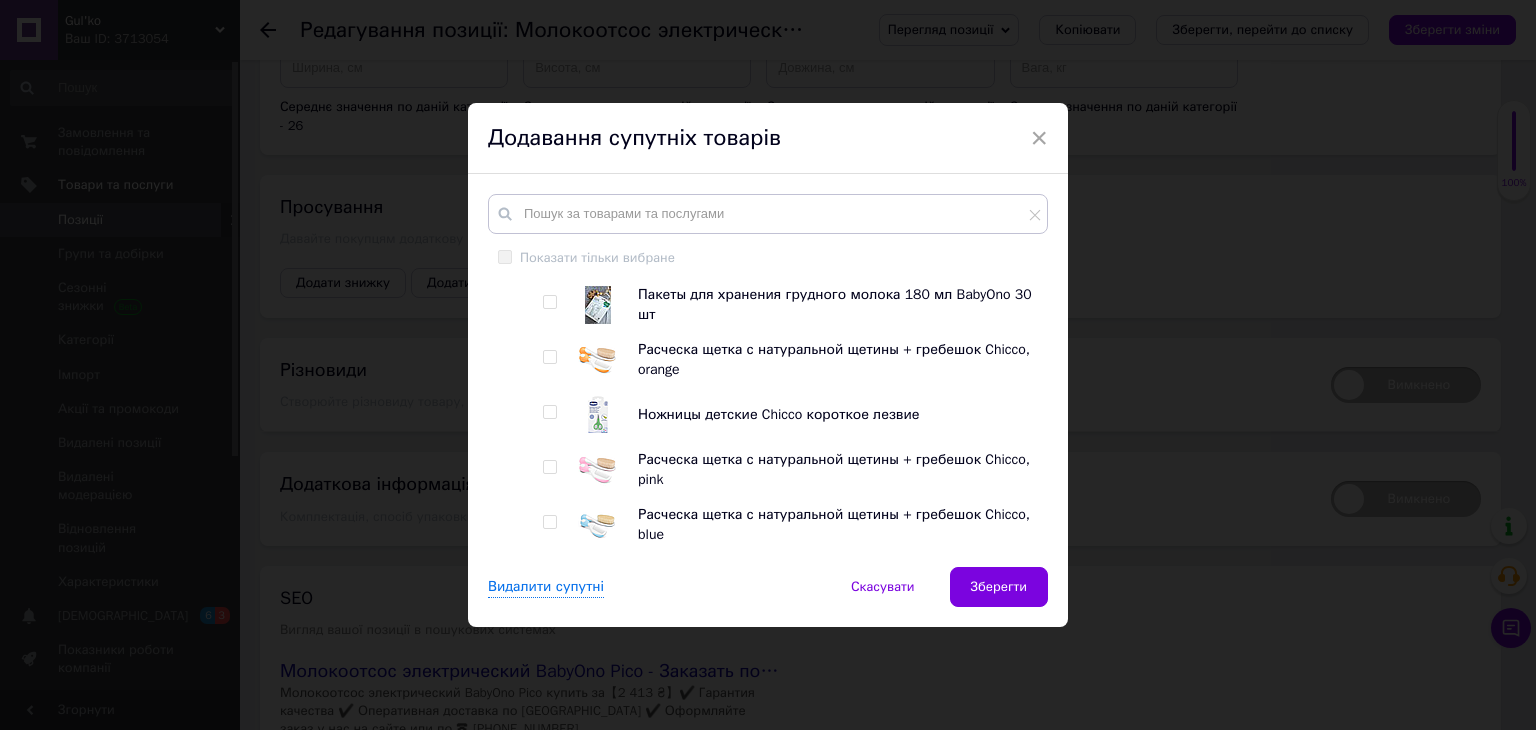 click at bounding box center [549, 302] 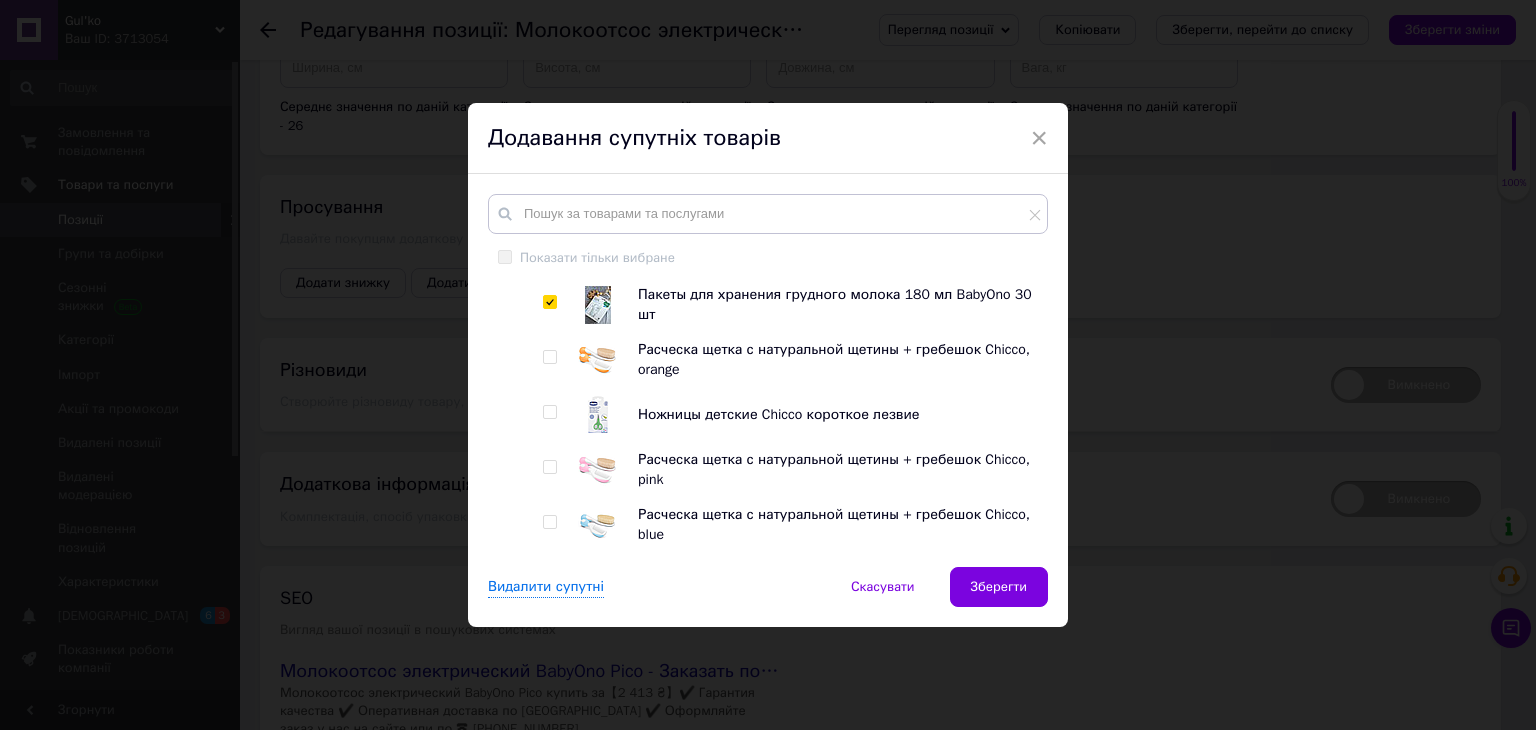 checkbox on "true" 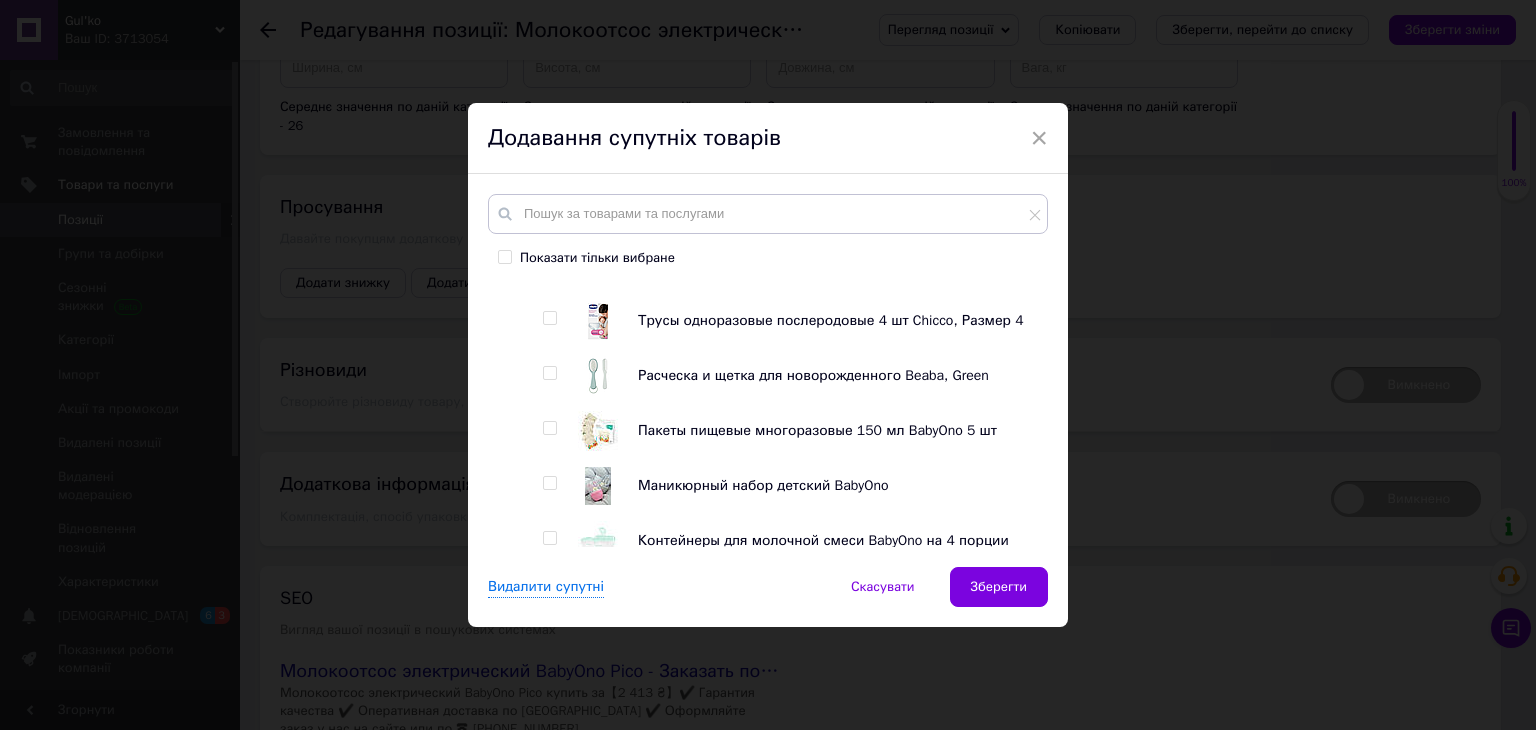 scroll, scrollTop: 1091, scrollLeft: 0, axis: vertical 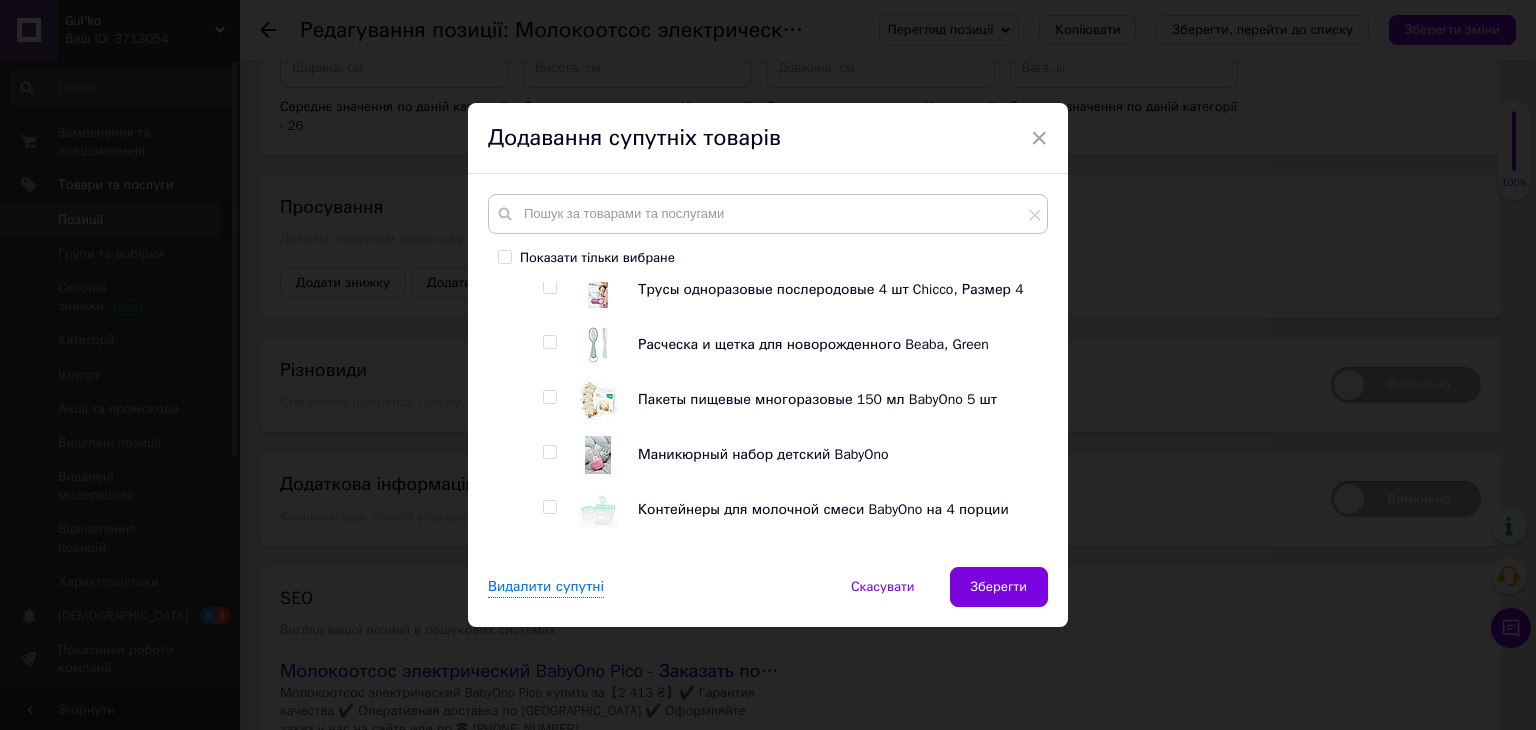 click at bounding box center (549, 397) 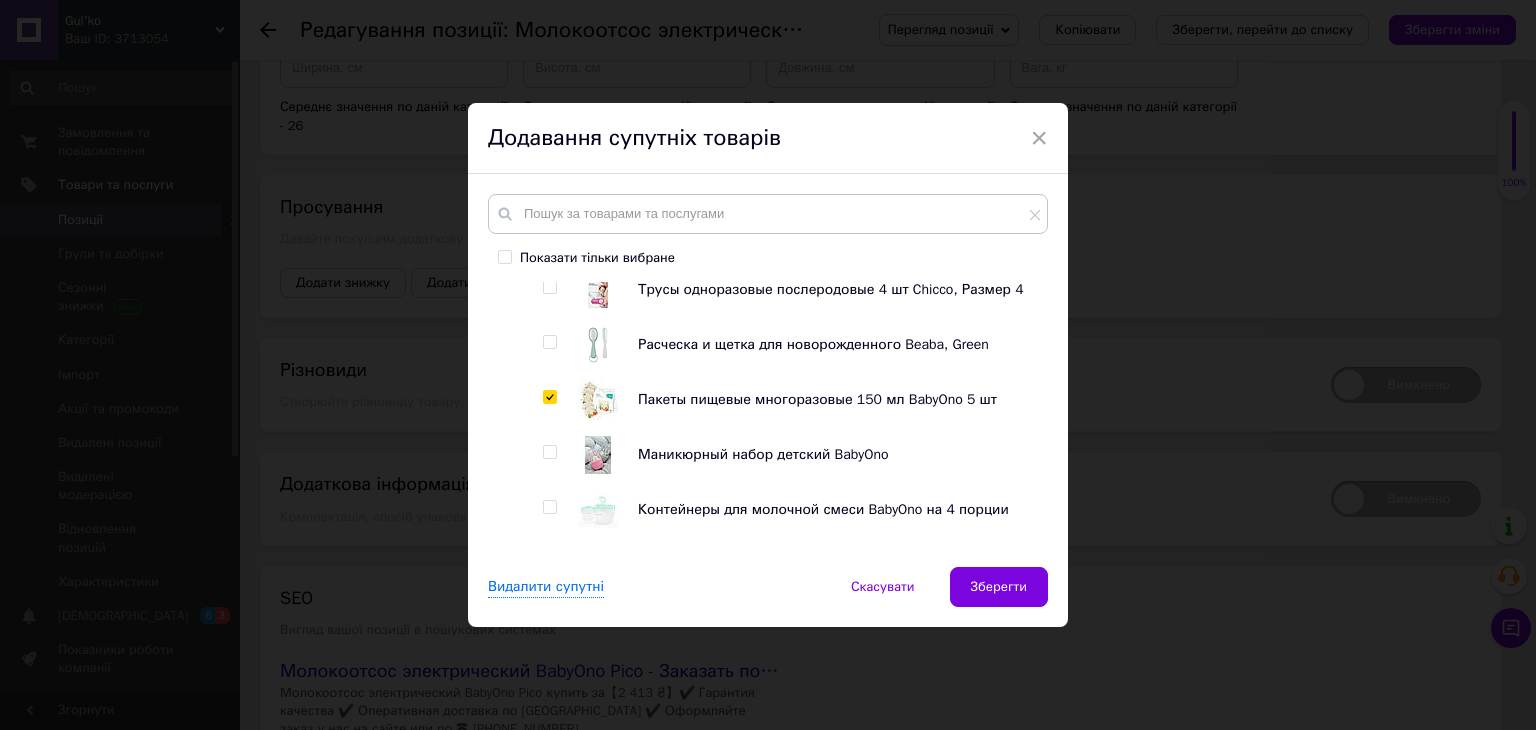 click at bounding box center (549, 397) 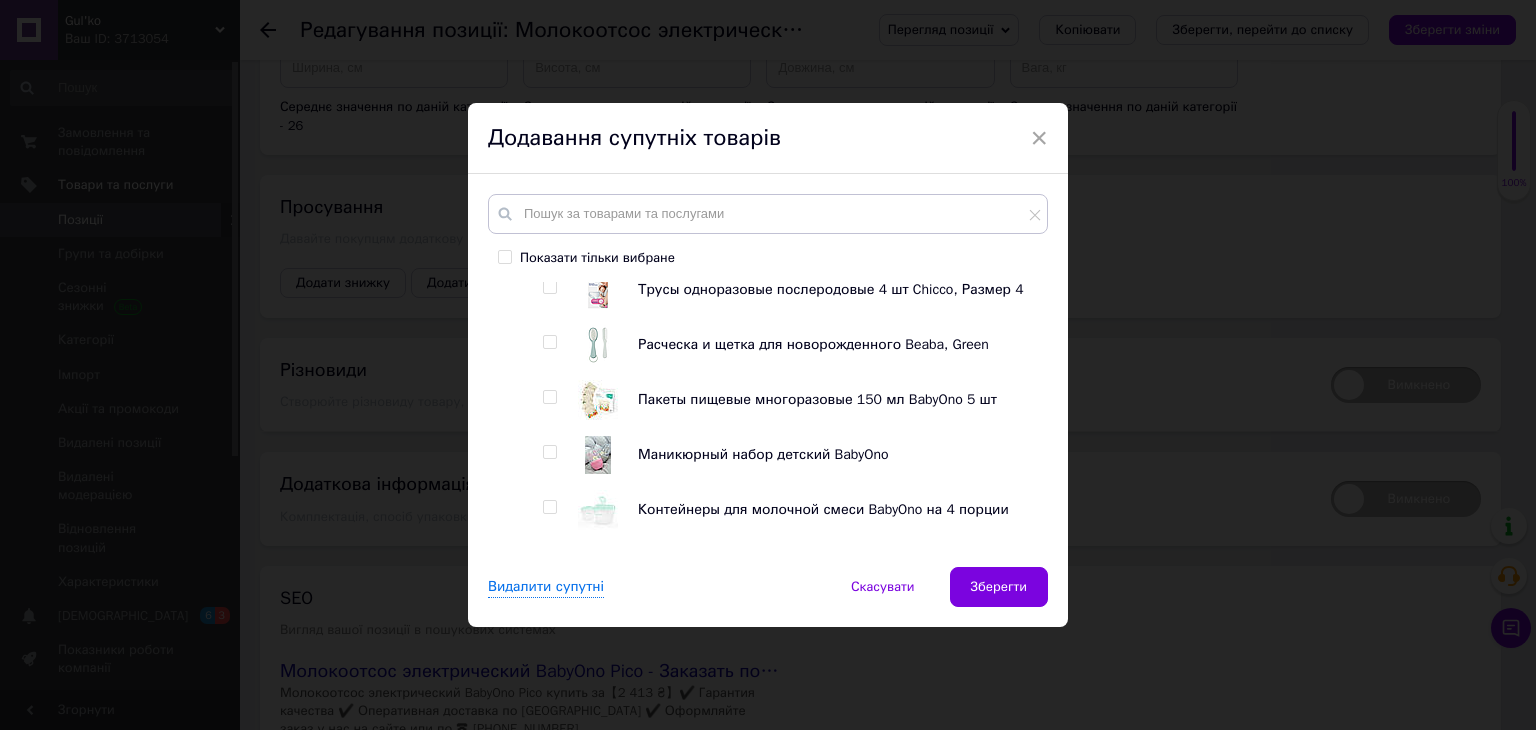 checkbox on "false" 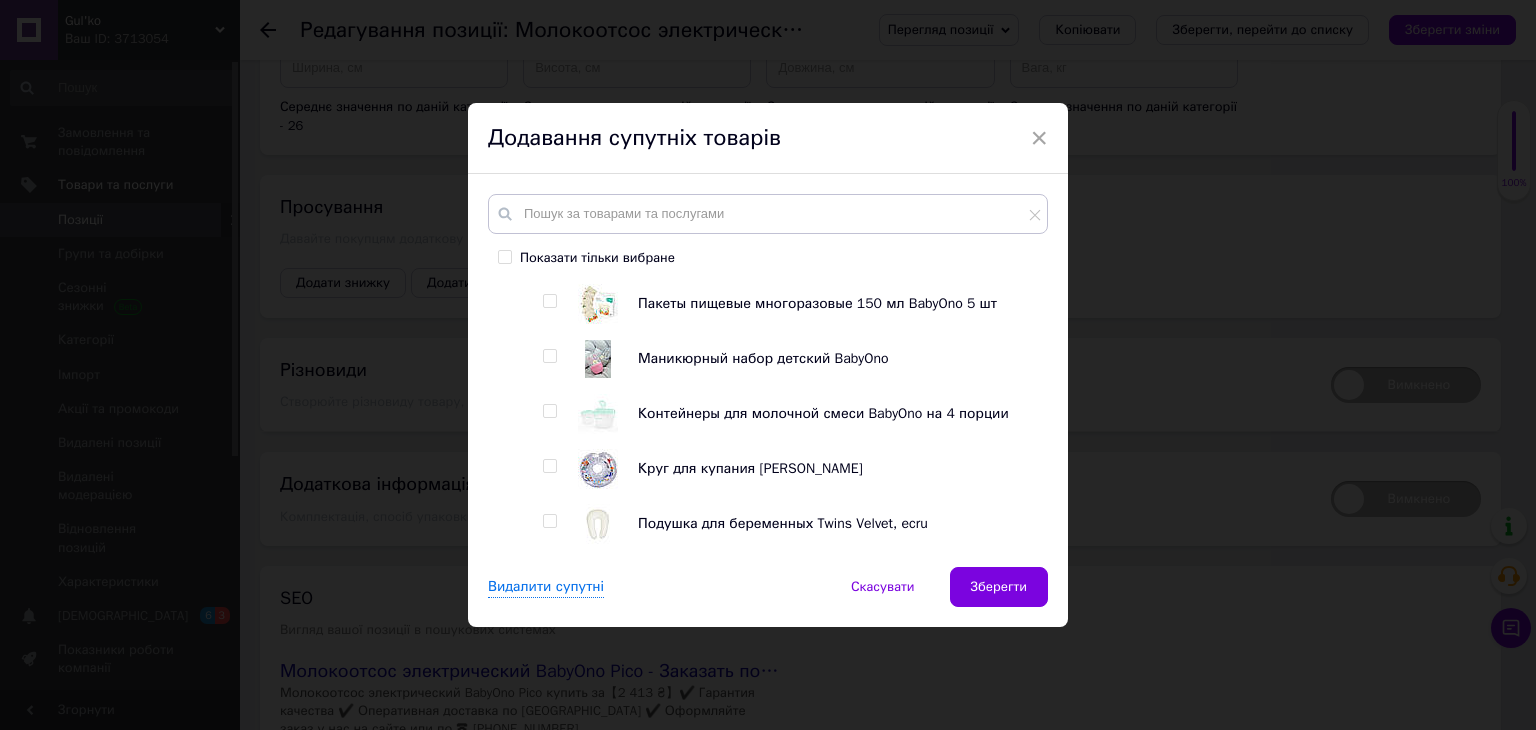 scroll, scrollTop: 1191, scrollLeft: 0, axis: vertical 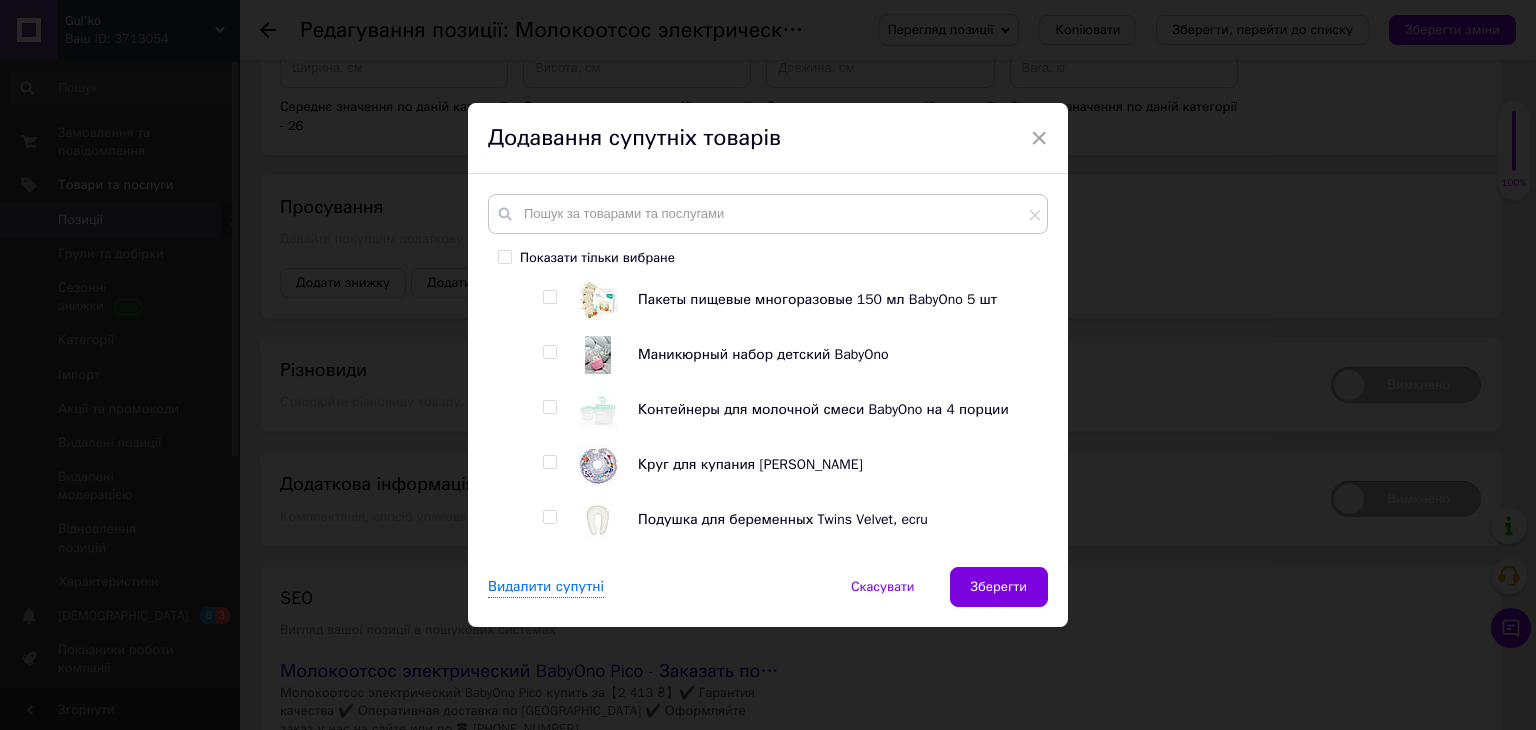 click at bounding box center [549, 407] 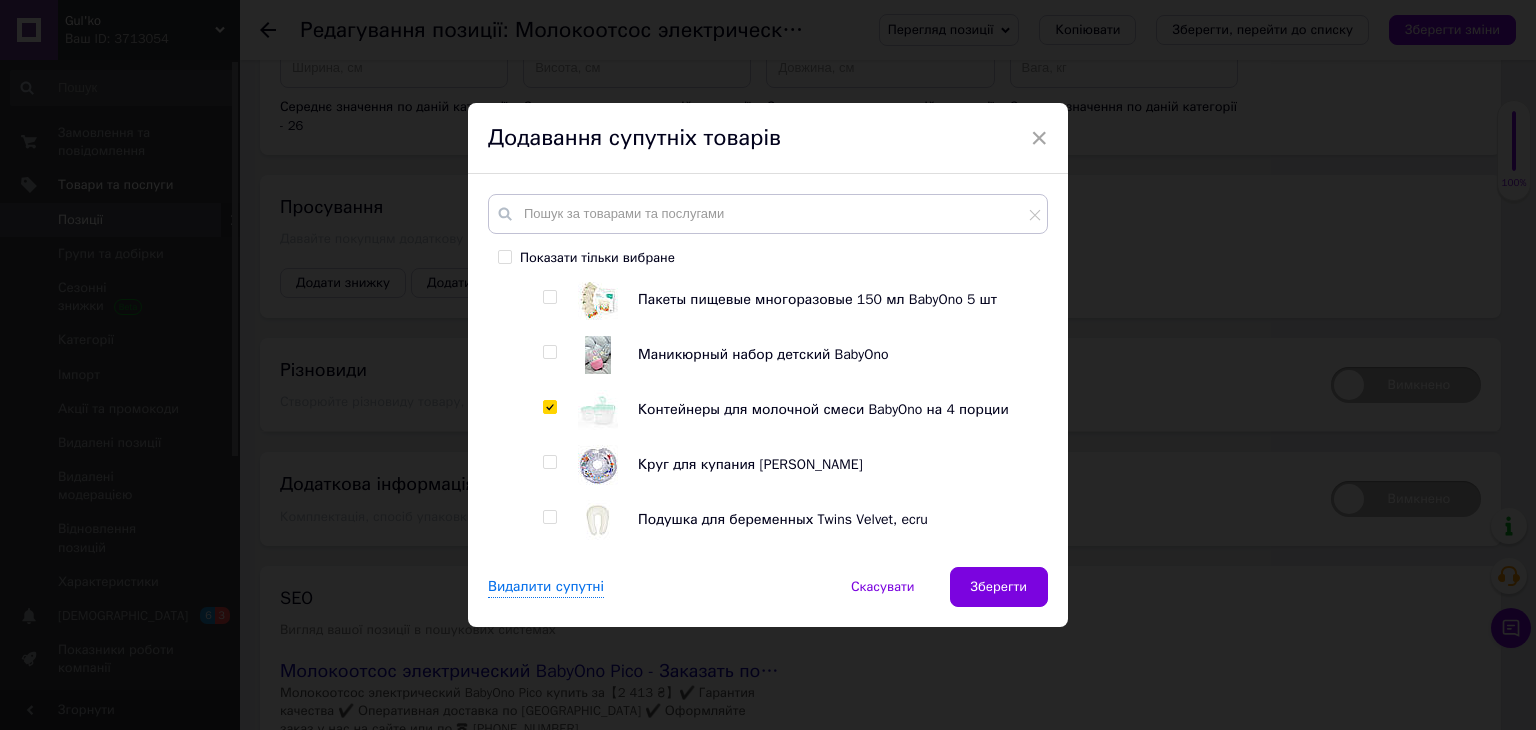 checkbox on "true" 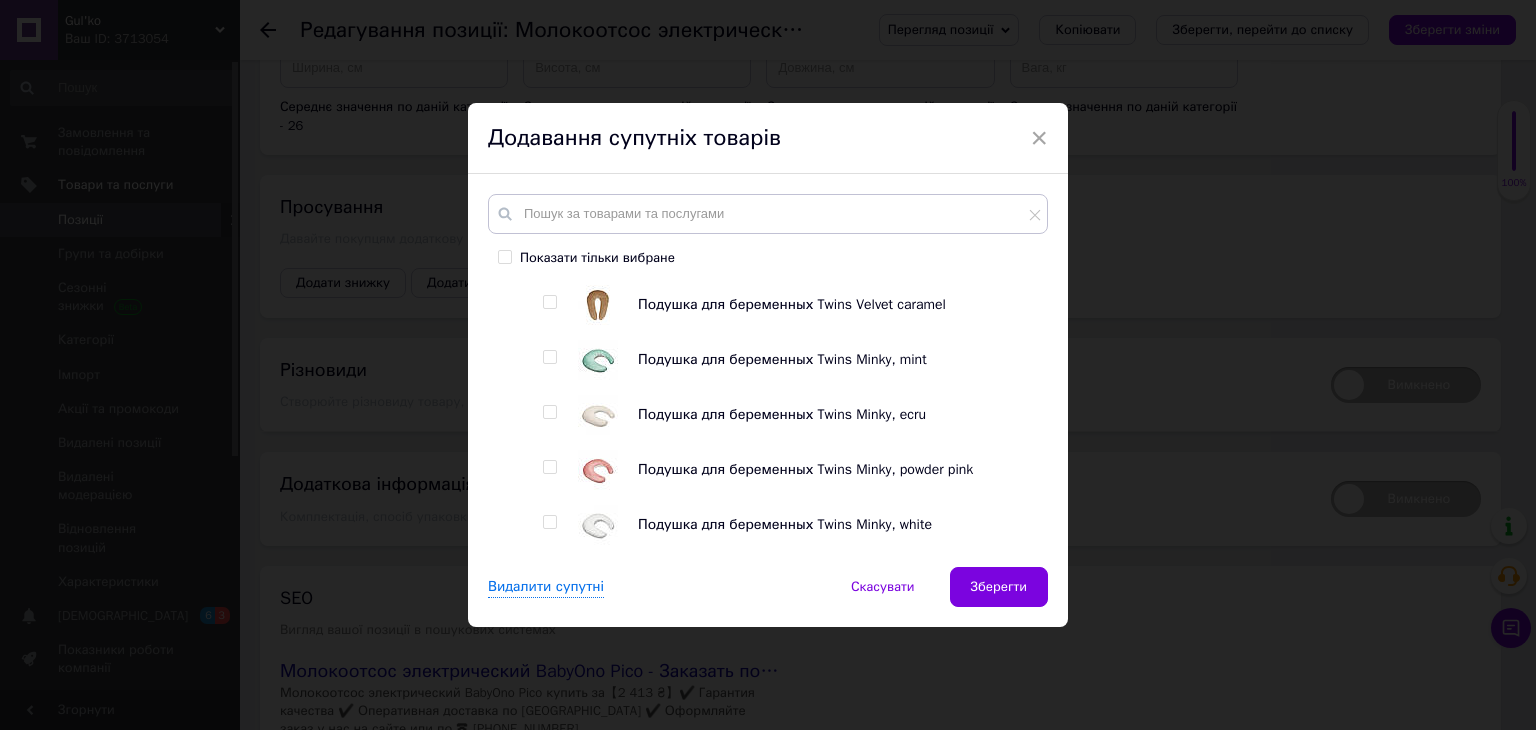 scroll, scrollTop: 1491, scrollLeft: 0, axis: vertical 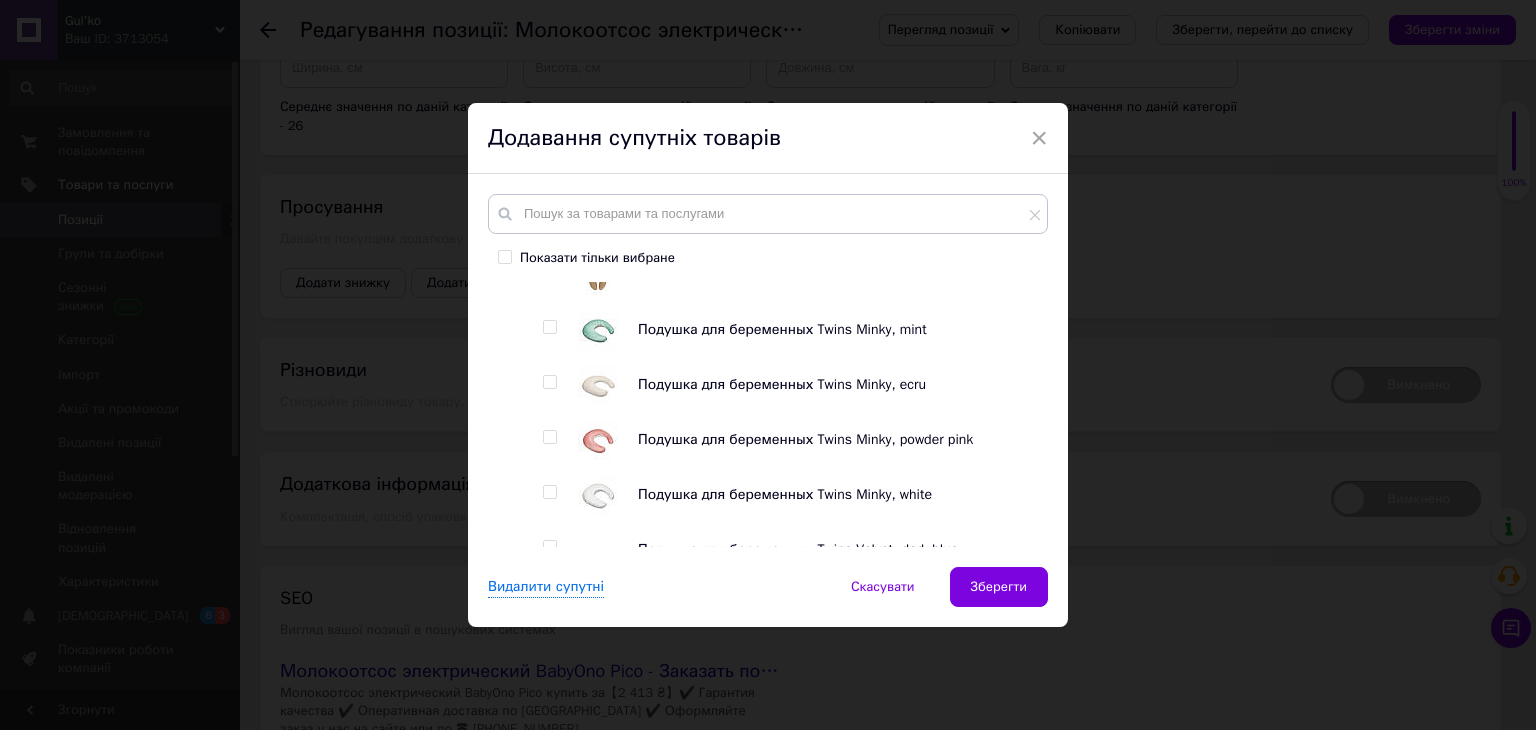 click at bounding box center (549, 382) 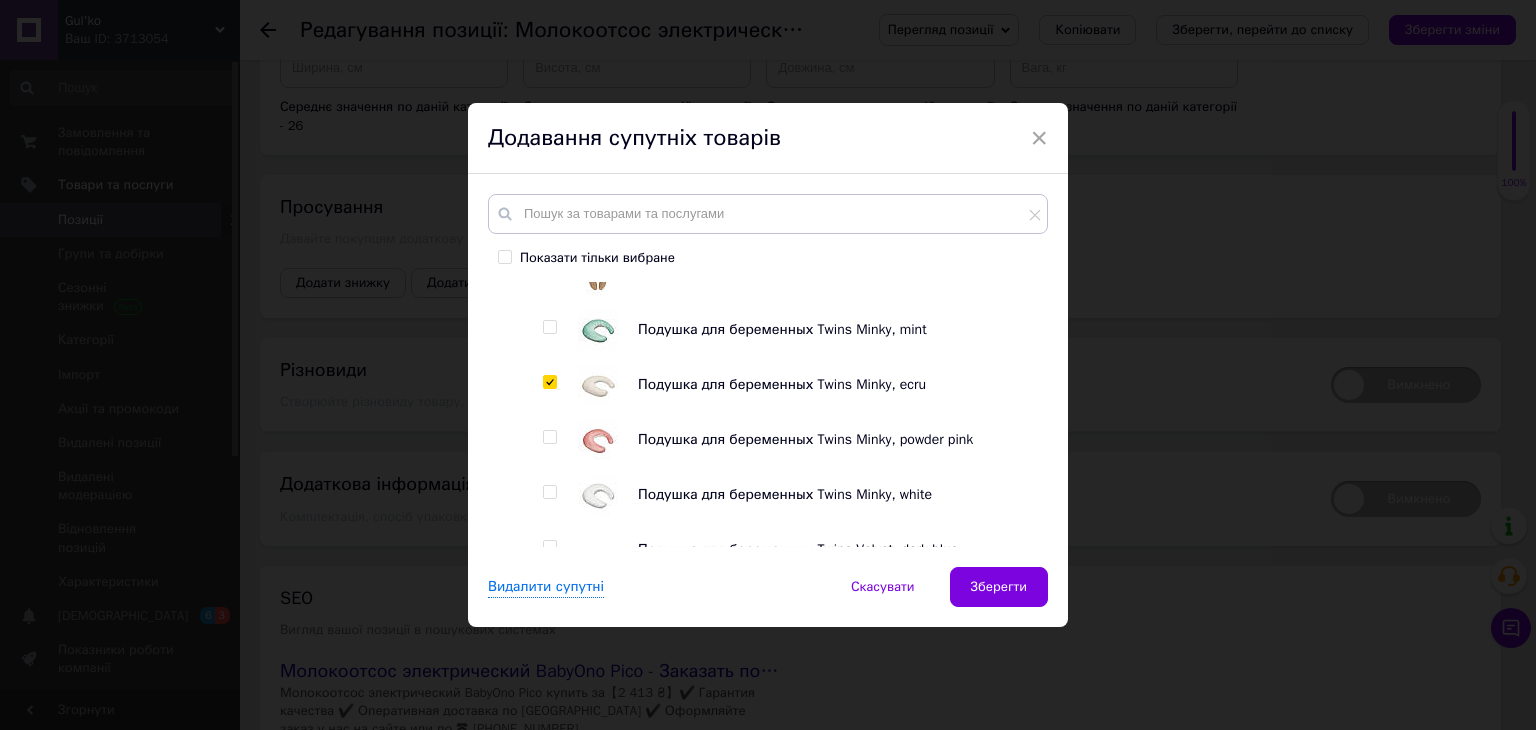 checkbox on "true" 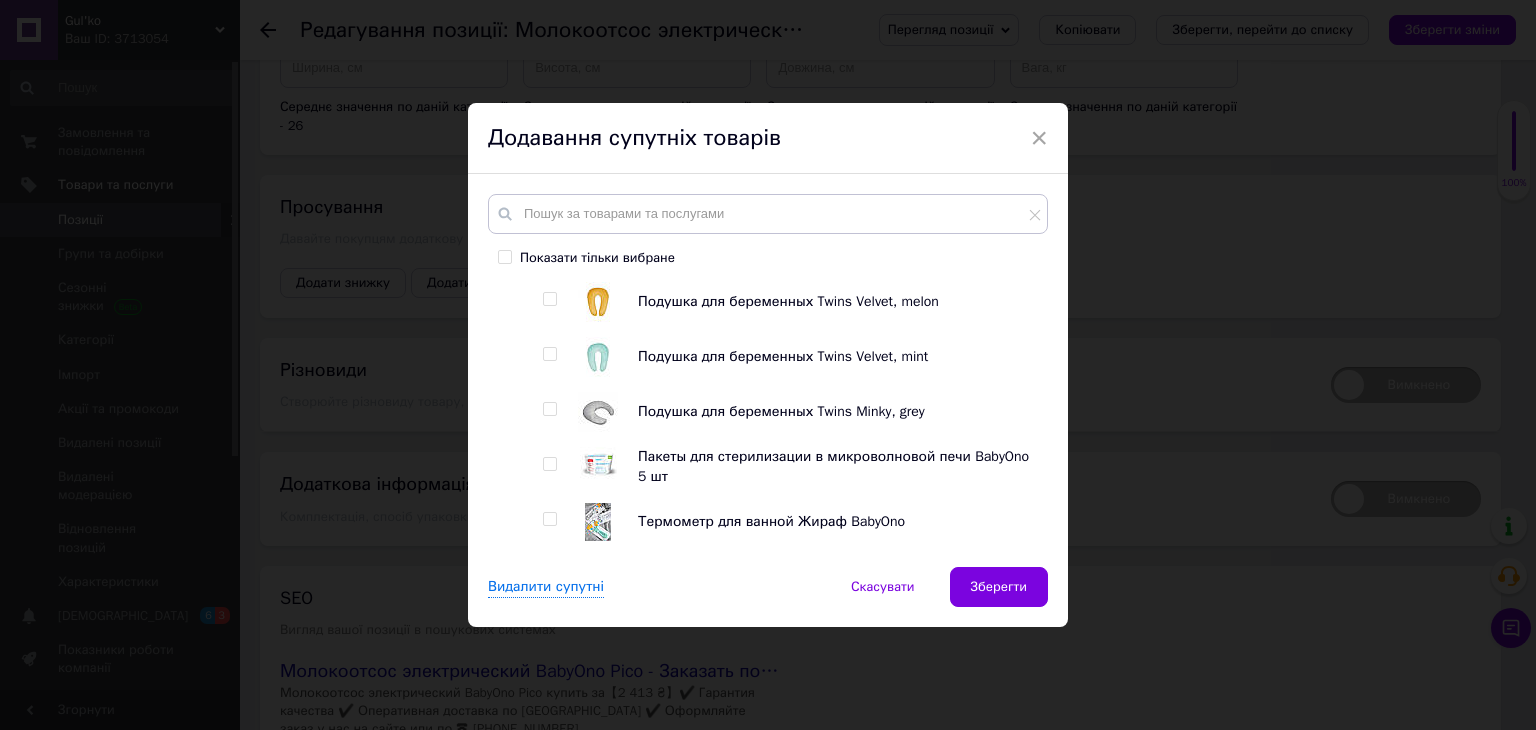scroll, scrollTop: 1891, scrollLeft: 0, axis: vertical 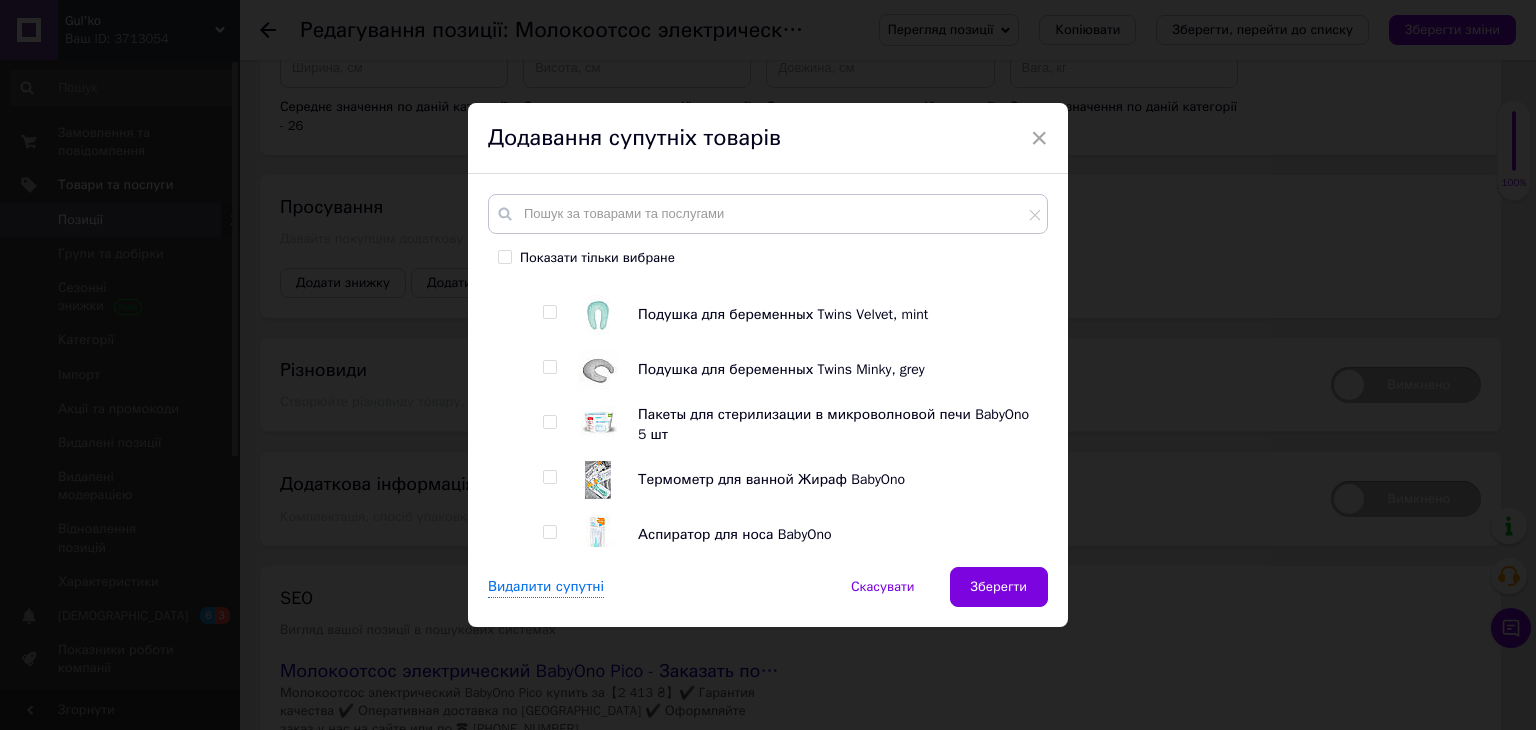 click at bounding box center (549, 422) 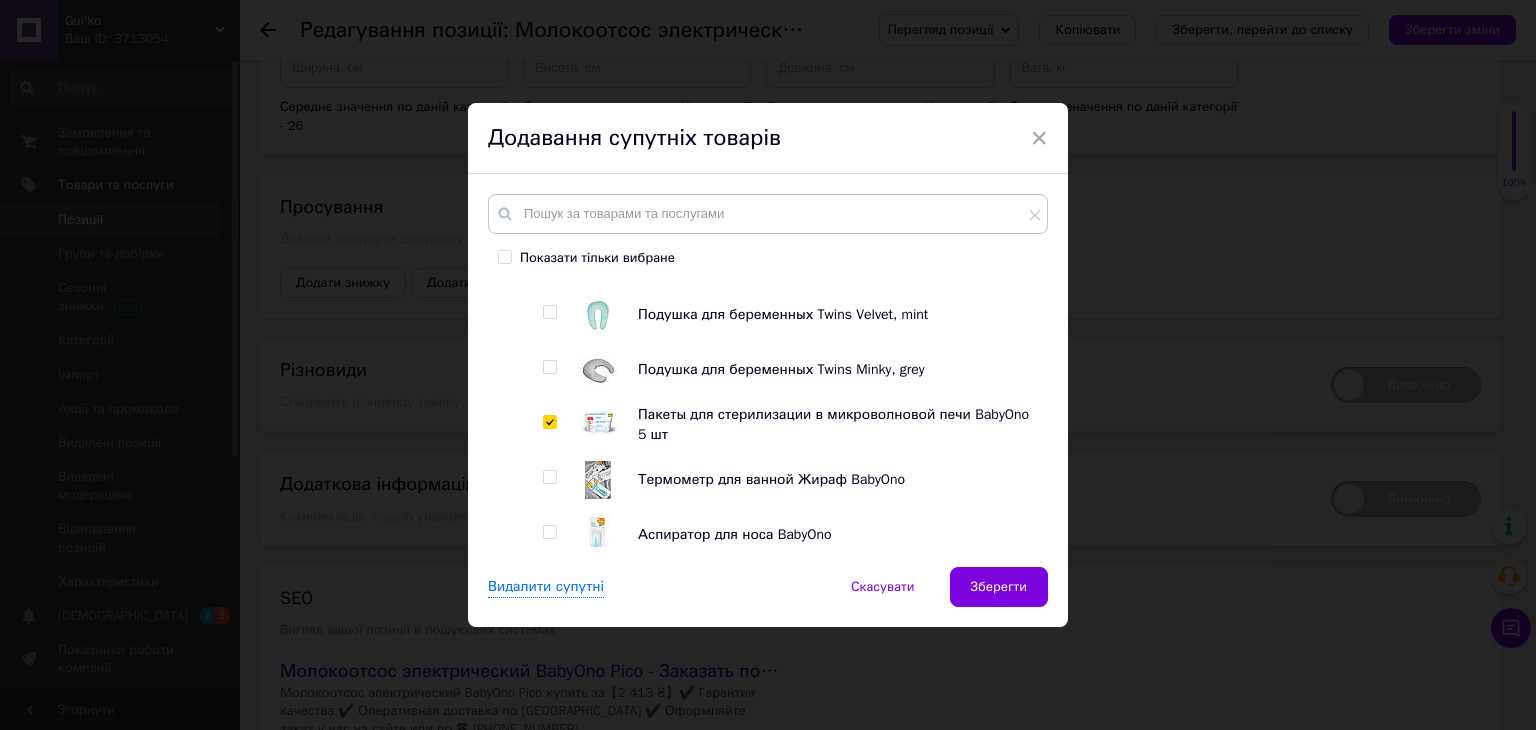 checkbox on "true" 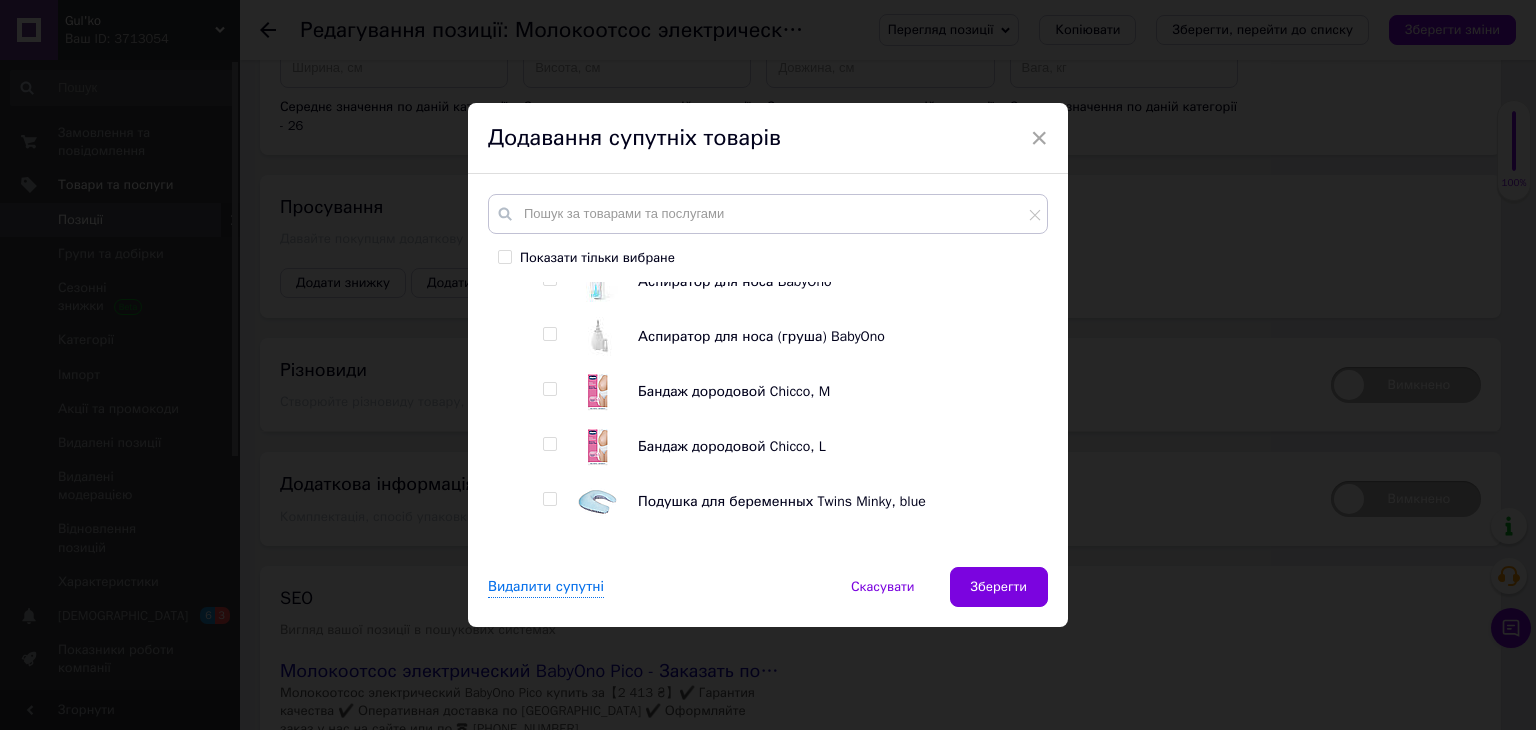 scroll, scrollTop: 2191, scrollLeft: 0, axis: vertical 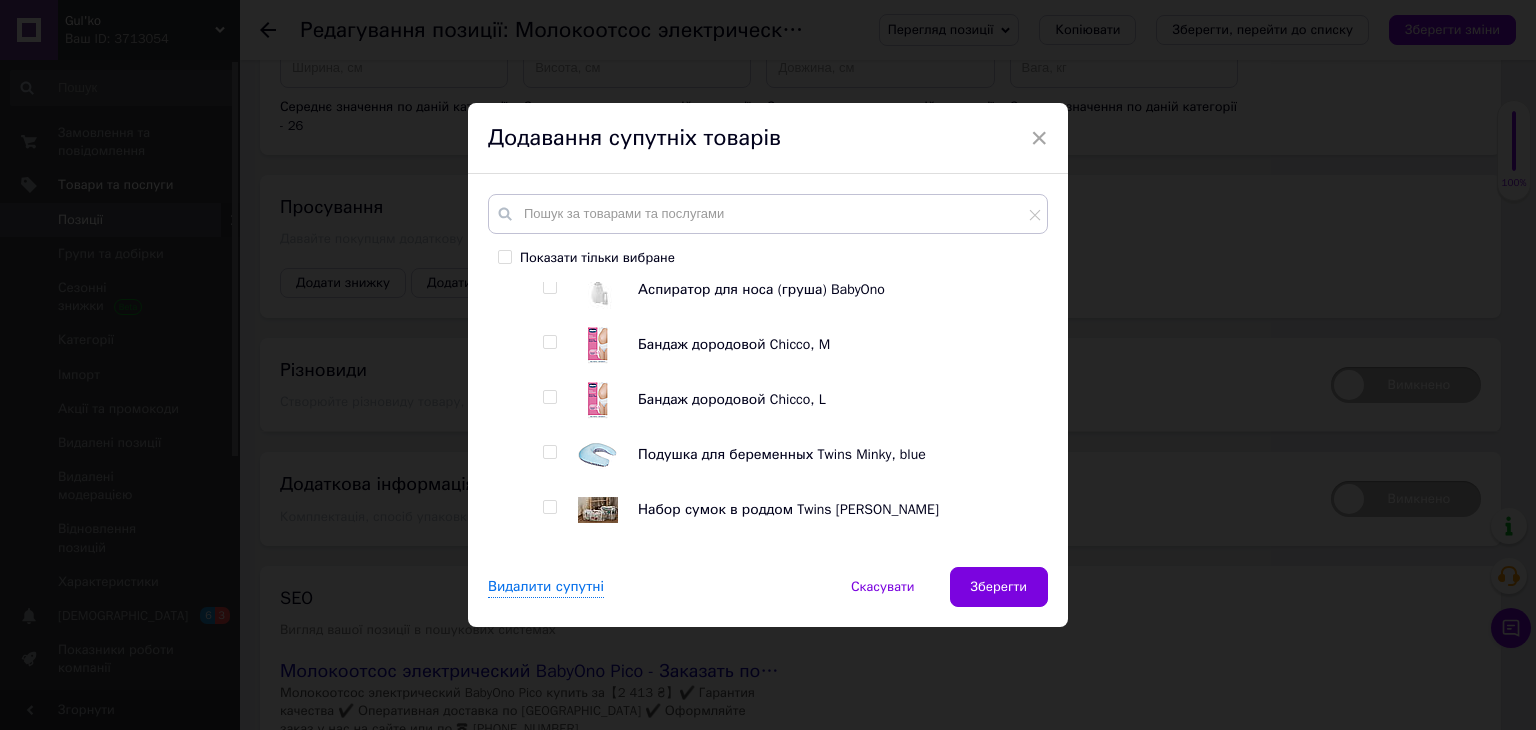 click at bounding box center [549, 342] 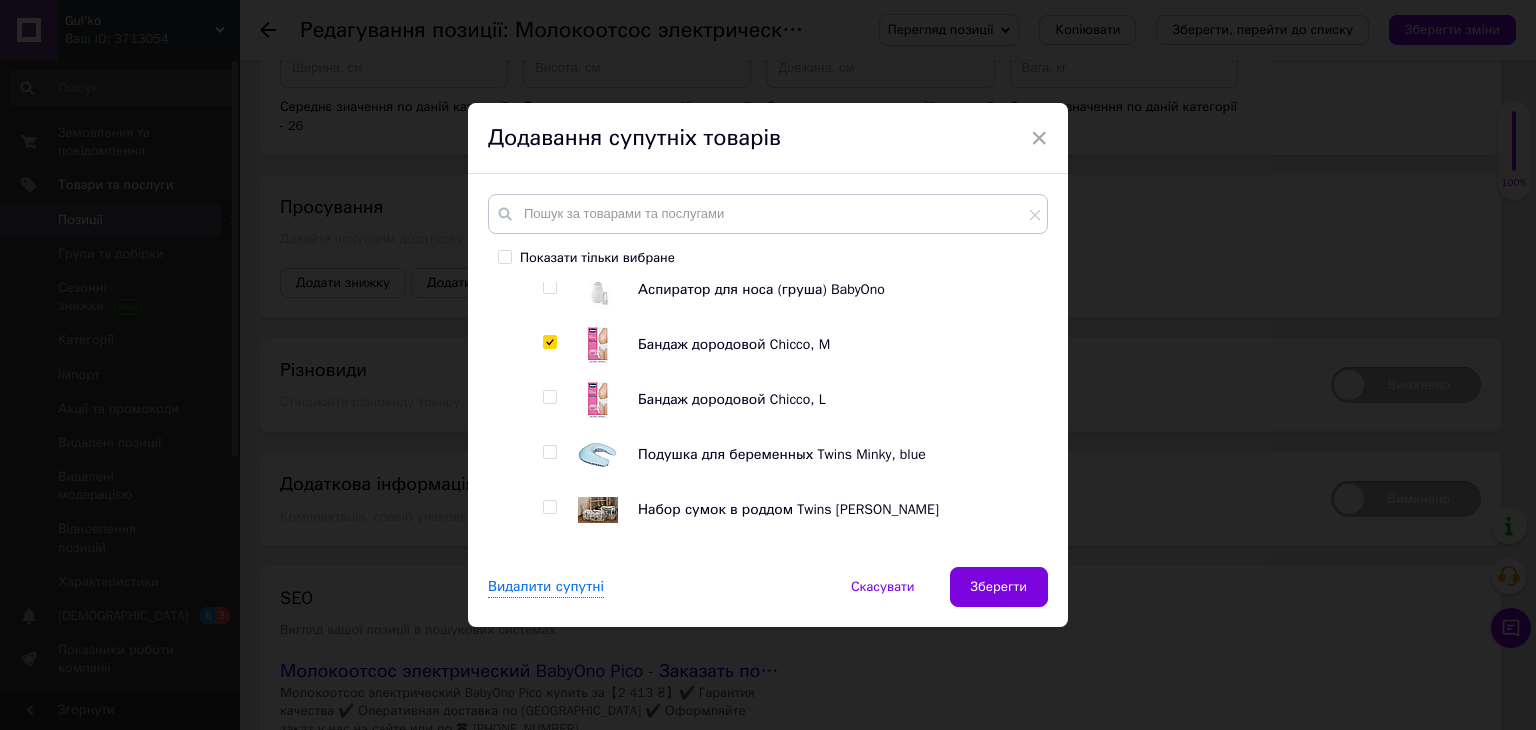 checkbox on "true" 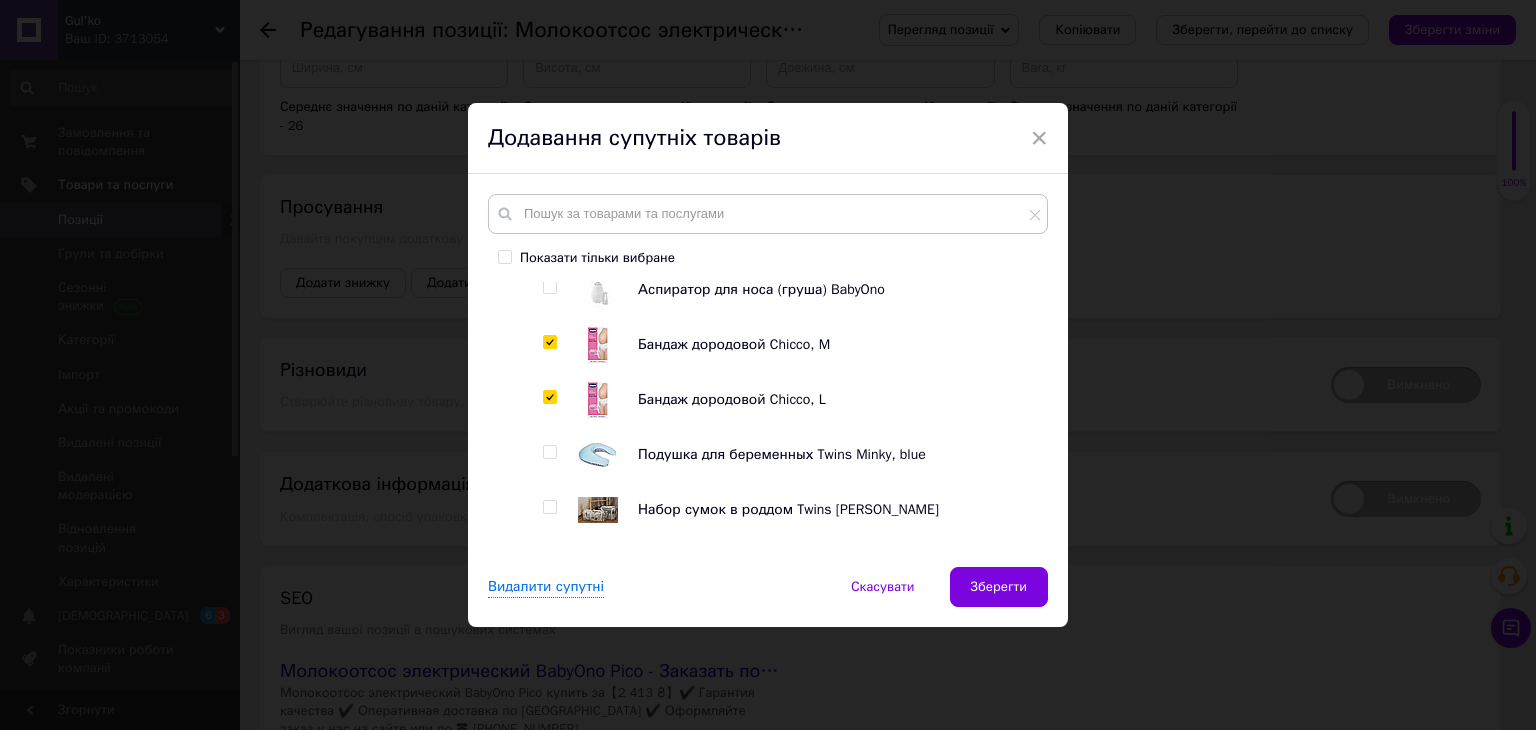 checkbox on "true" 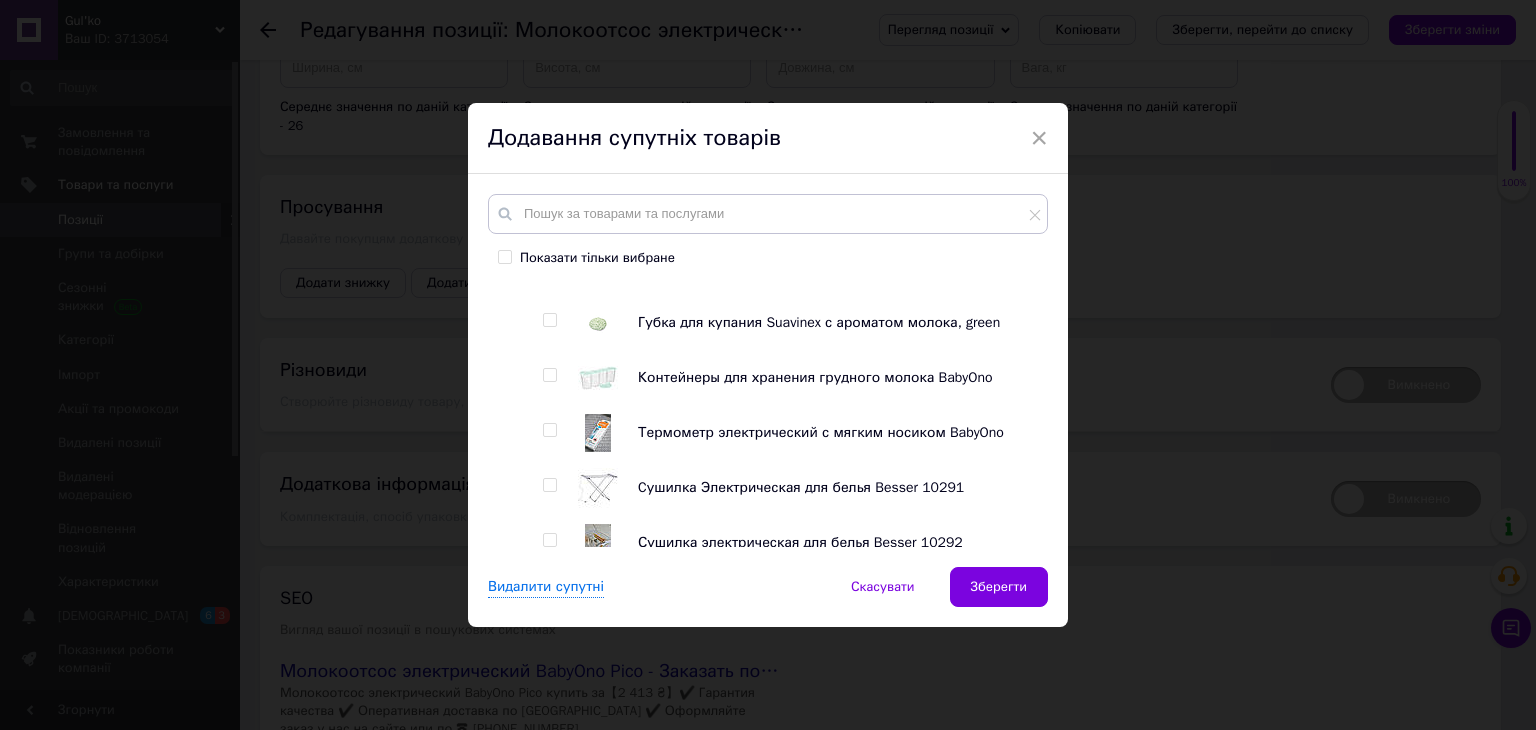 scroll, scrollTop: 2591, scrollLeft: 0, axis: vertical 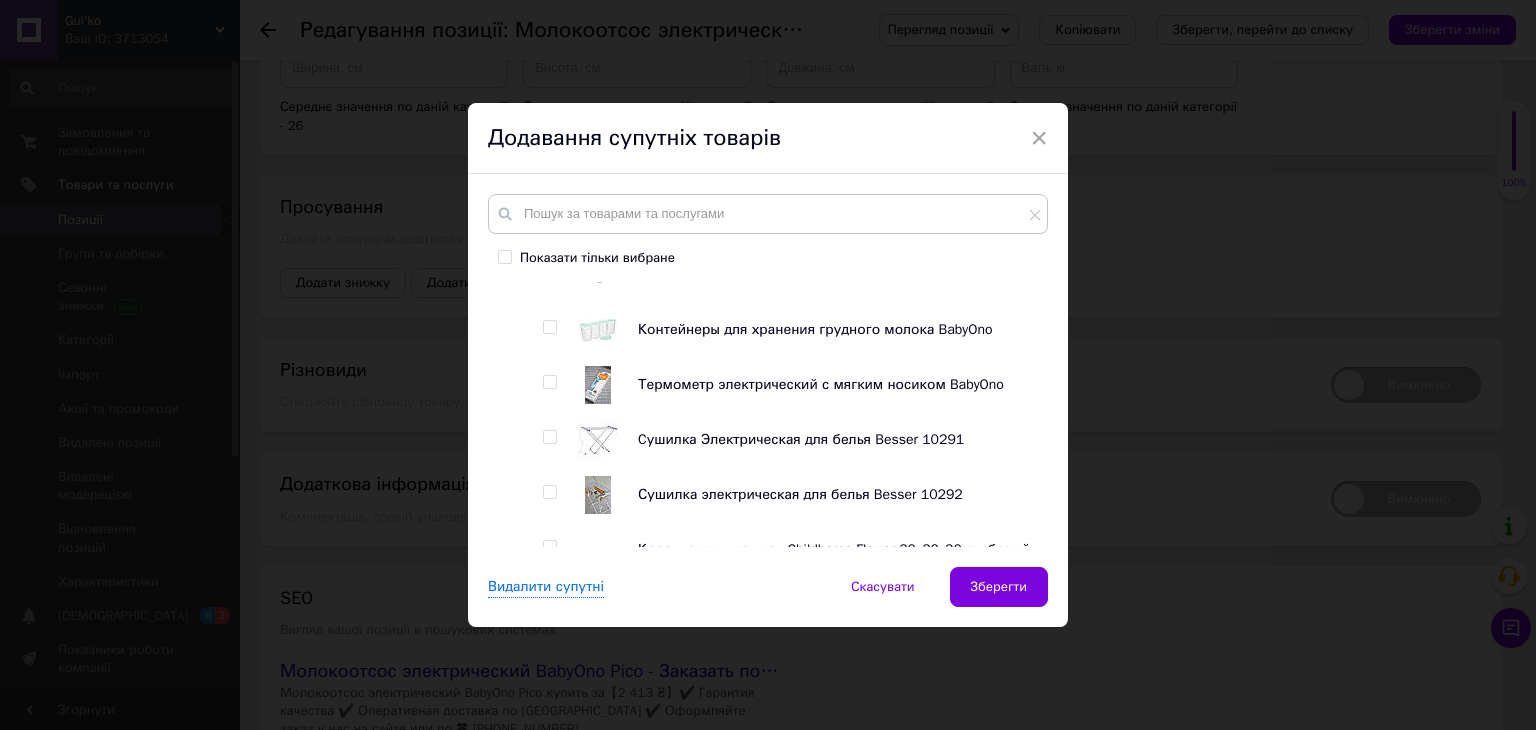 click at bounding box center (549, 327) 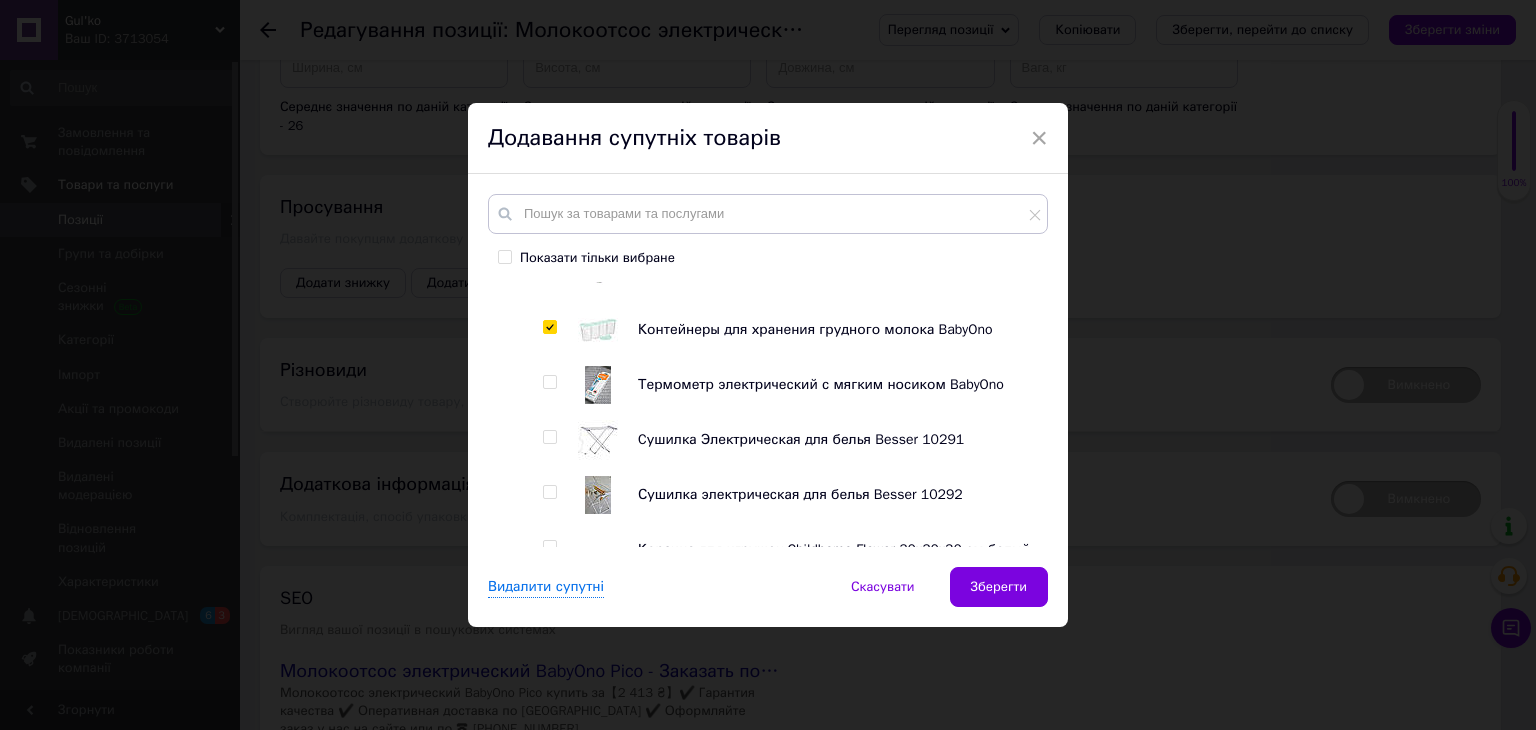 checkbox on "true" 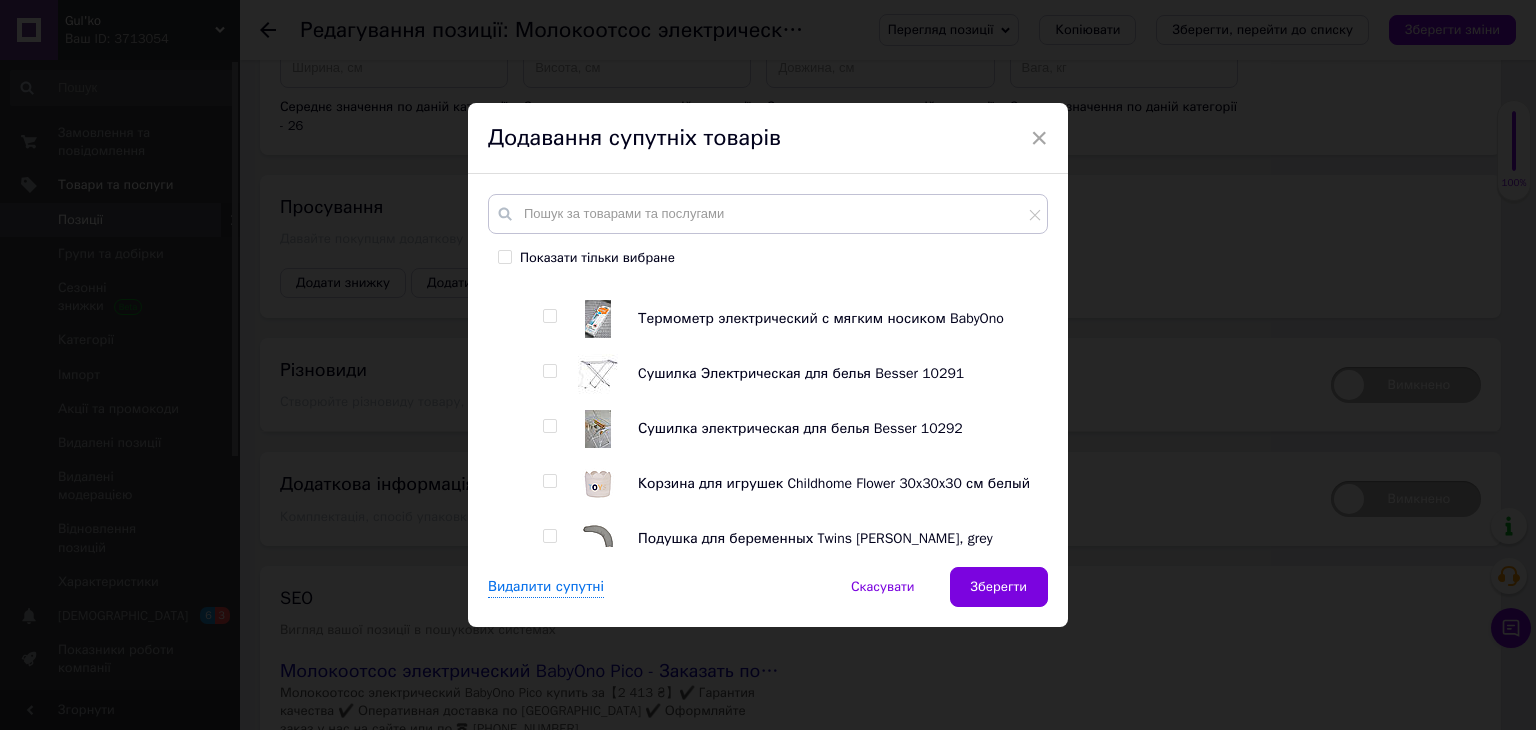 scroll, scrollTop: 2691, scrollLeft: 0, axis: vertical 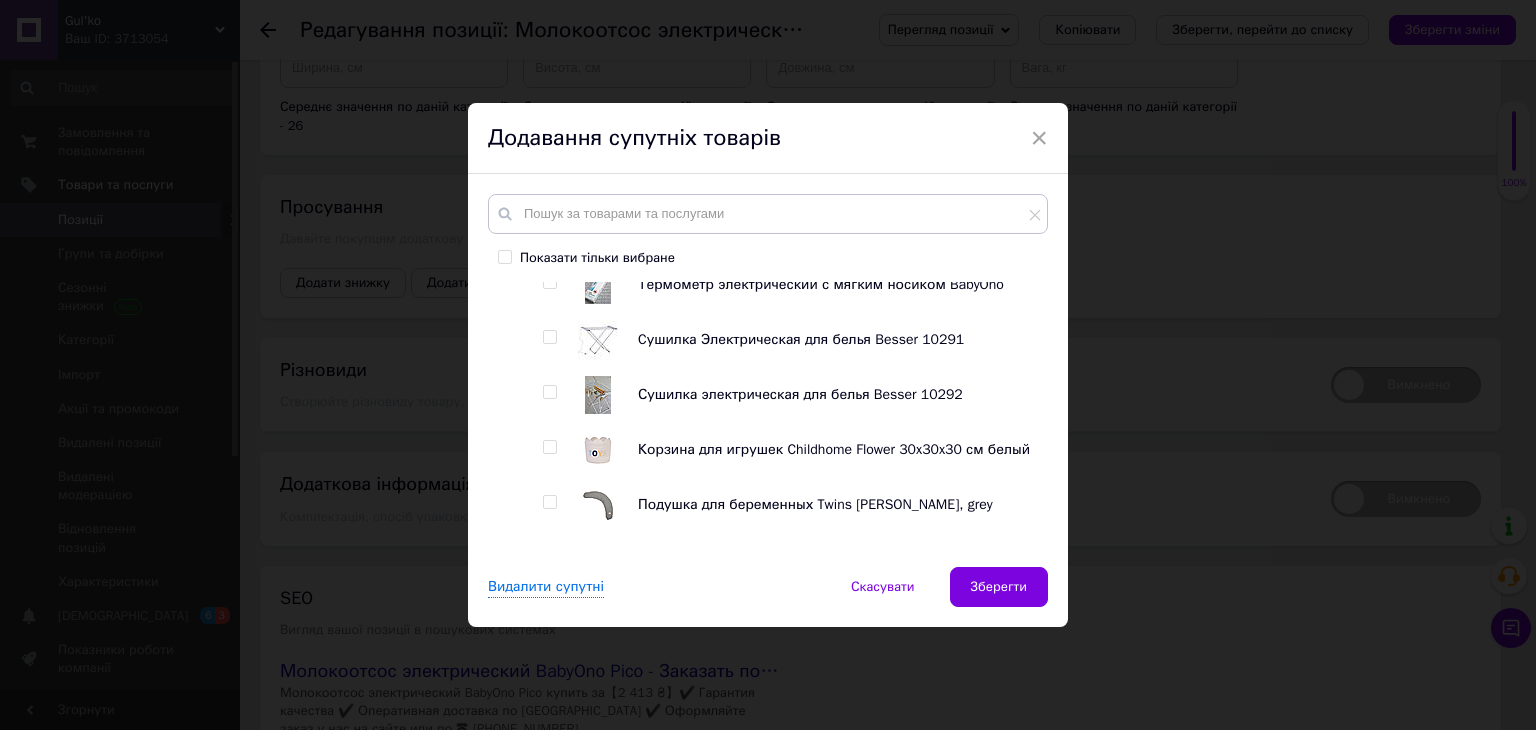click at bounding box center (549, 392) 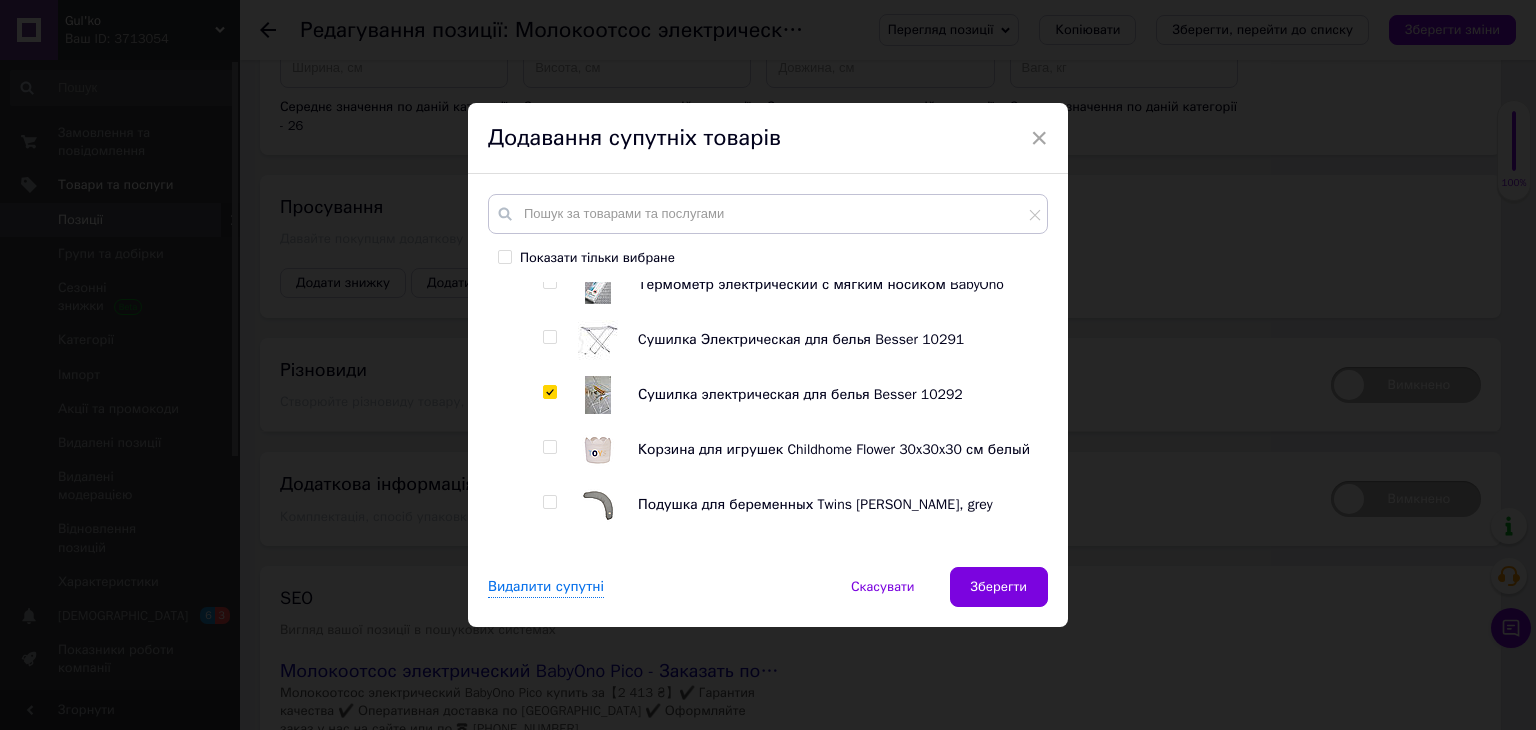 checkbox on "true" 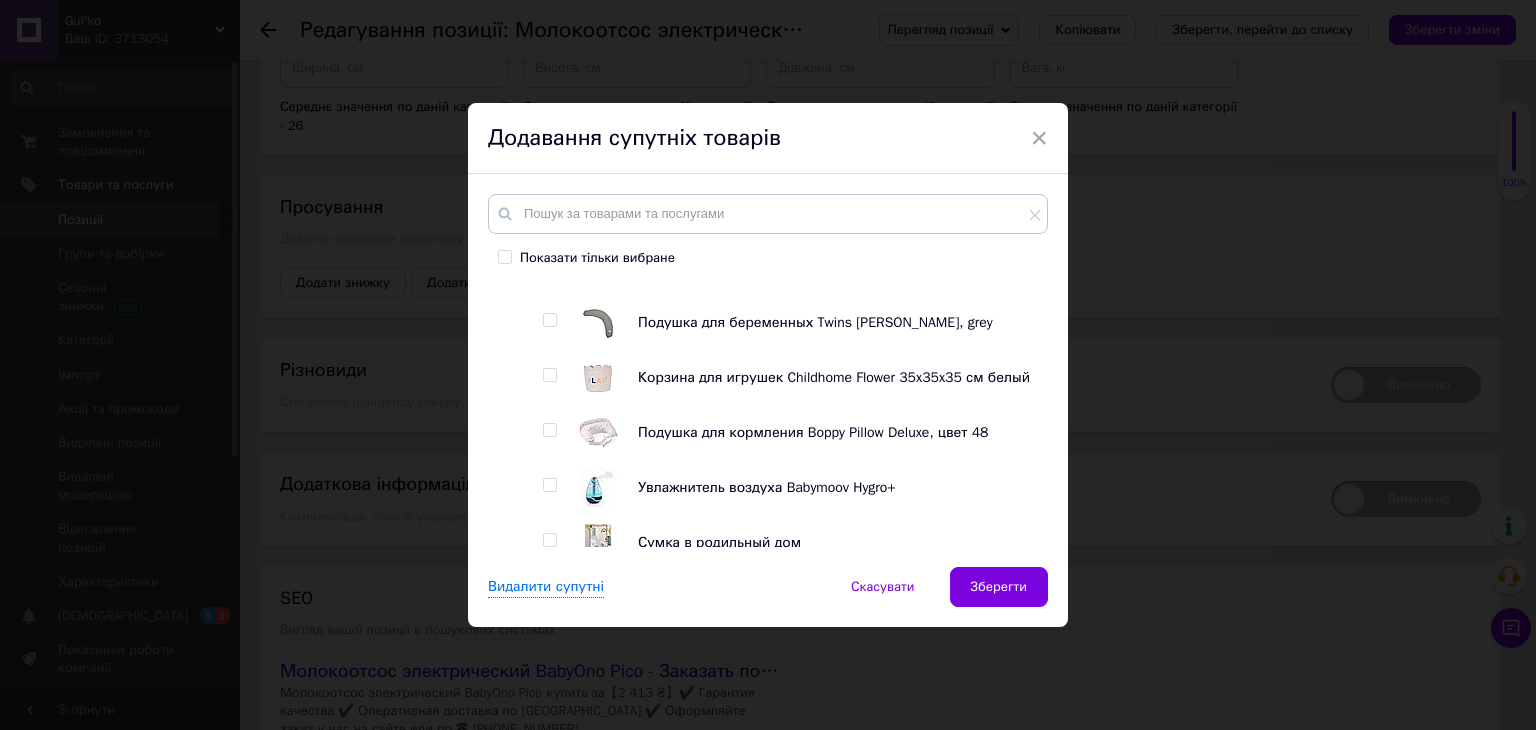 scroll, scrollTop: 2891, scrollLeft: 0, axis: vertical 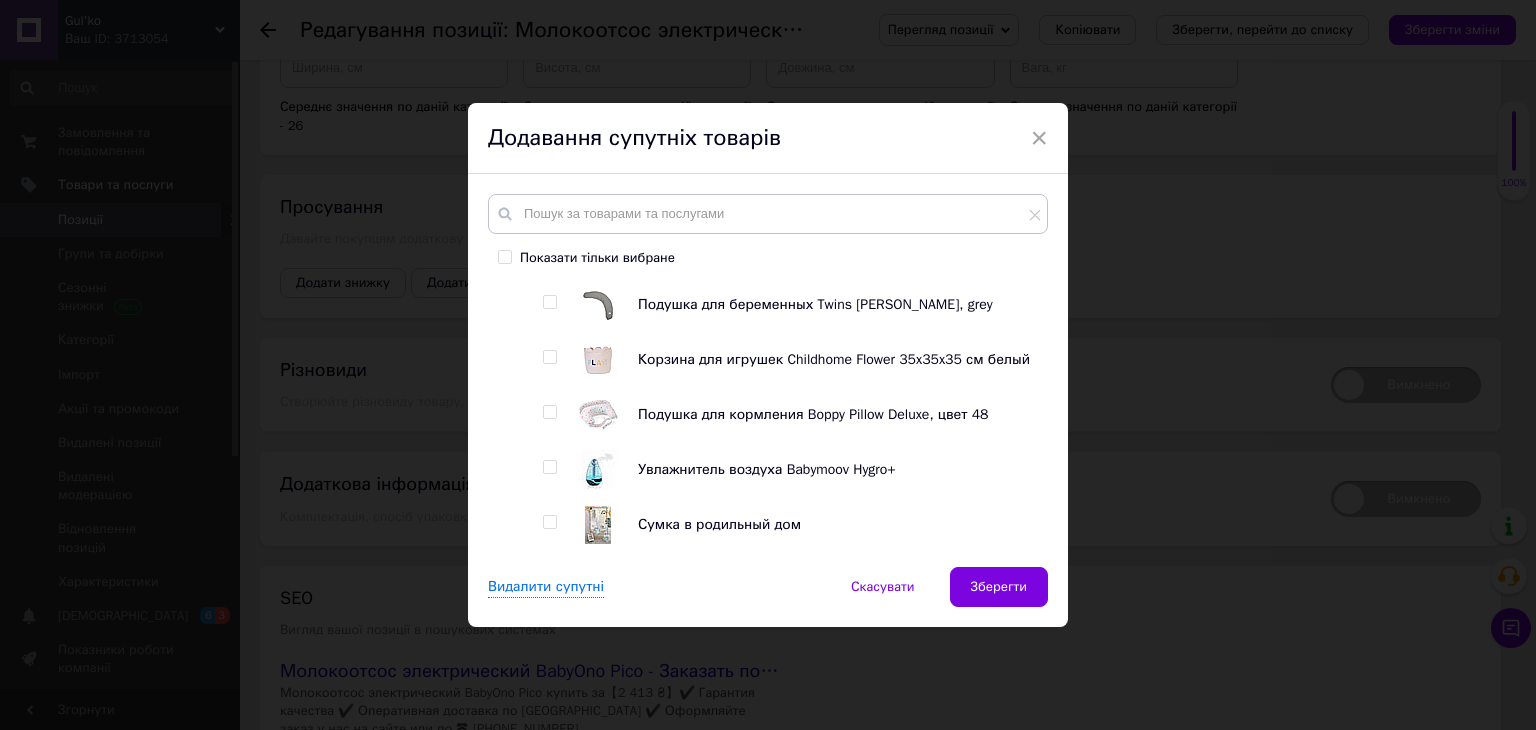 click at bounding box center [549, 412] 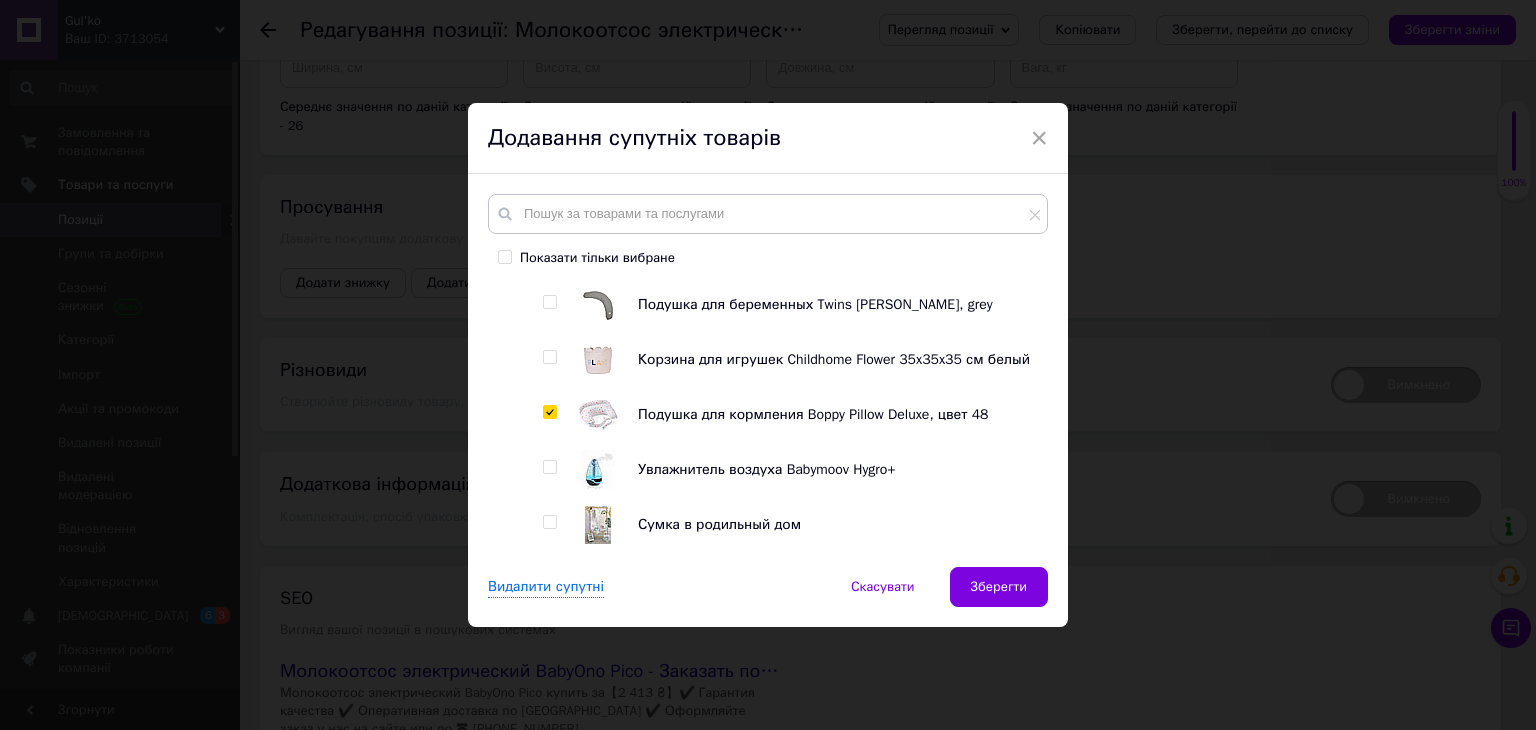 checkbox on "true" 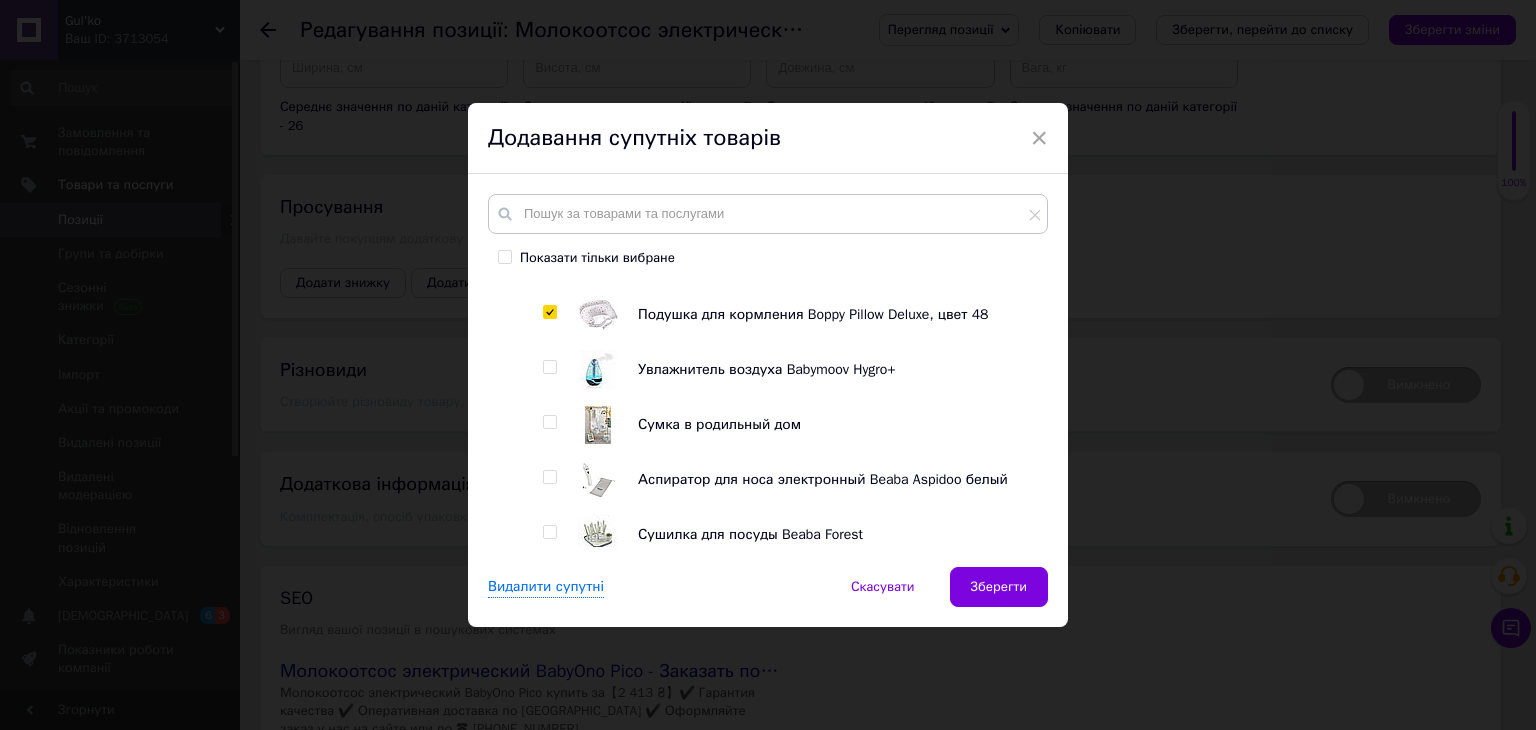 click at bounding box center [549, 367] 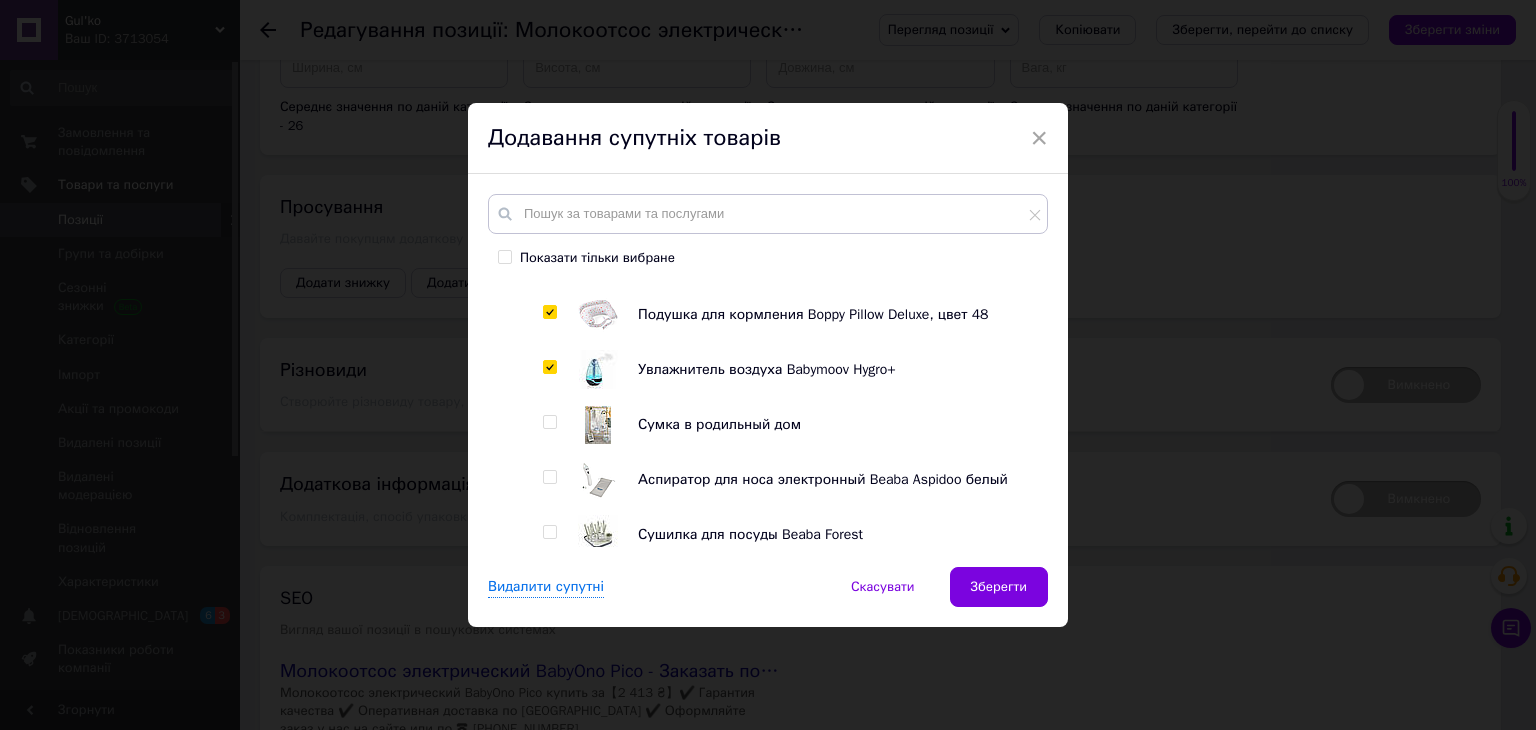 checkbox on "true" 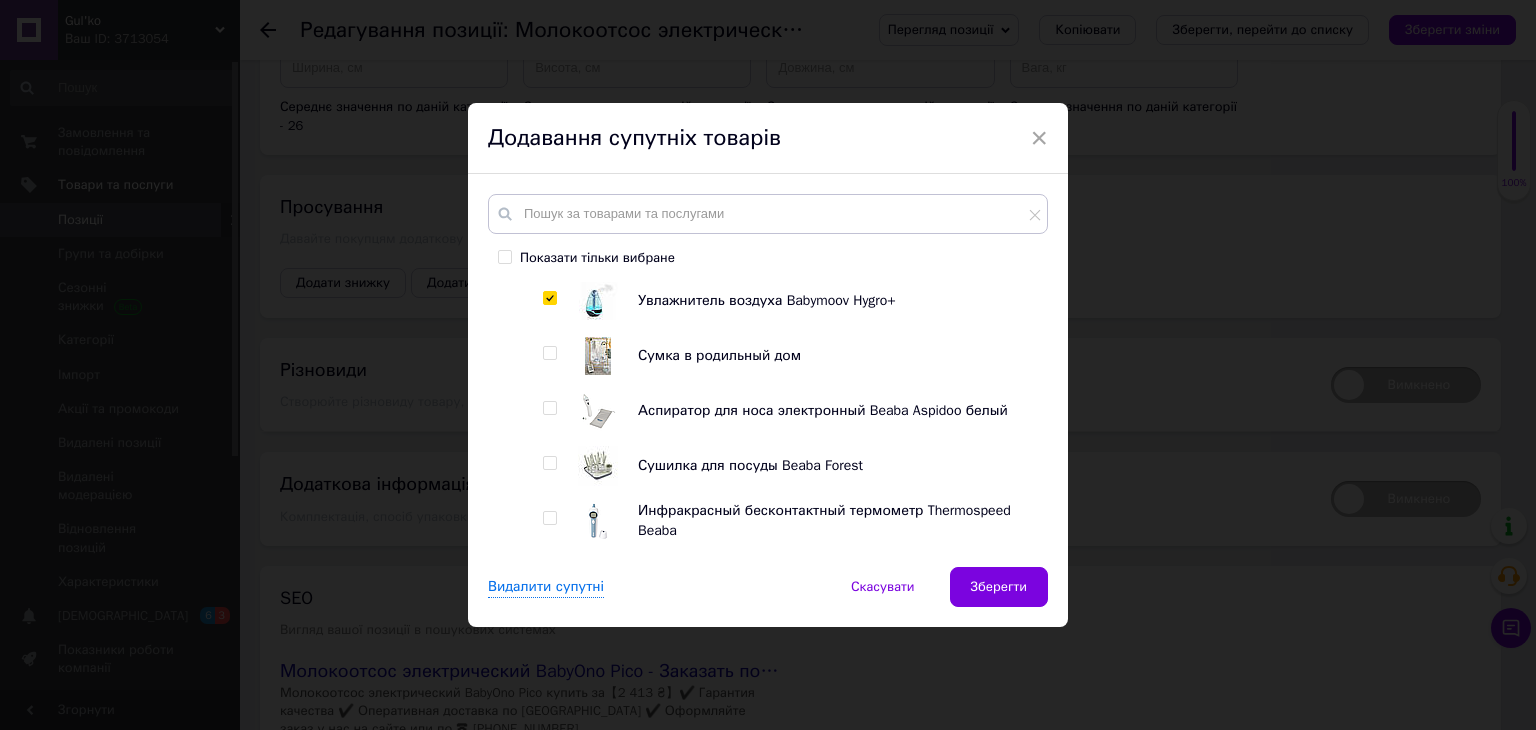 scroll, scrollTop: 3091, scrollLeft: 0, axis: vertical 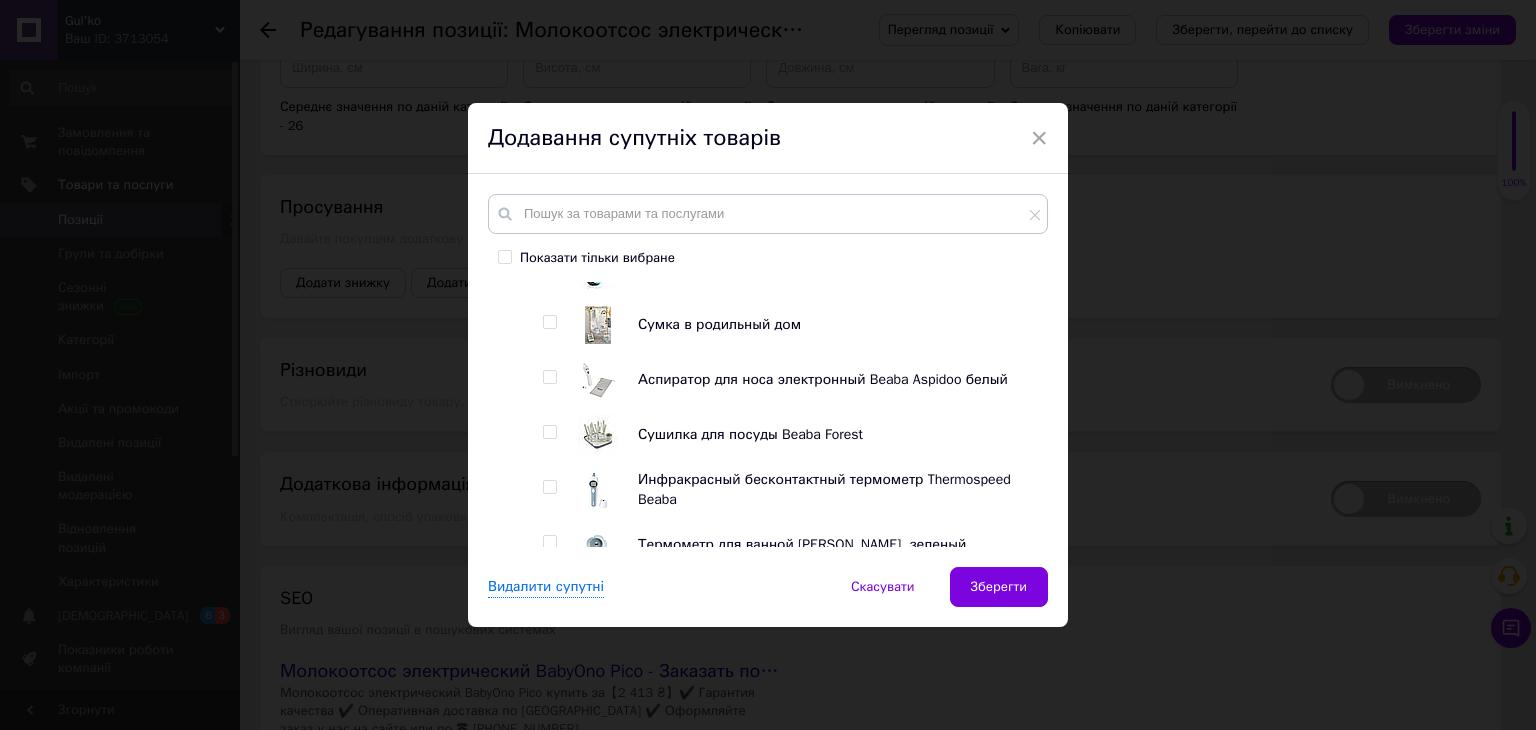 click at bounding box center (549, 377) 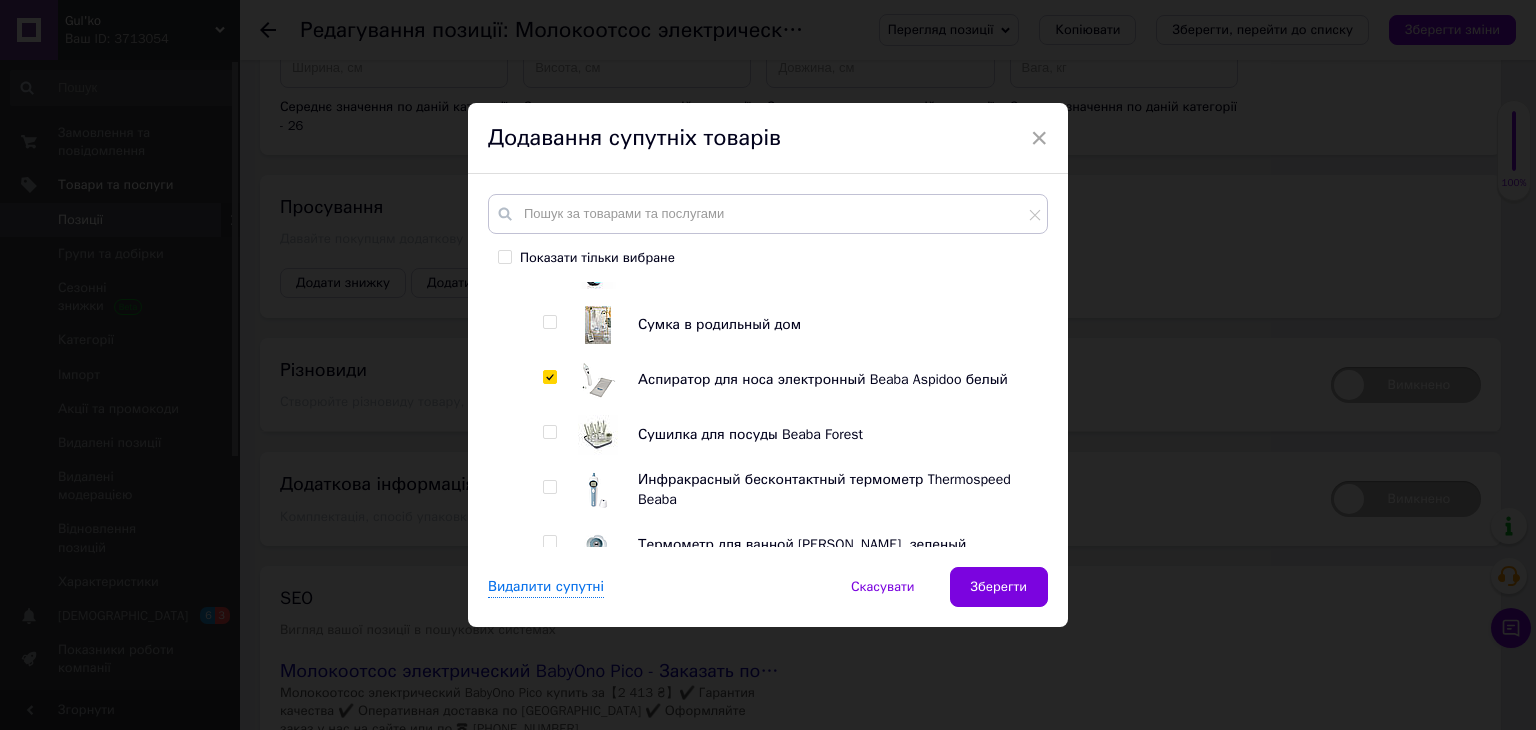 checkbox on "true" 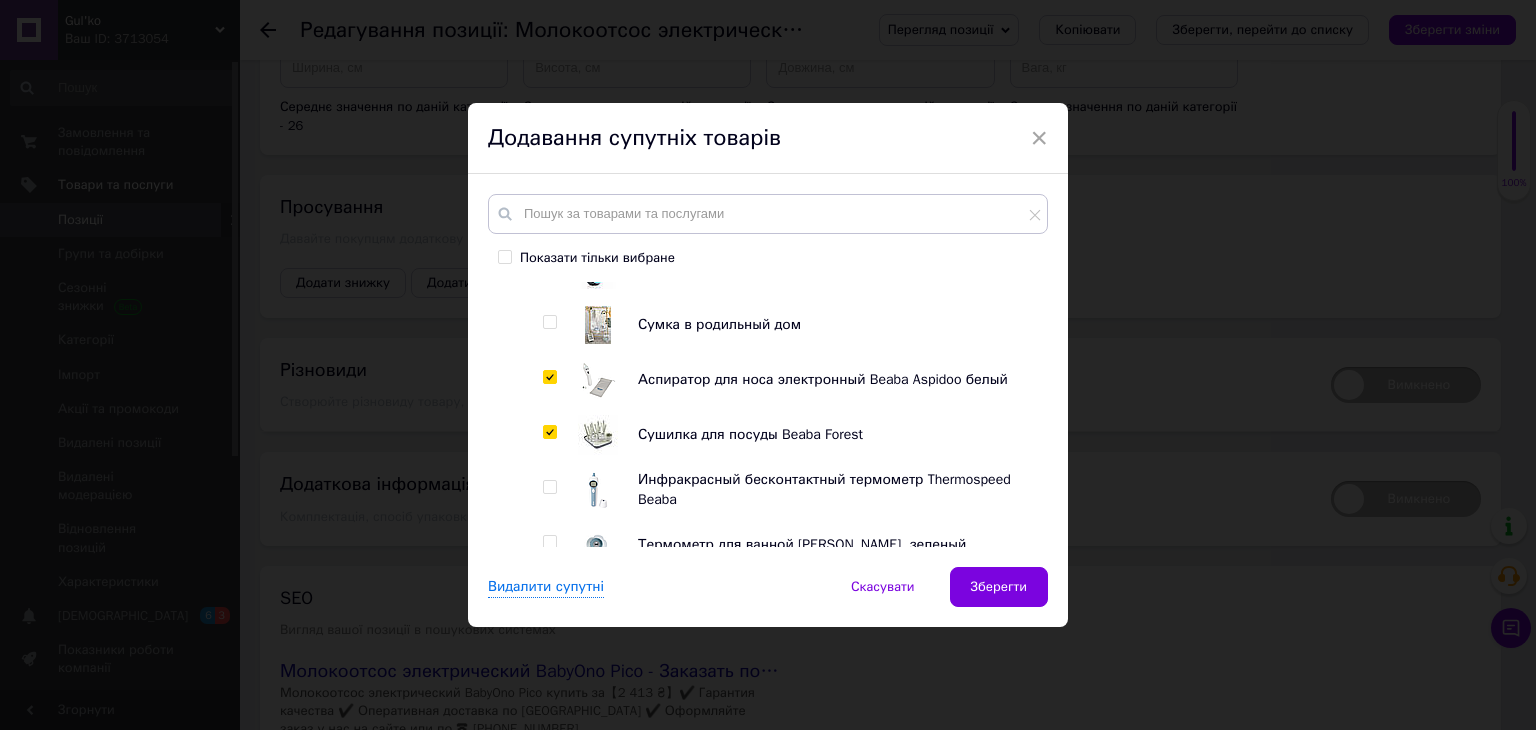 checkbox on "true" 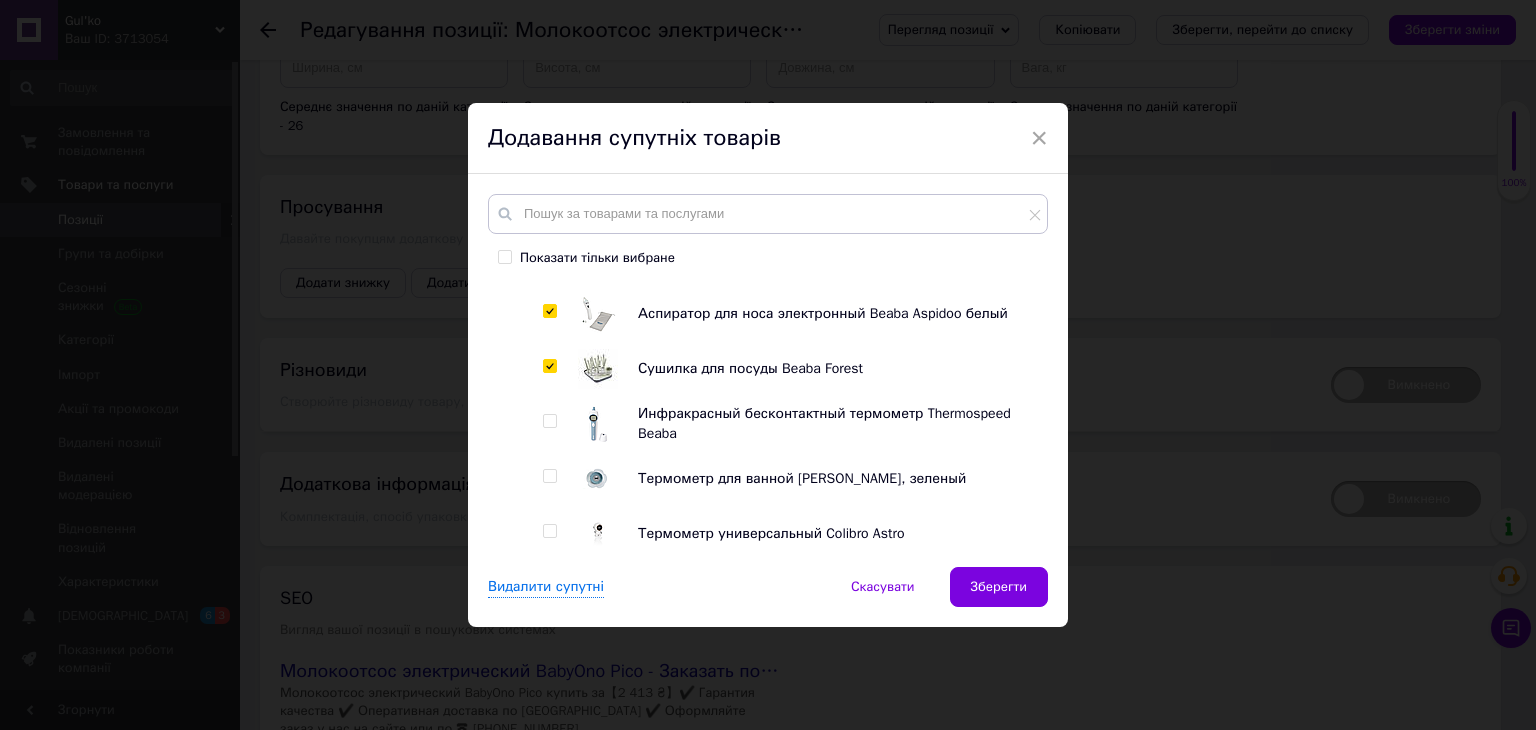 scroll, scrollTop: 3191, scrollLeft: 0, axis: vertical 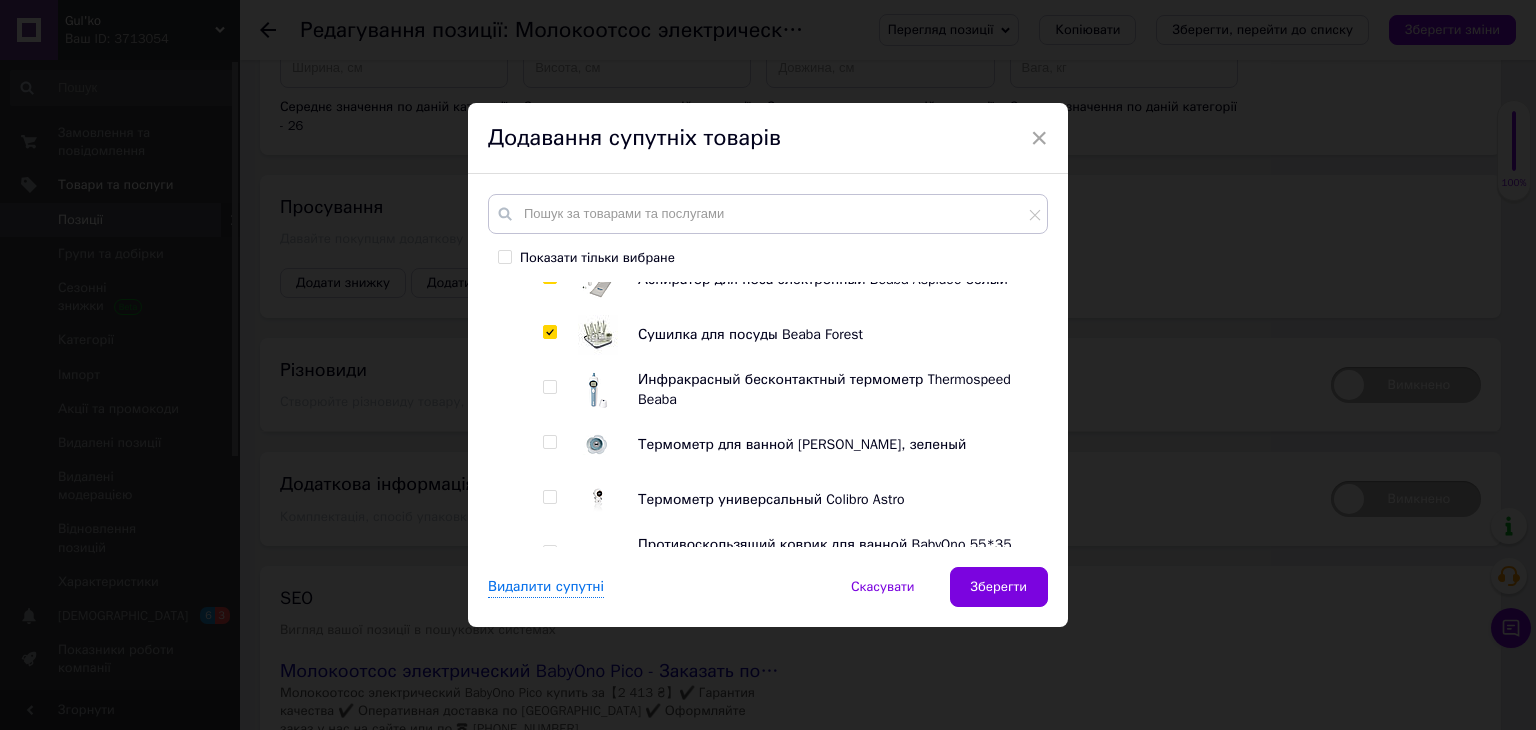 click at bounding box center [549, 387] 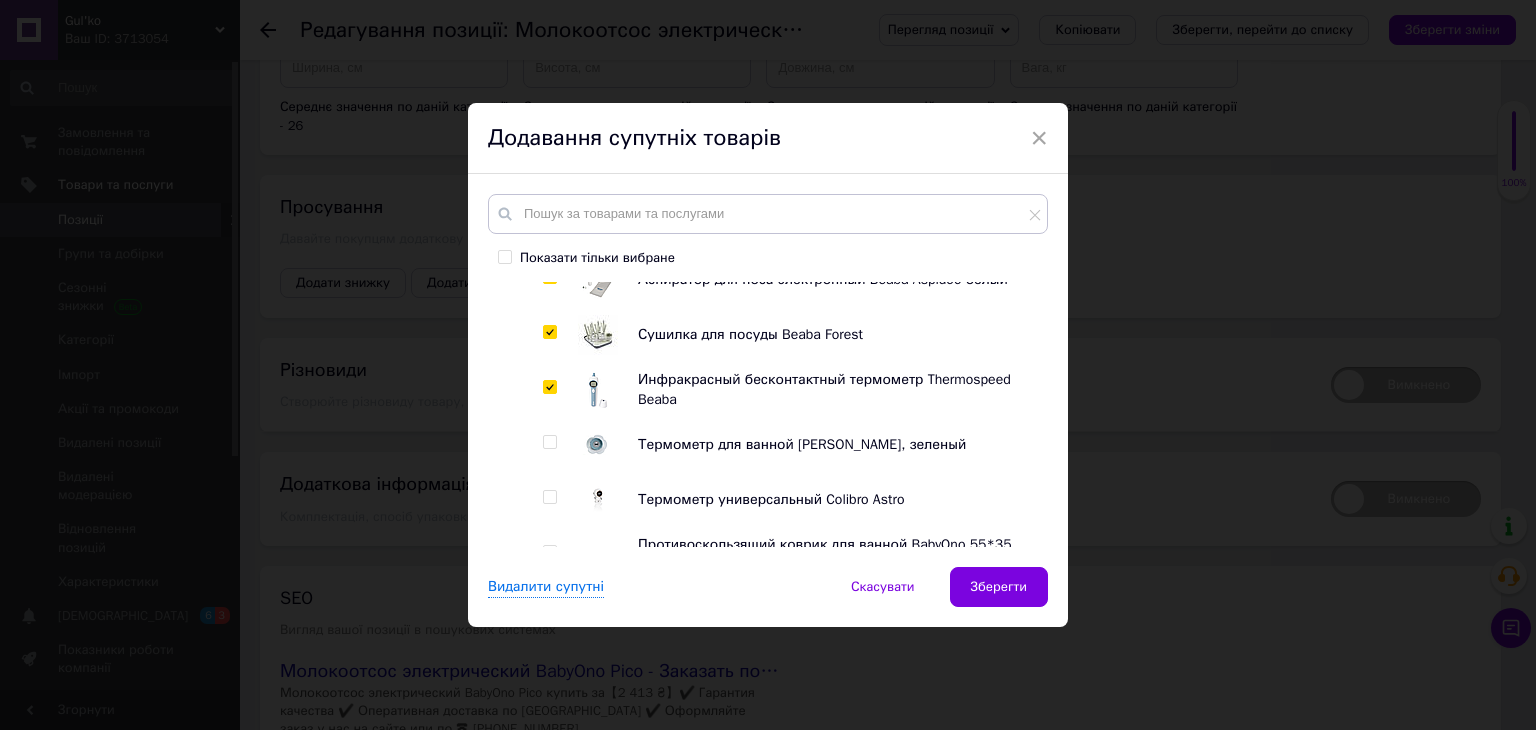 checkbox on "true" 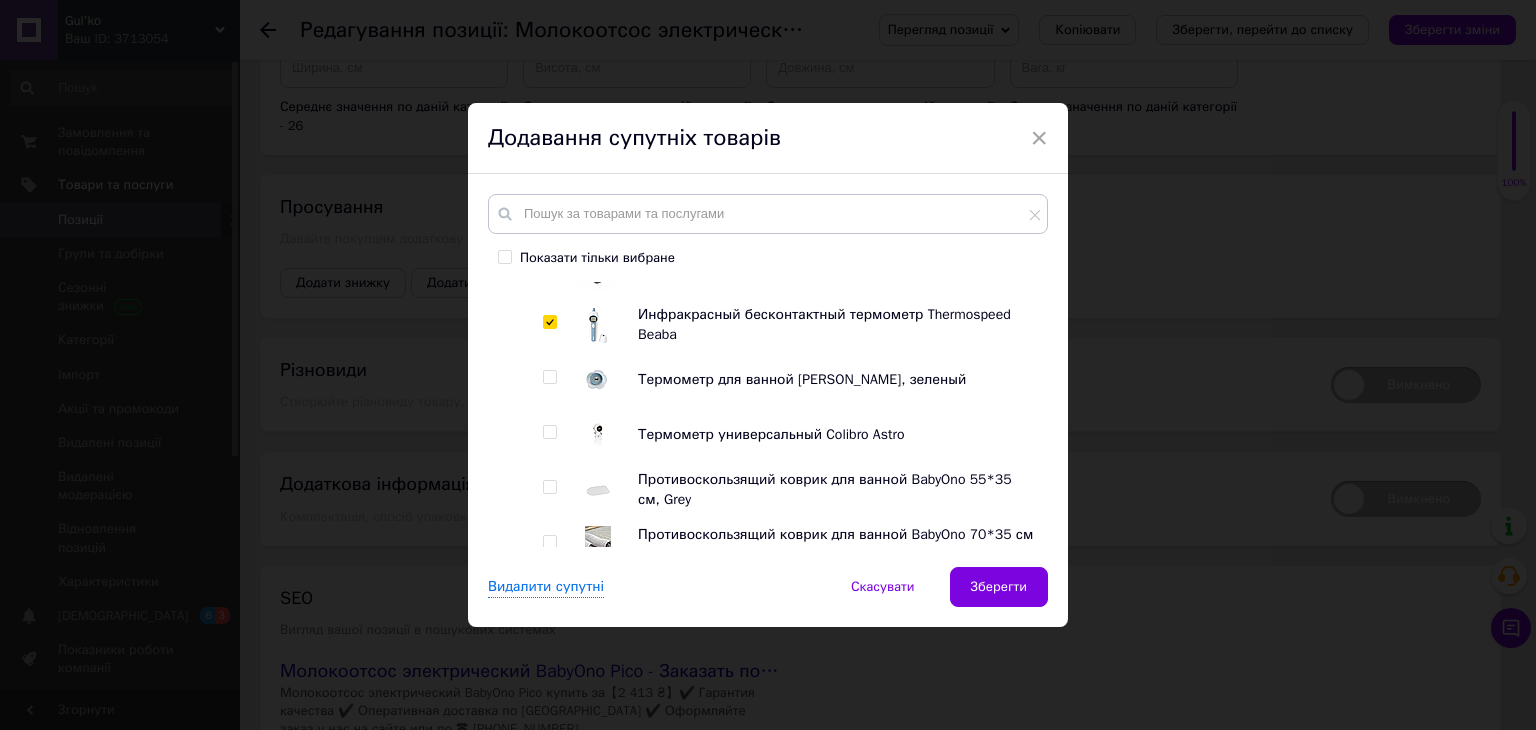 scroll, scrollTop: 3291, scrollLeft: 0, axis: vertical 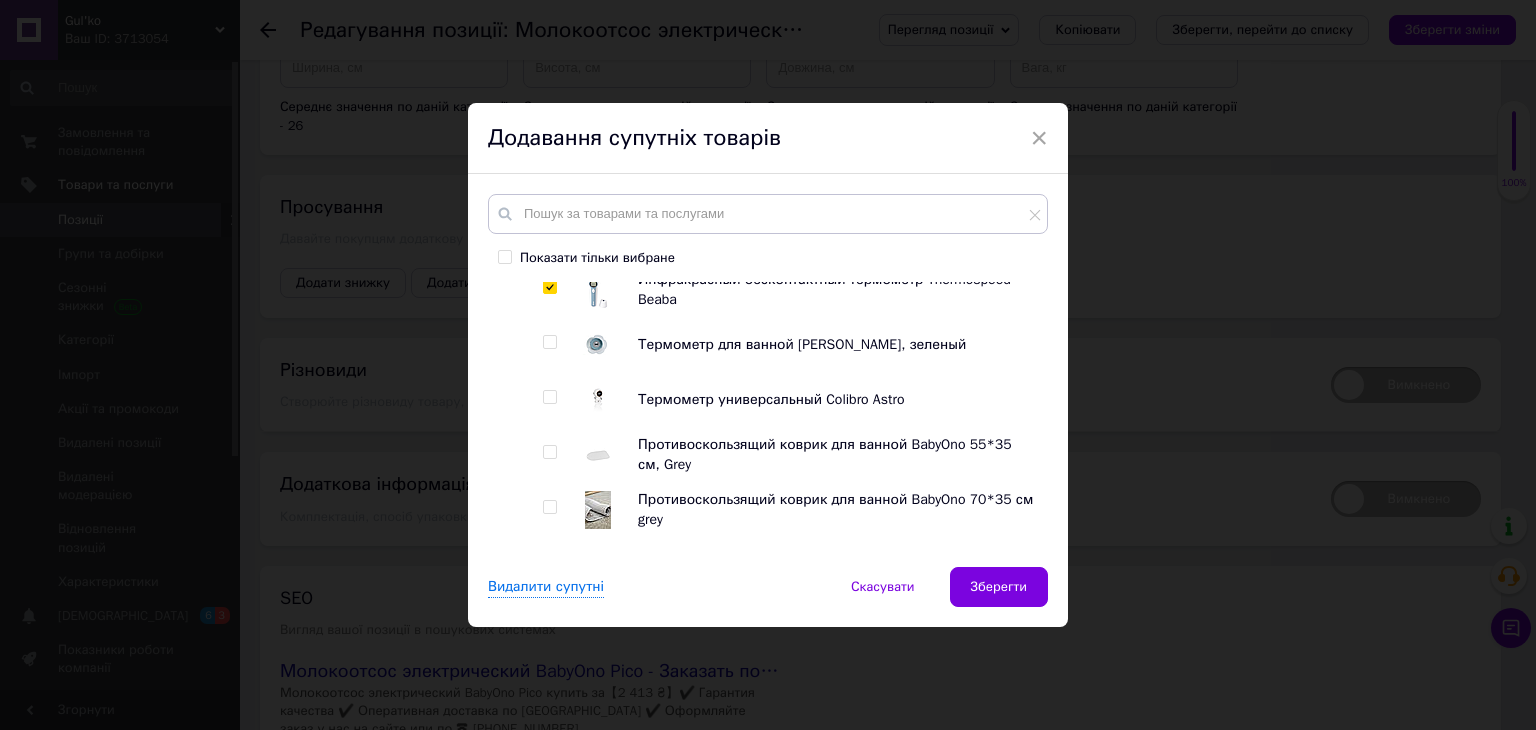 click at bounding box center [549, 342] 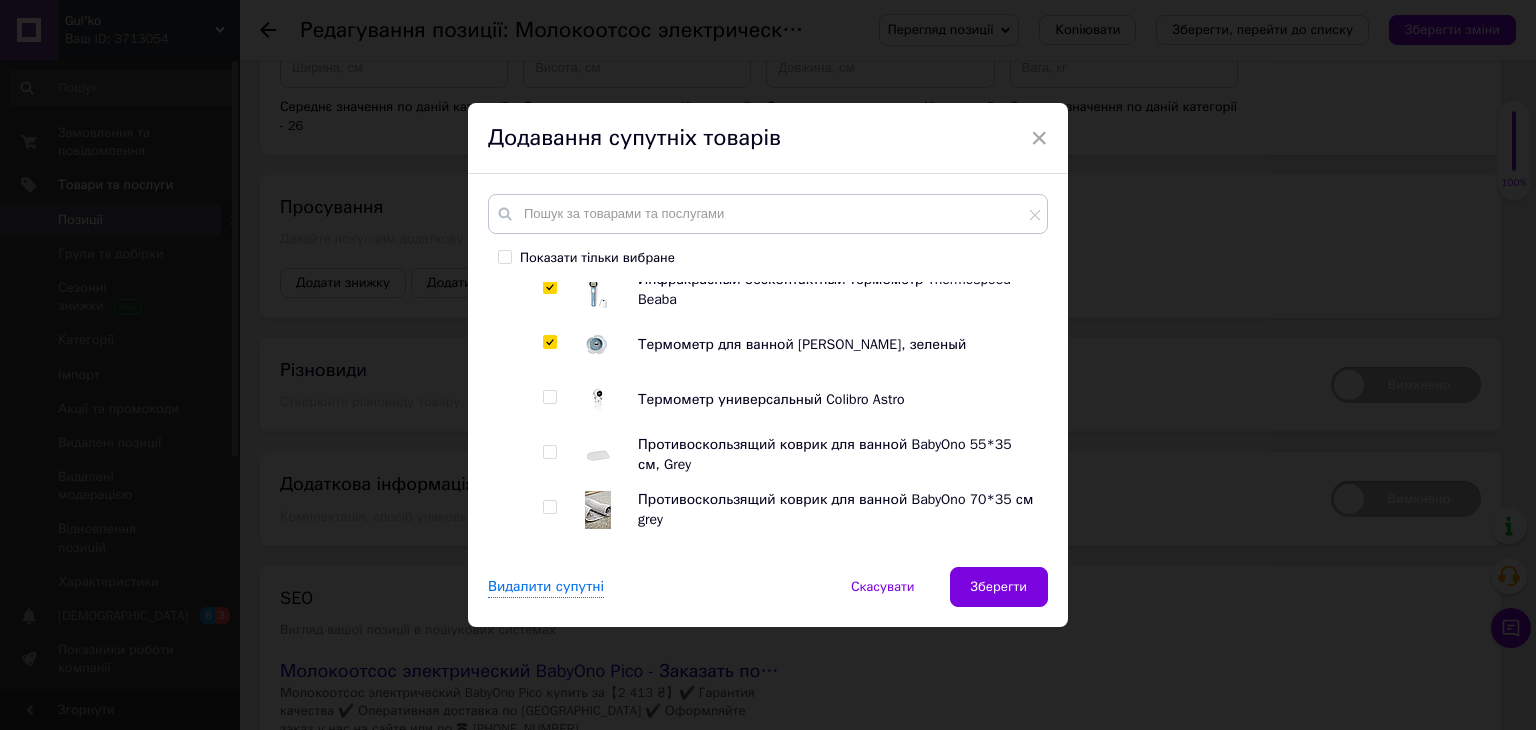 checkbox on "true" 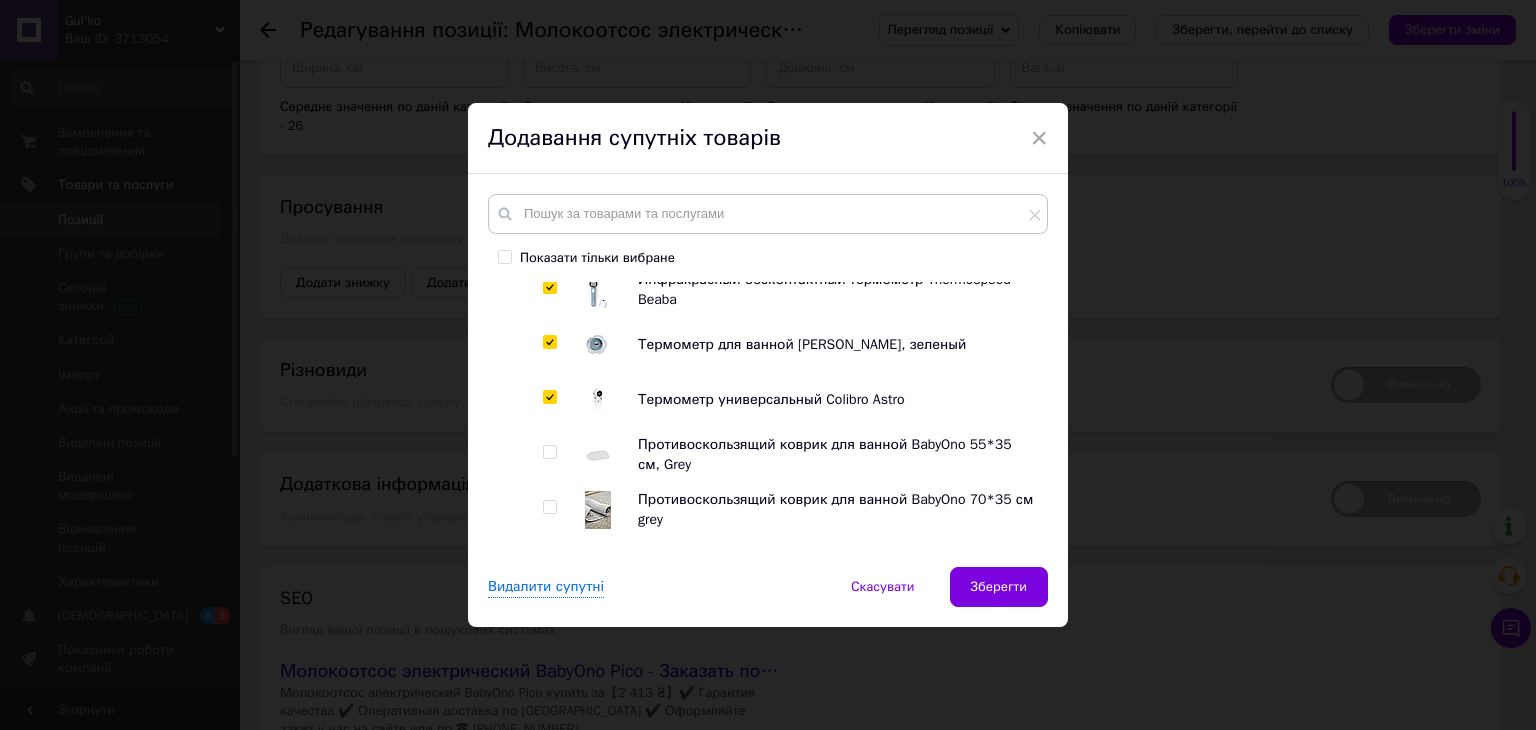 checkbox on "true" 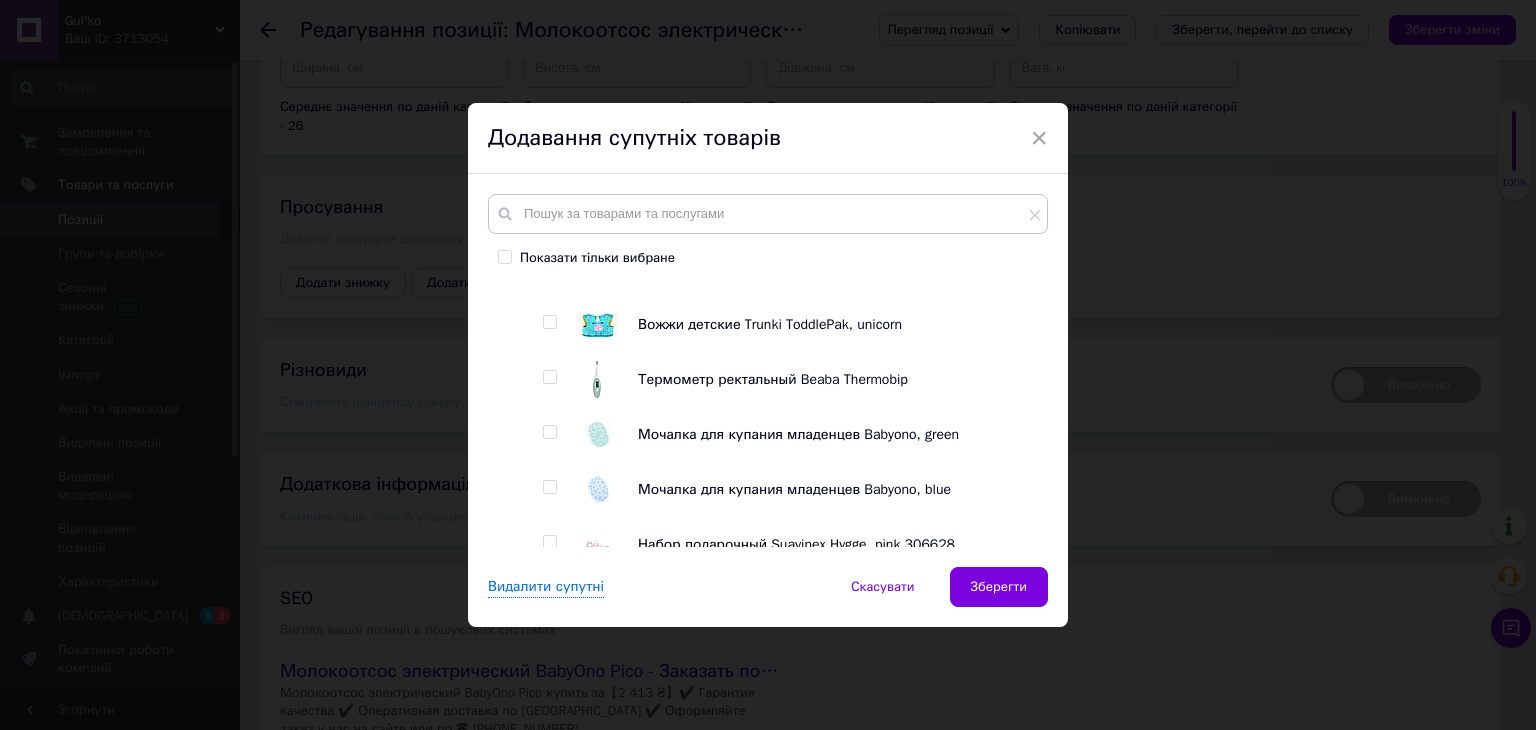 scroll, scrollTop: 4391, scrollLeft: 0, axis: vertical 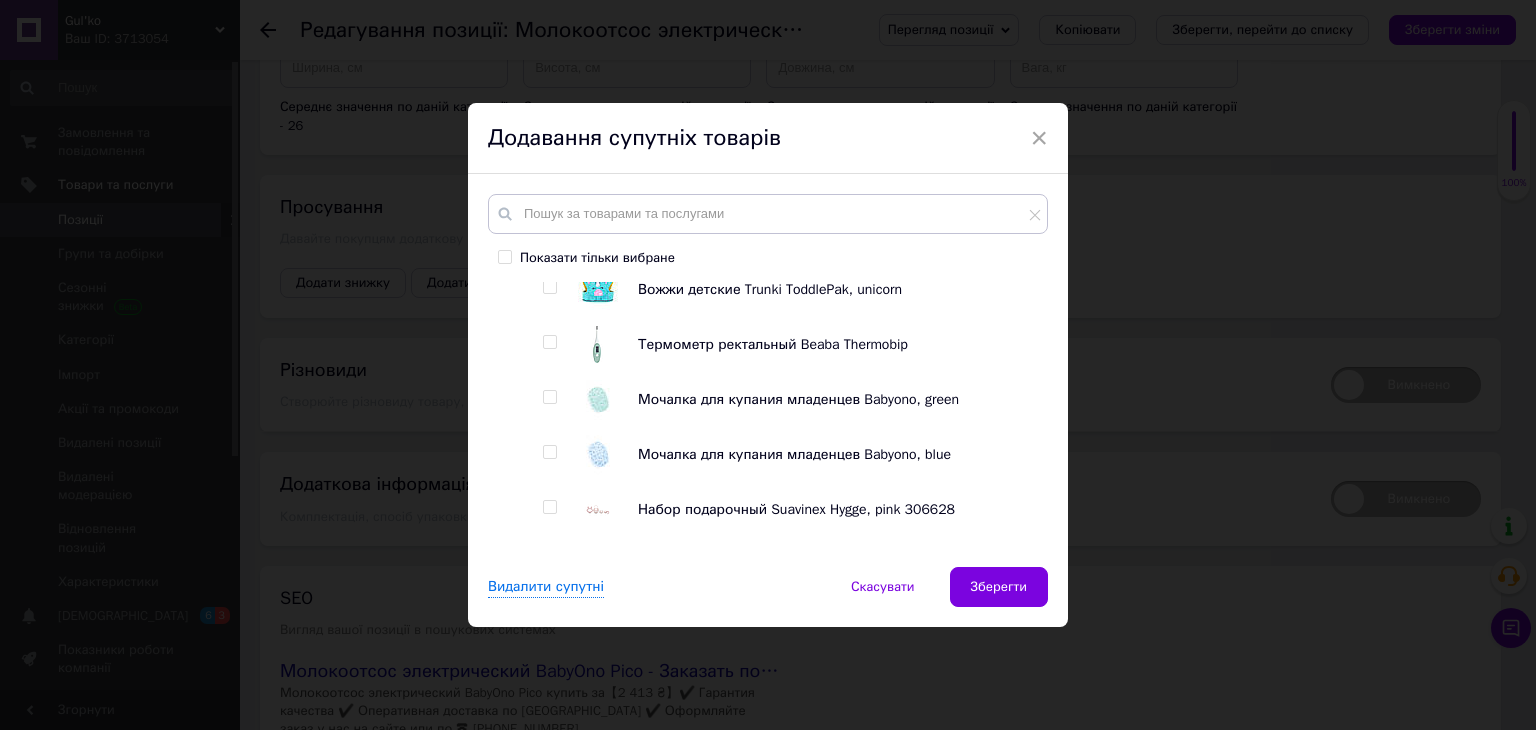 click at bounding box center [549, 342] 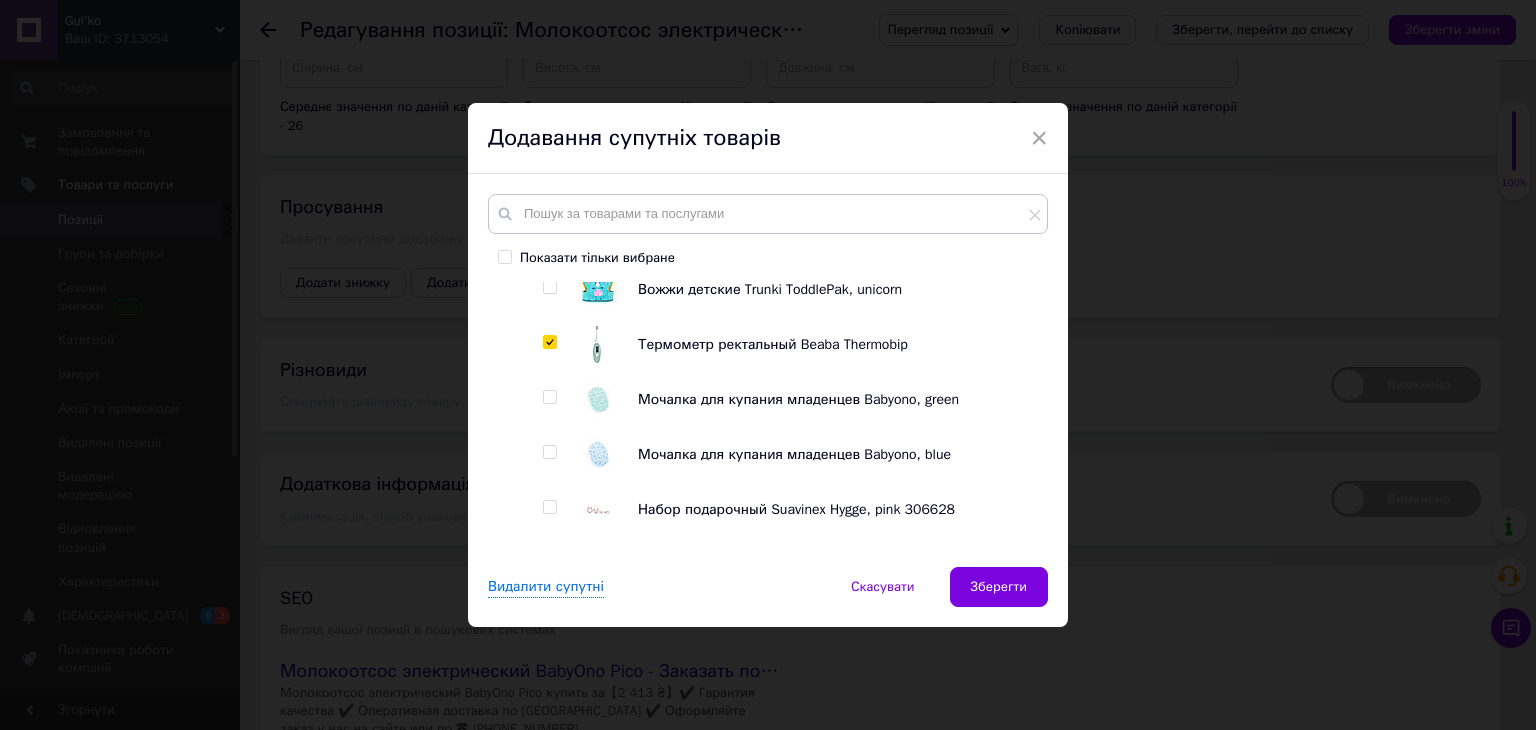 checkbox on "true" 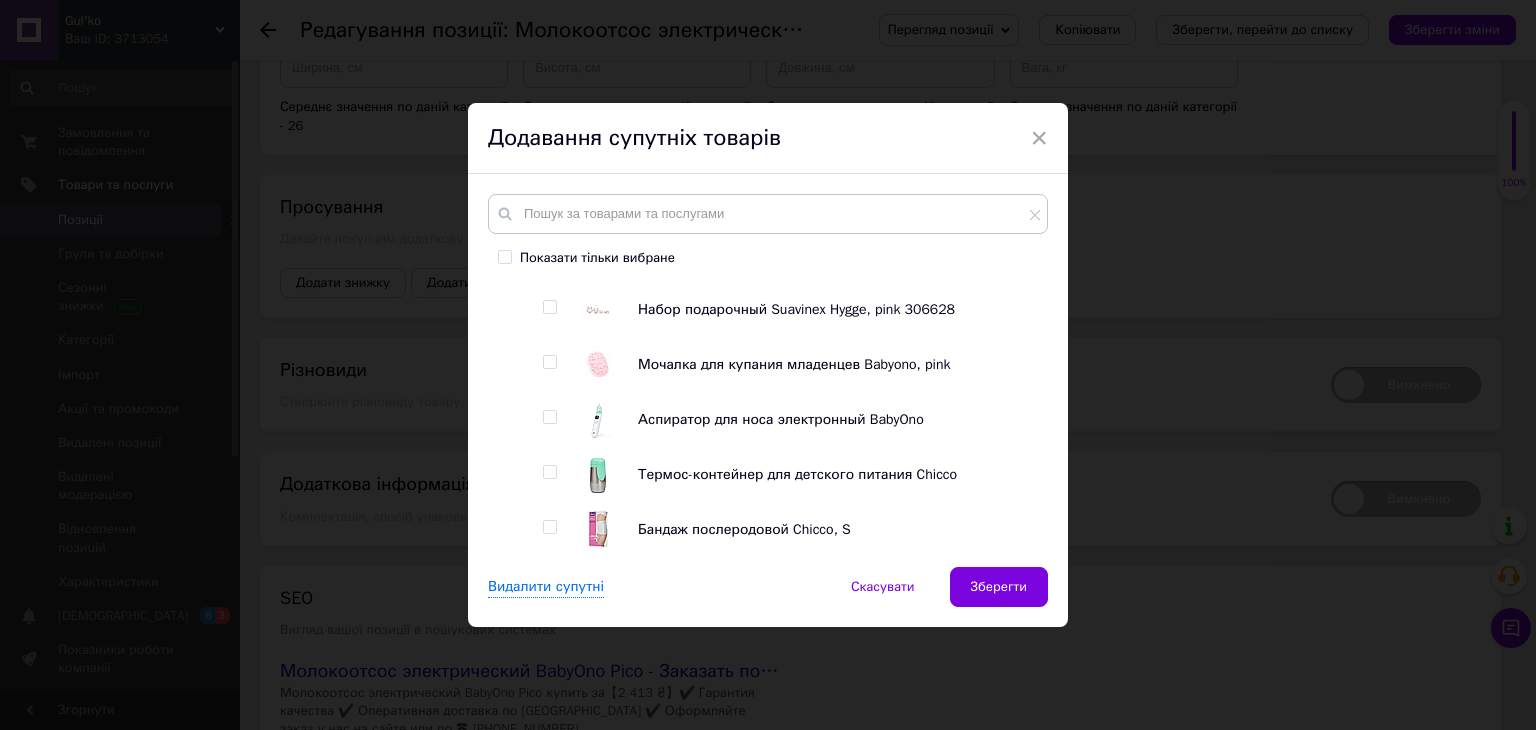 scroll, scrollTop: 4691, scrollLeft: 0, axis: vertical 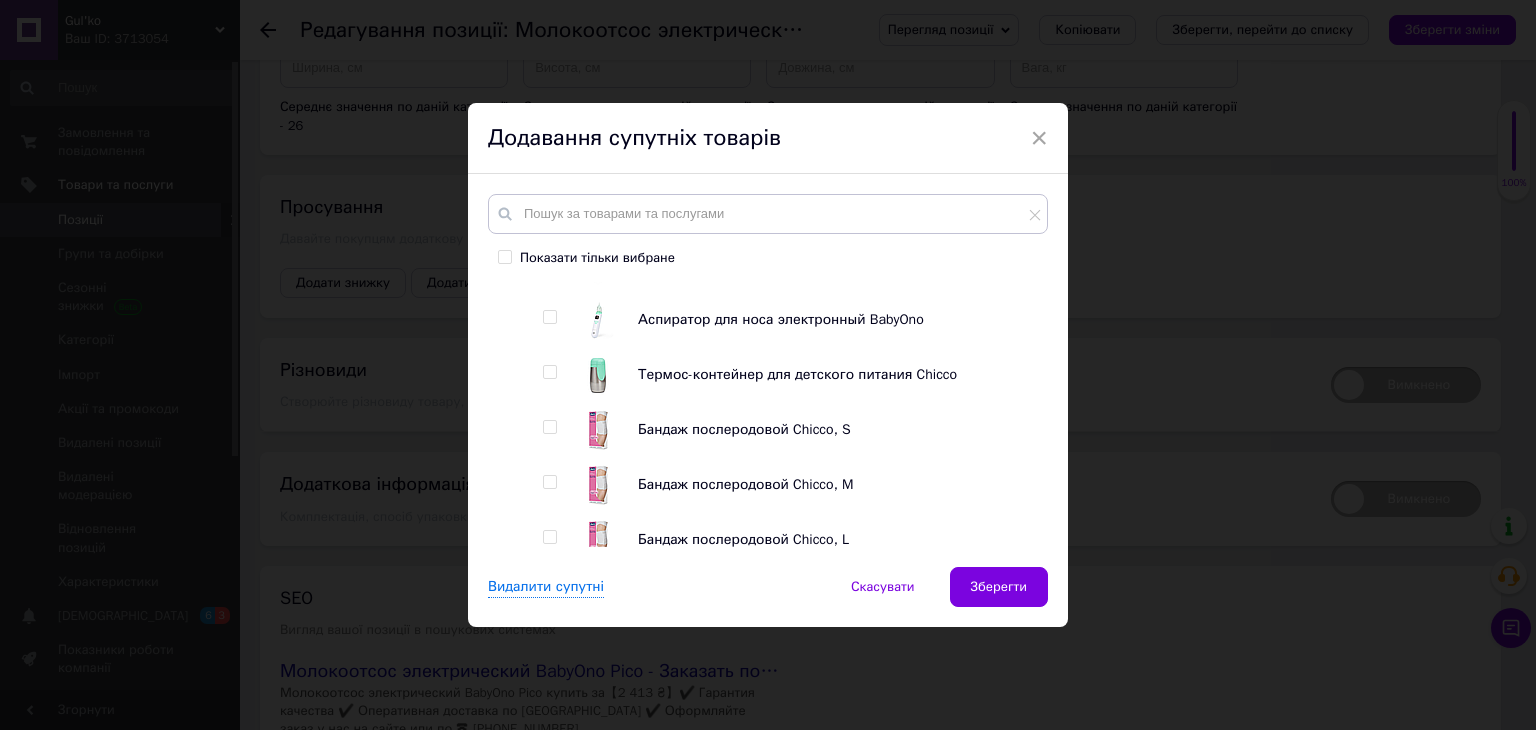 click at bounding box center (549, 317) 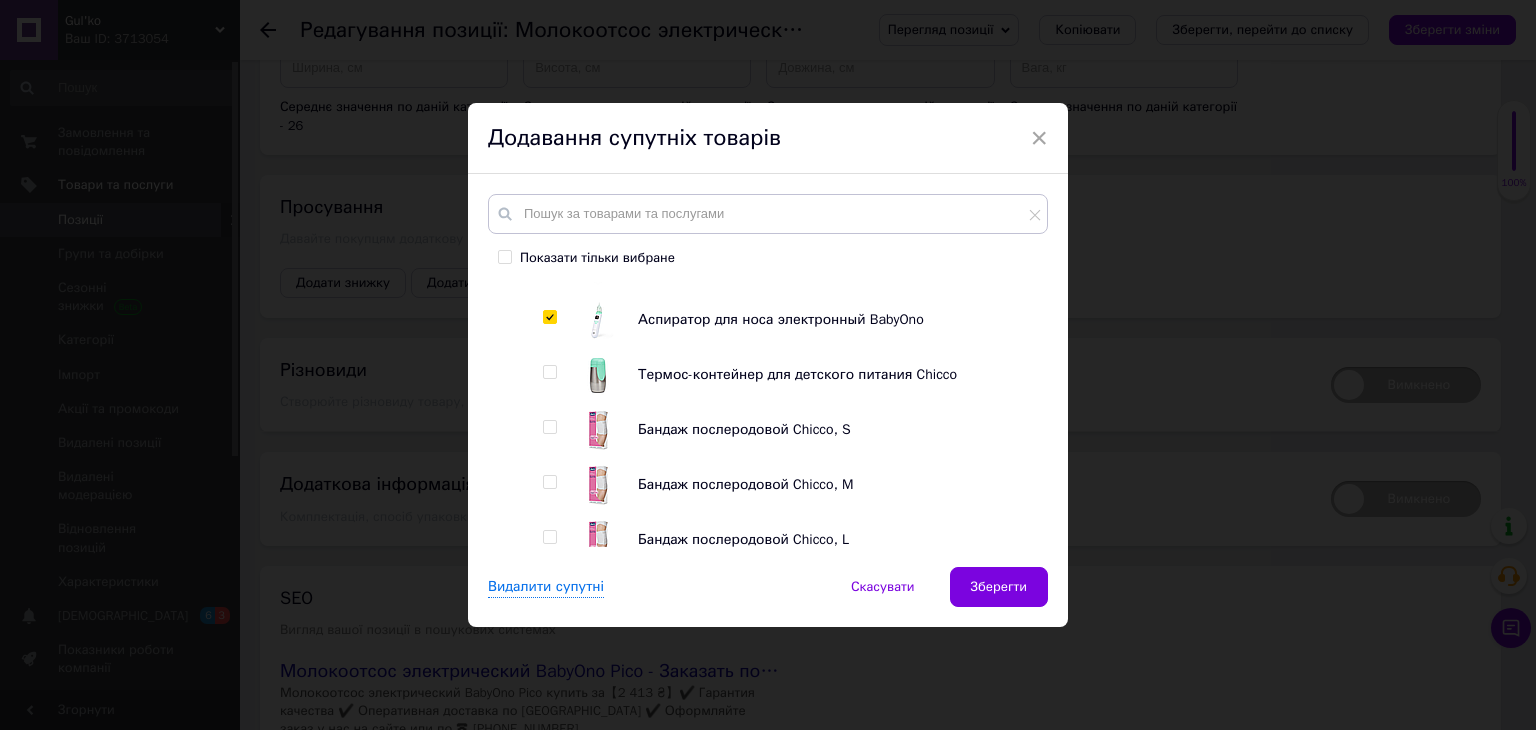 checkbox on "true" 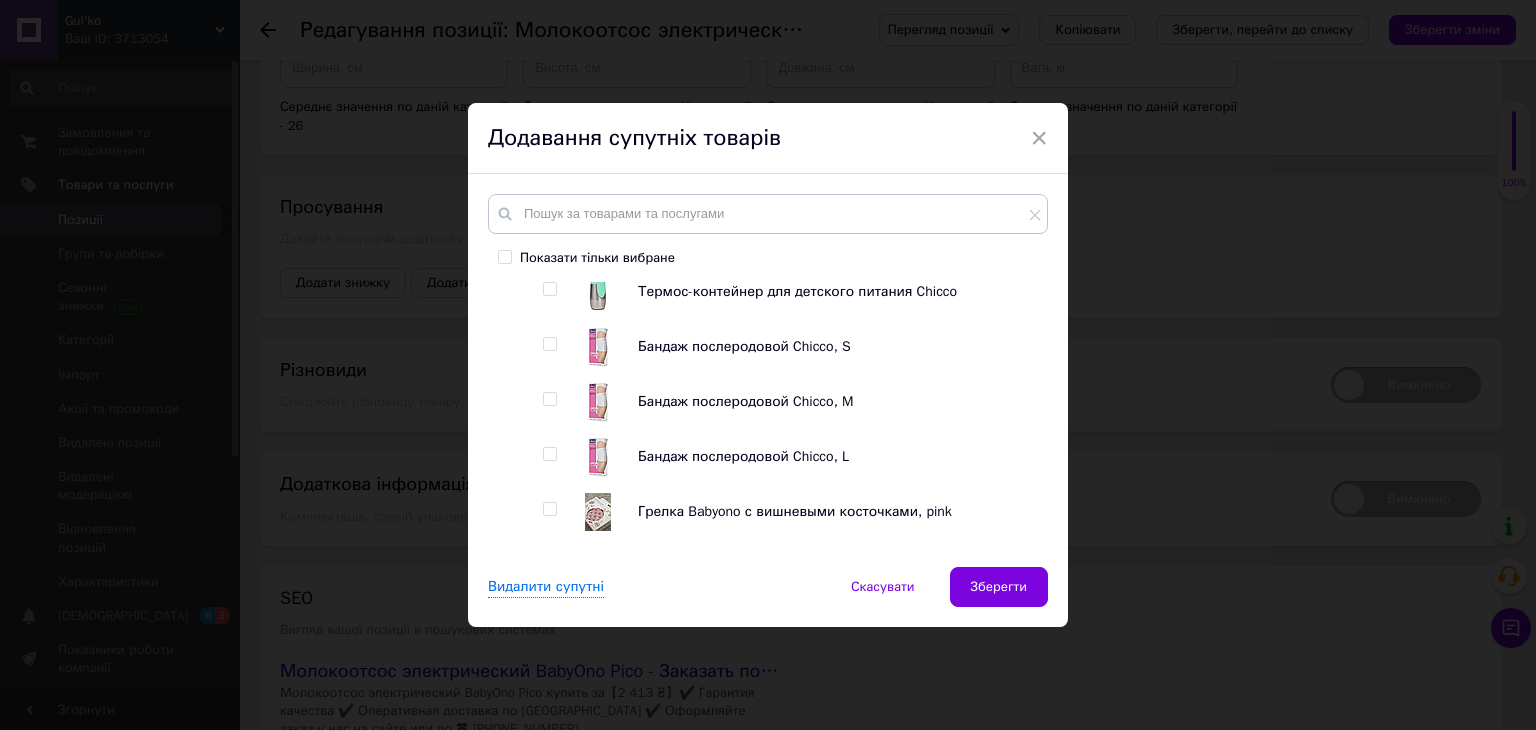 scroll, scrollTop: 4891, scrollLeft: 0, axis: vertical 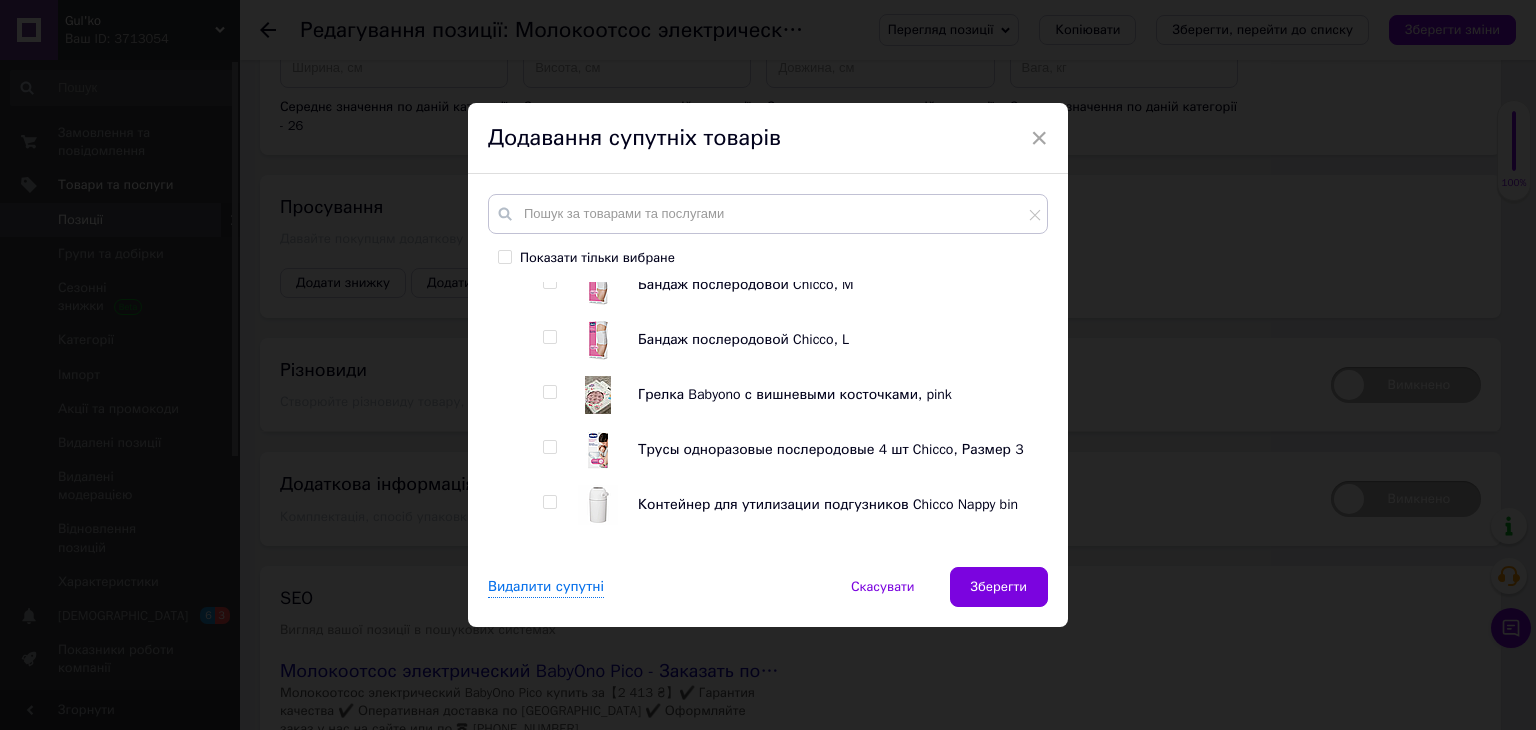 click at bounding box center (549, 337) 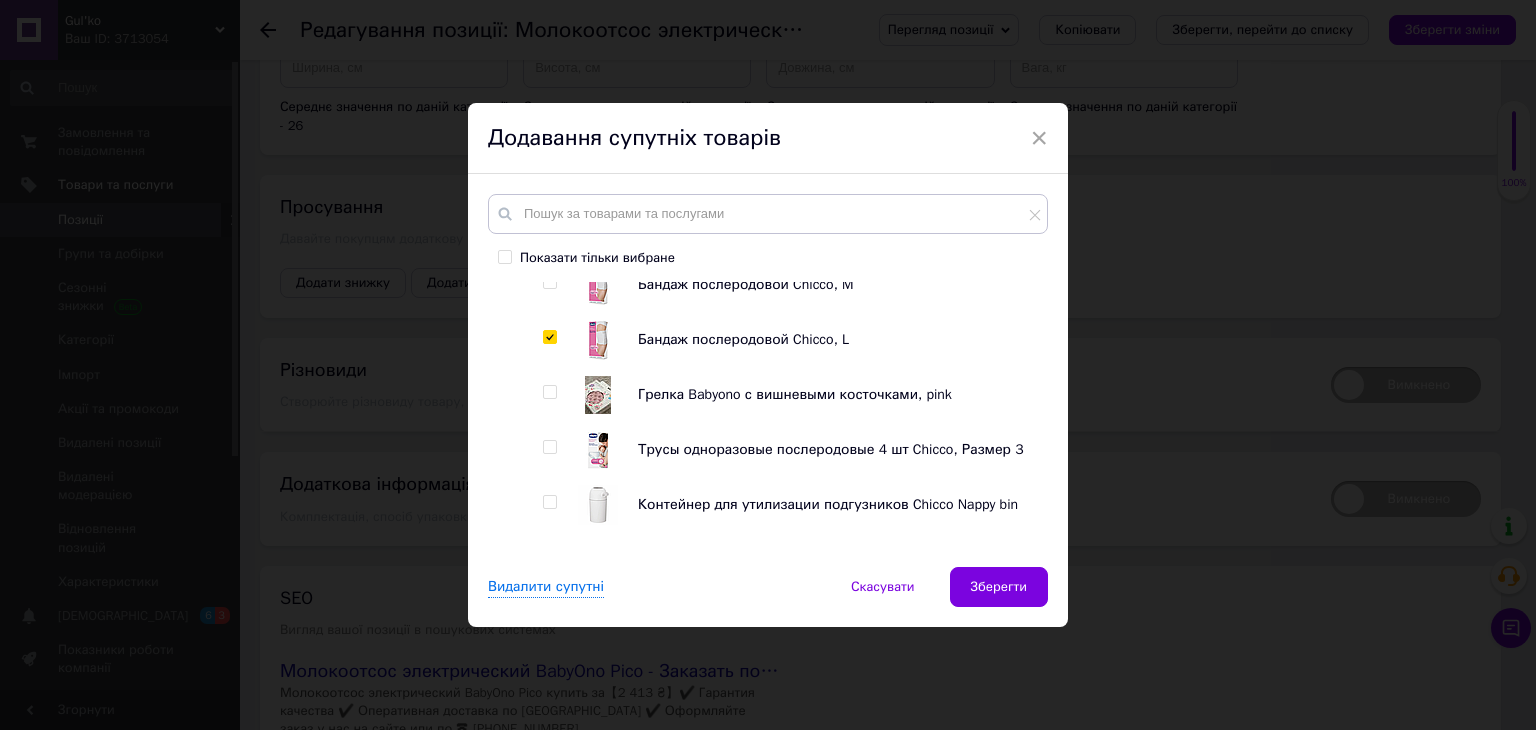 checkbox on "true" 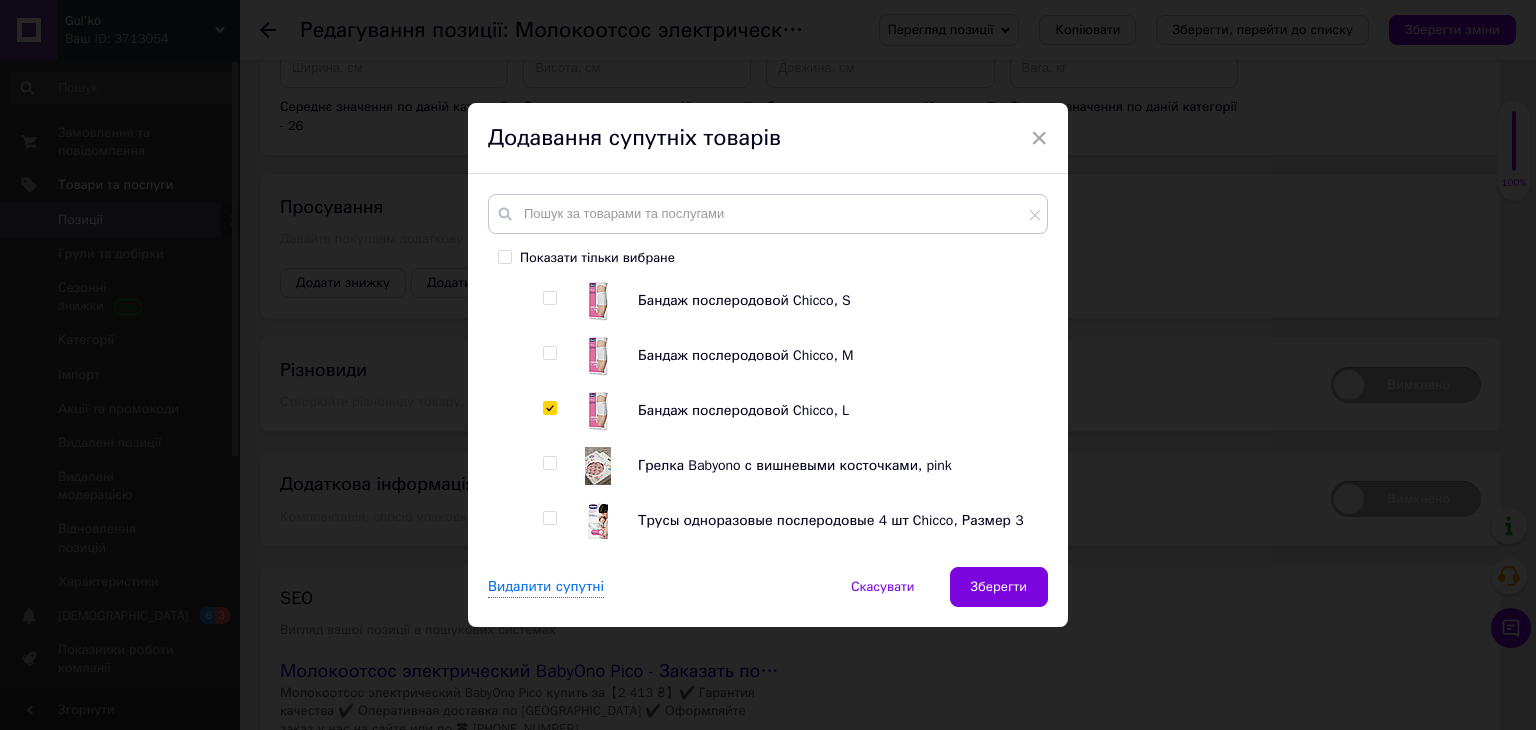 scroll, scrollTop: 4791, scrollLeft: 0, axis: vertical 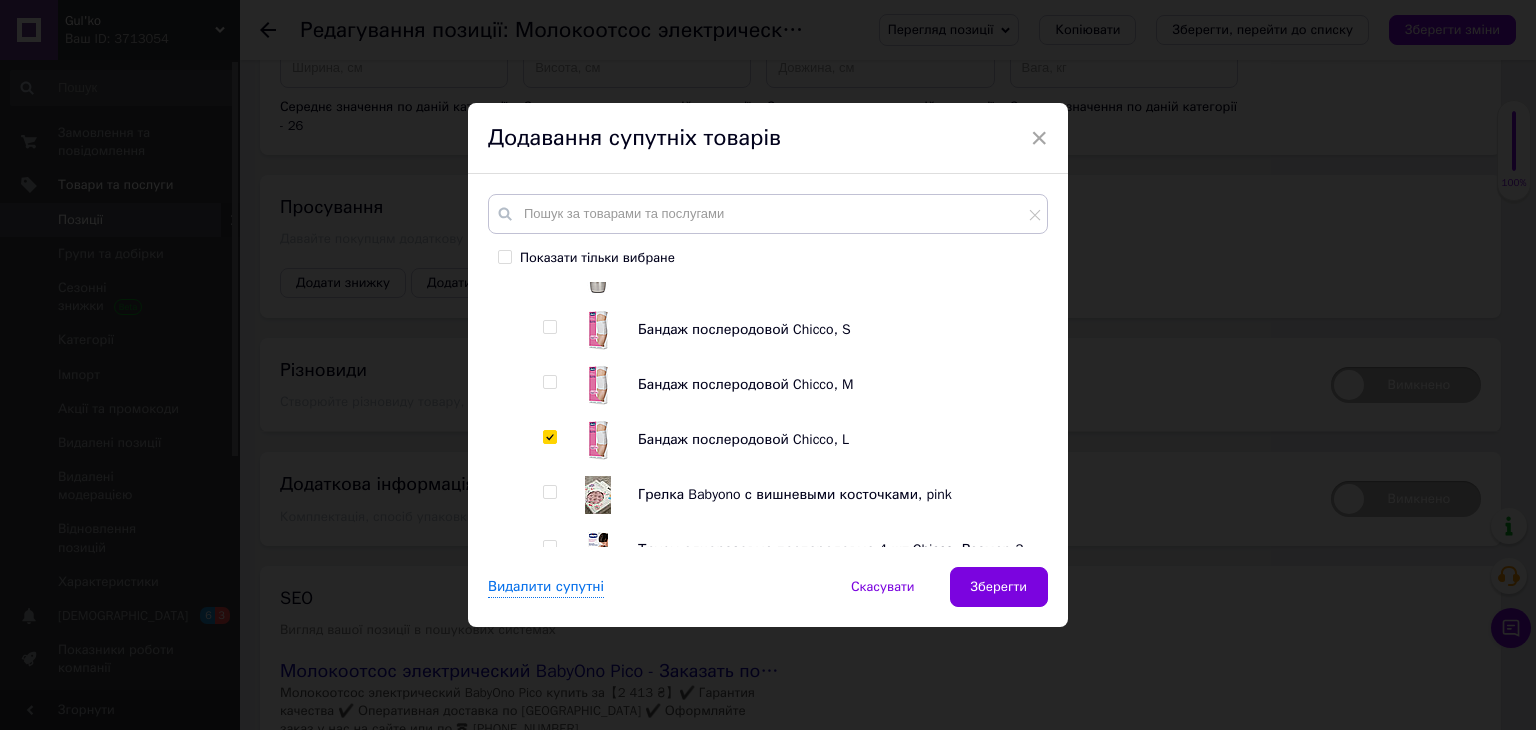 click at bounding box center [549, 382] 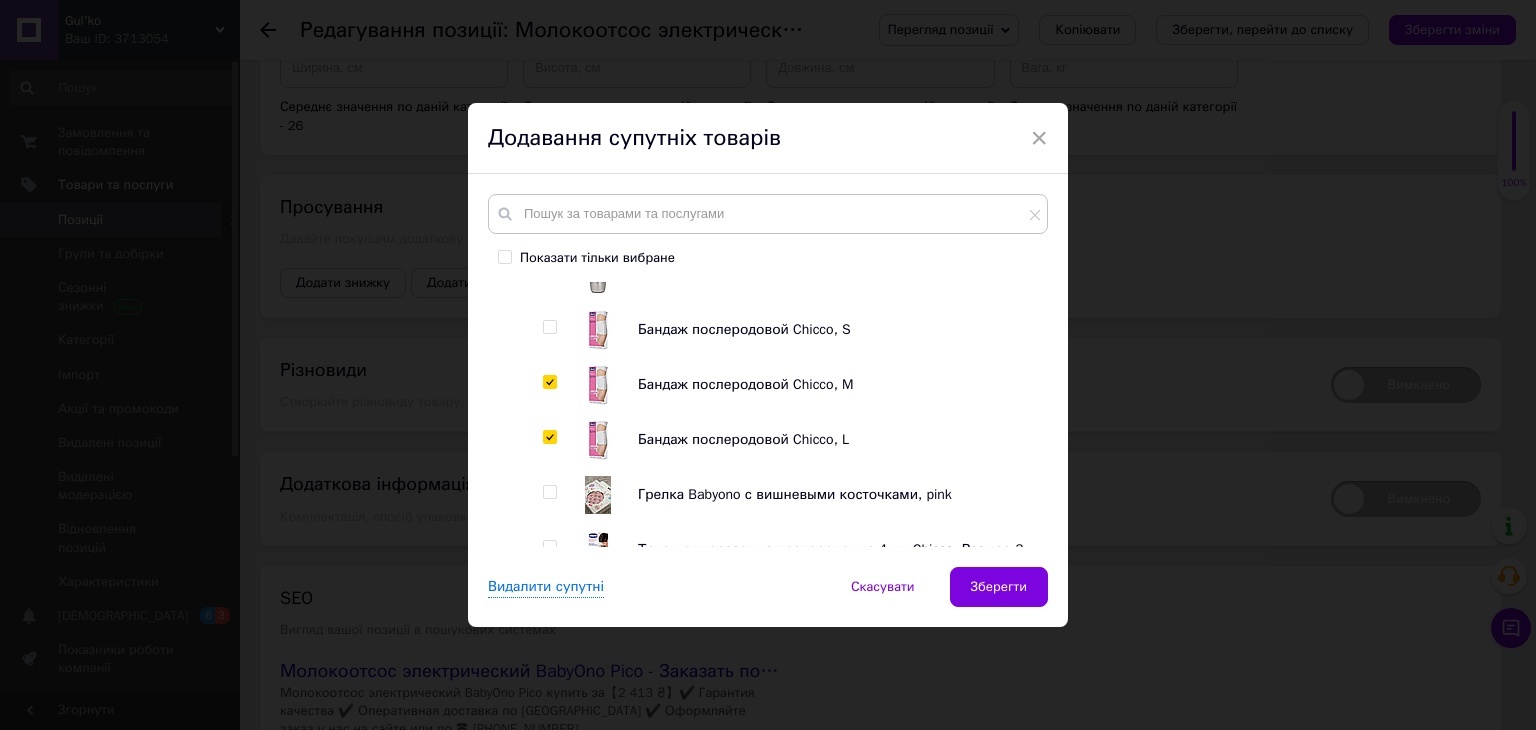 checkbox on "true" 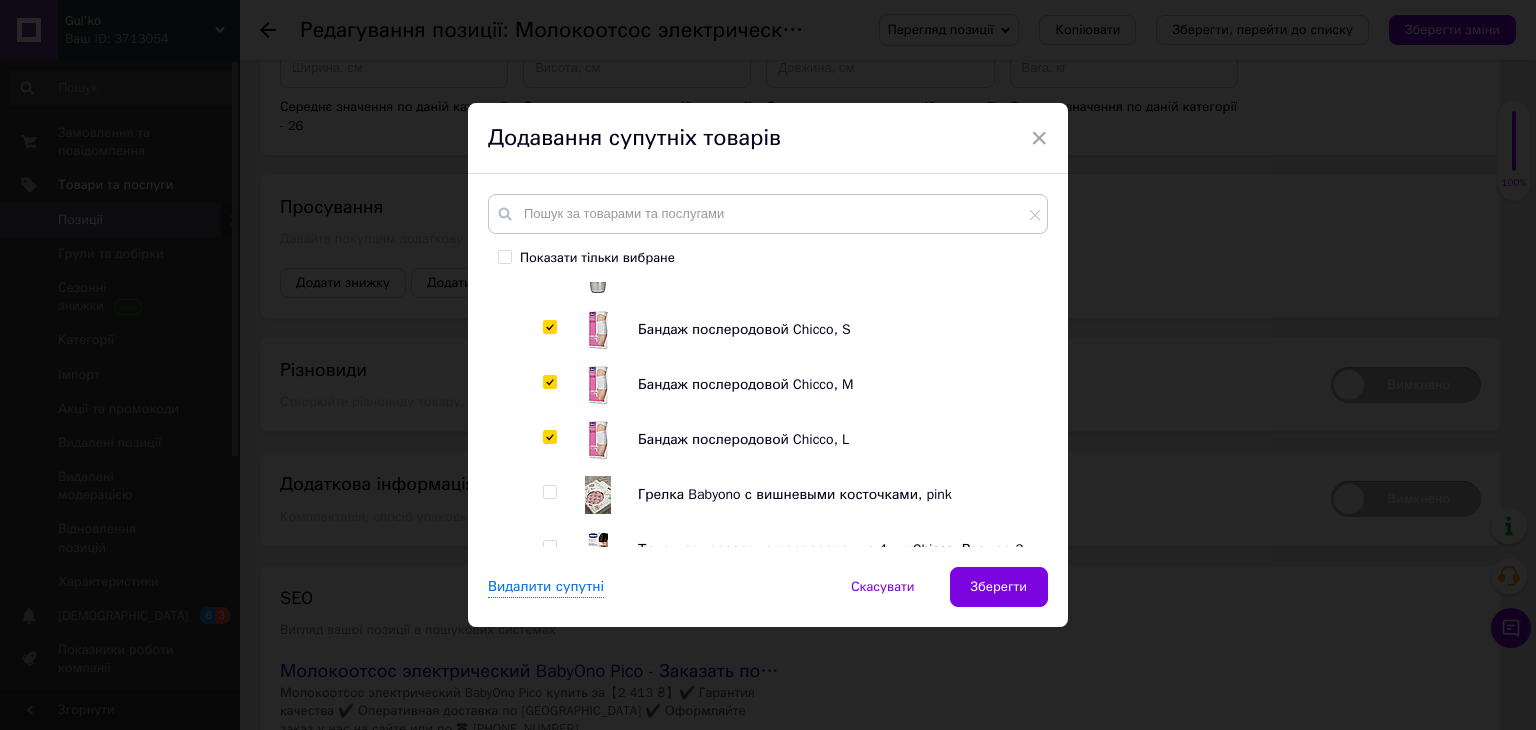 checkbox on "true" 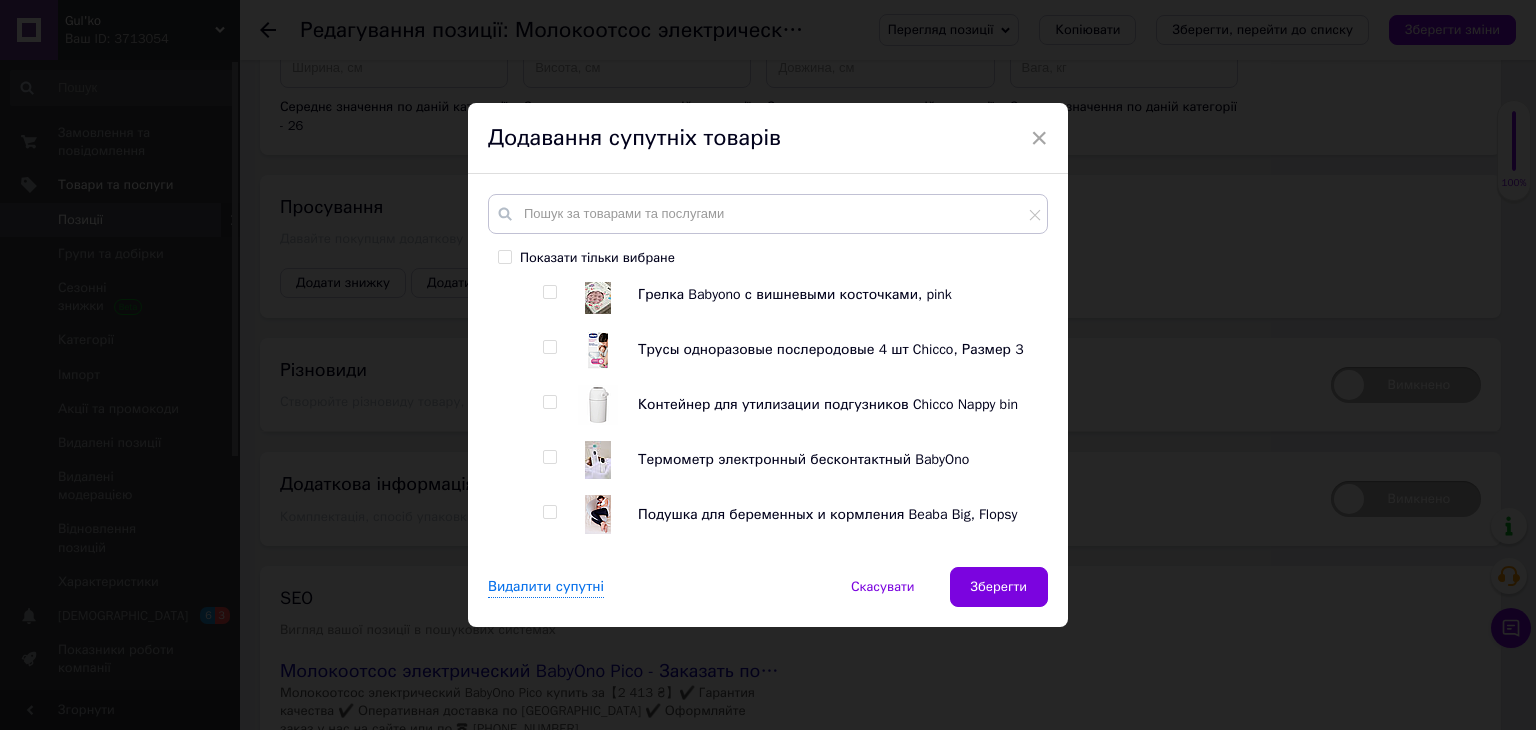 scroll, scrollTop: 5091, scrollLeft: 0, axis: vertical 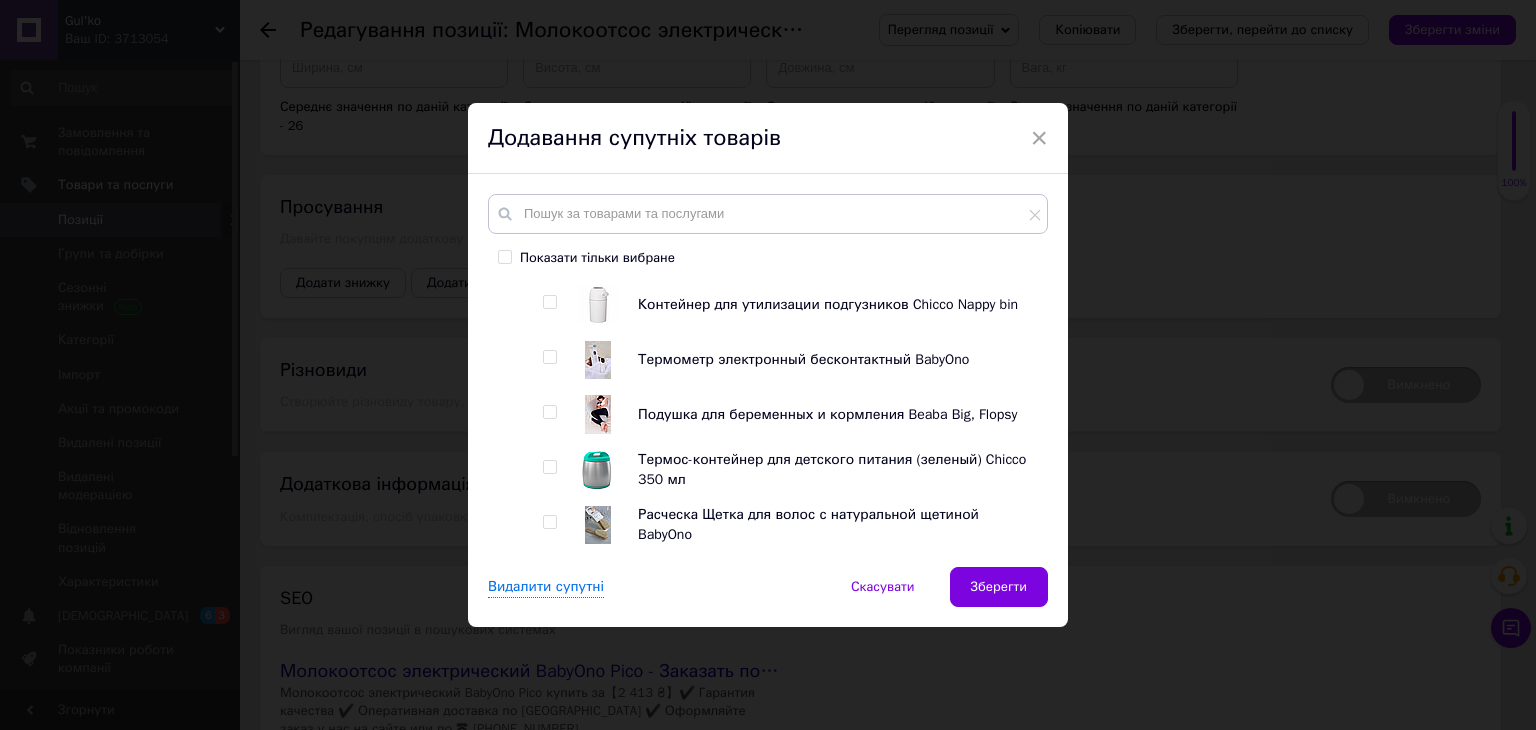 click at bounding box center [549, 302] 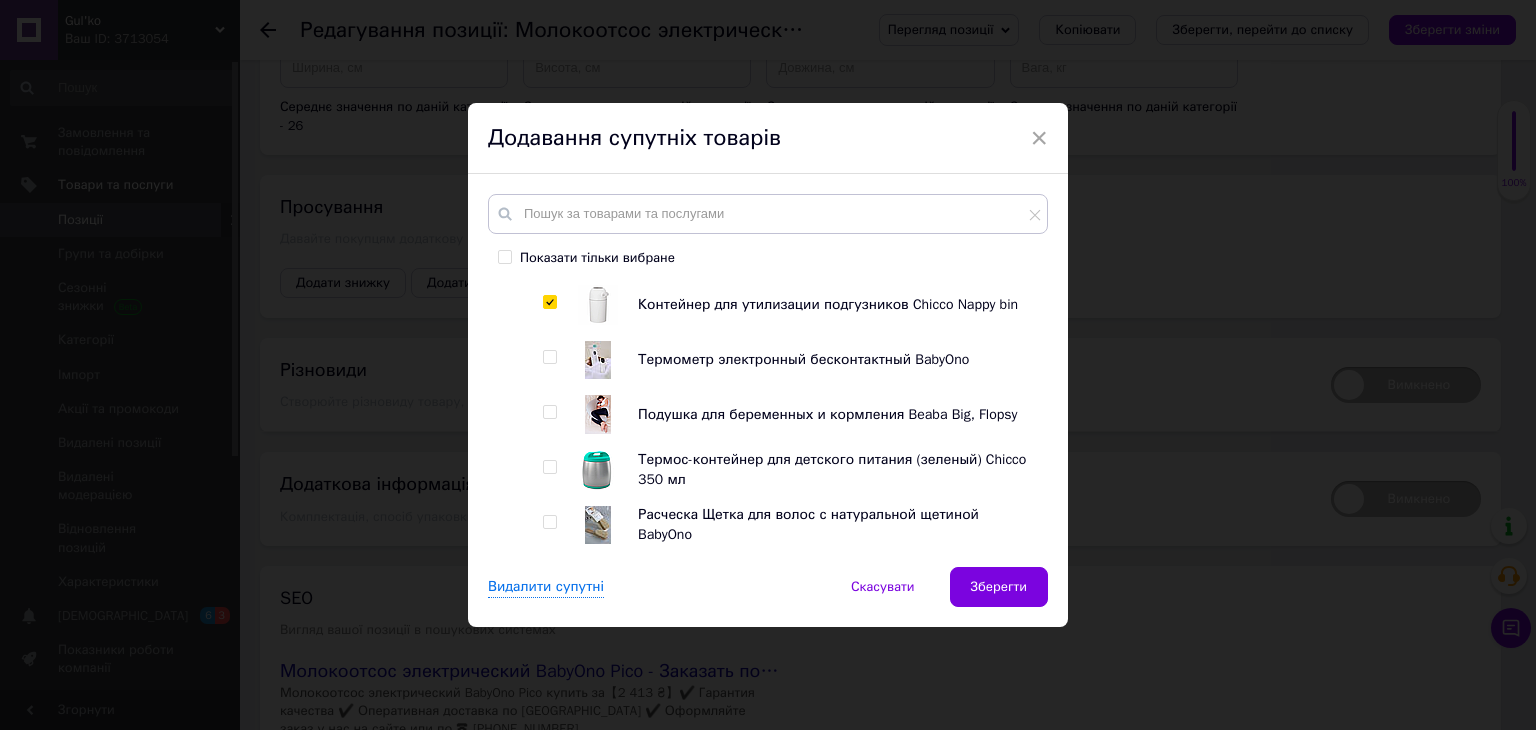 checkbox on "true" 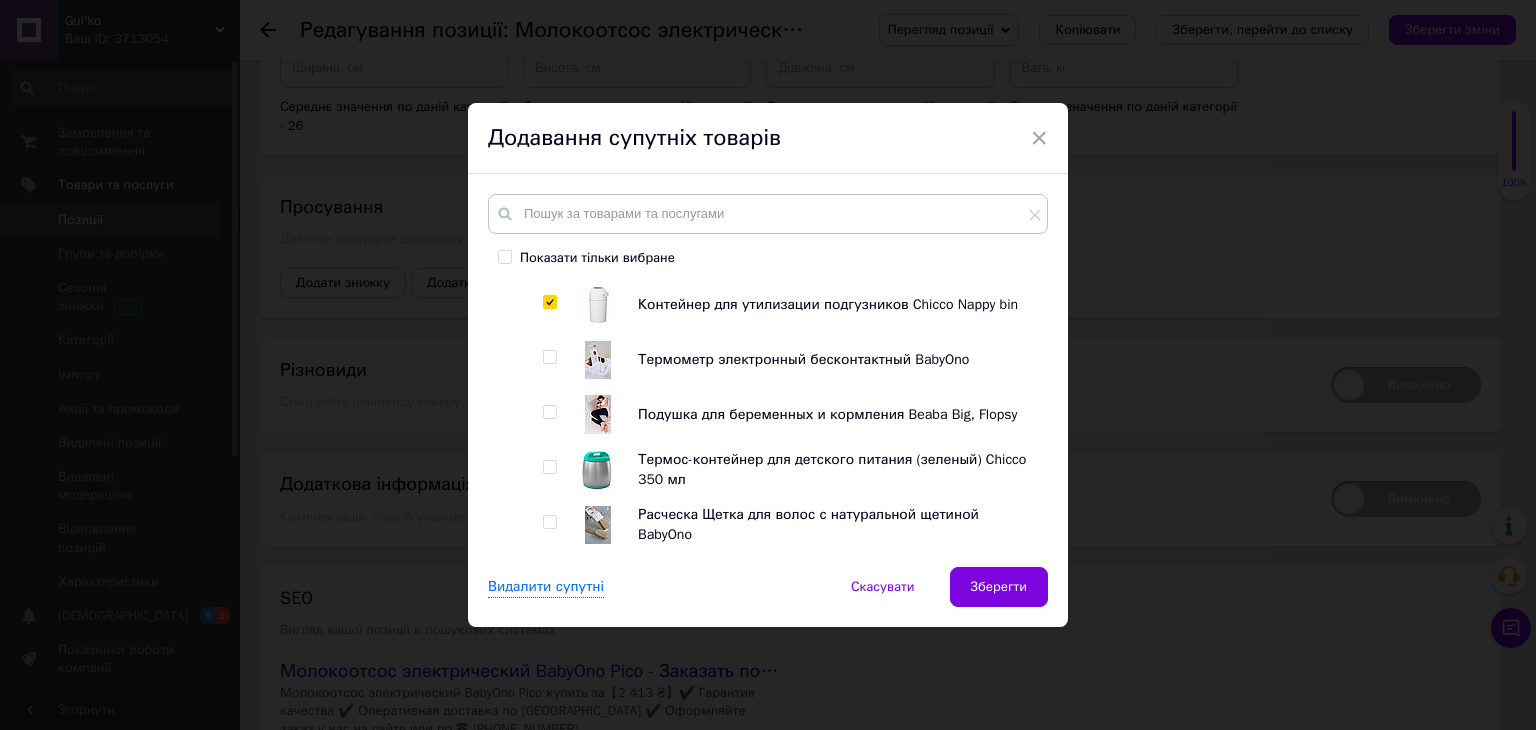 click at bounding box center [549, 357] 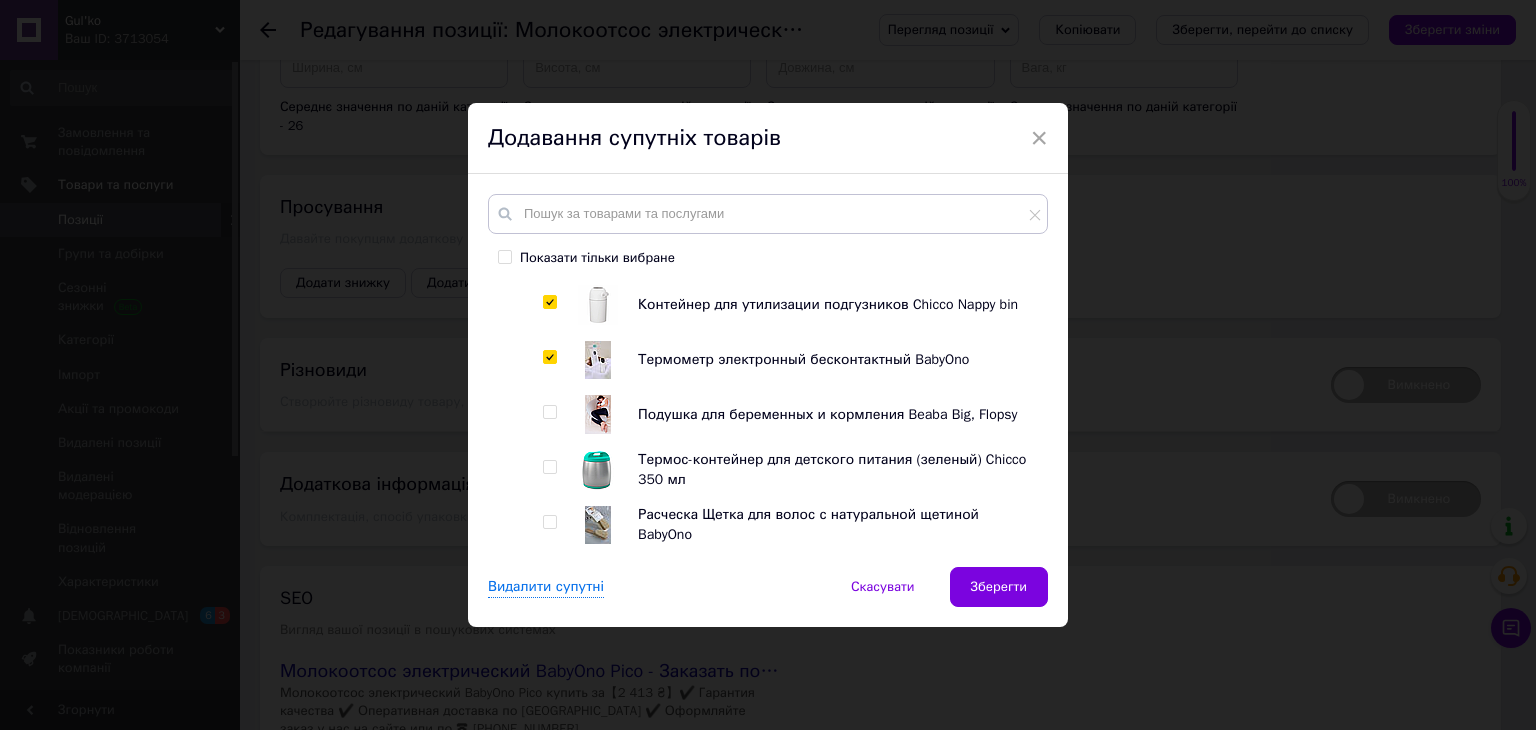 checkbox on "true" 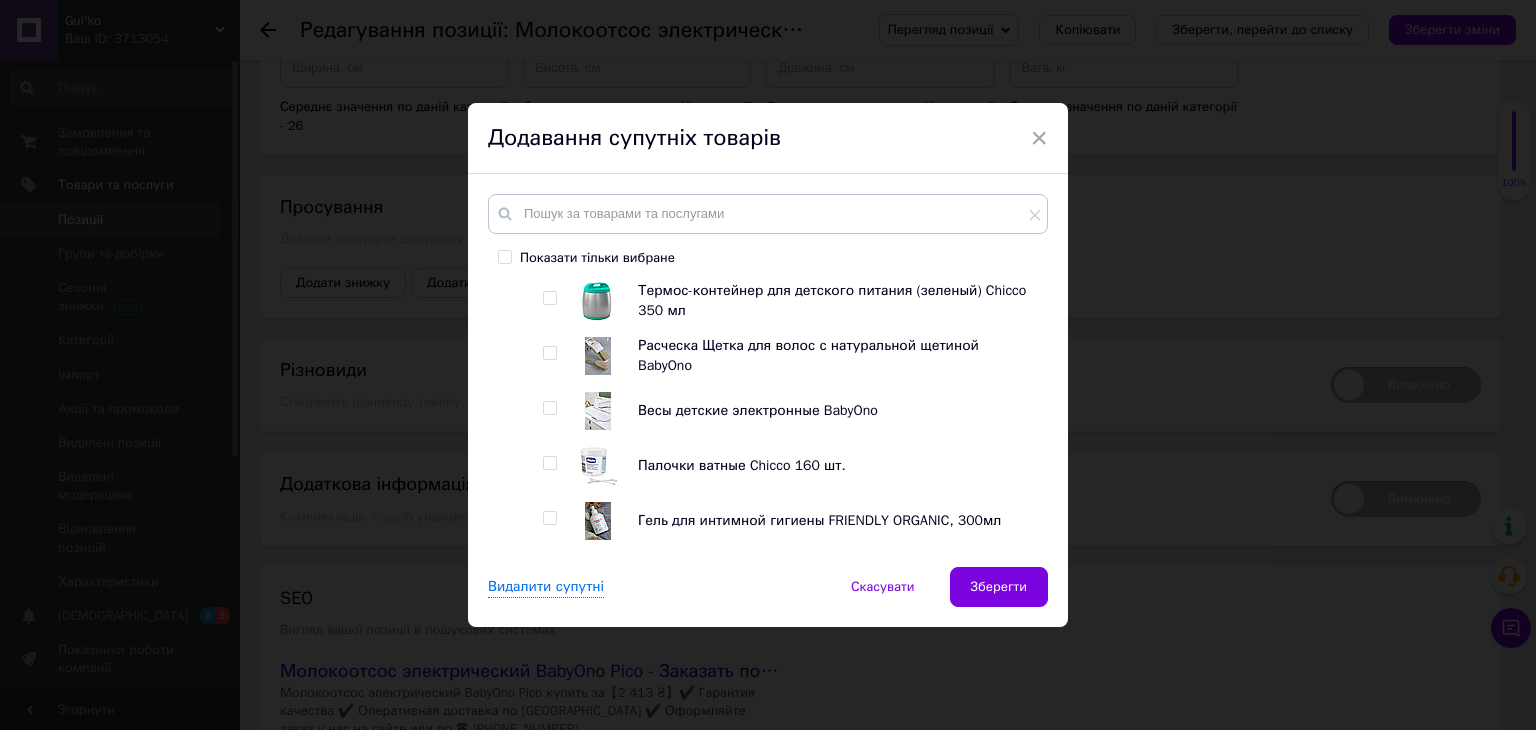 scroll, scrollTop: 5291, scrollLeft: 0, axis: vertical 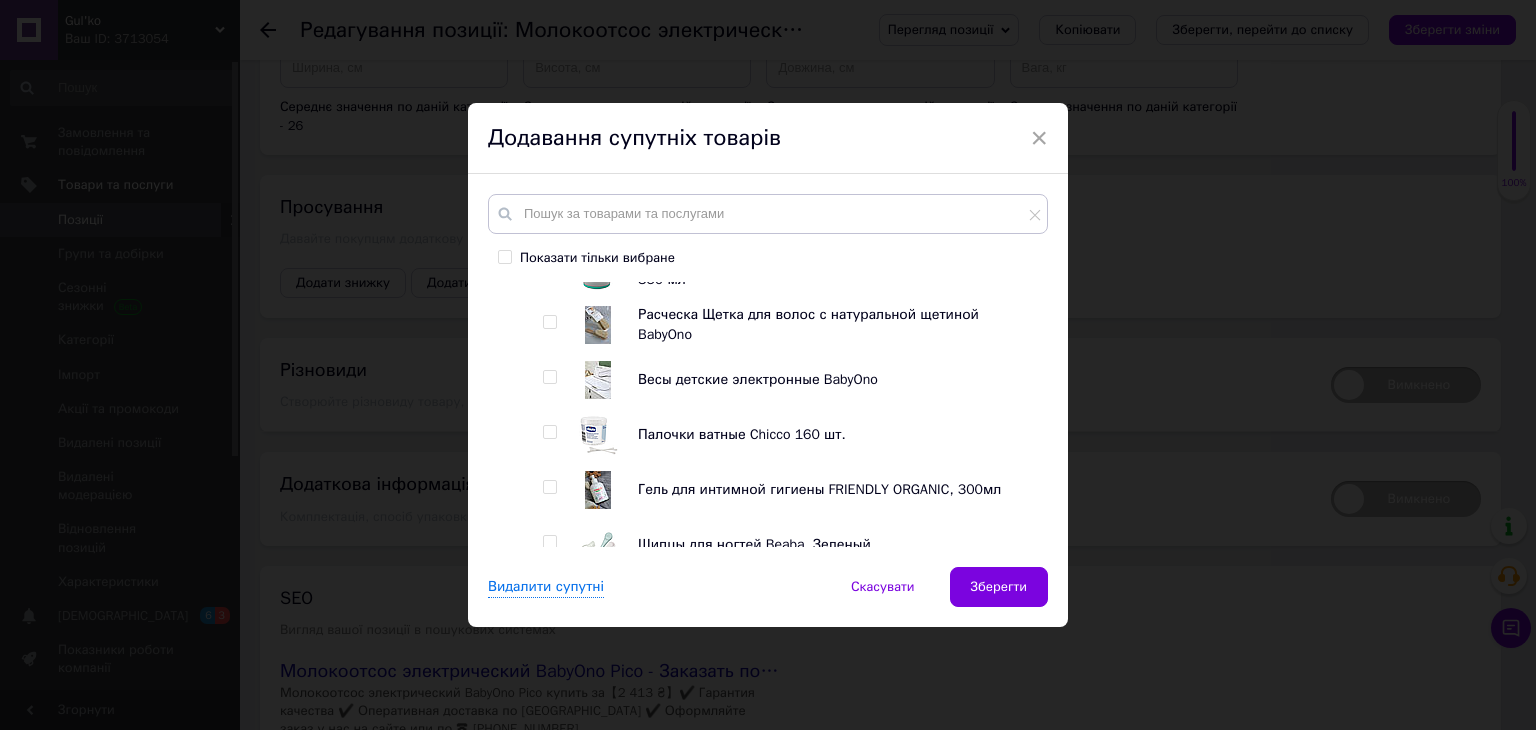 click at bounding box center (549, 322) 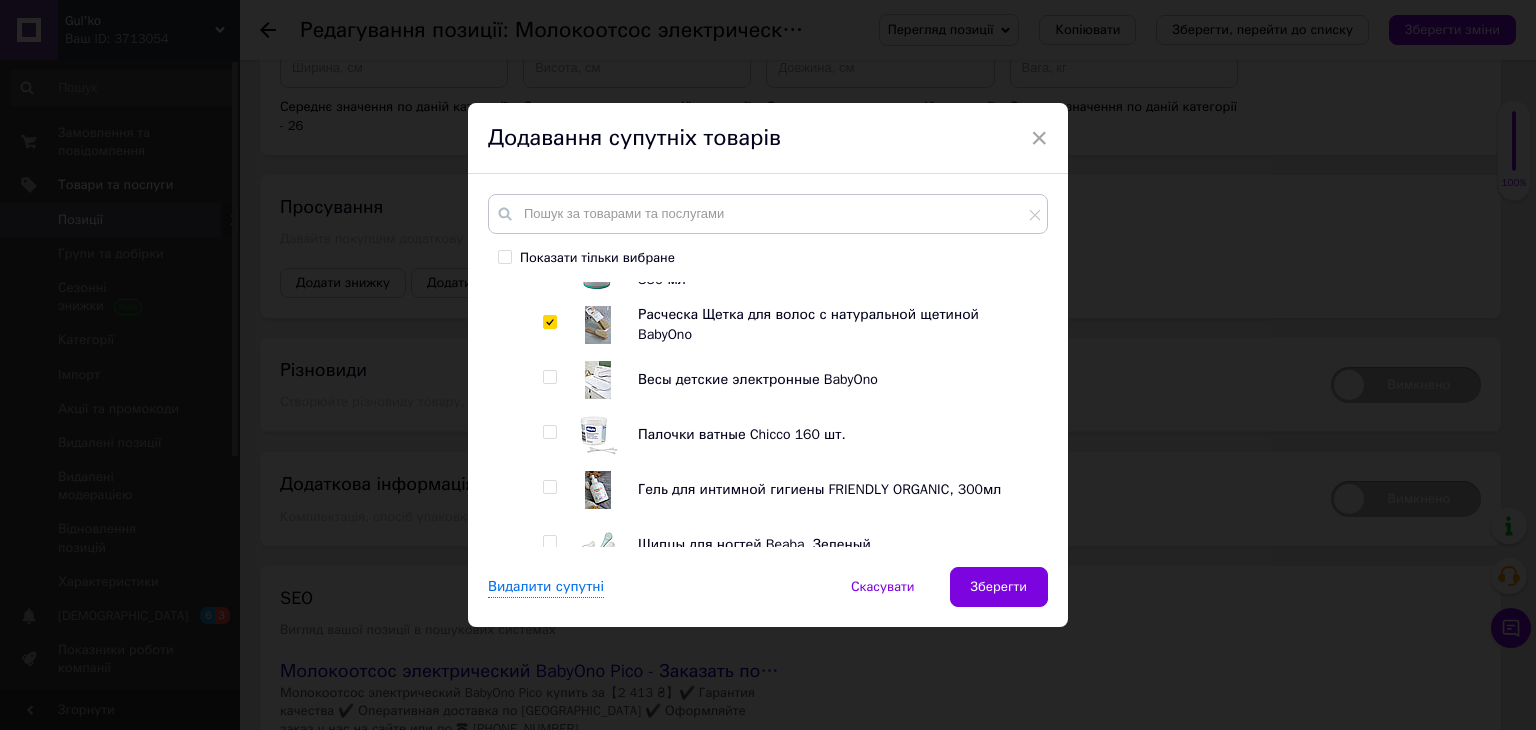 checkbox on "true" 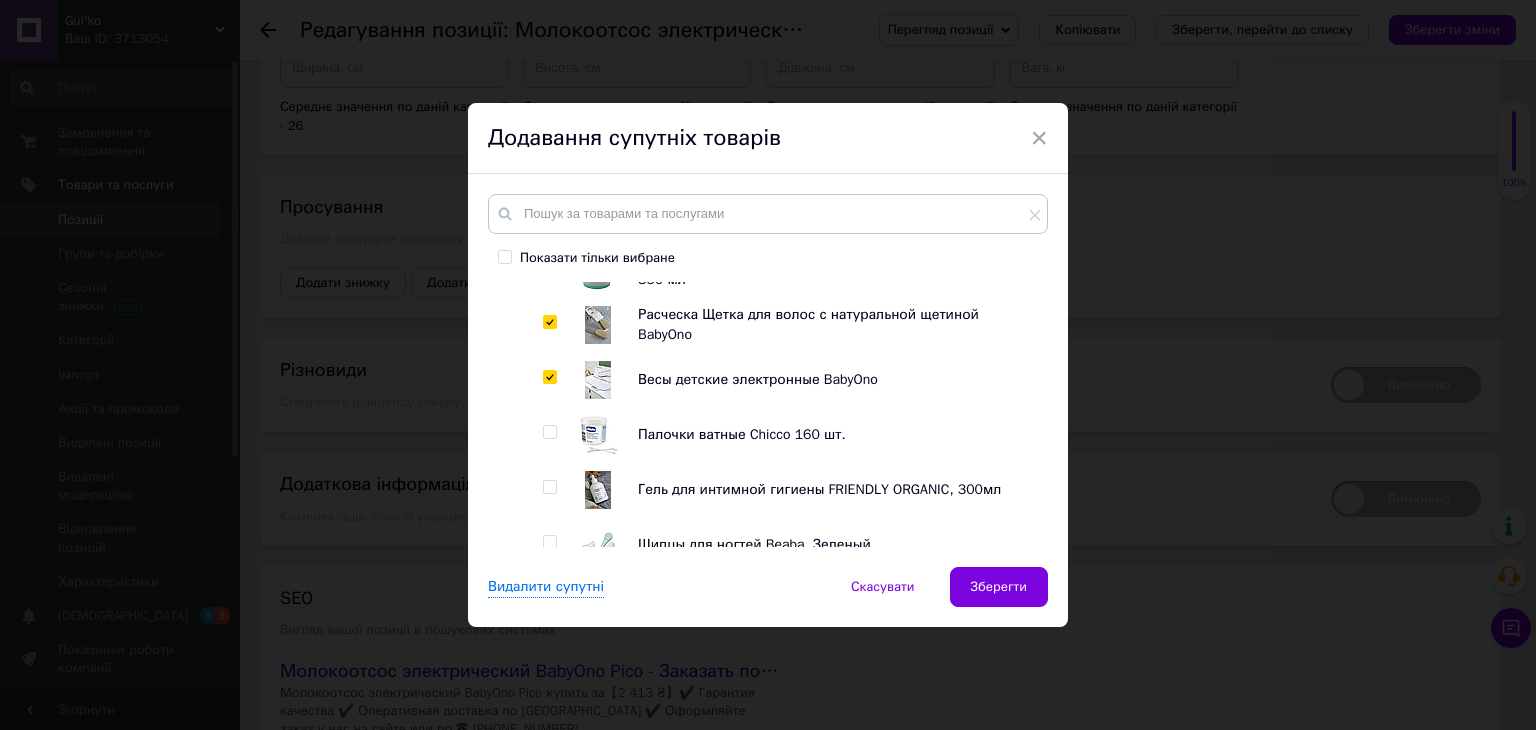 checkbox on "true" 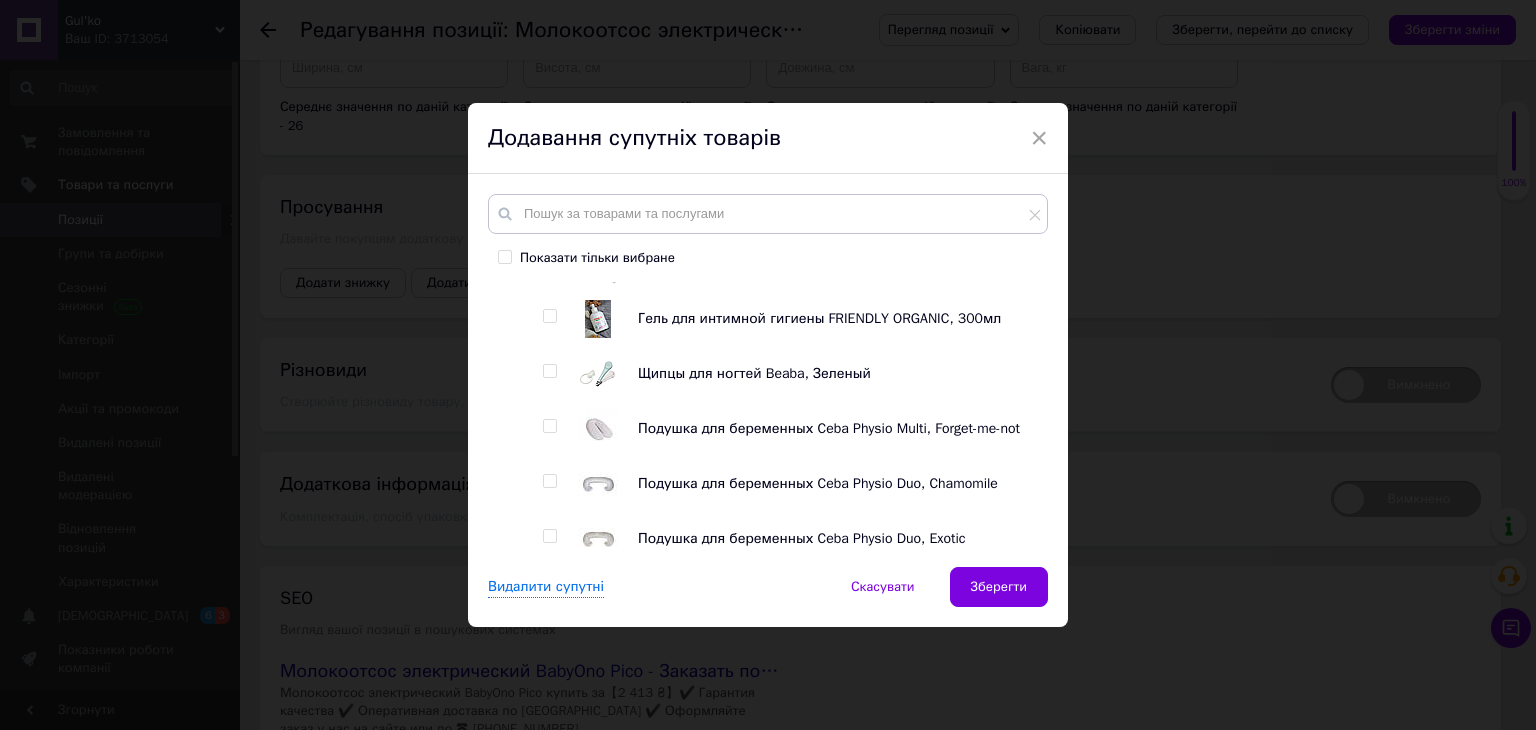 scroll, scrollTop: 5491, scrollLeft: 0, axis: vertical 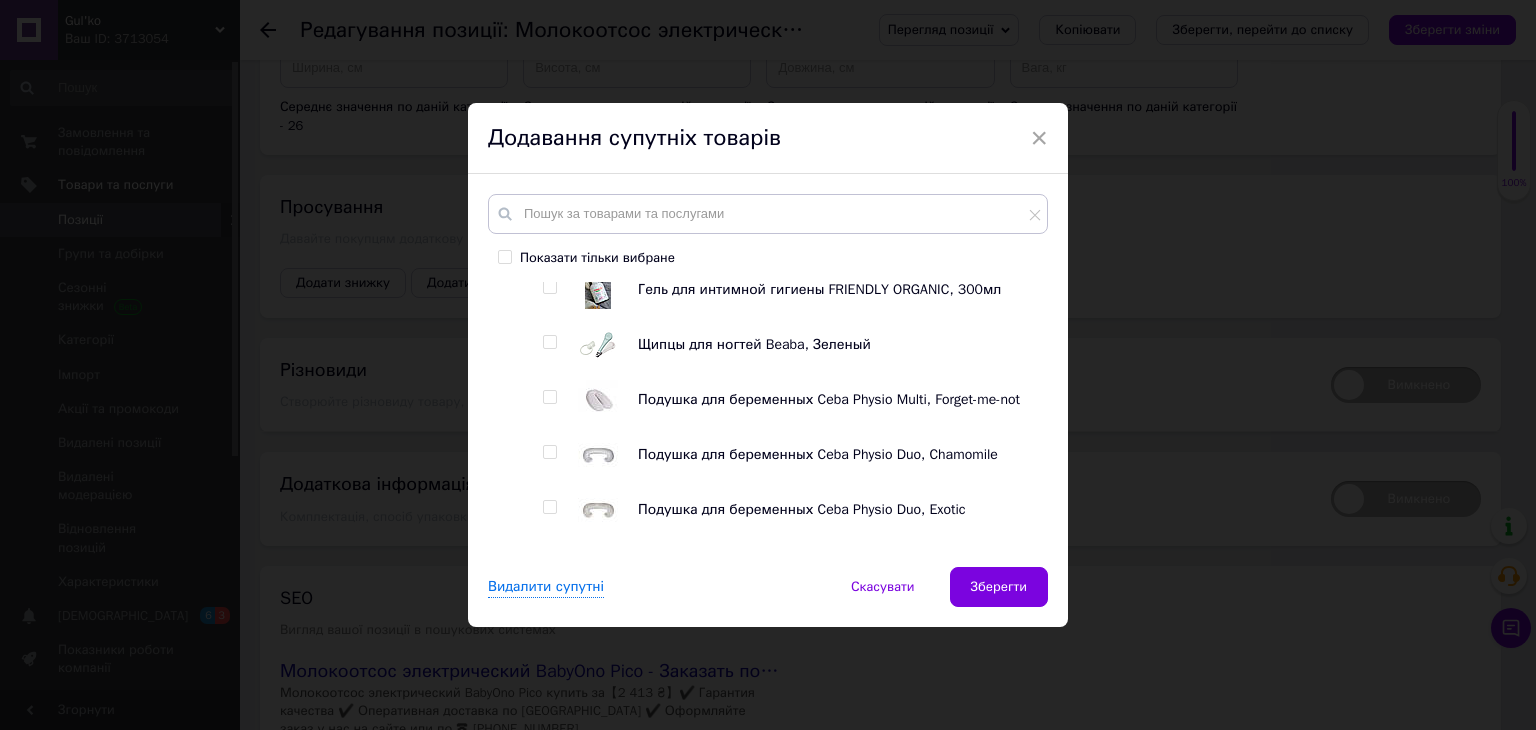 click at bounding box center (549, 342) 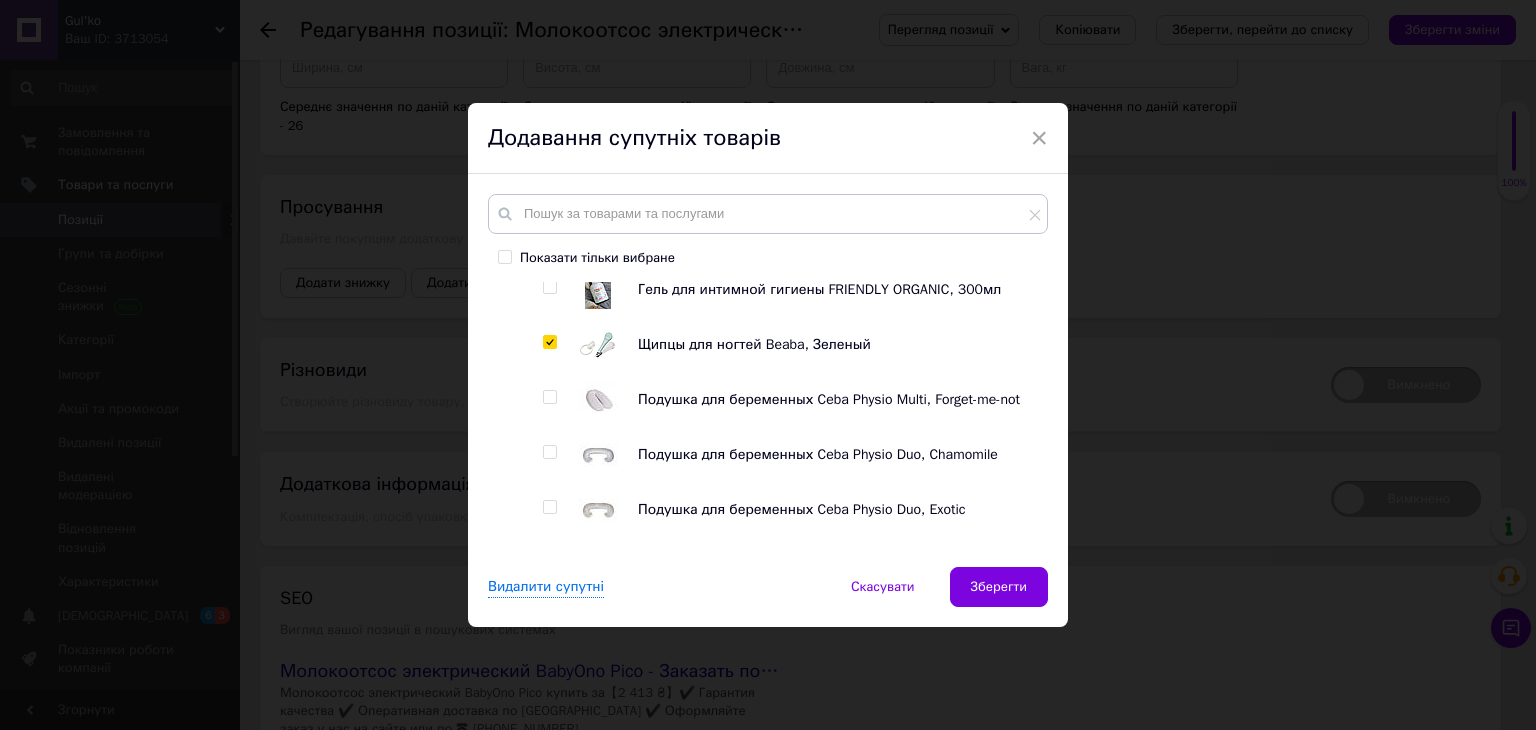 checkbox on "true" 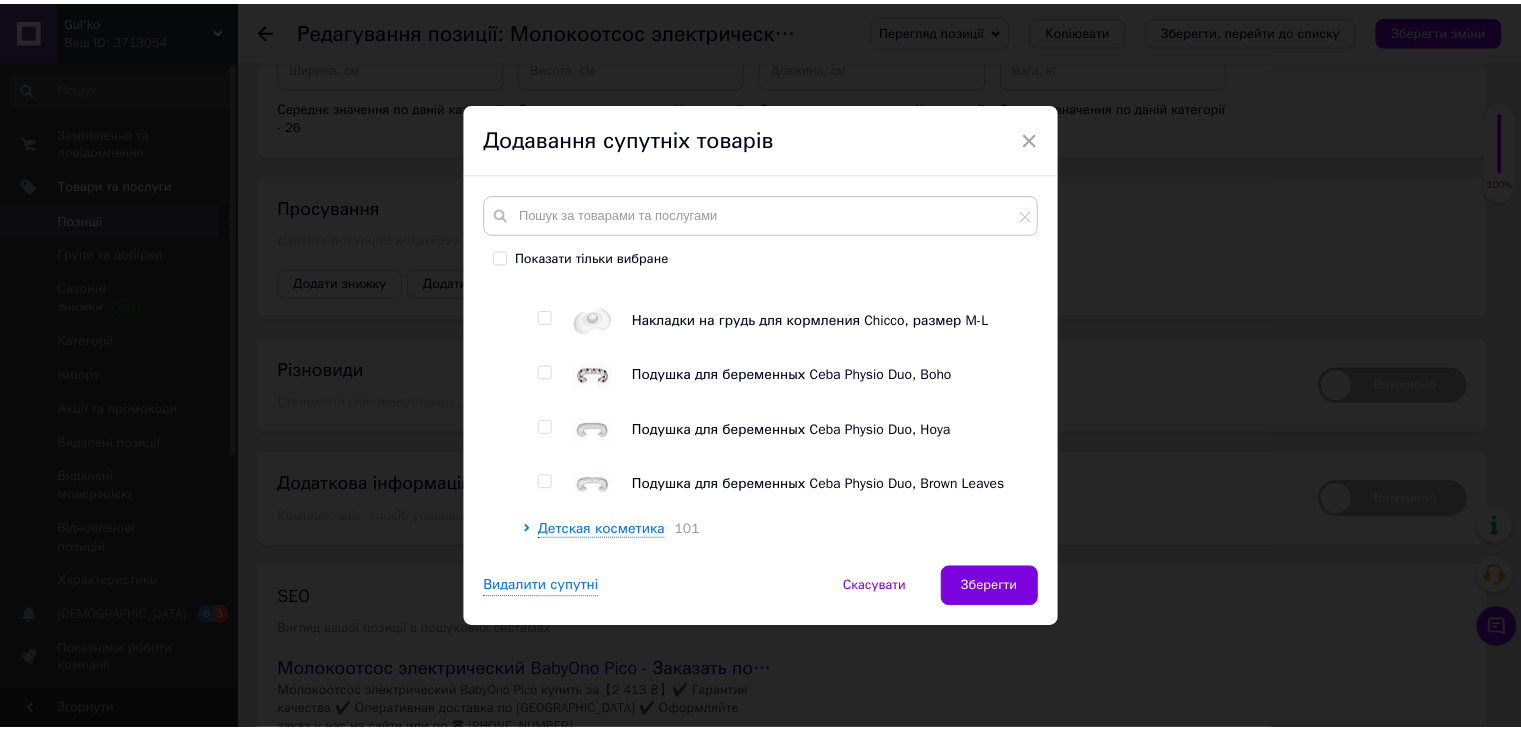 scroll, scrollTop: 5891, scrollLeft: 0, axis: vertical 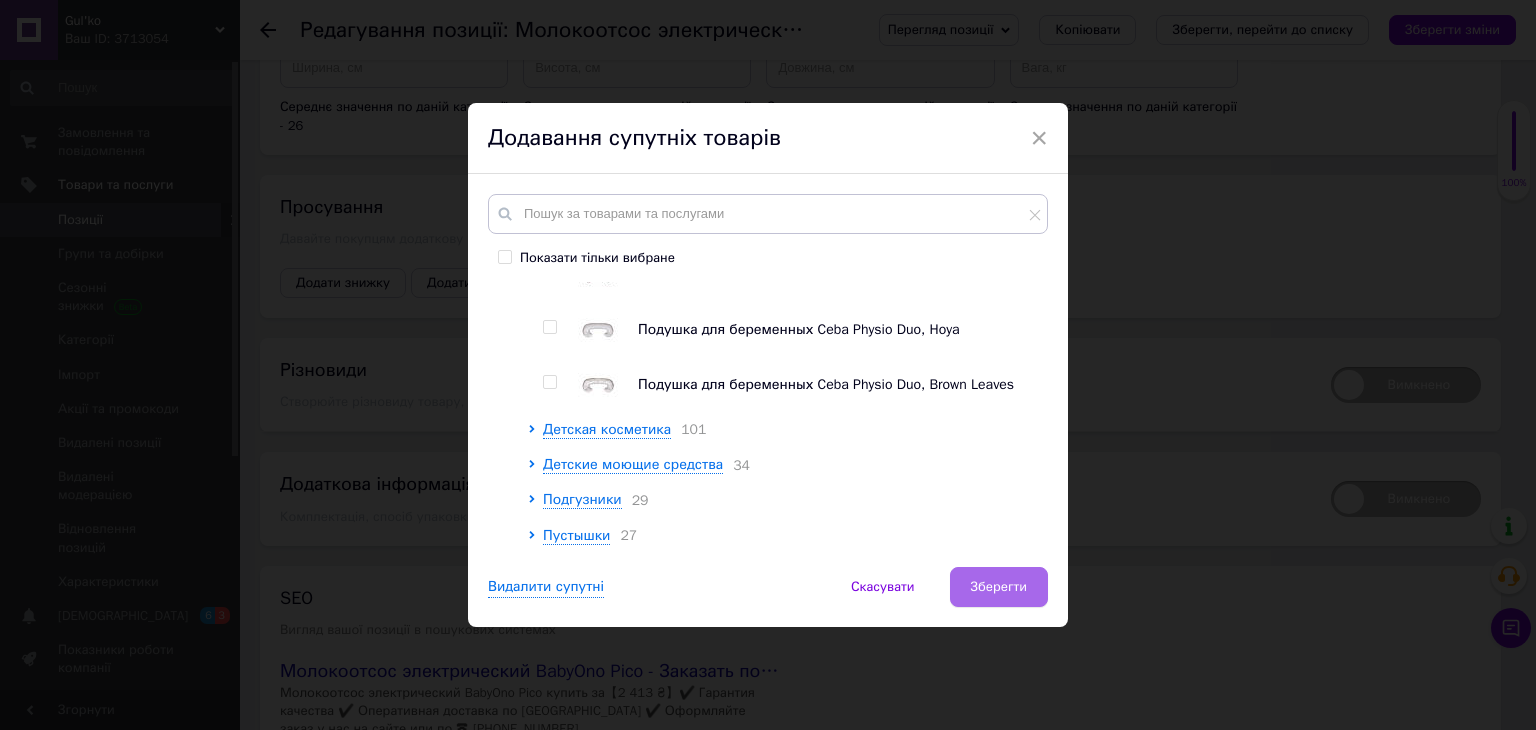 click on "Зберегти" at bounding box center (999, 587) 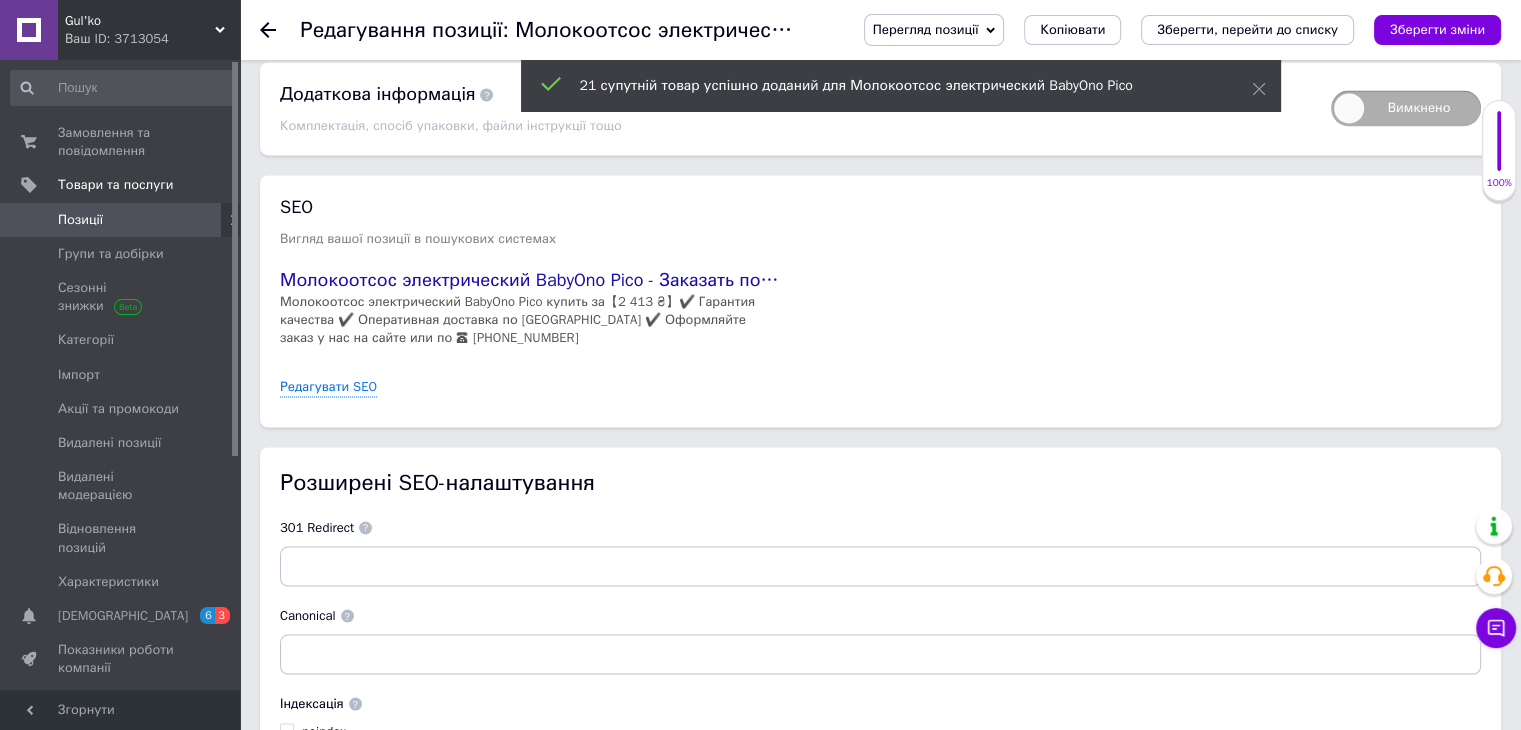scroll, scrollTop: 3538, scrollLeft: 0, axis: vertical 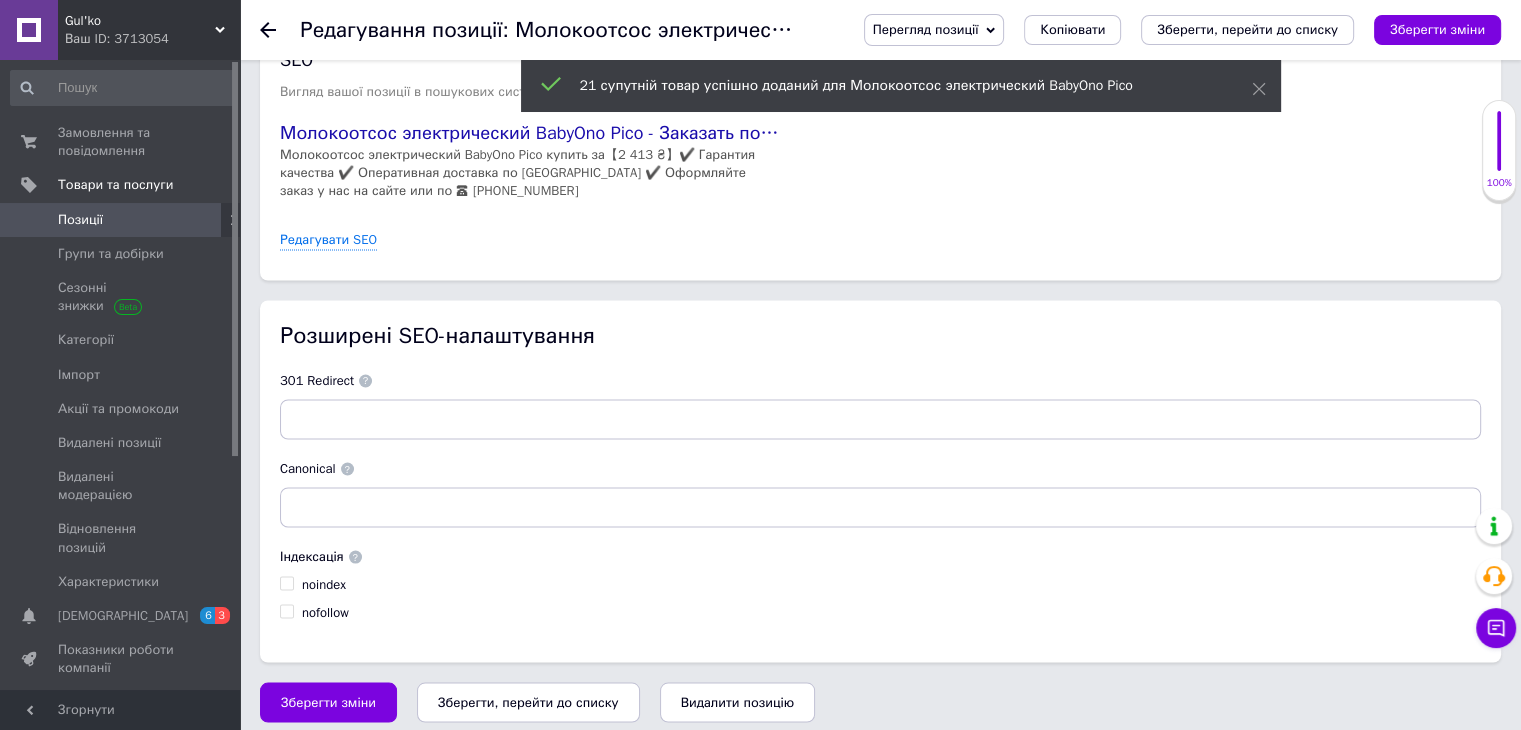 click on "Зберегти, перейти до списку" at bounding box center [528, 701] 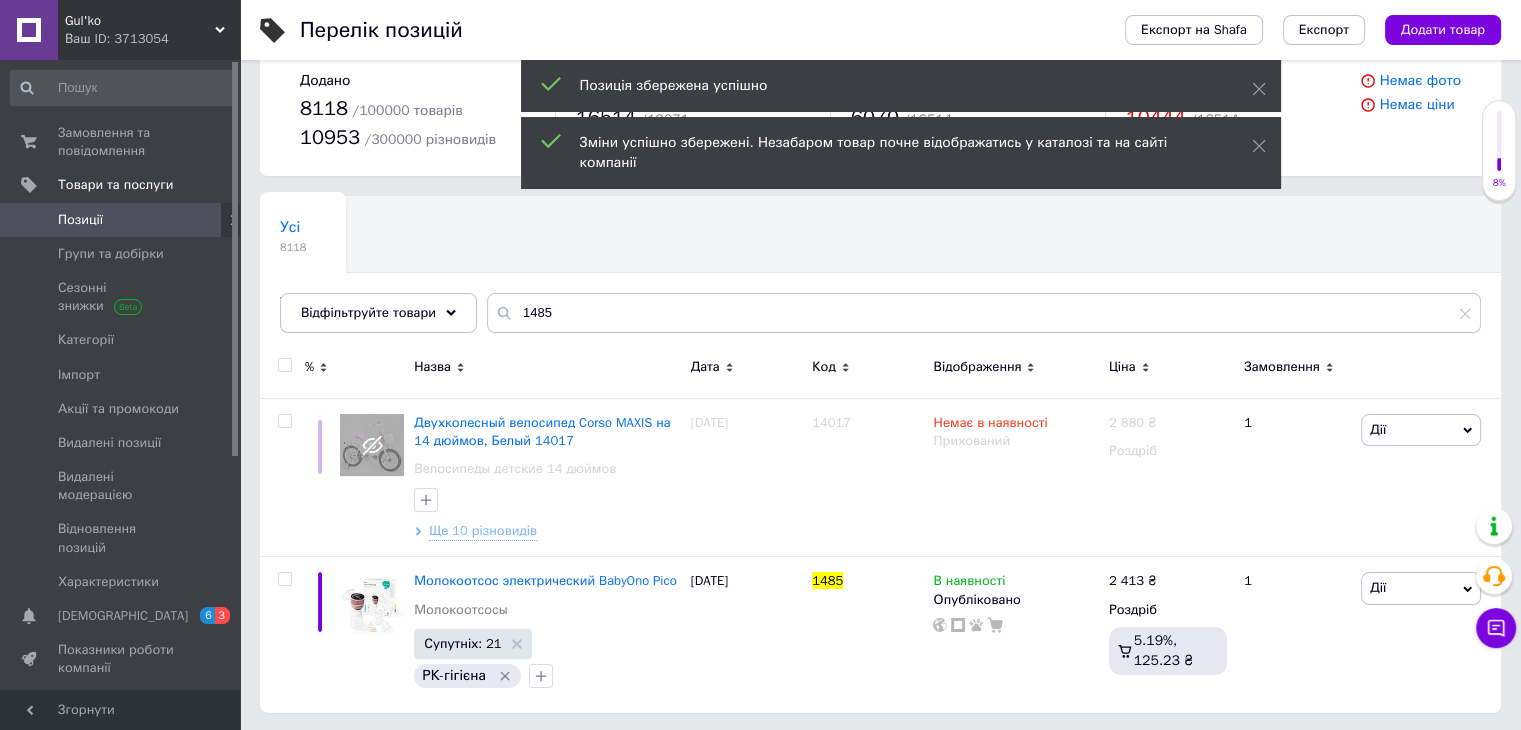 scroll, scrollTop: 35, scrollLeft: 0, axis: vertical 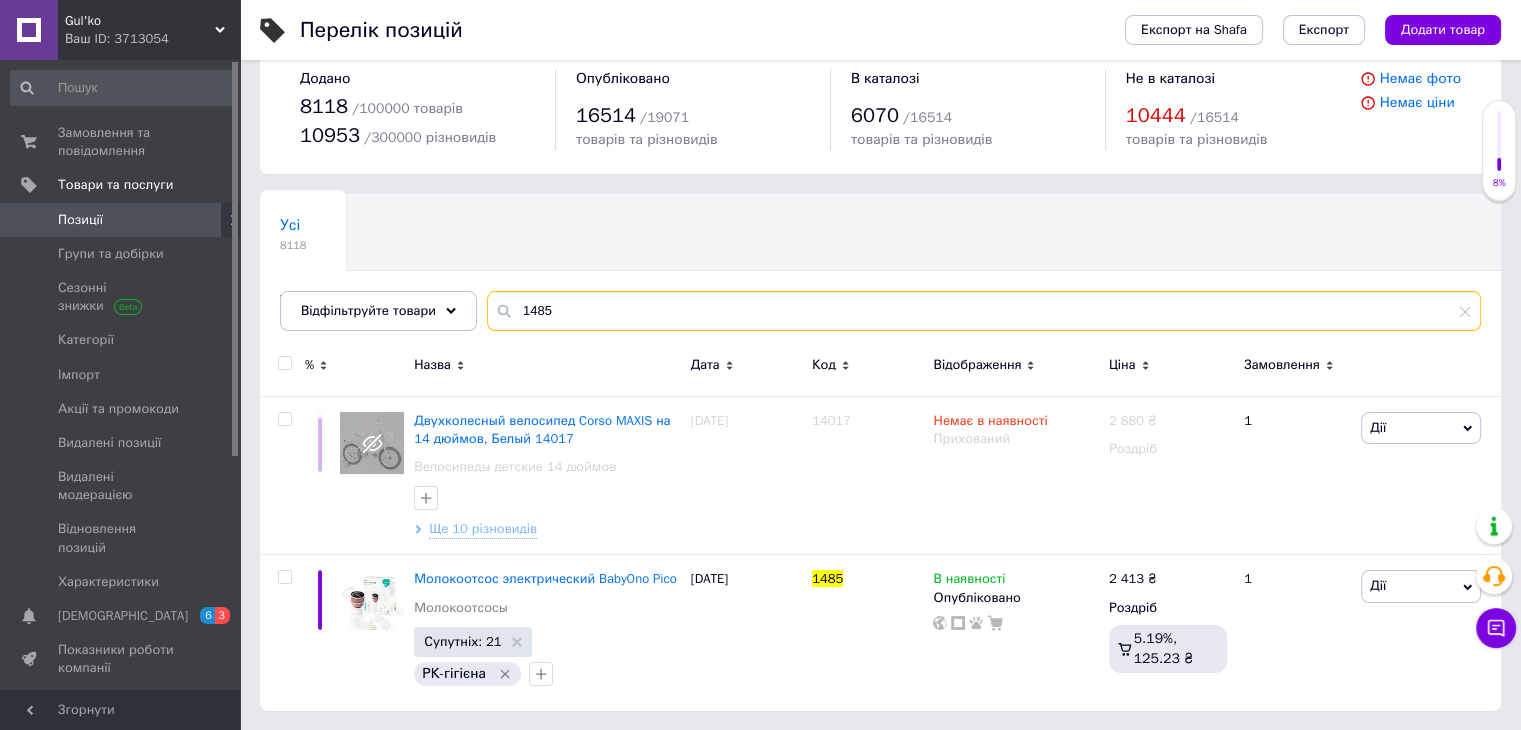 drag, startPoint x: 567, startPoint y: 313, endPoint x: 504, endPoint y: 299, distance: 64.53681 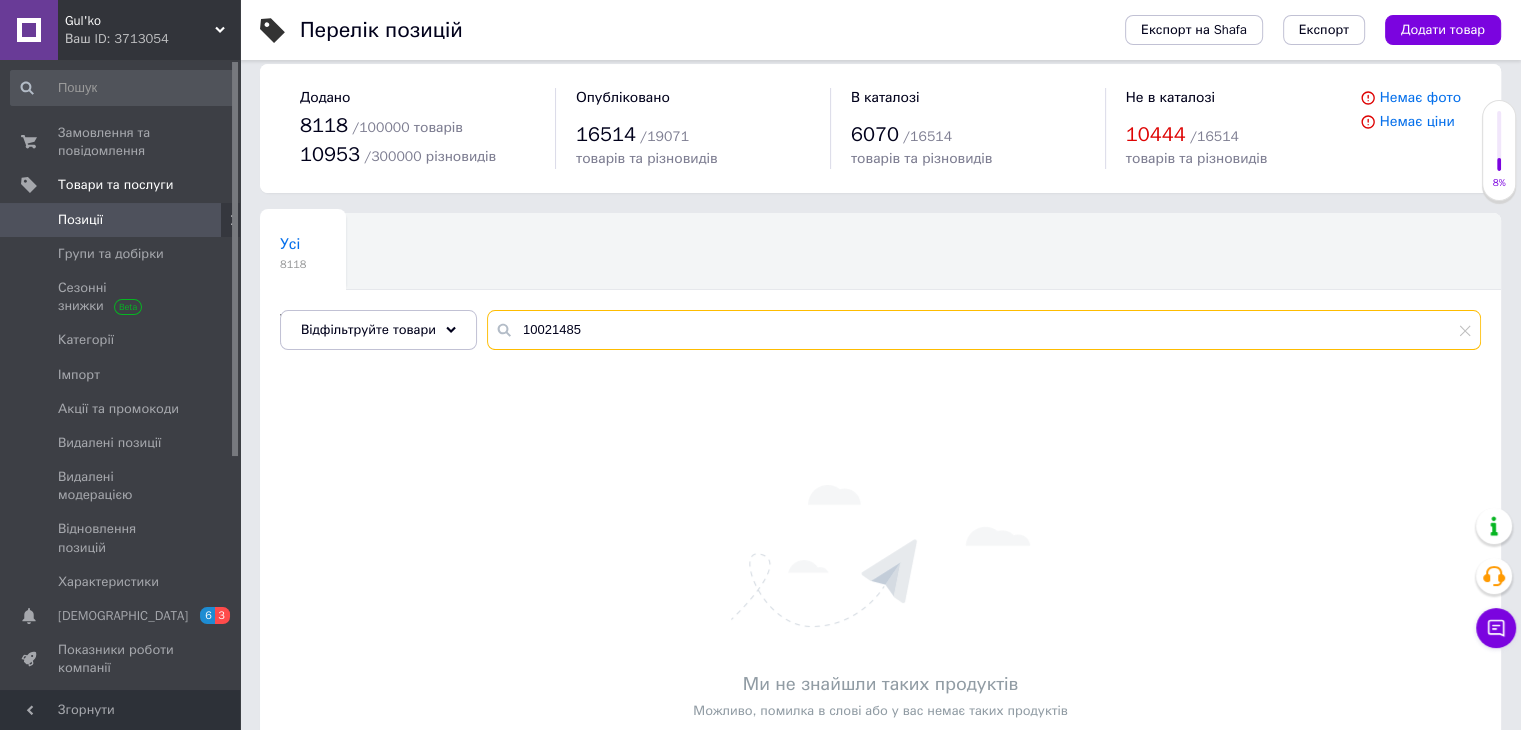 scroll, scrollTop: 0, scrollLeft: 0, axis: both 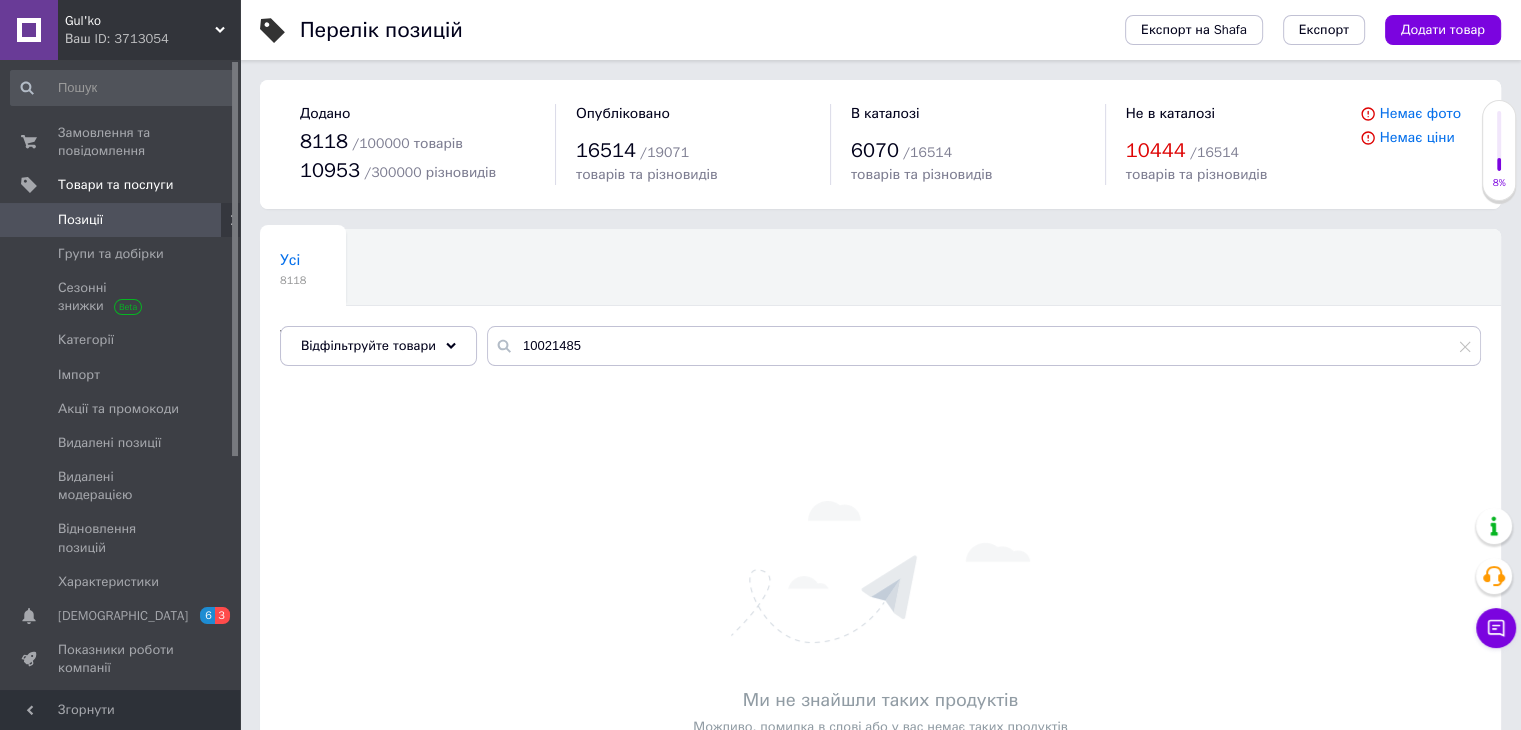 click on "Ми не знайшли таких продуктів Можливо, помилка в слові або у вас немає таких продуктів" at bounding box center (880, 618) 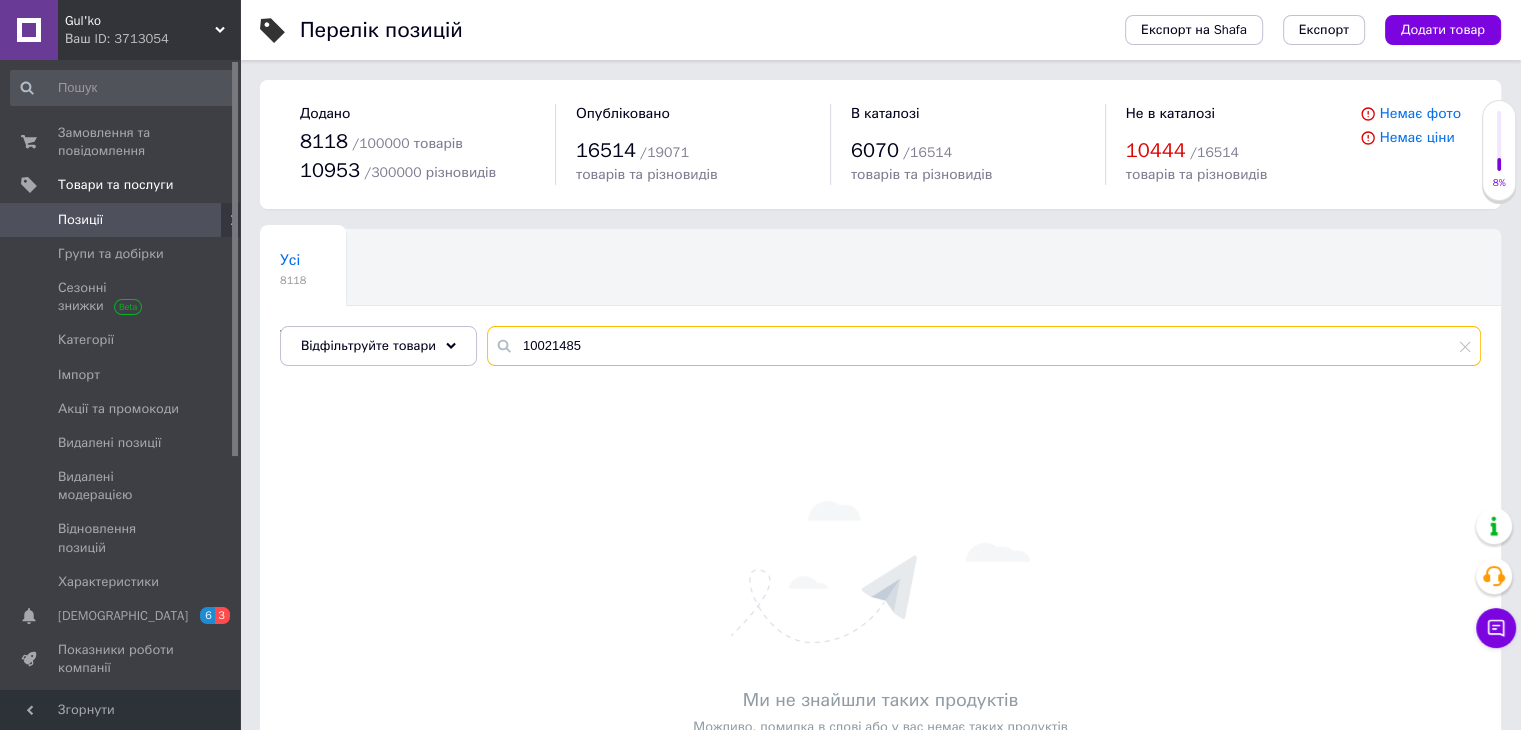 drag, startPoint x: 588, startPoint y: 345, endPoint x: 506, endPoint y: 344, distance: 82.006096 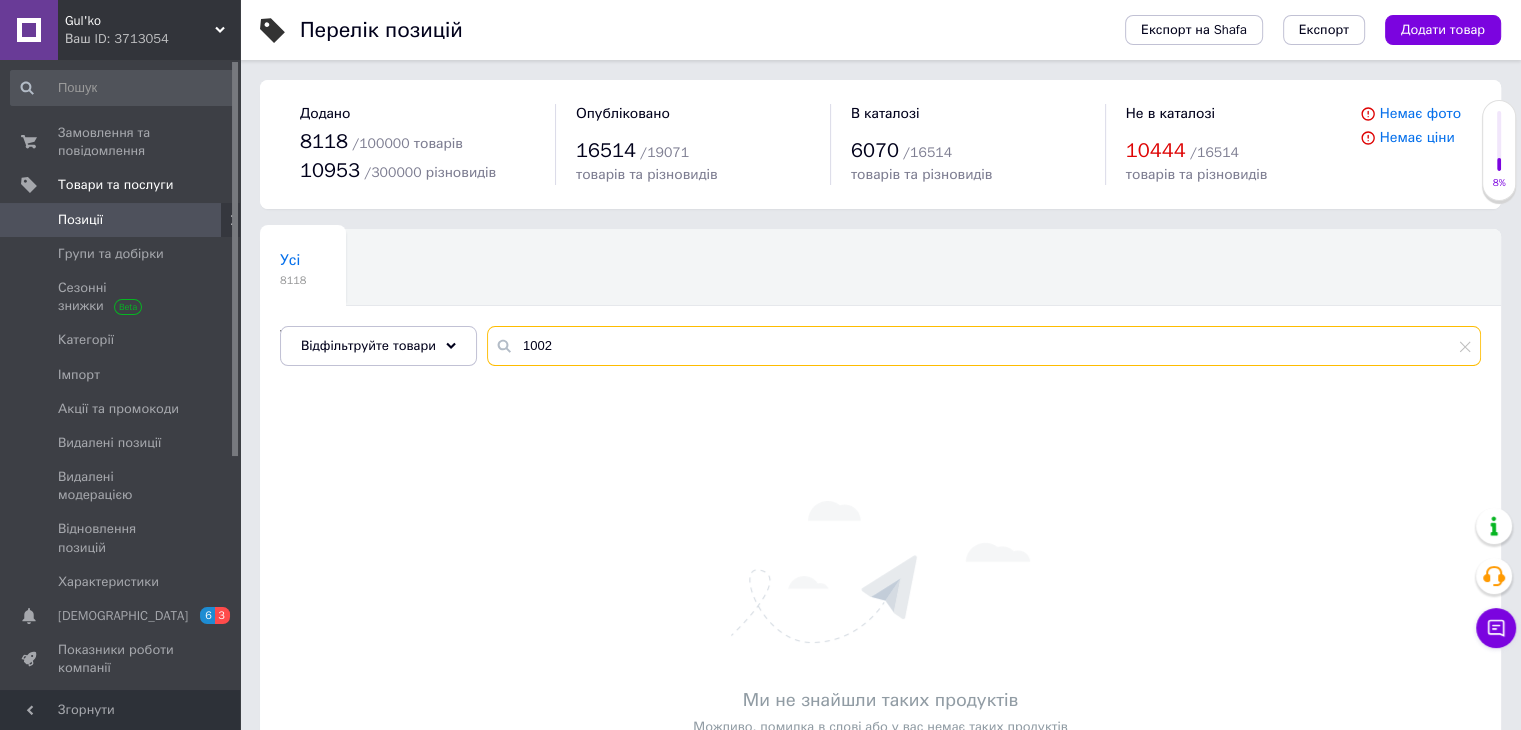 type on "1002" 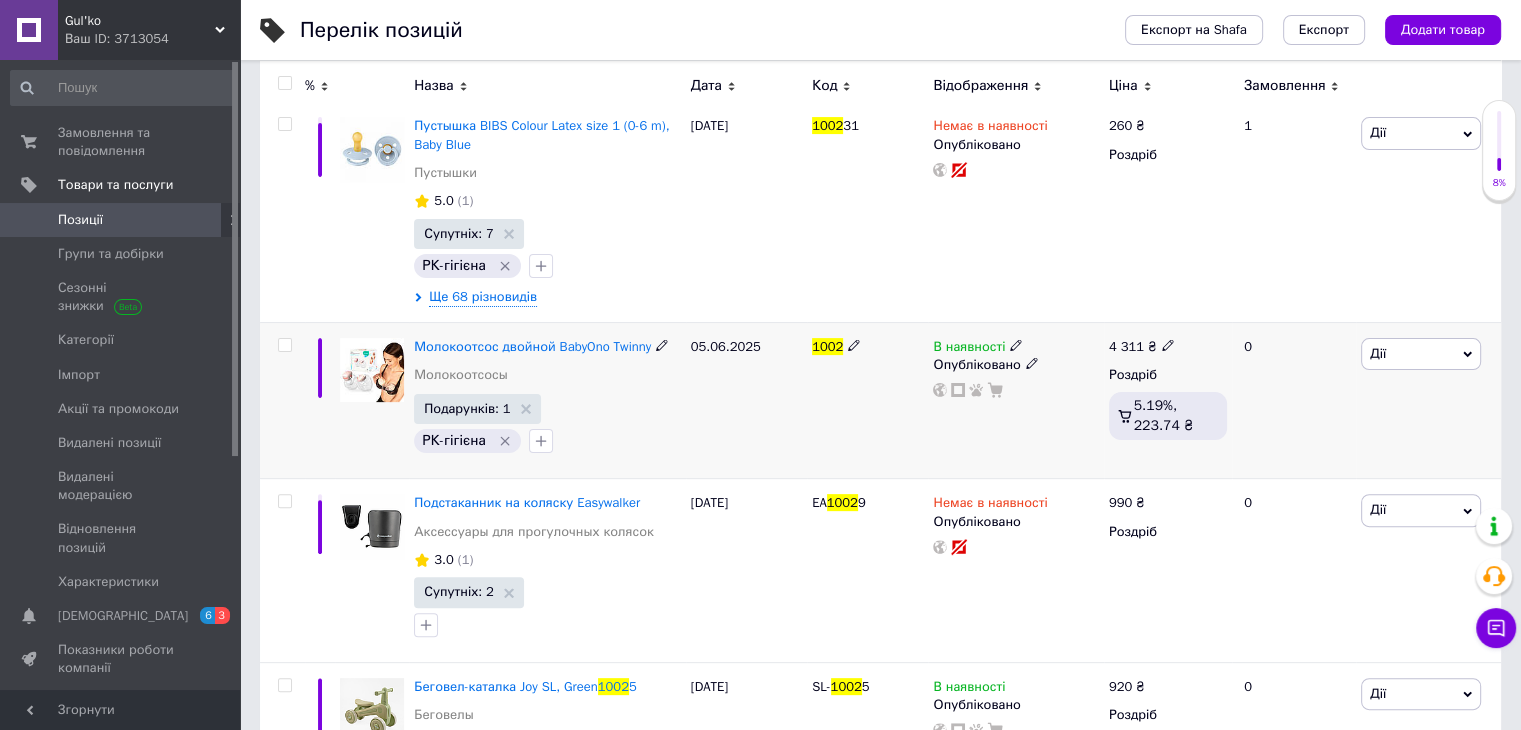 scroll, scrollTop: 500, scrollLeft: 0, axis: vertical 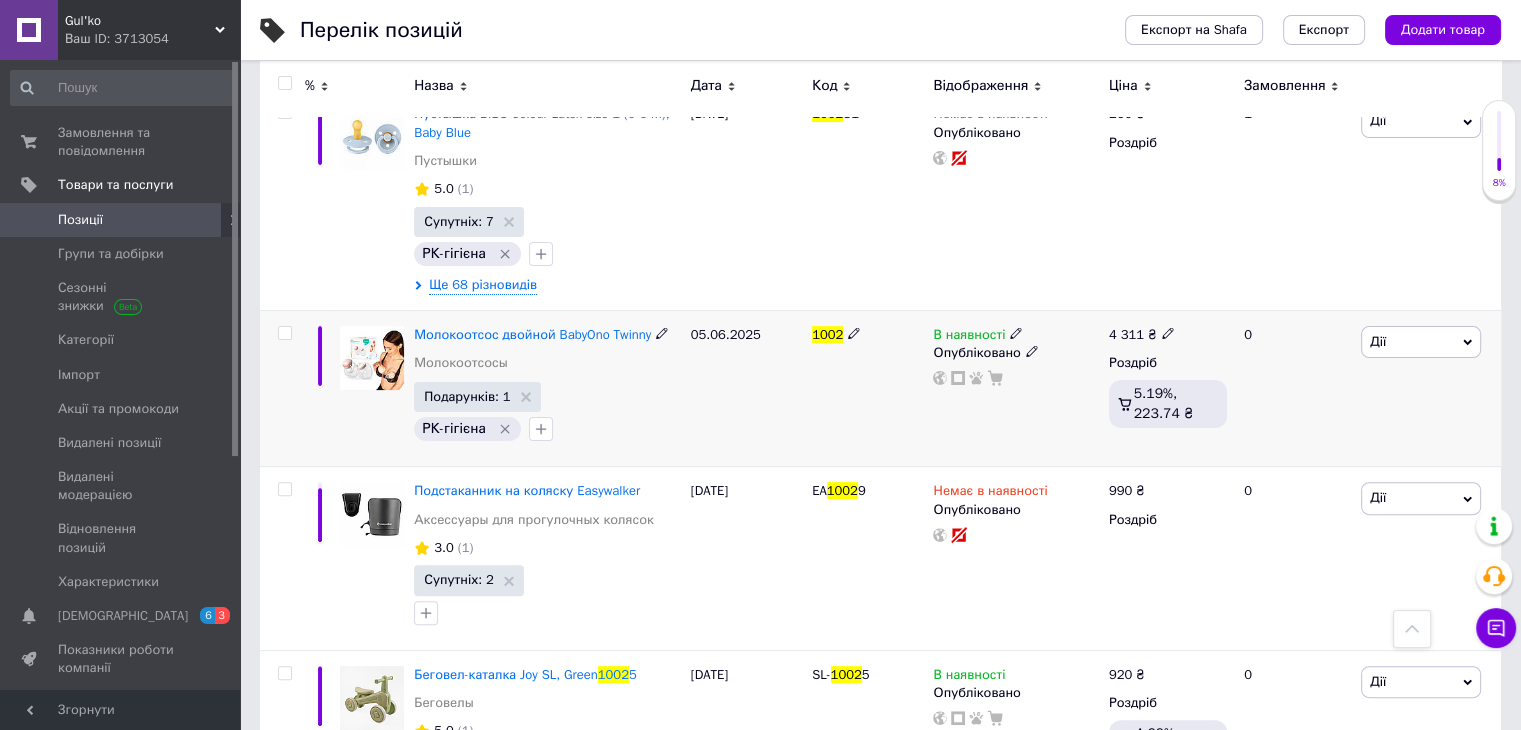 click at bounding box center (372, 358) 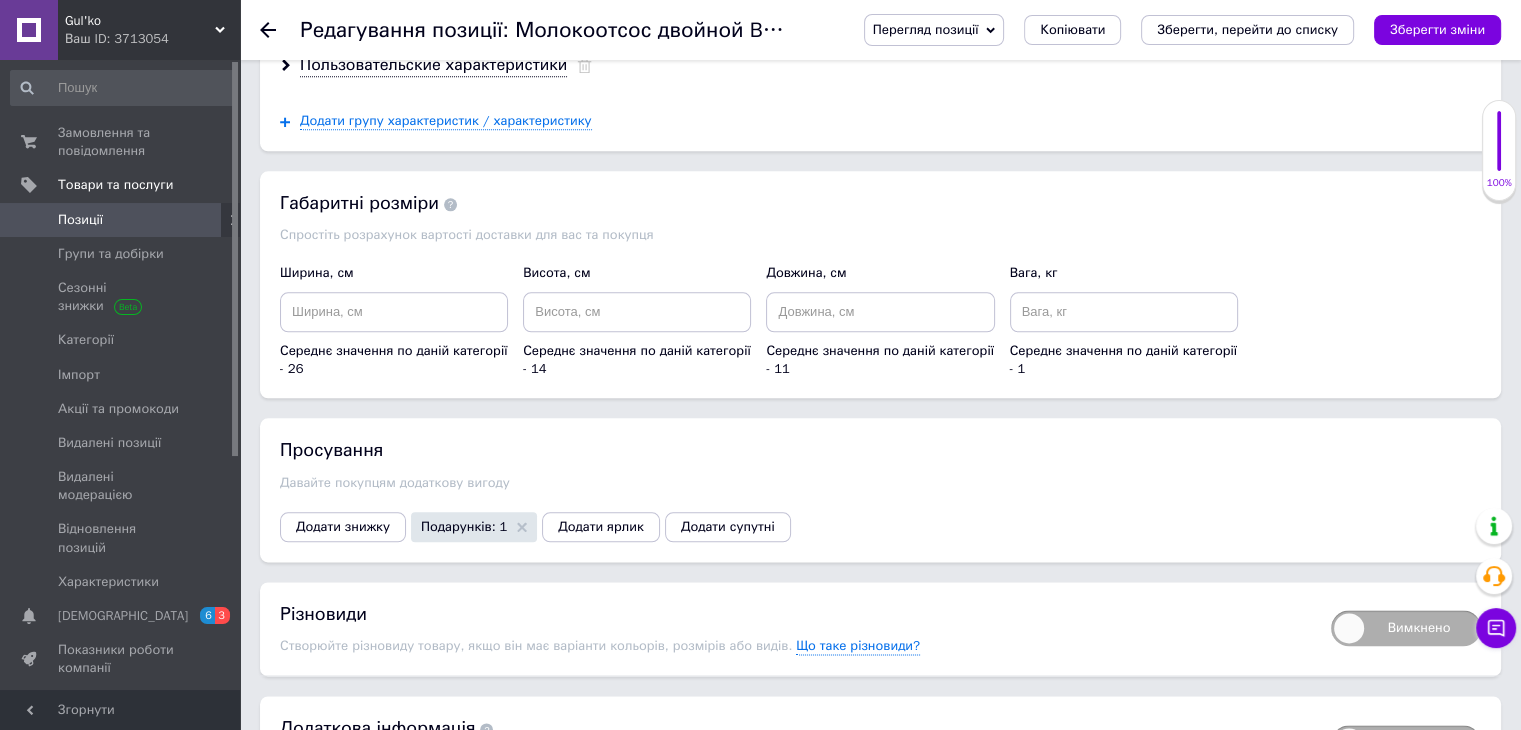 scroll, scrollTop: 2400, scrollLeft: 0, axis: vertical 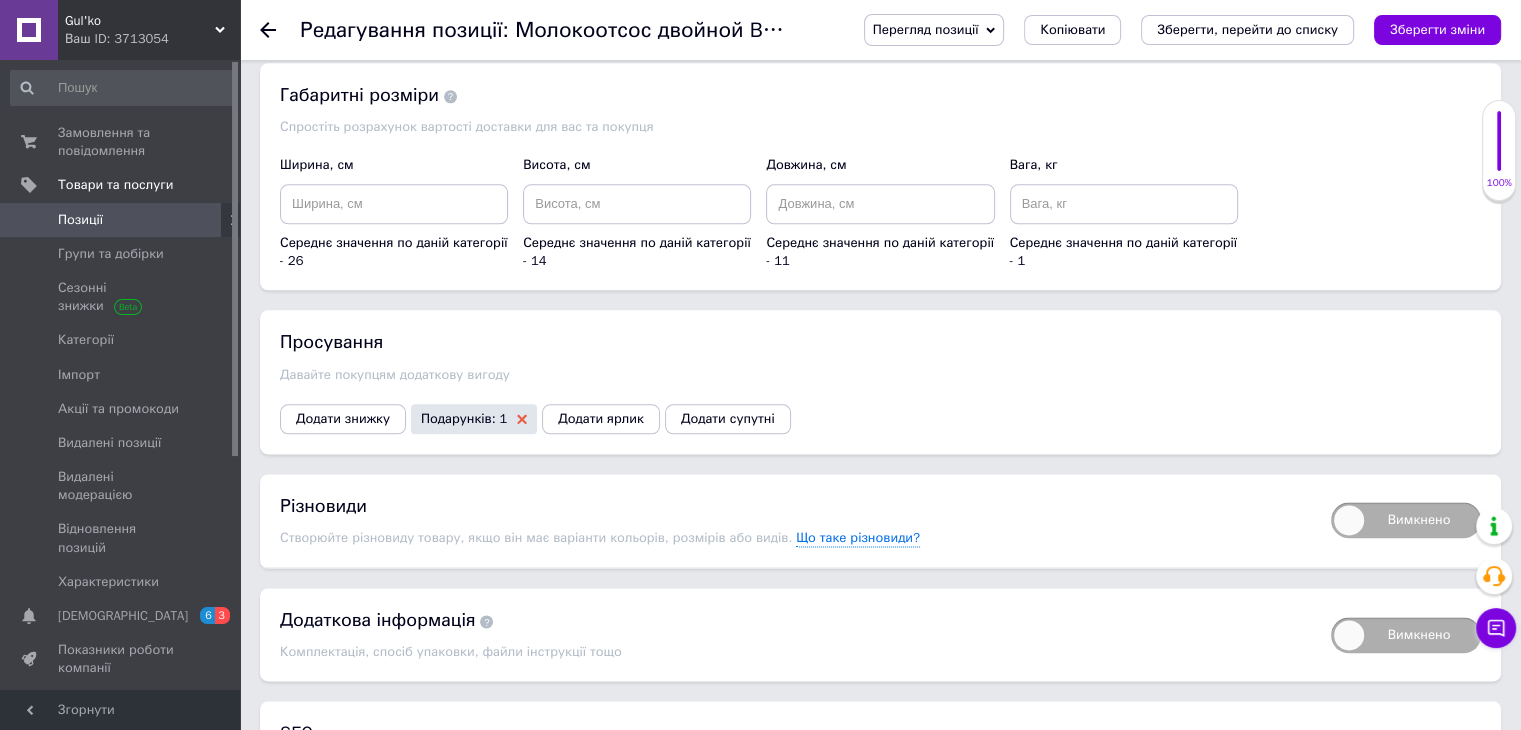 click 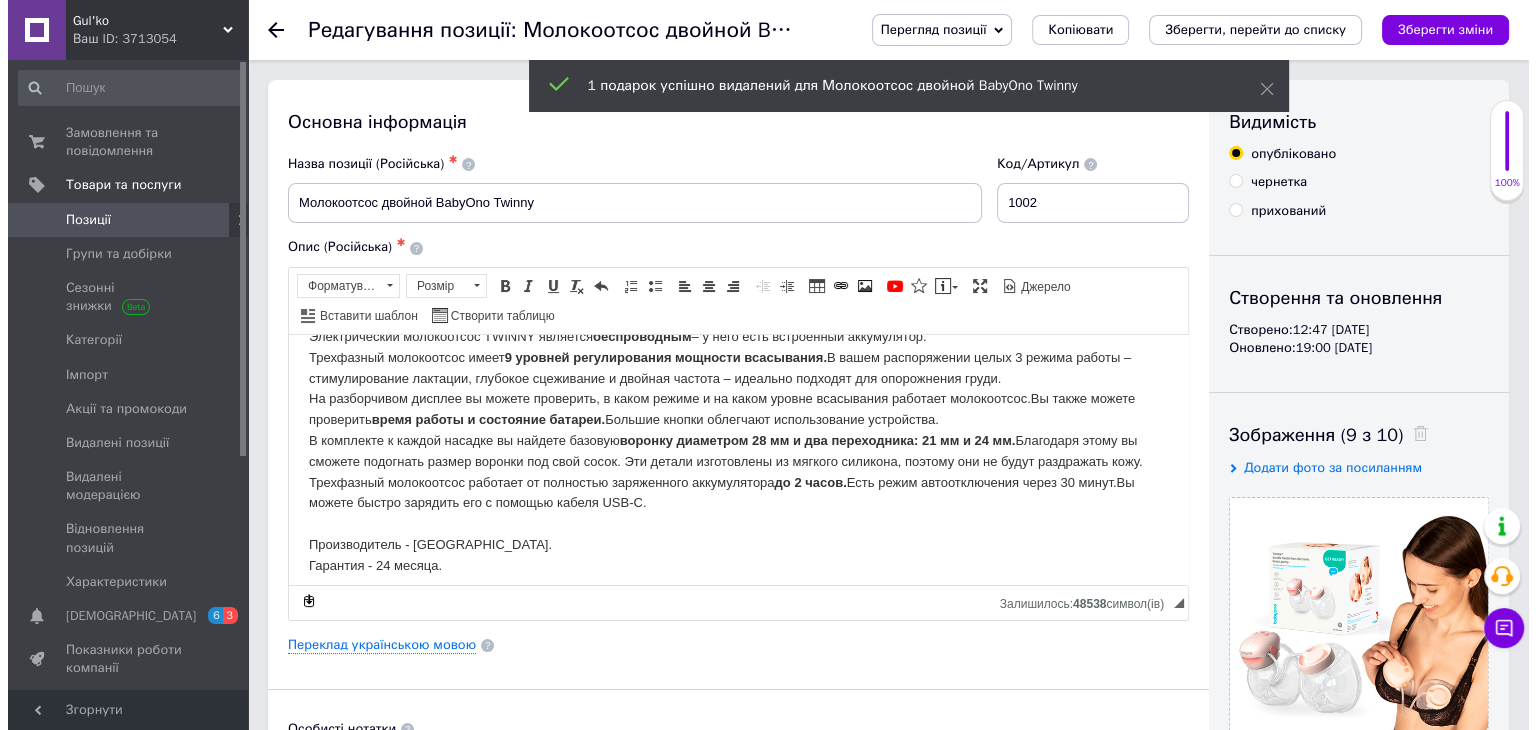 scroll, scrollTop: 143, scrollLeft: 0, axis: vertical 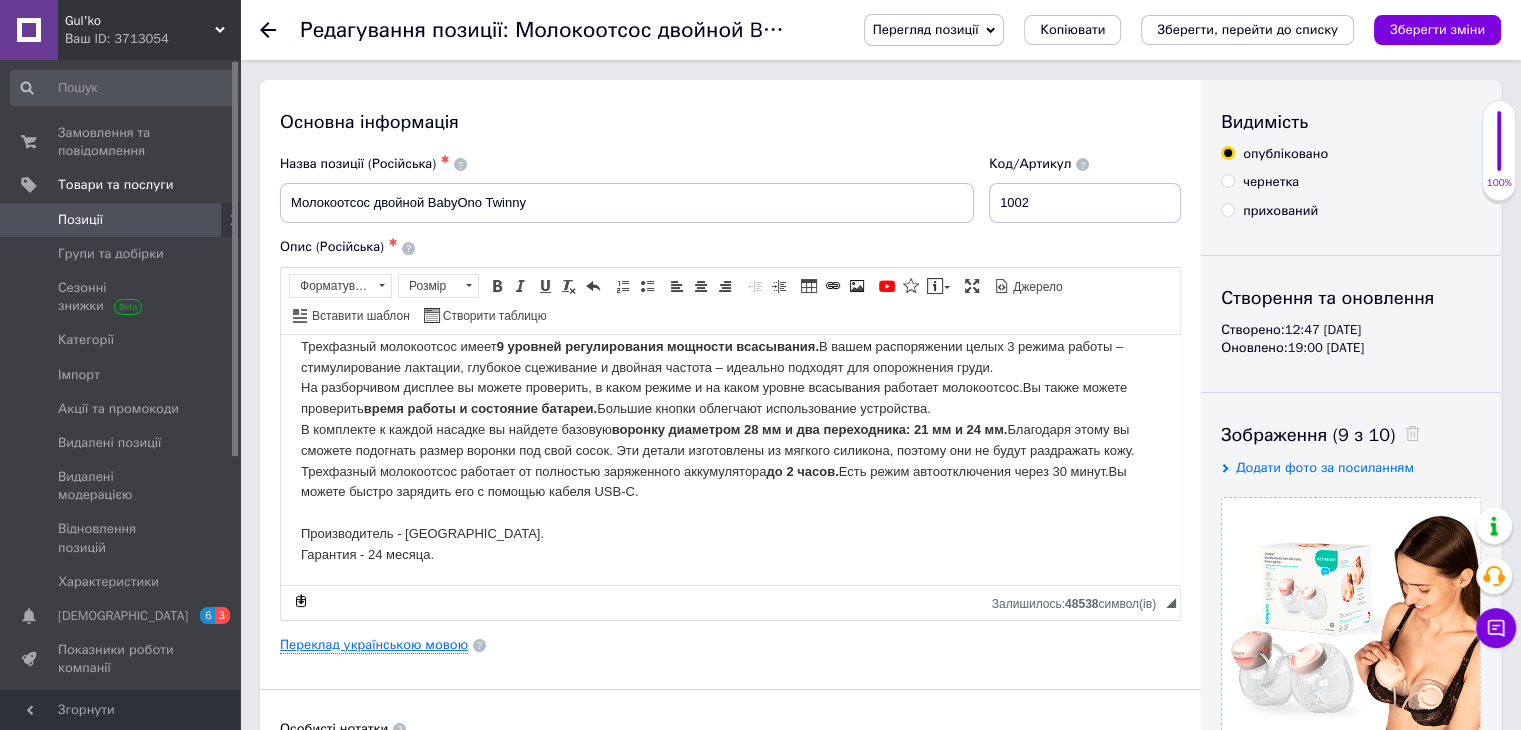 click on "Переклад українською мовою" at bounding box center (374, 645) 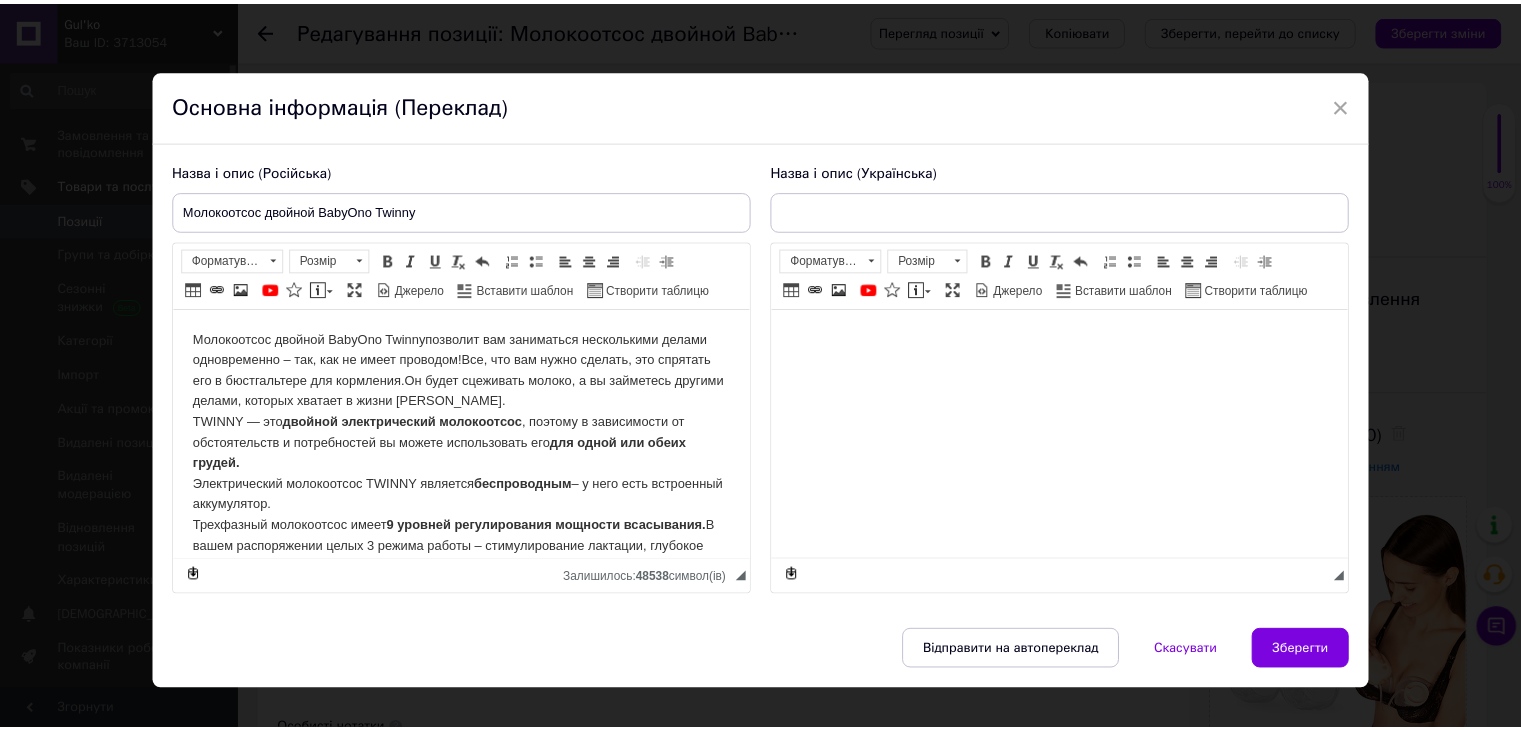 scroll, scrollTop: 0, scrollLeft: 0, axis: both 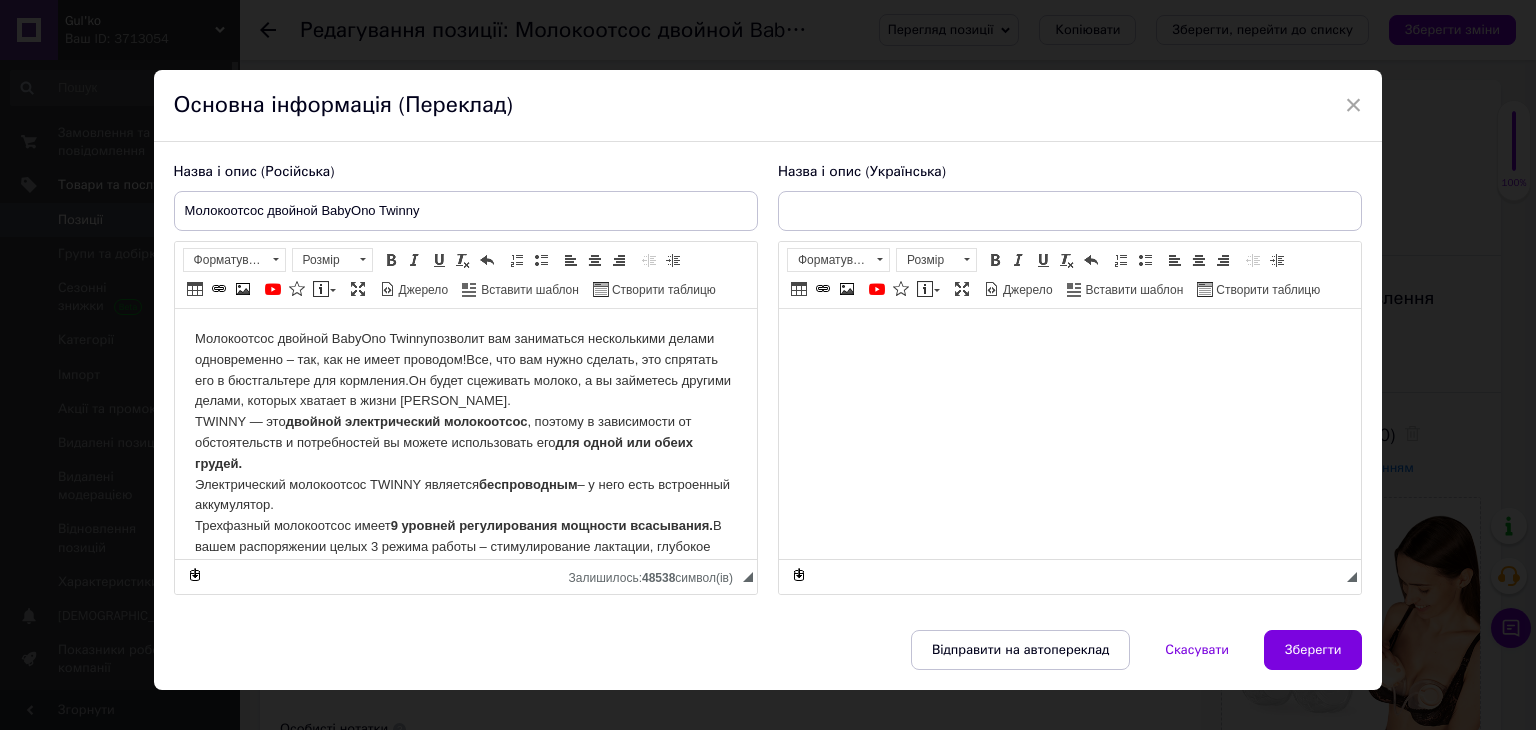 type on "Молоковідсмоктувач BabyOno Twinny вільні руки" 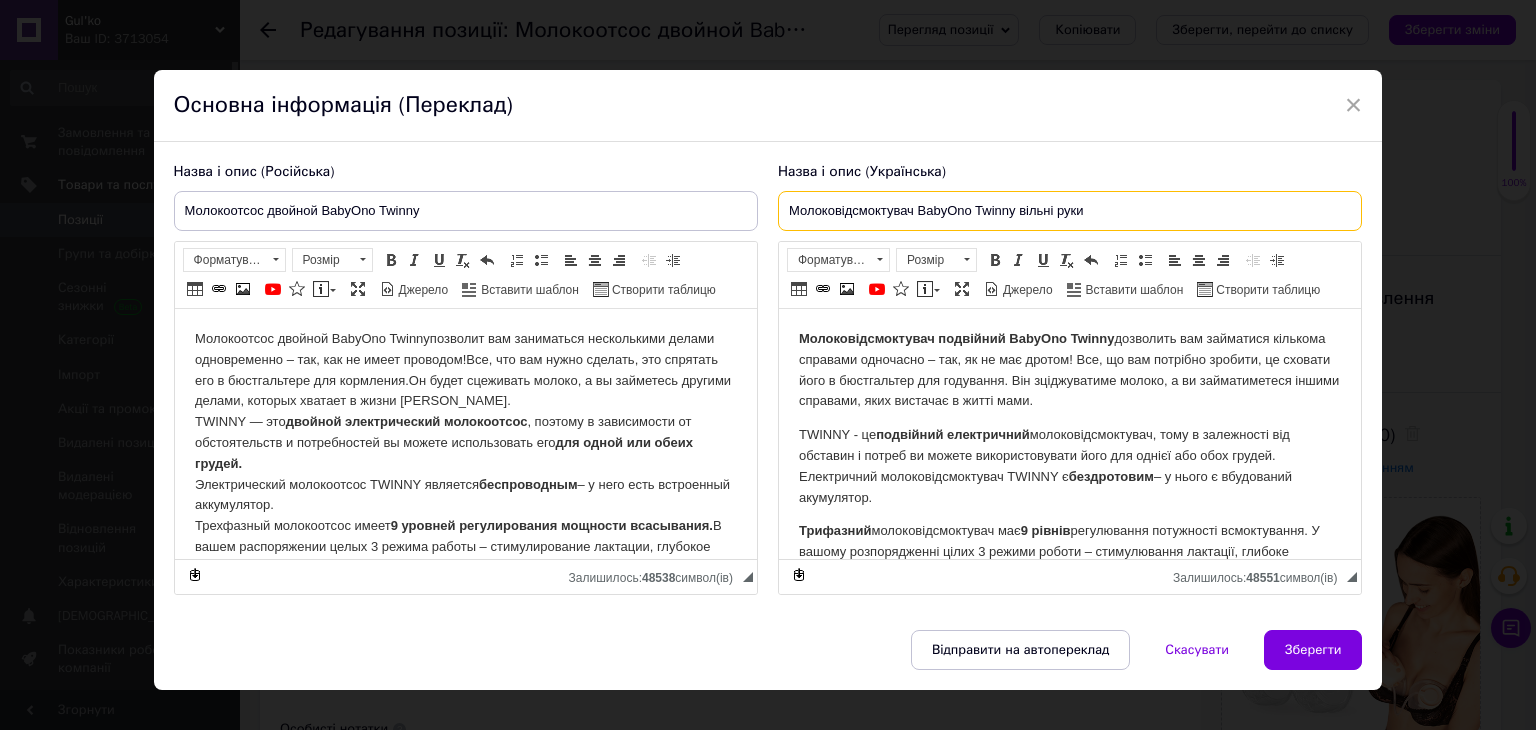 drag, startPoint x: 782, startPoint y: 206, endPoint x: 1085, endPoint y: 212, distance: 303.0594 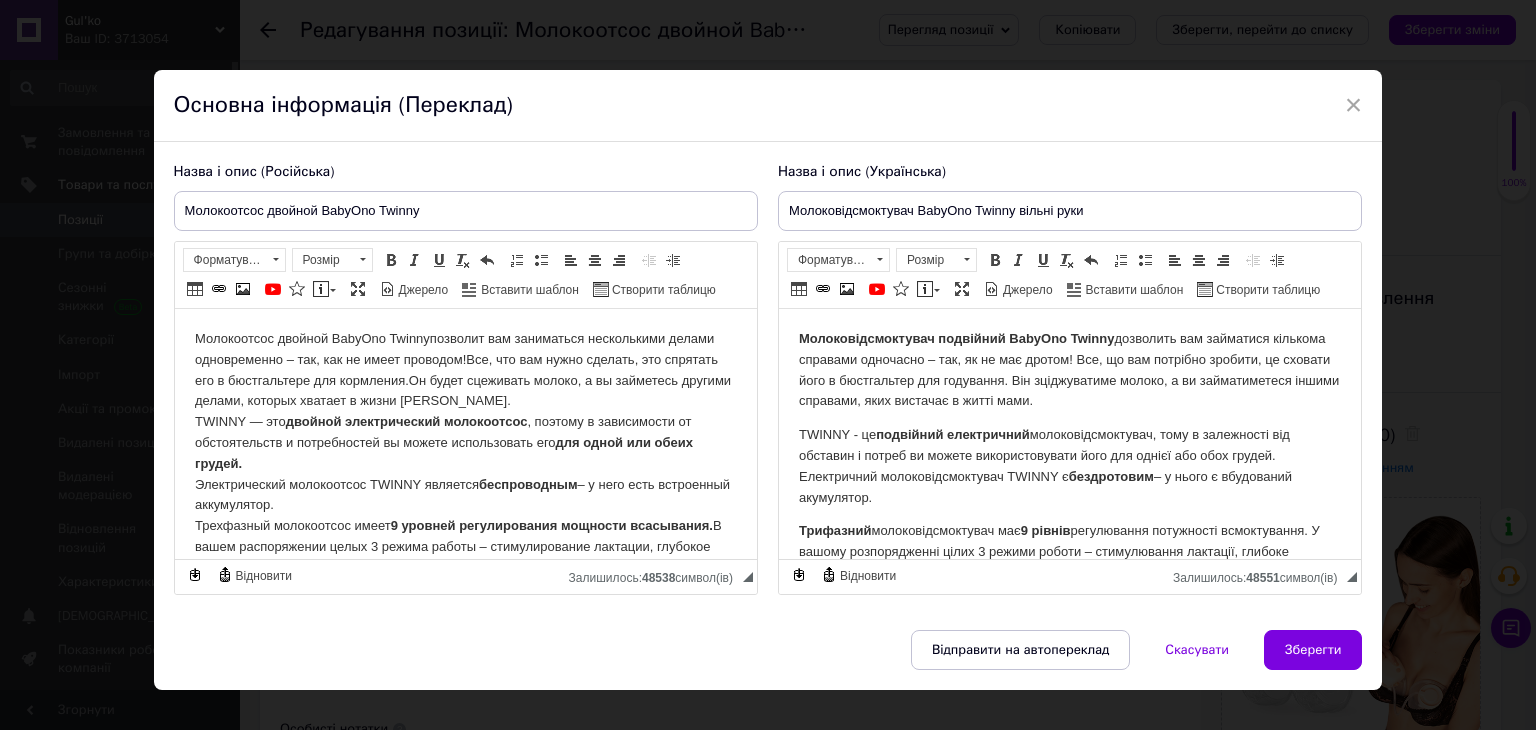 click on "×" at bounding box center (1354, 105) 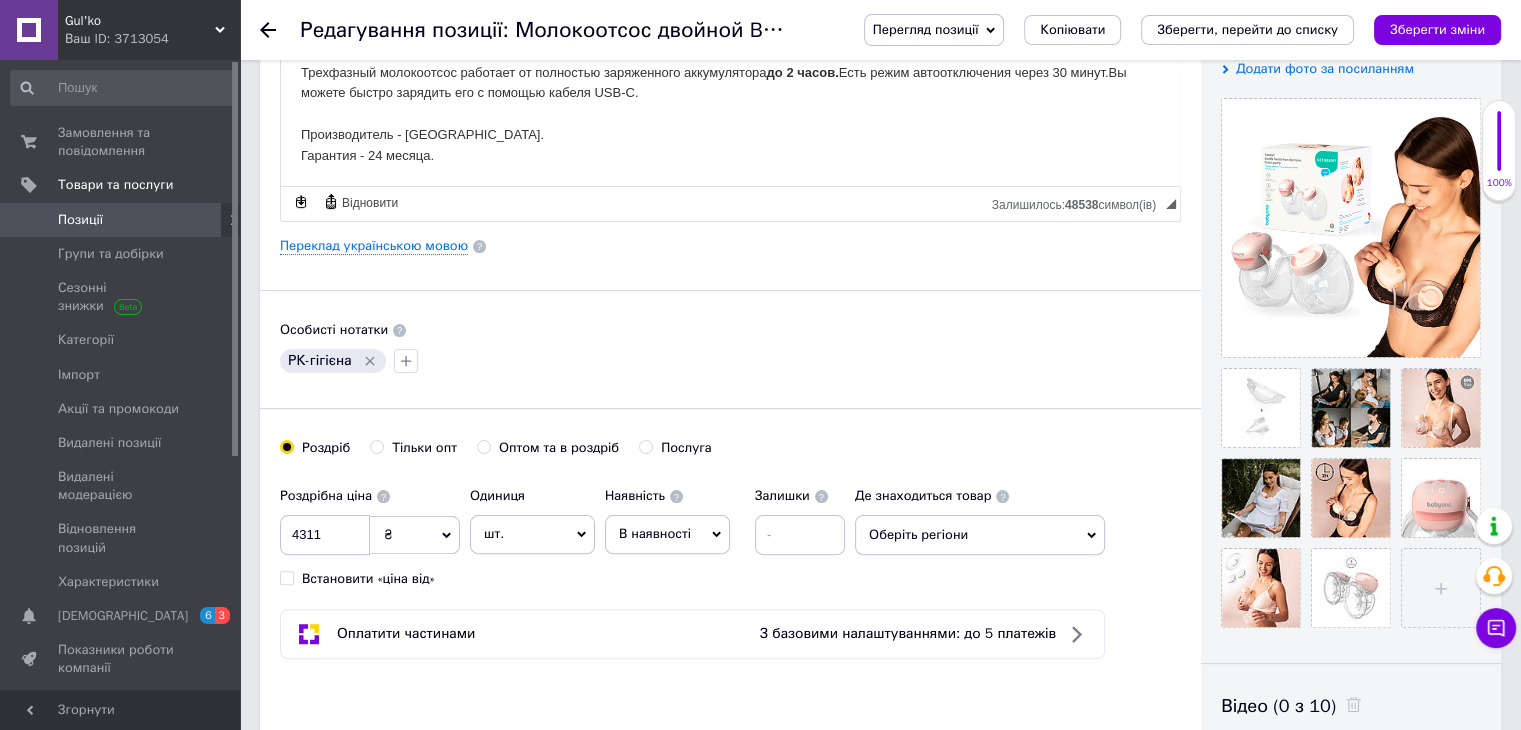 scroll, scrollTop: 400, scrollLeft: 0, axis: vertical 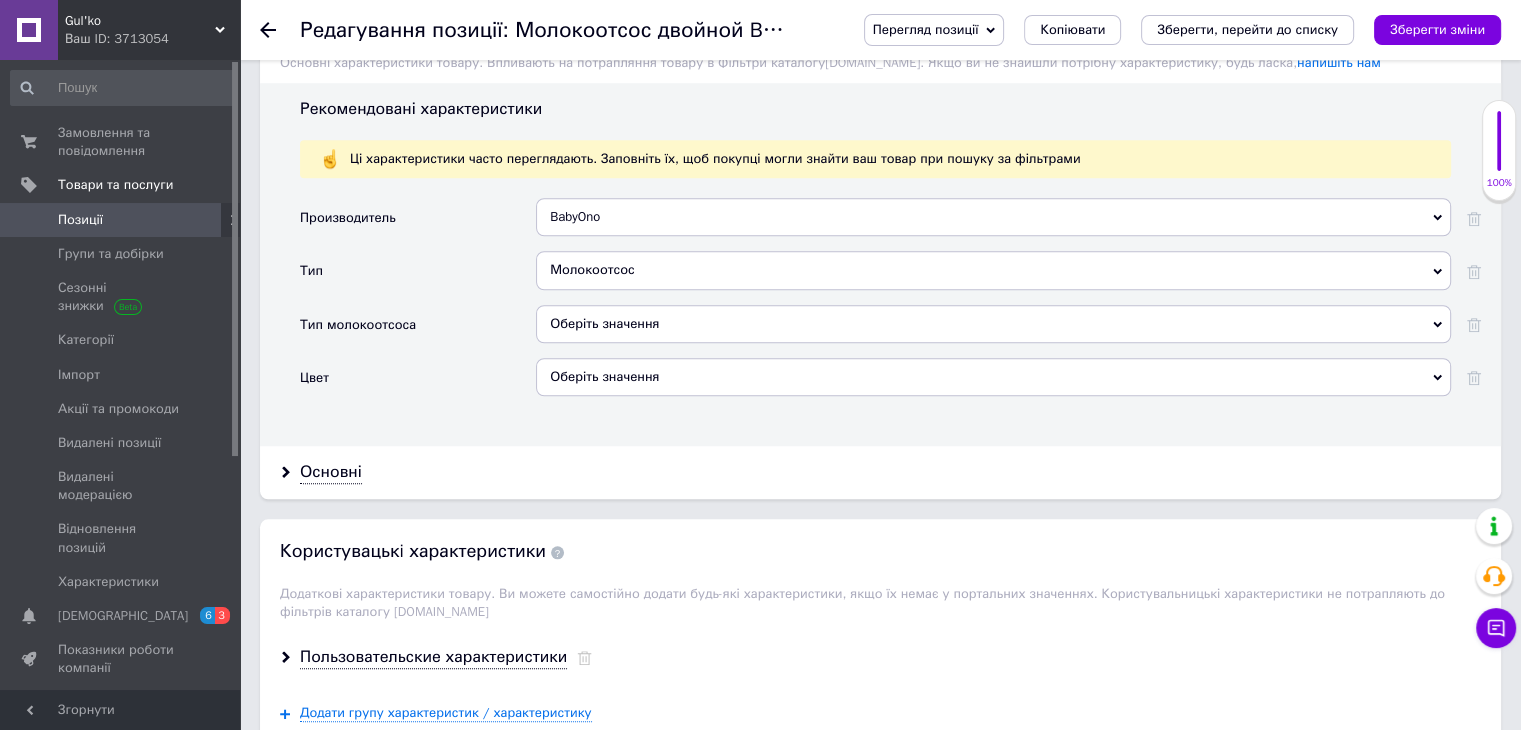 click on "Оберіть значення" at bounding box center (993, 324) 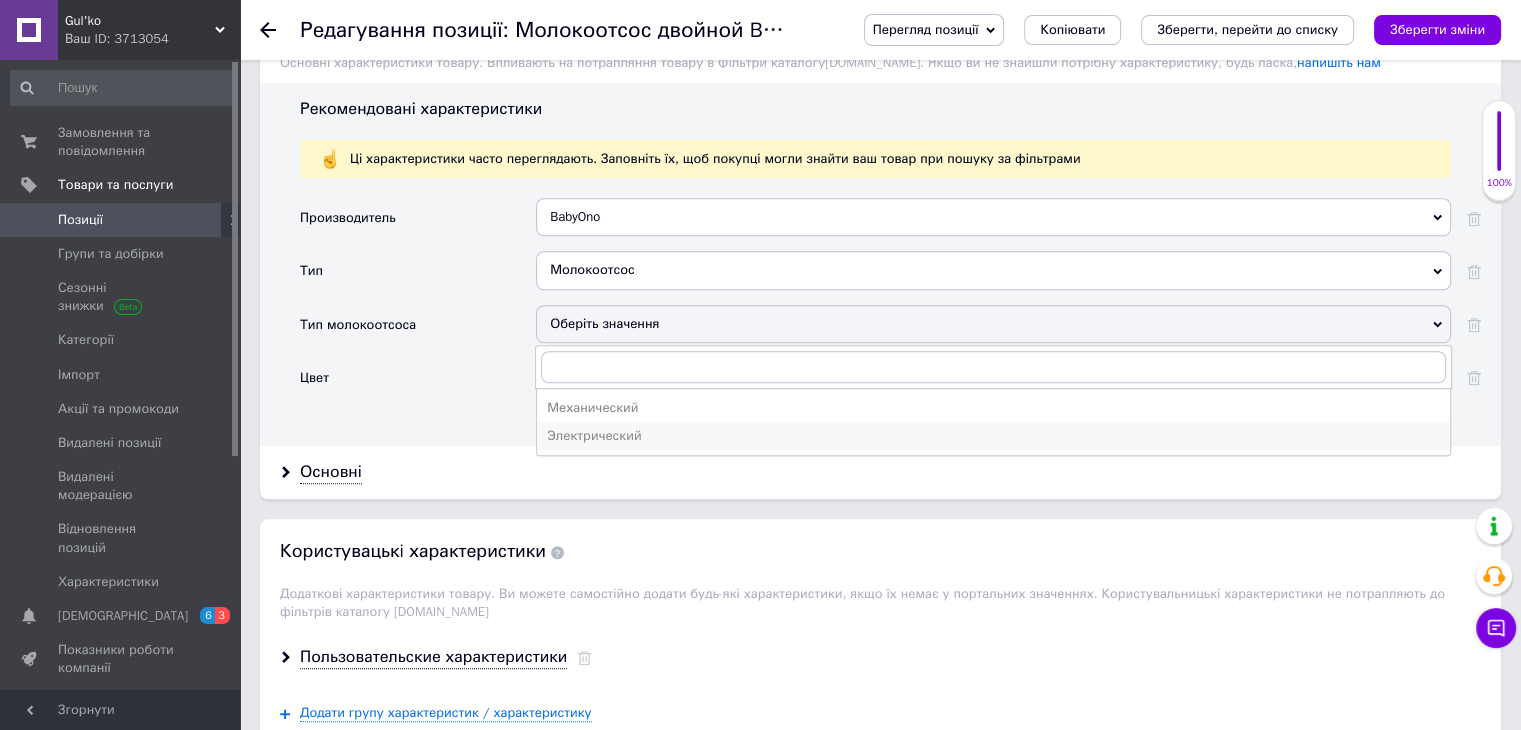 click on "Электрический" at bounding box center [993, 436] 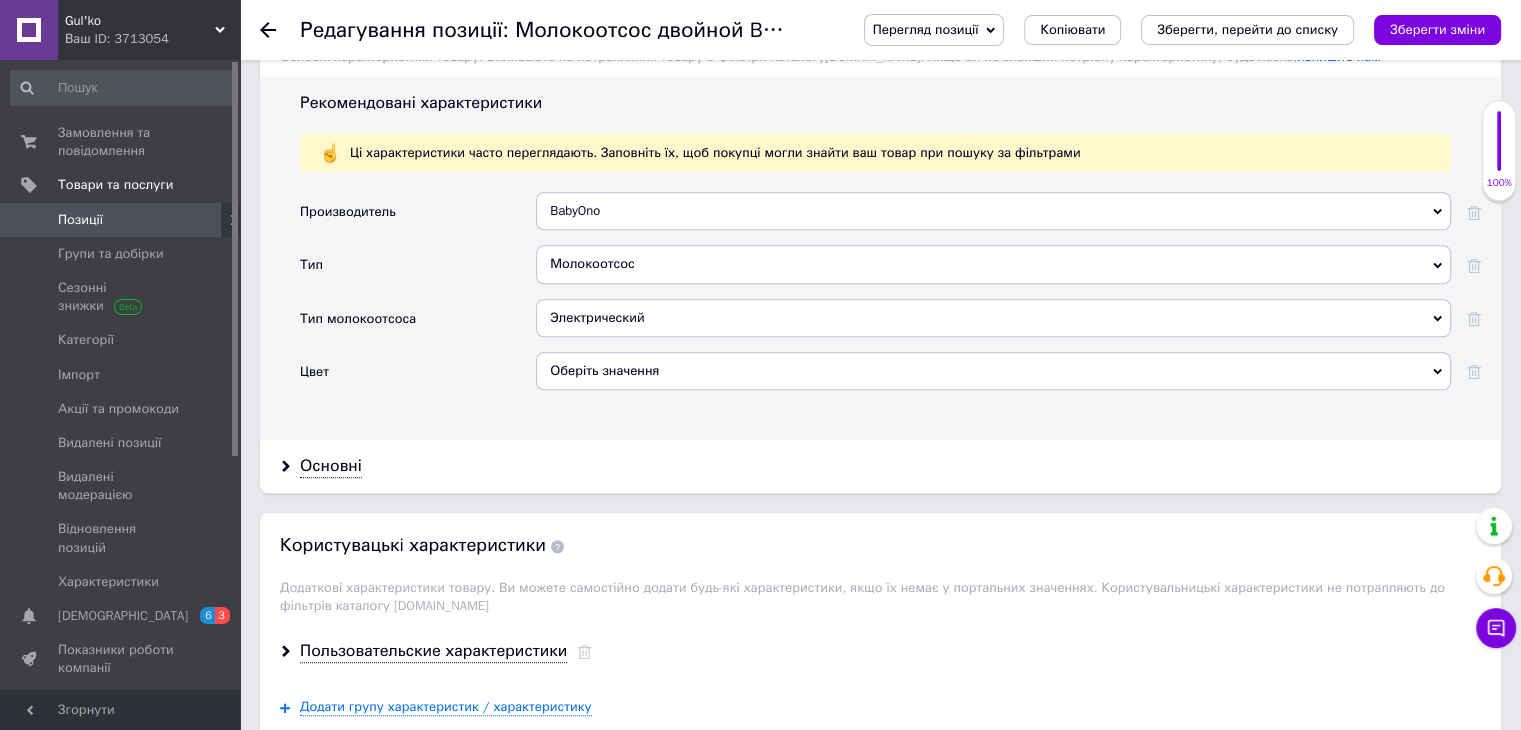 scroll, scrollTop: 1800, scrollLeft: 0, axis: vertical 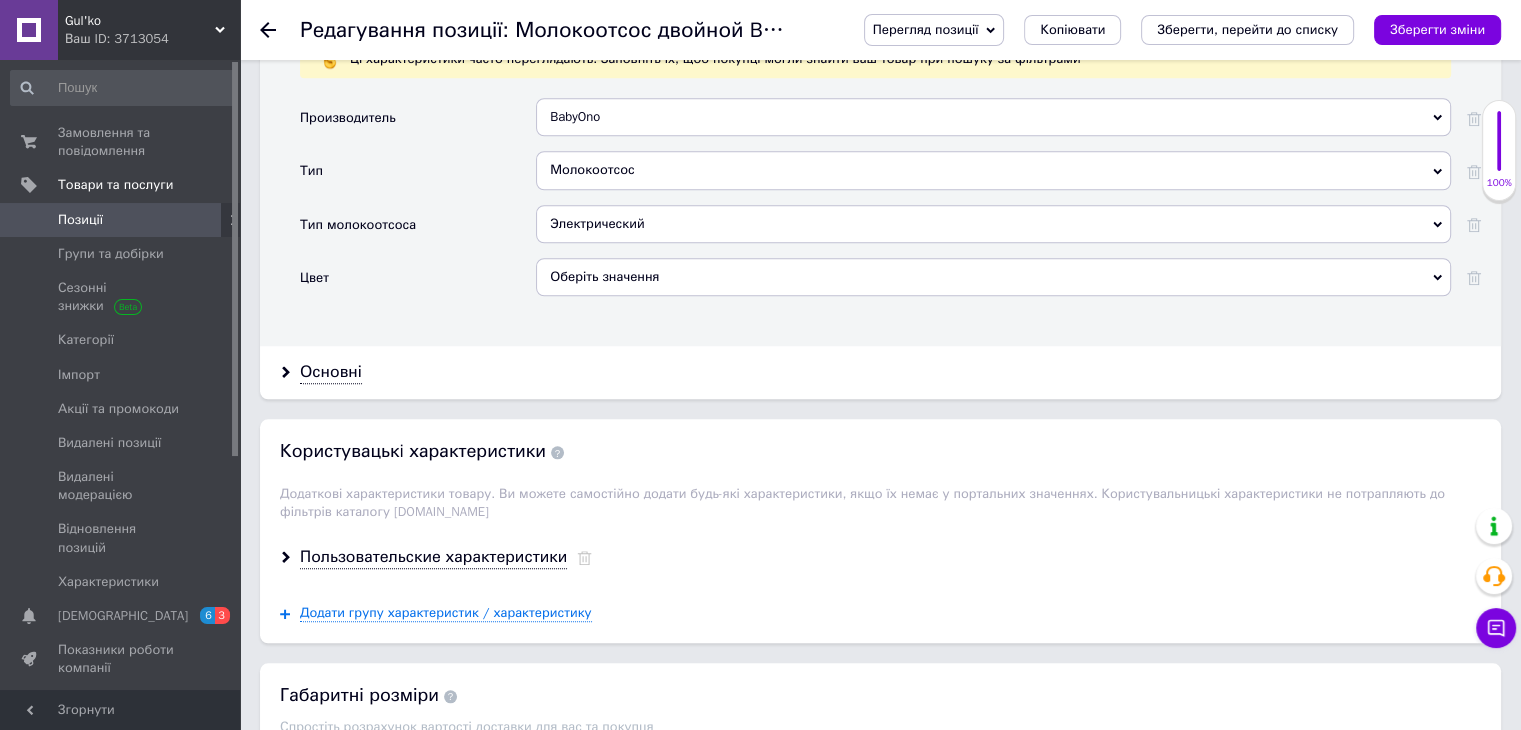 click on "Оберіть значення" at bounding box center [993, 277] 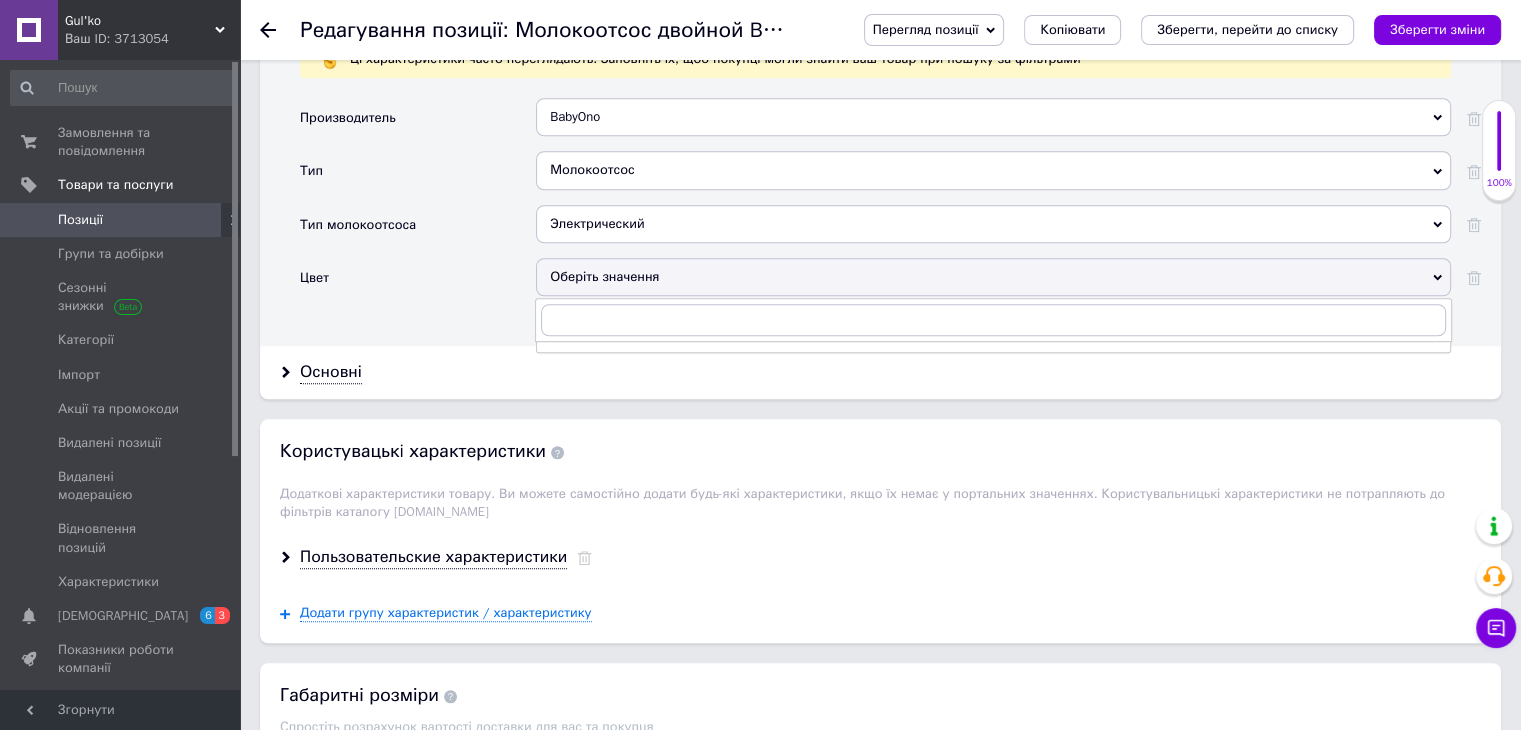 click on "Цвет" at bounding box center [418, 284] 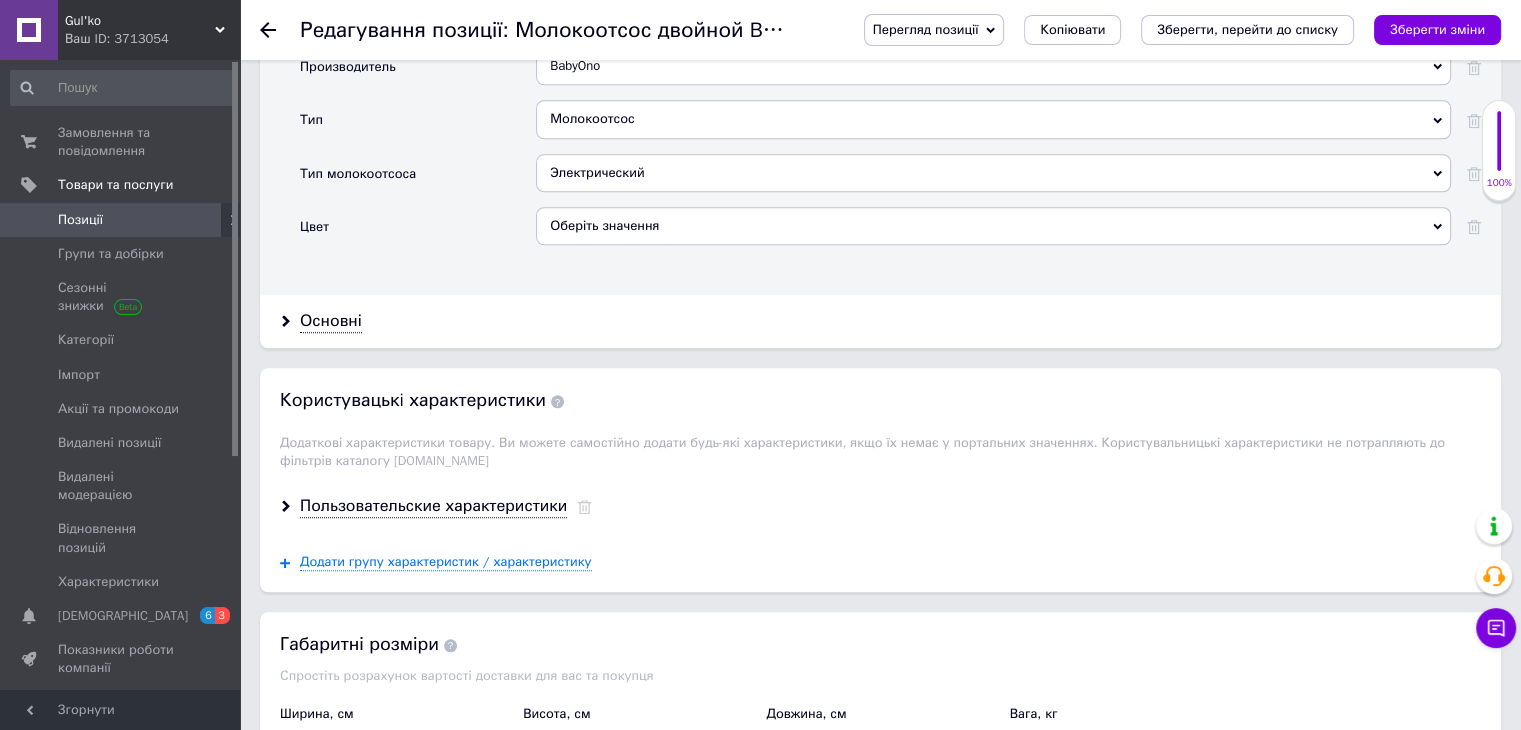 scroll, scrollTop: 1900, scrollLeft: 0, axis: vertical 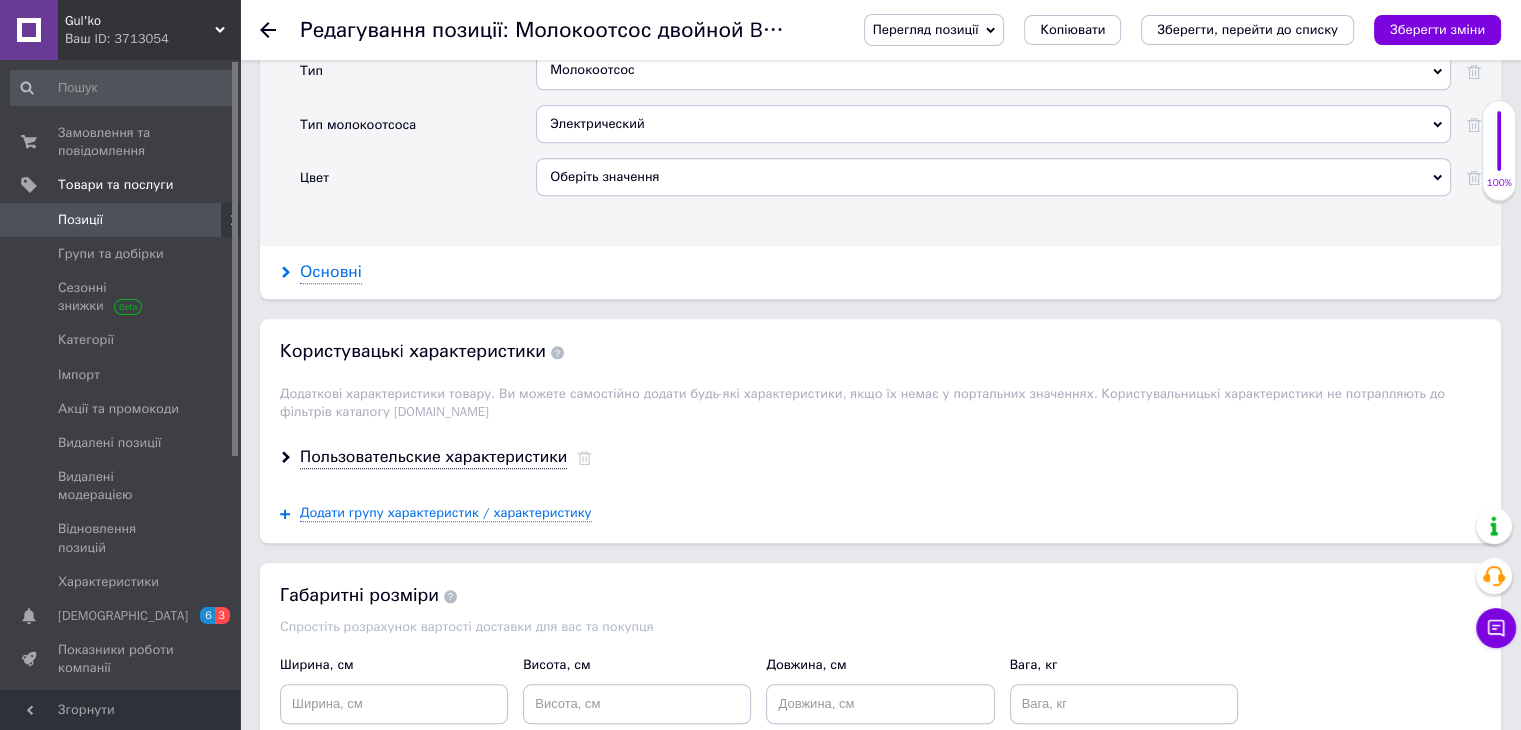 click on "Основні" at bounding box center (880, 272) 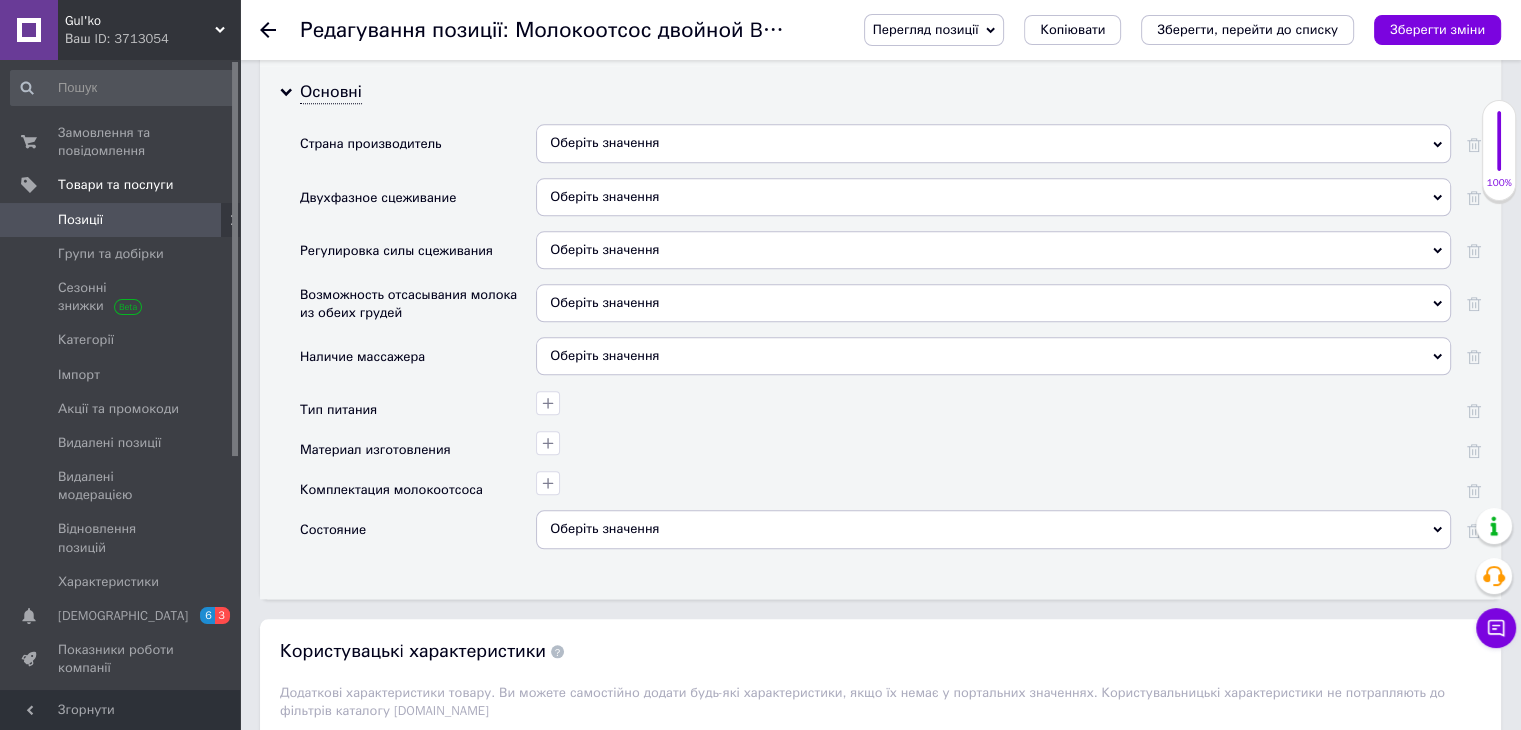 scroll, scrollTop: 2100, scrollLeft: 0, axis: vertical 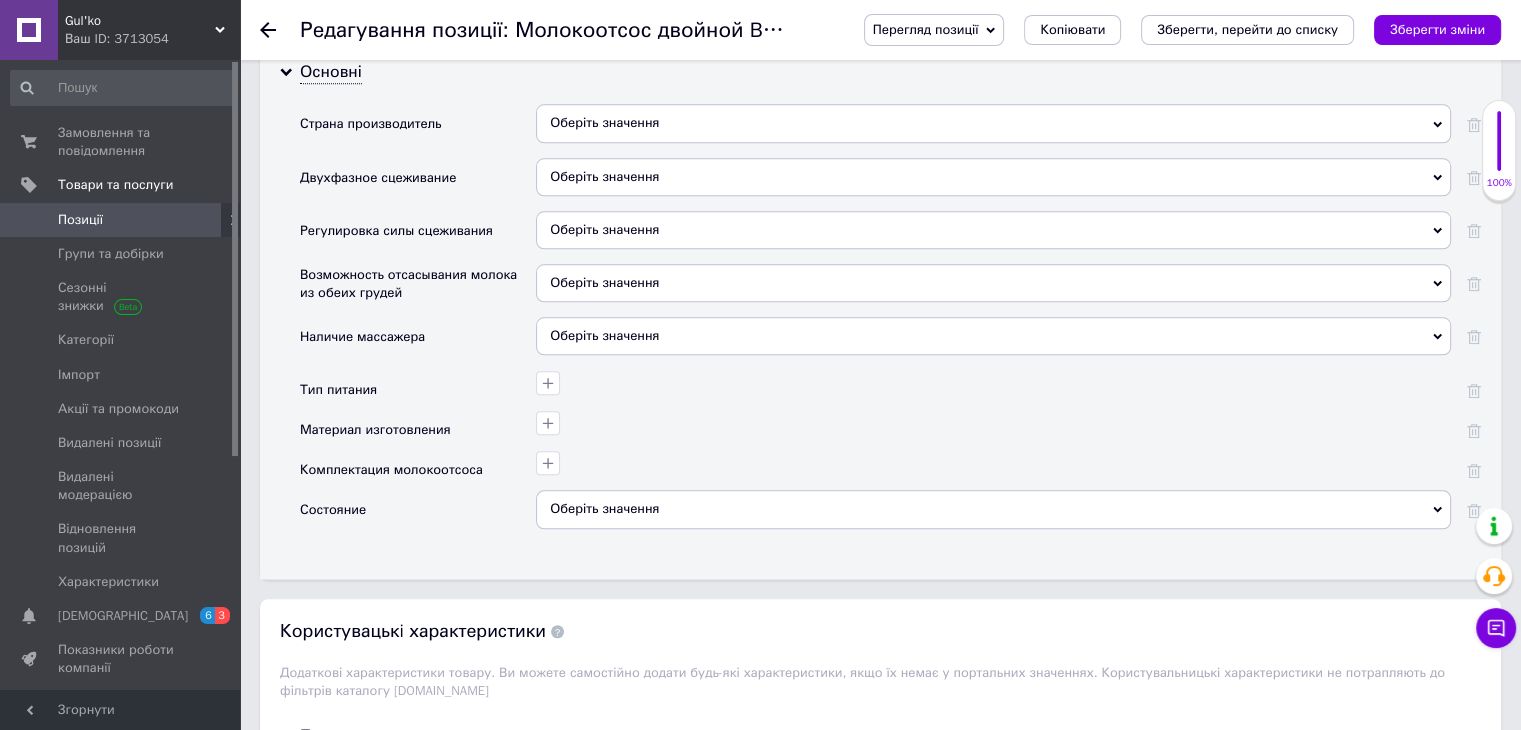 click on "Оберіть значення" at bounding box center [993, 123] 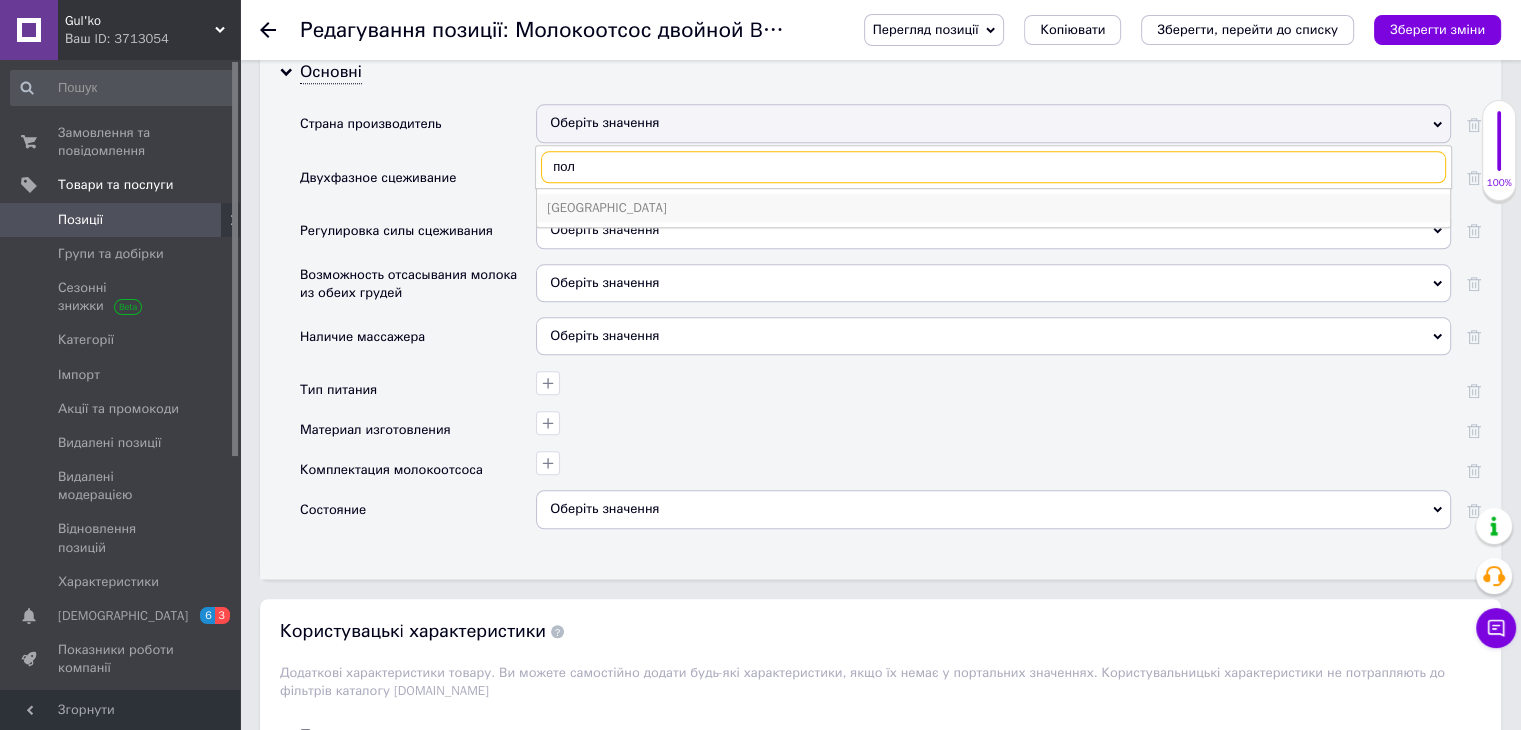 type on "пол" 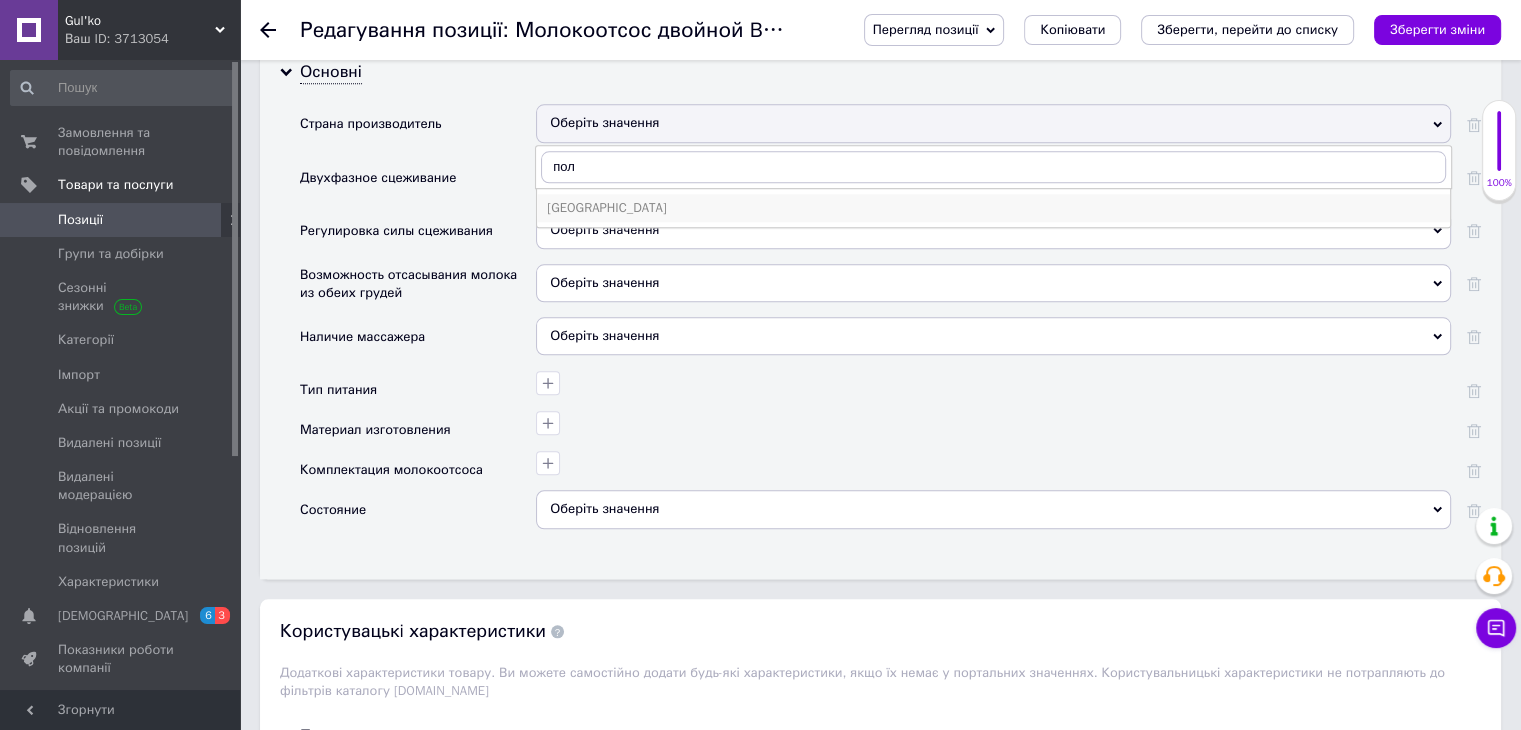 click on "Польша" at bounding box center [993, 208] 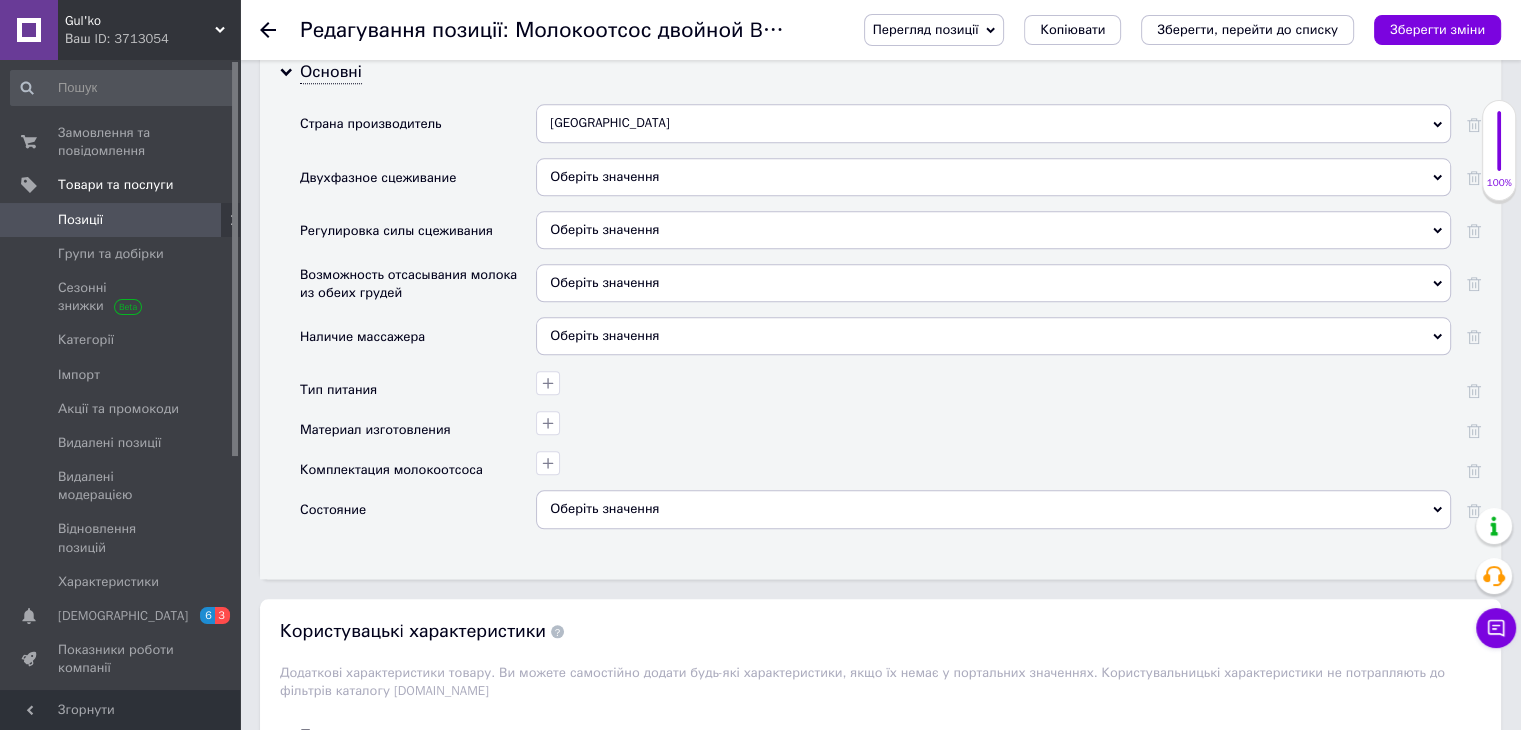 click on "Оберіть значення" at bounding box center (604, 176) 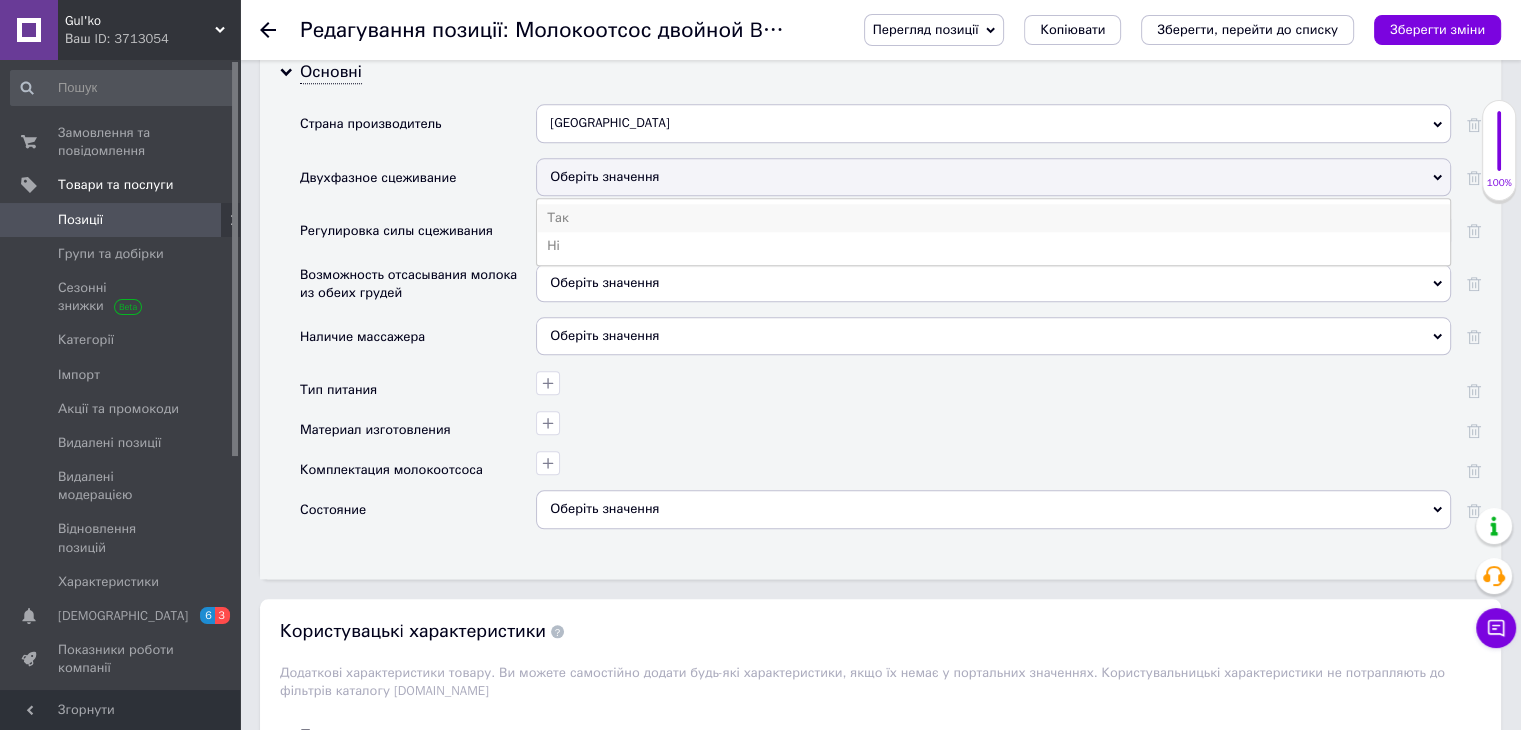 click on "Так" at bounding box center [993, 218] 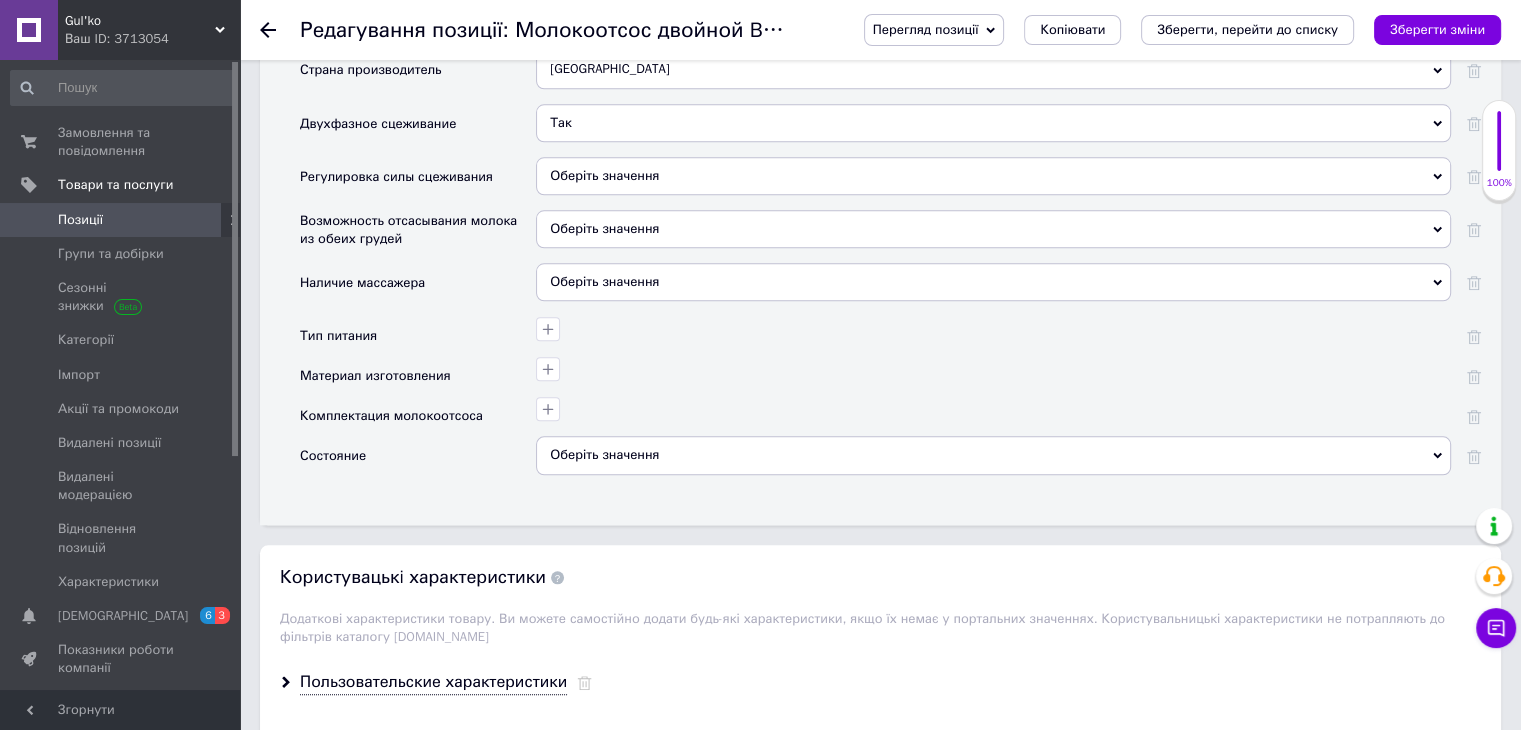 scroll, scrollTop: 2200, scrollLeft: 0, axis: vertical 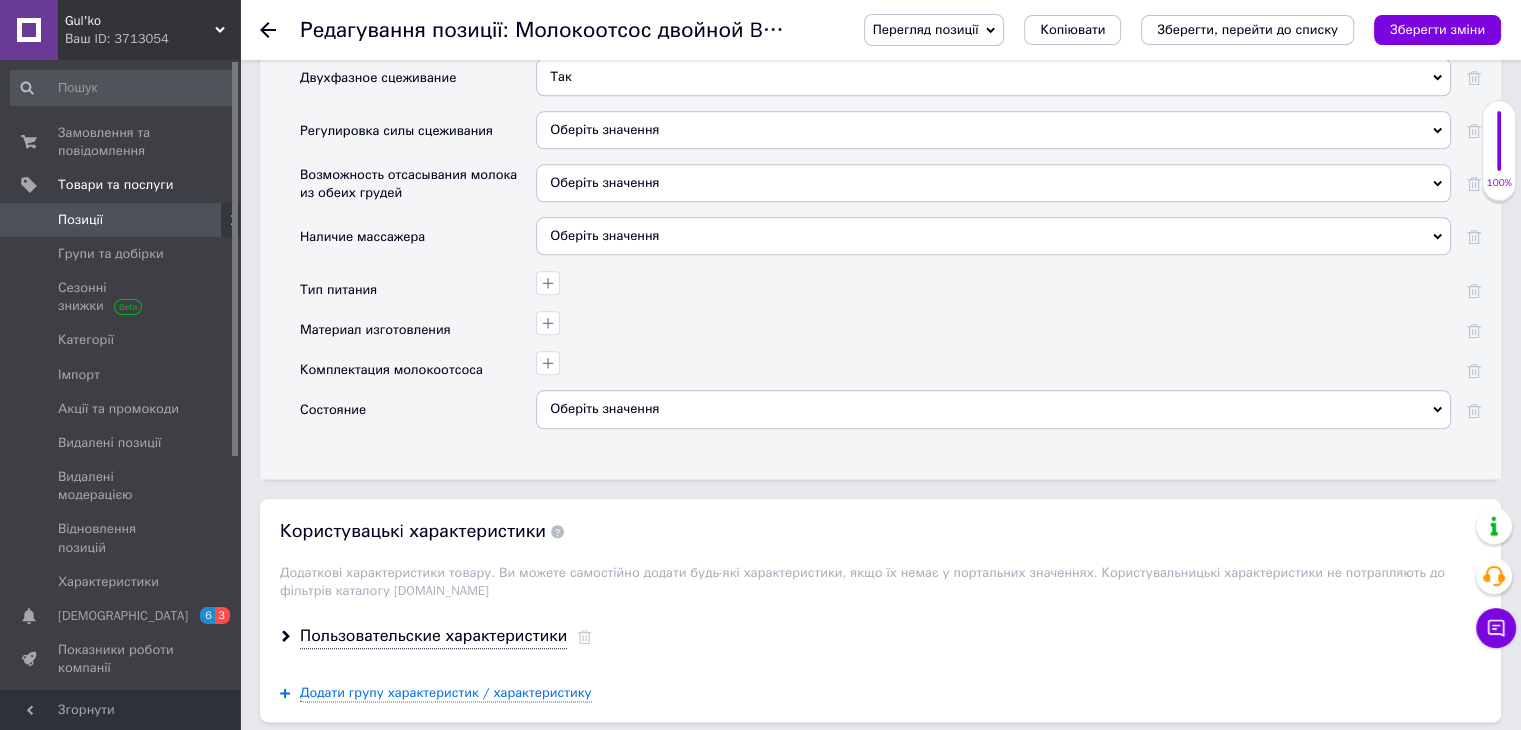 click on "Оберіть значення" at bounding box center (604, 182) 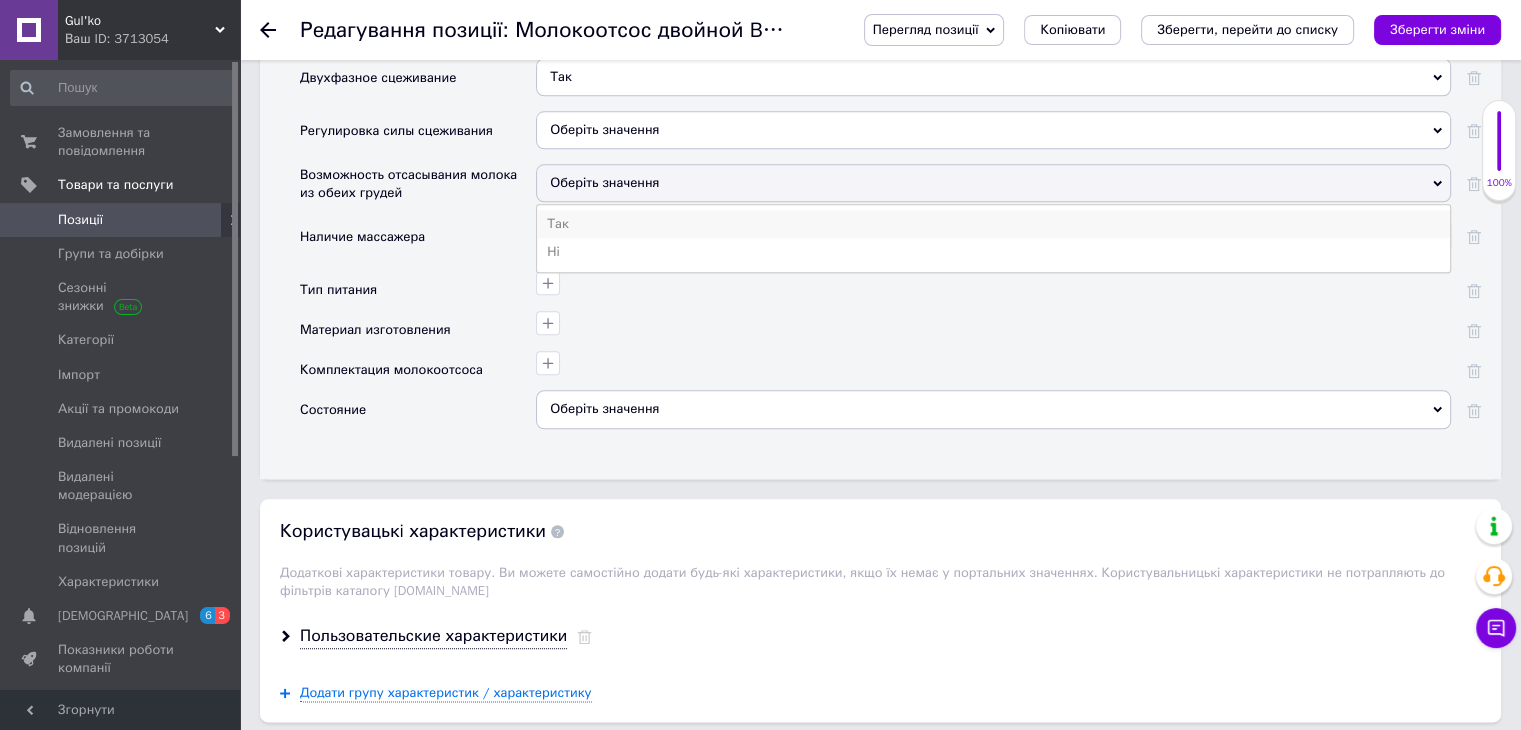 click on "Так" at bounding box center (993, 224) 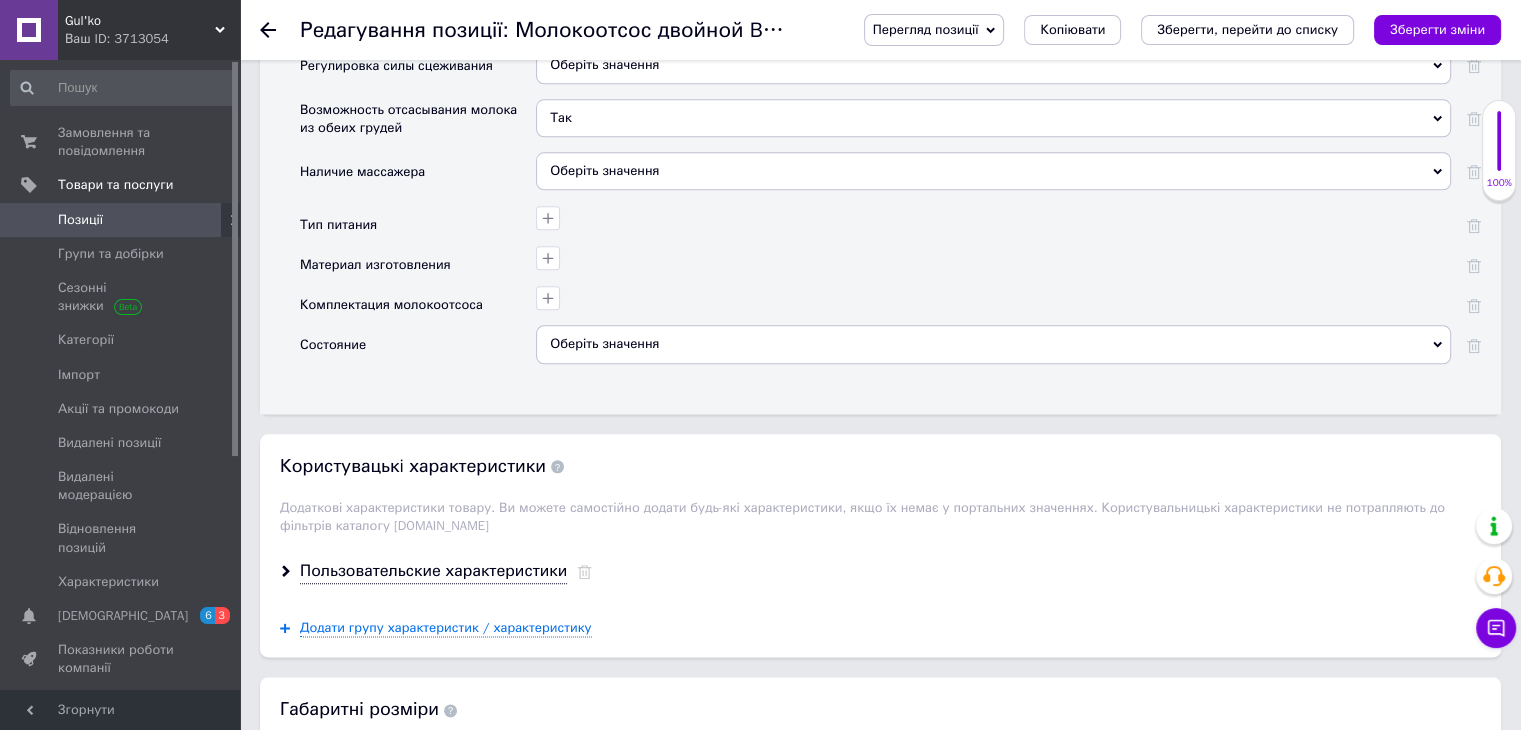 scroll, scrollTop: 2300, scrollLeft: 0, axis: vertical 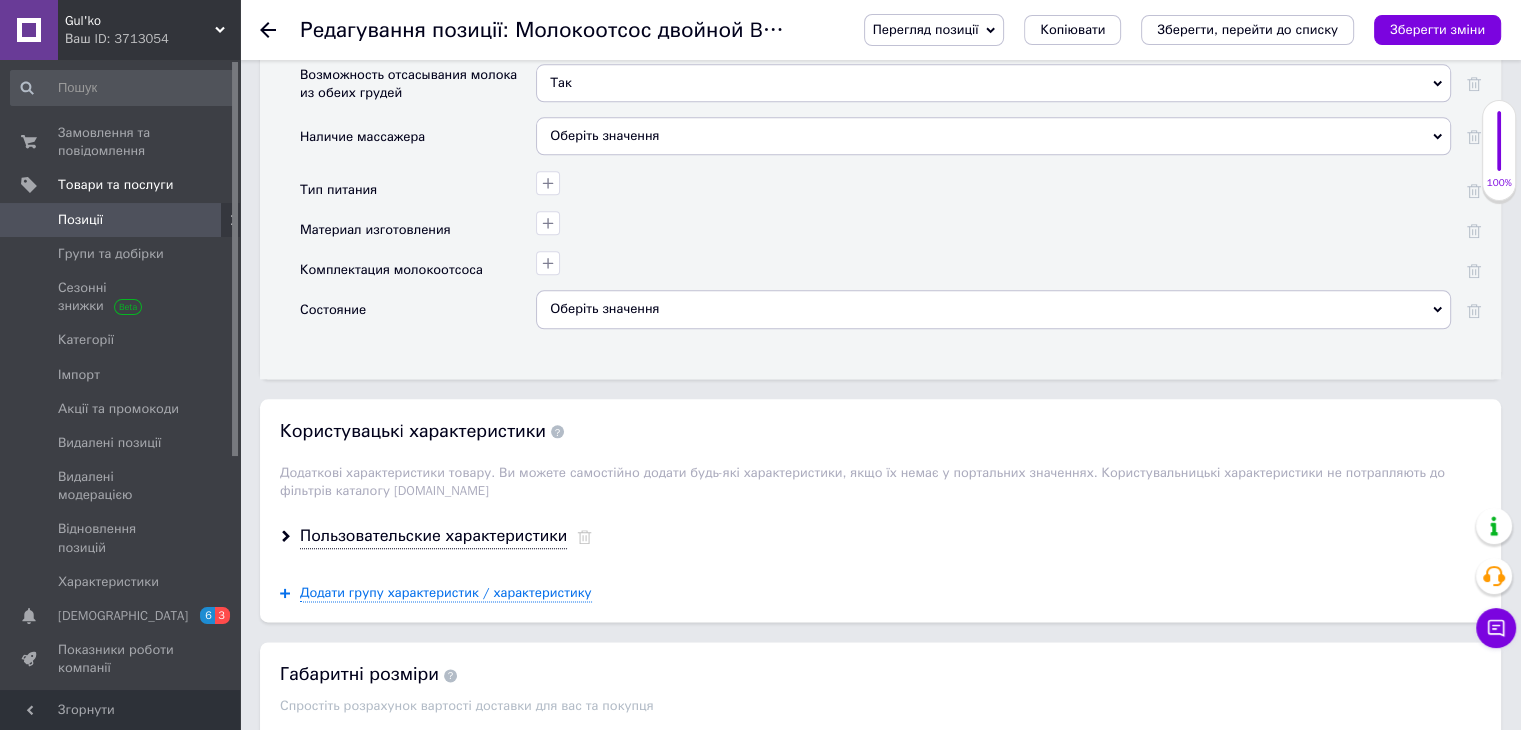 click on "Оберіть значення" at bounding box center [604, 135] 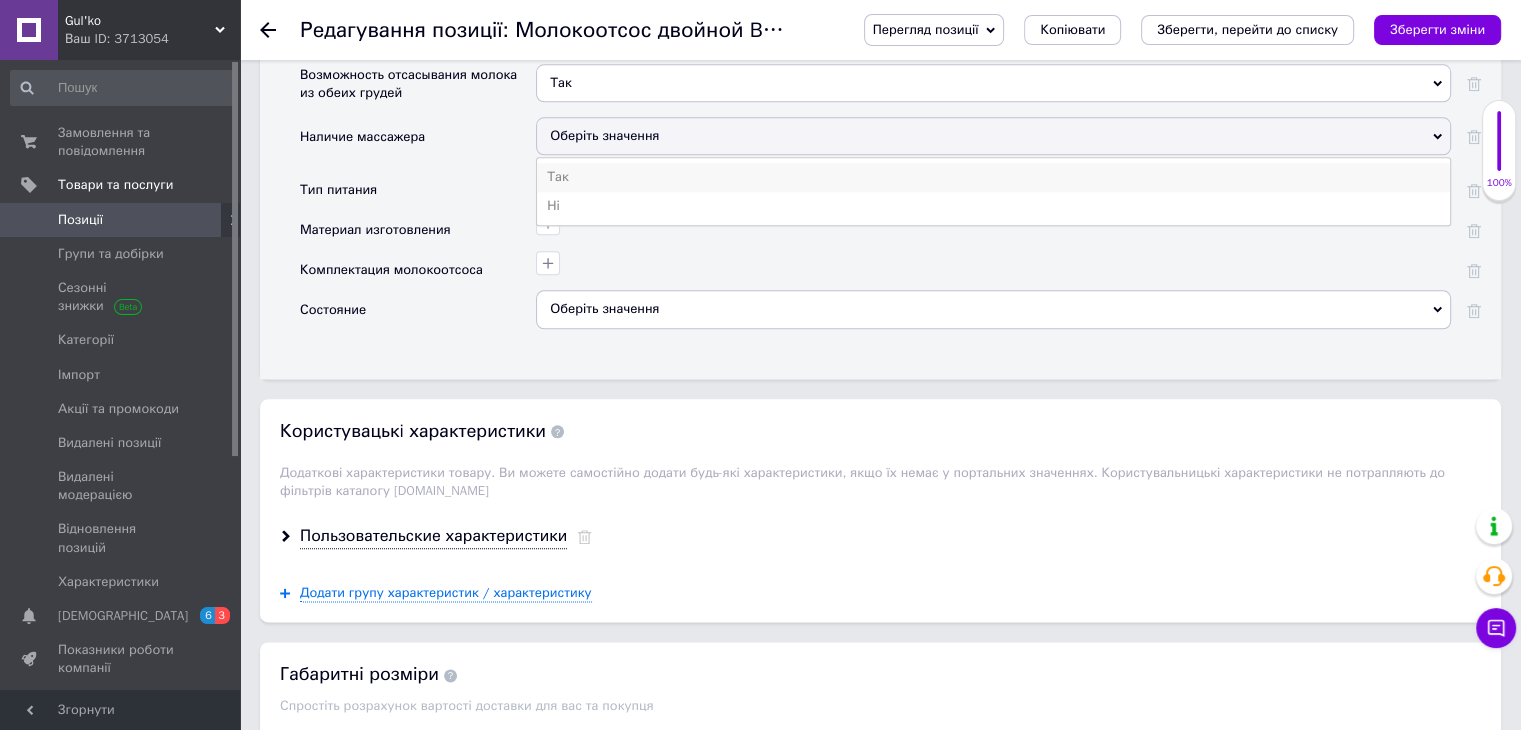 click on "Так" at bounding box center [993, 177] 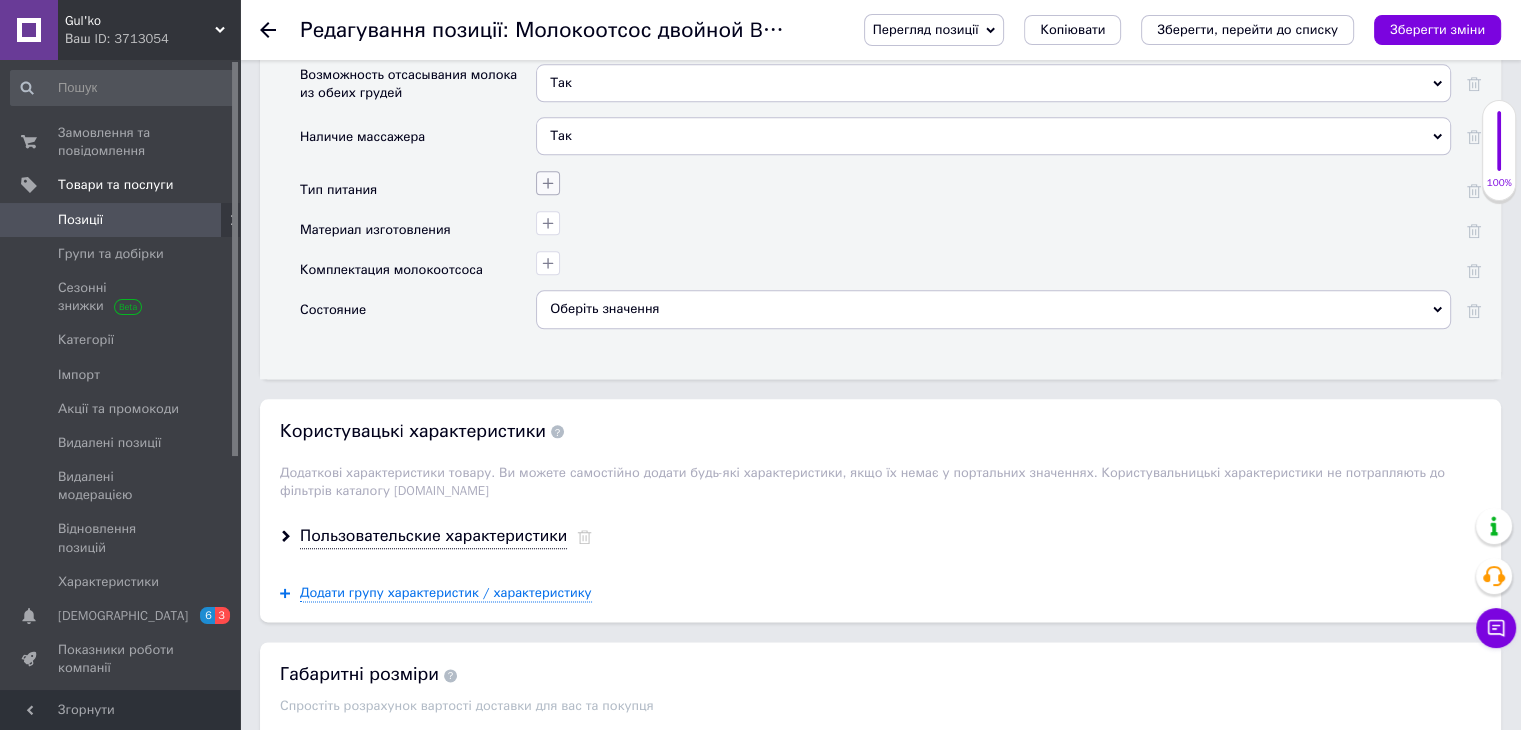 click at bounding box center (548, 183) 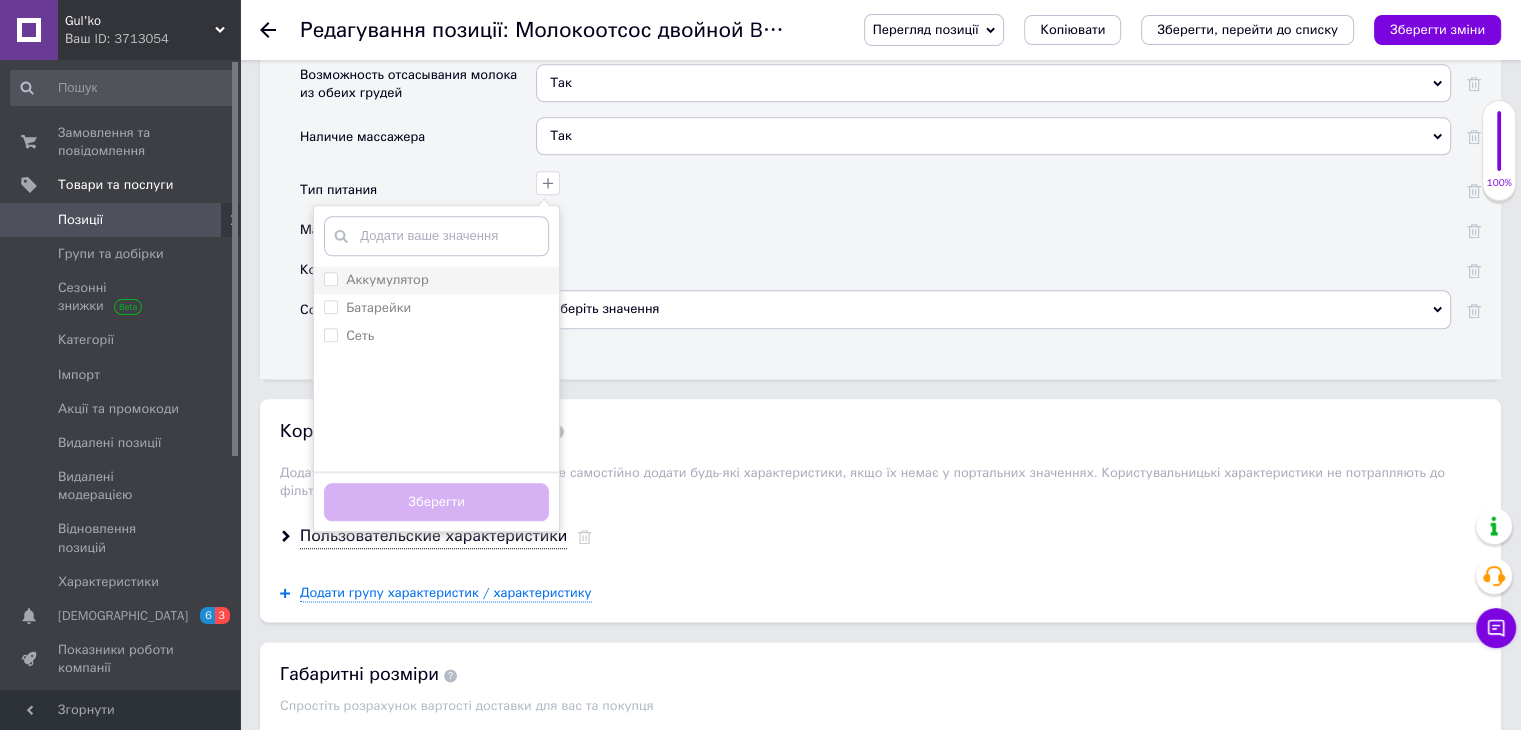 click on "Аккумулятор" at bounding box center (387, 279) 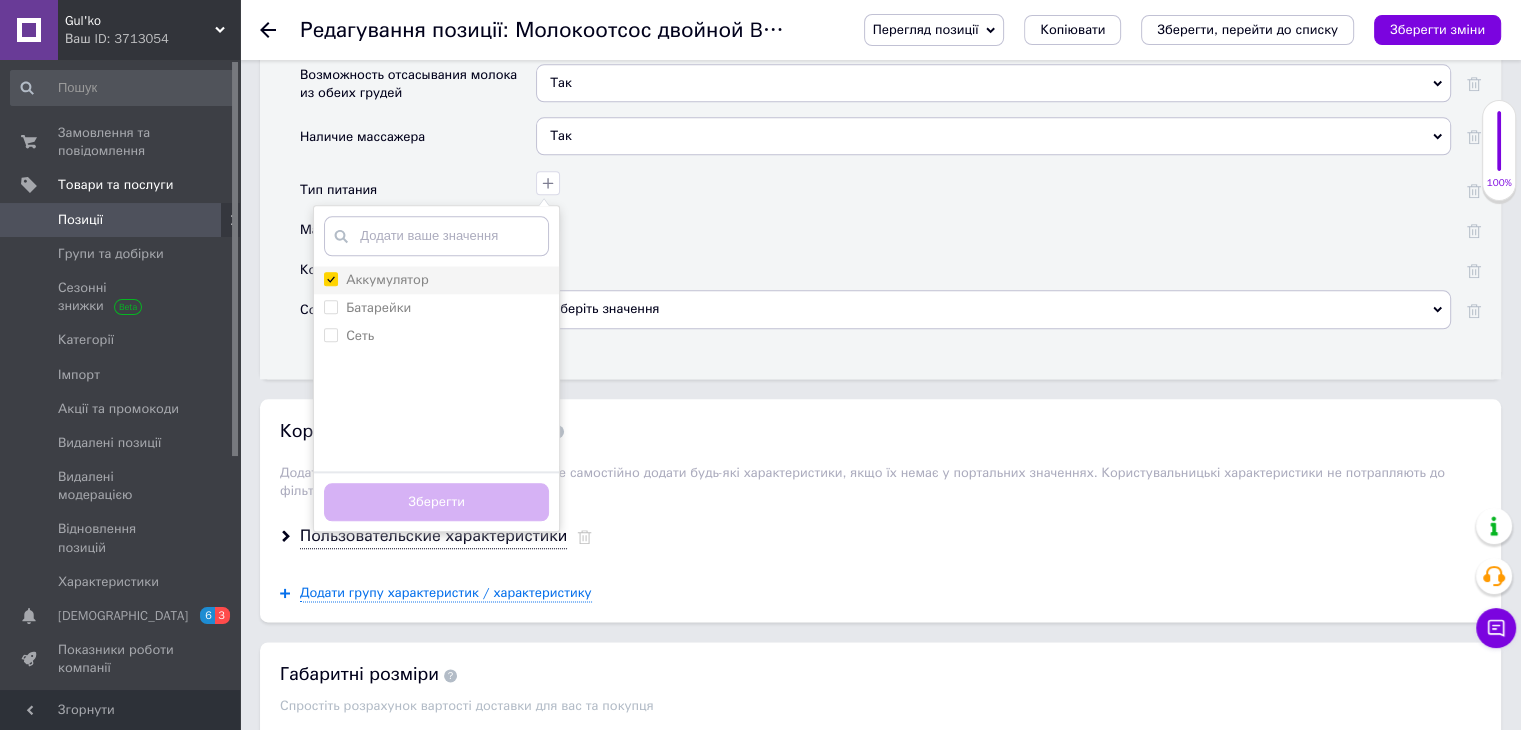 checkbox on "true" 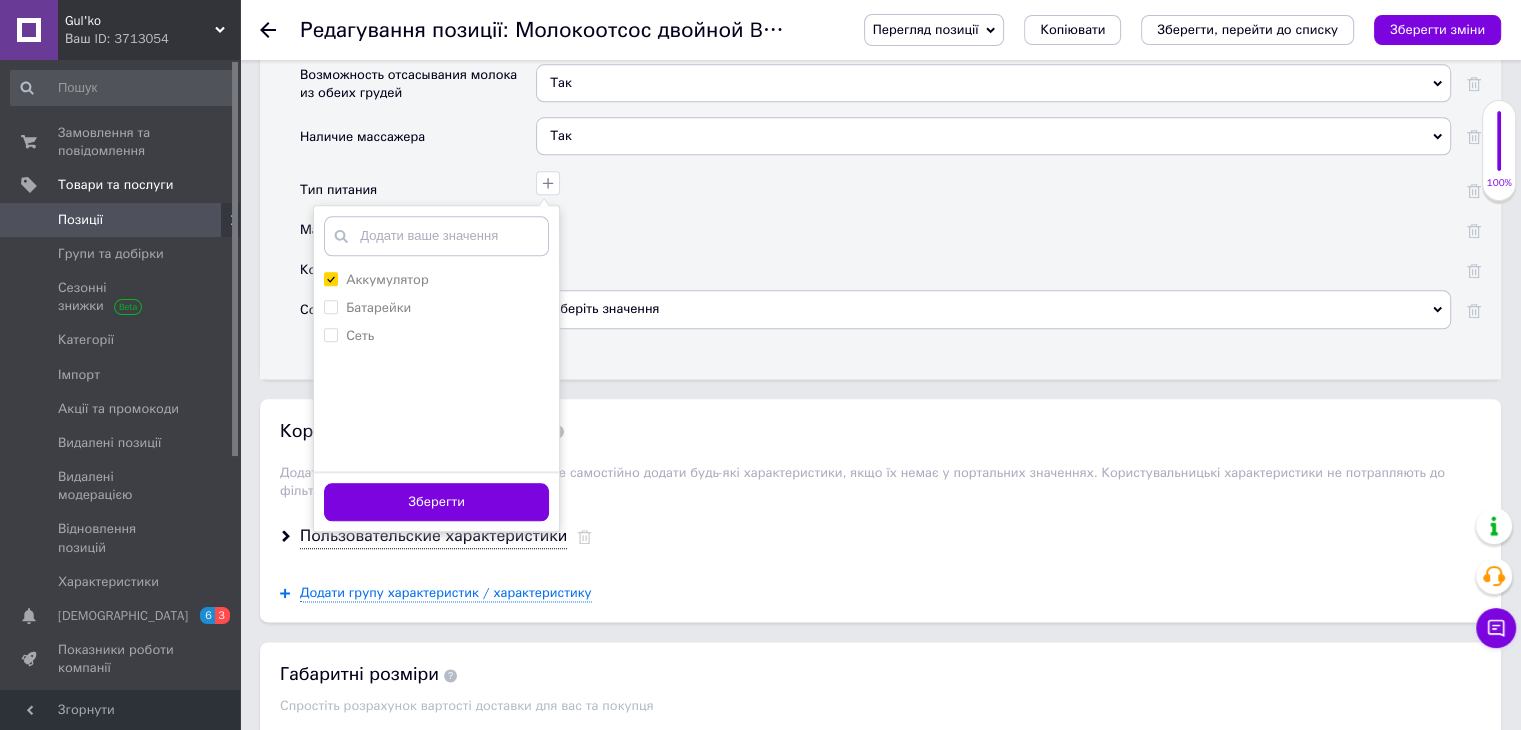 click on "Зберегти" at bounding box center [436, 502] 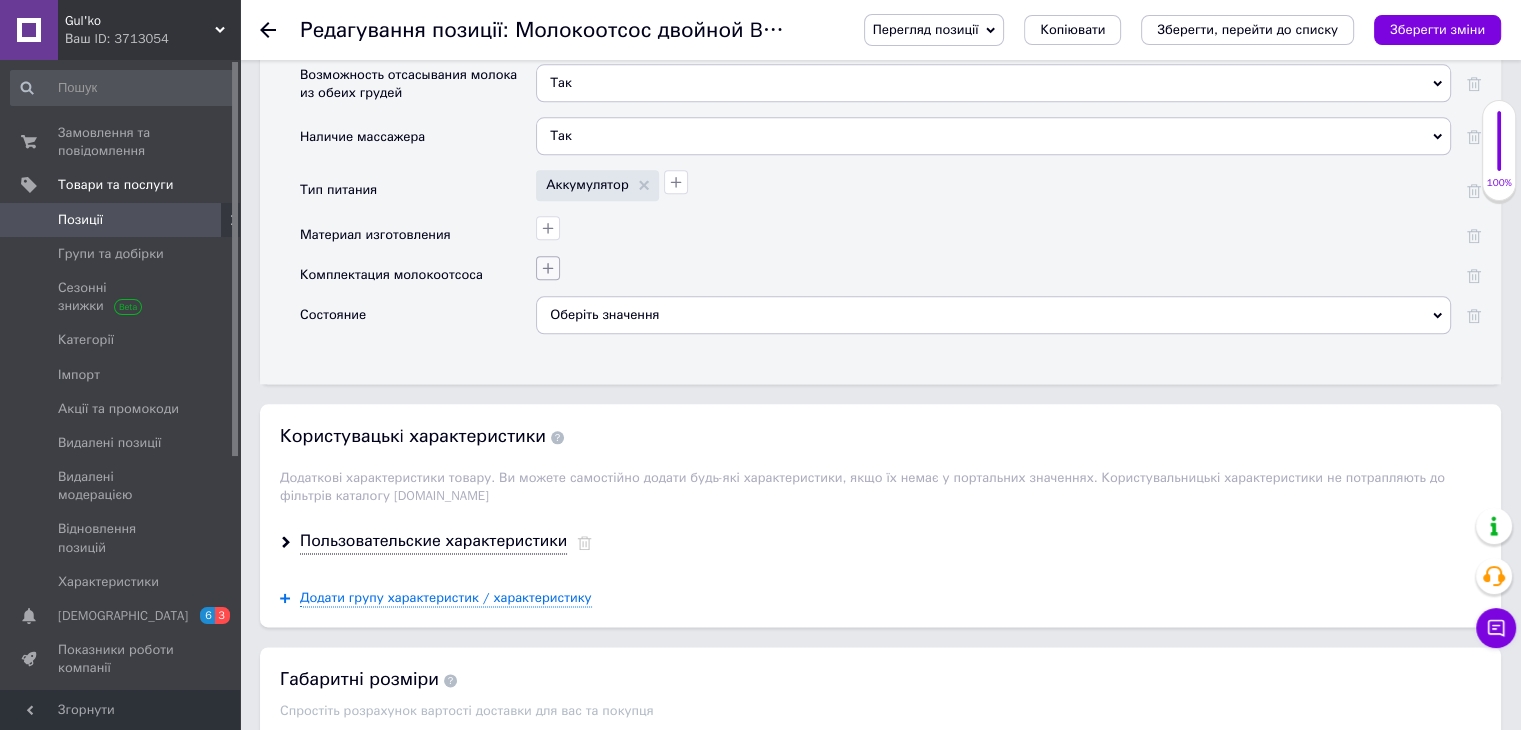 click 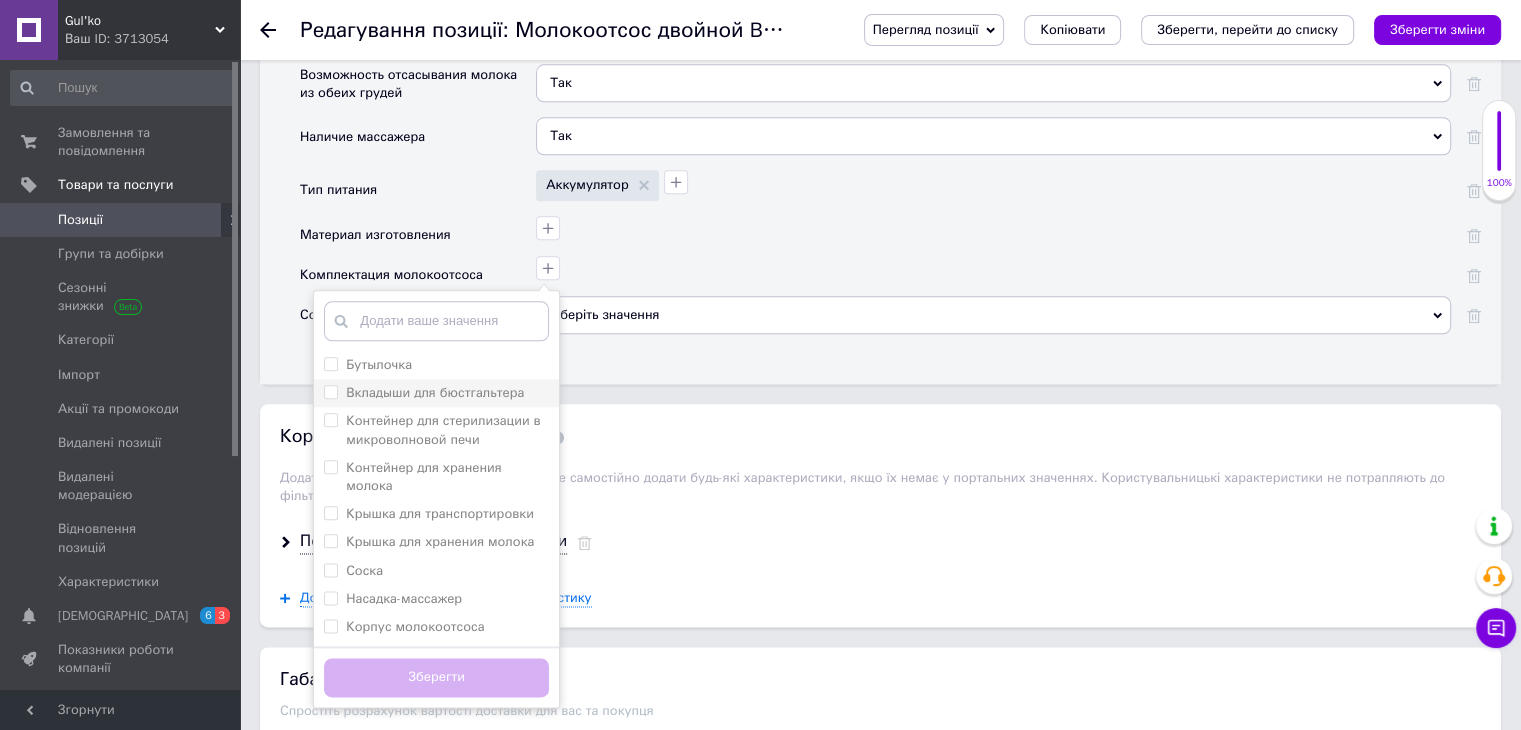 click on "Вкладыши для бюстгальтера" at bounding box center (435, 392) 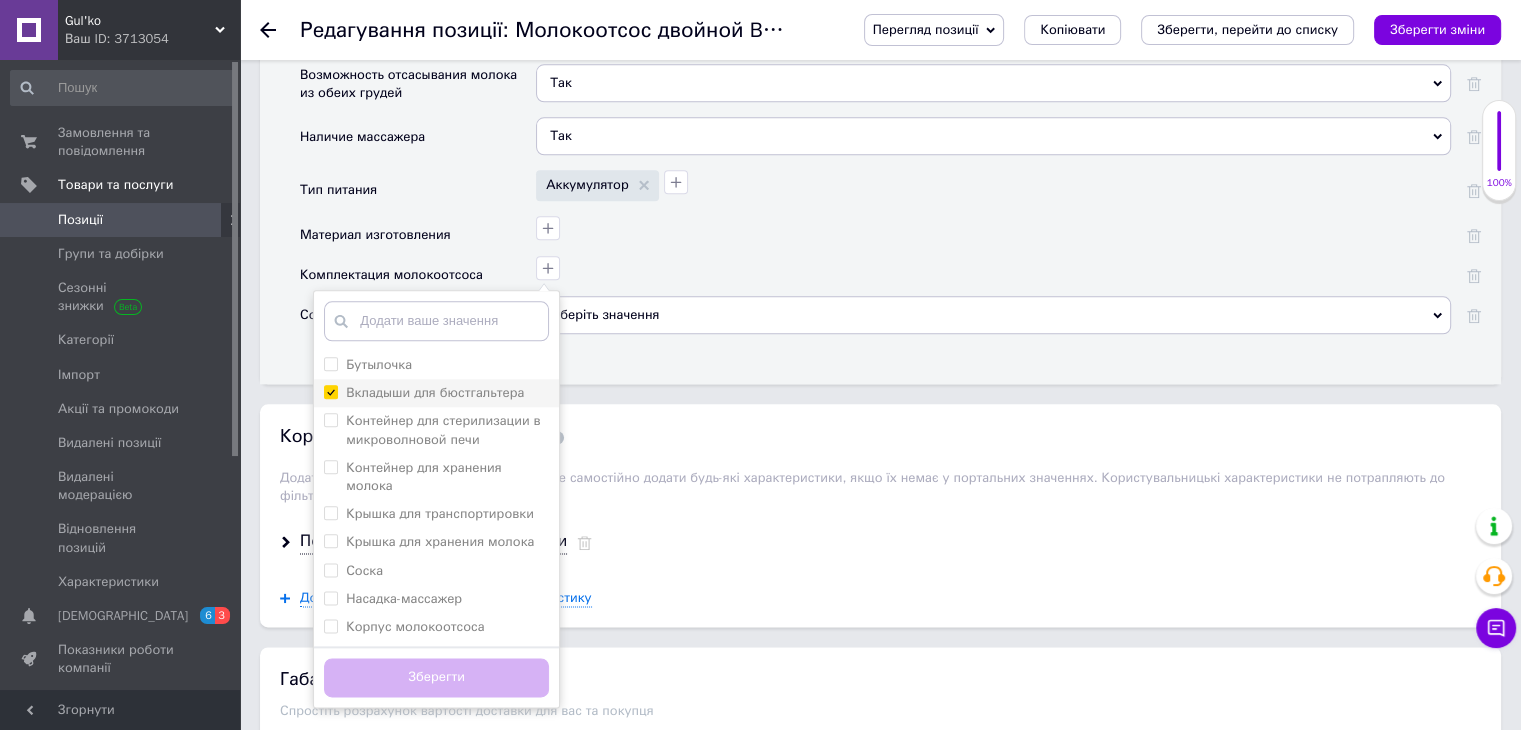 checkbox on "true" 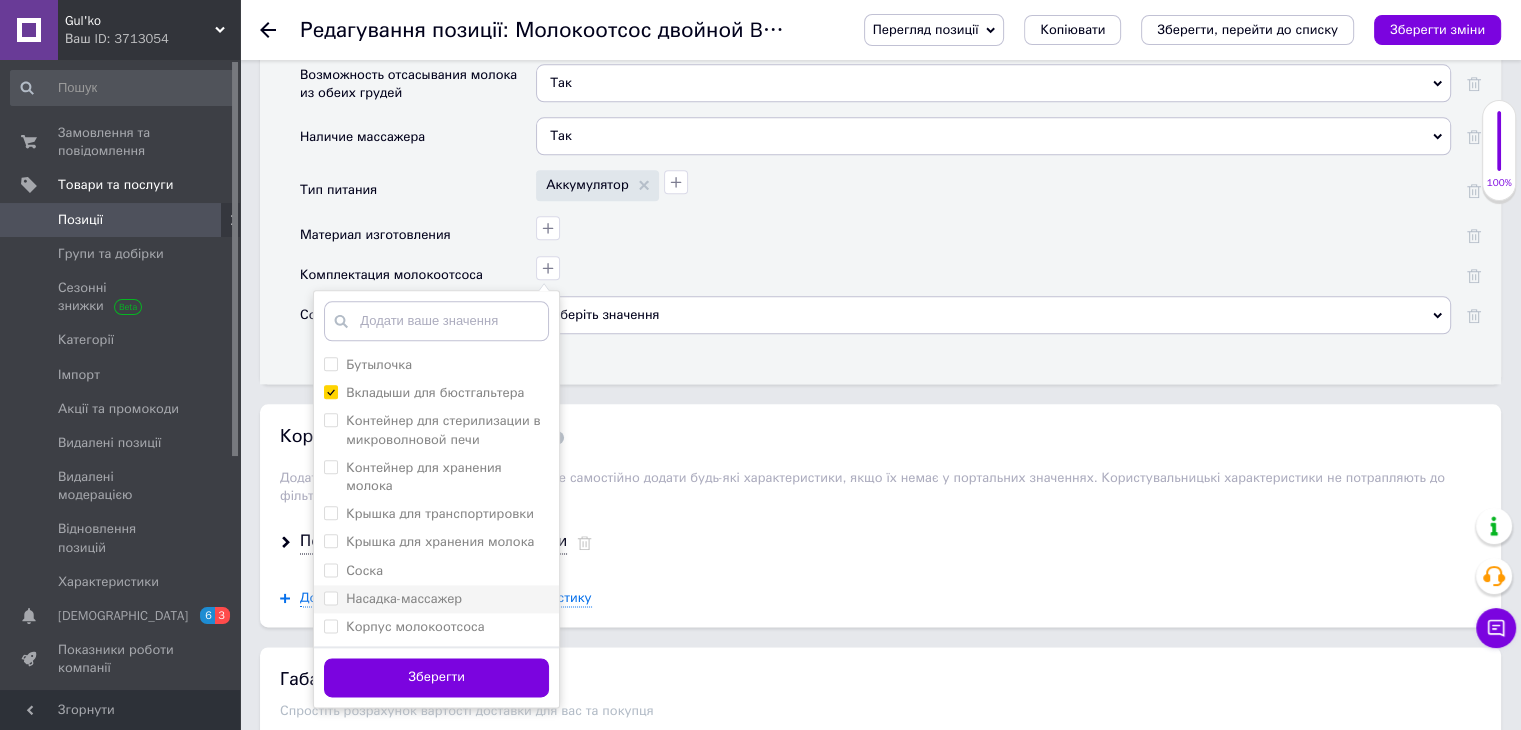 scroll, scrollTop: 2400, scrollLeft: 0, axis: vertical 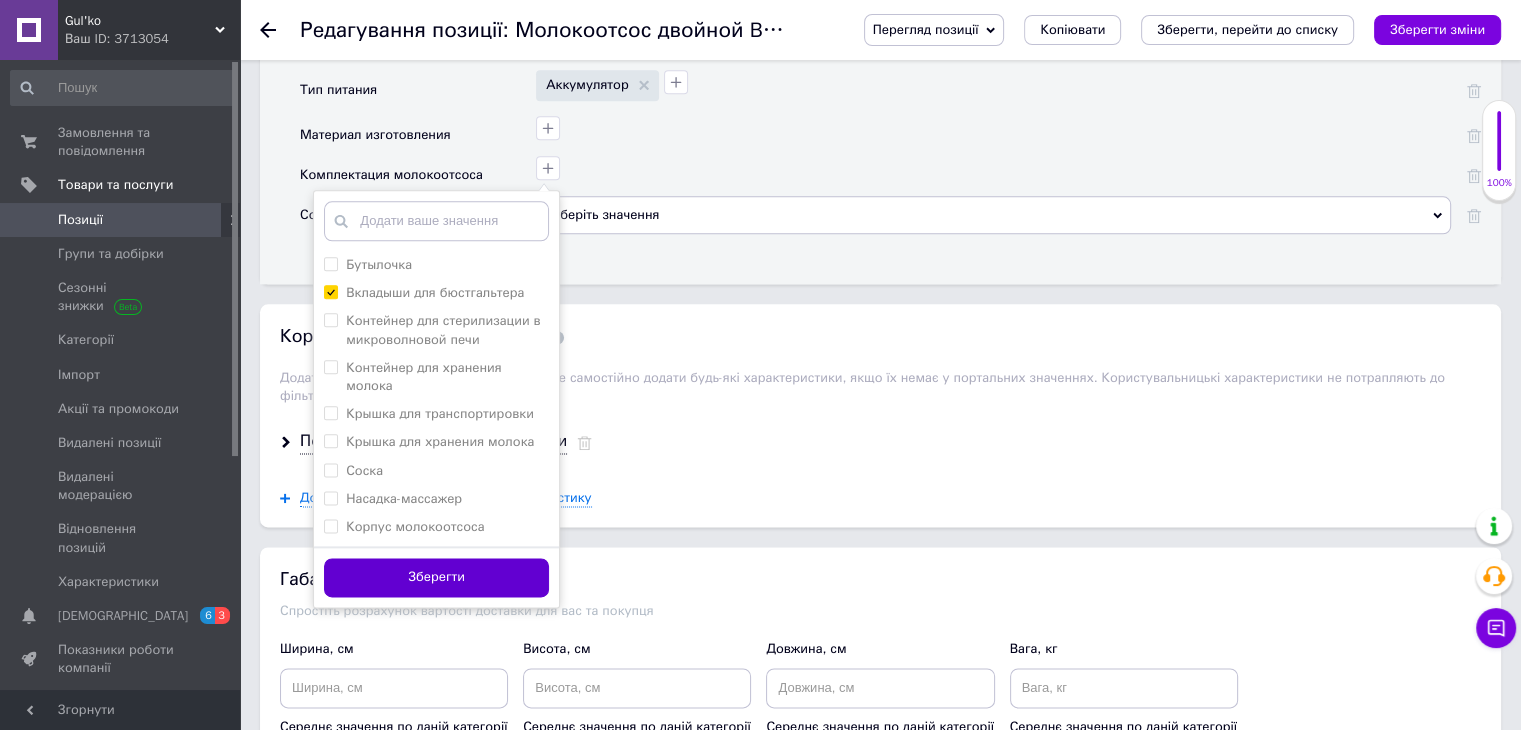 click on "Зберегти" at bounding box center (436, 577) 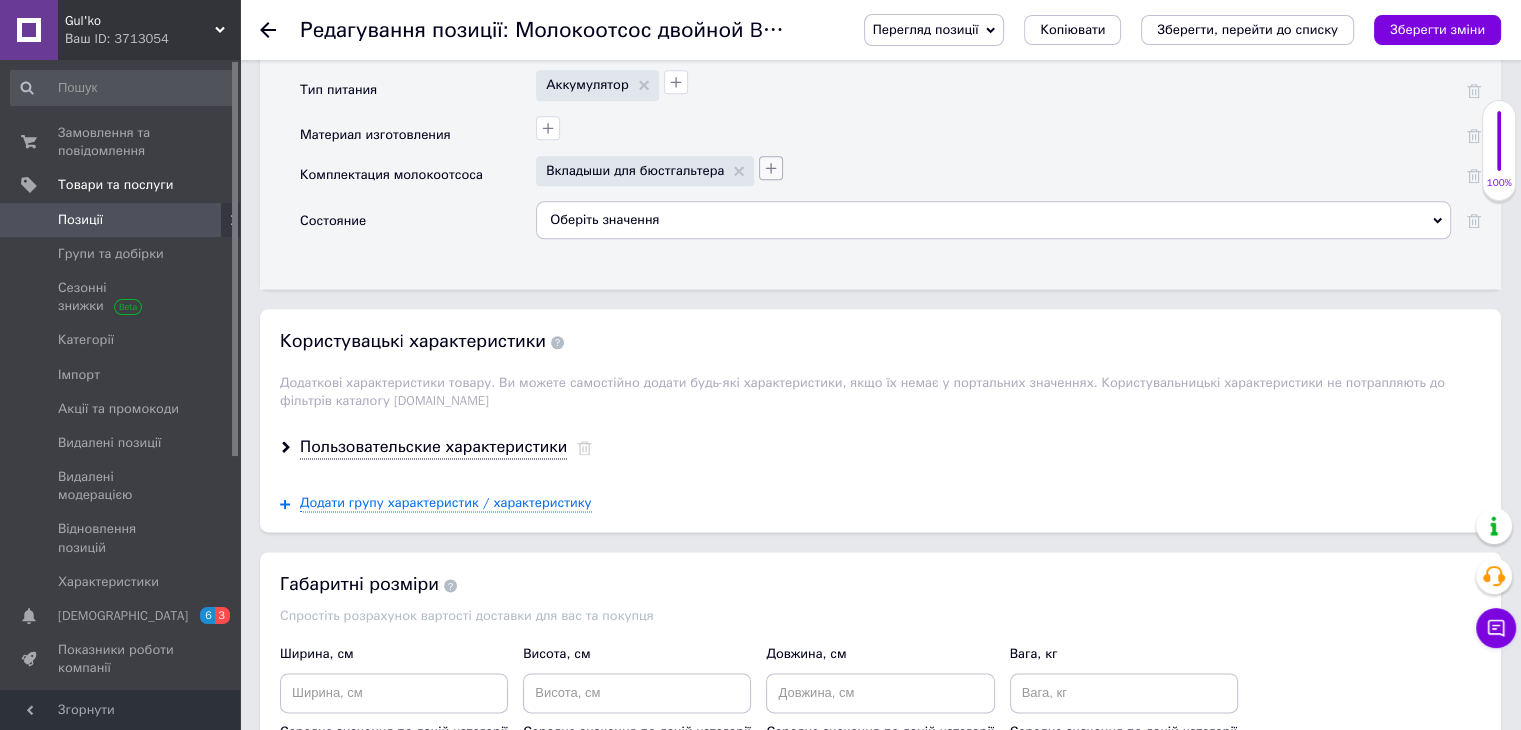 click 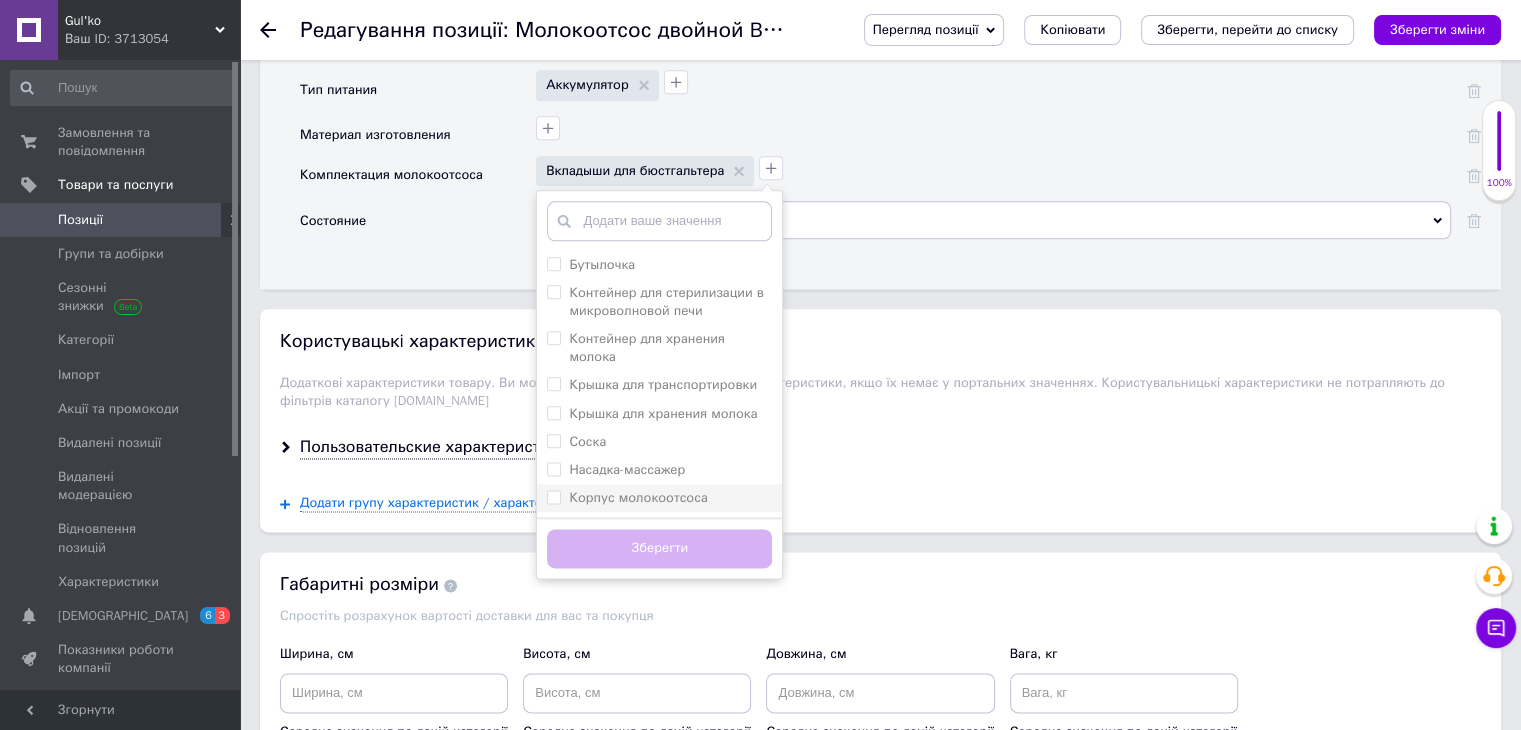 click on "Корпус молокоотсоса" at bounding box center [638, 497] 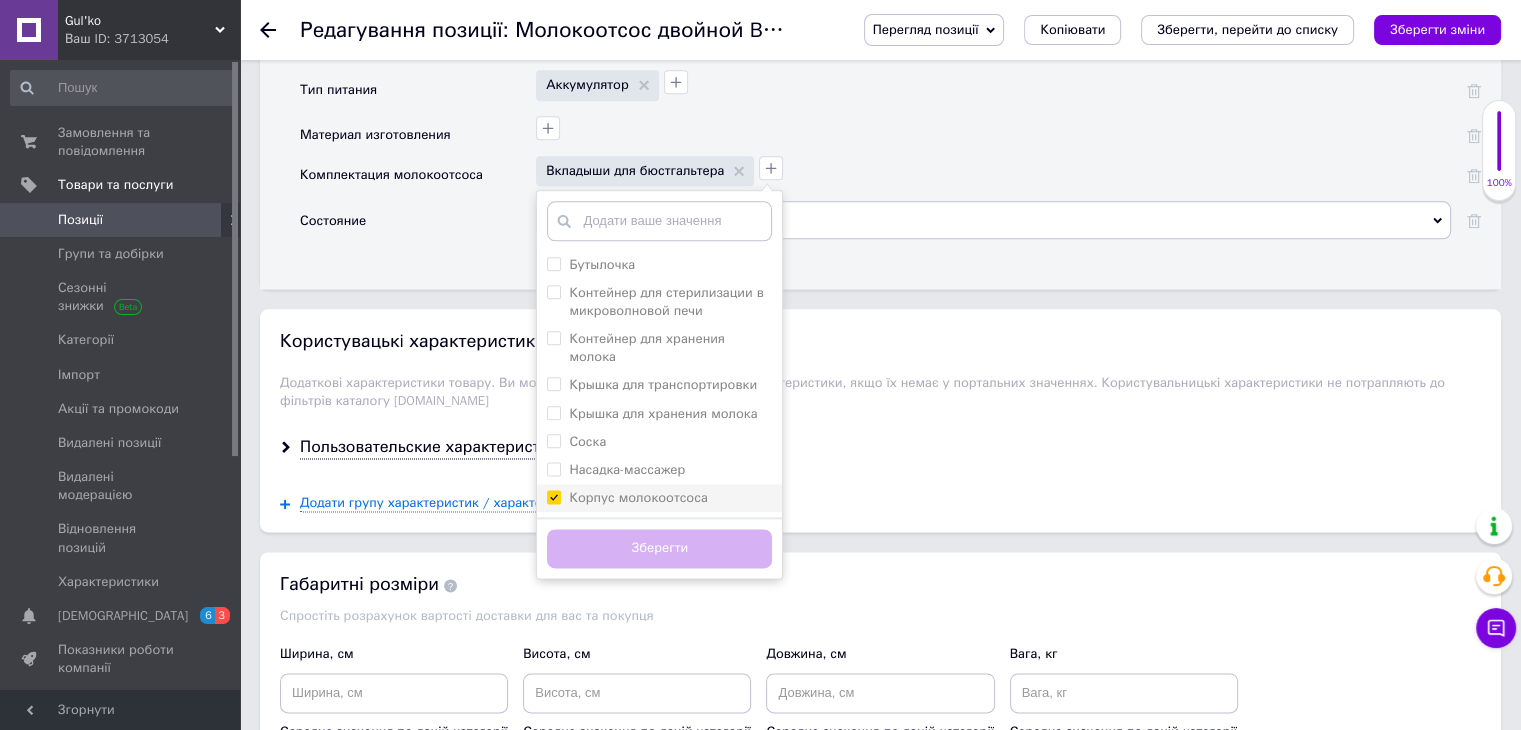 checkbox on "true" 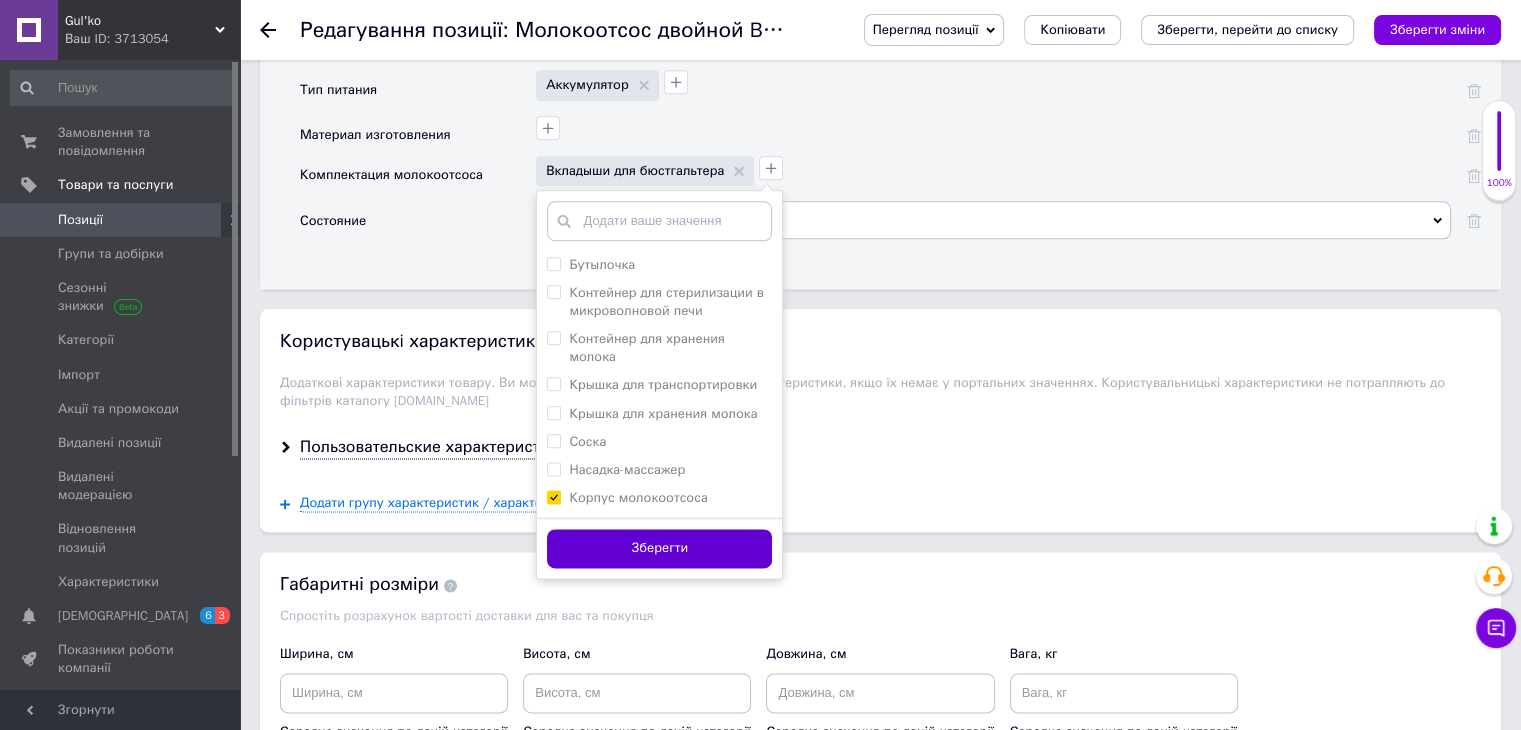 click on "Зберегти" at bounding box center (659, 548) 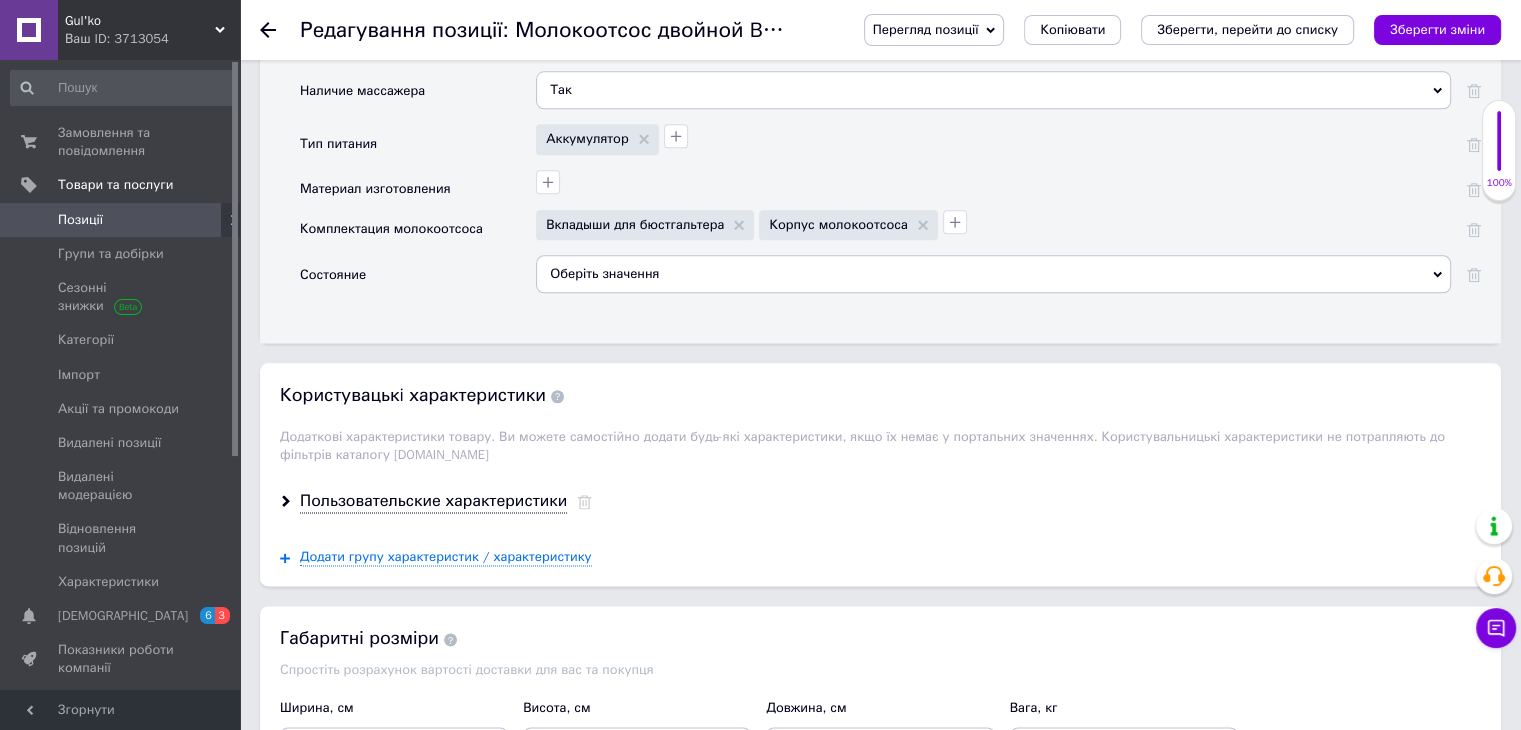 scroll, scrollTop: 2300, scrollLeft: 0, axis: vertical 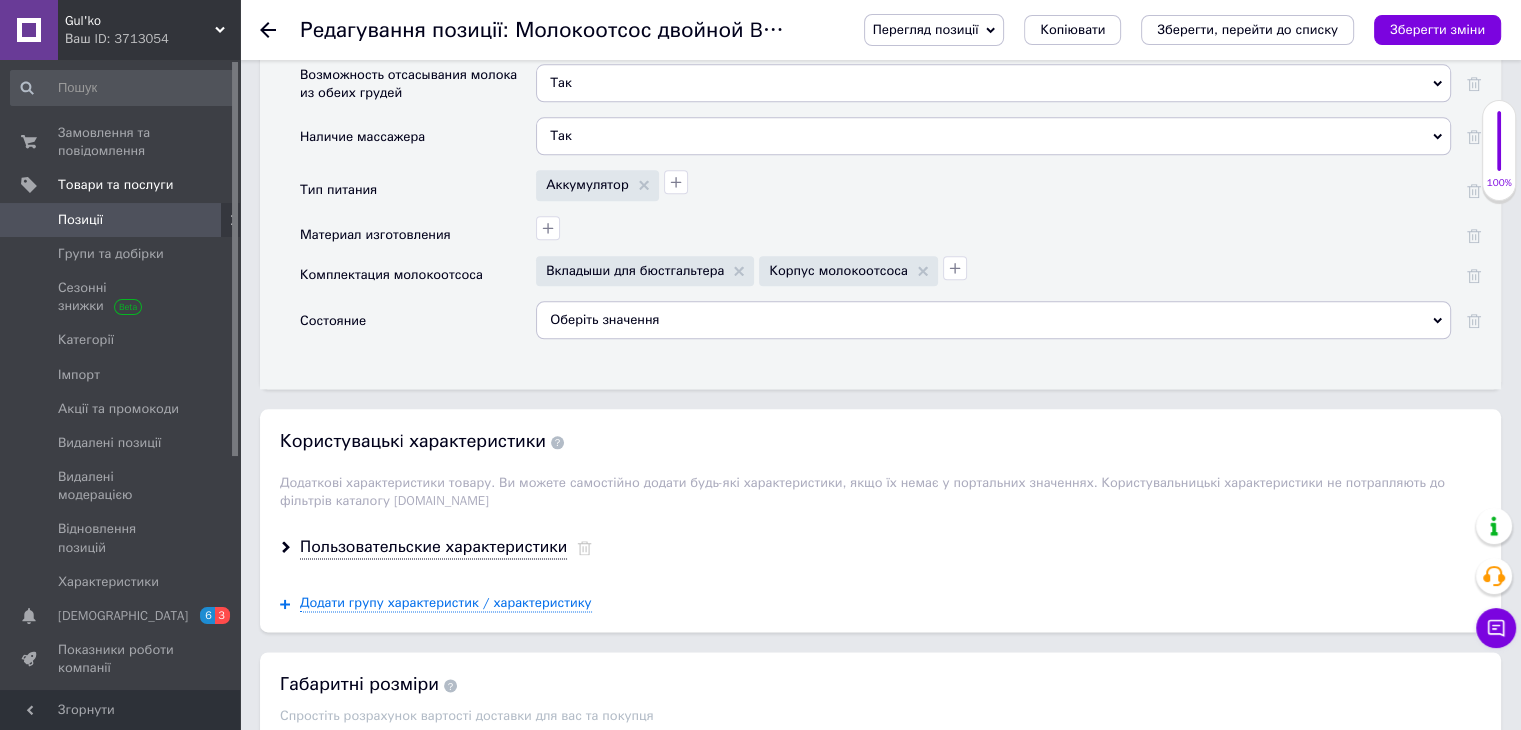 click on "Оберіть значення" at bounding box center (993, 320) 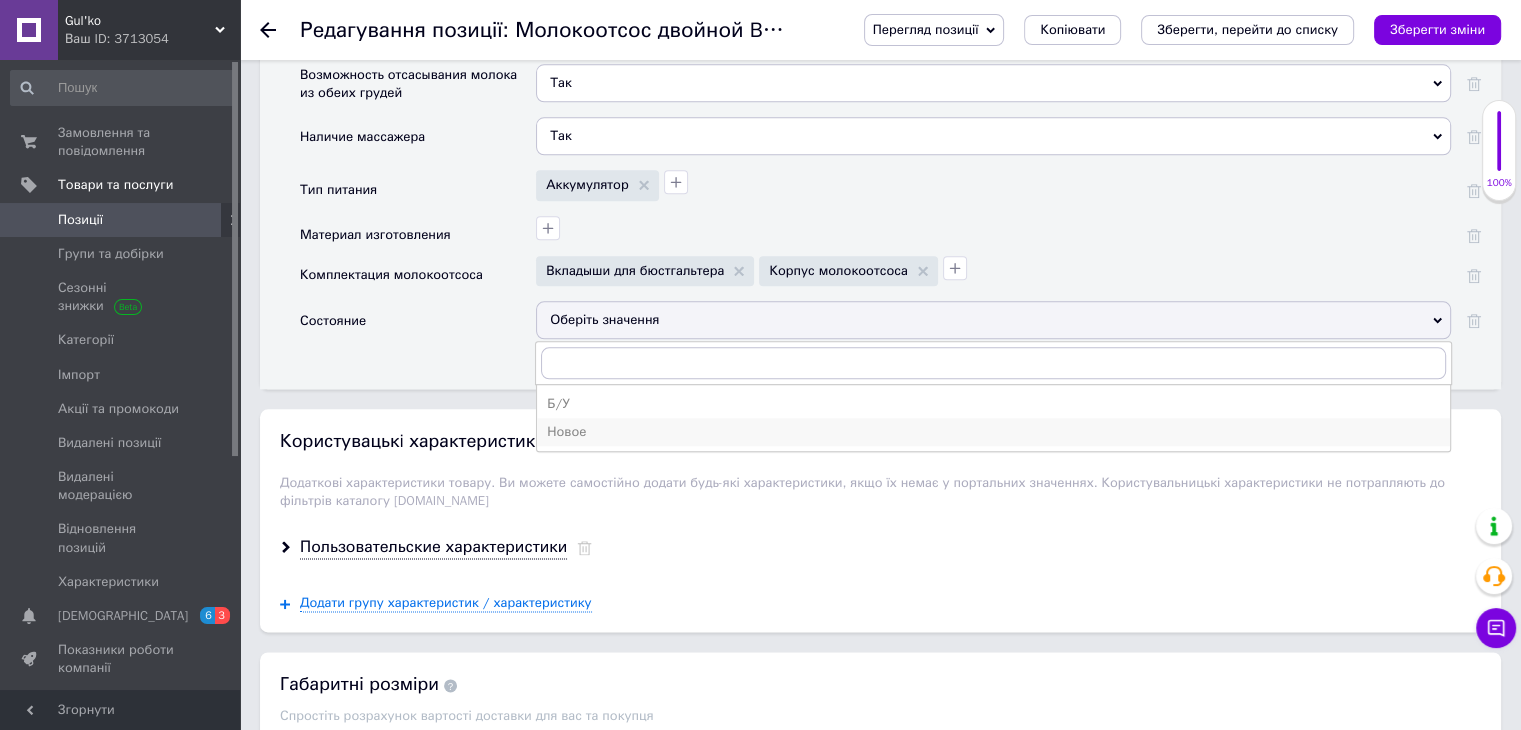 click on "Новое" at bounding box center (993, 432) 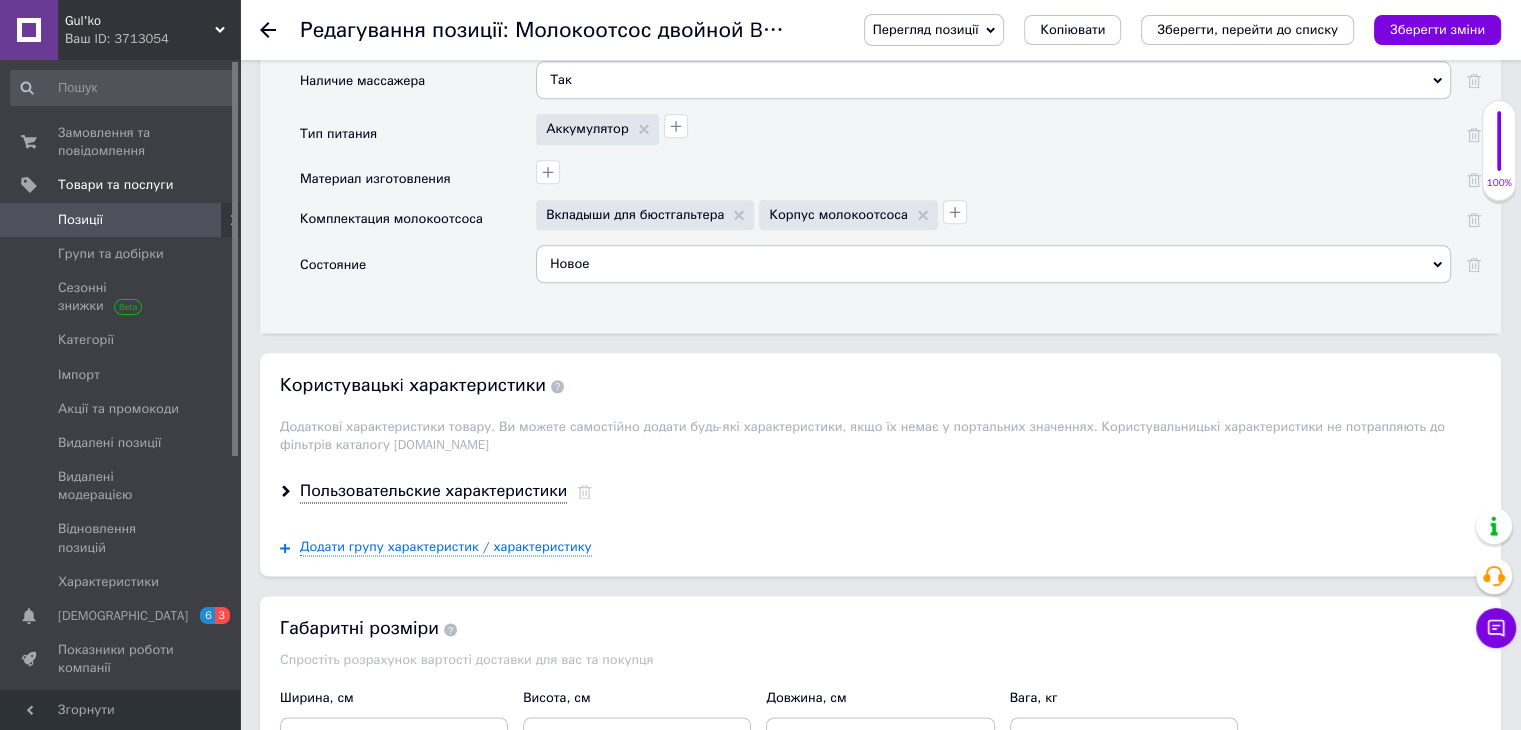 scroll, scrollTop: 2400, scrollLeft: 0, axis: vertical 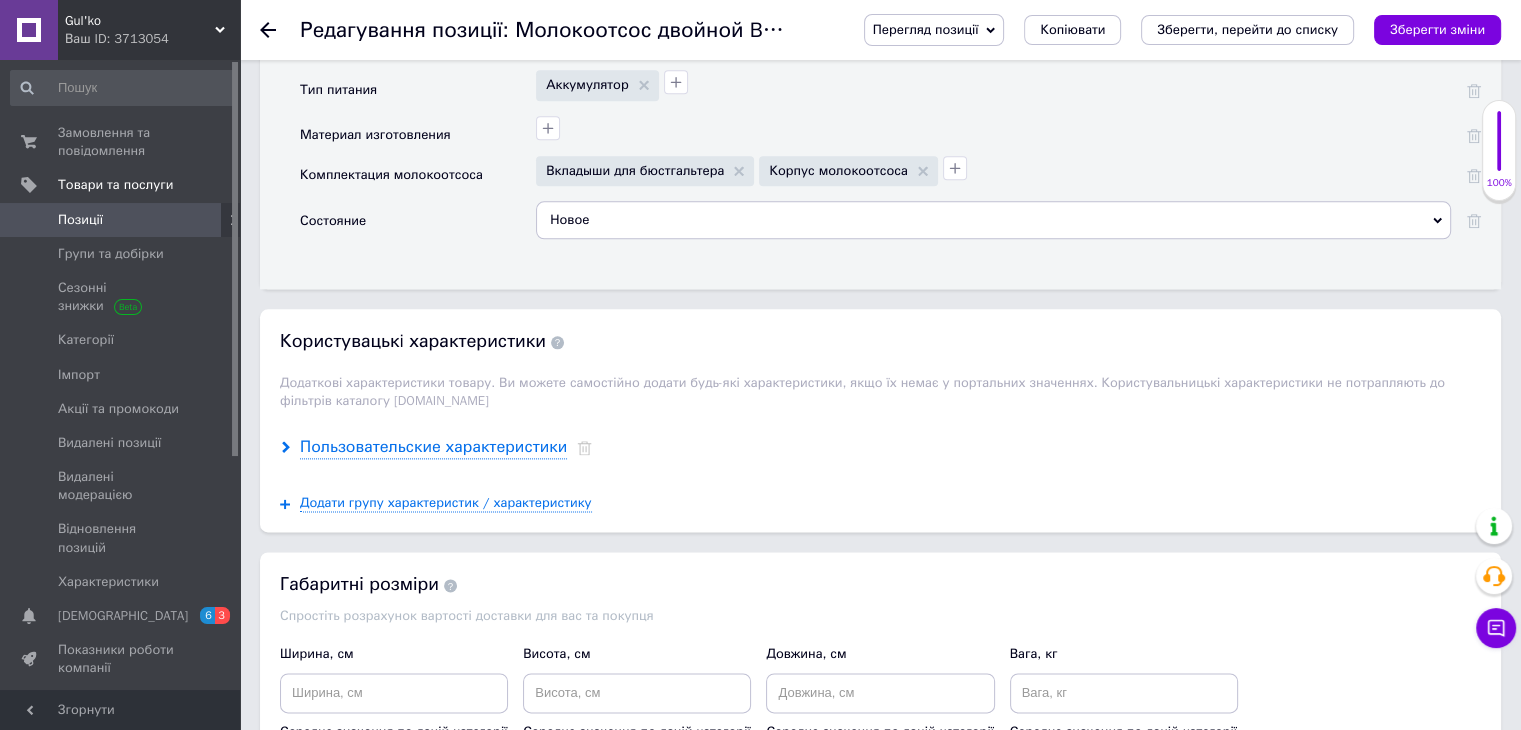 click on "Пользовательские характеристики" at bounding box center (433, 447) 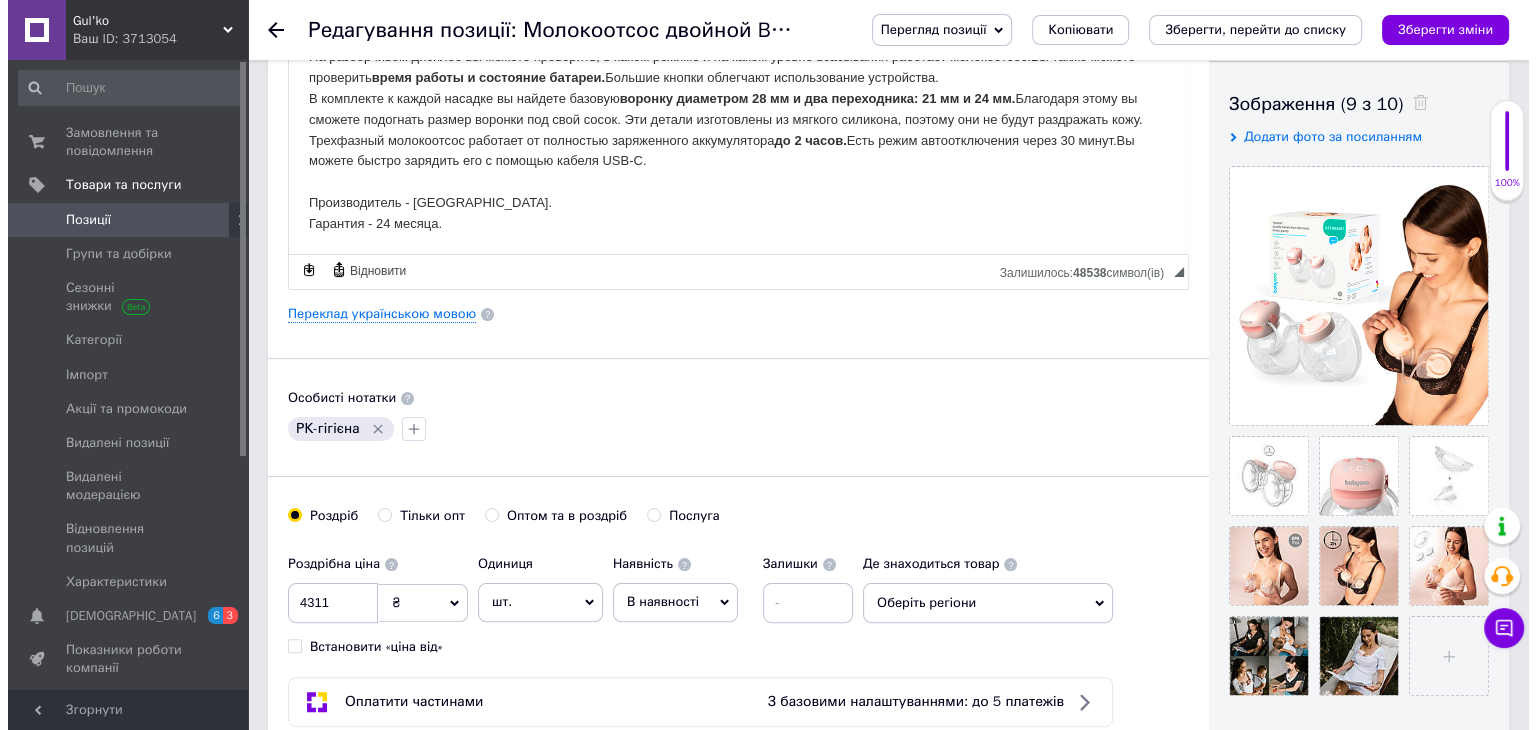 scroll, scrollTop: 300, scrollLeft: 0, axis: vertical 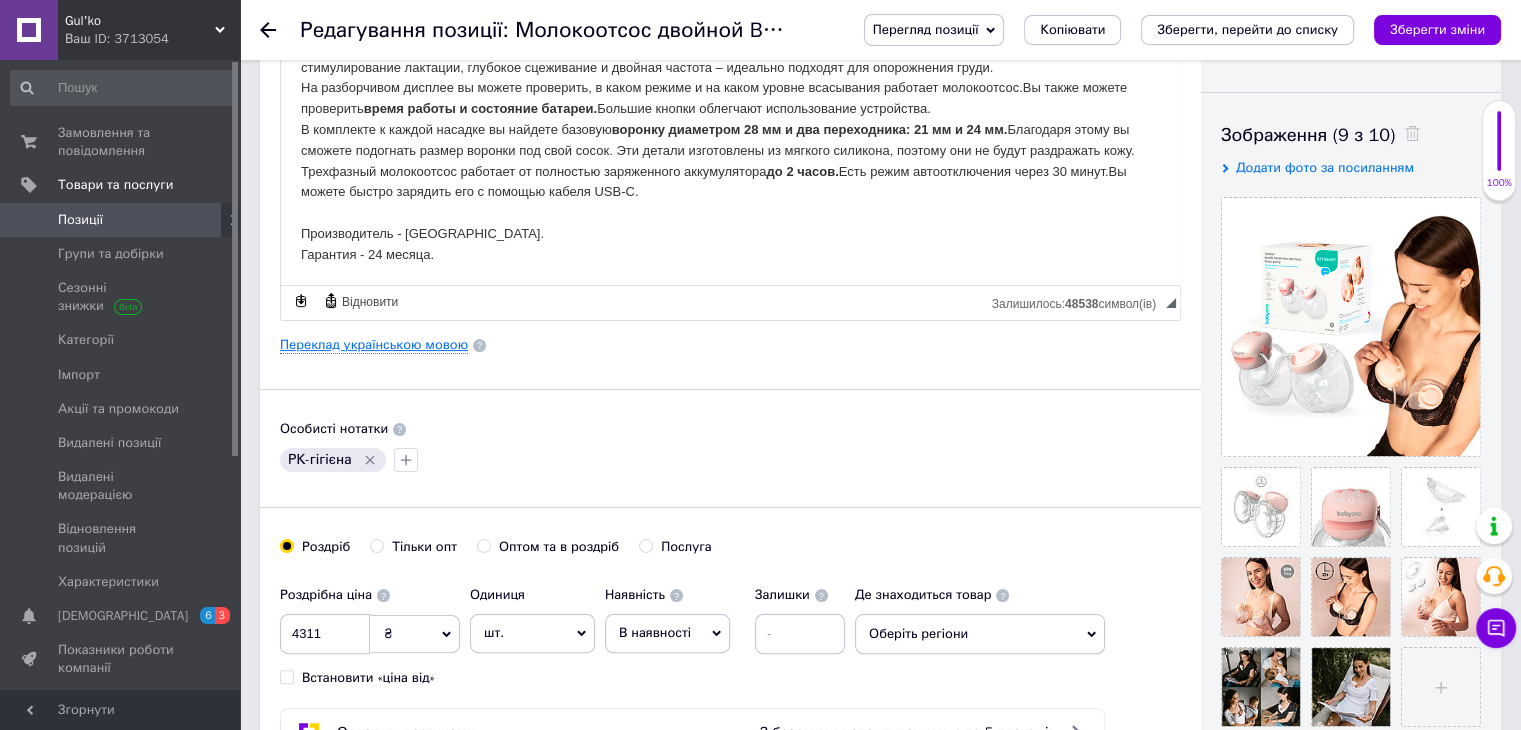 click on "Переклад українською мовою" at bounding box center (374, 345) 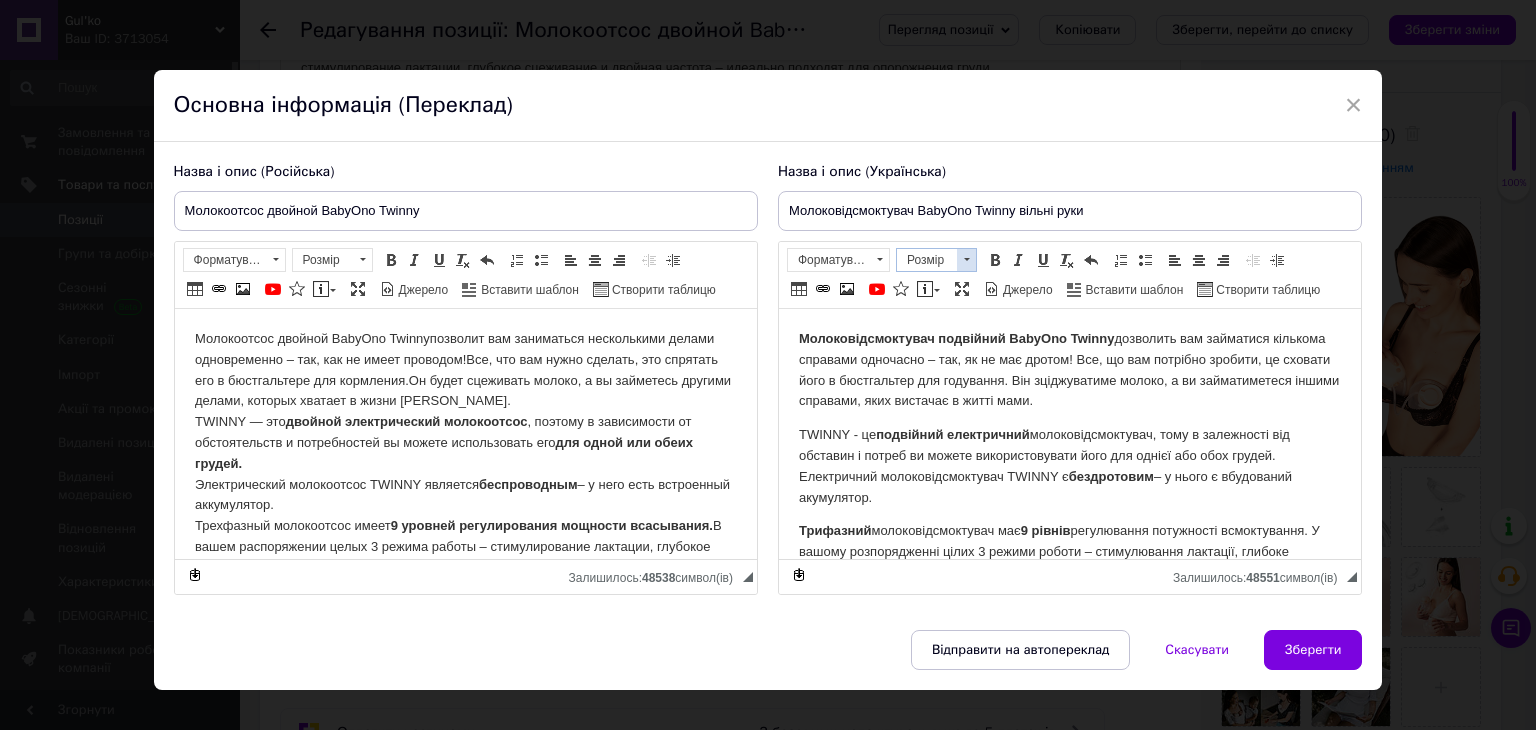 scroll, scrollTop: 0, scrollLeft: 0, axis: both 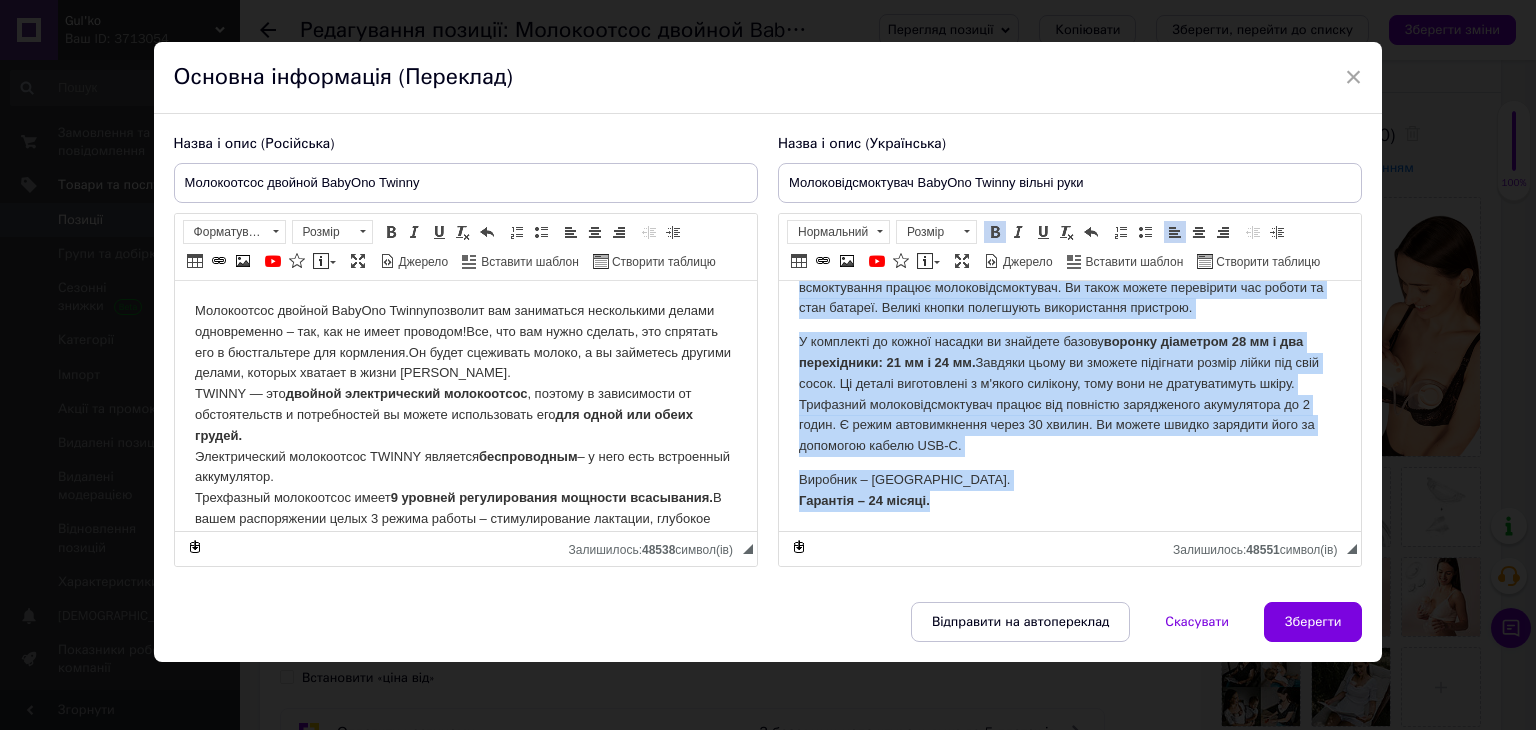 drag, startPoint x: 795, startPoint y: 308, endPoint x: 1028, endPoint y: 502, distance: 303.19135 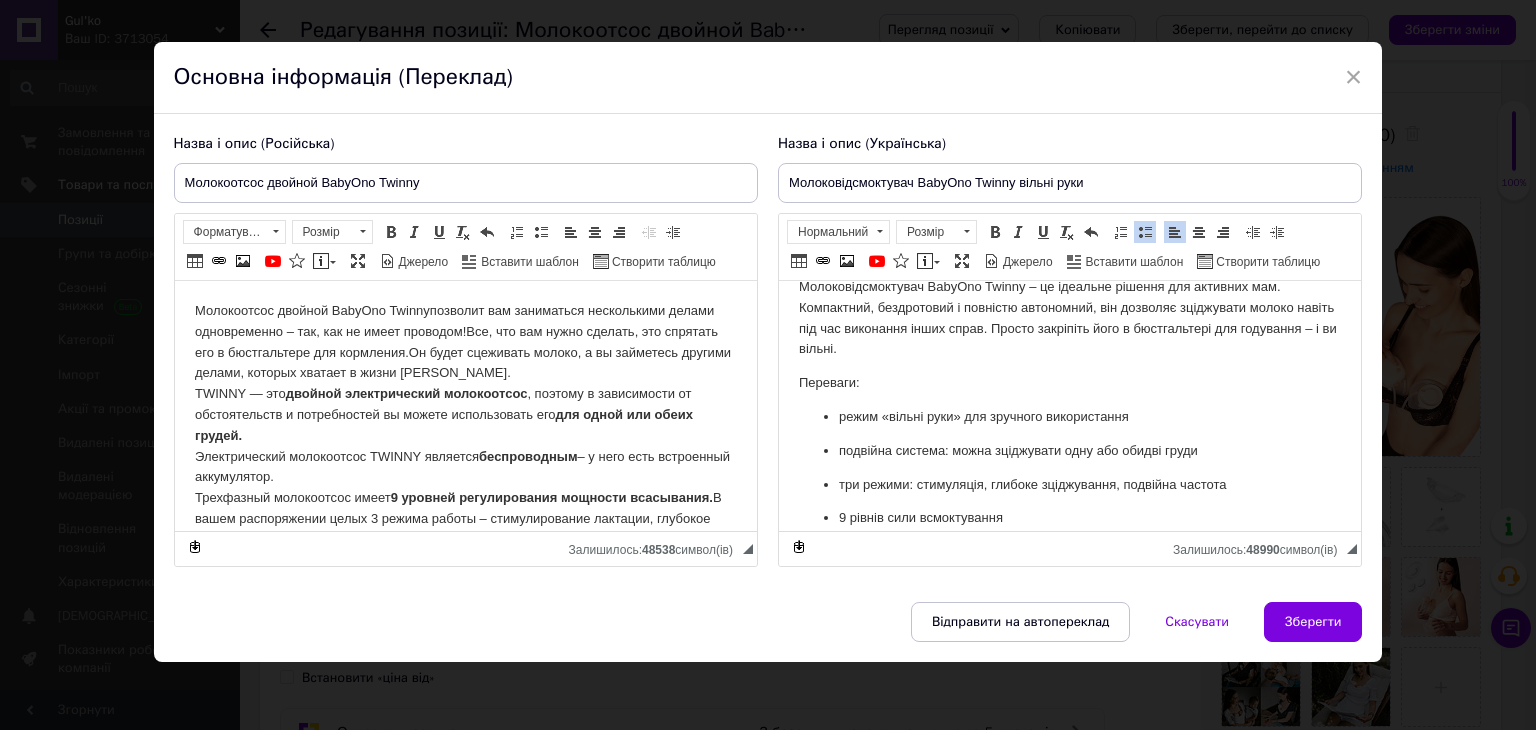 scroll, scrollTop: 0, scrollLeft: 0, axis: both 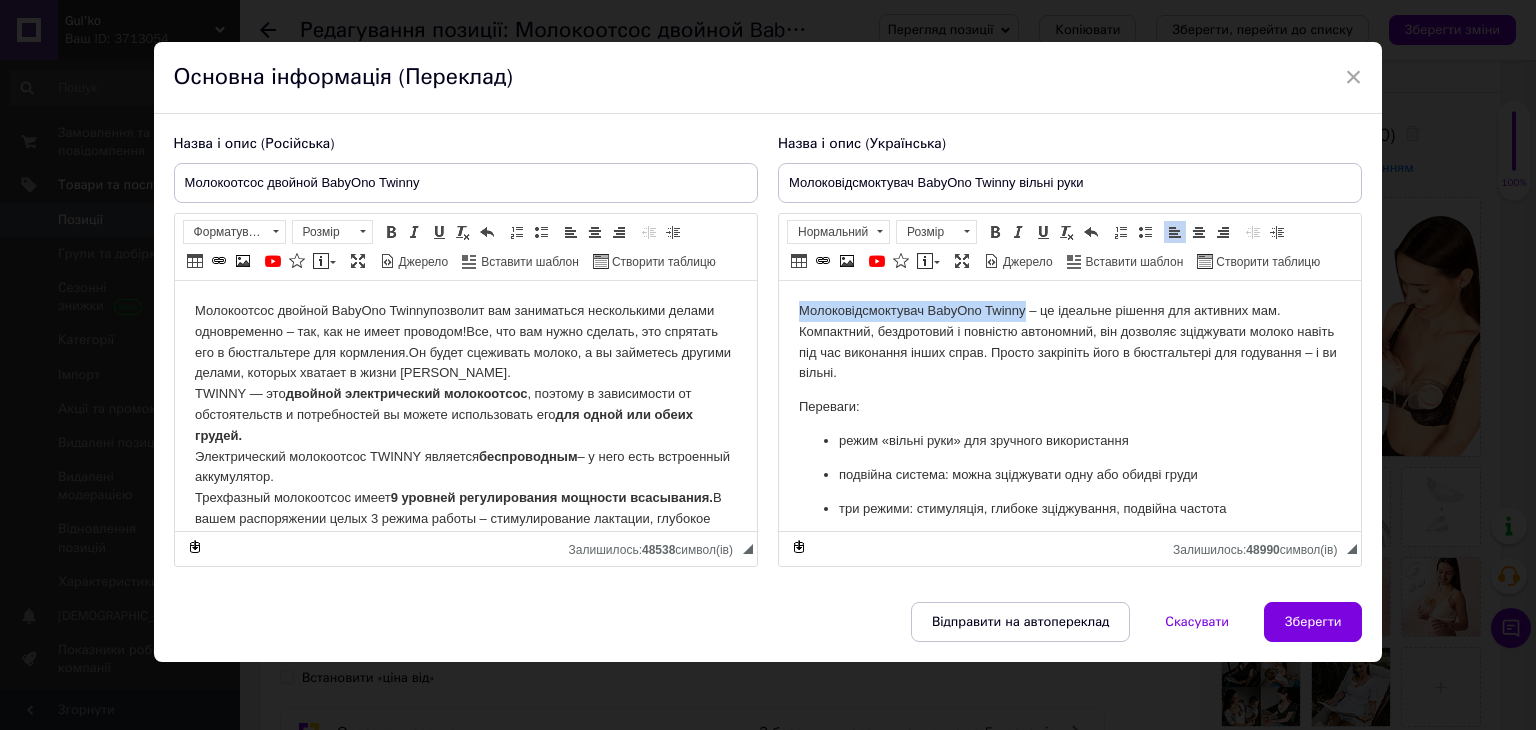 drag, startPoint x: 794, startPoint y: 310, endPoint x: 1025, endPoint y: 309, distance: 231.00217 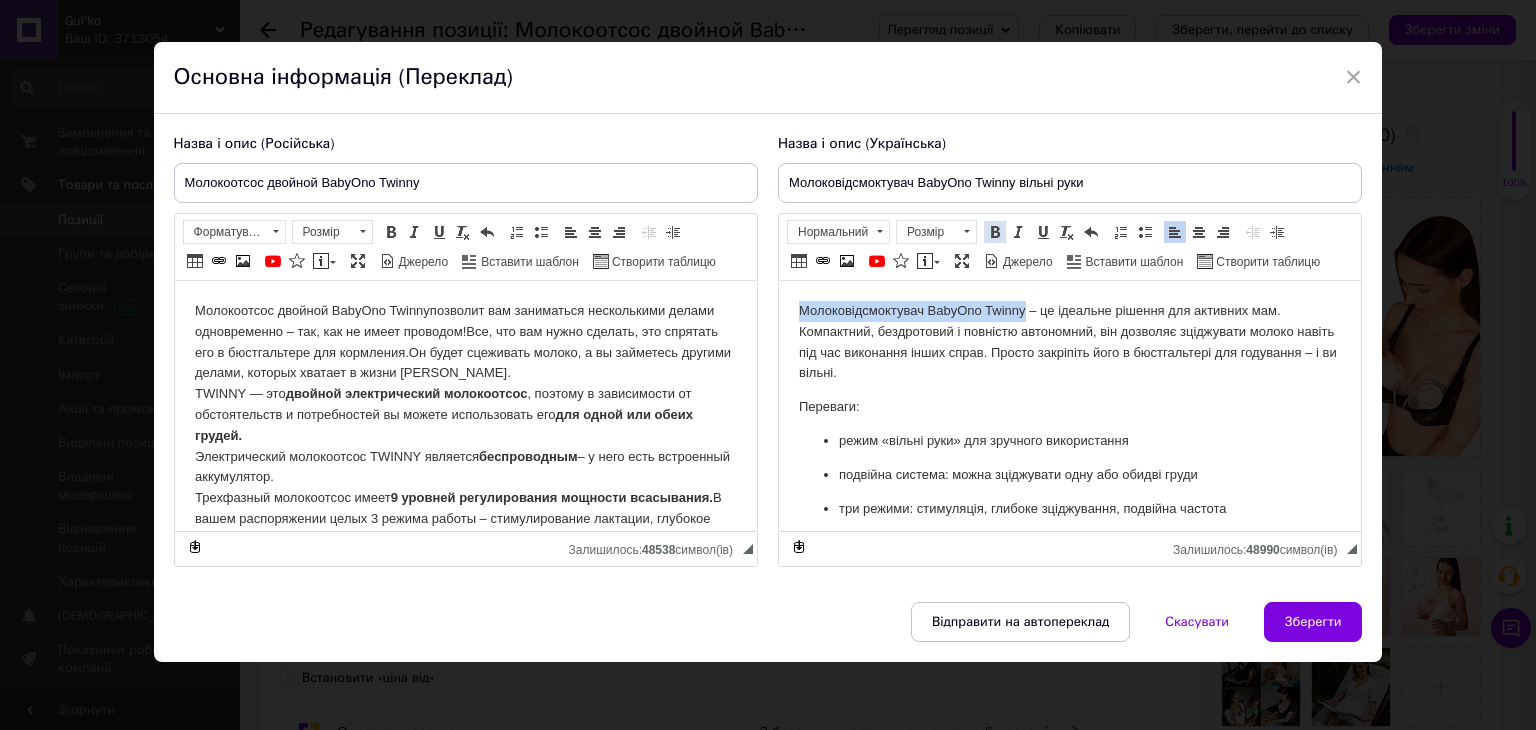 click at bounding box center (995, 232) 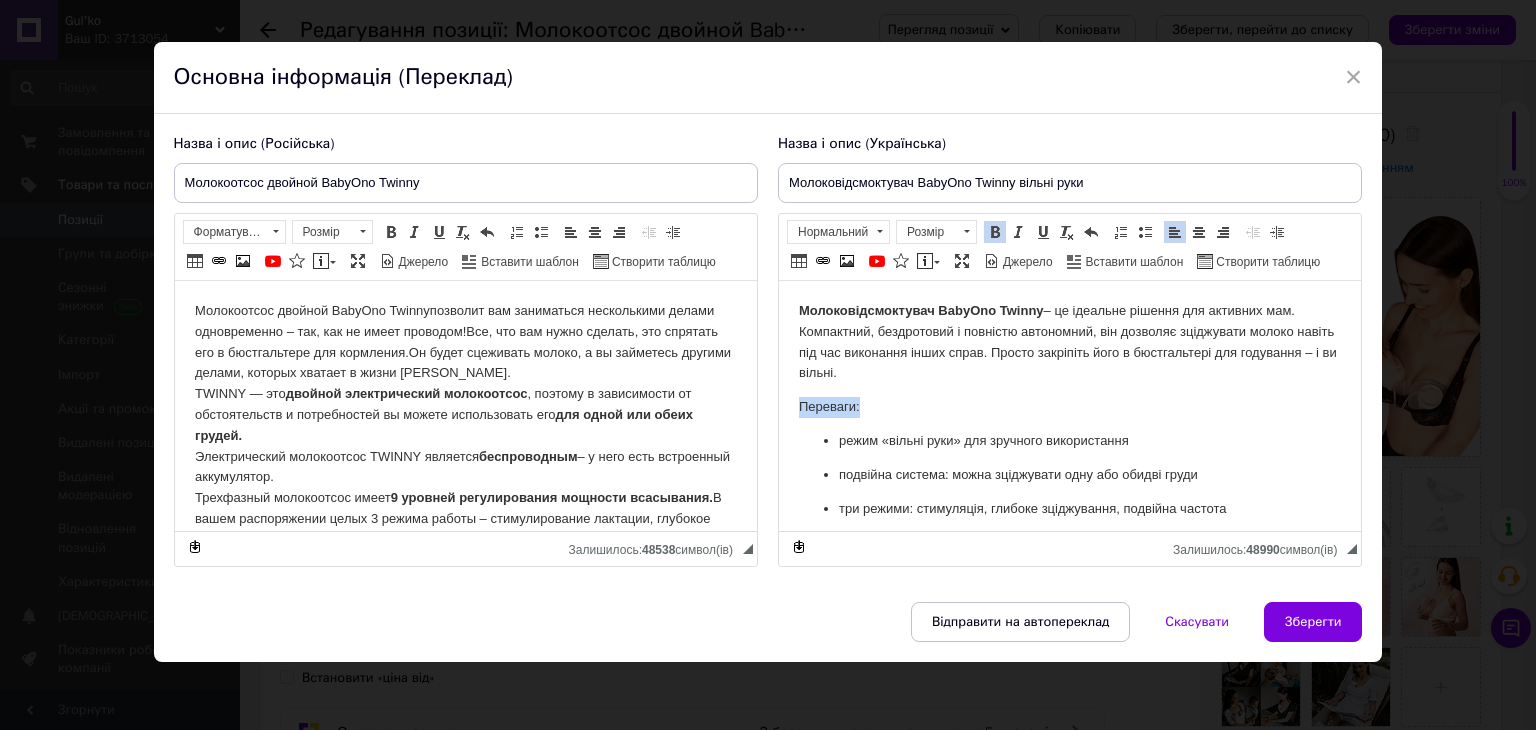 drag, startPoint x: 870, startPoint y: 408, endPoint x: 788, endPoint y: 408, distance: 82 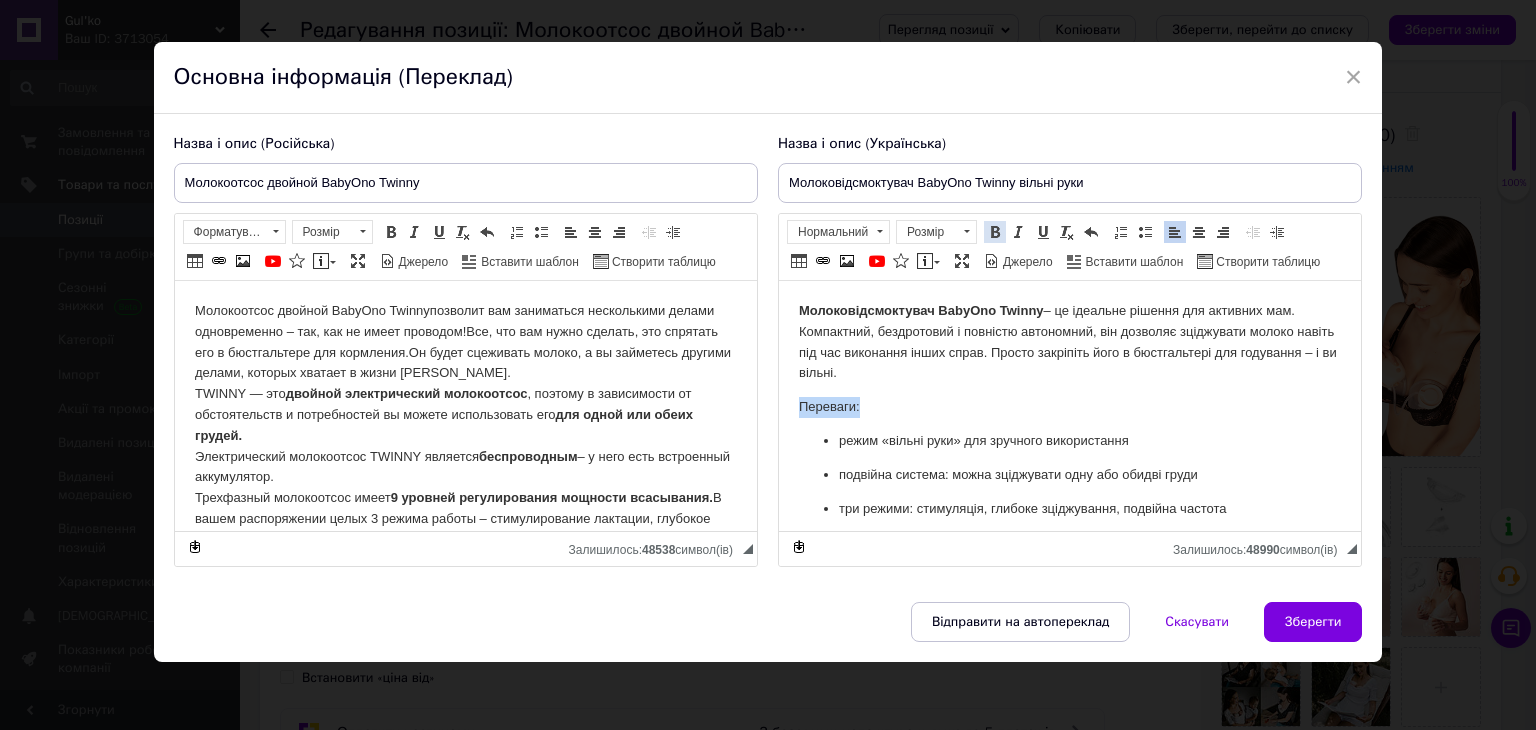 click at bounding box center (995, 232) 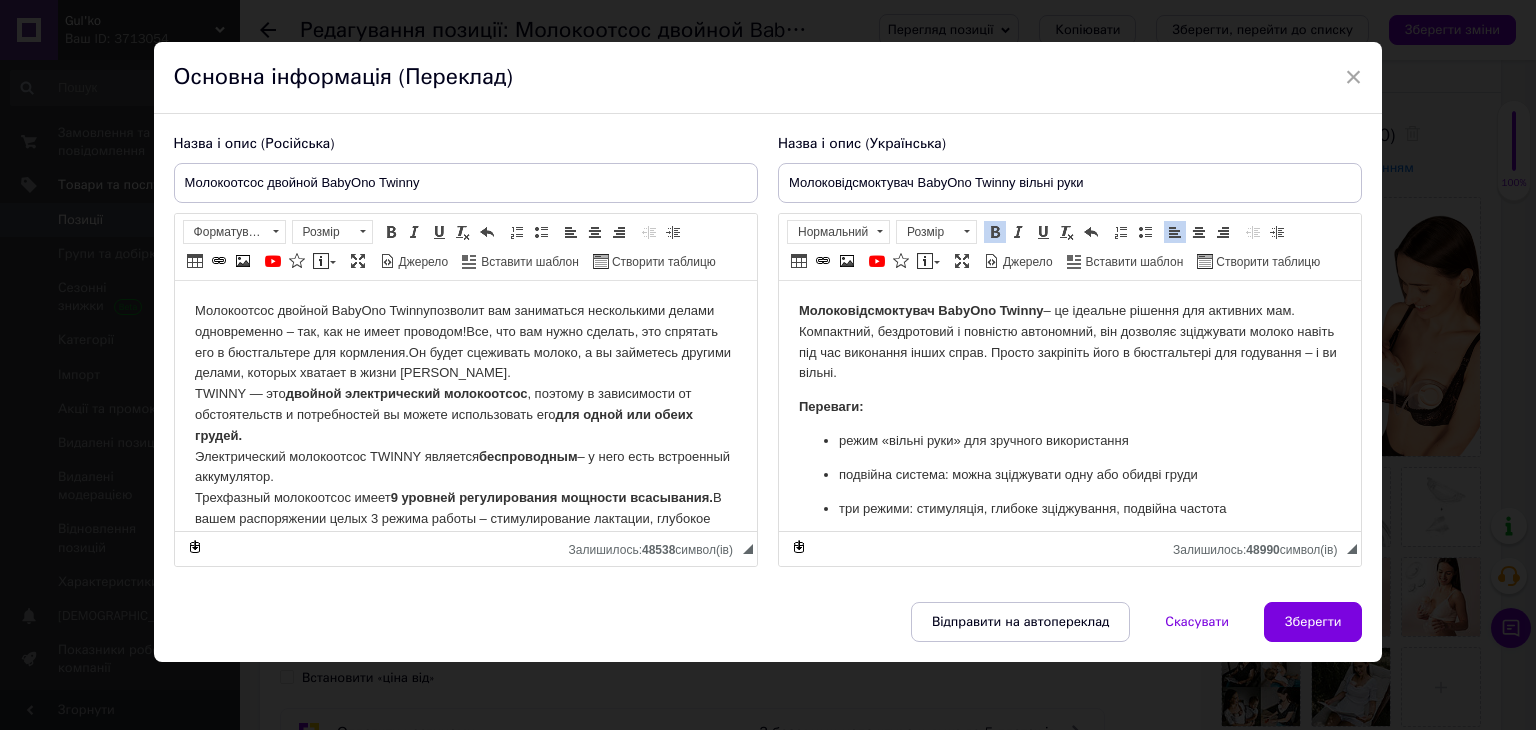click on "режим «вільні руки» для зручного використання" at bounding box center [1069, 441] 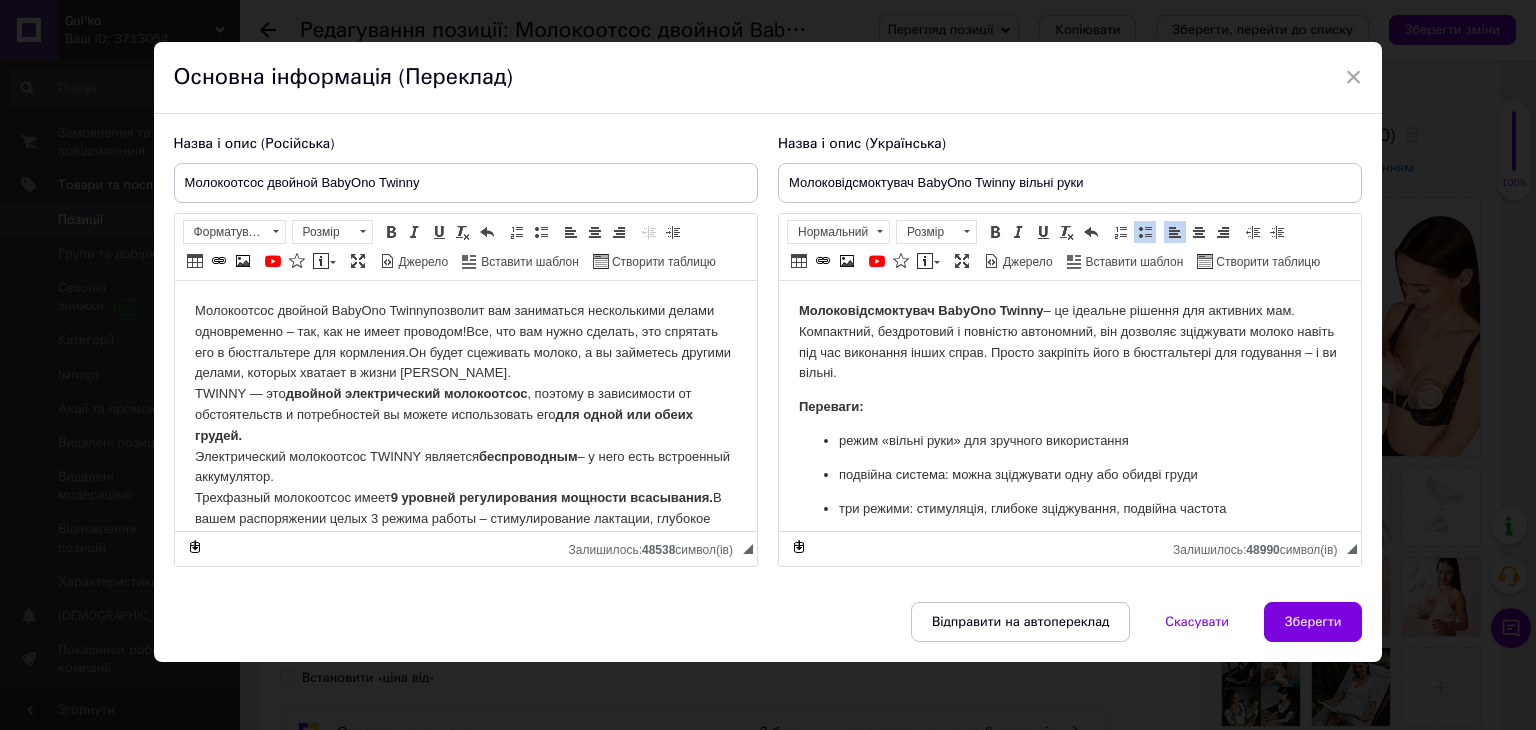 type 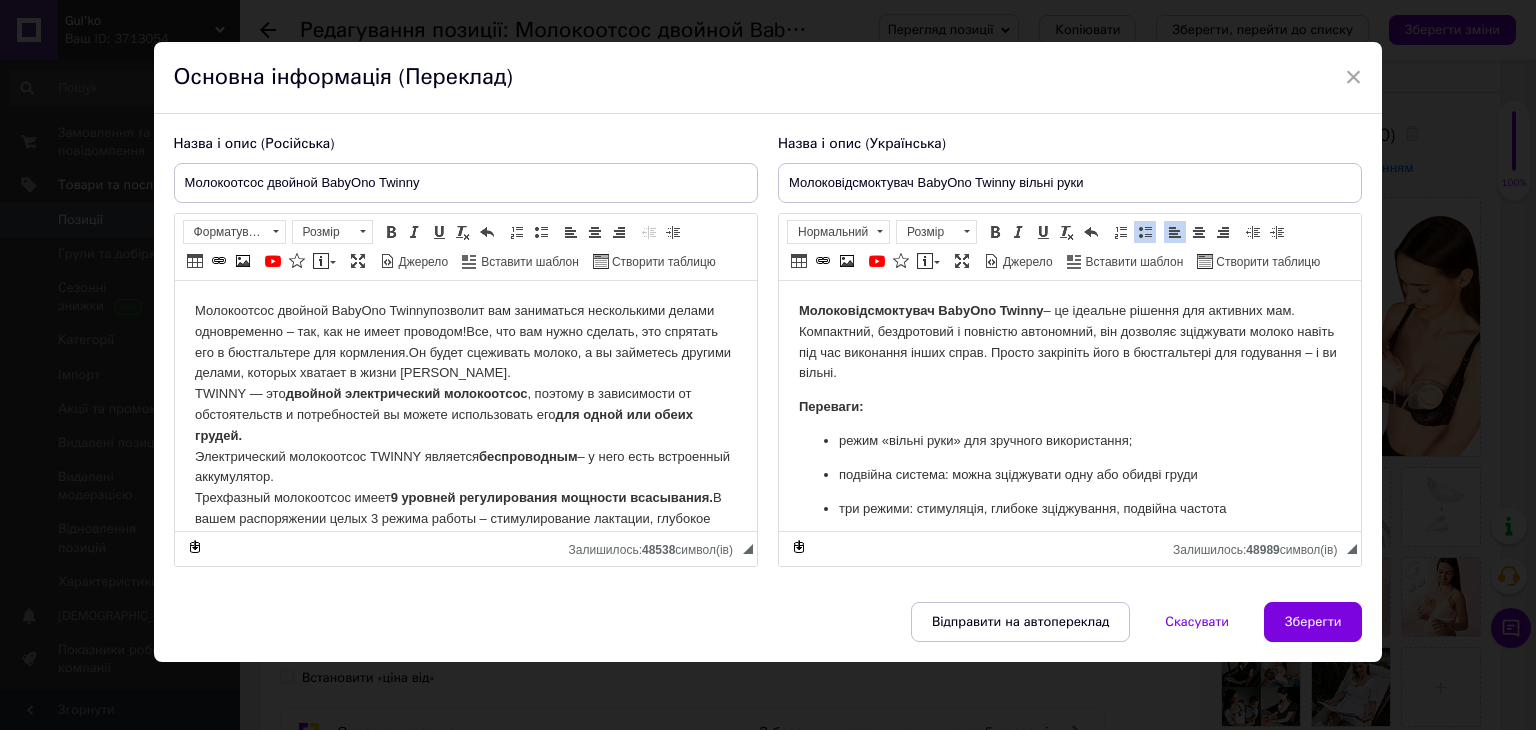 click on "подвійна система: можна зціджувати одну або обидві груди" at bounding box center [1069, 475] 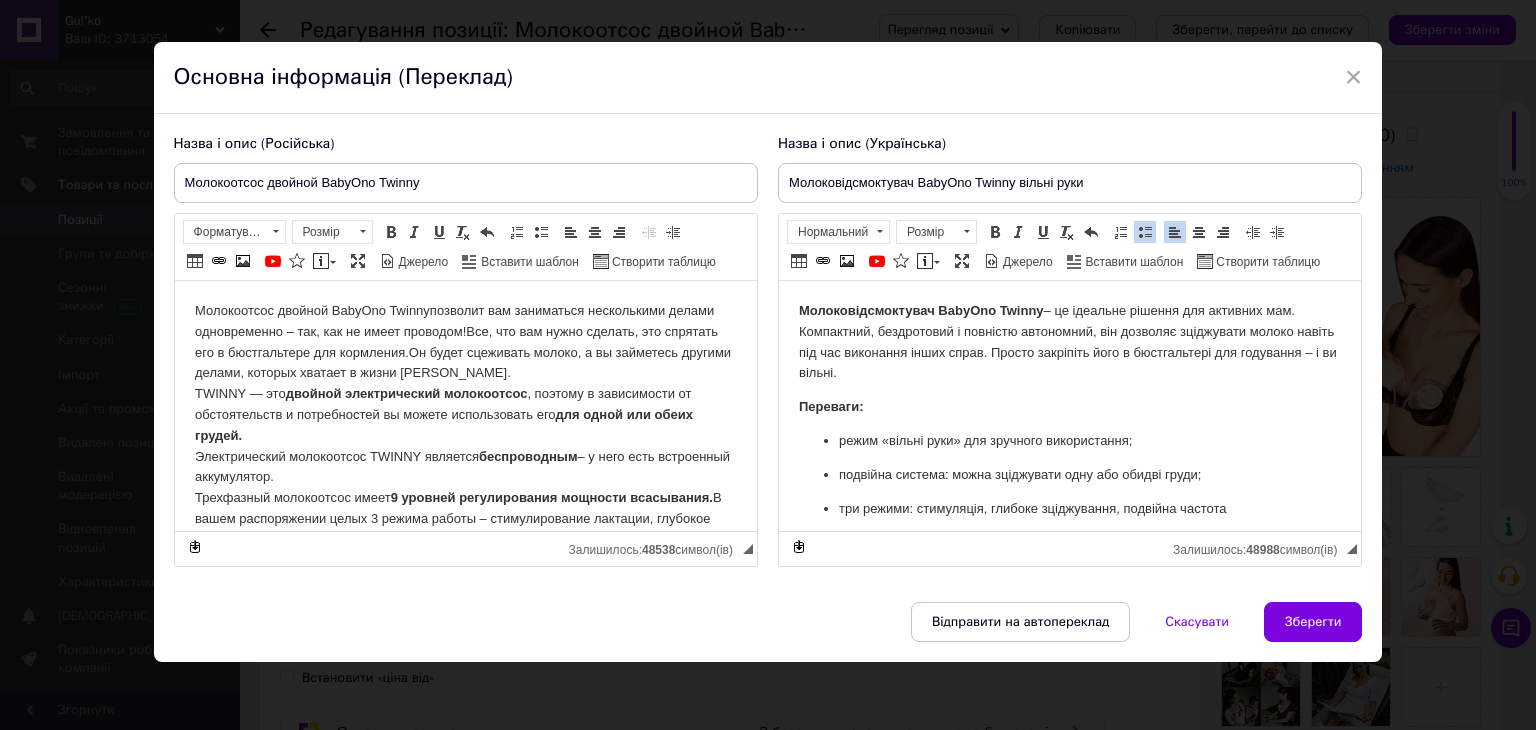 scroll, scrollTop: 100, scrollLeft: 0, axis: vertical 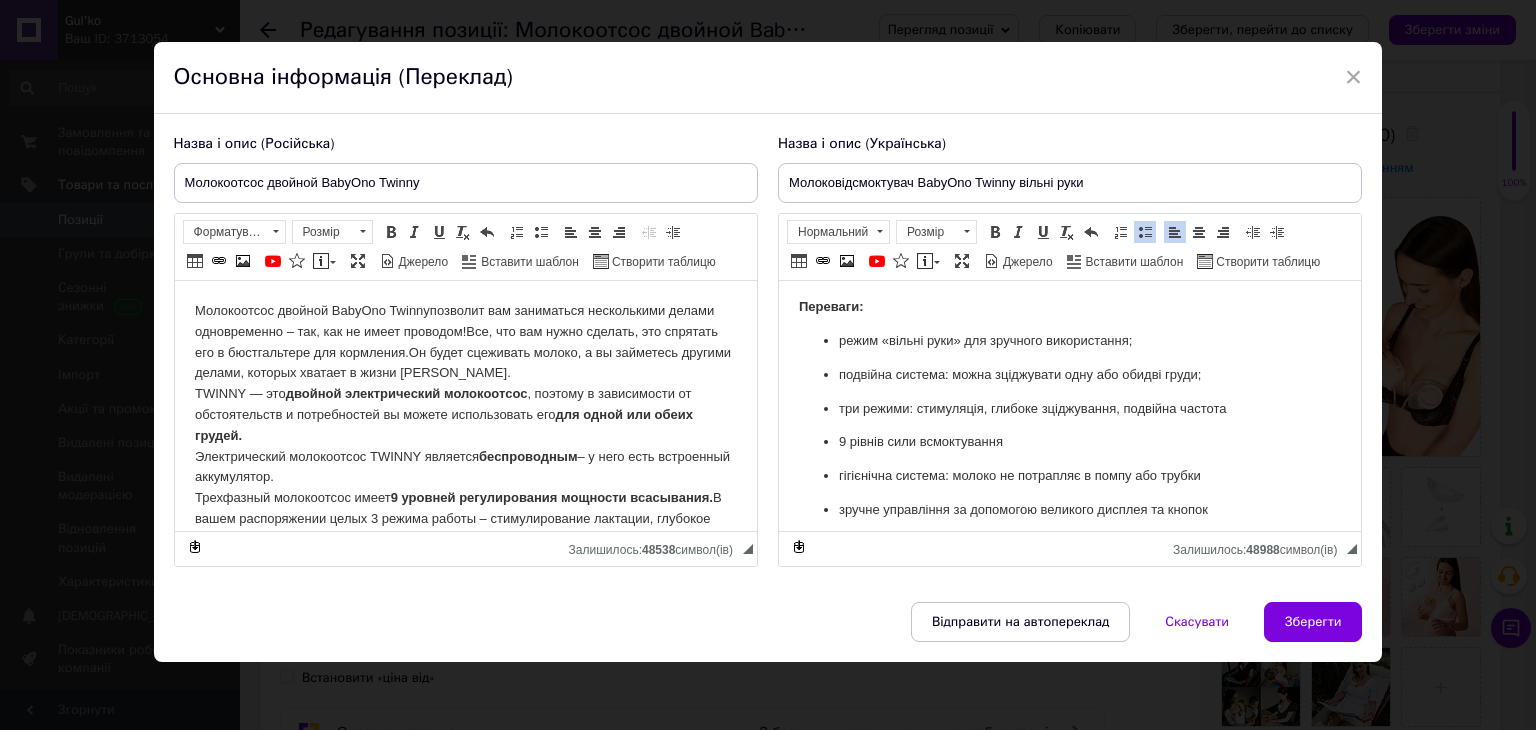 click on "три режими: стимуляція, глибоке зціджування, подвійна частота" at bounding box center [1069, 409] 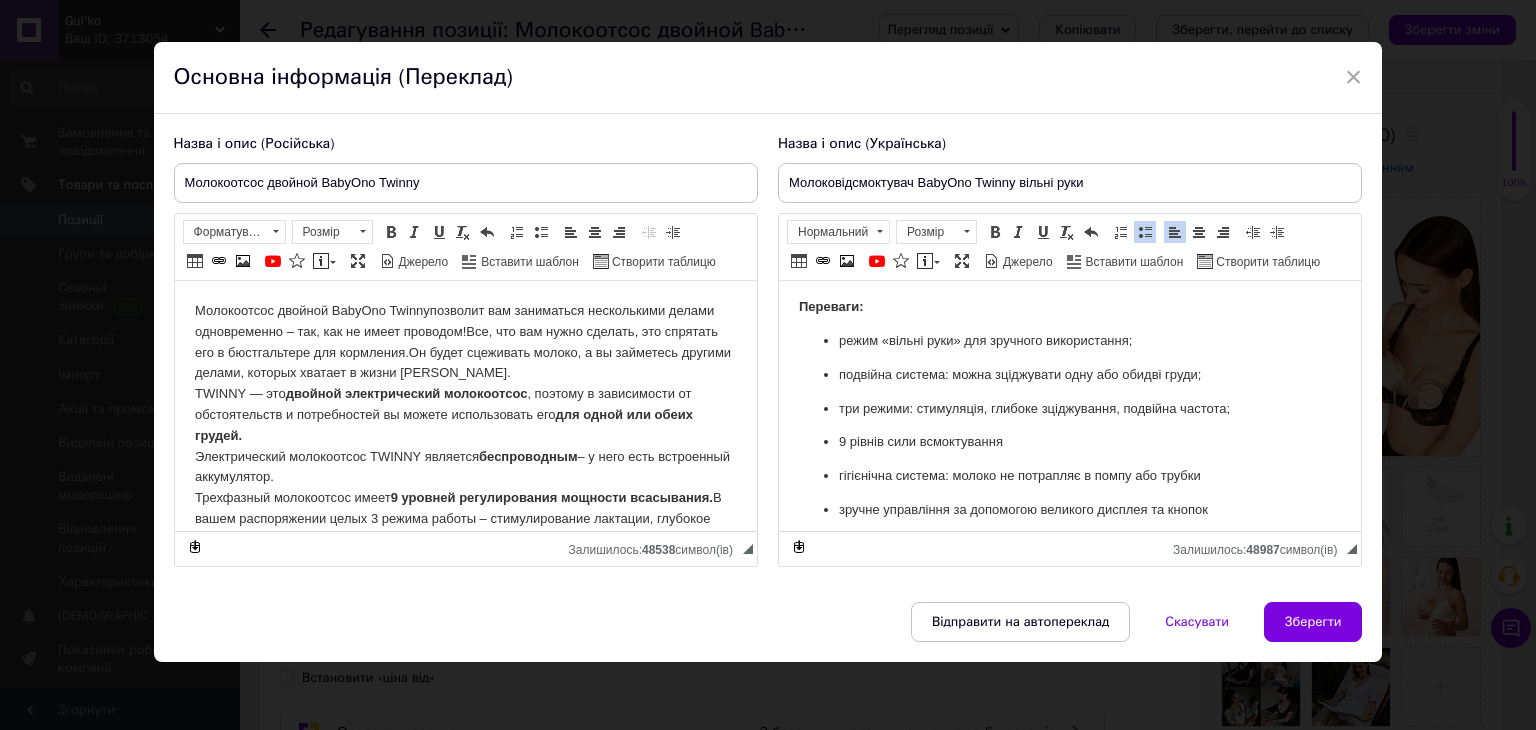 click on "9 рівнів сили всмоктування" at bounding box center [1069, 442] 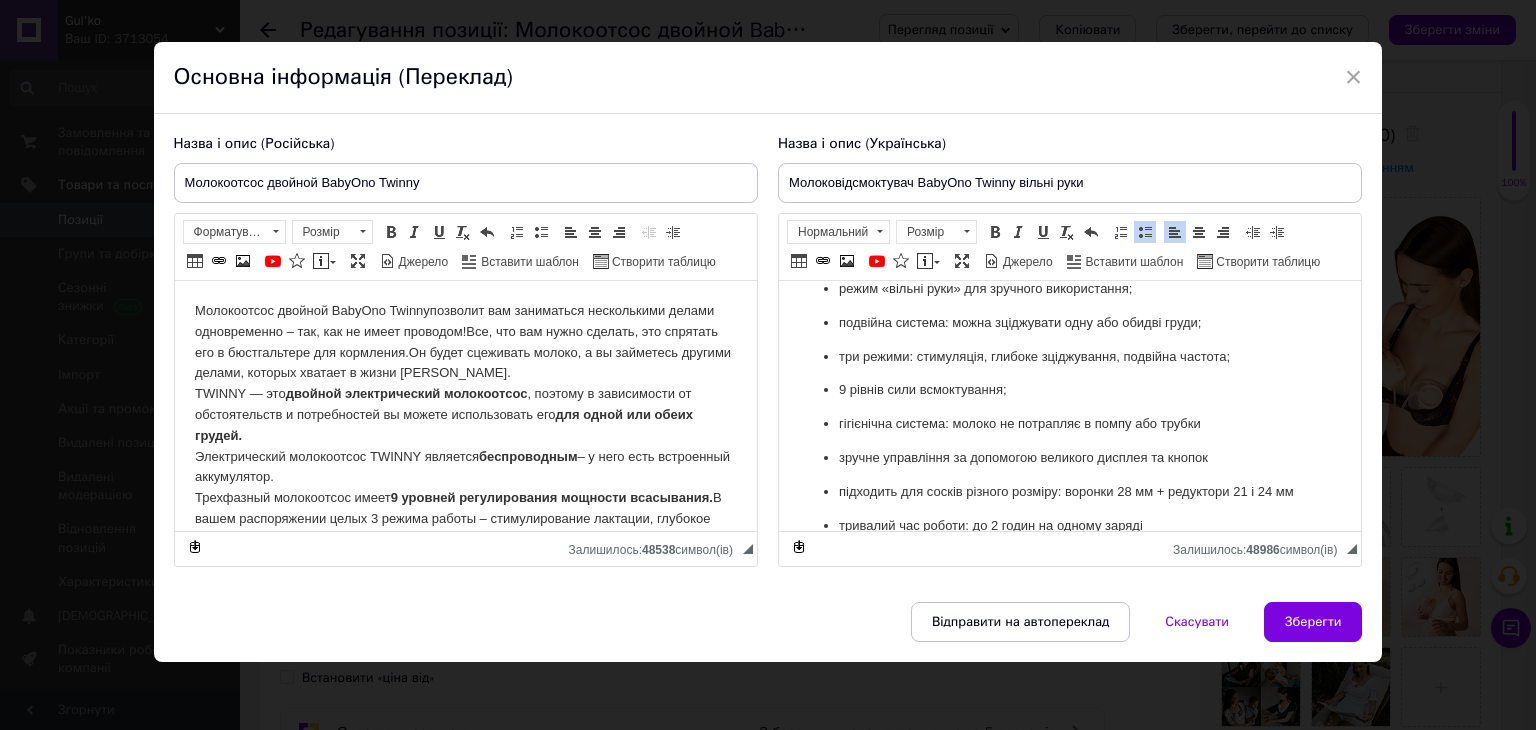 scroll, scrollTop: 200, scrollLeft: 0, axis: vertical 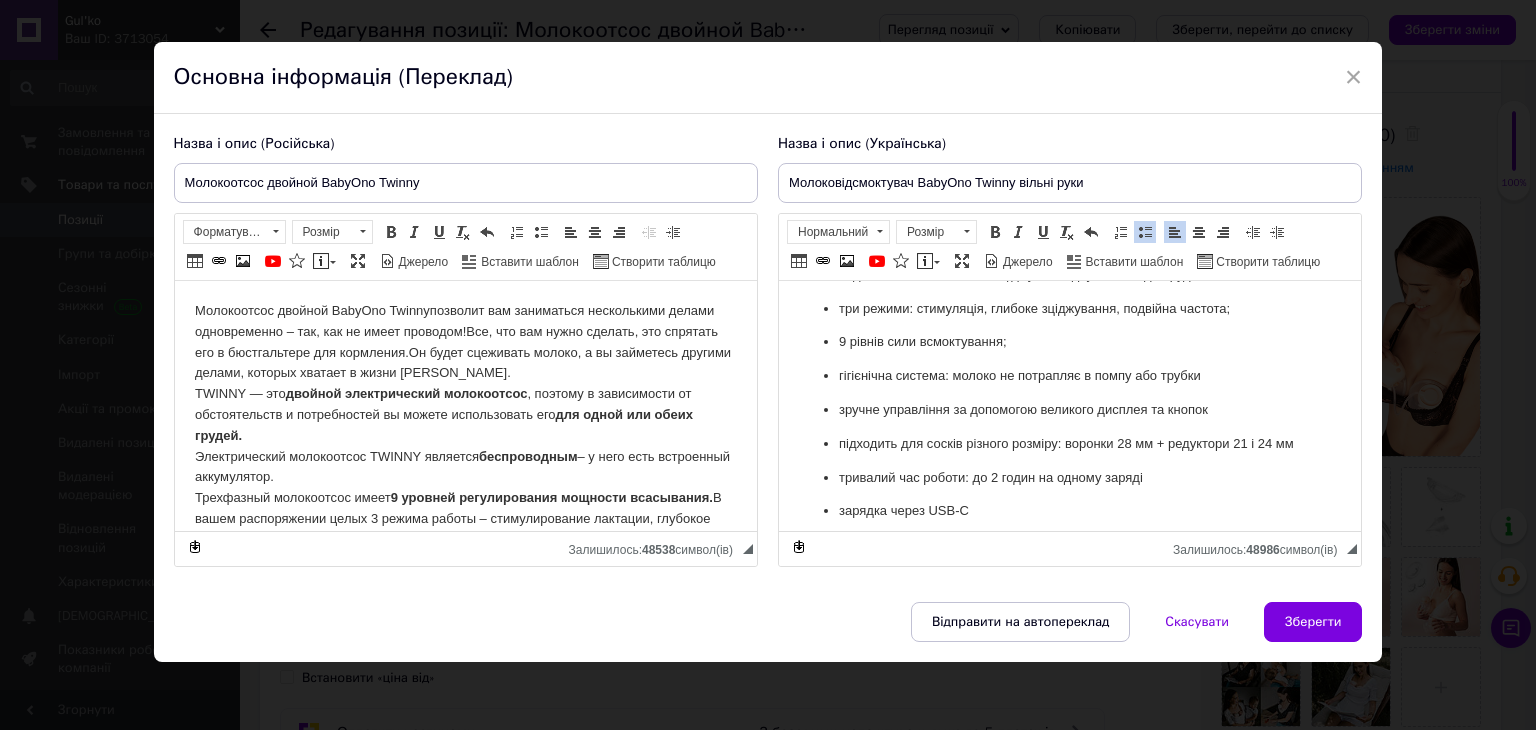 click on "гігієнічна система: молоко не потрапляє в помпу або трубки" at bounding box center [1069, 376] 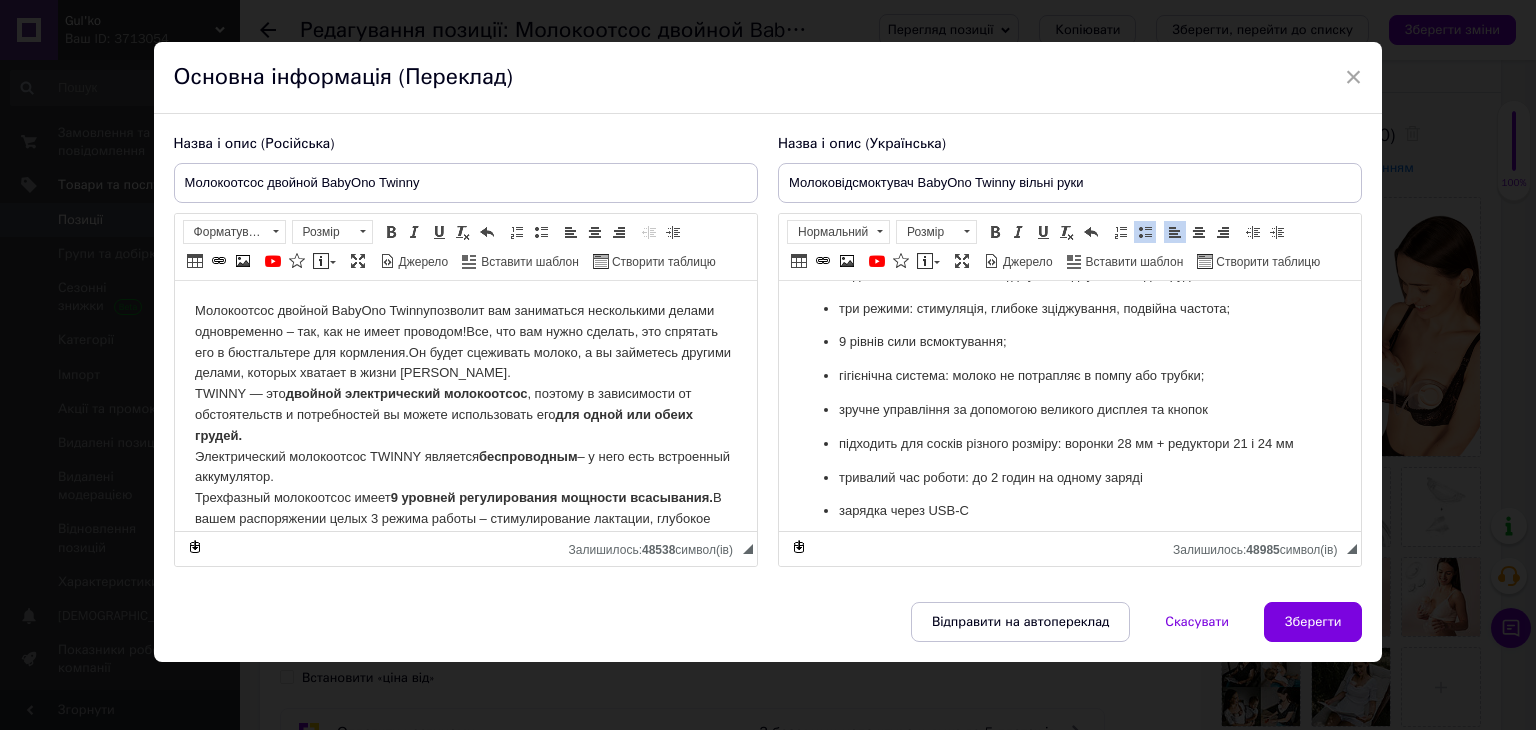 click on "зручне управління за допомогою великого дисплея та кнопок" at bounding box center [1069, 410] 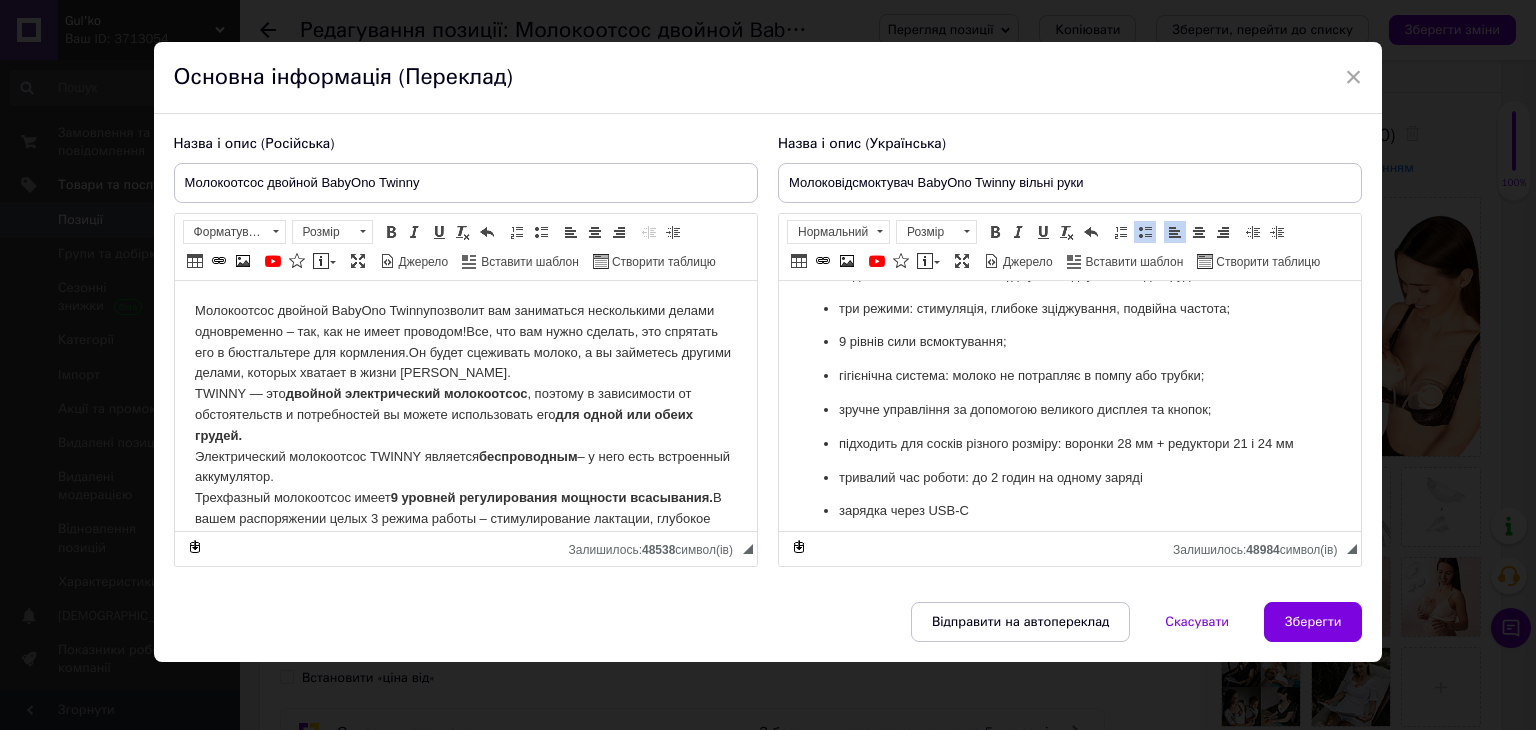click on "підходить для сосків різного розміру: воронки 28 мм + редуктори 21 і 24 мм" at bounding box center (1069, 444) 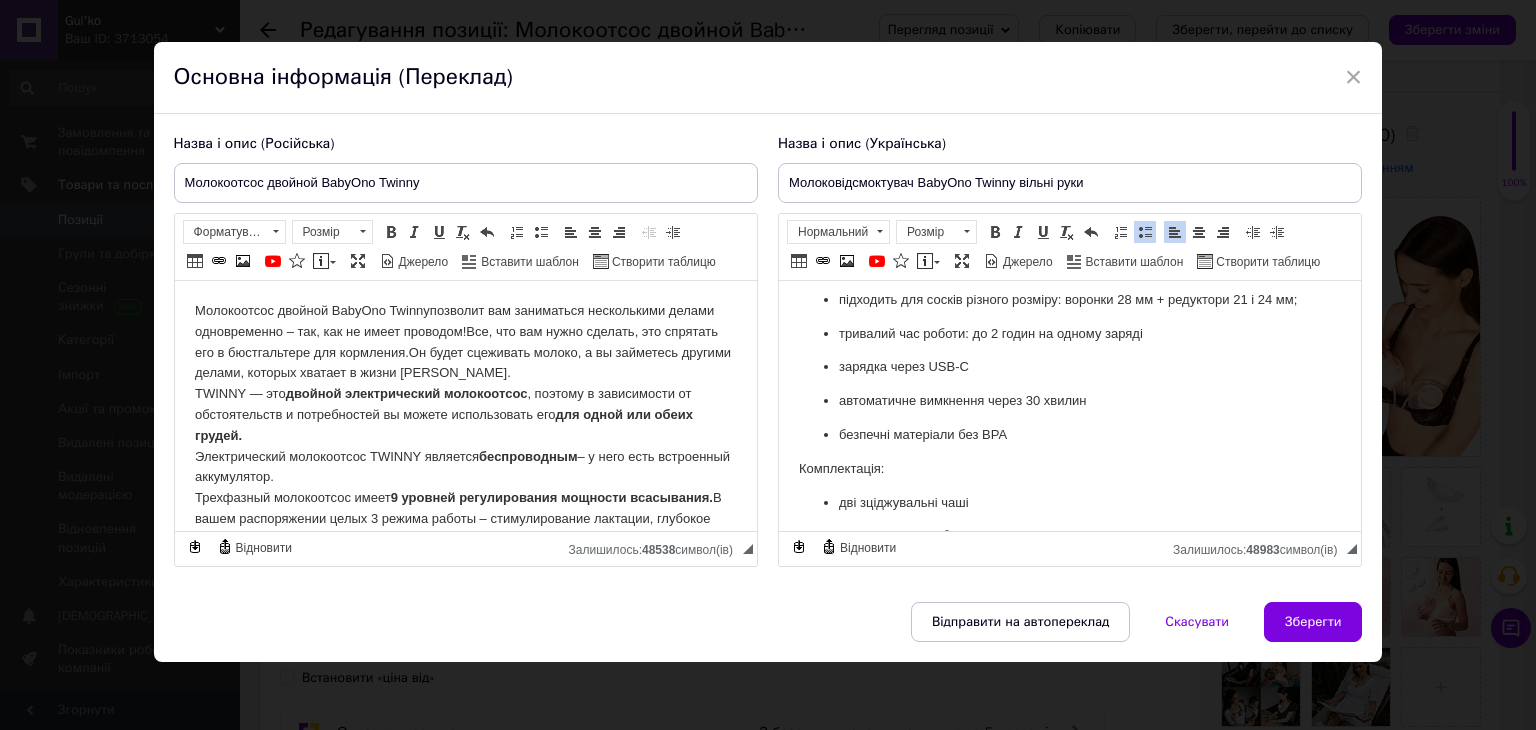 scroll, scrollTop: 300, scrollLeft: 0, axis: vertical 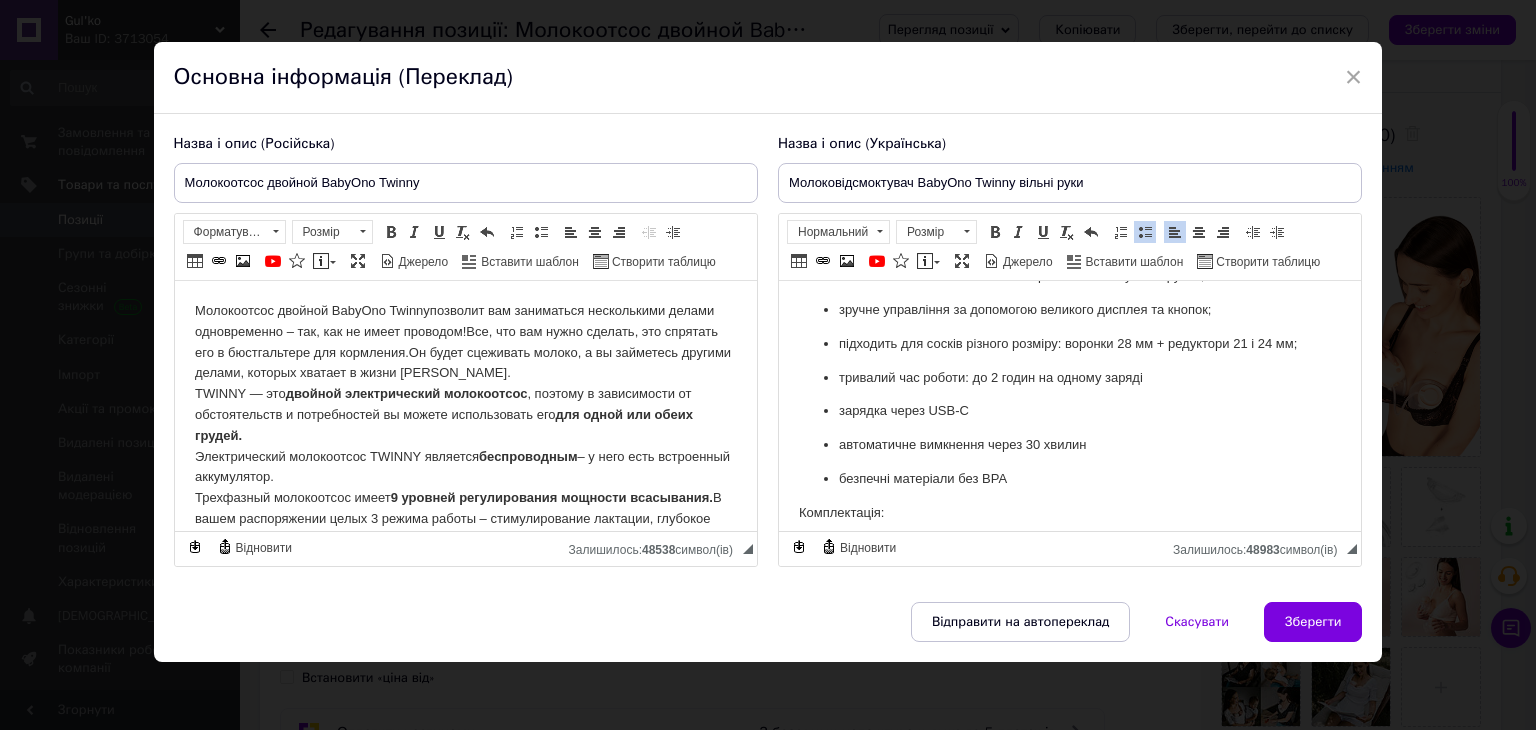 click on "тривалий час роботи: до 2 годин на одному заряді" at bounding box center (1069, 378) 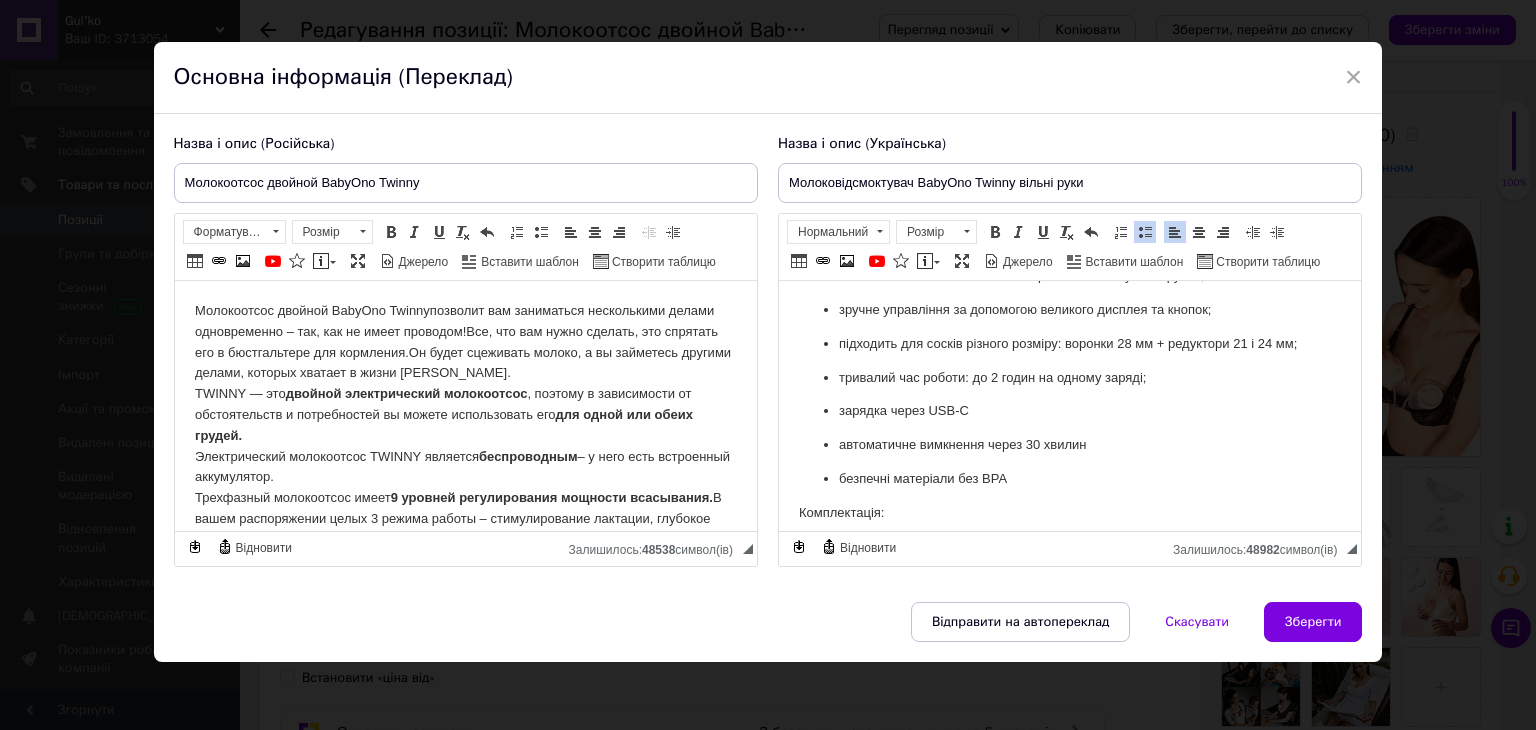 click on "зарядка через USB-C" at bounding box center [1069, 411] 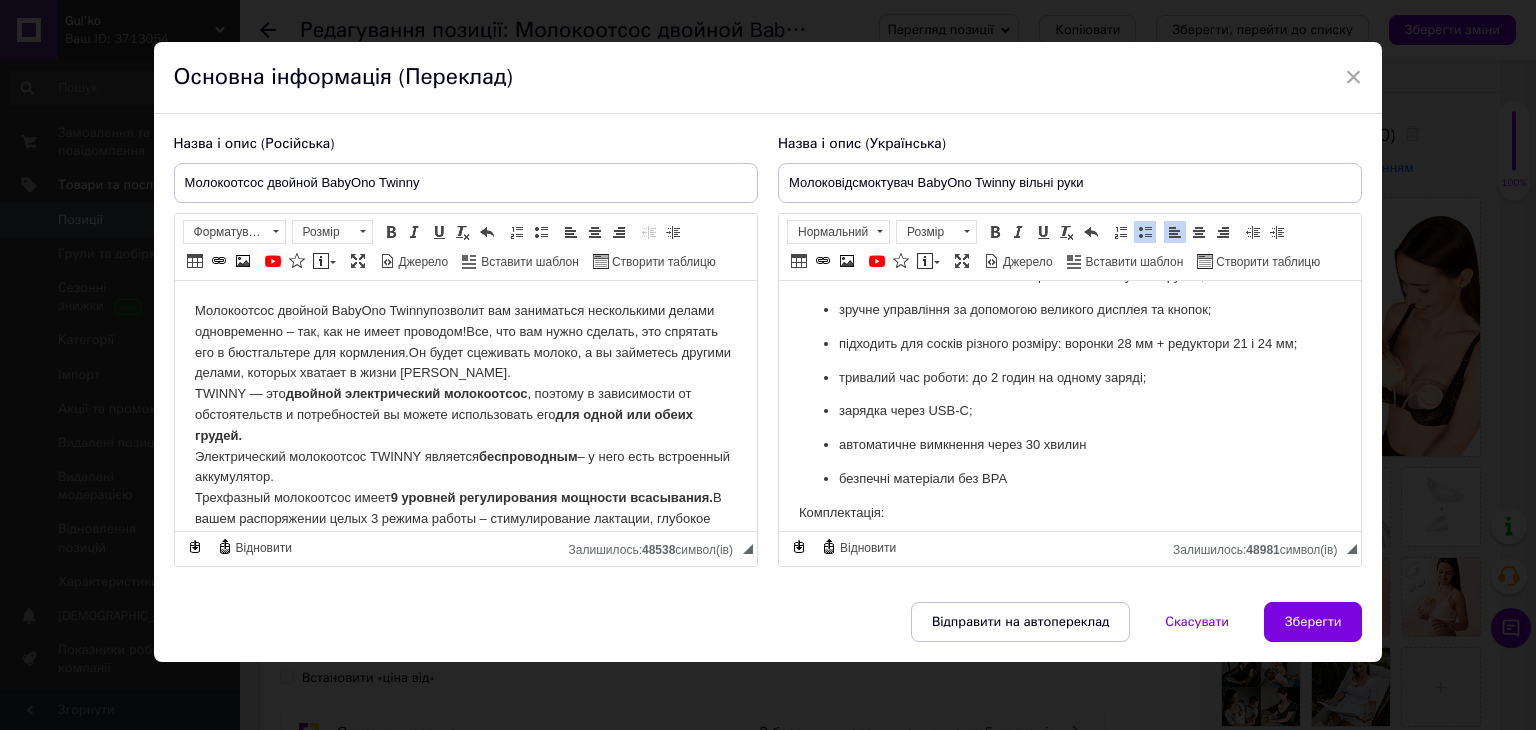 click on "автоматичне вимкнення через 30 хвилин" at bounding box center (1069, 445) 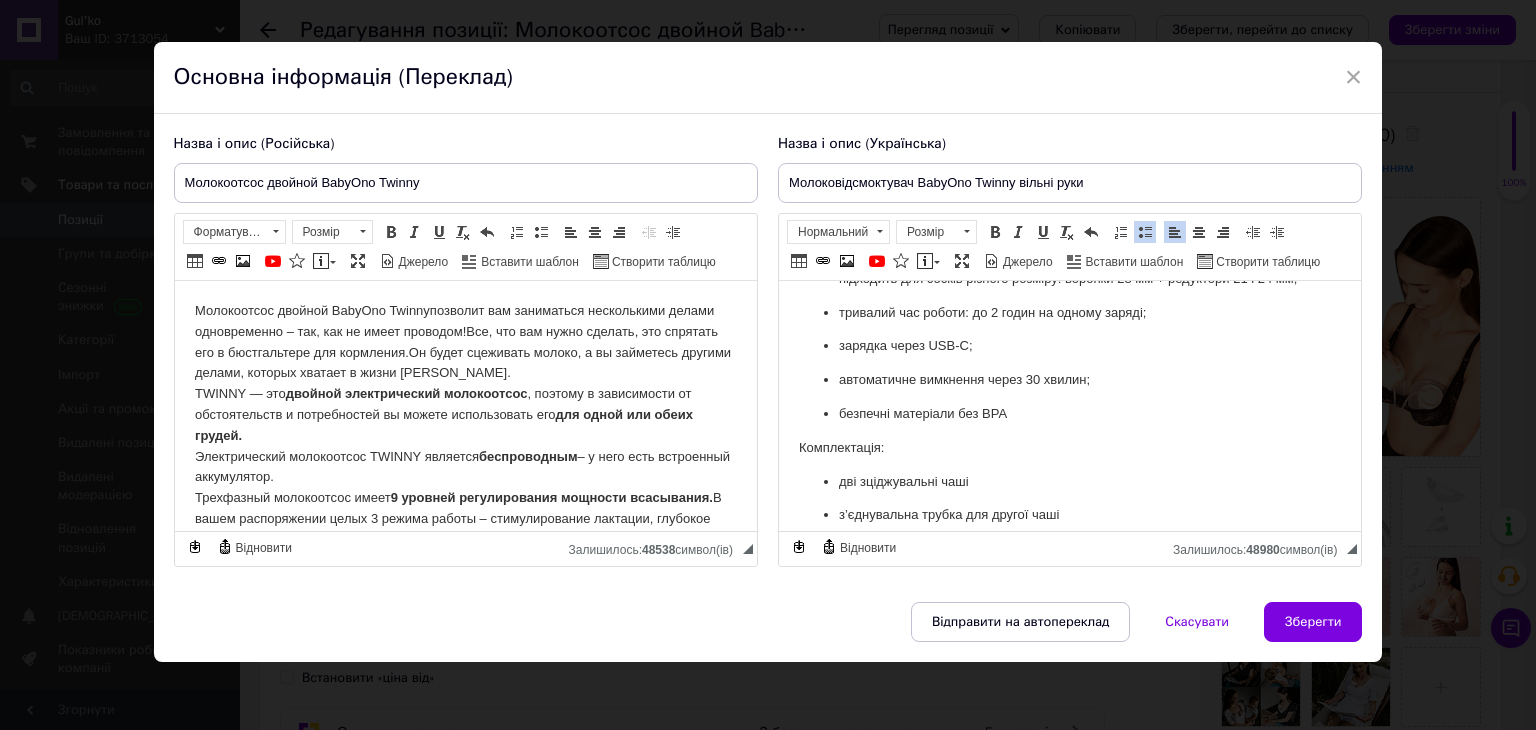 scroll, scrollTop: 400, scrollLeft: 0, axis: vertical 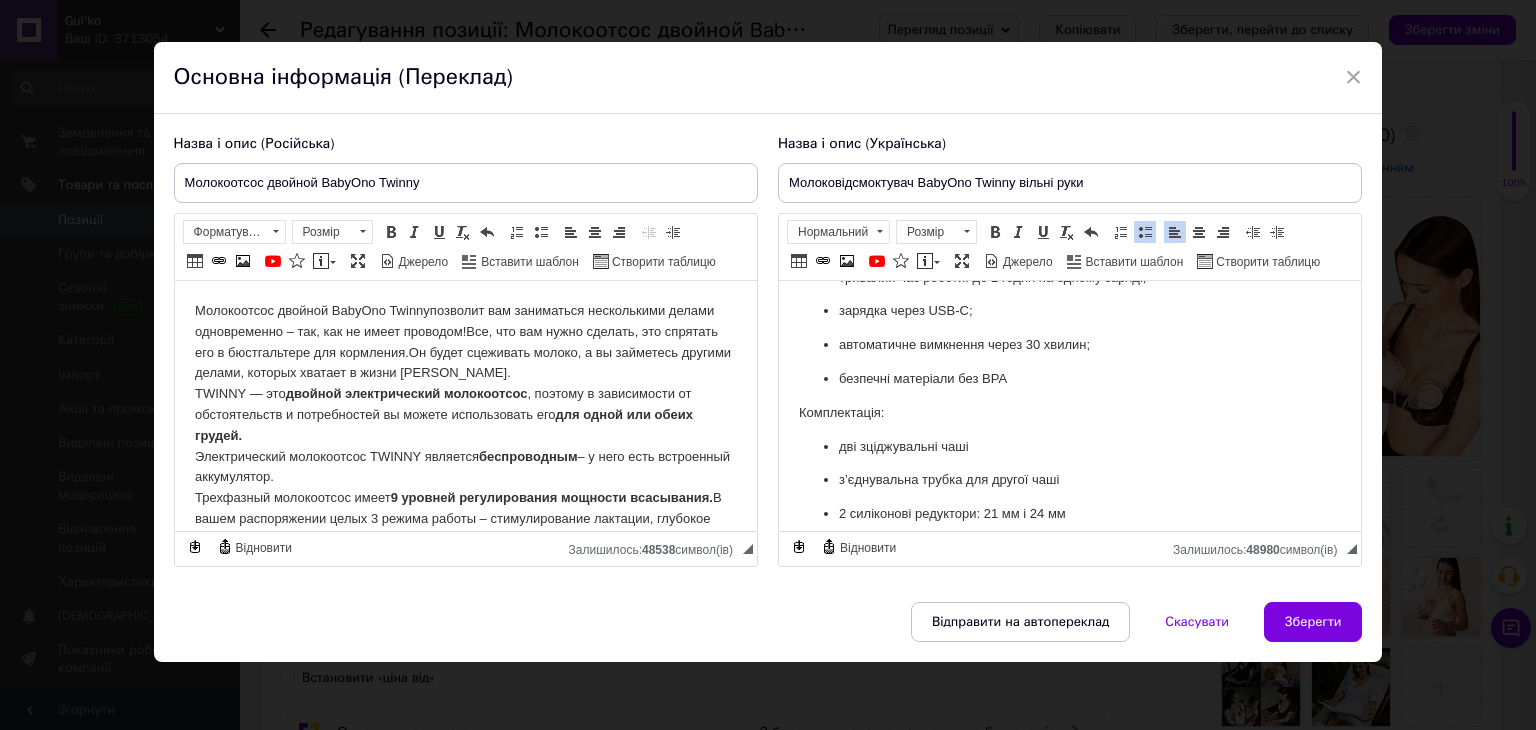 click on "безпечні матеріали без BPA" at bounding box center (1069, 379) 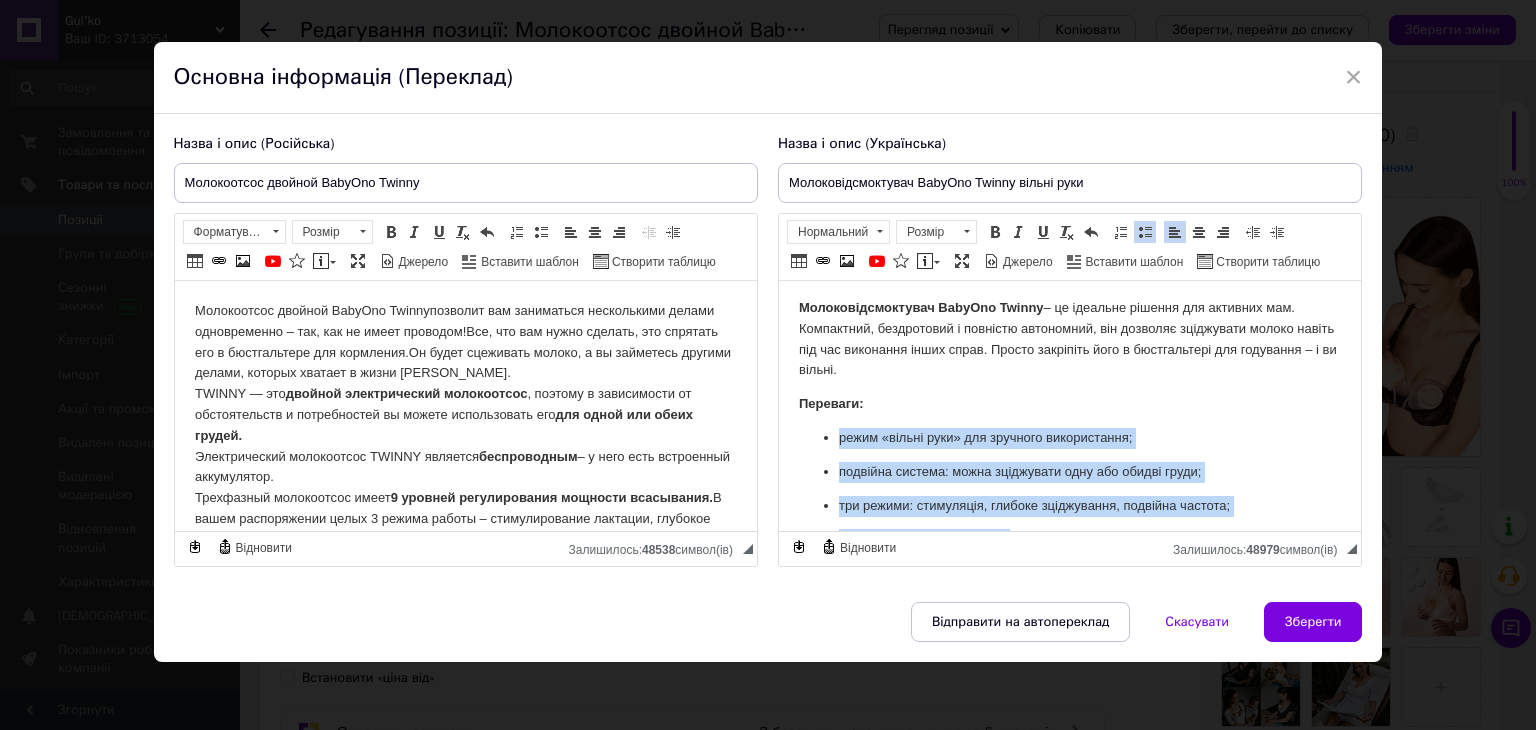 scroll, scrollTop: 0, scrollLeft: 0, axis: both 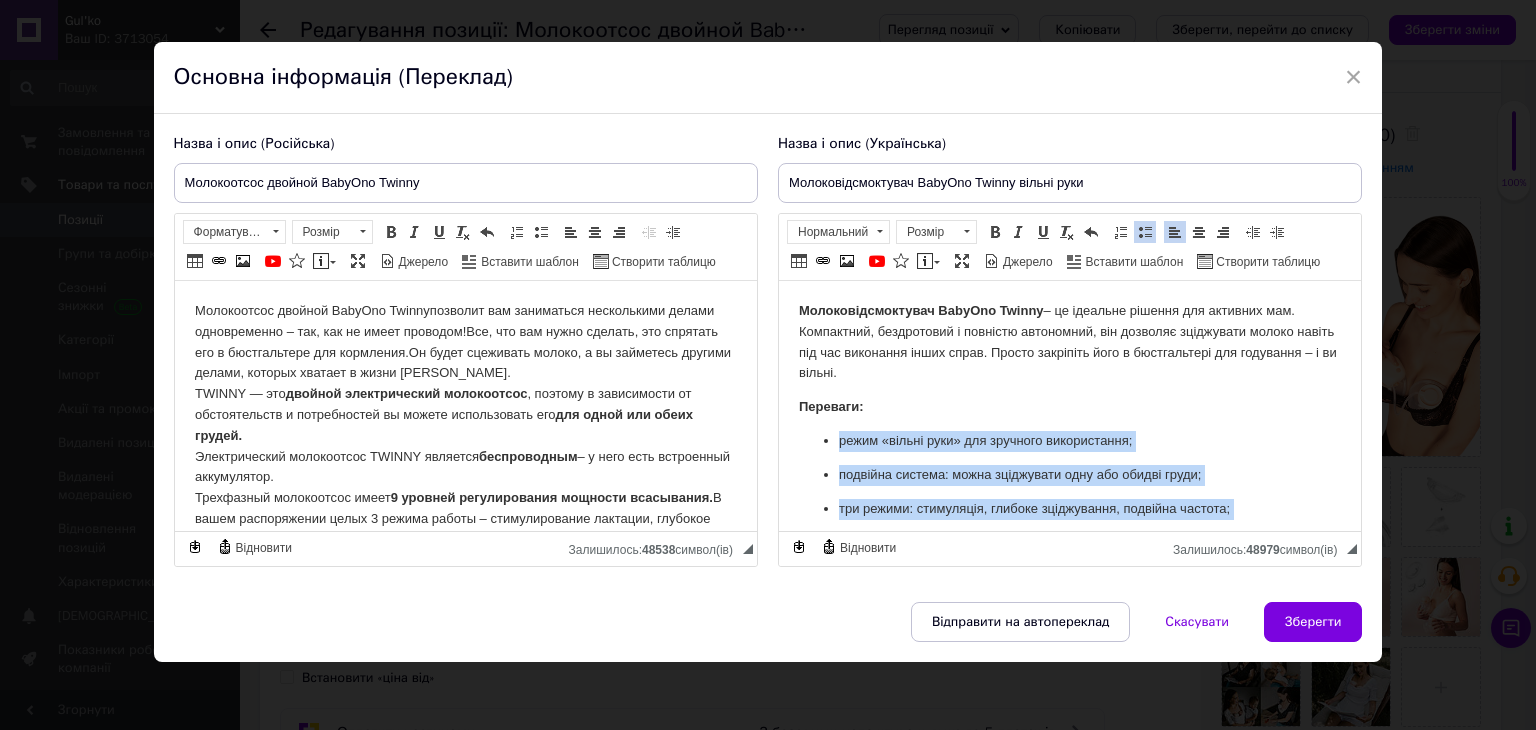 drag, startPoint x: 1014, startPoint y: 402, endPoint x: 826, endPoint y: 438, distance: 191.41577 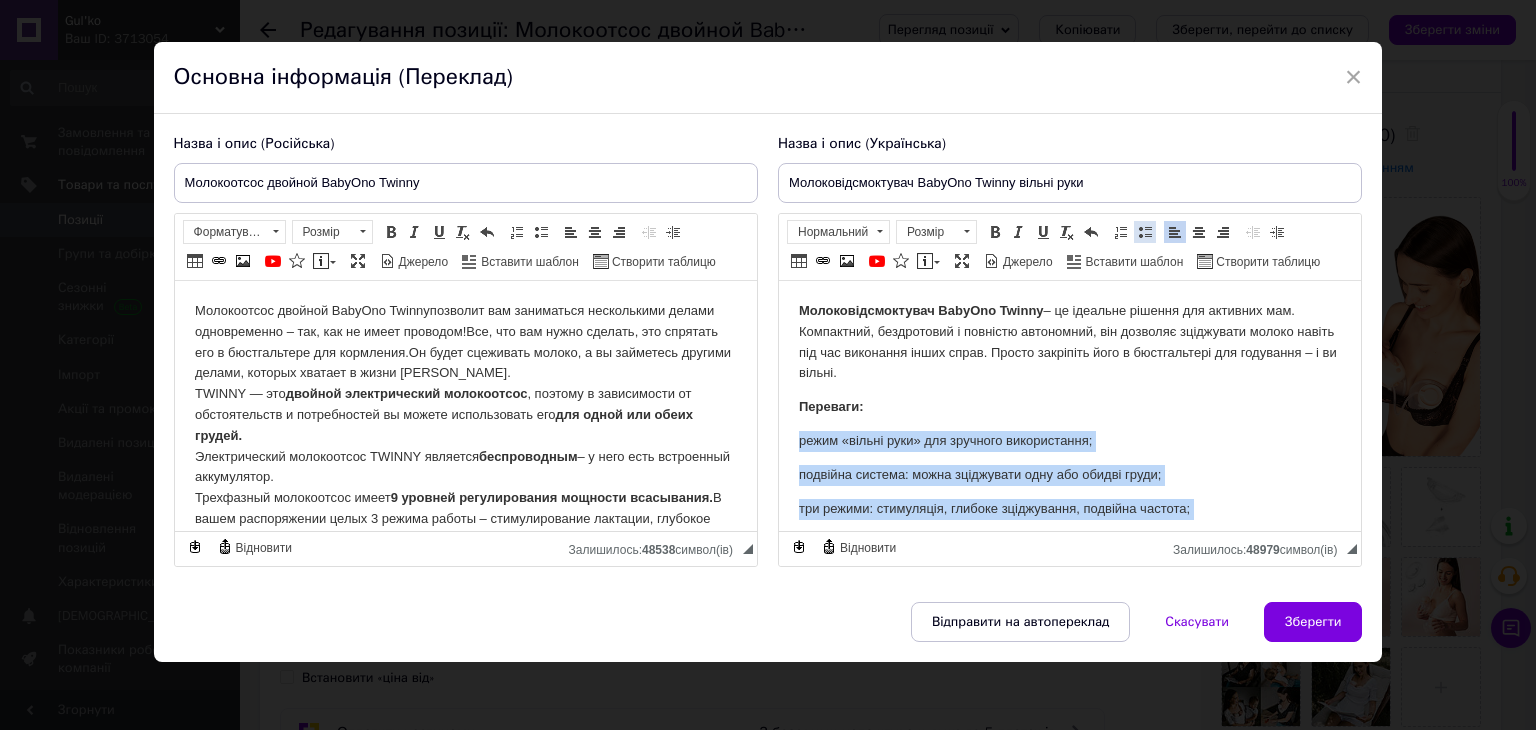 click at bounding box center (1145, 232) 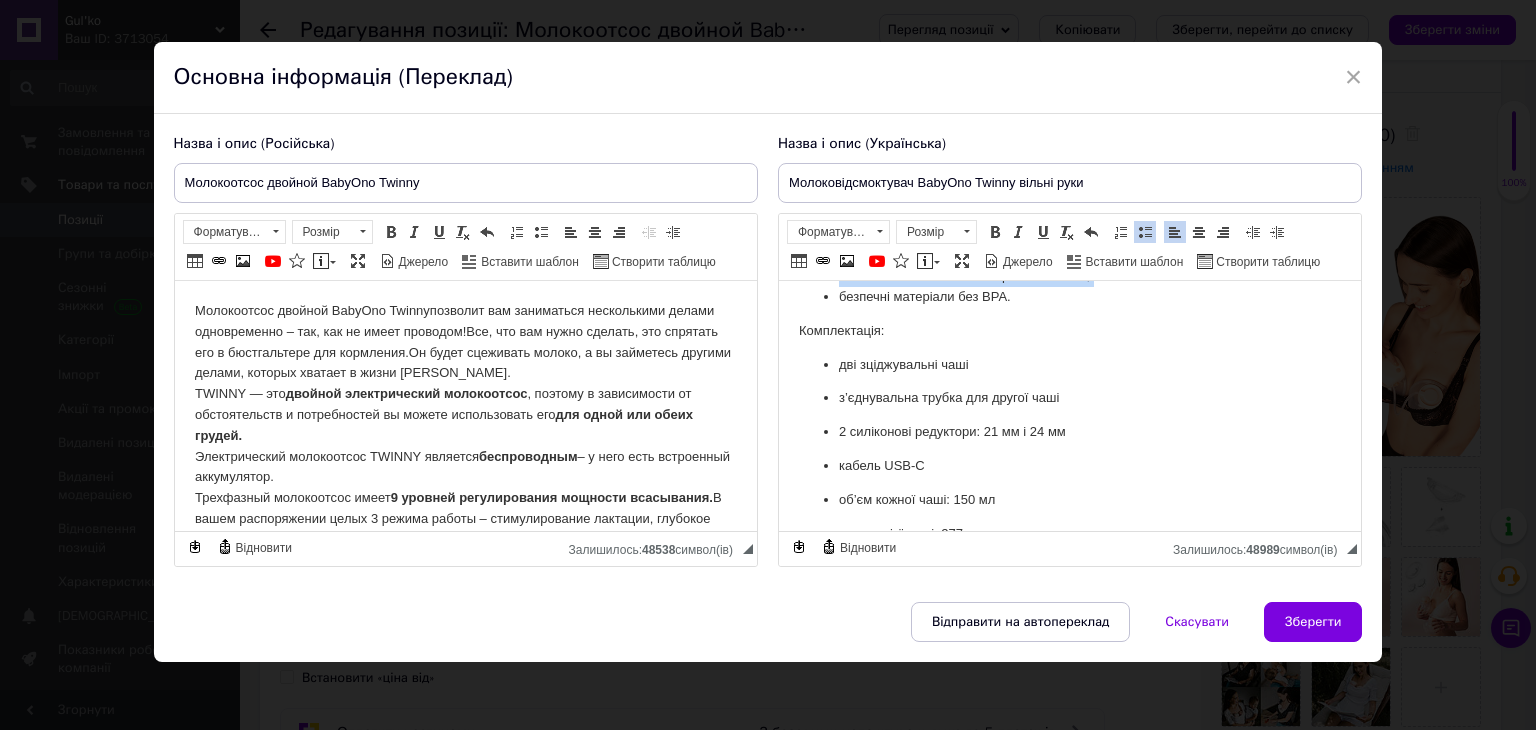 scroll, scrollTop: 400, scrollLeft: 0, axis: vertical 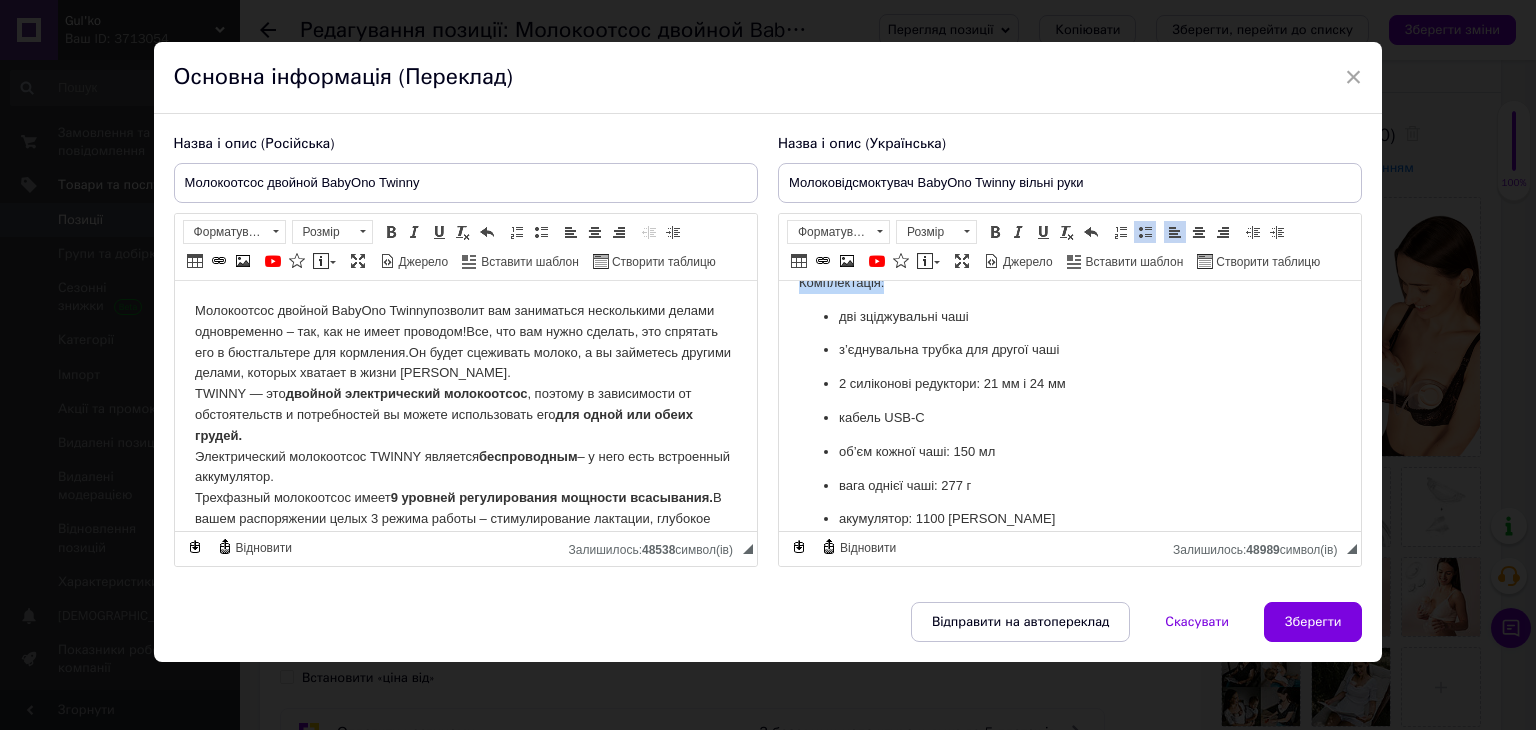 drag, startPoint x: 913, startPoint y: 311, endPoint x: 752, endPoint y: 313, distance: 161.01242 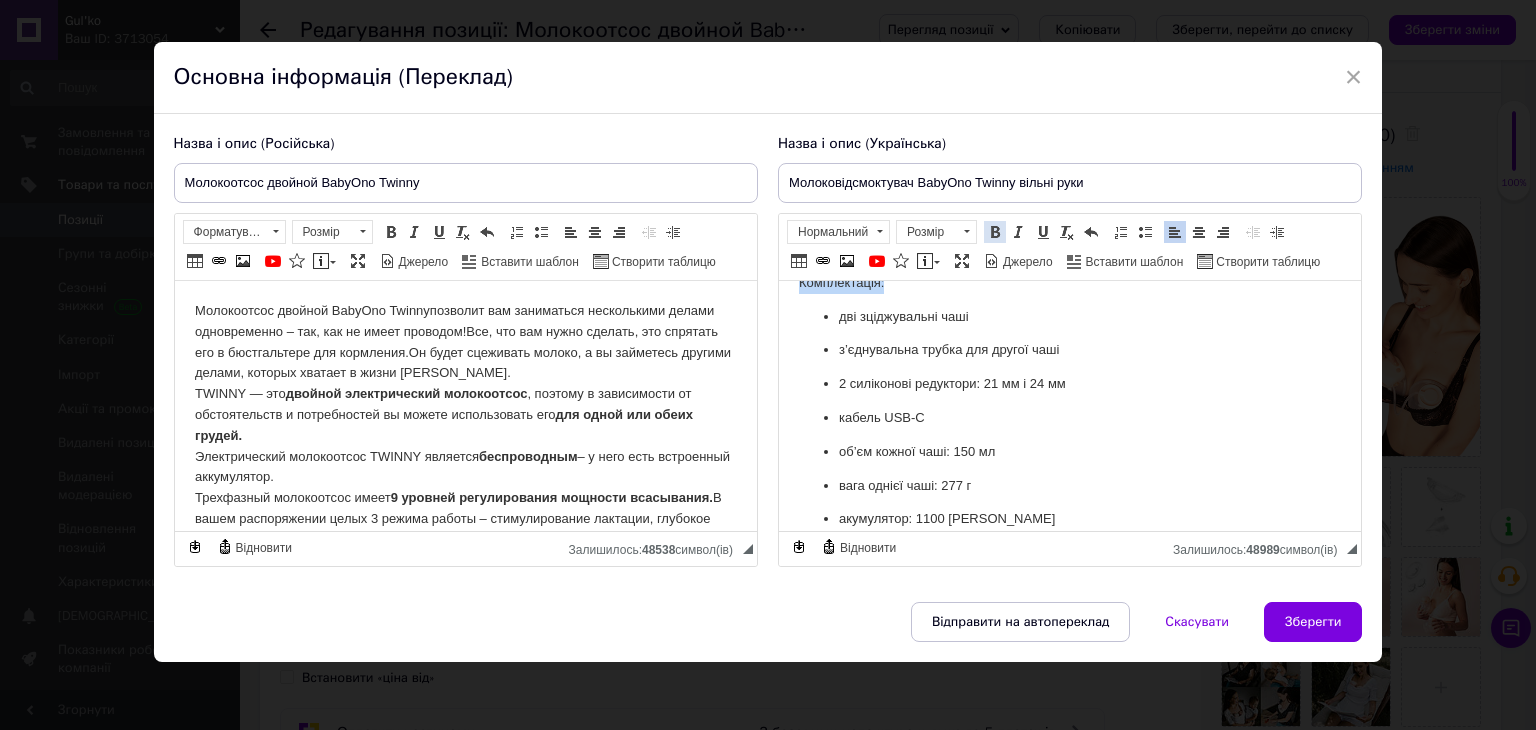 click at bounding box center [995, 232] 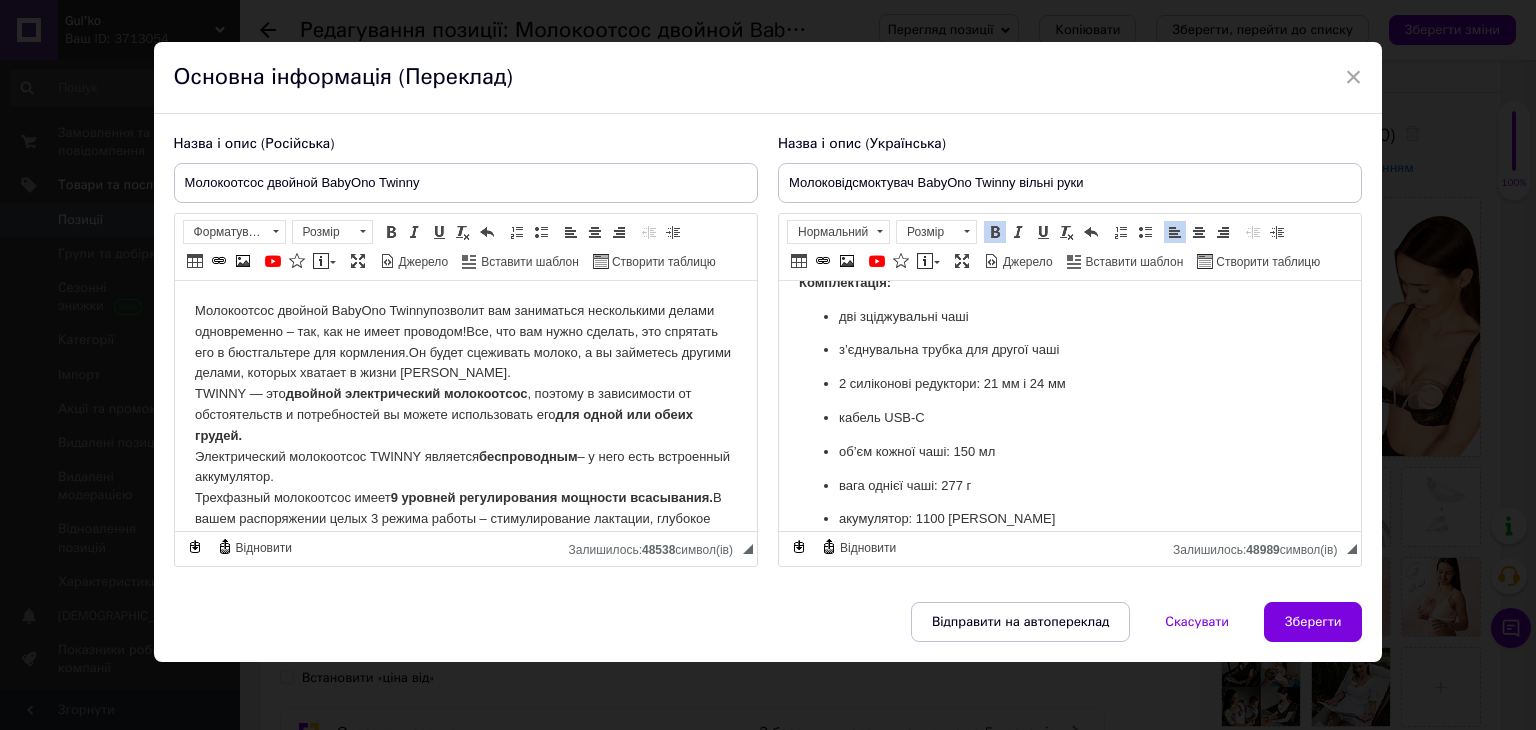 click on "дві зціджувальні чаші" at bounding box center [1069, 317] 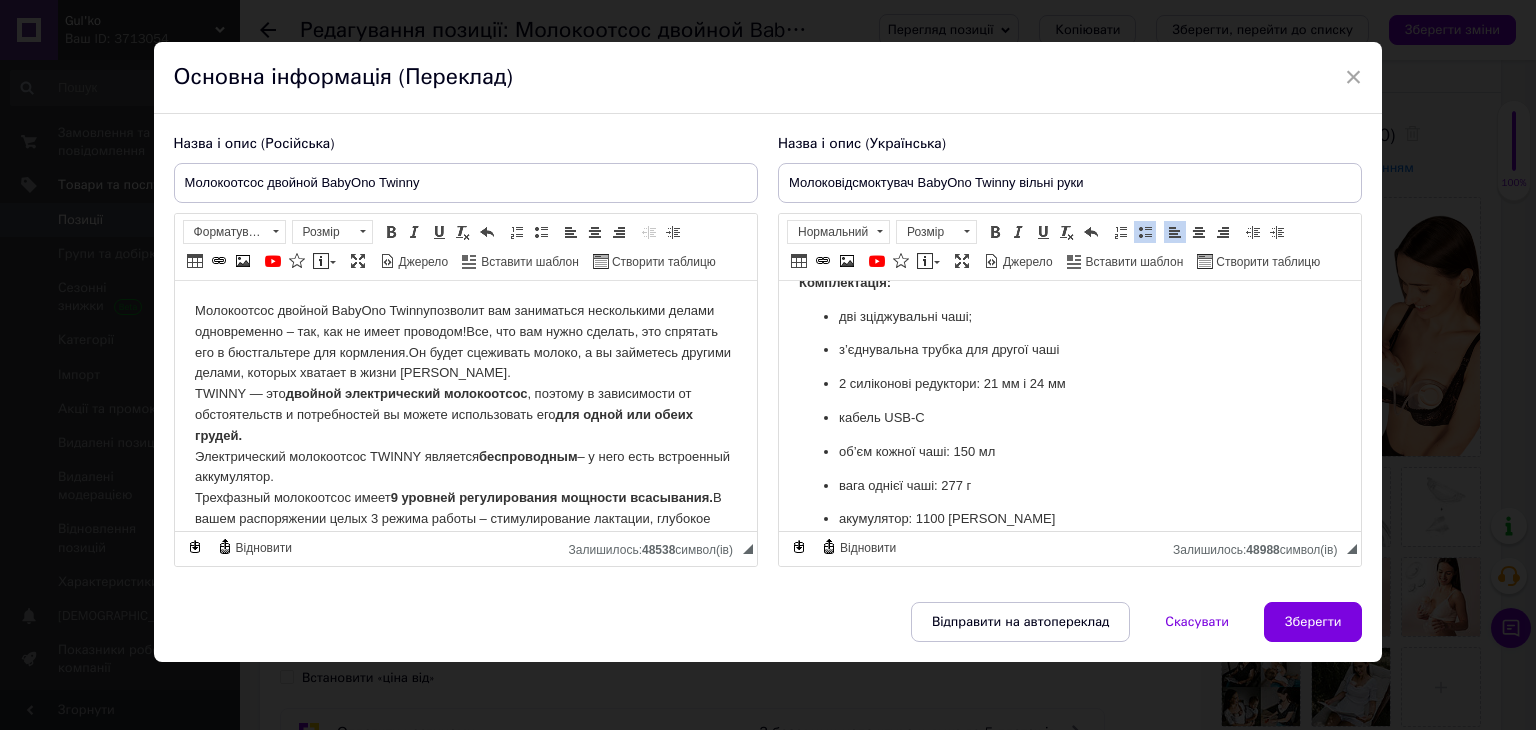 click on "з’єднувальна трубка для другої чаші" at bounding box center [1069, 350] 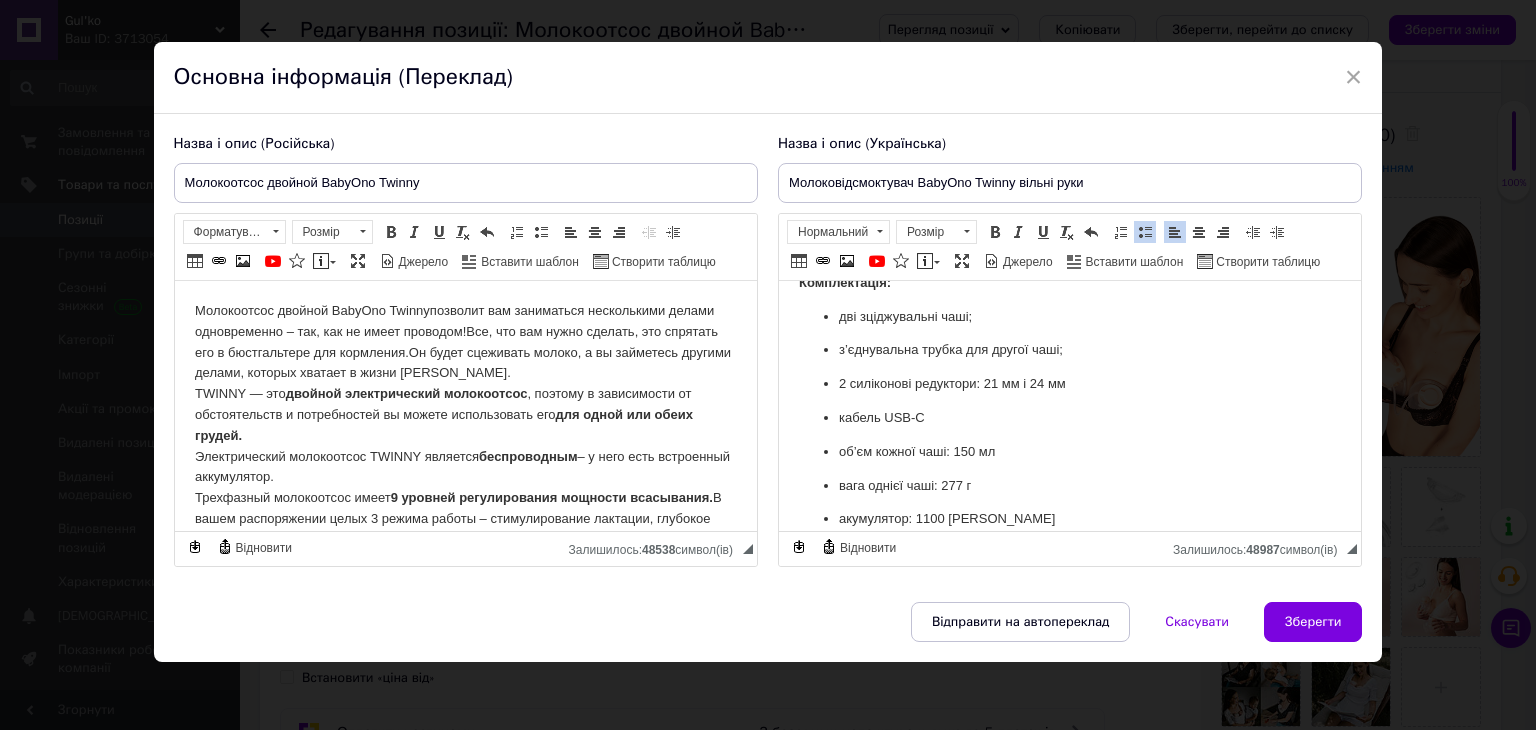 click on "2 силіконові редуктори: 21 мм і 24 мм" at bounding box center [1069, 384] 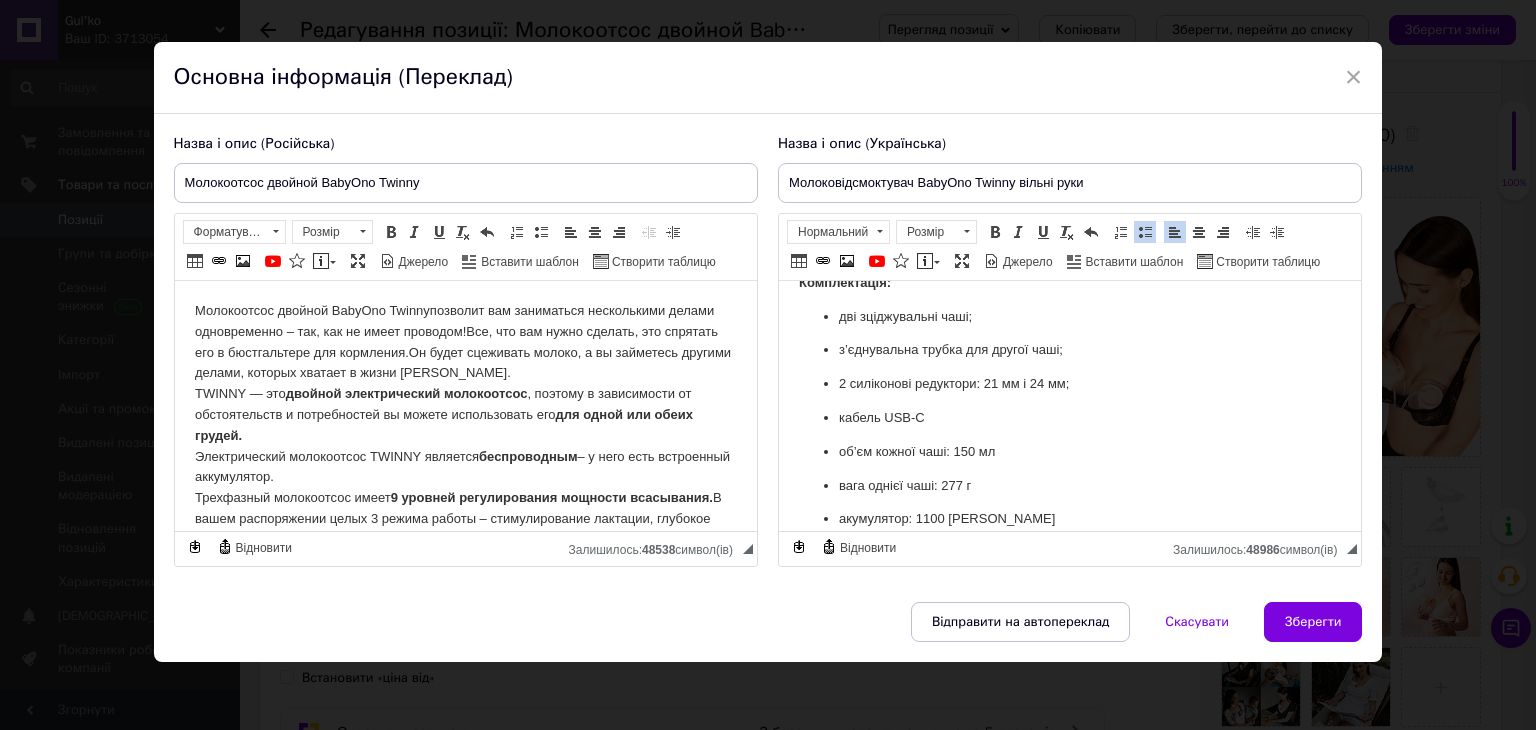 click on "кабель USB-C" at bounding box center [1069, 418] 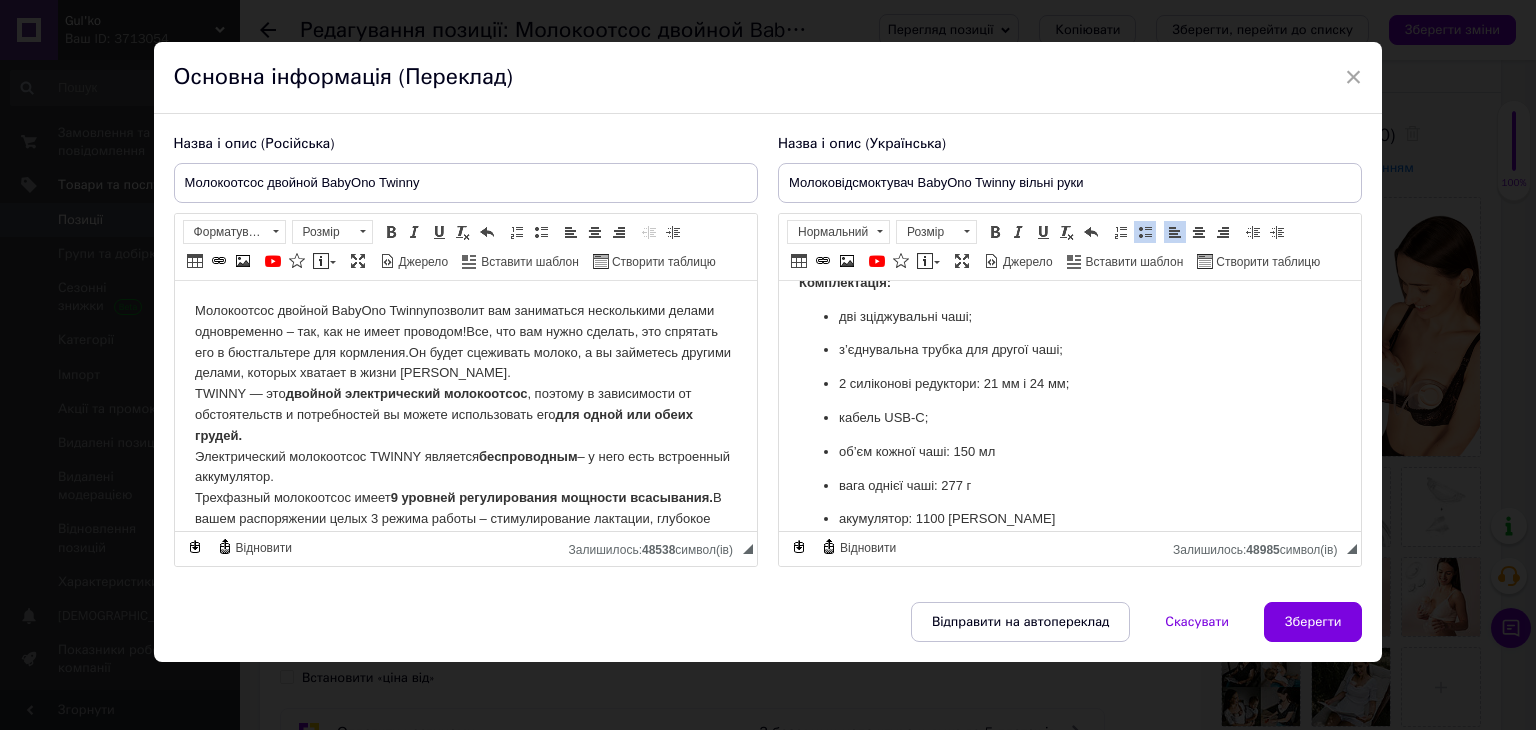 click on "об’єм кожної чаші: 150 мл" at bounding box center [1069, 452] 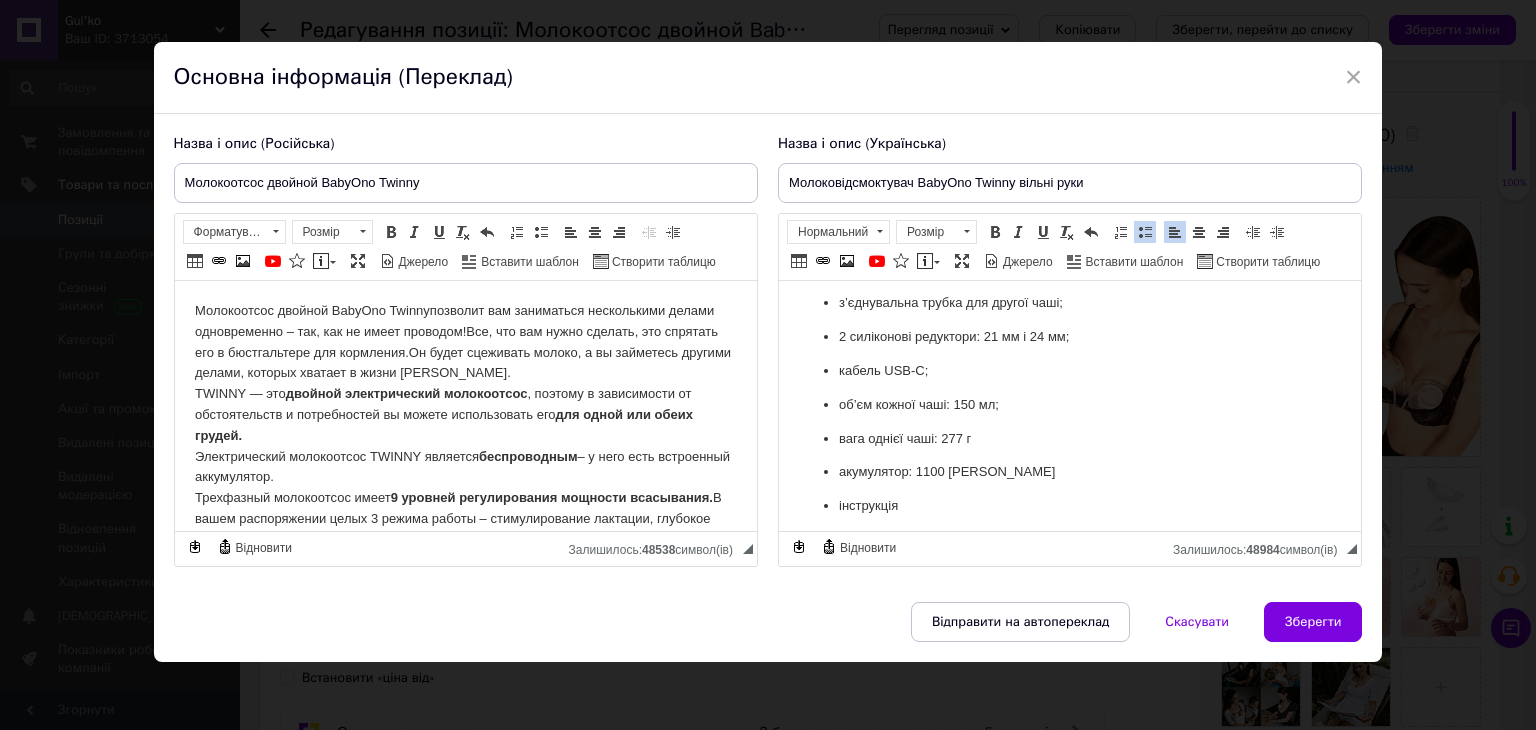 scroll, scrollTop: 473, scrollLeft: 0, axis: vertical 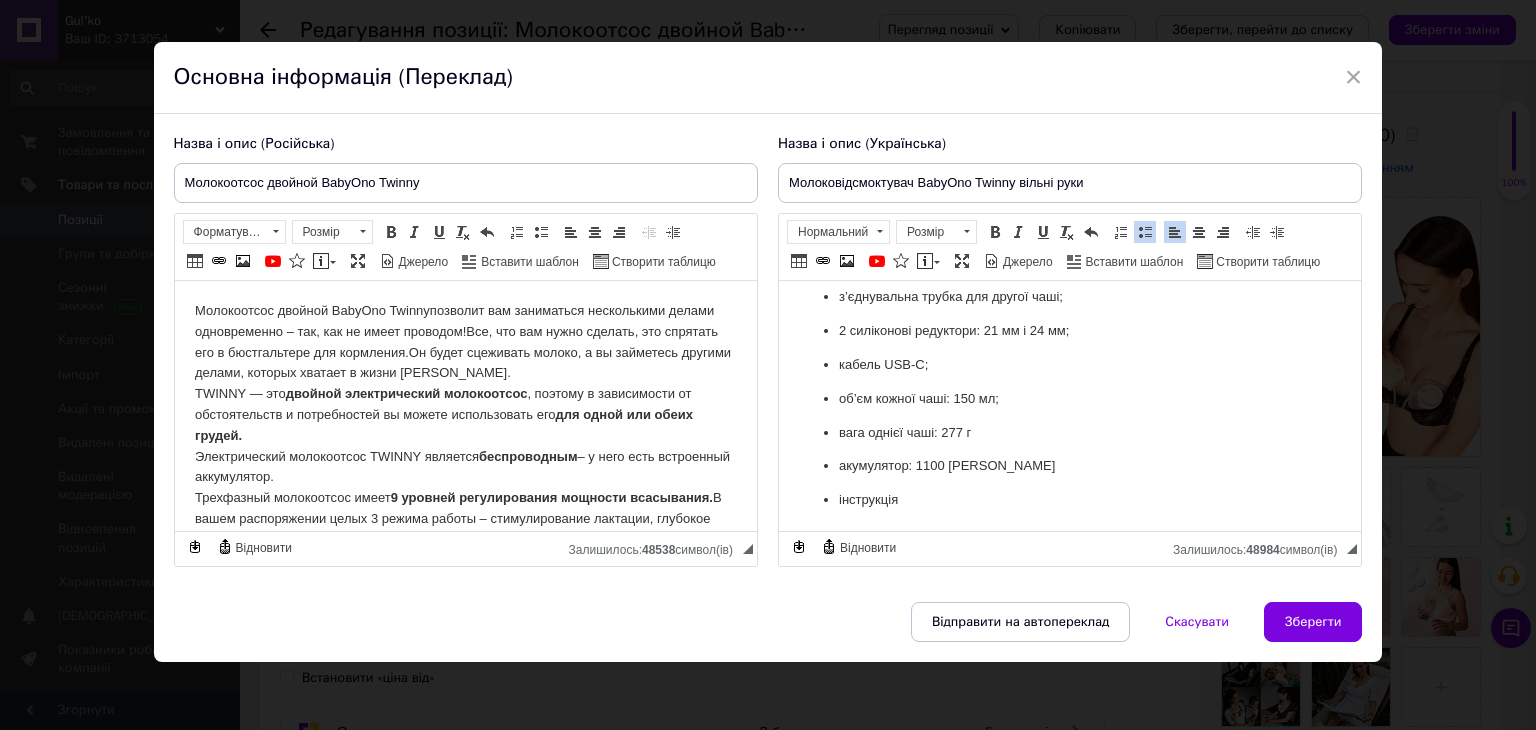 click on "вага однієї чаші: 277 г" at bounding box center [1069, 433] 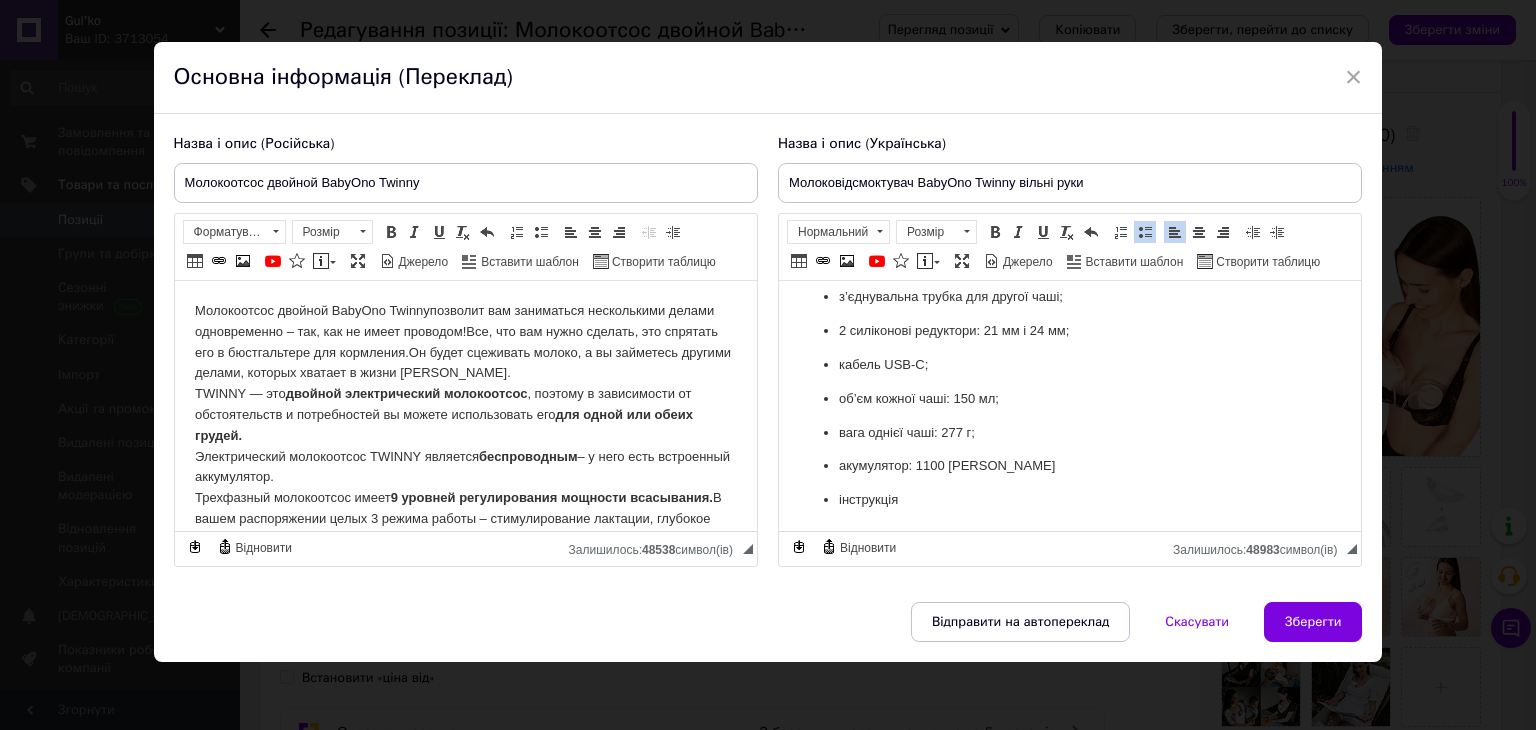 click on "акумулятор: 1100 мА·г" at bounding box center (1069, 466) 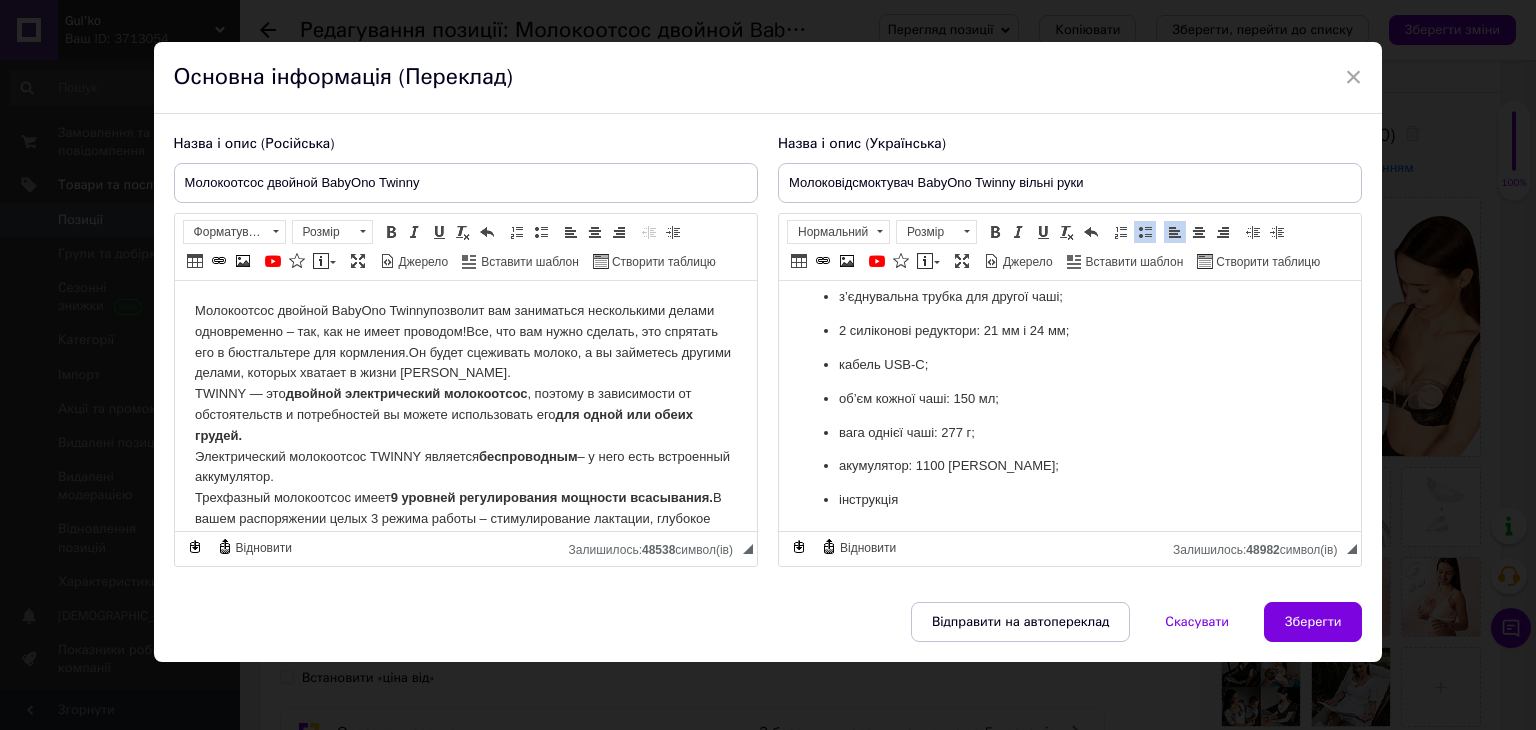 click on "інструкція" at bounding box center [1069, 500] 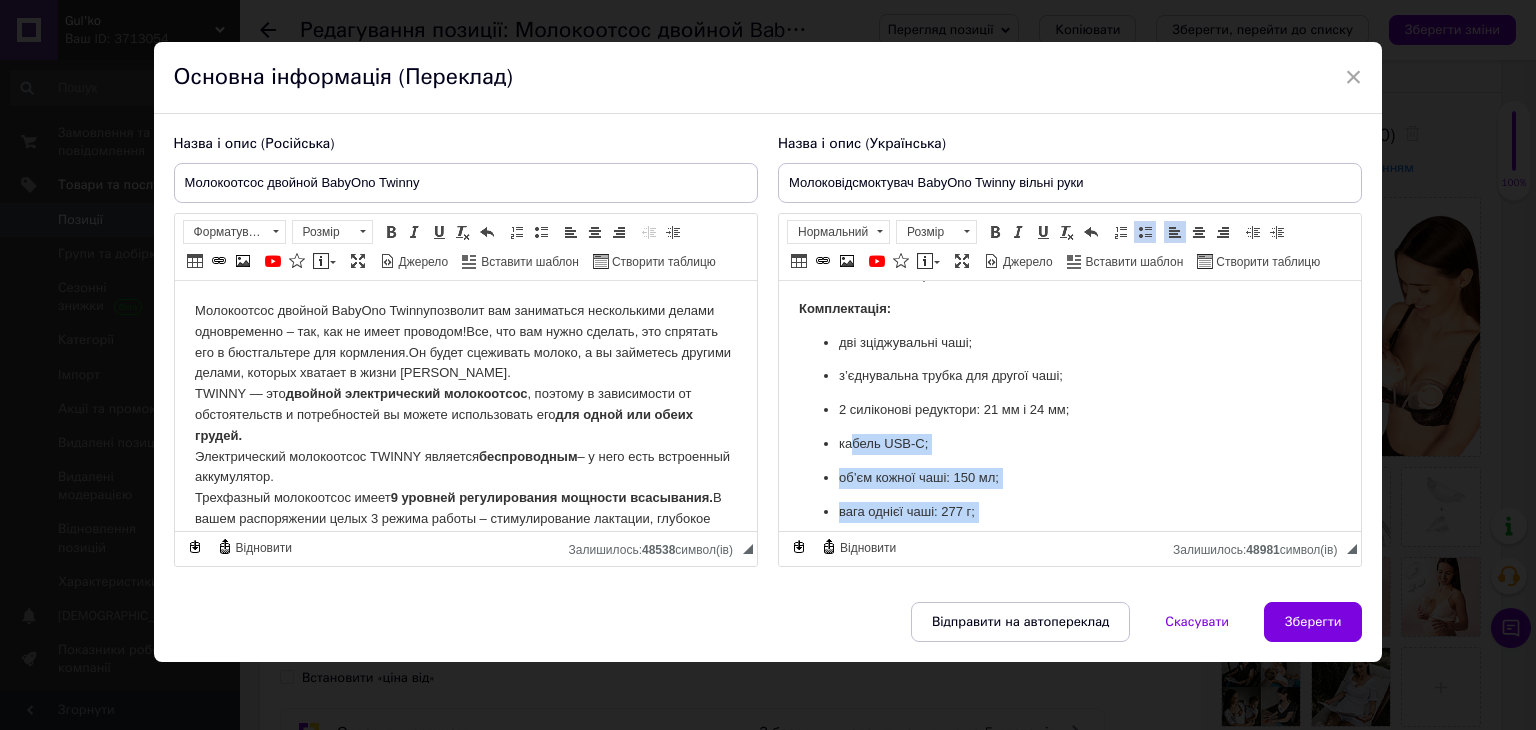 scroll, scrollTop: 373, scrollLeft: 0, axis: vertical 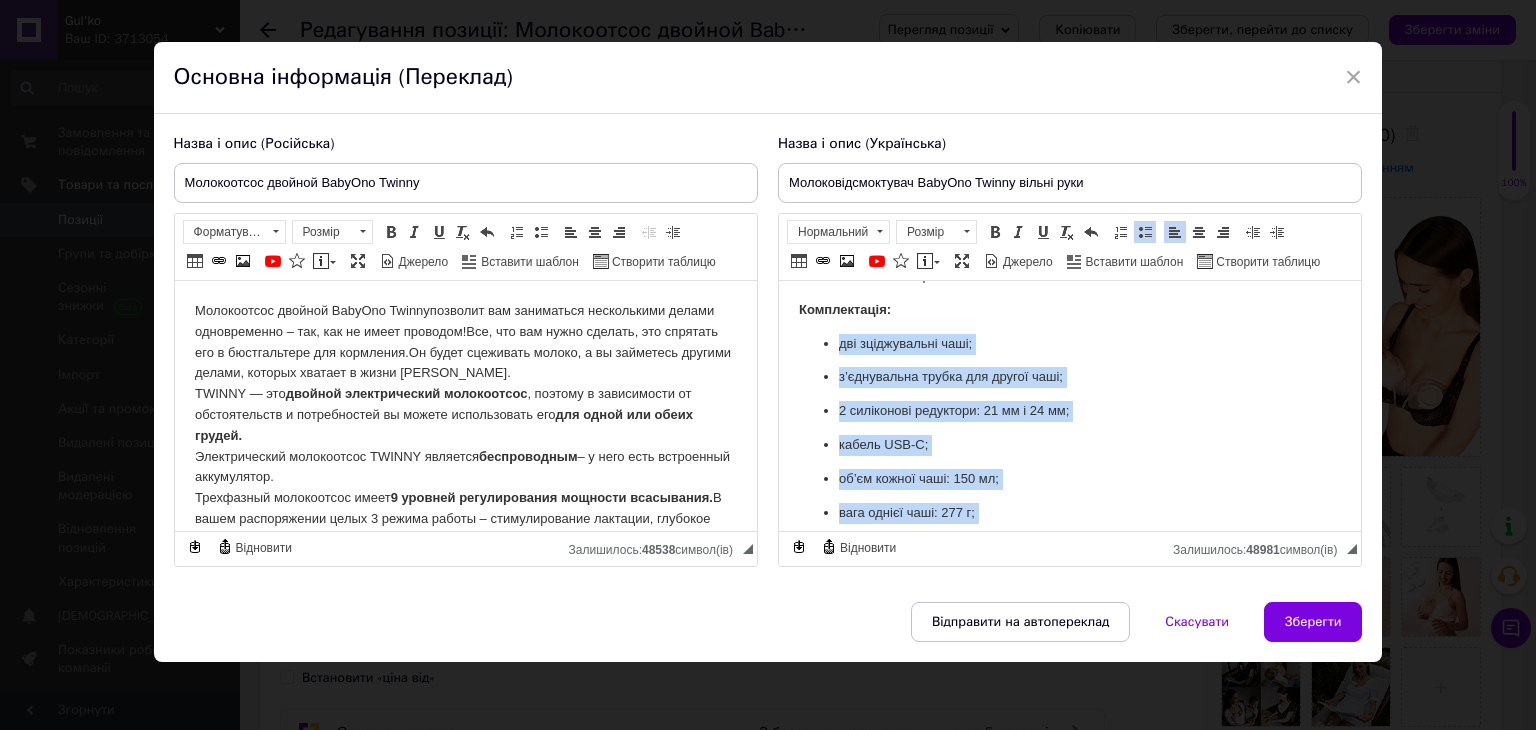 drag, startPoint x: 918, startPoint y: 499, endPoint x: 821, endPoint y: 361, distance: 168.68018 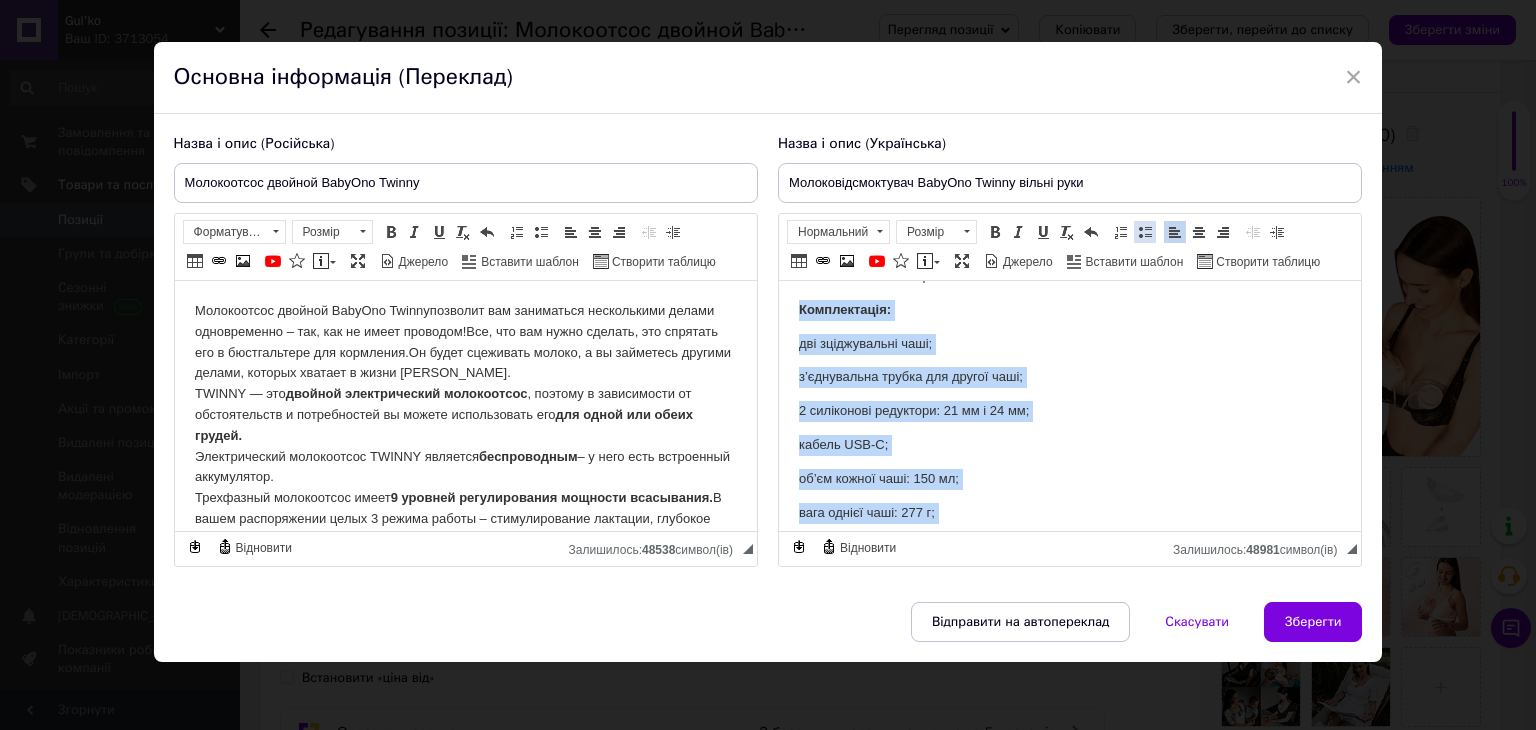 click at bounding box center [1145, 232] 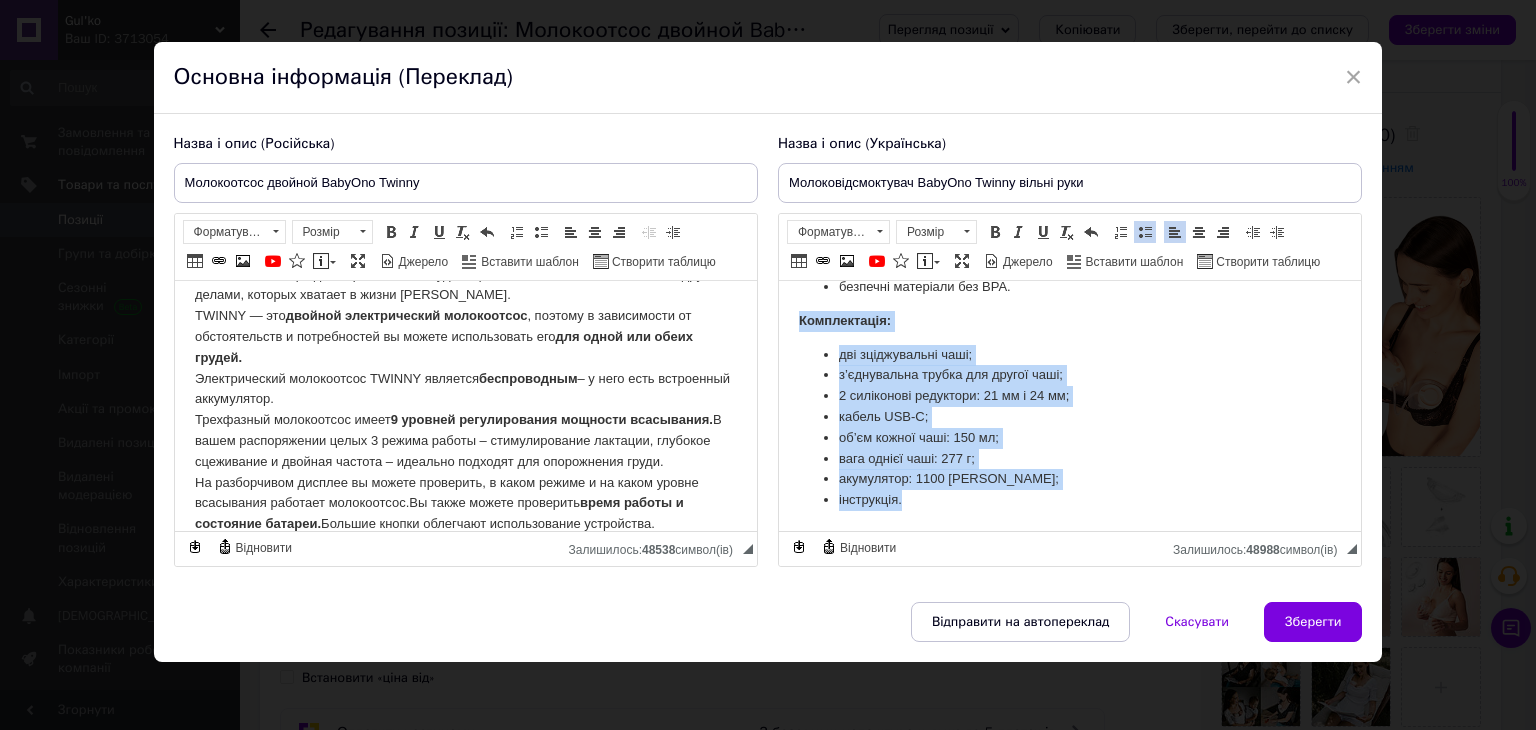 scroll, scrollTop: 100, scrollLeft: 0, axis: vertical 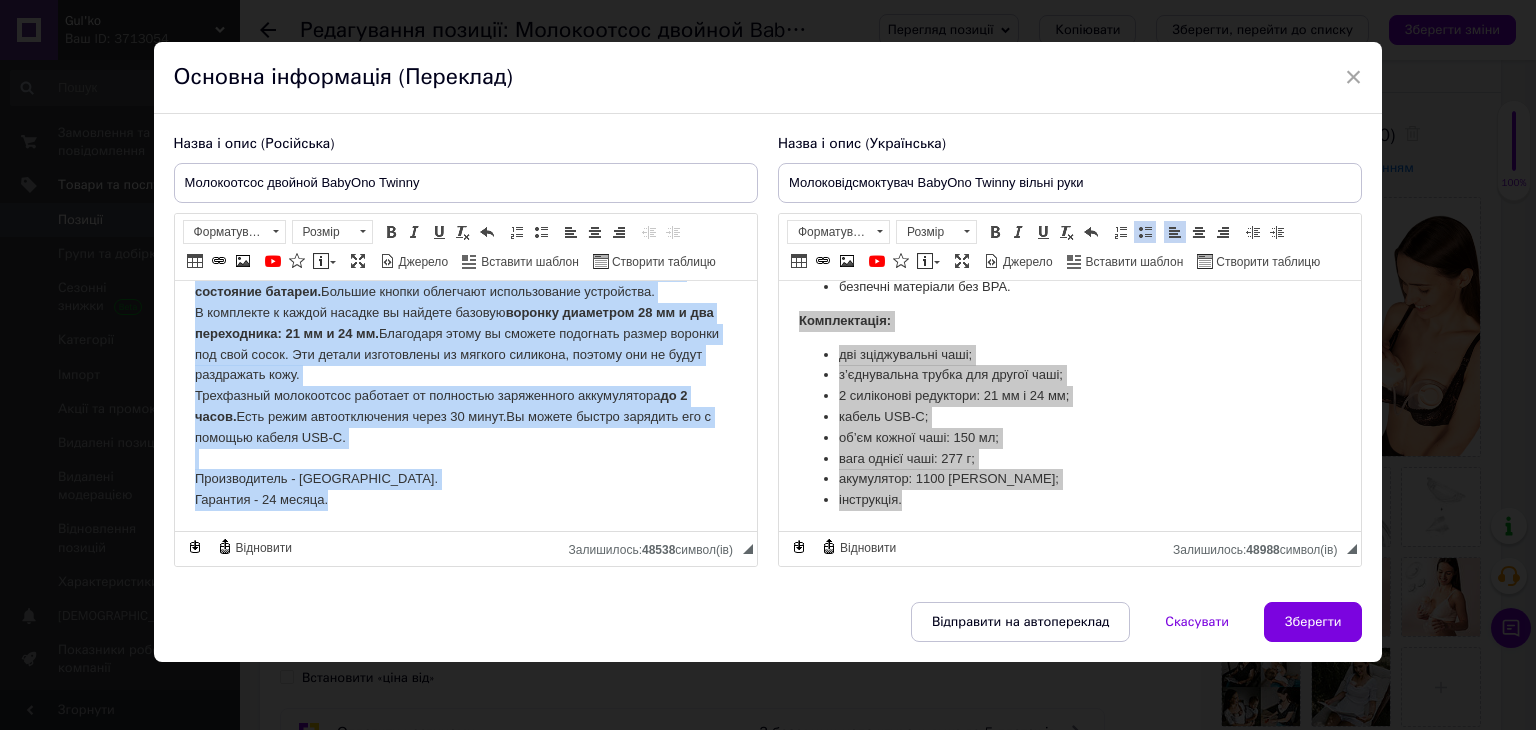 drag, startPoint x: 190, startPoint y: 302, endPoint x: 418, endPoint y: 504, distance: 304.61124 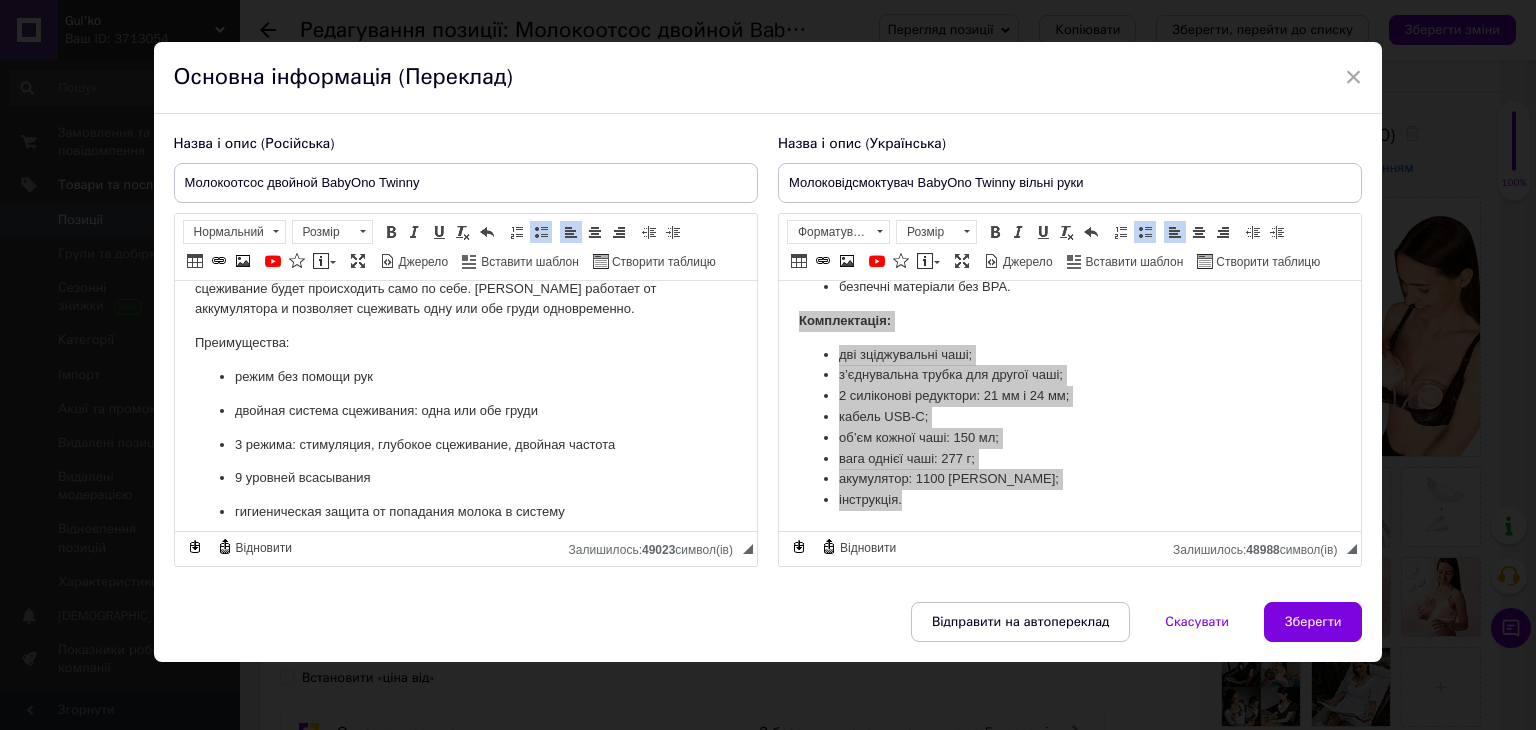 scroll, scrollTop: 0, scrollLeft: 0, axis: both 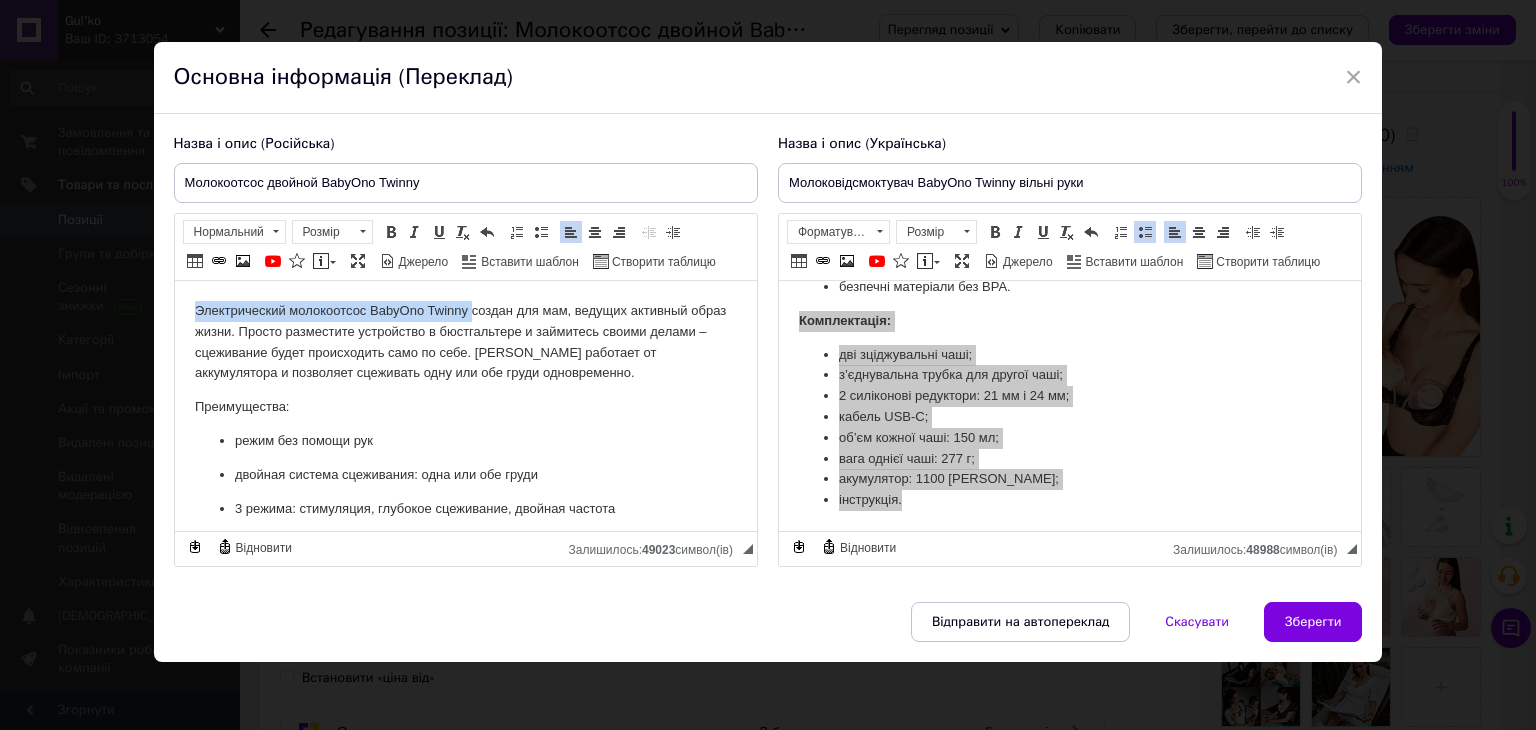 drag, startPoint x: 187, startPoint y: 303, endPoint x: 468, endPoint y: 304, distance: 281.00177 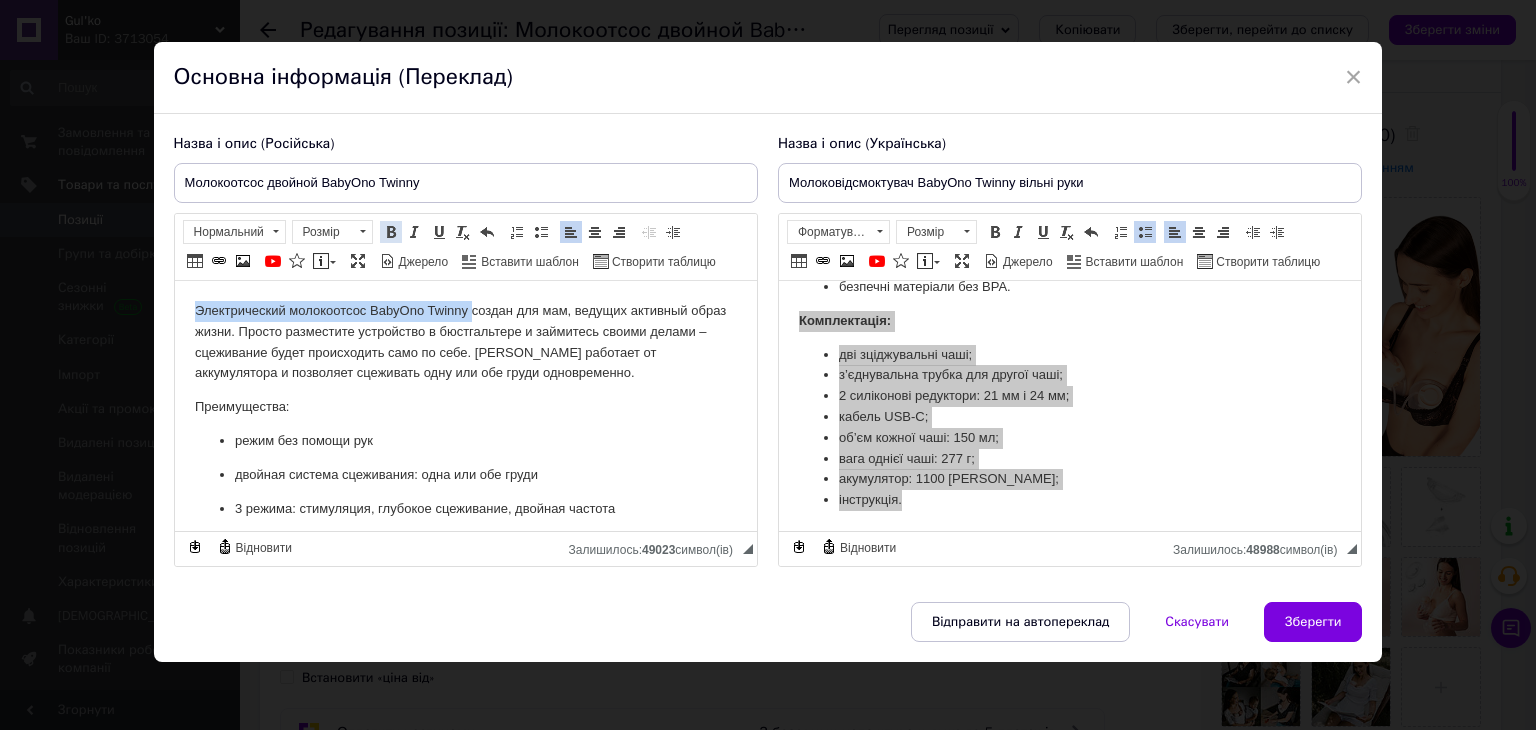 click at bounding box center (391, 232) 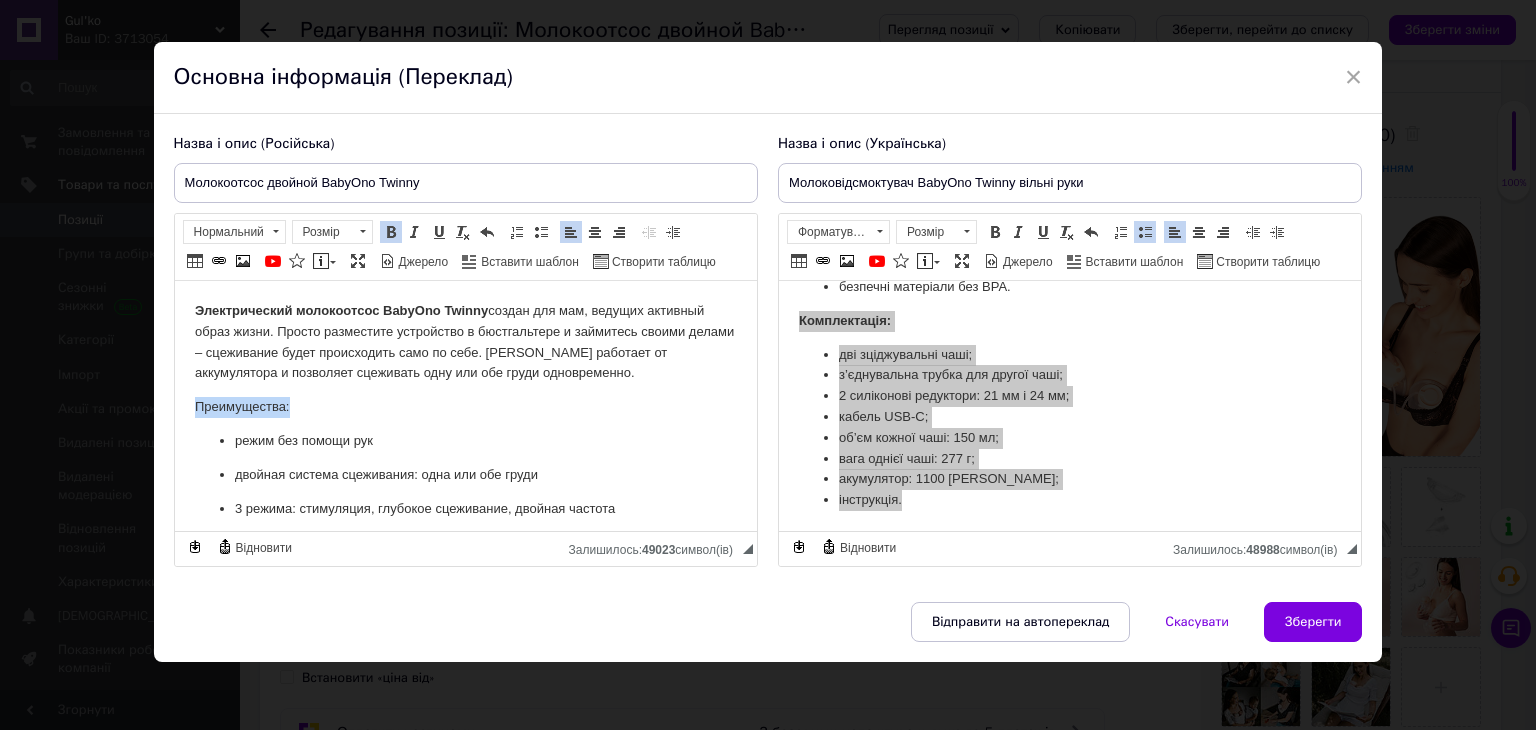 drag, startPoint x: 295, startPoint y: 405, endPoint x: 188, endPoint y: 383, distance: 109.23827 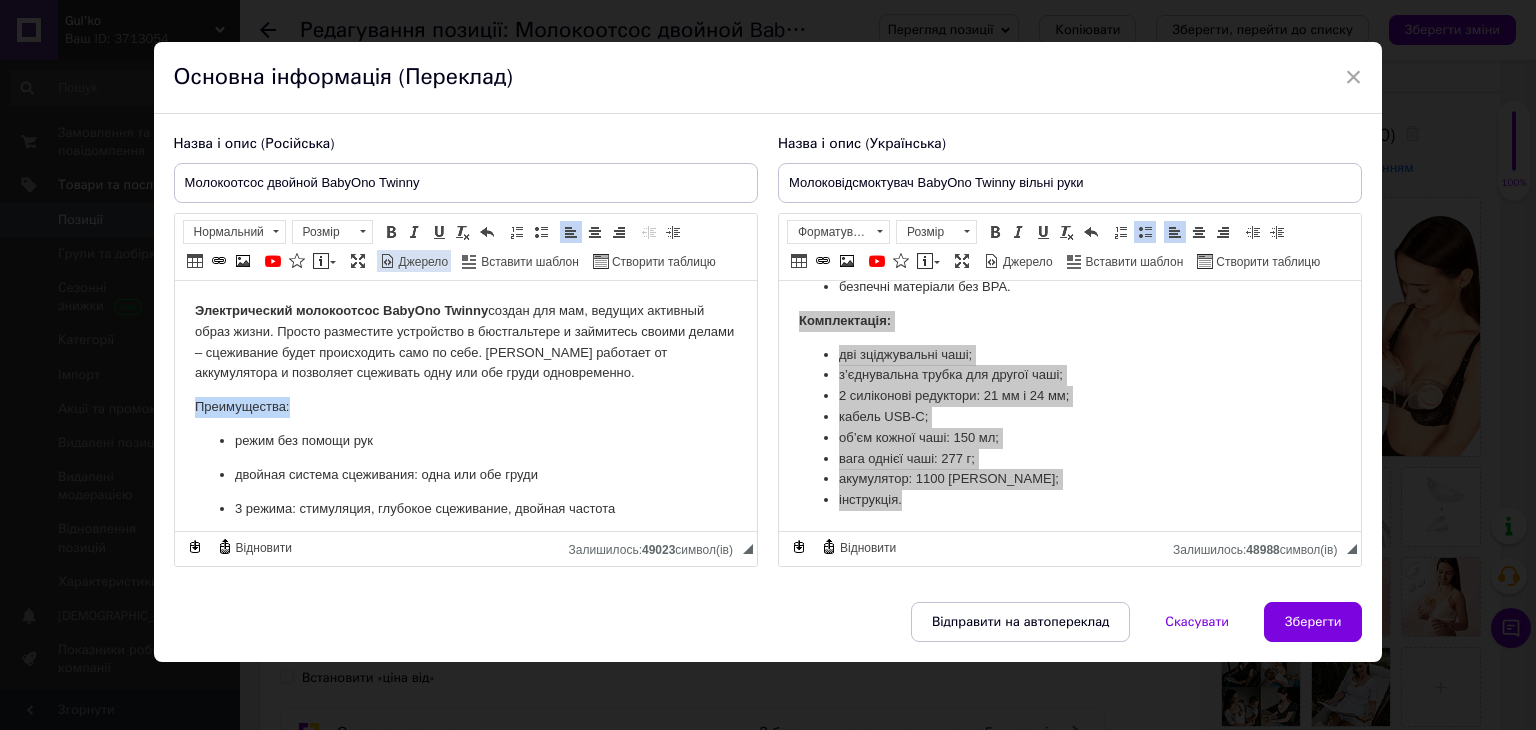 click at bounding box center (391, 232) 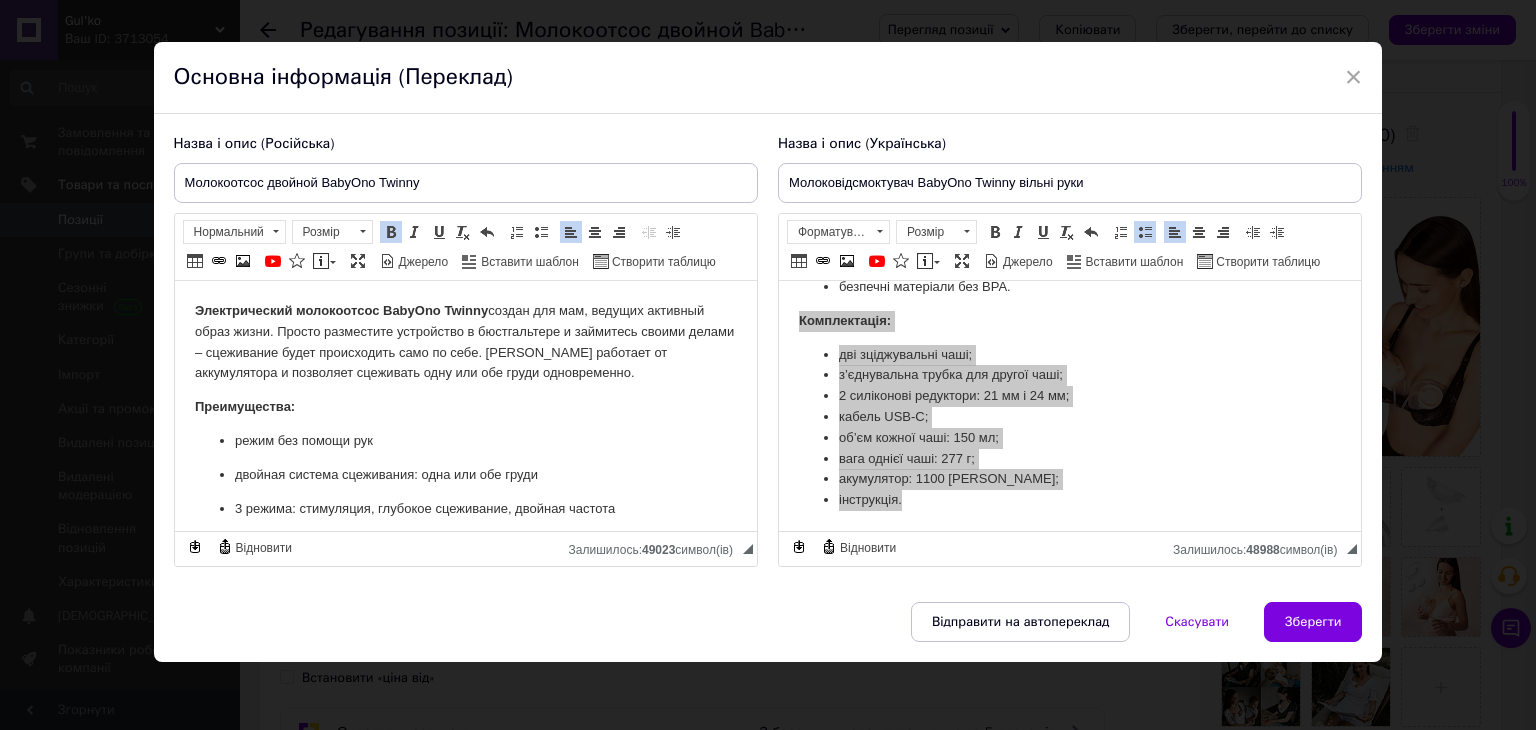 click on "режим без помощи рук" at bounding box center (465, 441) 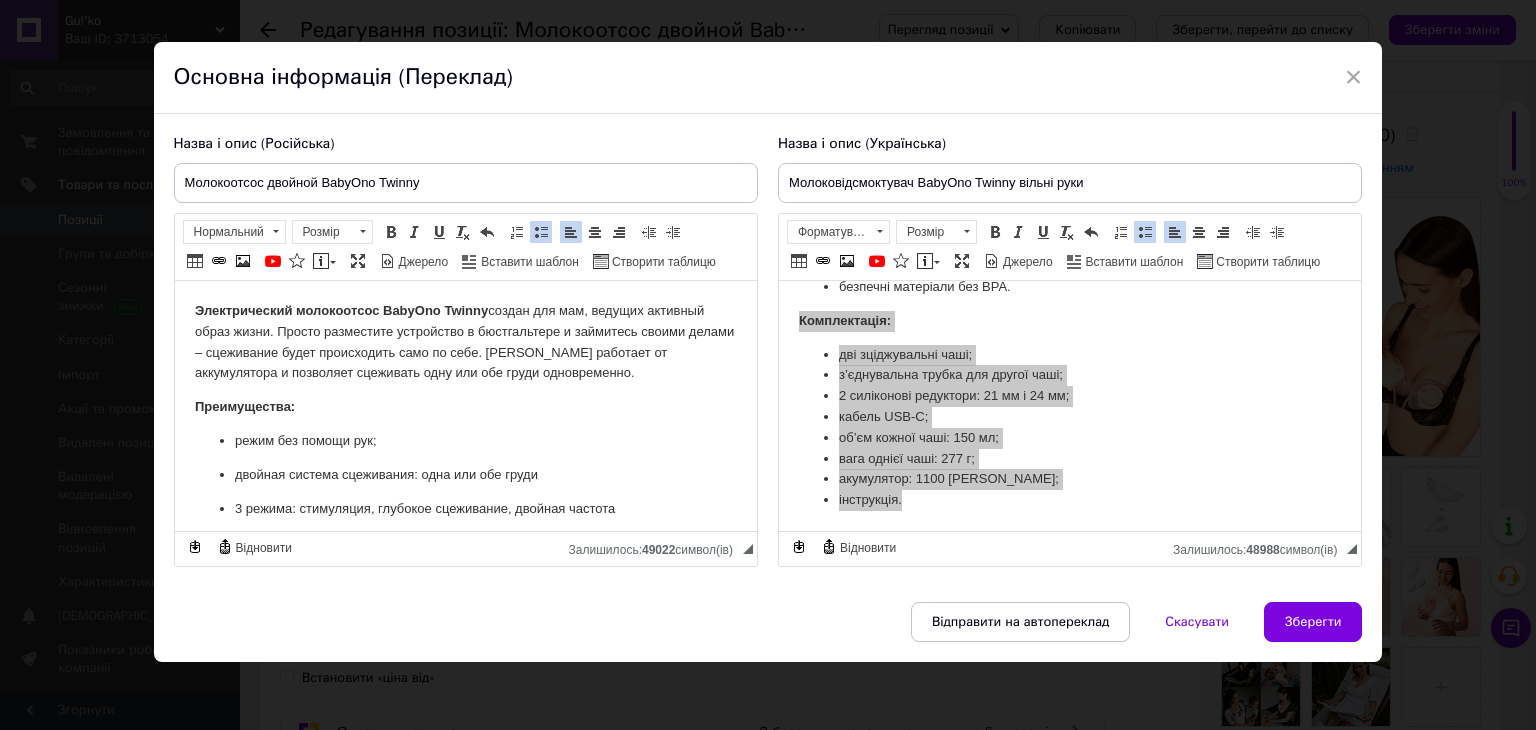 click on "двойная система сцеживания: одна или обе груди" at bounding box center [465, 475] 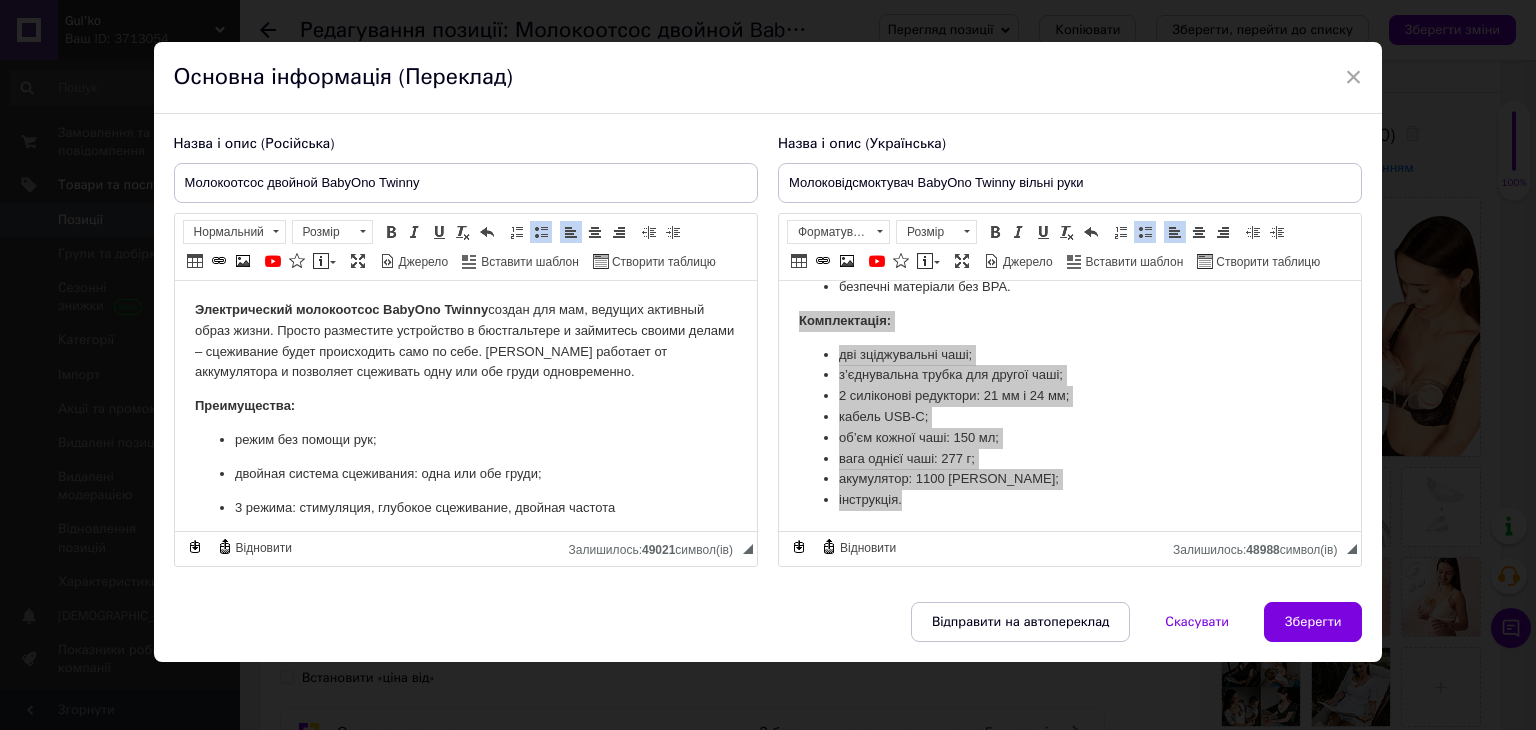 scroll, scrollTop: 100, scrollLeft: 0, axis: vertical 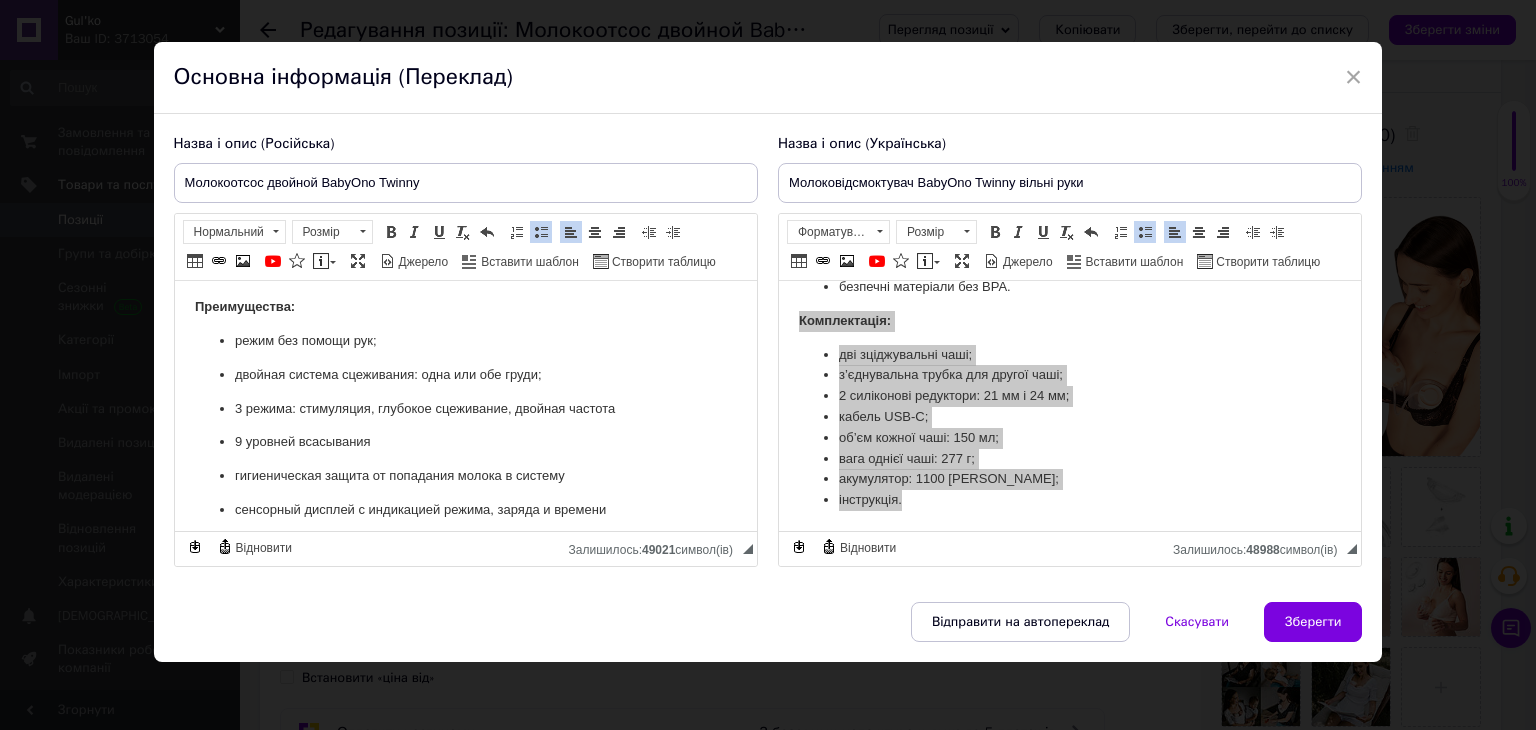 click on "3 режима: стимуляция, глубокое сцеживание, двойная частота" at bounding box center (465, 409) 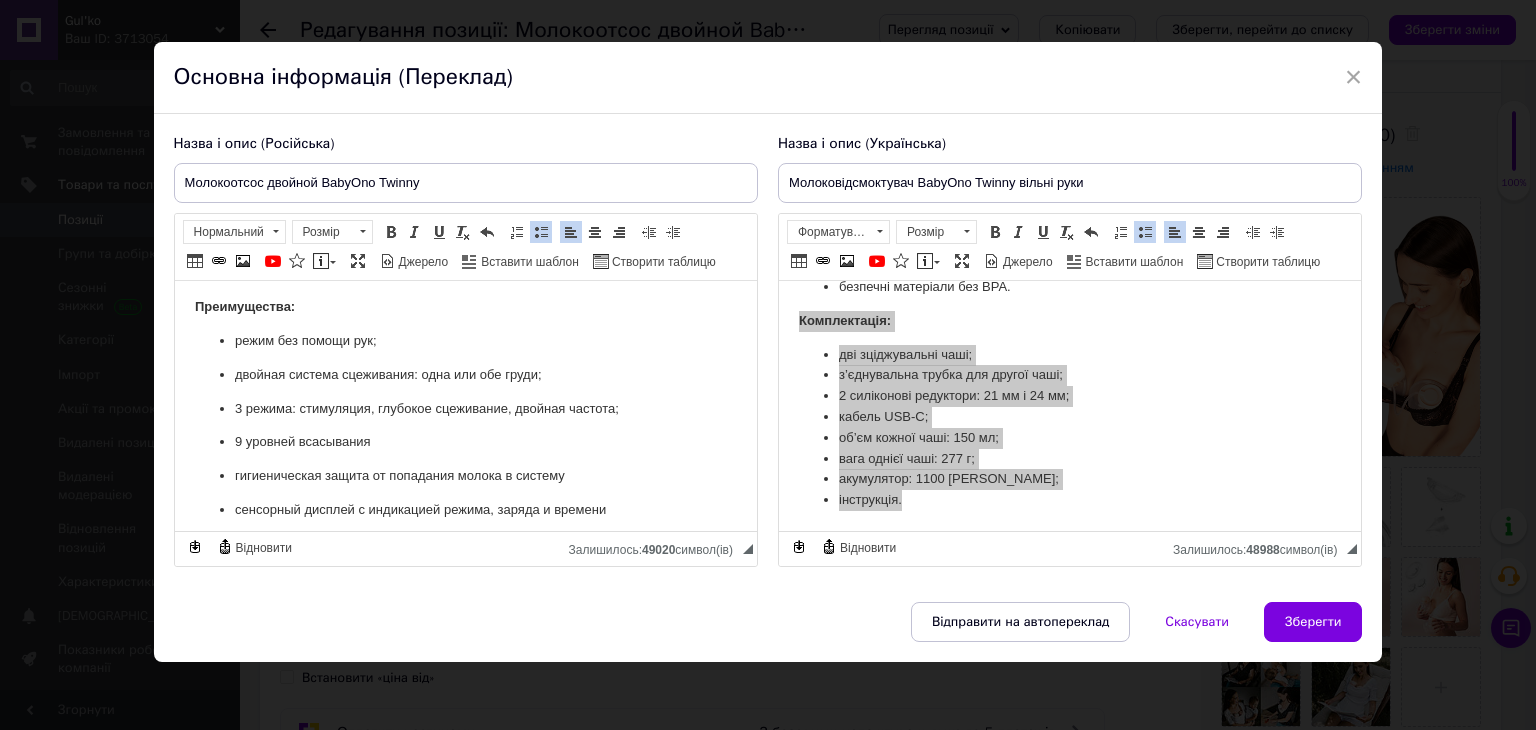 click on "9 уровней всасывания" at bounding box center [465, 442] 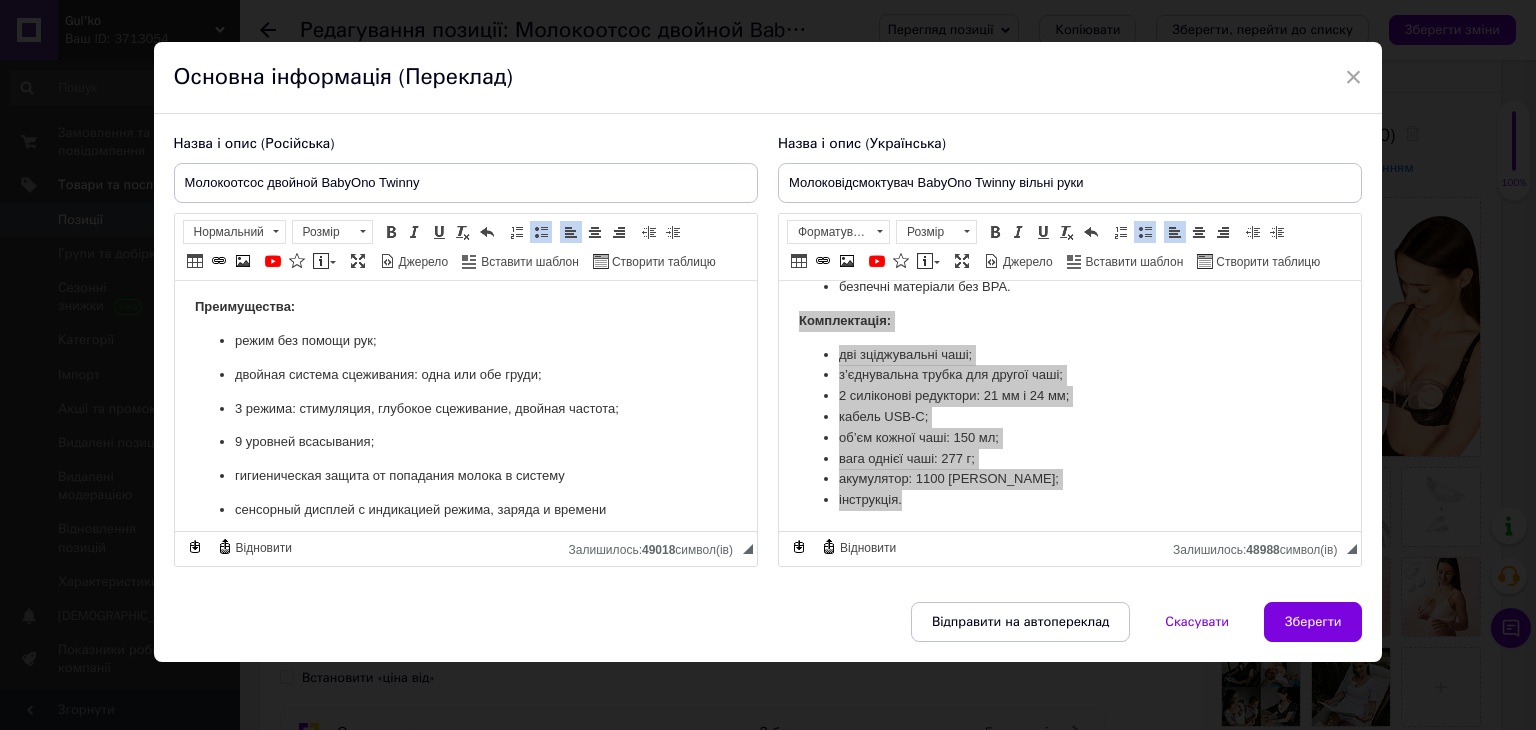 scroll, scrollTop: 200, scrollLeft: 0, axis: vertical 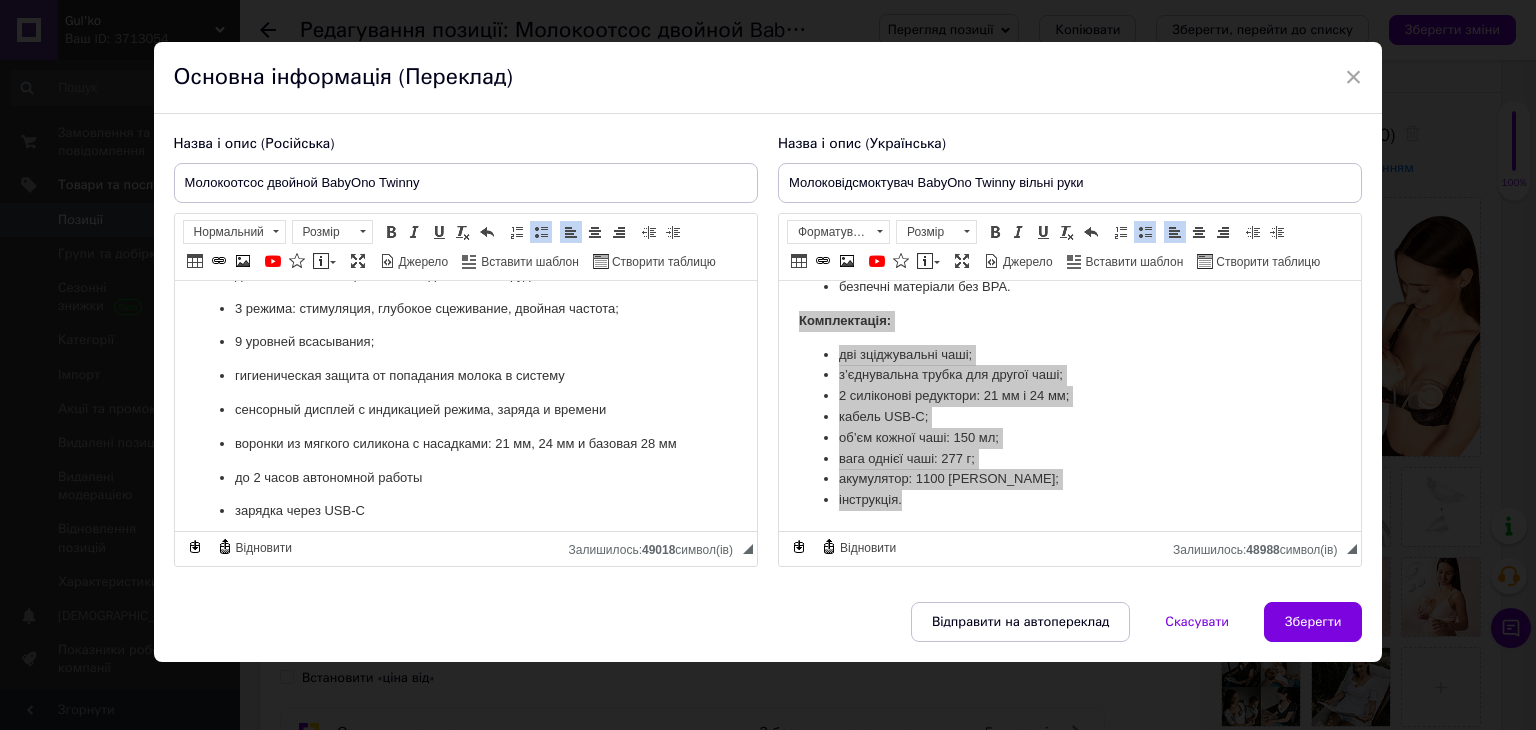 click on "гигиеническая защита от попадания молока в систему" at bounding box center [465, 376] 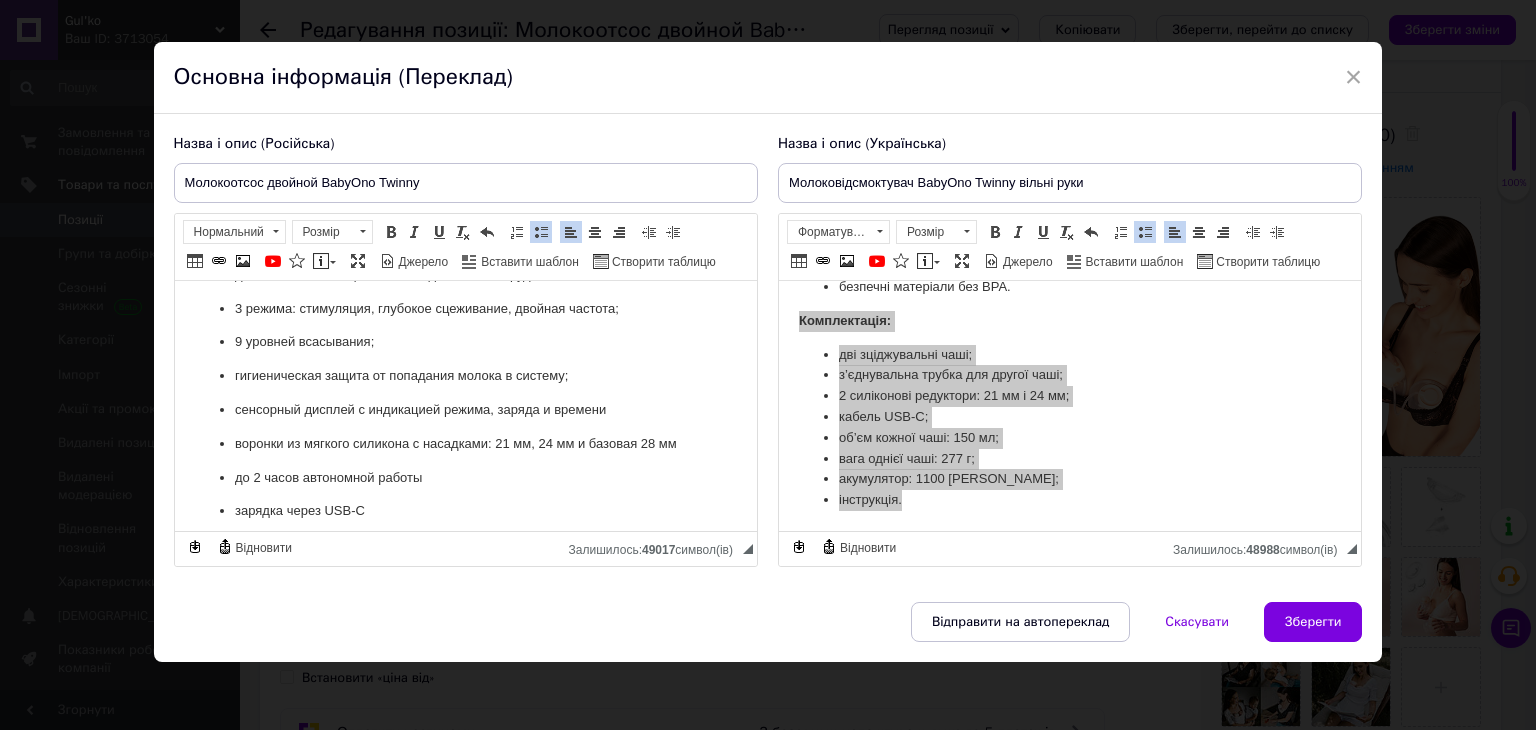 click on "сенсорный дисплей с индикацией режима, заряда и времени" at bounding box center (465, 410) 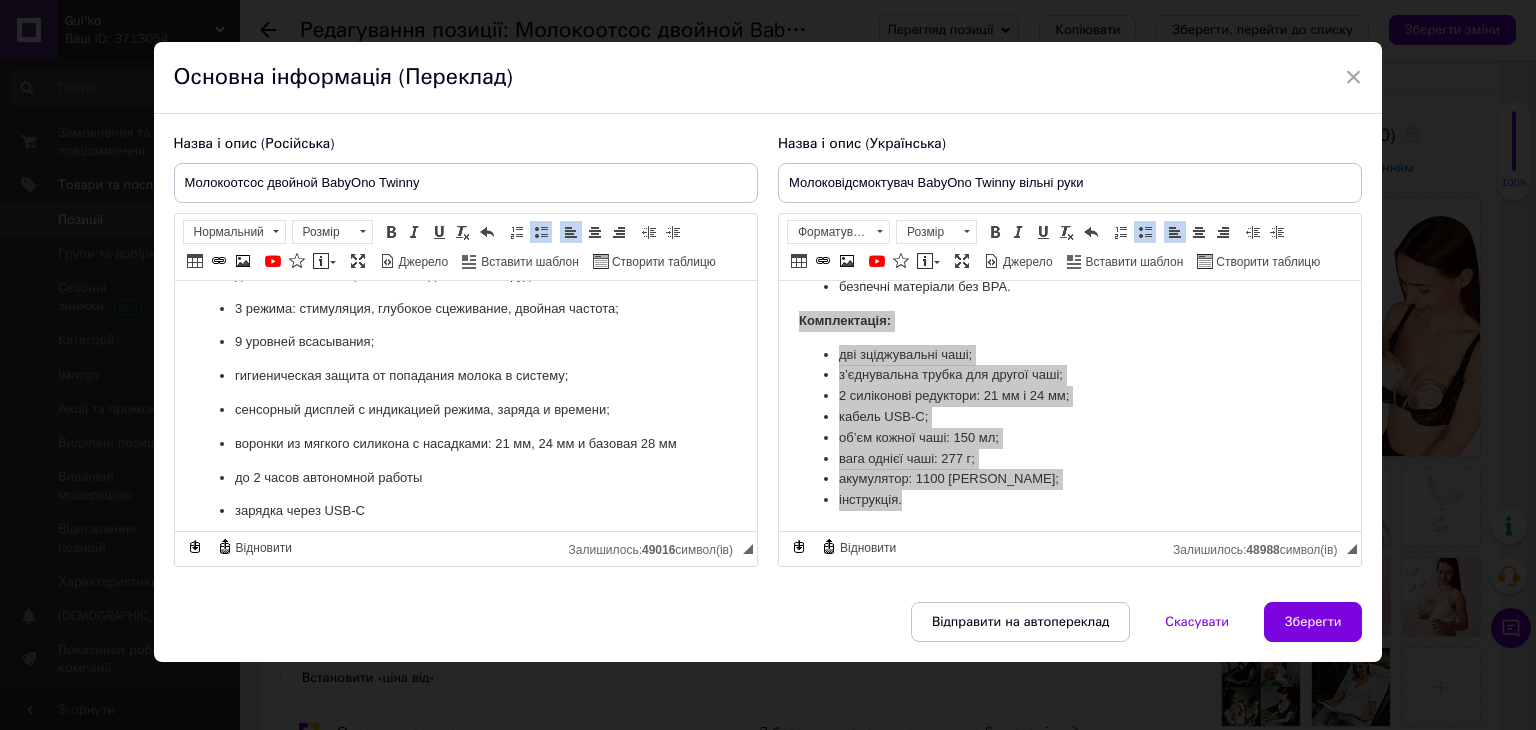 click on "режим без помощи рук; двойная система сцеживания: одна или обе груди; 3 режима: стимуляция, глубокое сцеживание, двойная частота; 9 уровней всасывания; гигиеническая защита от попадания молока в систему; сенсорный дисплей с индикацией режима, заряда и времени; воронки из мягкого силикона с насадками: 21 мм, 24 мм и базовая 28 мм до 2 часов автономной работы зарядка через USB-C автоотключение через 30 минут материалы безопасны и подходят для контакта с пищей" at bounding box center (465, 410) 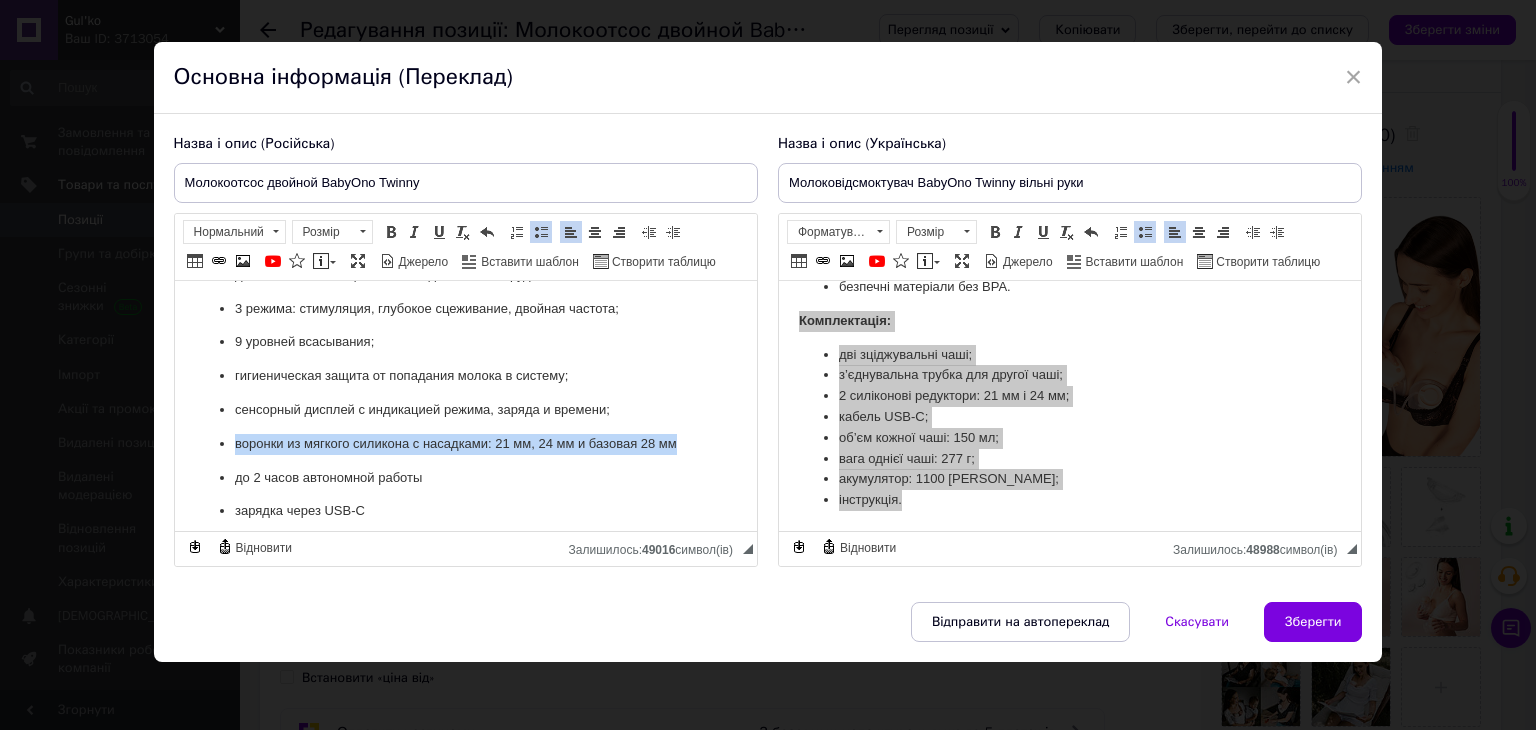click on "режим без помощи рук; двойная система сцеживания: одна или обе груди; 3 режима: стимуляция, глубокое сцеживание, двойная частота; 9 уровней всасывания; гигиеническая защита от попадания молока в систему; сенсорный дисплей с индикацией режима, заряда и времени; воронки из мягкого силикона с насадками: 21 мм, 24 мм и базовая 28 мм до 2 часов автономной работы зарядка через USB-C автоотключение через 30 минут материалы безопасны и подходят для контакта с пищей" at bounding box center (465, 410) 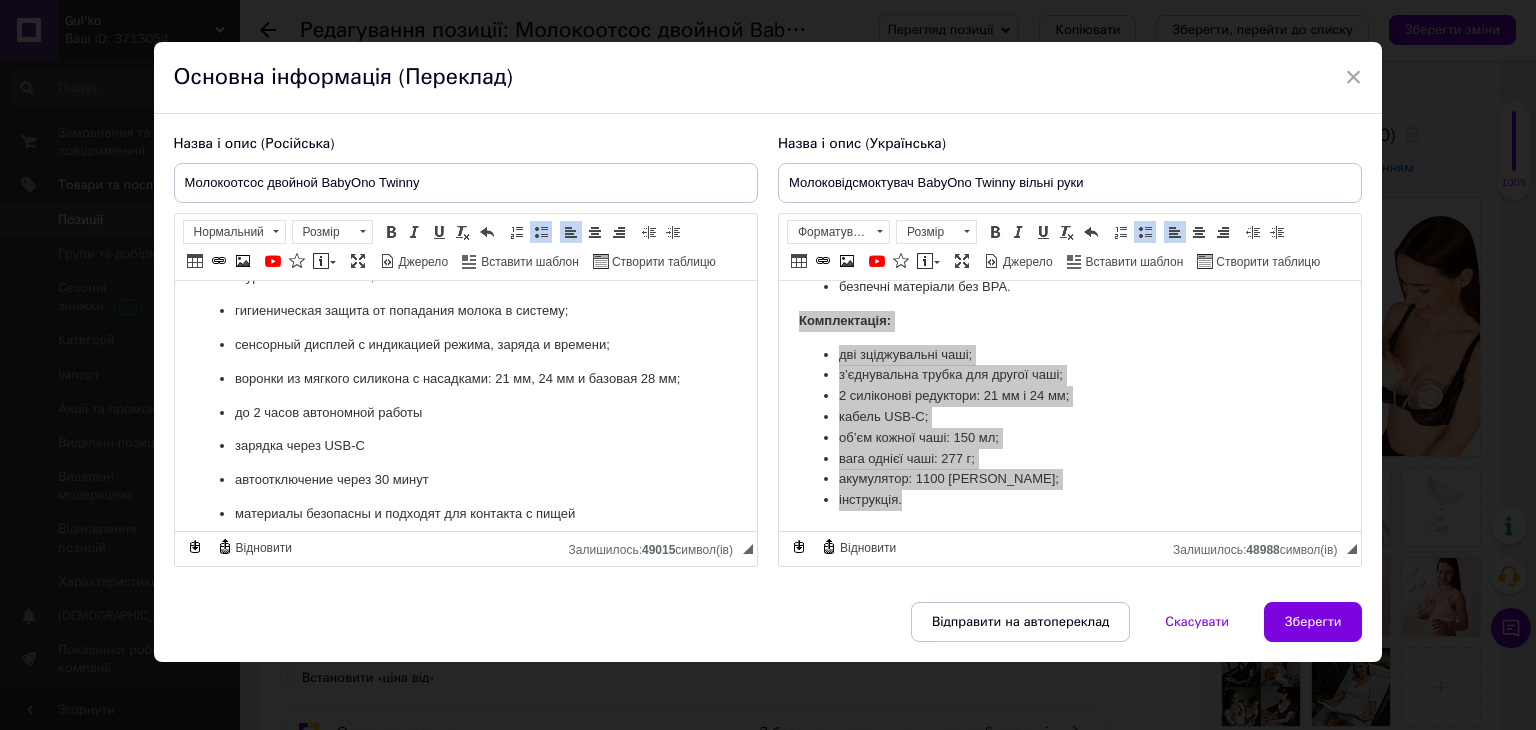 scroll, scrollTop: 300, scrollLeft: 0, axis: vertical 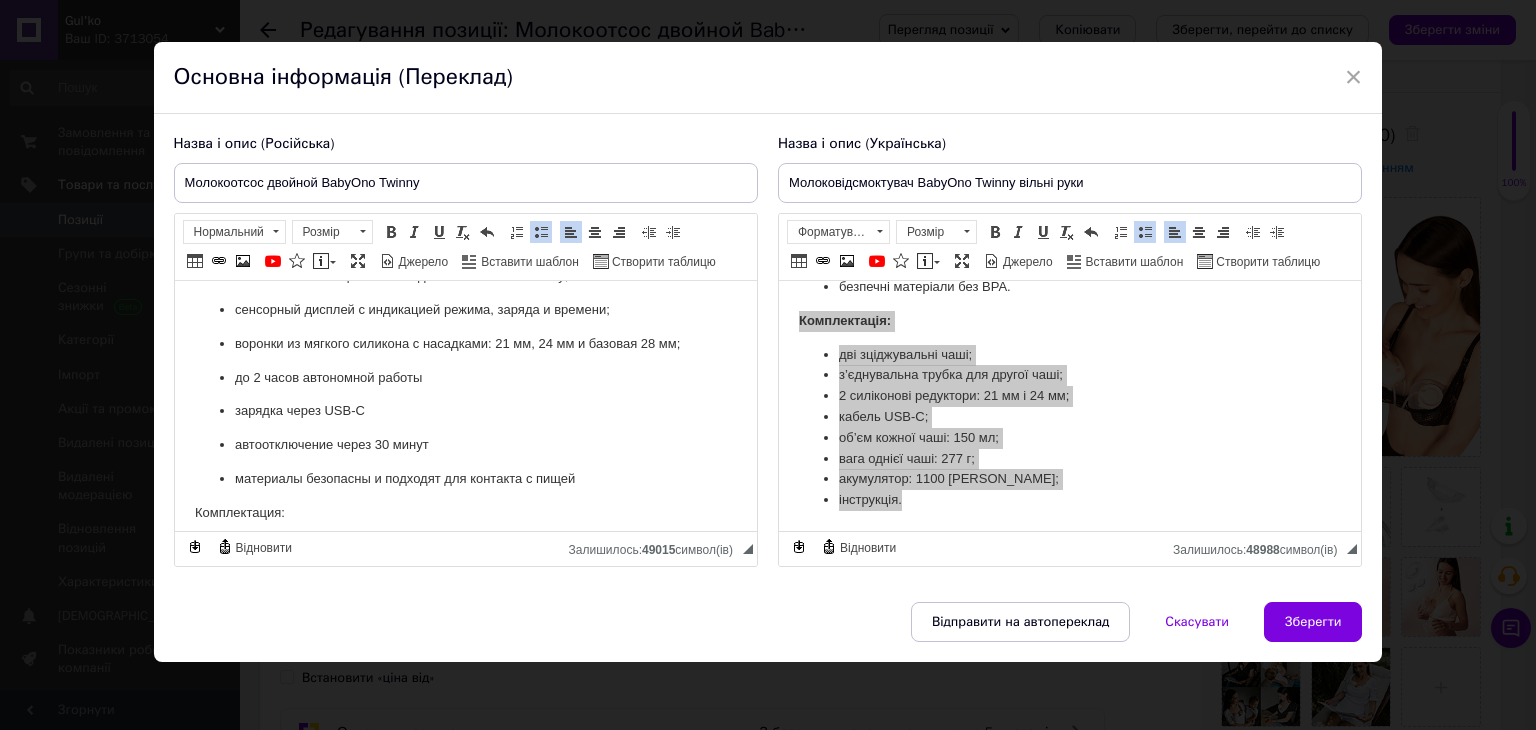 click on "до 2 часов автономной работы" at bounding box center (465, 378) 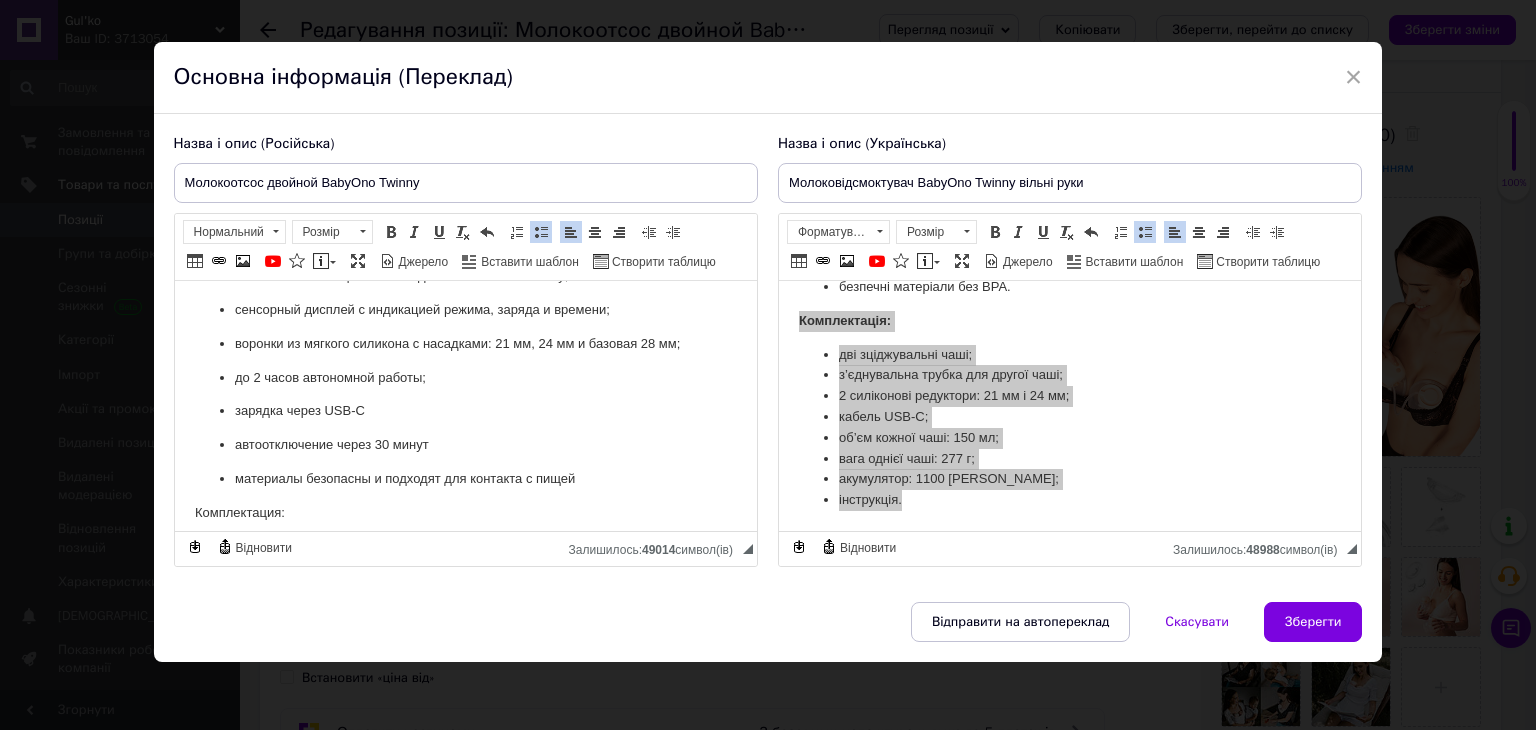 click on "зарядка через USB-C" at bounding box center [465, 411] 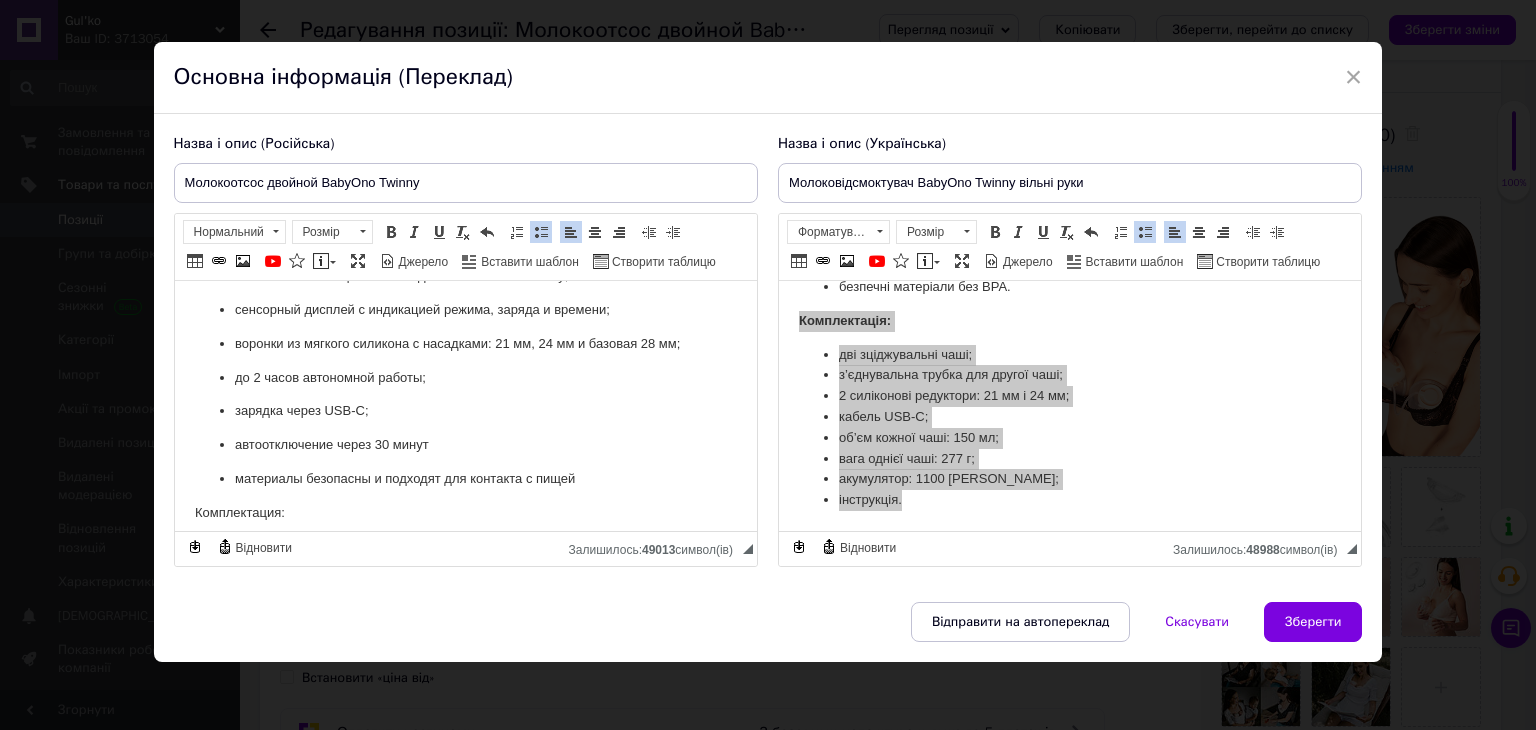 click on "автоотключение через 30 минут" at bounding box center (465, 445) 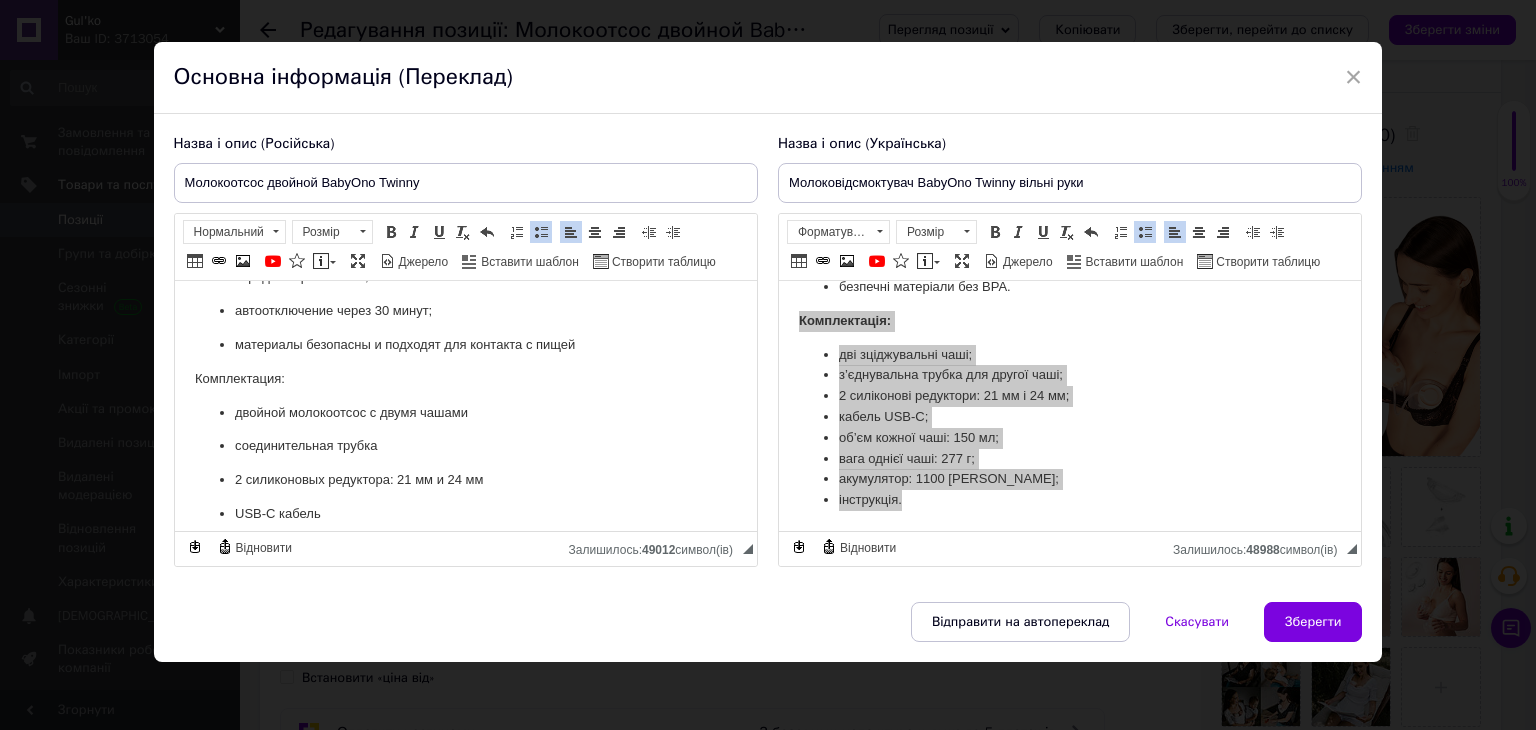 scroll, scrollTop: 400, scrollLeft: 0, axis: vertical 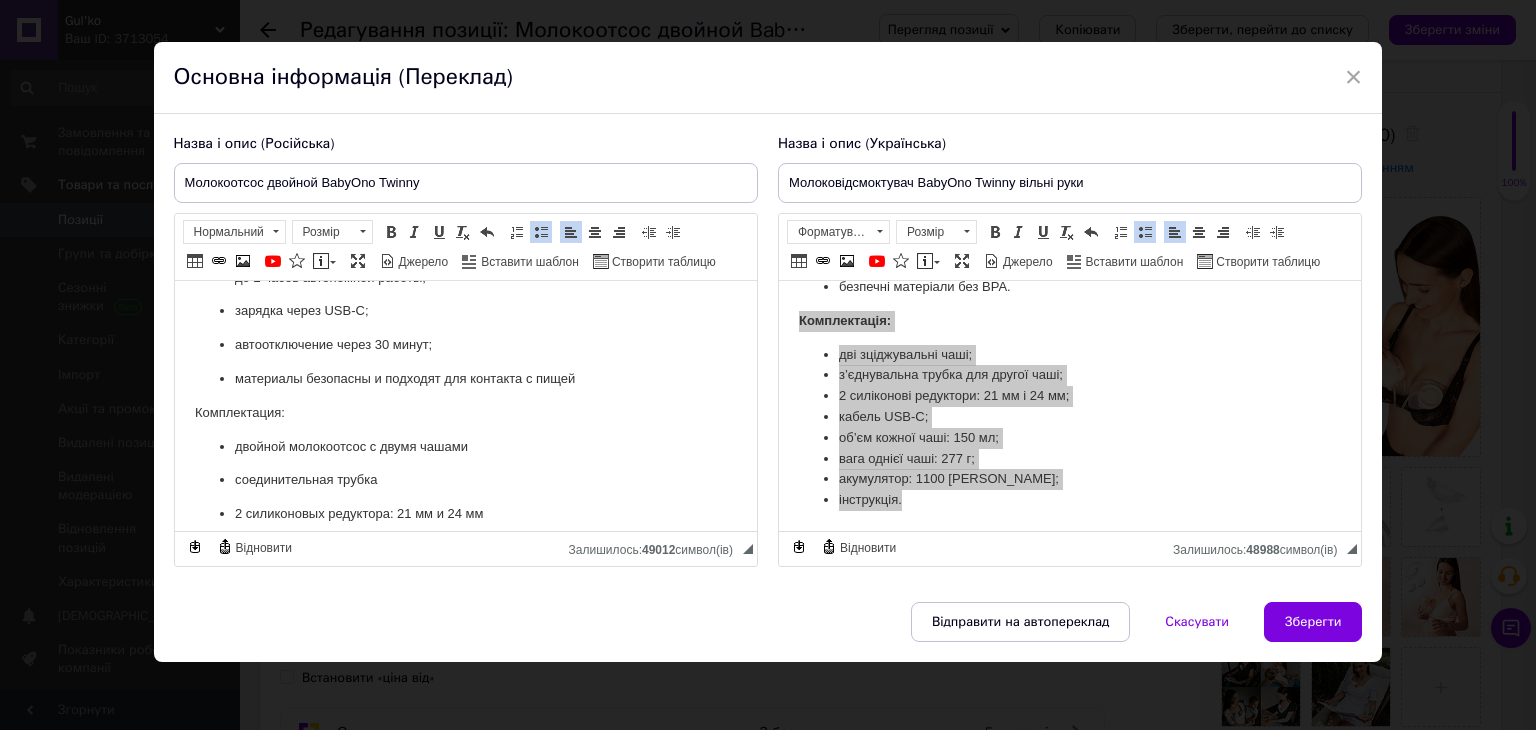 click on "материалы безопасны и подходят для контакта с пищей" at bounding box center (465, 379) 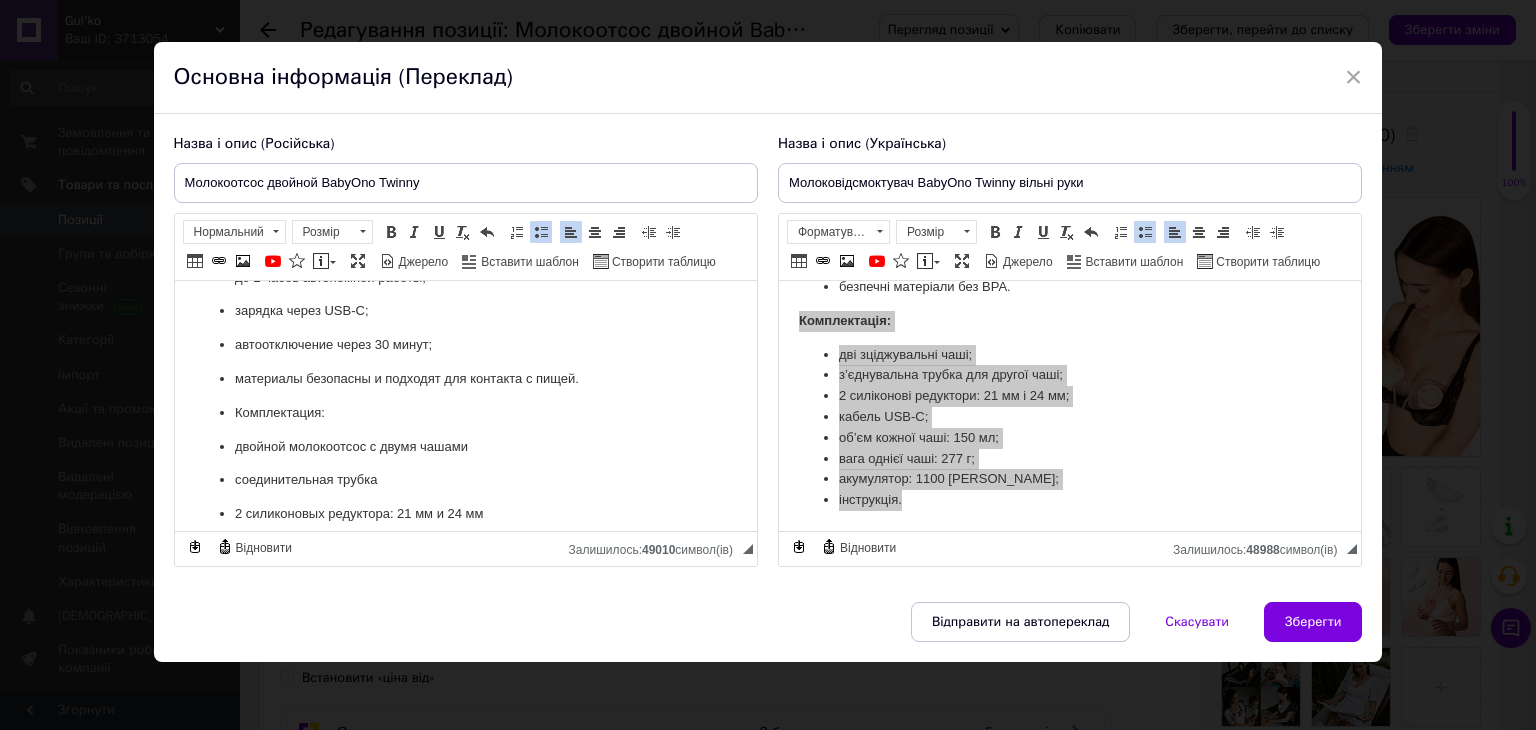 click at bounding box center [541, 232] 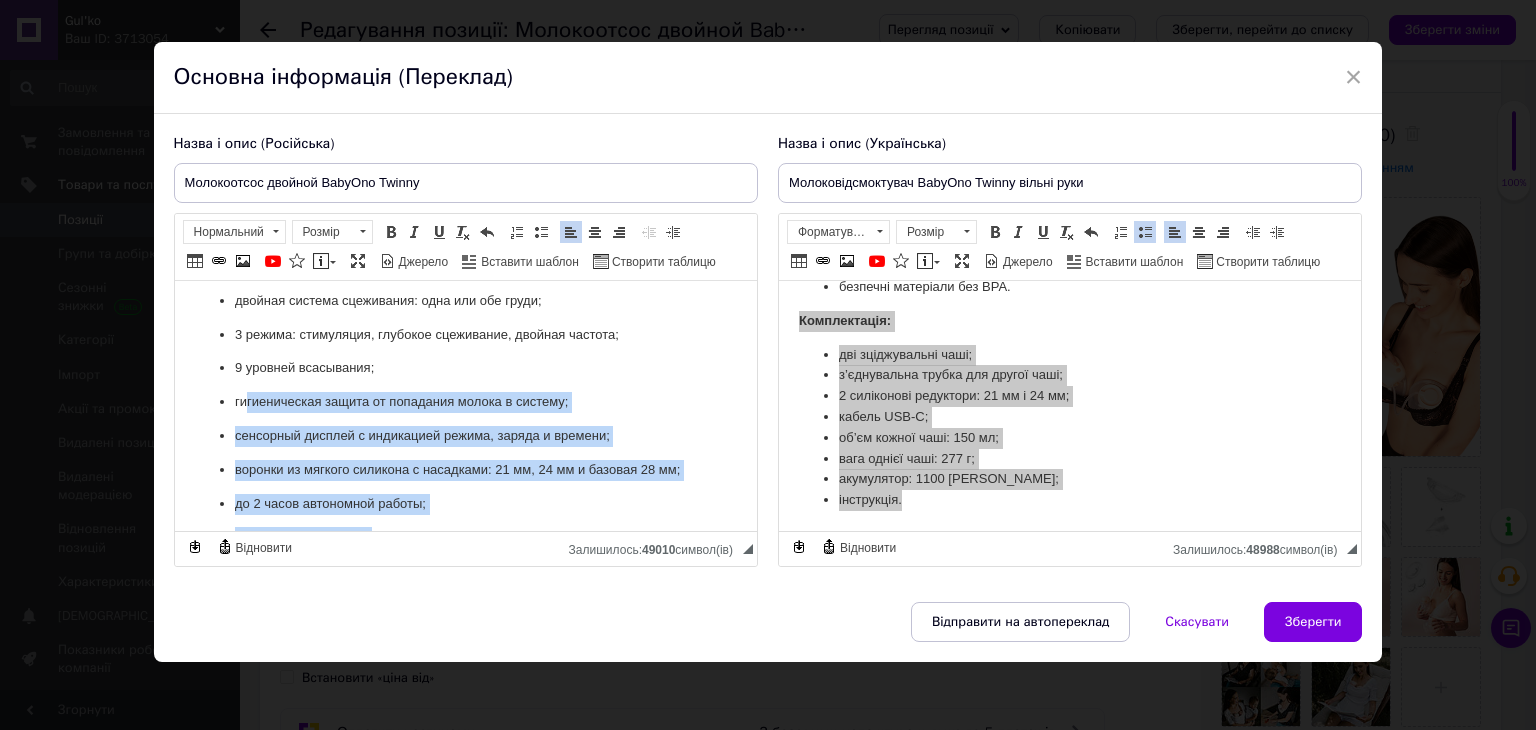 drag, startPoint x: 507, startPoint y: 376, endPoint x: 246, endPoint y: 379, distance: 261.01724 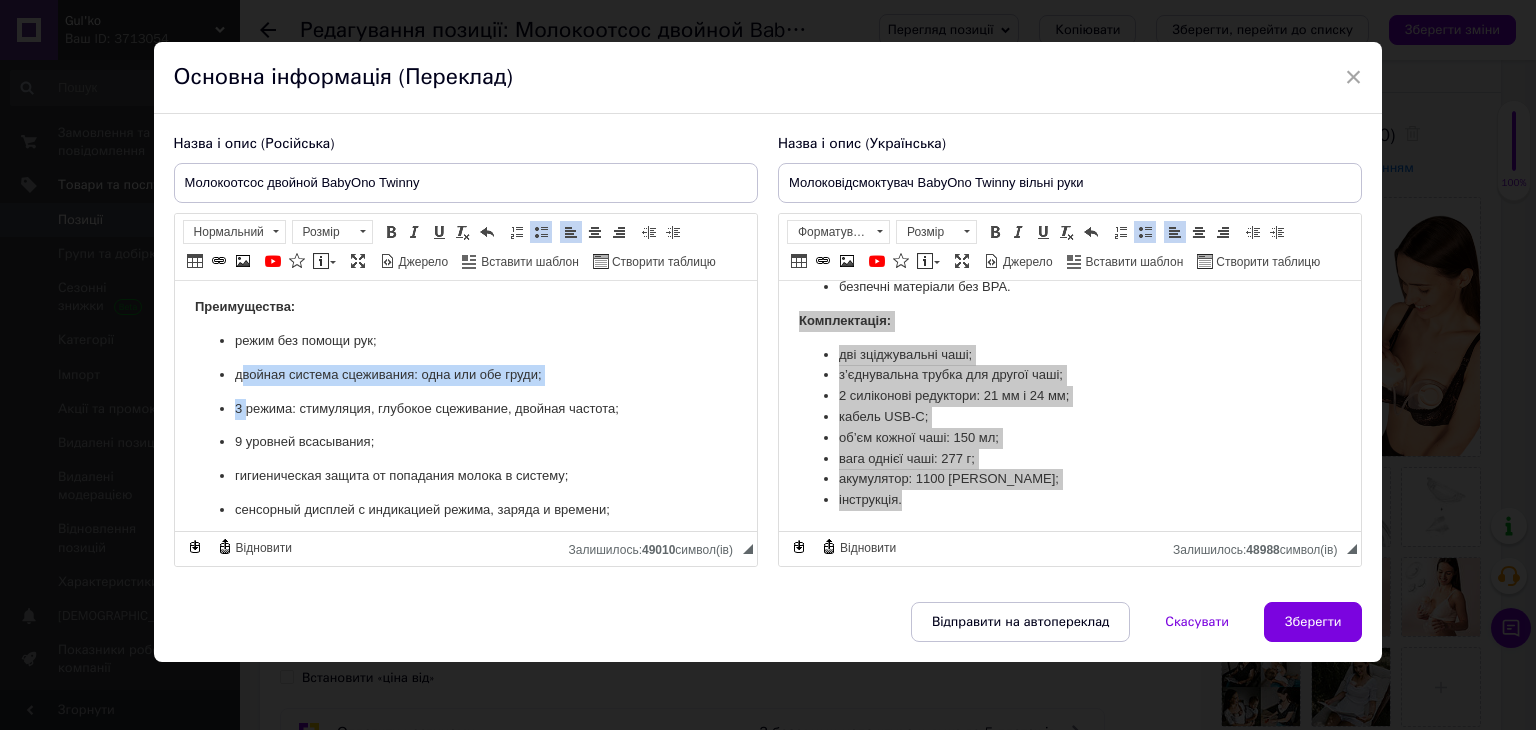 scroll, scrollTop: 100, scrollLeft: 0, axis: vertical 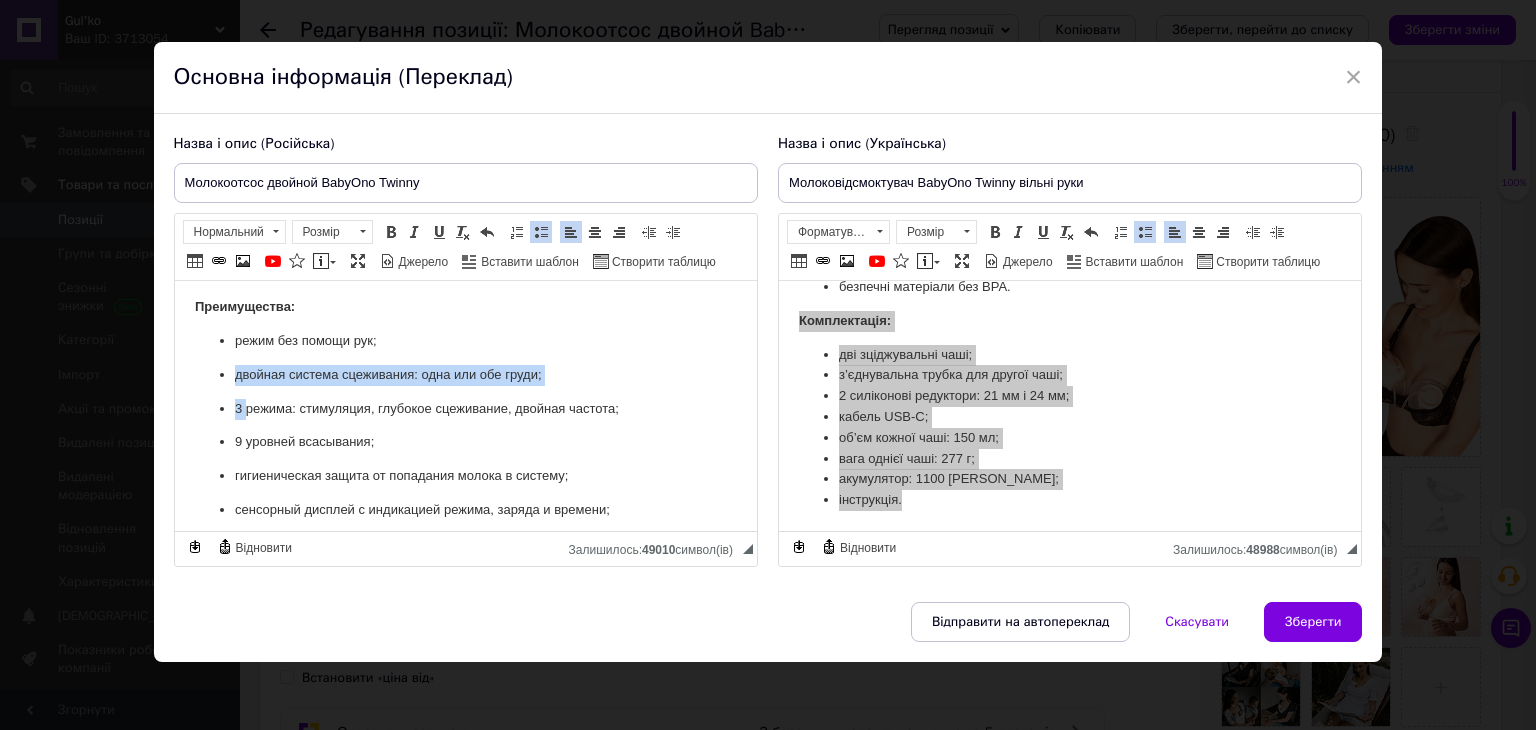 drag, startPoint x: 246, startPoint y: 379, endPoint x: 218, endPoint y: 354, distance: 37.536648 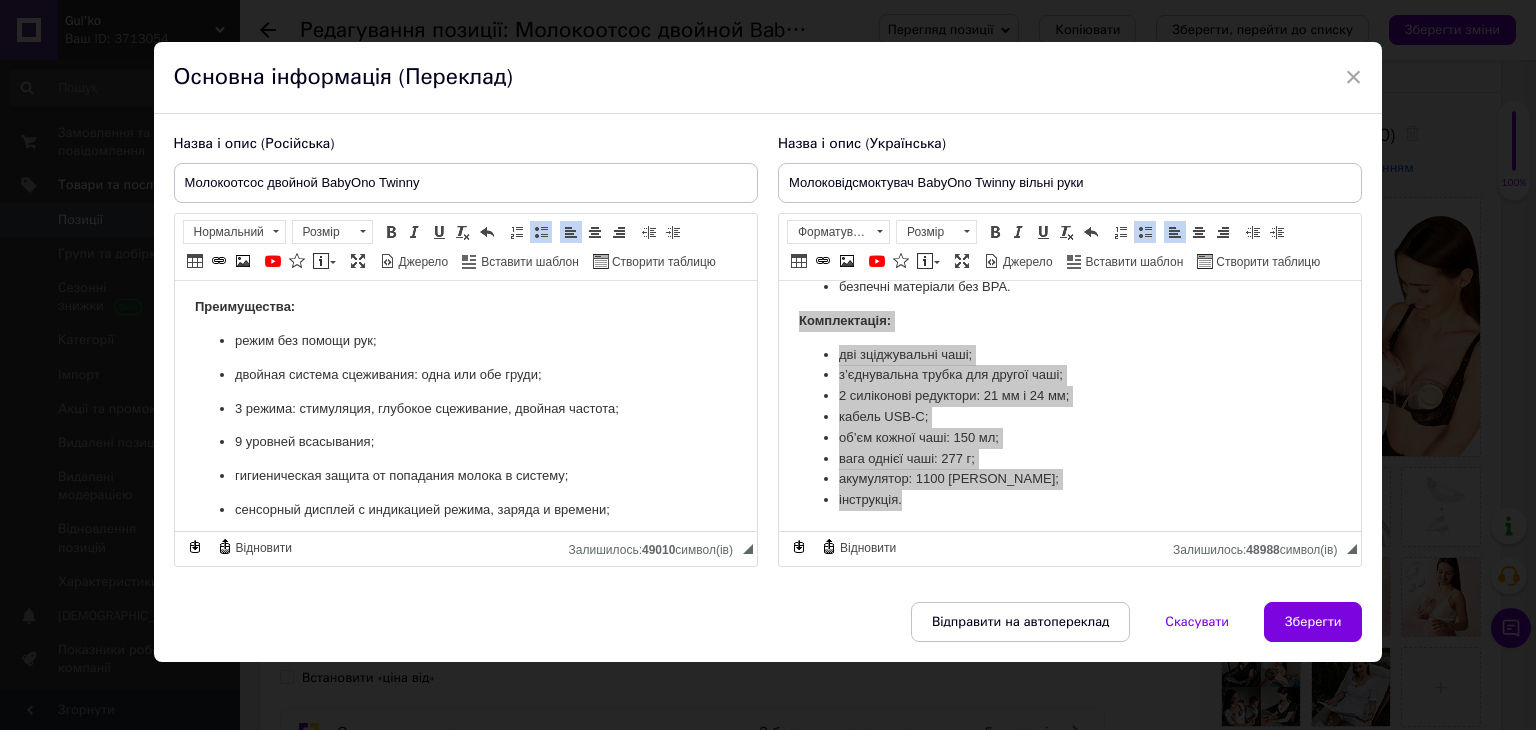 click on "режим без помощи рук;" at bounding box center [465, 341] 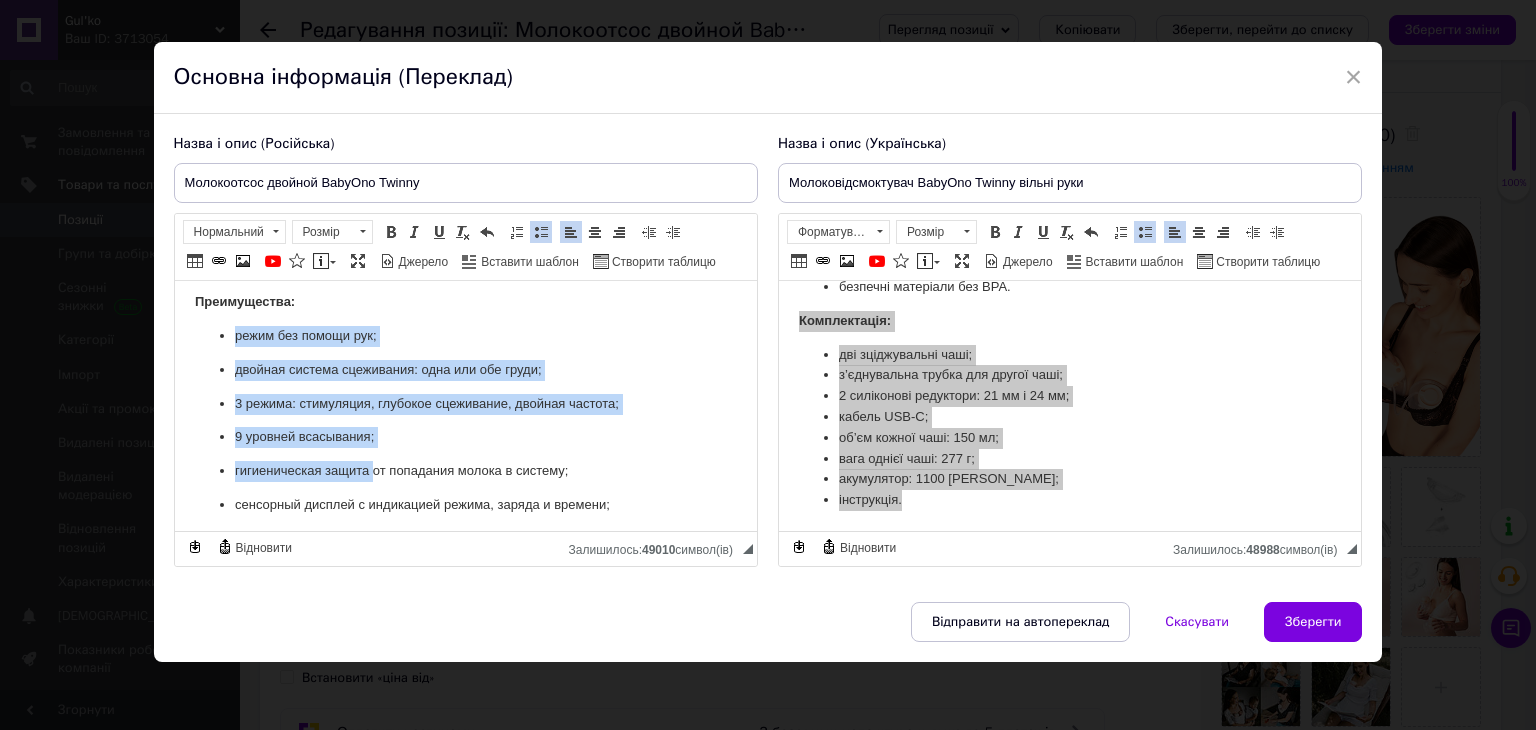 scroll, scrollTop: 300, scrollLeft: 0, axis: vertical 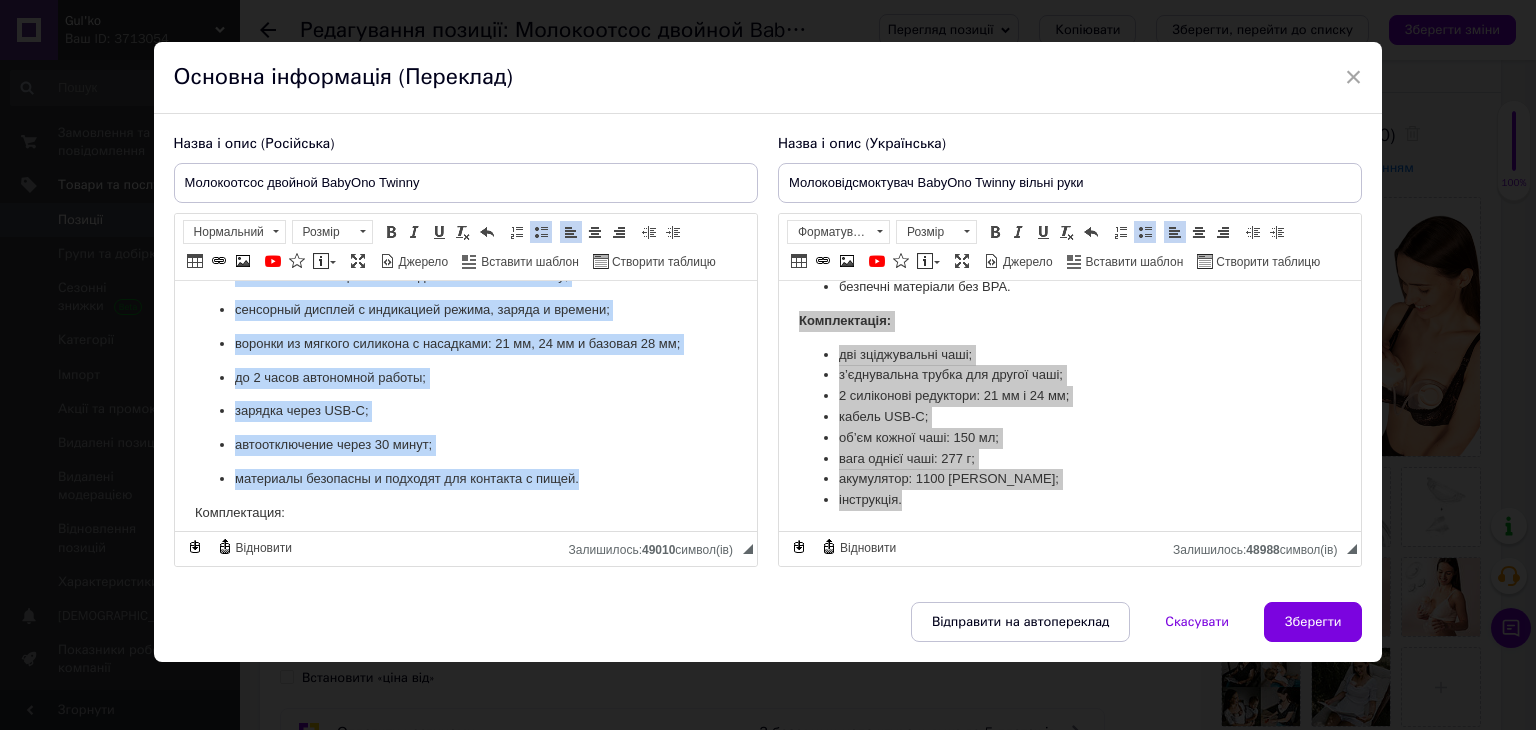 drag, startPoint x: 227, startPoint y: 336, endPoint x: 596, endPoint y: 470, distance: 392.5774 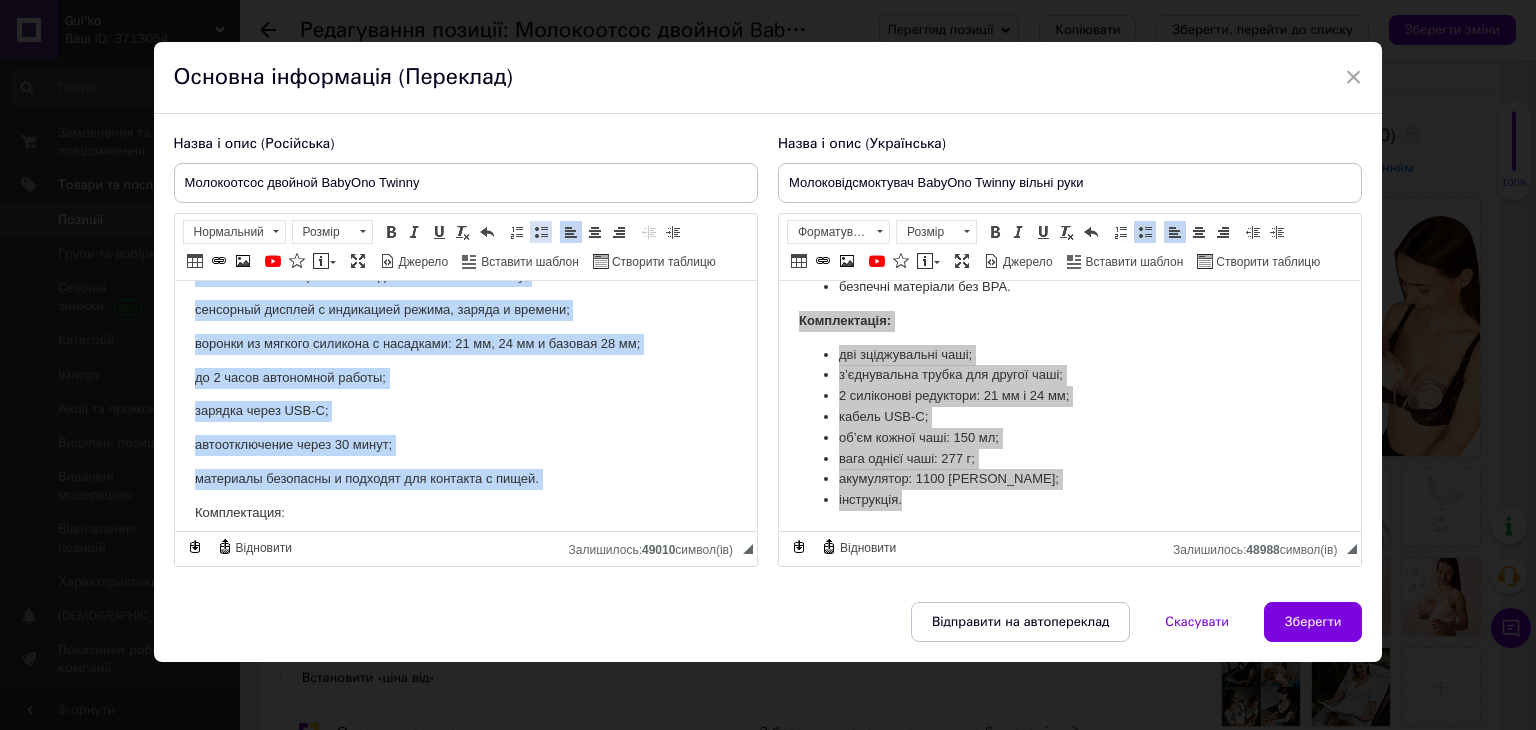 click at bounding box center [541, 232] 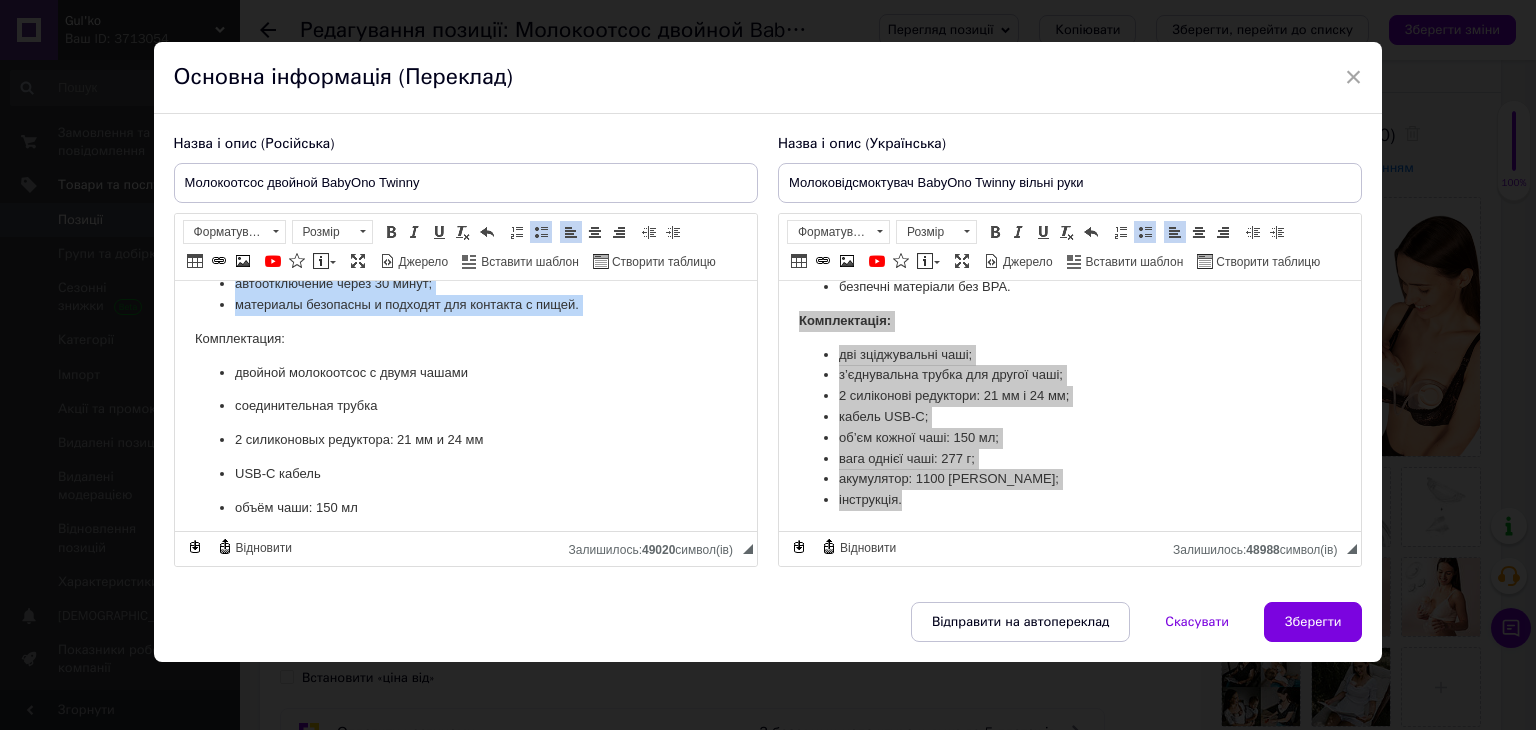 scroll, scrollTop: 300, scrollLeft: 0, axis: vertical 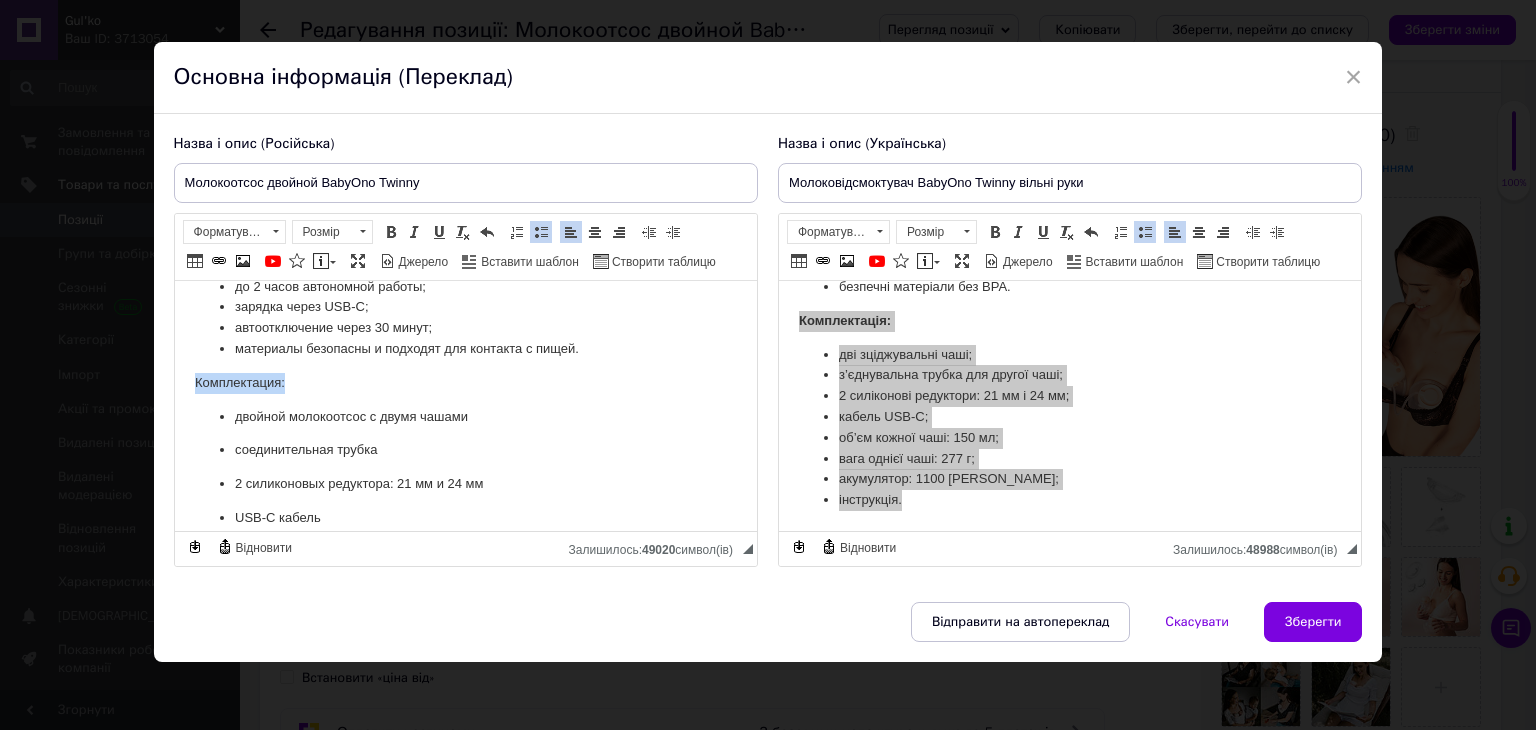 drag, startPoint x: 300, startPoint y: 380, endPoint x: 143, endPoint y: 371, distance: 157.25775 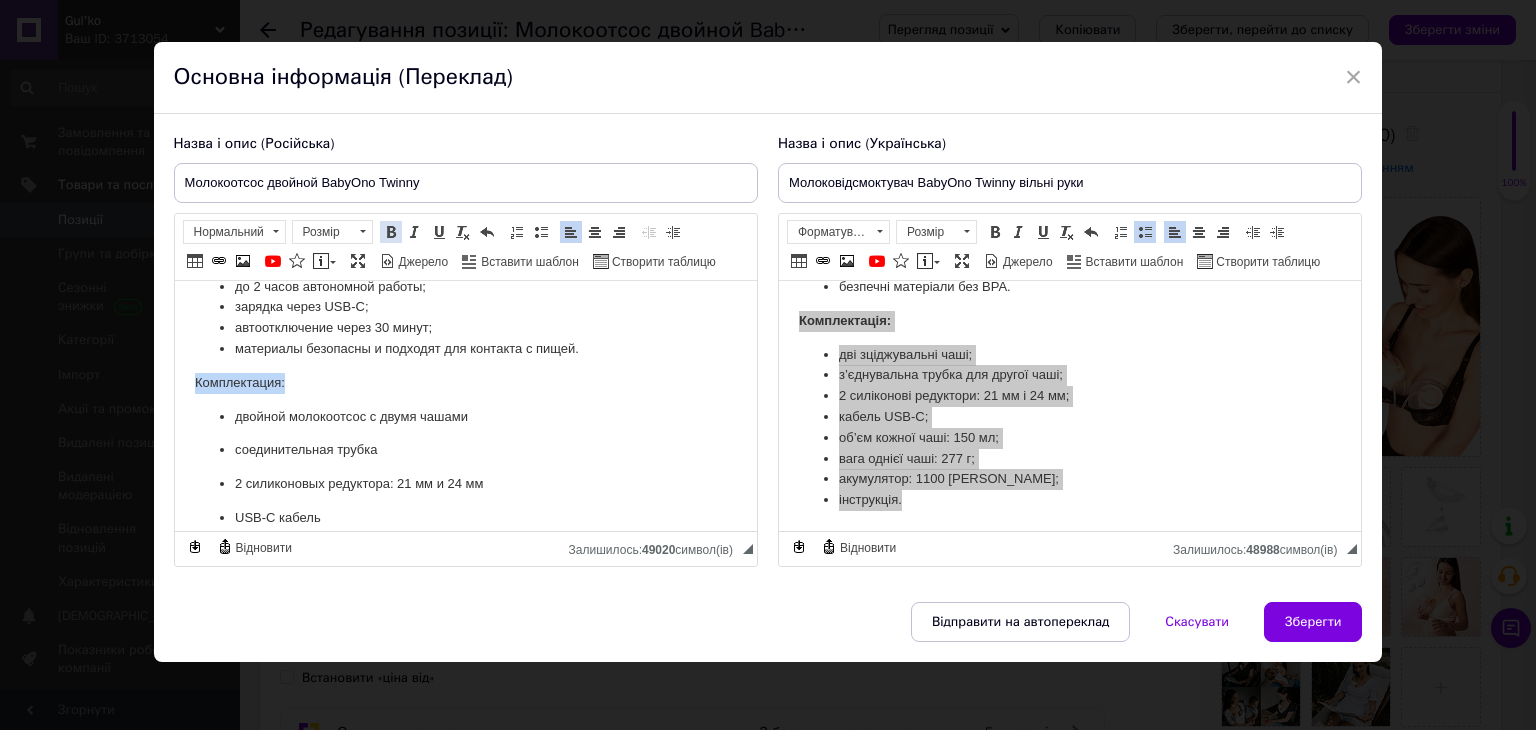click at bounding box center [391, 232] 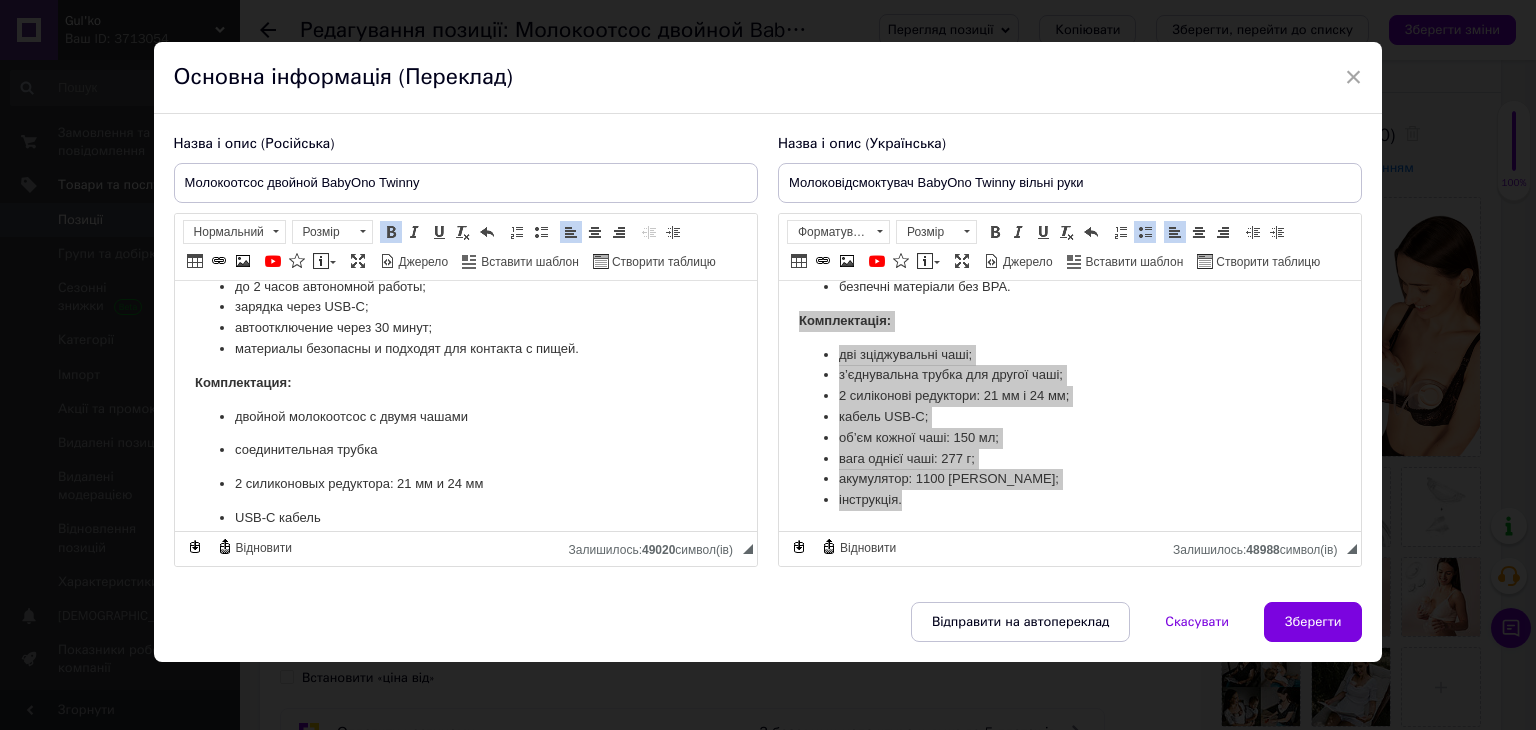 click on "двойной молокоотсос с двумя чашами" at bounding box center [465, 417] 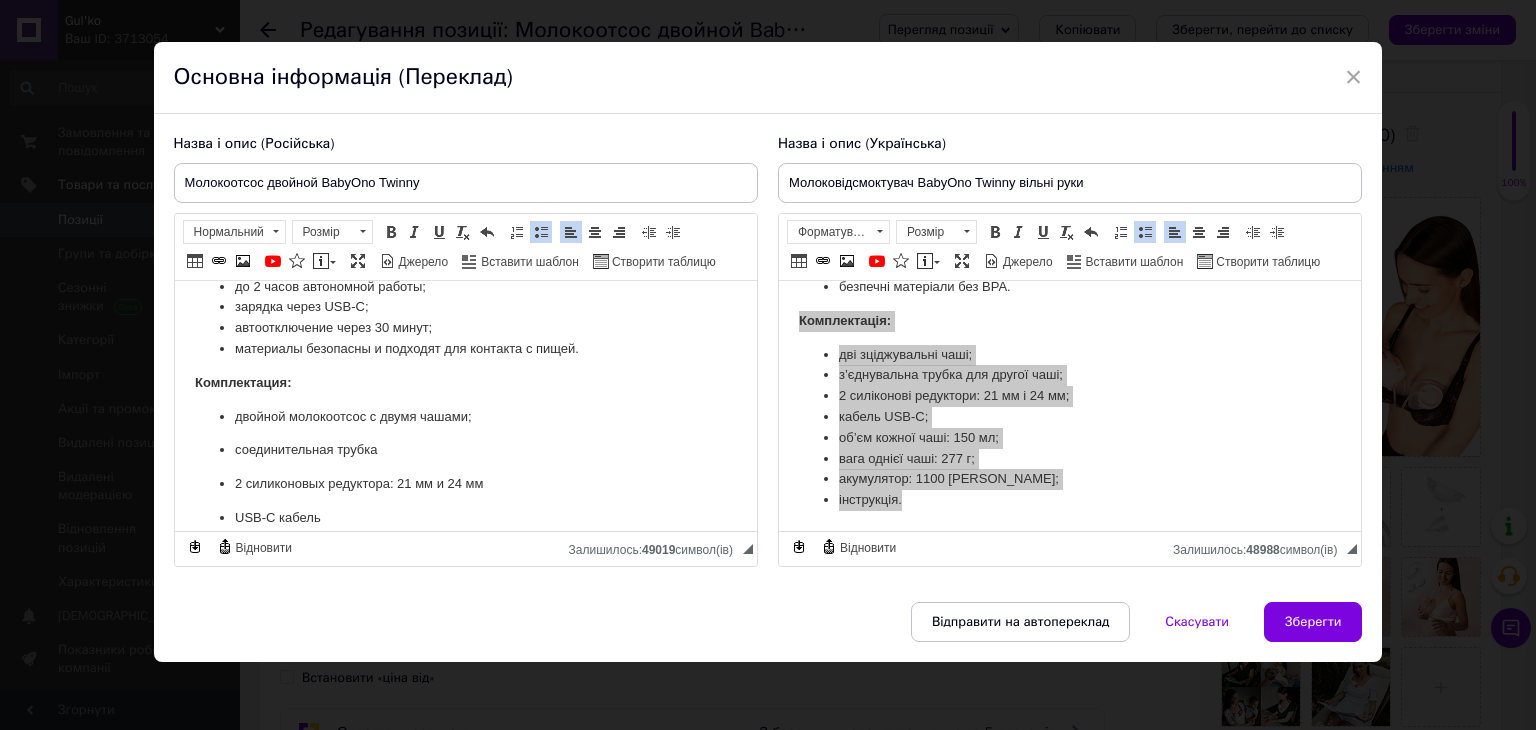 click on "соединительная трубка" at bounding box center [465, 450] 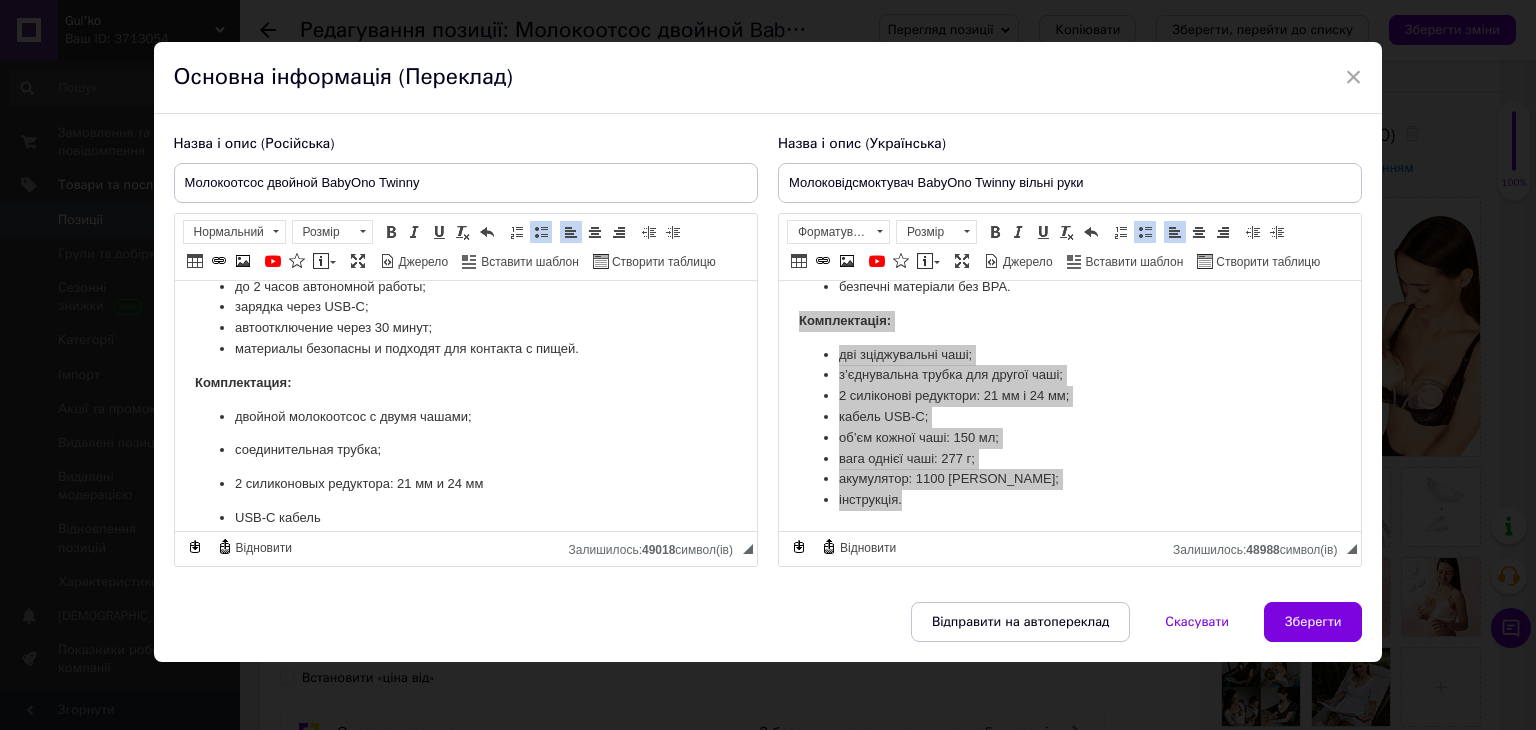 click on "2 силиконовых редуктора: 21 мм и 24 мм" at bounding box center [465, 484] 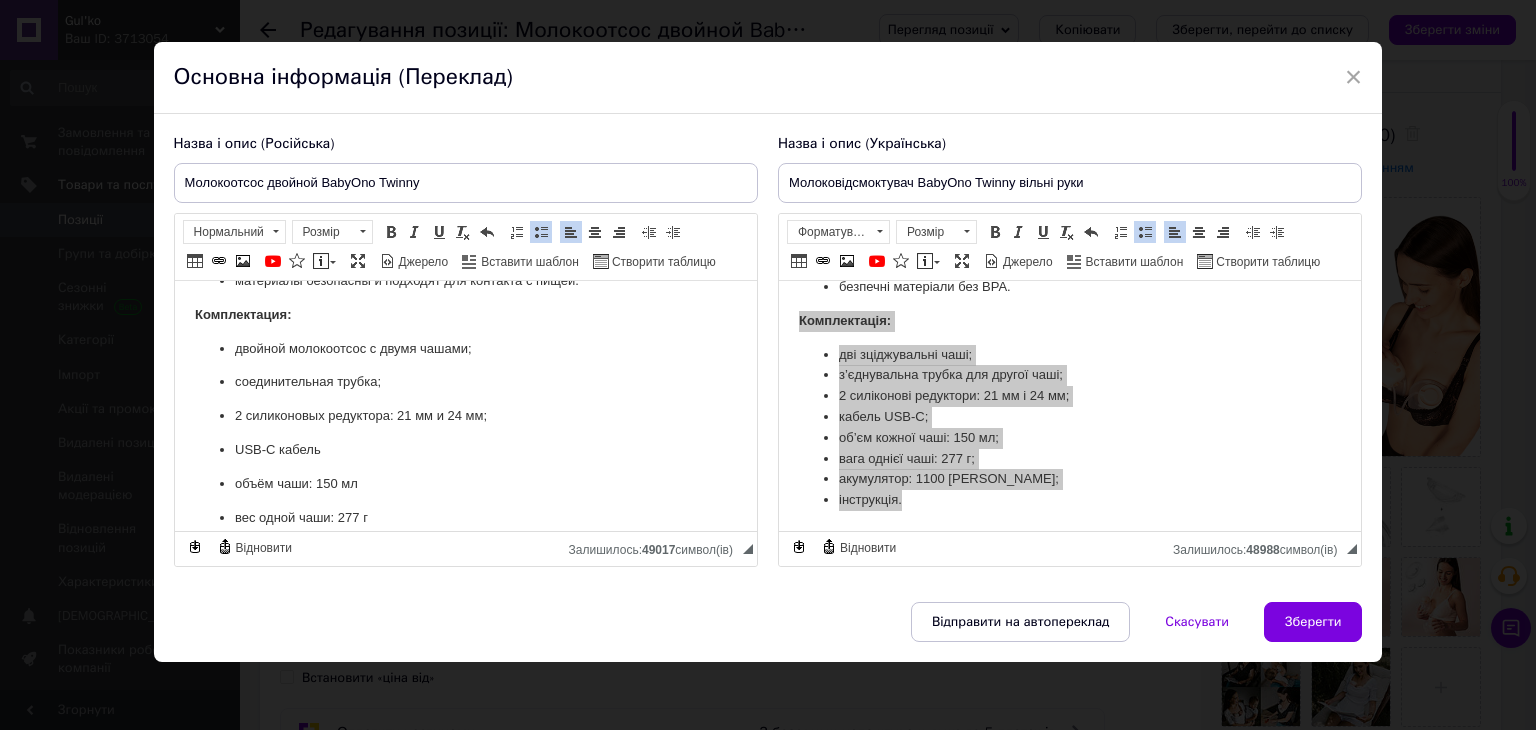 scroll, scrollTop: 400, scrollLeft: 0, axis: vertical 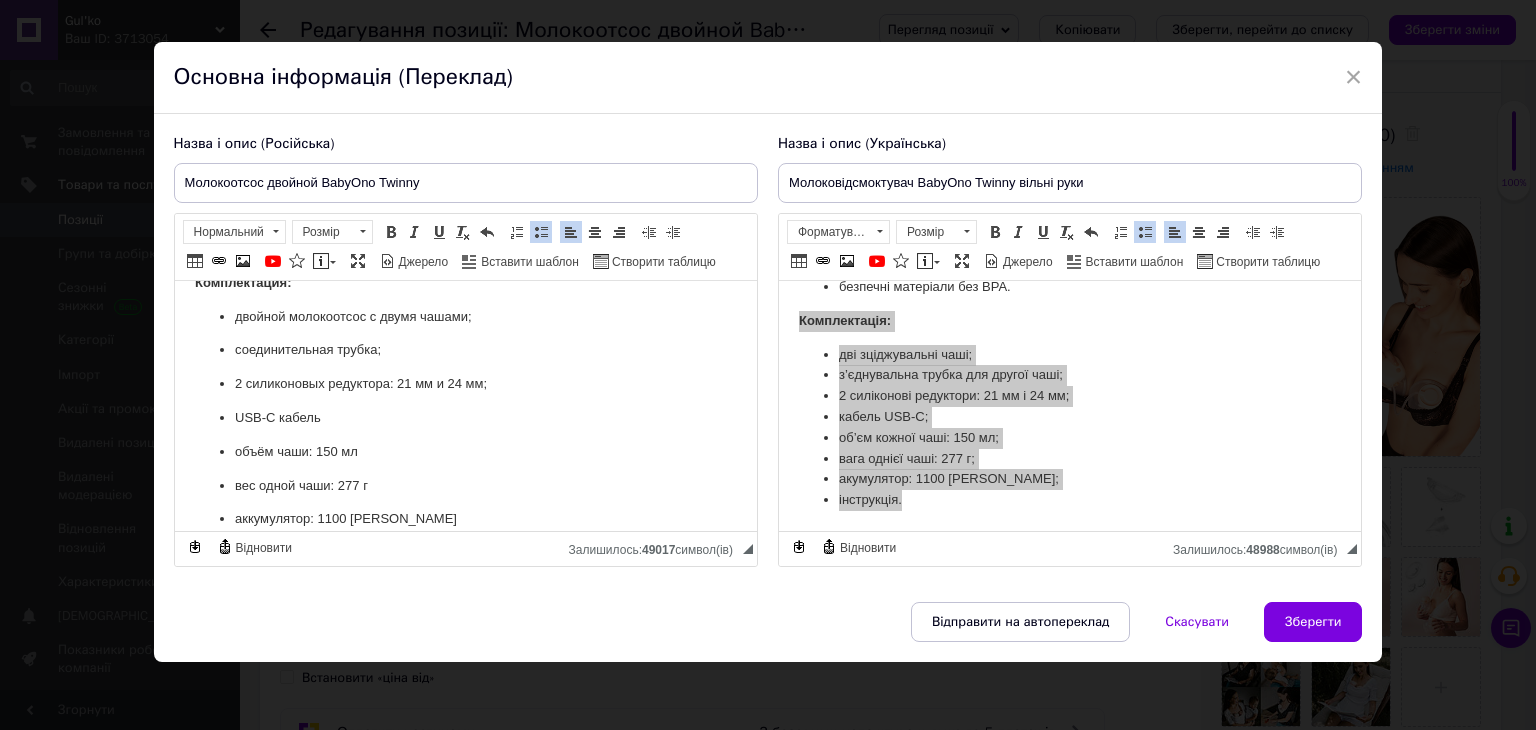 click on "USB-C кабель" at bounding box center [465, 418] 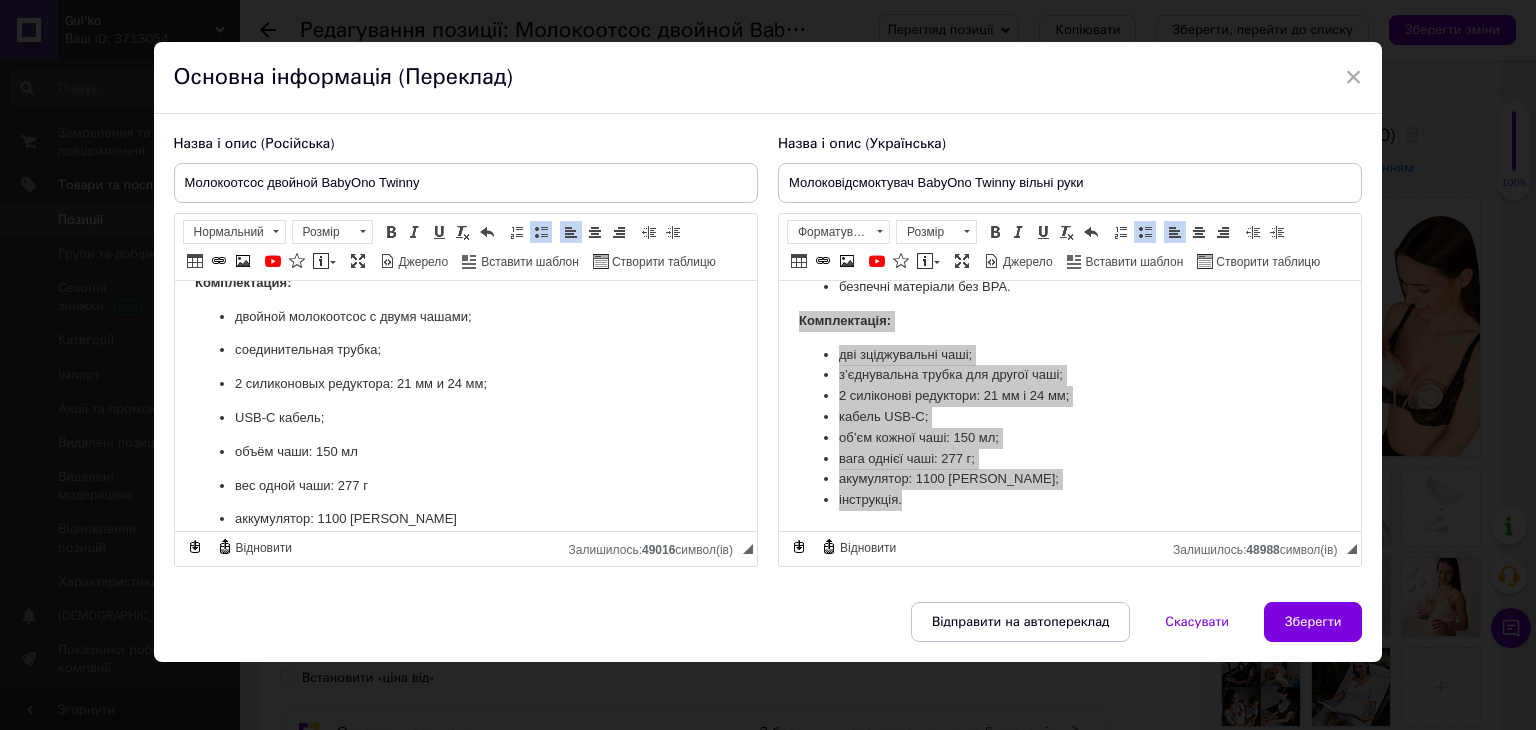 click on "объём чаши: 150 мл" at bounding box center (465, 452) 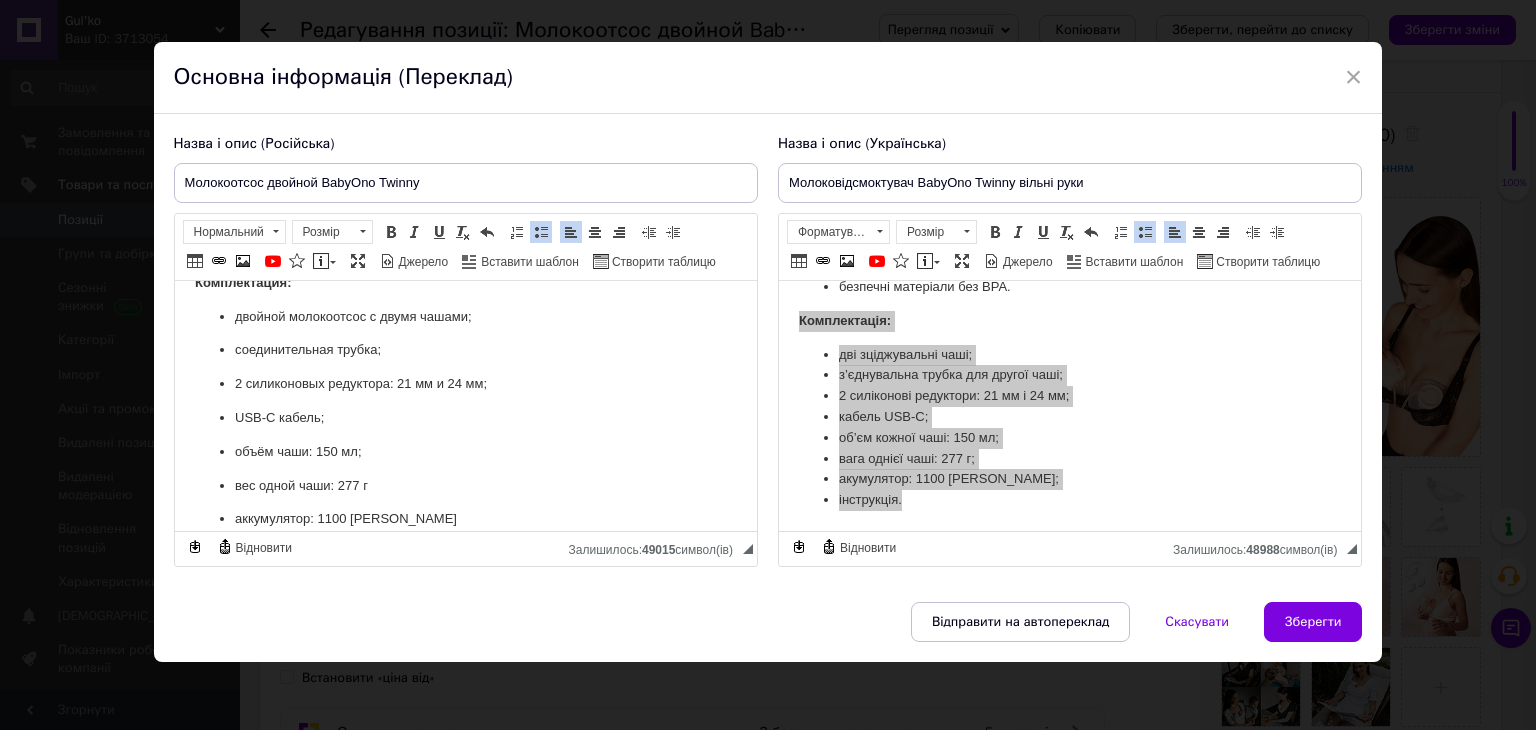click on "вес одной чаши: 277 г" at bounding box center [465, 486] 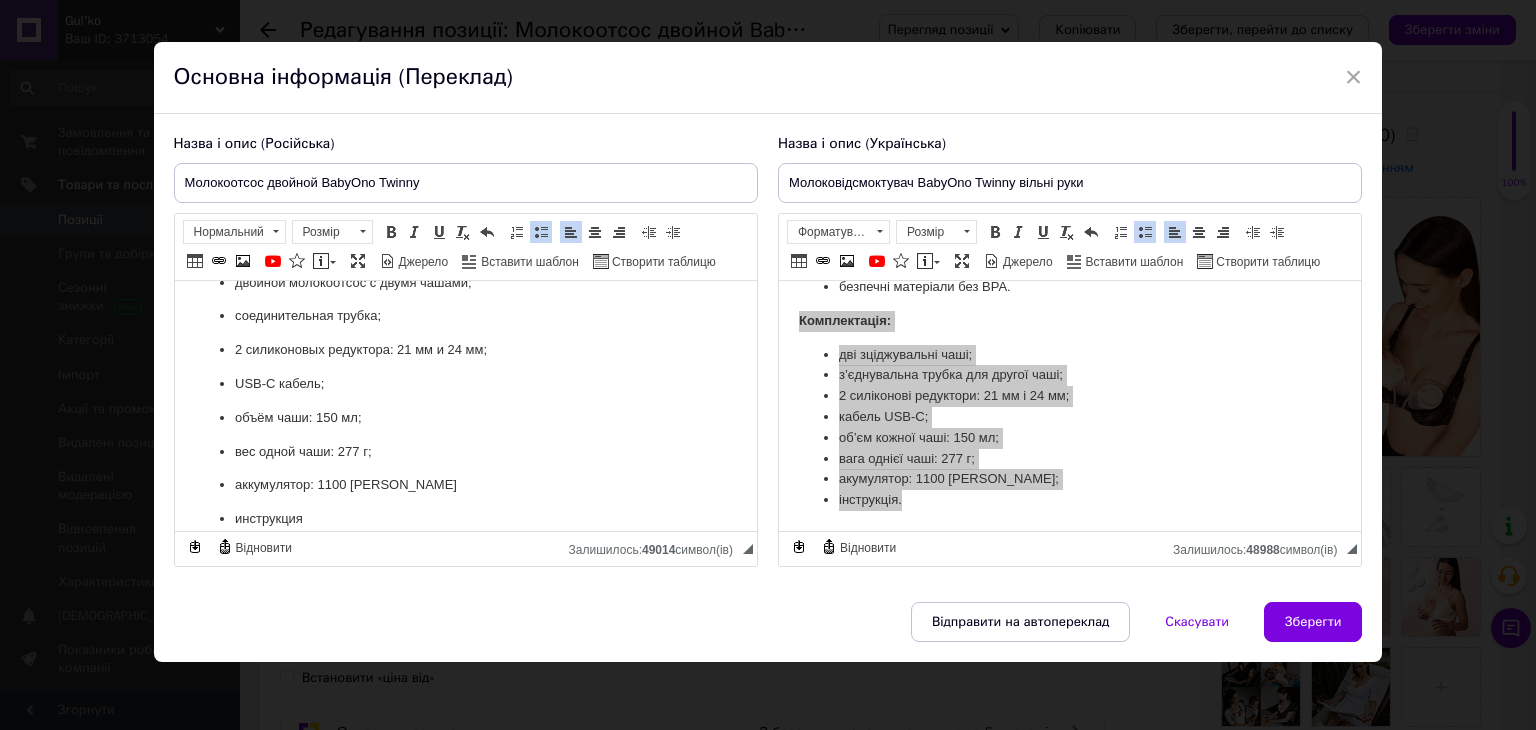 scroll, scrollTop: 452, scrollLeft: 0, axis: vertical 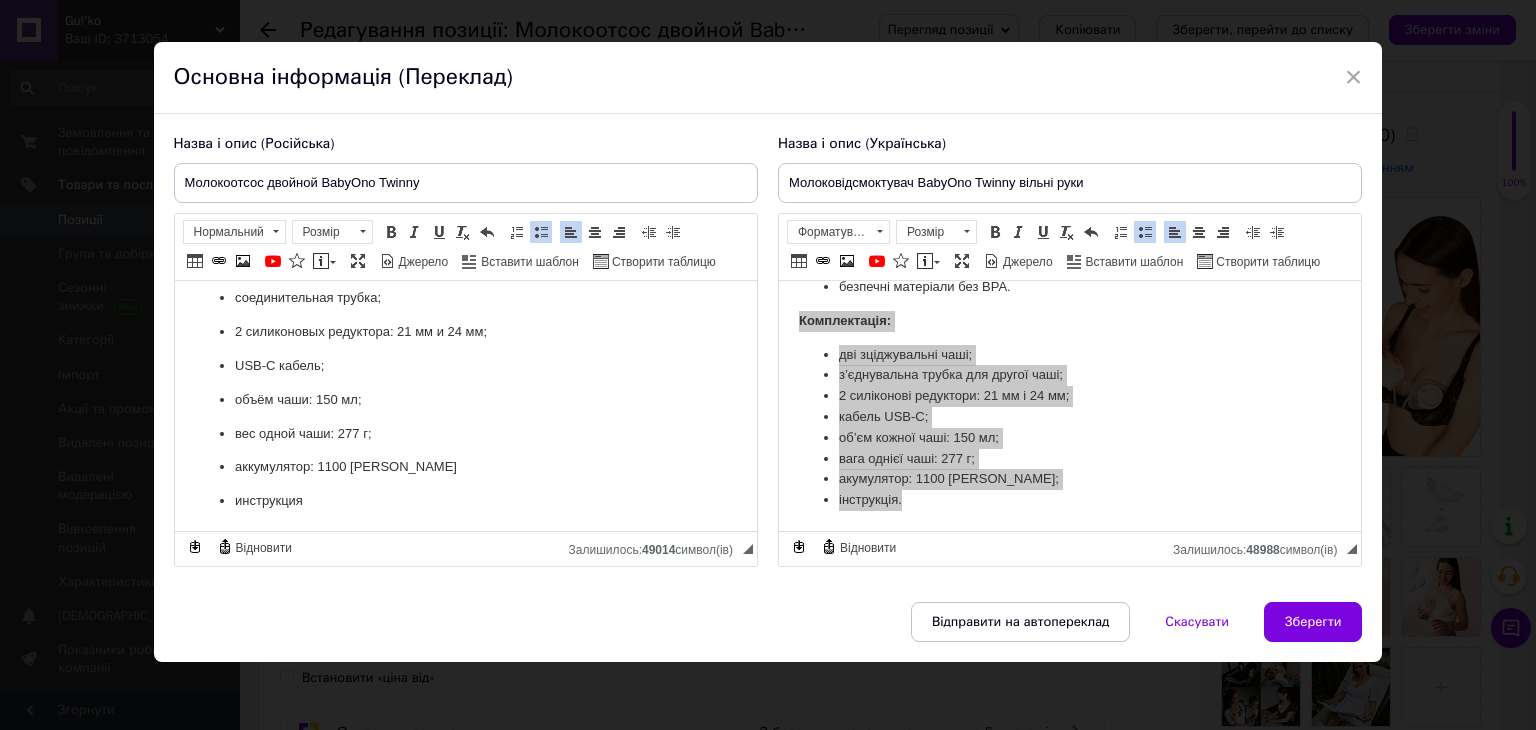 click on "аккумулятор: 1100 мА·ч" at bounding box center [465, 467] 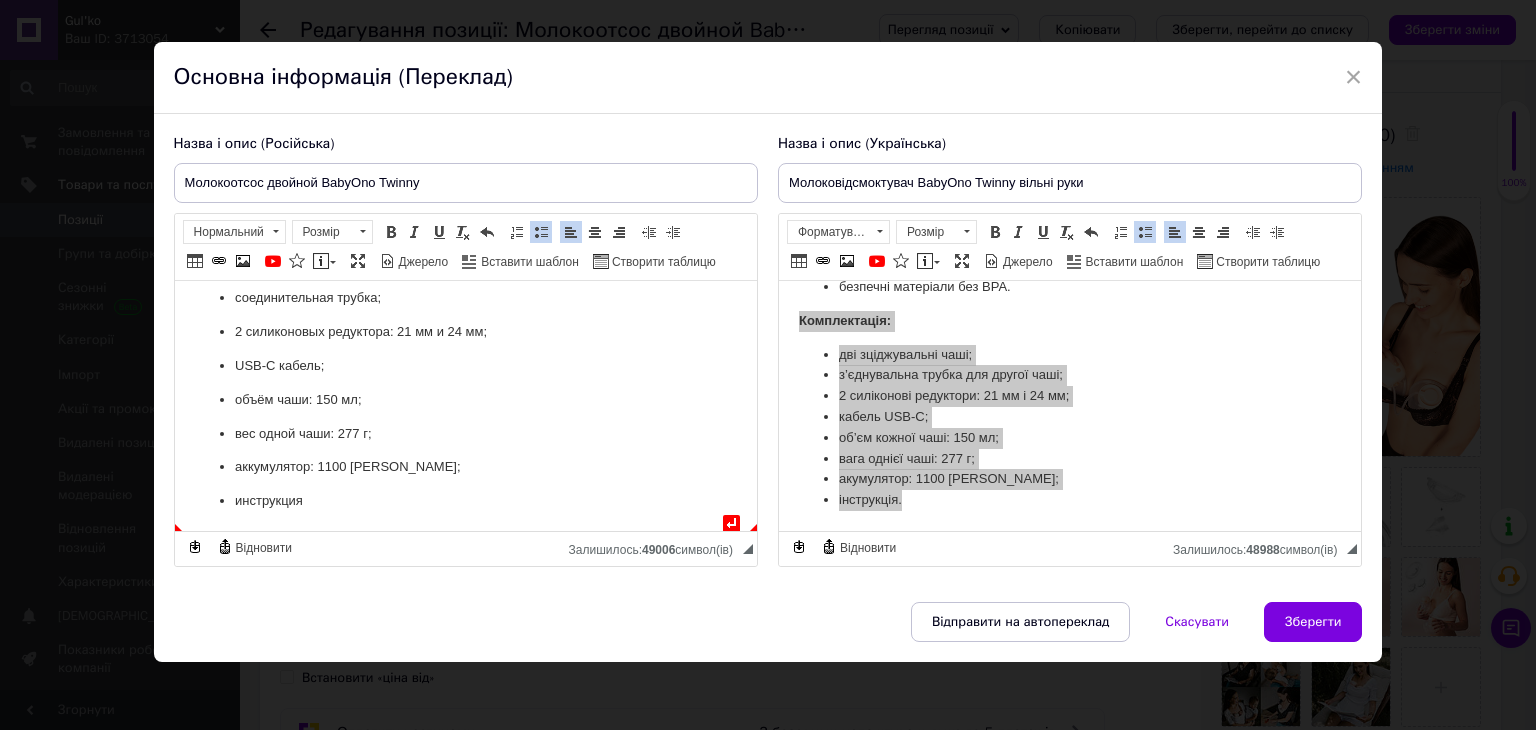 click on "инструкция" at bounding box center [465, 501] 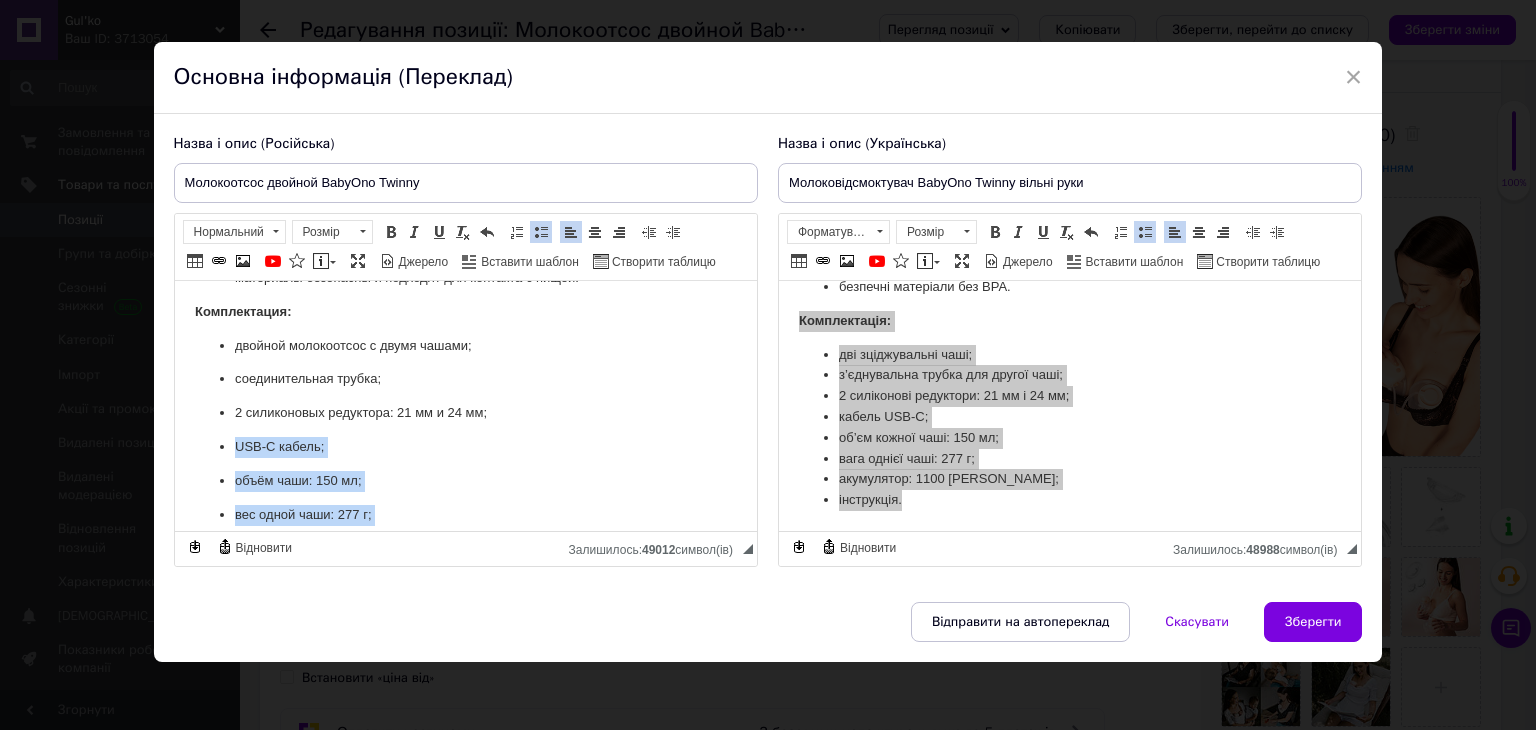 scroll, scrollTop: 252, scrollLeft: 0, axis: vertical 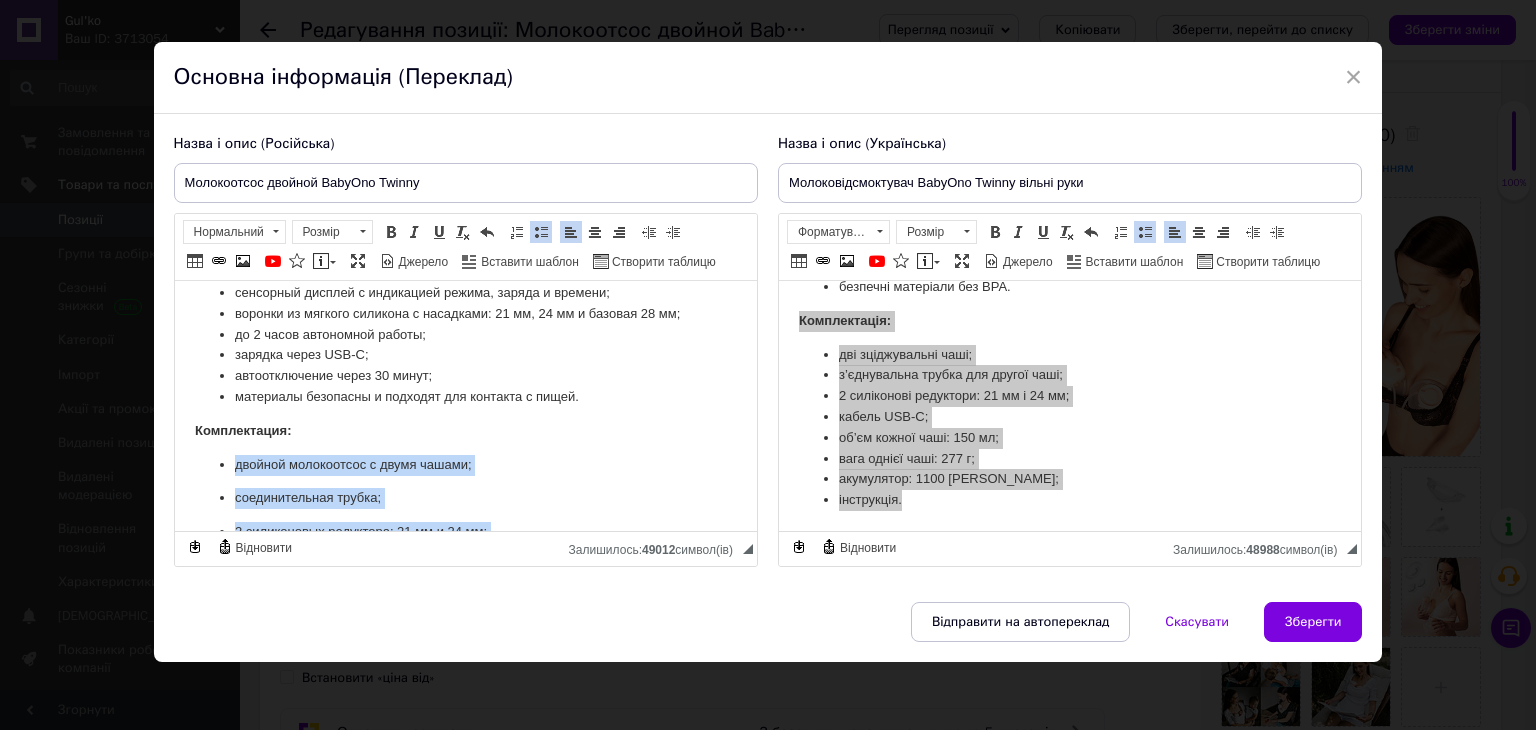 drag, startPoint x: 329, startPoint y: 501, endPoint x: 216, endPoint y: 469, distance: 117.4436 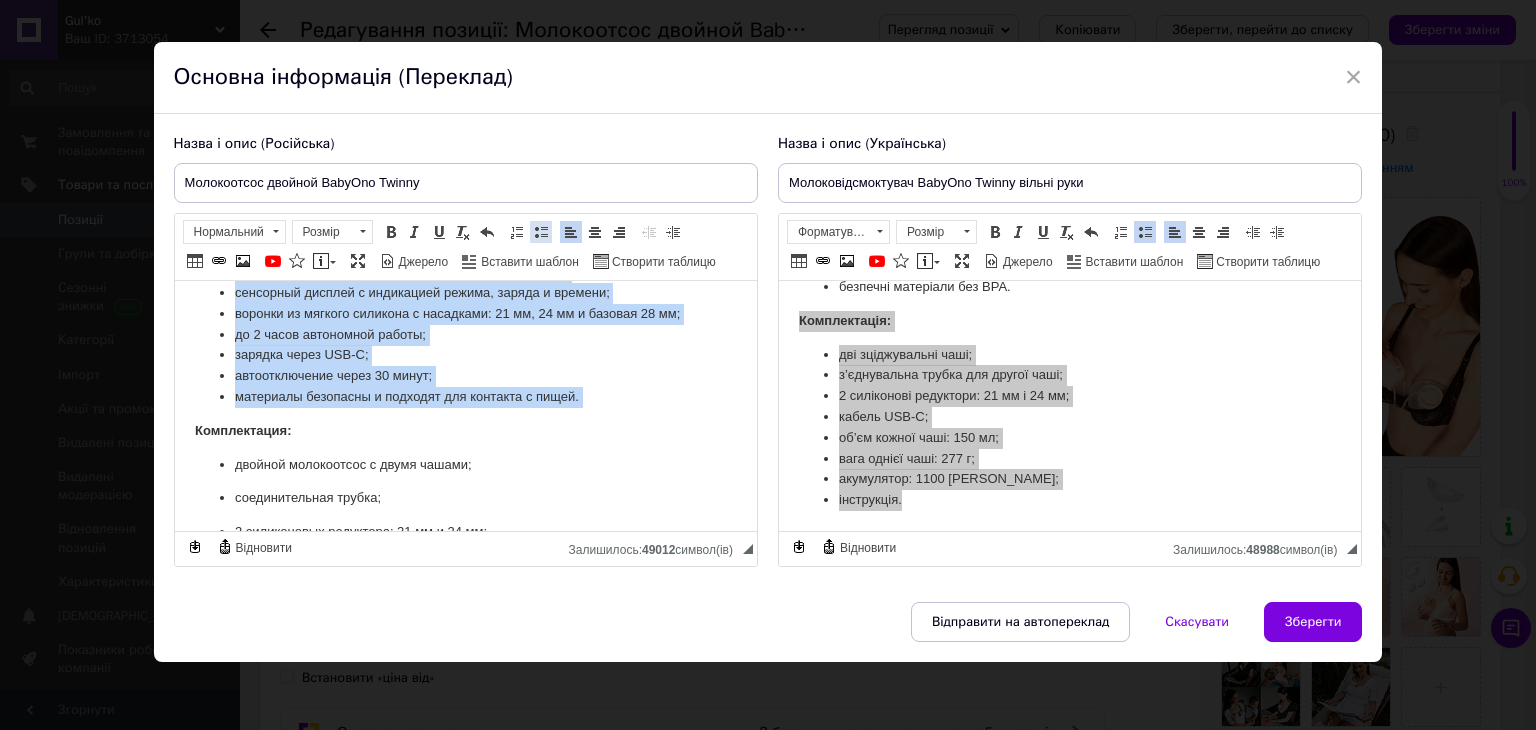 click at bounding box center (541, 232) 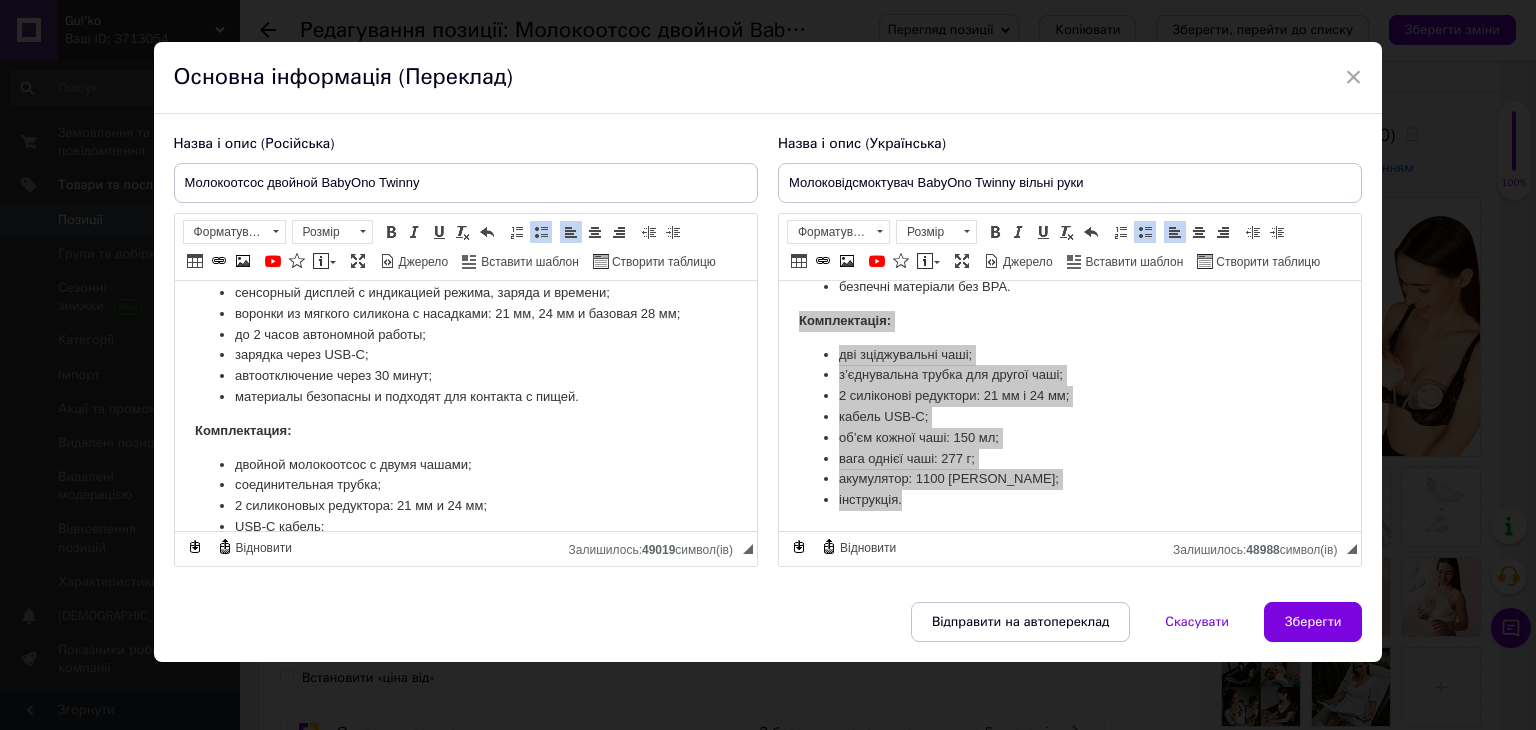 click on "Электрический молокоотсос BabyOno Twinny  создан для мам, ведущих активный образ жизни. Просто разместите устройство в бюстгальтере и займитесь своими делами – сцеживание будет происходить само по себе. Twinny работает от аккумулятора и позволяет сцеживать одну или обе груди одновременно. Преимущества: режим без помощи рук; двойная система сцеживания: одна или обе груди; 3 режима: стимуляция, глубокое сцеживание, двойная частота; 9 уровней всасывания; гигиеническая защита от попадания молока в систему; сенсорный дисплей с индикацией режима, заряда и времени;" at bounding box center (465, 335) 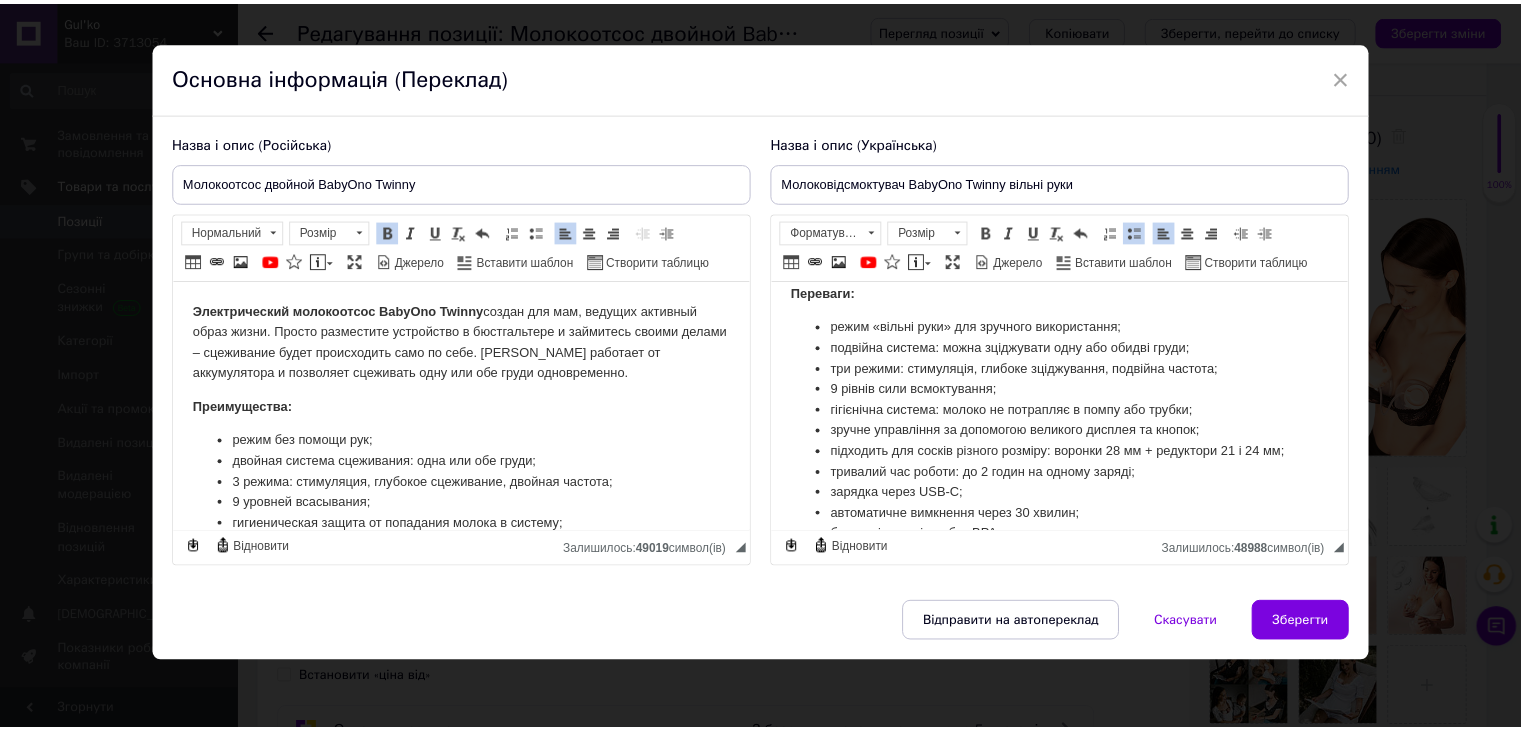 scroll, scrollTop: 0, scrollLeft: 0, axis: both 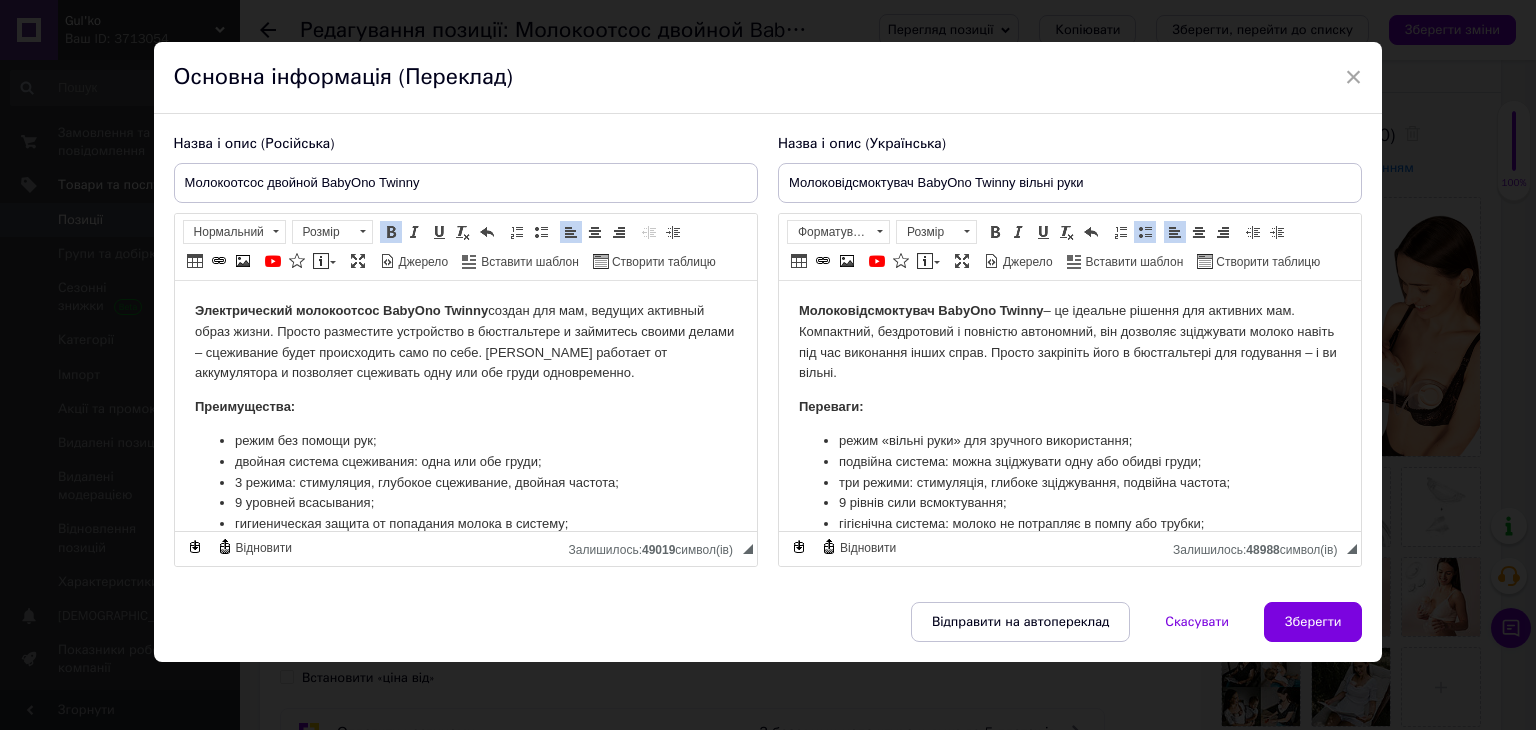 click on "Молоковідсмоктувач BabyOno Twinny  – це ідеальне рішення для активних мам. Компактний, бездротовий і повністю автономний, він дозволяє зціджувати молоко навіть під час виконання інших справ. Просто закріпіть його в бюстгальтері для годування – і ви вільні. Переваги: режим «вільні руки» для зручного використання; подвійна система: можна зціджувати одну або обидві груди; три режими: стимуляція, глибоке зціджування, подвійна частота; 9 рівнів сили всмоктування; гігієнічна система: молоко не потрапляє в помпу або трубки; зарядка через USB-C; Комплектація: кабель USB-C;" at bounding box center (1069, 587) 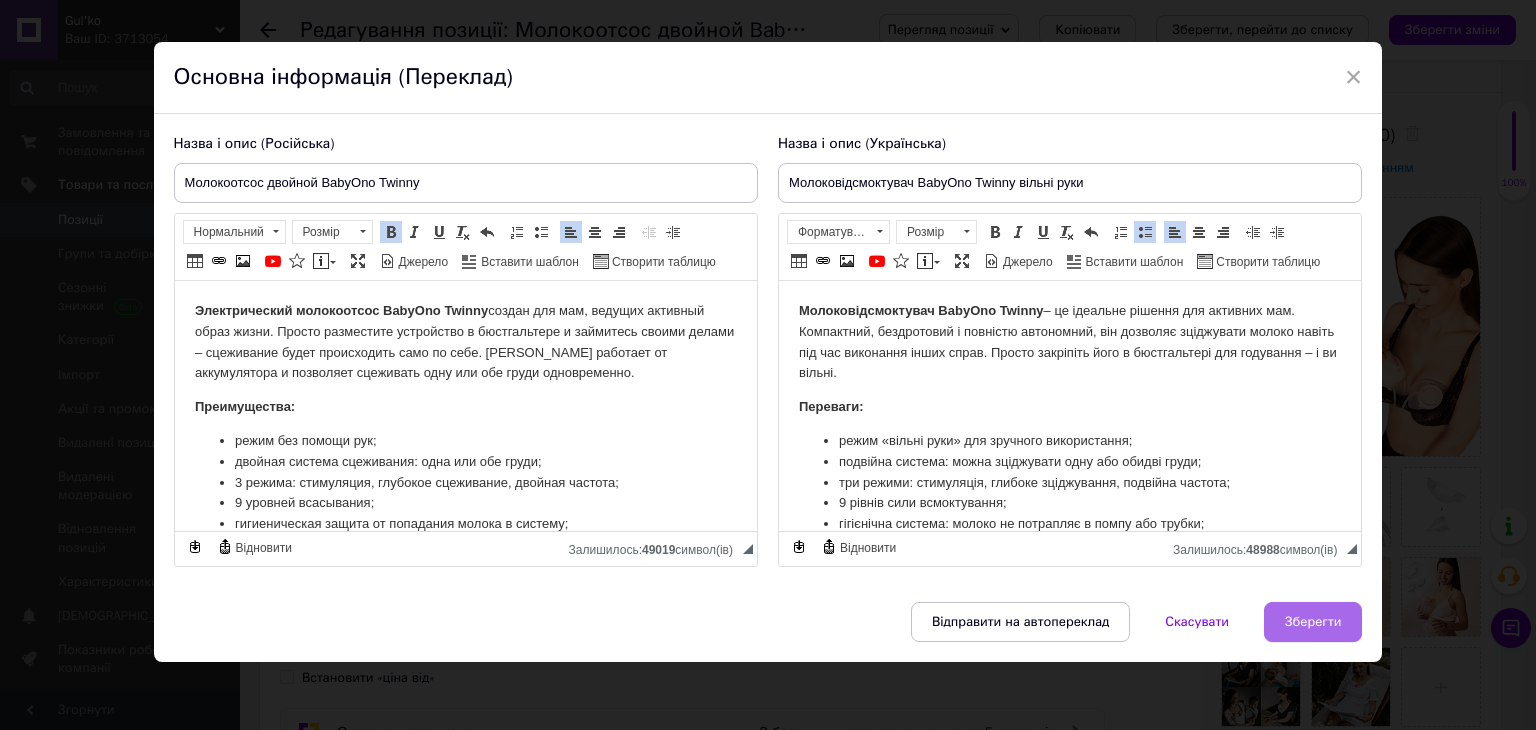 click on "Зберегти" at bounding box center (1313, 622) 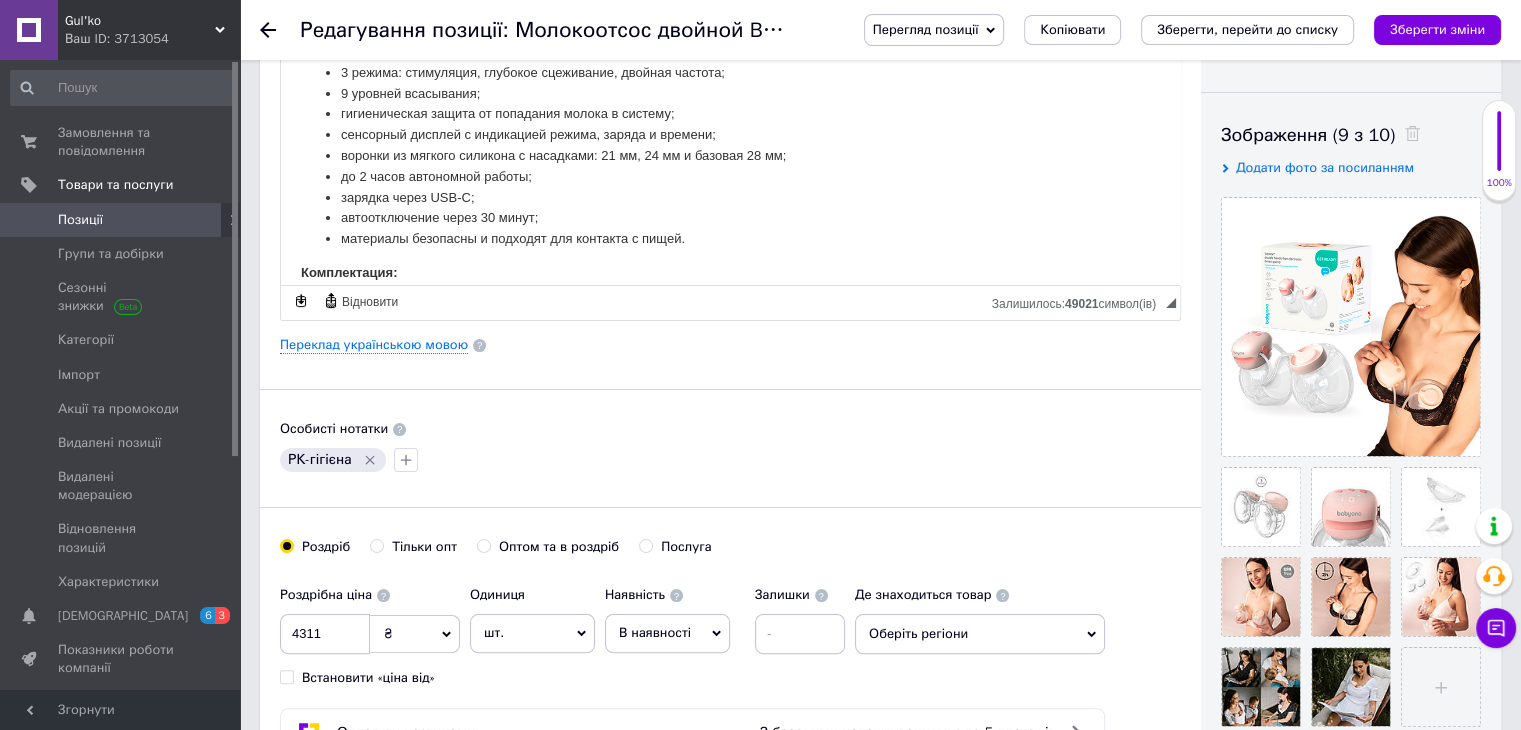 scroll, scrollTop: 143, scrollLeft: 0, axis: vertical 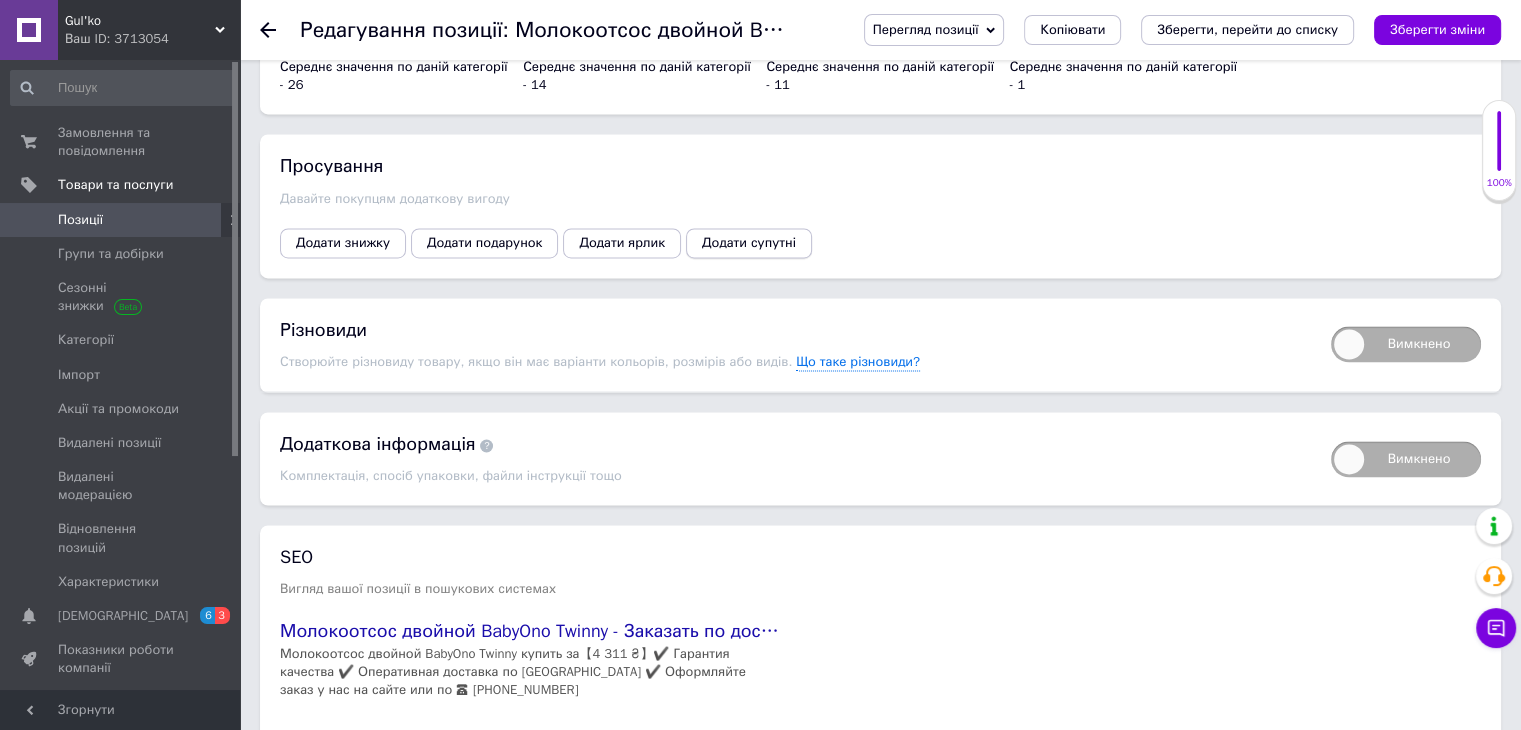 click on "Додати супутні" at bounding box center [749, 243] 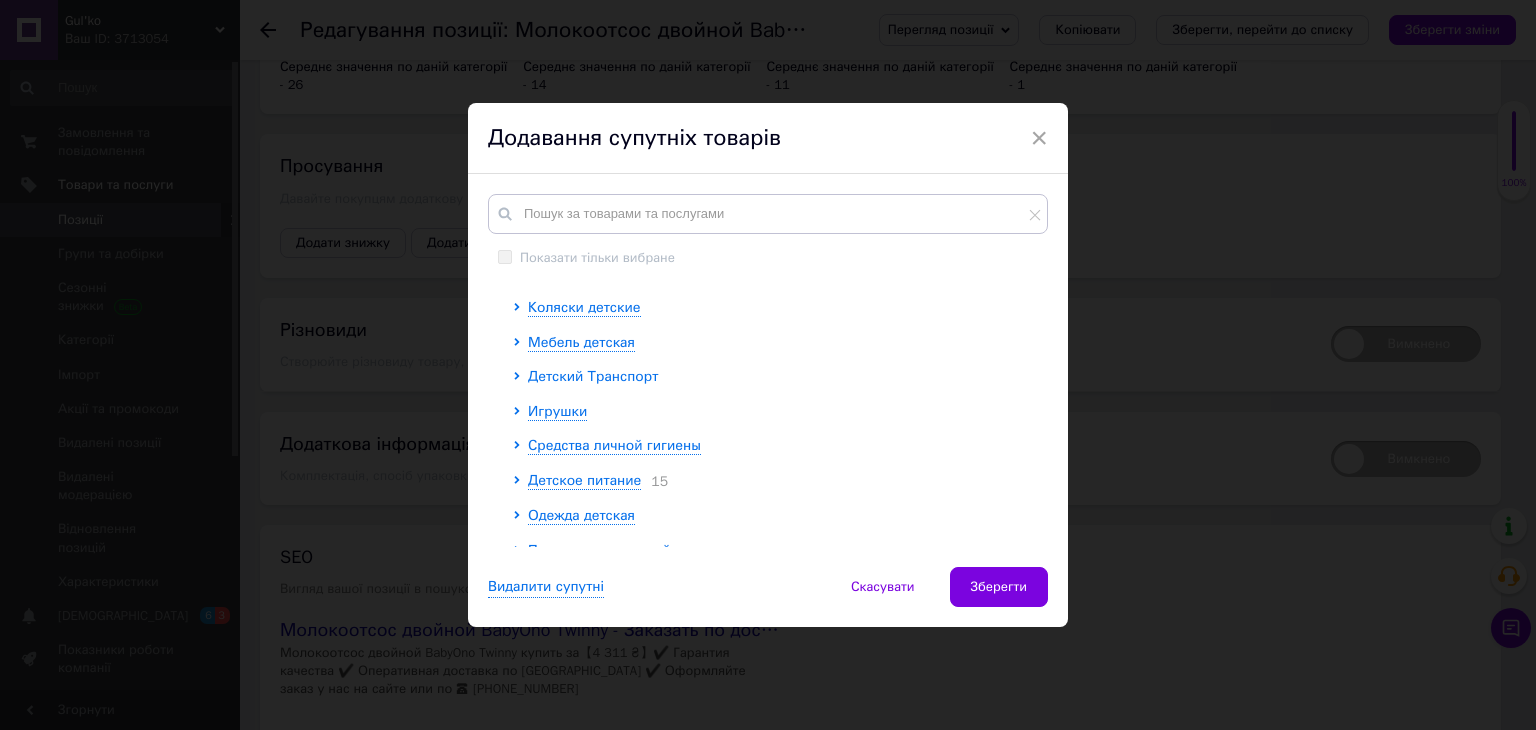 scroll, scrollTop: 200, scrollLeft: 0, axis: vertical 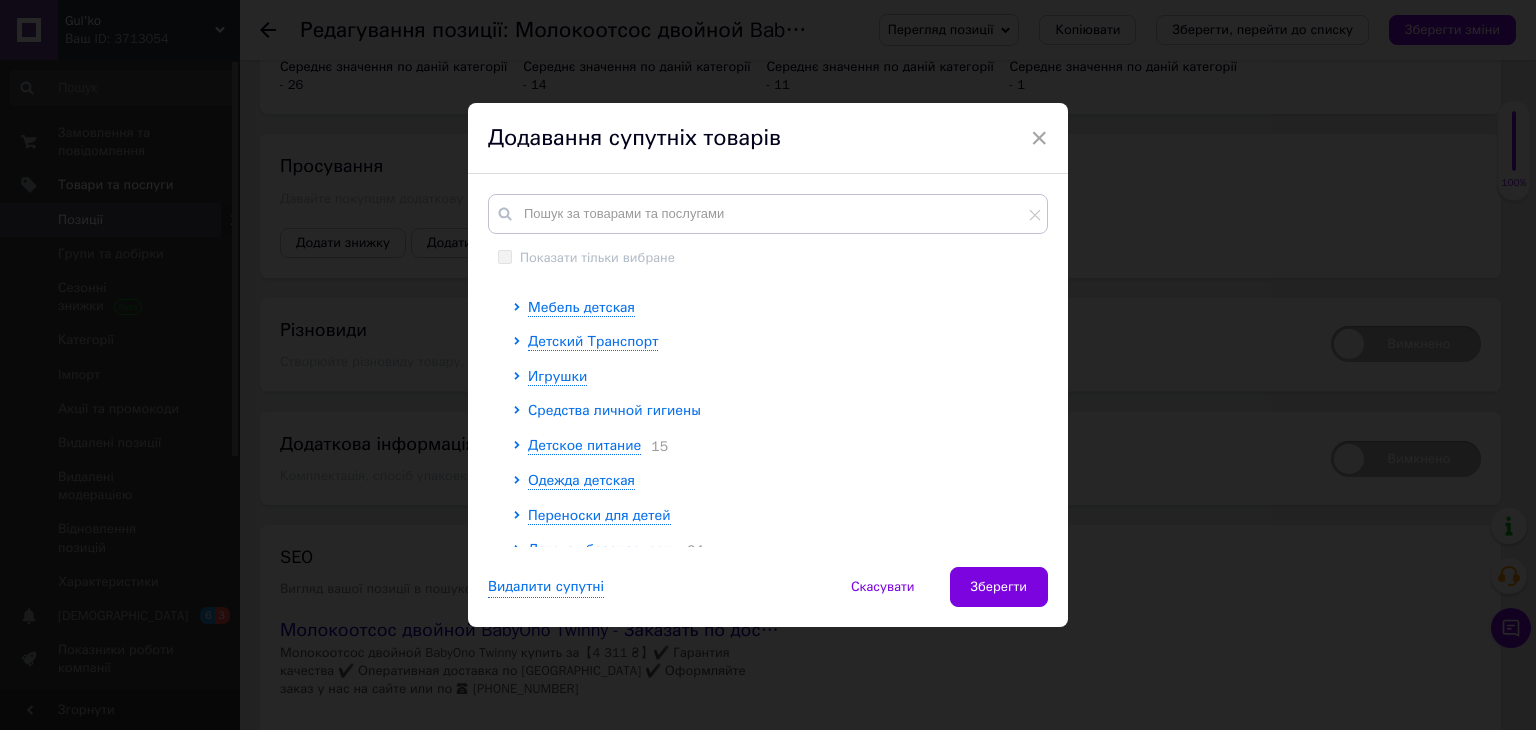 click on "Средства личной гигиены" at bounding box center [614, 410] 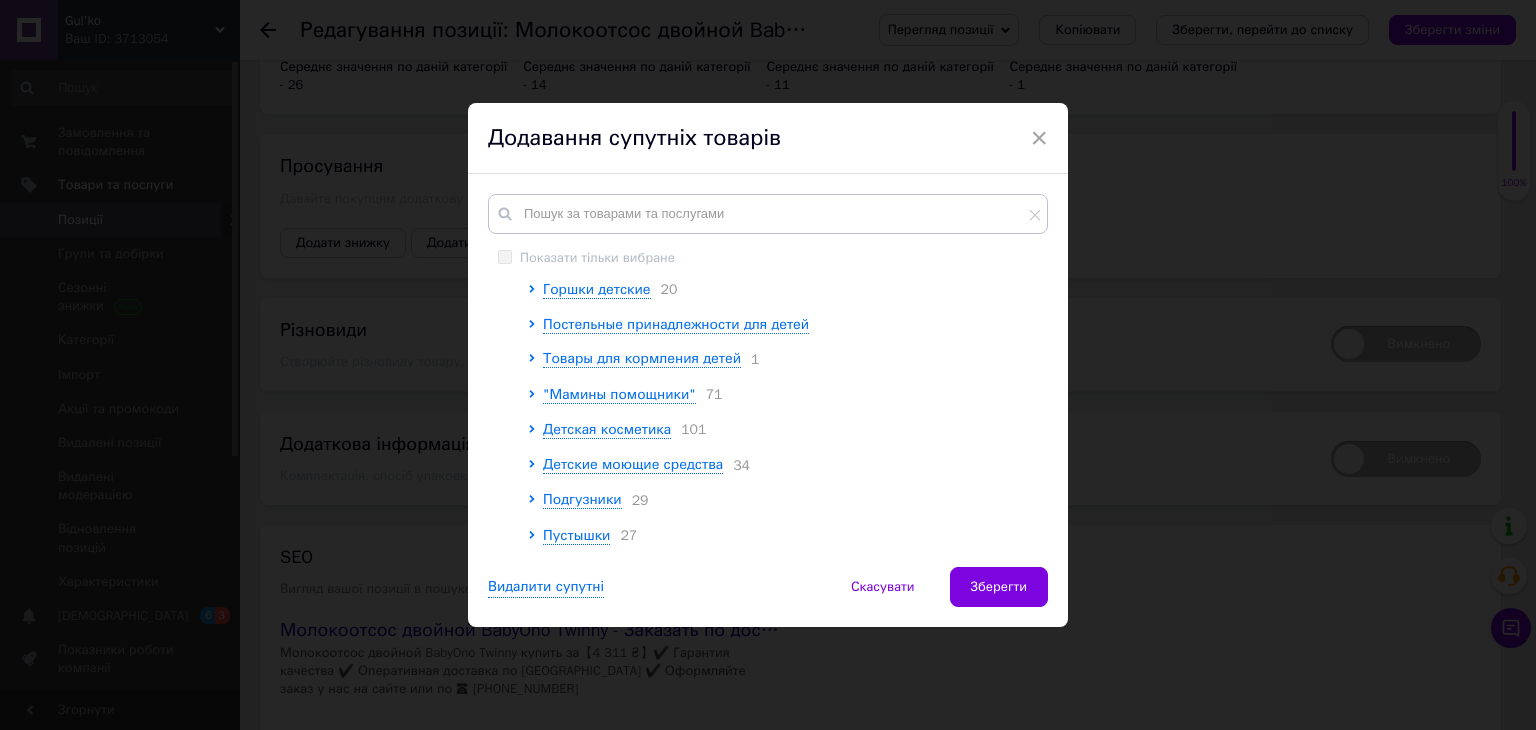 scroll, scrollTop: 400, scrollLeft: 0, axis: vertical 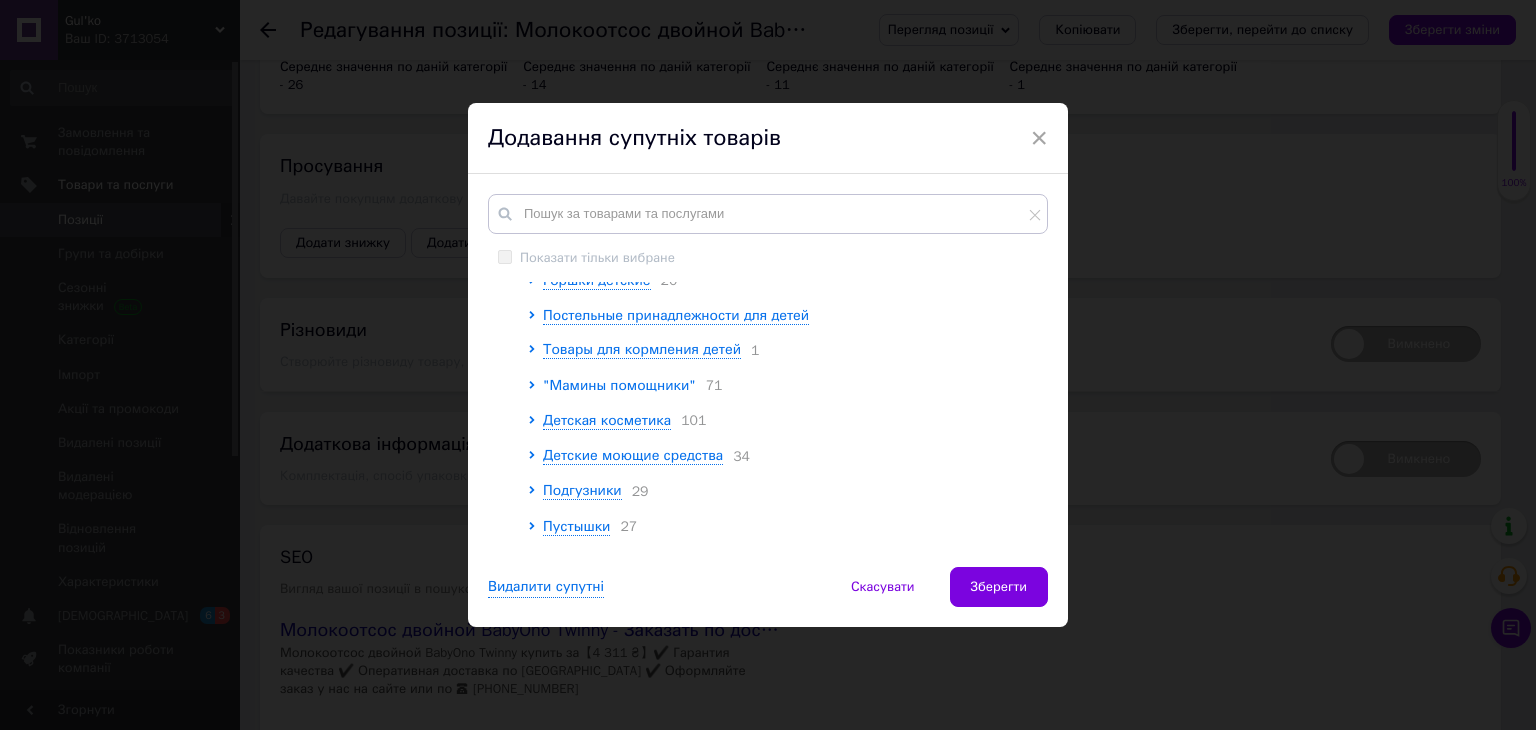 click on ""Мамины помощники"" at bounding box center [619, 385] 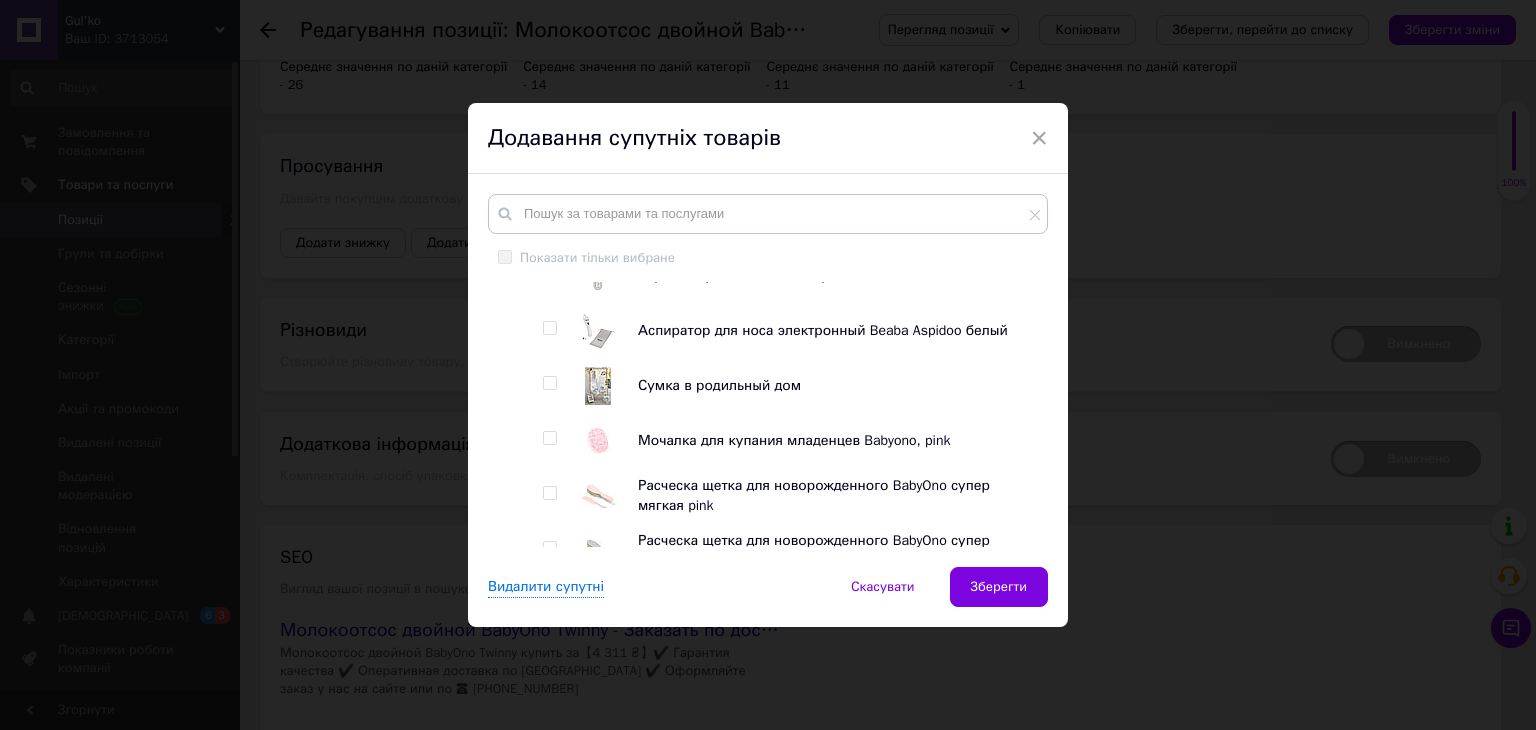 scroll, scrollTop: 700, scrollLeft: 0, axis: vertical 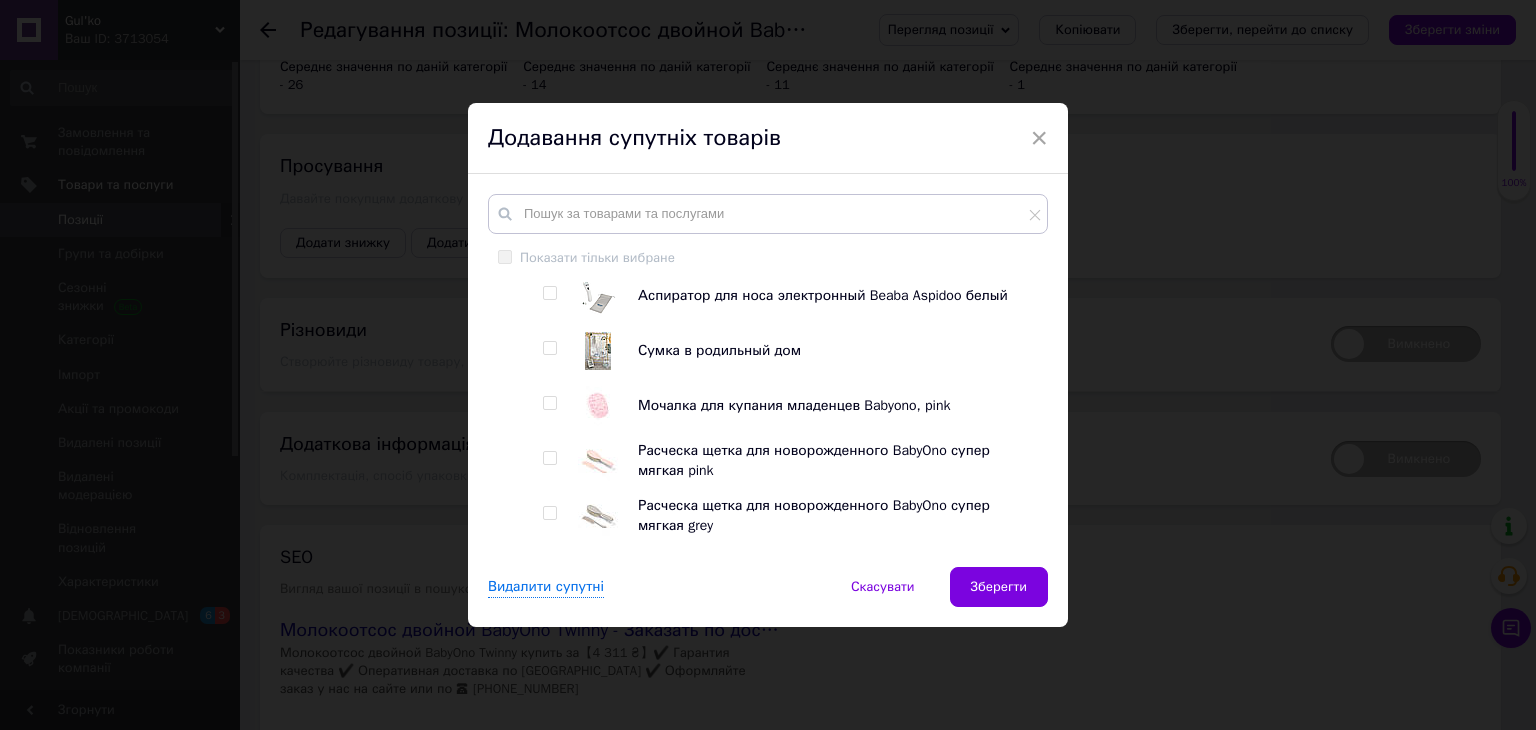 click at bounding box center (549, 293) 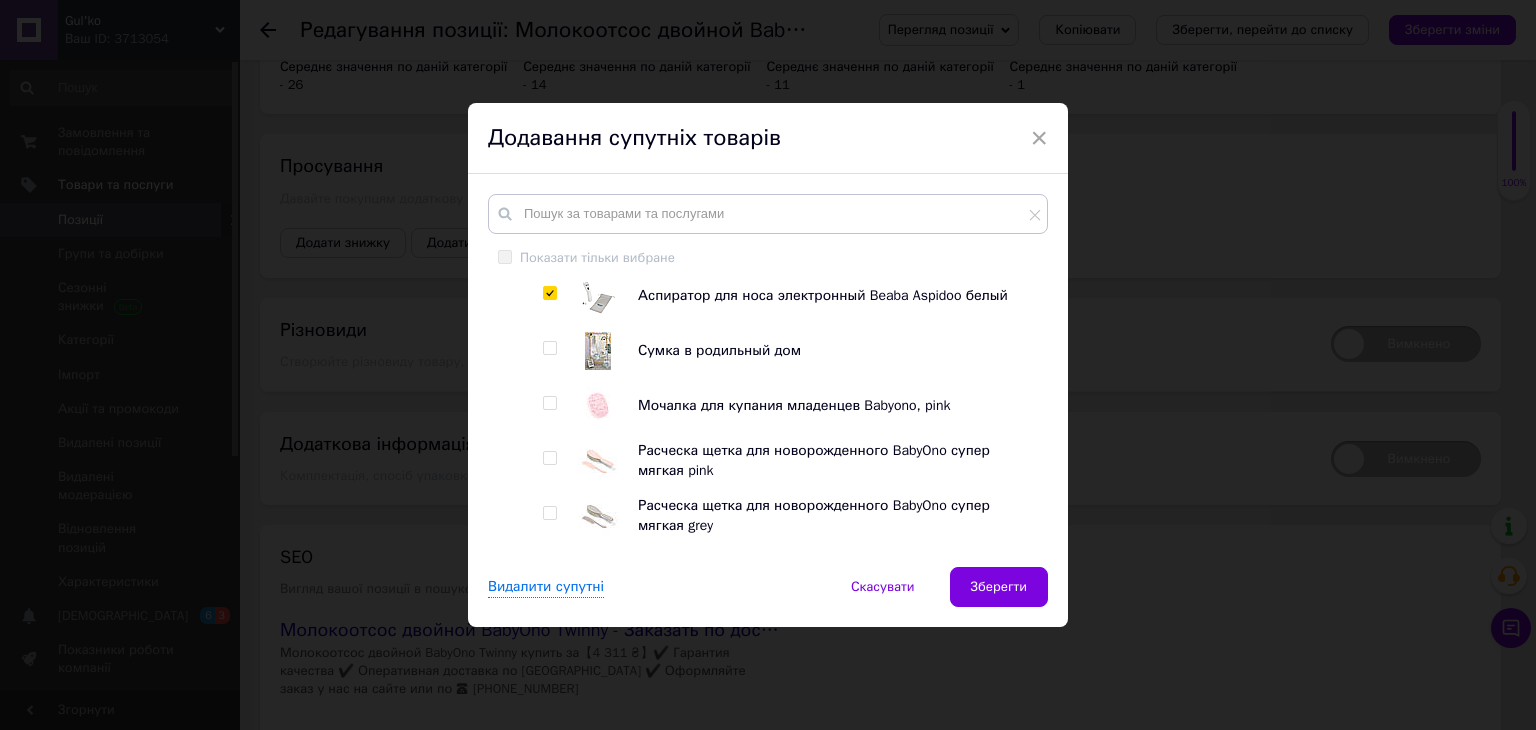checkbox on "true" 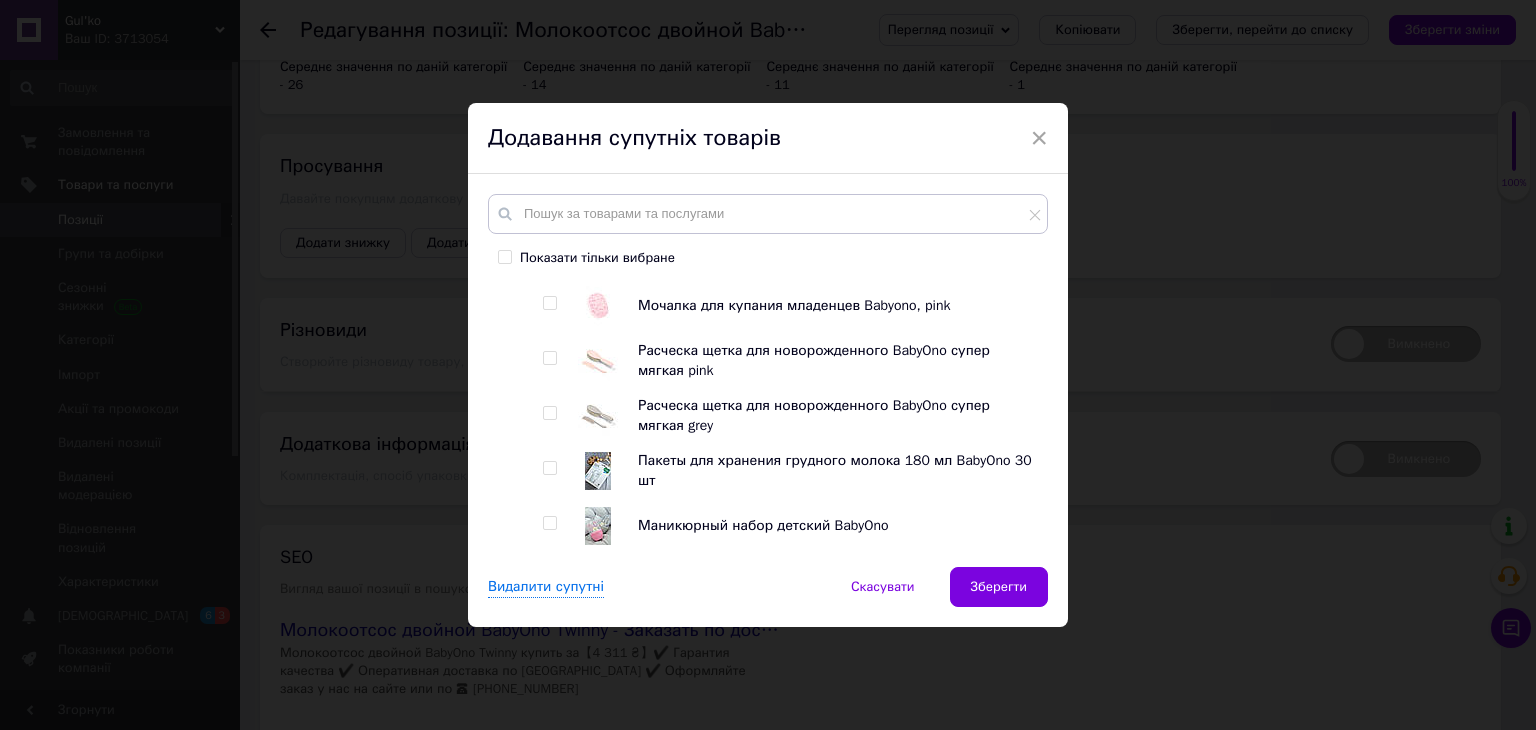 scroll, scrollTop: 900, scrollLeft: 0, axis: vertical 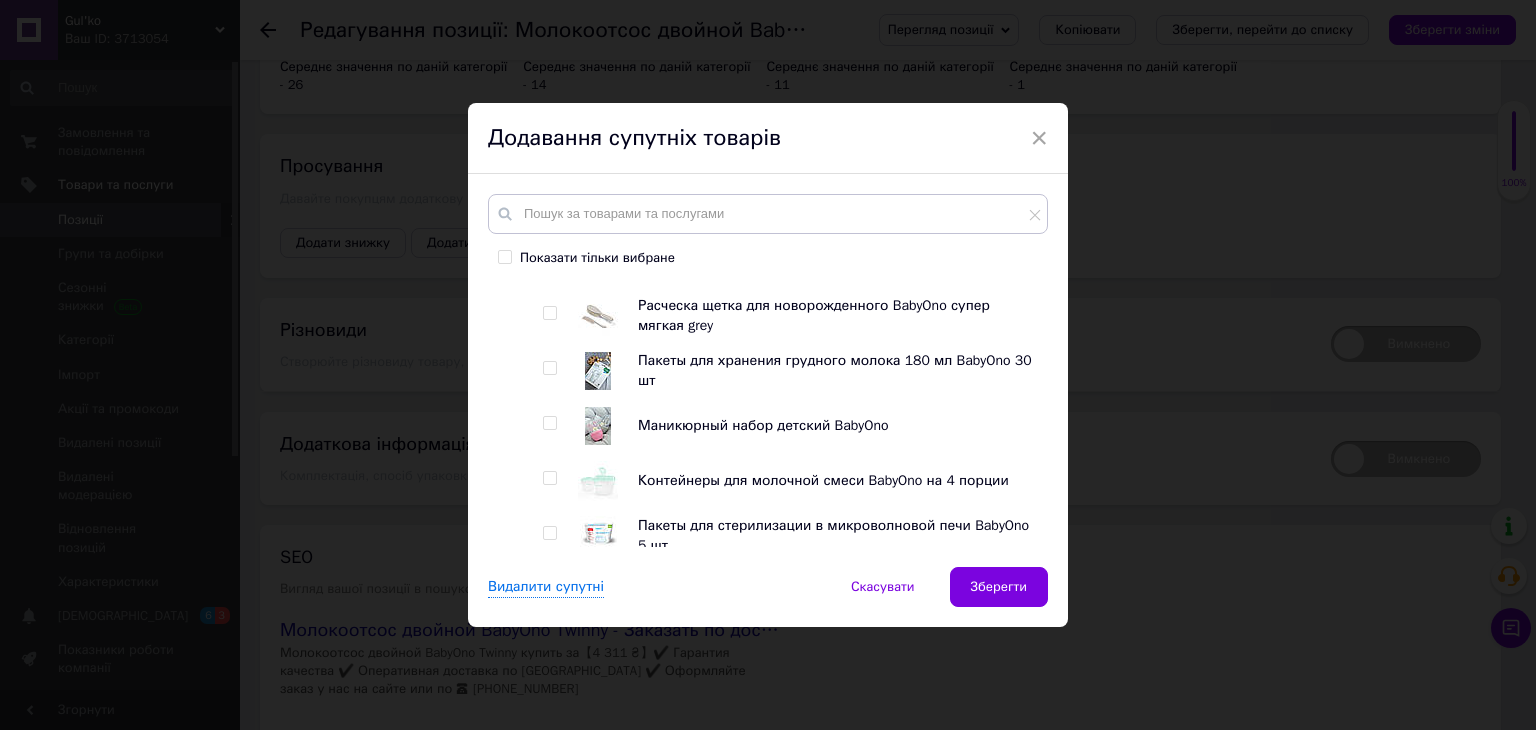 click at bounding box center (549, 368) 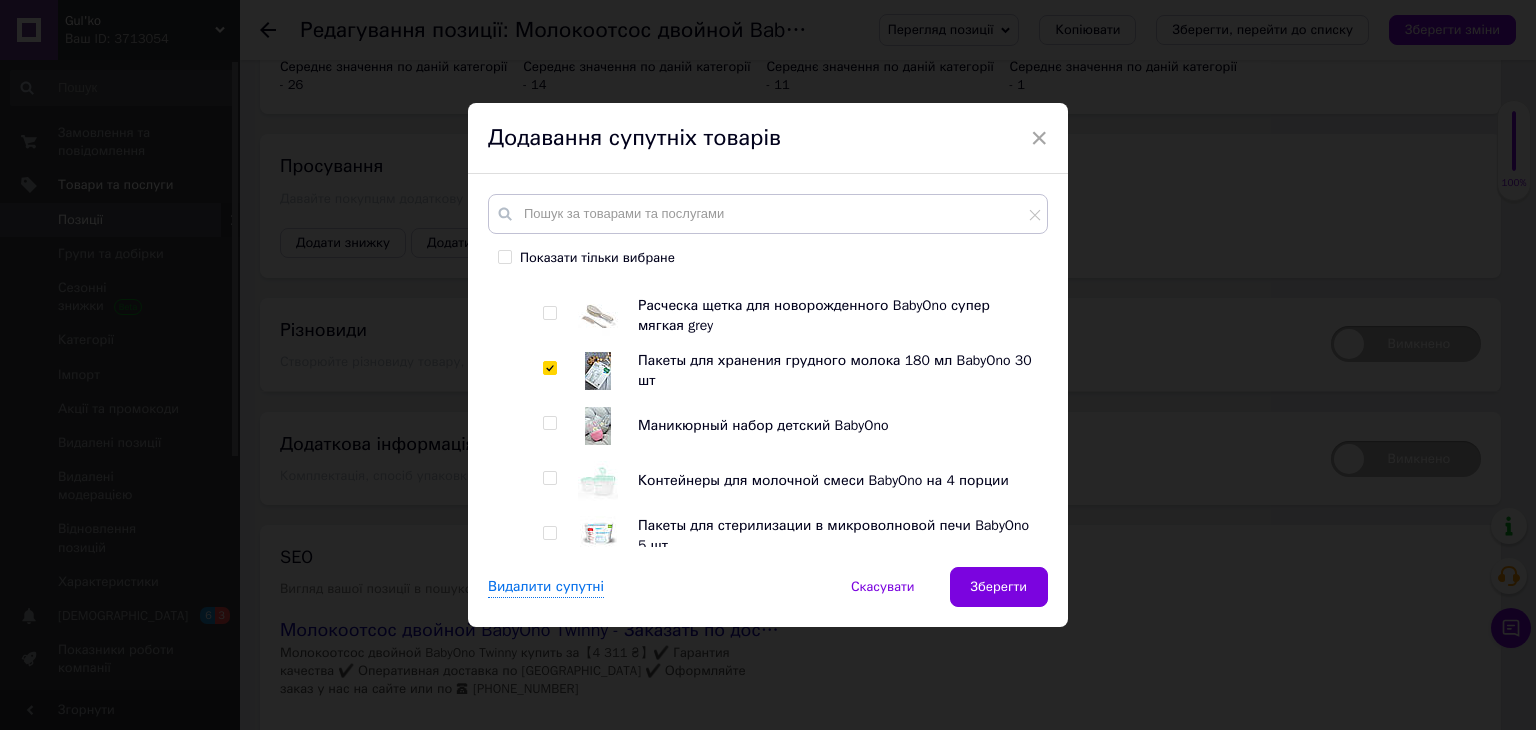checkbox on "true" 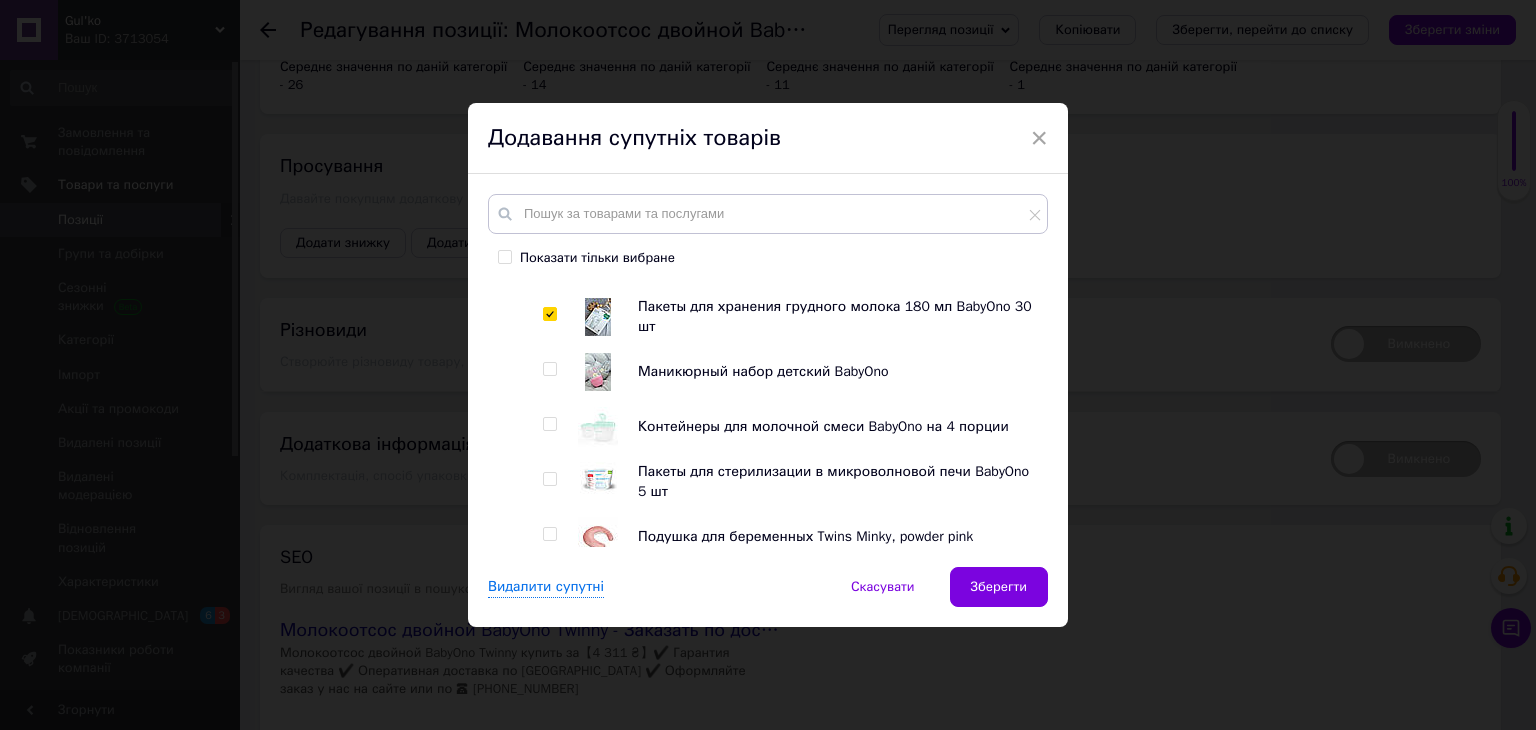 scroll, scrollTop: 1000, scrollLeft: 0, axis: vertical 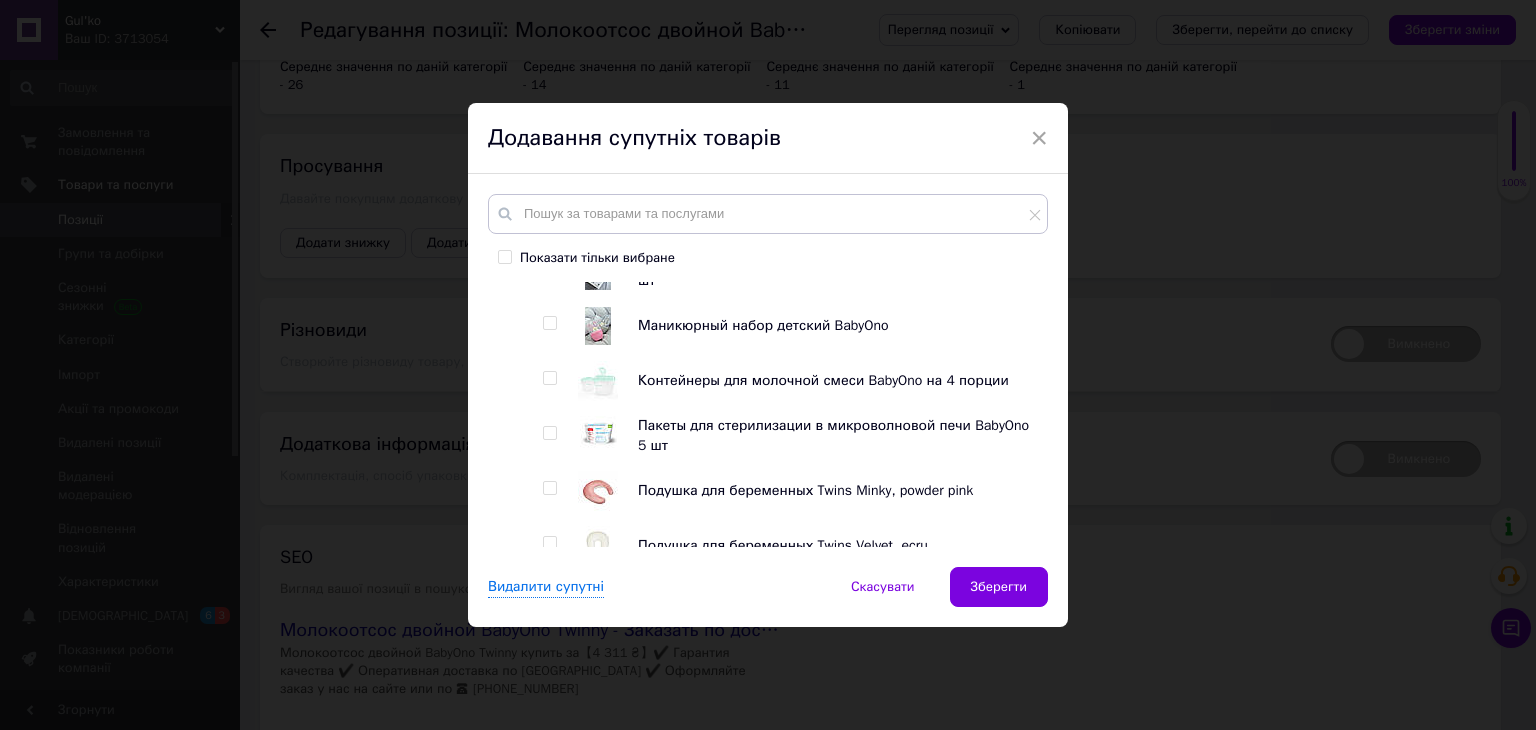 click at bounding box center (549, 378) 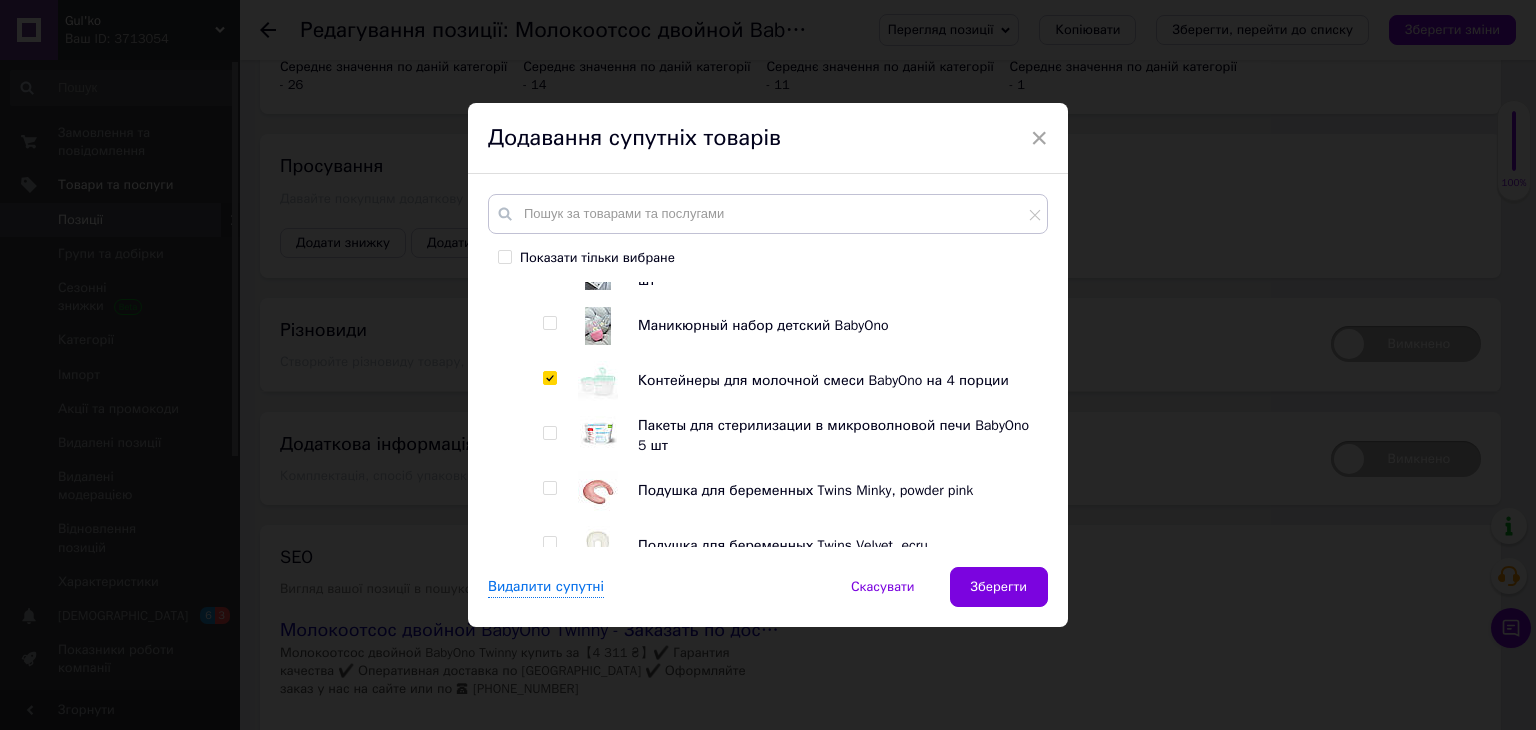 checkbox on "true" 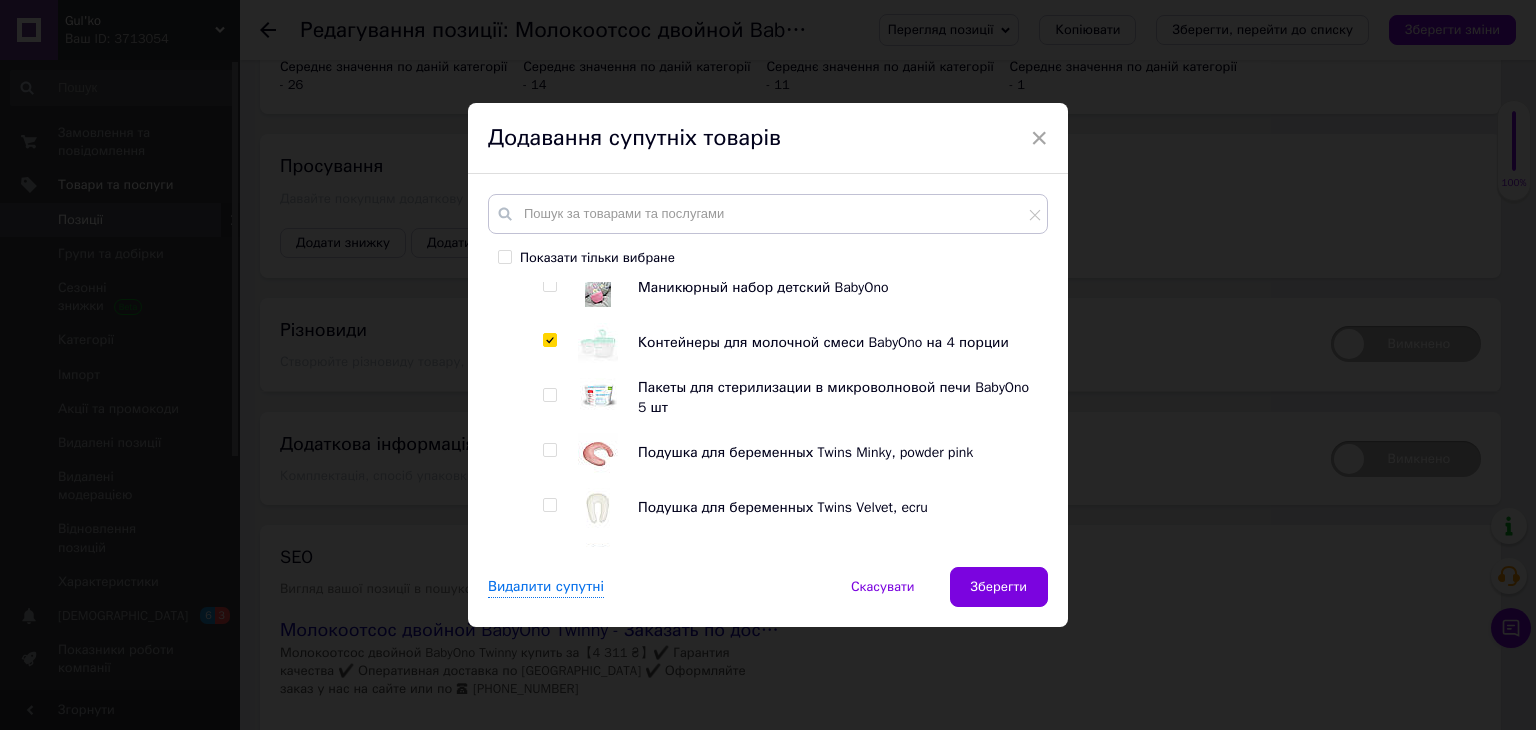 scroll, scrollTop: 1100, scrollLeft: 0, axis: vertical 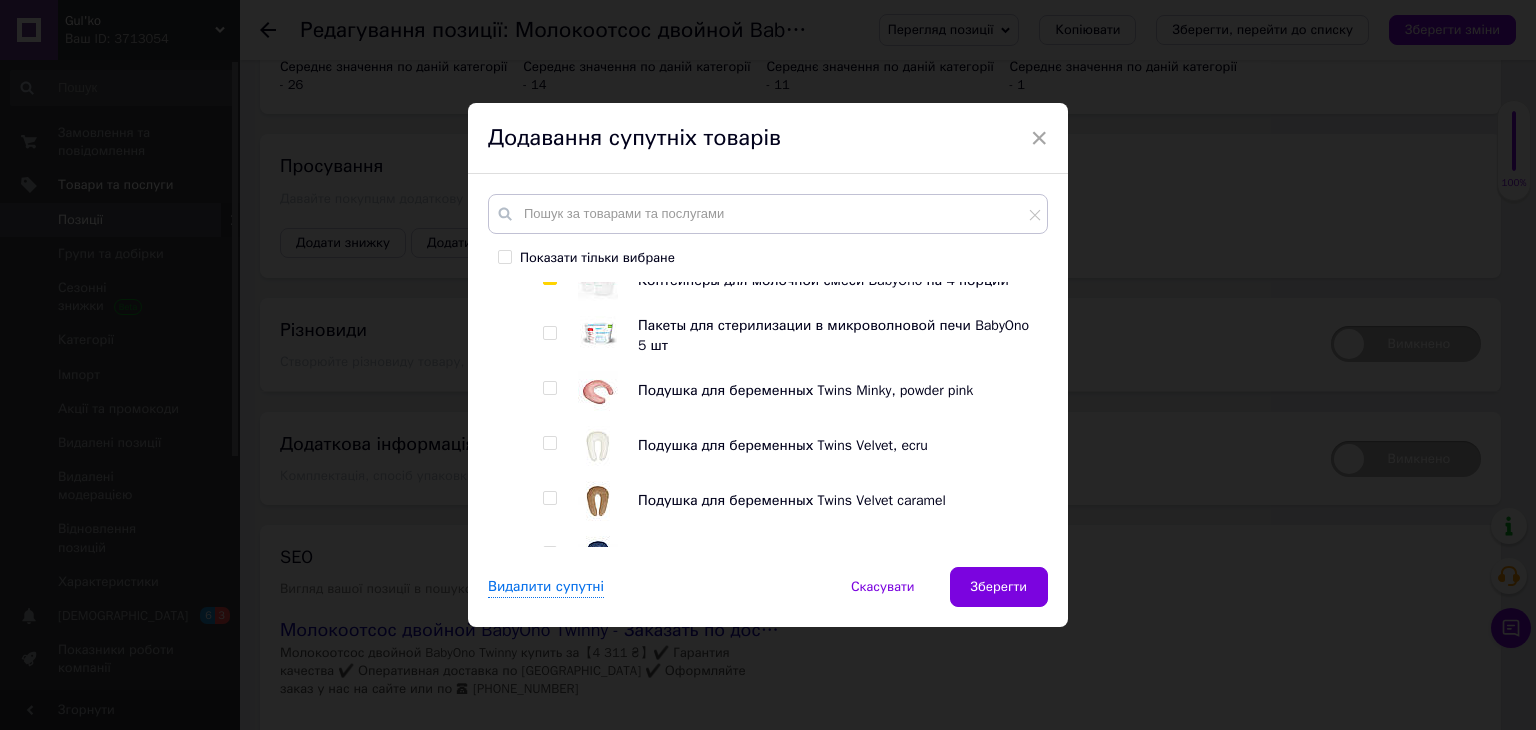 click at bounding box center (549, 333) 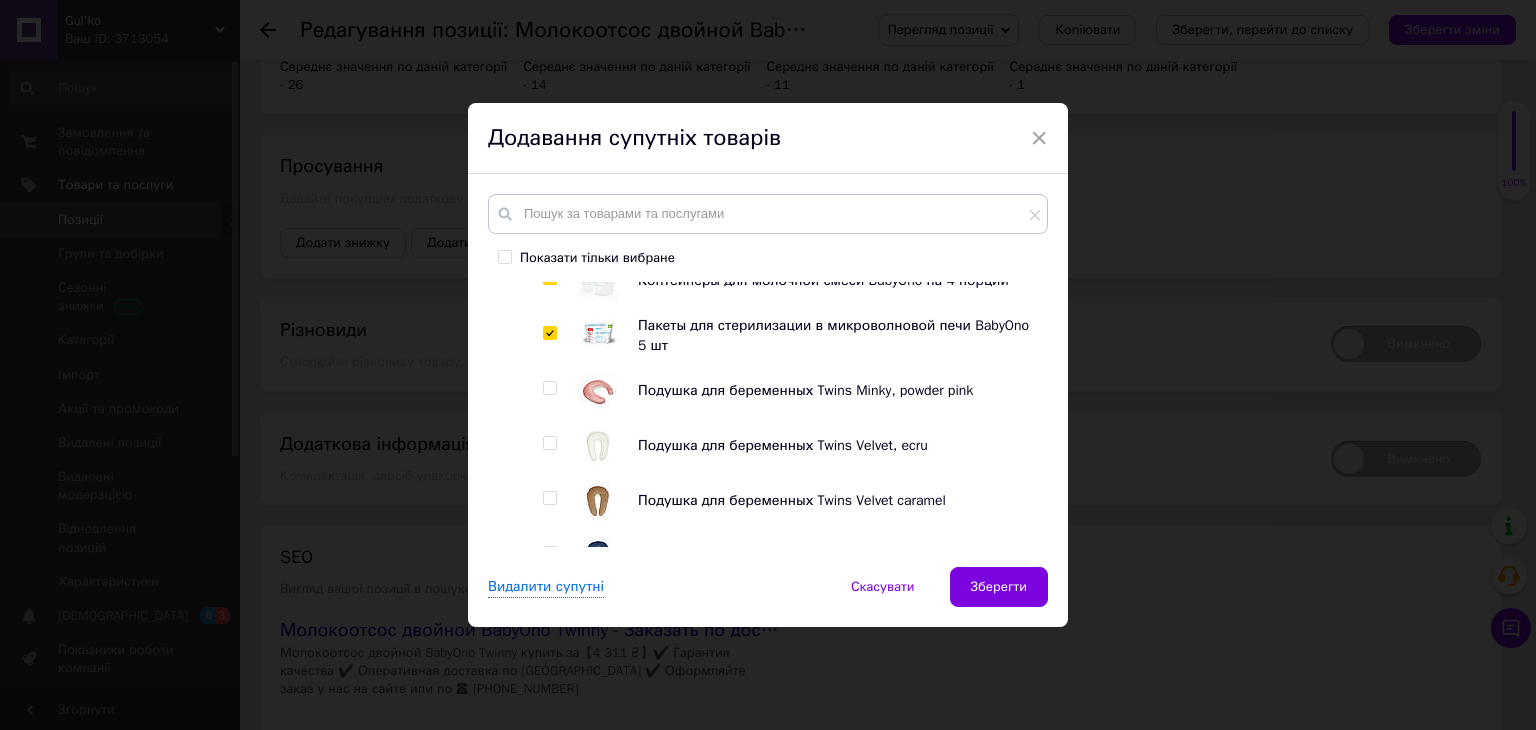 checkbox on "true" 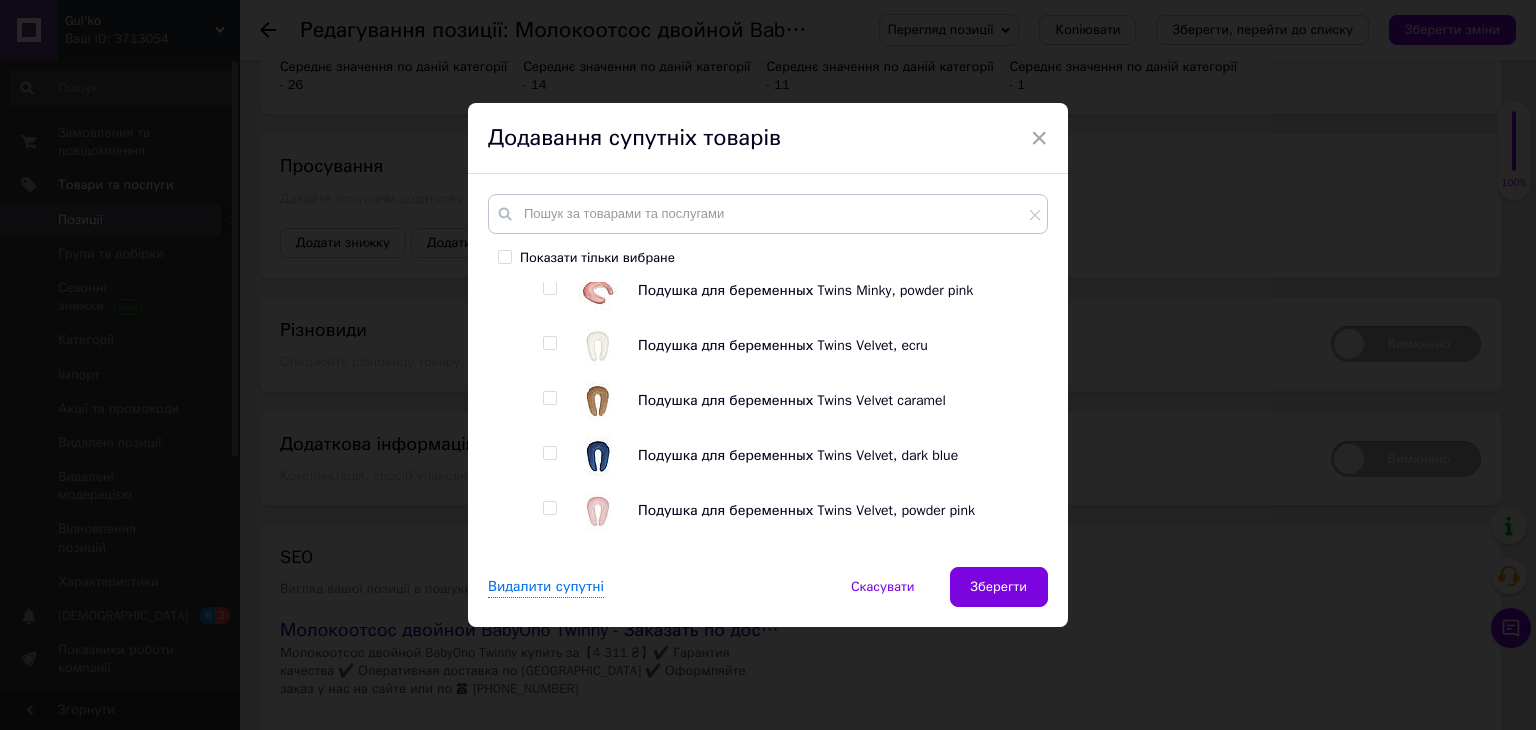 drag, startPoint x: 544, startPoint y: 347, endPoint x: 567, endPoint y: 360, distance: 26.41969 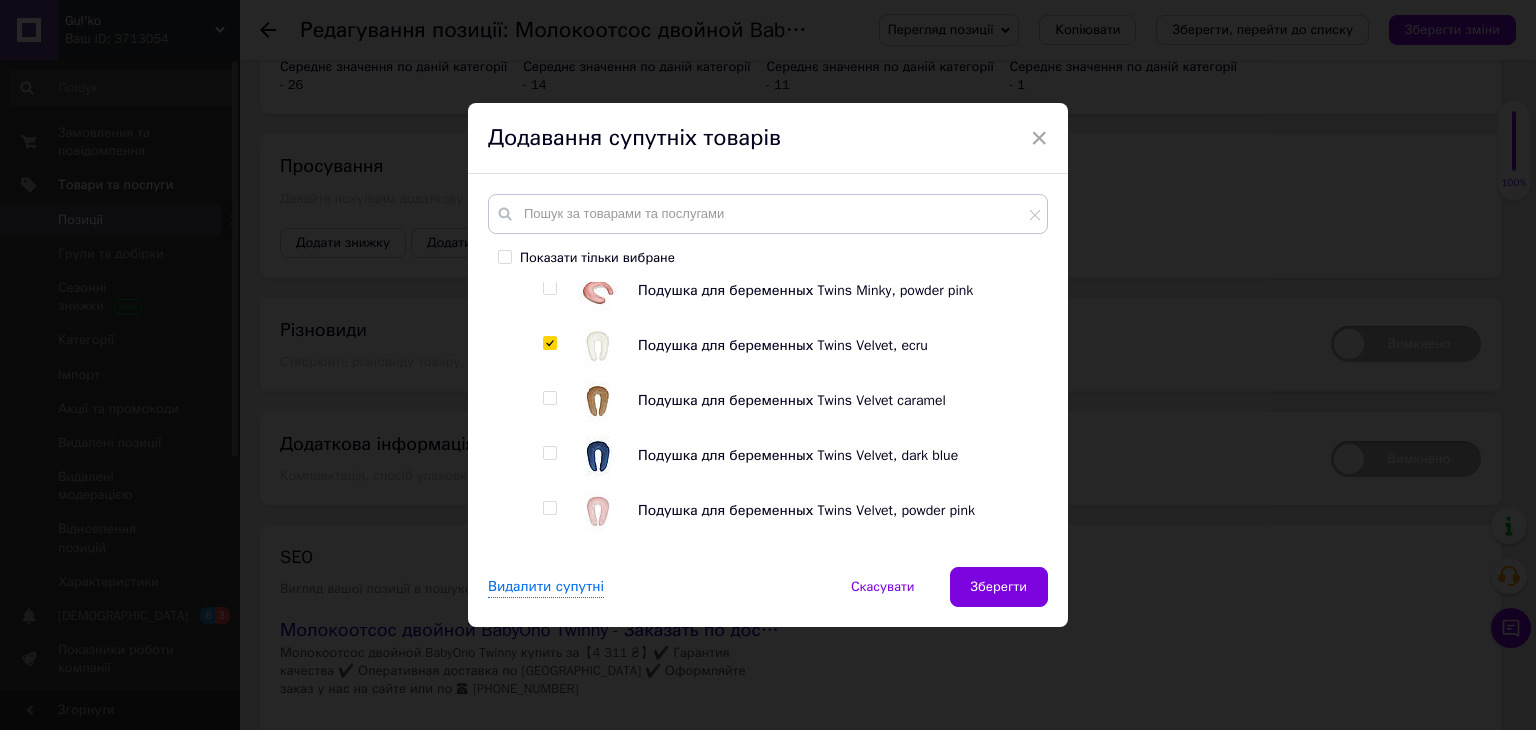 checkbox on "true" 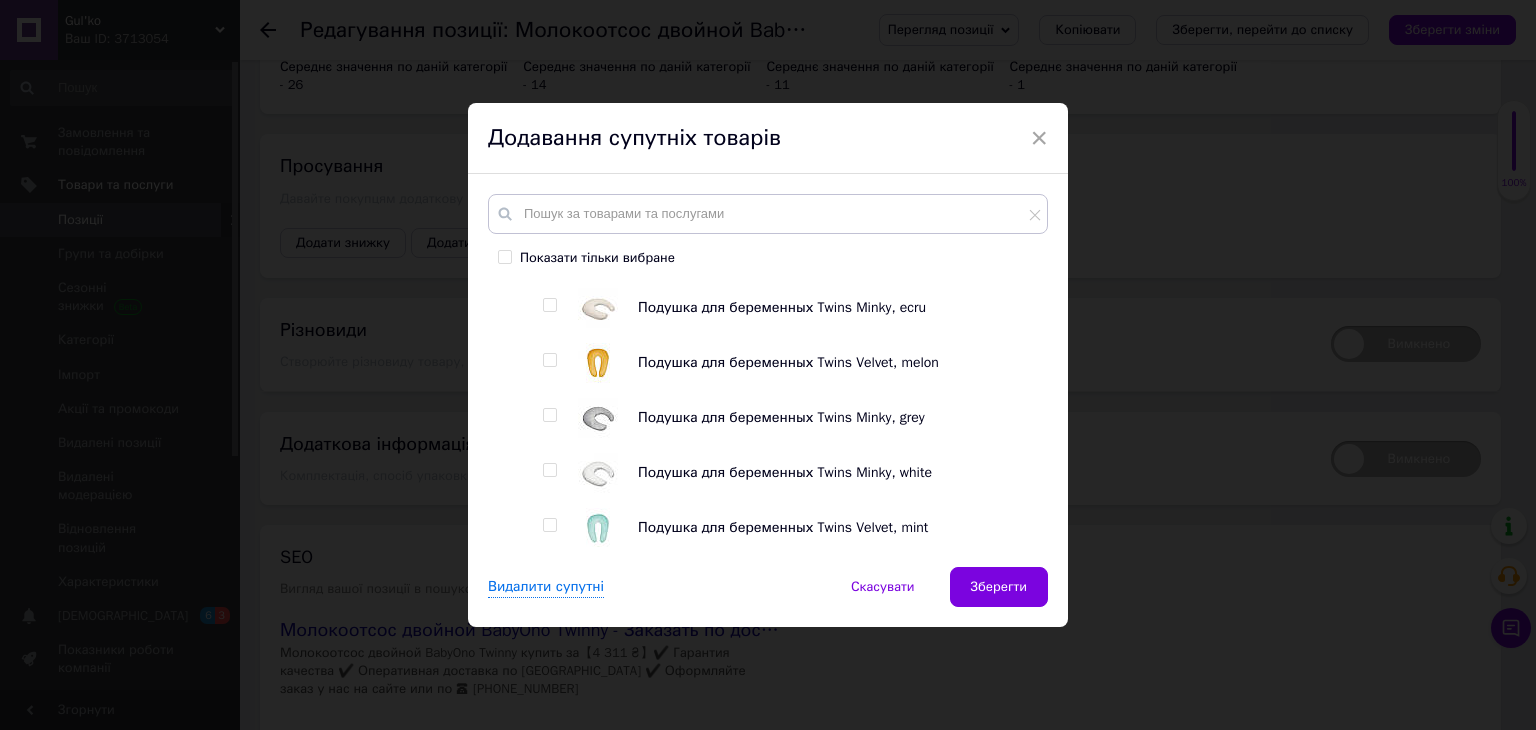 scroll, scrollTop: 1600, scrollLeft: 0, axis: vertical 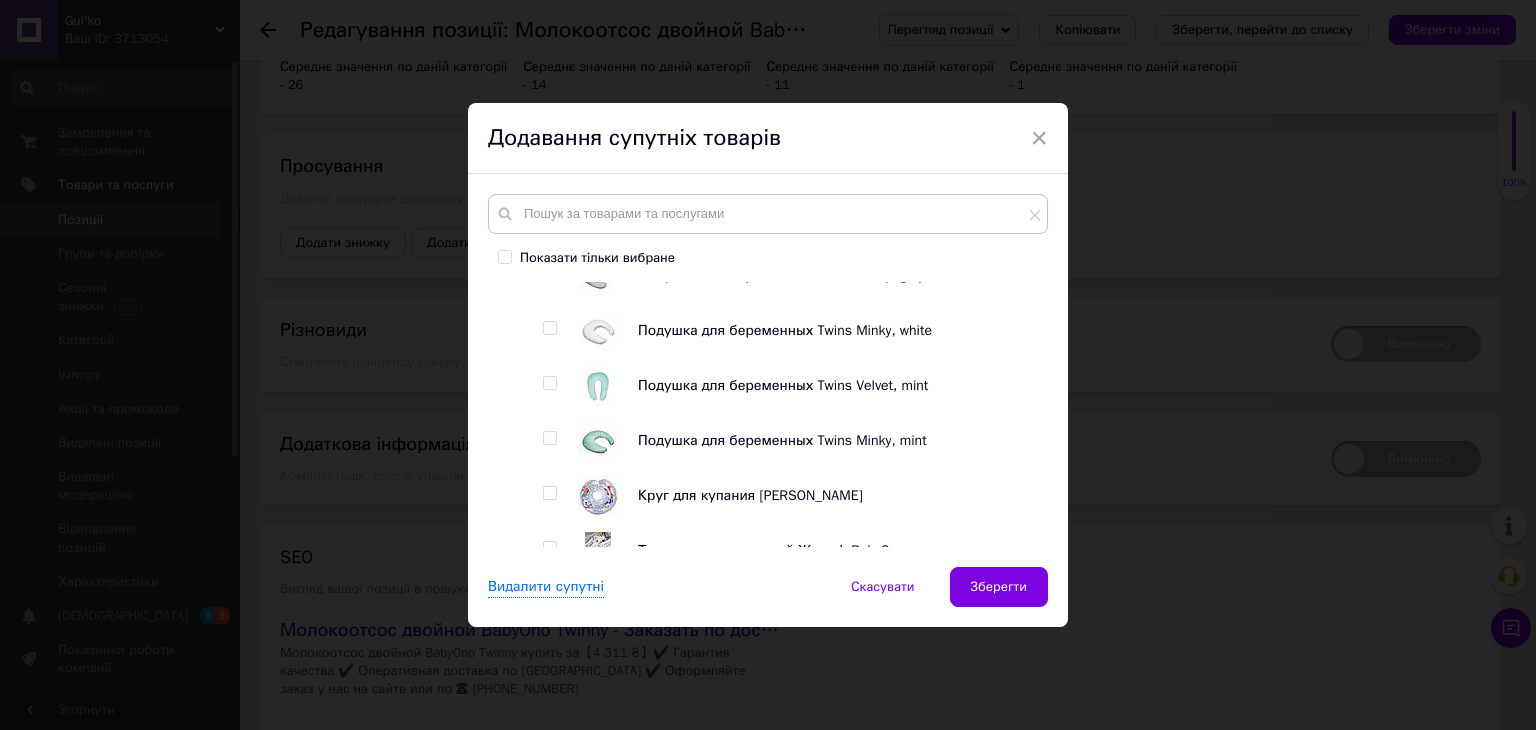 click at bounding box center (549, 328) 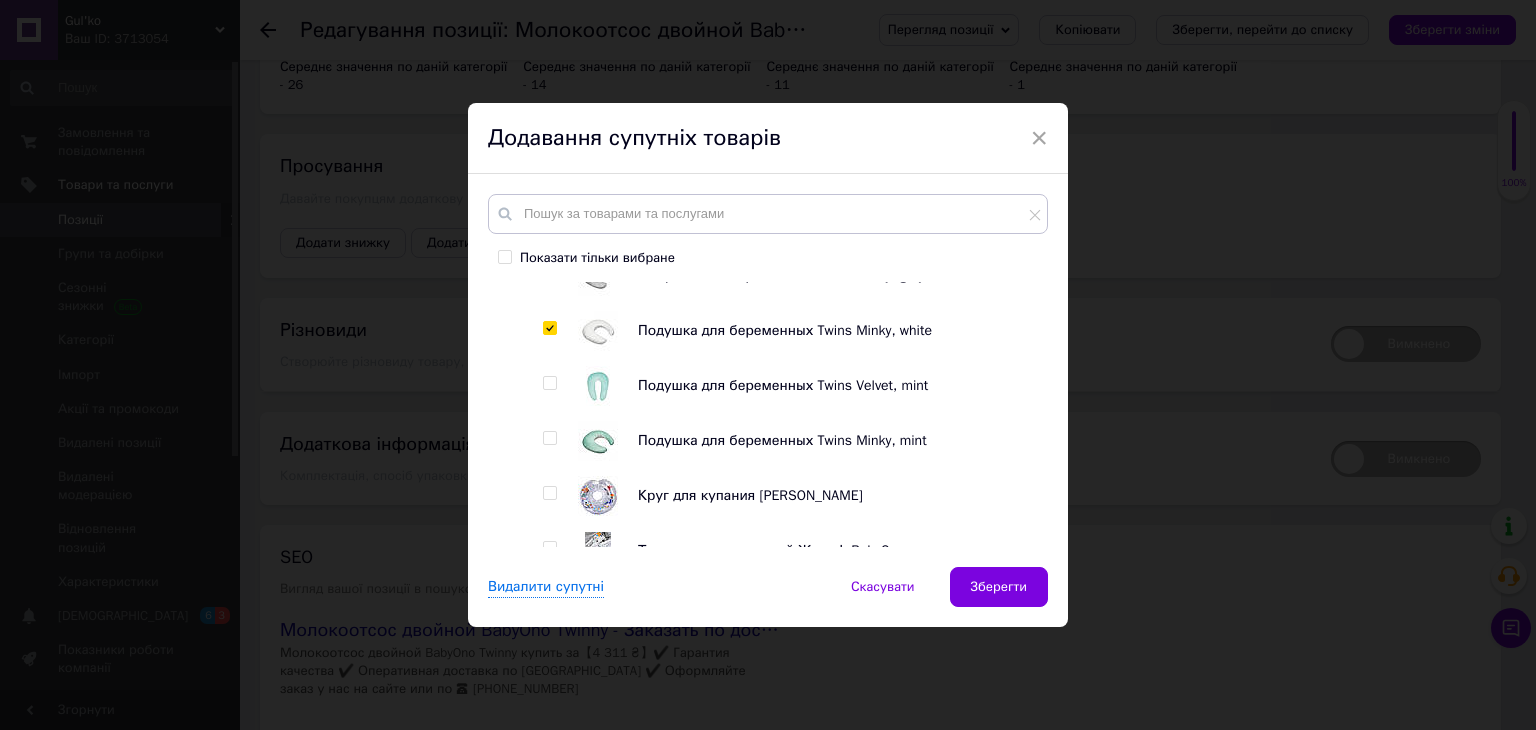 checkbox on "true" 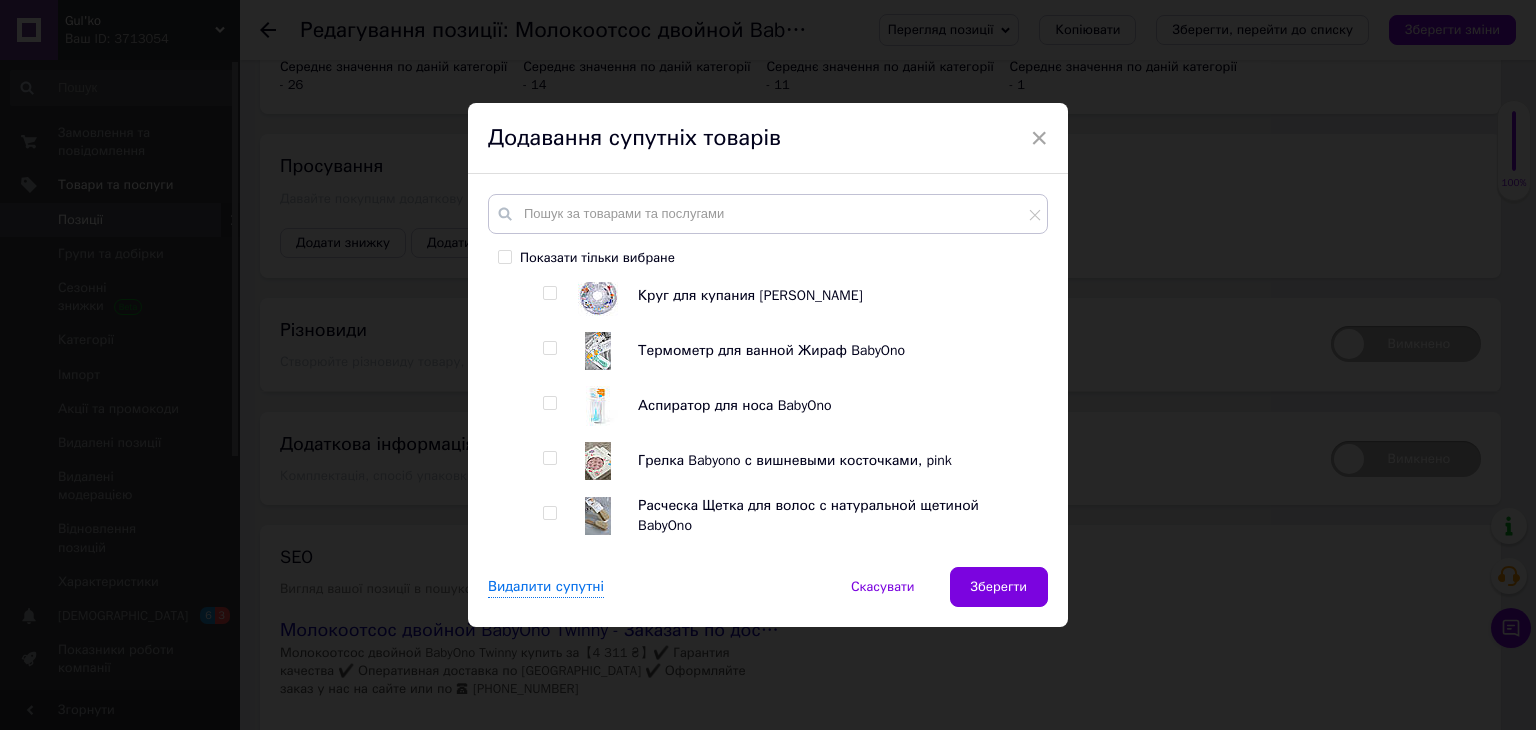 scroll, scrollTop: 1900, scrollLeft: 0, axis: vertical 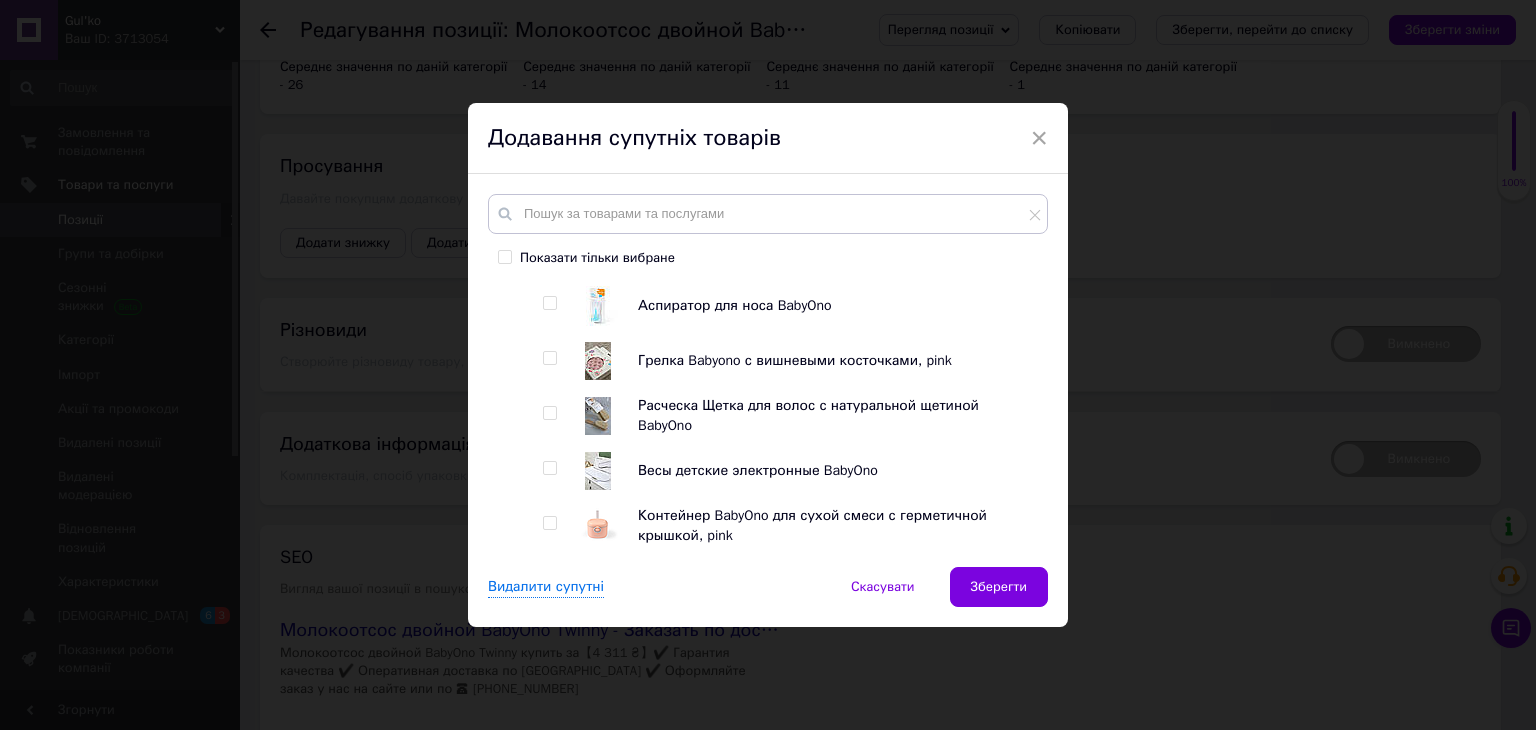 click at bounding box center (549, 413) 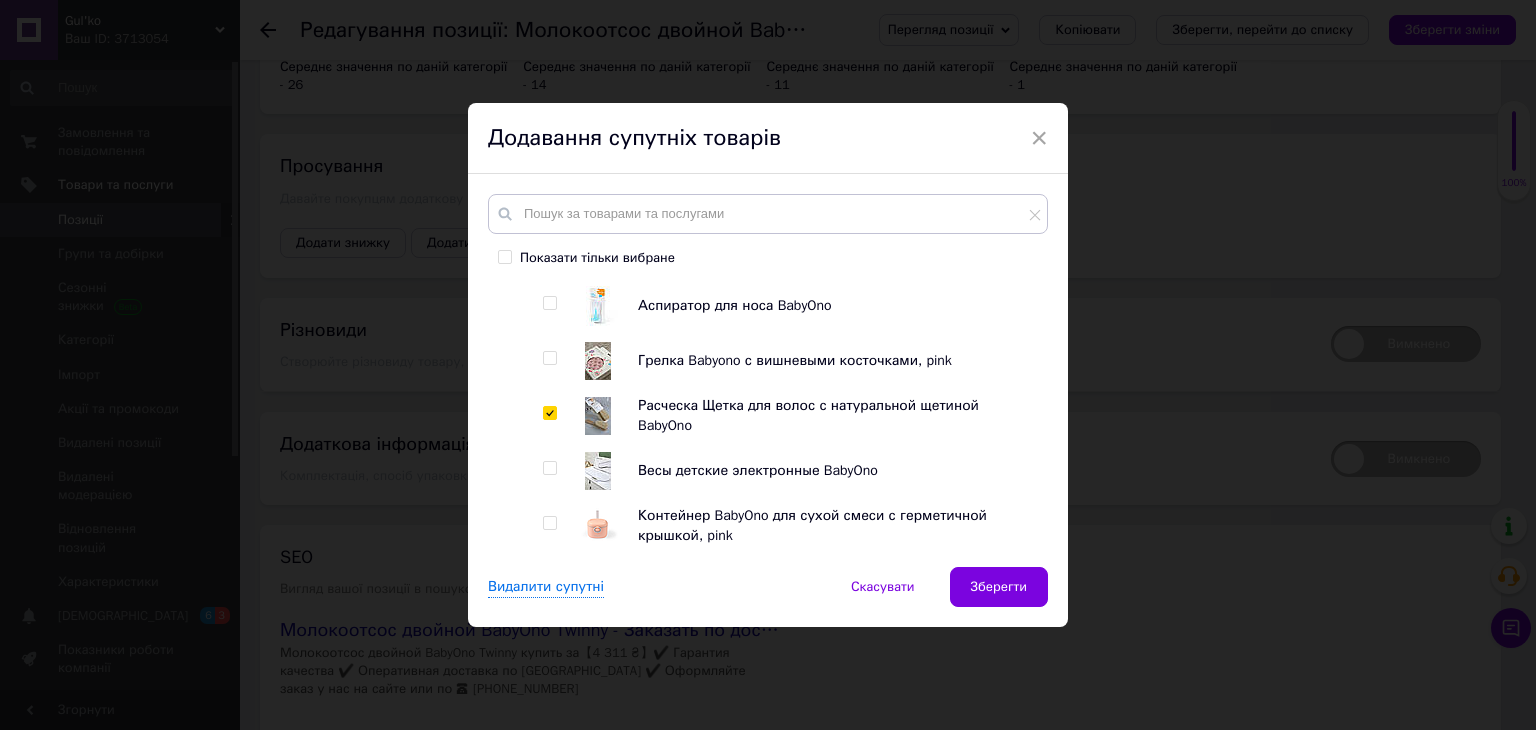 checkbox on "true" 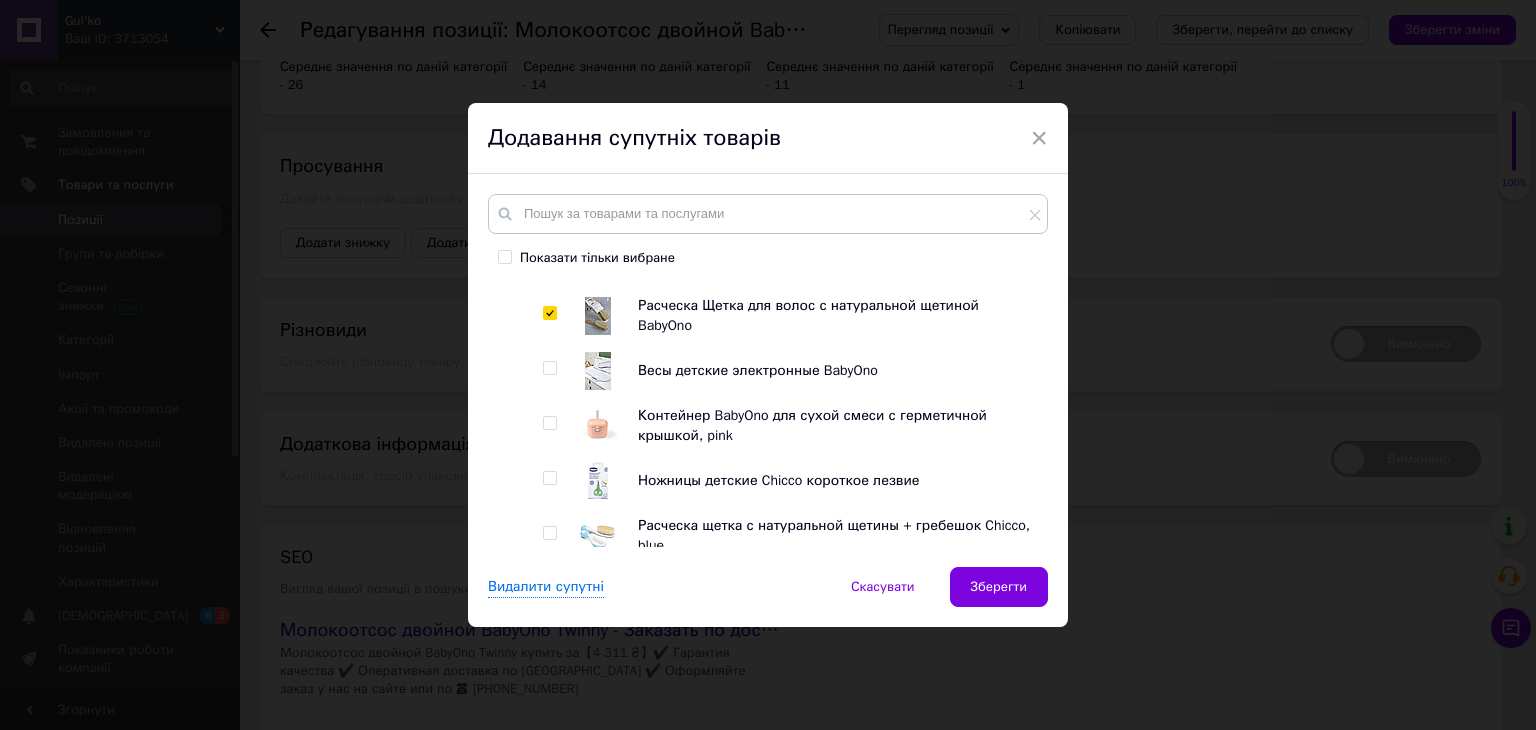 drag, startPoint x: 545, startPoint y: 371, endPoint x: 564, endPoint y: 383, distance: 22.472204 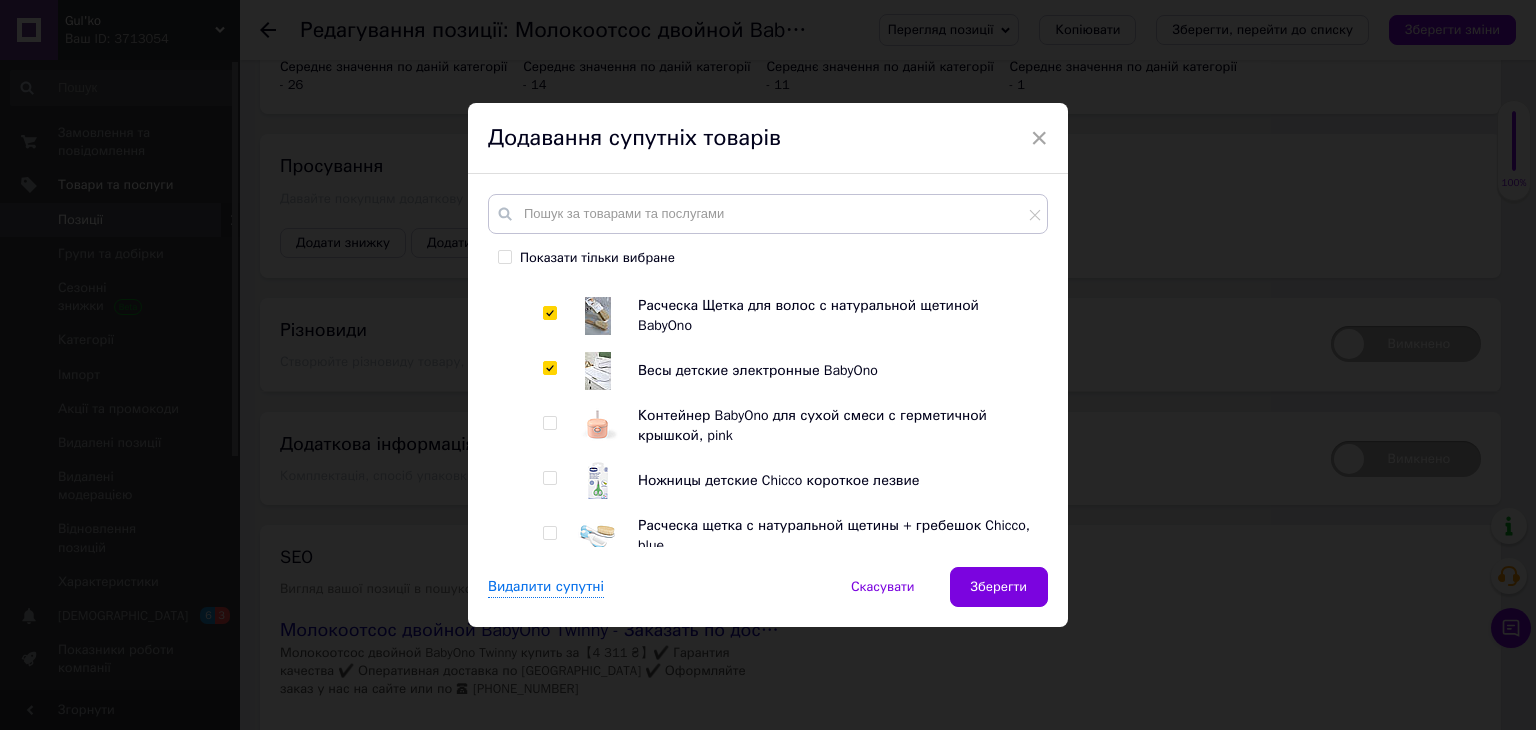 checkbox on "true" 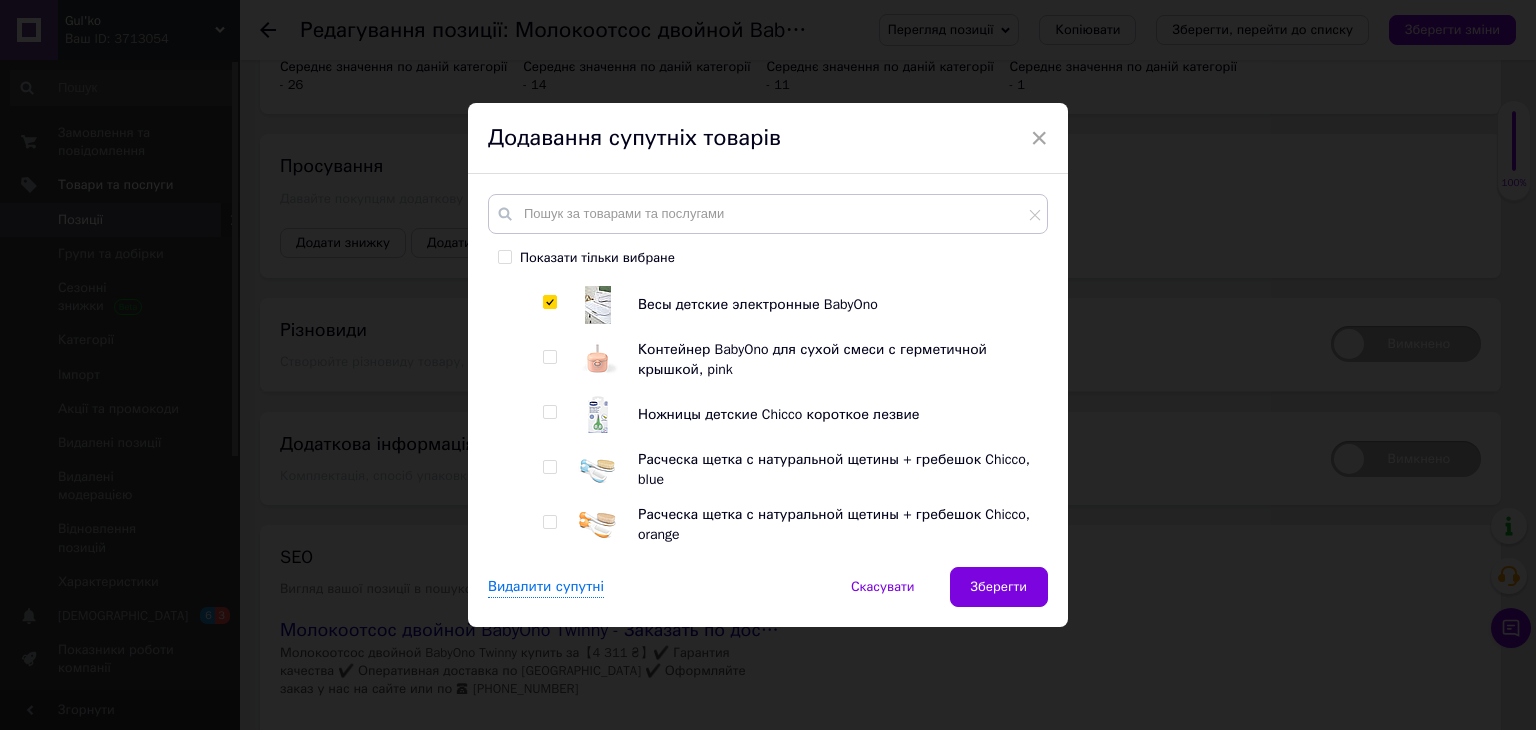 scroll, scrollTop: 2100, scrollLeft: 0, axis: vertical 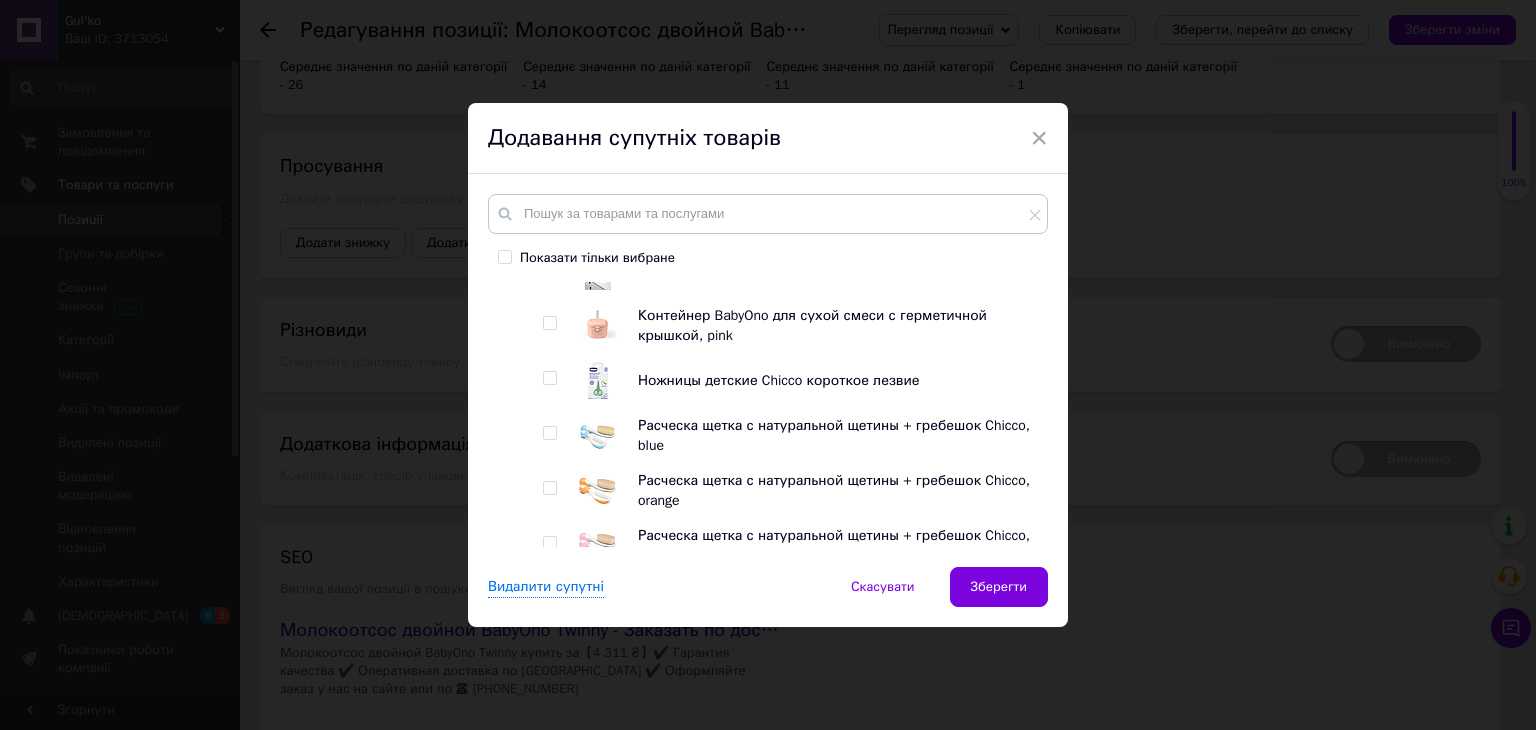 click at bounding box center [549, 378] 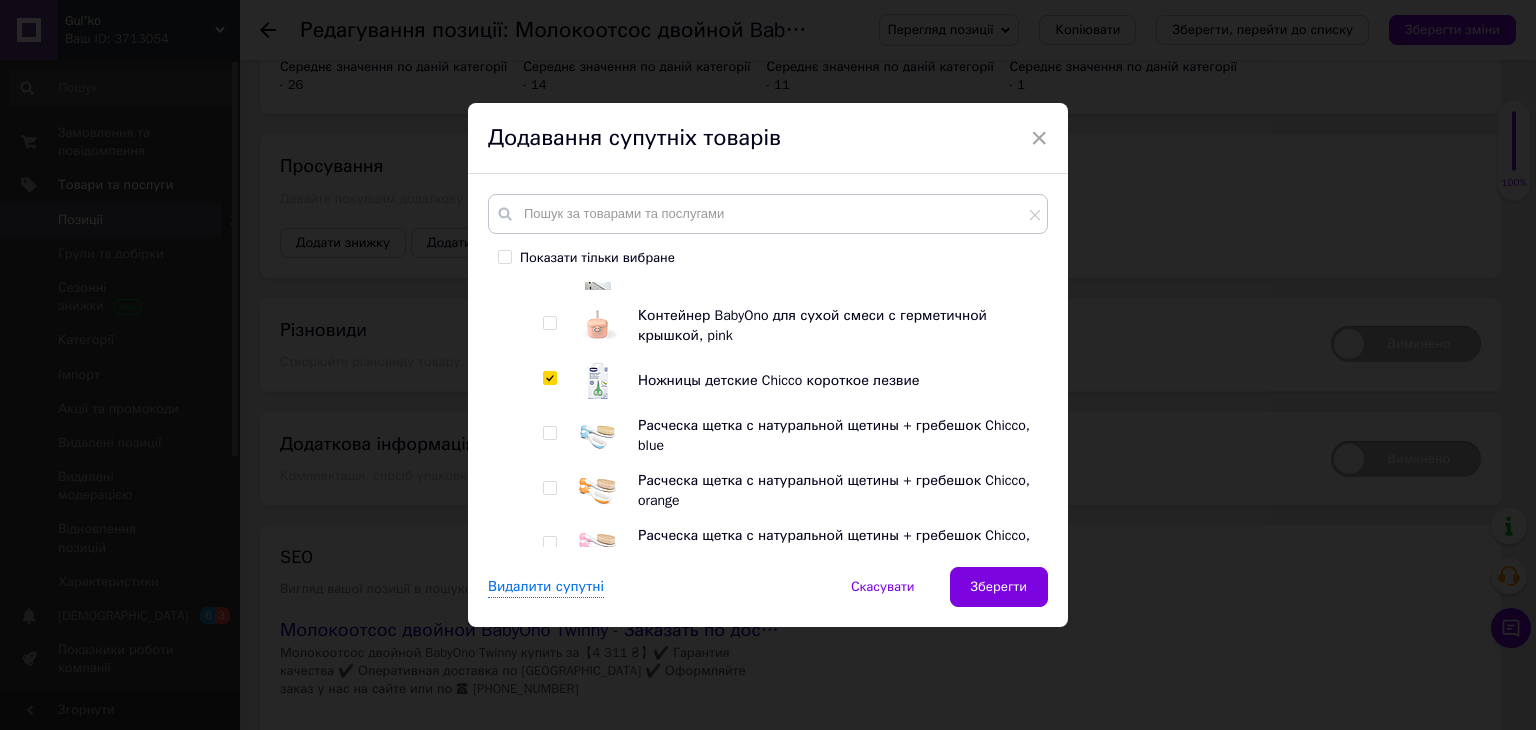 checkbox on "true" 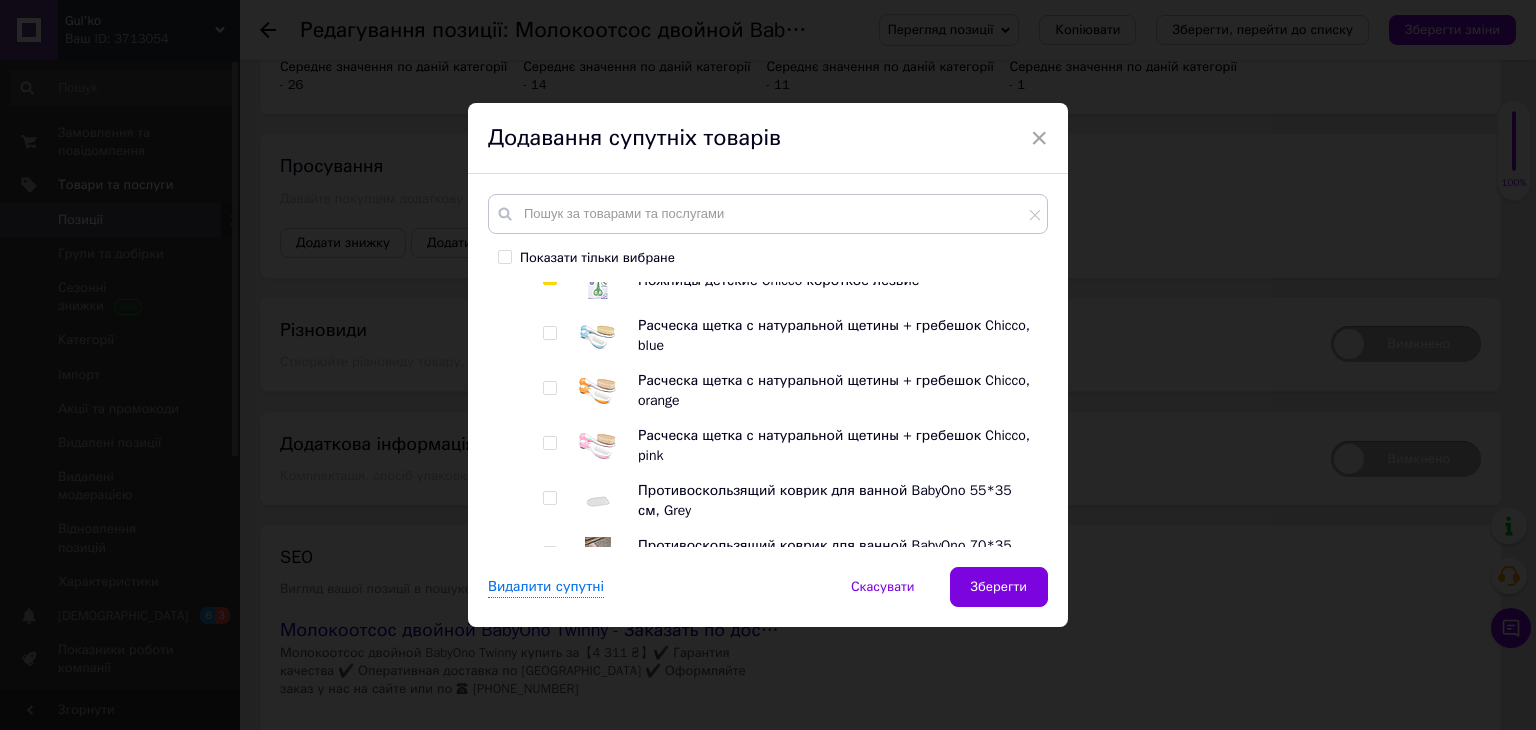 click at bounding box center (549, 388) 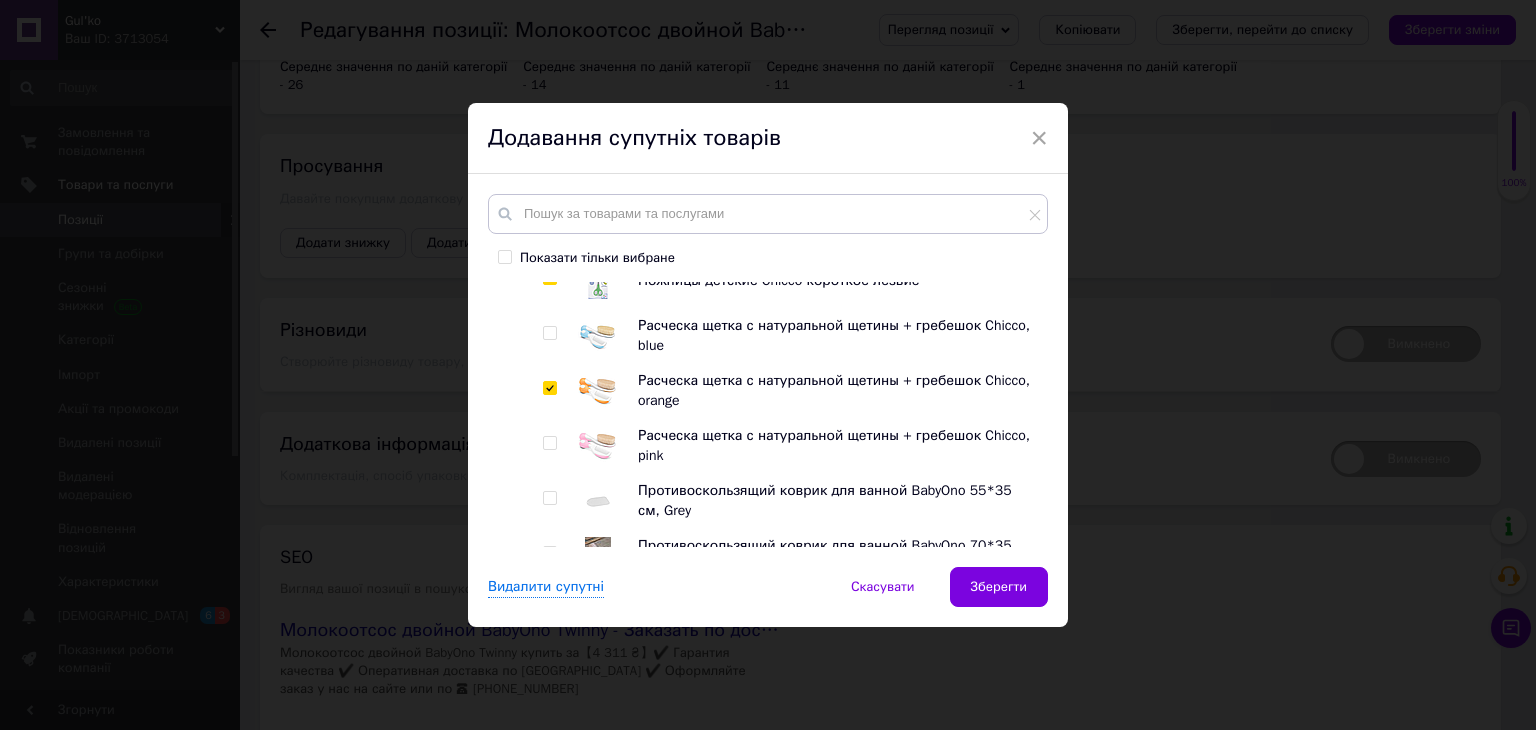 checkbox on "true" 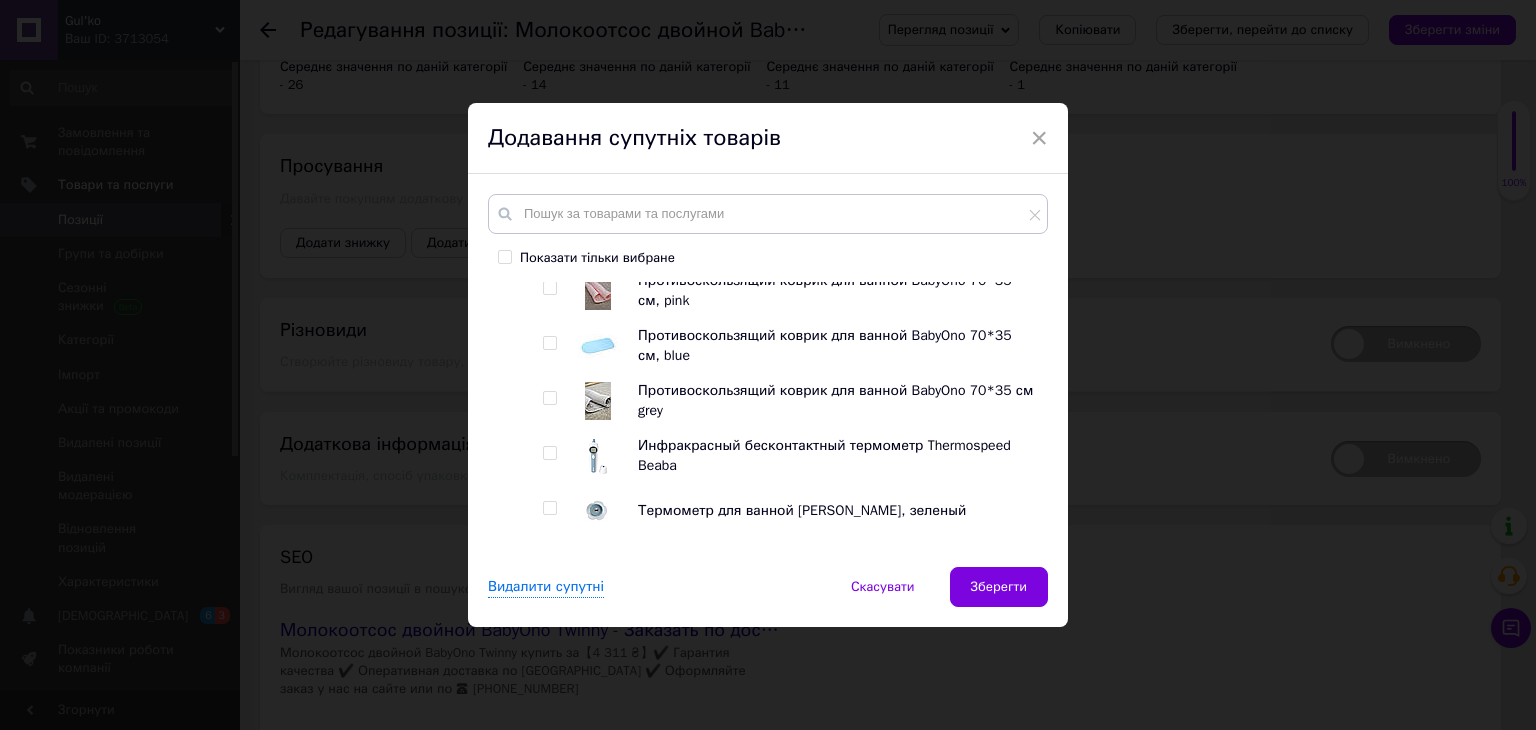 scroll, scrollTop: 2500, scrollLeft: 0, axis: vertical 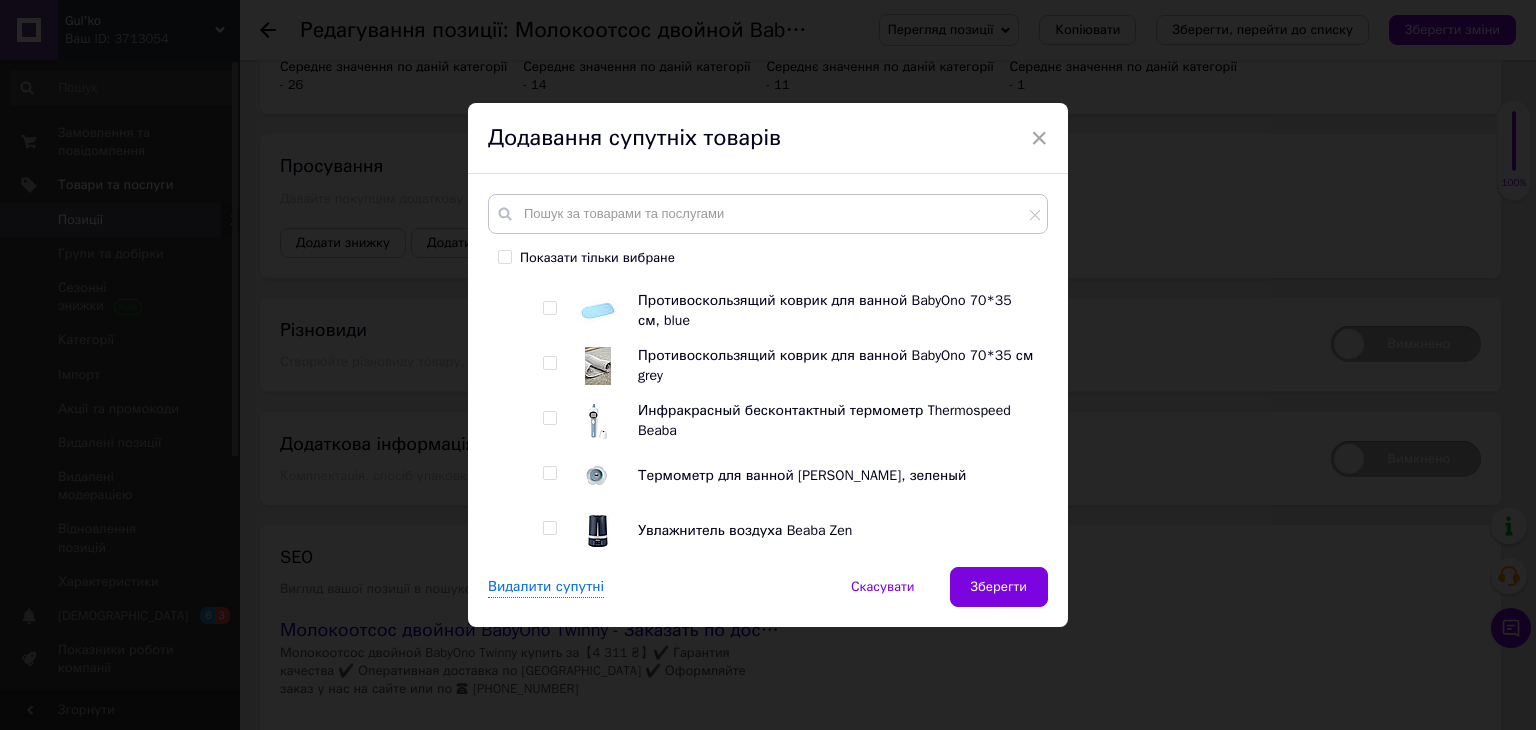 click at bounding box center [549, 418] 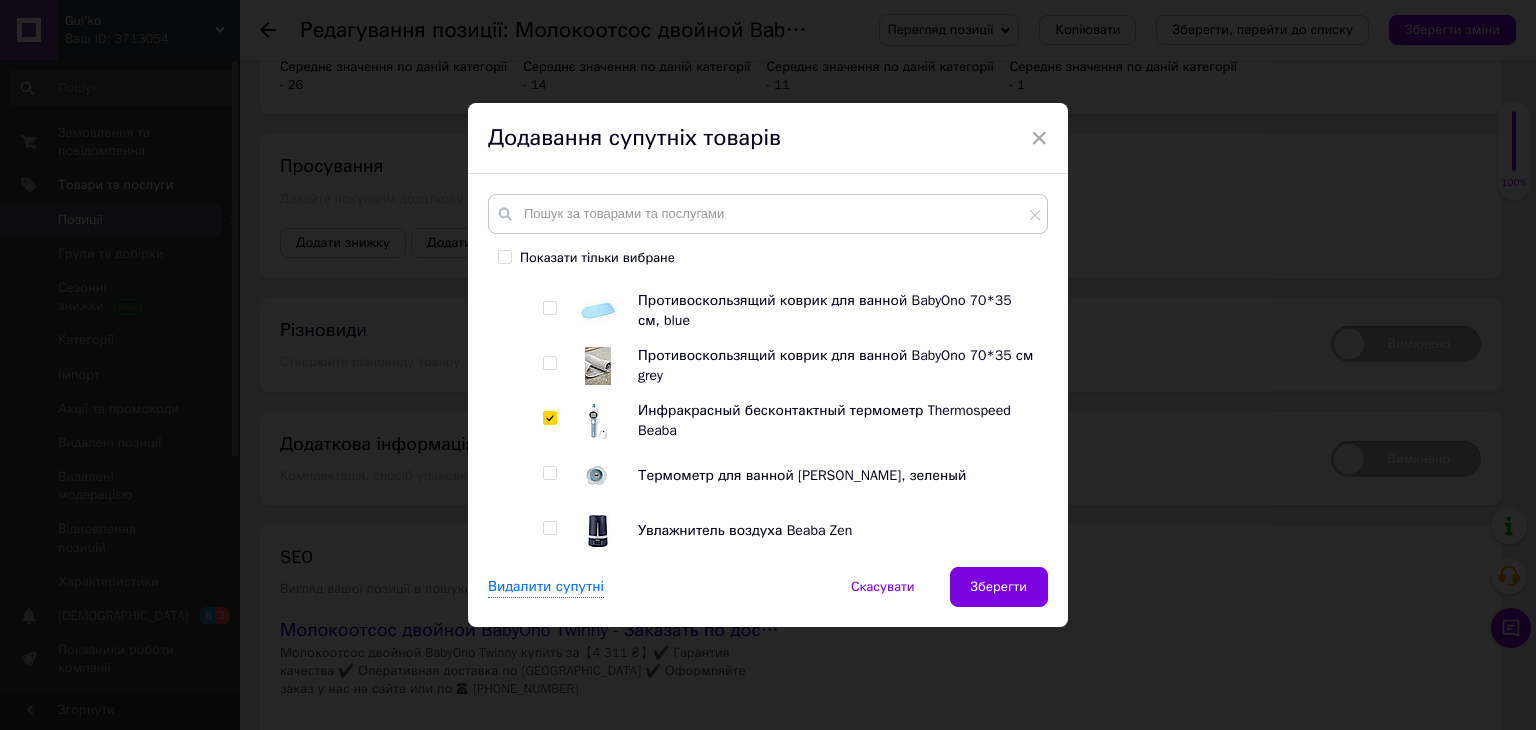 checkbox on "true" 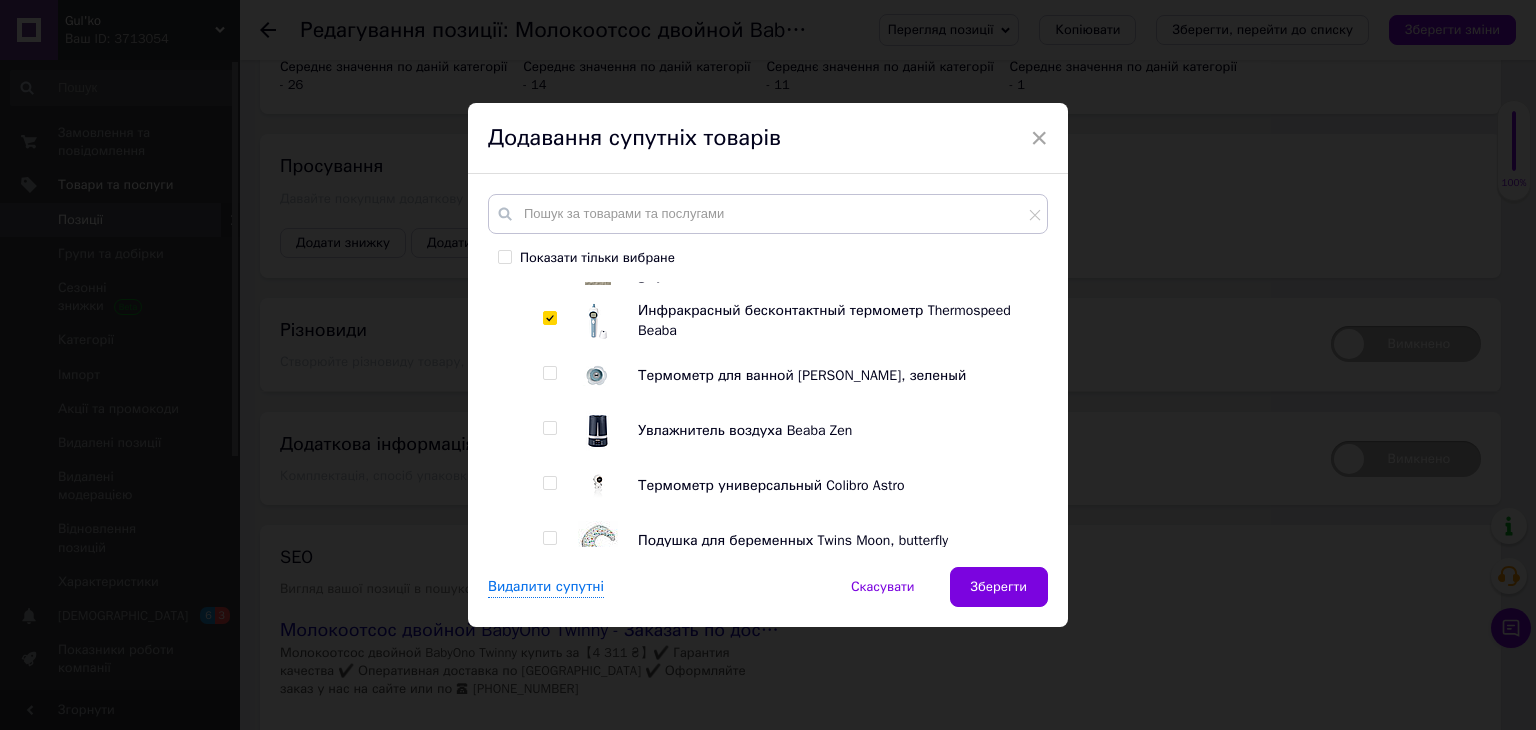 click at bounding box center [549, 373] 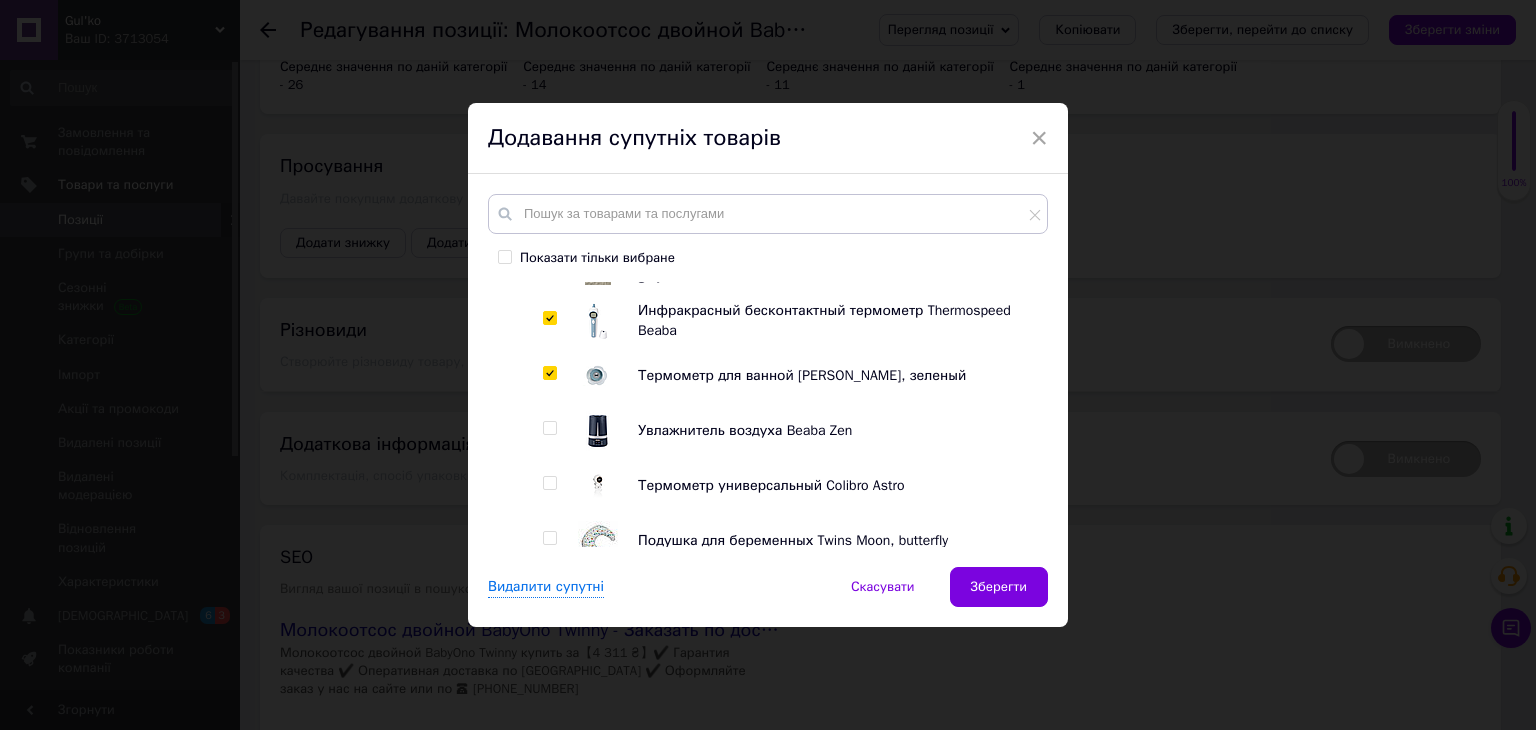checkbox on "true" 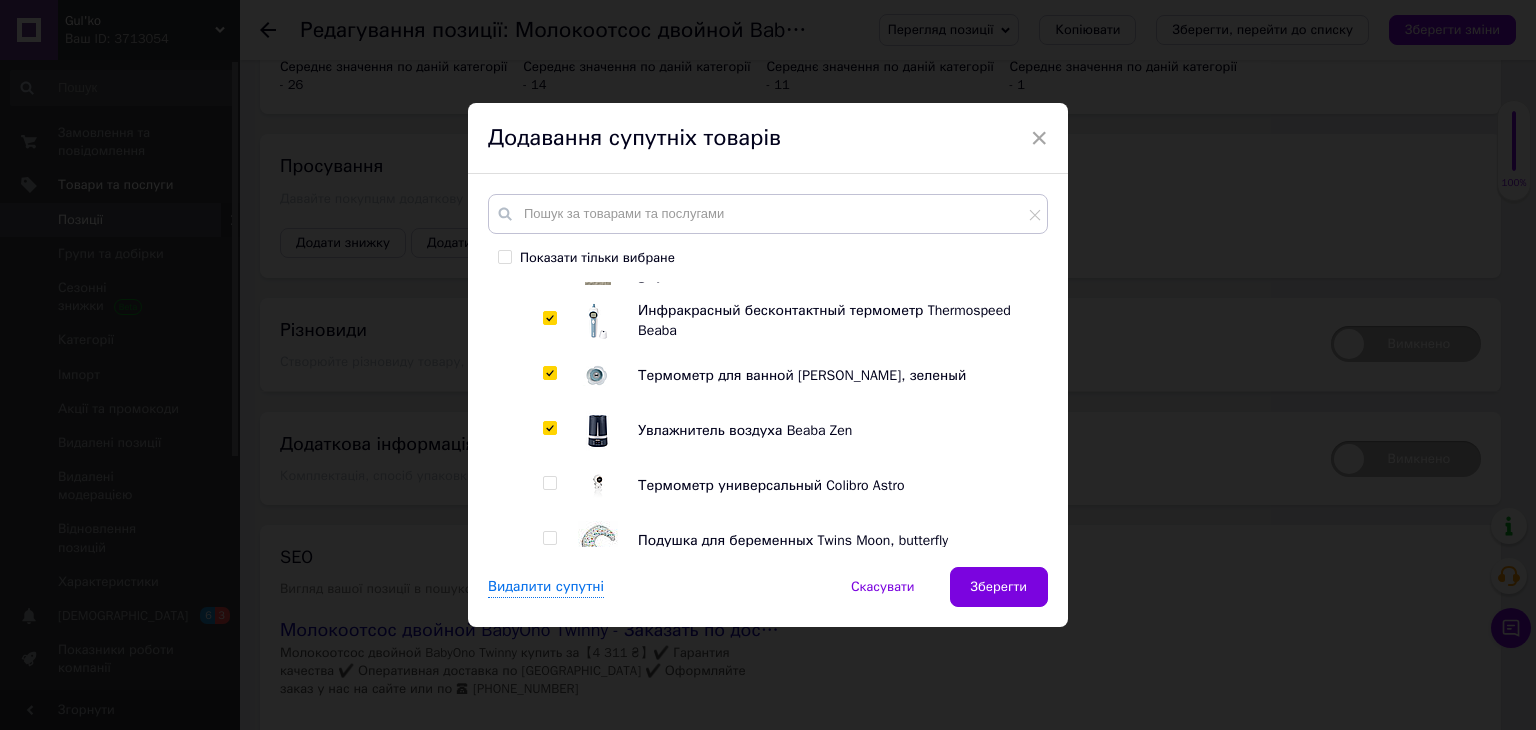 checkbox on "true" 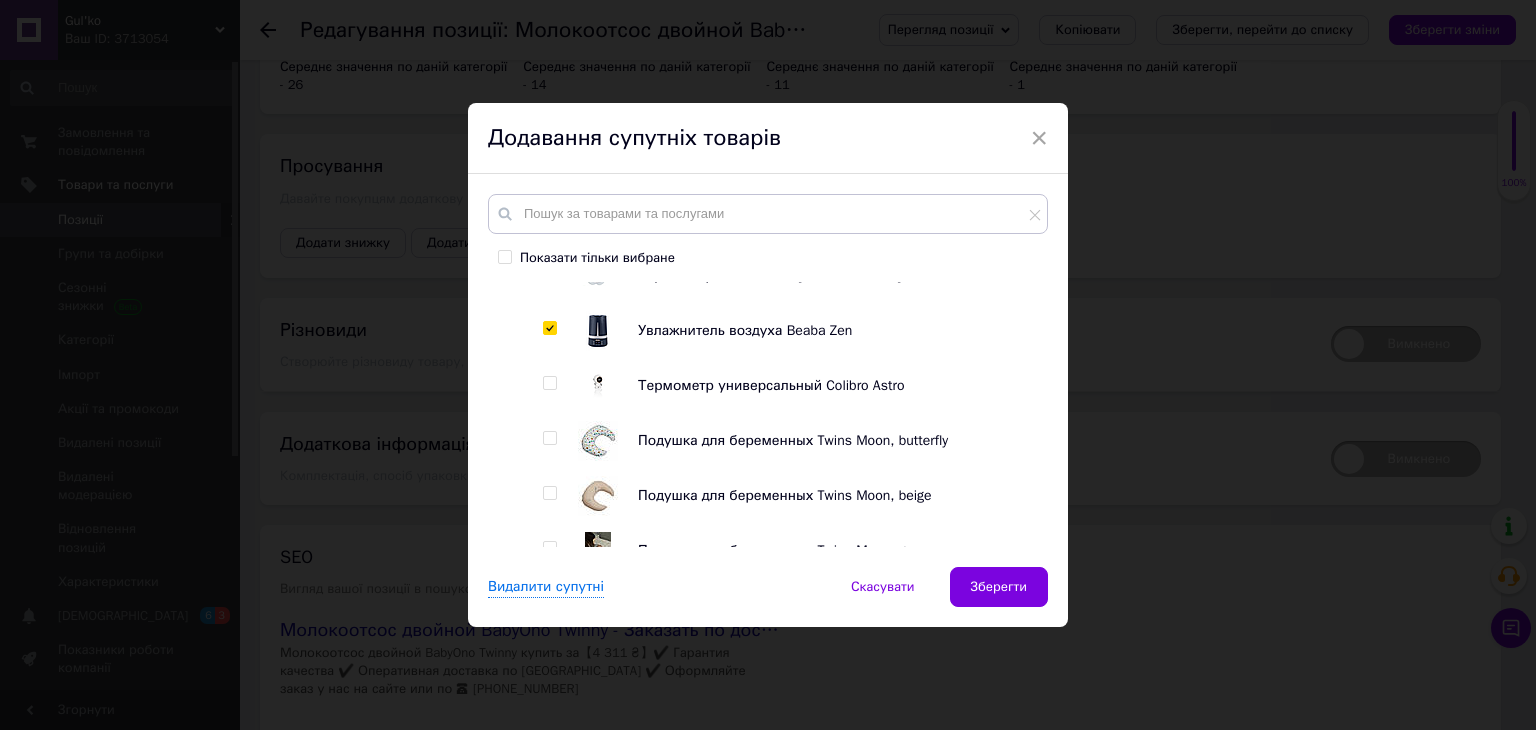 click at bounding box center [549, 383] 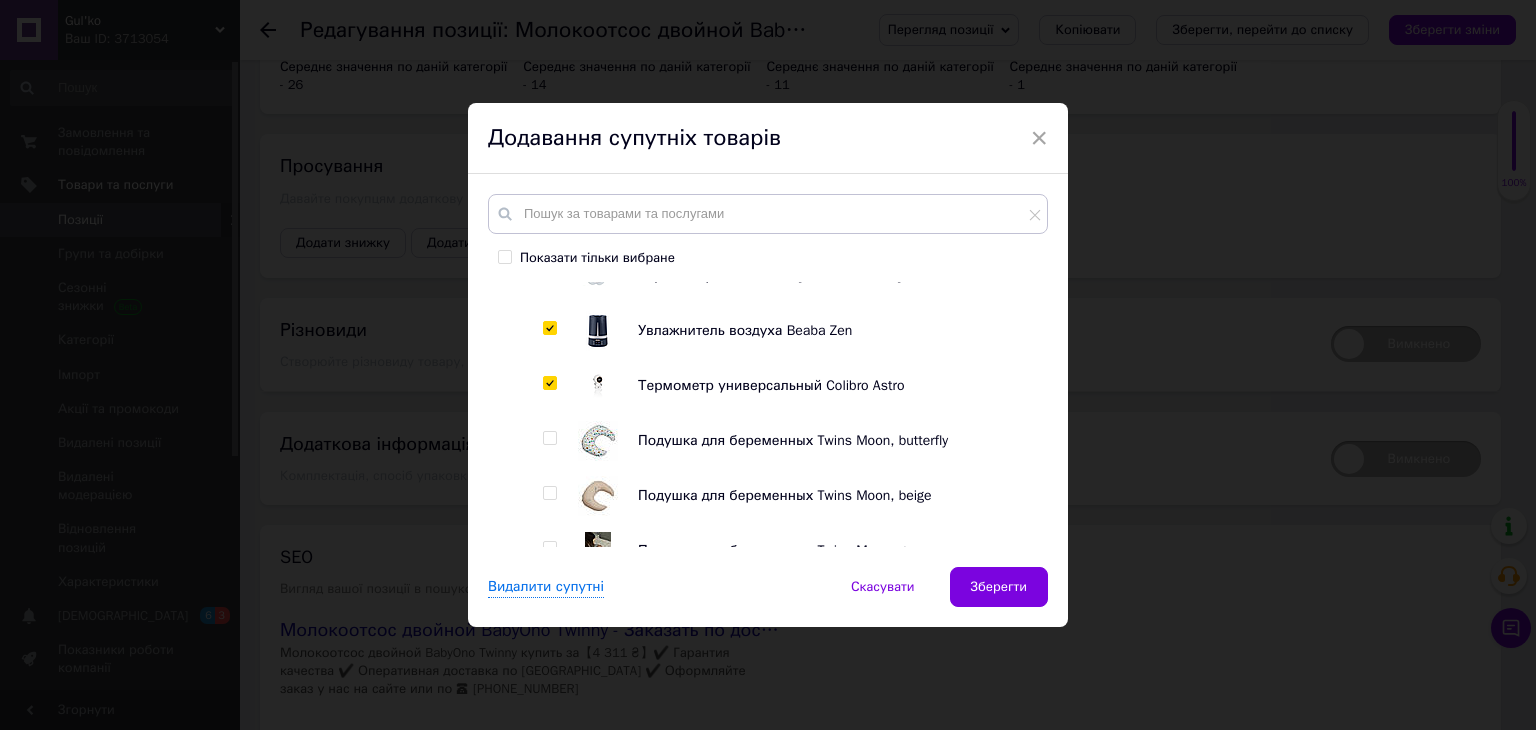 checkbox on "true" 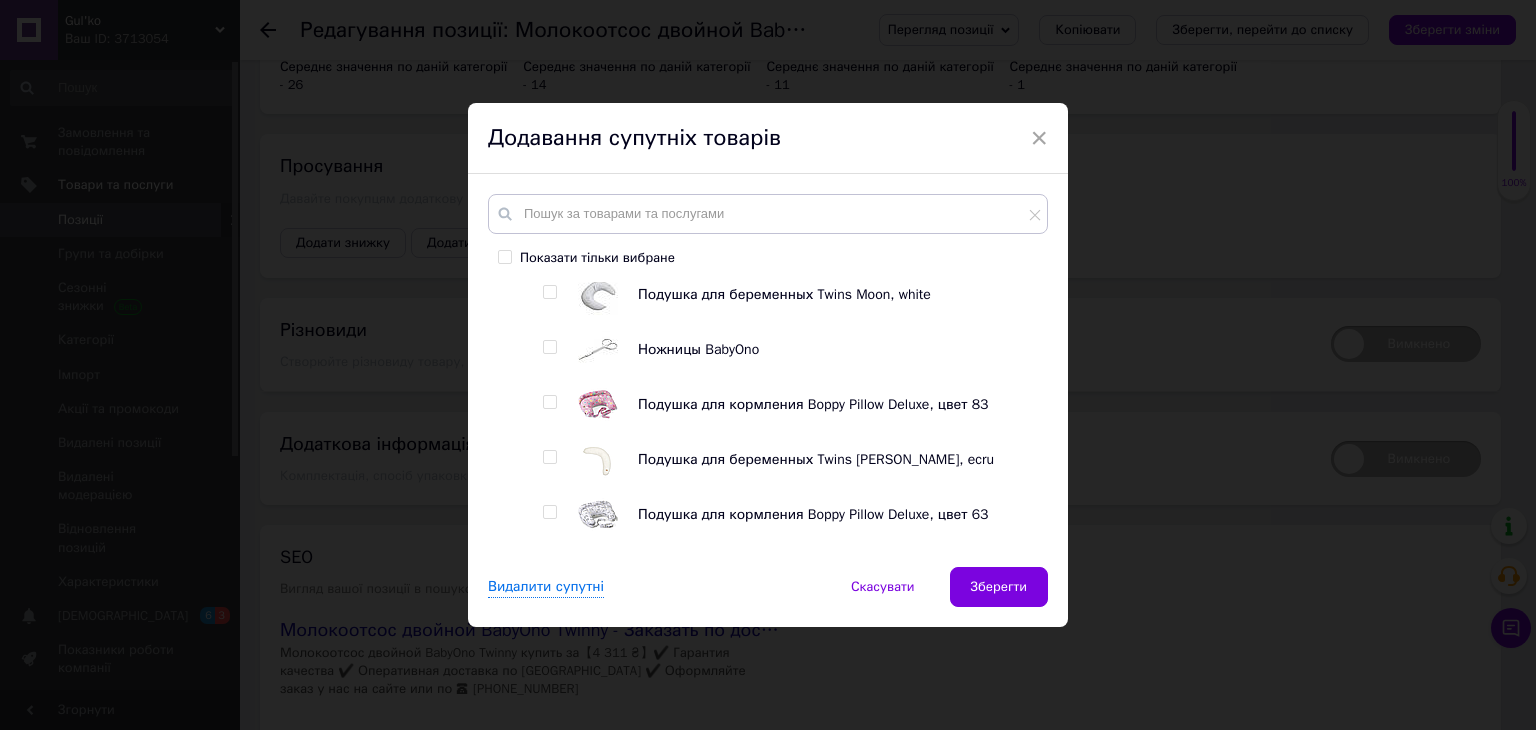 scroll, scrollTop: 3100, scrollLeft: 0, axis: vertical 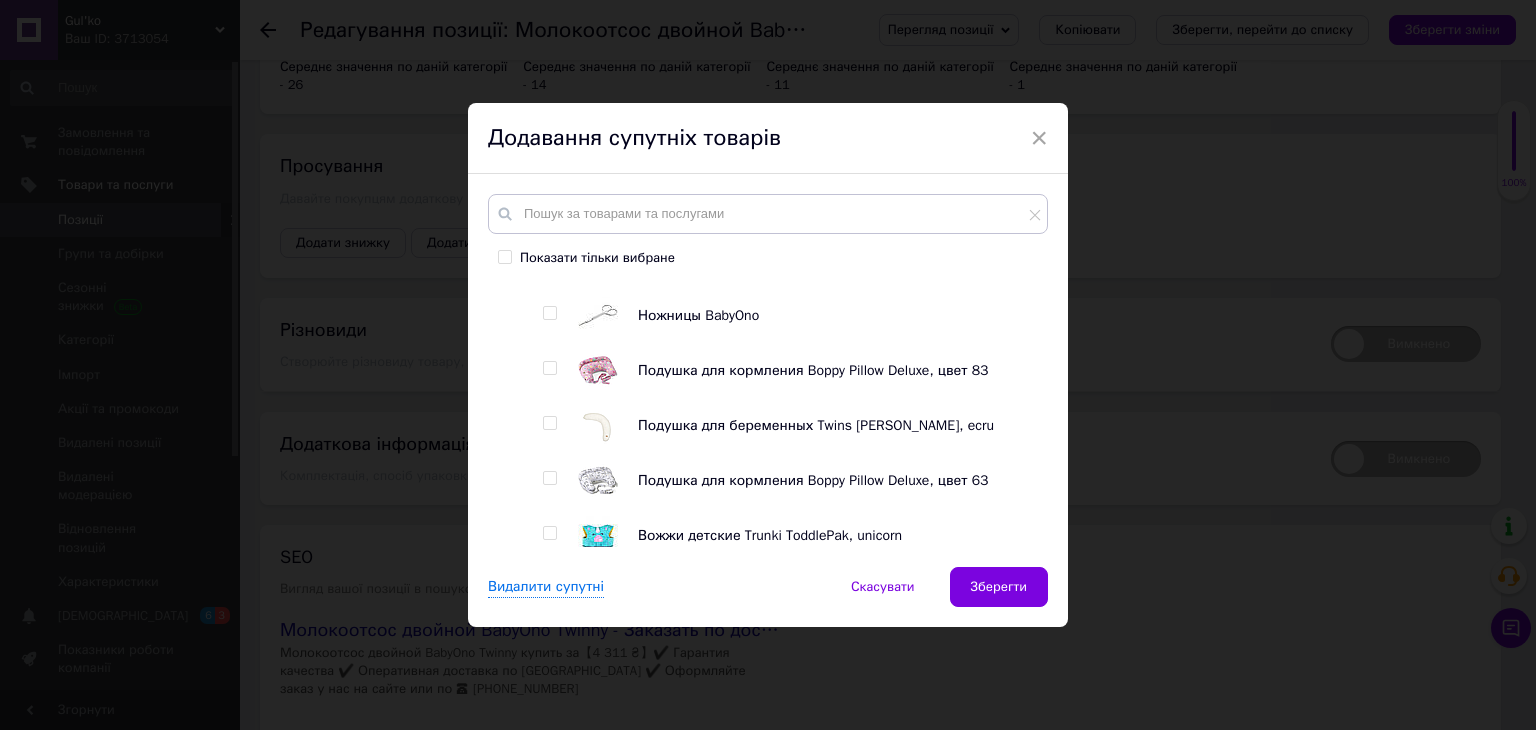 click at bounding box center (549, 368) 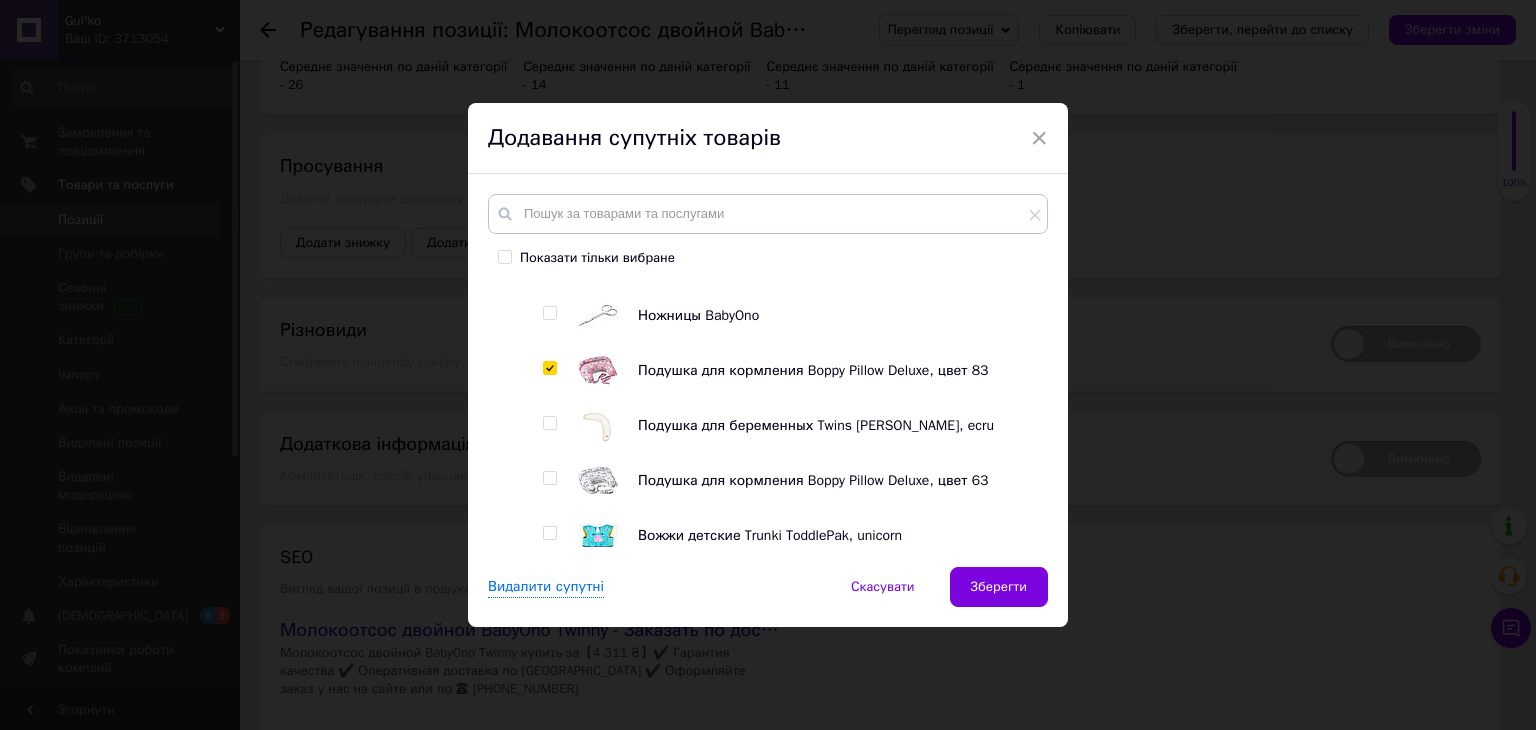 checkbox on "true" 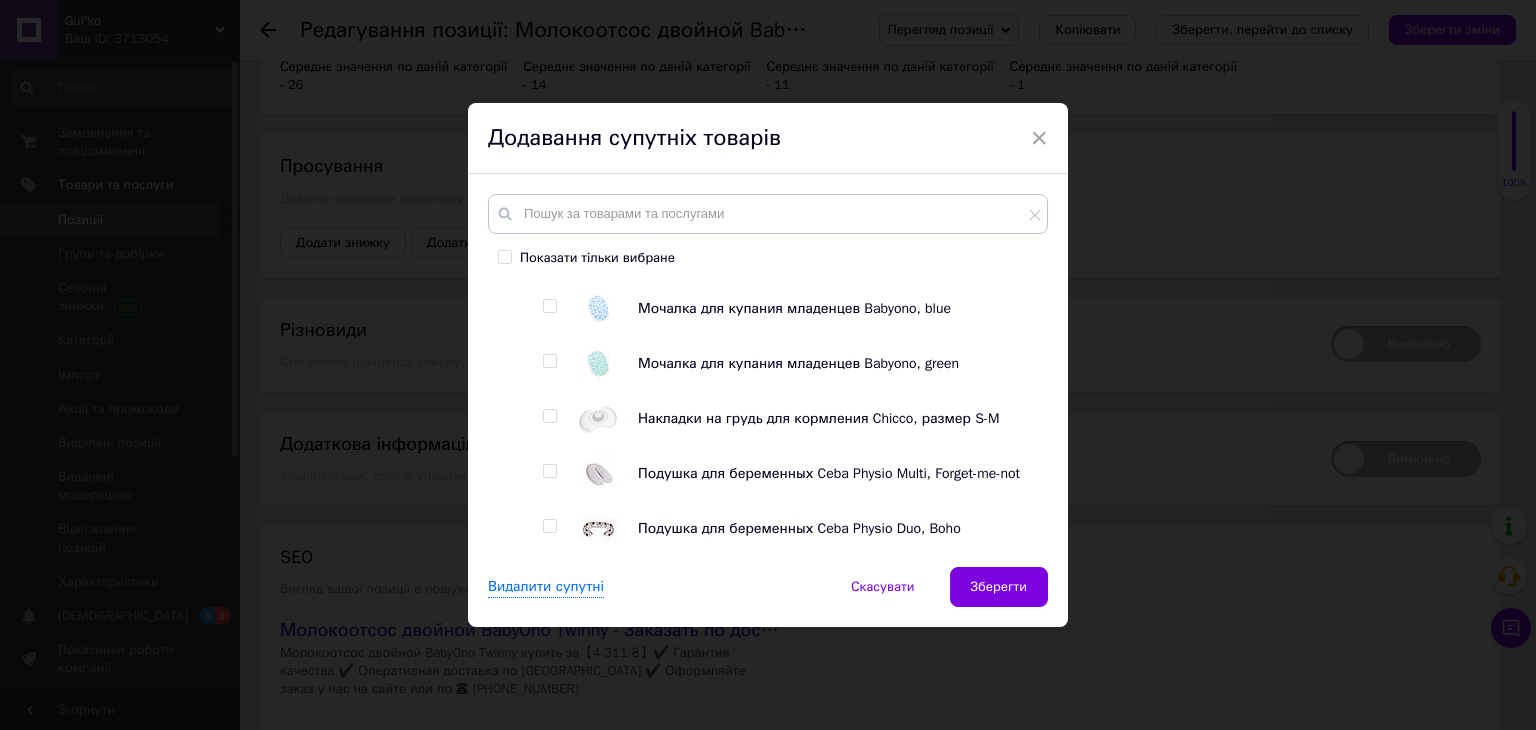 scroll, scrollTop: 3500, scrollLeft: 0, axis: vertical 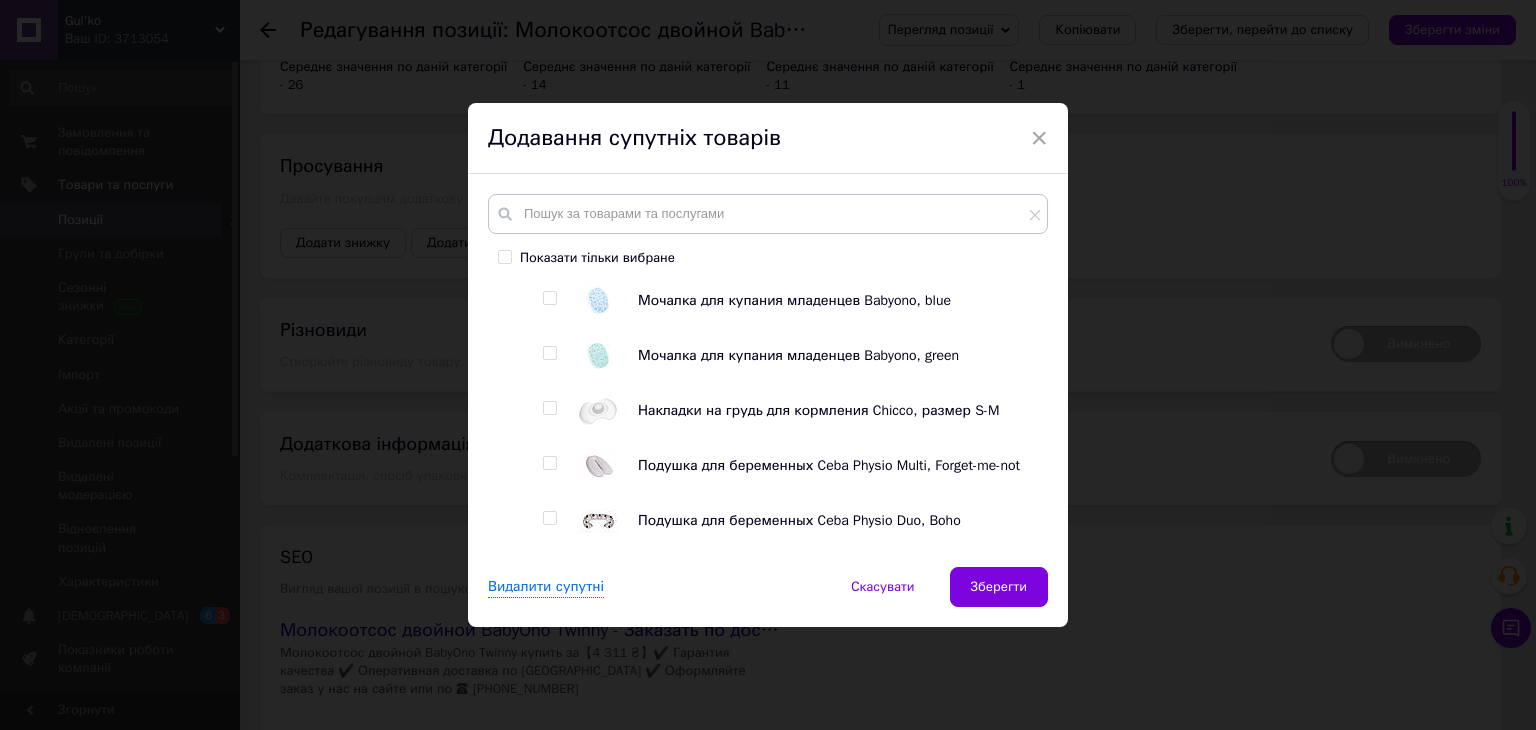 click at bounding box center [549, 353] 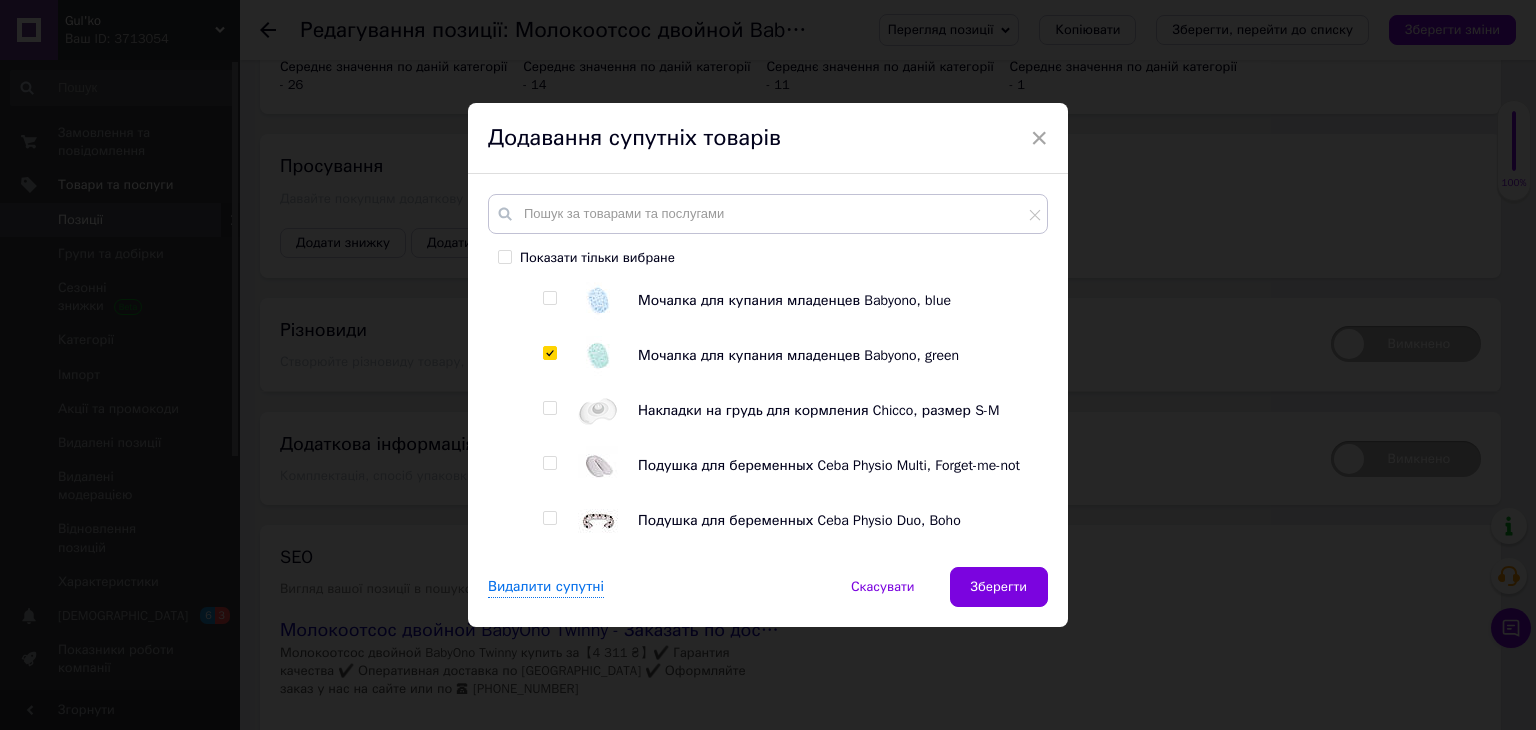 checkbox on "true" 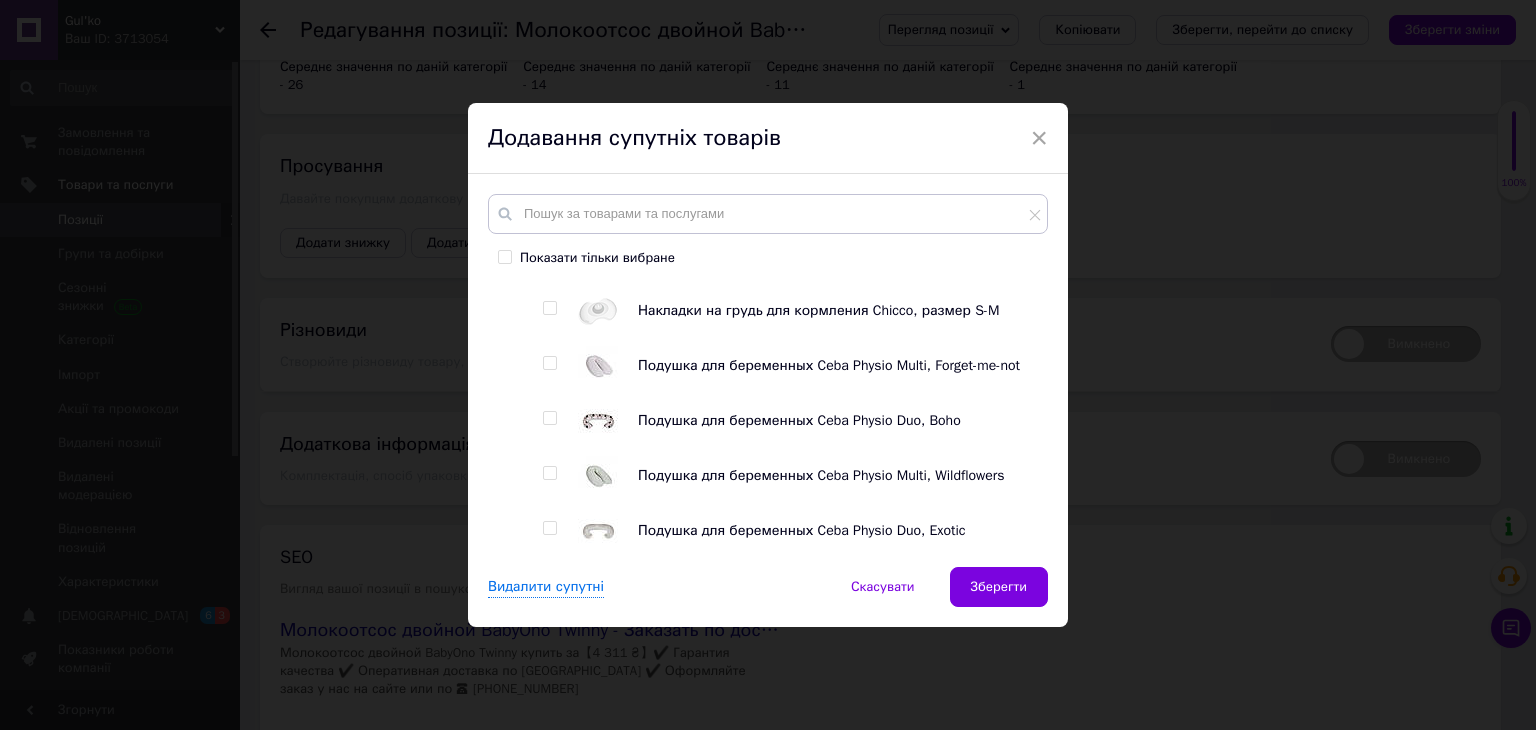 click at bounding box center (549, 363) 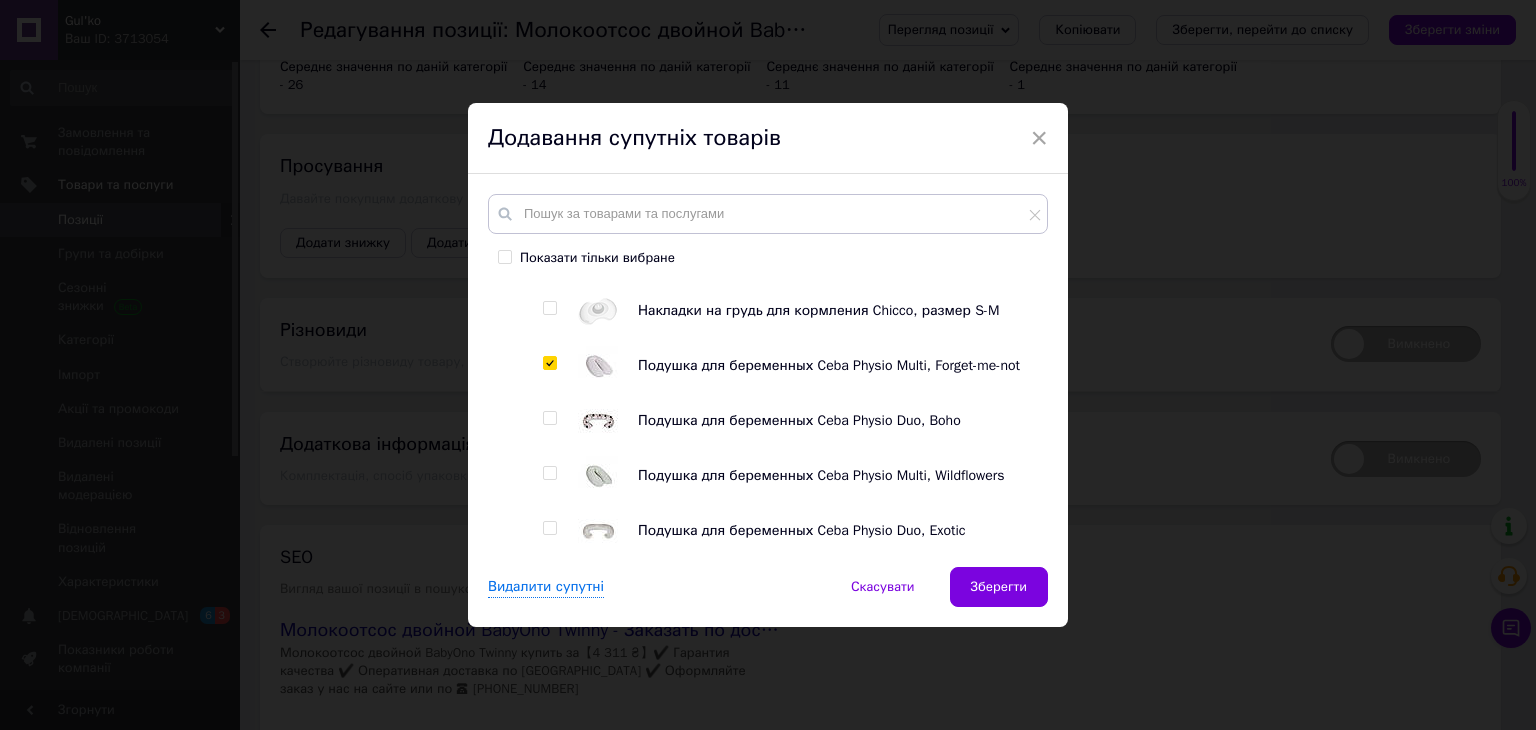 checkbox on "true" 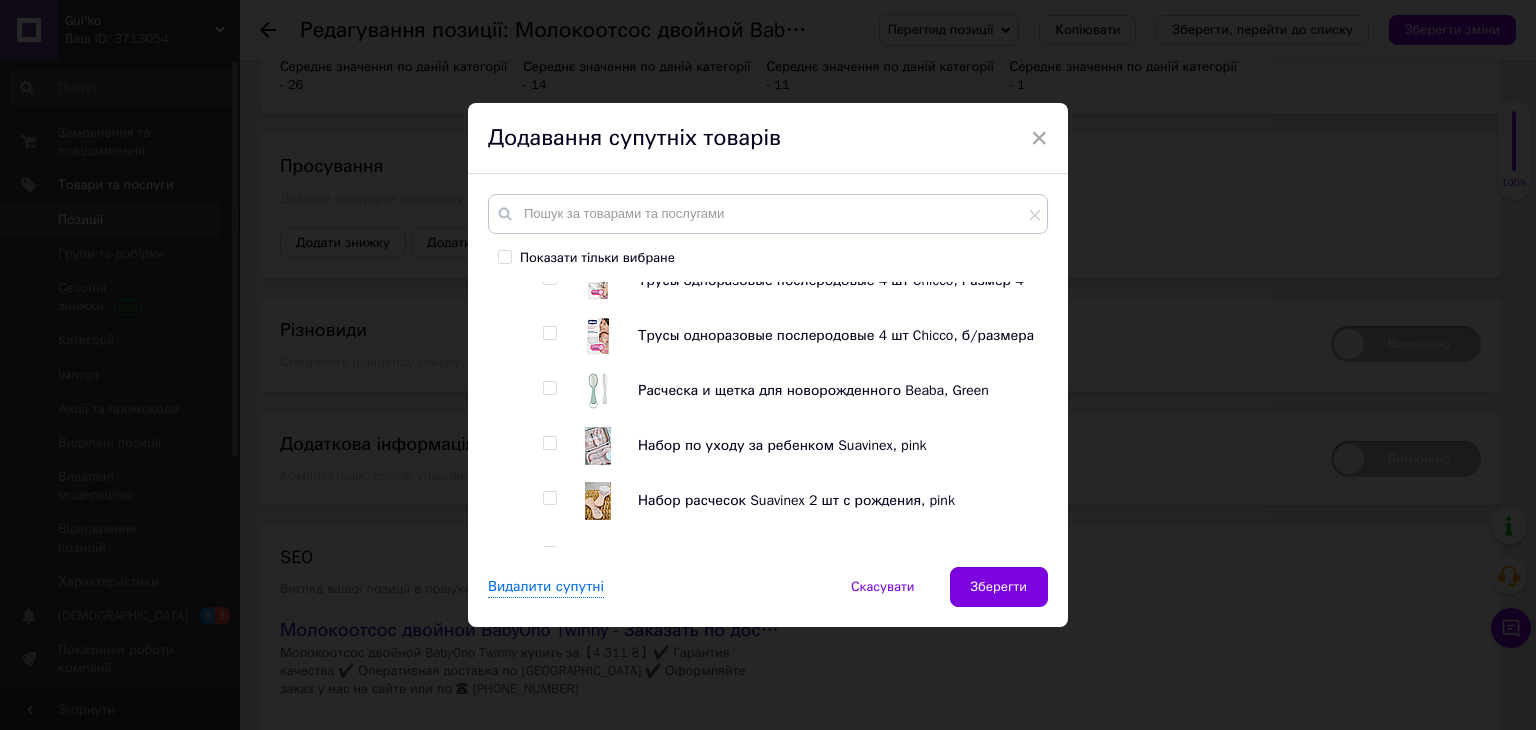 scroll, scrollTop: 4200, scrollLeft: 0, axis: vertical 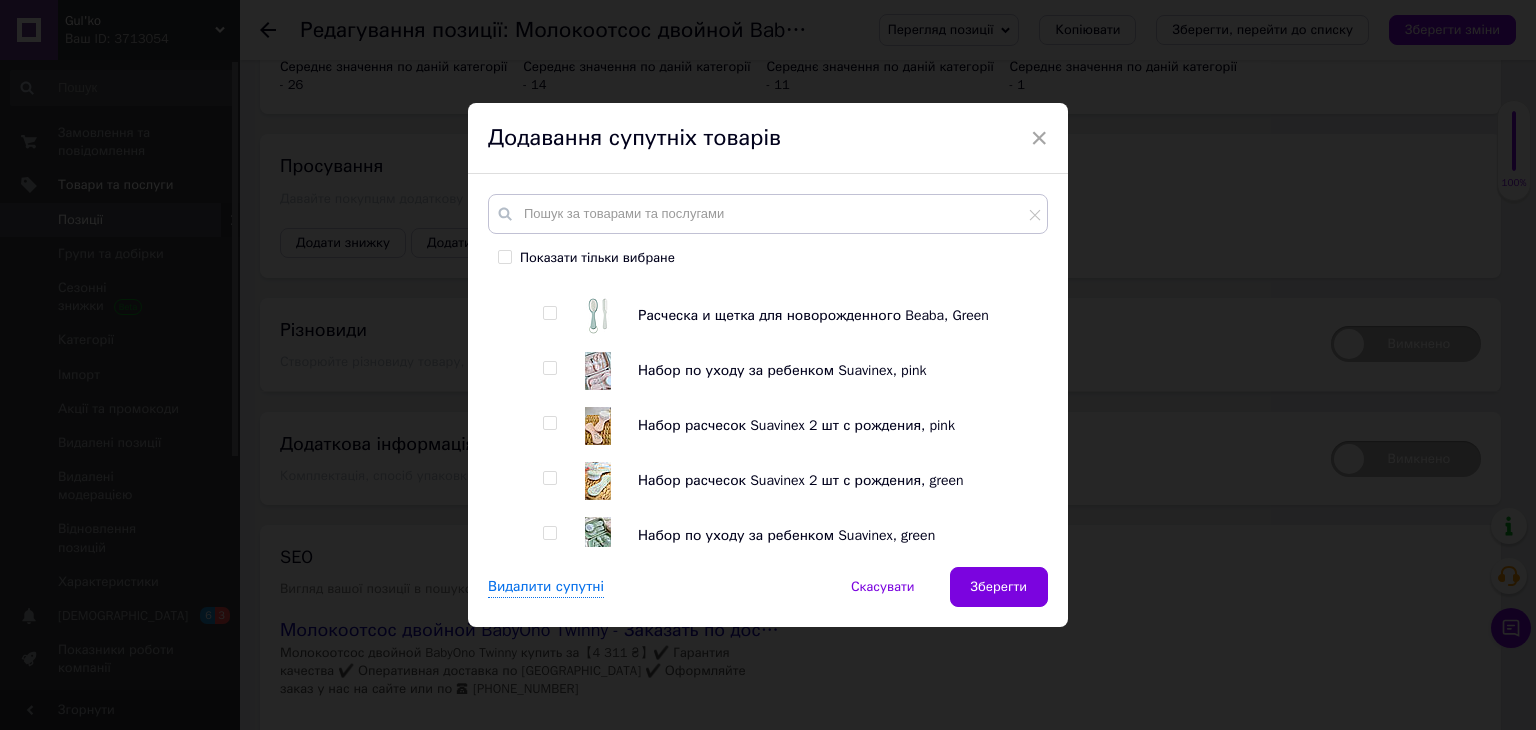 click at bounding box center [549, 313] 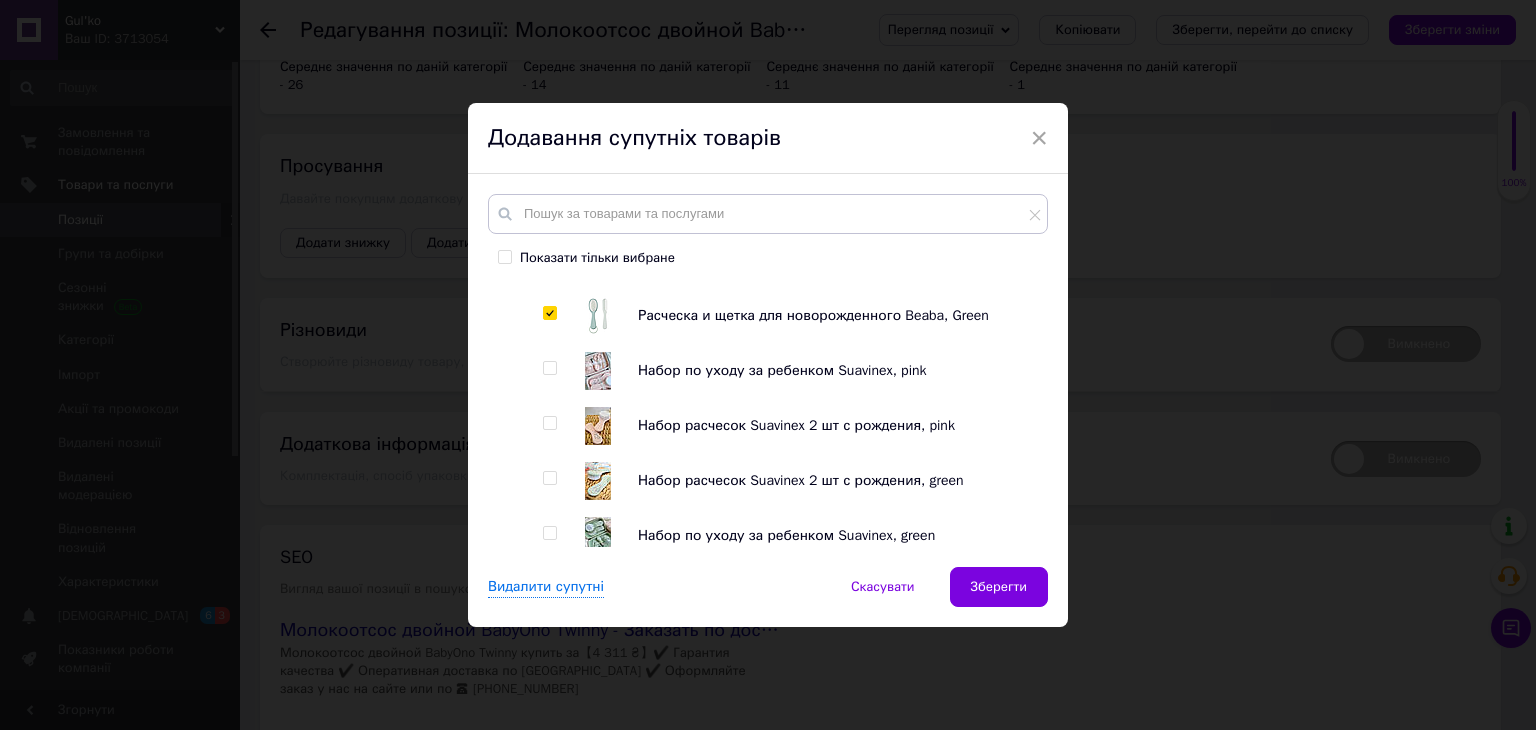 checkbox on "true" 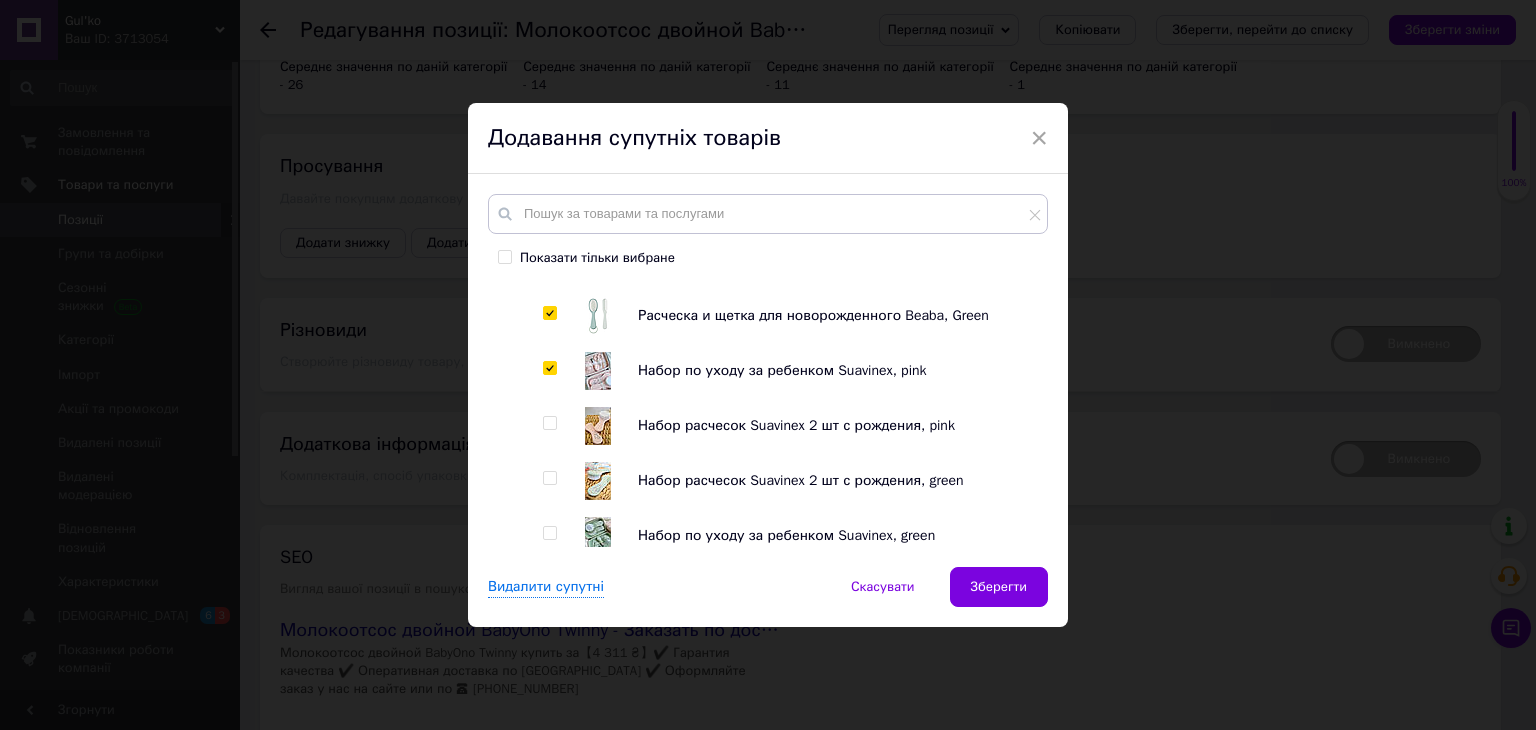 checkbox on "true" 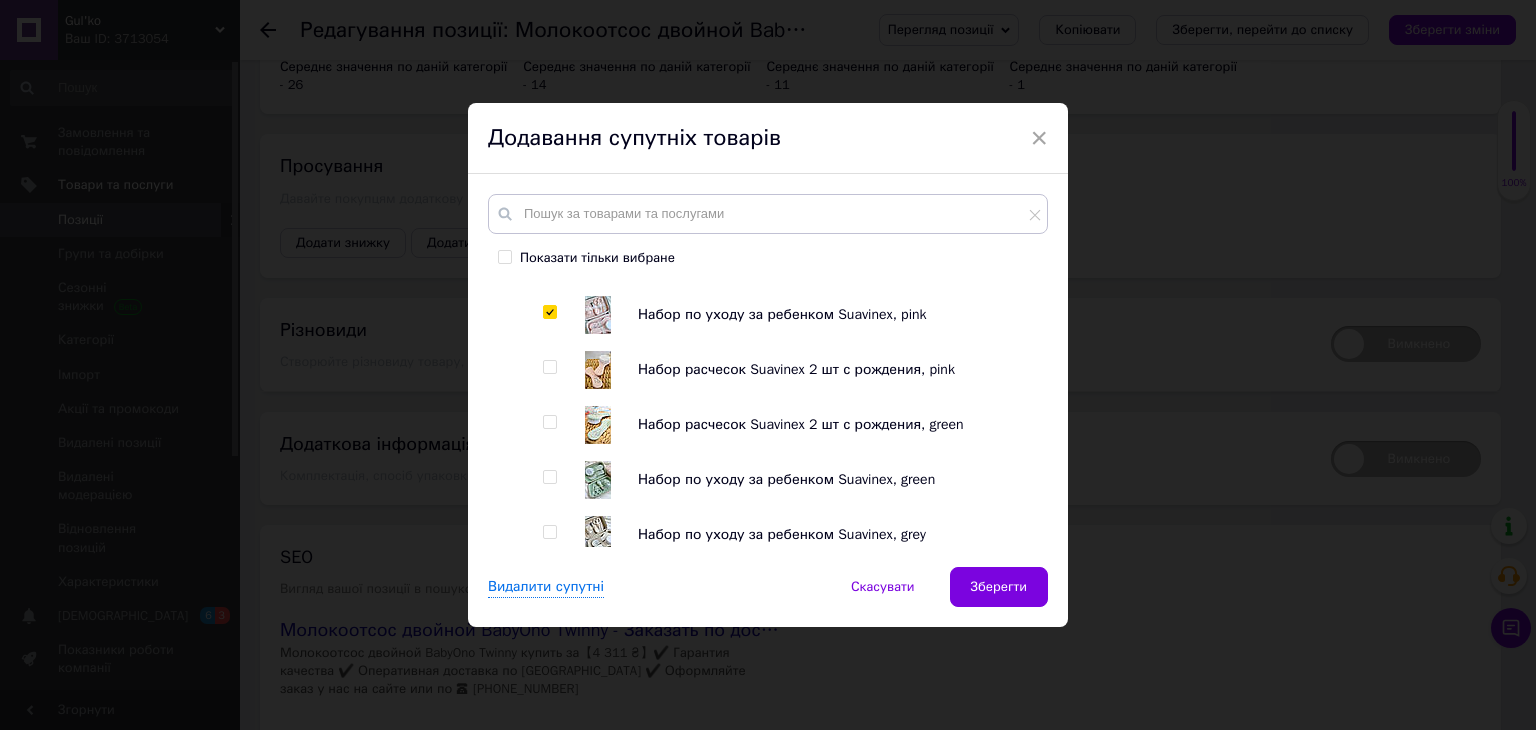 scroll, scrollTop: 4300, scrollLeft: 0, axis: vertical 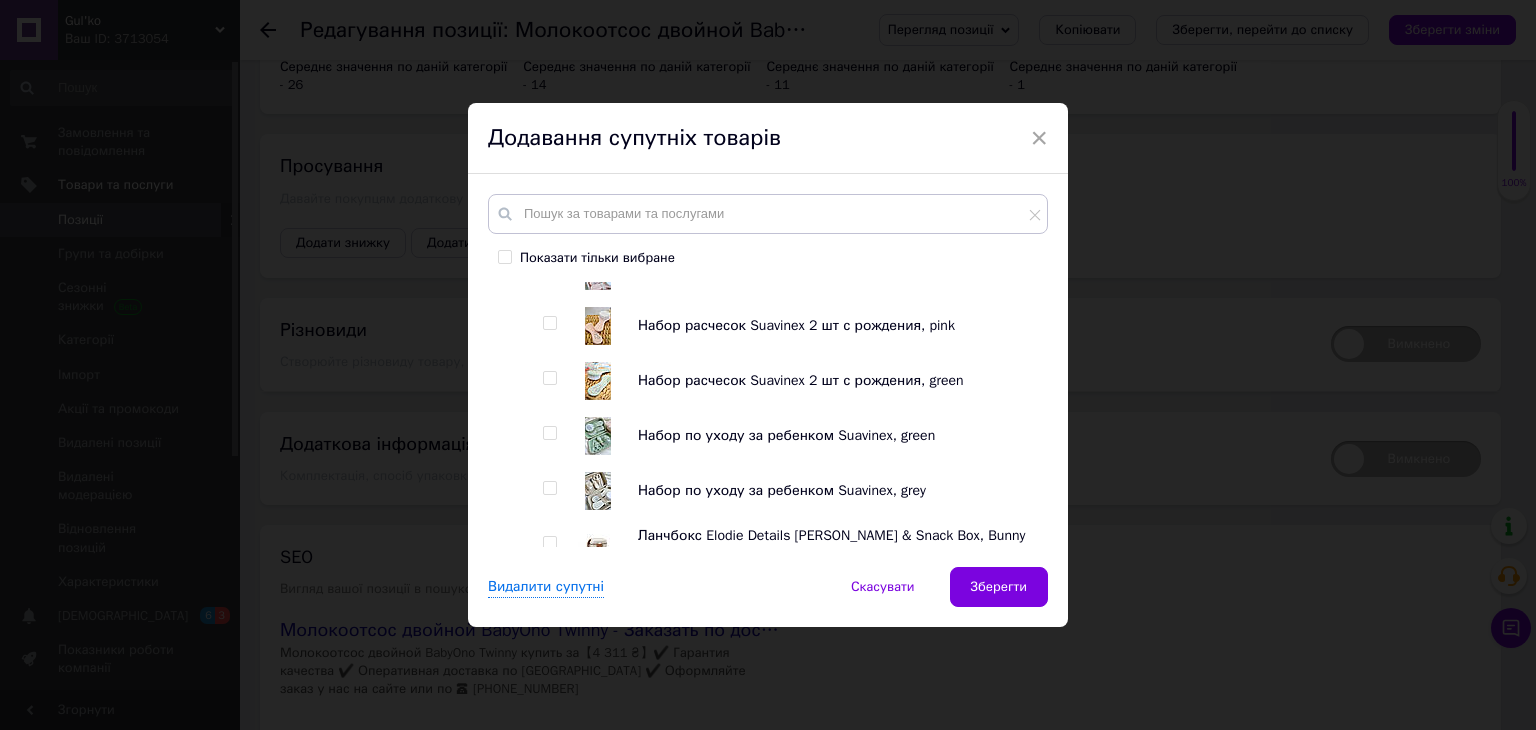 click at bounding box center [549, 378] 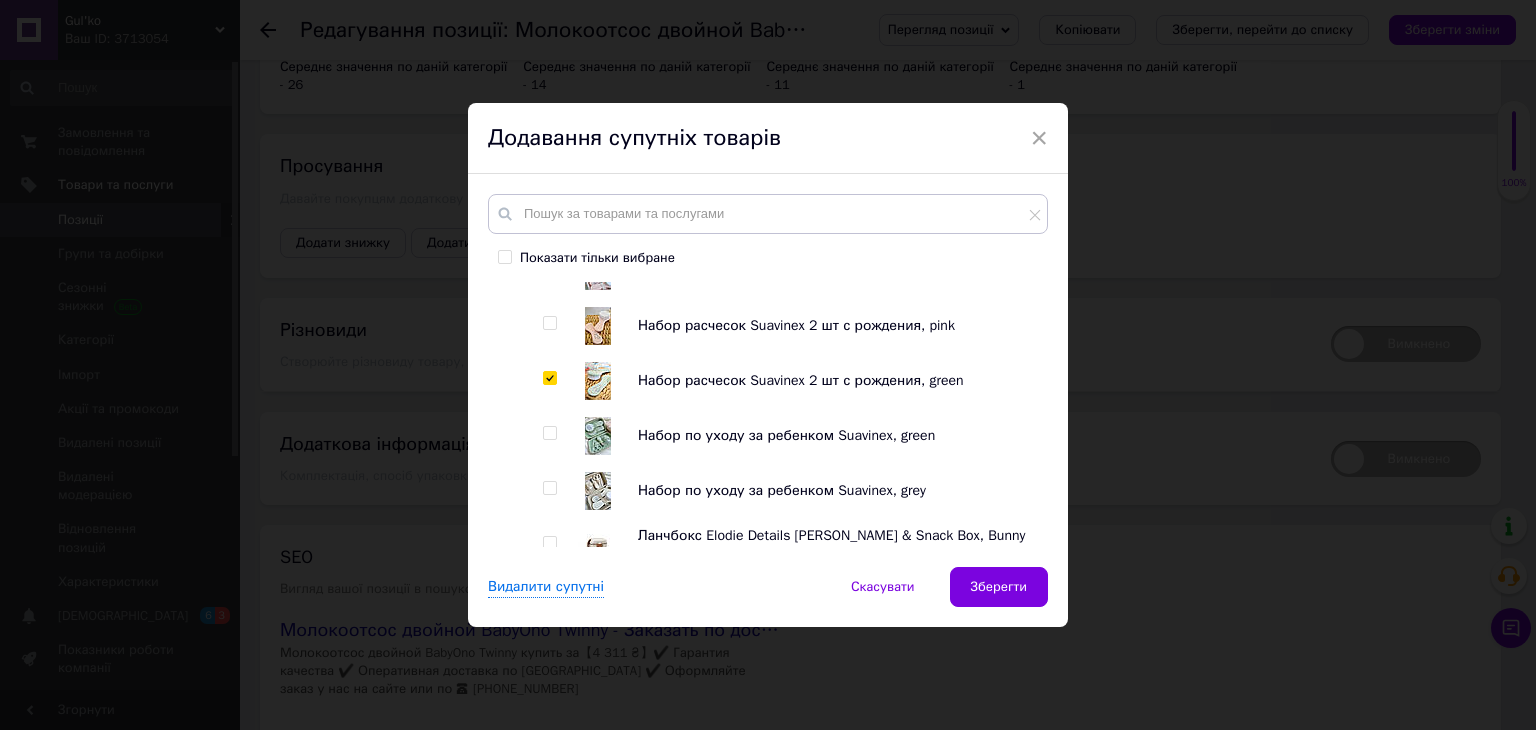 checkbox on "true" 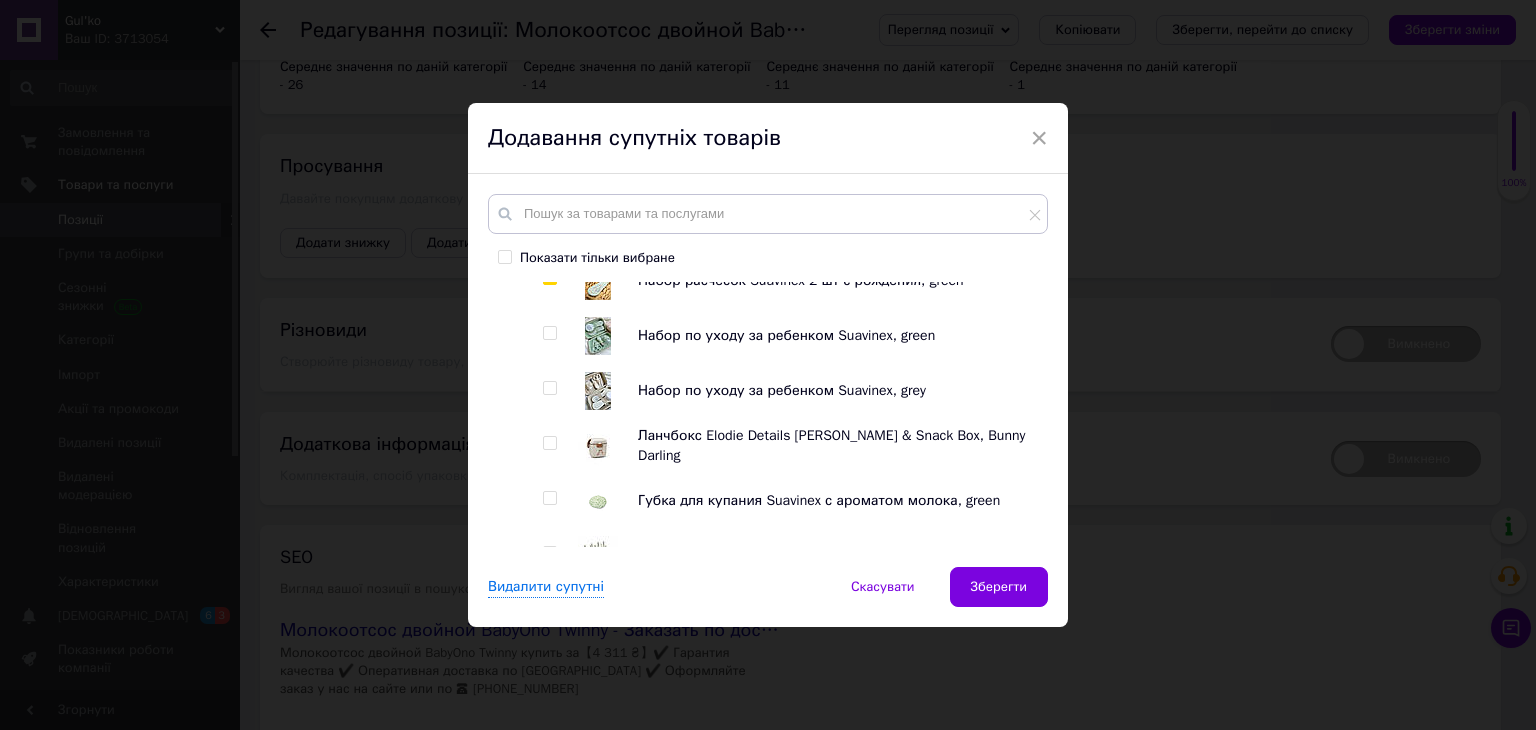 click at bounding box center [549, 388] 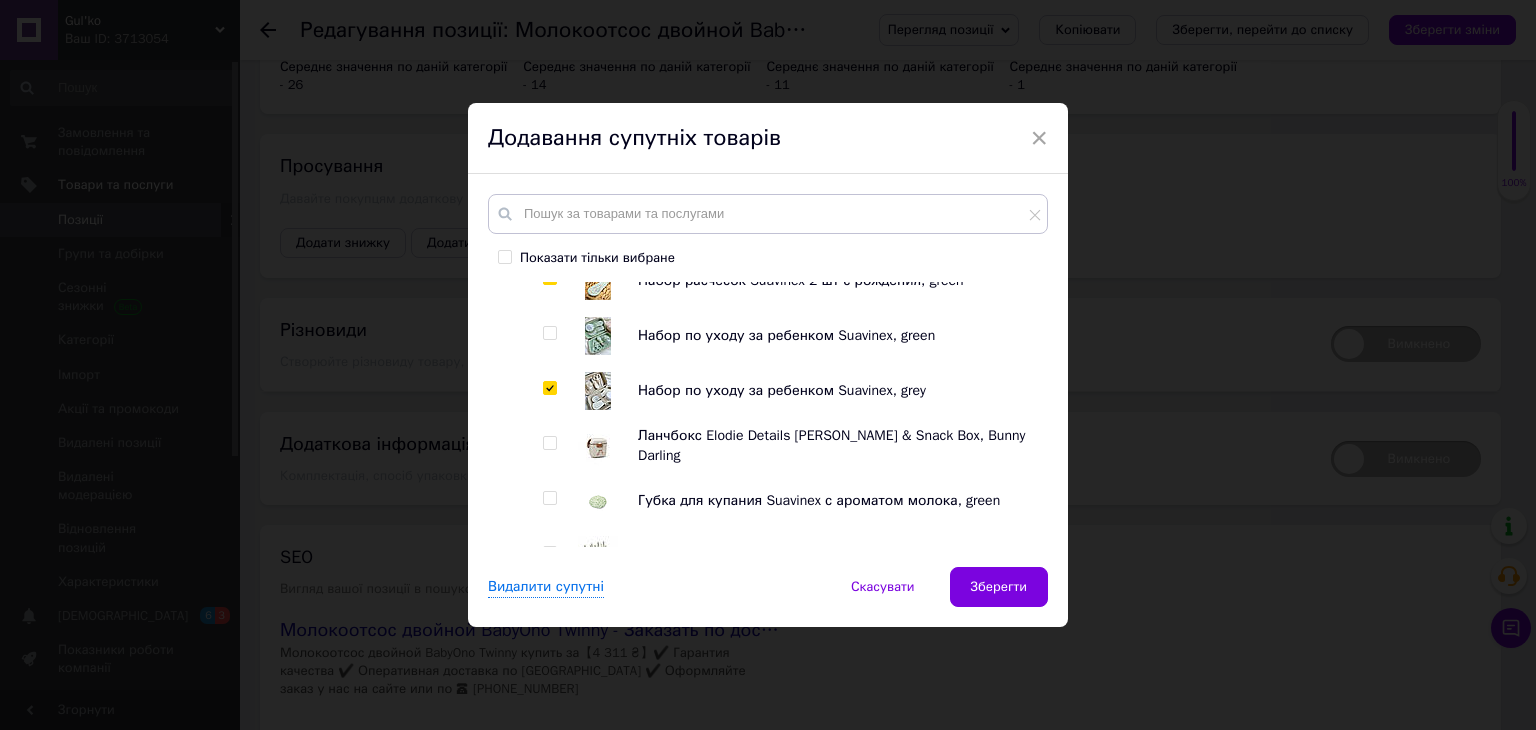 checkbox on "true" 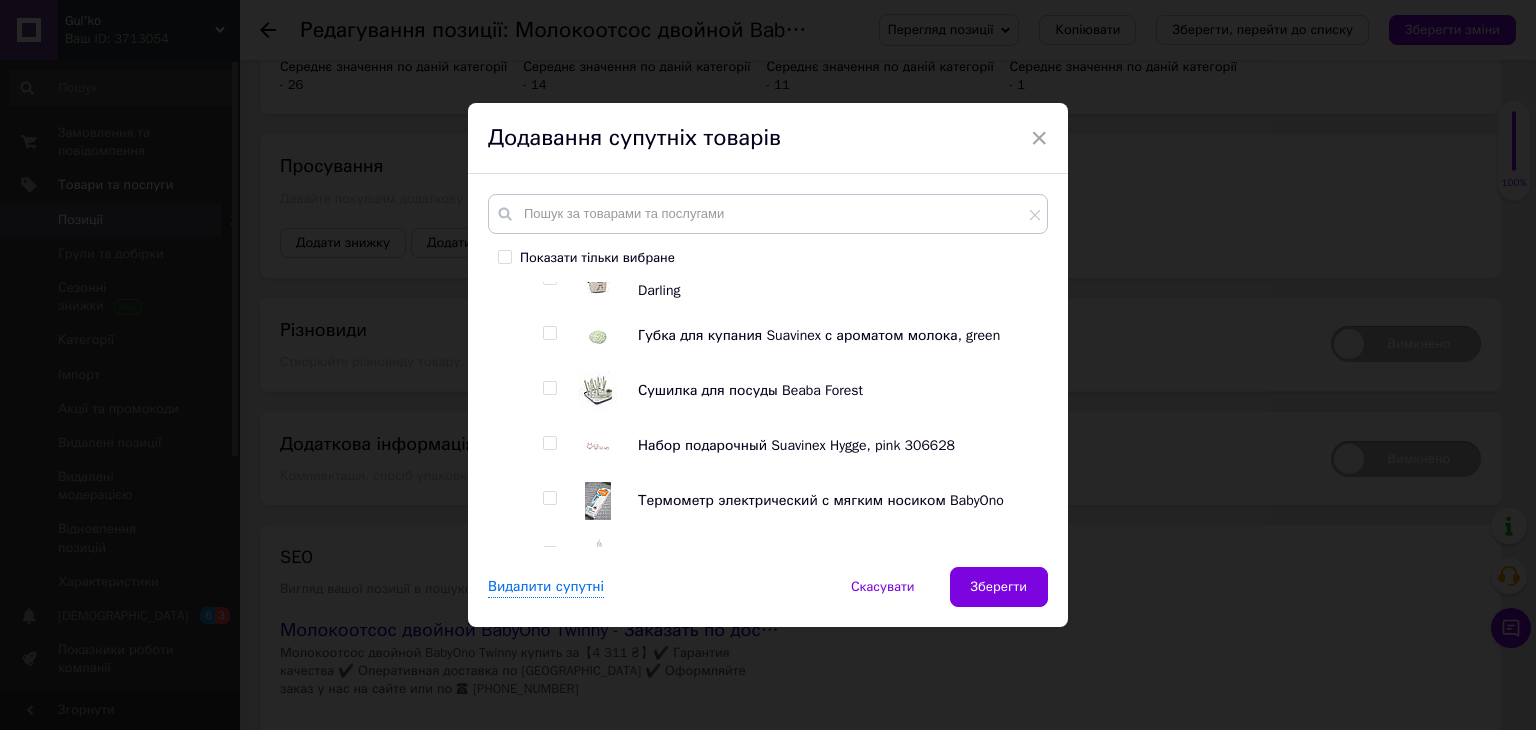 scroll, scrollTop: 4600, scrollLeft: 0, axis: vertical 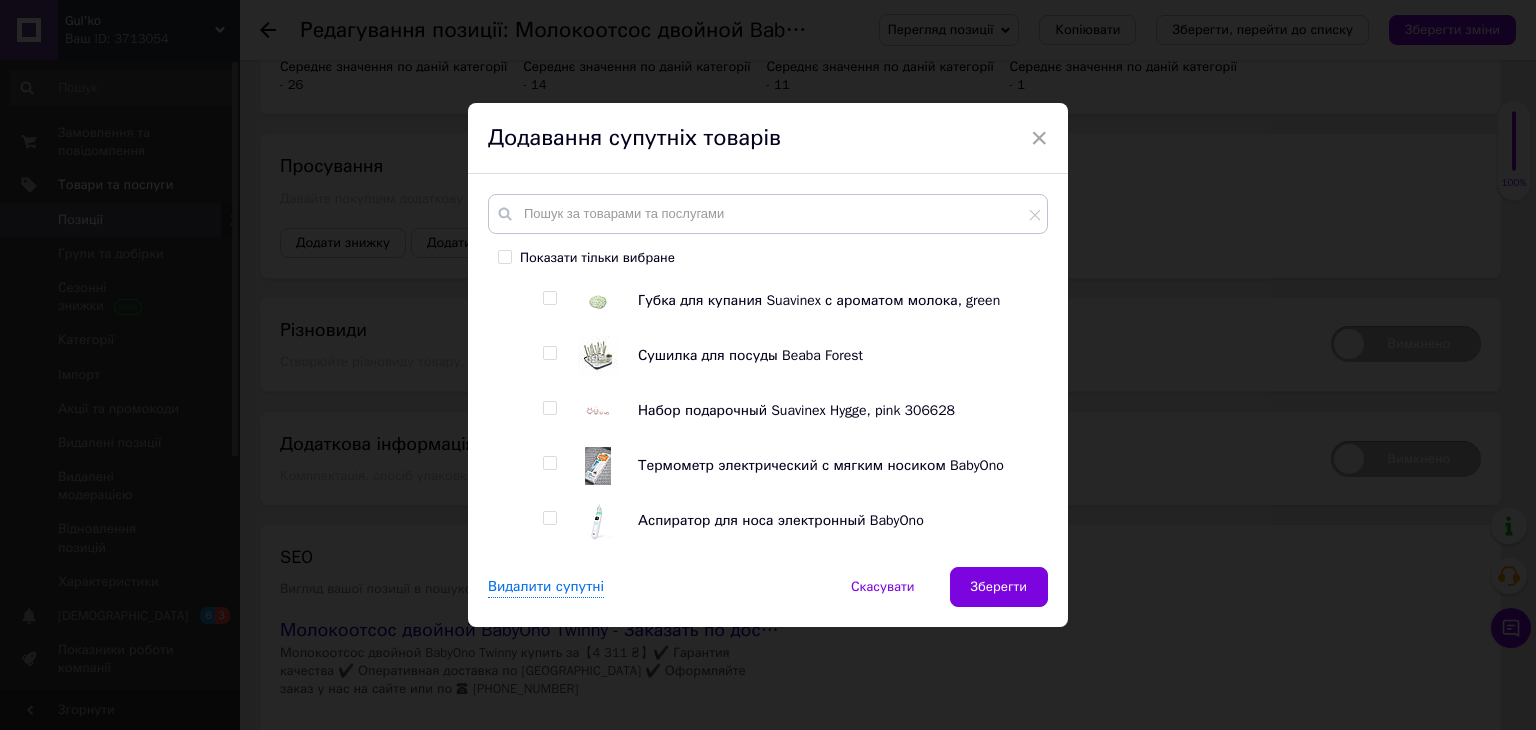 click at bounding box center [549, 298] 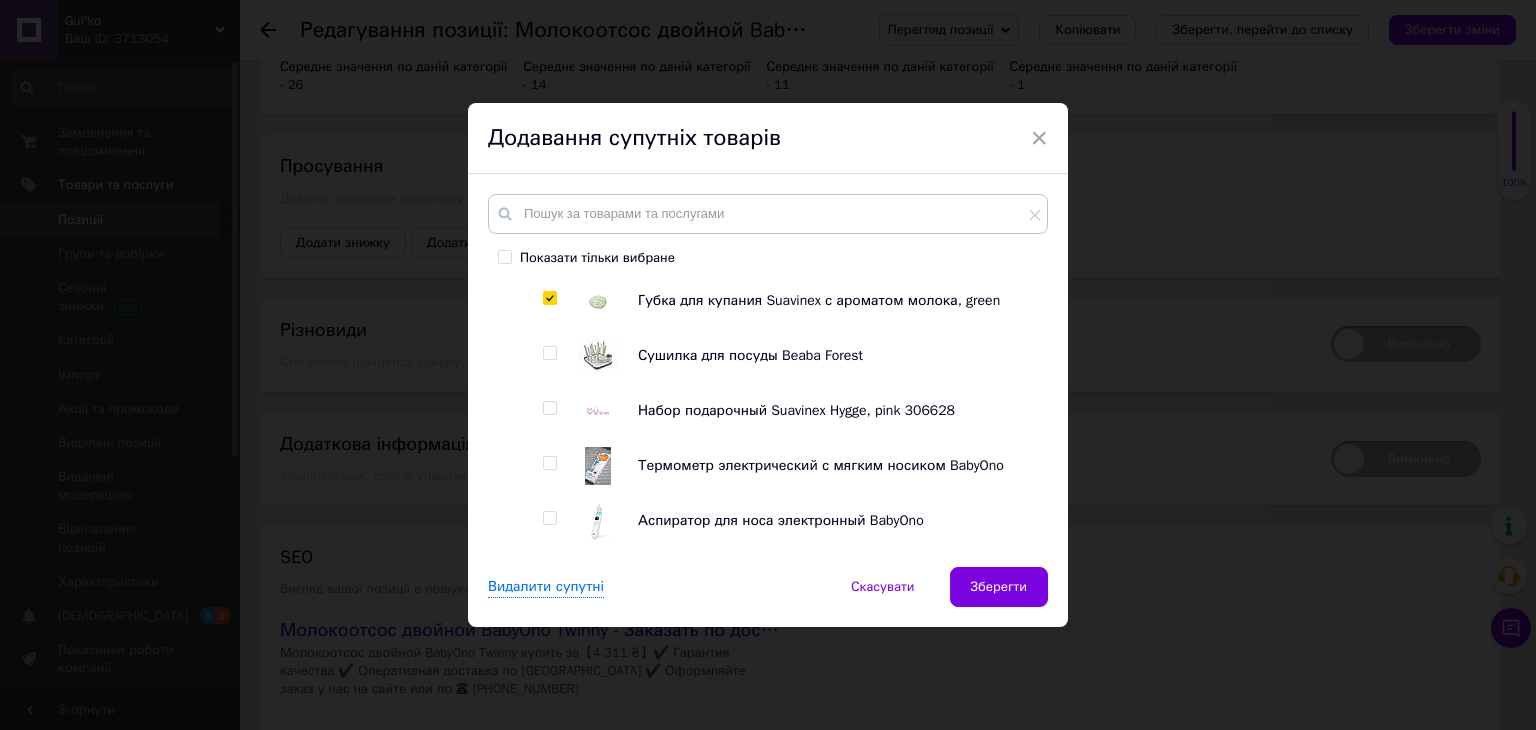 checkbox on "true" 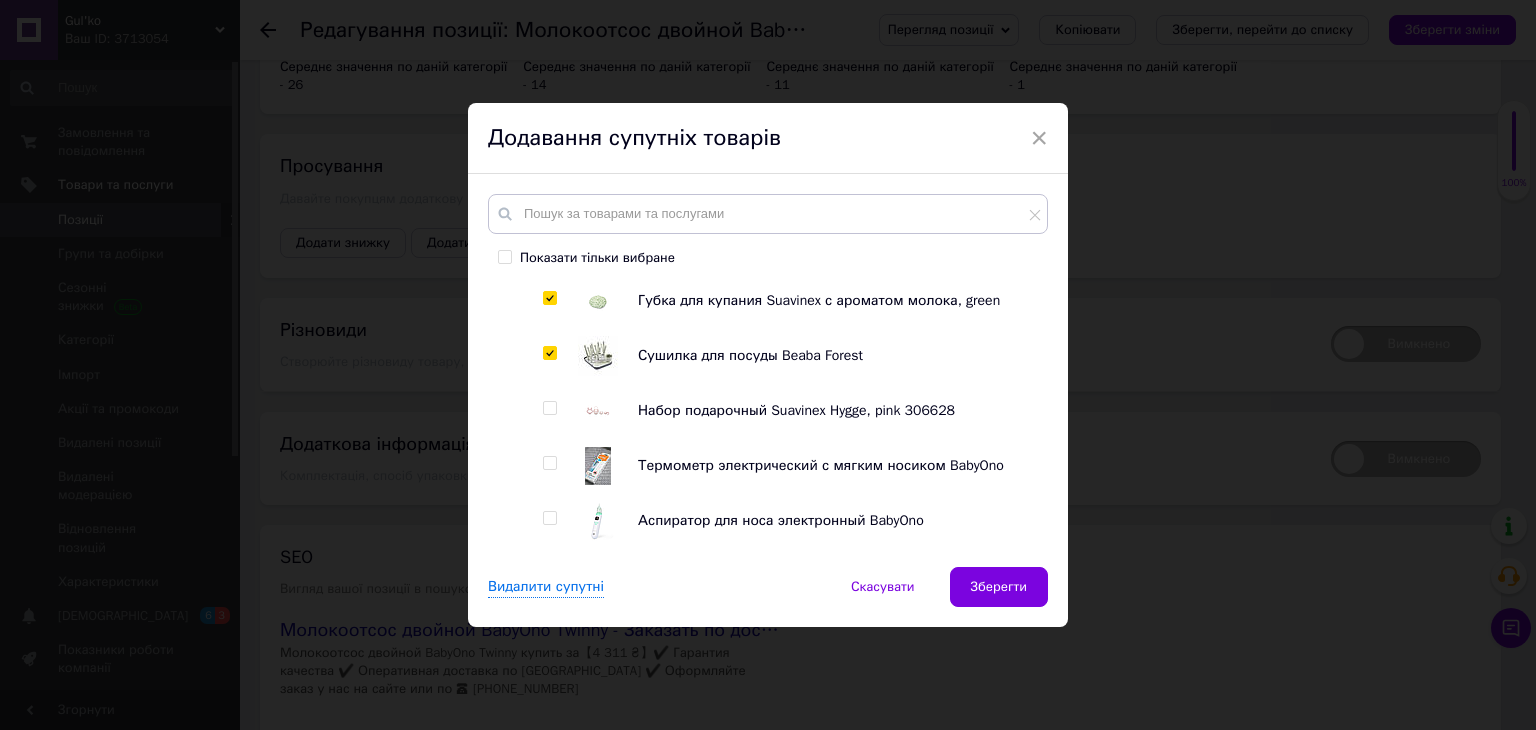 checkbox on "true" 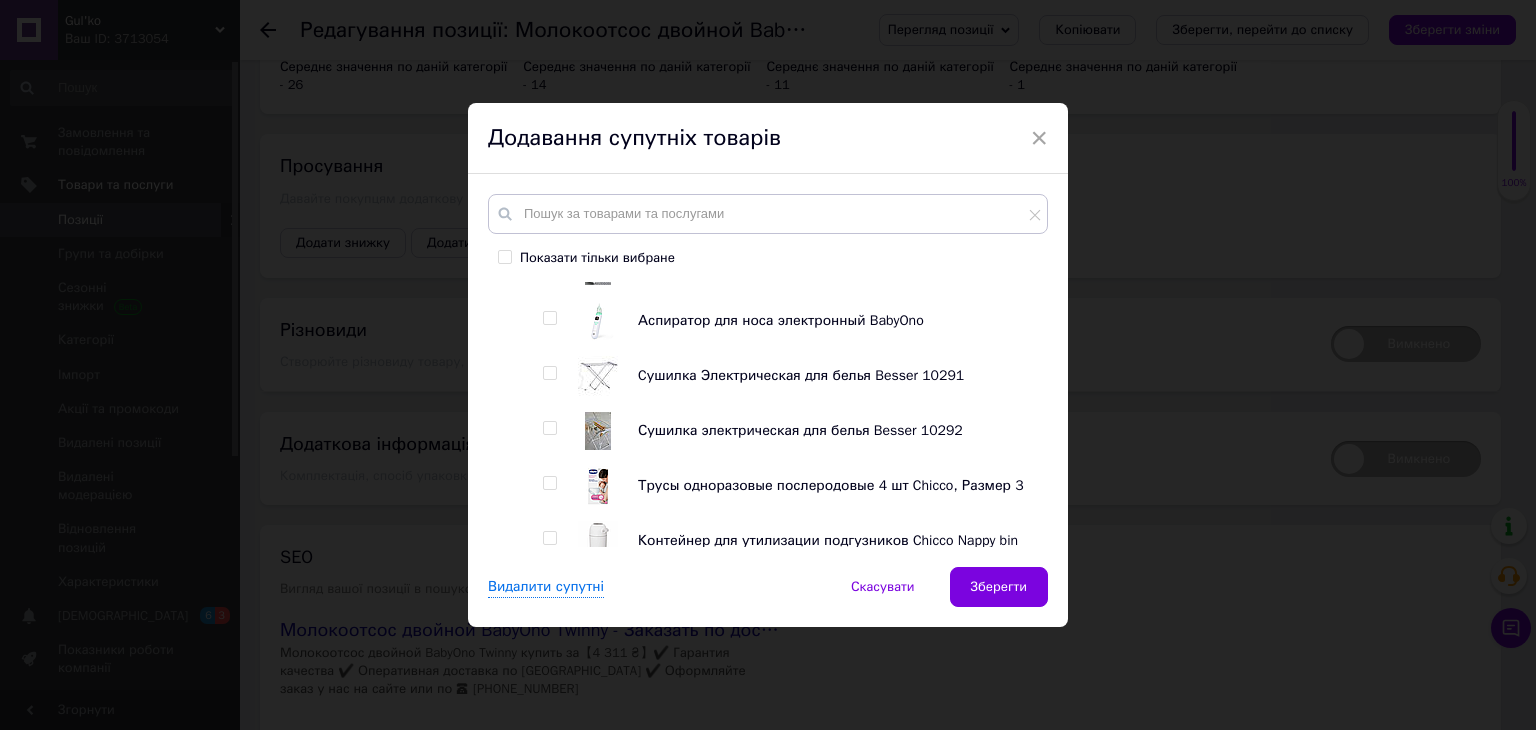 click at bounding box center (549, 318) 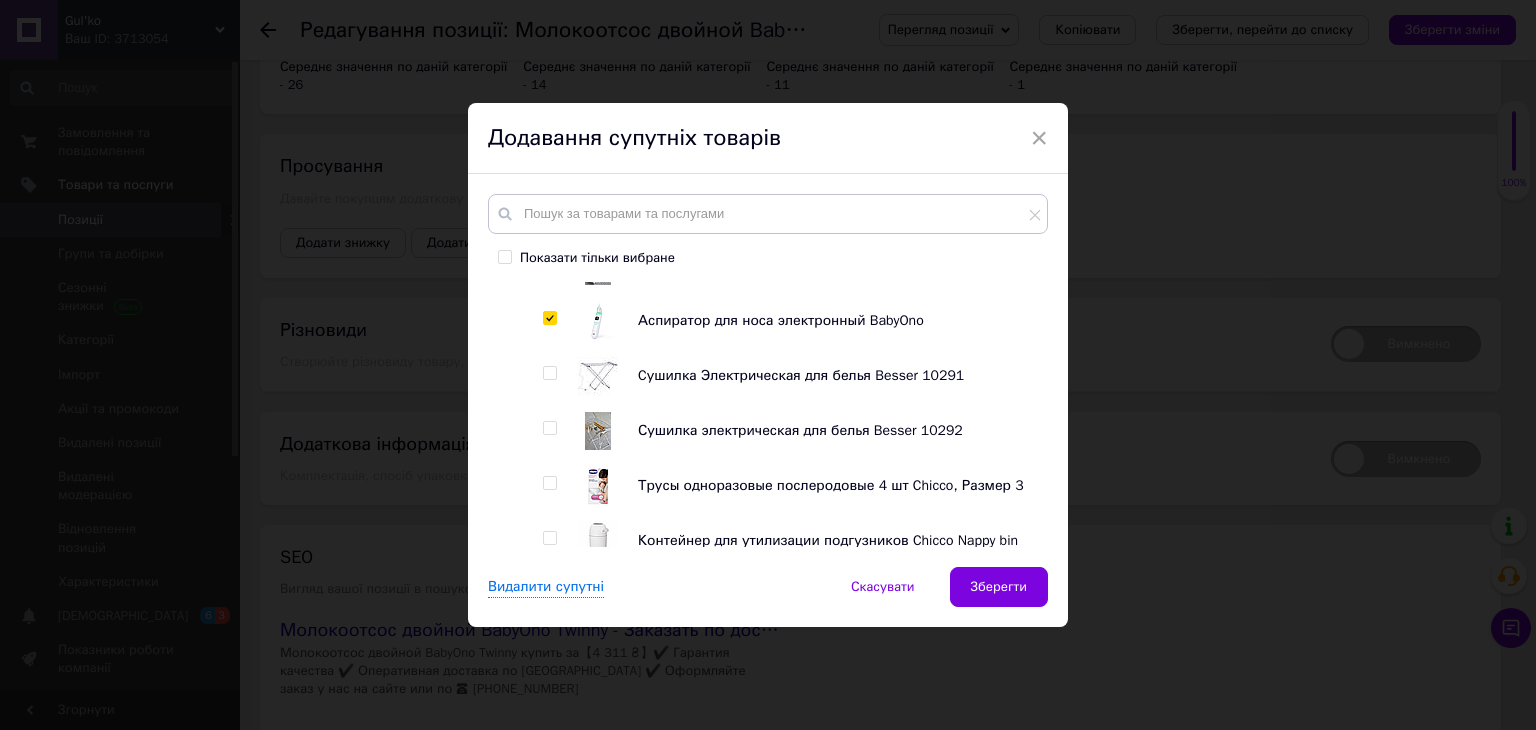 checkbox on "true" 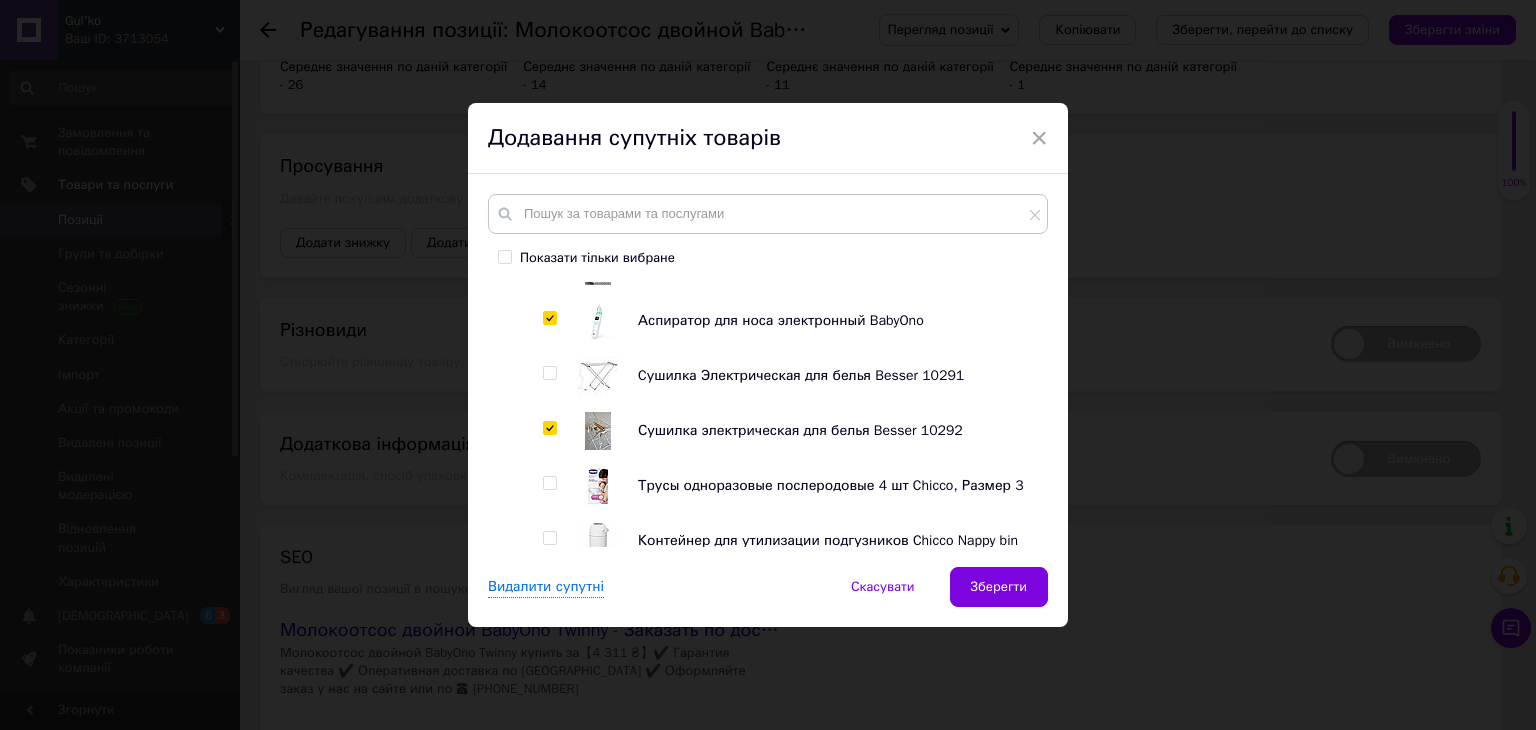 checkbox on "true" 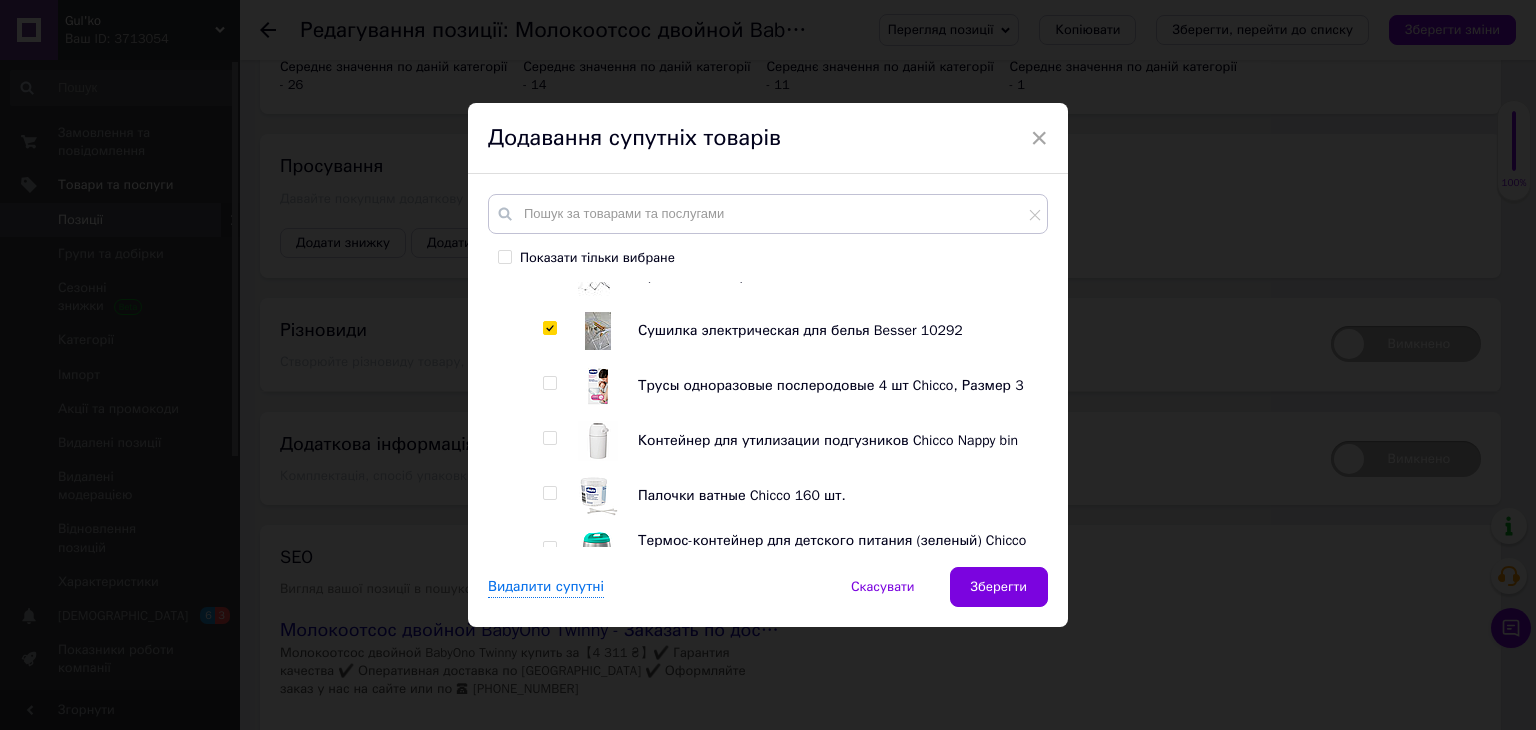 scroll, scrollTop: 5000, scrollLeft: 0, axis: vertical 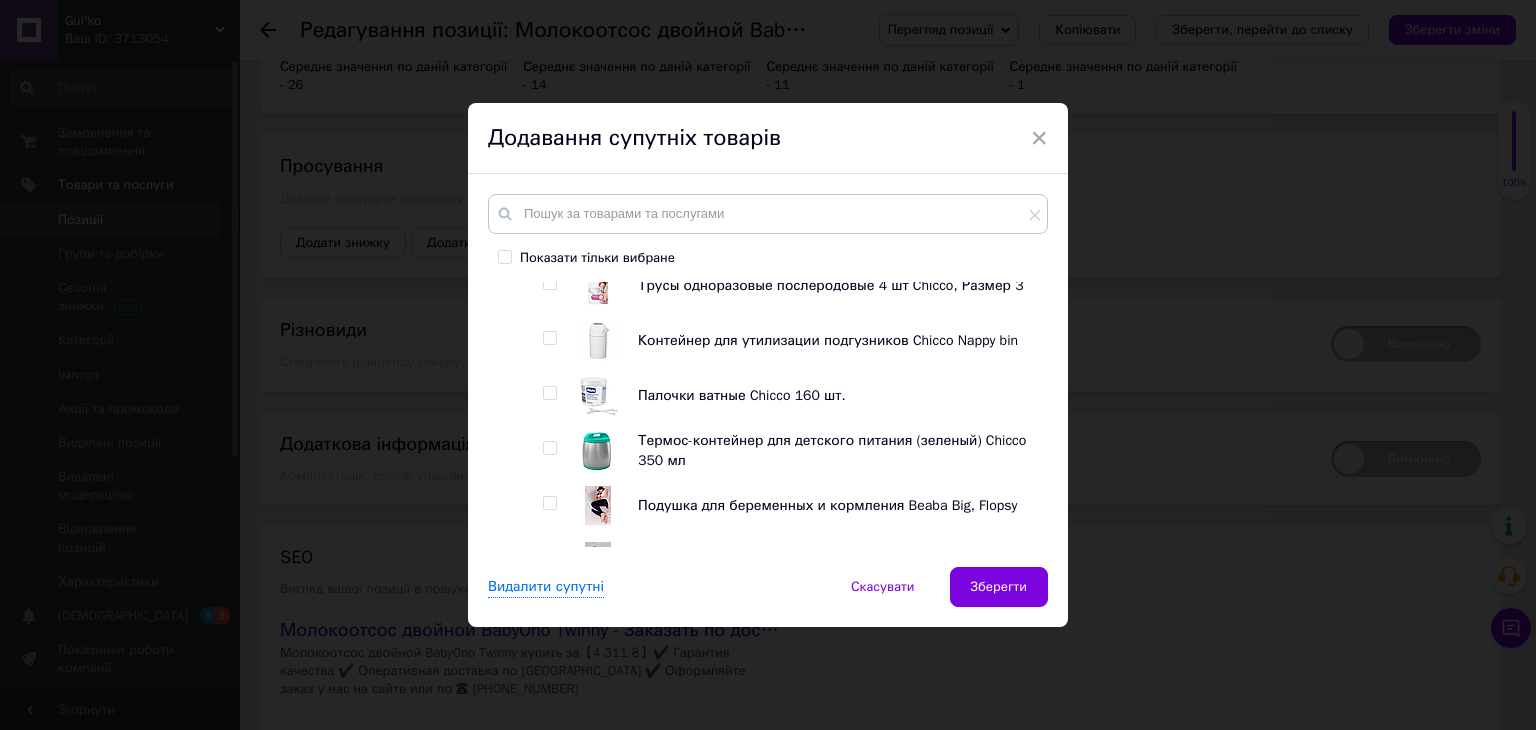 click at bounding box center [549, 338] 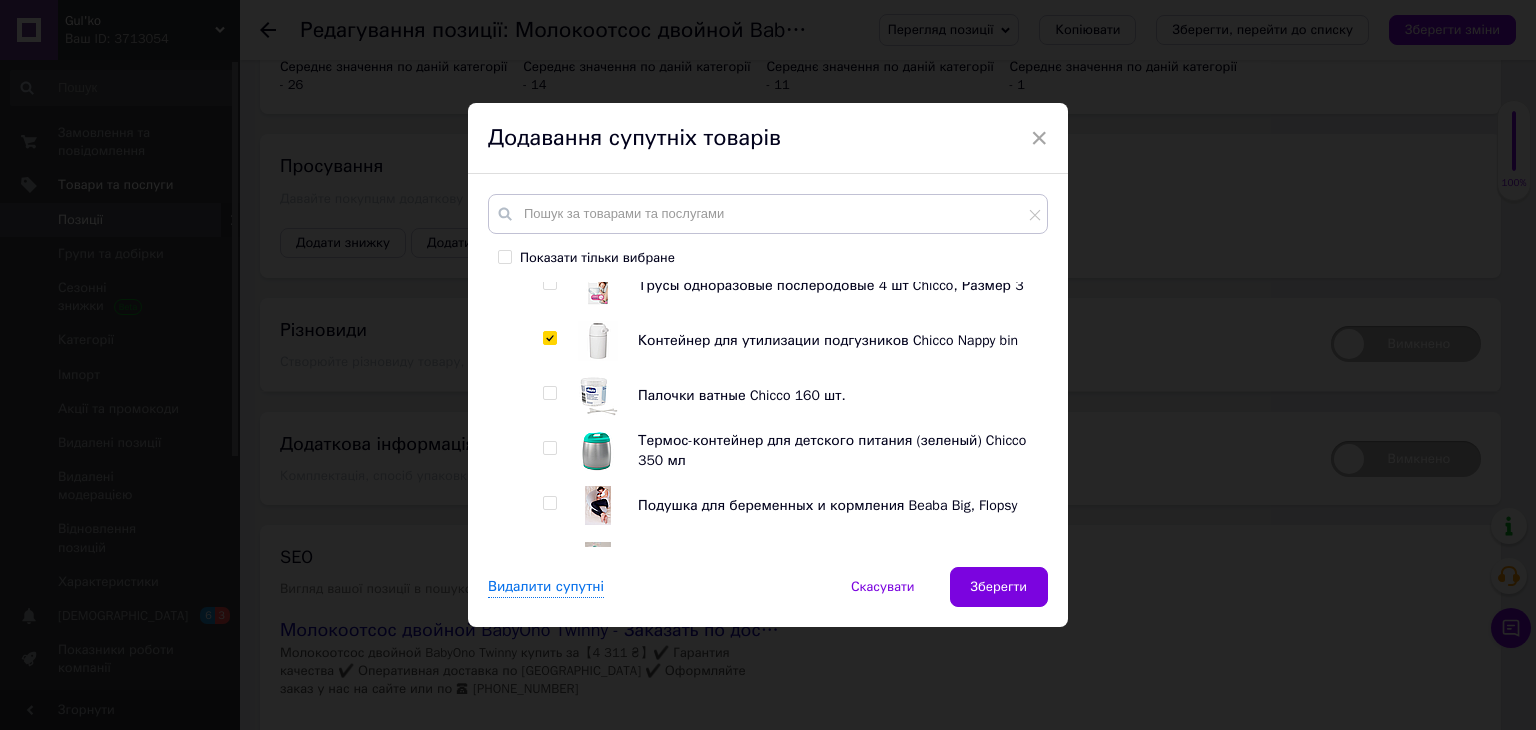 checkbox on "true" 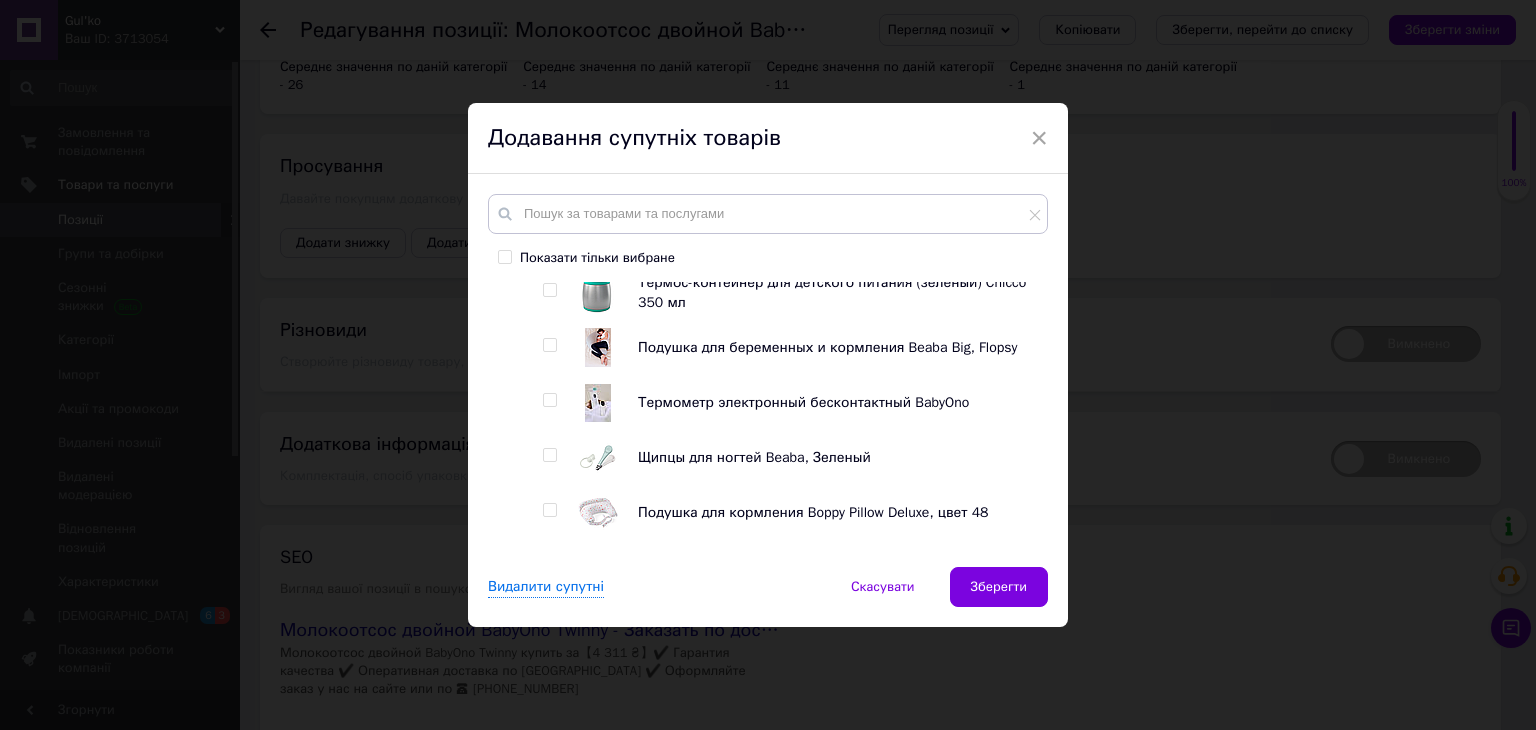 scroll, scrollTop: 5200, scrollLeft: 0, axis: vertical 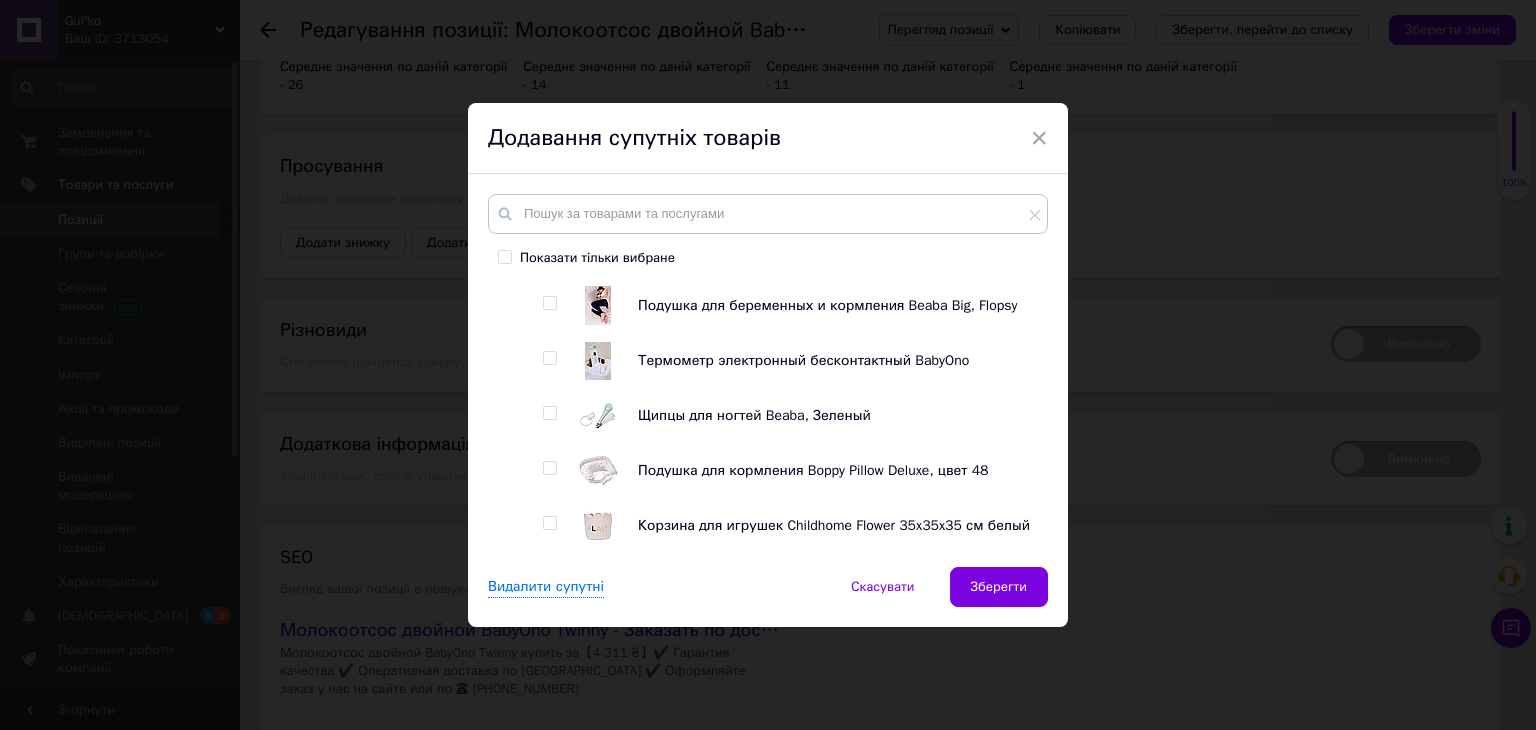 click at bounding box center [549, 358] 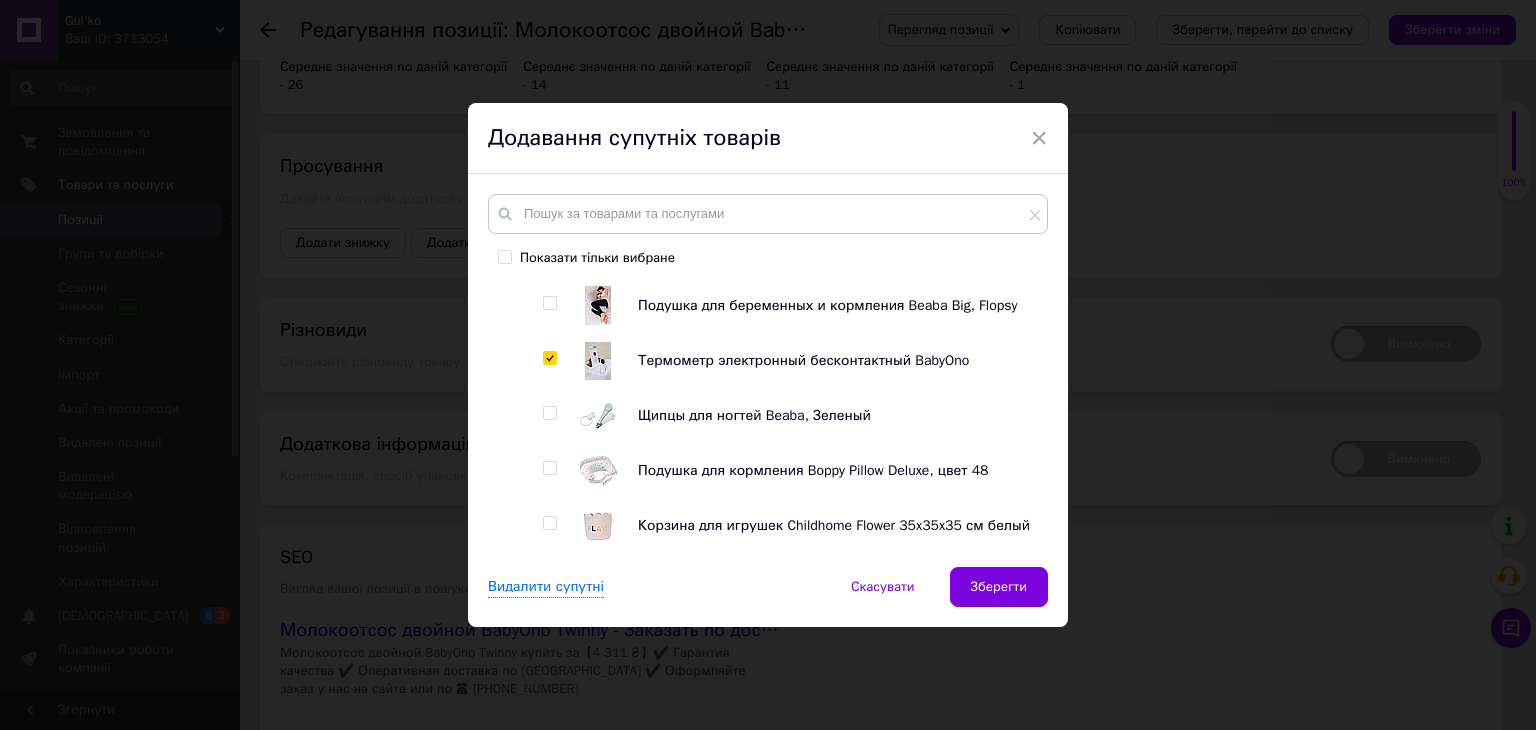 checkbox on "true" 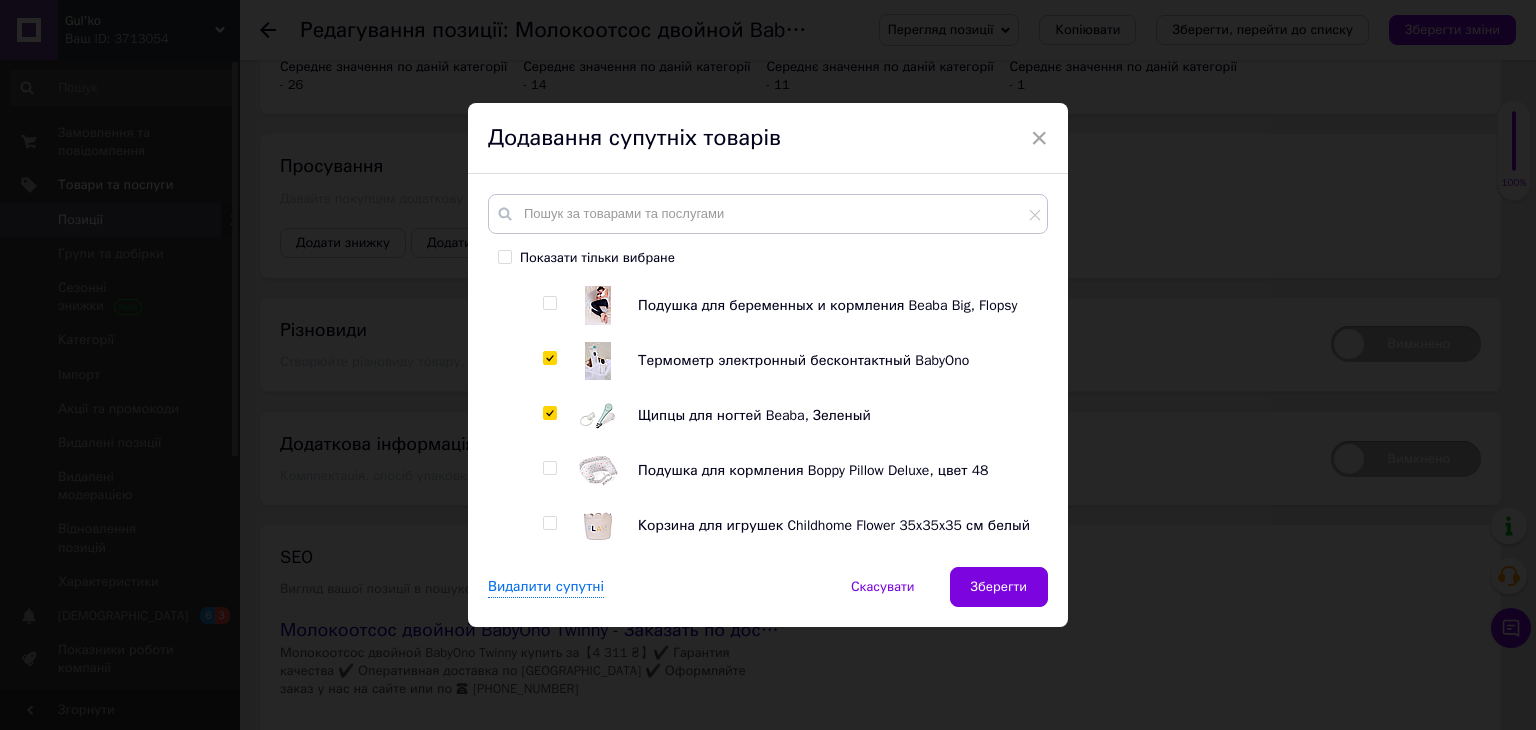 checkbox on "true" 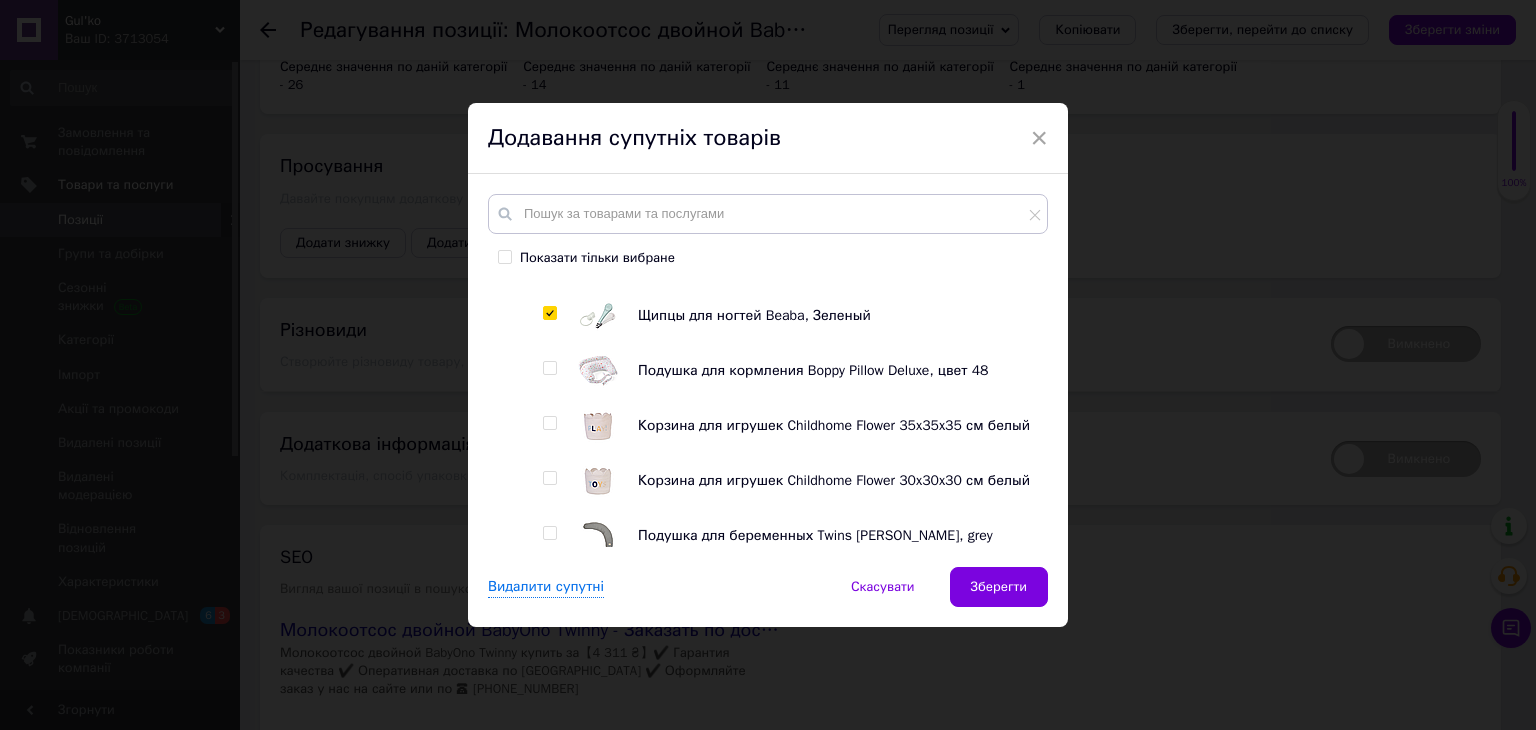 click at bounding box center [550, 368] 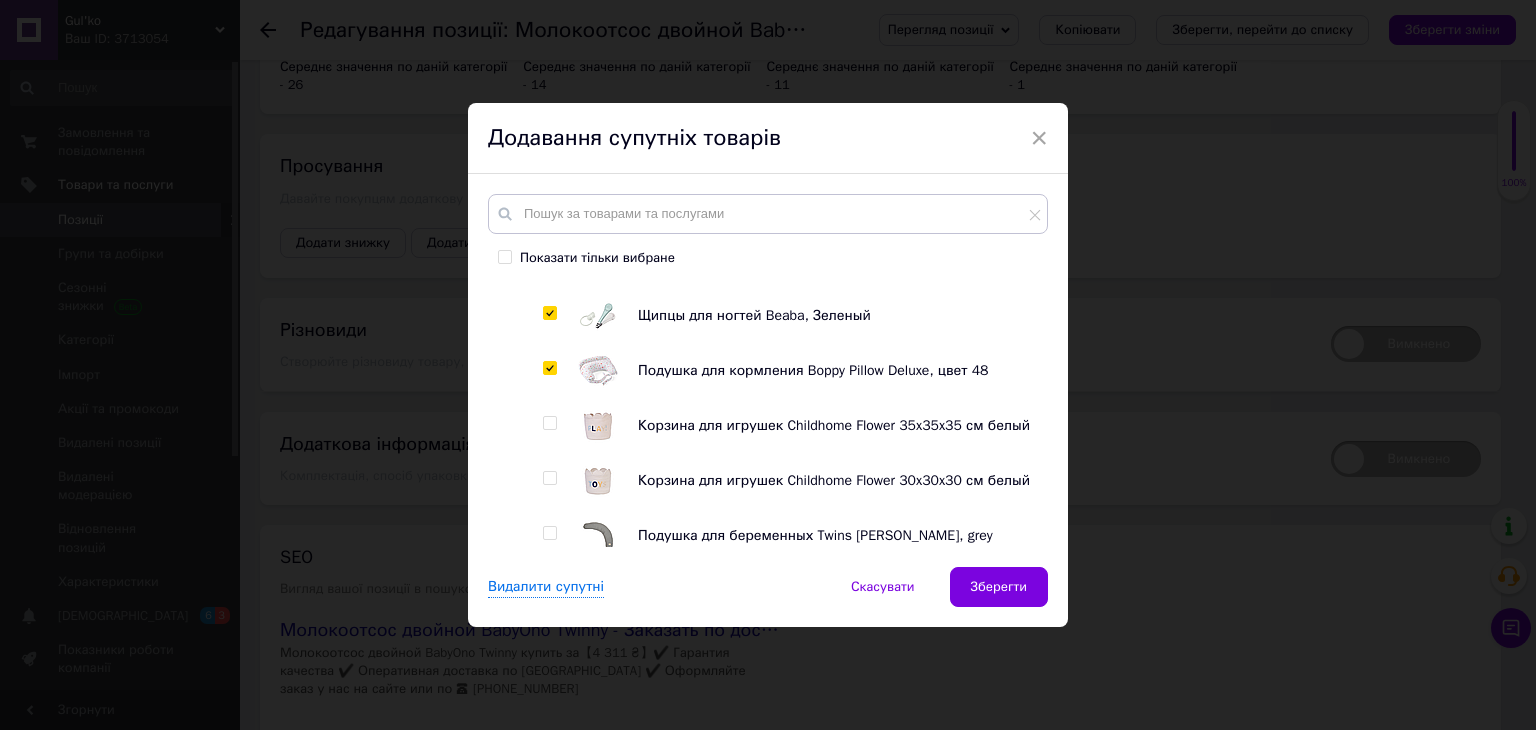 checkbox on "true" 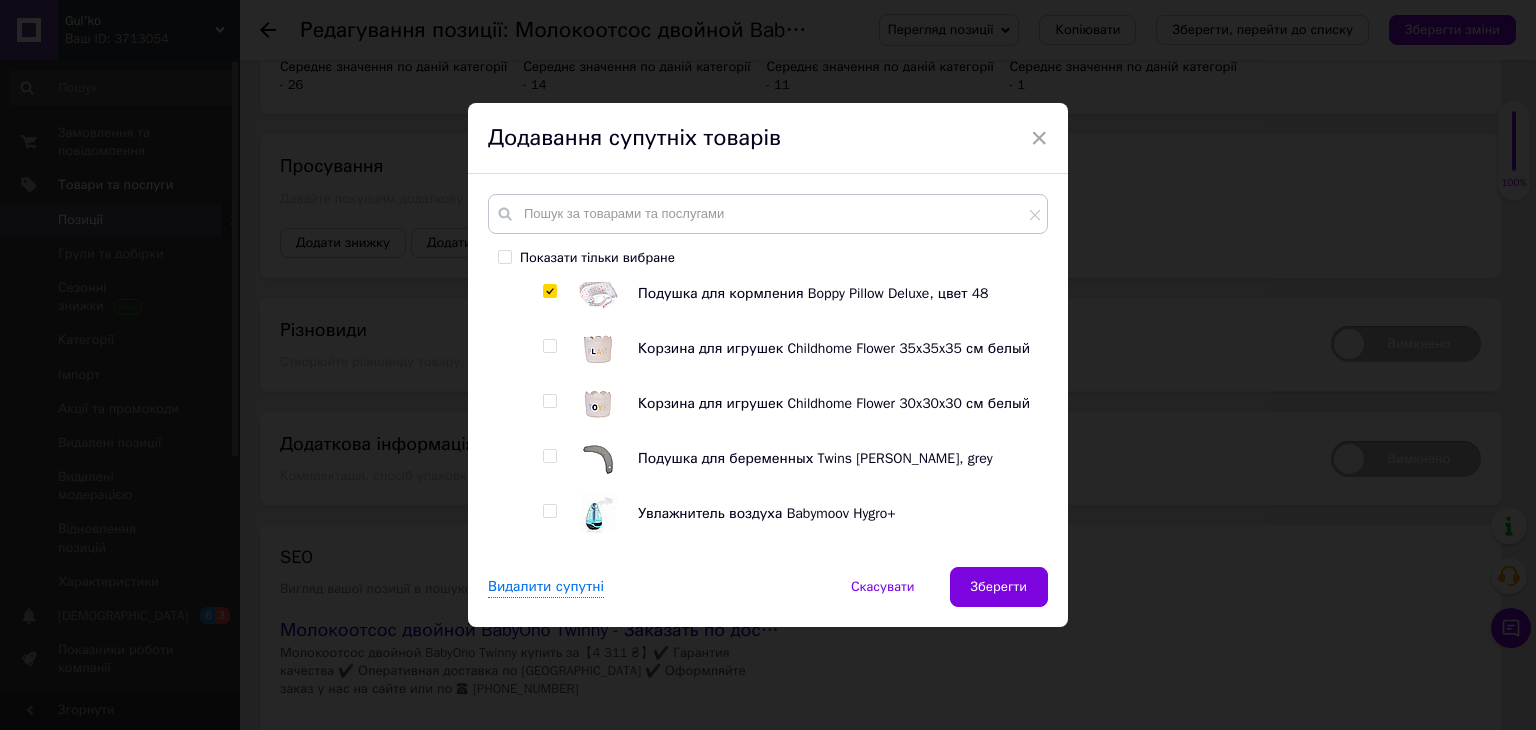 scroll, scrollTop: 5500, scrollLeft: 0, axis: vertical 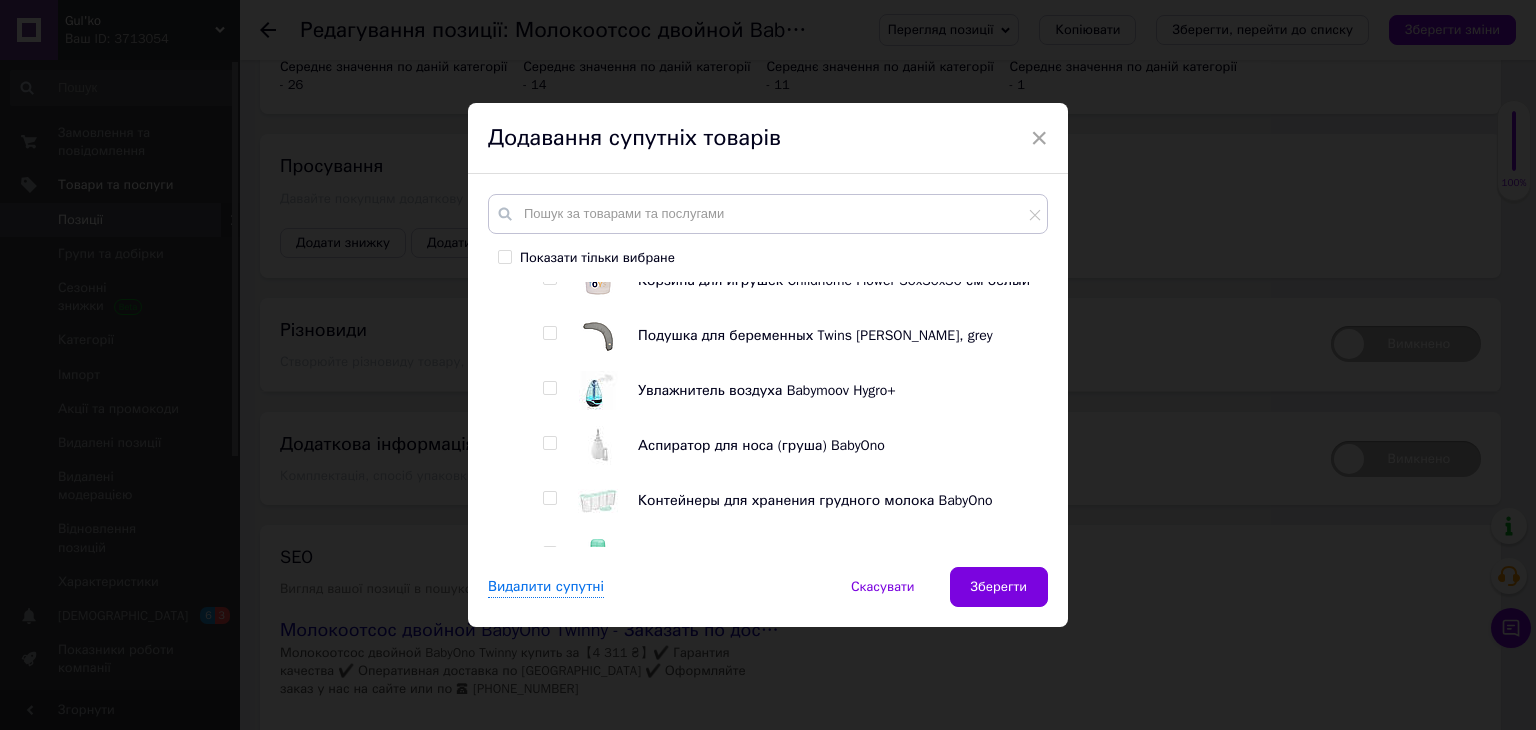 click at bounding box center [549, 388] 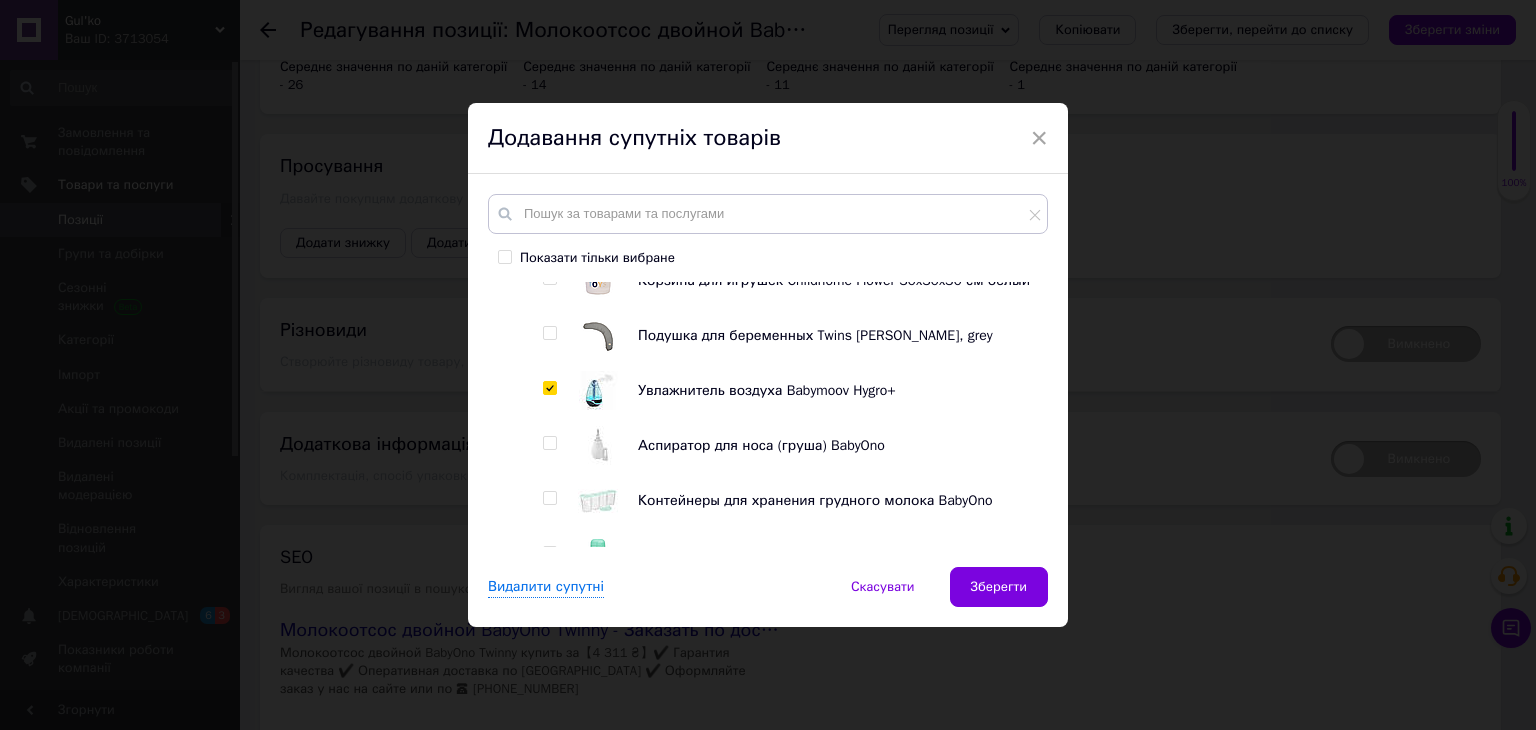 checkbox on "true" 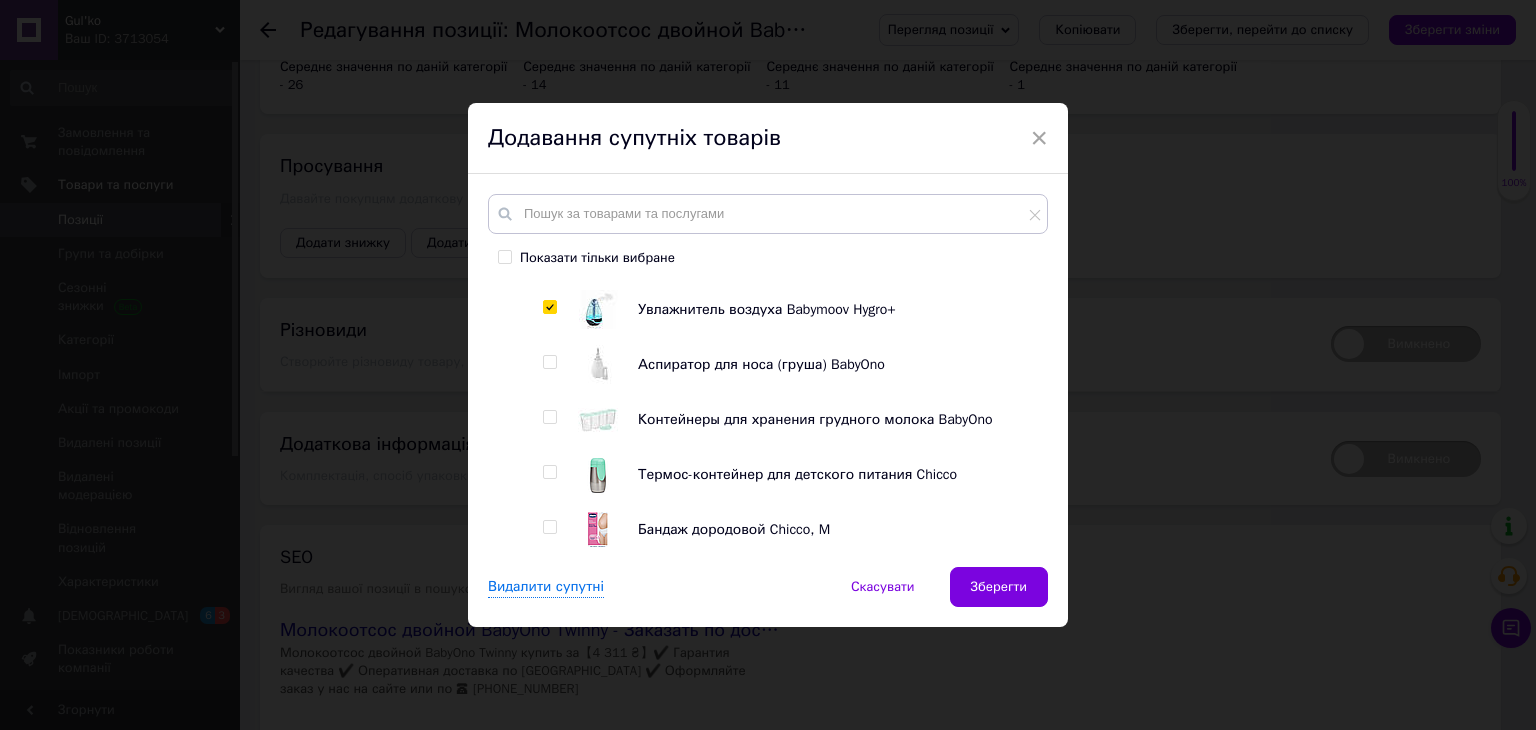scroll, scrollTop: 5700, scrollLeft: 0, axis: vertical 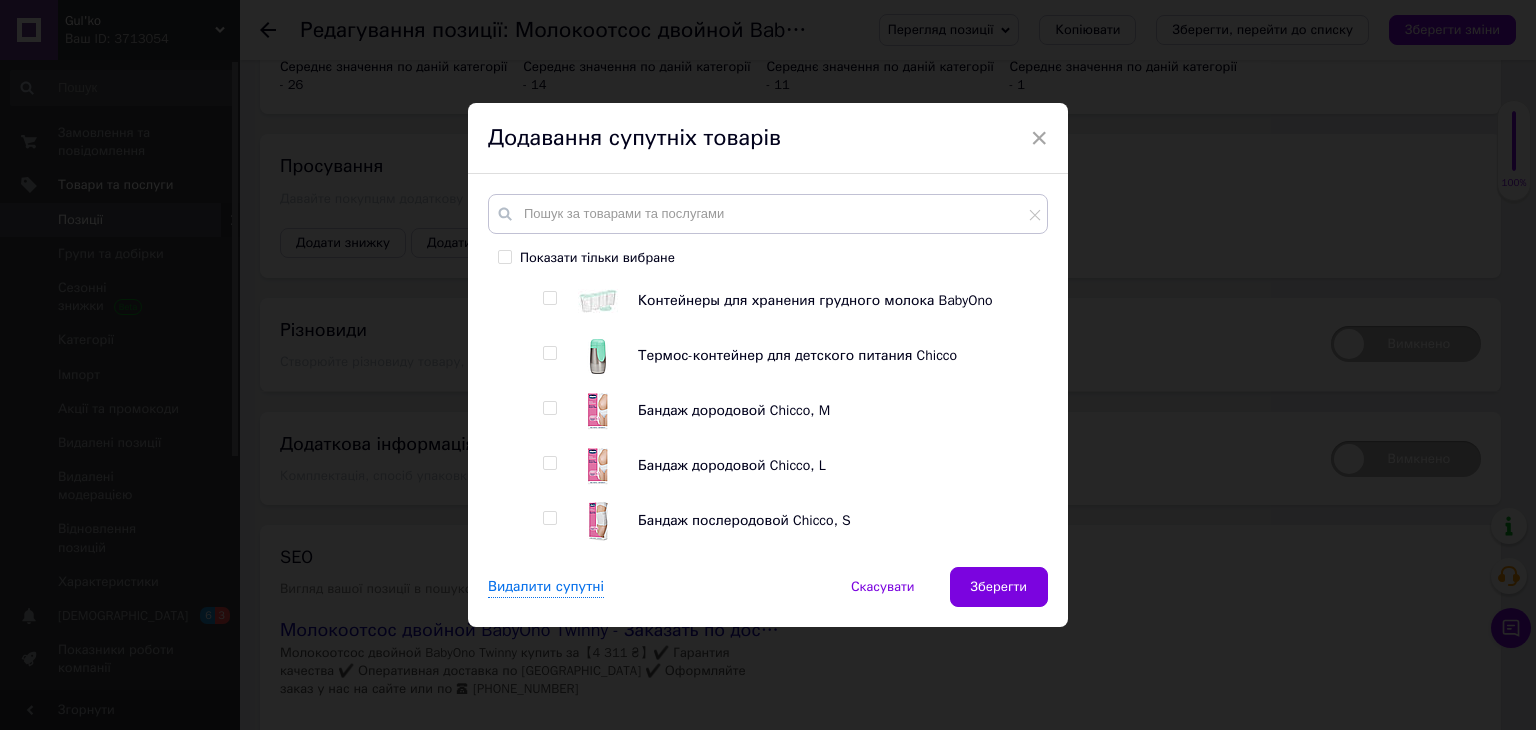 drag, startPoint x: 544, startPoint y: 301, endPoint x: 556, endPoint y: 317, distance: 20 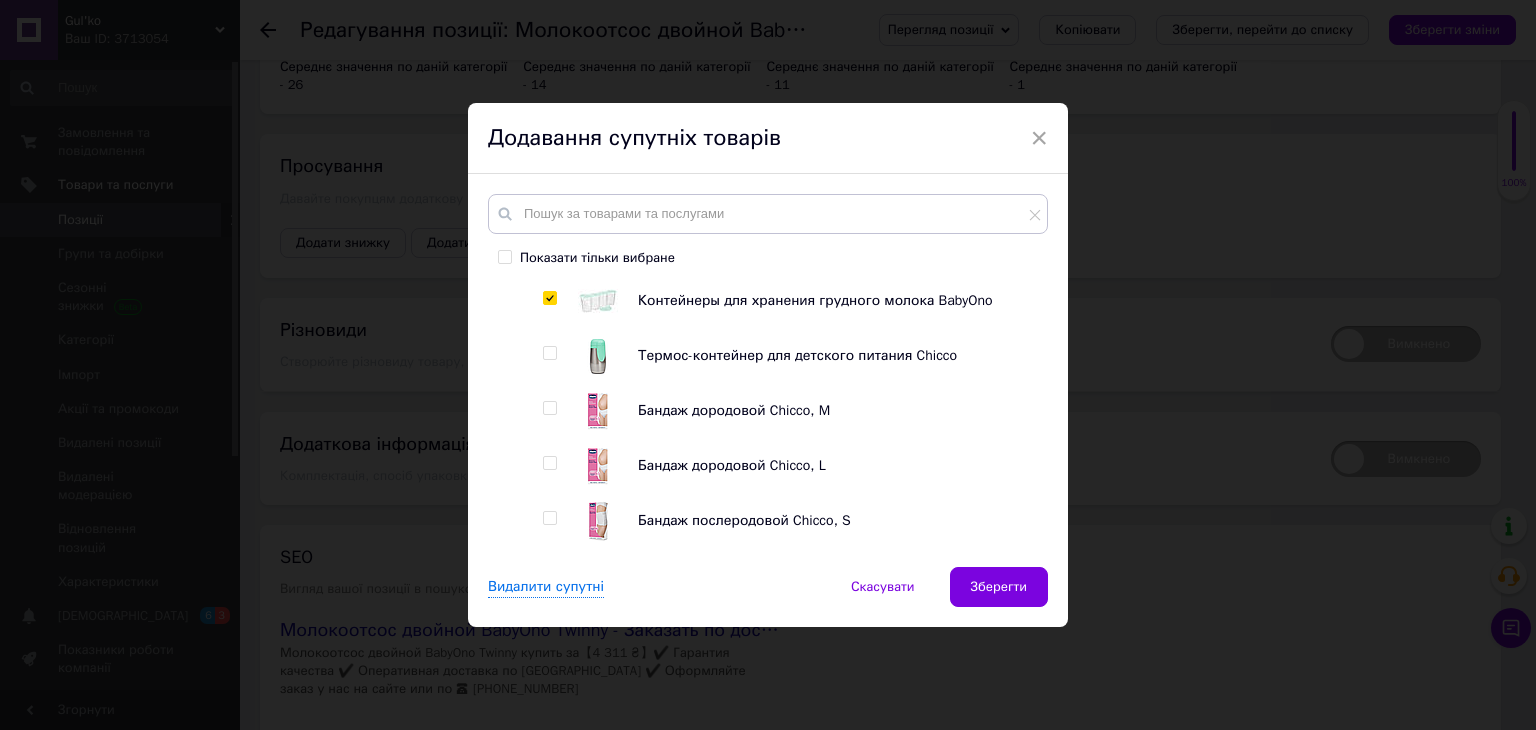 checkbox on "true" 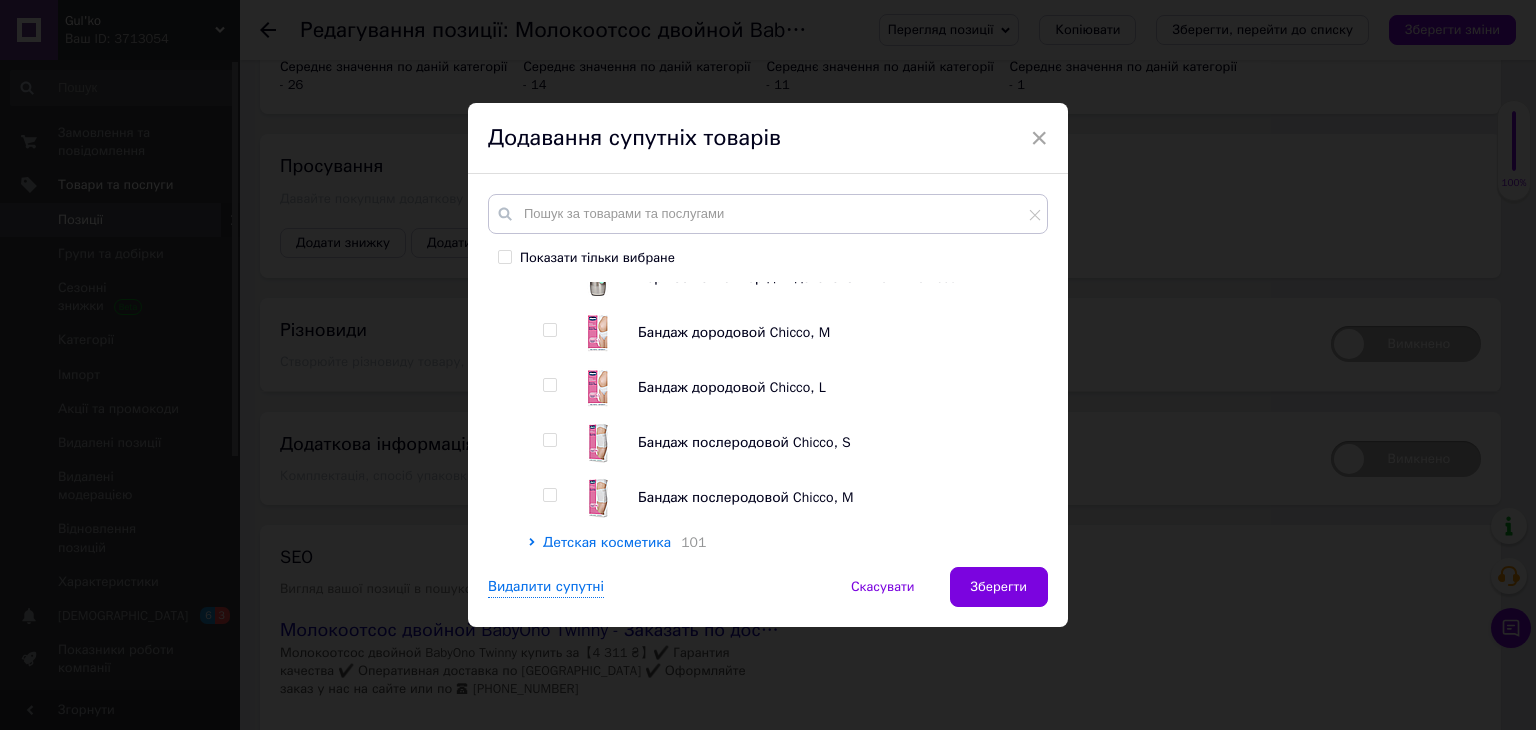 scroll, scrollTop: 5800, scrollLeft: 0, axis: vertical 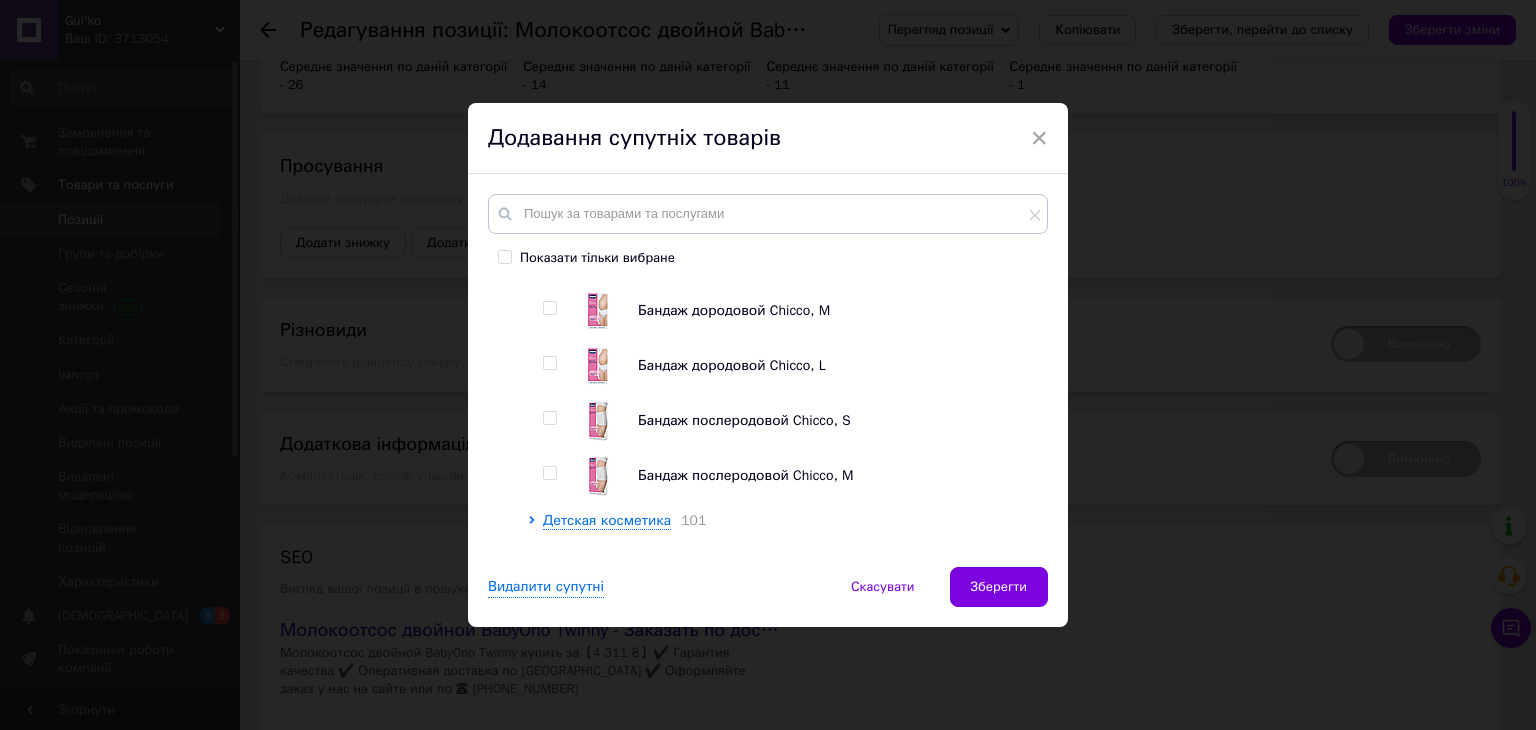 click at bounding box center (549, 308) 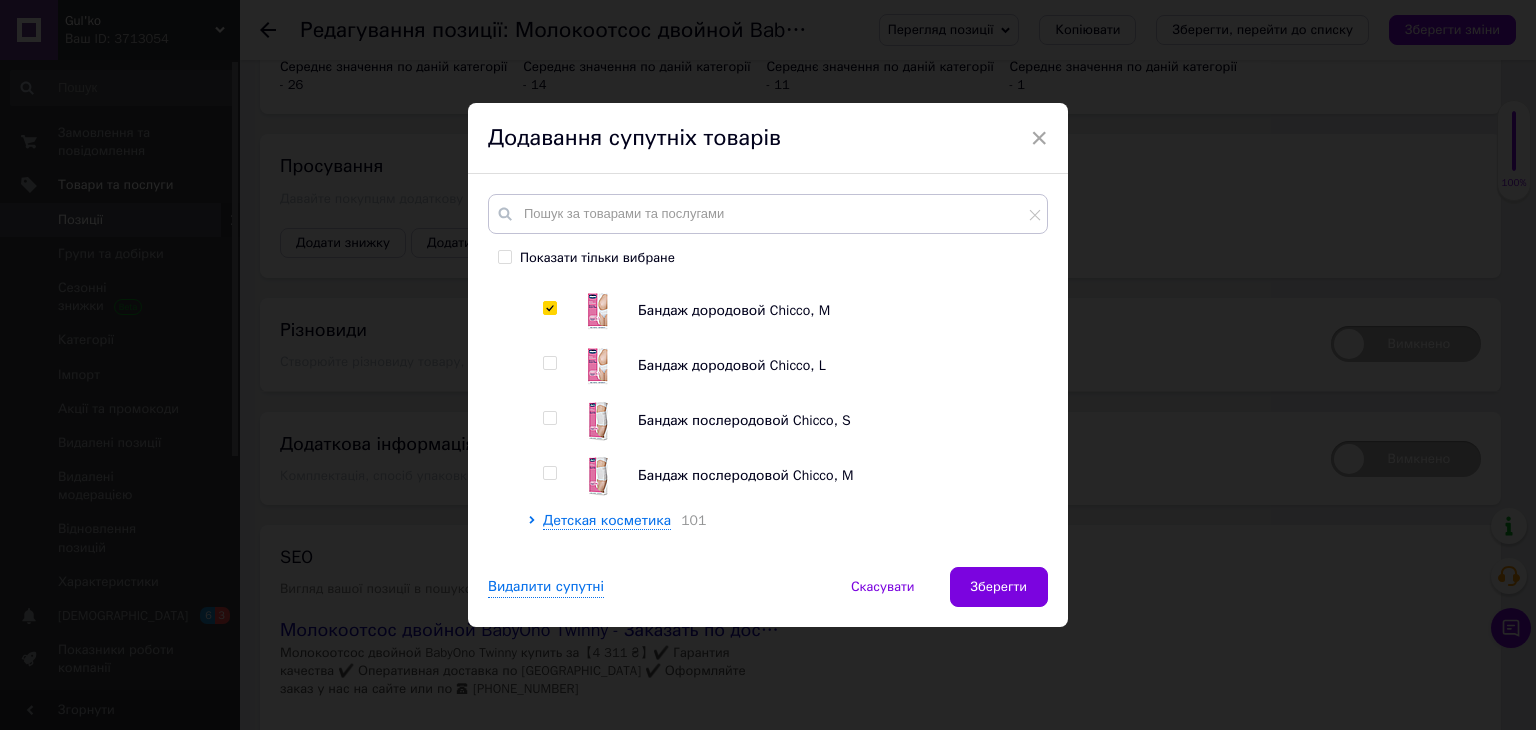checkbox on "true" 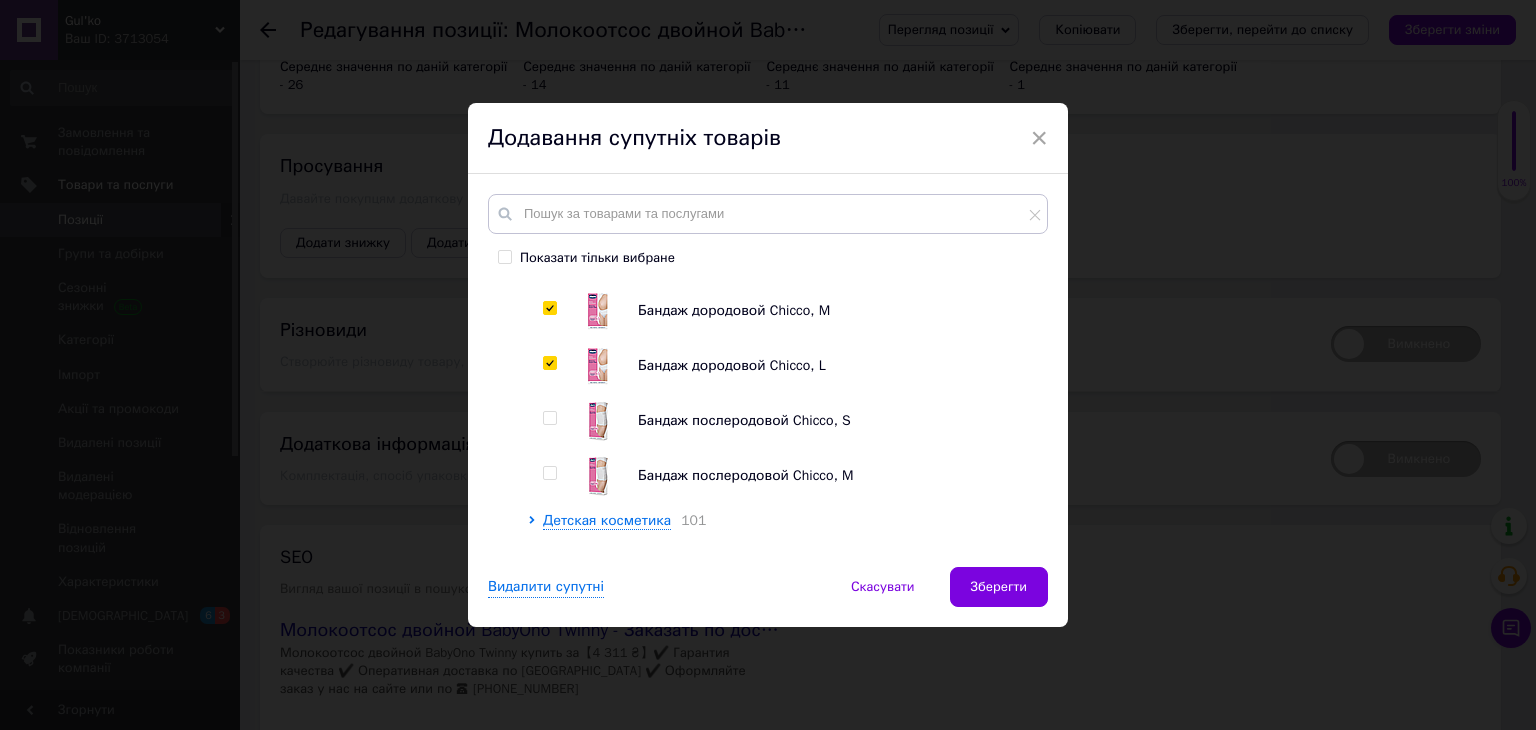 checkbox on "true" 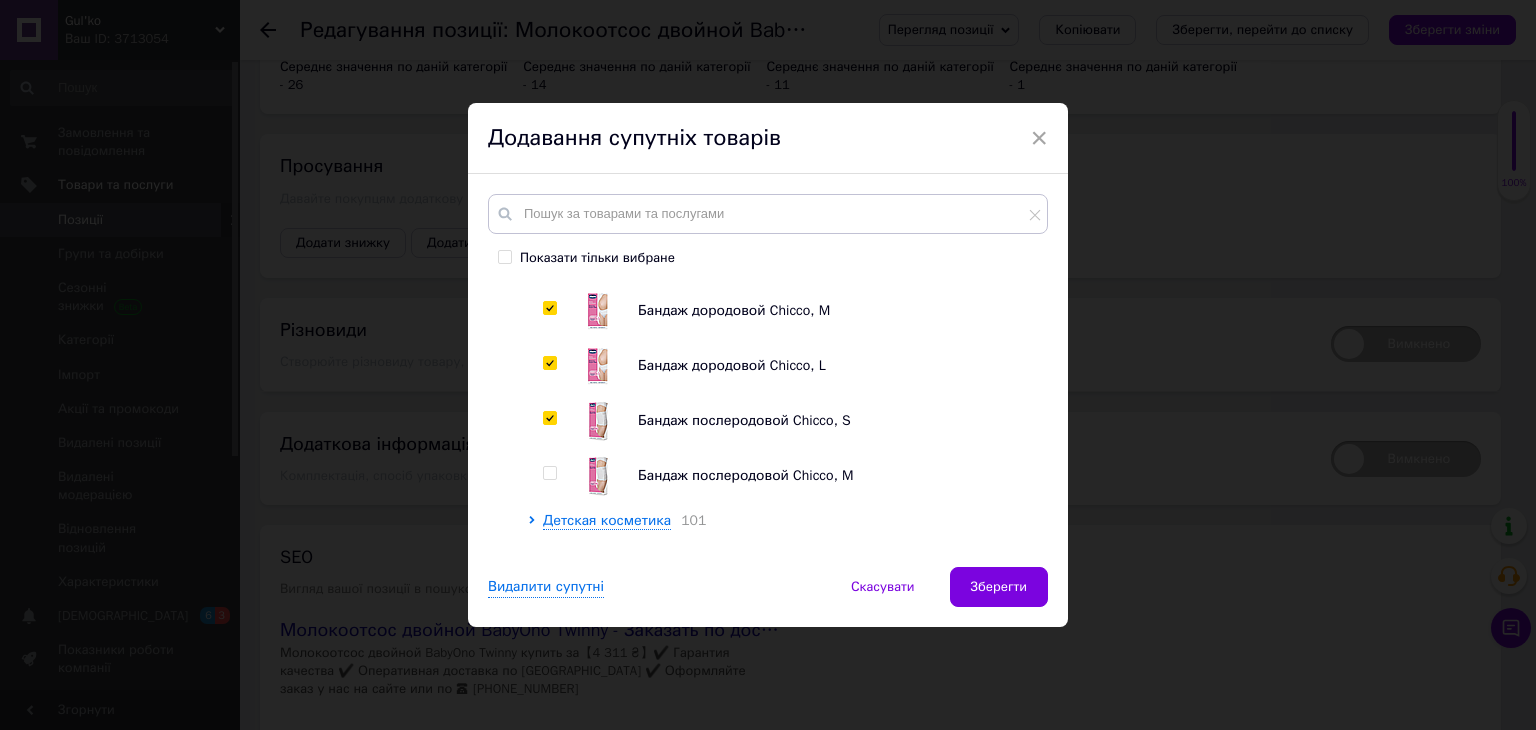 checkbox on "true" 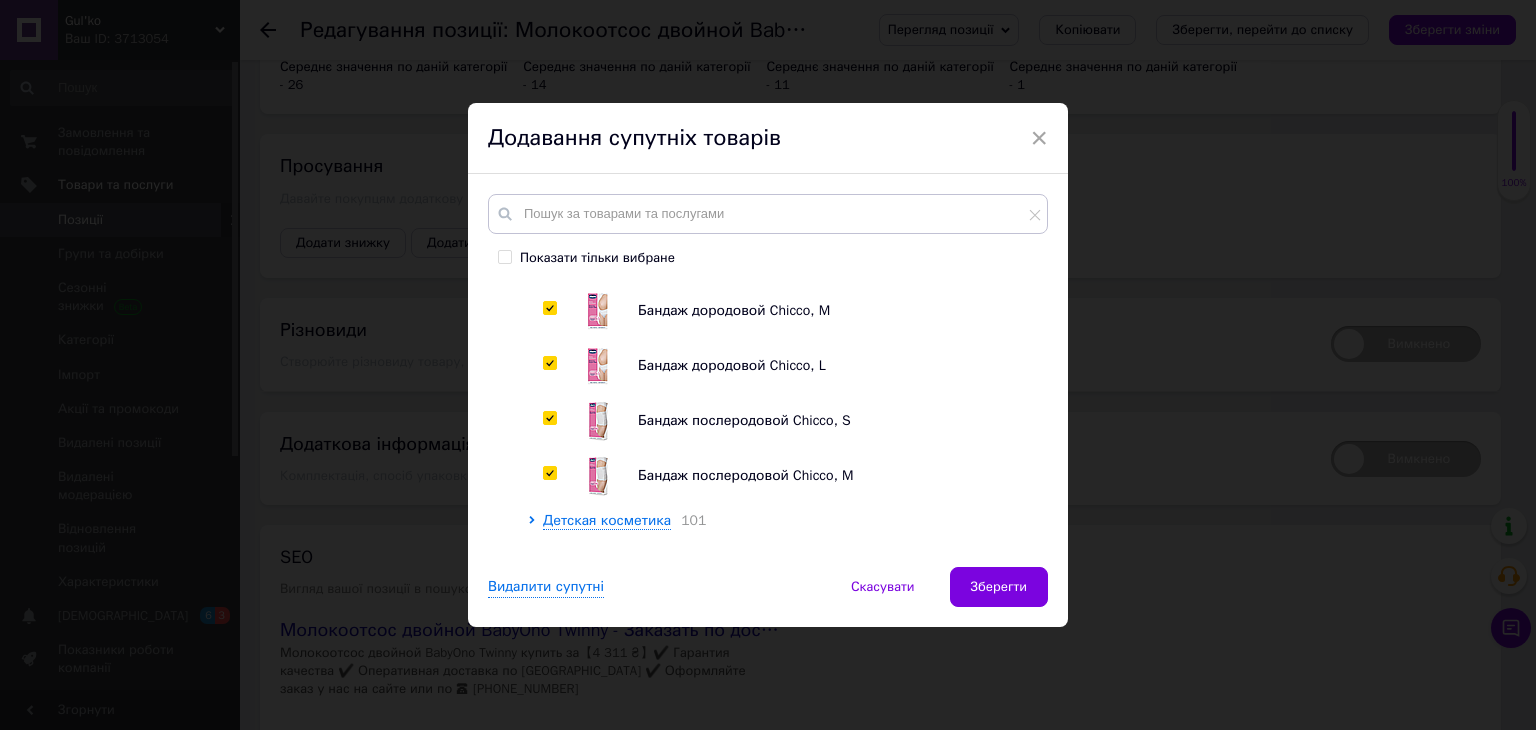 checkbox on "true" 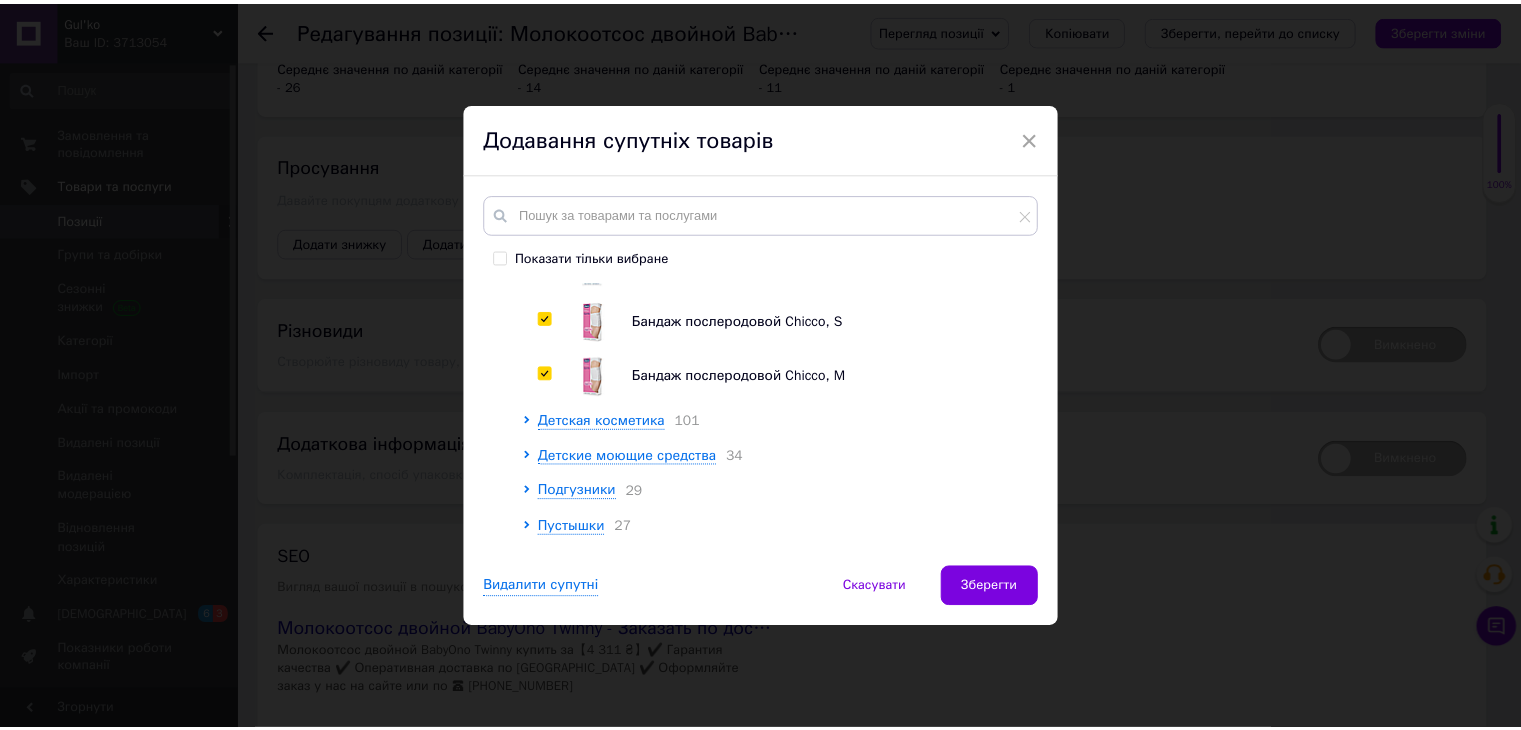 scroll, scrollTop: 6000, scrollLeft: 0, axis: vertical 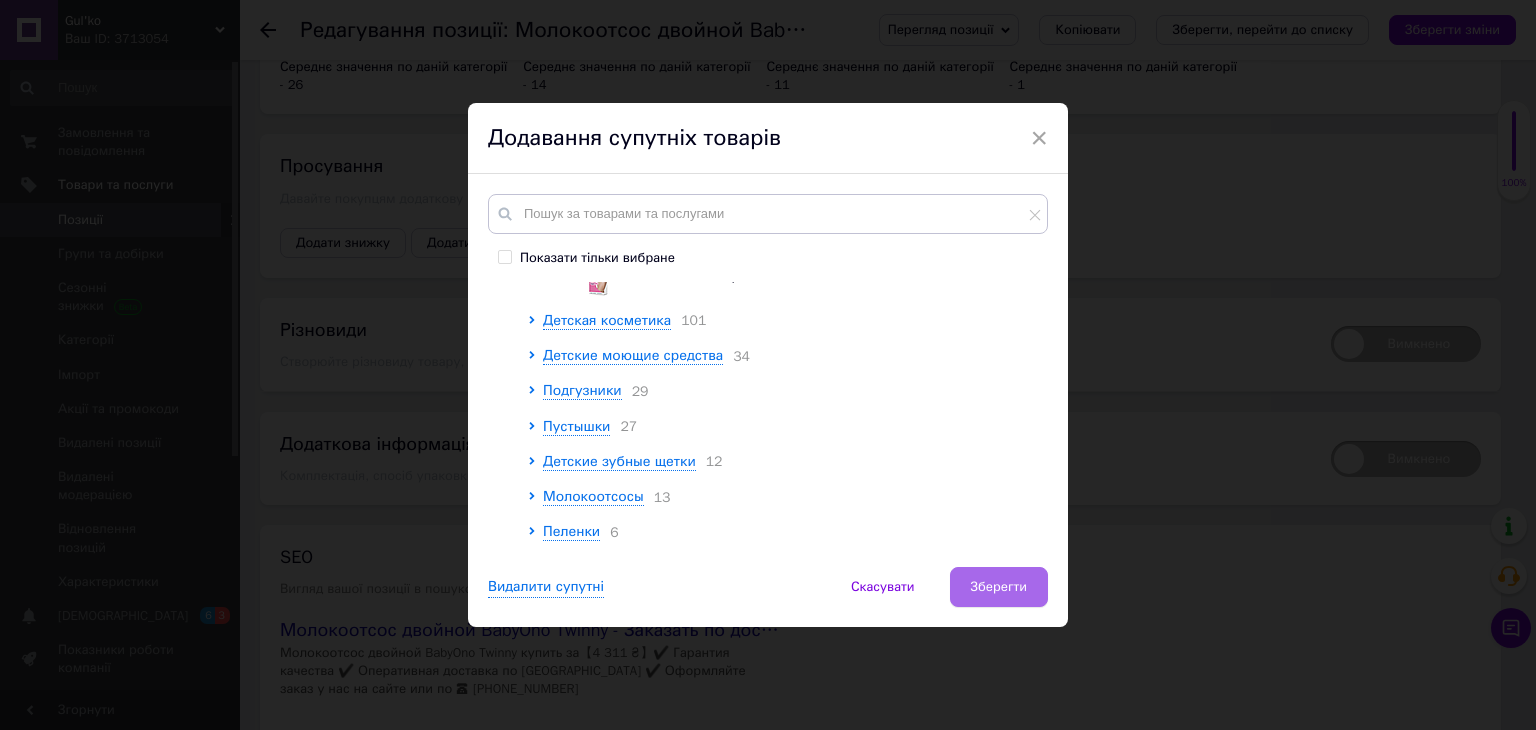 click on "Зберегти" at bounding box center [999, 587] 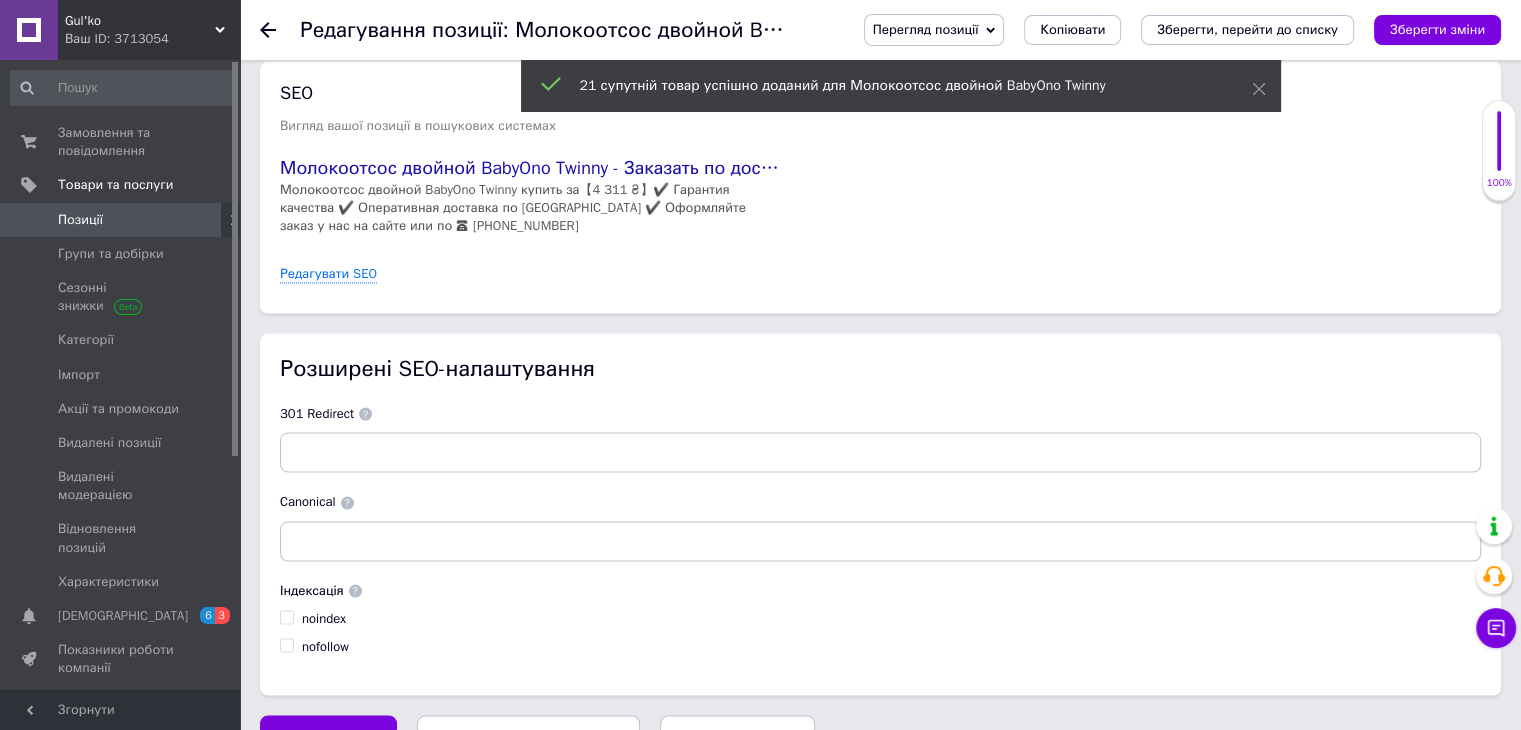 scroll, scrollTop: 3697, scrollLeft: 0, axis: vertical 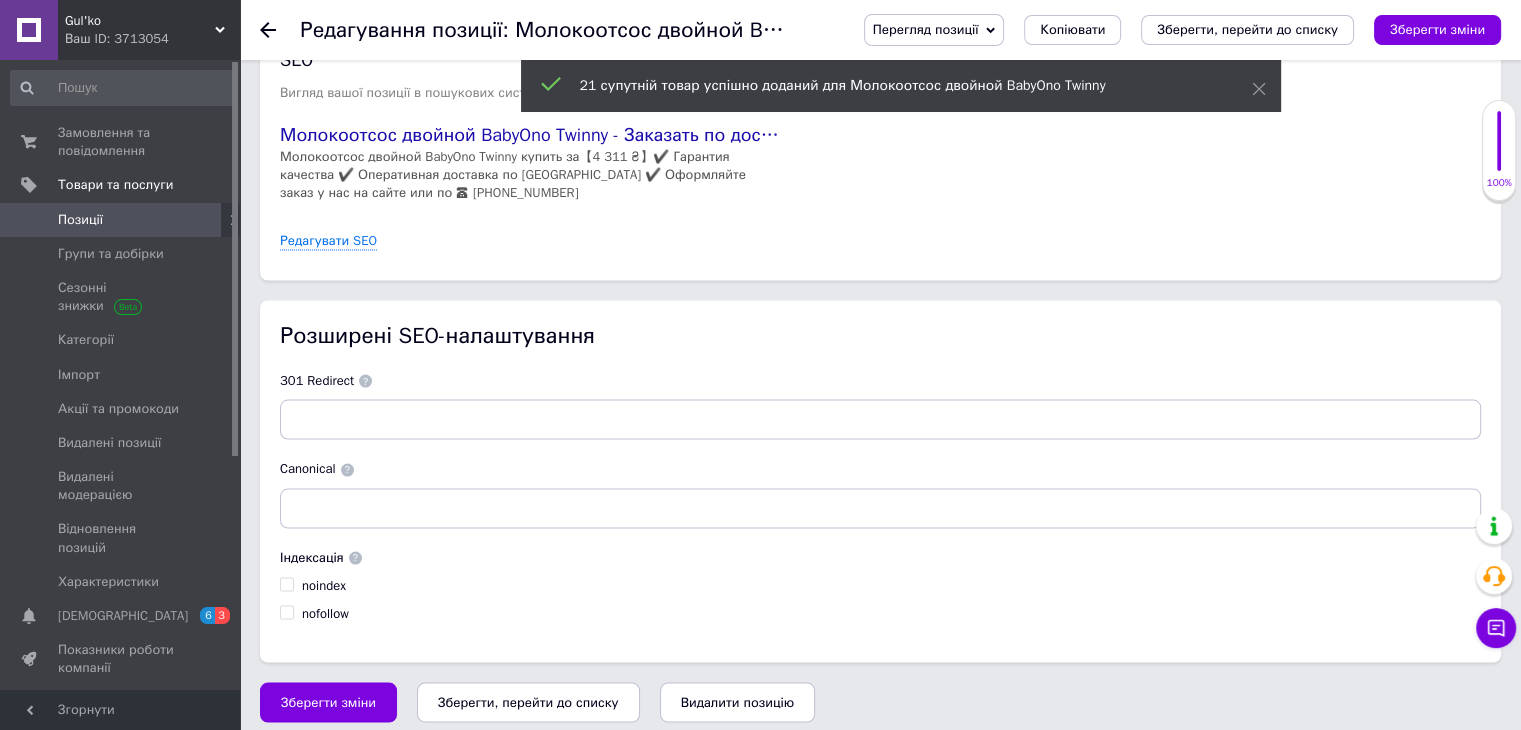 click on "Зберегти, перейти до списку" at bounding box center (528, 701) 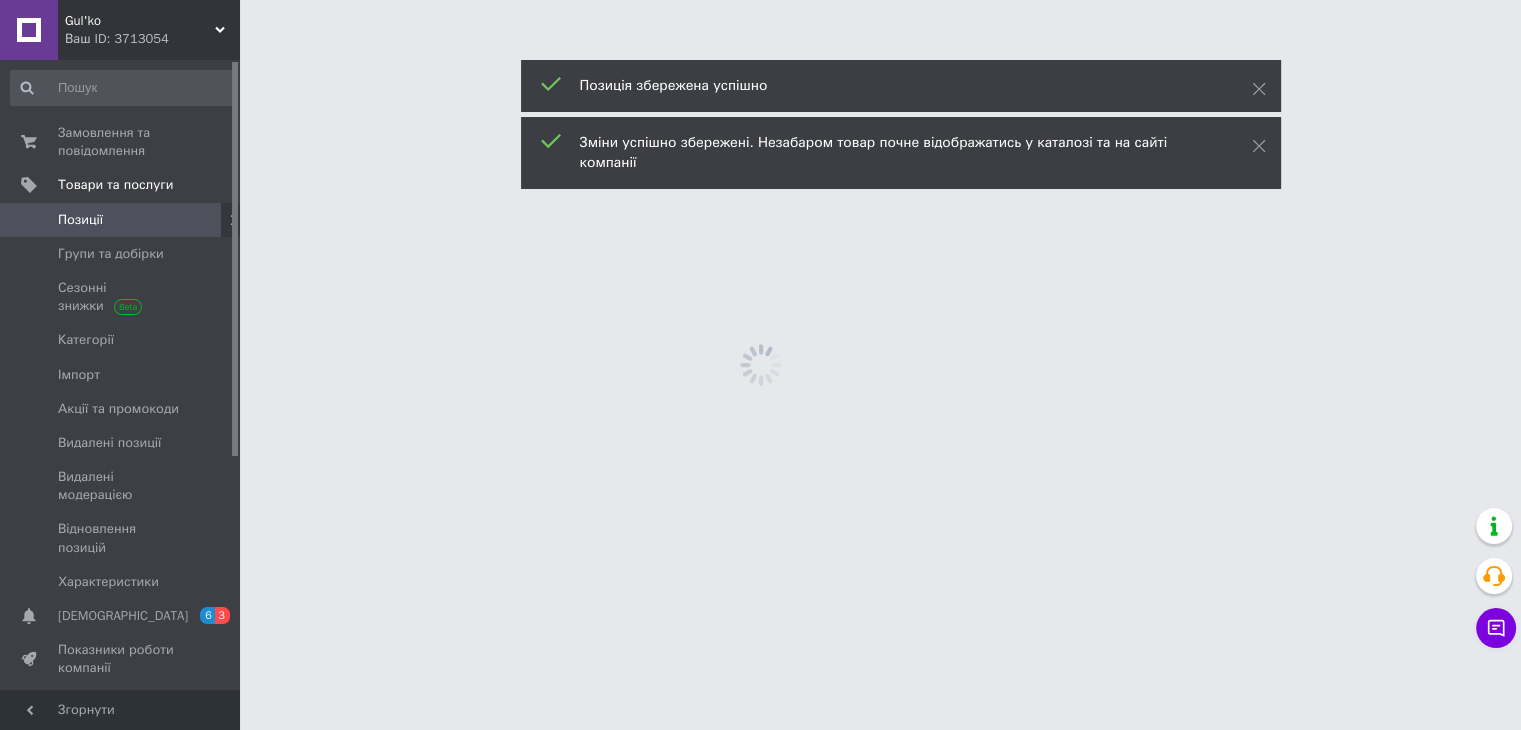 scroll, scrollTop: 0, scrollLeft: 0, axis: both 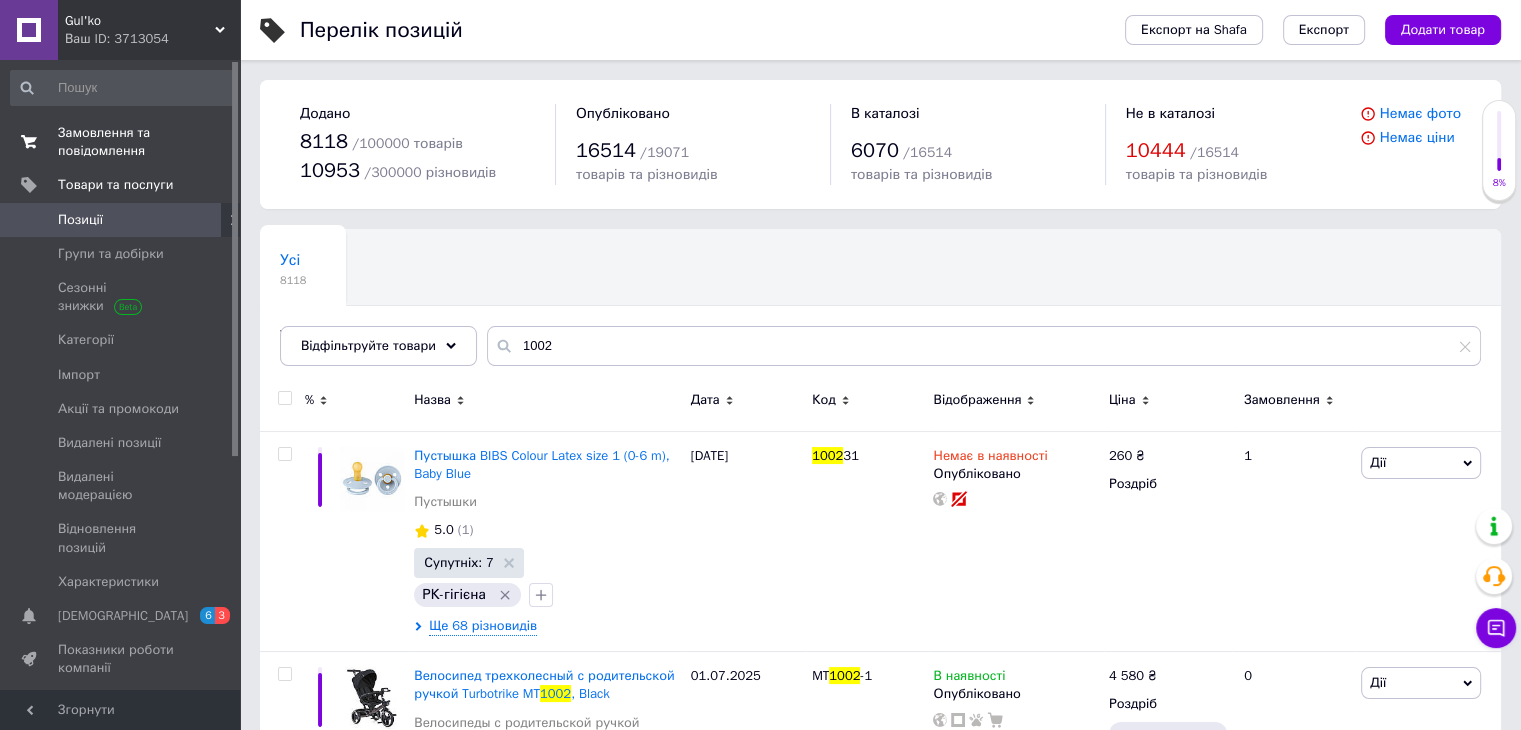 click on "Замовлення та повідомлення" at bounding box center (121, 142) 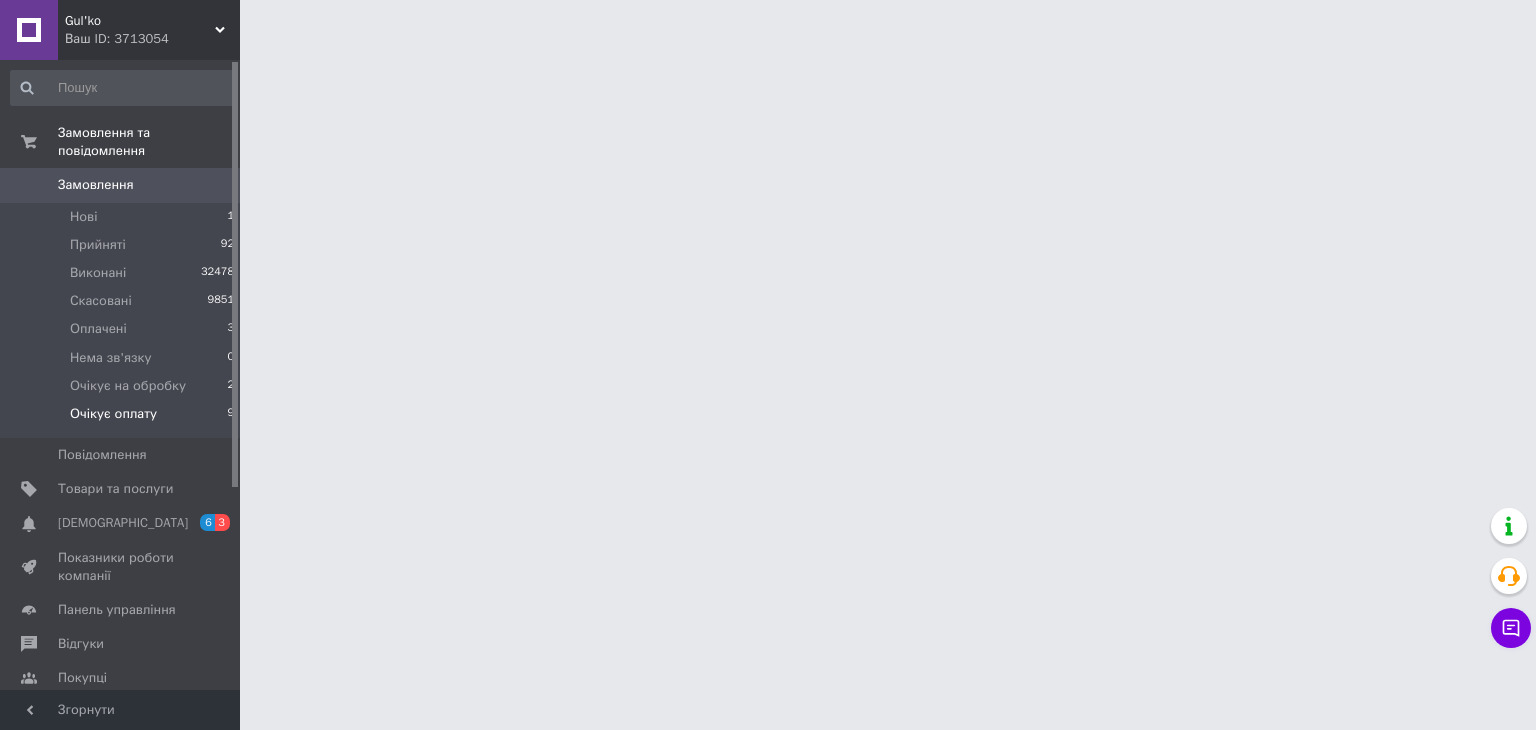 click on "Очікує оплату 9" at bounding box center [123, 419] 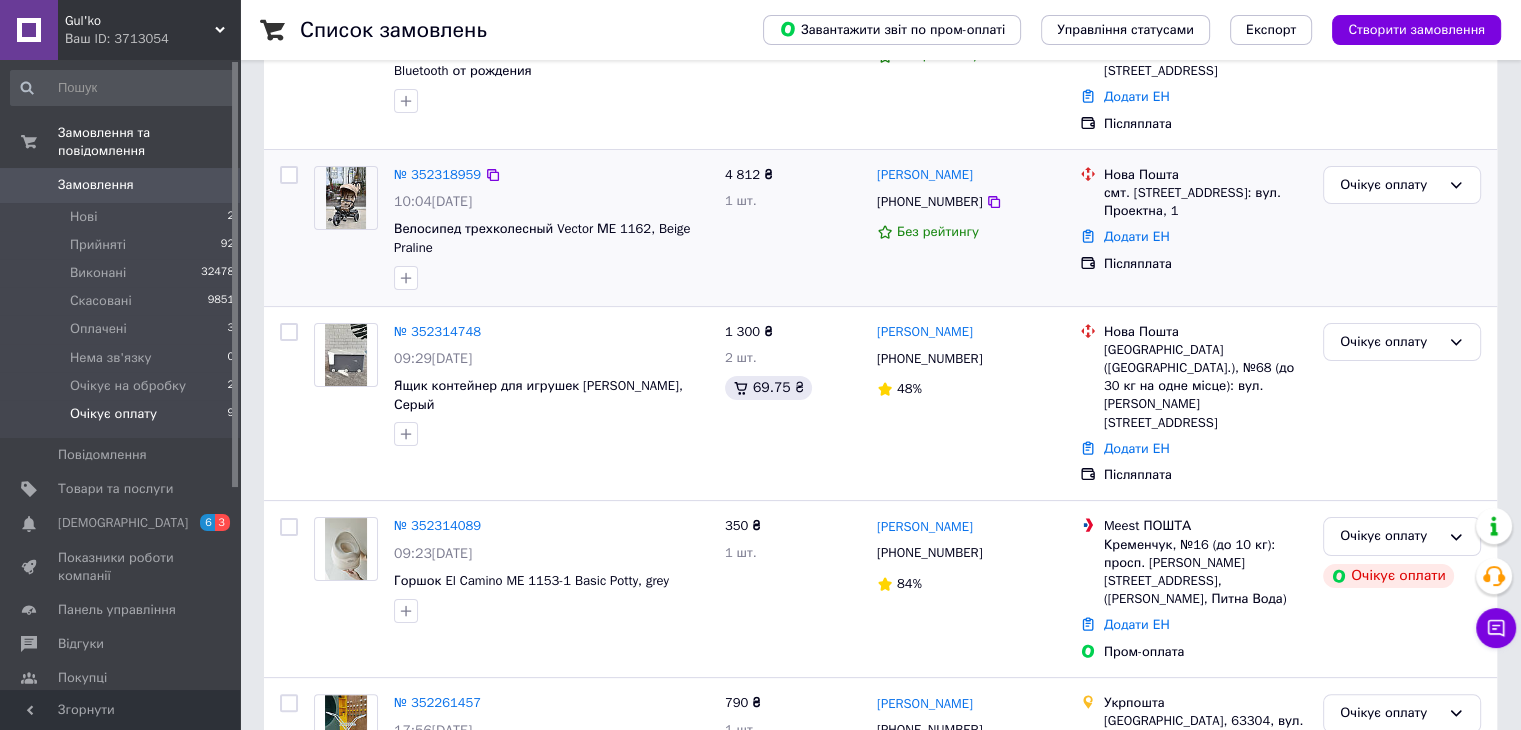 scroll, scrollTop: 400, scrollLeft: 0, axis: vertical 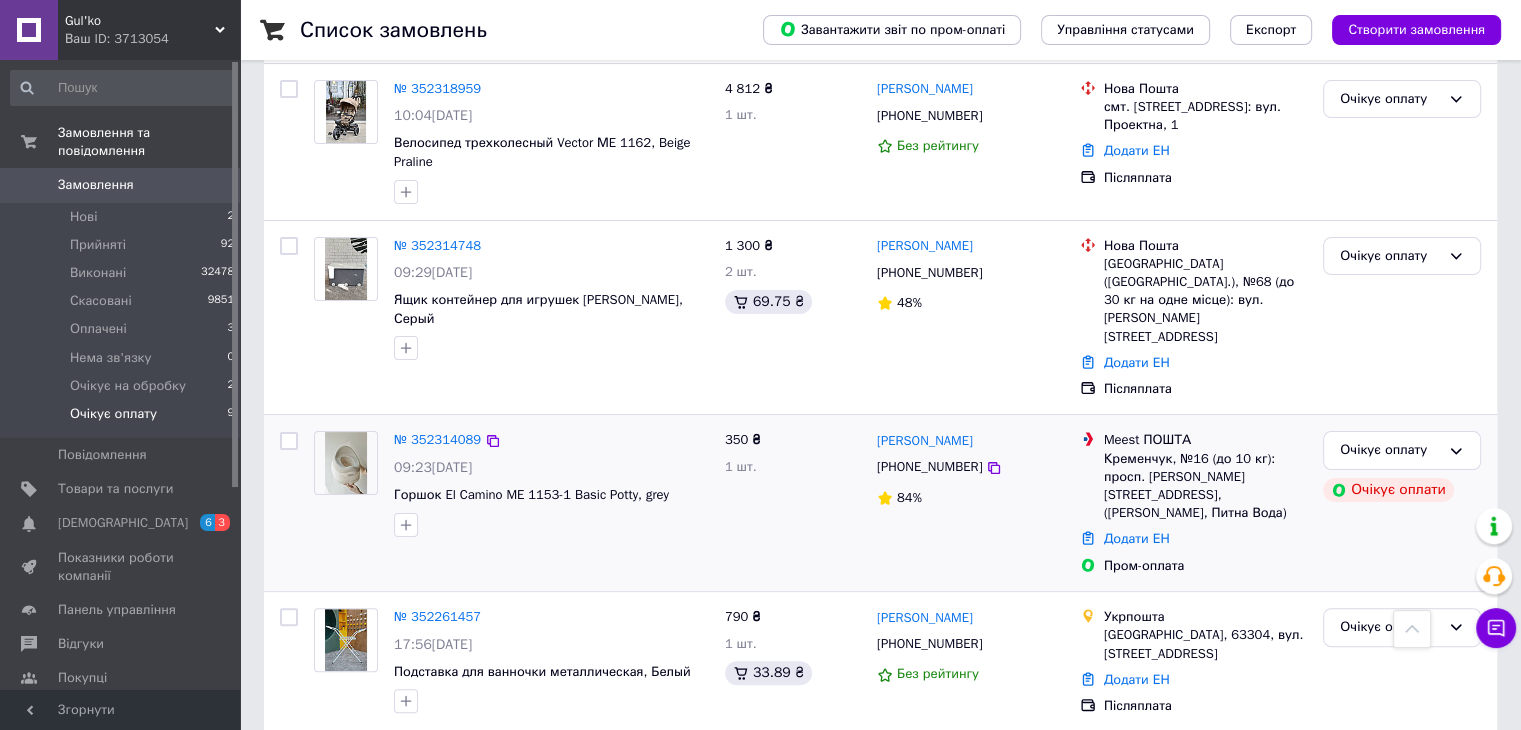 drag, startPoint x: 354, startPoint y: 411, endPoint x: 382, endPoint y: 423, distance: 30.463093 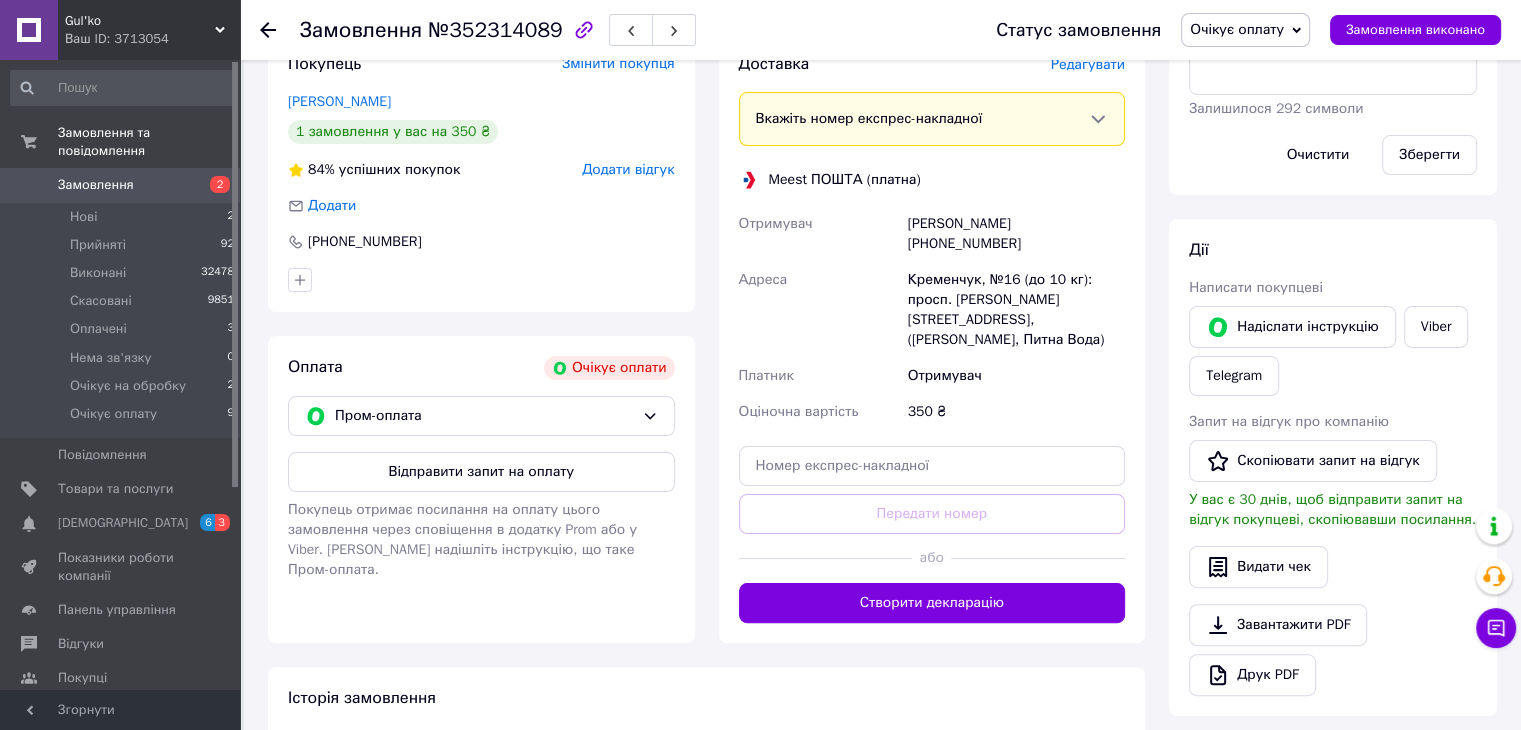 scroll, scrollTop: 548, scrollLeft: 0, axis: vertical 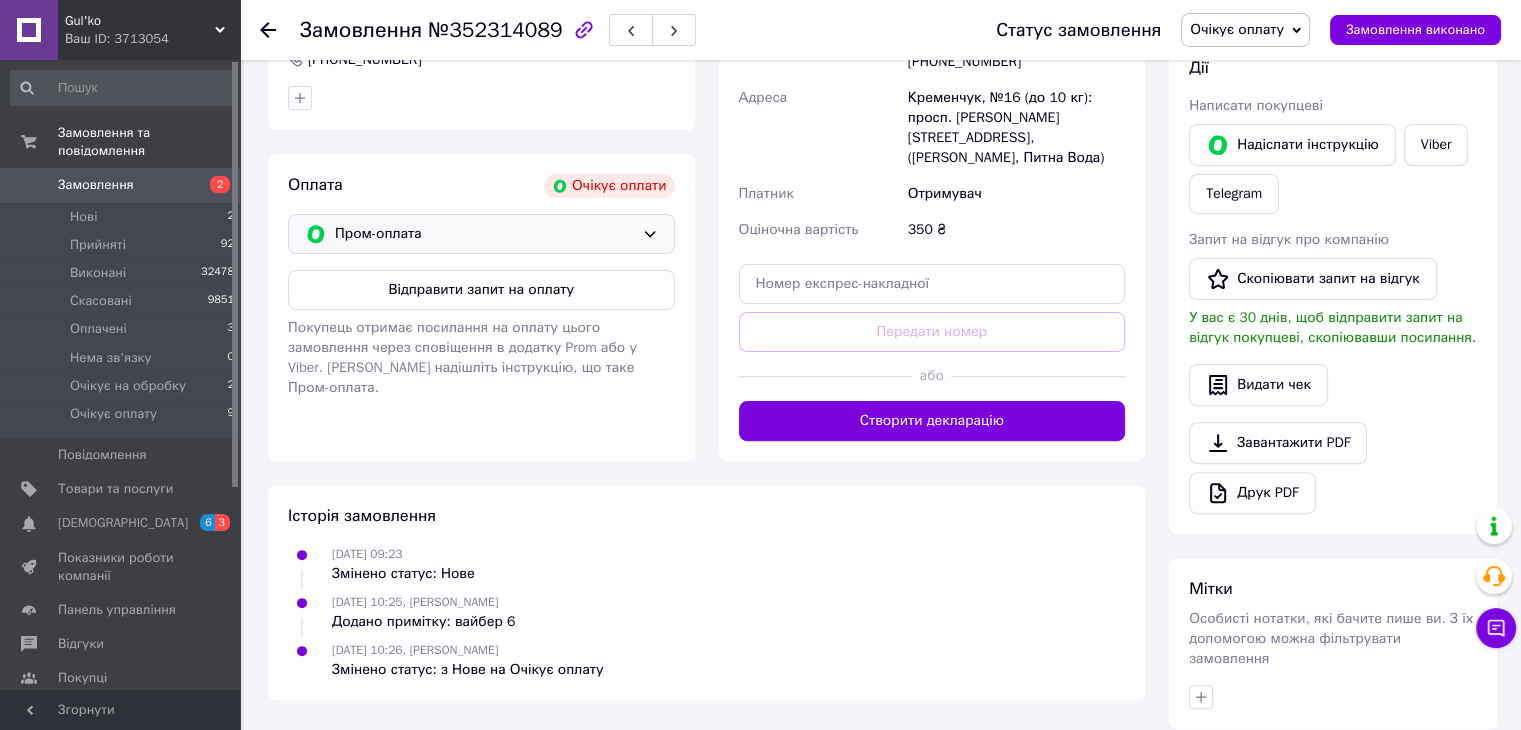 click on "Пром-оплата" at bounding box center (484, 234) 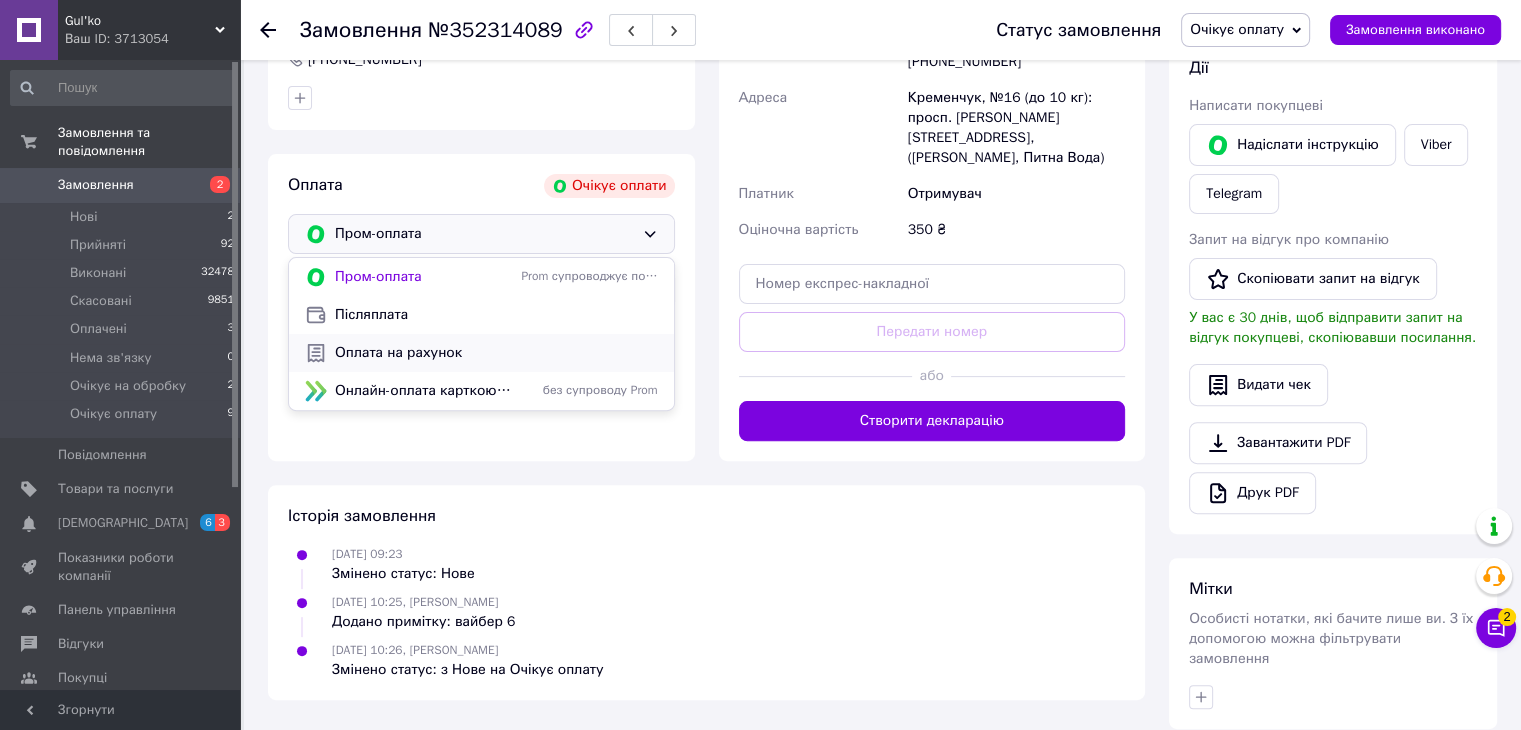 click on "Оплата на рахунок" at bounding box center (496, 353) 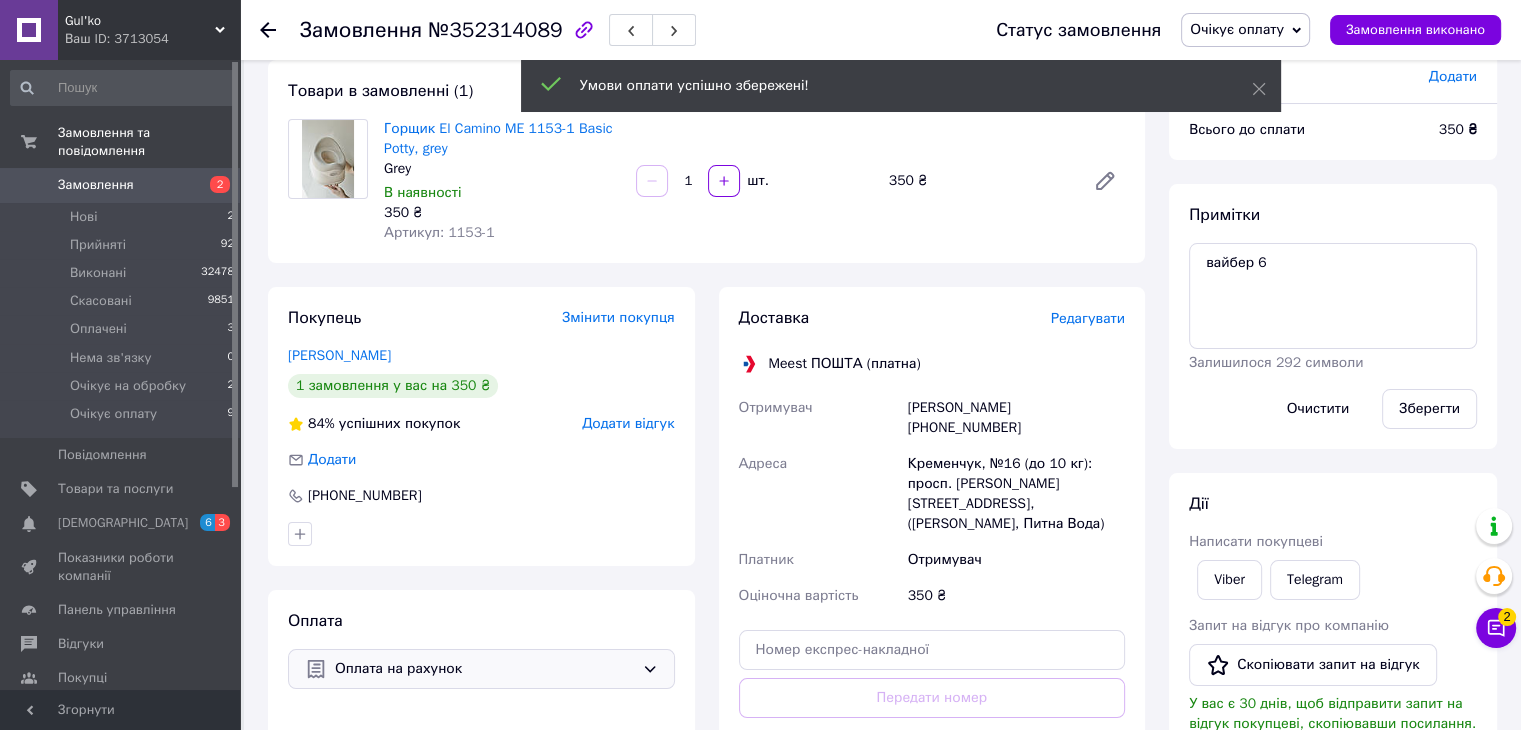 scroll, scrollTop: 48, scrollLeft: 0, axis: vertical 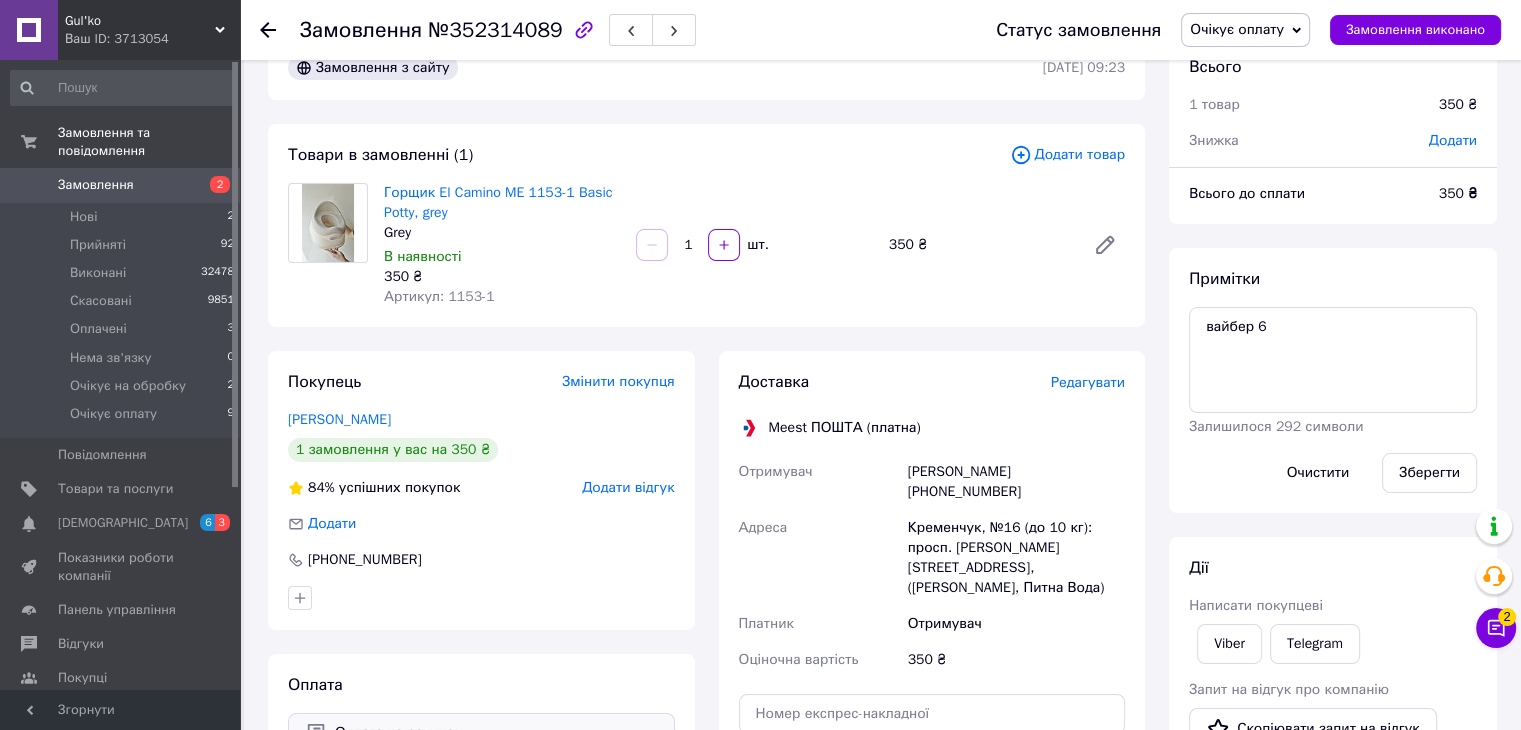 click on "Grey" at bounding box center (502, 233) 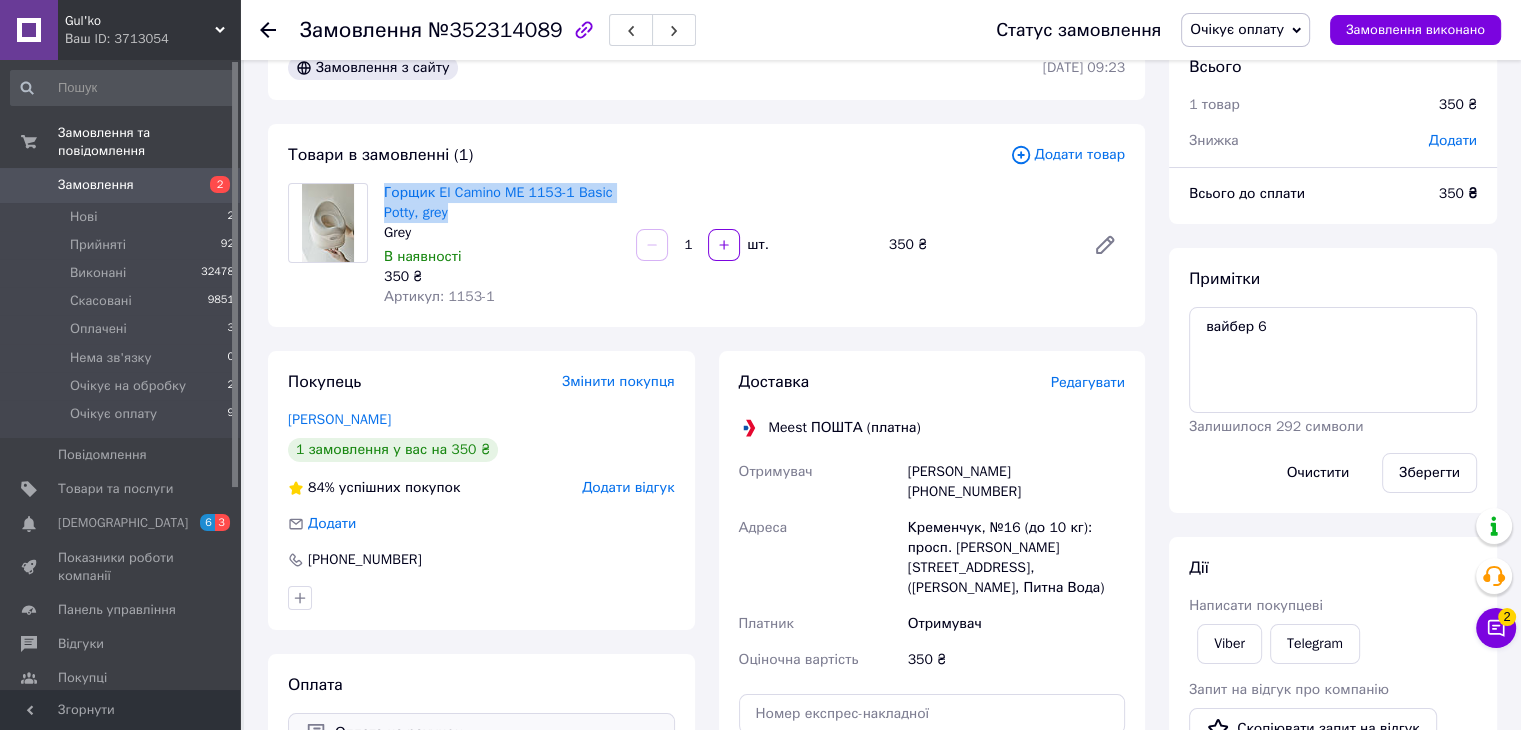 drag, startPoint x: 477, startPoint y: 221, endPoint x: 380, endPoint y: 185, distance: 103.46497 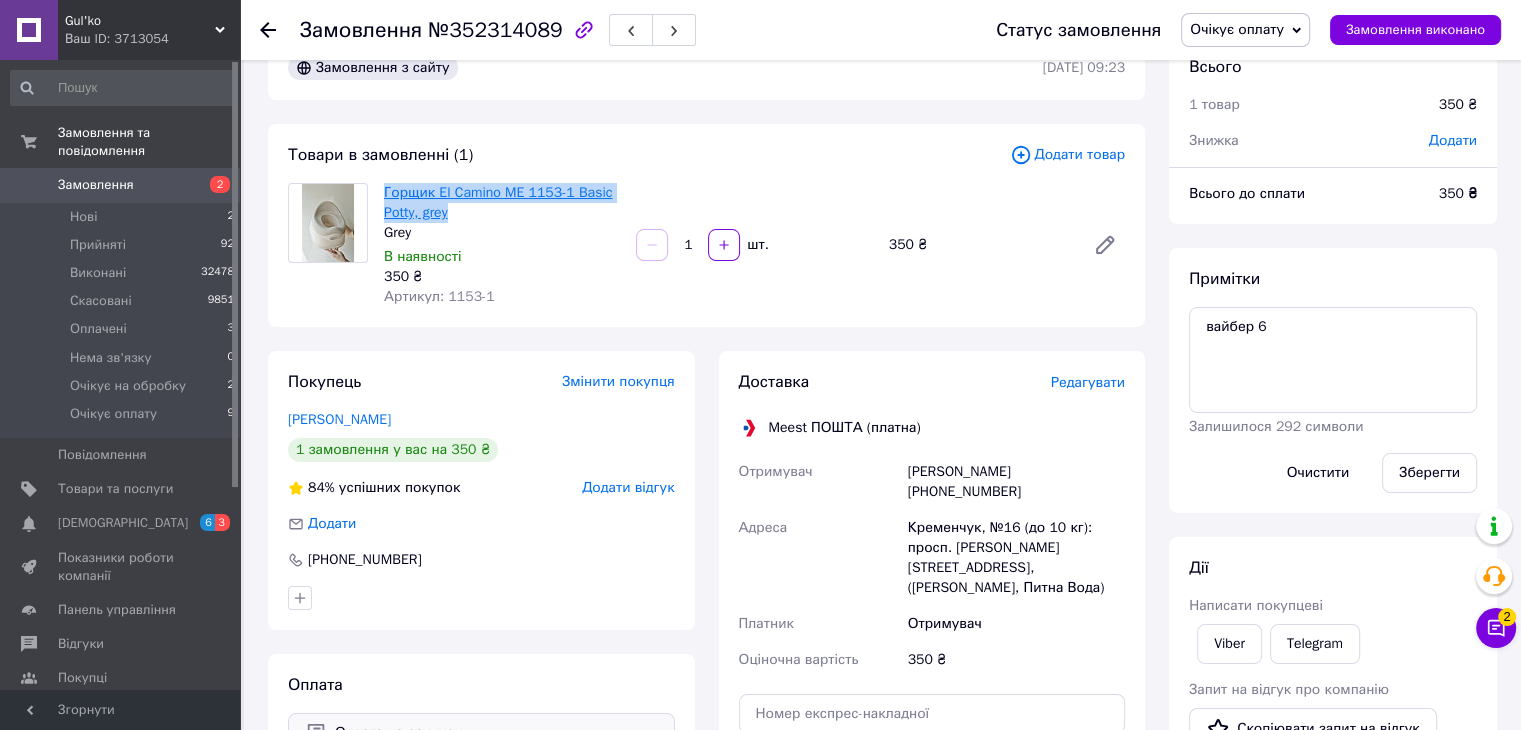 copy on "Горщик El Camino ME 1153-1 Basic Potty, grey" 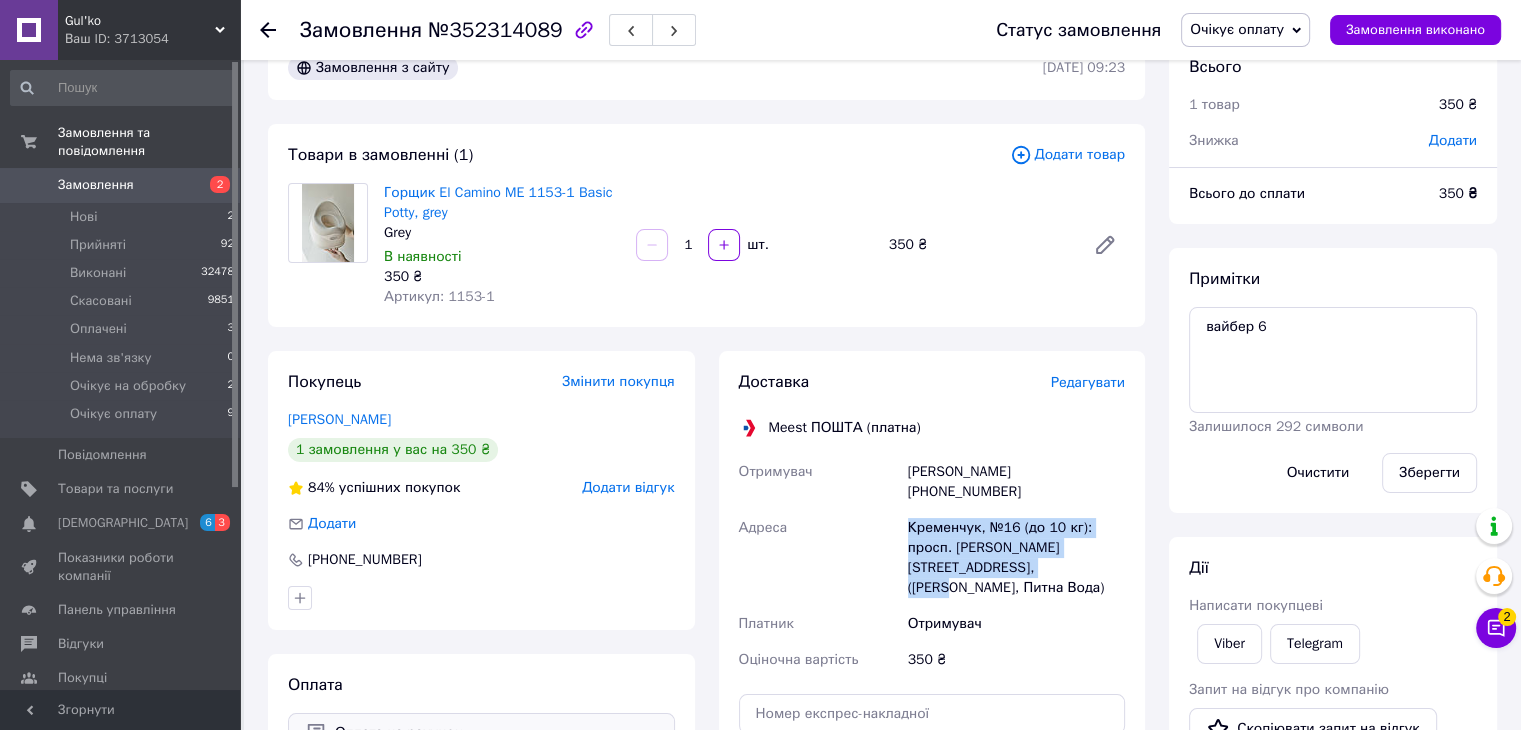 drag, startPoint x: 999, startPoint y: 551, endPoint x: 896, endPoint y: 505, distance: 112.805145 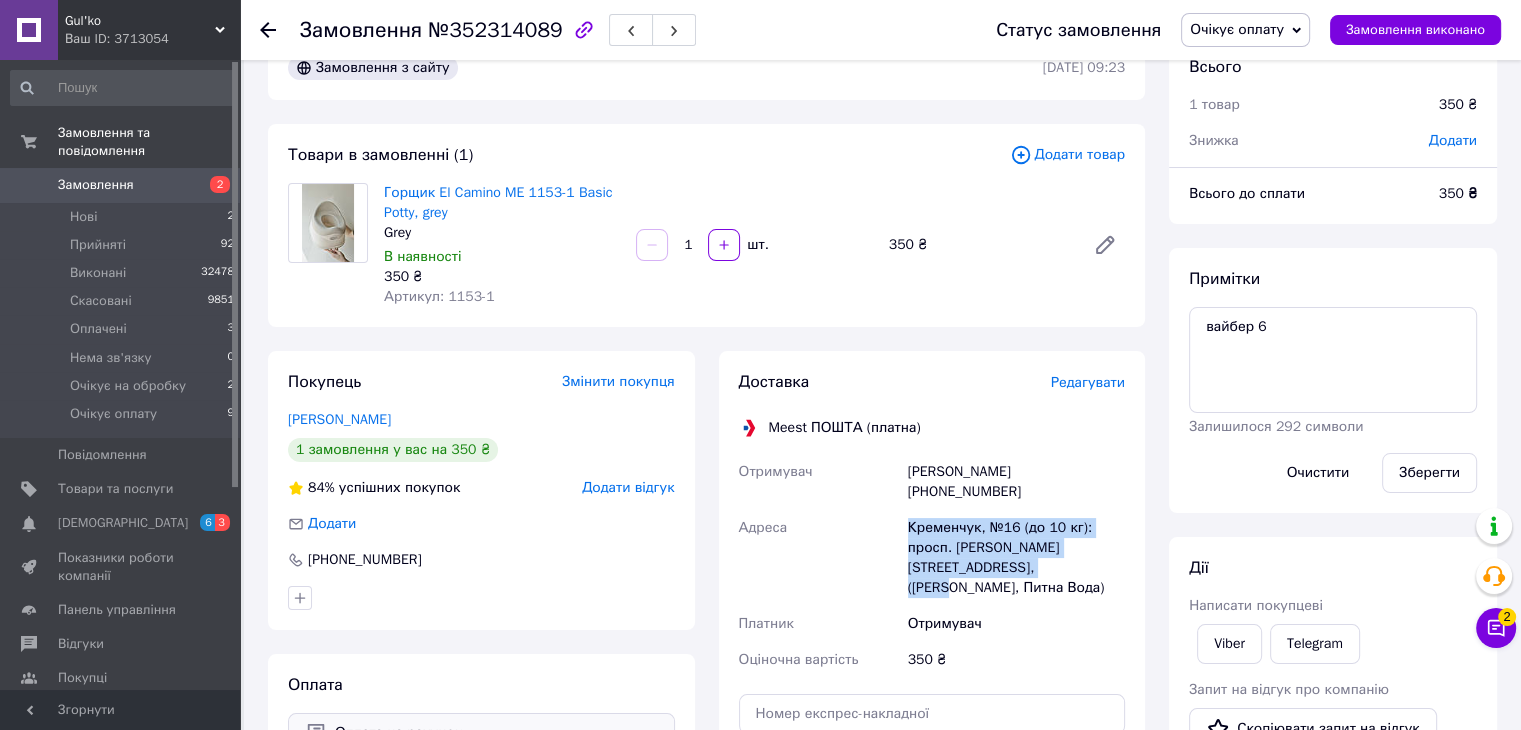 drag, startPoint x: 1120, startPoint y: 467, endPoint x: 926, endPoint y: 465, distance: 194.01031 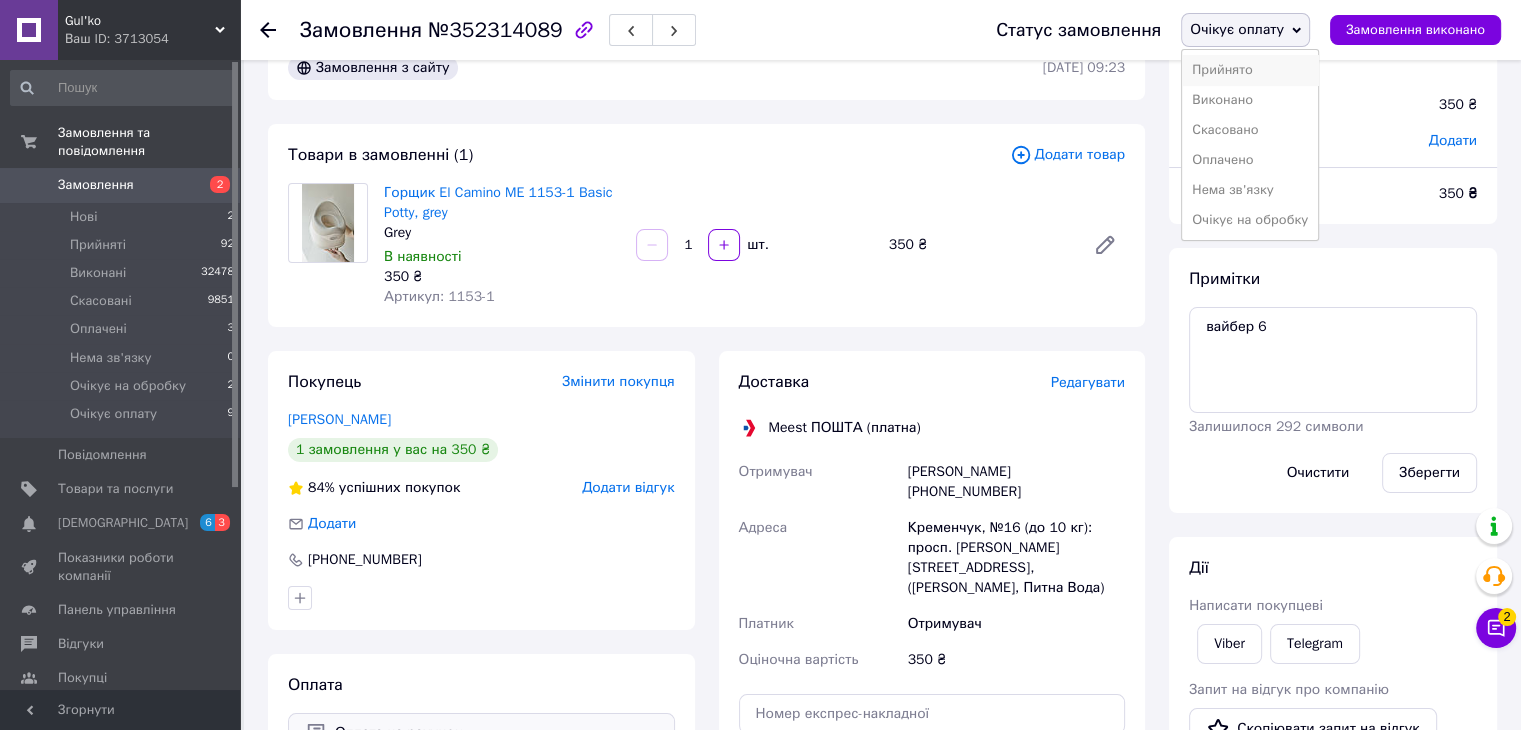 click on "Прийнято" at bounding box center [1250, 70] 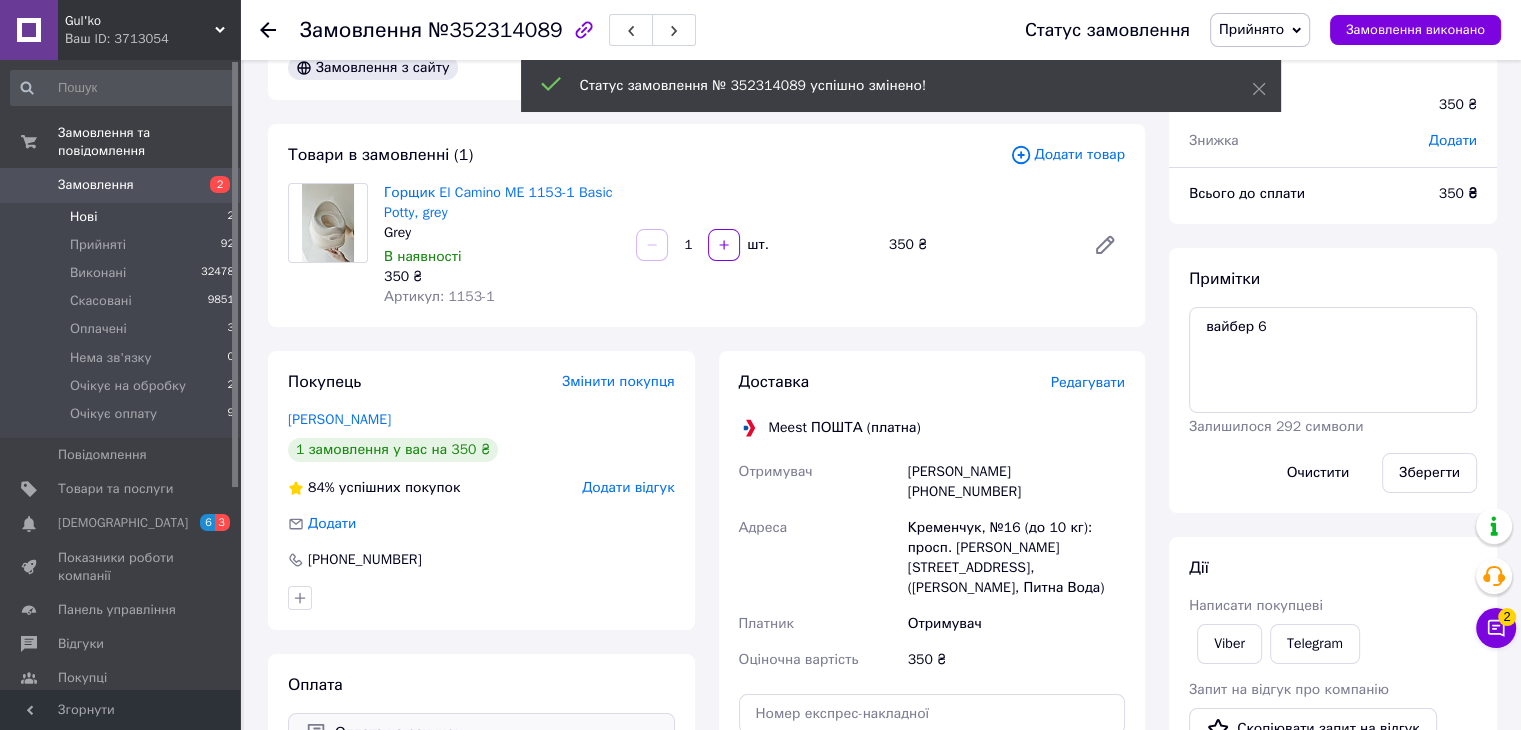 click on "Нові 2" at bounding box center [123, 217] 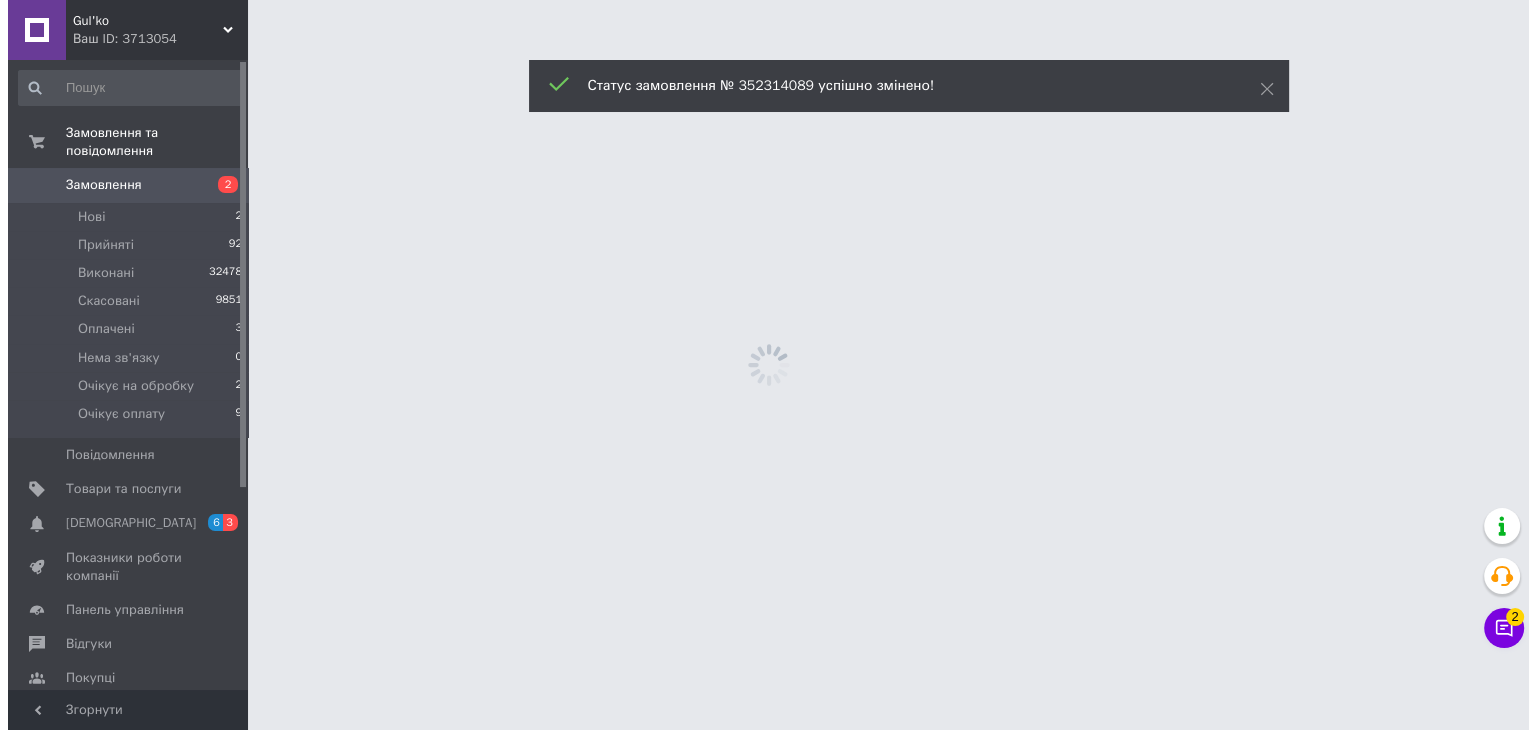 scroll, scrollTop: 0, scrollLeft: 0, axis: both 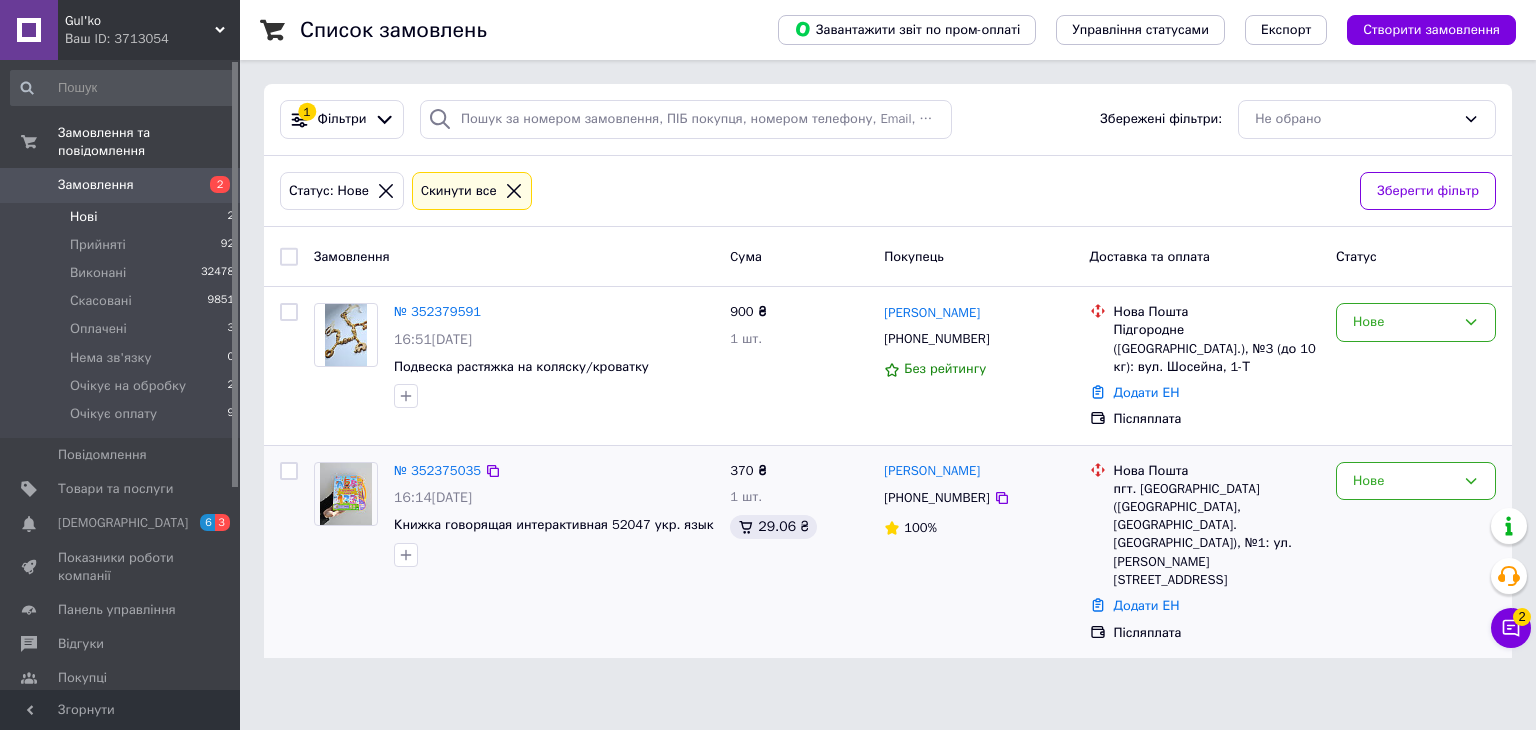 click at bounding box center [345, 494] 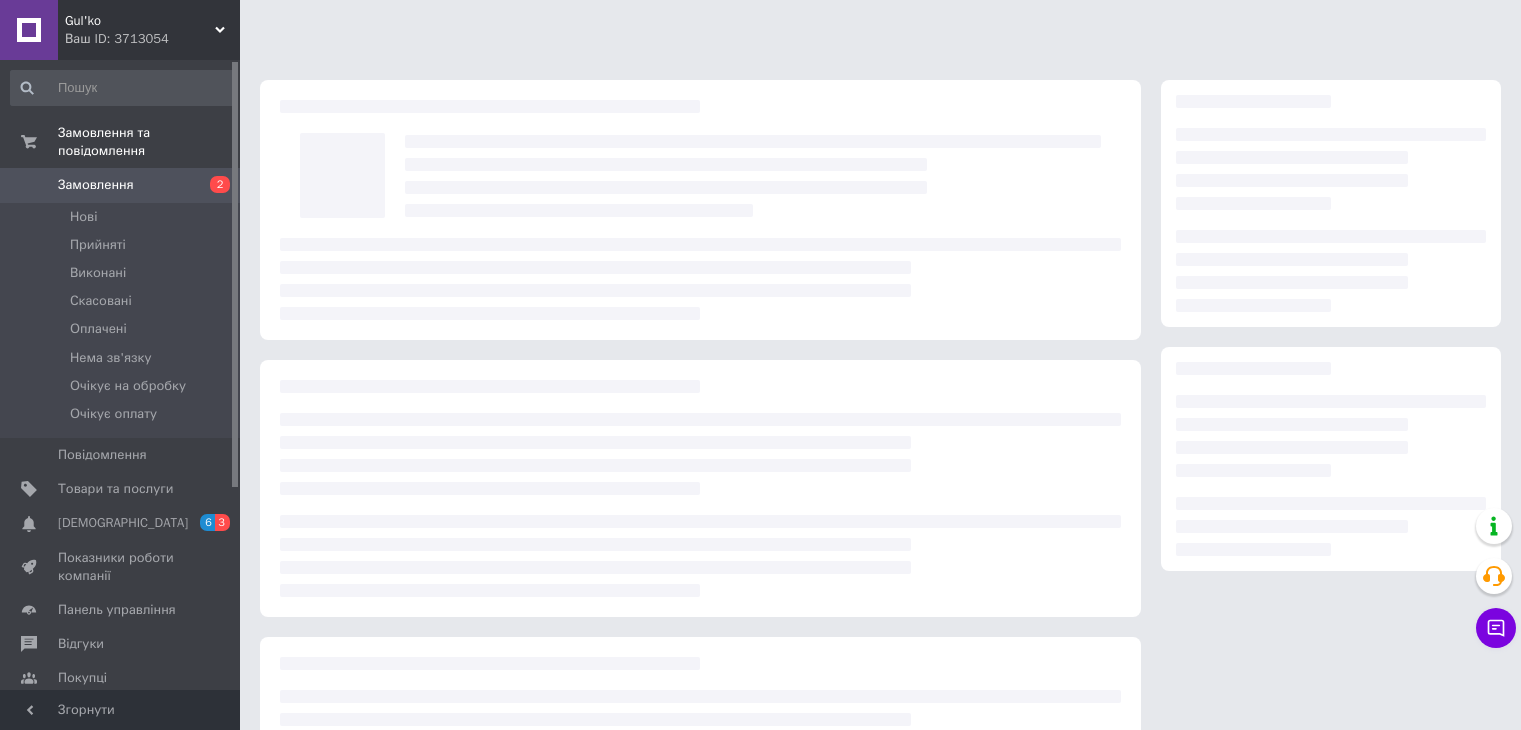 scroll, scrollTop: 0, scrollLeft: 0, axis: both 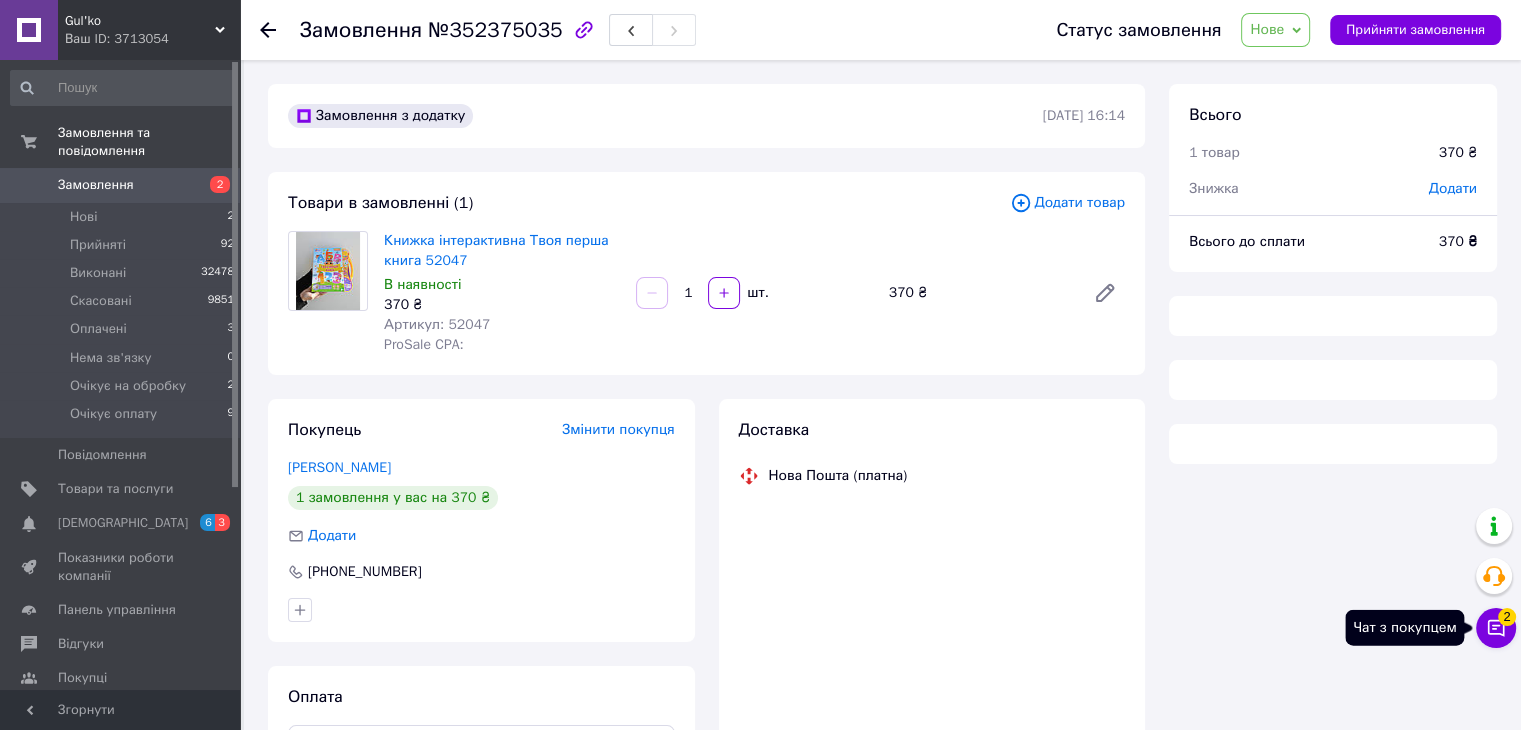 click 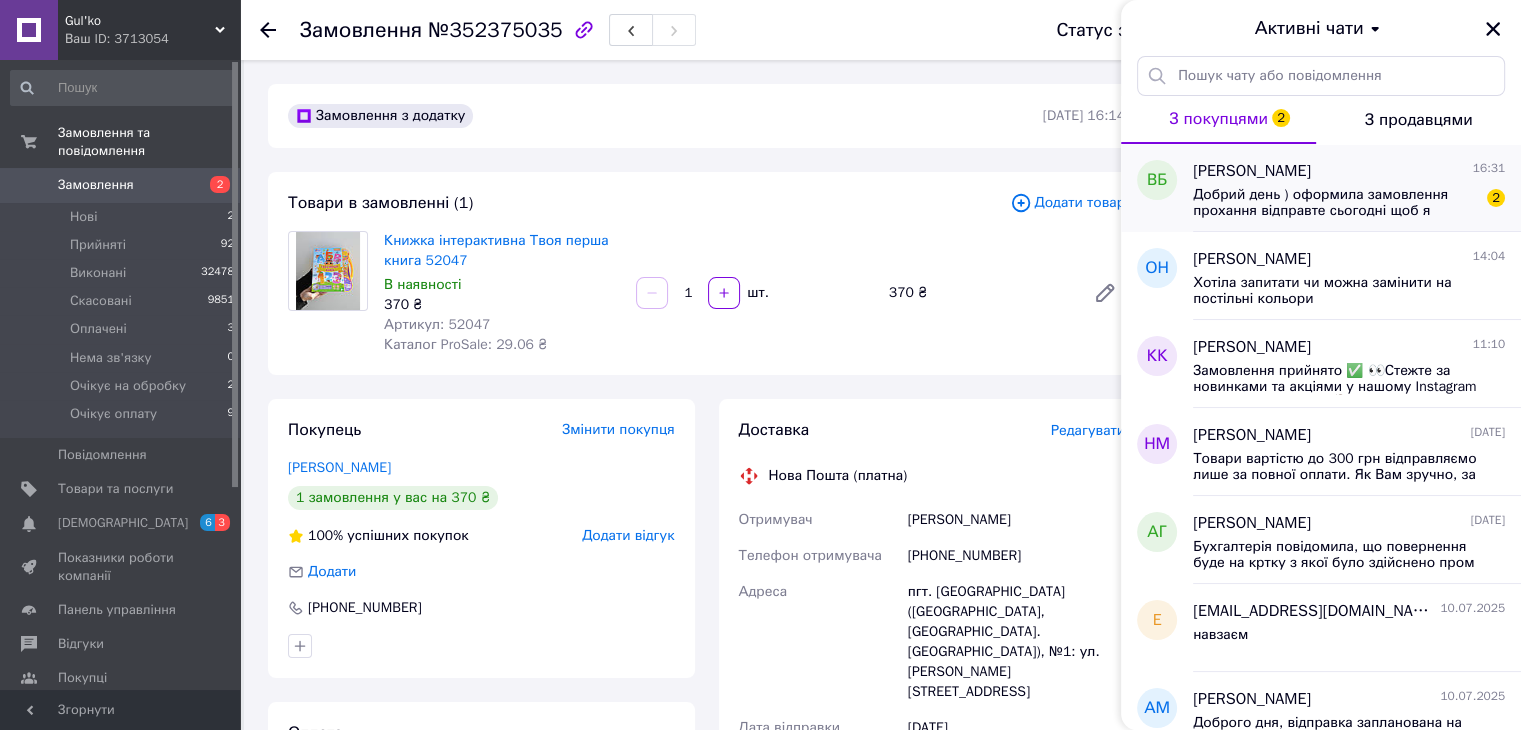 click on "Добрий день ) оформила замовлення прохання відправте сьогодні щоб я завтра змогла отримати 2" at bounding box center [1349, 201] 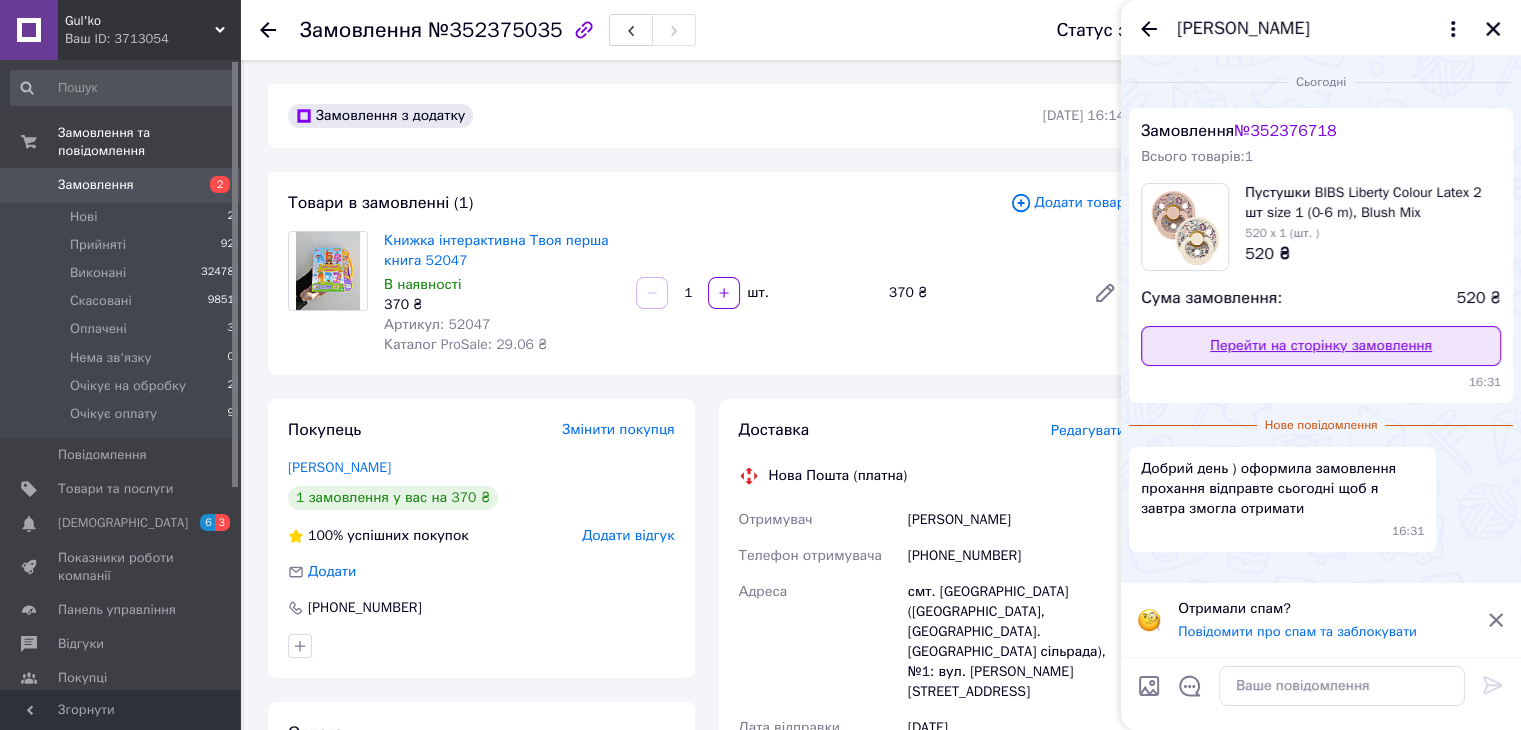 click on "Перейти на сторінку замовлення" at bounding box center [1321, 346] 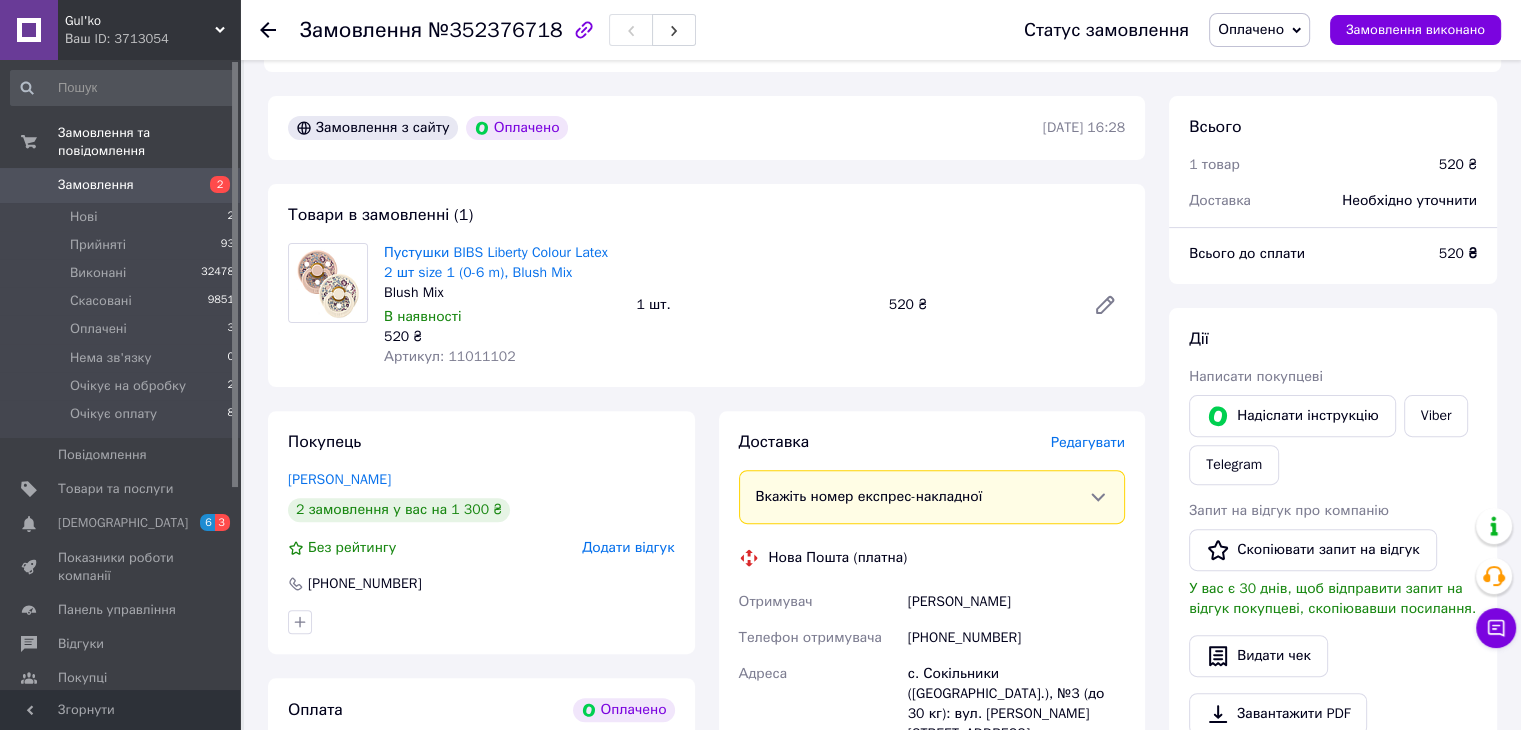 scroll, scrollTop: 500, scrollLeft: 0, axis: vertical 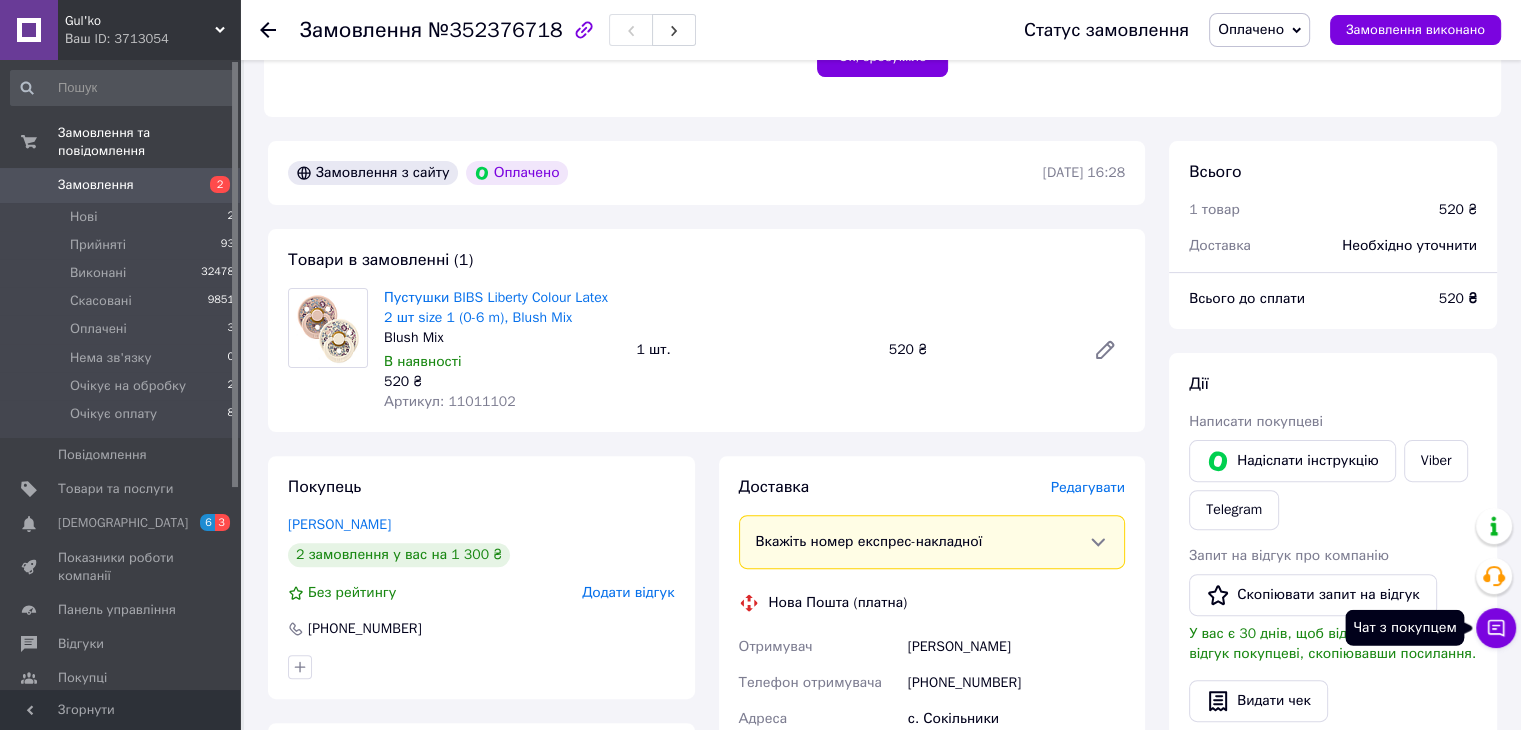 click 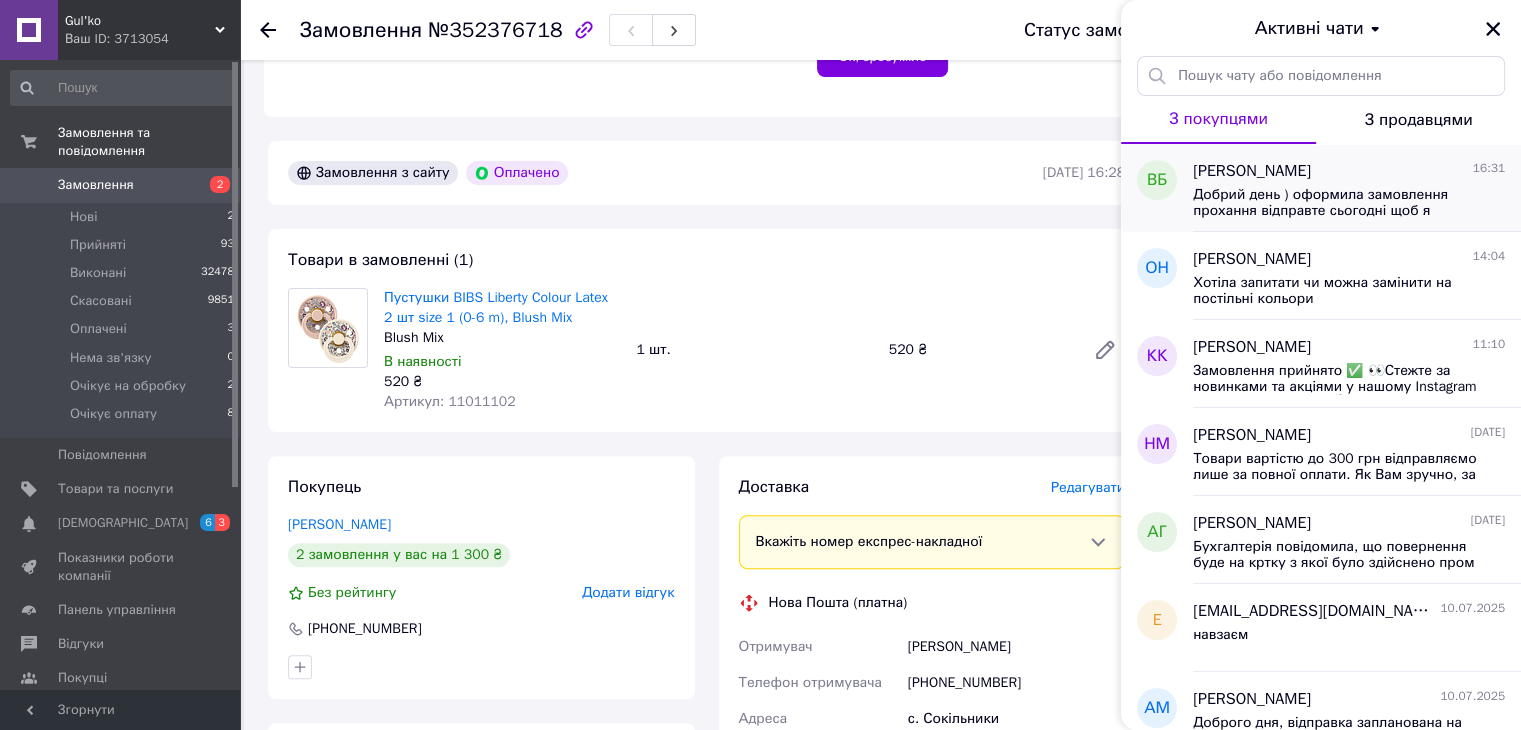 click on "Добрий день ) оформила замовлення прохання відправте сьогодні щоб я завтра змогла отримати" at bounding box center [1335, 203] 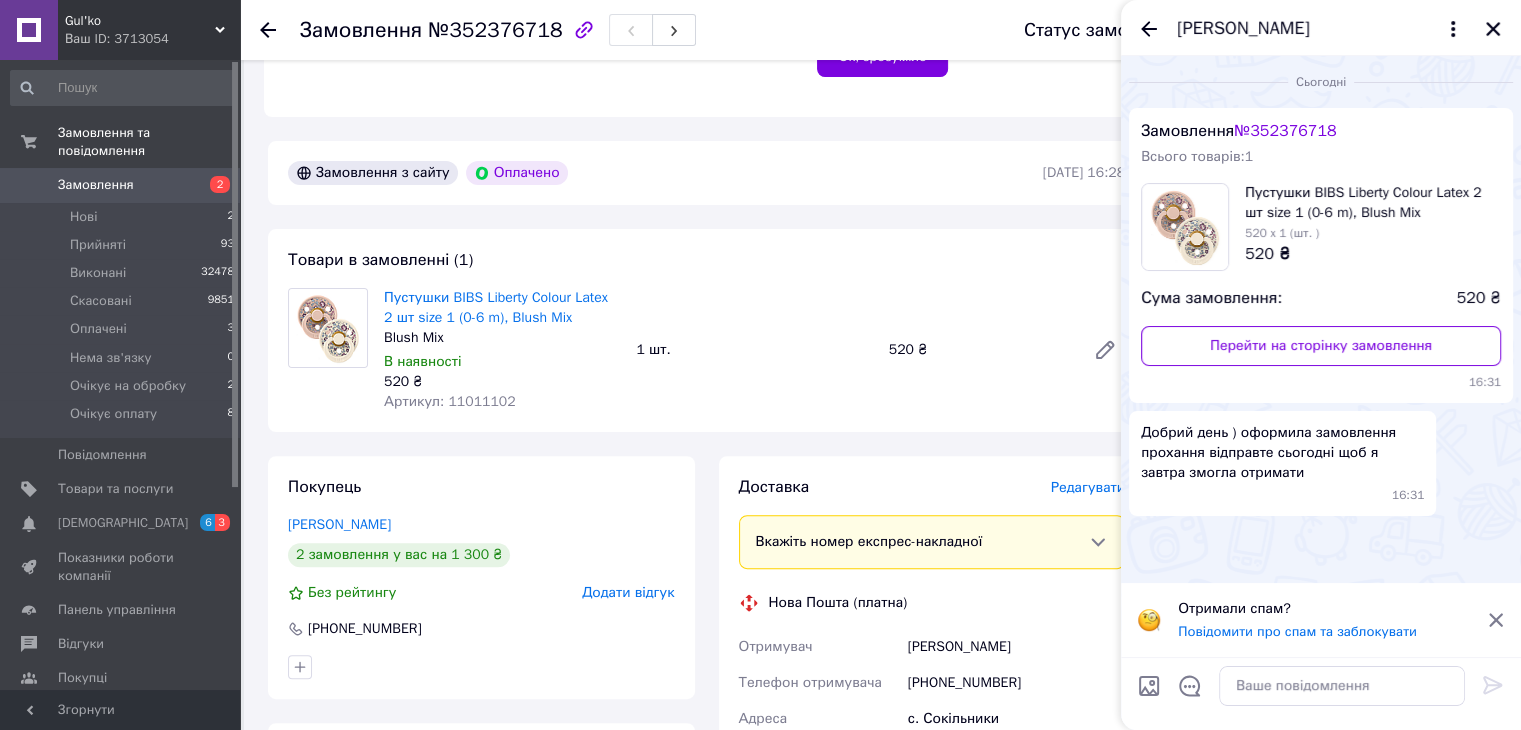 click 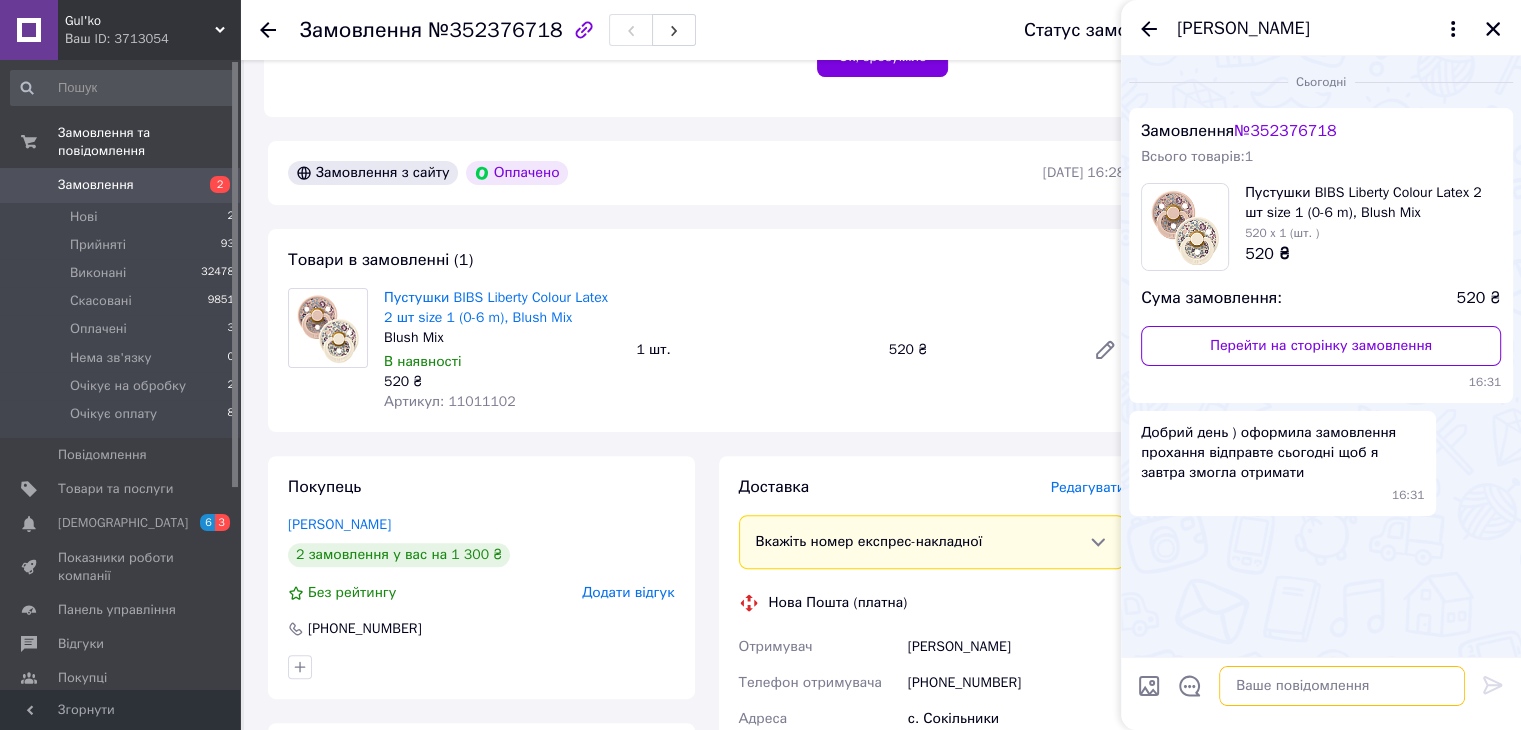 click at bounding box center [1342, 686] 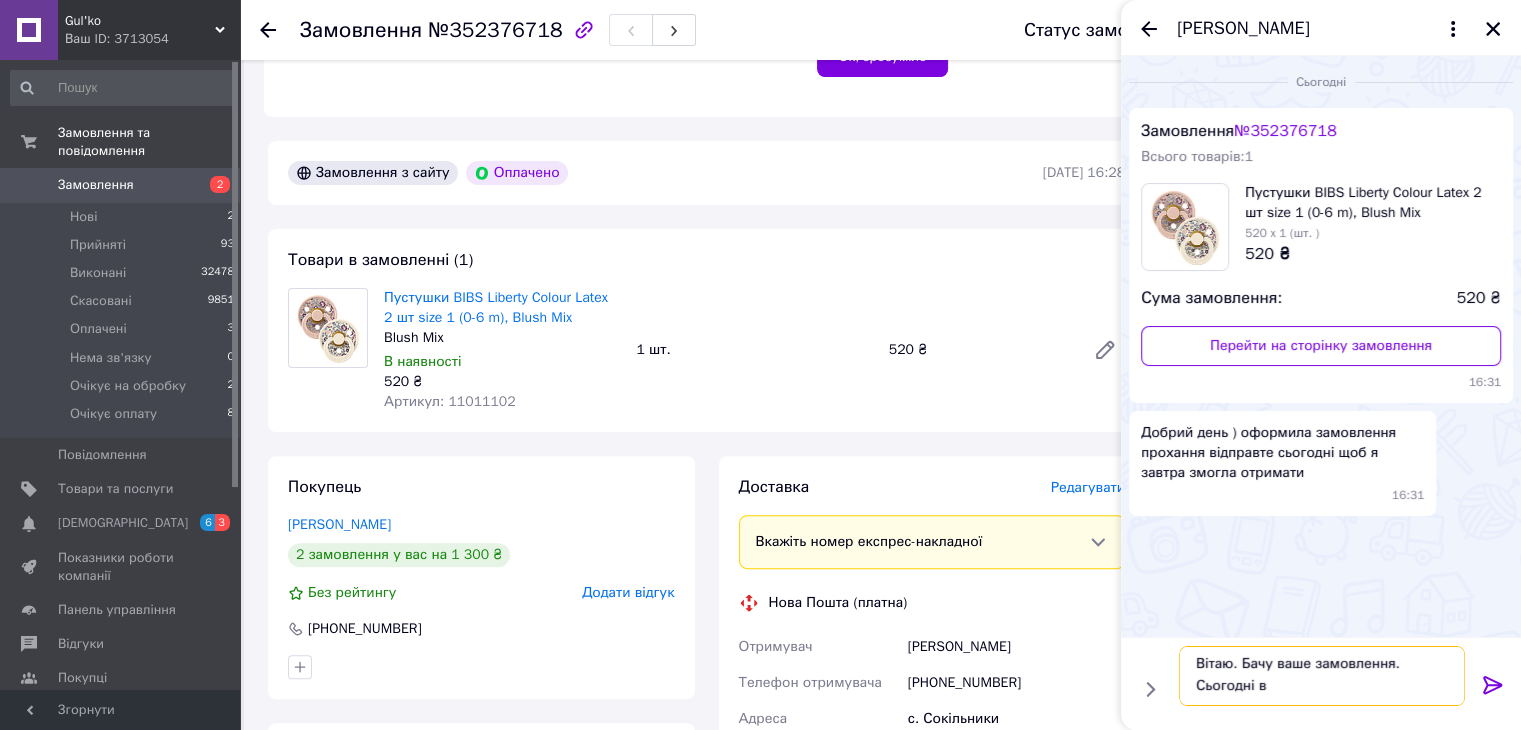scroll, scrollTop: 1, scrollLeft: 0, axis: vertical 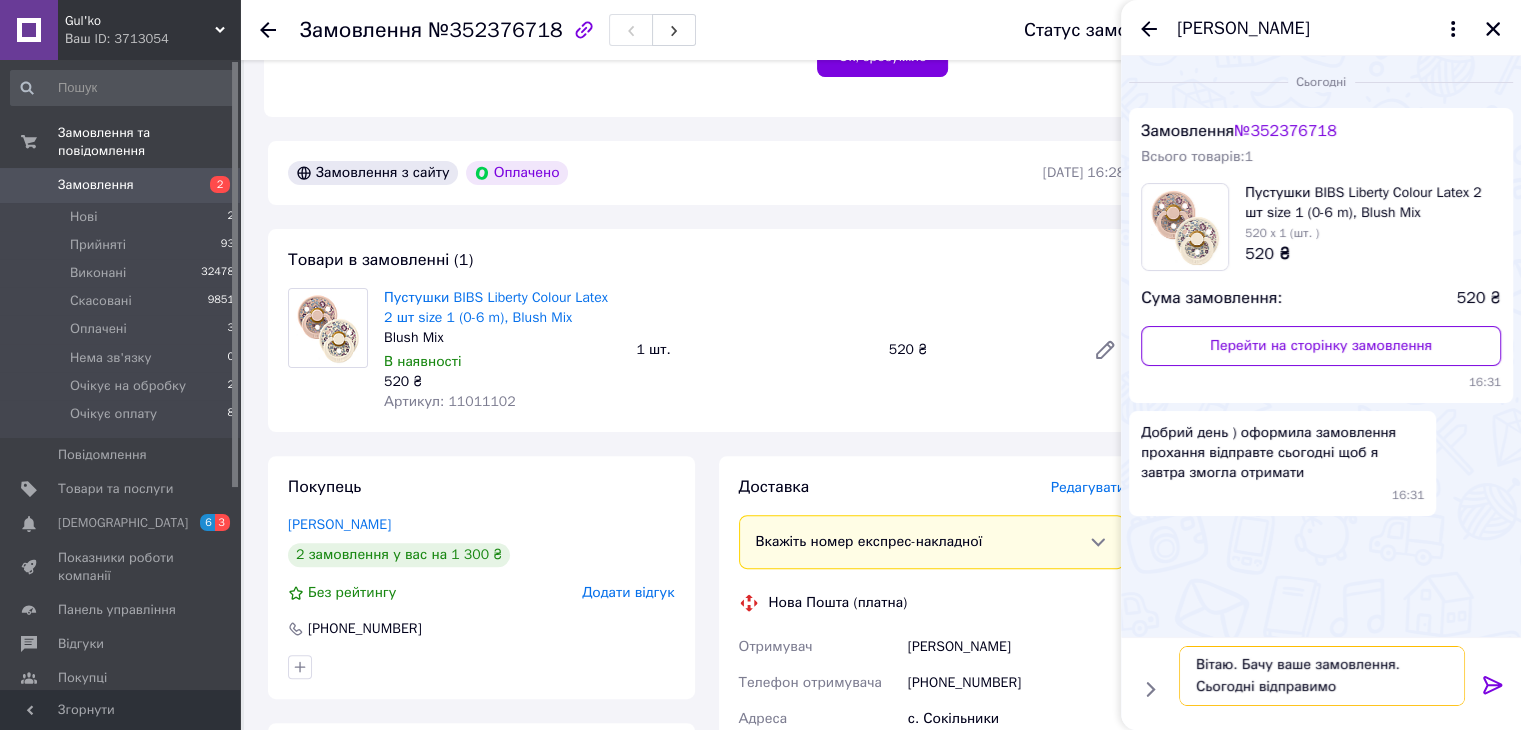 type on "Вітаю. Бачу ваше замовлення. Сьогодні відправимо." 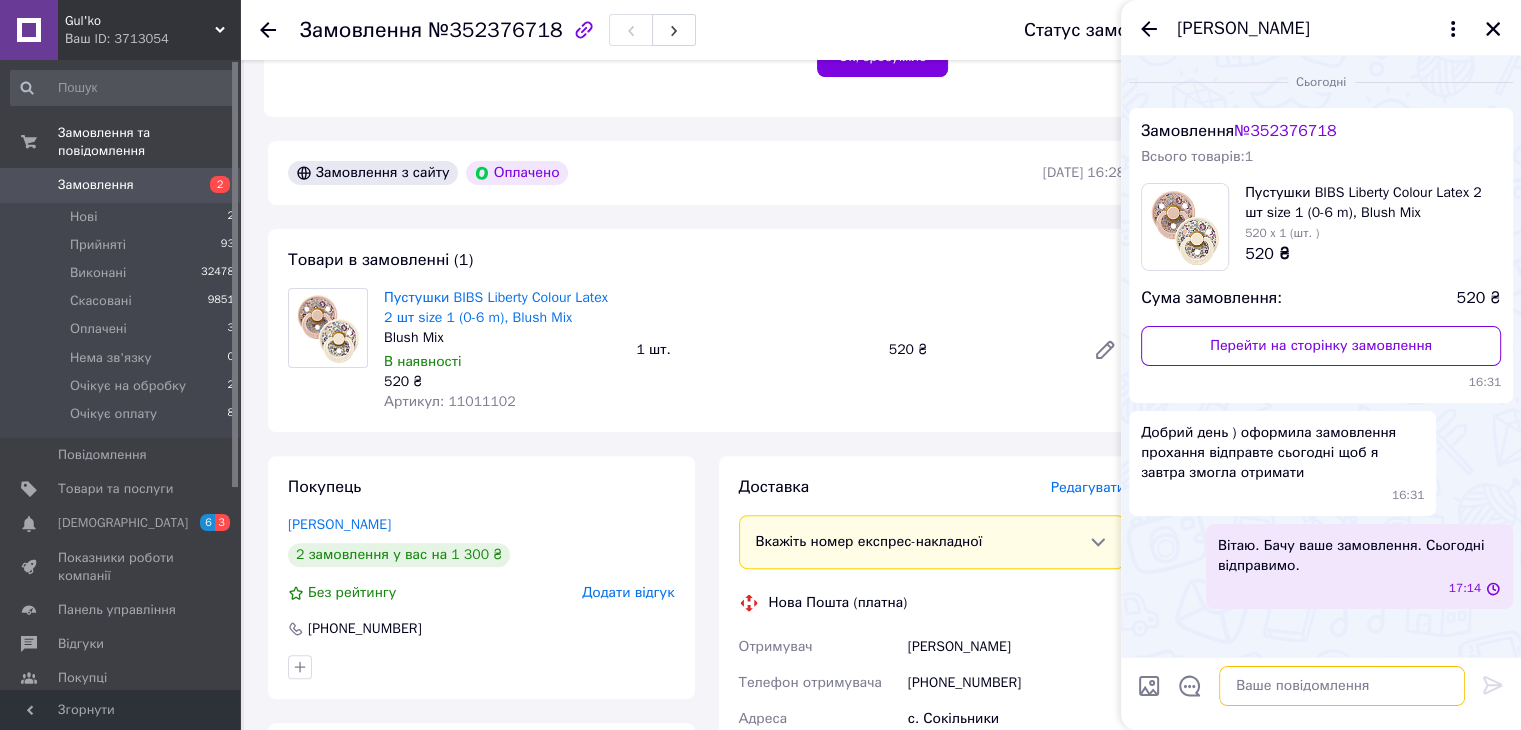 scroll, scrollTop: 0, scrollLeft: 0, axis: both 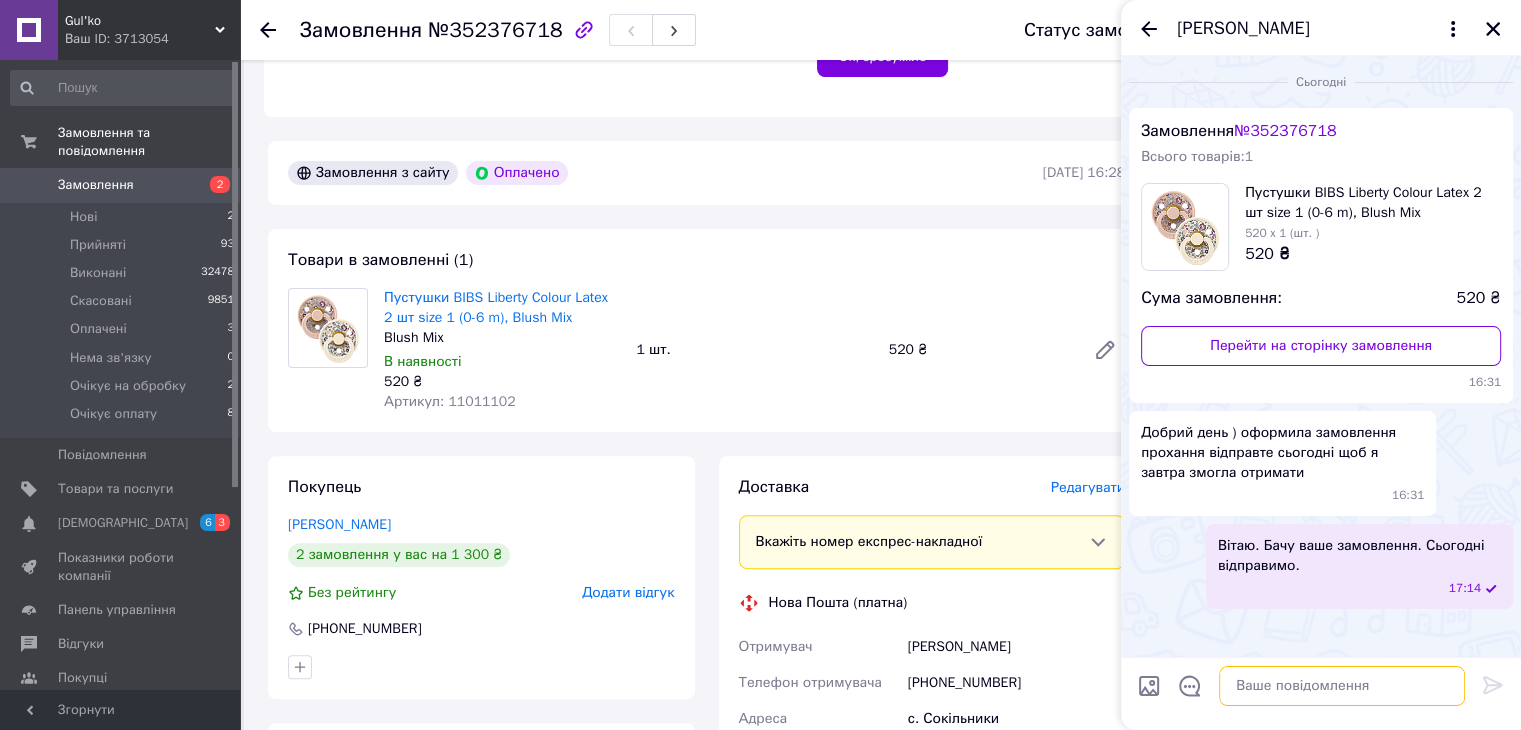 click at bounding box center [1342, 686] 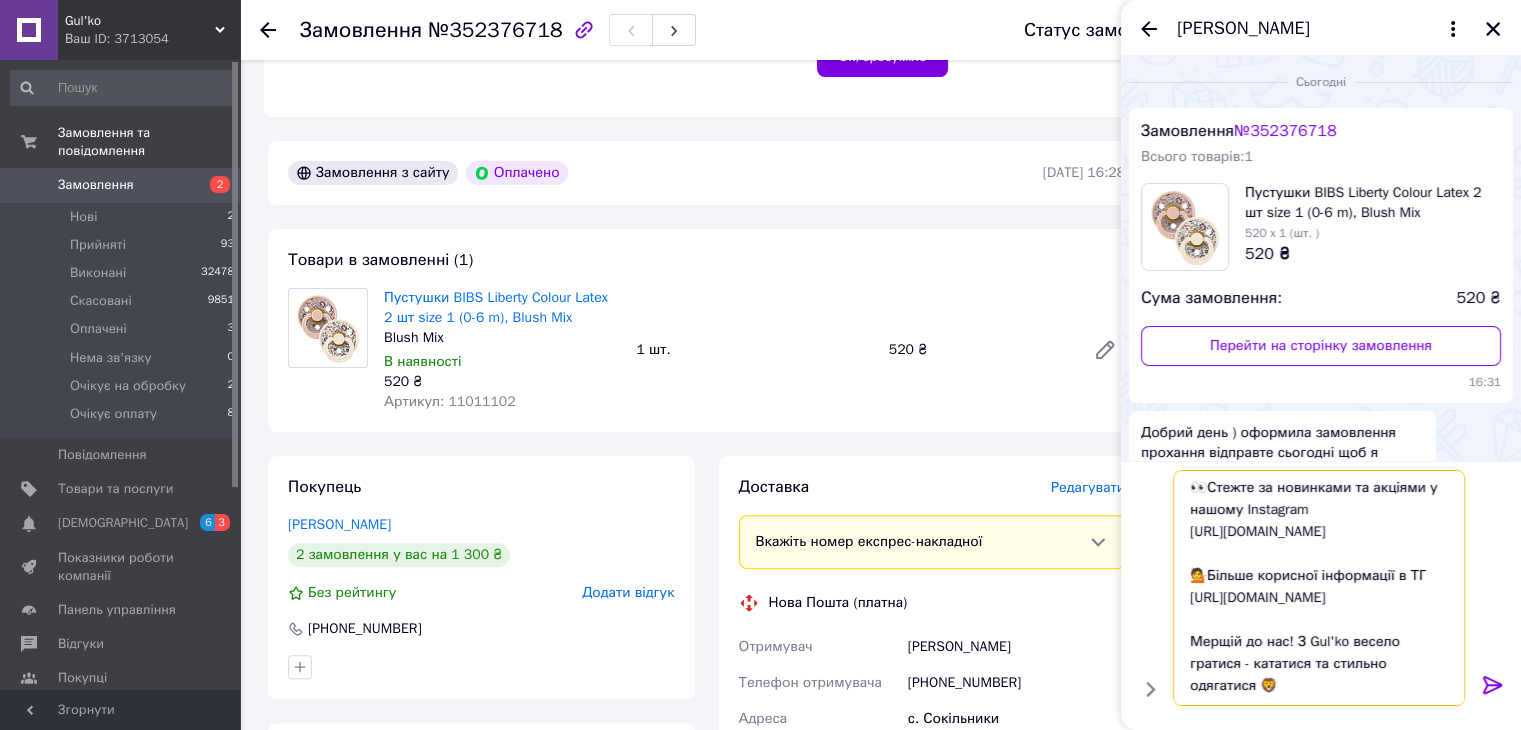 scroll, scrollTop: 68, scrollLeft: 0, axis: vertical 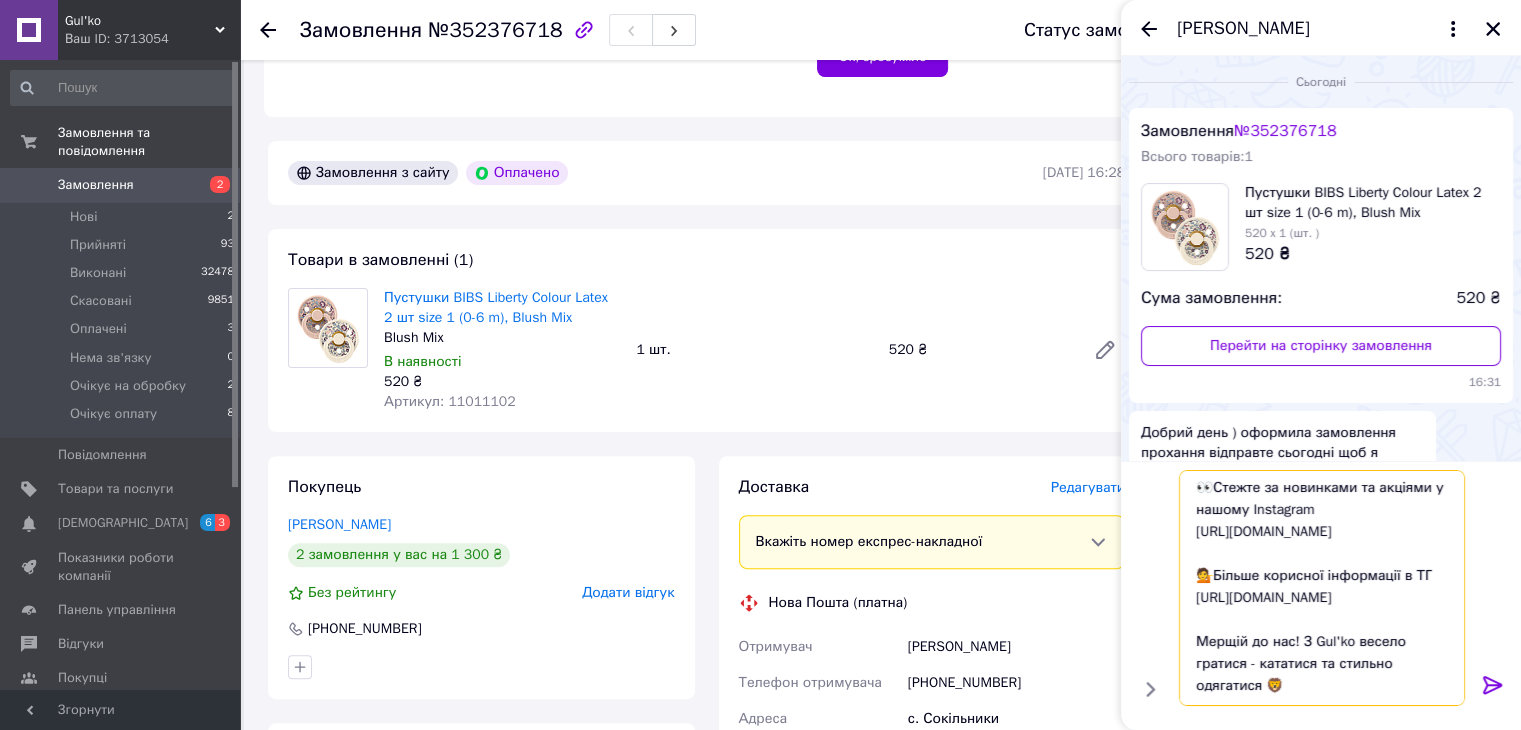 type on "Замовлення прийнято ✅
👀Стежте за новинками та акціями у нашому Instagram
https://www.instagram.com/g.u.l.k.o?igsh=MjA1bTF3aGdzZ2ox
💁Більше корисної інформації в ТГ
https://t.me/g_u_lk_o
Мерщій до нас! З Gul'ko весело гратися - кататися та стильно одягатися 🦁" 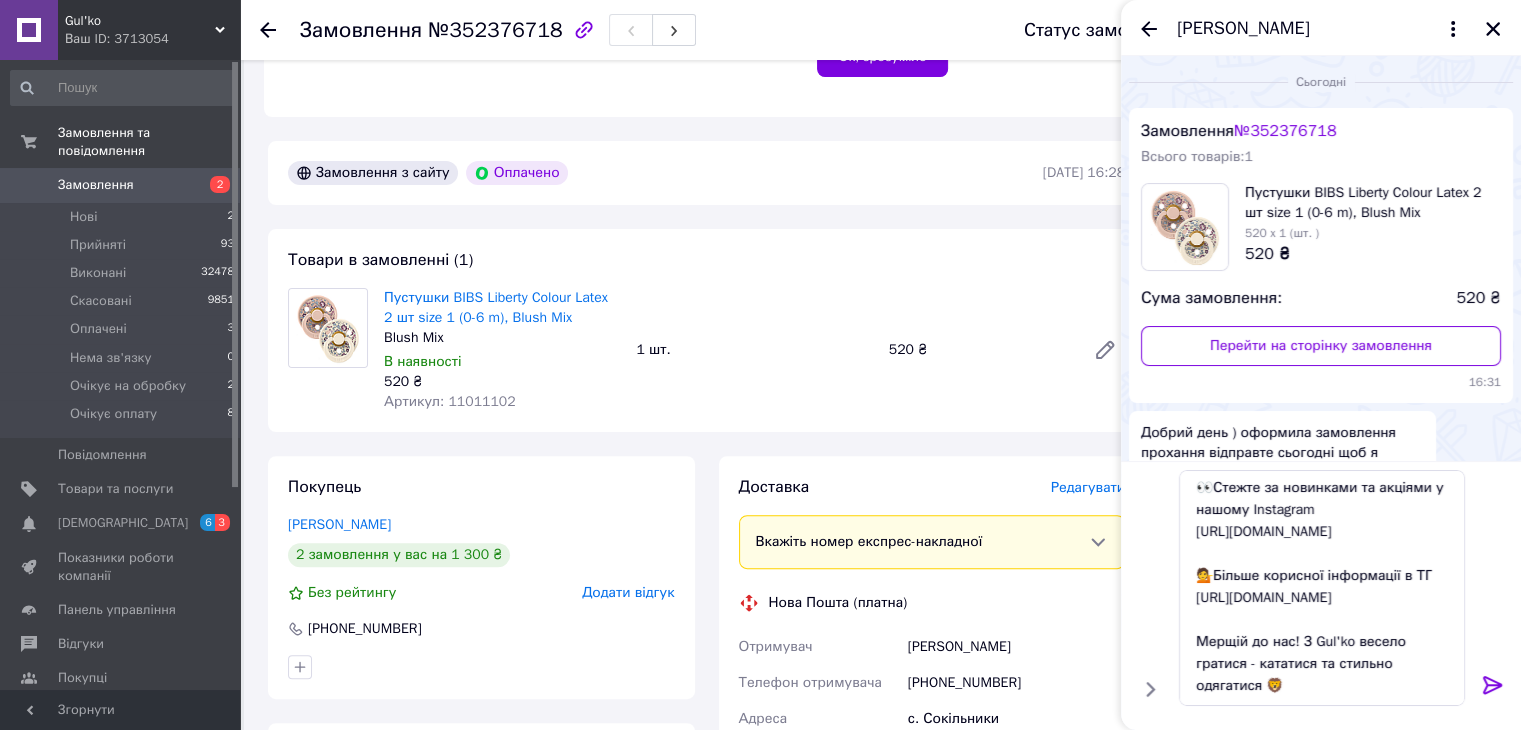 click 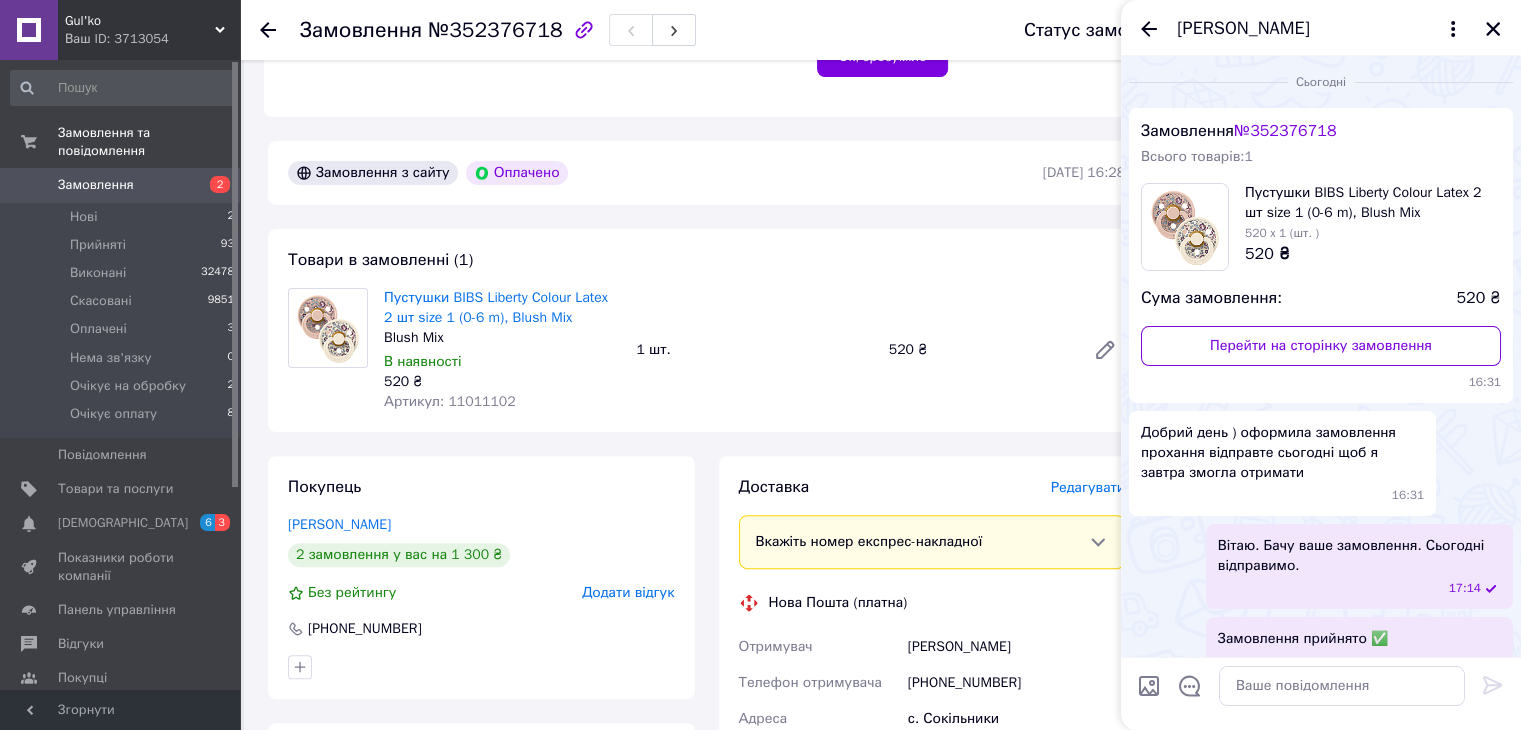 scroll, scrollTop: 0, scrollLeft: 0, axis: both 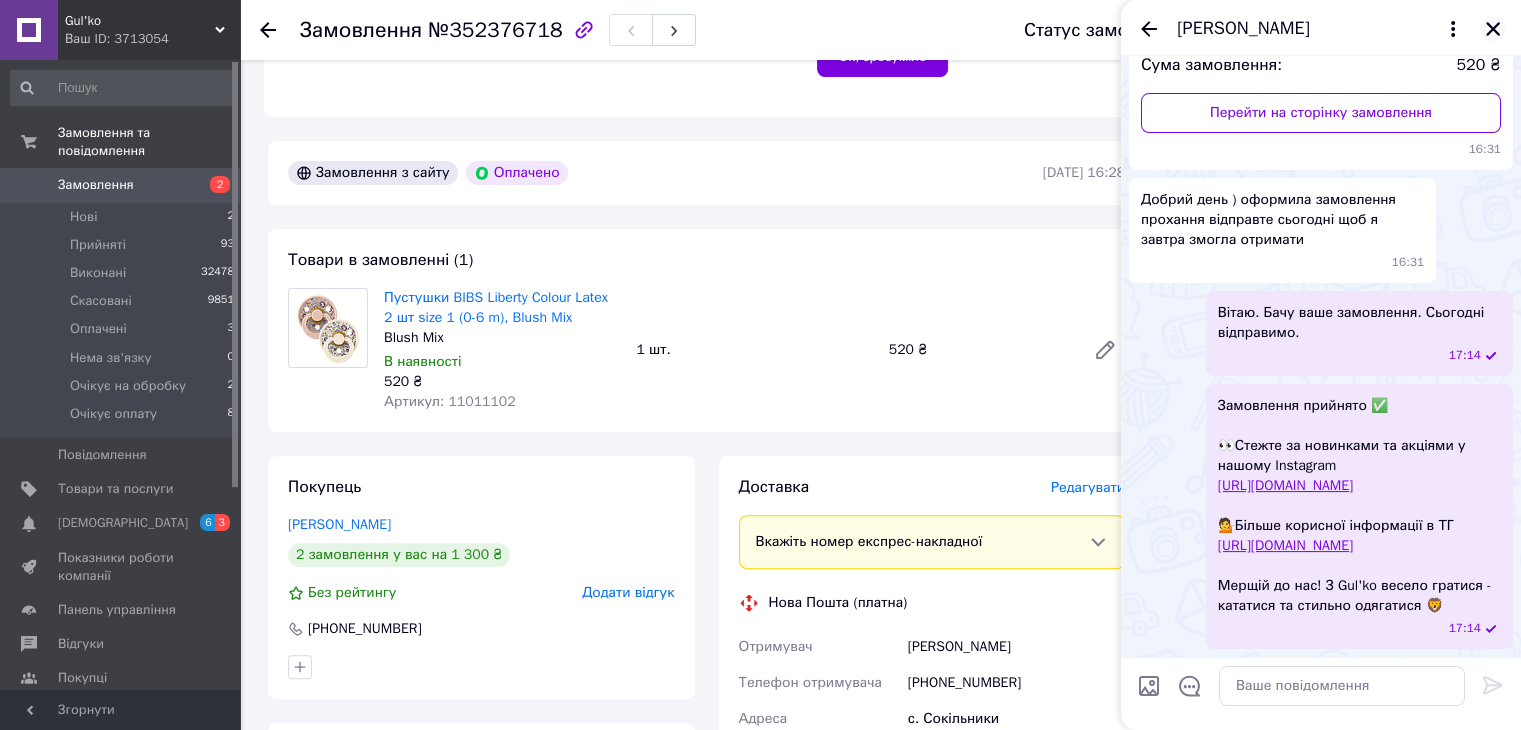 click on "[PERSON_NAME]" at bounding box center [1321, 28] 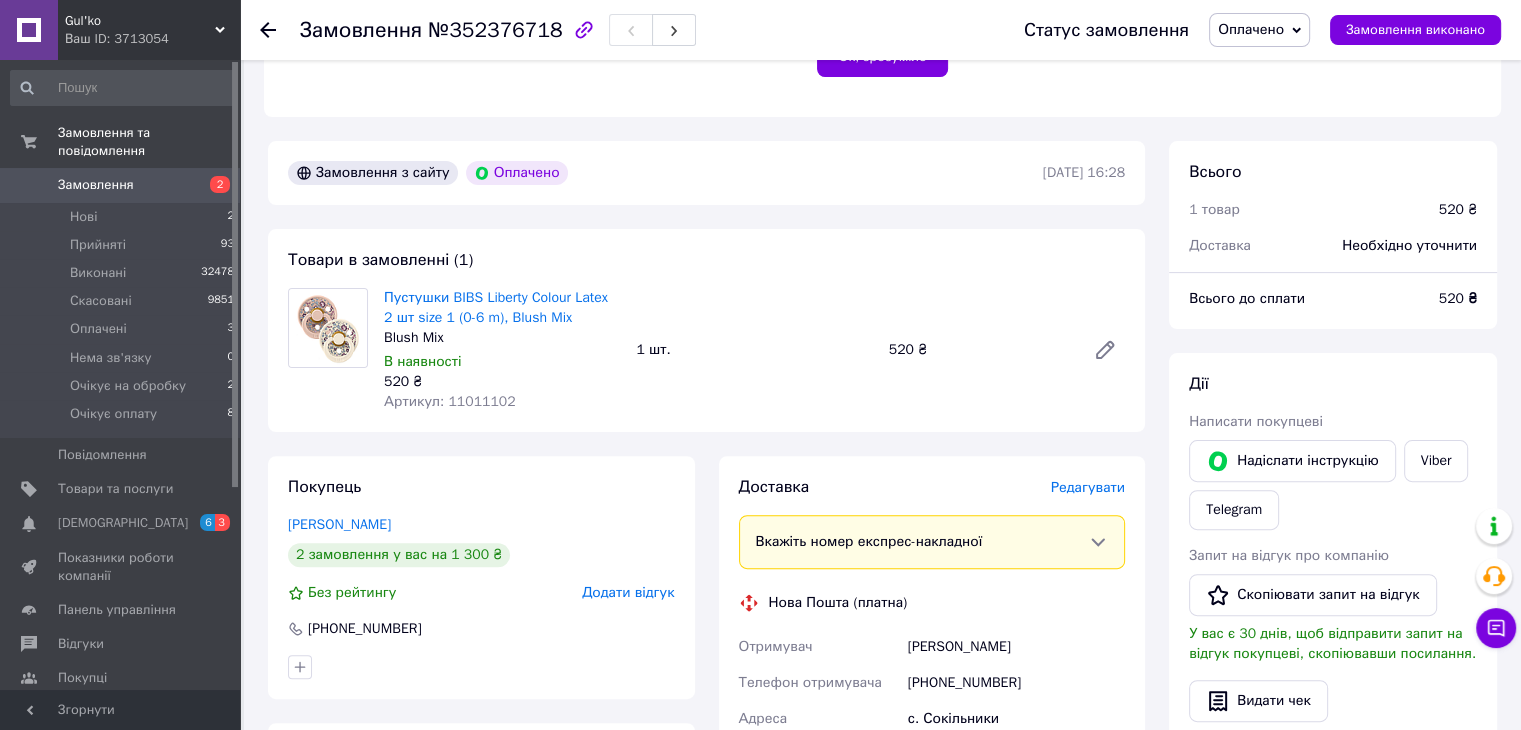 click on "Товари в замовленні (1) Пустушки BIBS Liberty Colour Latex 2 шт size 1 (0-6 m), Blush Mix Blush Mix В наявності 520 ₴ Артикул: 11011102 1 шт. 520 ₴" at bounding box center [706, 330] 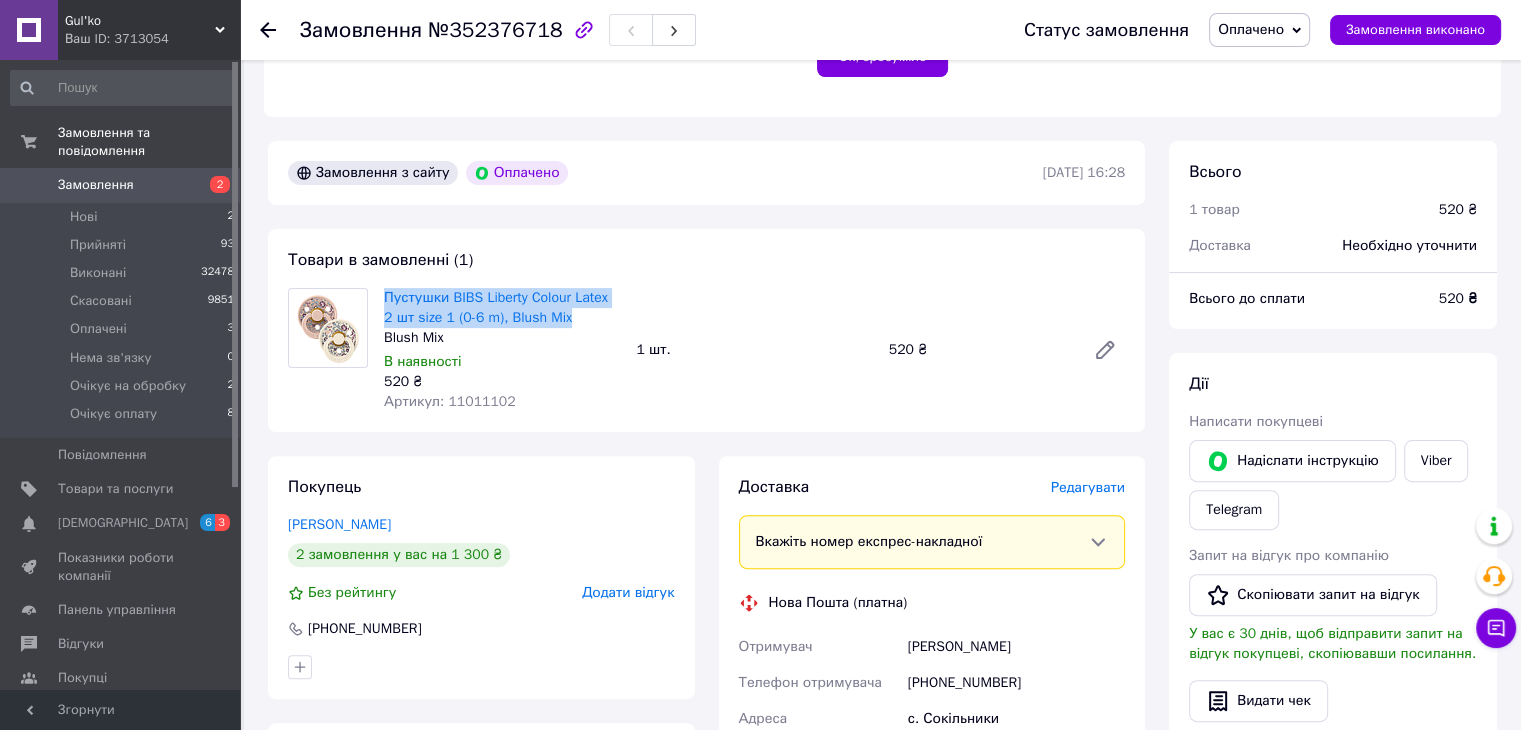 drag, startPoint x: 583, startPoint y: 322, endPoint x: 378, endPoint y: 300, distance: 206.17711 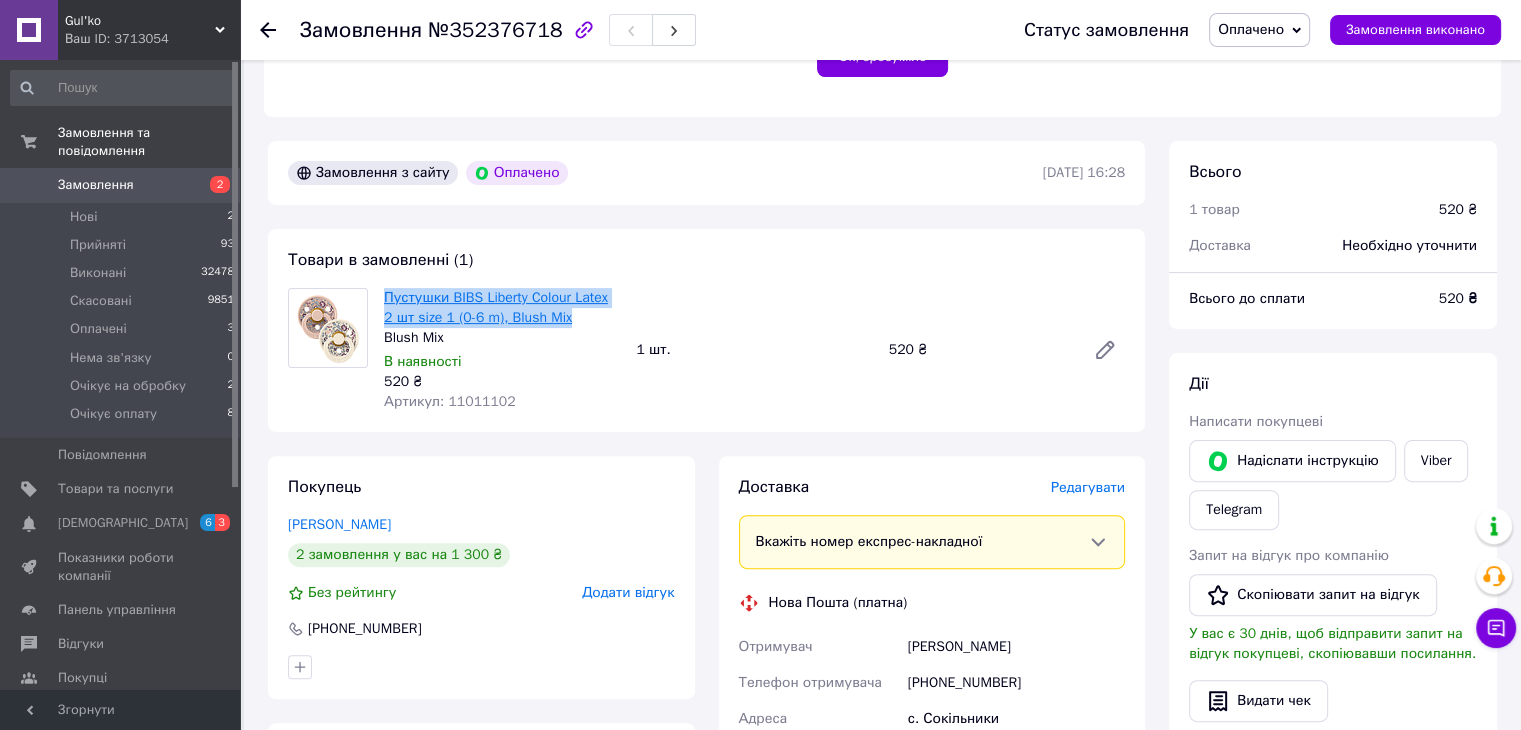 copy on "Пустушки BIBS Liberty Colour Latex 2 шт size 1 (0-6 m), Blush Mix" 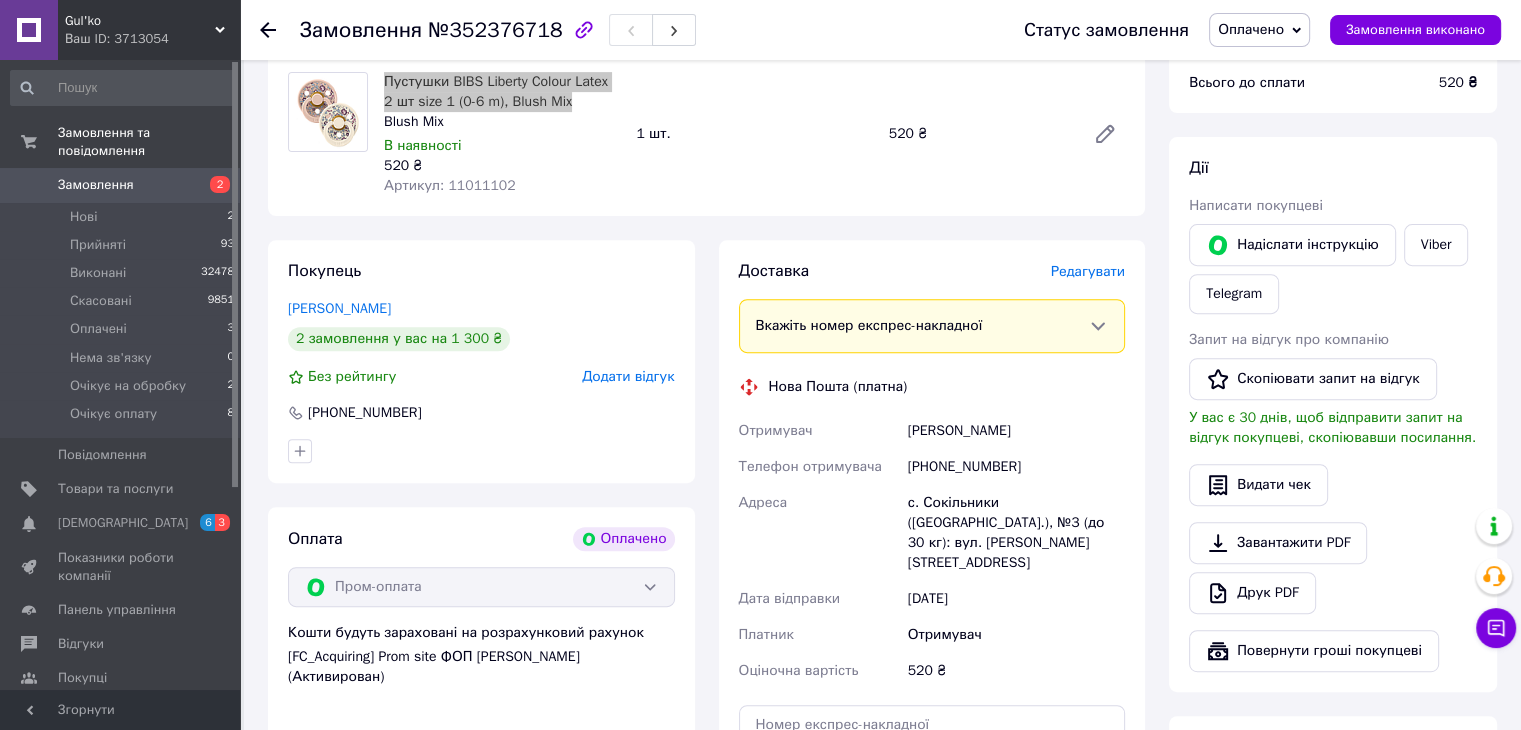 scroll, scrollTop: 800, scrollLeft: 0, axis: vertical 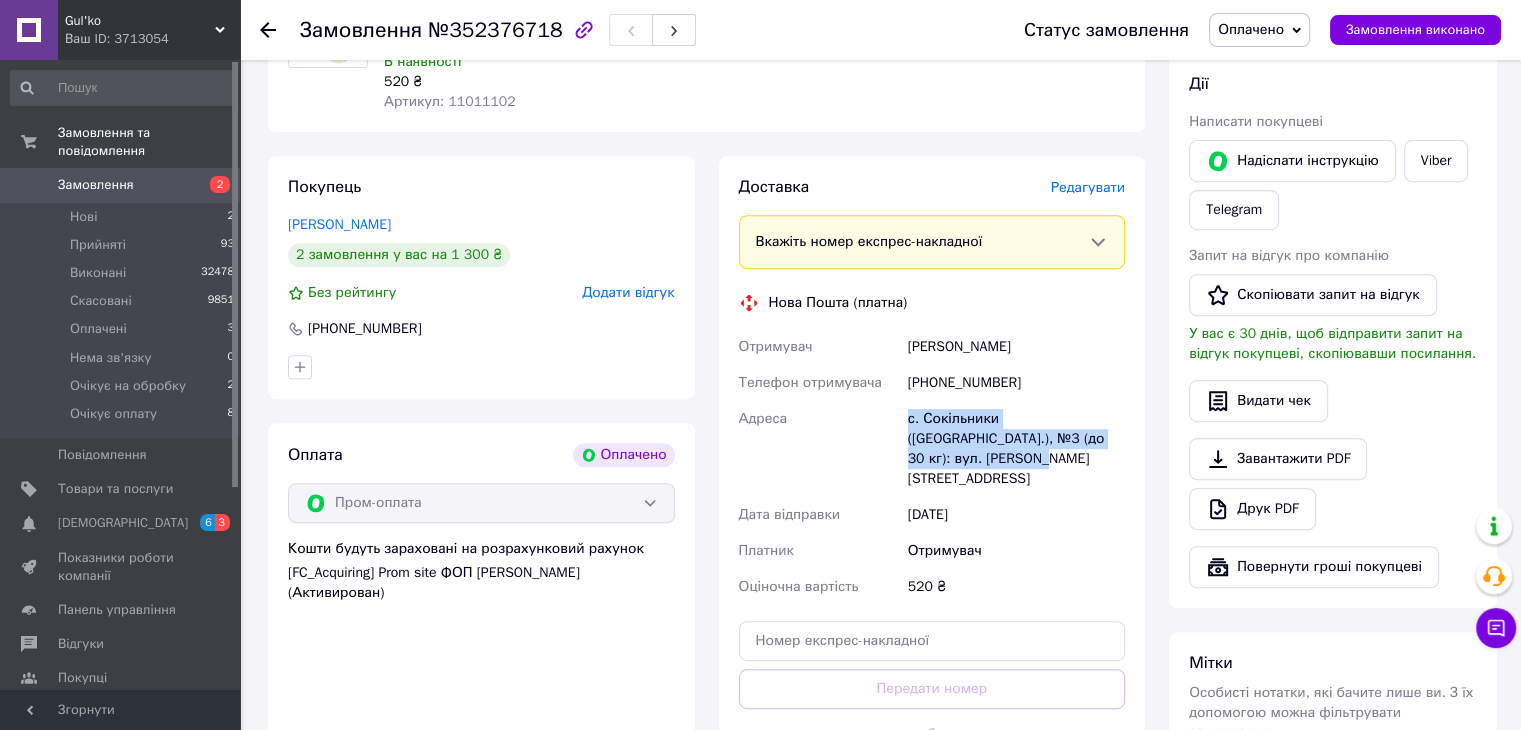 drag, startPoint x: 1093, startPoint y: 441, endPoint x: 875, endPoint y: 424, distance: 218.66183 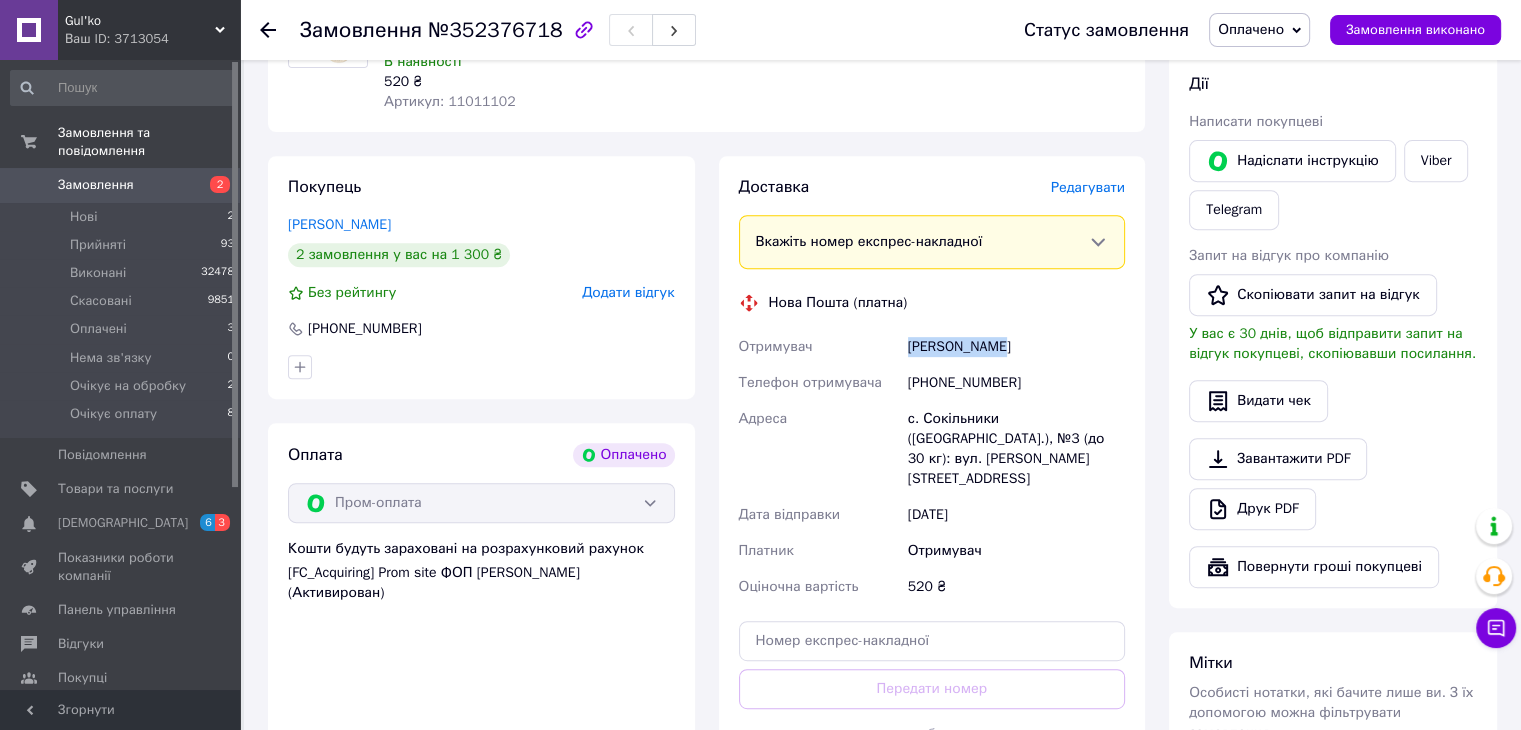 drag, startPoint x: 944, startPoint y: 351, endPoint x: 890, endPoint y: 353, distance: 54.037025 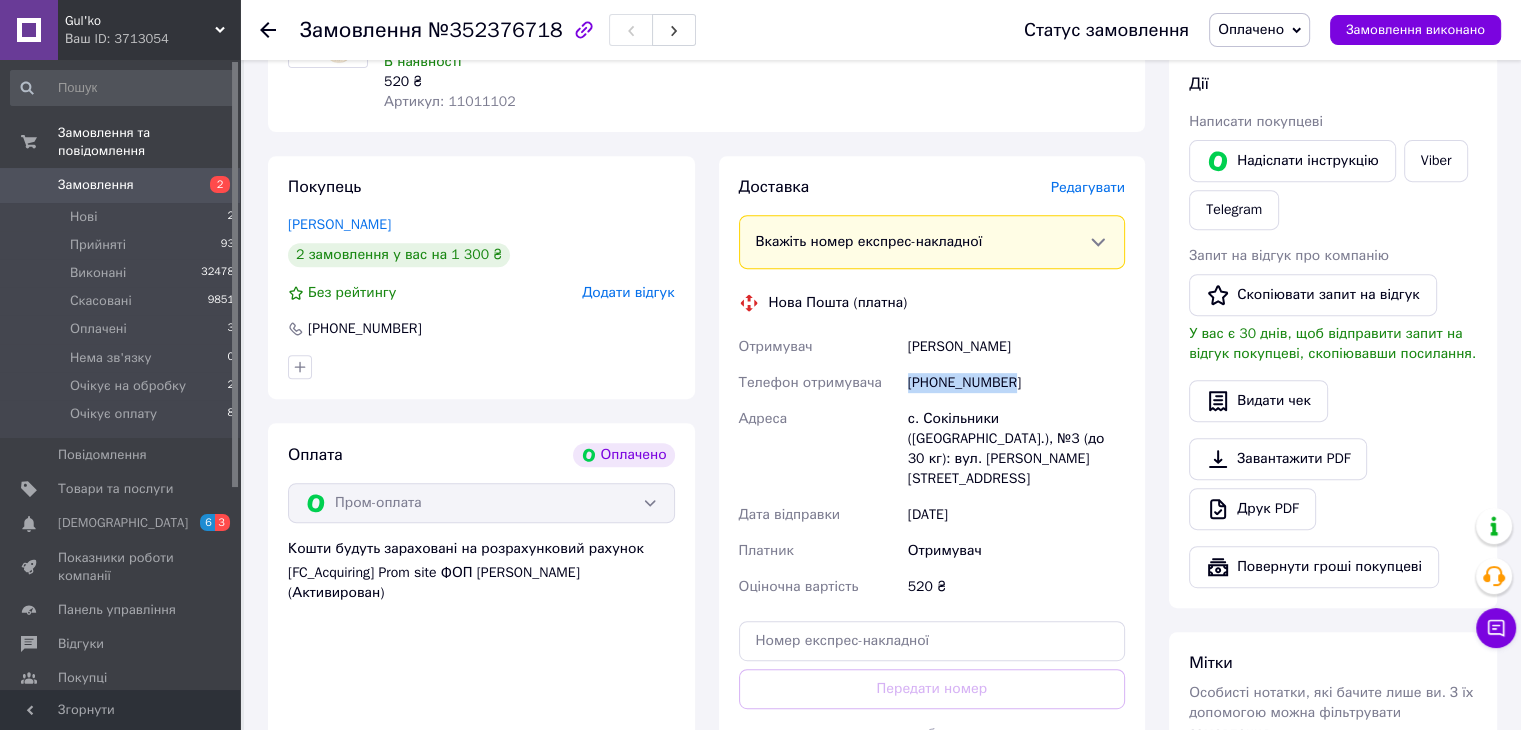 drag, startPoint x: 957, startPoint y: 392, endPoint x: 906, endPoint y: 392, distance: 51 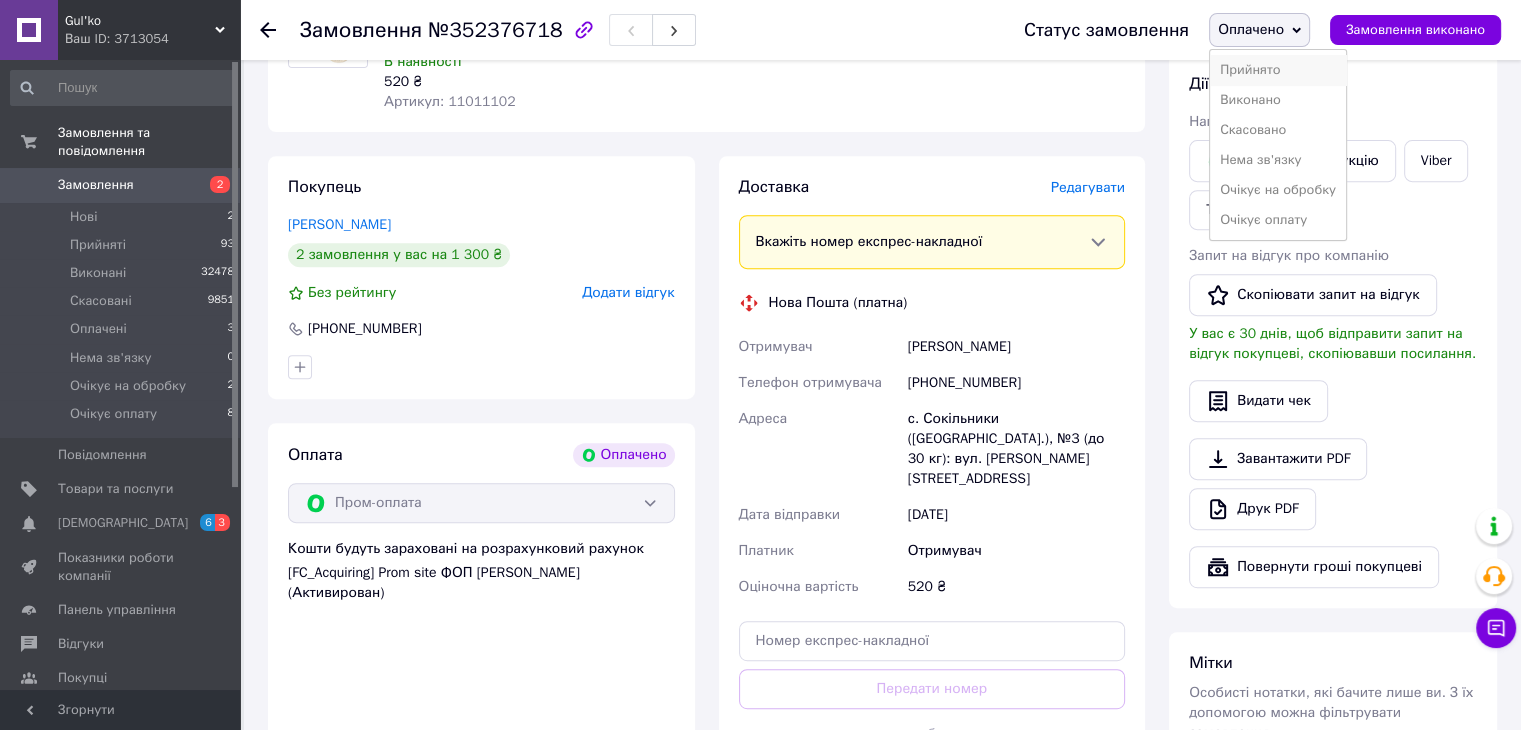 click on "Прийнято" at bounding box center (1278, 70) 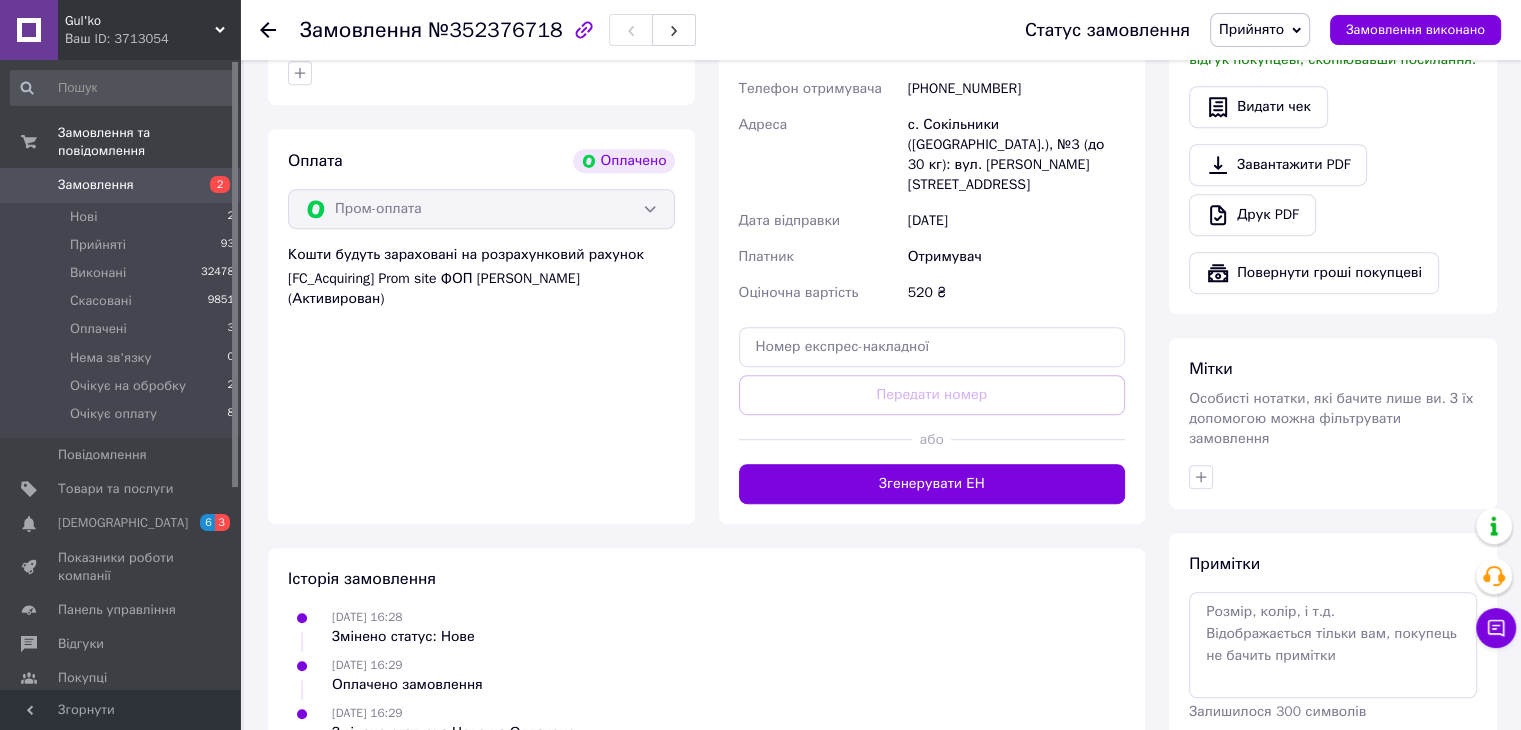 scroll, scrollTop: 1100, scrollLeft: 0, axis: vertical 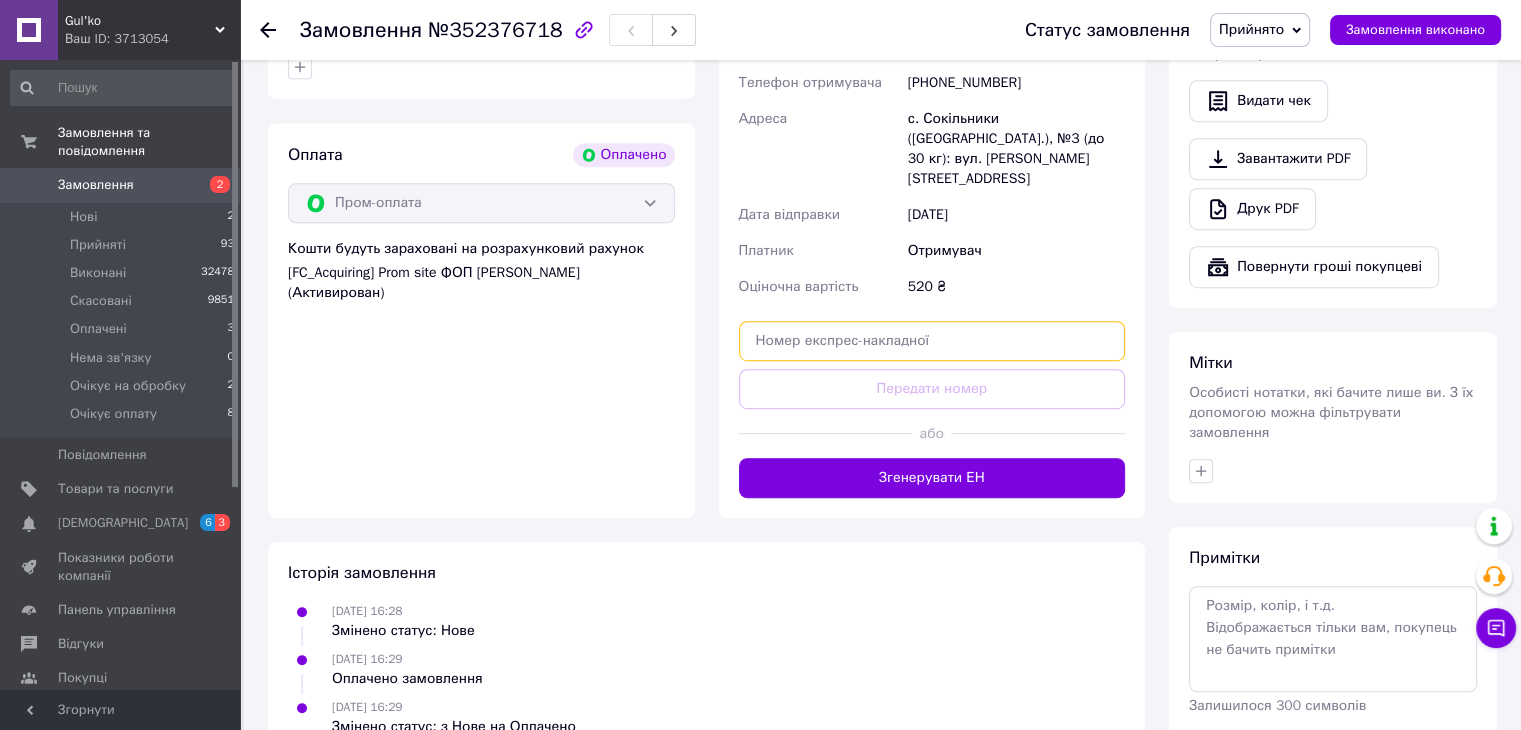 click at bounding box center (932, 341) 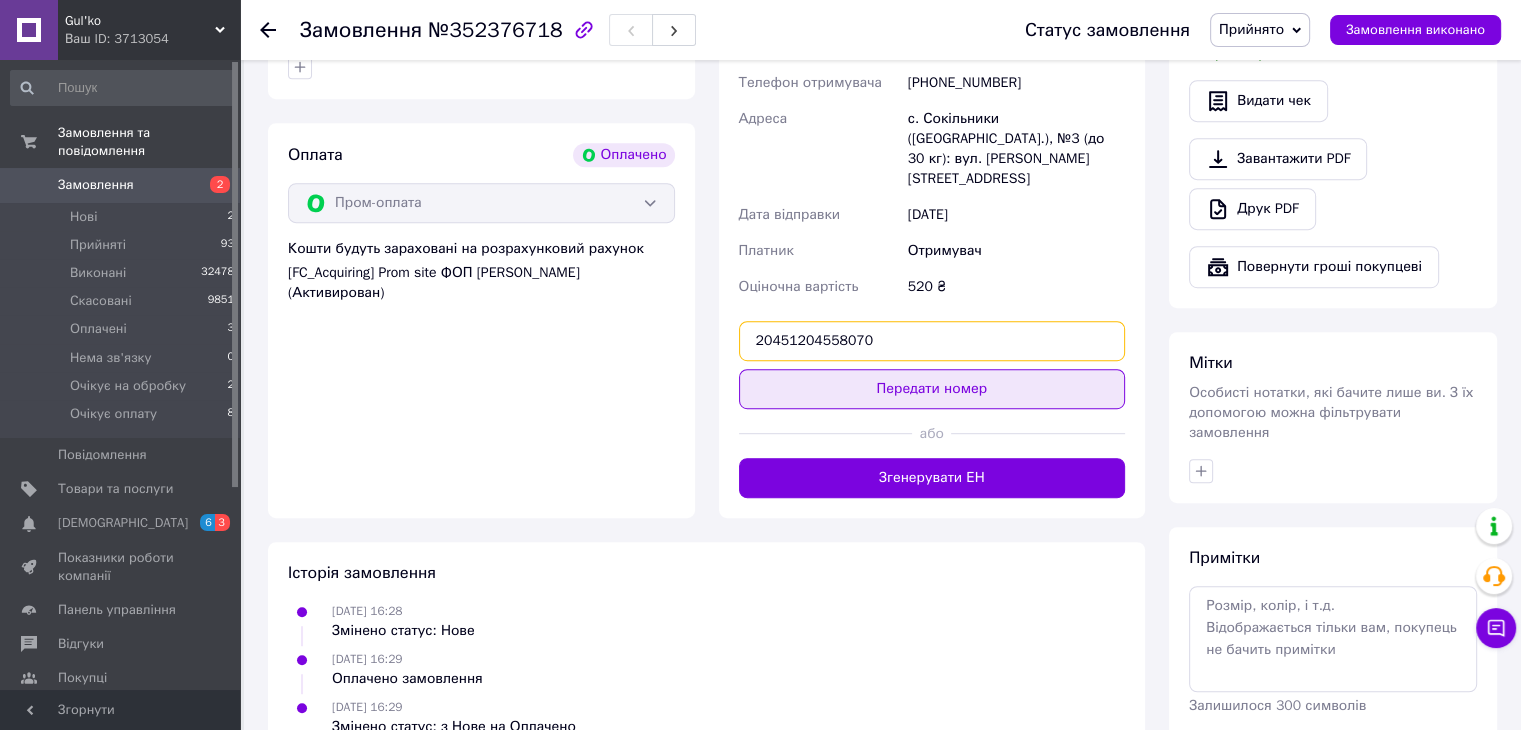 type on "20451204558070" 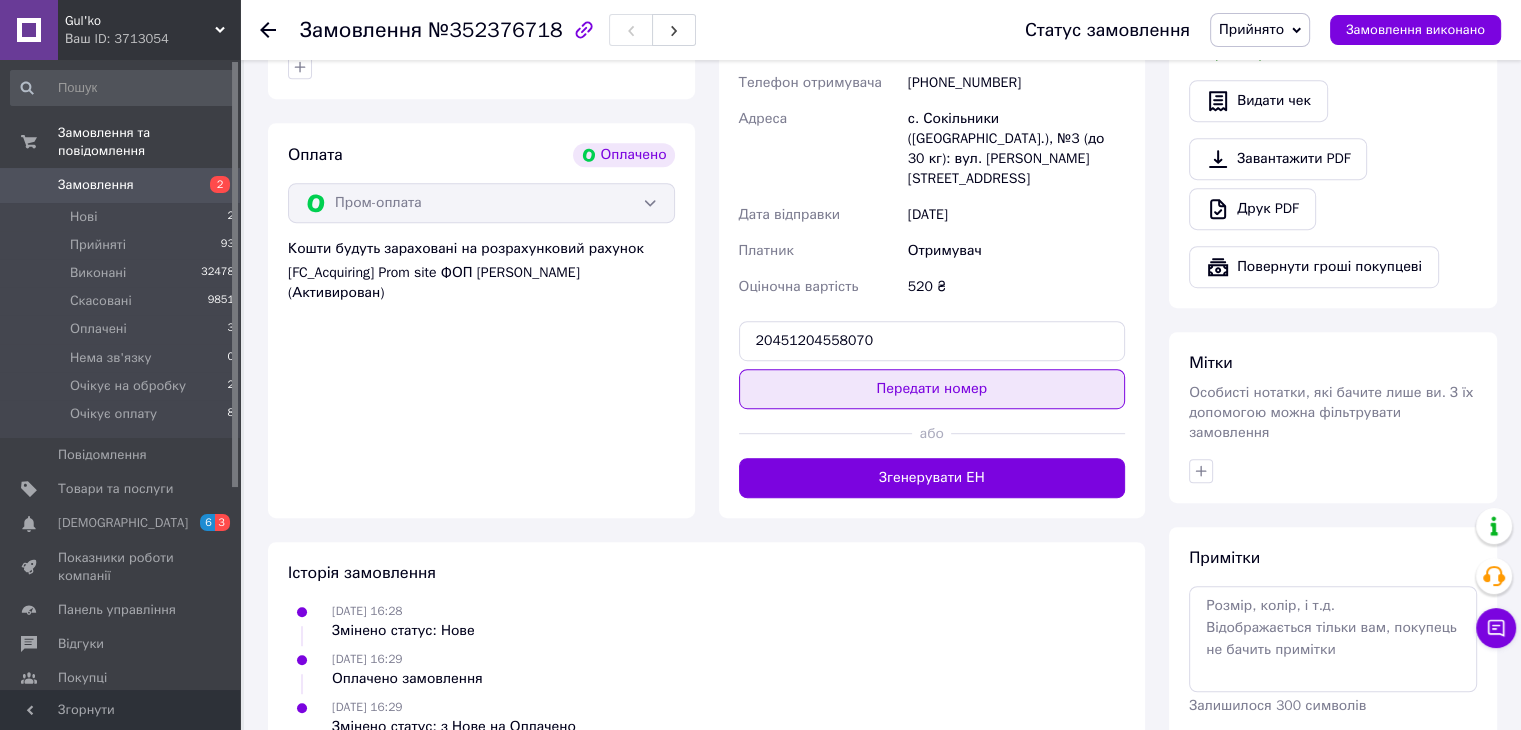 click on "Передати номер" at bounding box center [932, 389] 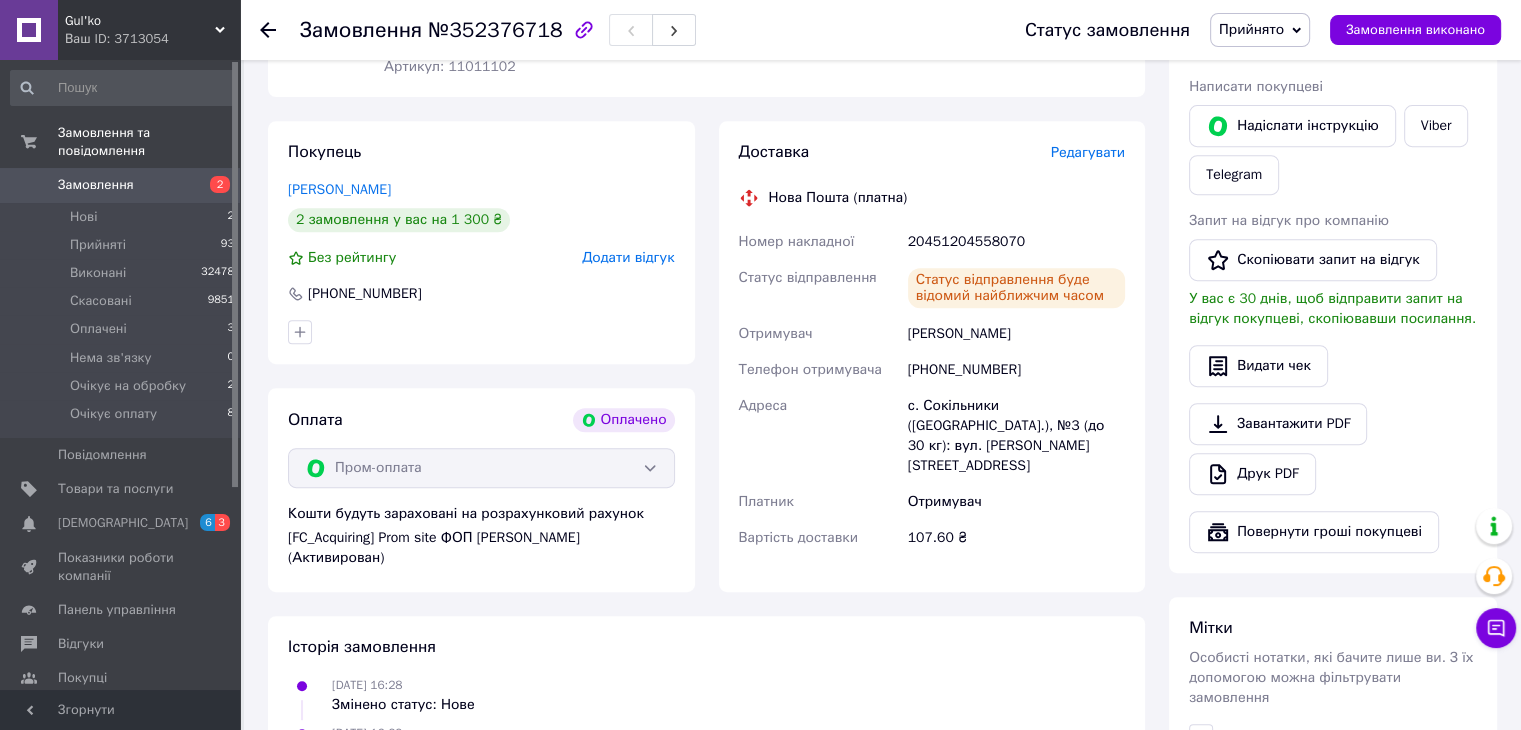 scroll, scrollTop: 700, scrollLeft: 0, axis: vertical 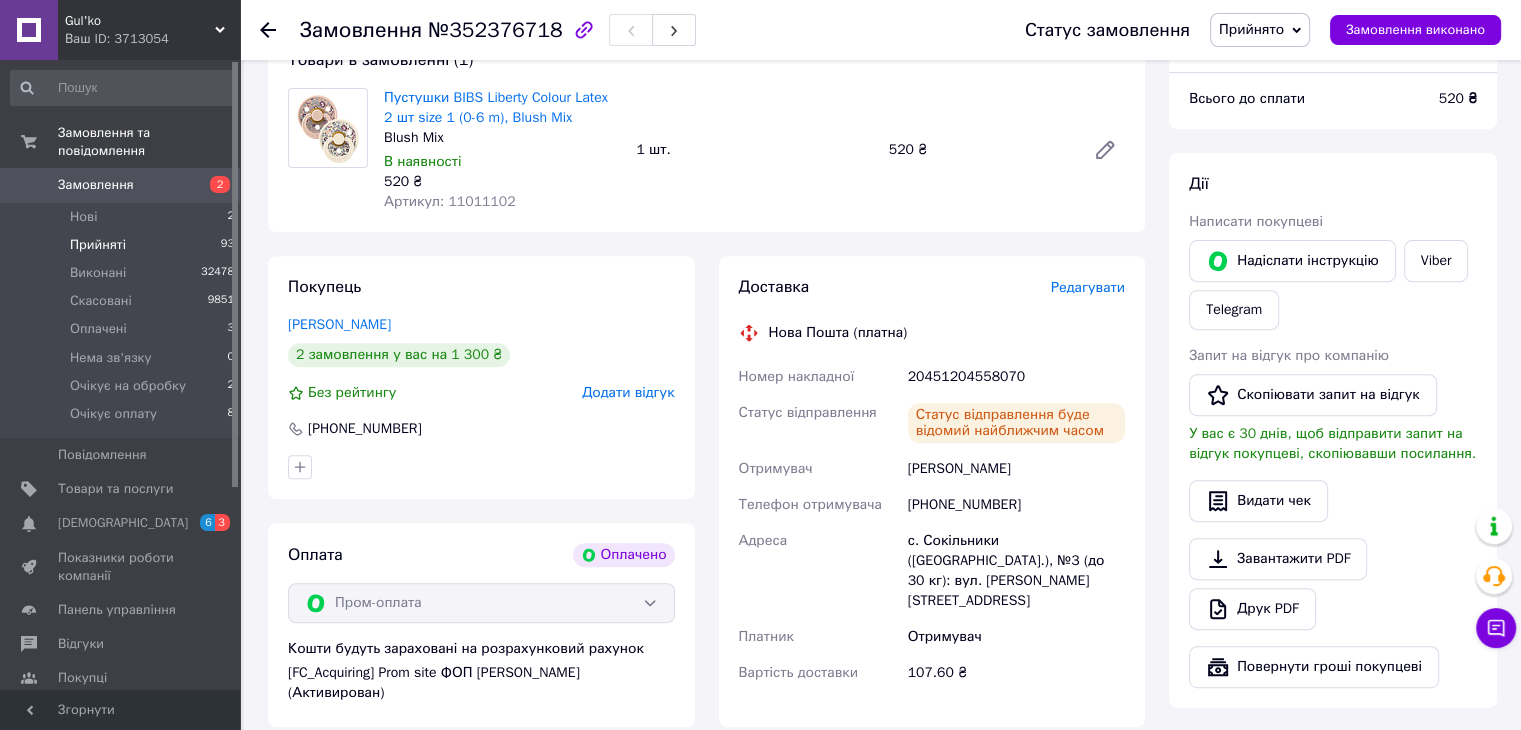 drag, startPoint x: 152, startPoint y: 194, endPoint x: 204, endPoint y: 229, distance: 62.681736 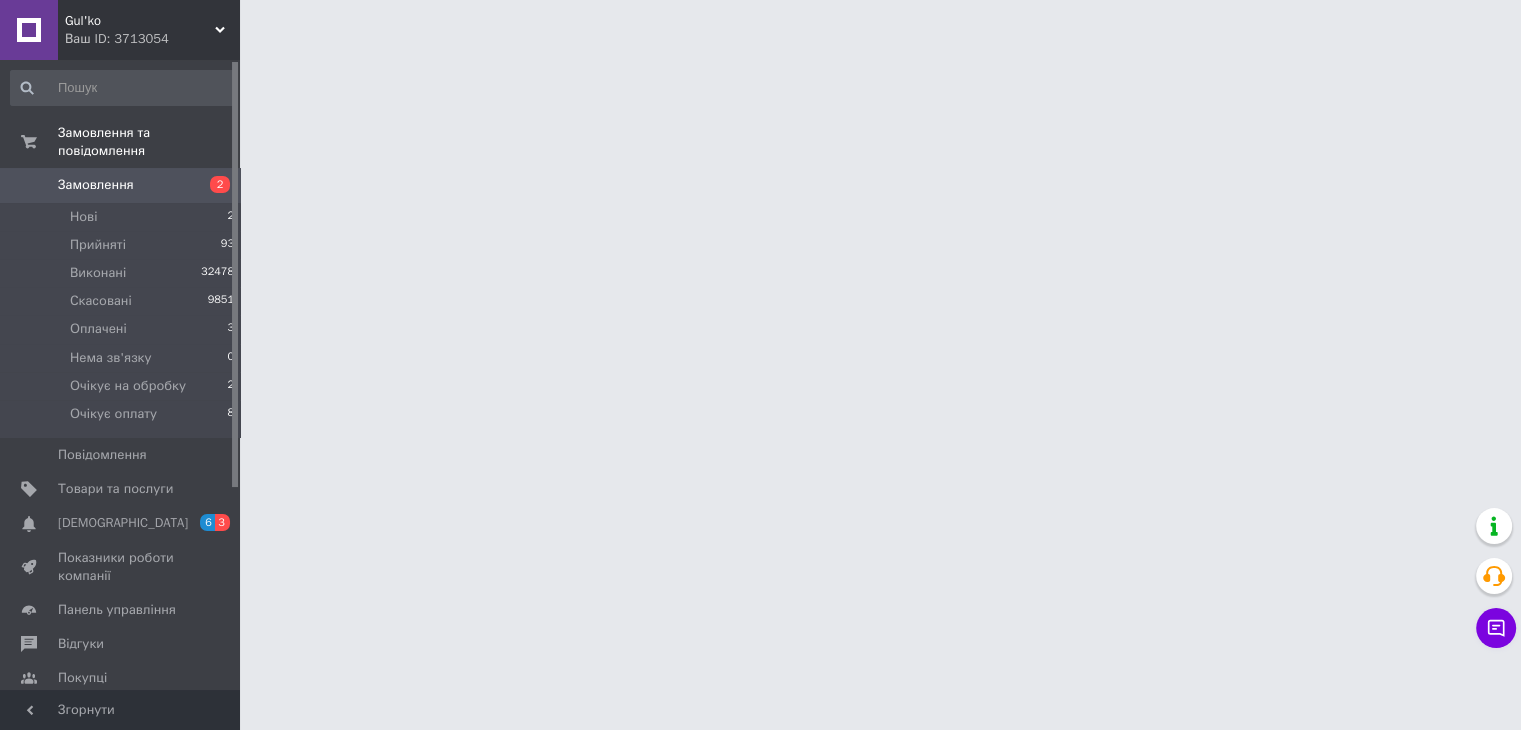 scroll, scrollTop: 0, scrollLeft: 0, axis: both 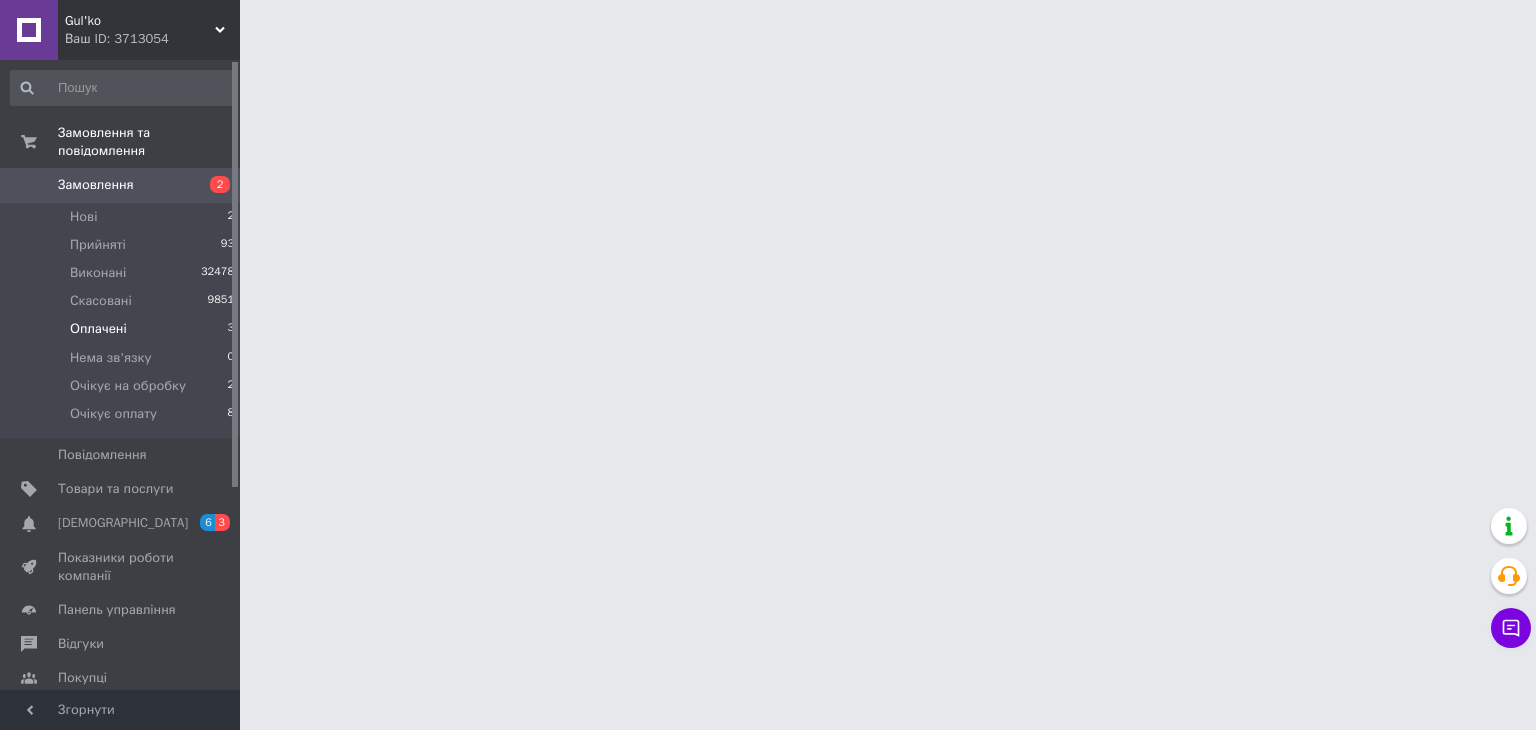 click on "Оплачені 3" at bounding box center (123, 329) 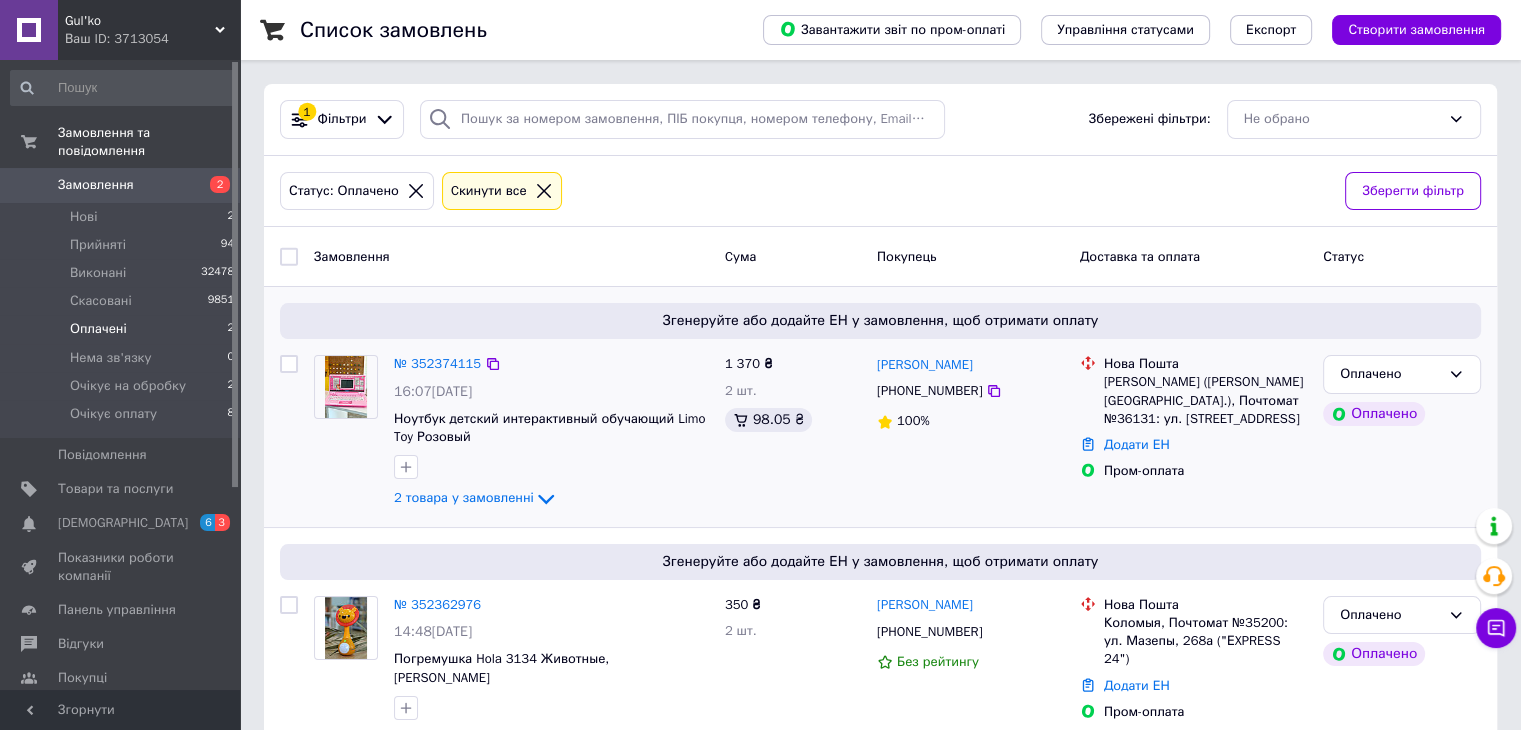 scroll, scrollTop: 42, scrollLeft: 0, axis: vertical 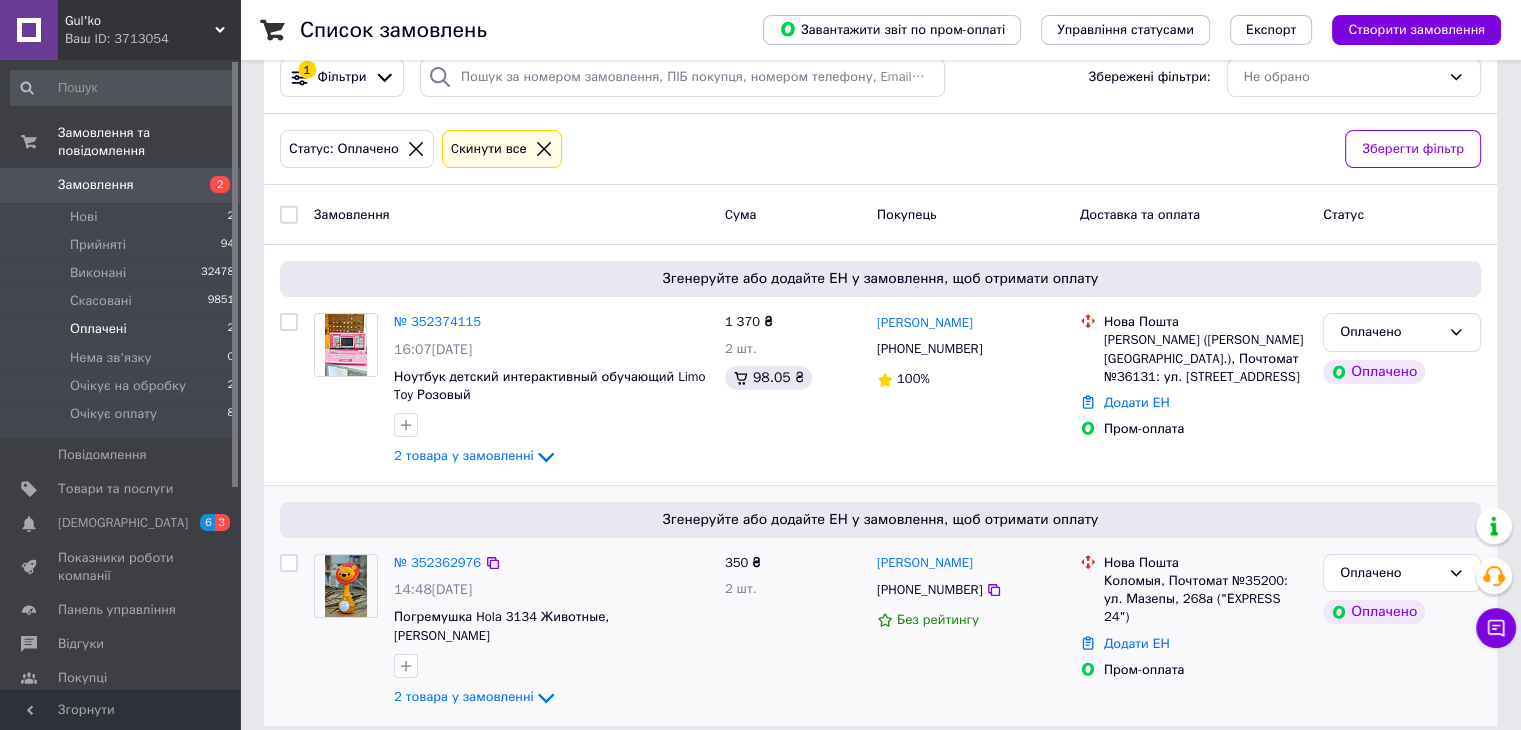 click at bounding box center [346, 586] 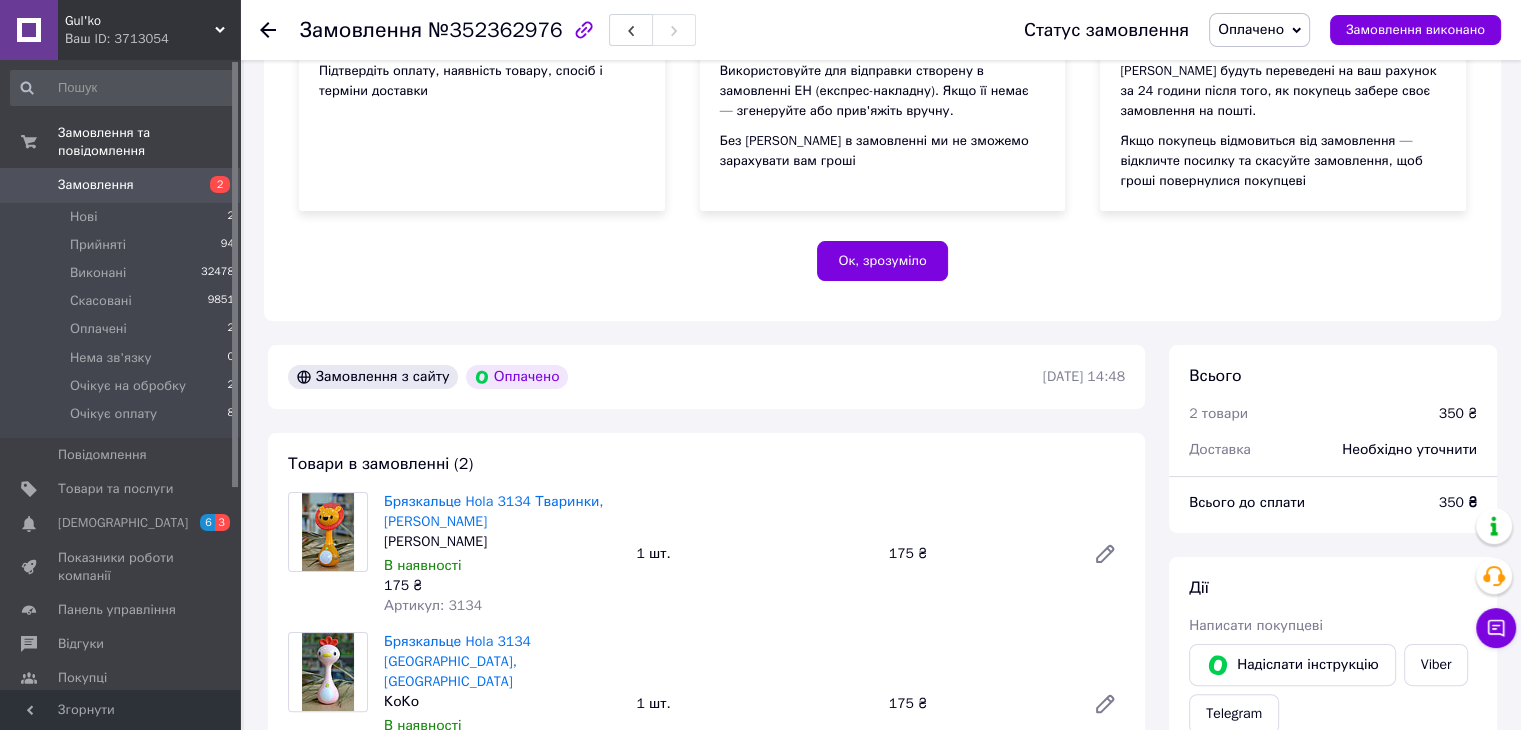 scroll, scrollTop: 500, scrollLeft: 0, axis: vertical 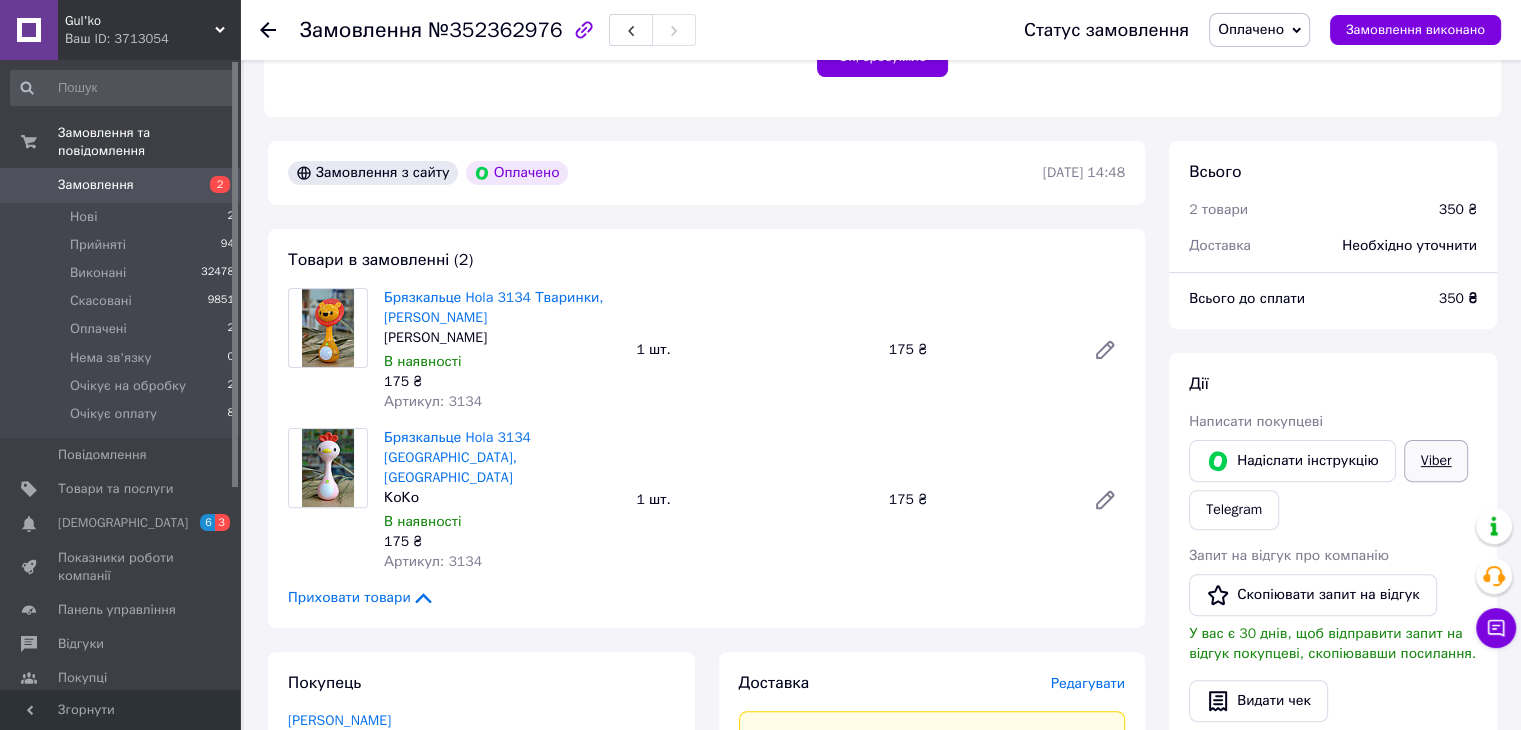 click on "Viber" at bounding box center [1436, 461] 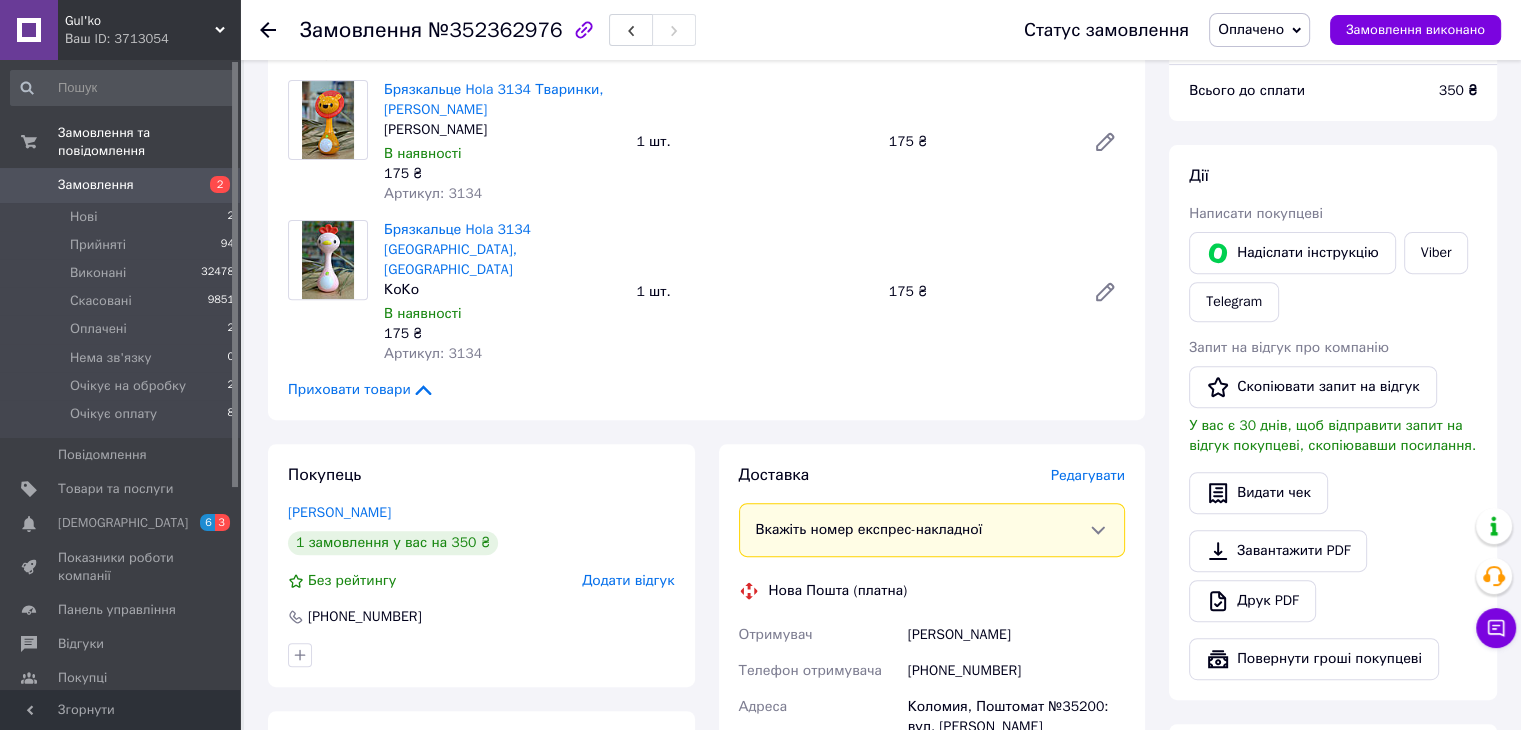 scroll, scrollTop: 725, scrollLeft: 0, axis: vertical 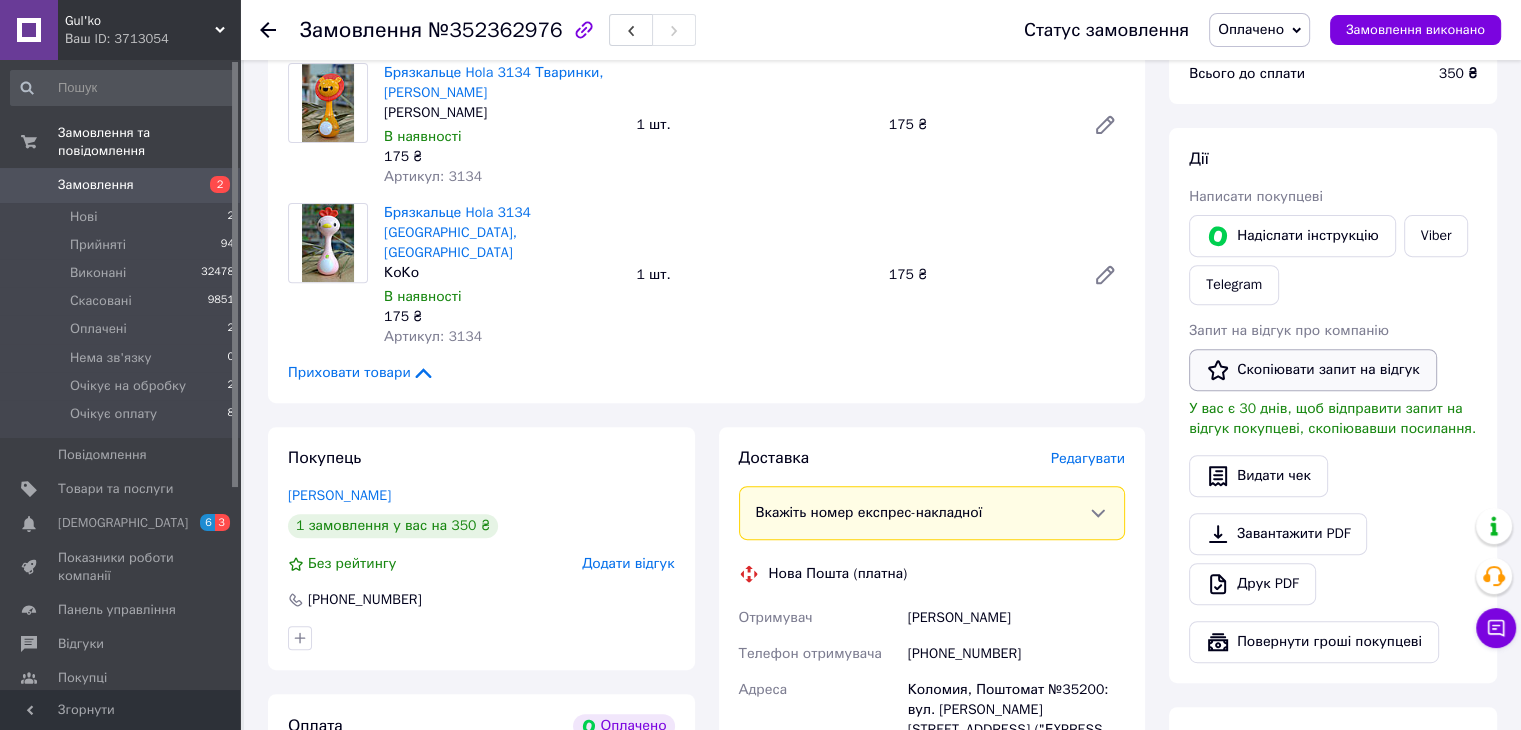 drag, startPoint x: 1436, startPoint y: 327, endPoint x: 1299, endPoint y: 362, distance: 141.40015 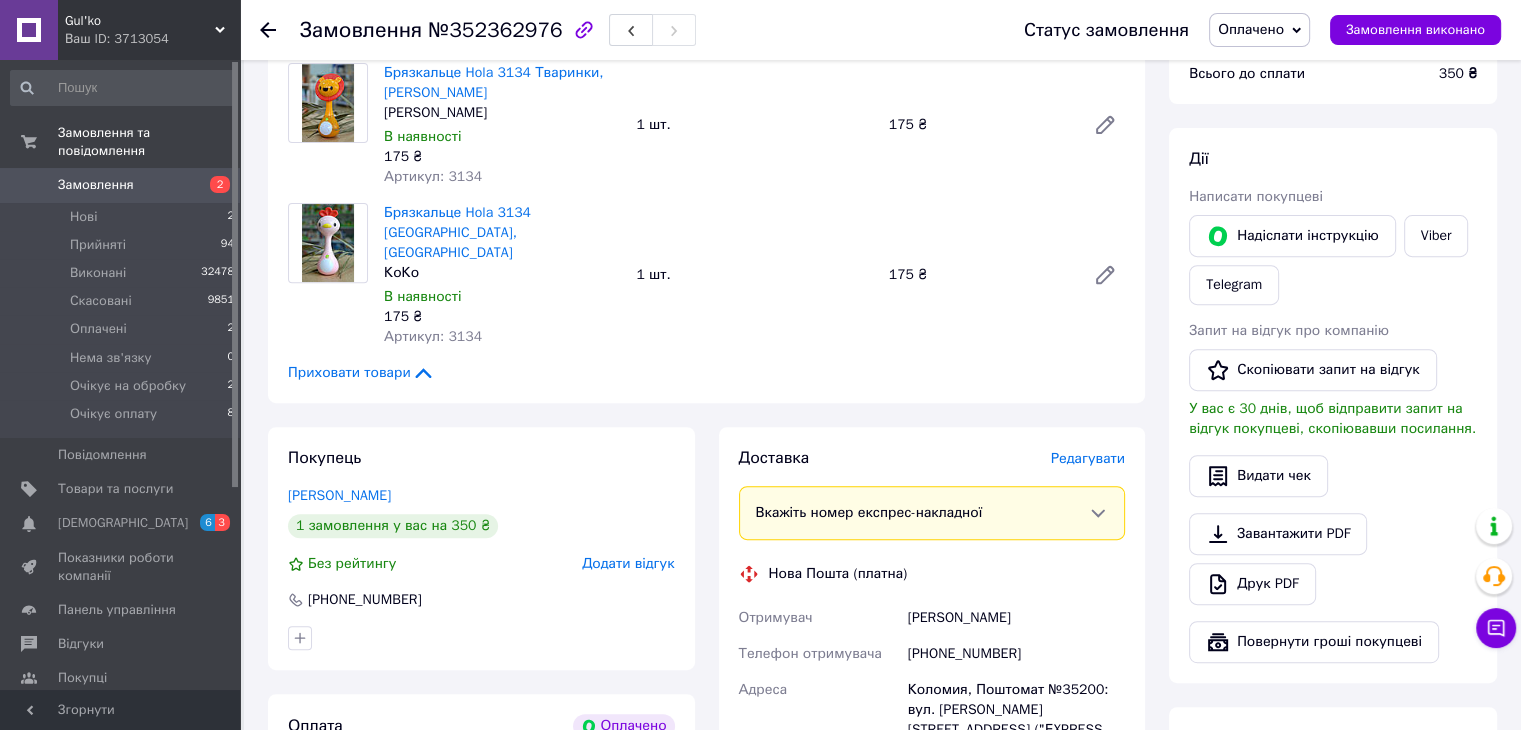 drag, startPoint x: 619, startPoint y: 169, endPoint x: 516, endPoint y: 145, distance: 105.75916 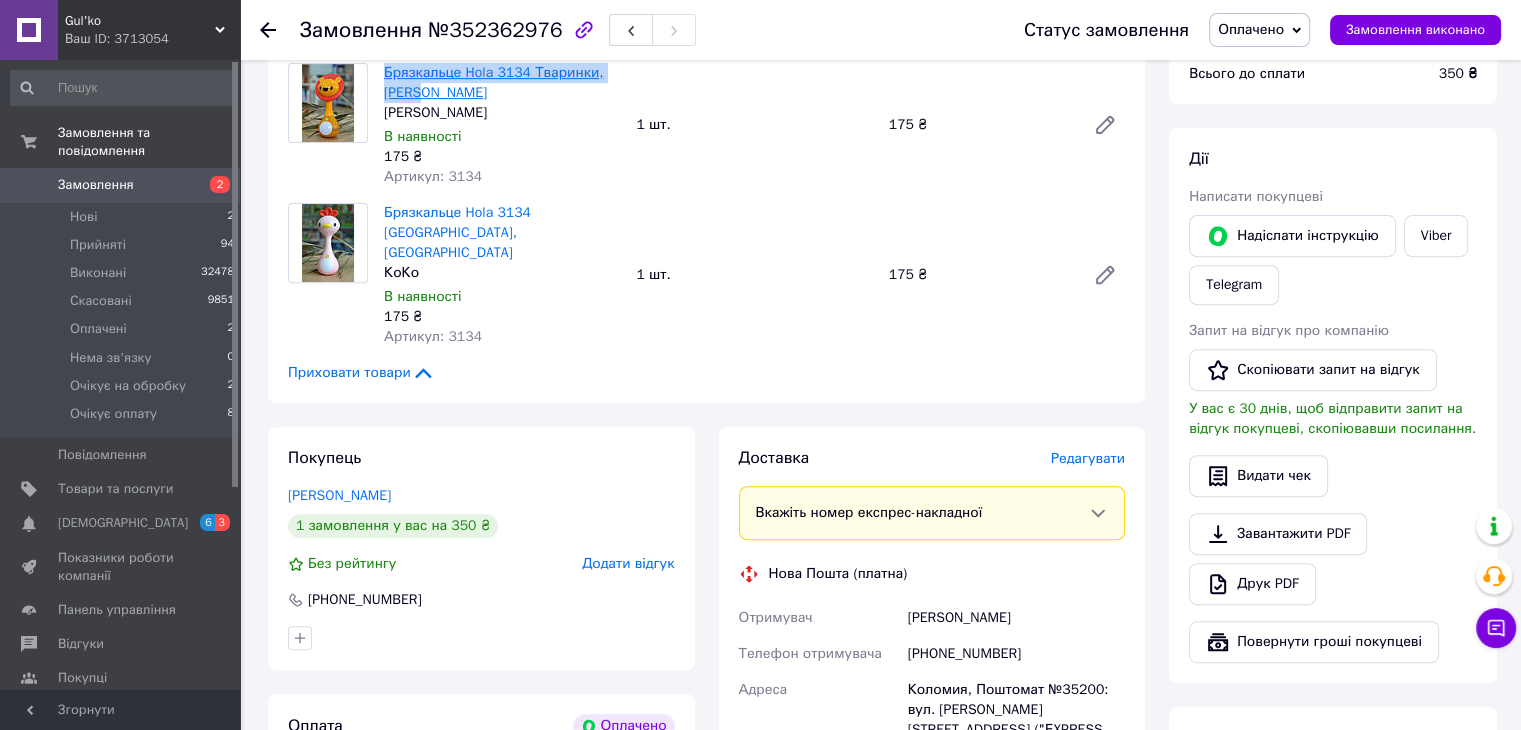 drag, startPoint x: 440, startPoint y: 92, endPoint x: 384, endPoint y: 75, distance: 58.5235 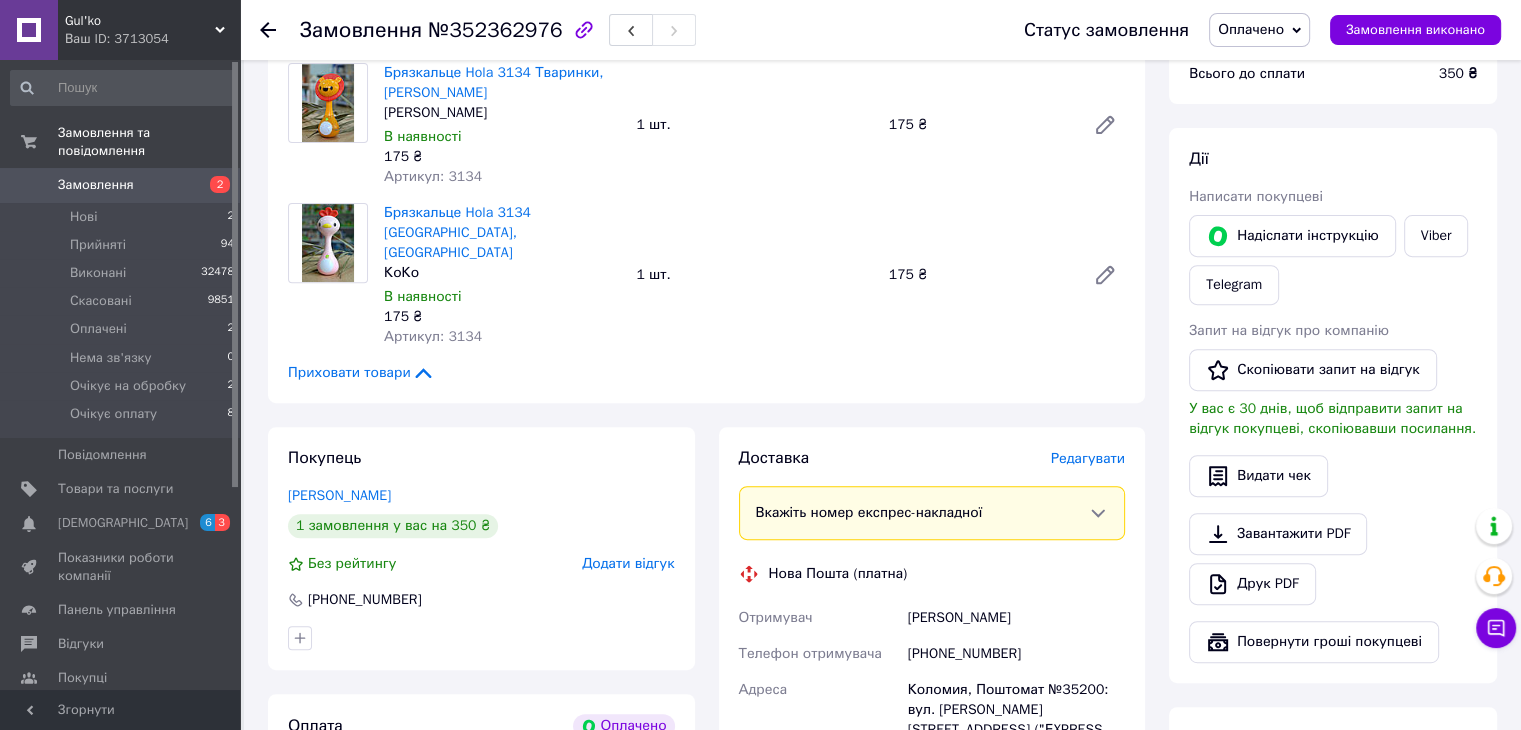 click on "Брязкальце Hola 3134 Тваринки, [PERSON_NAME] В наявності 175 ₴ Артикул: 3134 1 шт. 175 ₴" at bounding box center [754, 275] 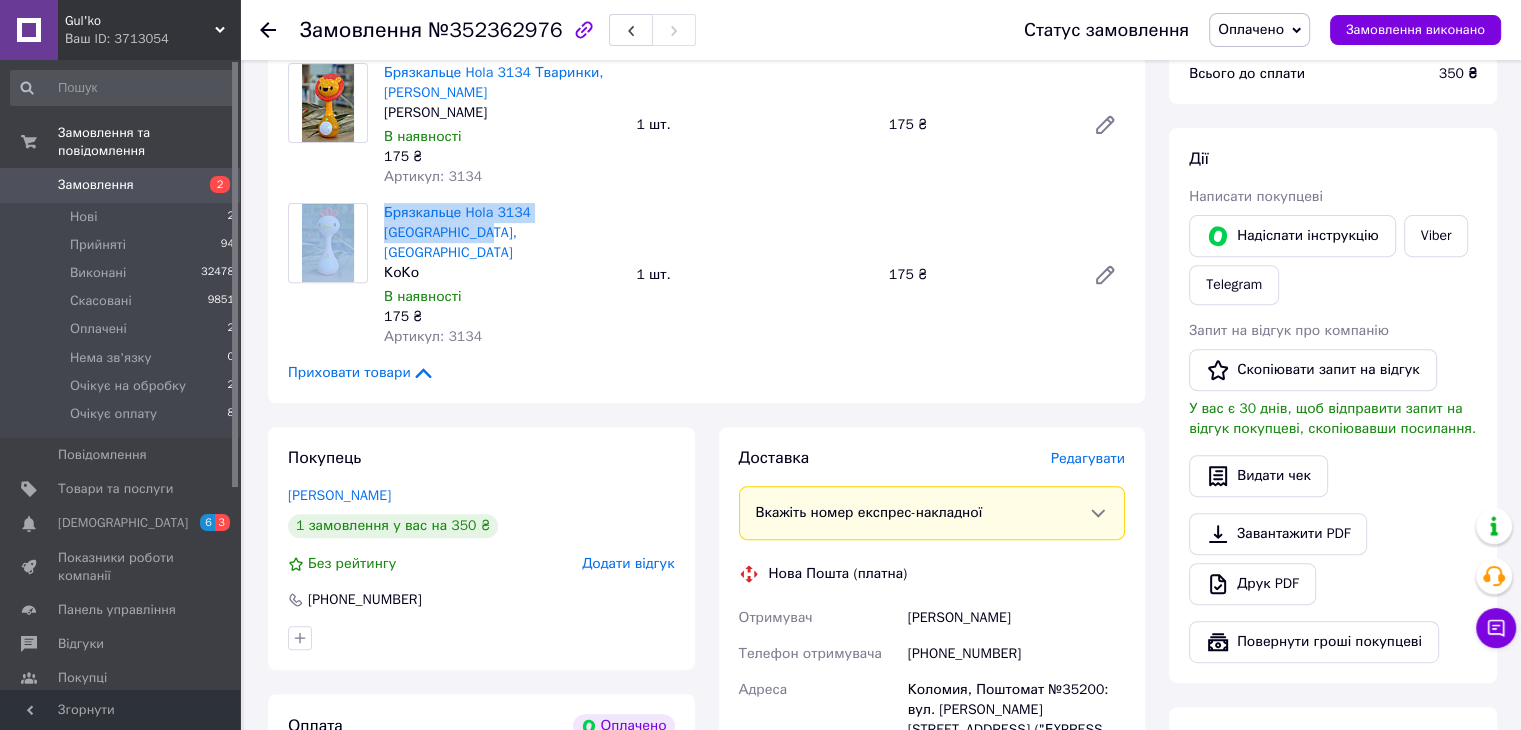 drag, startPoint x: 415, startPoint y: 237, endPoint x: 376, endPoint y: 215, distance: 44.777225 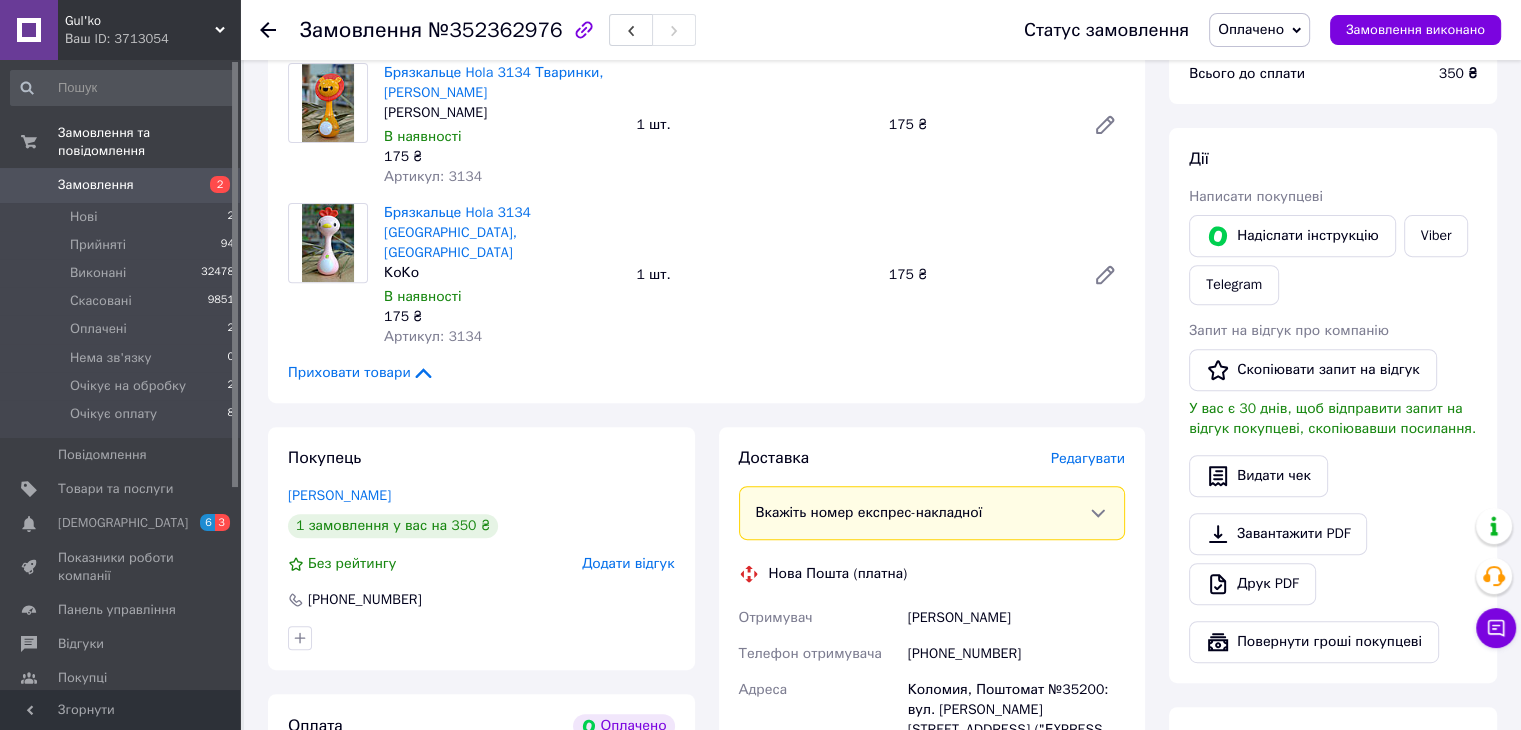 click on "Брязкальце Hola 3134 [GEOGRAPHIC_DATA], [GEOGRAPHIC_DATA]" at bounding box center (502, 233) 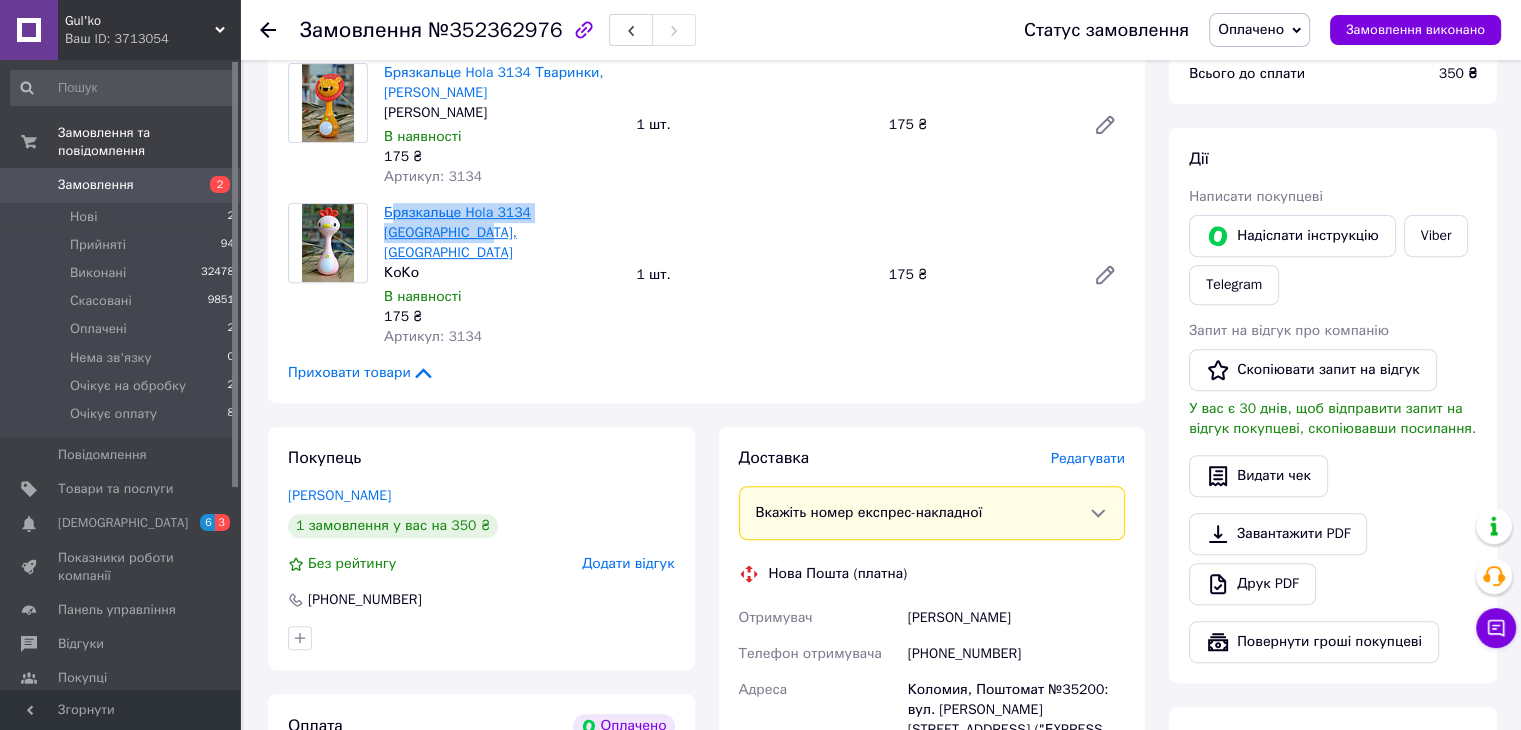 drag, startPoint x: 436, startPoint y: 236, endPoint x: 390, endPoint y: 216, distance: 50.159744 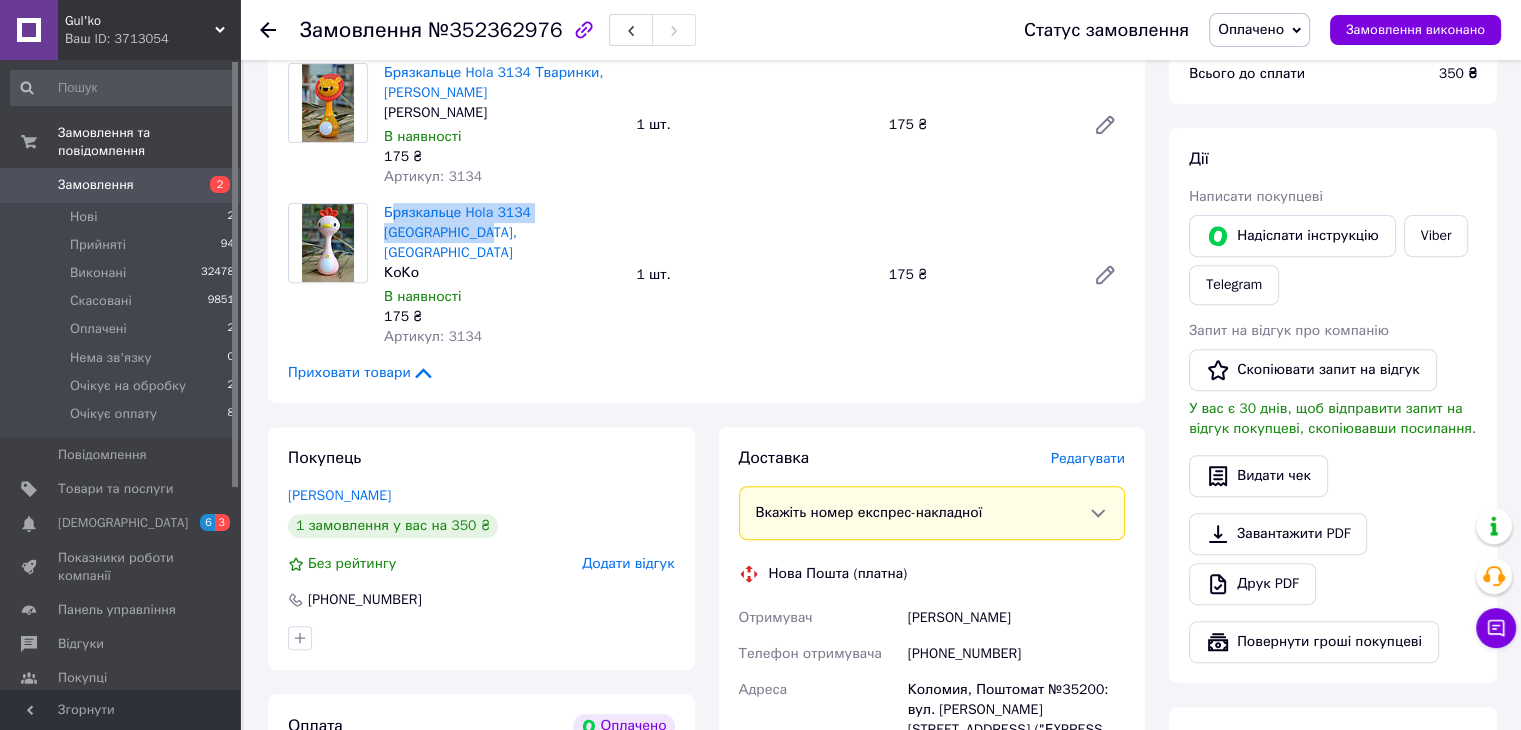 click on "Брязкальце Hola 3134 Тваринки, КоКо" at bounding box center [502, 233] 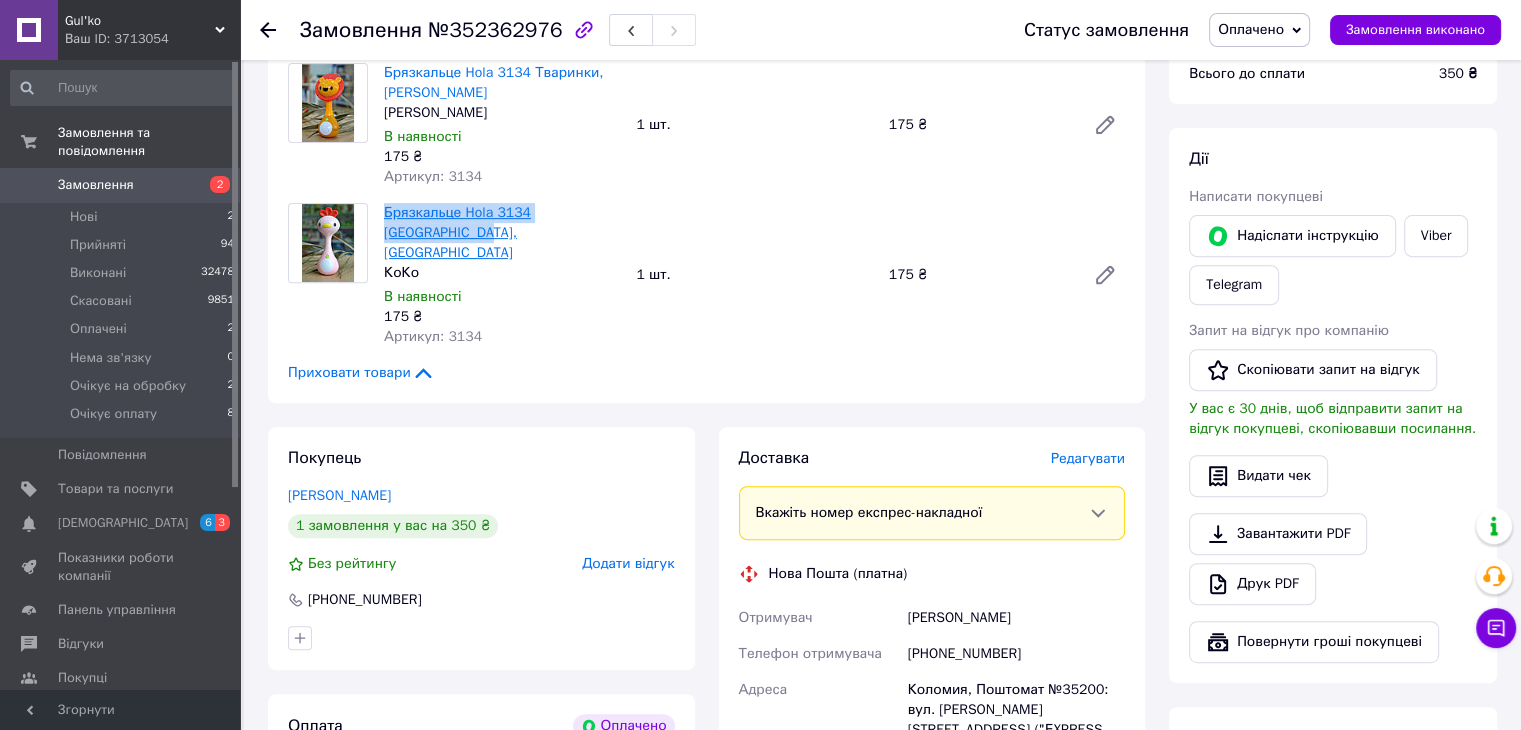 drag, startPoint x: 390, startPoint y: 229, endPoint x: 385, endPoint y: 214, distance: 15.811388 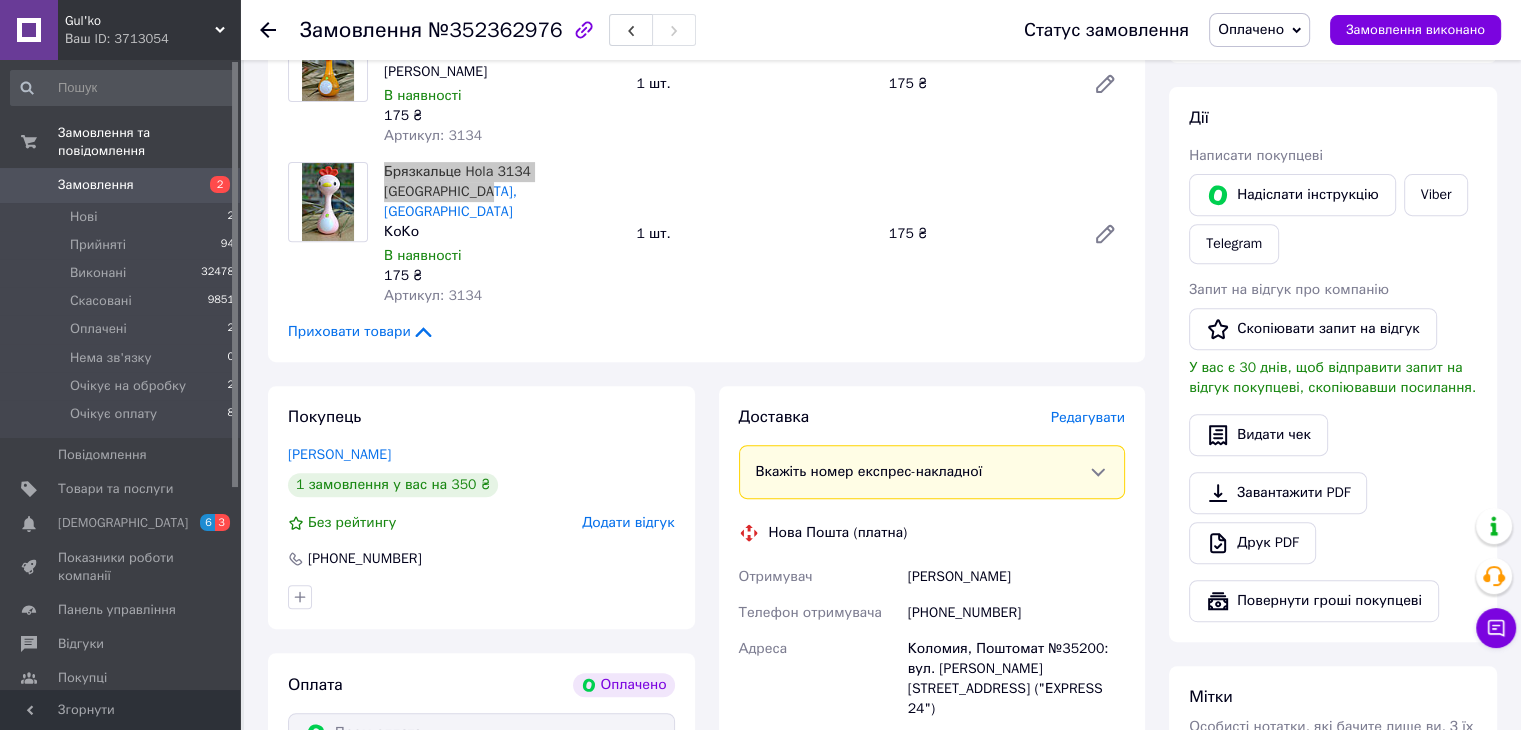 scroll, scrollTop: 1025, scrollLeft: 0, axis: vertical 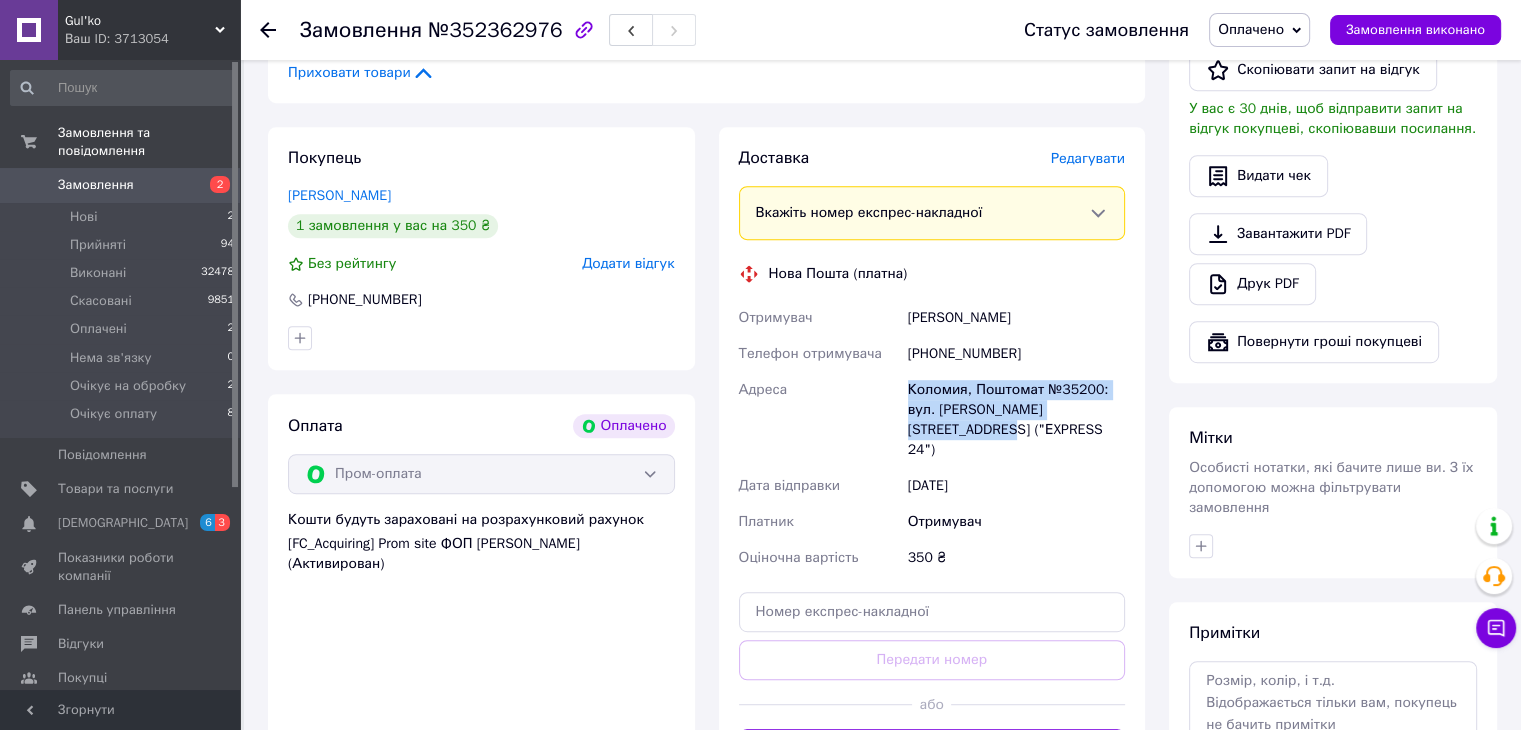drag, startPoint x: 1122, startPoint y: 388, endPoint x: 897, endPoint y: 372, distance: 225.56818 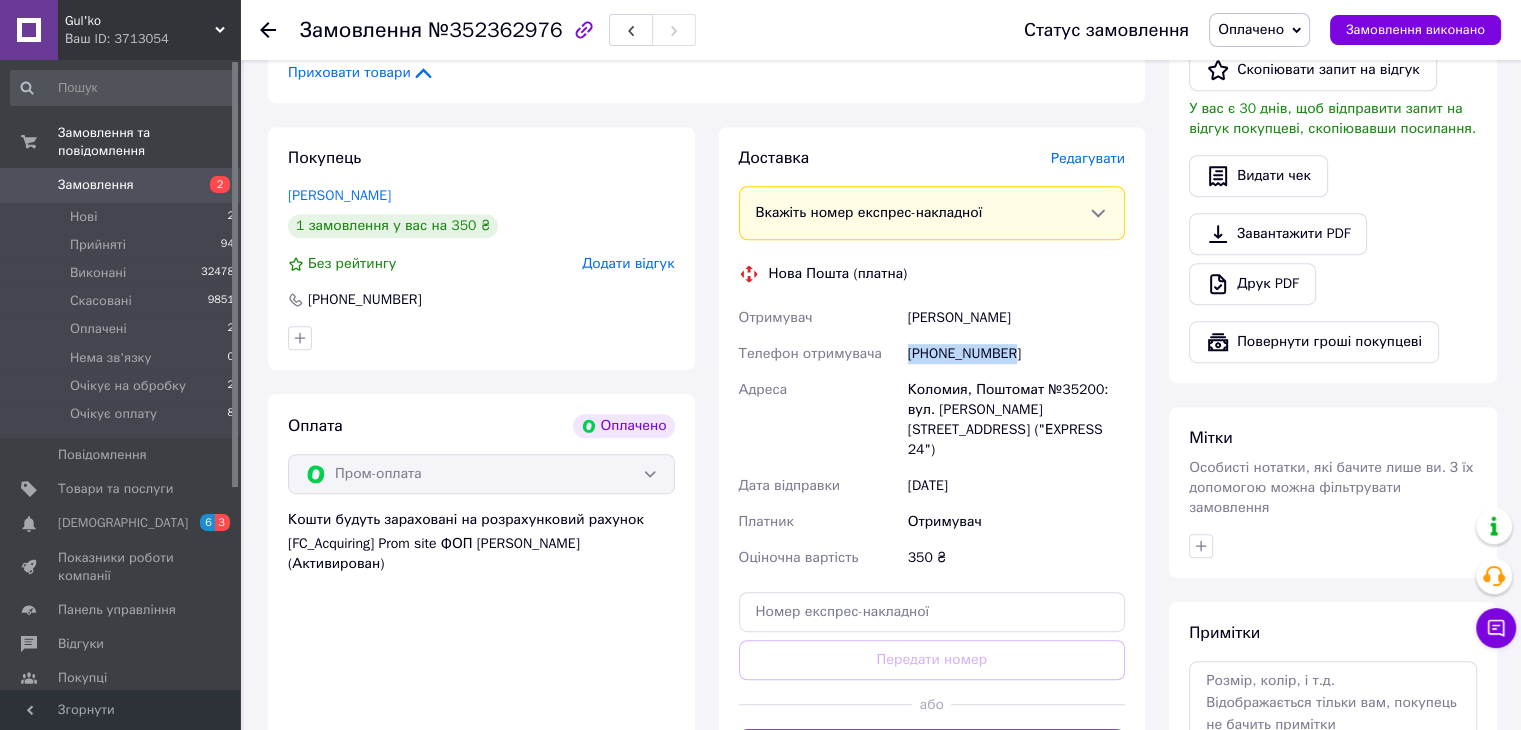drag, startPoint x: 1016, startPoint y: 328, endPoint x: 906, endPoint y: 334, distance: 110.16351 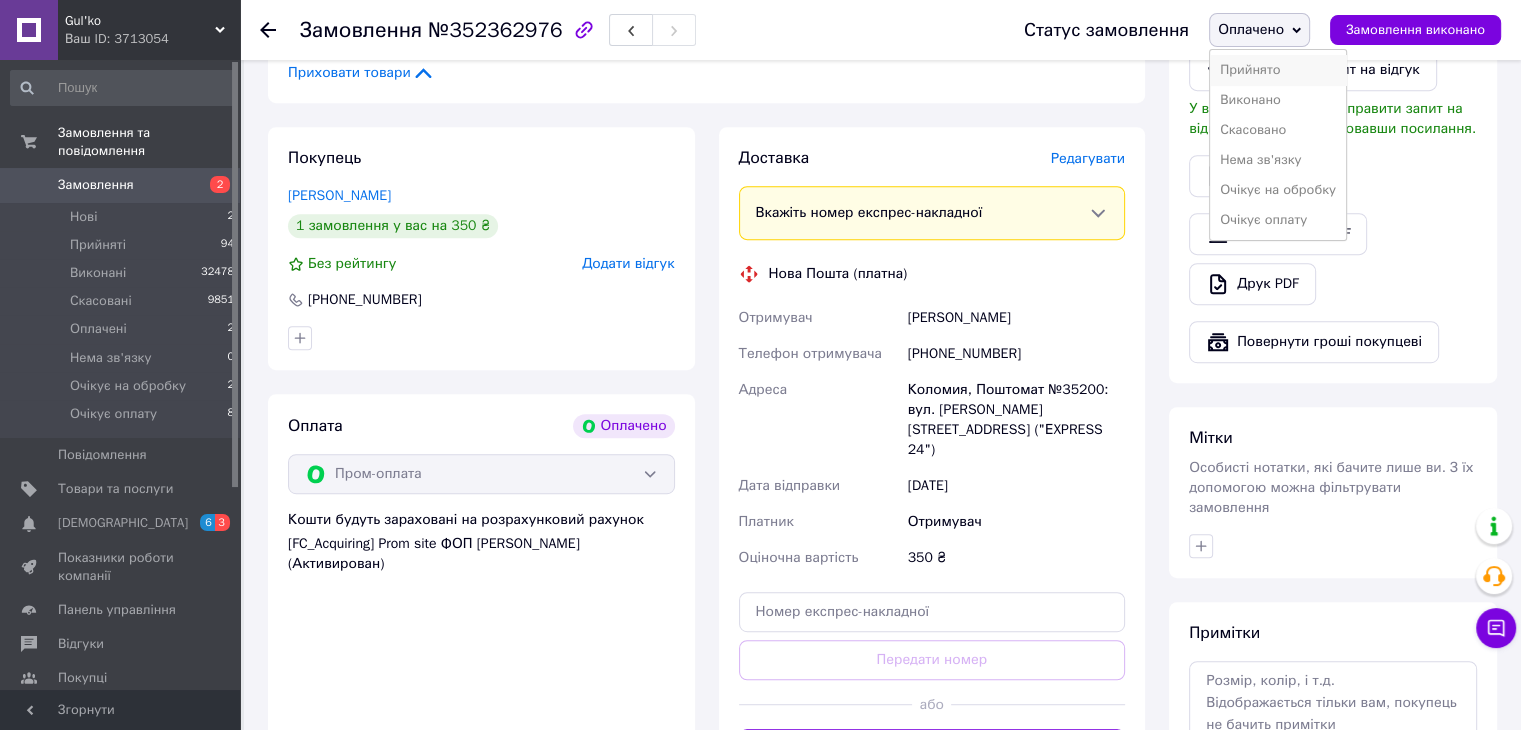 click on "Прийнято" at bounding box center [1278, 70] 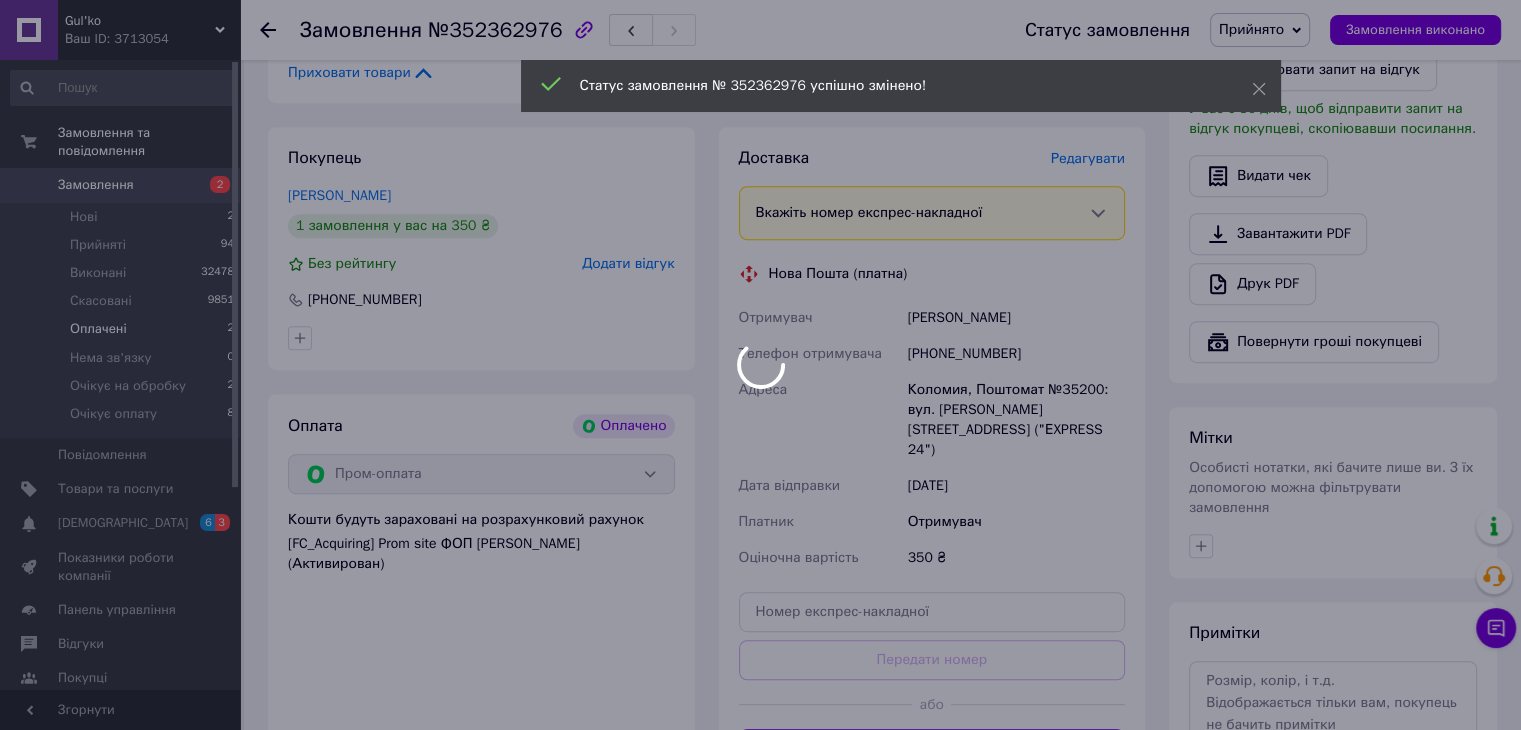 click on "Gul'ko Ваш ID: 3713054 Сайт Gul'ko Кабінет покупця Перевірити стан системи Сторінка на порталі Марина Лысак Довідка Вийти Замовлення та повідомлення Замовлення 2 Нові 2 Прийняті 94 Виконані 32478 Скасовані 9851 Оплачені 2 Нема зв'язку 0 Очікує на обробку 2 Очікує оплату 8 Повідомлення 0 Товари та послуги Сповіщення 6 3 Показники роботи компанії Панель управління Відгуки Покупці Каталог ProSale Аналітика Інструменти веб-майстра та SEO Управління сайтом Гаманець компанії Маркет Налаштування Тарифи та рахунки Prom топ Згорнути   1 2 3 <" at bounding box center [760, 13] 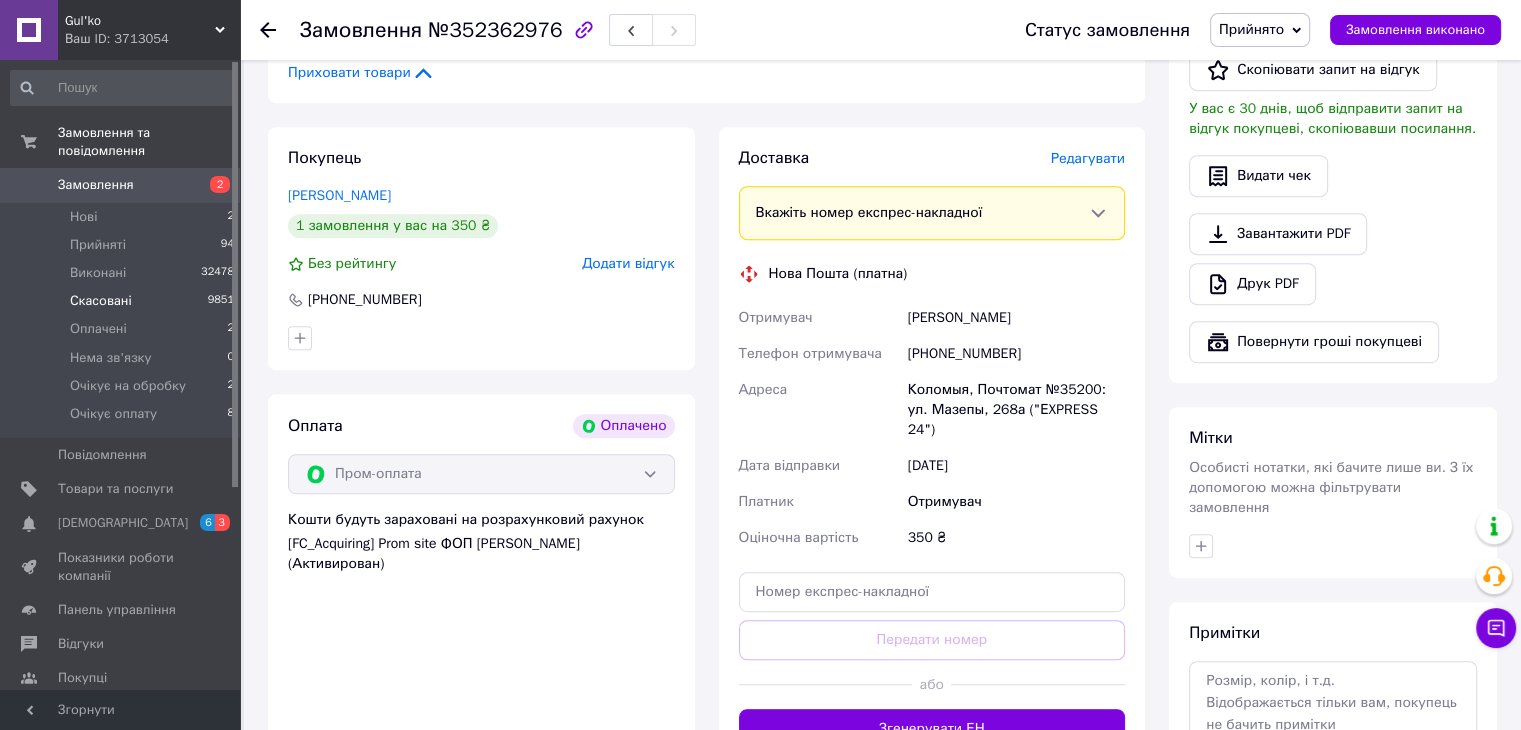 click on "Скасовані 9851" at bounding box center [123, 301] 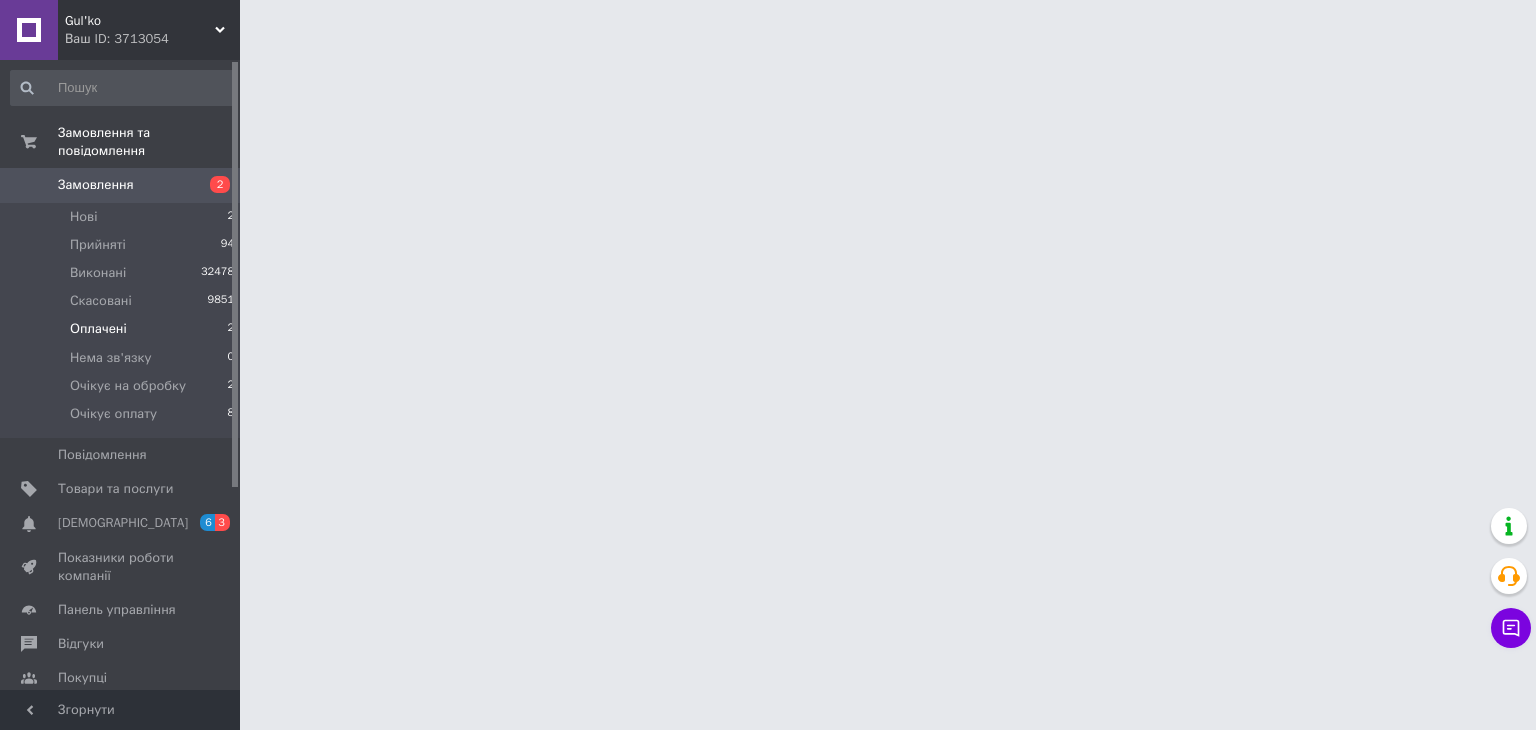click on "Оплачені 2" at bounding box center [123, 329] 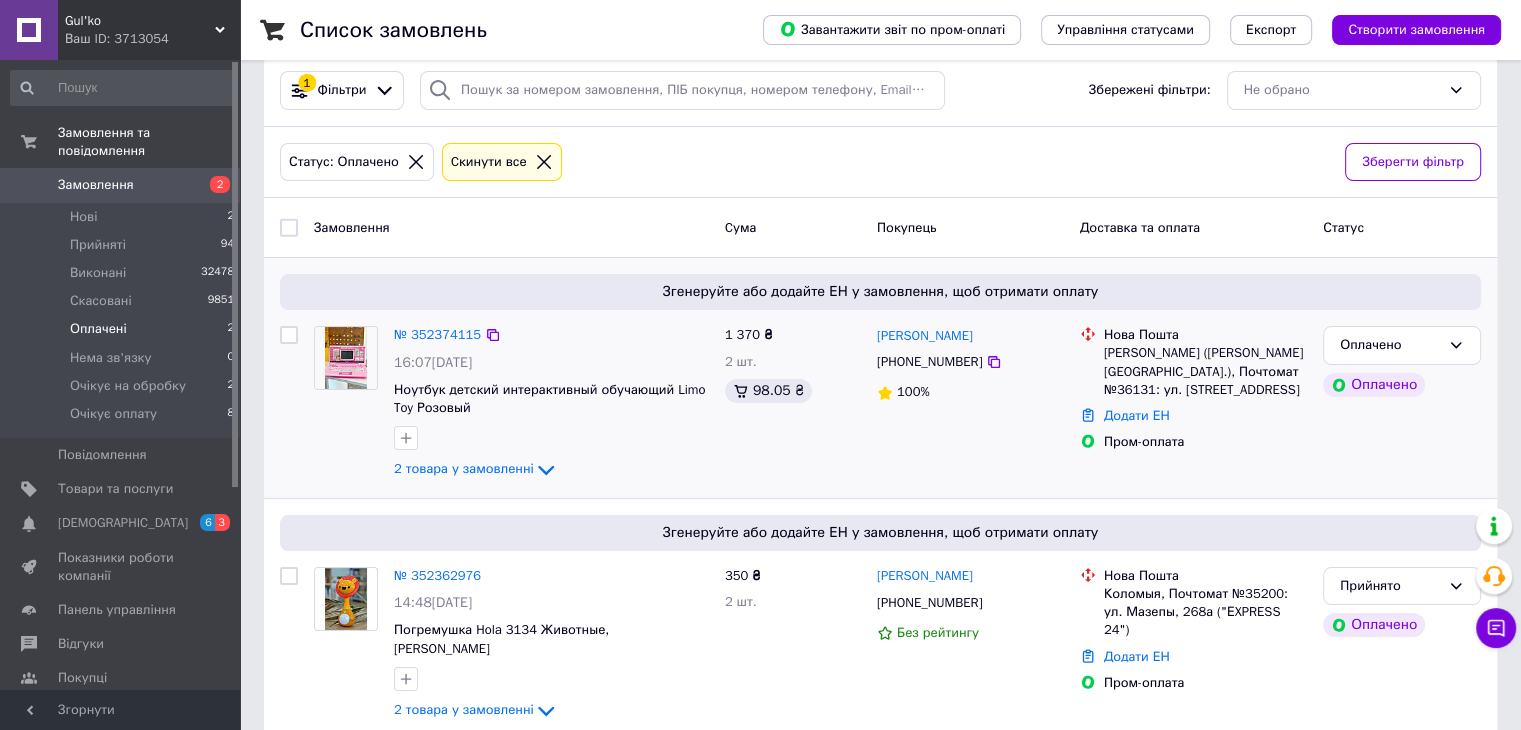 scroll, scrollTop: 42, scrollLeft: 0, axis: vertical 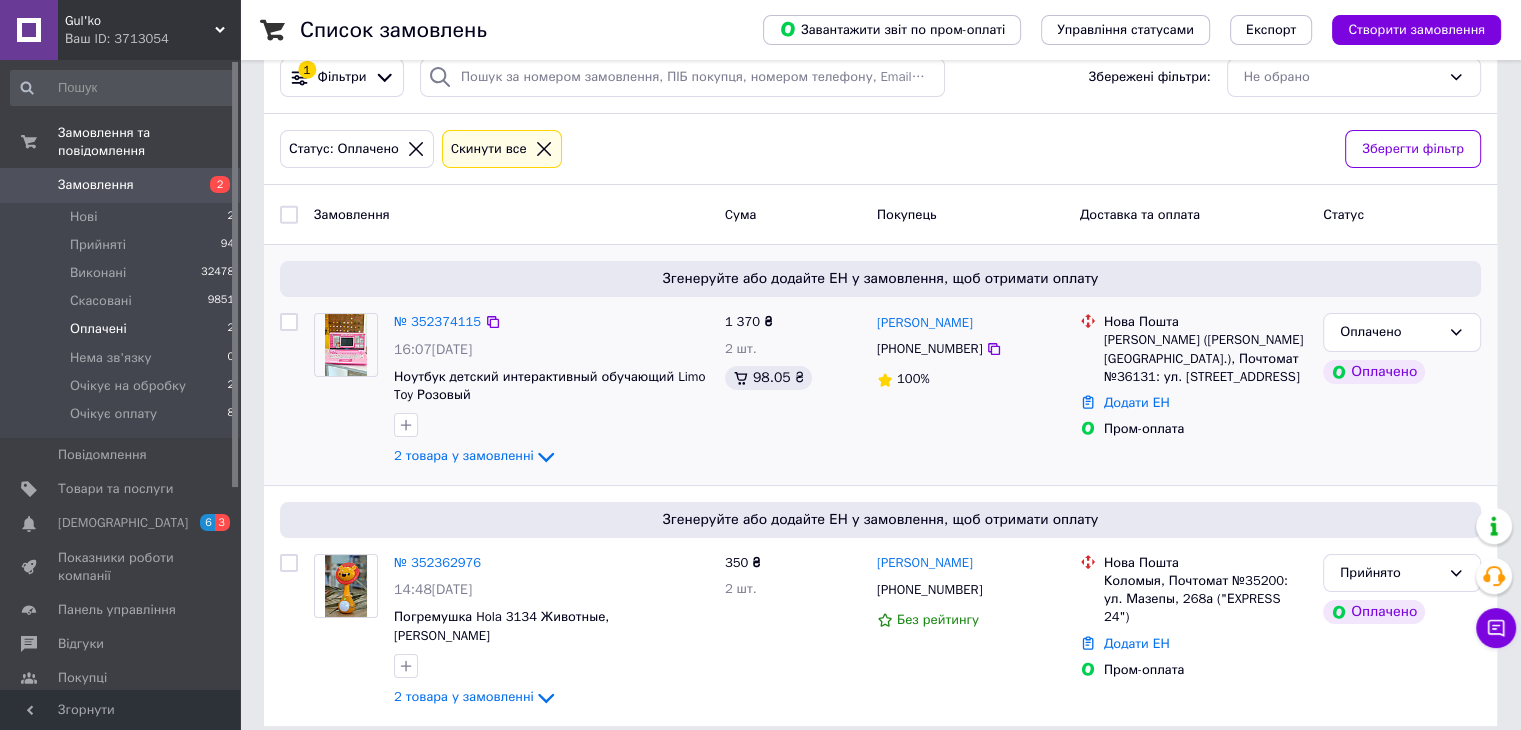 click at bounding box center [346, 345] 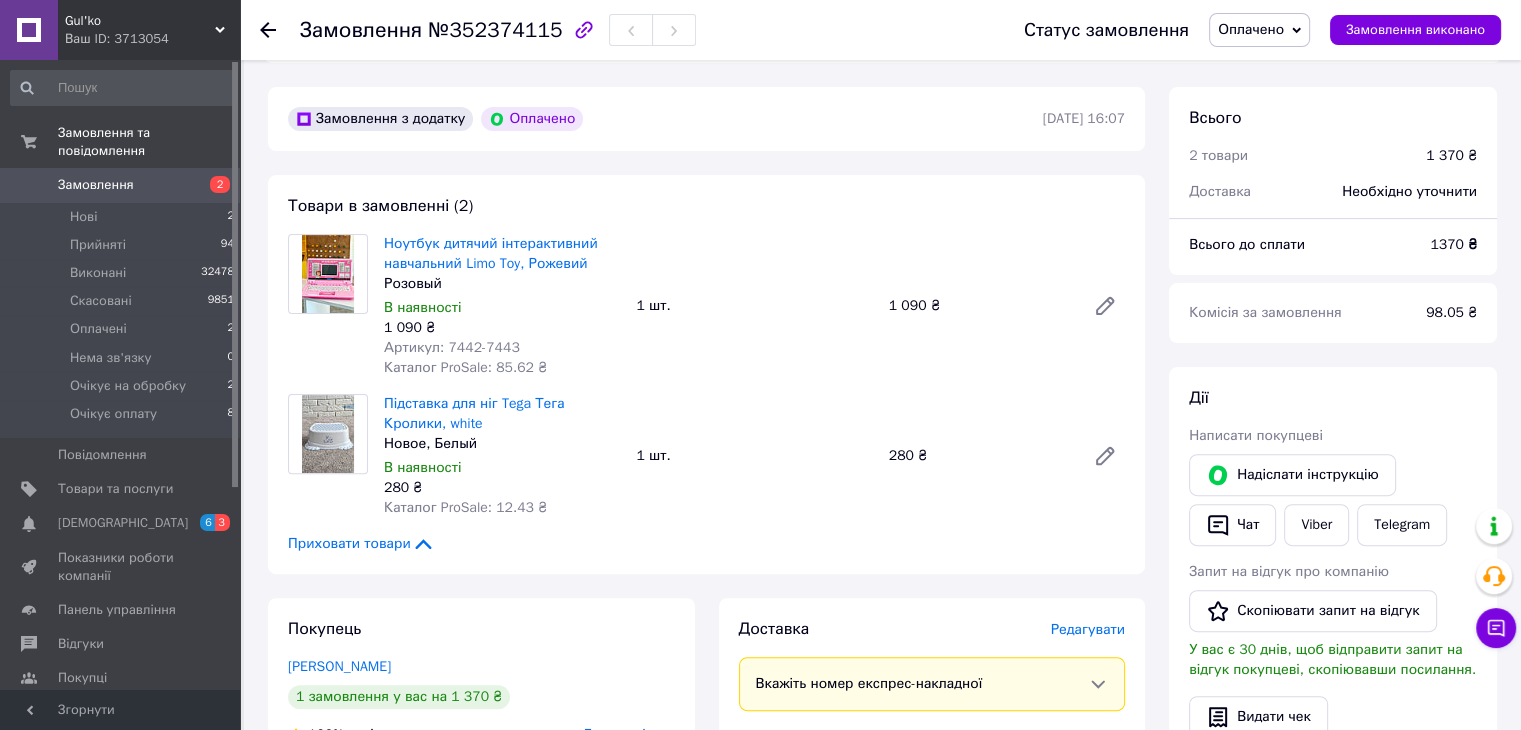 scroll, scrollTop: 600, scrollLeft: 0, axis: vertical 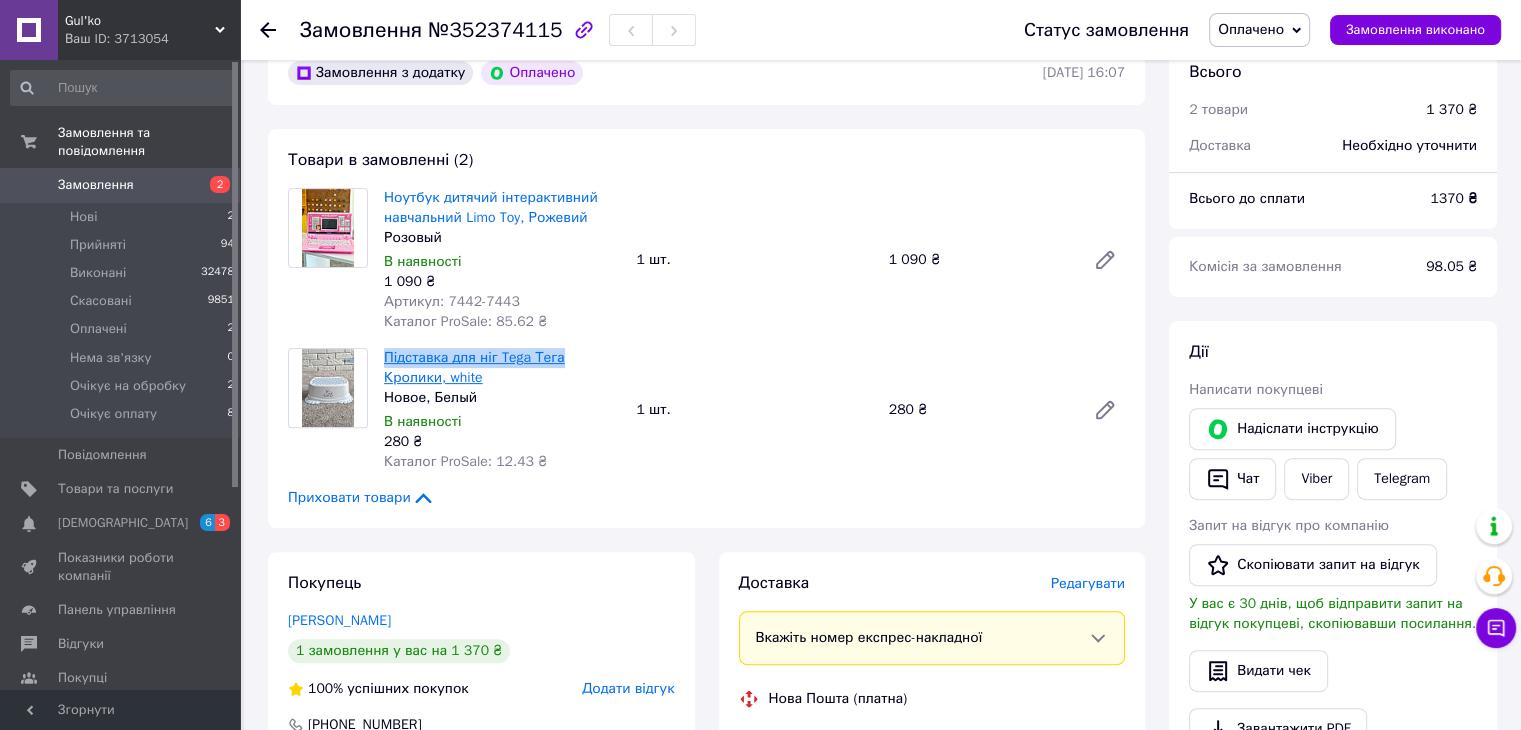 drag, startPoint x: 380, startPoint y: 357, endPoint x: 555, endPoint y: 357, distance: 175 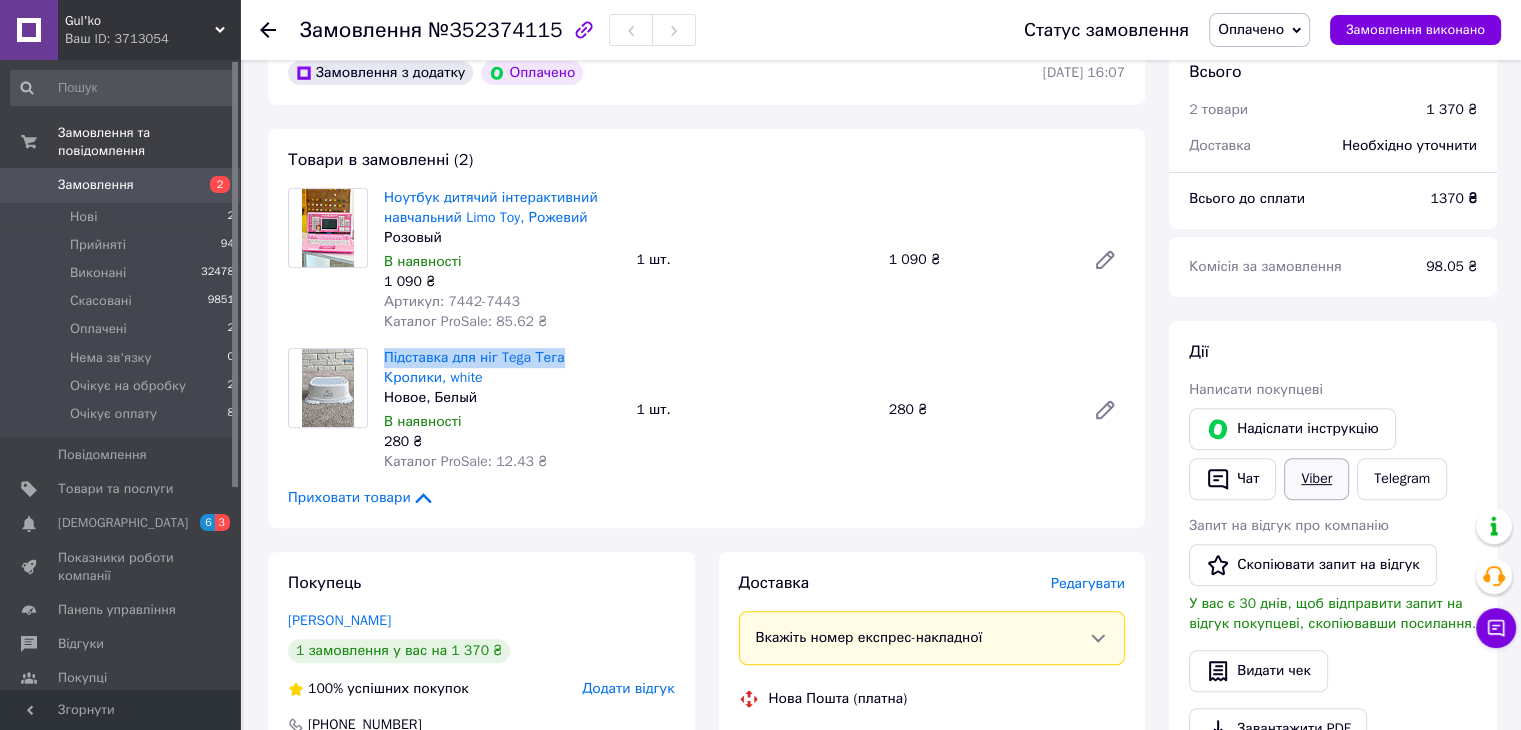 click on "Viber" at bounding box center (1316, 479) 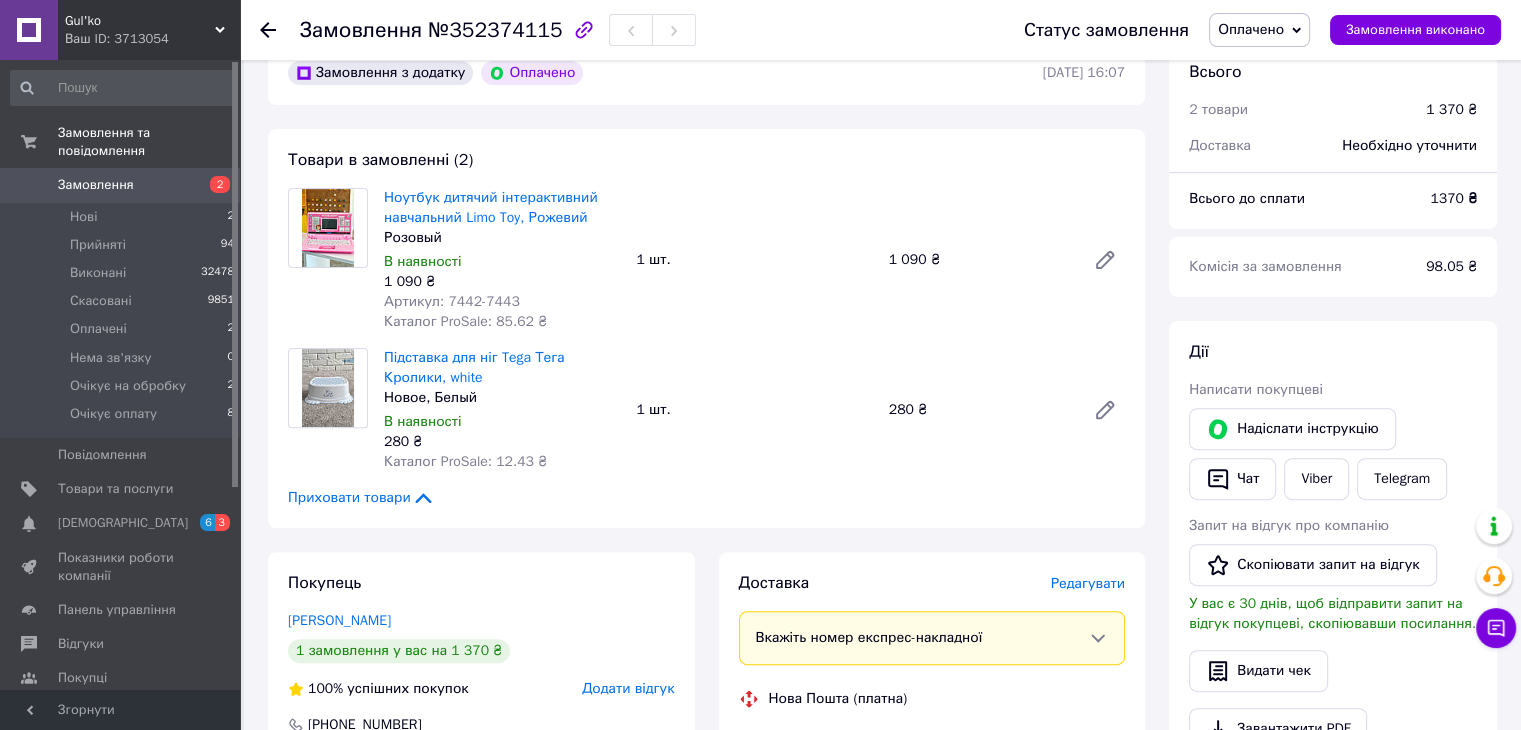 drag, startPoint x: 803, startPoint y: 303, endPoint x: 840, endPoint y: 311, distance: 37.85499 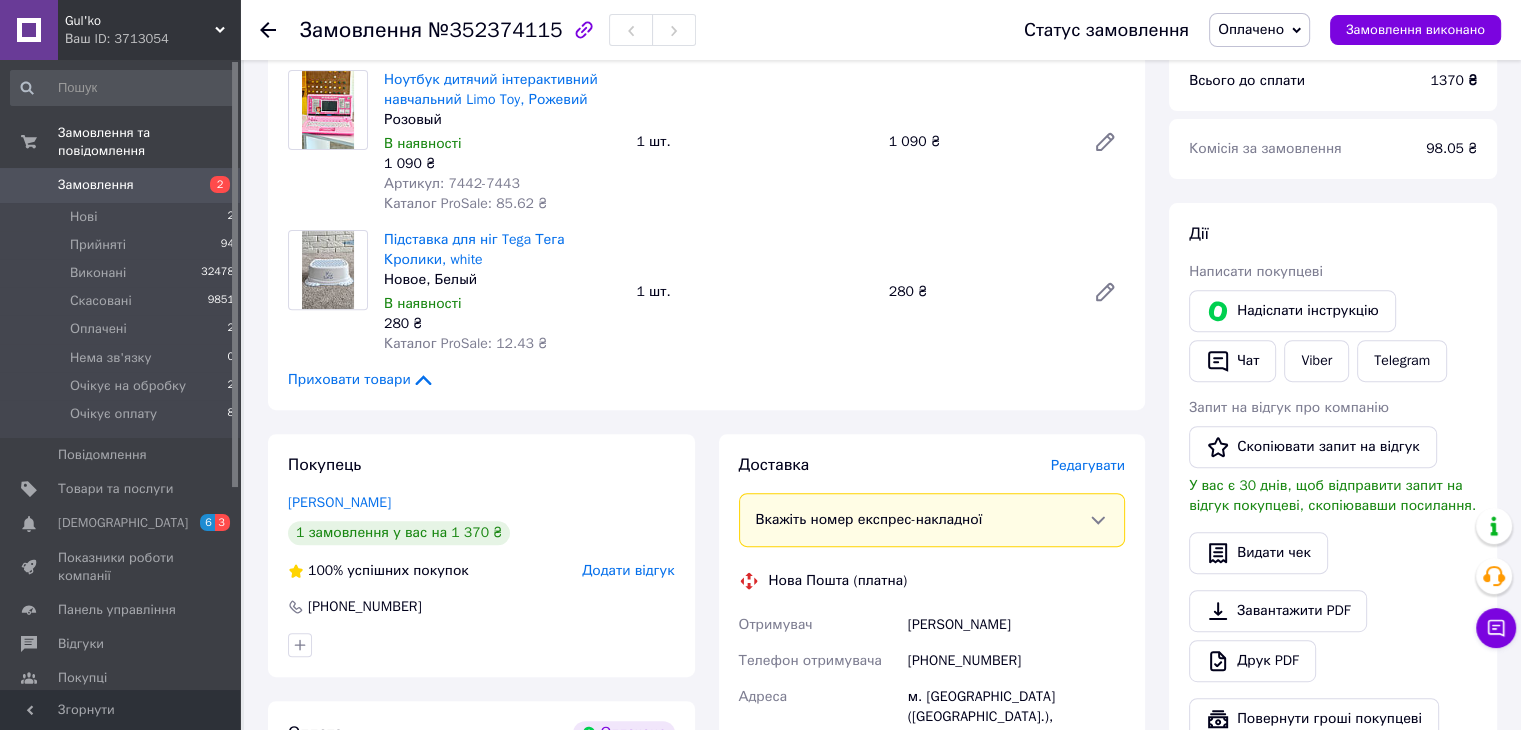 scroll, scrollTop: 723, scrollLeft: 0, axis: vertical 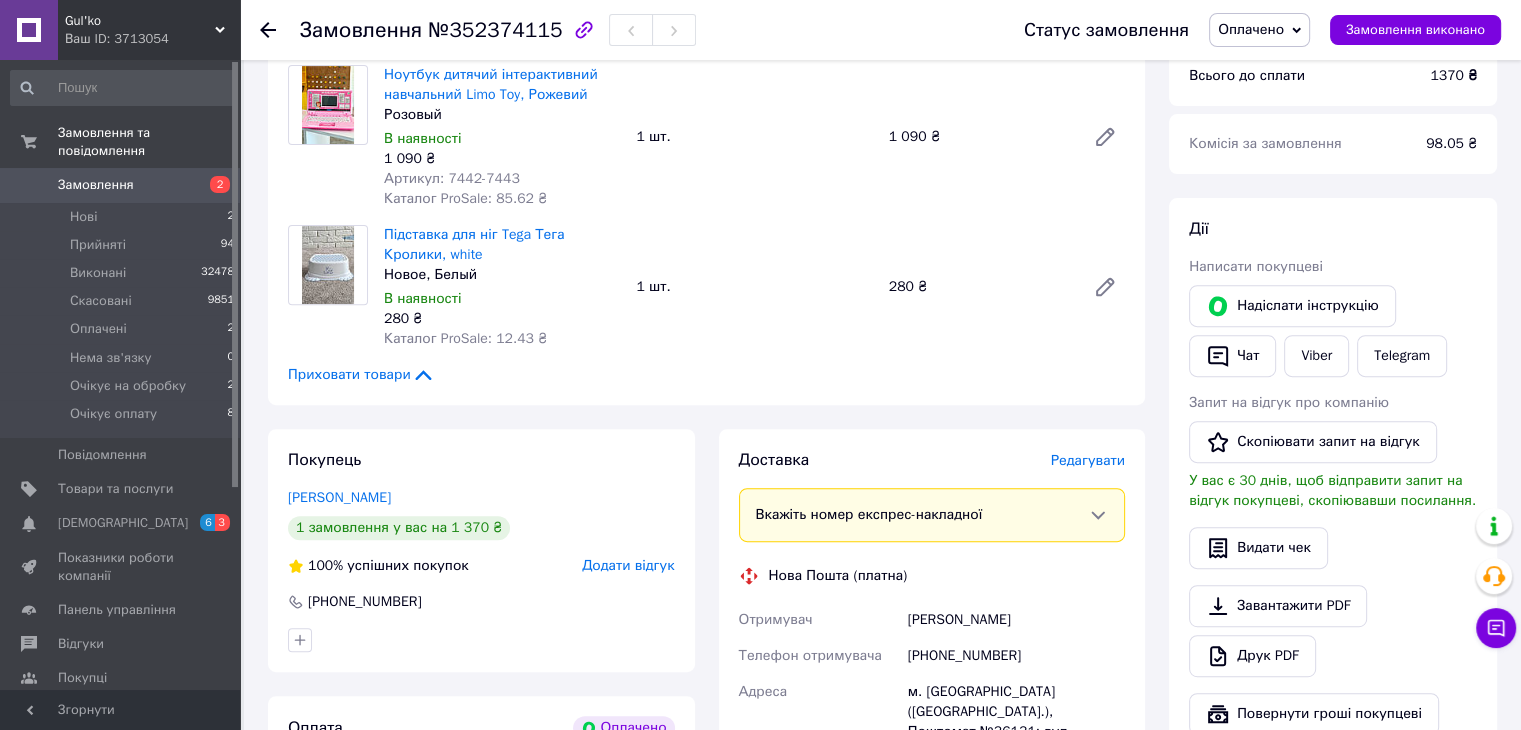 click on "Написати покупцеві" at bounding box center [1333, 267] 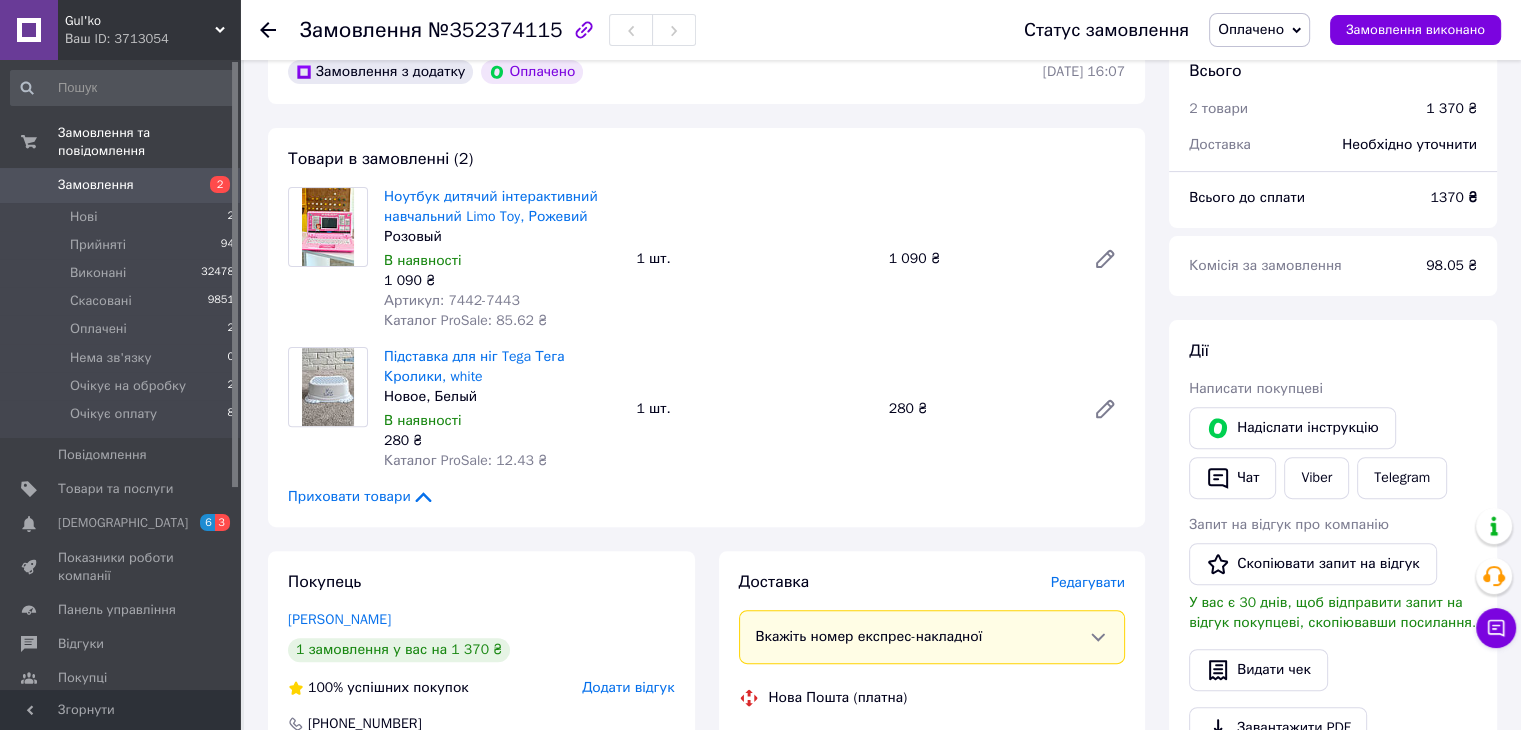 scroll, scrollTop: 523, scrollLeft: 0, axis: vertical 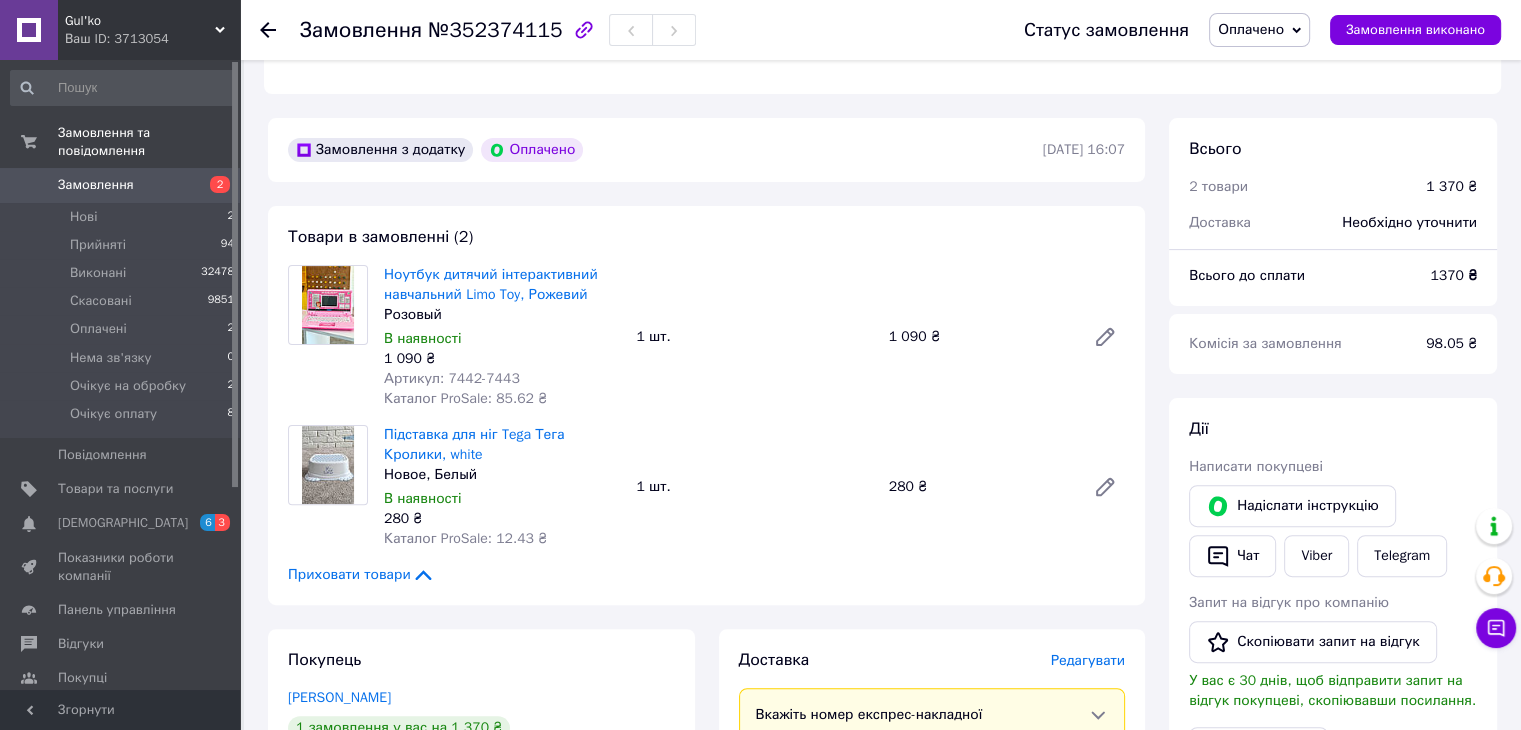 click on "Ноутбук дитячий інтерактивний навчальний Limo Toy, Рожевий Розовый В наявності 1 090 ₴ Артикул: 7442-7443 Каталог ProSale: 85.62 ₴" at bounding box center (502, 337) 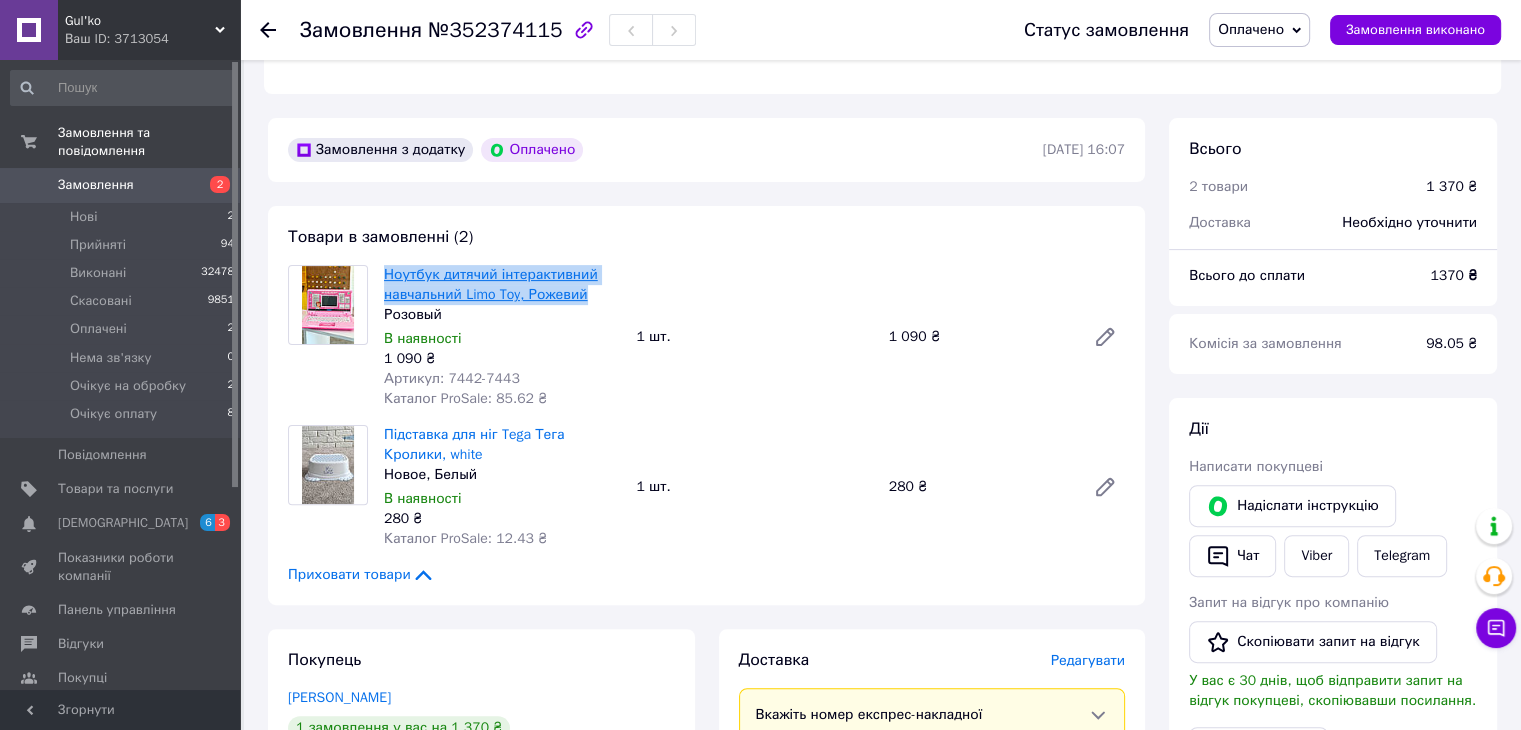 drag, startPoint x: 600, startPoint y: 301, endPoint x: 385, endPoint y: 269, distance: 217.36835 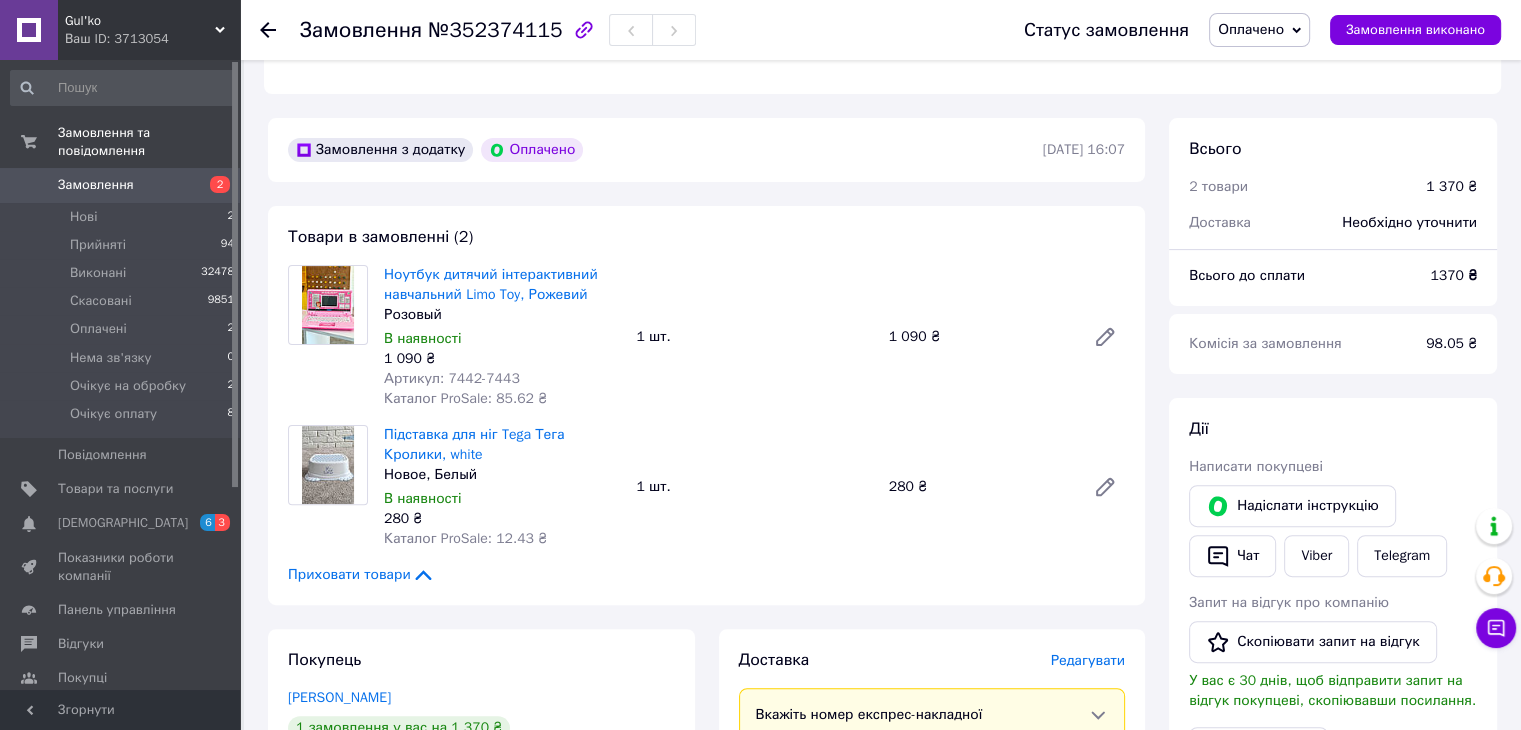 click on "Ноутбук дитячий інтерактивний навчальний Limo Toy, Рожевий Розовый В наявності 1 090 ₴ Артикул: 7442-7443 Каталог ProSale: 85.62 ₴  1 шт. 1 090 ₴" at bounding box center [754, 337] 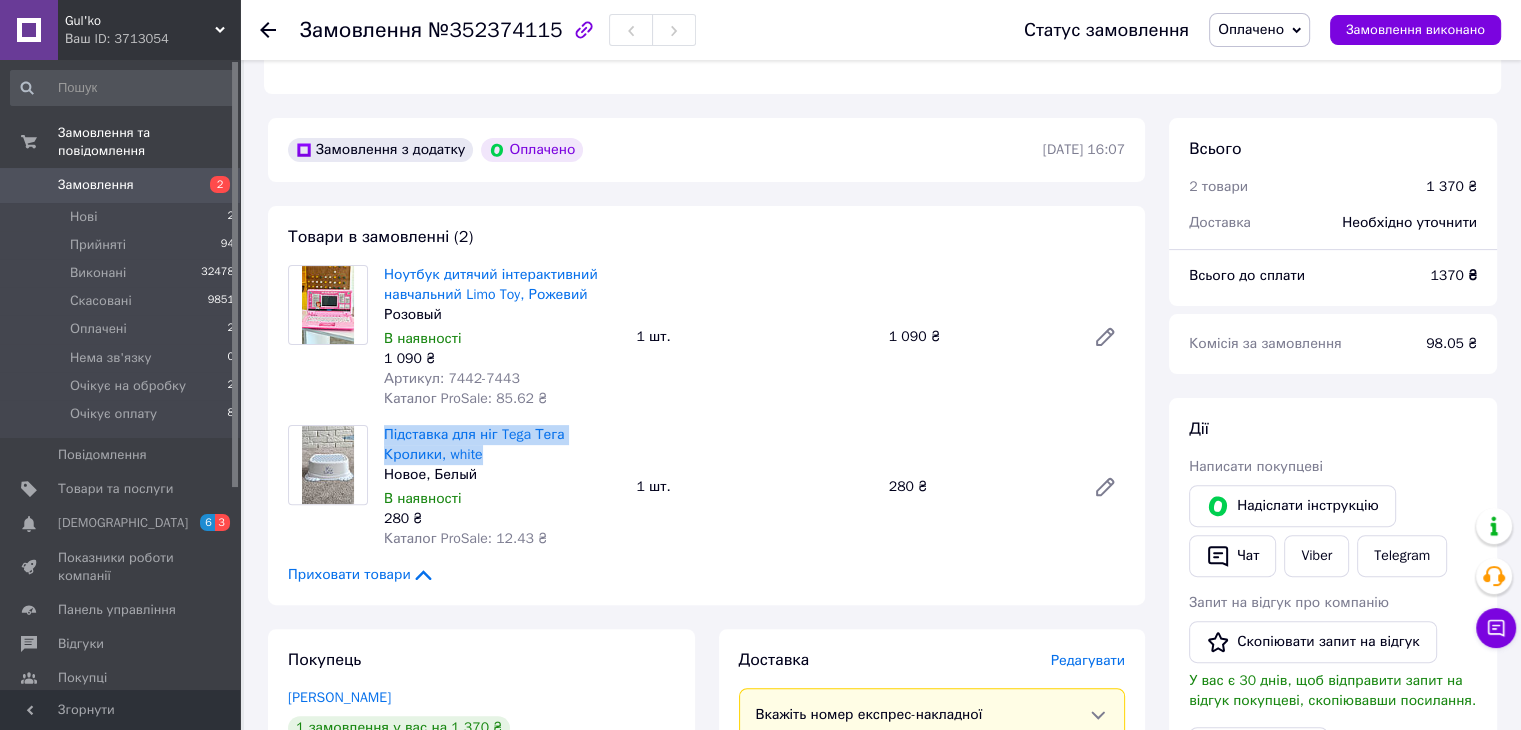 drag, startPoint x: 445, startPoint y: 458, endPoint x: 382, endPoint y: 435, distance: 67.06713 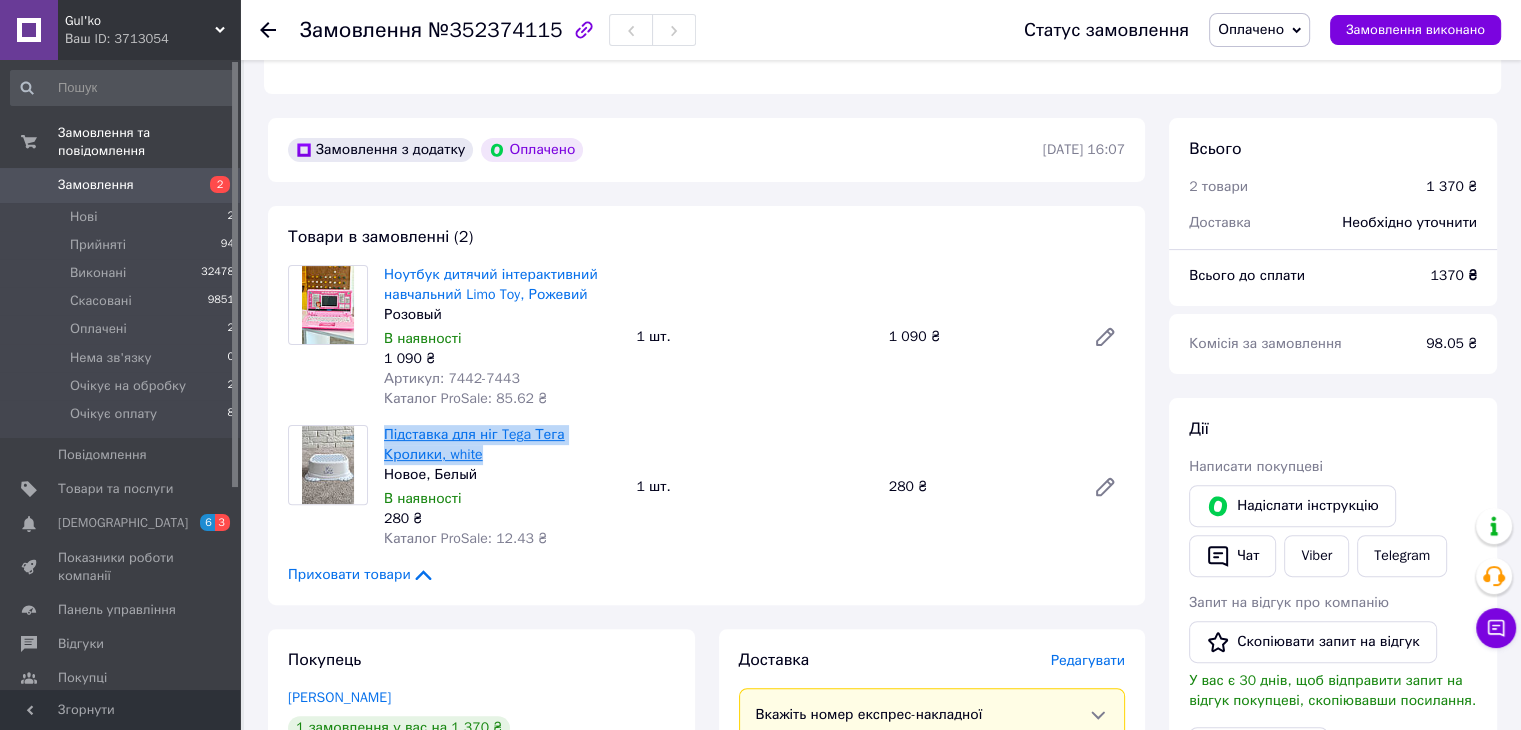 copy on "Підставка для ніг Tega Тега Кролики, white" 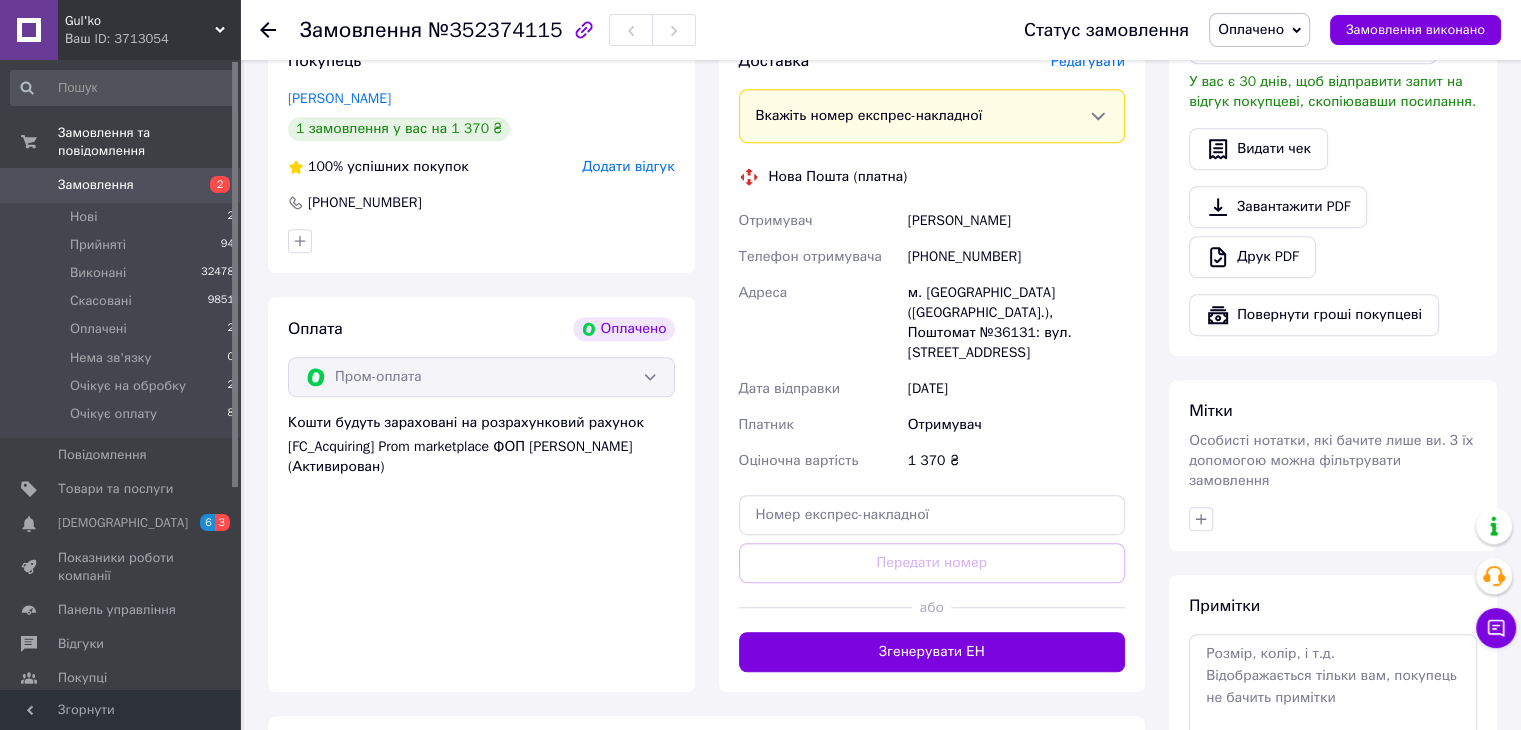 scroll, scrollTop: 1123, scrollLeft: 0, axis: vertical 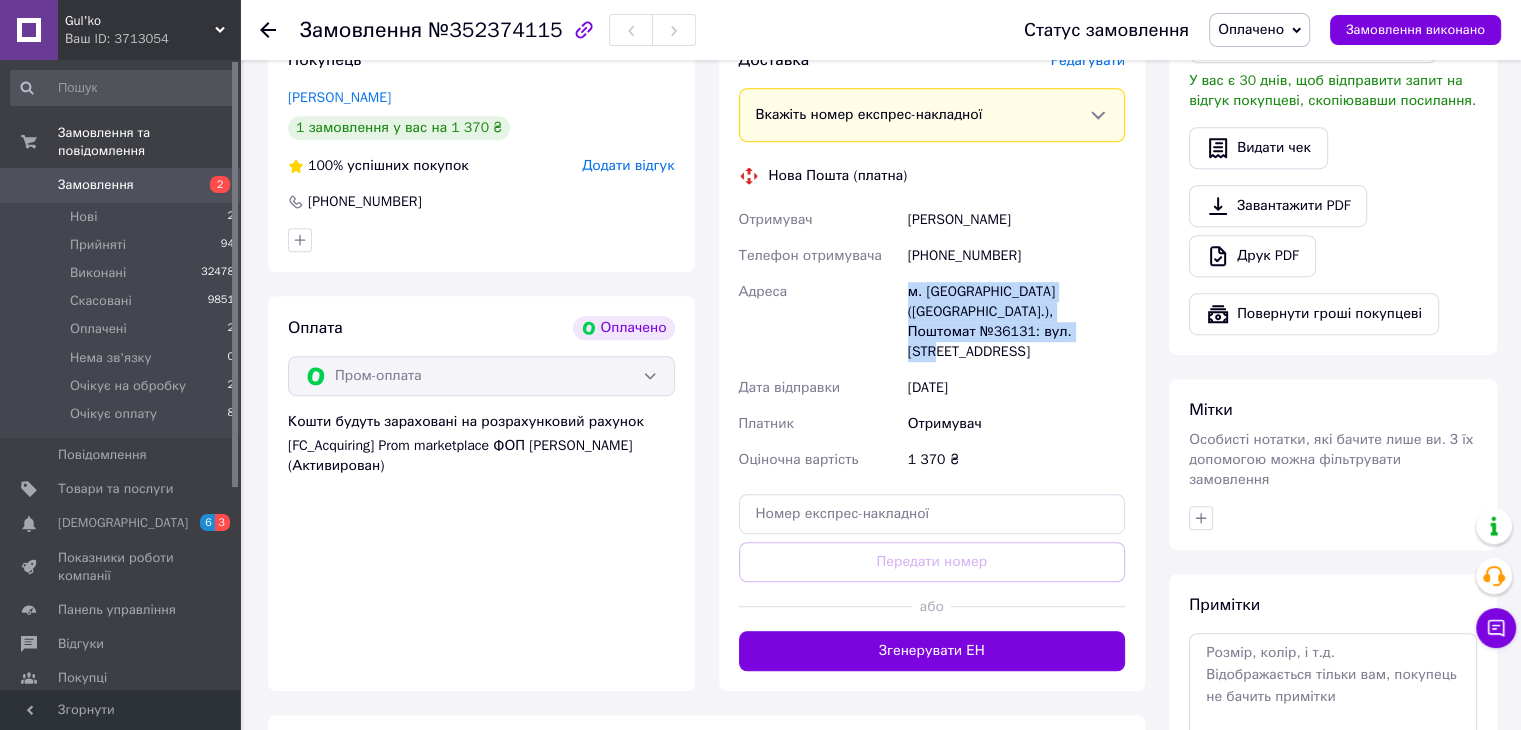 drag, startPoint x: 1016, startPoint y: 337, endPoint x: 911, endPoint y: 298, distance: 112.00893 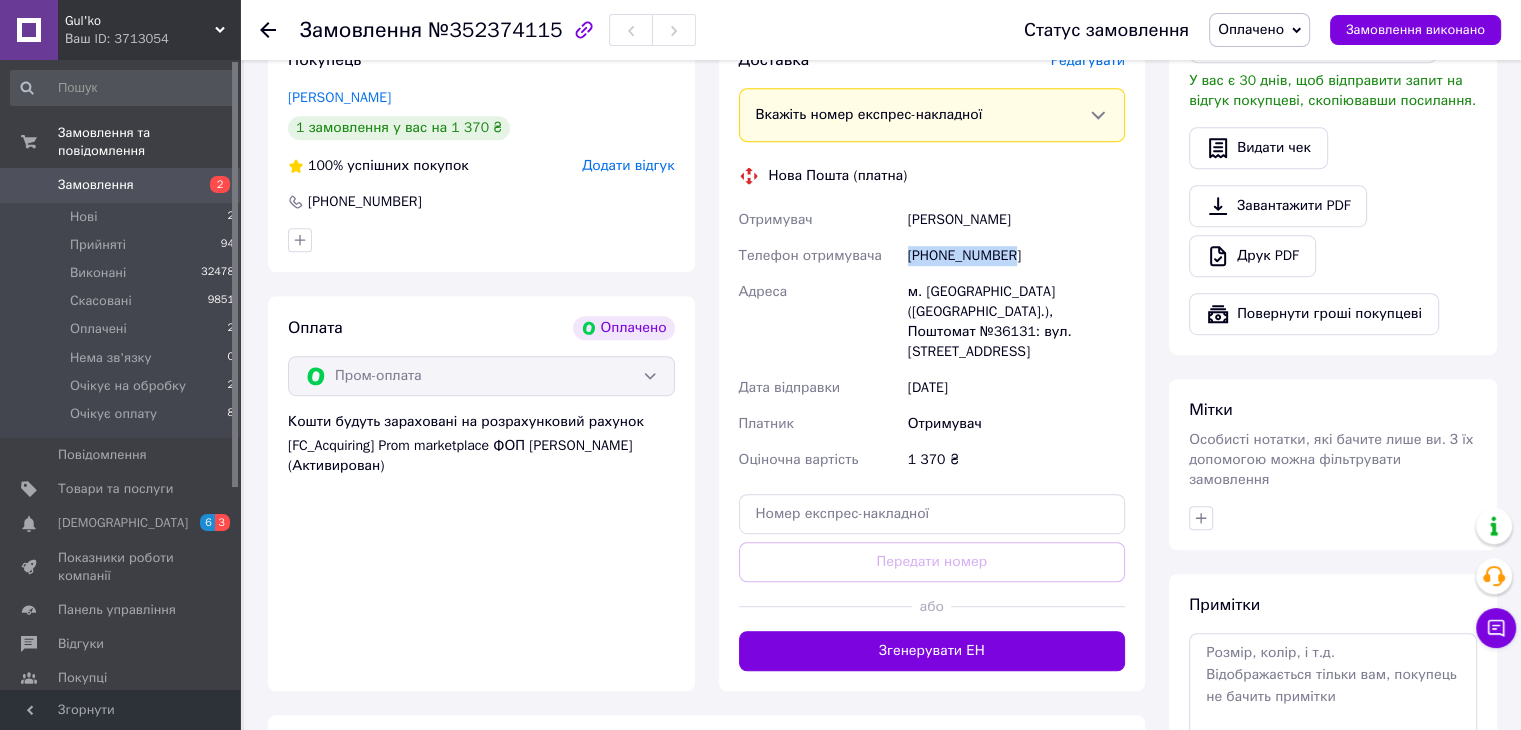 drag, startPoint x: 1036, startPoint y: 261, endPoint x: 901, endPoint y: 260, distance: 135.00371 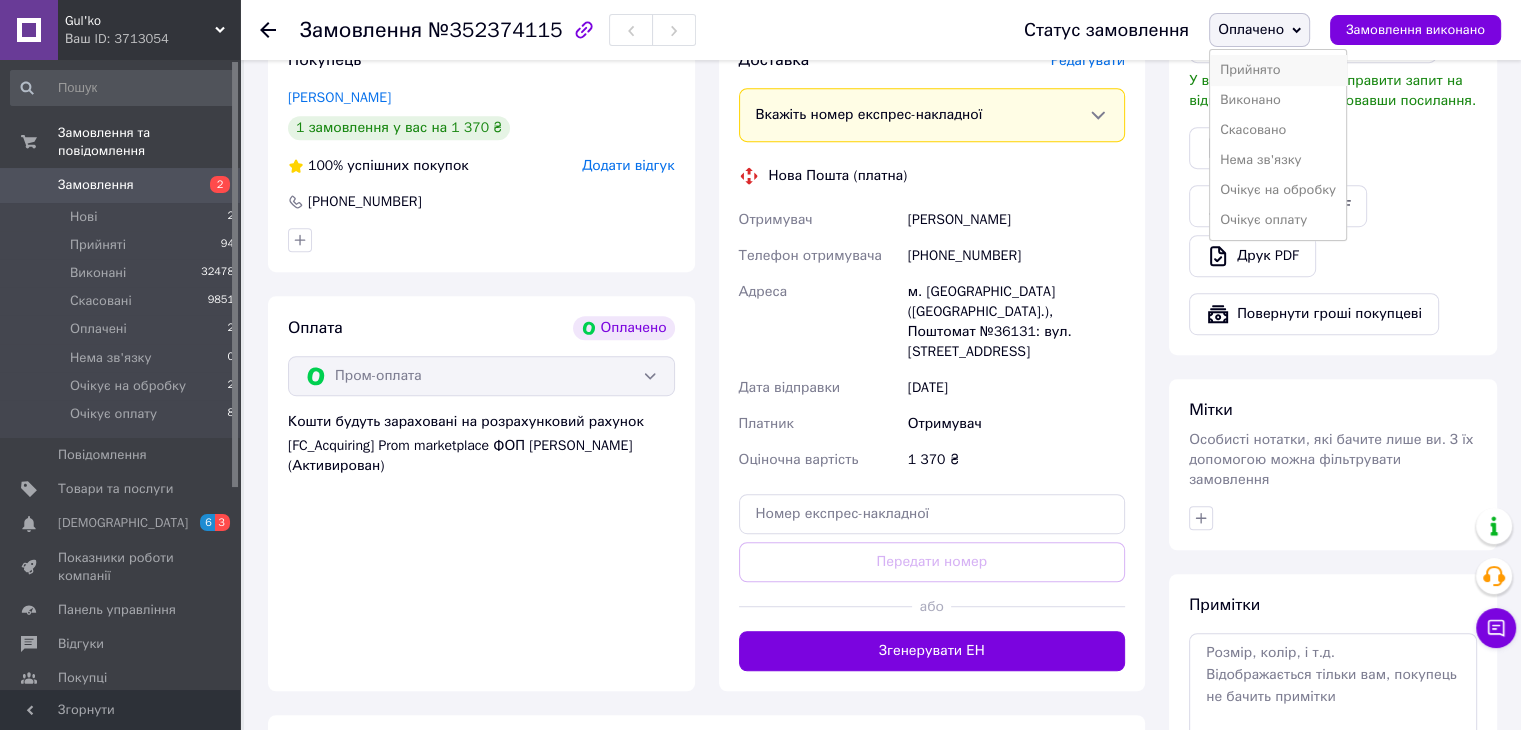click on "Прийнято" at bounding box center (1278, 70) 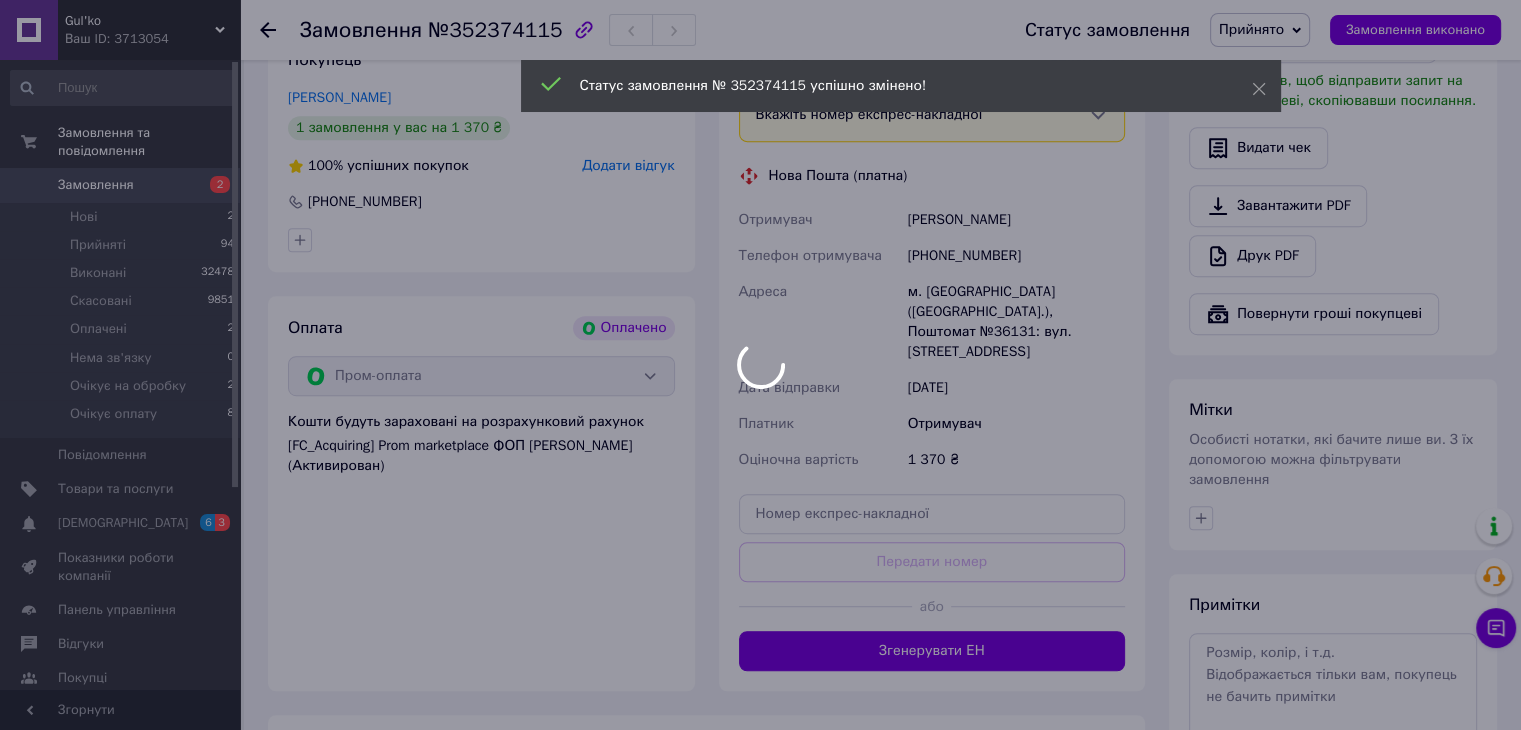 click at bounding box center [760, 365] 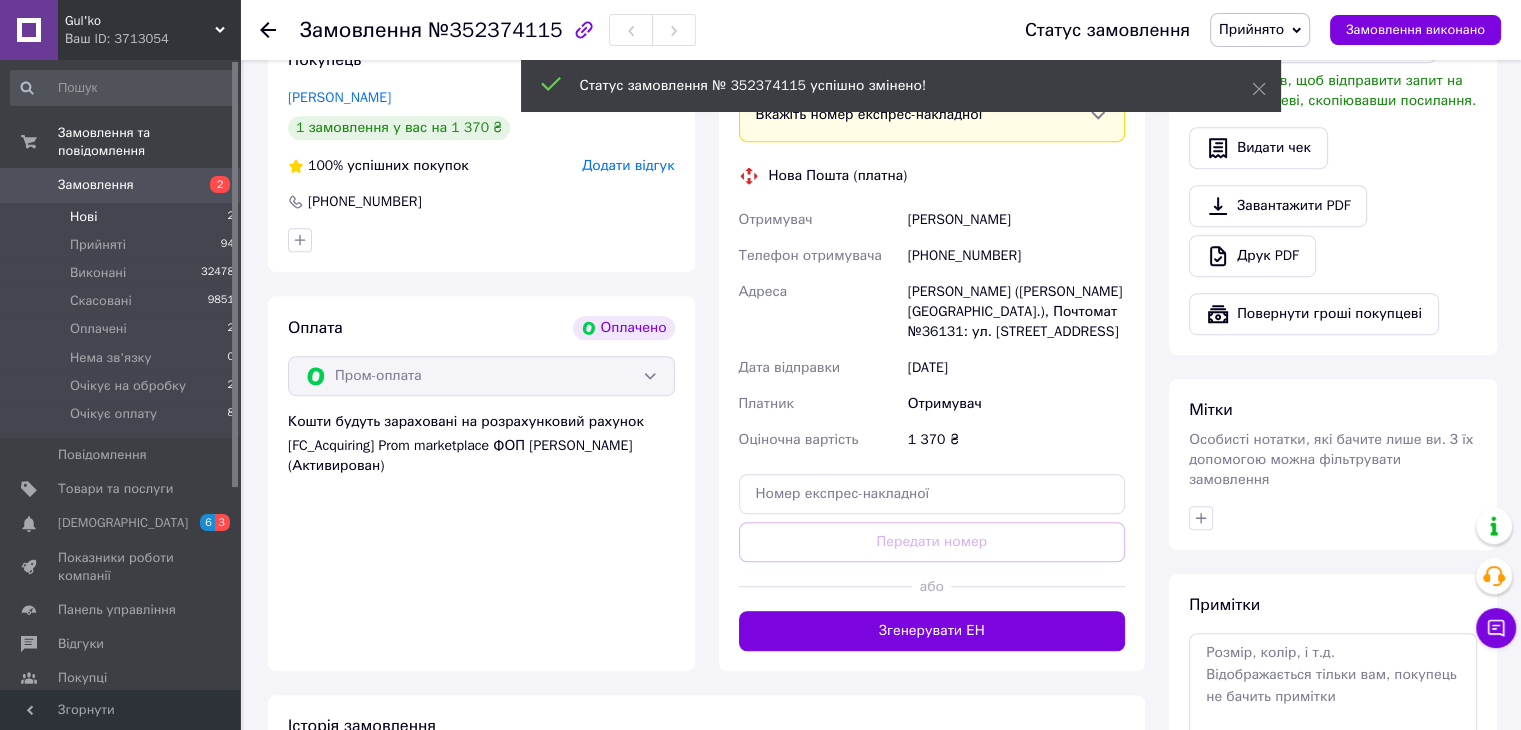 click on "Нові 2" at bounding box center [123, 217] 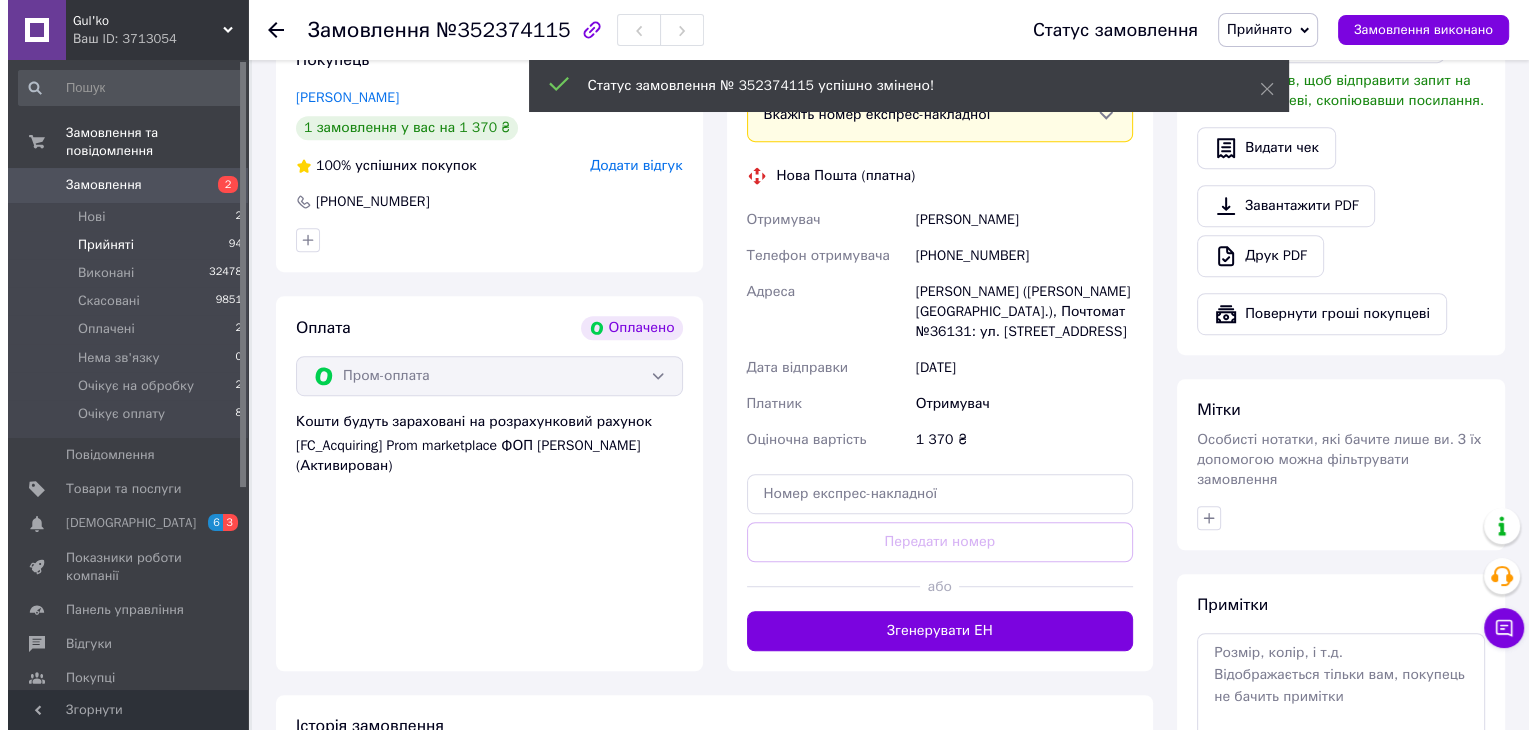 scroll, scrollTop: 0, scrollLeft: 0, axis: both 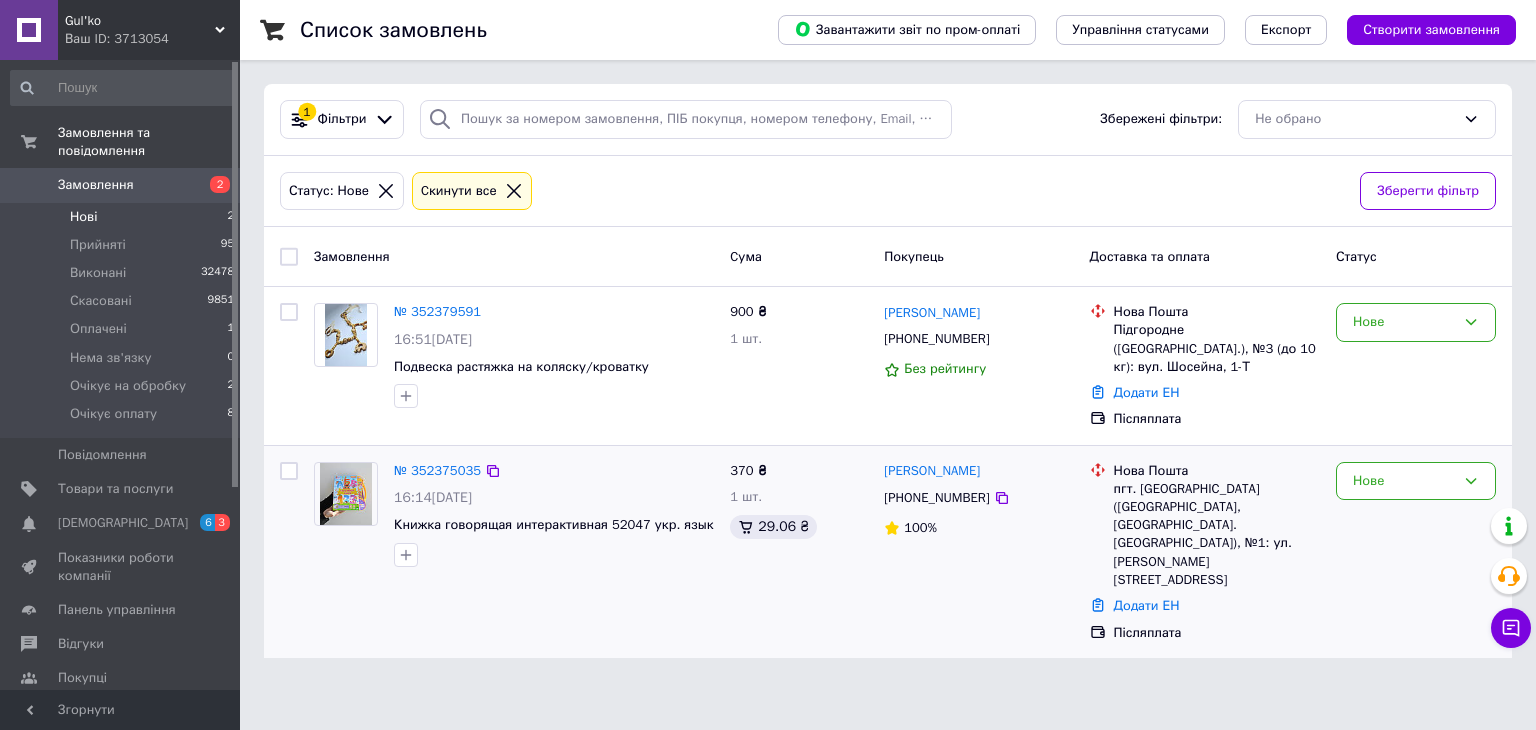 click at bounding box center (345, 494) 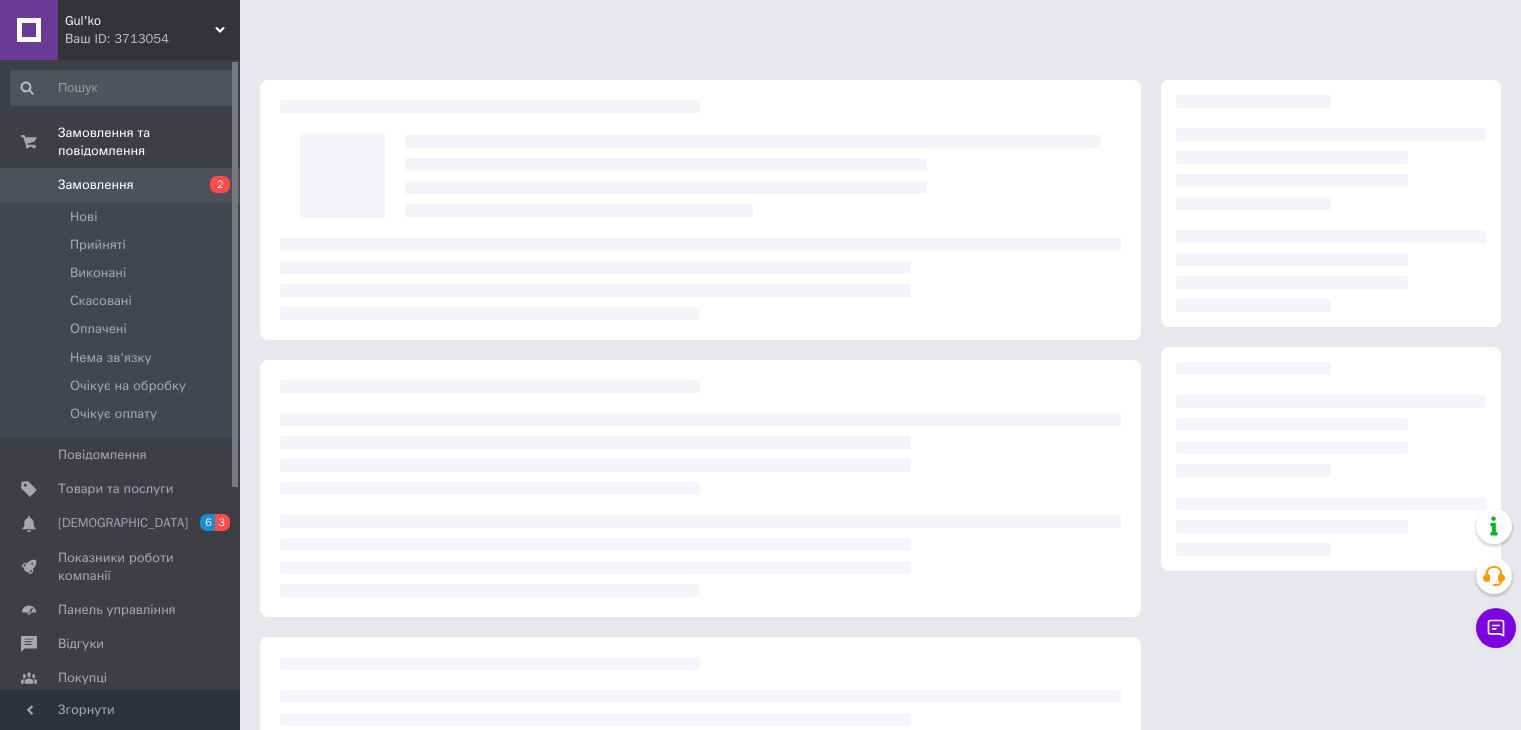 scroll, scrollTop: 0, scrollLeft: 0, axis: both 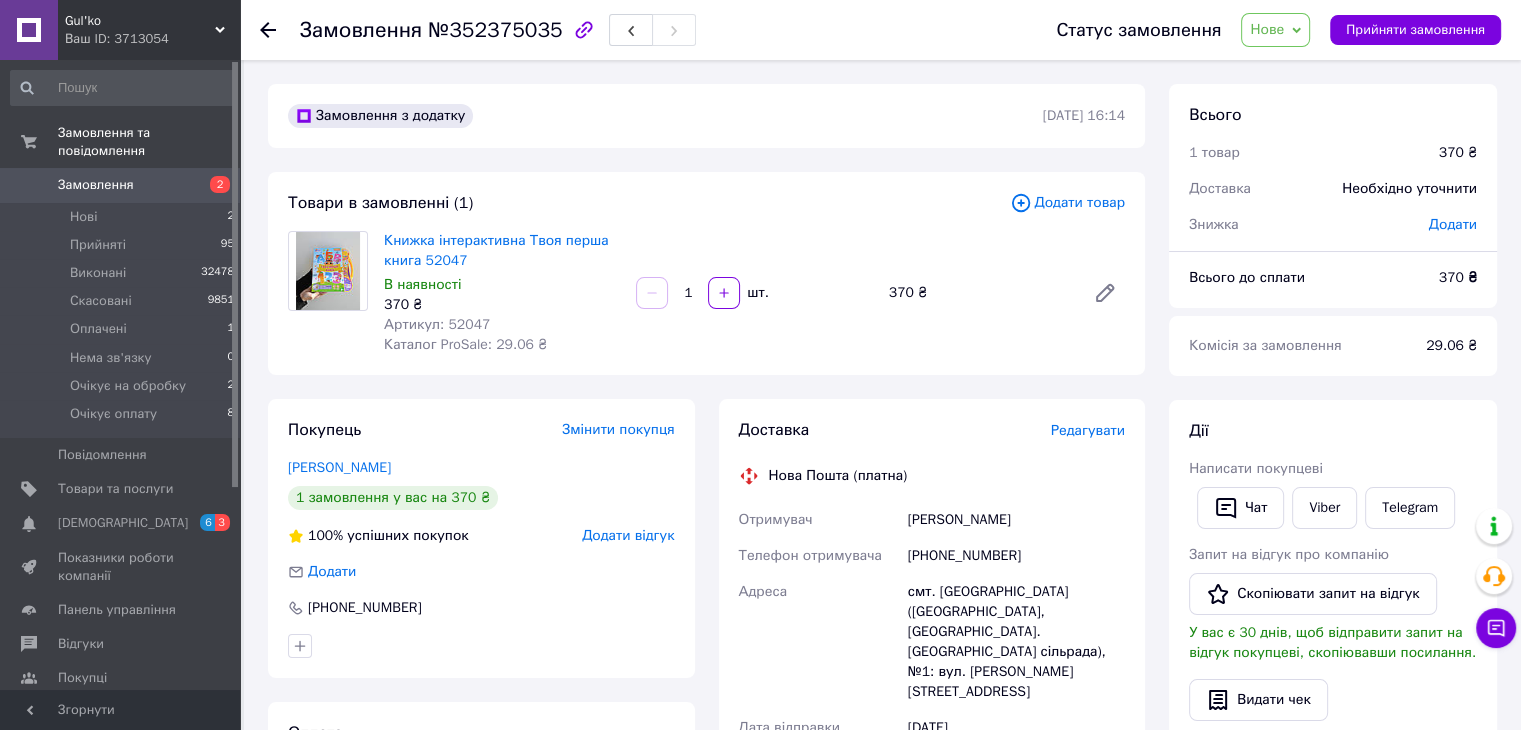 click on "1   шт." at bounding box center (754, 293) 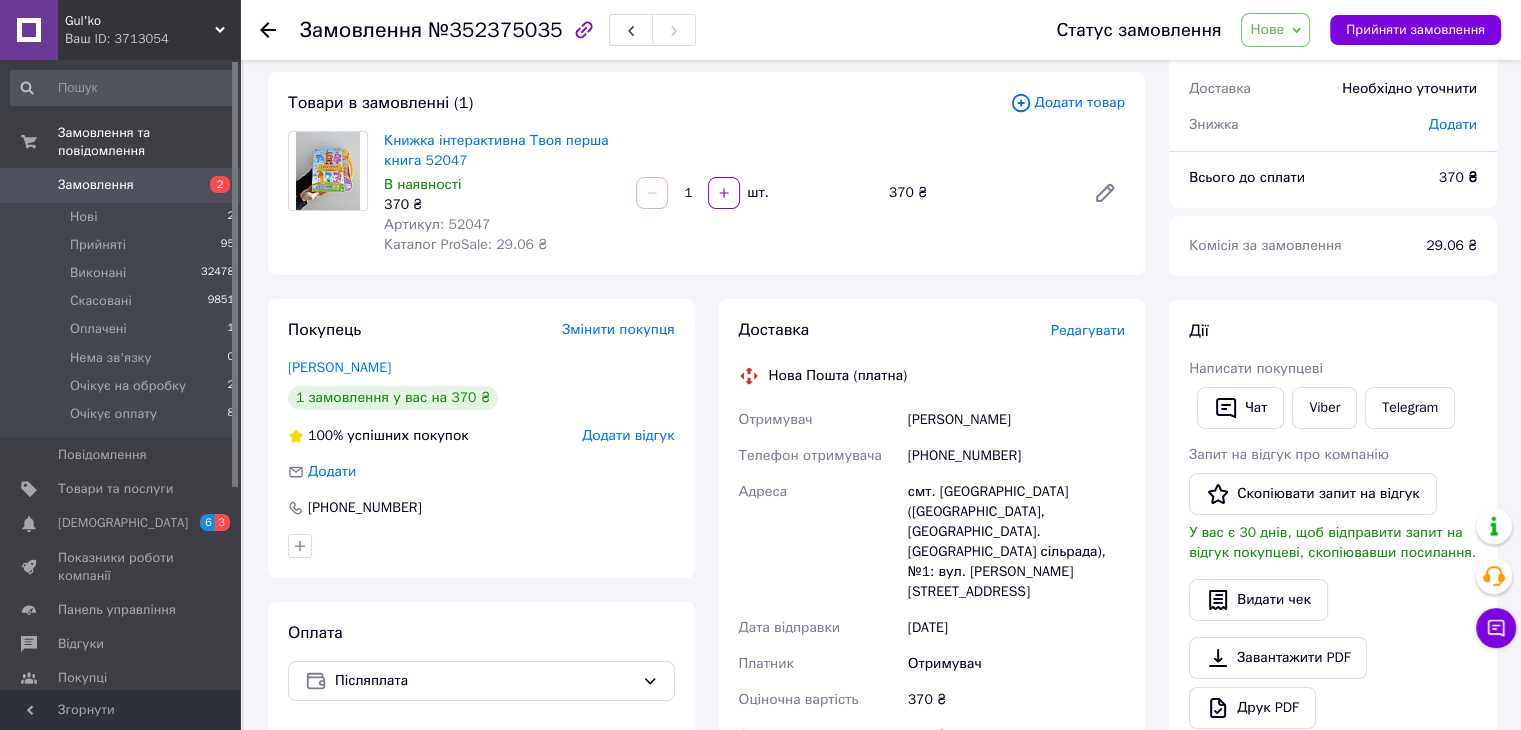 scroll, scrollTop: 300, scrollLeft: 0, axis: vertical 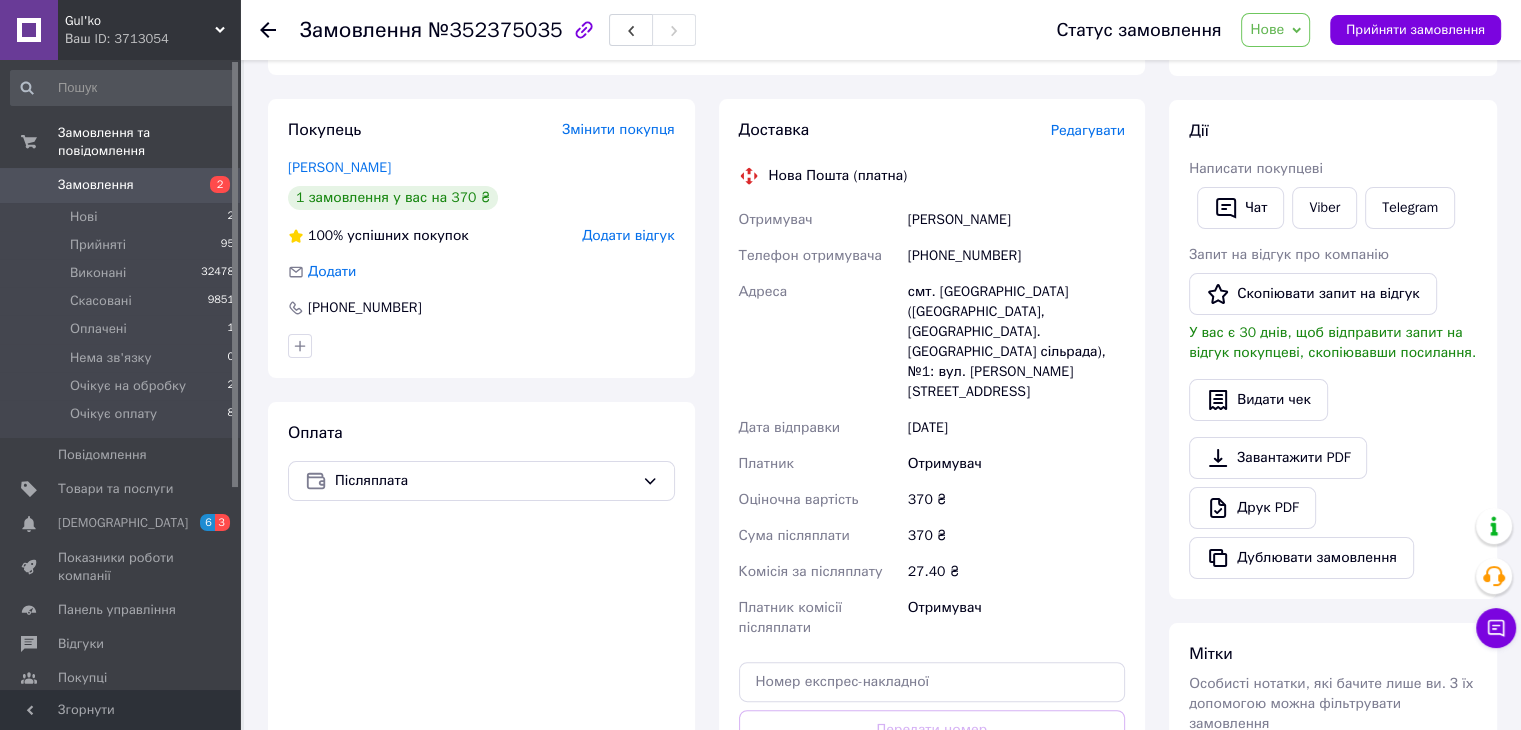 click on "Покупець Змінити покупця [PERSON_NAME] 1 замовлення у вас на 370 ₴ 100%   успішних покупок Додати відгук Додати [PHONE_NUMBER]" at bounding box center (481, 238) 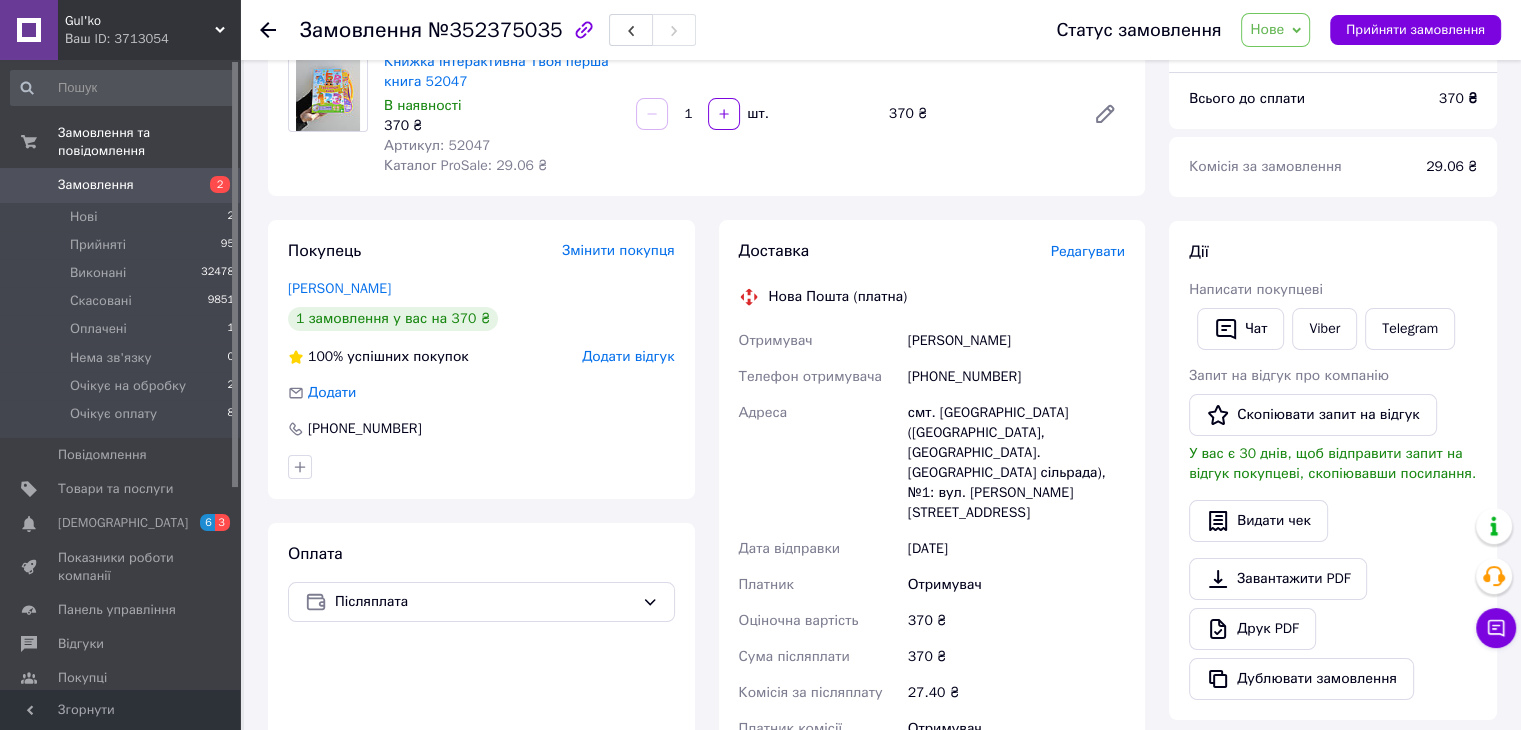 scroll, scrollTop: 0, scrollLeft: 0, axis: both 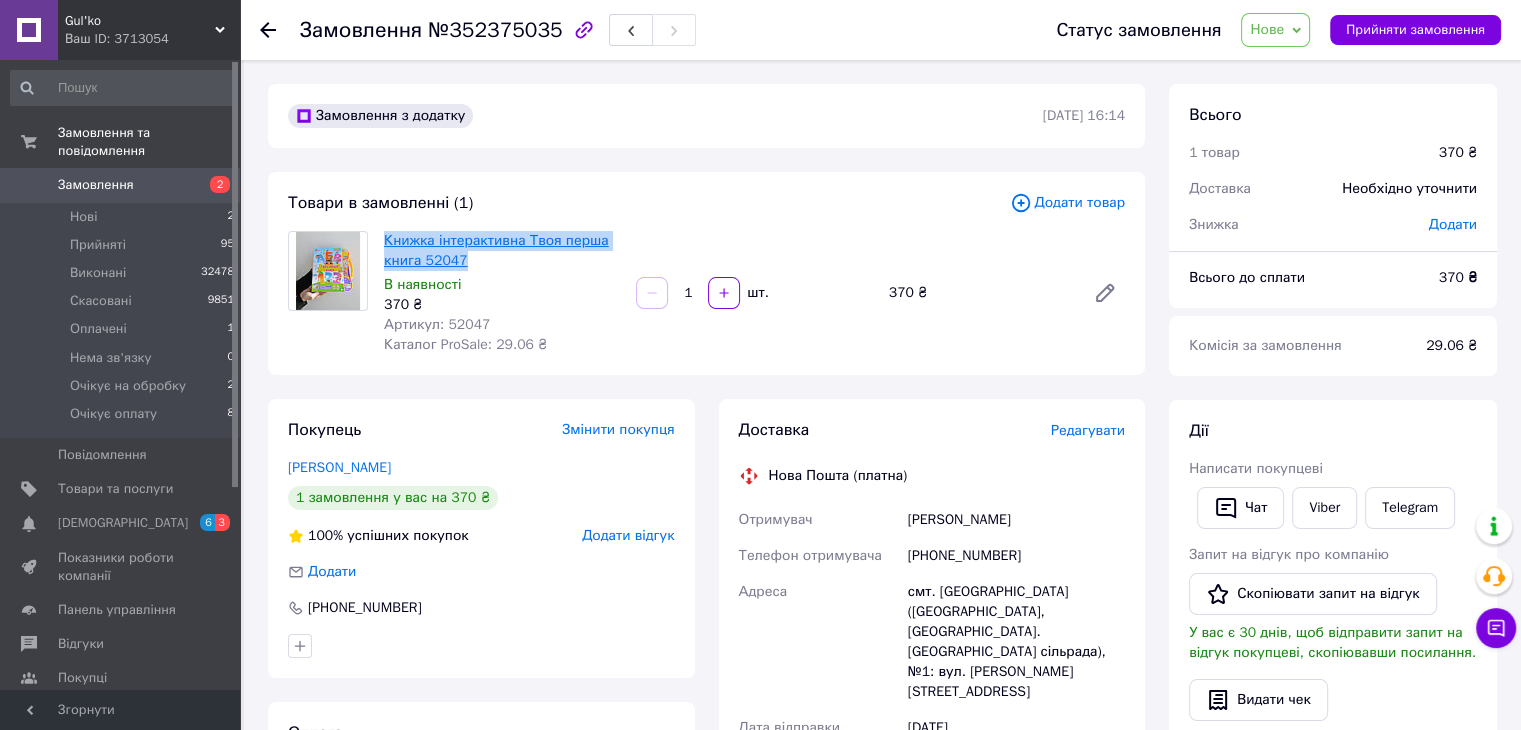 drag, startPoint x: 478, startPoint y: 261, endPoint x: 384, endPoint y: 244, distance: 95.524864 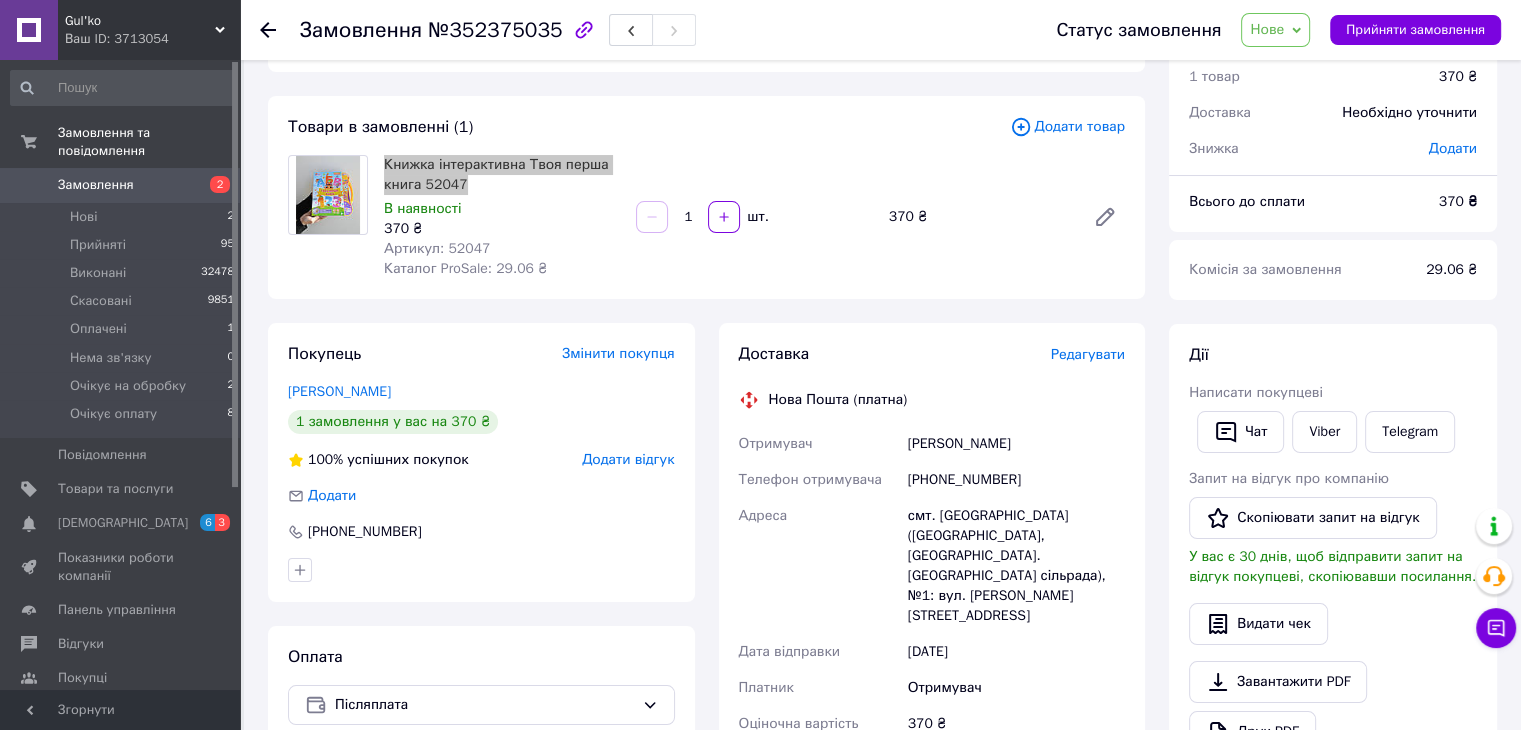 scroll, scrollTop: 200, scrollLeft: 0, axis: vertical 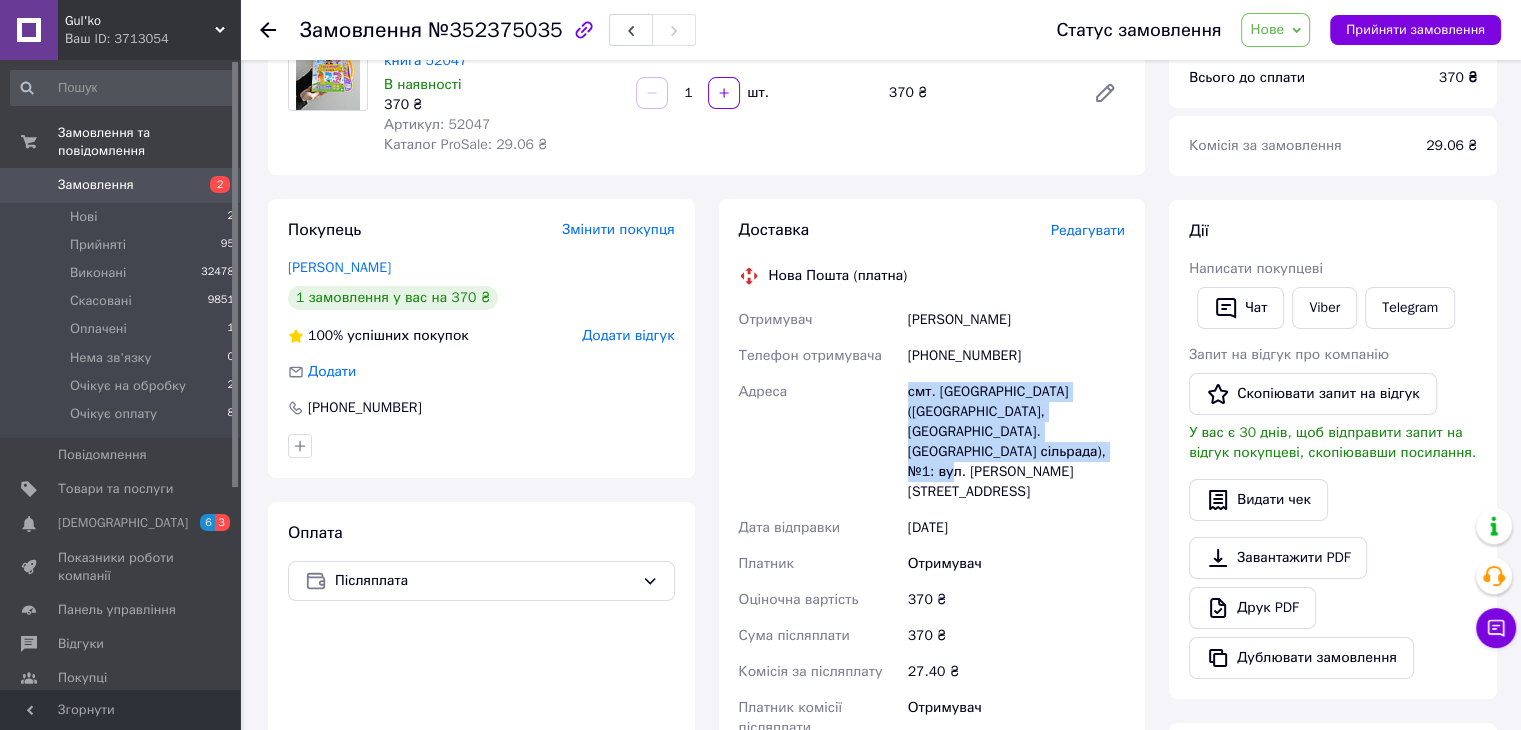 drag, startPoint x: 1115, startPoint y: 437, endPoint x: 900, endPoint y: 389, distance: 220.29298 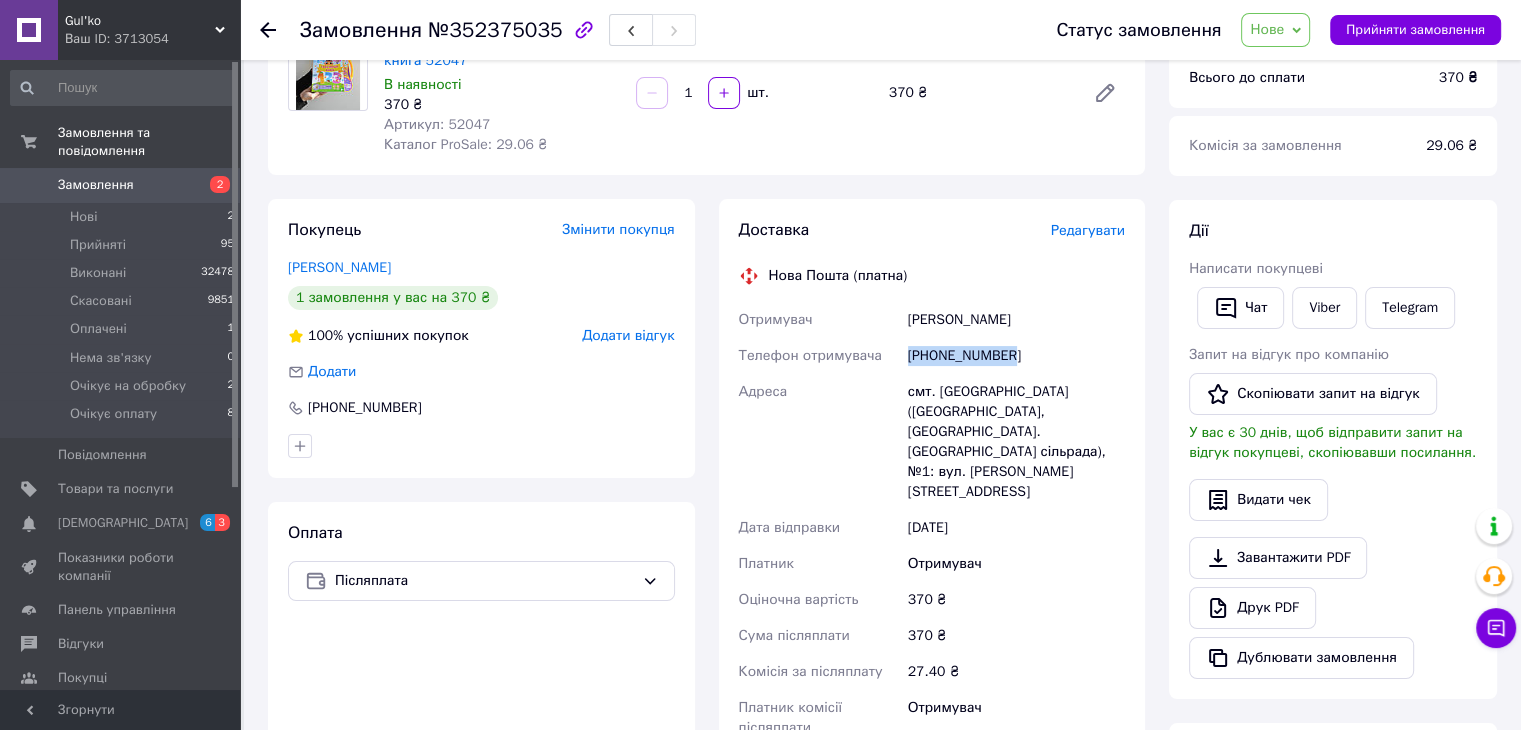 drag, startPoint x: 1027, startPoint y: 354, endPoint x: 901, endPoint y: 350, distance: 126.06348 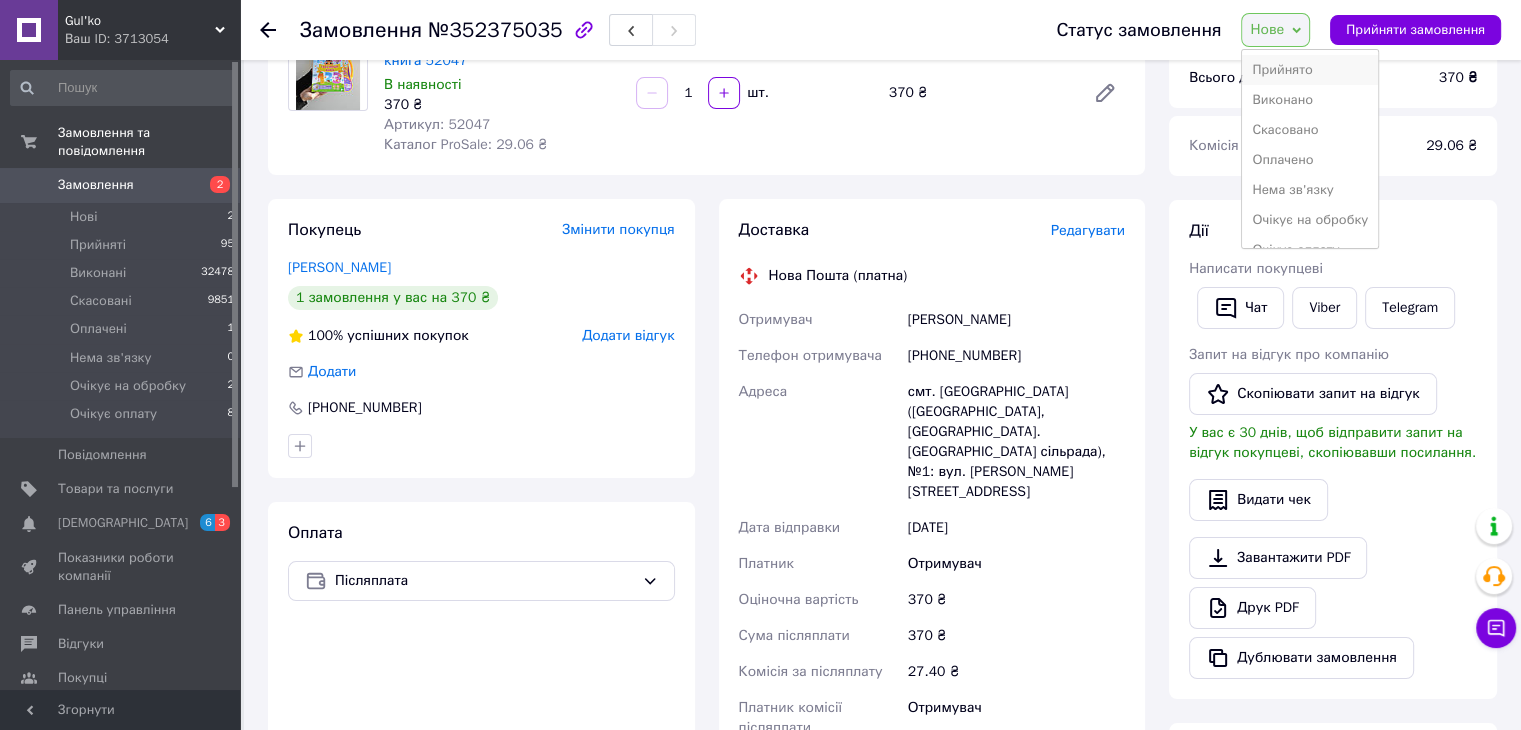 click on "Прийнято" at bounding box center [1310, 70] 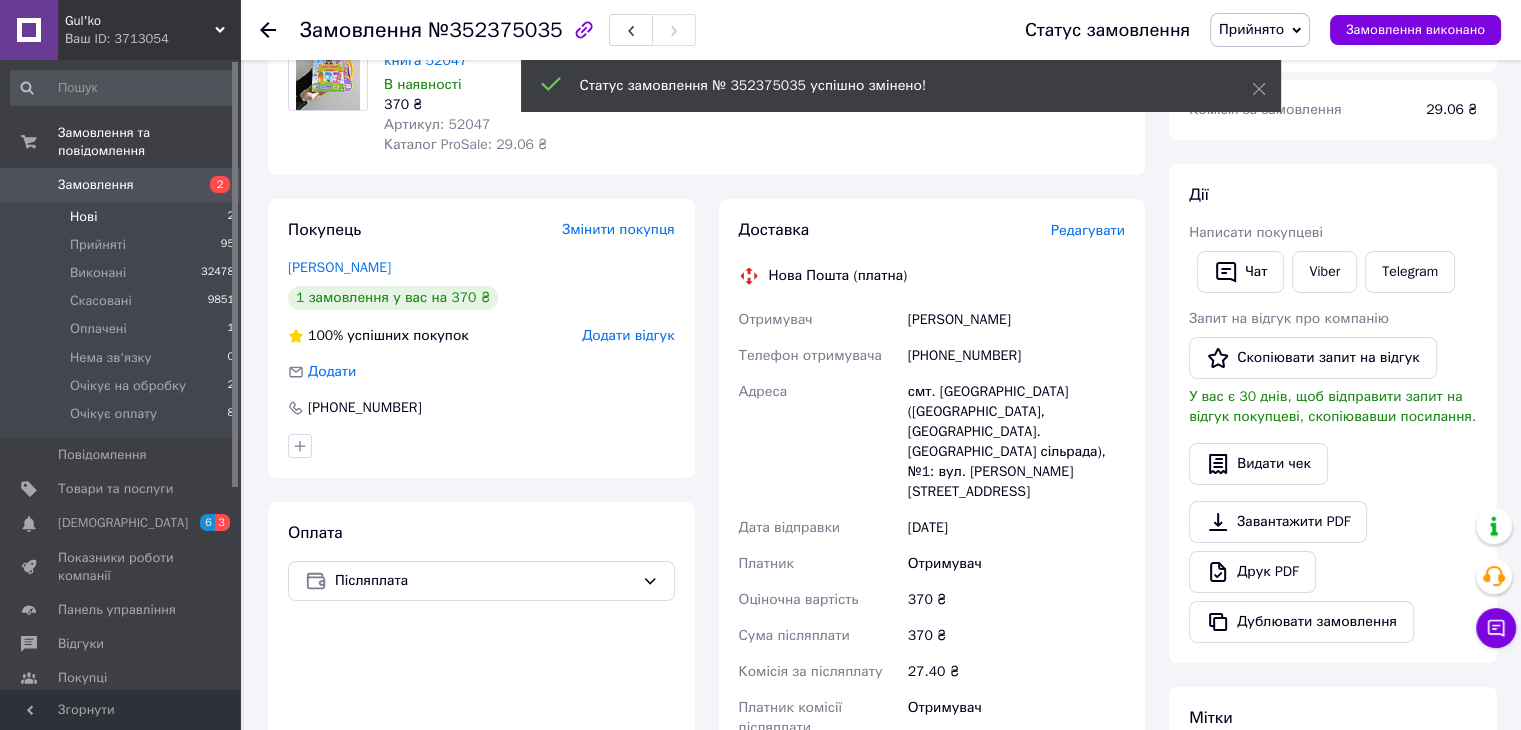 click on "Нові 2" at bounding box center (123, 217) 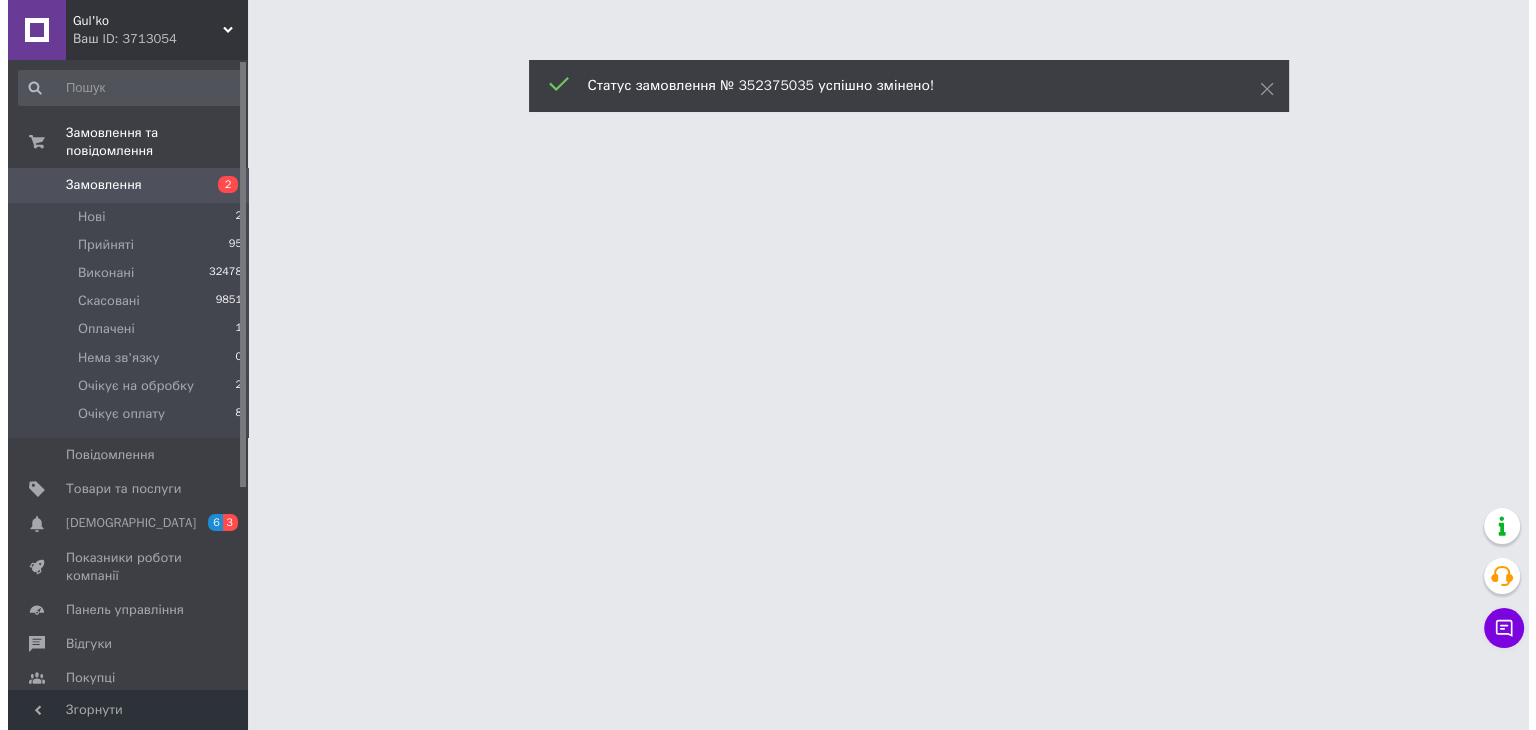scroll, scrollTop: 0, scrollLeft: 0, axis: both 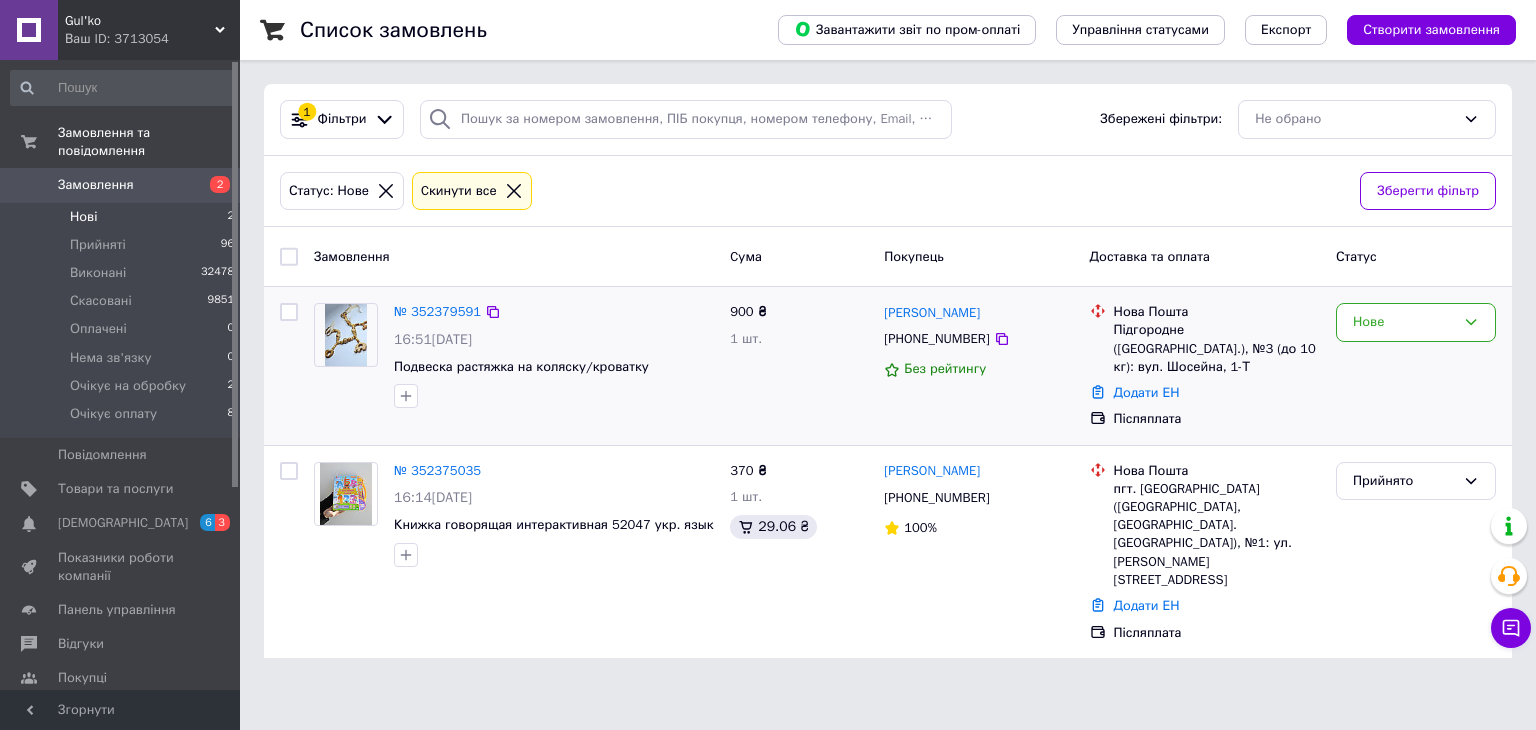 click at bounding box center (346, 335) 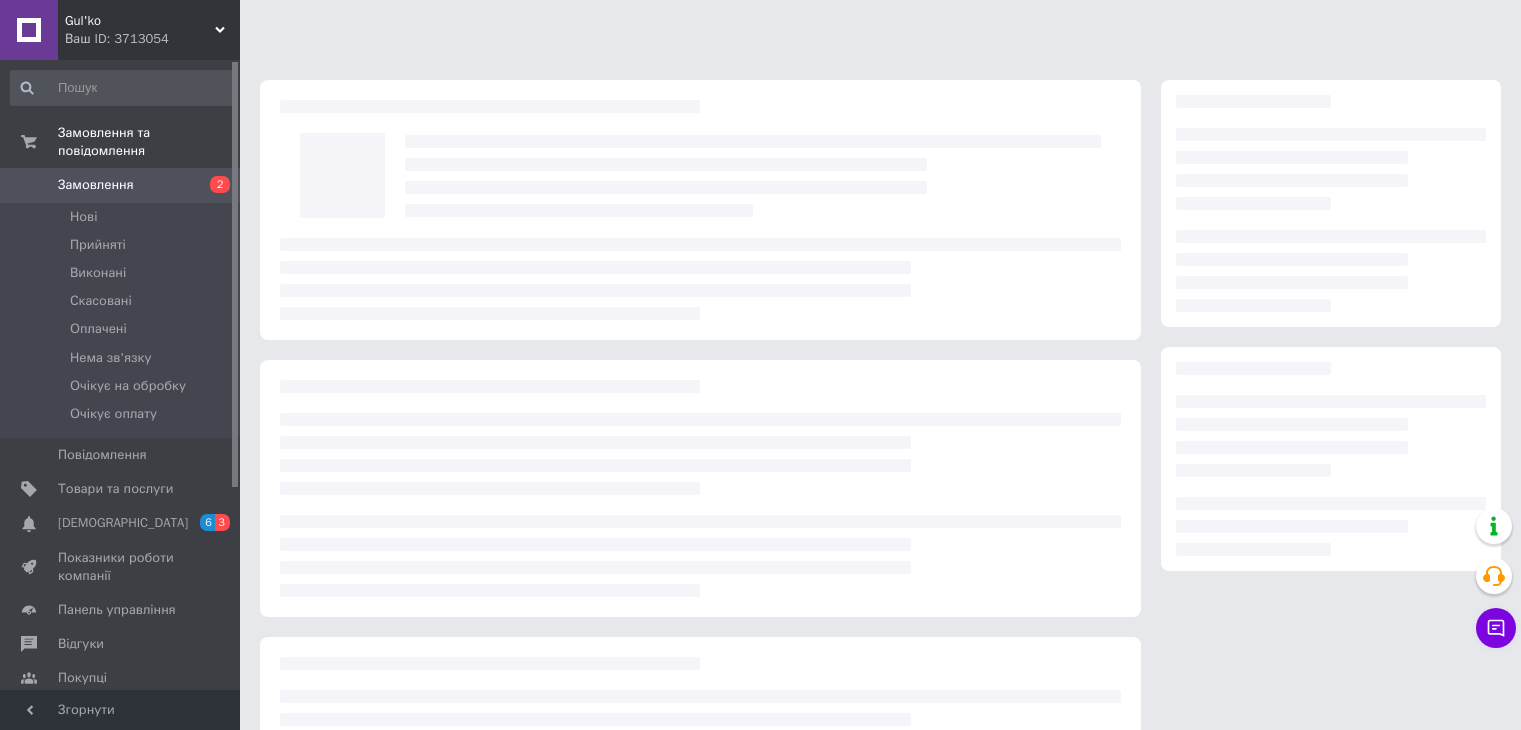 scroll, scrollTop: 0, scrollLeft: 0, axis: both 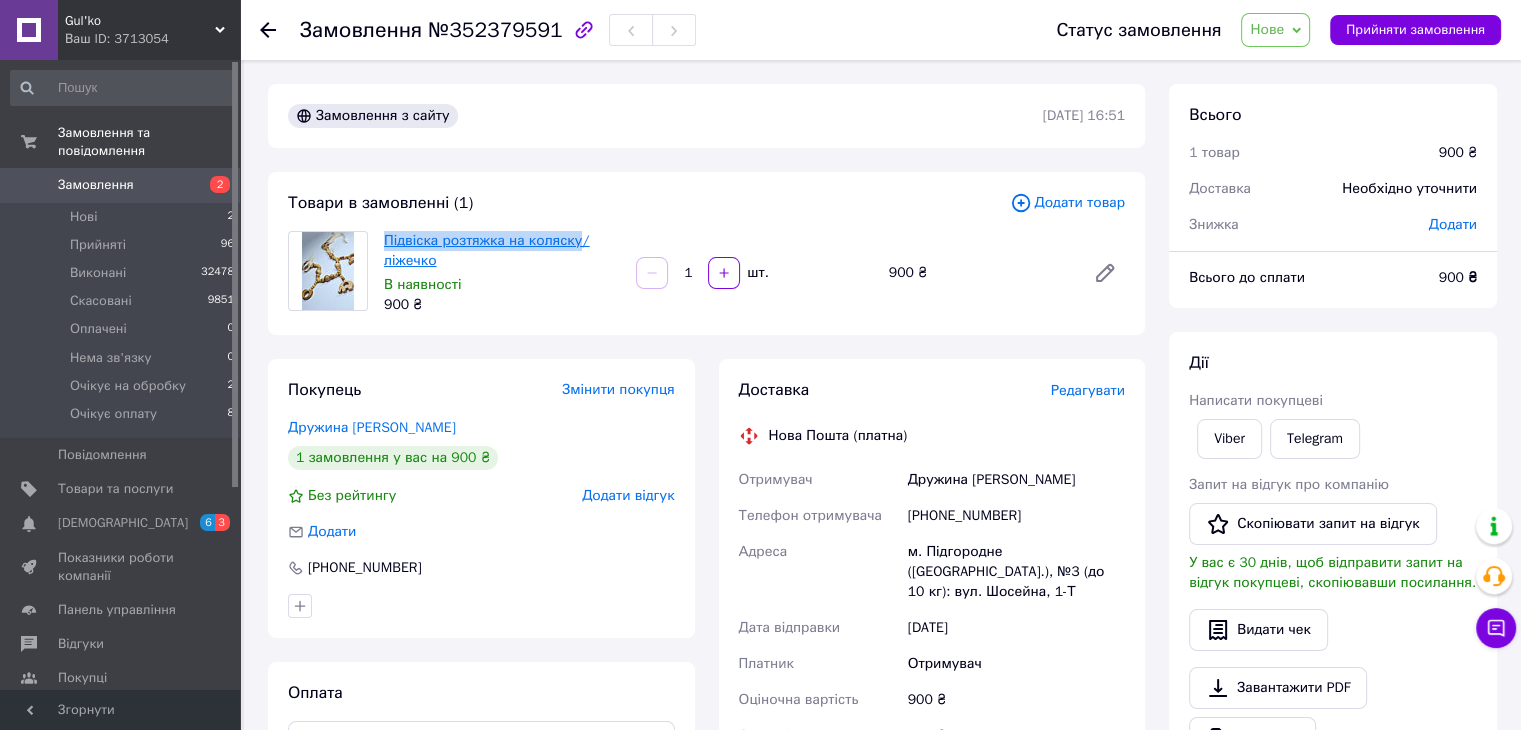 drag, startPoint x: 380, startPoint y: 236, endPoint x: 570, endPoint y: 240, distance: 190.0421 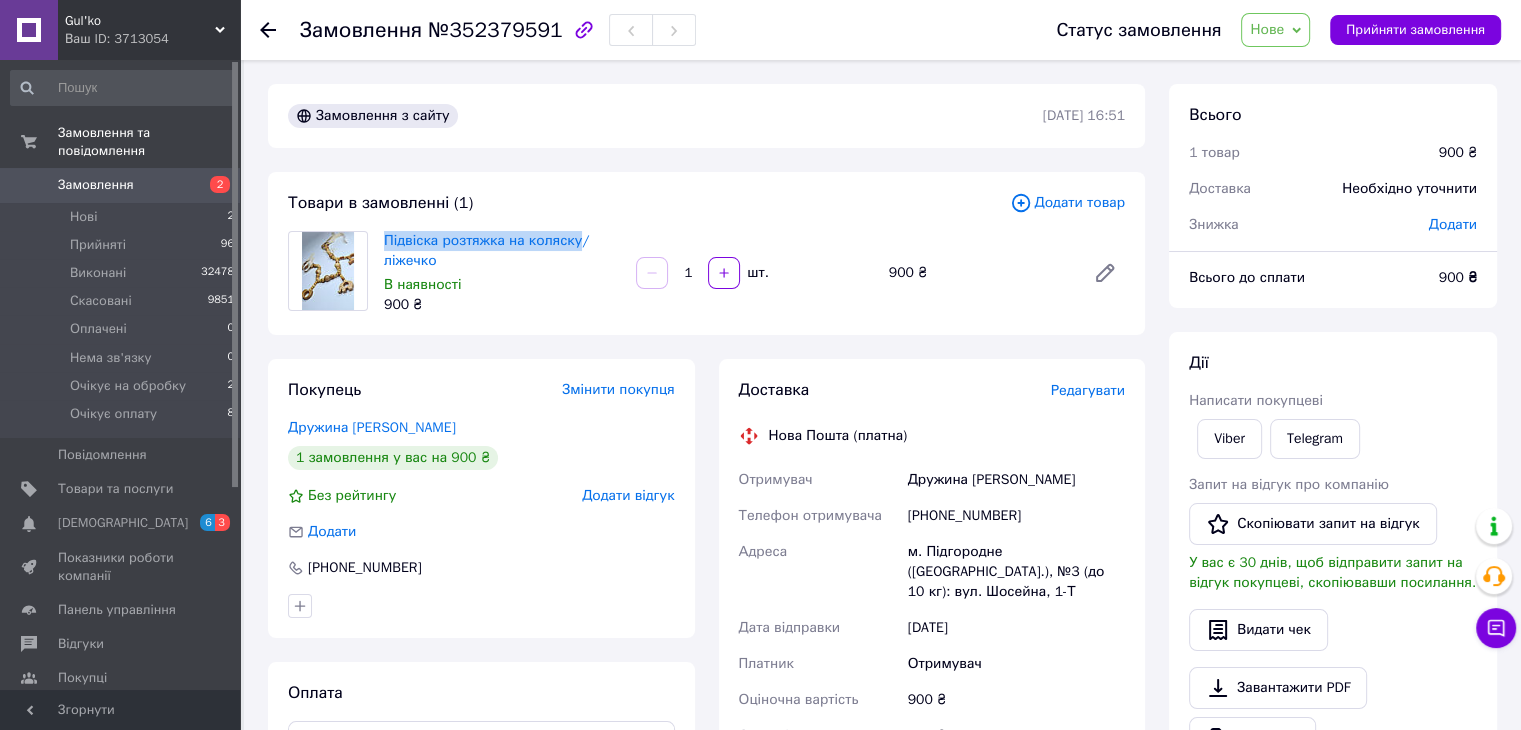 scroll, scrollTop: 0, scrollLeft: 0, axis: both 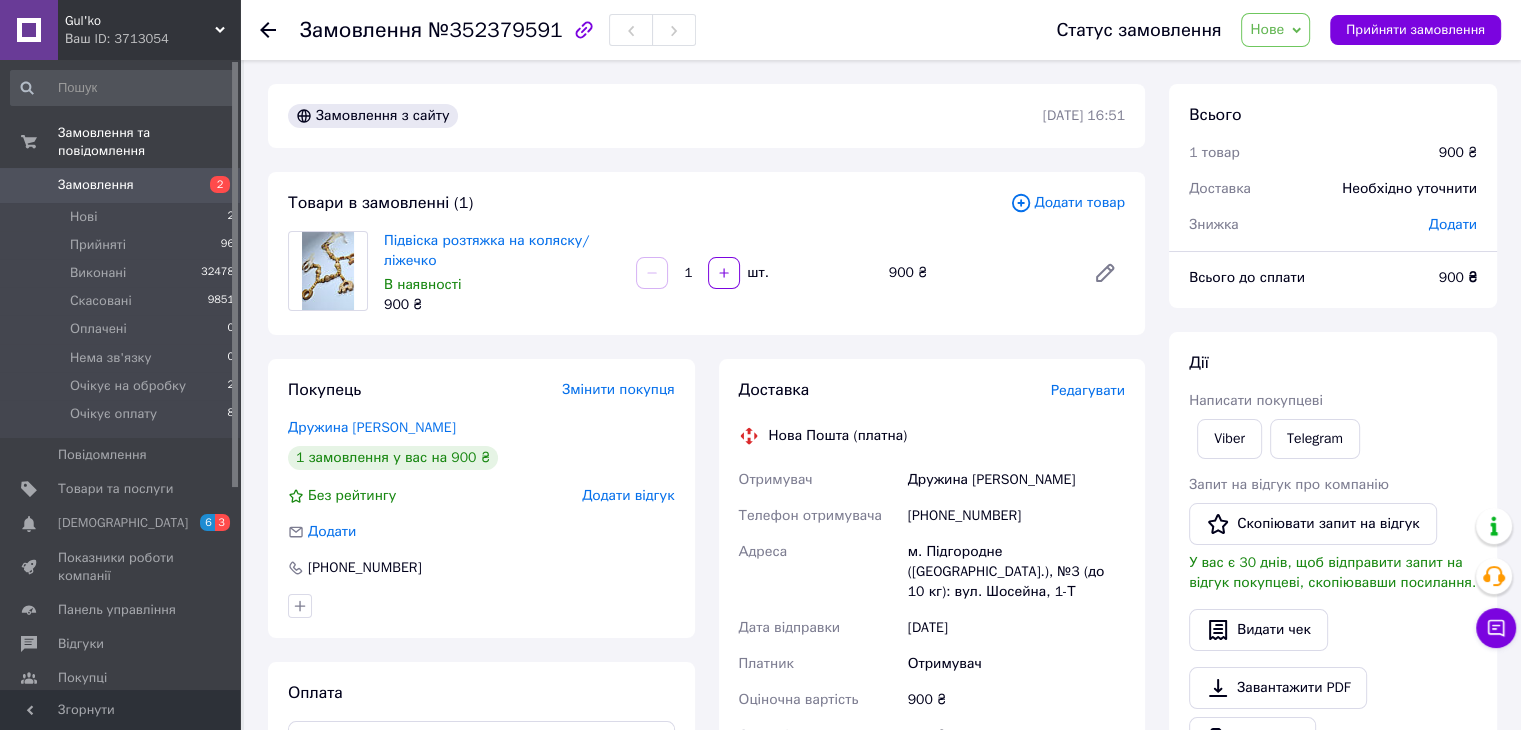 click on "Підвіска розтяжка на коляску/ліжечко В наявності 900 ₴ 1   шт. 900 ₴" at bounding box center [754, 273] 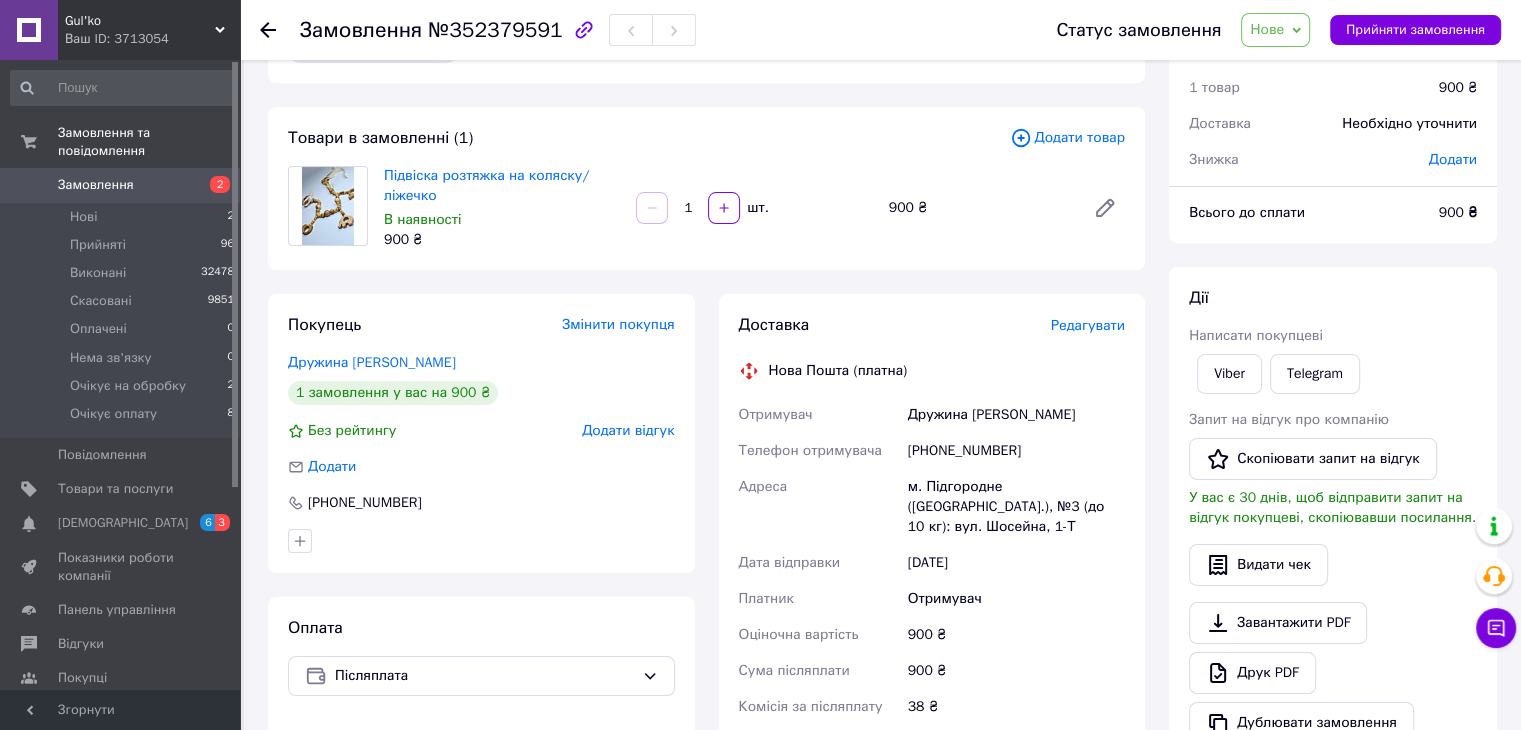 scroll, scrollTop: 100, scrollLeft: 0, axis: vertical 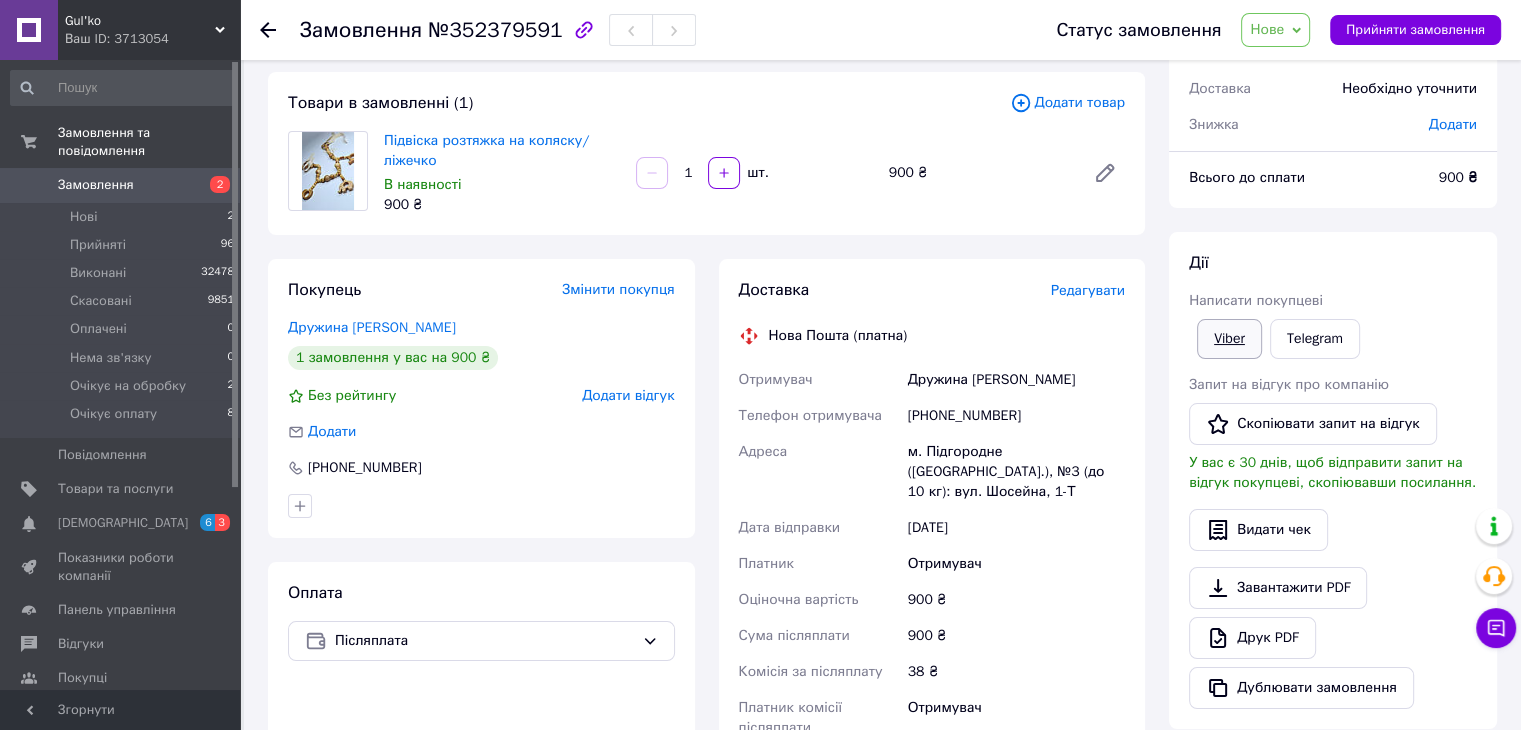 click on "Viber" at bounding box center (1229, 339) 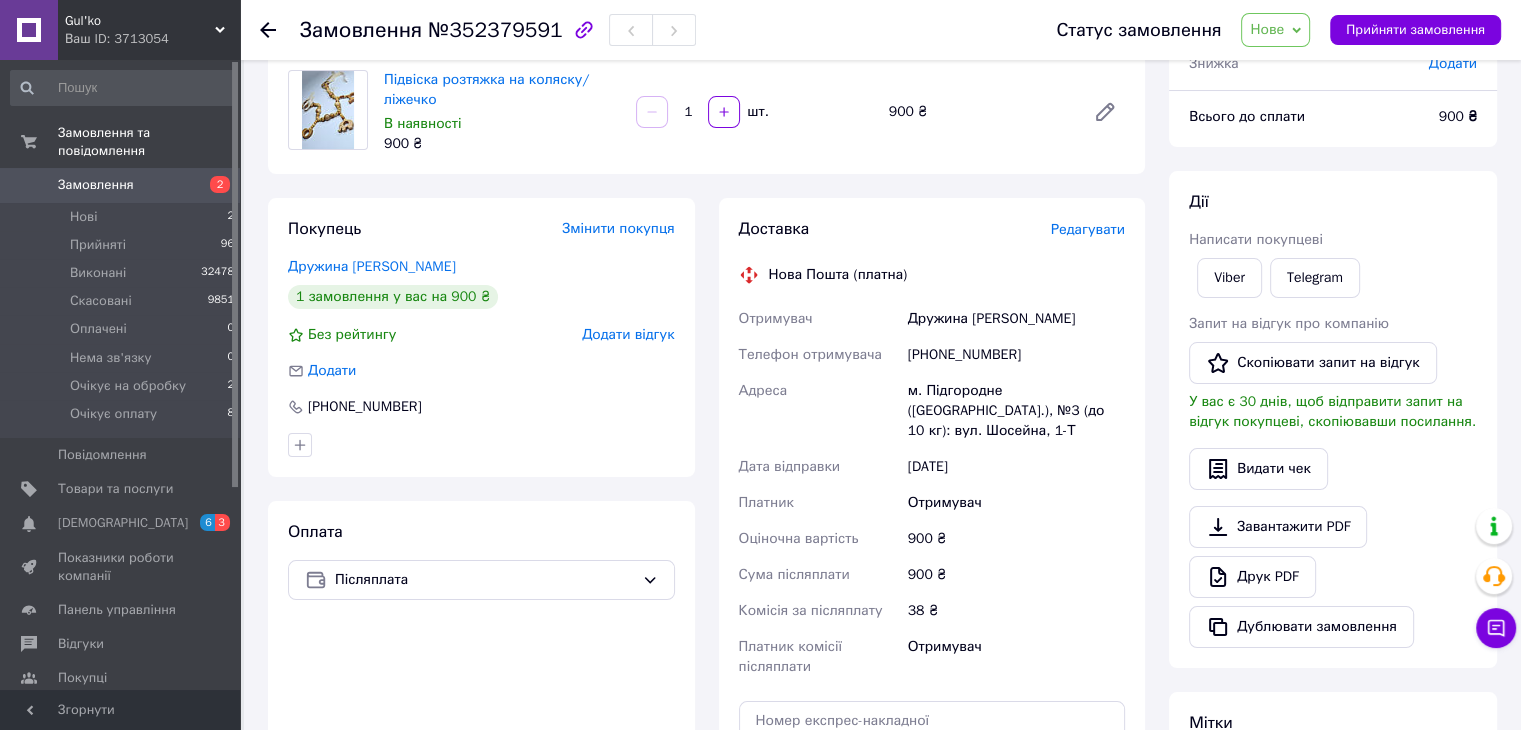 scroll, scrollTop: 163, scrollLeft: 0, axis: vertical 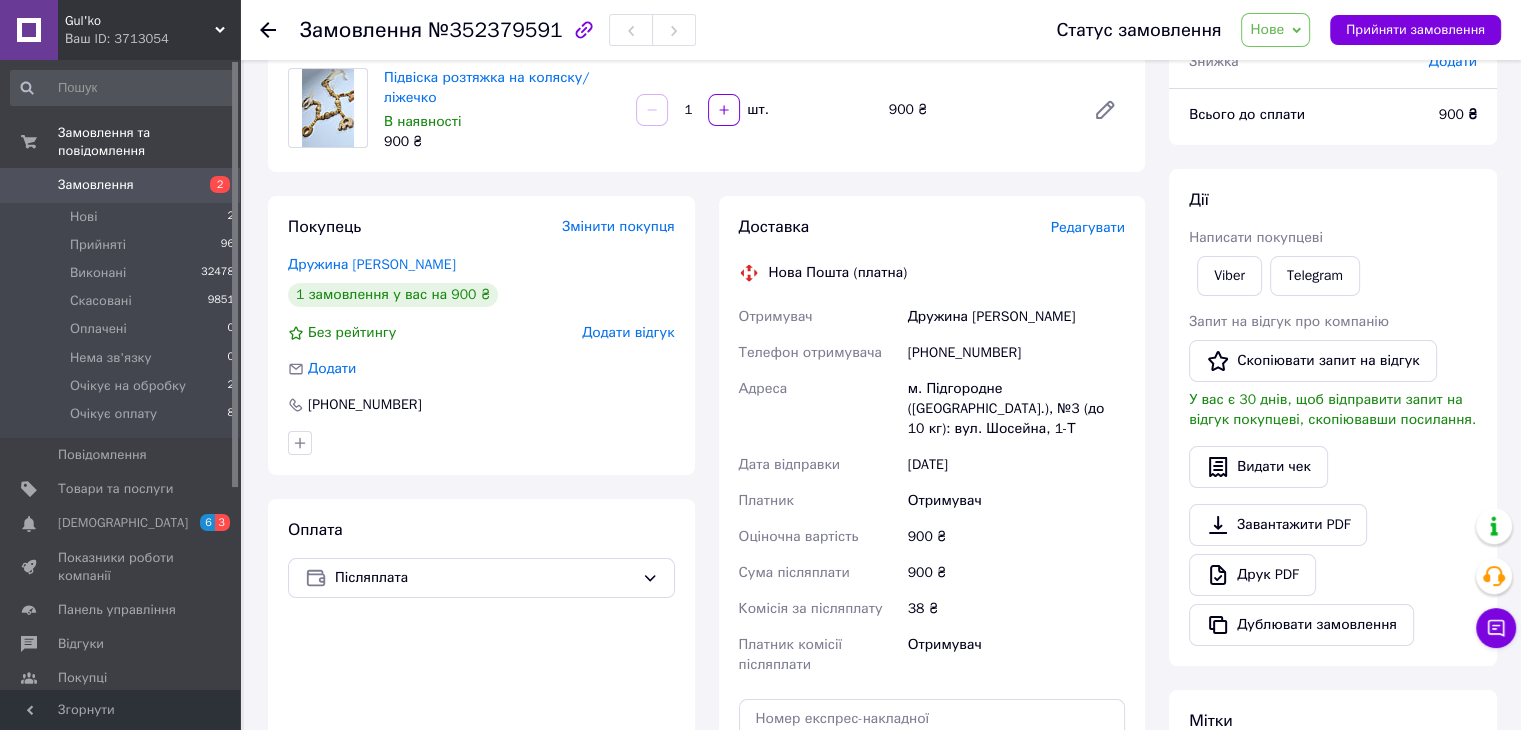 drag, startPoint x: 1436, startPoint y: 273, endPoint x: 1448, endPoint y: 280, distance: 13.892444 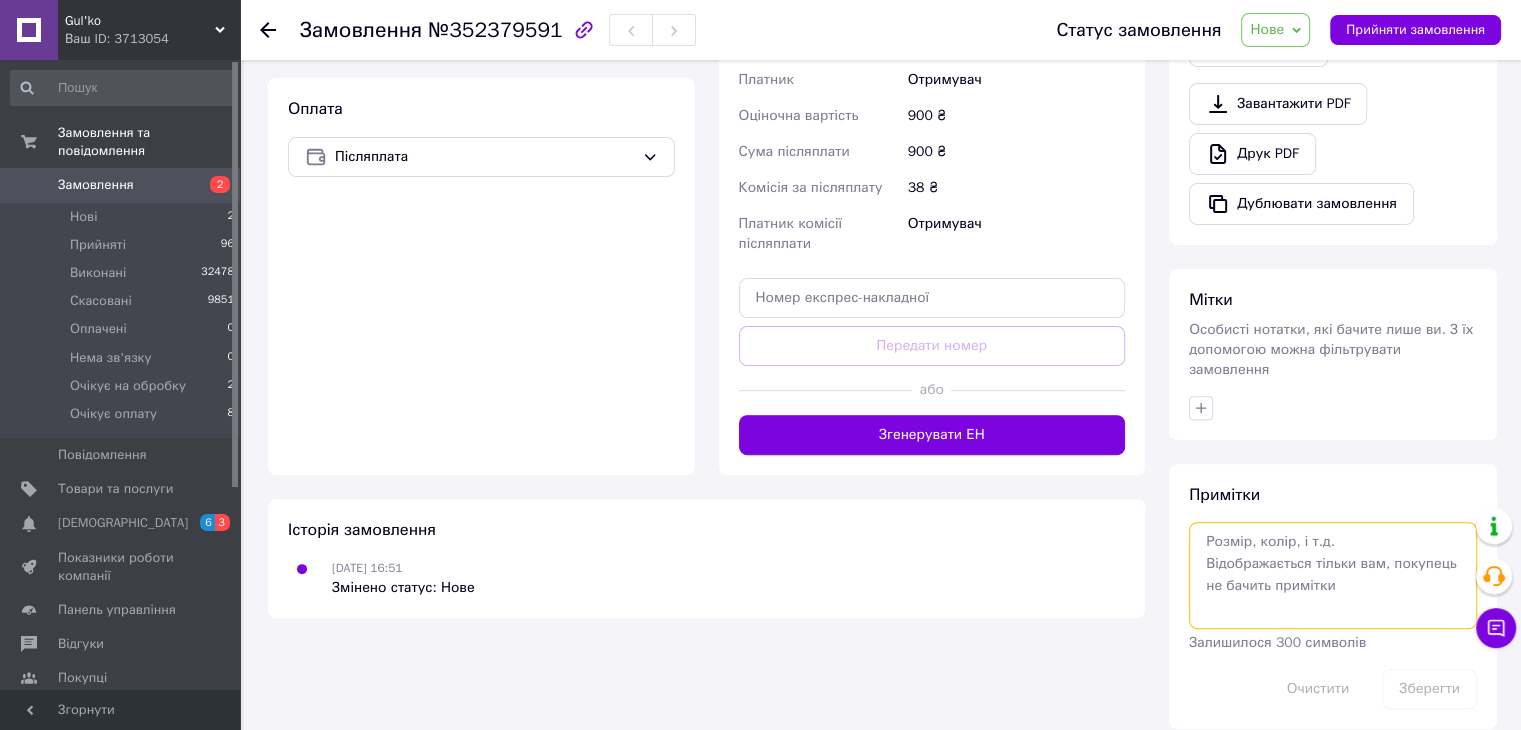 click at bounding box center (1333, 575) 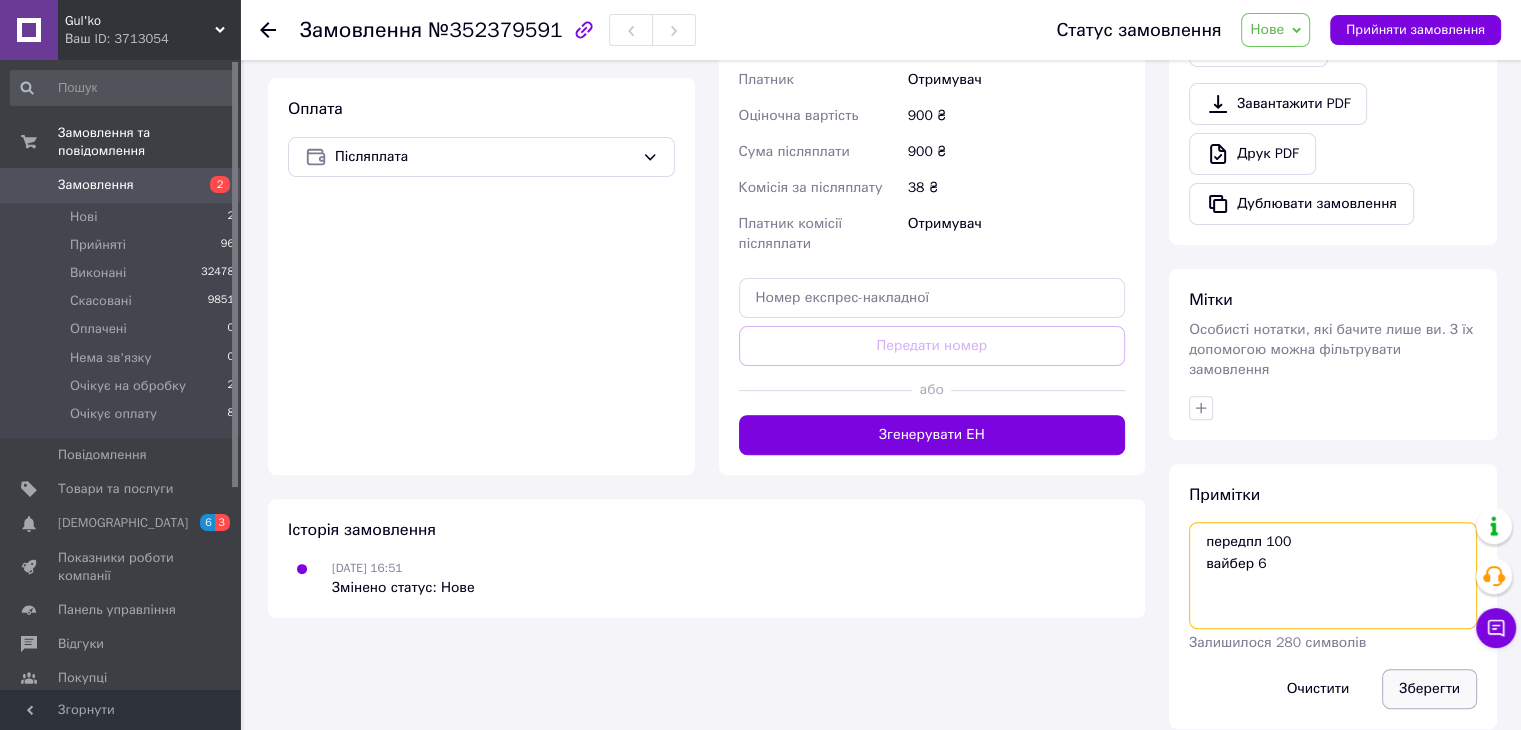 type on "передпл 100
вайбер 6" 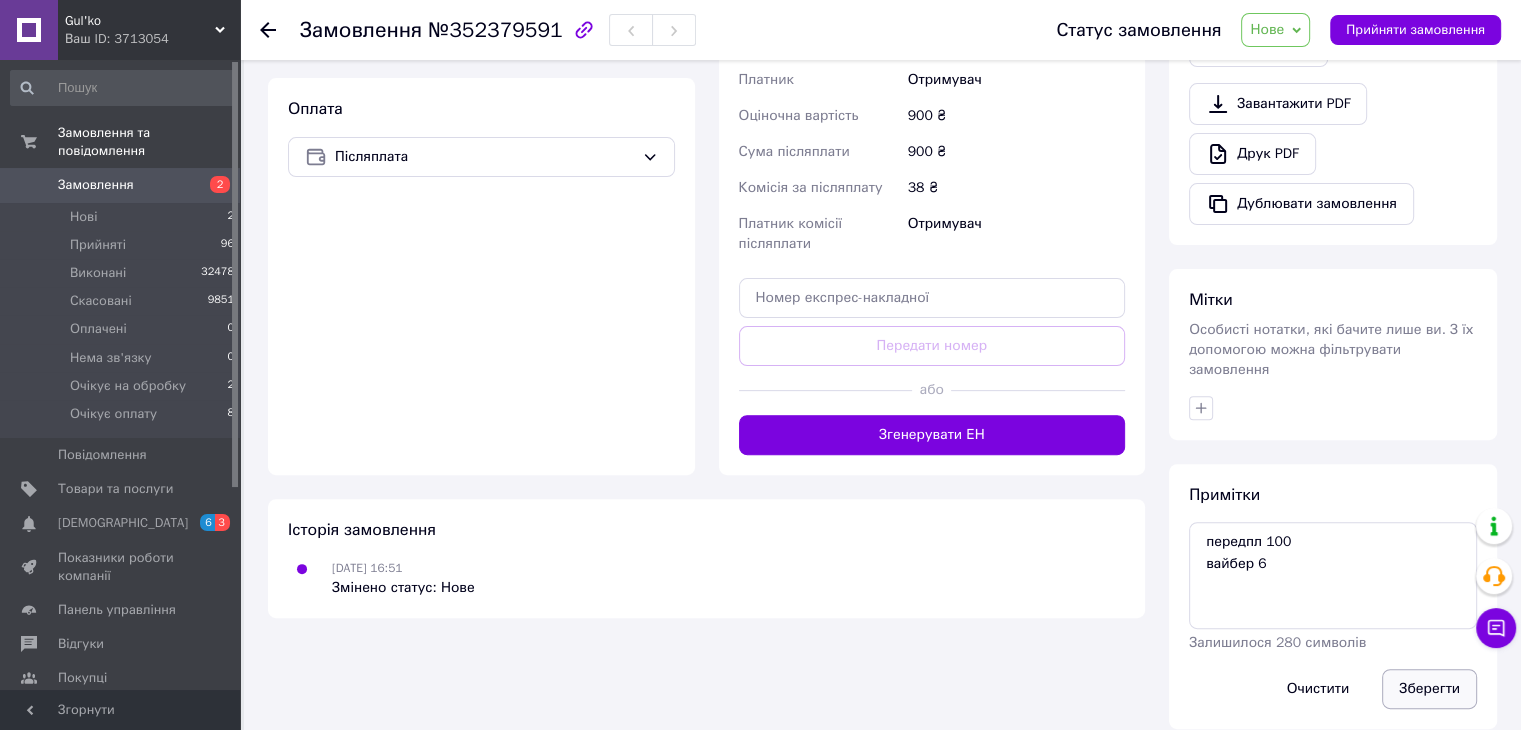 click on "Зберегти" at bounding box center [1429, 689] 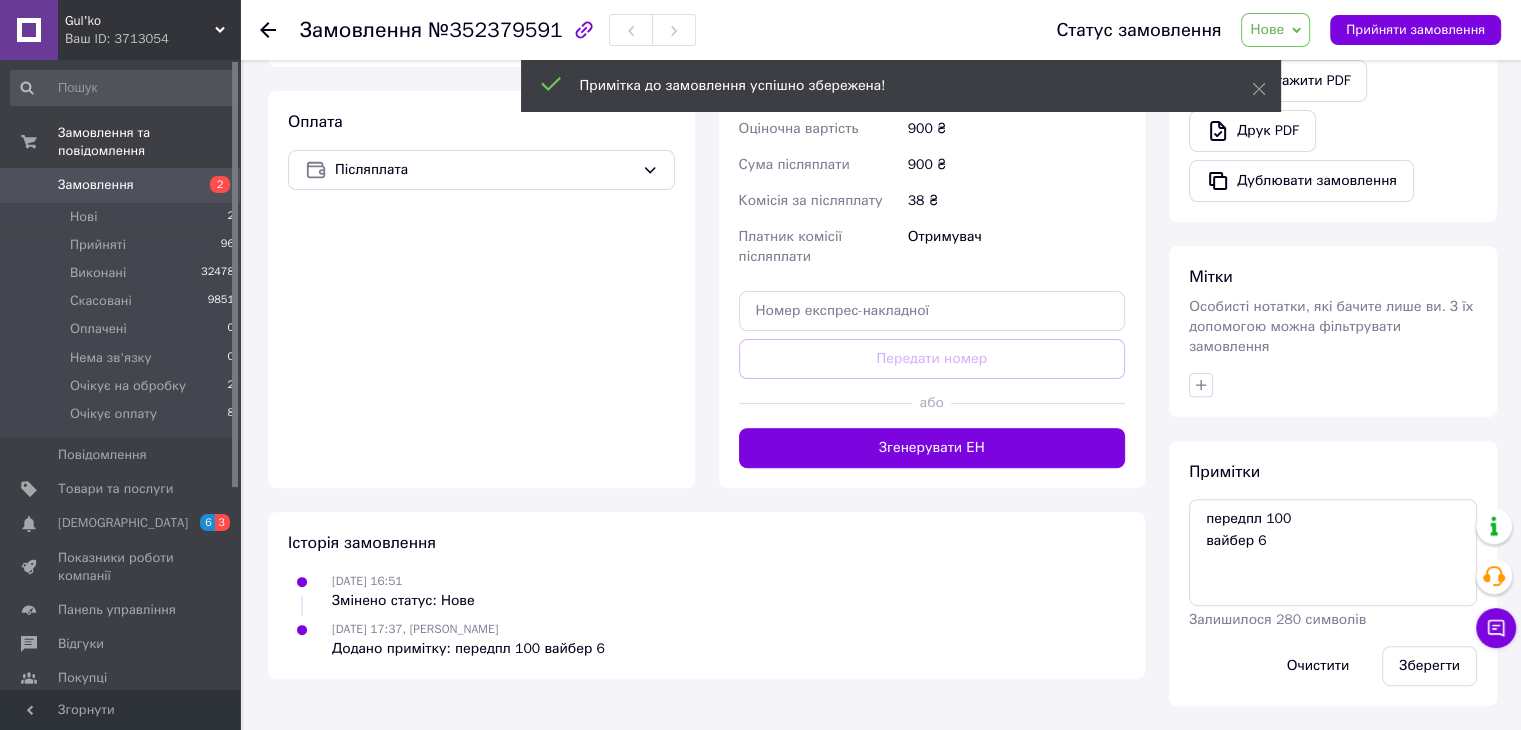 scroll, scrollTop: 548, scrollLeft: 0, axis: vertical 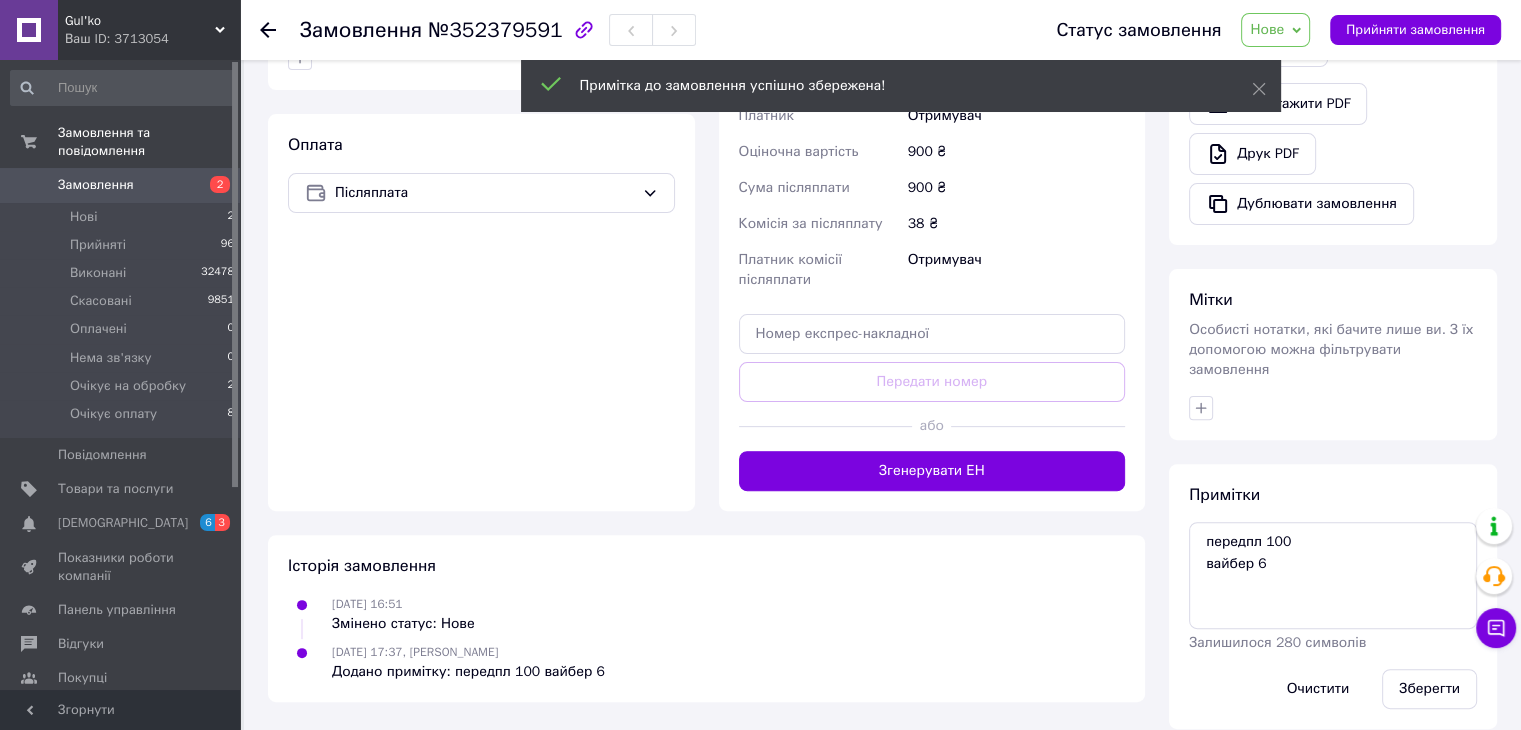 click on "Нове" at bounding box center (1275, 30) 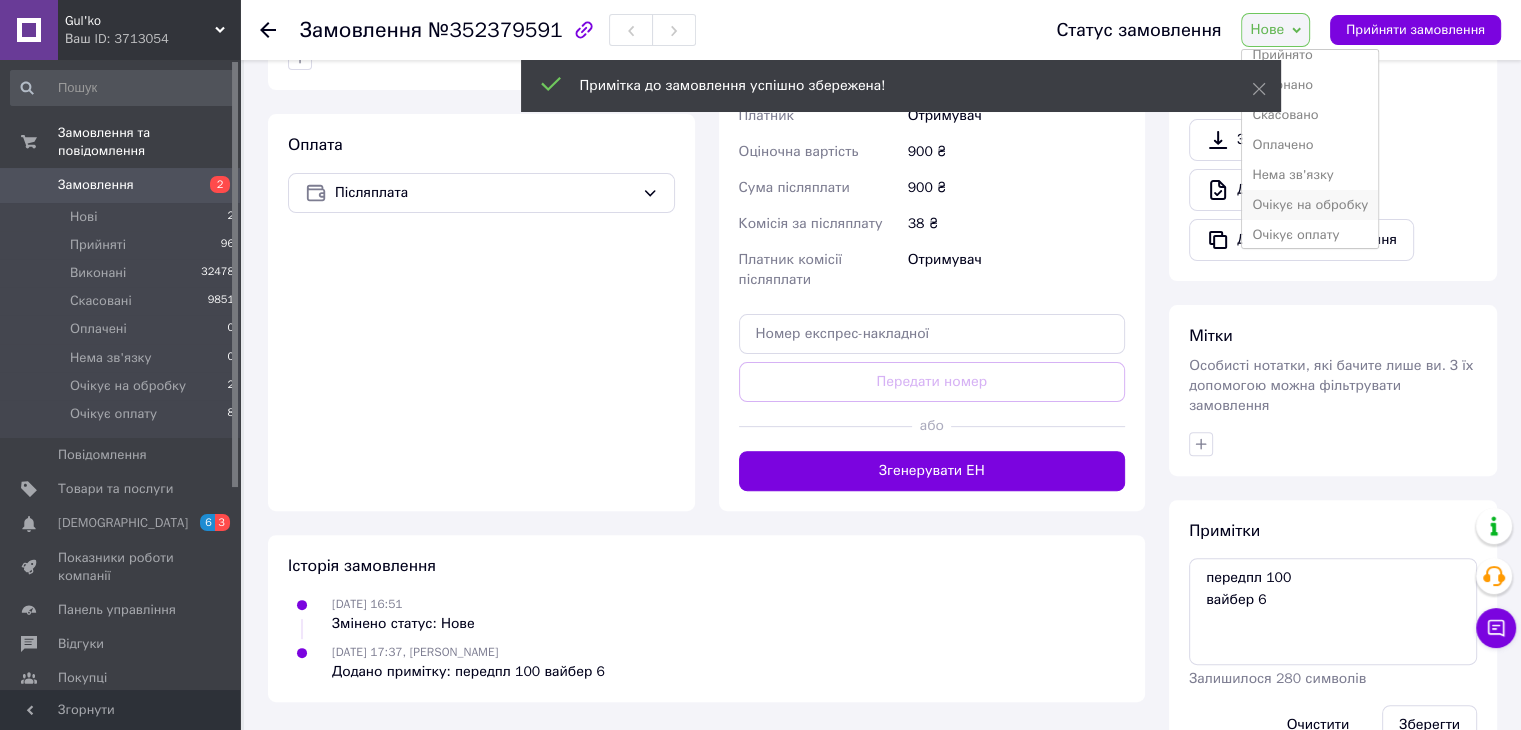scroll, scrollTop: 21, scrollLeft: 0, axis: vertical 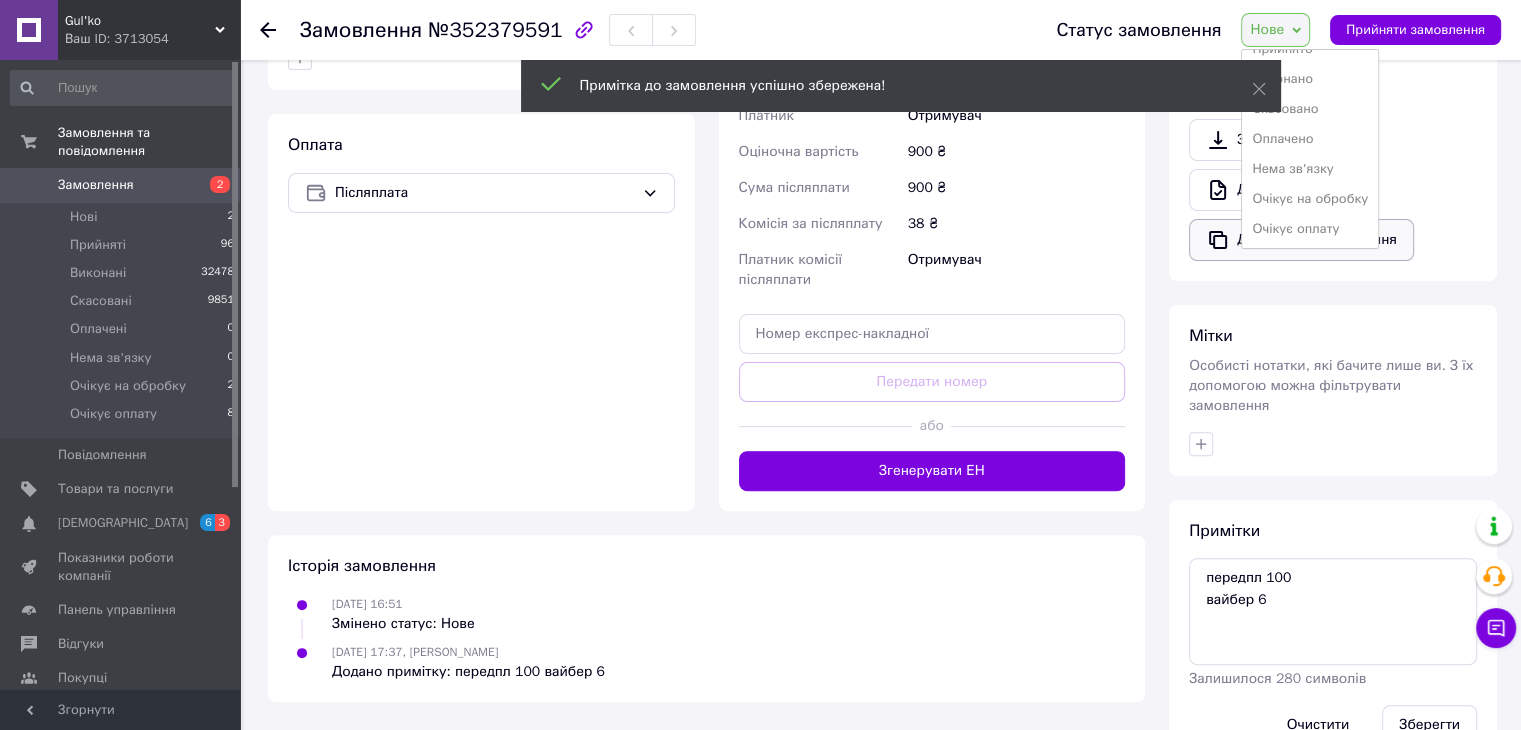 click on "Очікує оплату" at bounding box center (1310, 229) 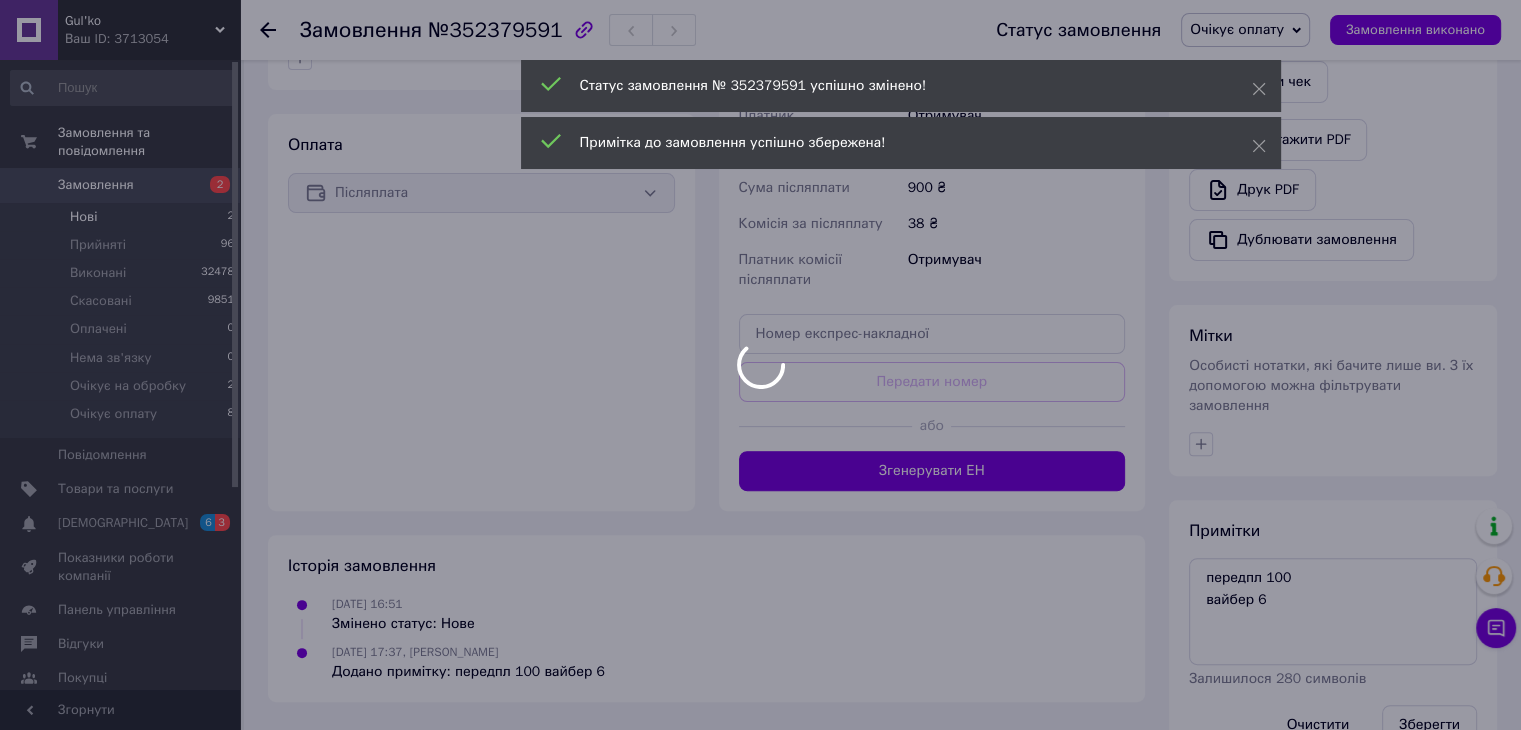 click at bounding box center (760, 365) 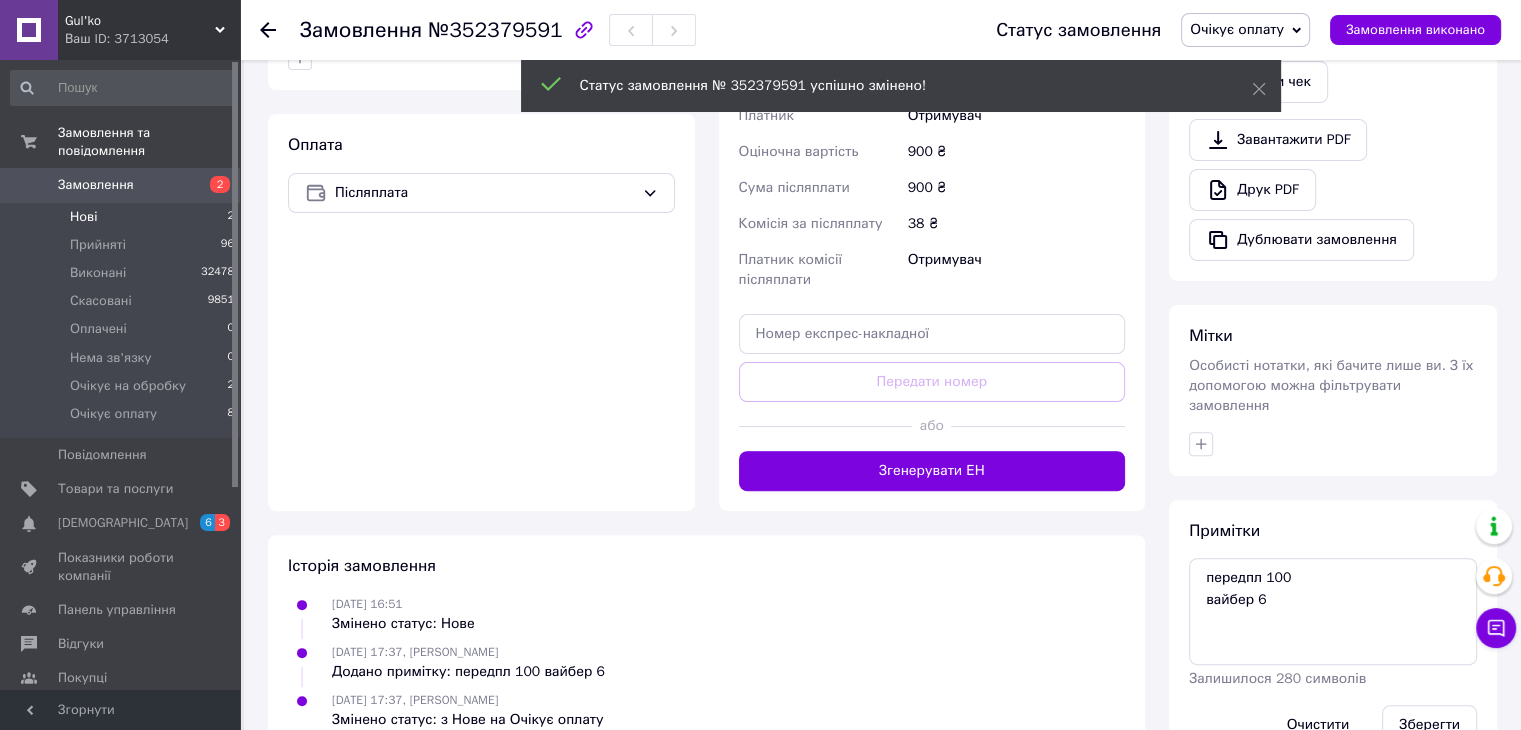 click on "Нові 2" at bounding box center (123, 217) 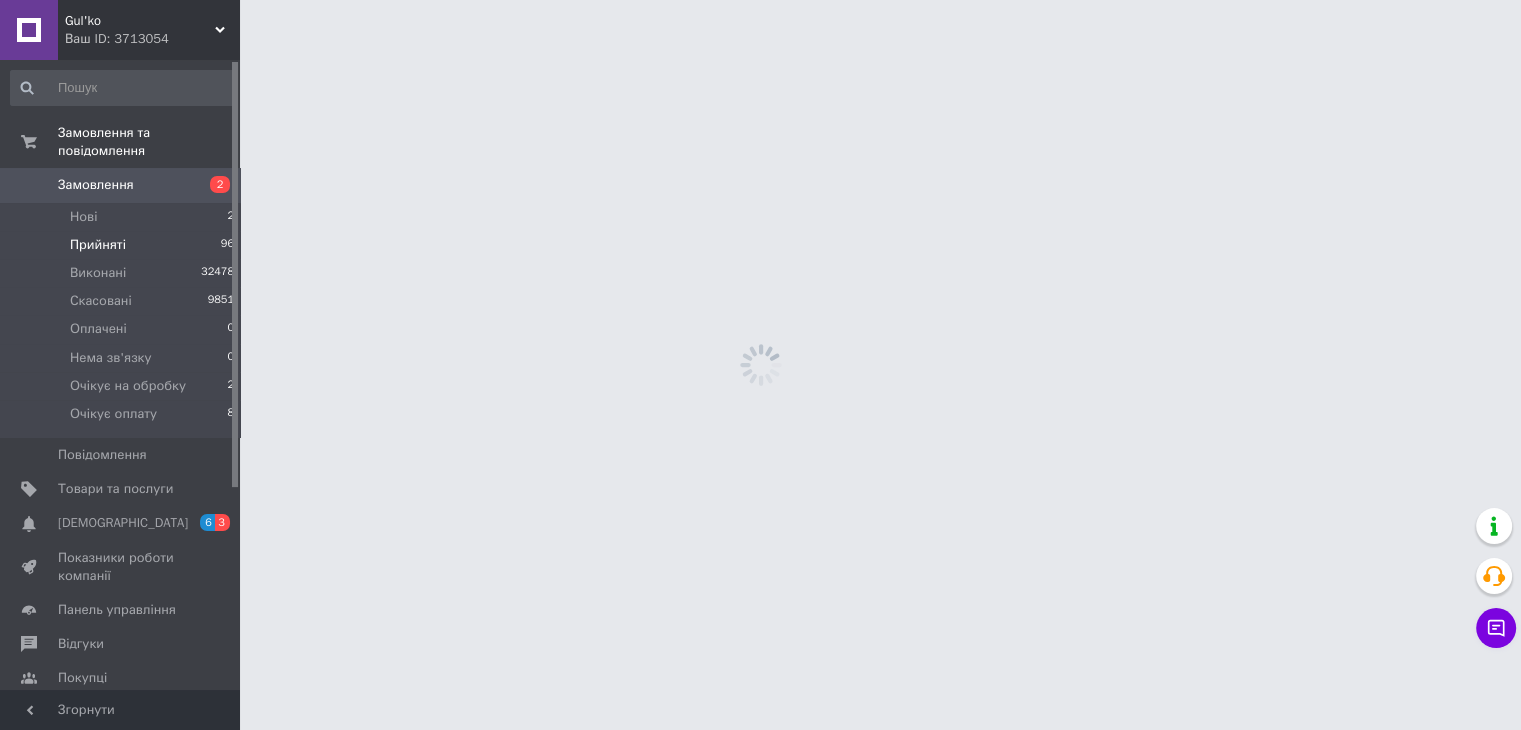 scroll, scrollTop: 0, scrollLeft: 0, axis: both 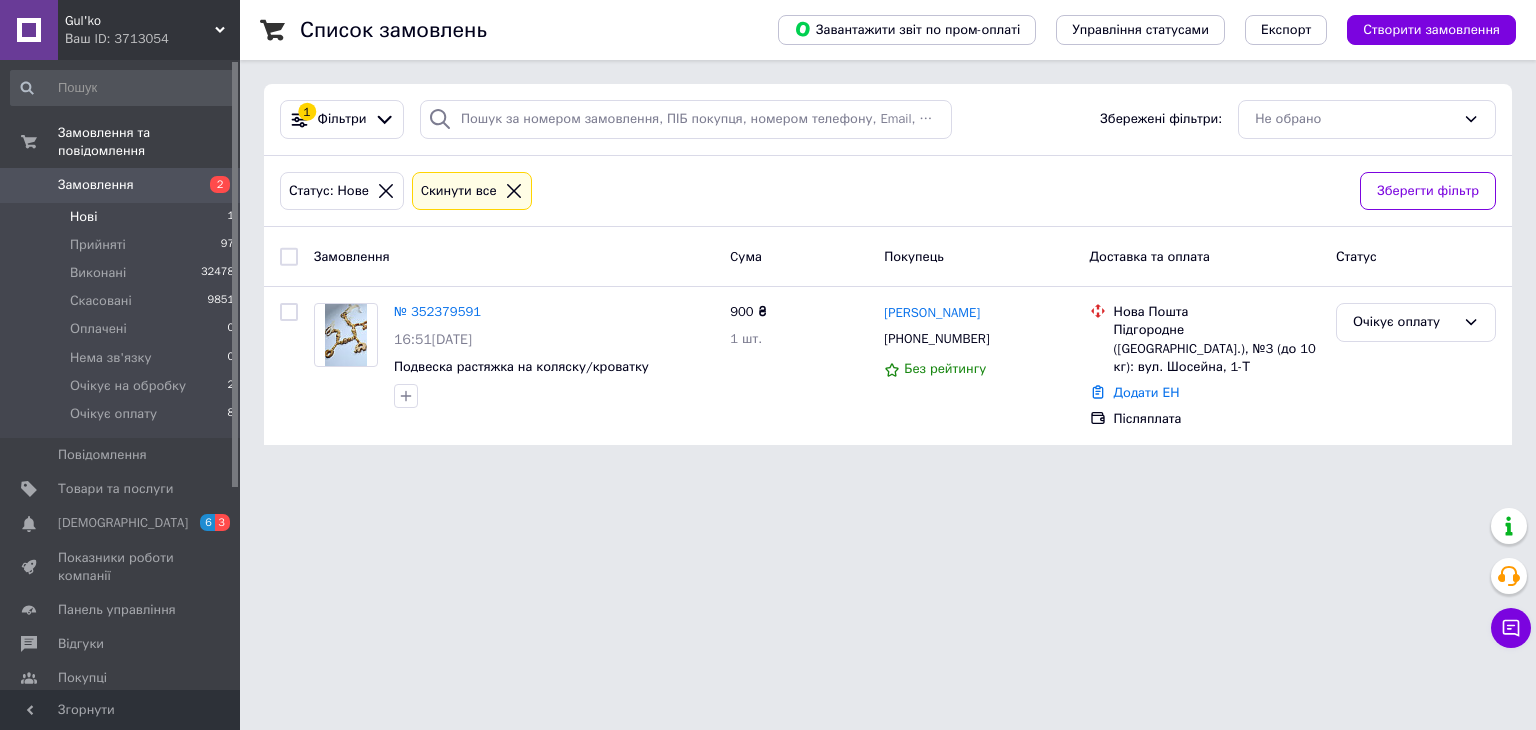 click on "Gul'ko Ваш ID: 3713054 Сайт Gul'ko Кабінет покупця Перевірити стан системи Сторінка на порталі Марина Лысак Довідка Вийти Замовлення та повідомлення Замовлення 2 Нові 1 Прийняті 97 Виконані 32478 Скасовані 9851 Оплачені 0 Нема зв'язку 0 Очікує на обробку 2 Очікує оплату 8 Повідомлення 0 Товари та послуги Сповіщення 6 3 Показники роботи компанії Панель управління Відгуки Покупці Каталог ProSale Аналітика Інструменти веб-майстра та SEO Управління сайтом Гаманець компанії Маркет Налаштування Тарифи та рахунки Prom топ Згорнути   1" at bounding box center (768, 234) 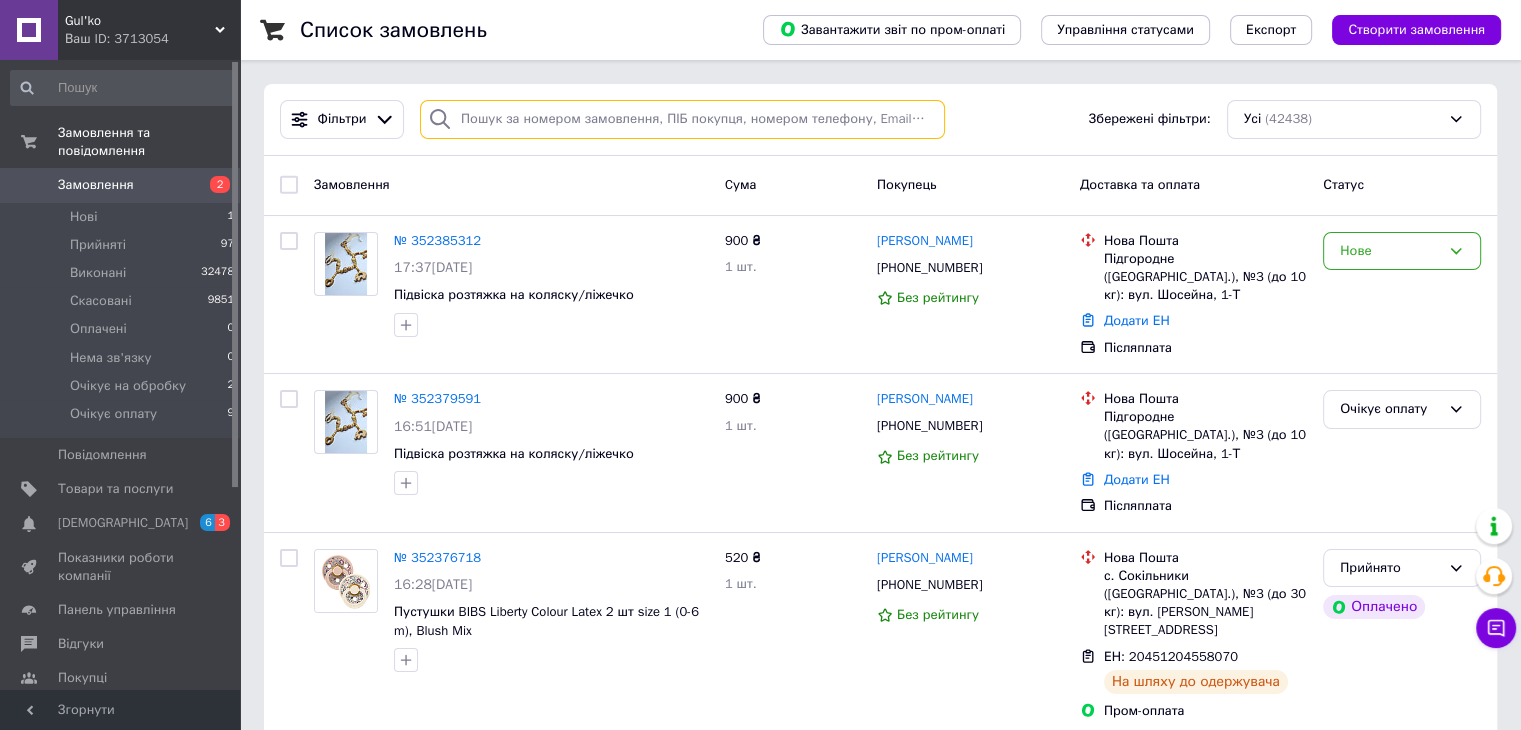 click at bounding box center (682, 119) 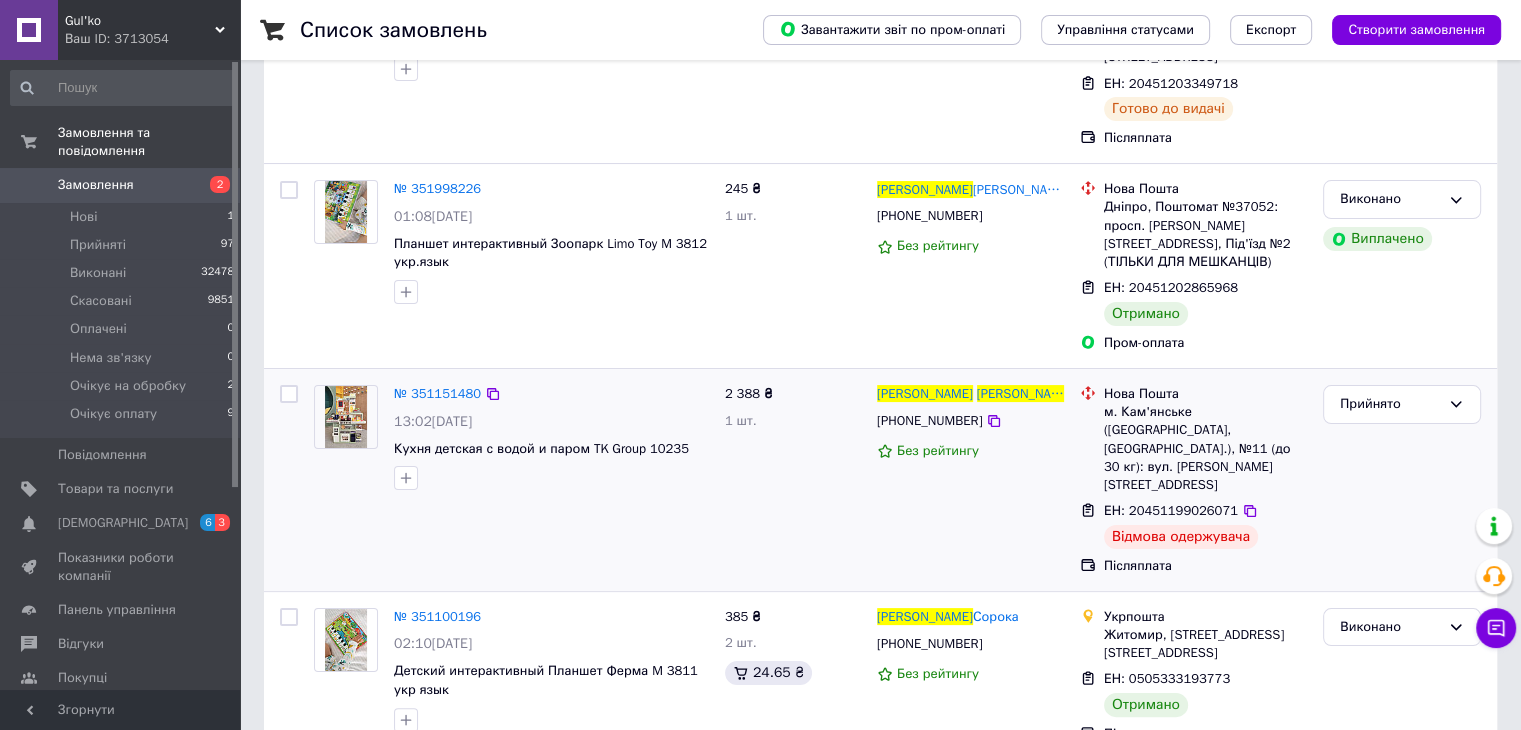 scroll, scrollTop: 400, scrollLeft: 0, axis: vertical 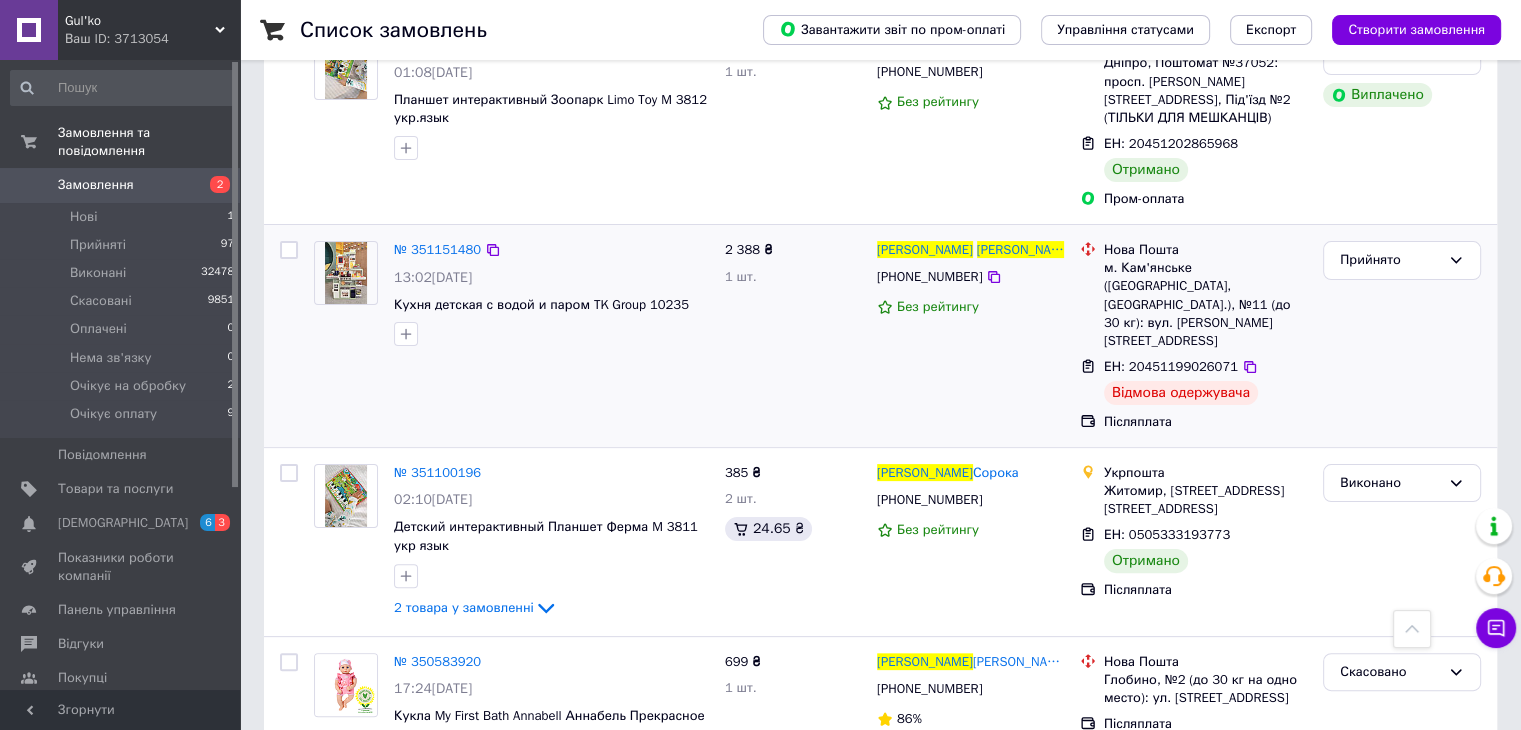 type on "[PERSON_NAME]" 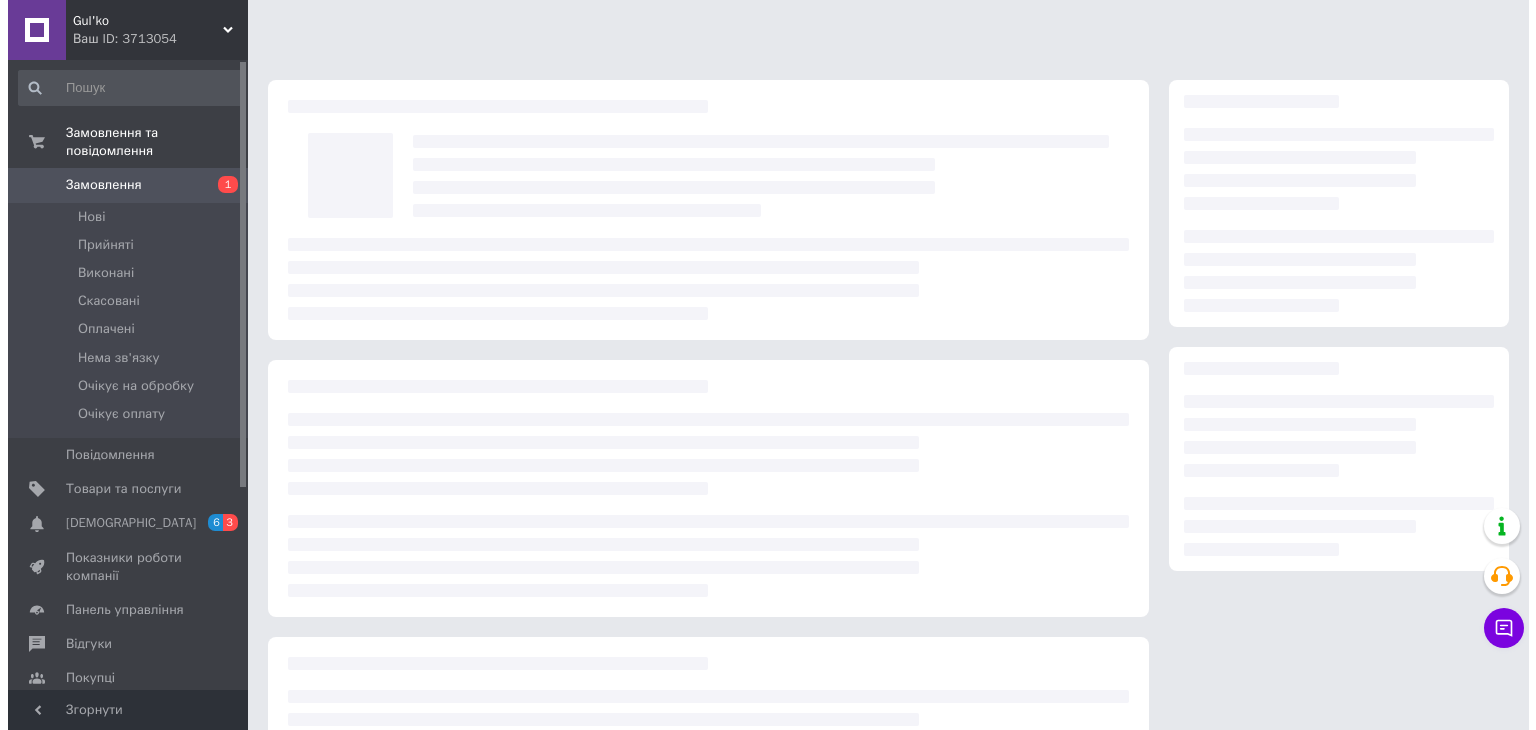 scroll, scrollTop: 0, scrollLeft: 0, axis: both 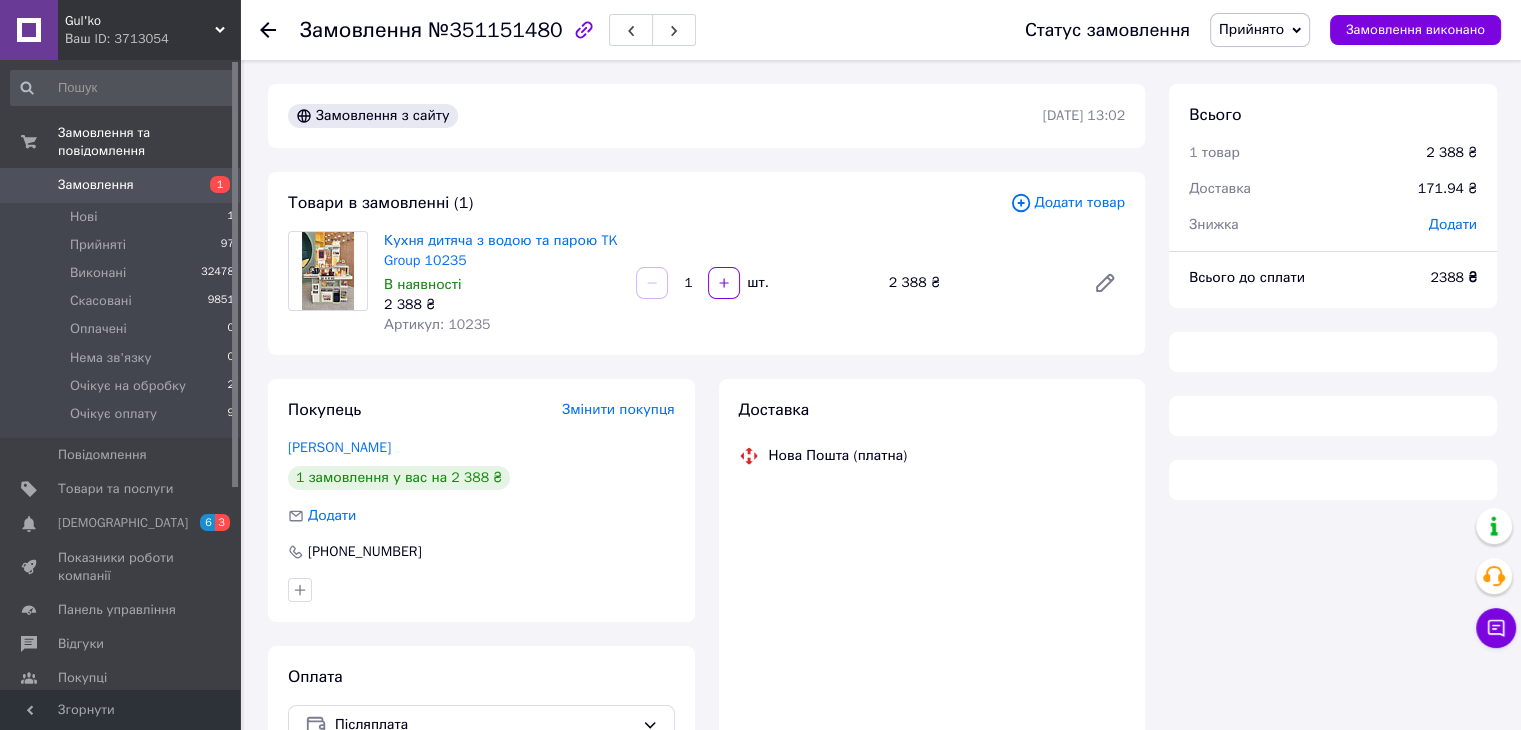 click on "Прийнято" at bounding box center (1260, 30) 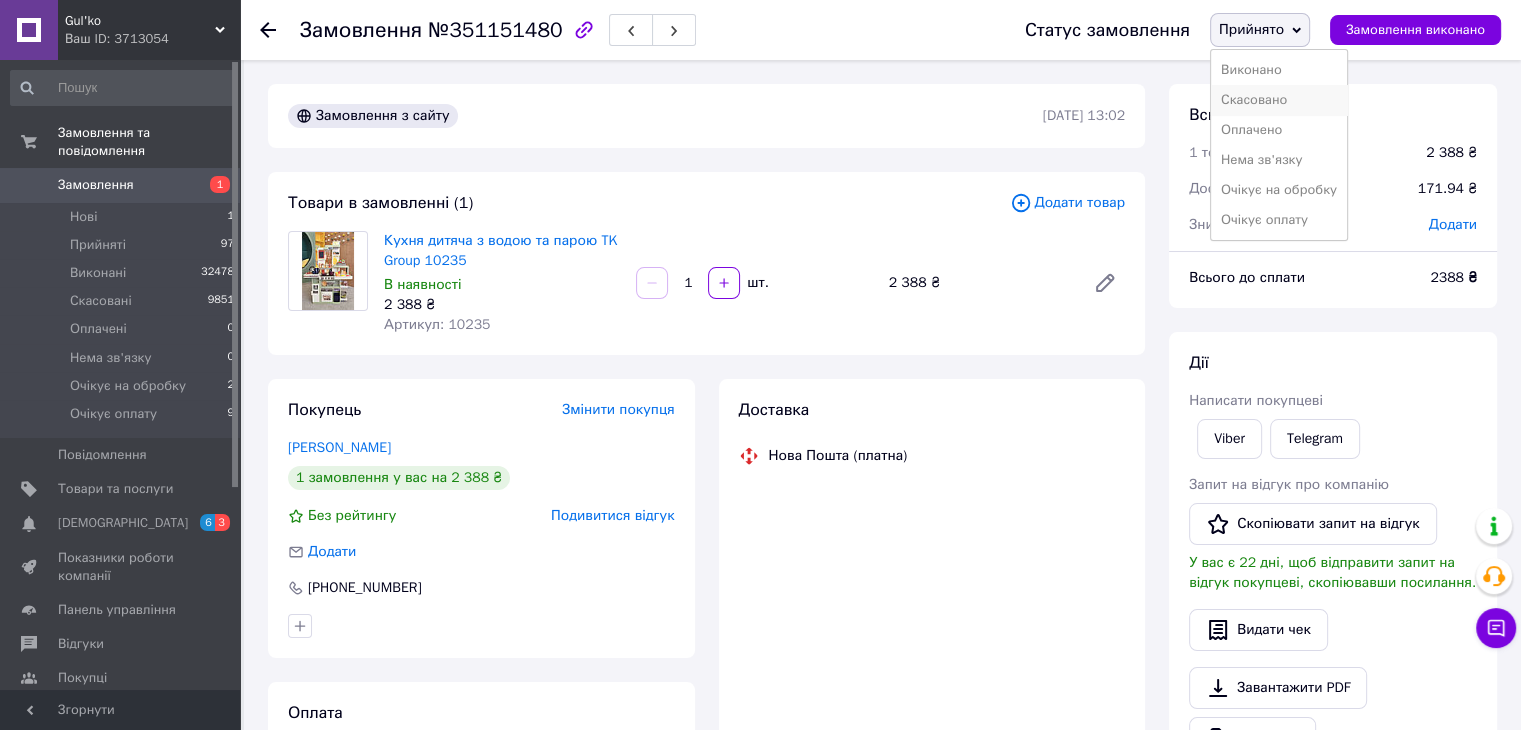 click on "Скасовано" at bounding box center (1279, 100) 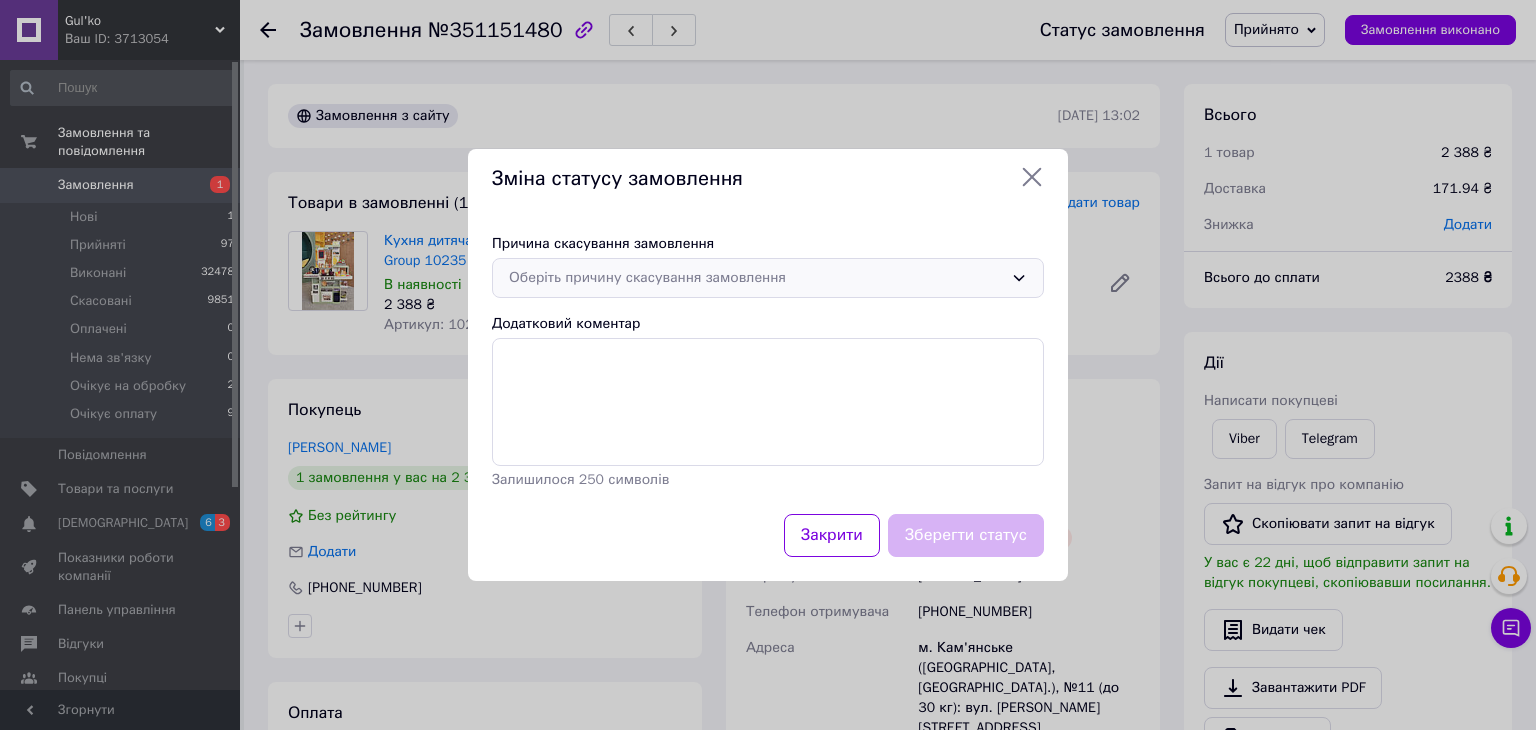 click on "Оберіть причину скасування замовлення" at bounding box center (768, 278) 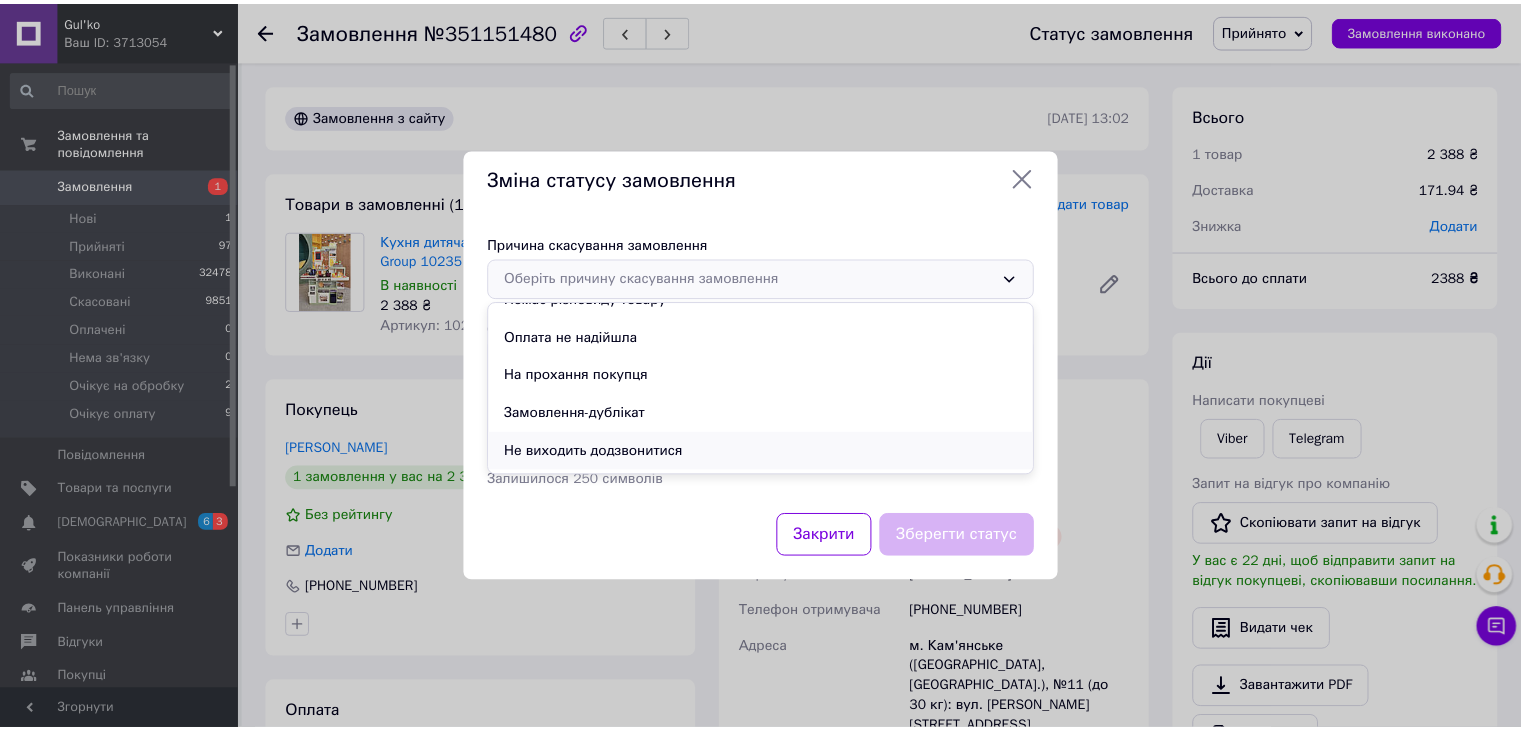 scroll, scrollTop: 93, scrollLeft: 0, axis: vertical 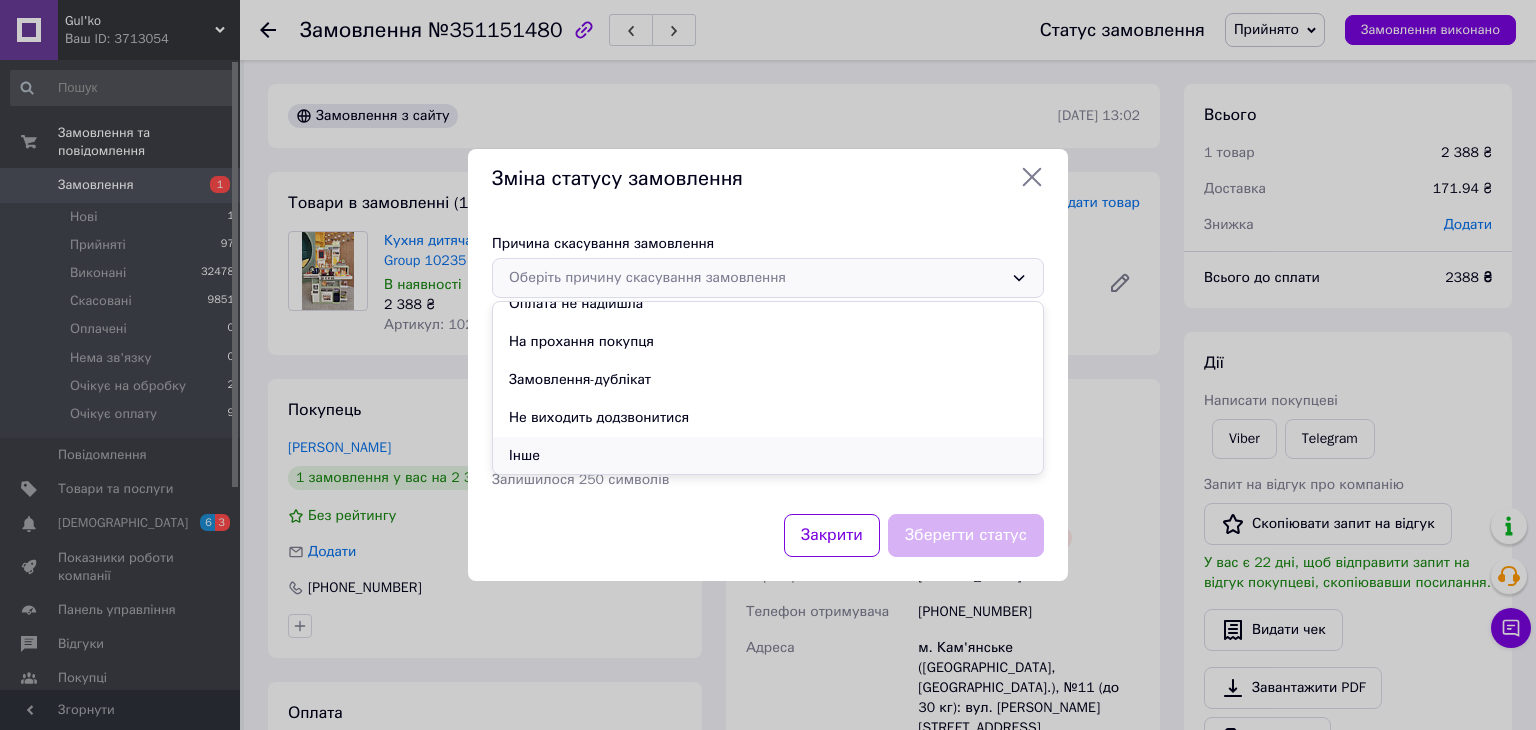 click on "Інше" at bounding box center (768, 456) 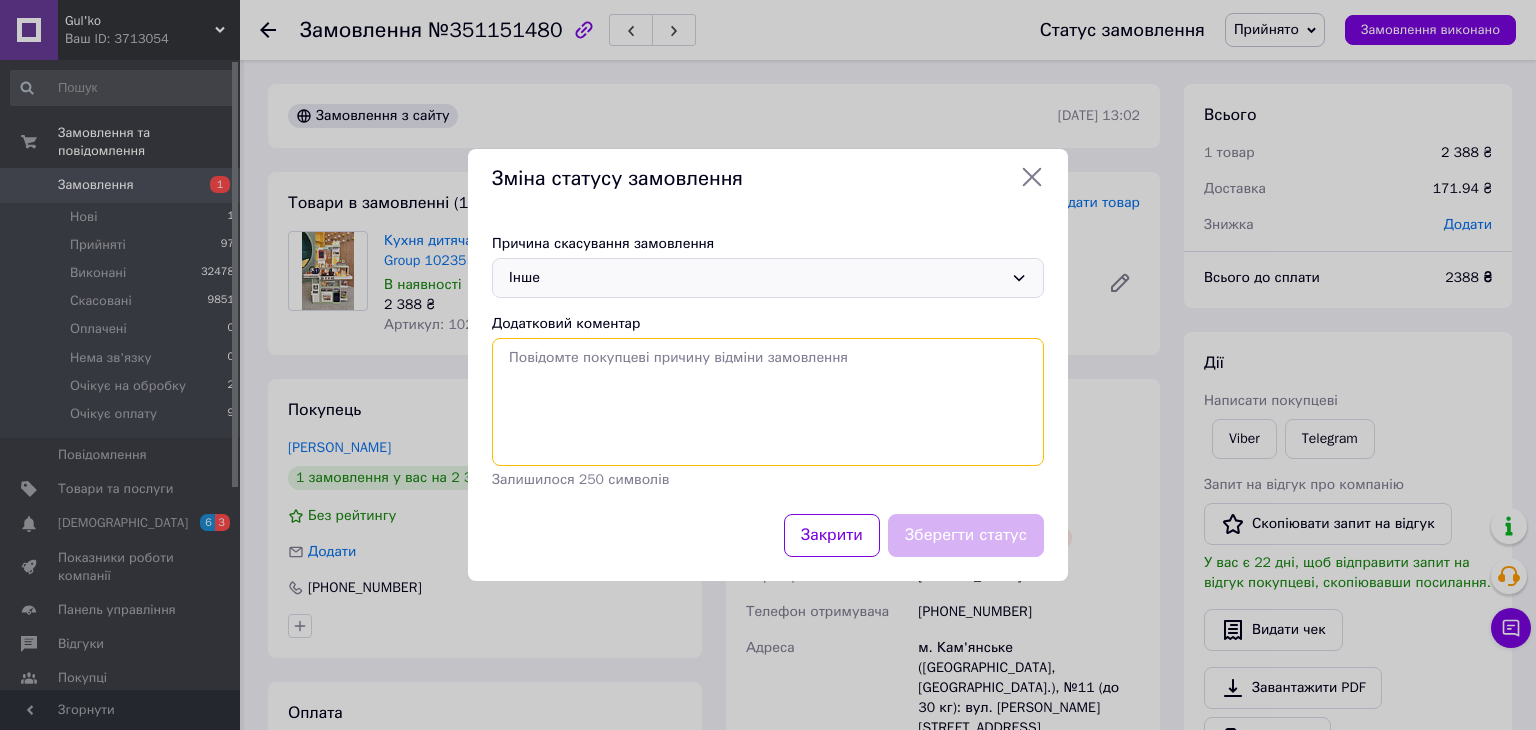 click on "Додатковий коментар" at bounding box center [768, 402] 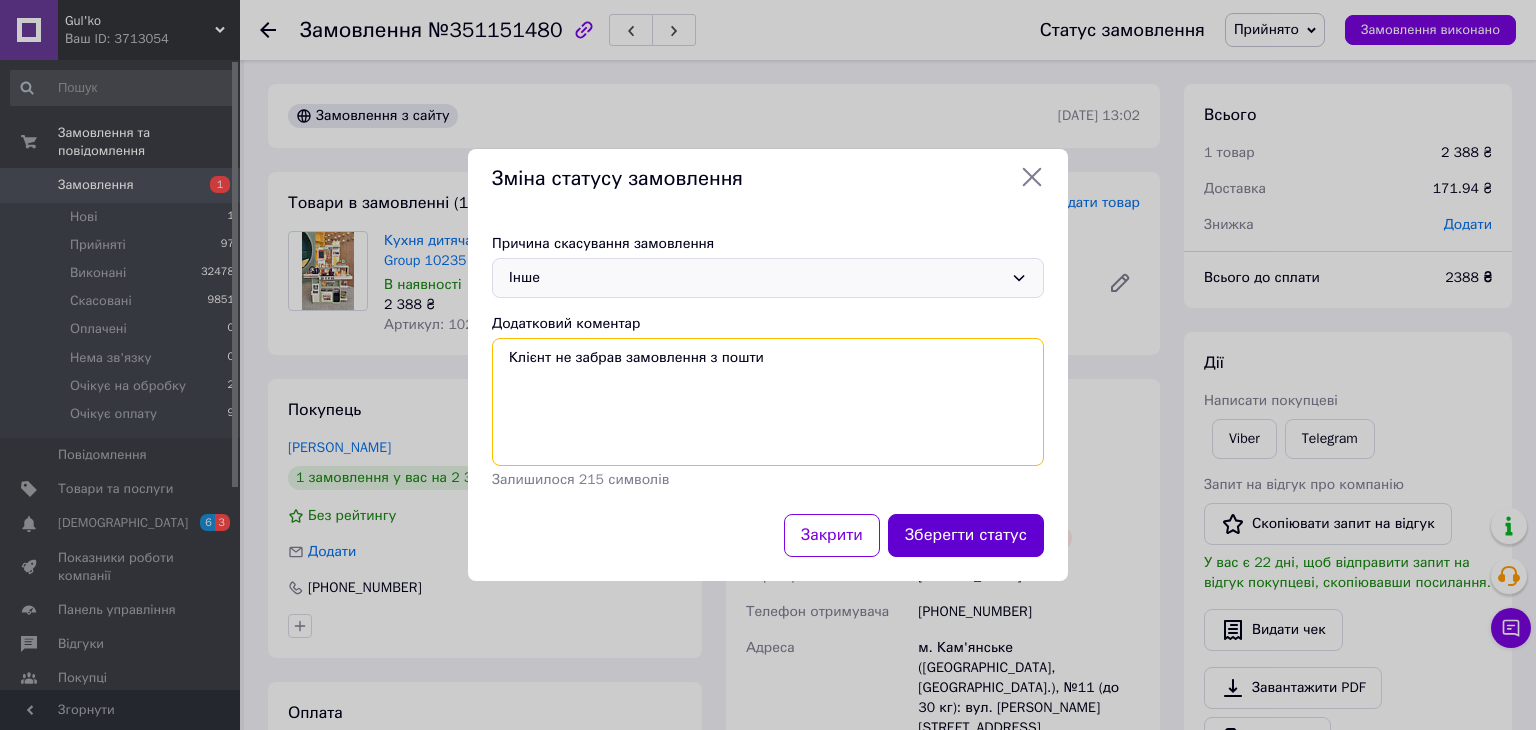 type on "Клієнт не забрав замовлення з пошти" 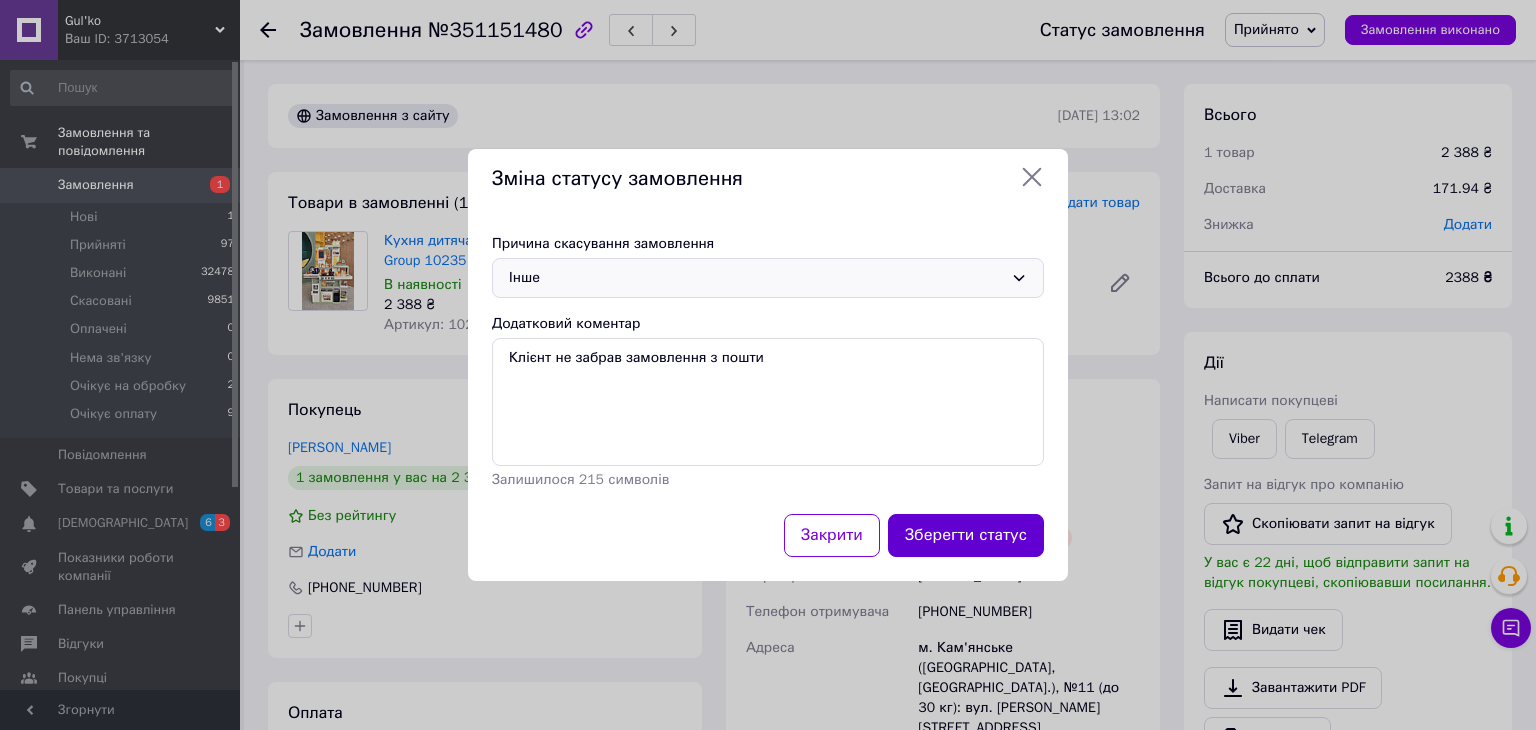 click on "Зберегти статус" at bounding box center [966, 535] 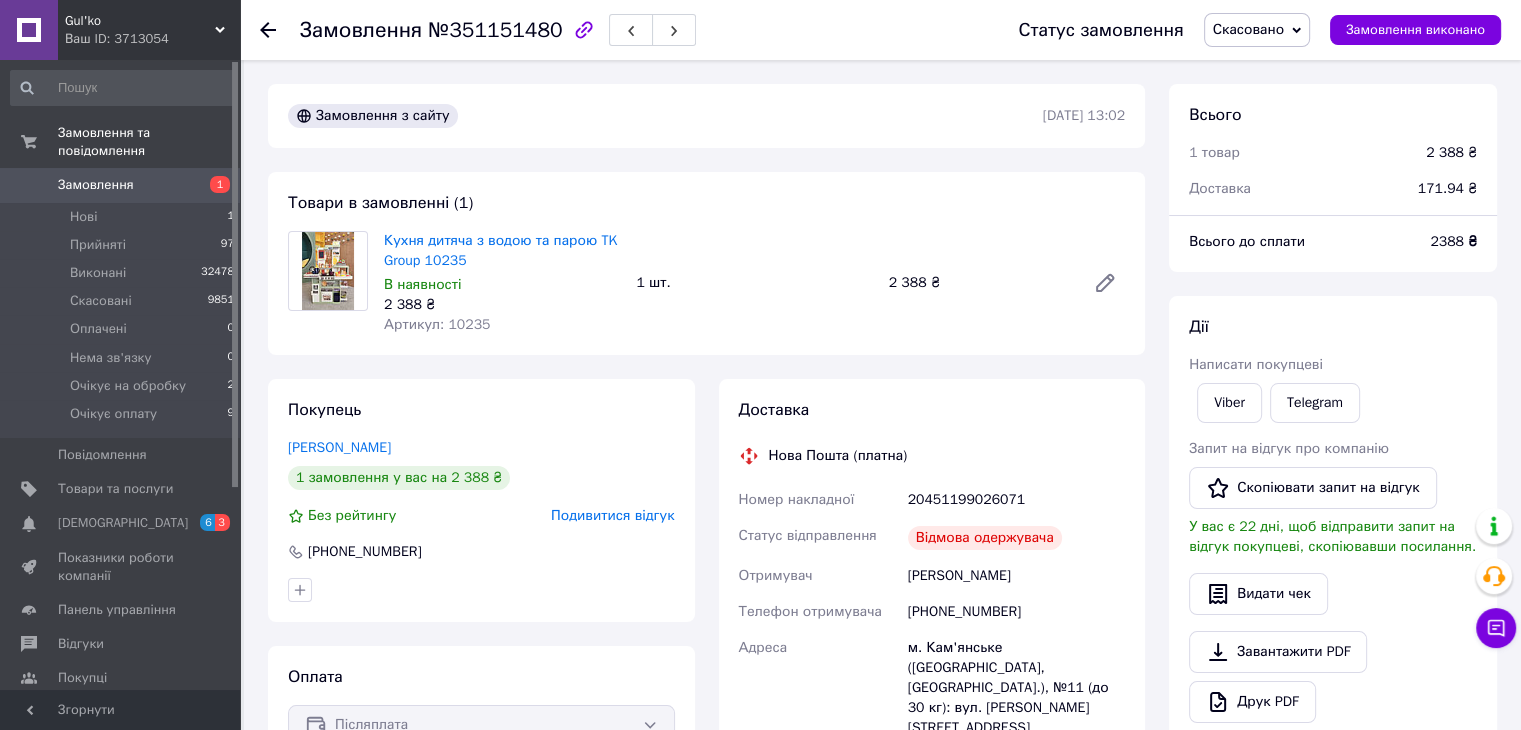 click on "Замовлення 1" at bounding box center [123, 185] 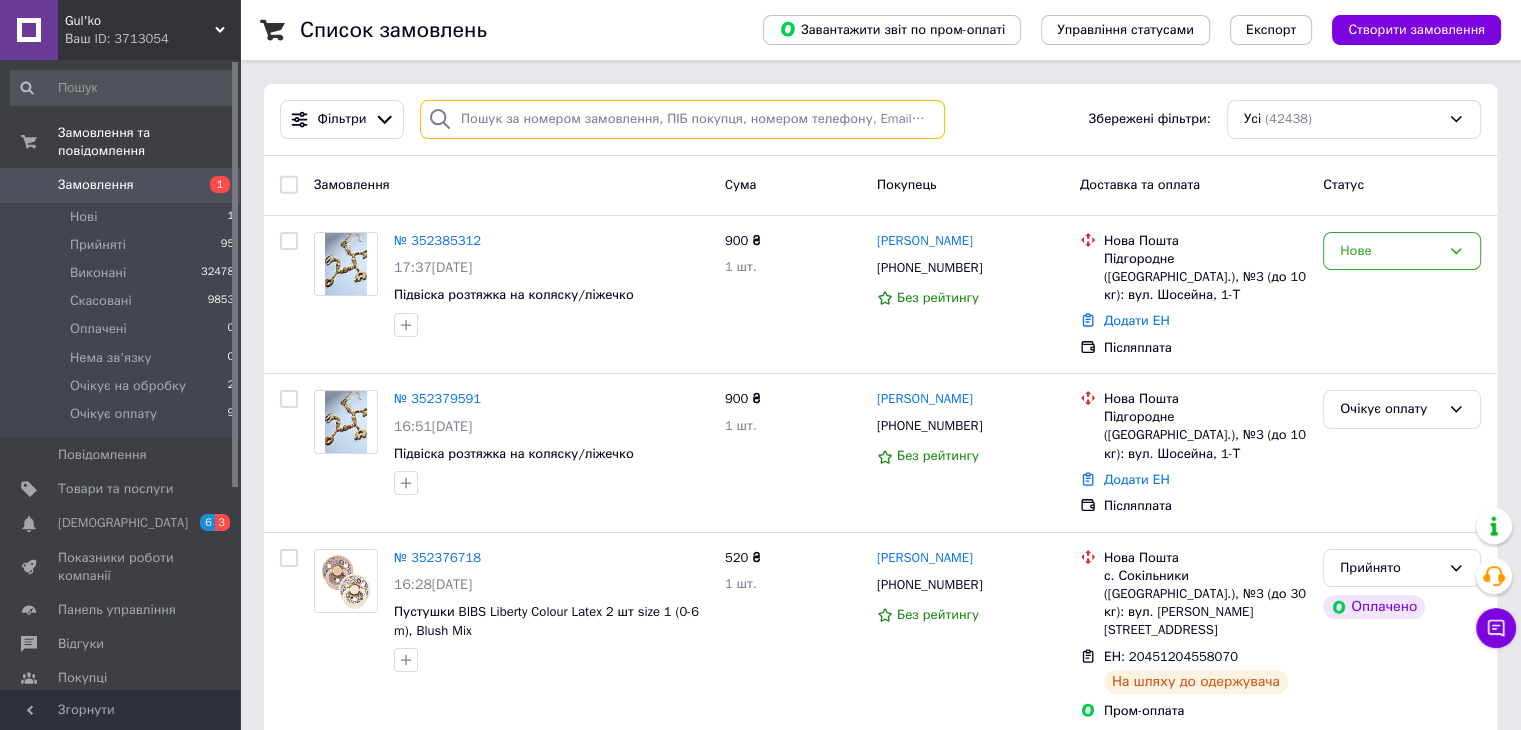 click at bounding box center (682, 119) 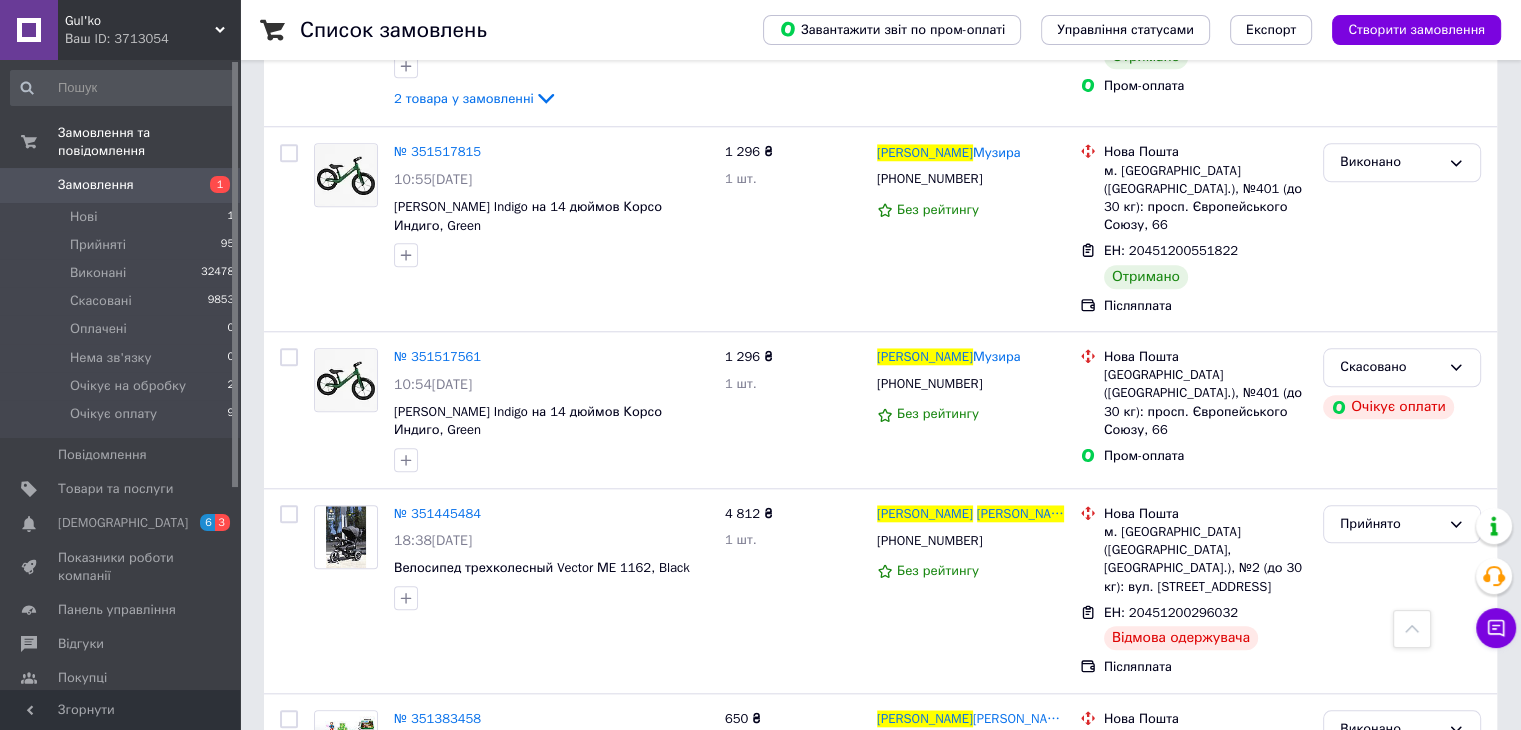scroll, scrollTop: 1900, scrollLeft: 0, axis: vertical 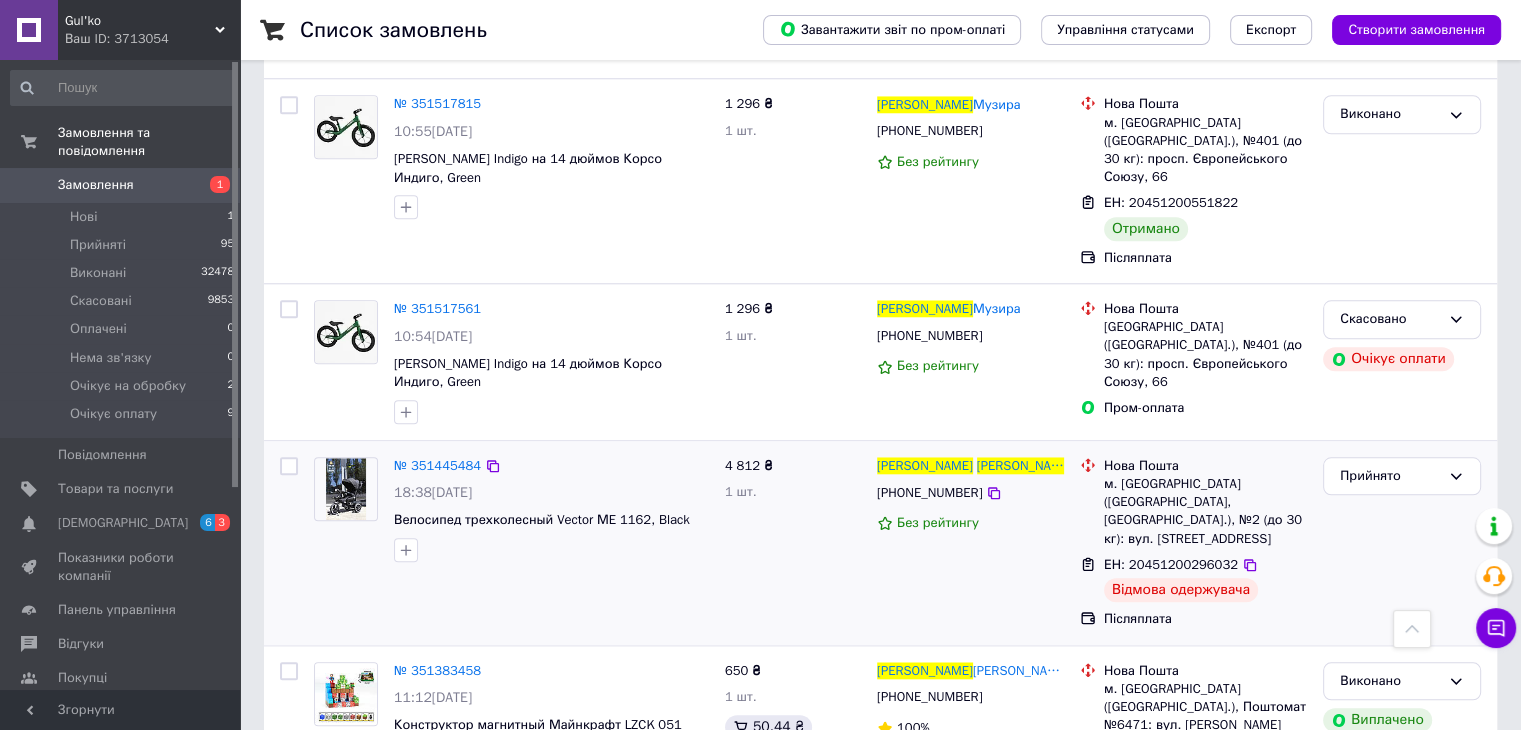 type on "[PERSON_NAME]" 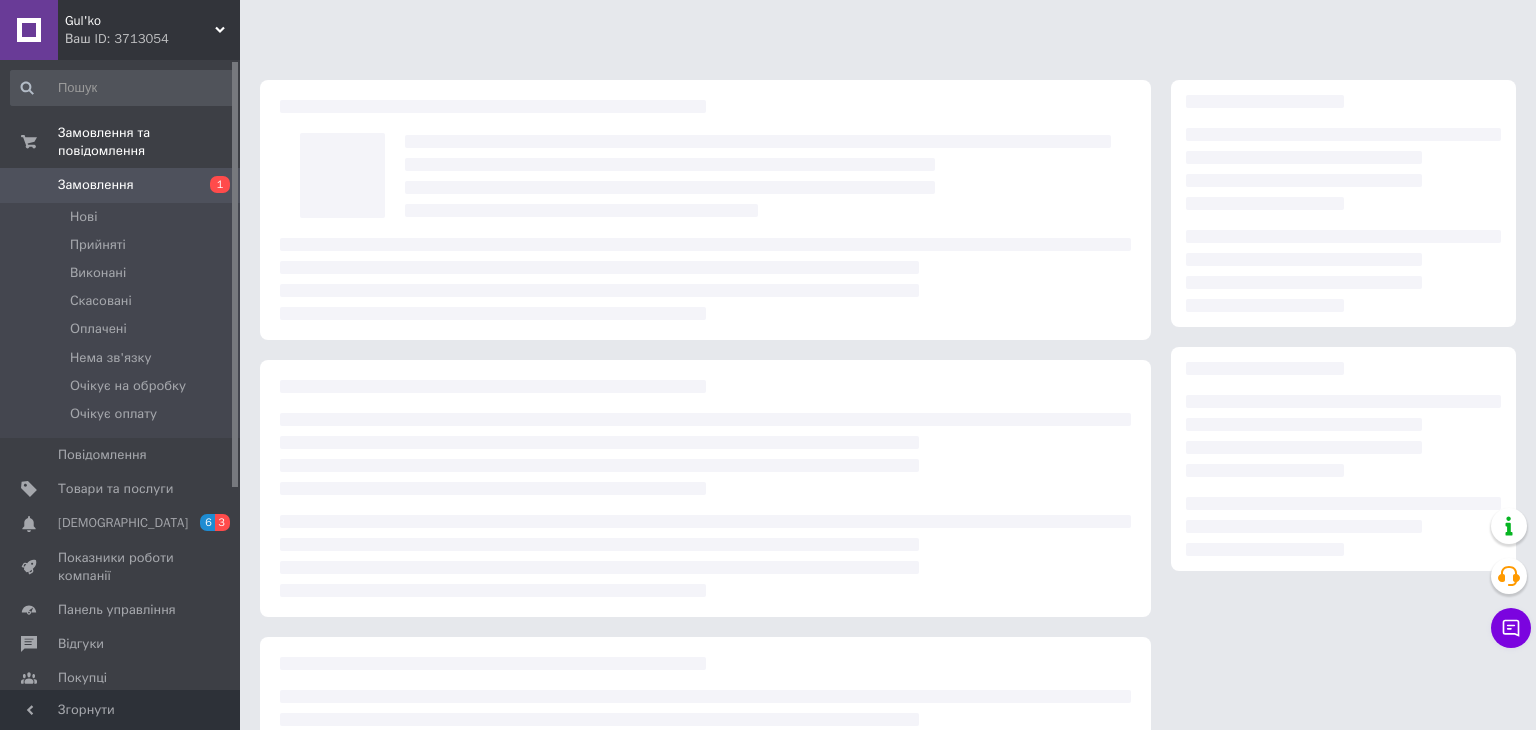 scroll, scrollTop: 0, scrollLeft: 0, axis: both 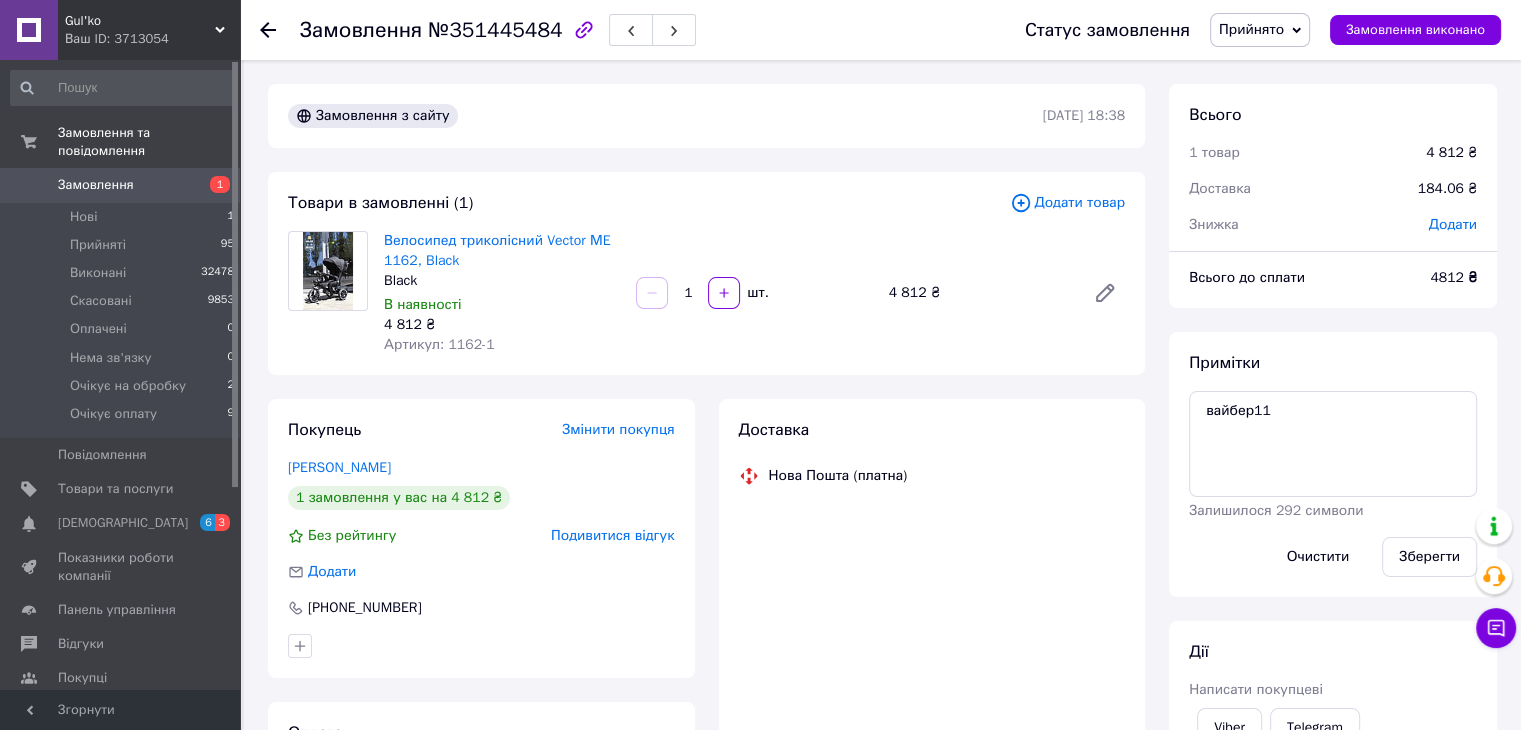 click 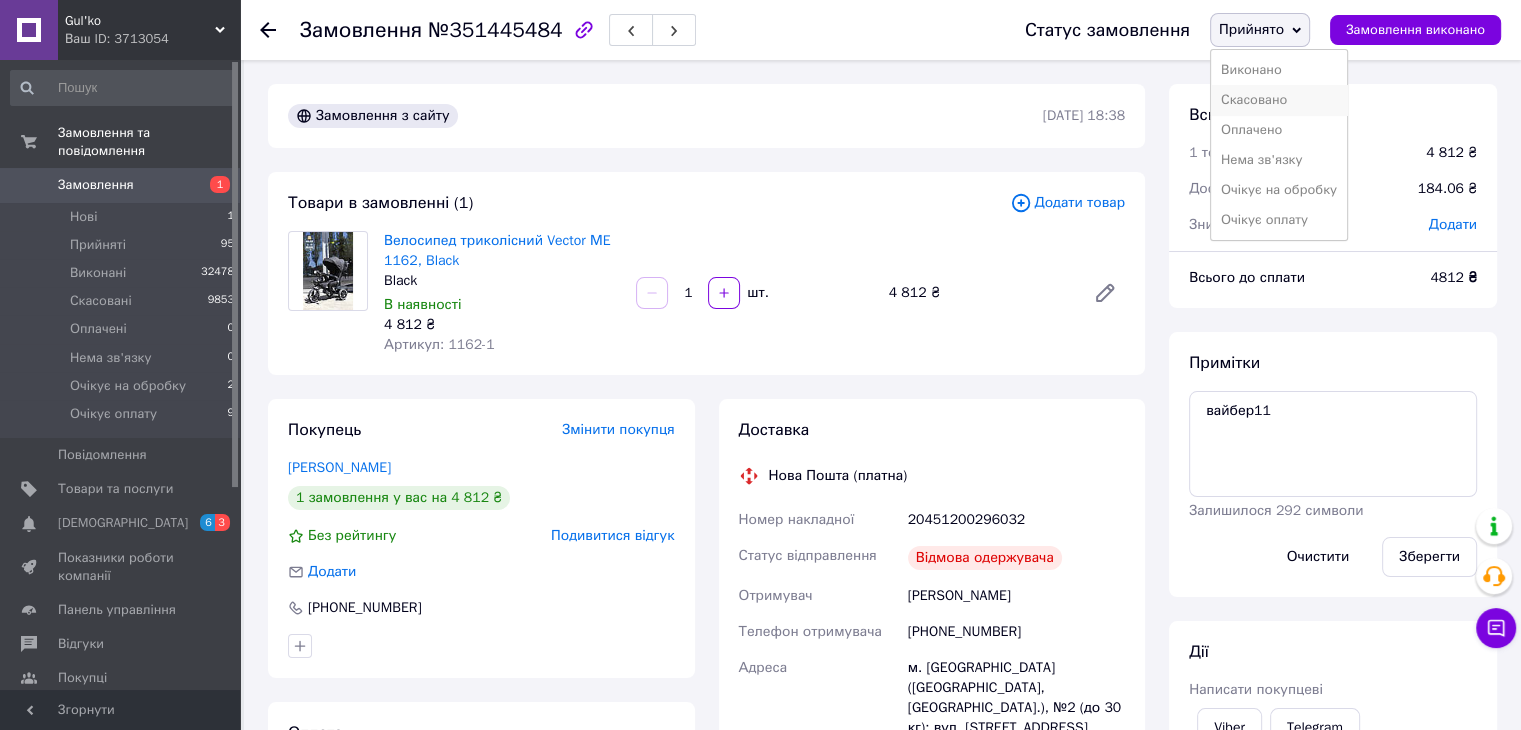 click on "Скасовано" at bounding box center [1279, 100] 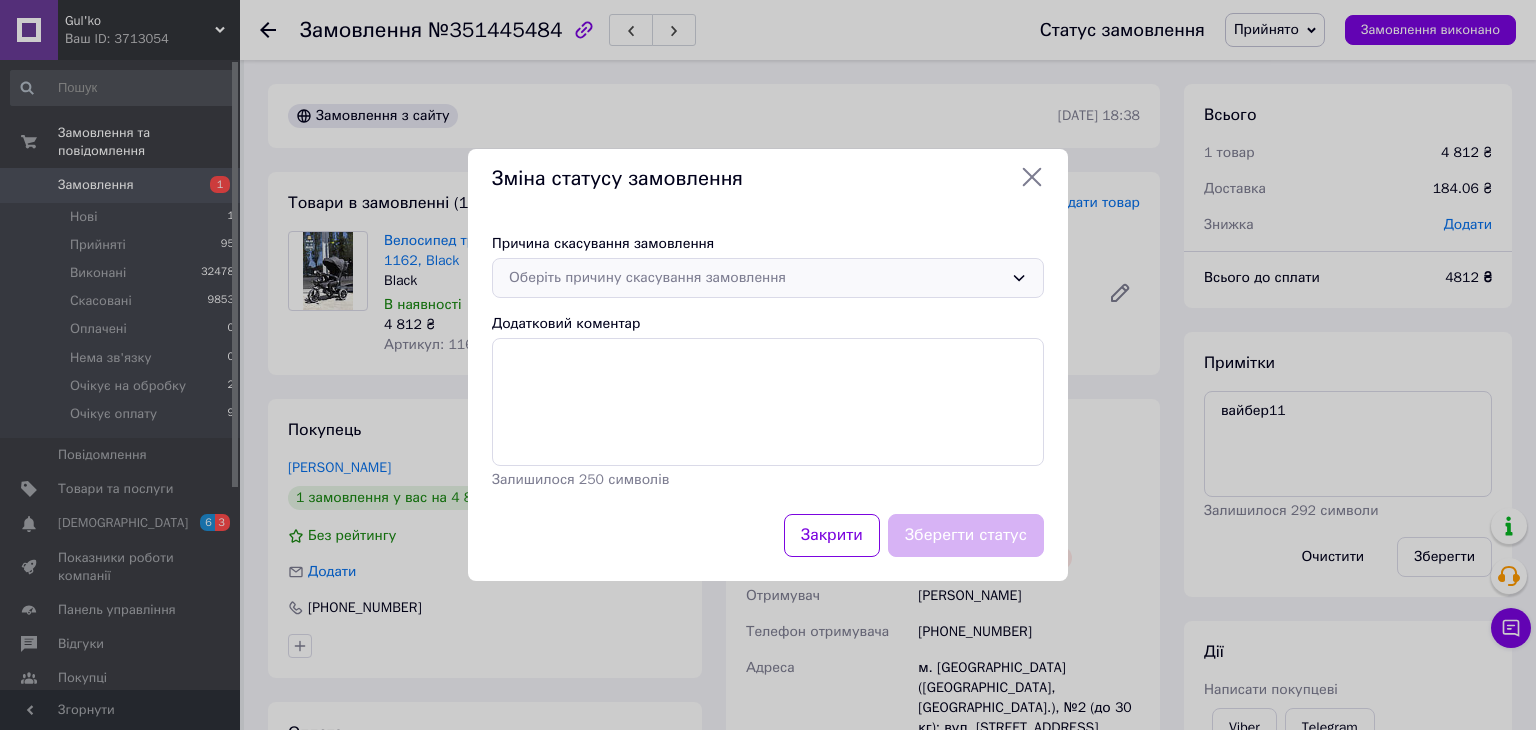 click on "Оберіть причину скасування замовлення" at bounding box center [756, 278] 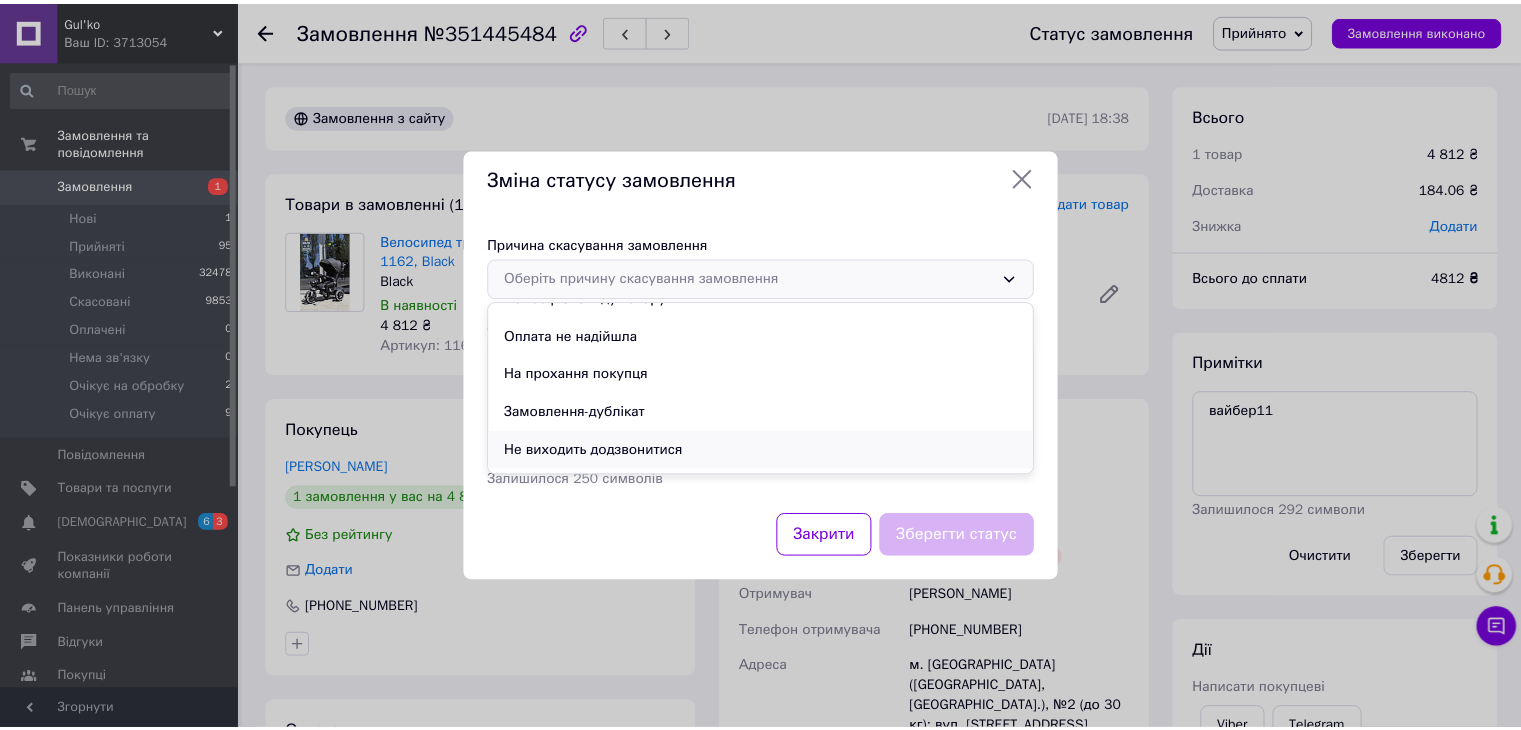 scroll, scrollTop: 93, scrollLeft: 0, axis: vertical 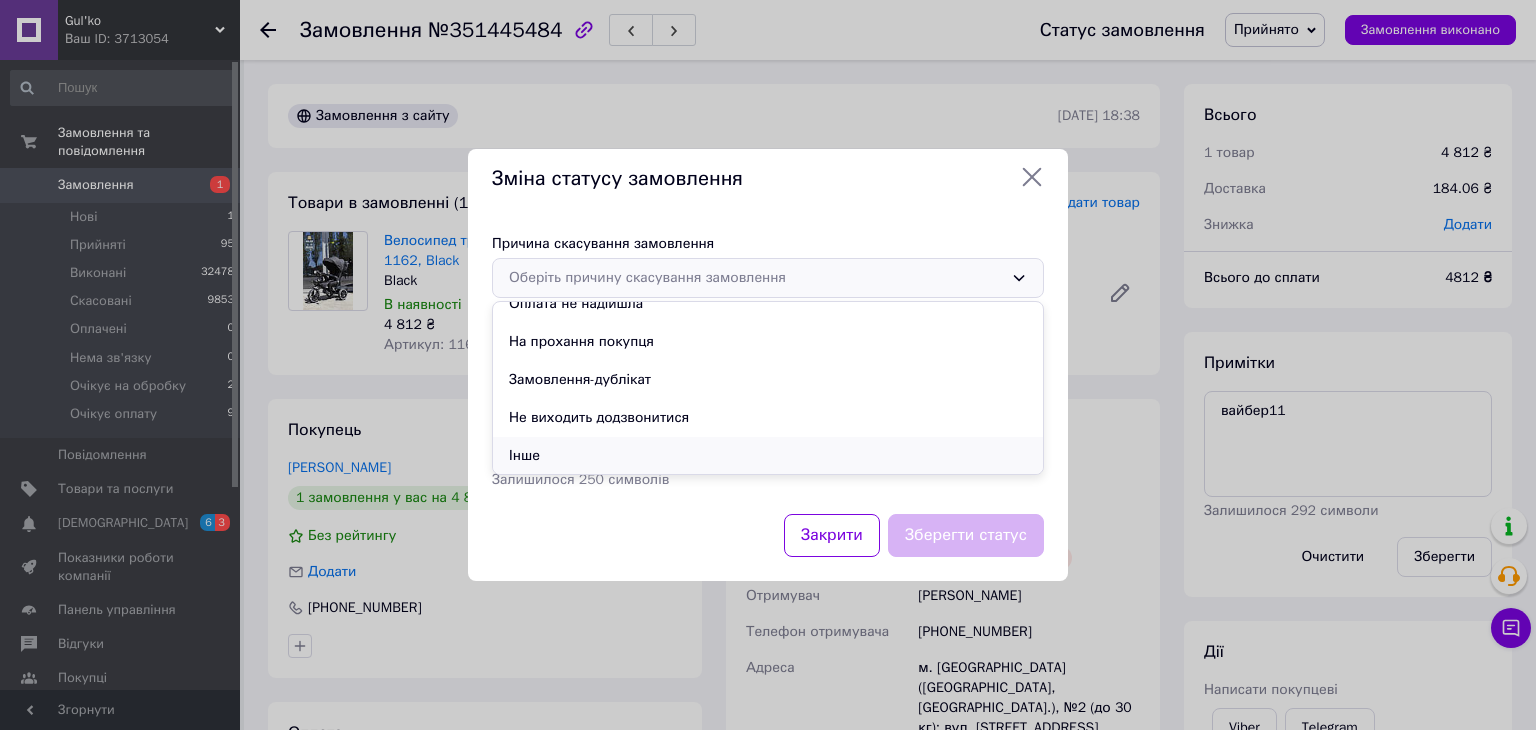 click on "Інше" at bounding box center (768, 456) 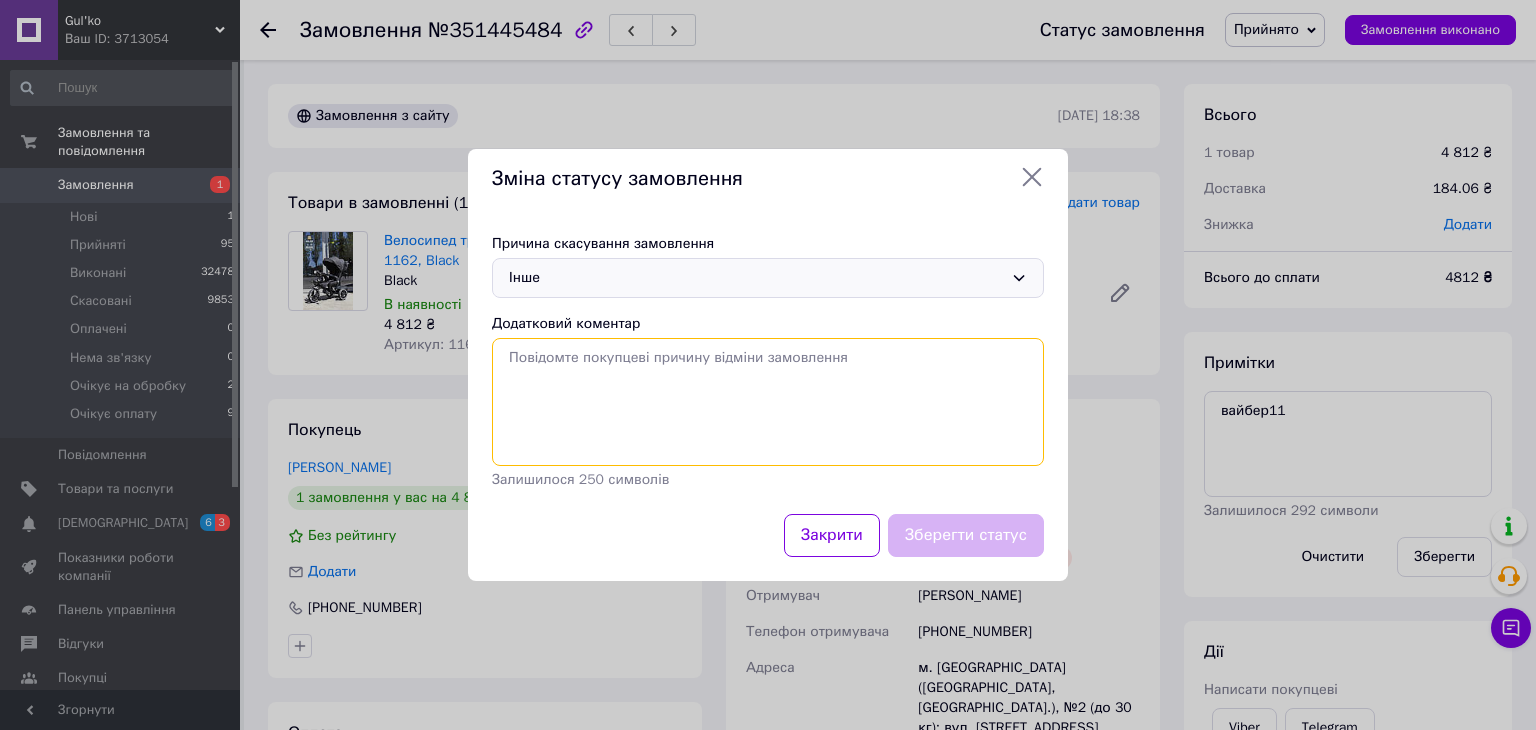 click on "Додатковий коментар" at bounding box center [768, 402] 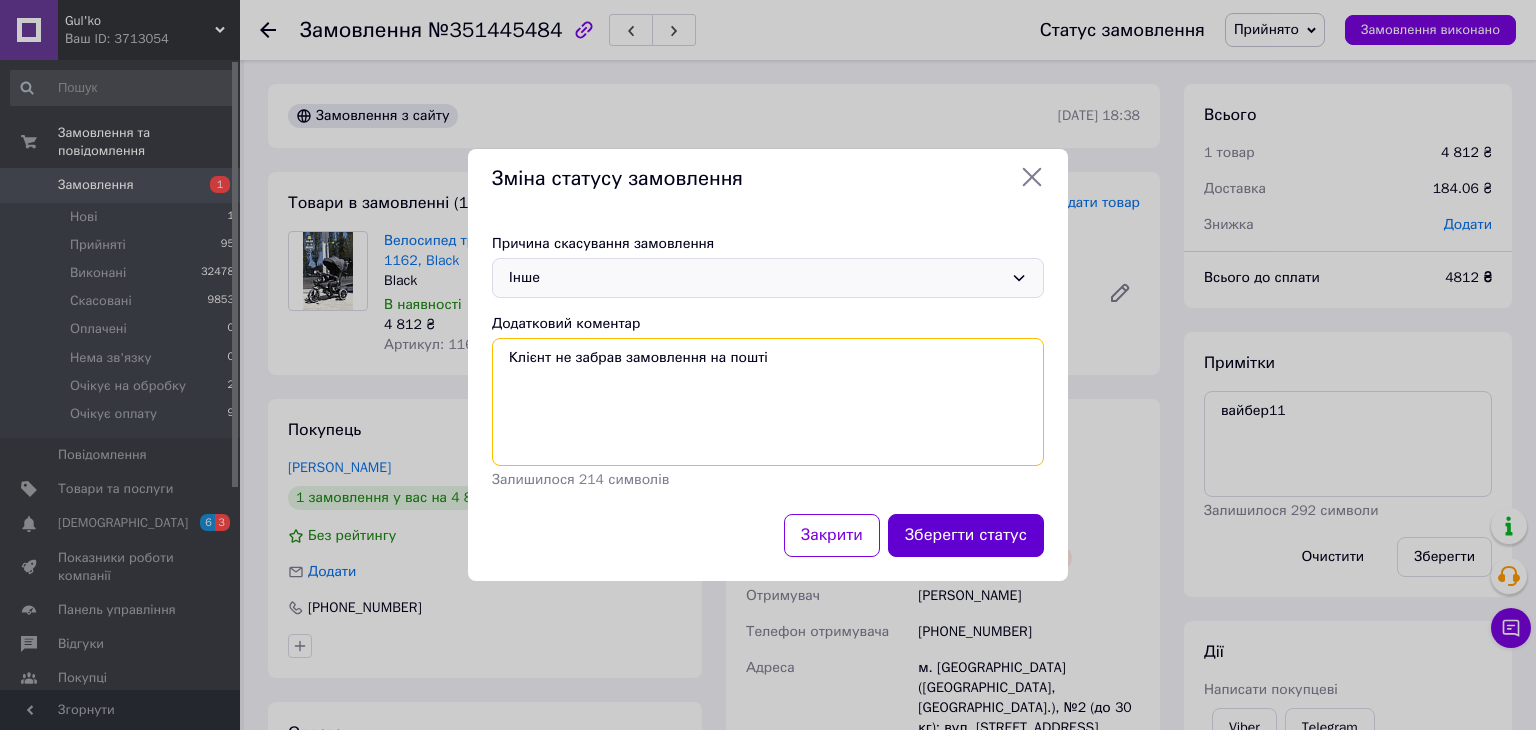 type on "Клієнт не забрав замовлення на пошті" 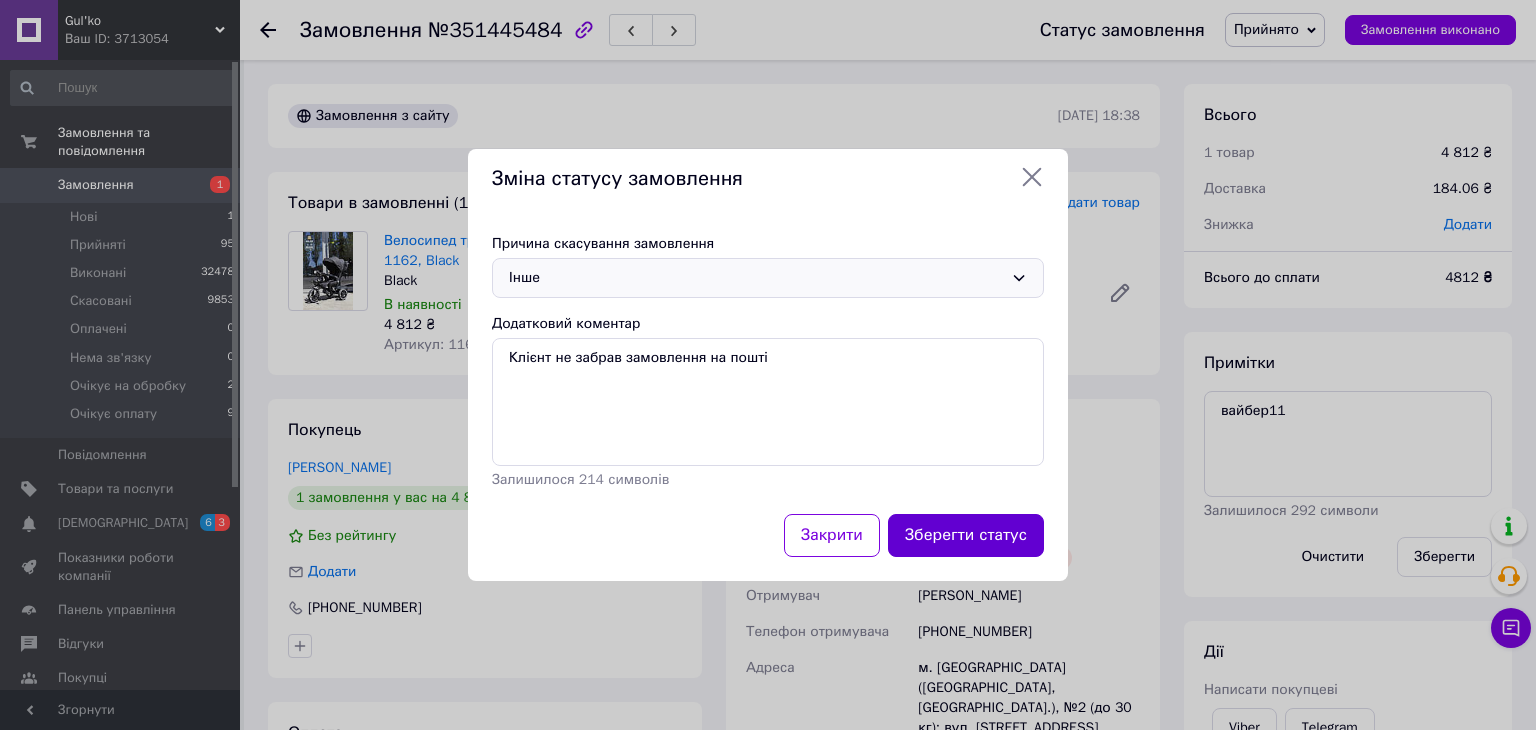 click on "Зберегти статус" at bounding box center (966, 535) 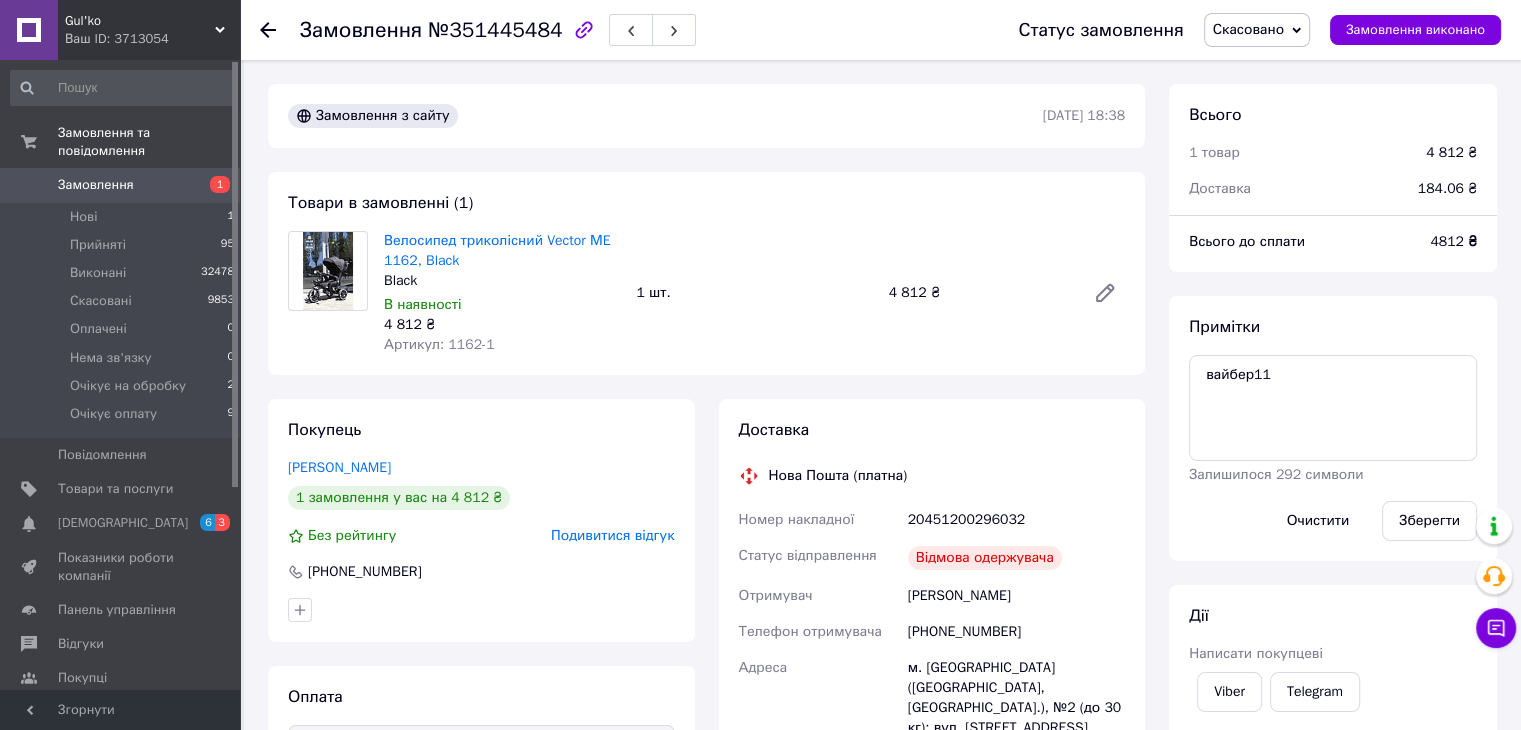 click on "Замовлення" at bounding box center (121, 185) 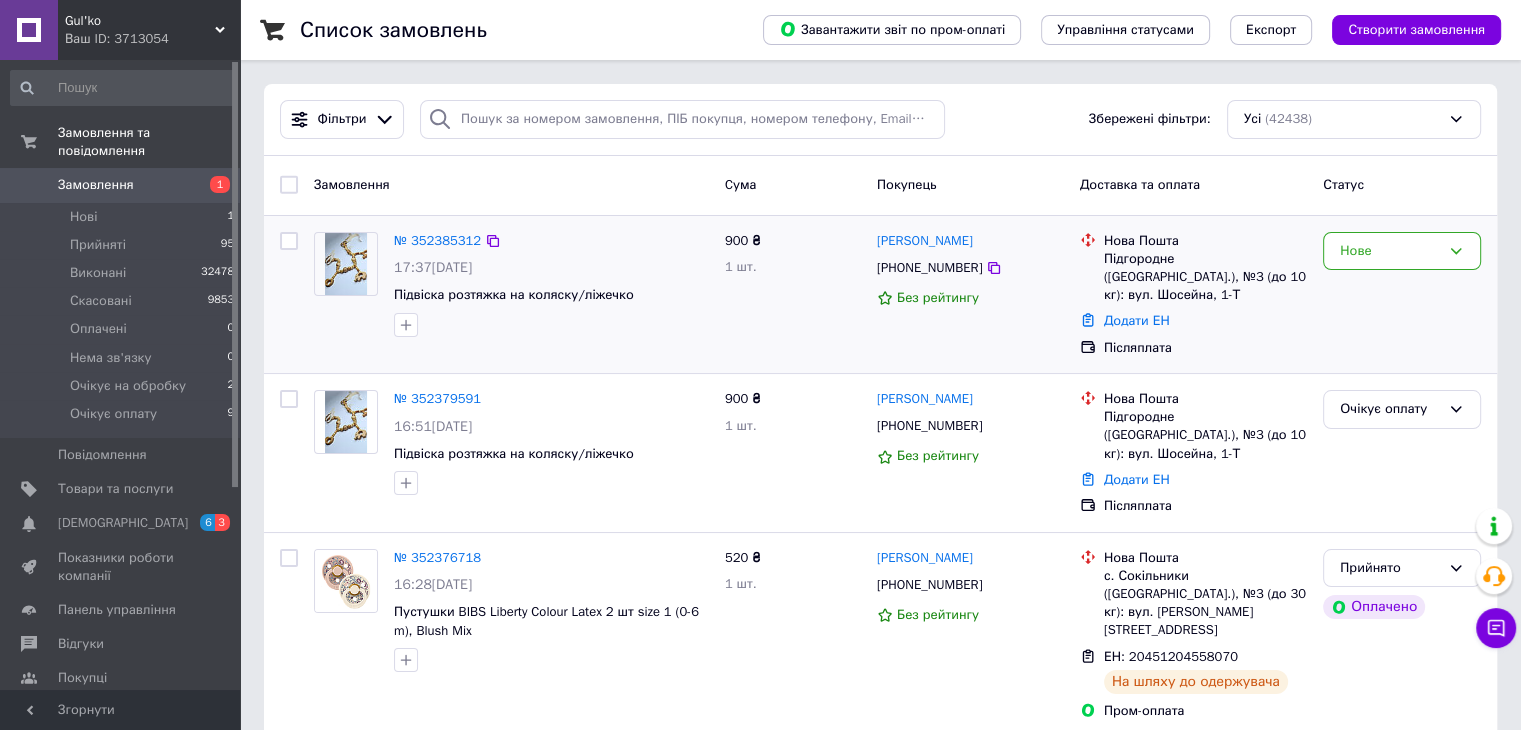 click at bounding box center [346, 264] 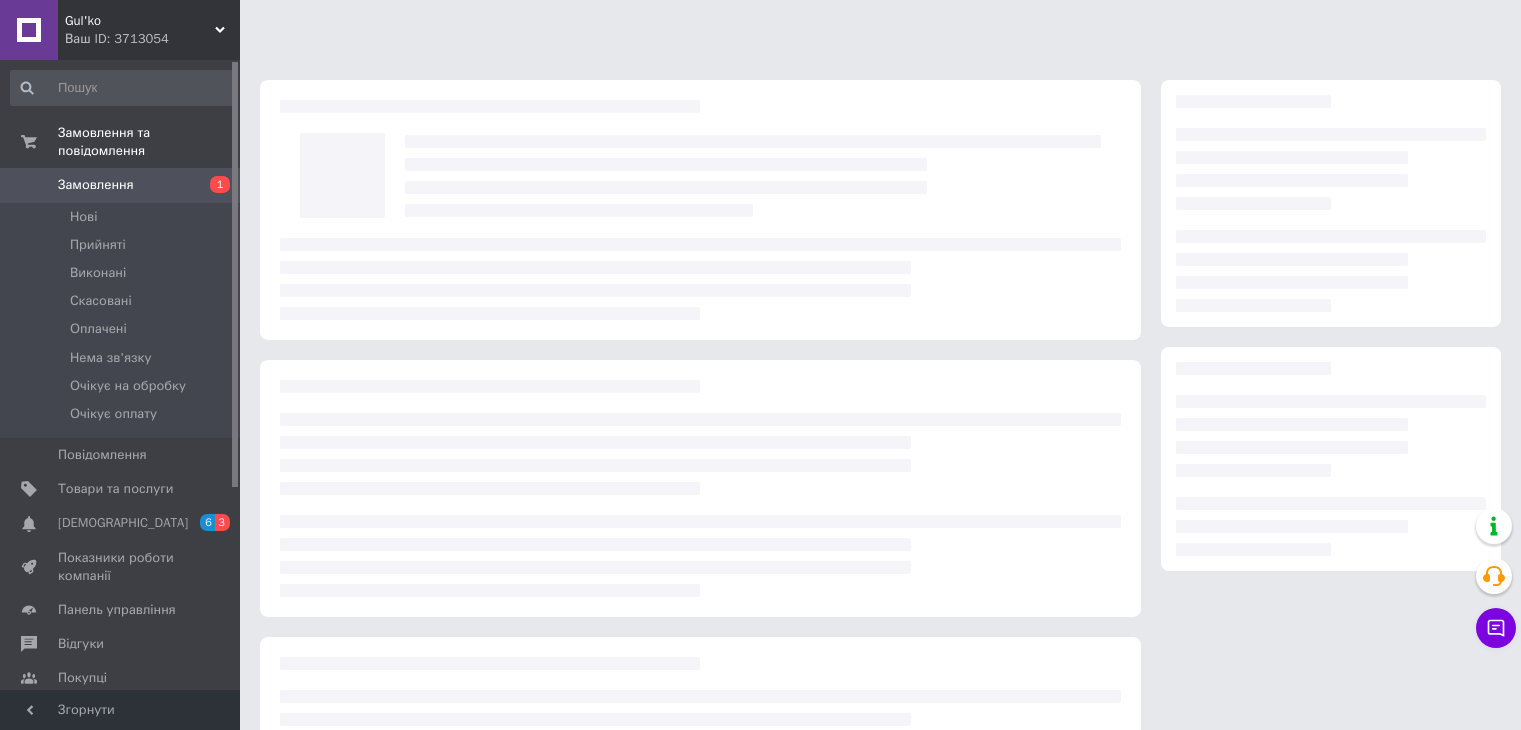 scroll, scrollTop: 0, scrollLeft: 0, axis: both 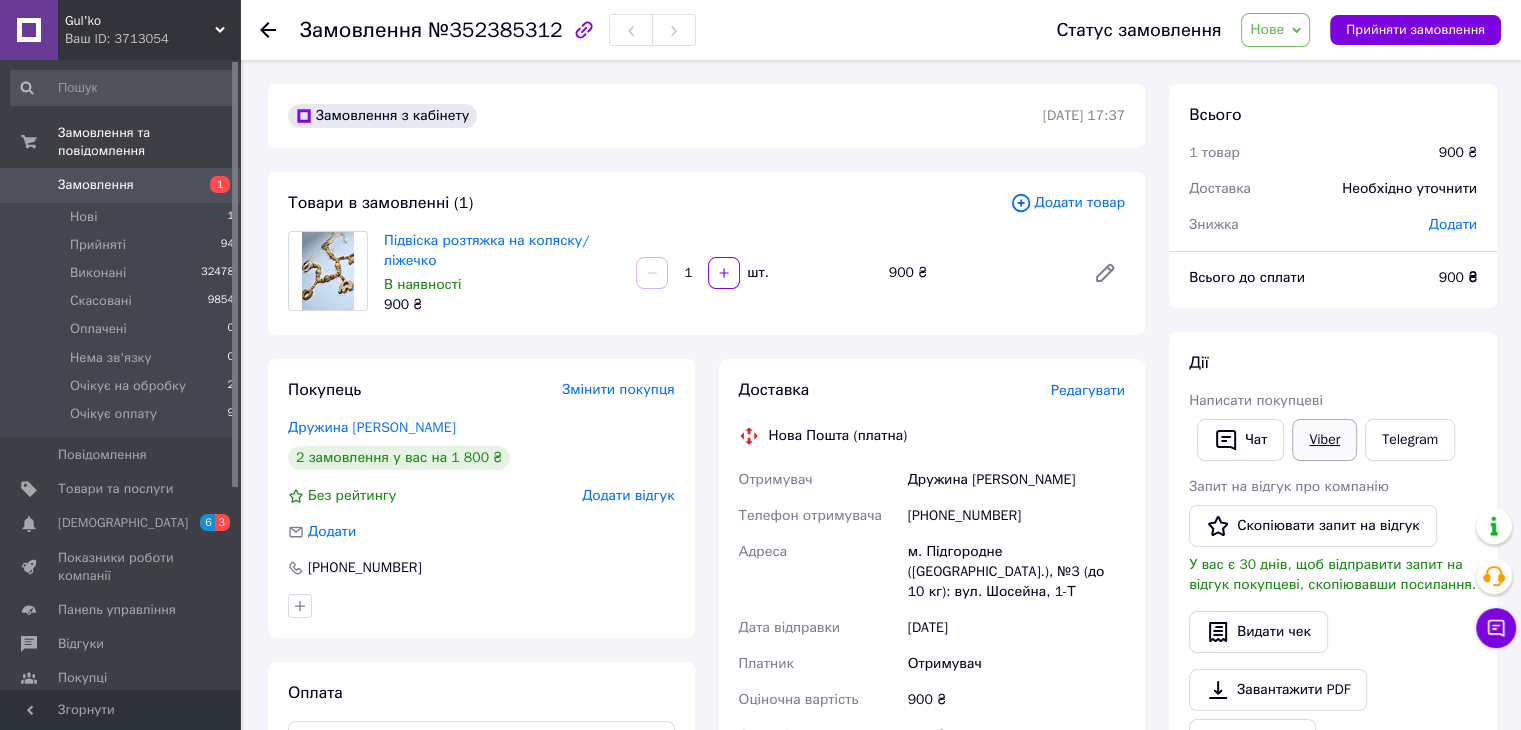 click on "Viber" at bounding box center [1324, 440] 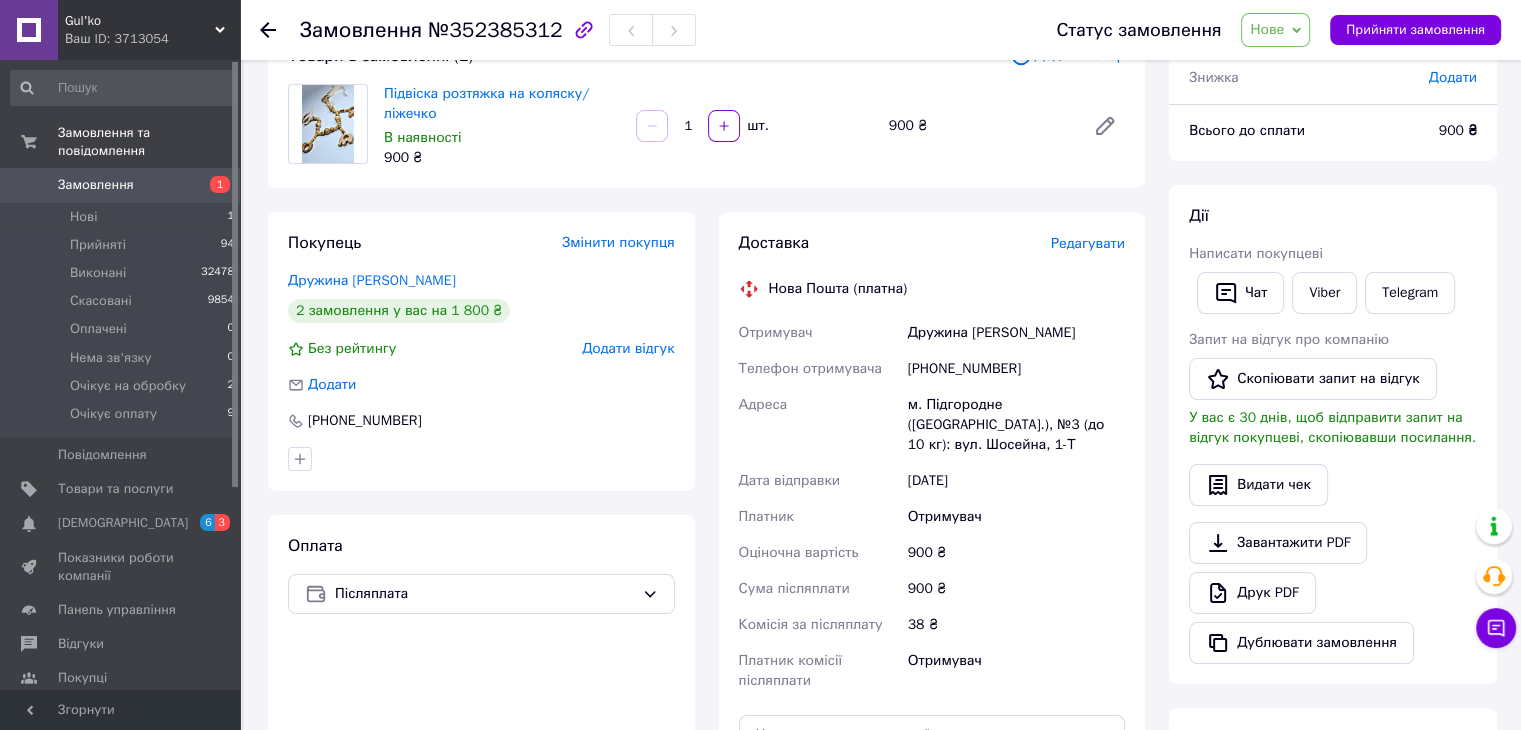 scroll, scrollTop: 150, scrollLeft: 0, axis: vertical 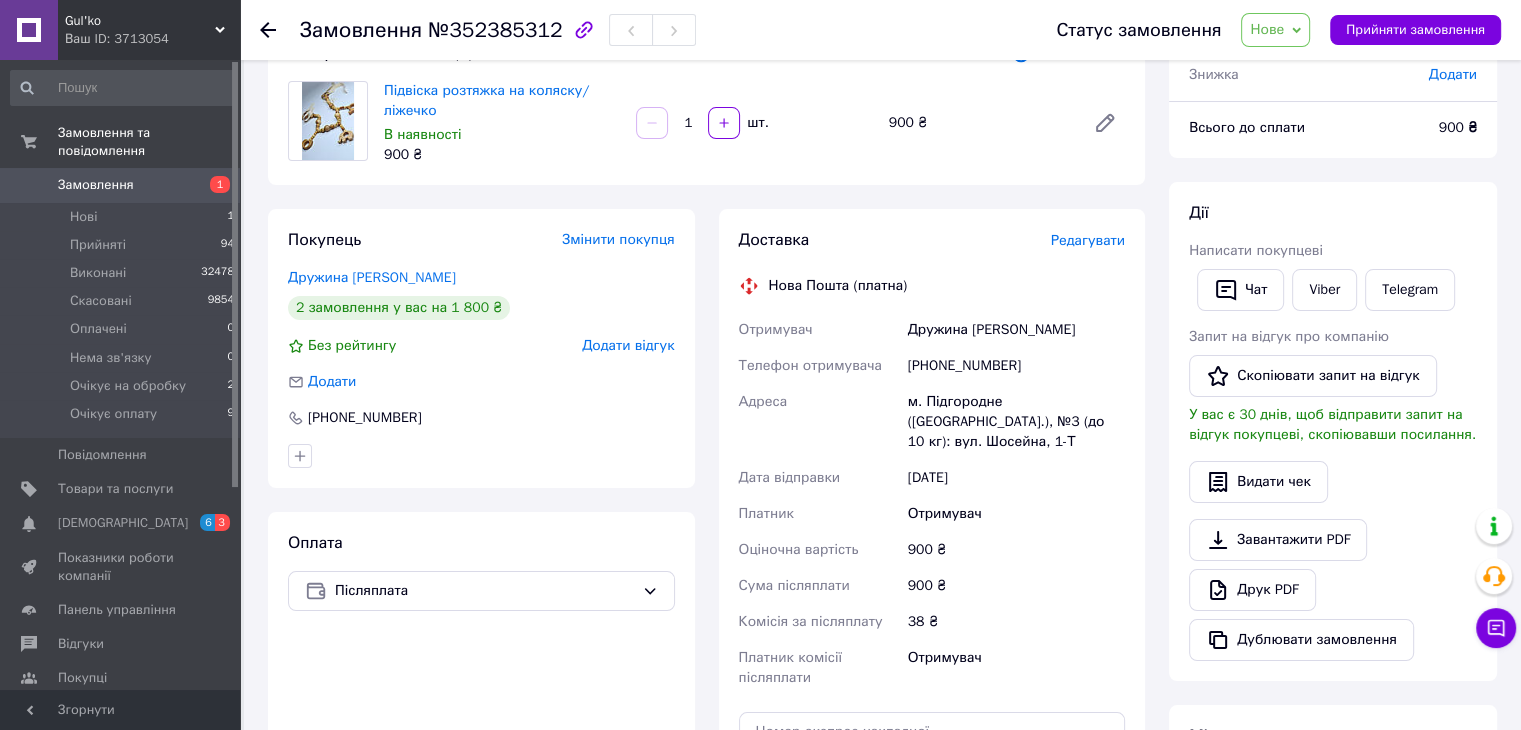 click on "[PERSON_NAME] покупцеві   Чат Viber Telegram Запит на відгук про компанію   Скопіювати запит на відгук У вас є 30 днів, щоб відправити запит на відгук покупцеві, скопіювавши посилання.   Видати чек   Завантажити PDF   Друк PDF   Дублювати замовлення" at bounding box center [1333, 431] 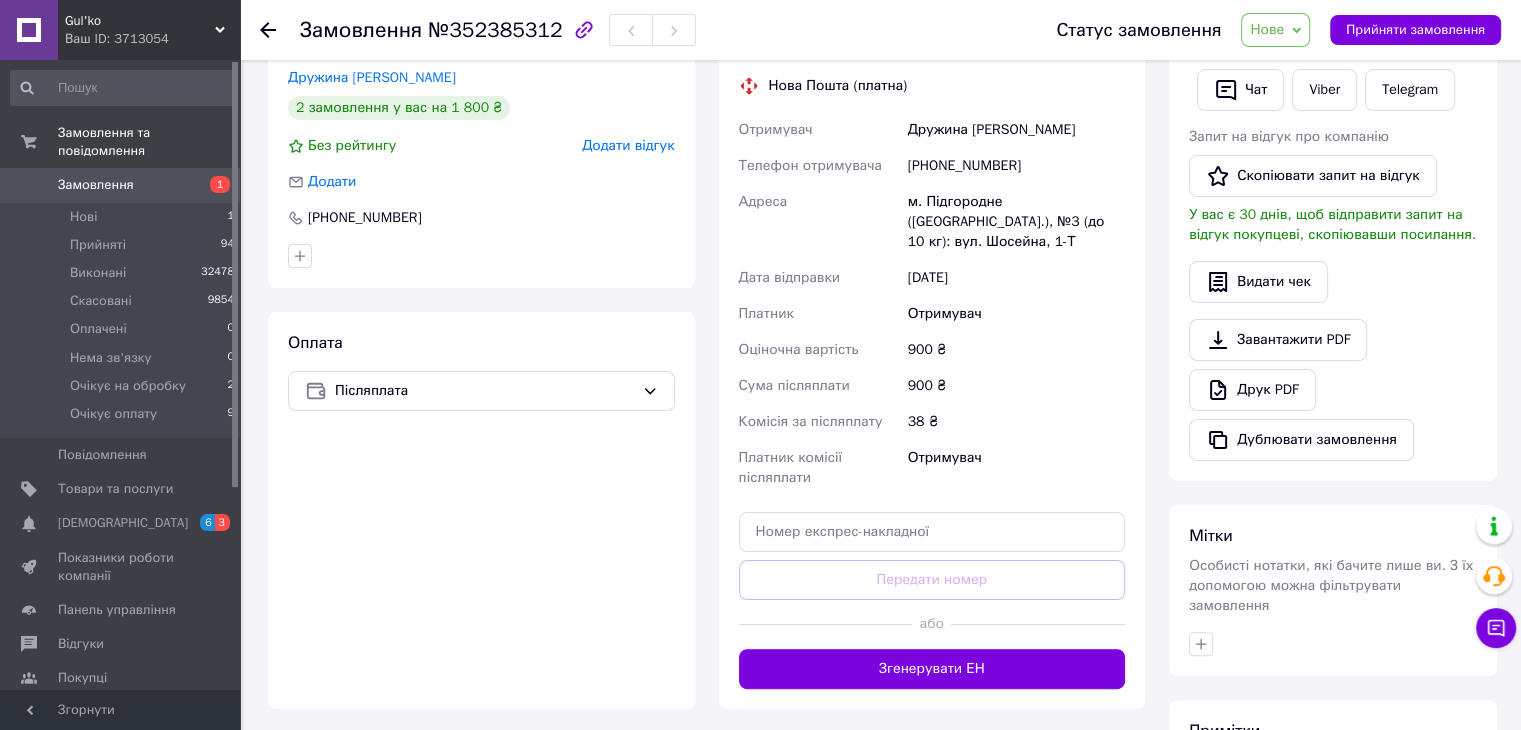 click at bounding box center [1333, 644] 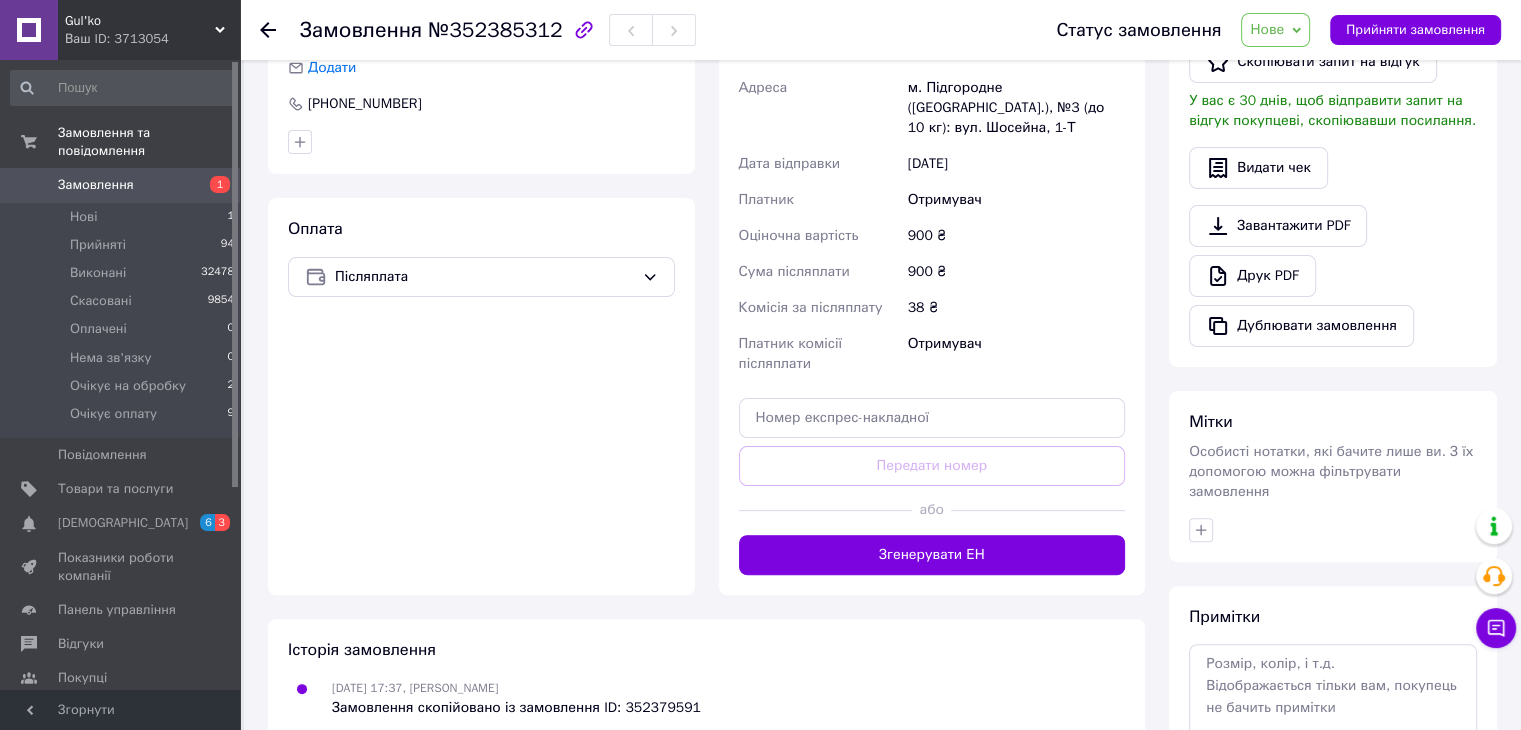 scroll, scrollTop: 587, scrollLeft: 0, axis: vertical 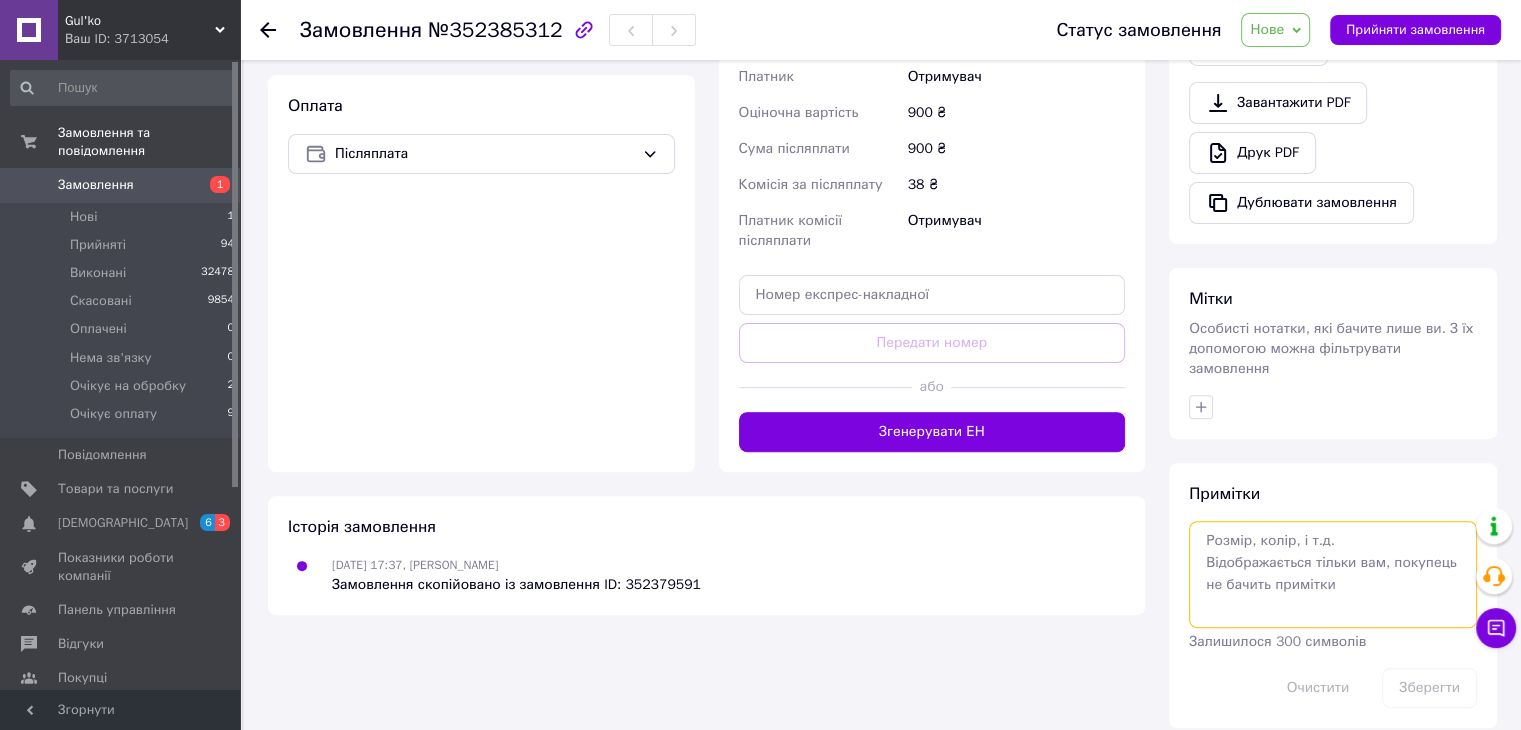 click at bounding box center [1333, 574] 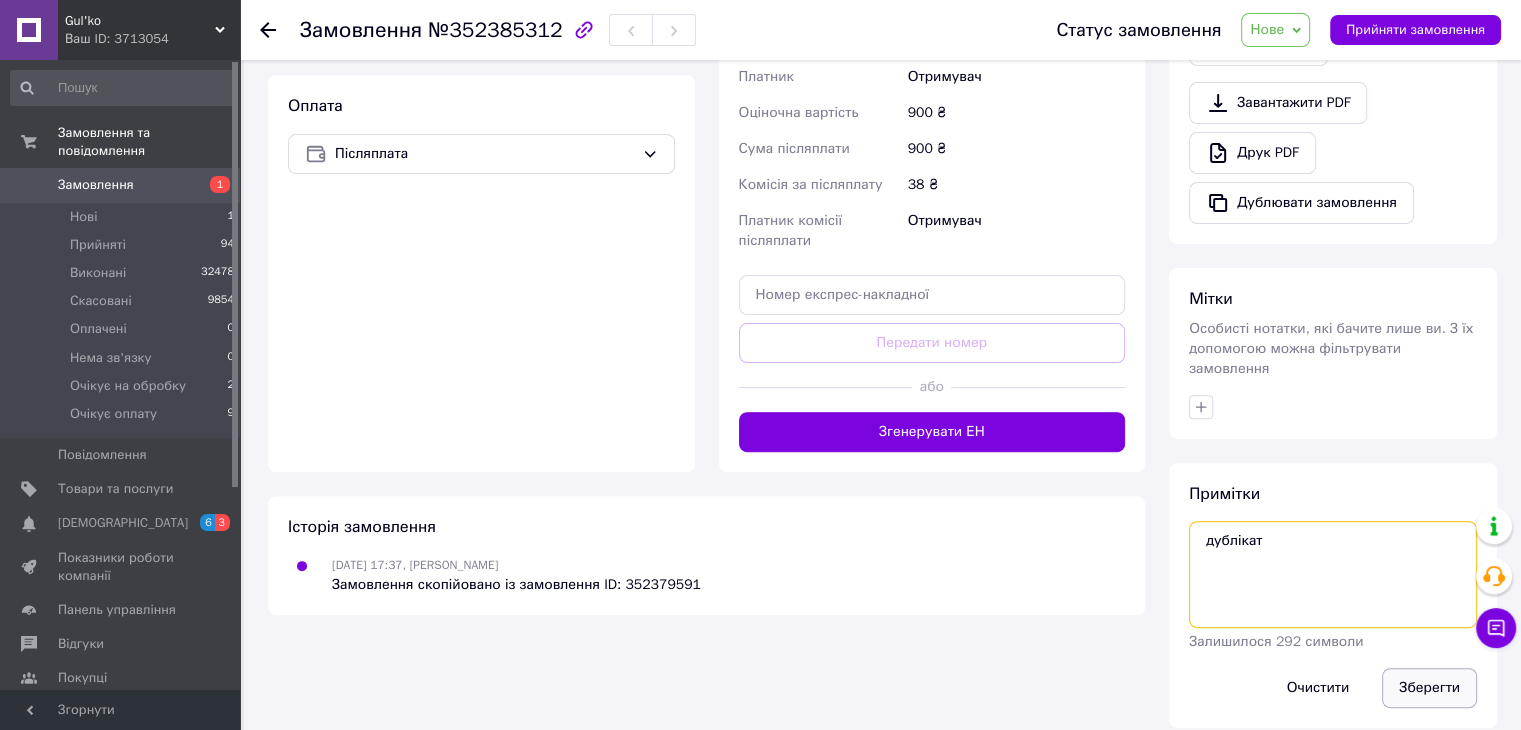 type on "дублікат" 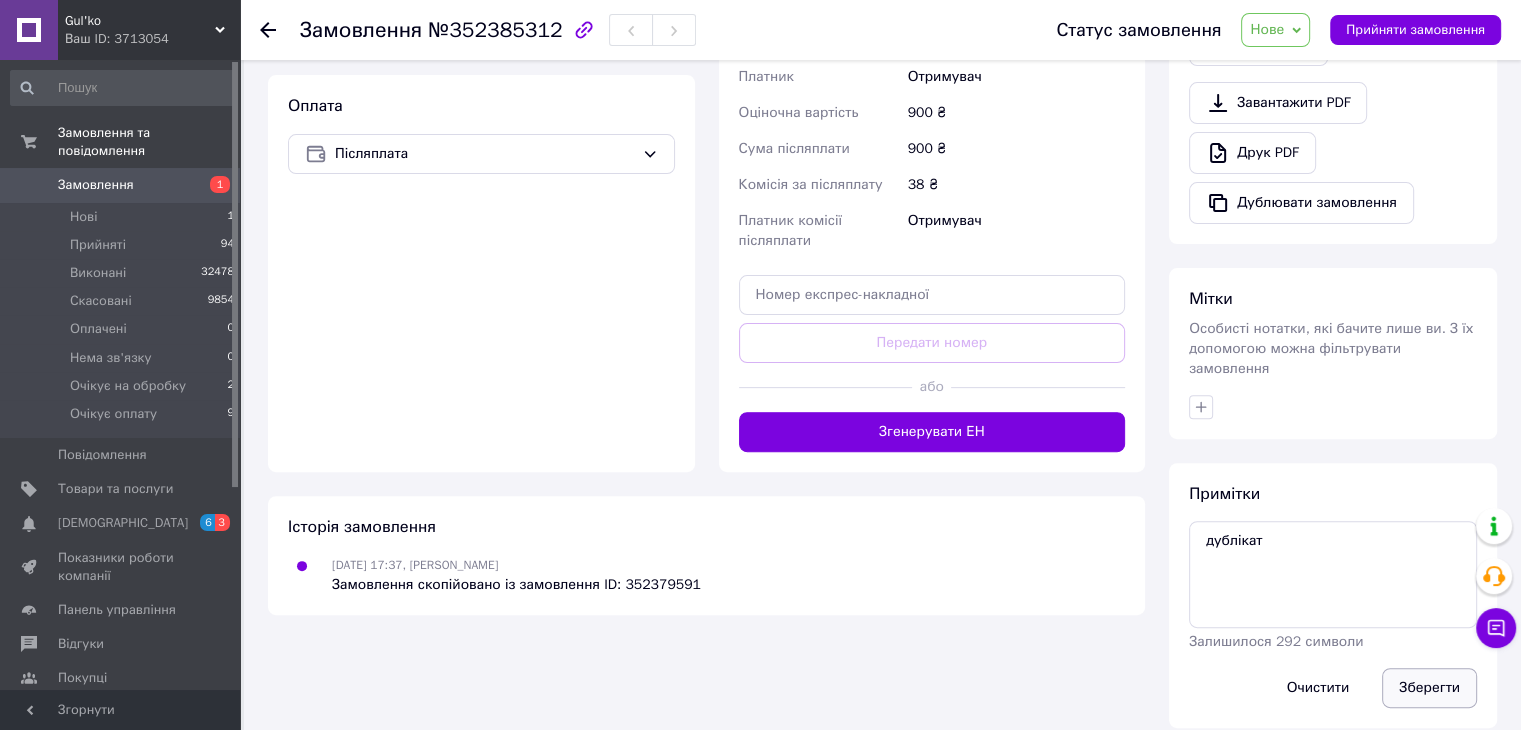 click on "Зберегти" at bounding box center [1429, 688] 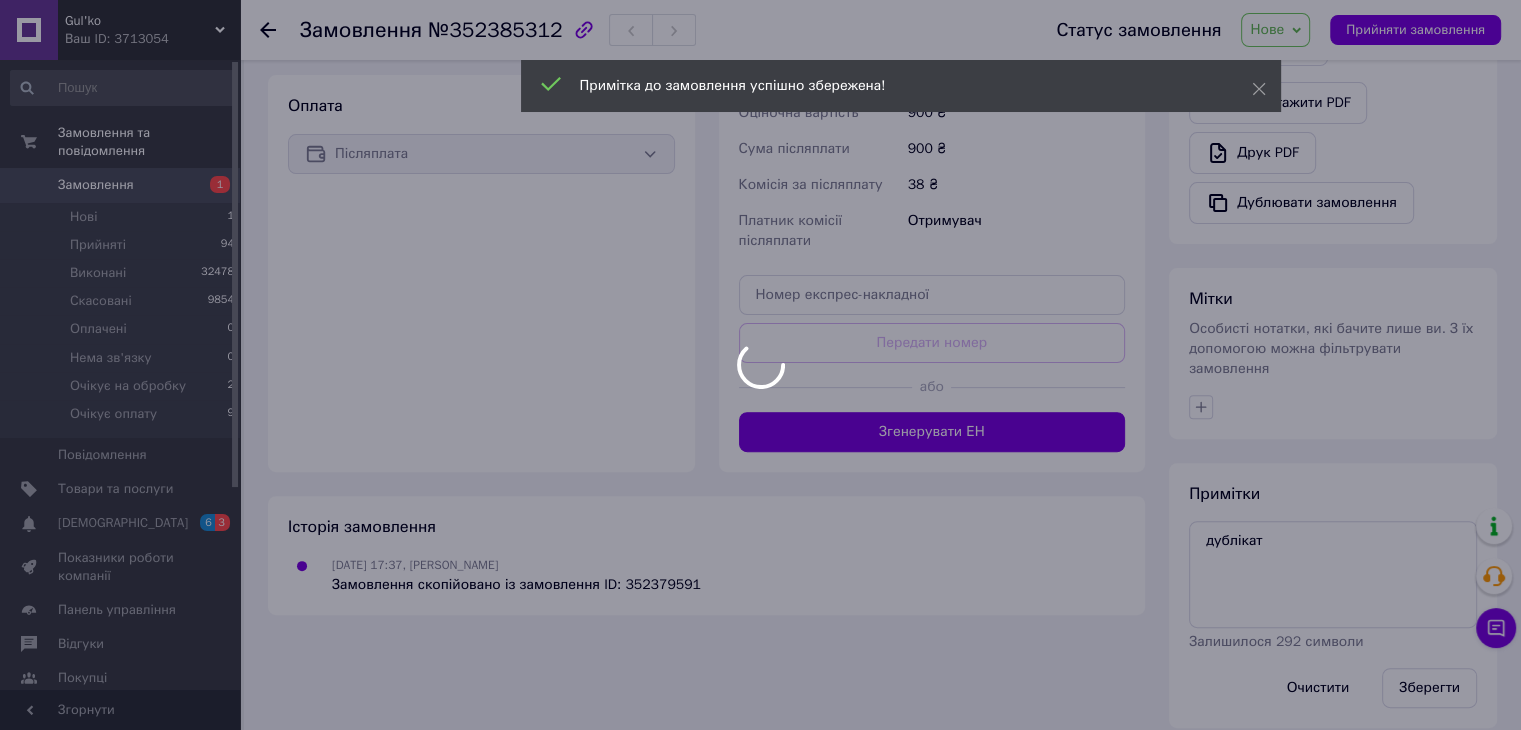 scroll, scrollTop: 551, scrollLeft: 0, axis: vertical 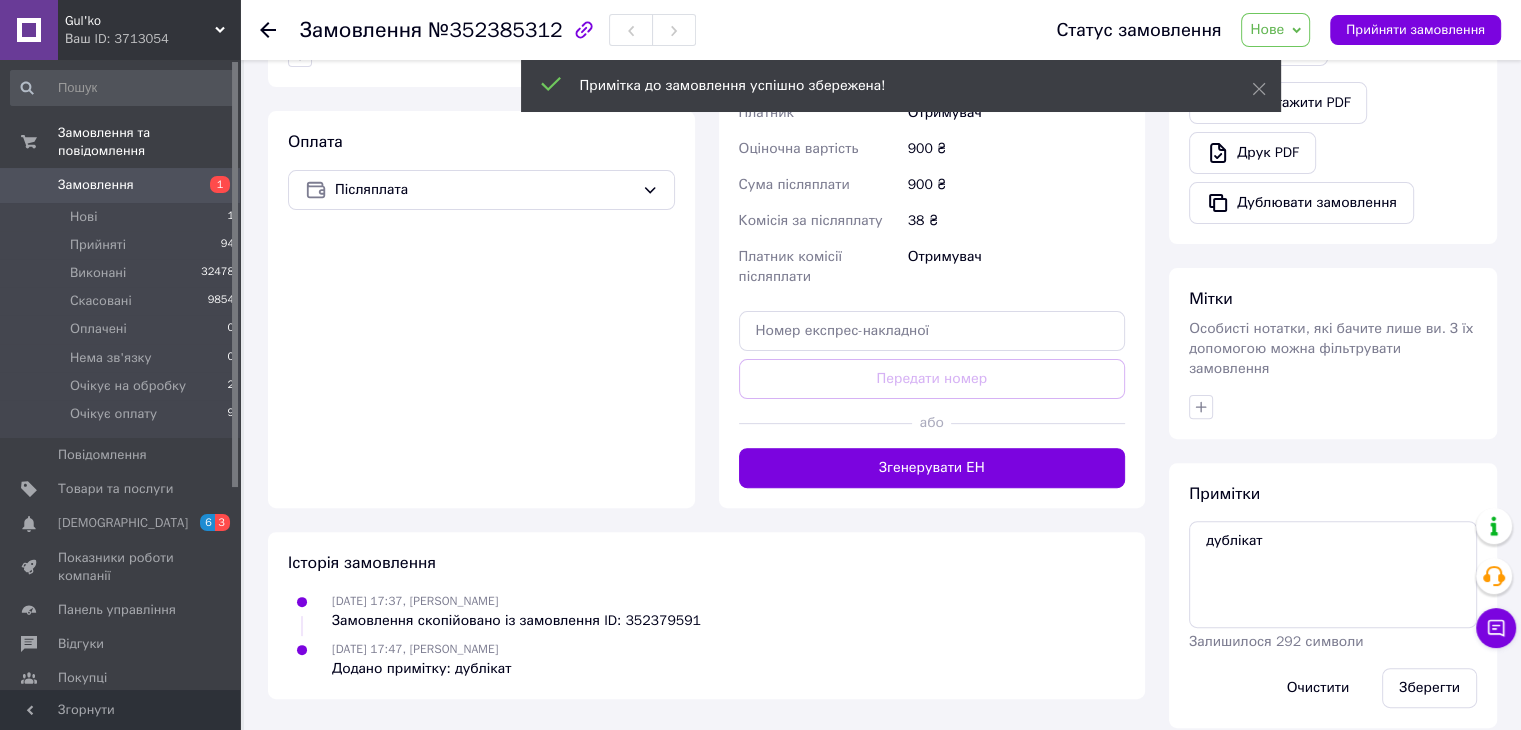 click on "Нове" at bounding box center (1275, 30) 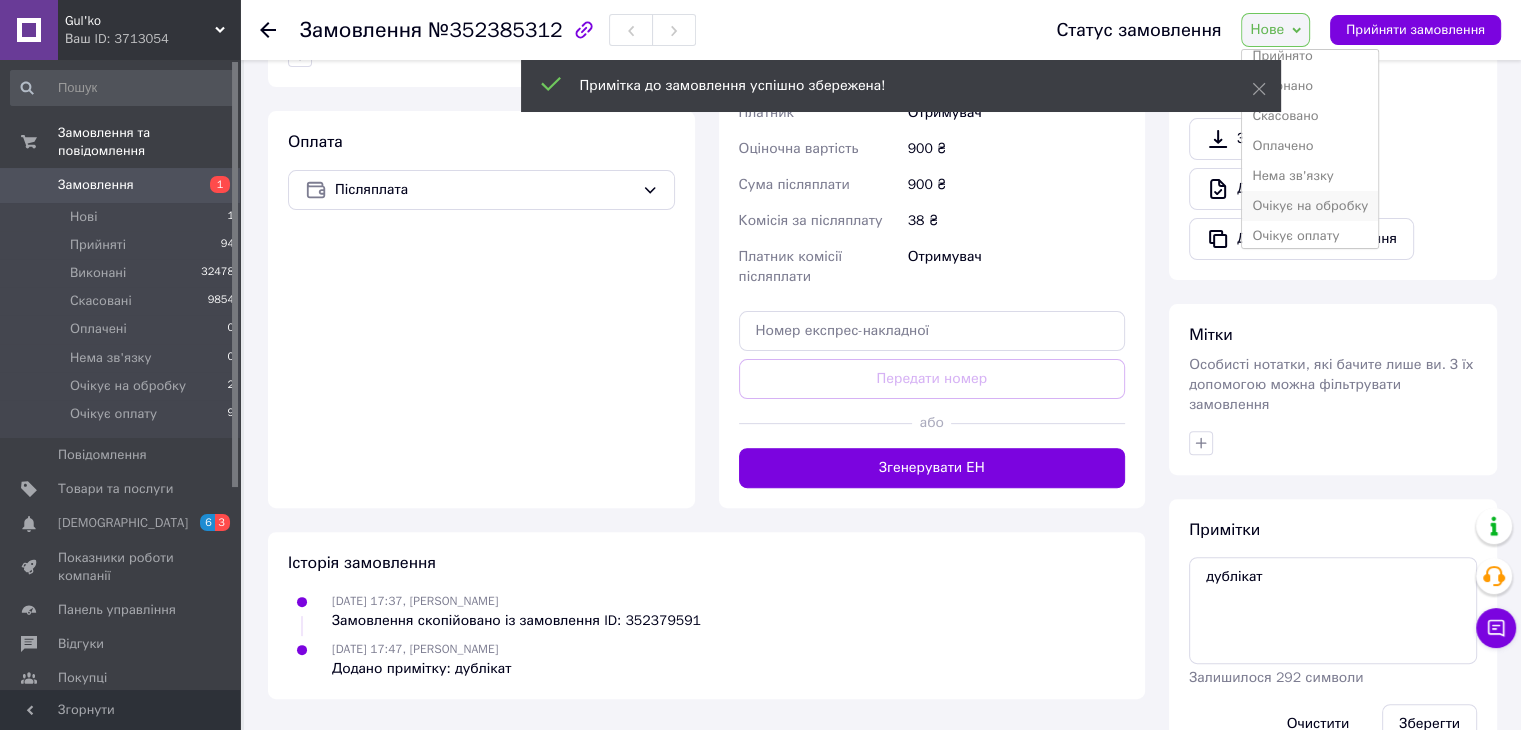 scroll, scrollTop: 21, scrollLeft: 0, axis: vertical 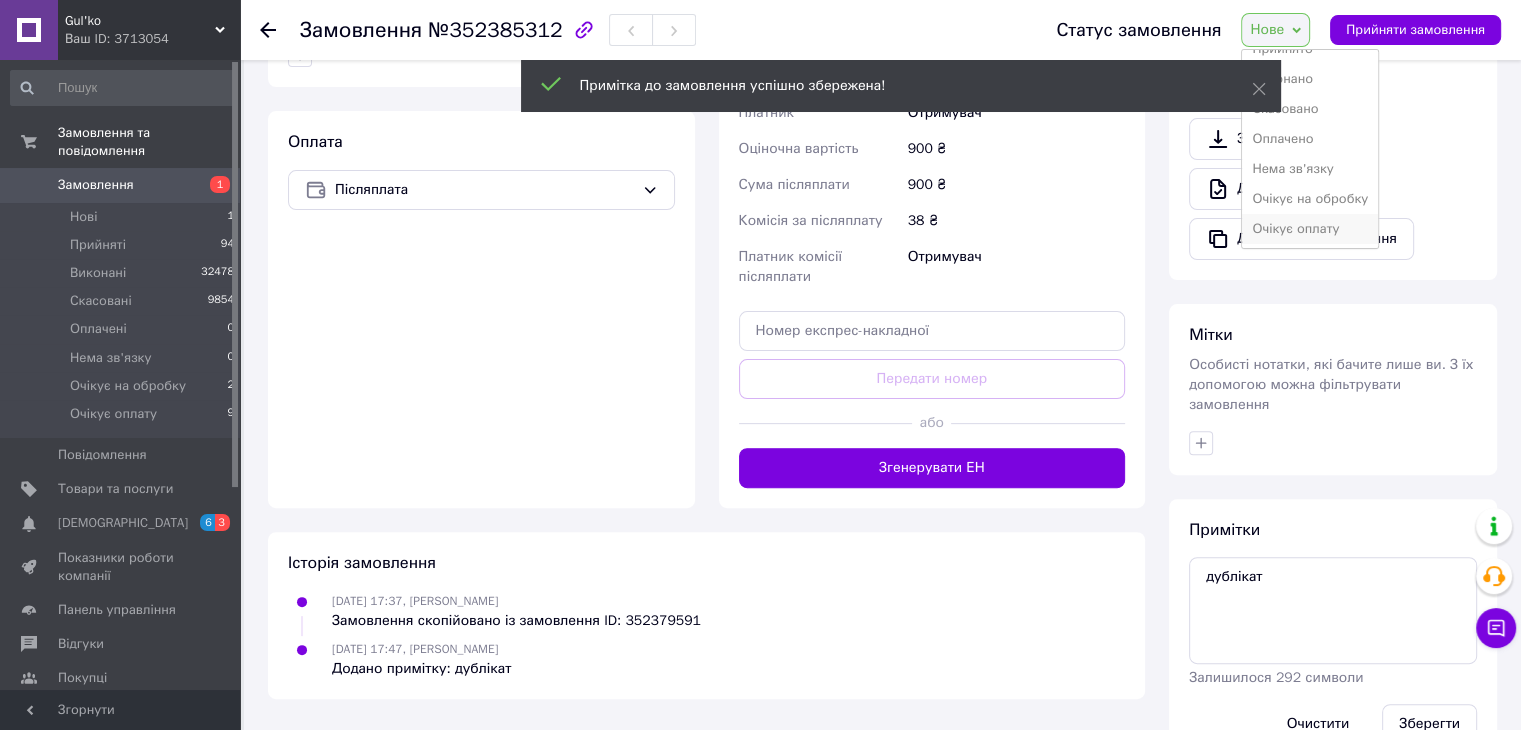 click on "Очікує оплату" at bounding box center (1310, 229) 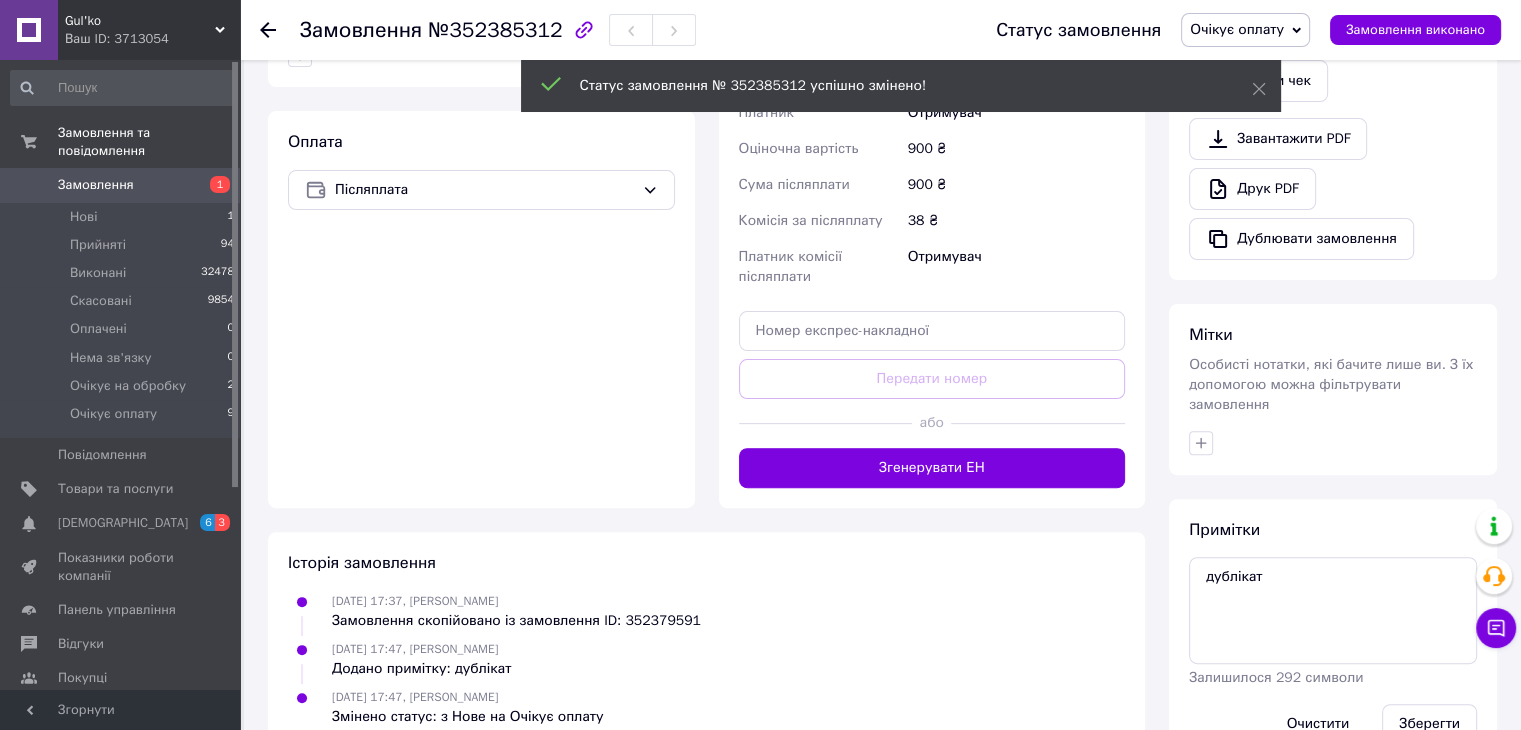 drag, startPoint x: 99, startPoint y: 198, endPoint x: 117, endPoint y: 70, distance: 129.25943 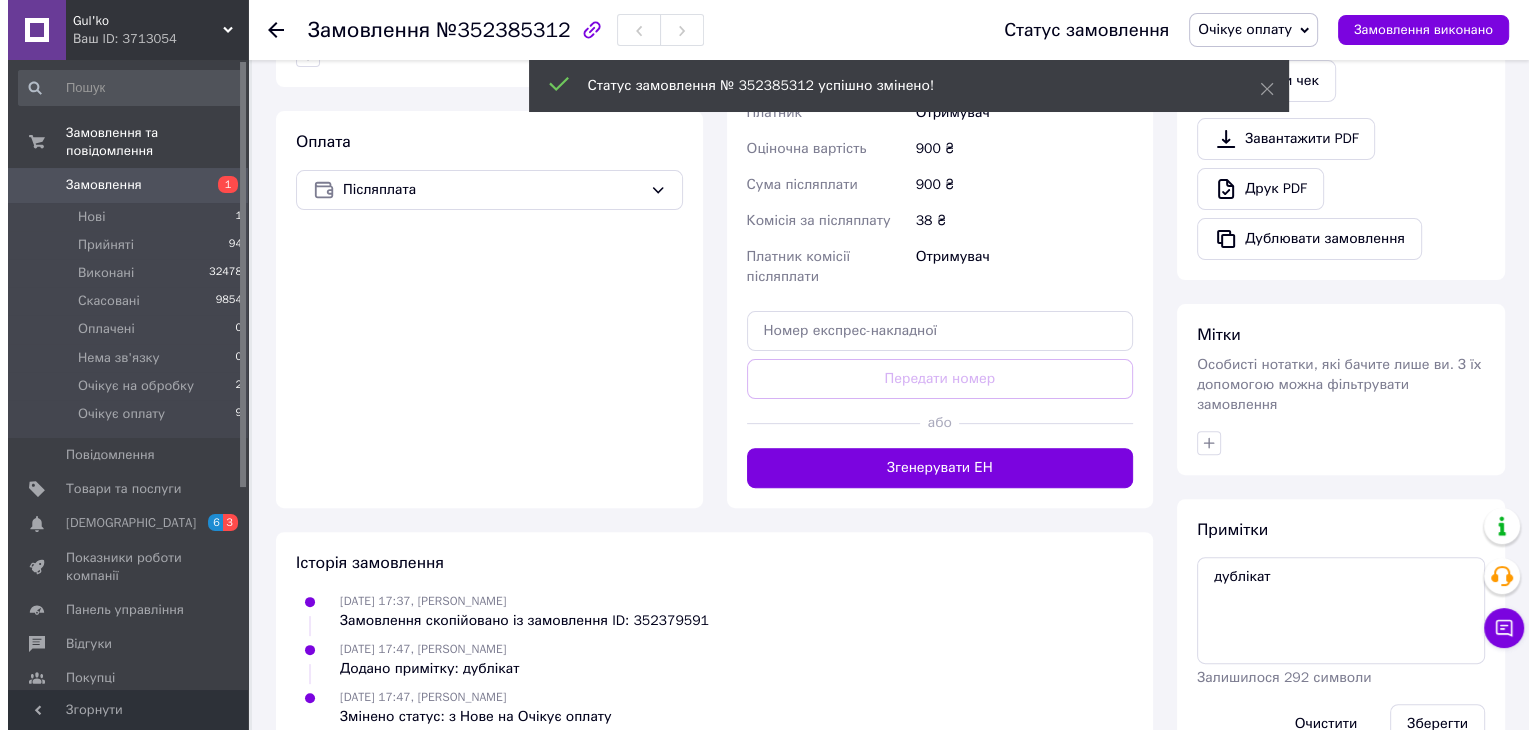 scroll, scrollTop: 0, scrollLeft: 0, axis: both 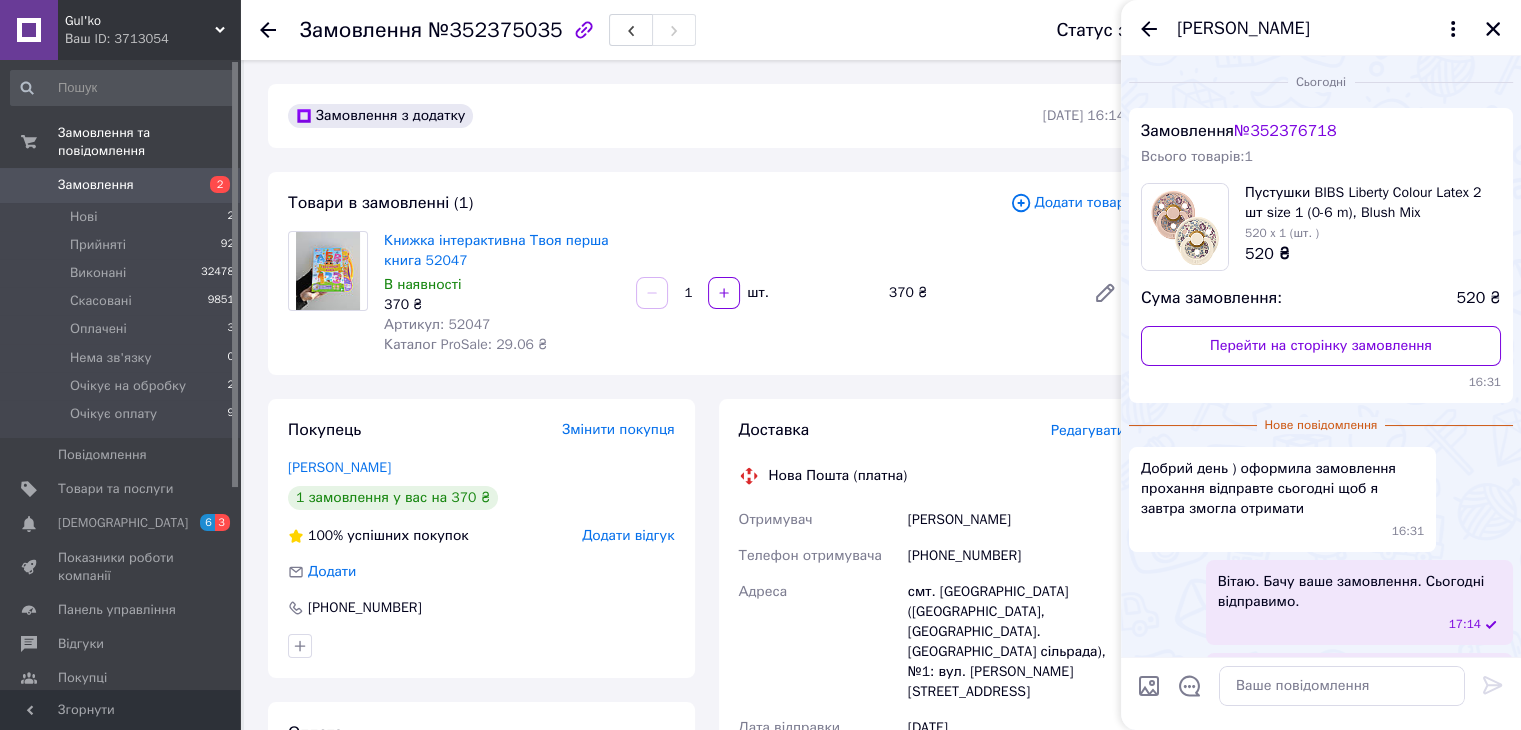 click on "Замовлення" at bounding box center [96, 185] 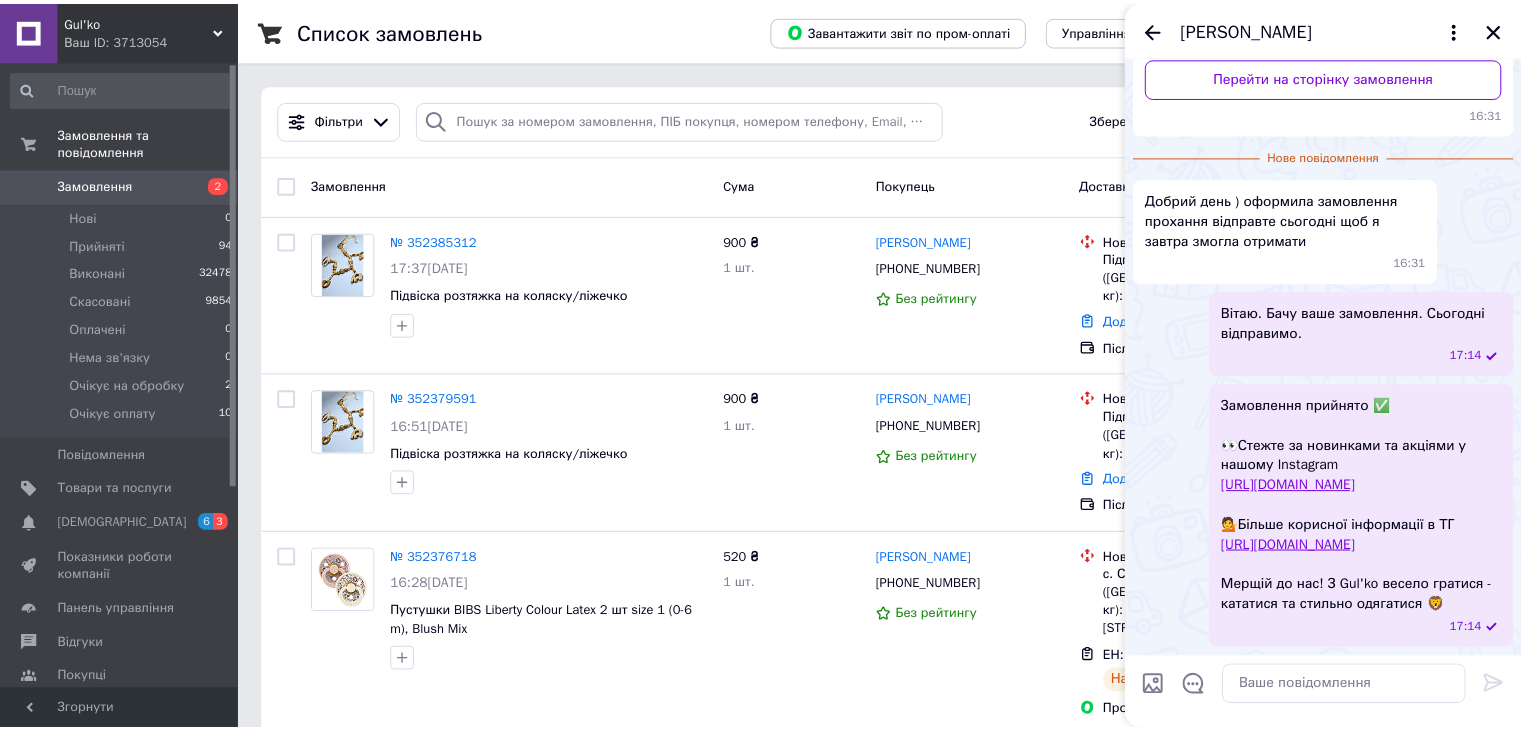 scroll, scrollTop: 289, scrollLeft: 0, axis: vertical 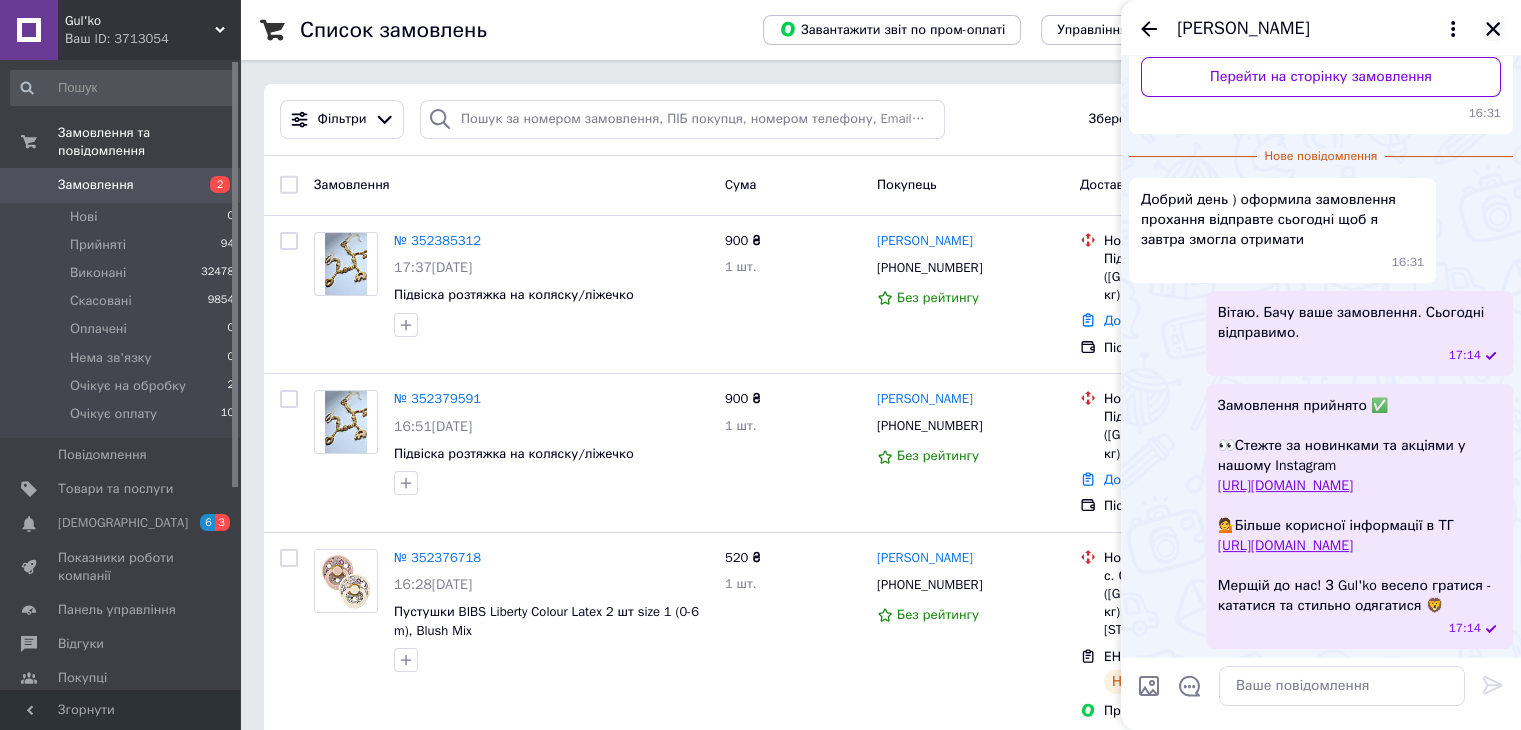 click 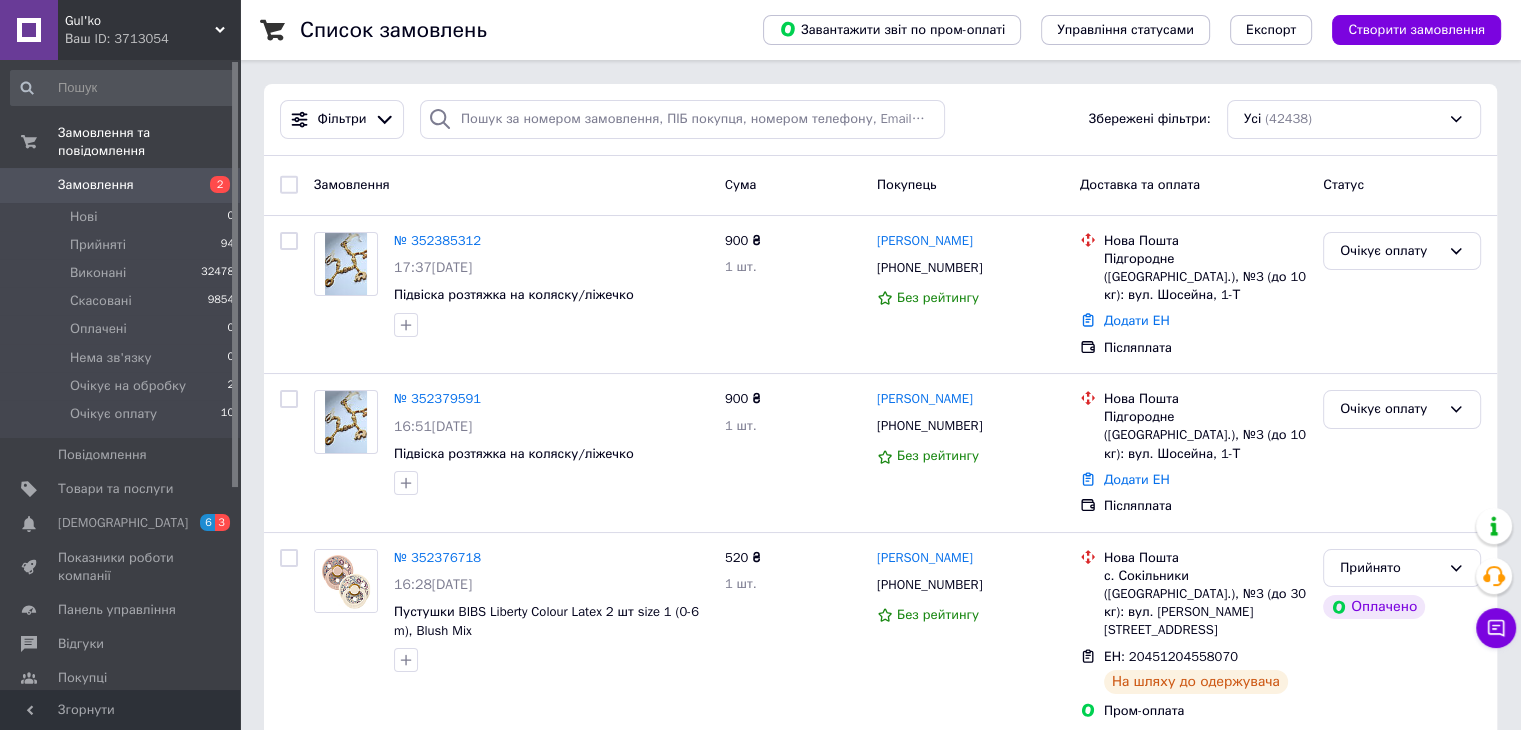 click on "Замовлення" at bounding box center [96, 185] 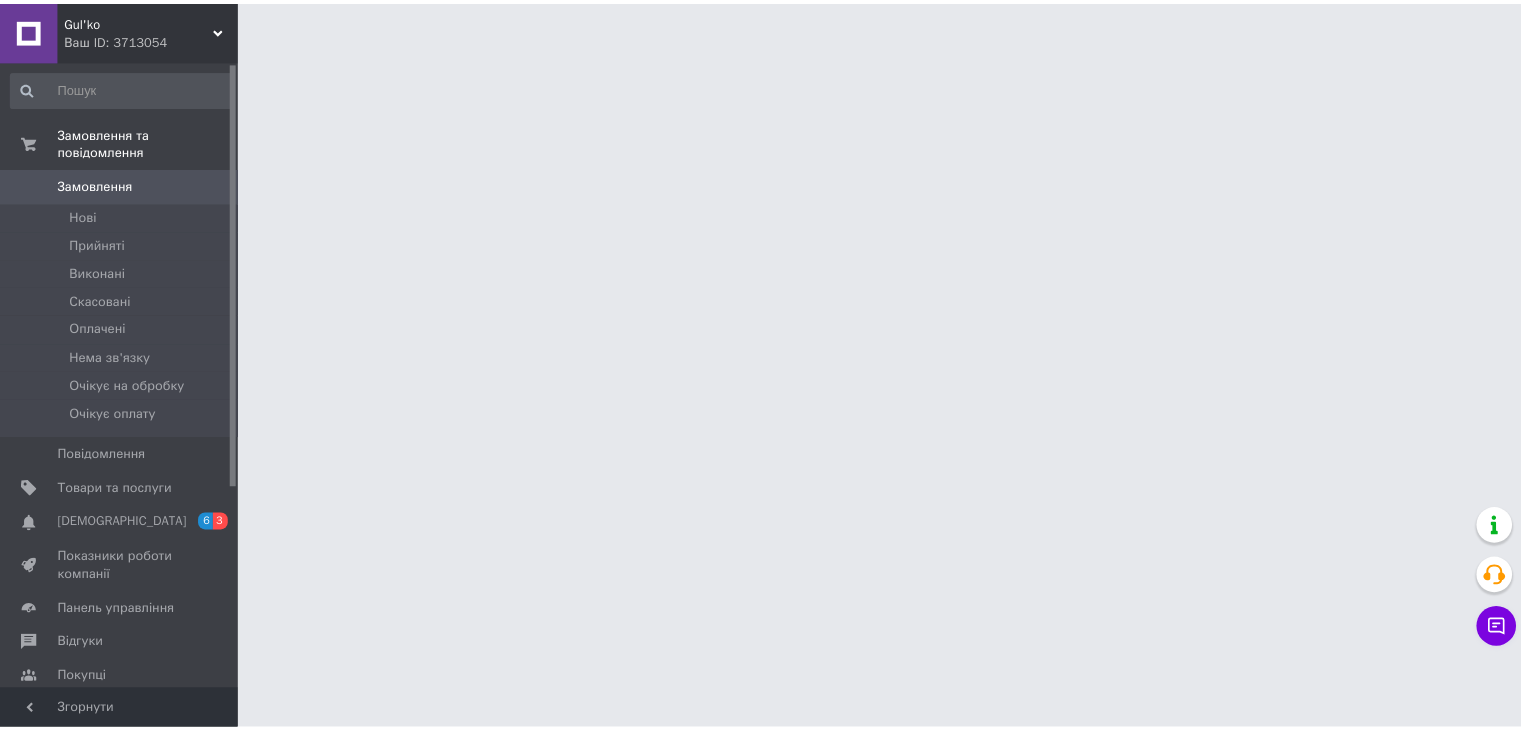 scroll, scrollTop: 0, scrollLeft: 0, axis: both 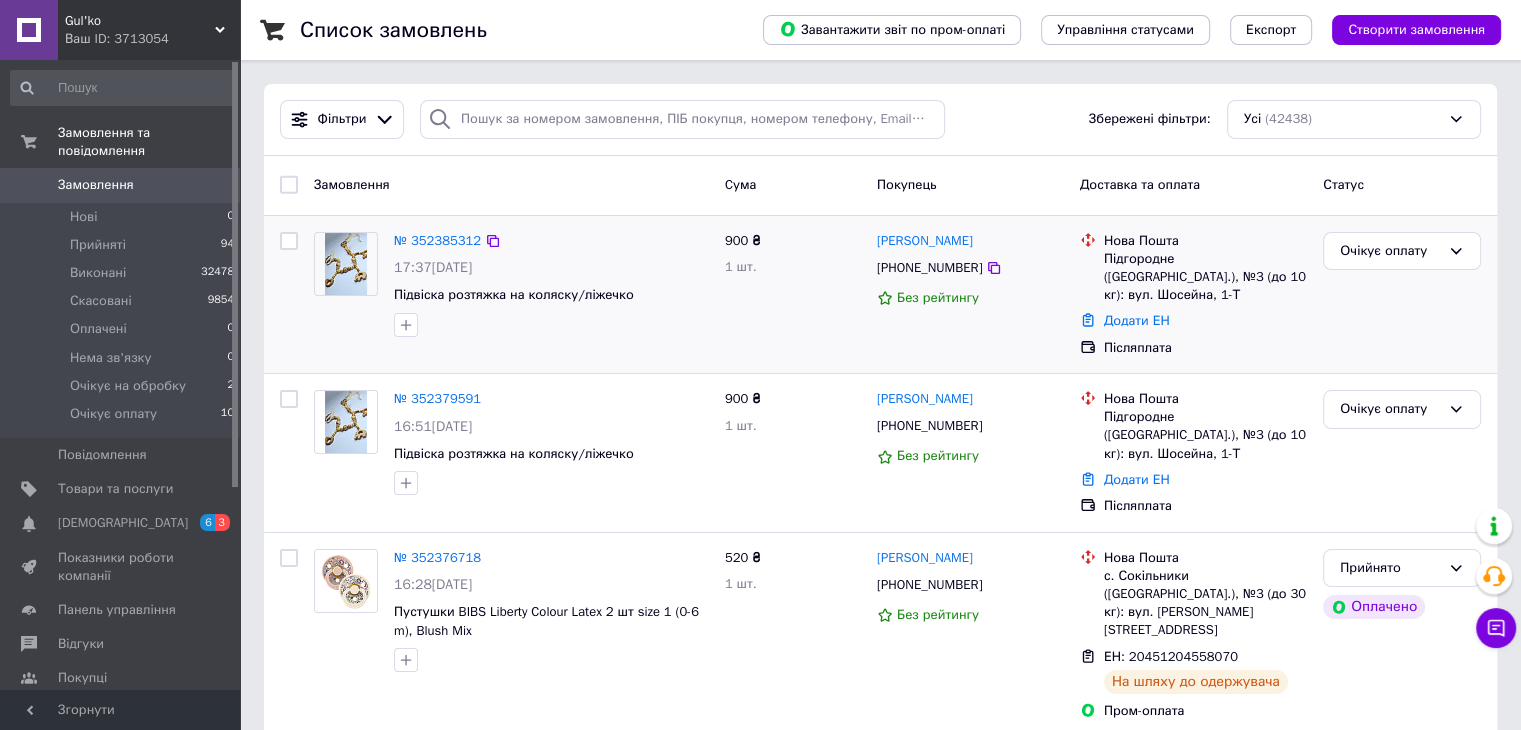 click on "№ 352385312" at bounding box center [551, 241] 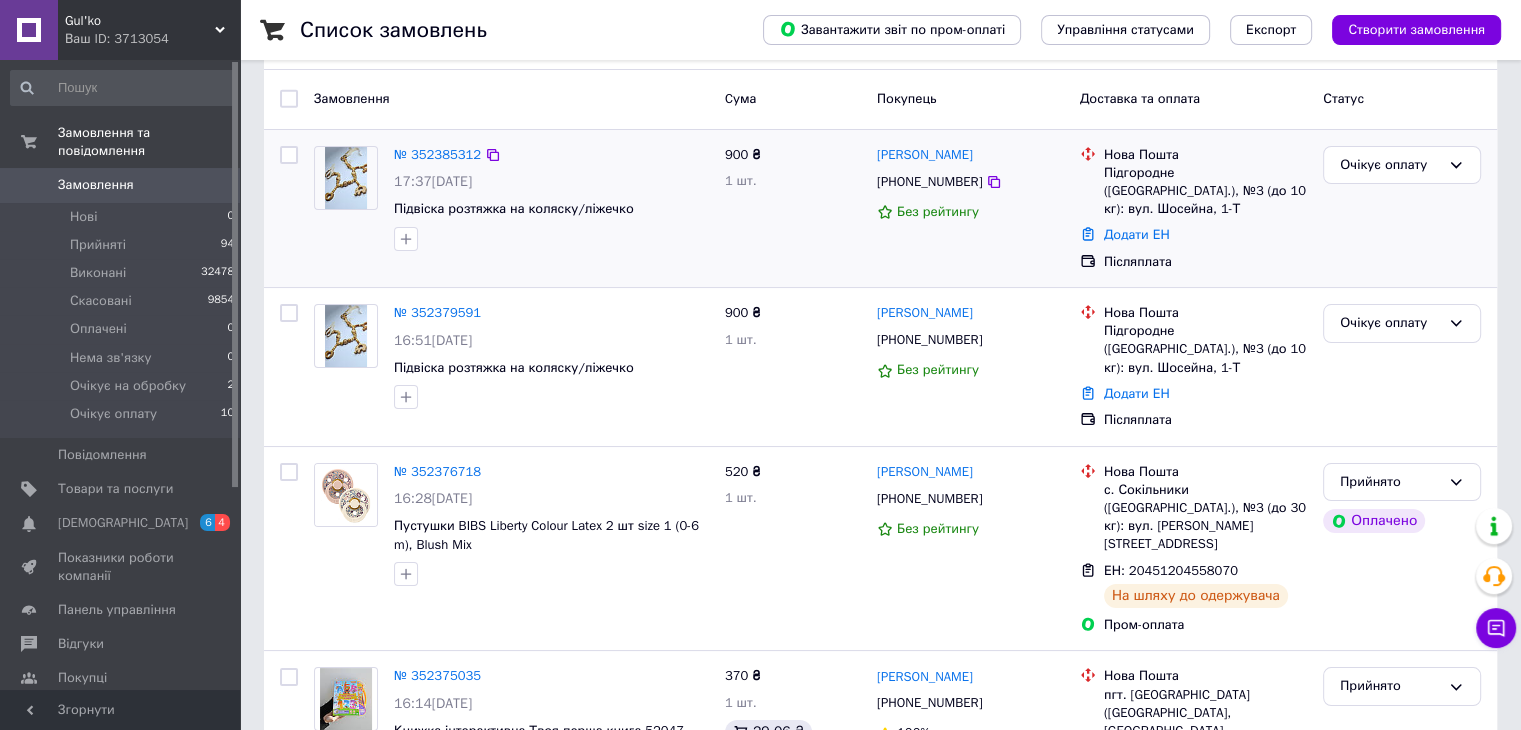 scroll, scrollTop: 0, scrollLeft: 0, axis: both 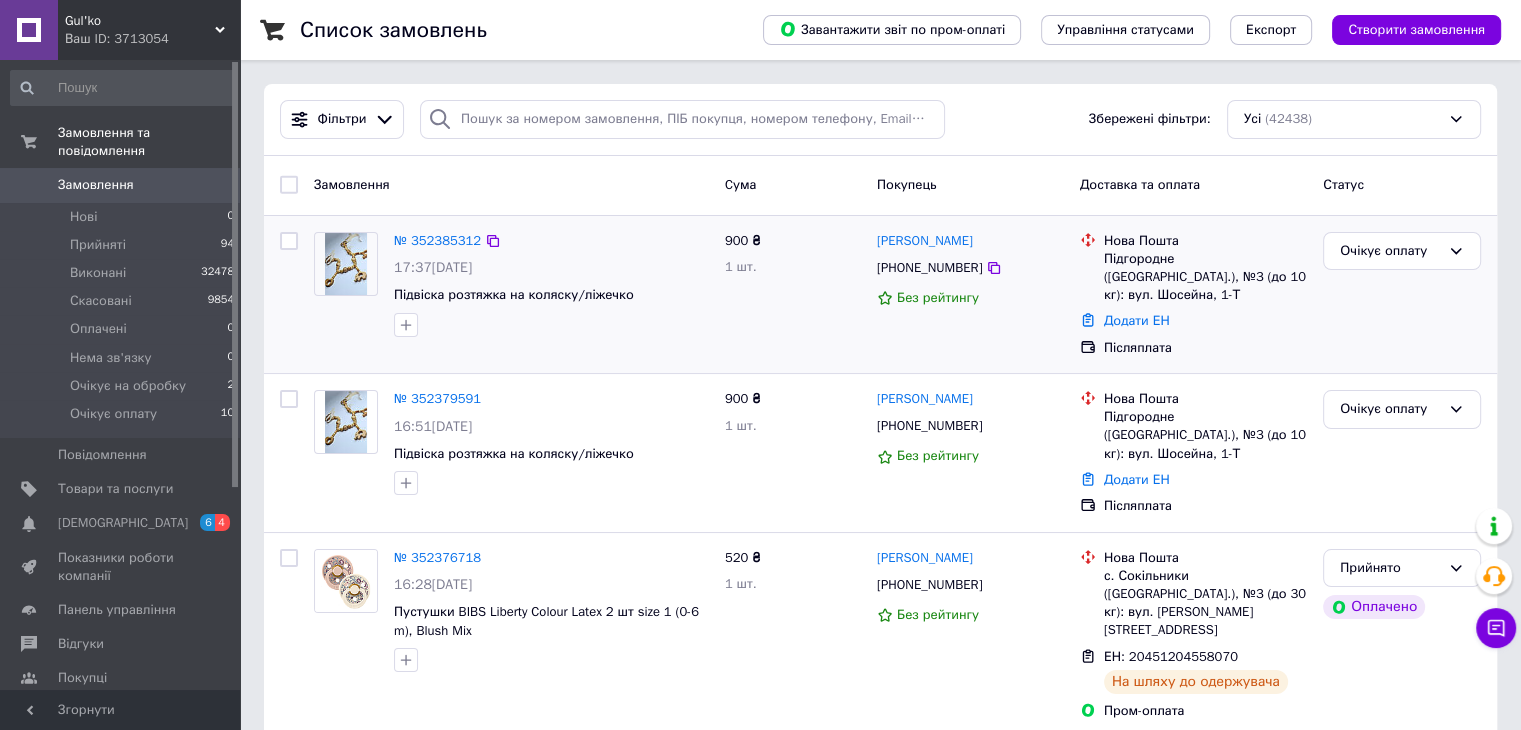 click on "№ 352385312 17:37, 12.07.2025 Підвіска розтяжка на коляску/ліжечко 900 ₴ 1 шт. Тетяна Дружина +380954626109 Без рейтингу Нова Пошта Підгородне (Дніпропетровська обл.), №3 (до 10 кг): вул. Шосейна, 1-Т Додати ЕН Післяплата Очікує оплату" at bounding box center [880, 295] 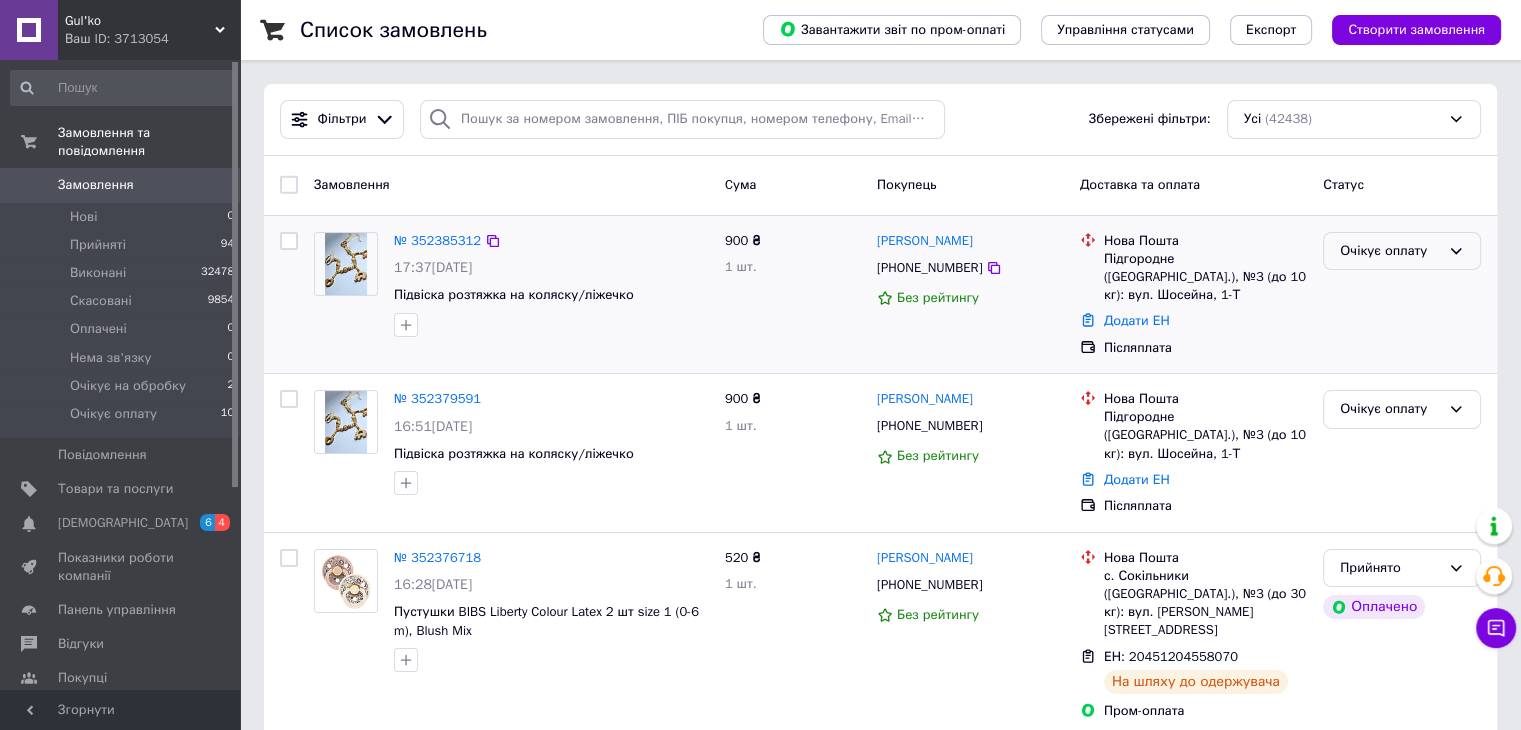 click 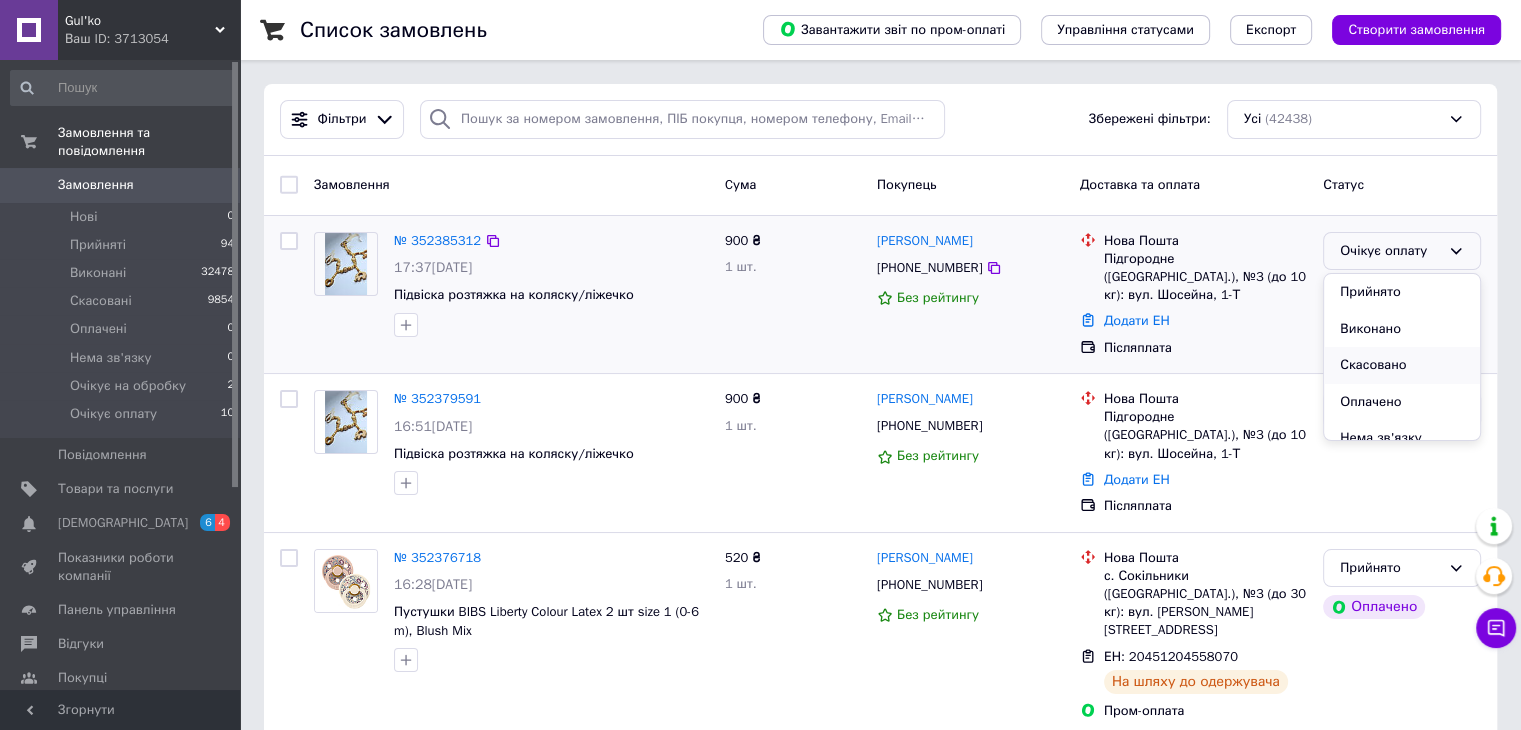 click on "Скасовано" at bounding box center (1402, 365) 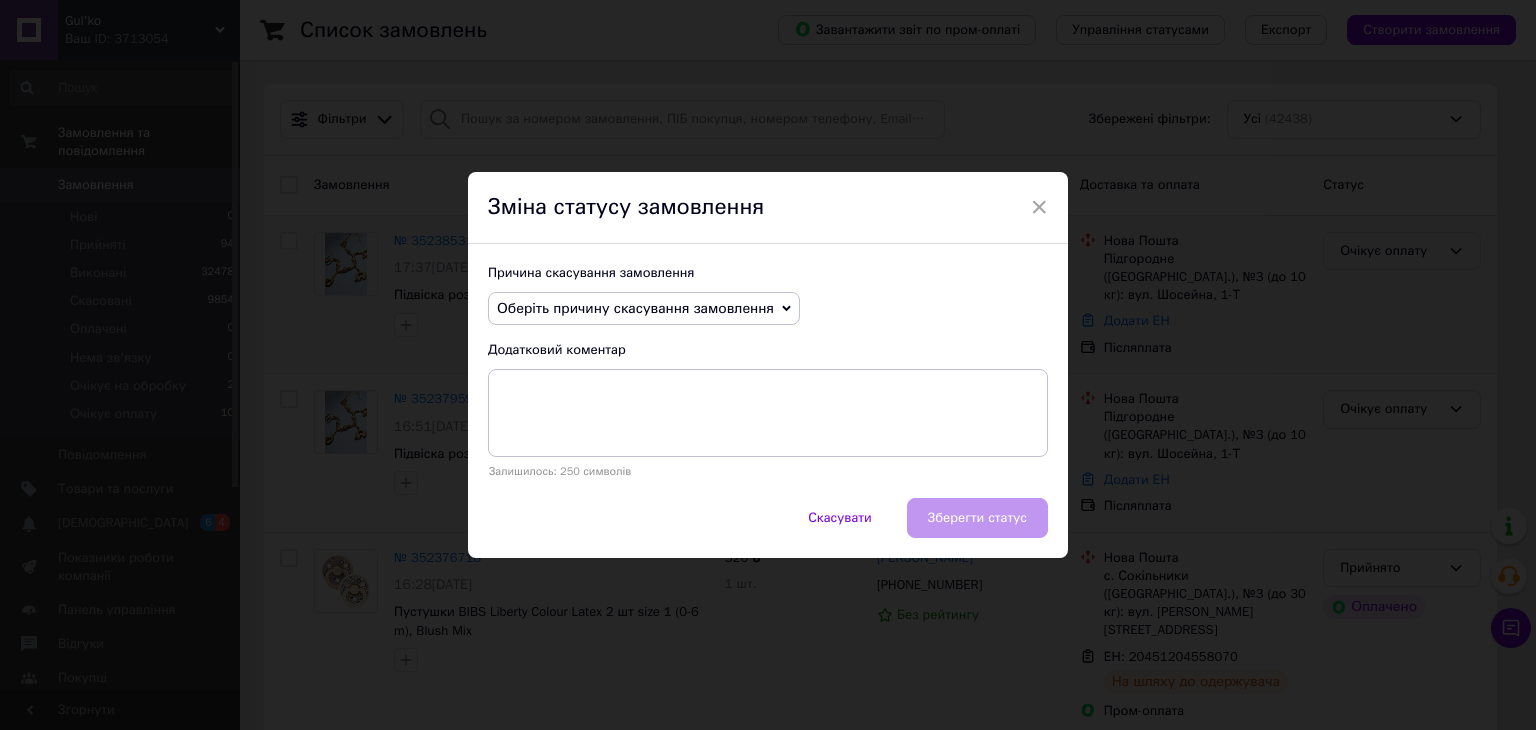 click on "Оберіть причину скасування замовлення" at bounding box center [635, 308] 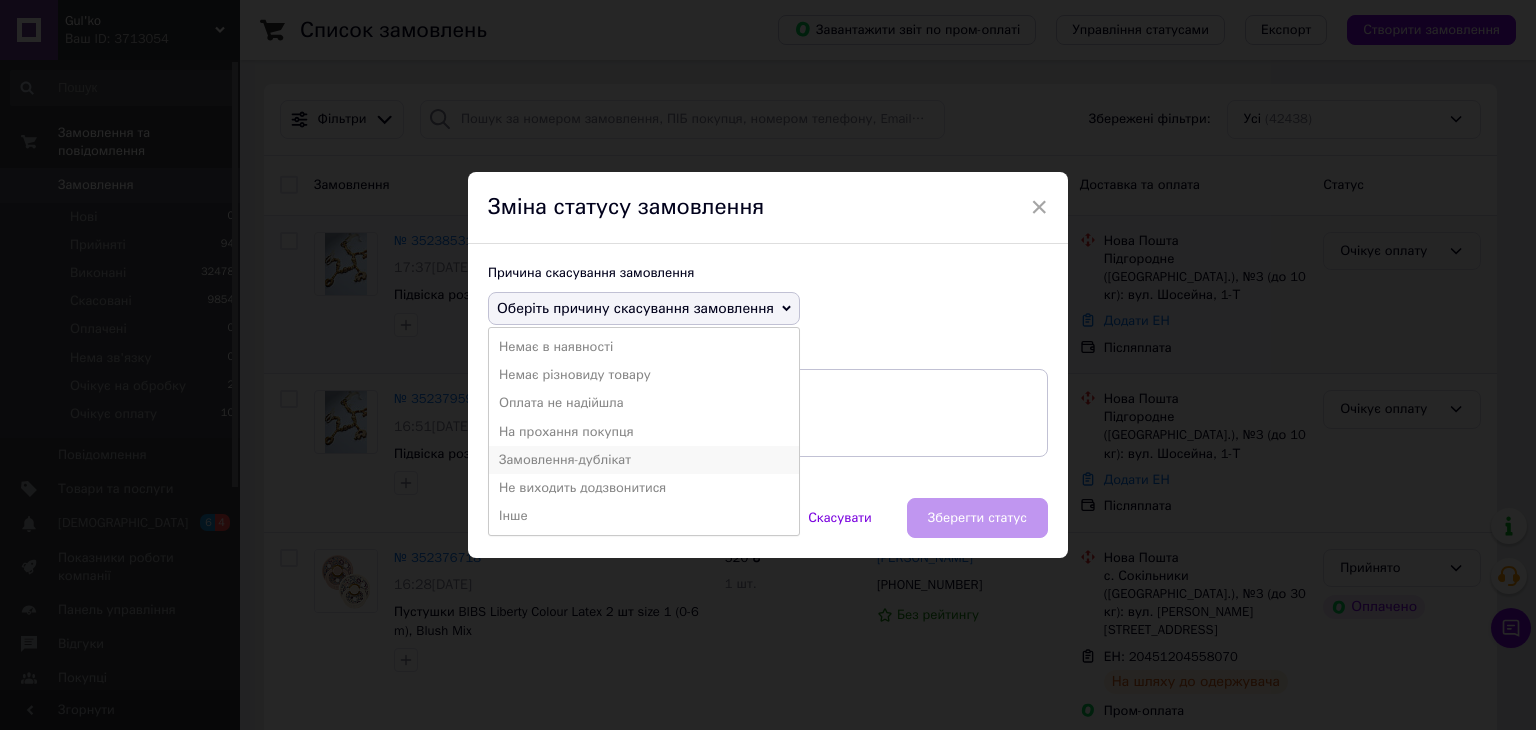 click on "Замовлення-дублікат" at bounding box center [644, 460] 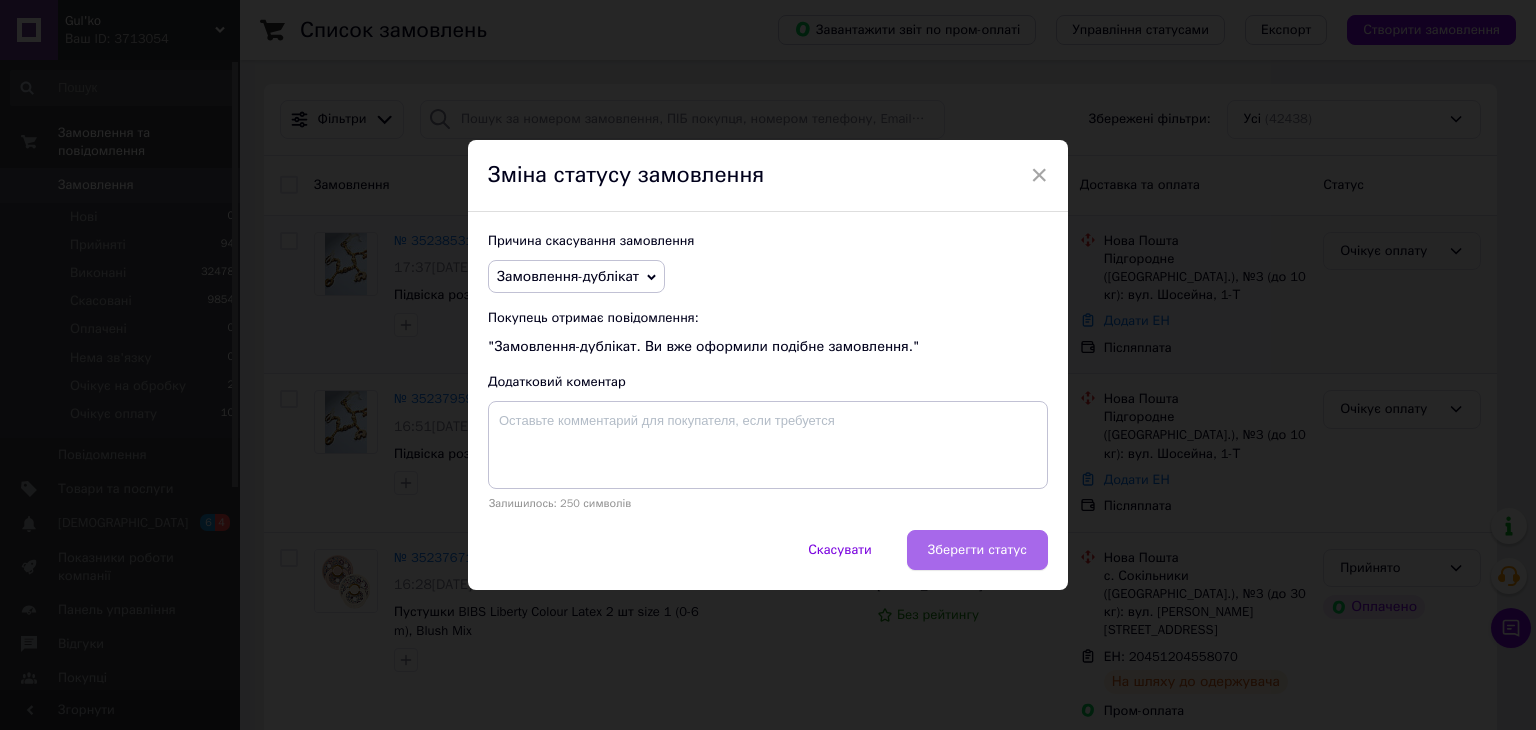 click on "Зберегти статус" at bounding box center (977, 550) 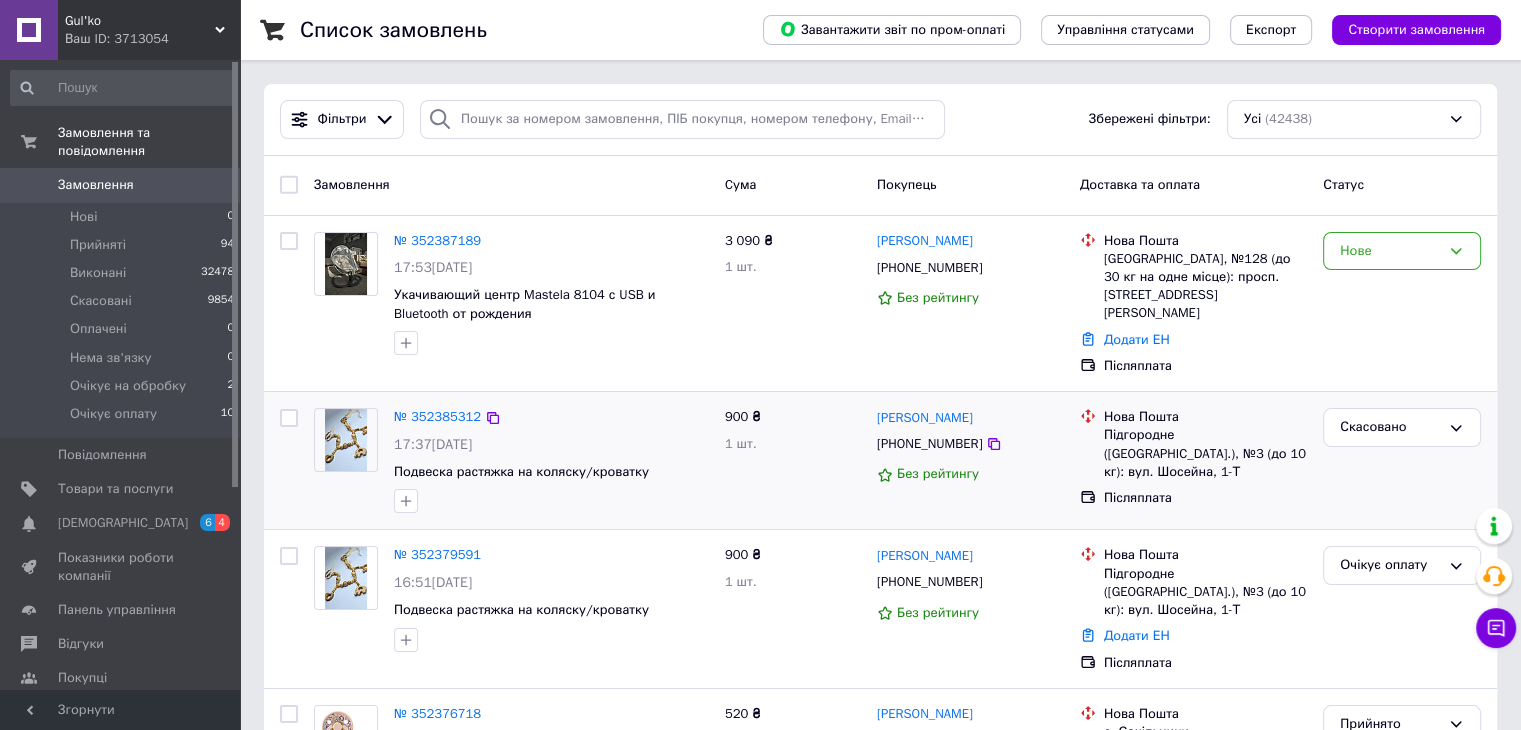 click on "Замовлення" at bounding box center [121, 185] 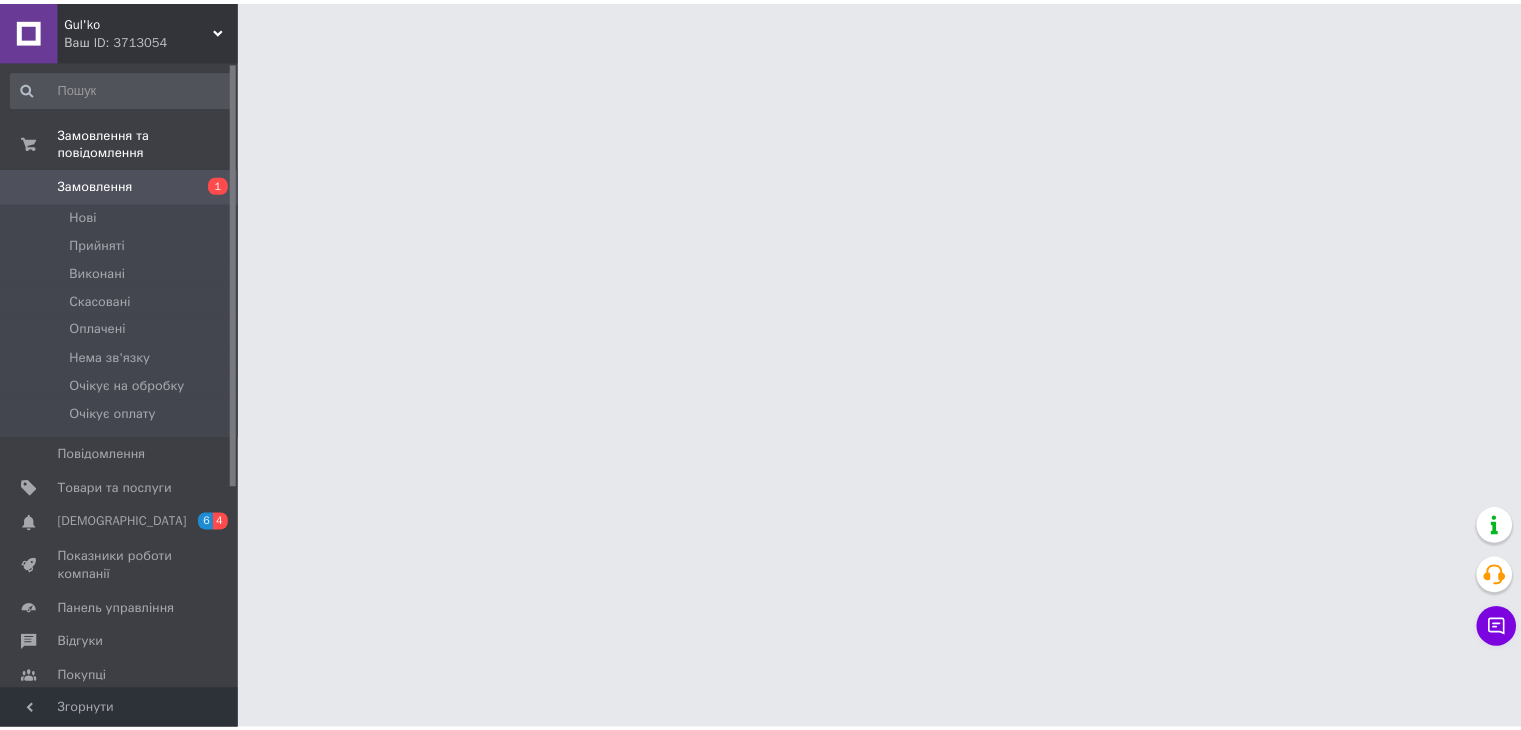scroll, scrollTop: 0, scrollLeft: 0, axis: both 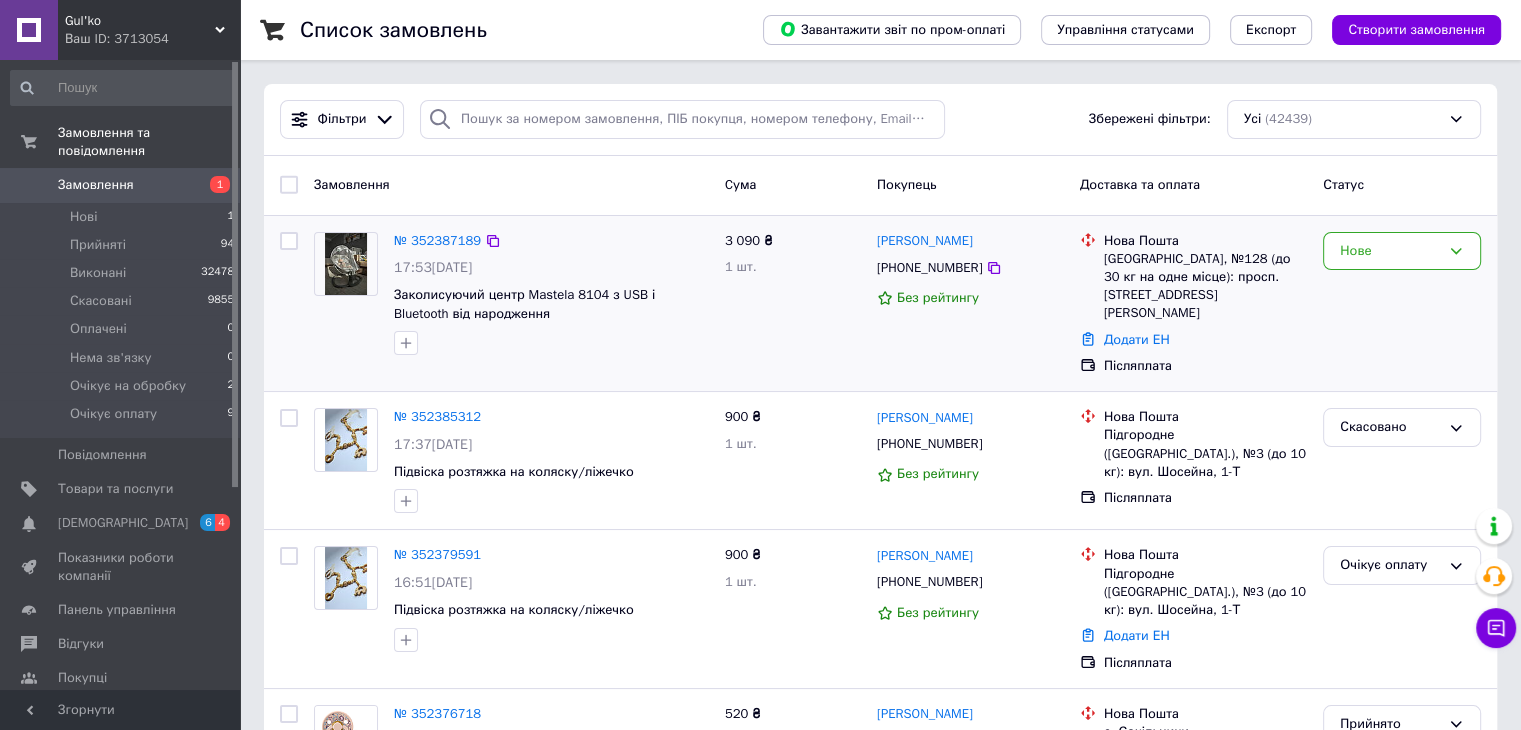 click at bounding box center [346, 264] 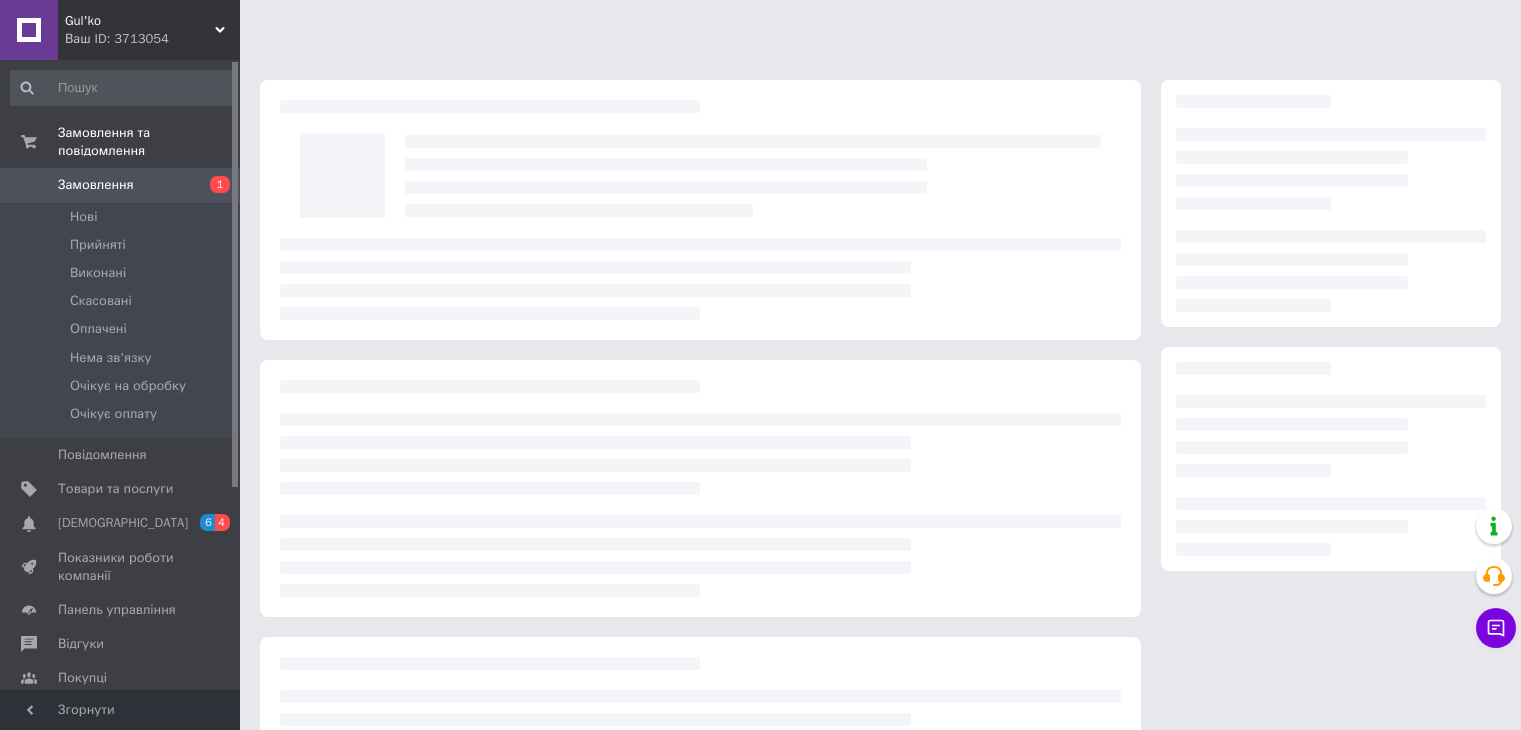 scroll, scrollTop: 0, scrollLeft: 0, axis: both 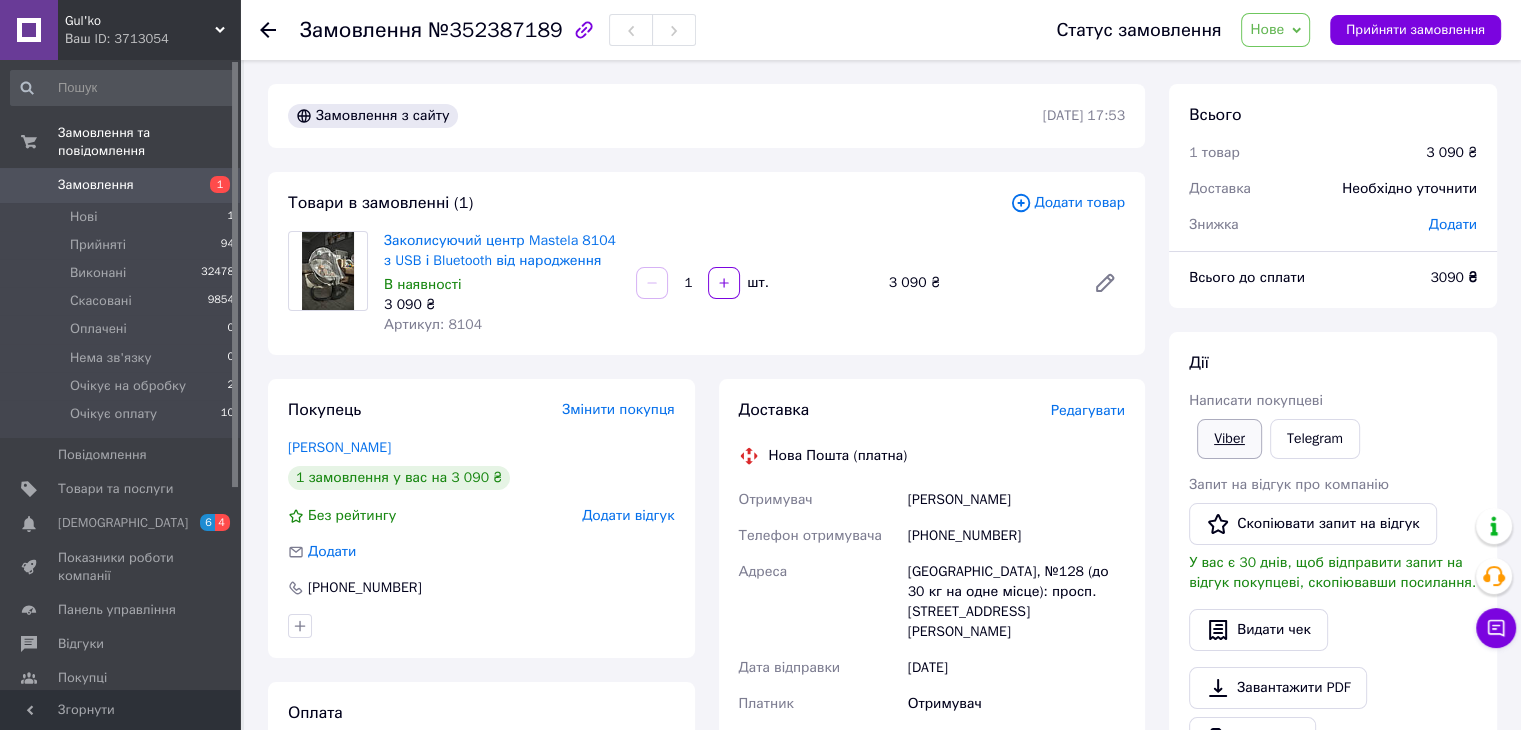 click on "Viber" at bounding box center [1229, 439] 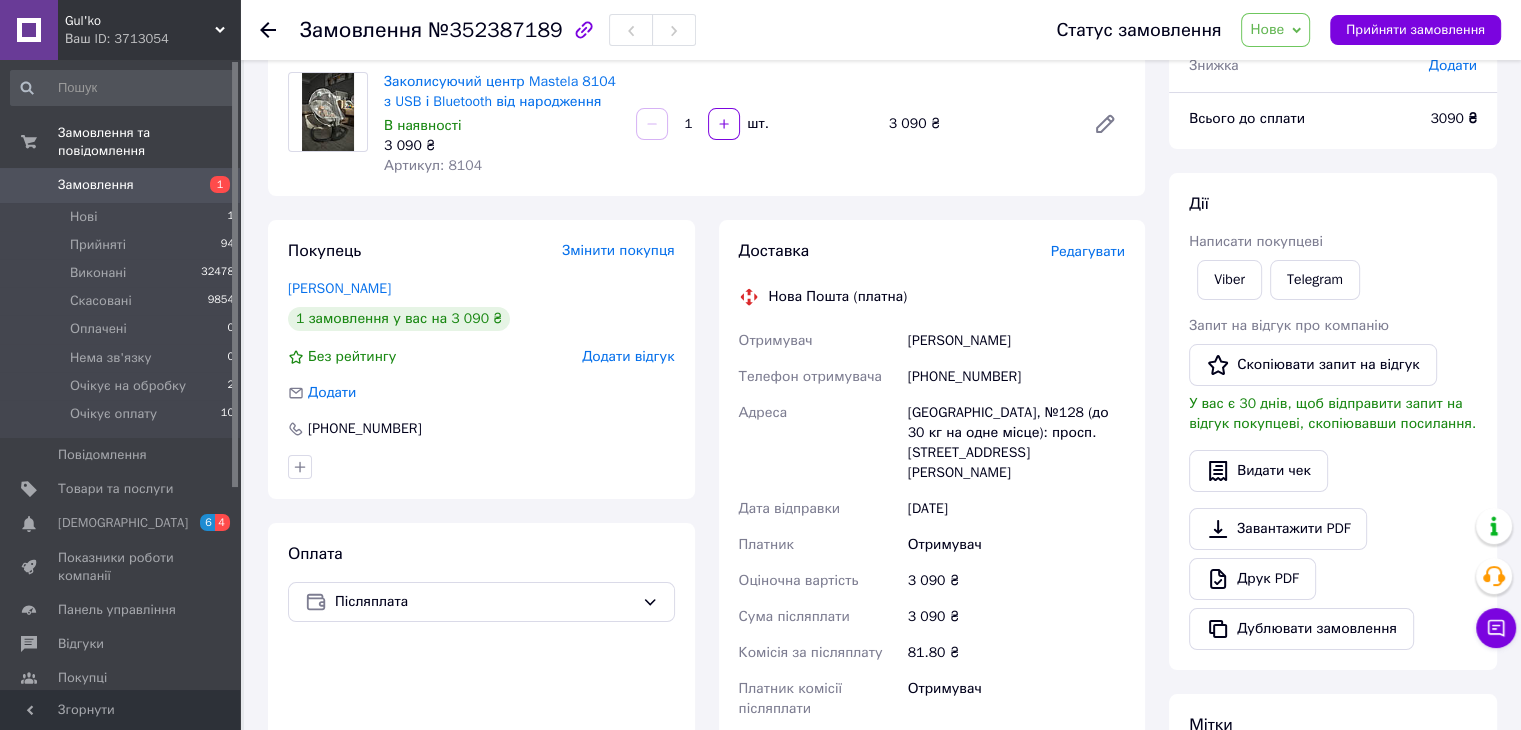 scroll, scrollTop: 164, scrollLeft: 0, axis: vertical 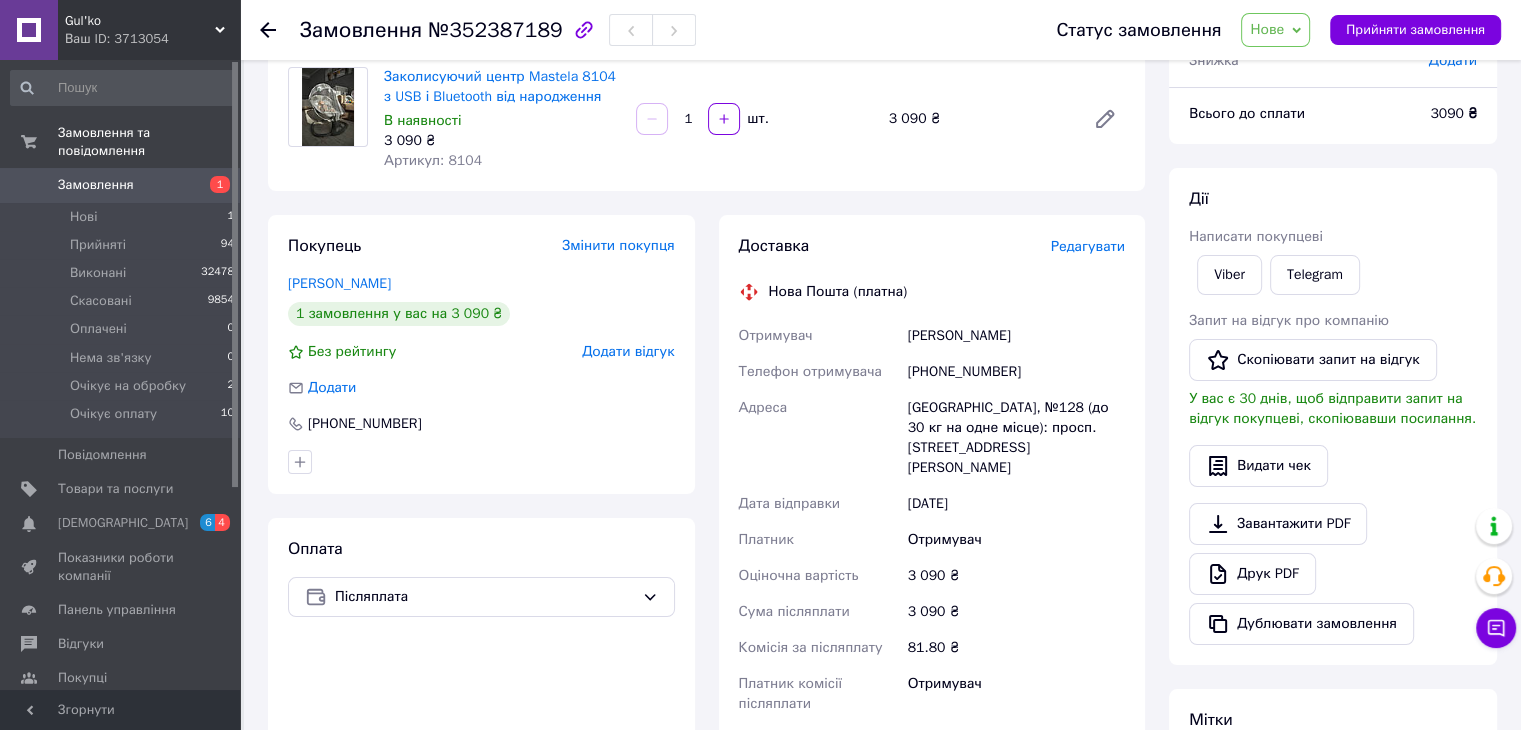 click on "Viber Telegram" at bounding box center [1333, 275] 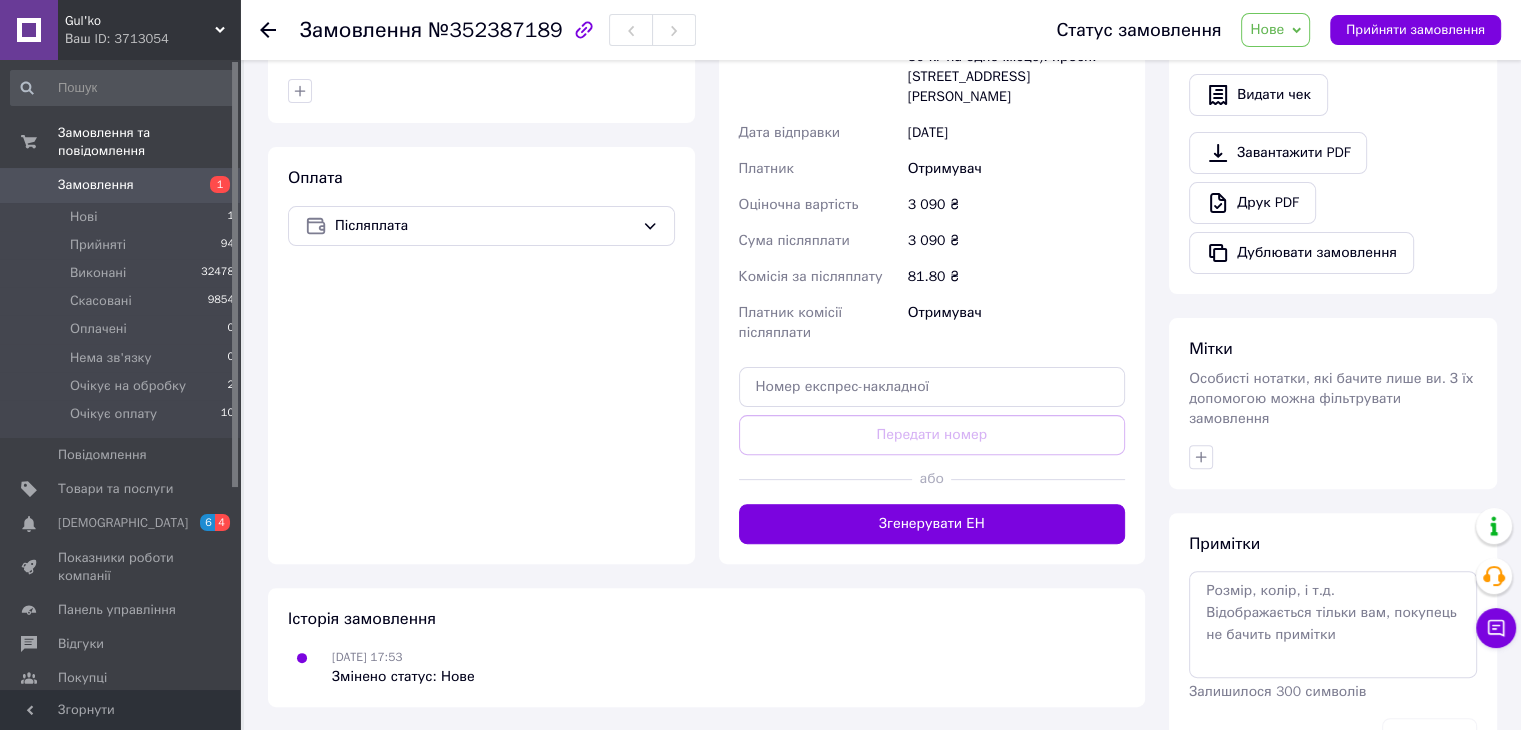 scroll, scrollTop: 584, scrollLeft: 0, axis: vertical 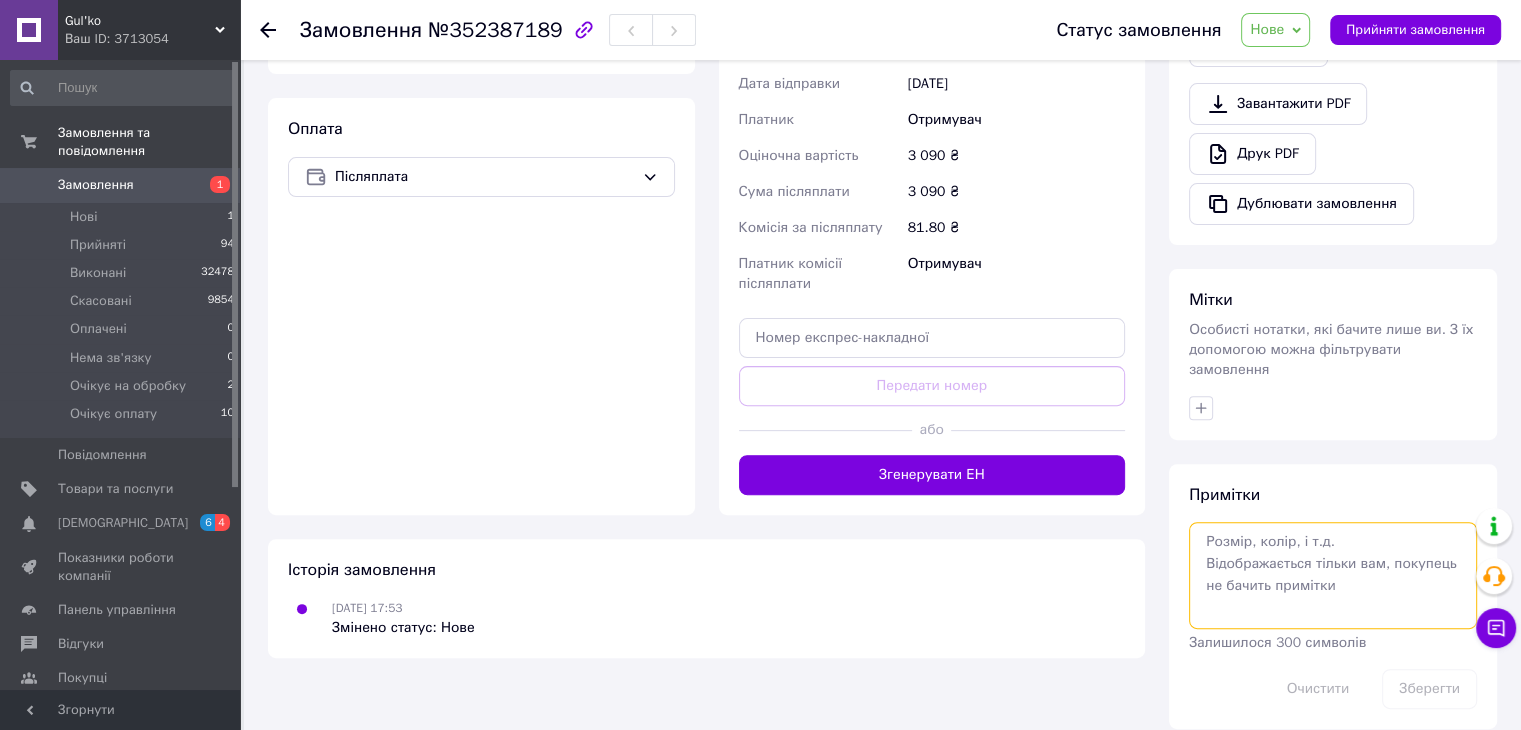 click at bounding box center [1333, 575] 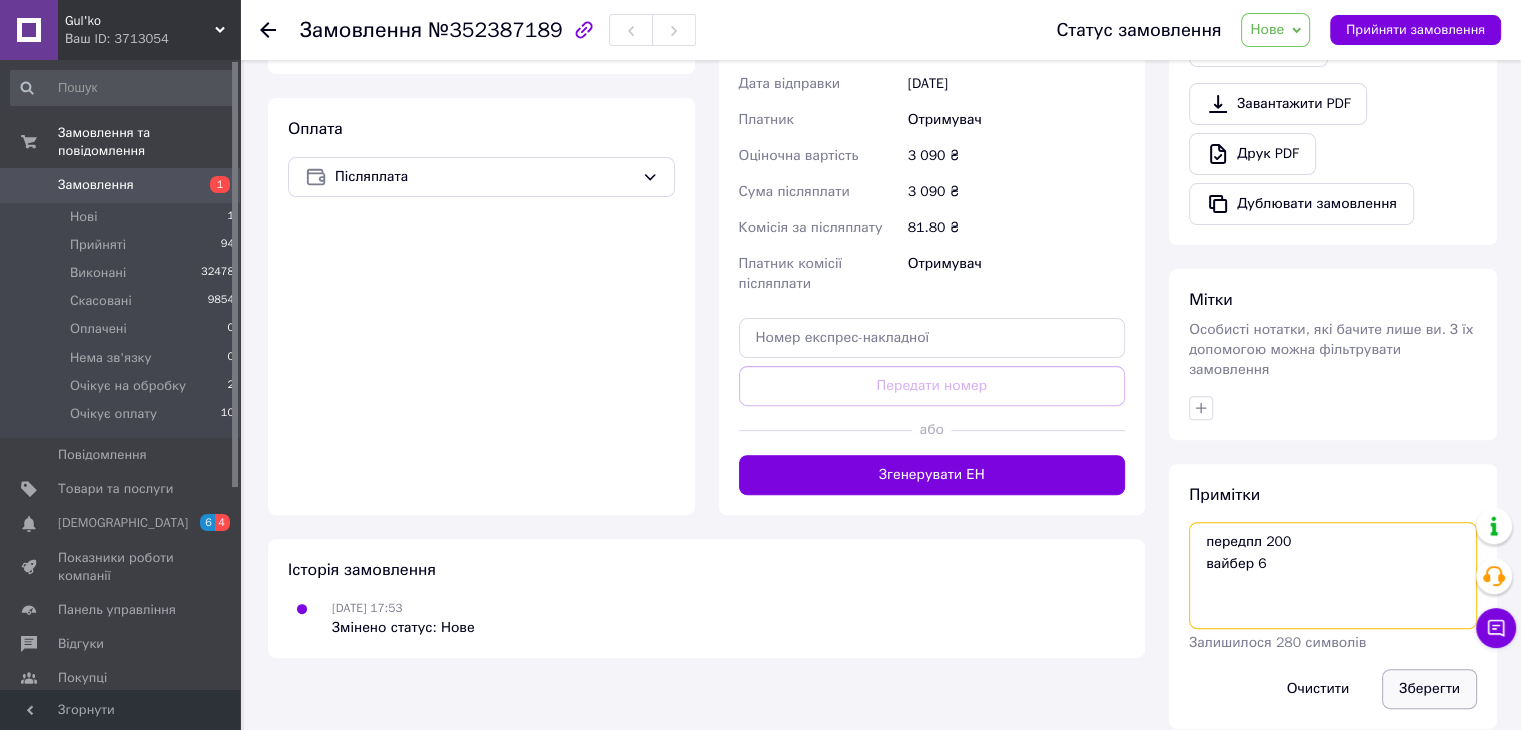 type on "передпл 200
вайбер 6" 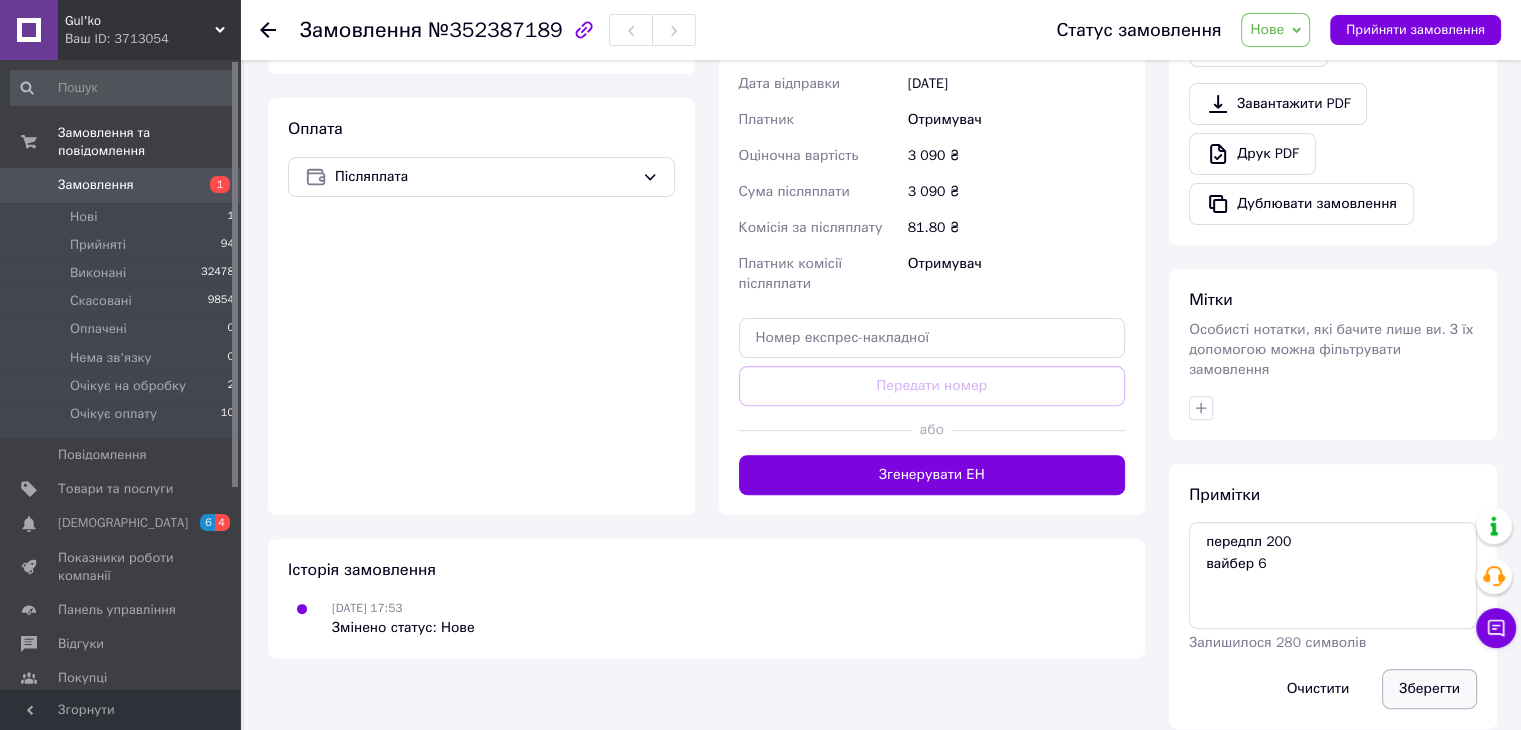 click on "Зберегти" at bounding box center [1429, 689] 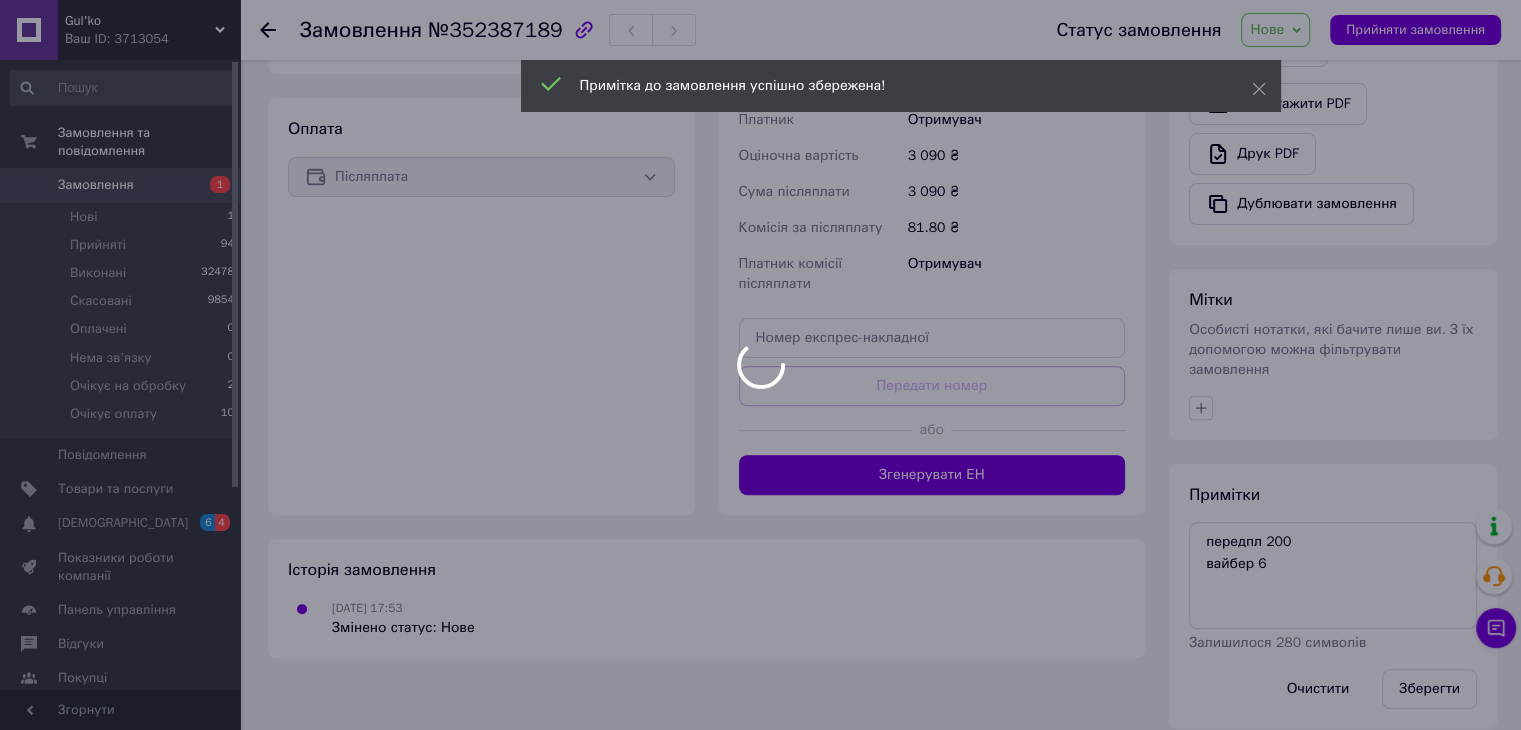 scroll, scrollTop: 564, scrollLeft: 0, axis: vertical 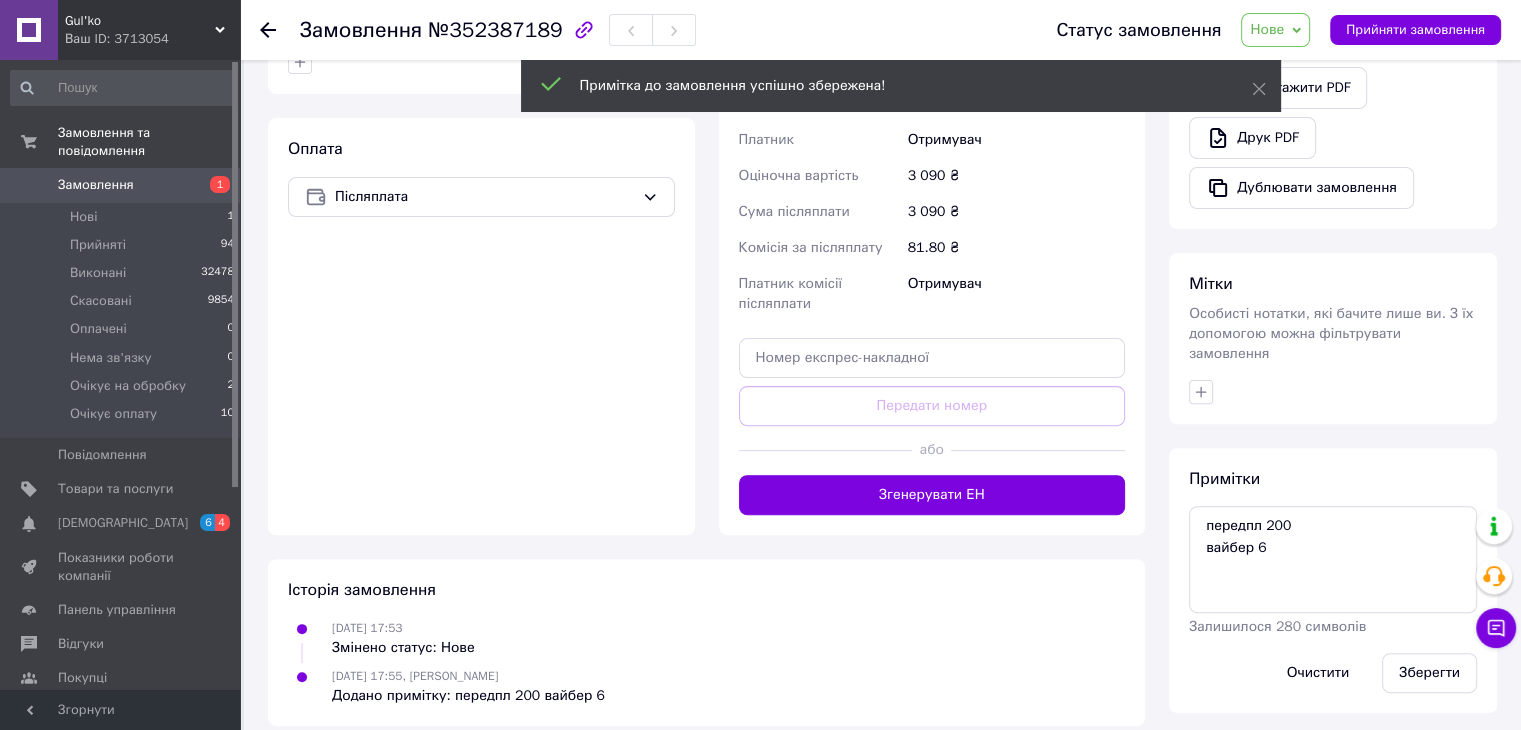 click 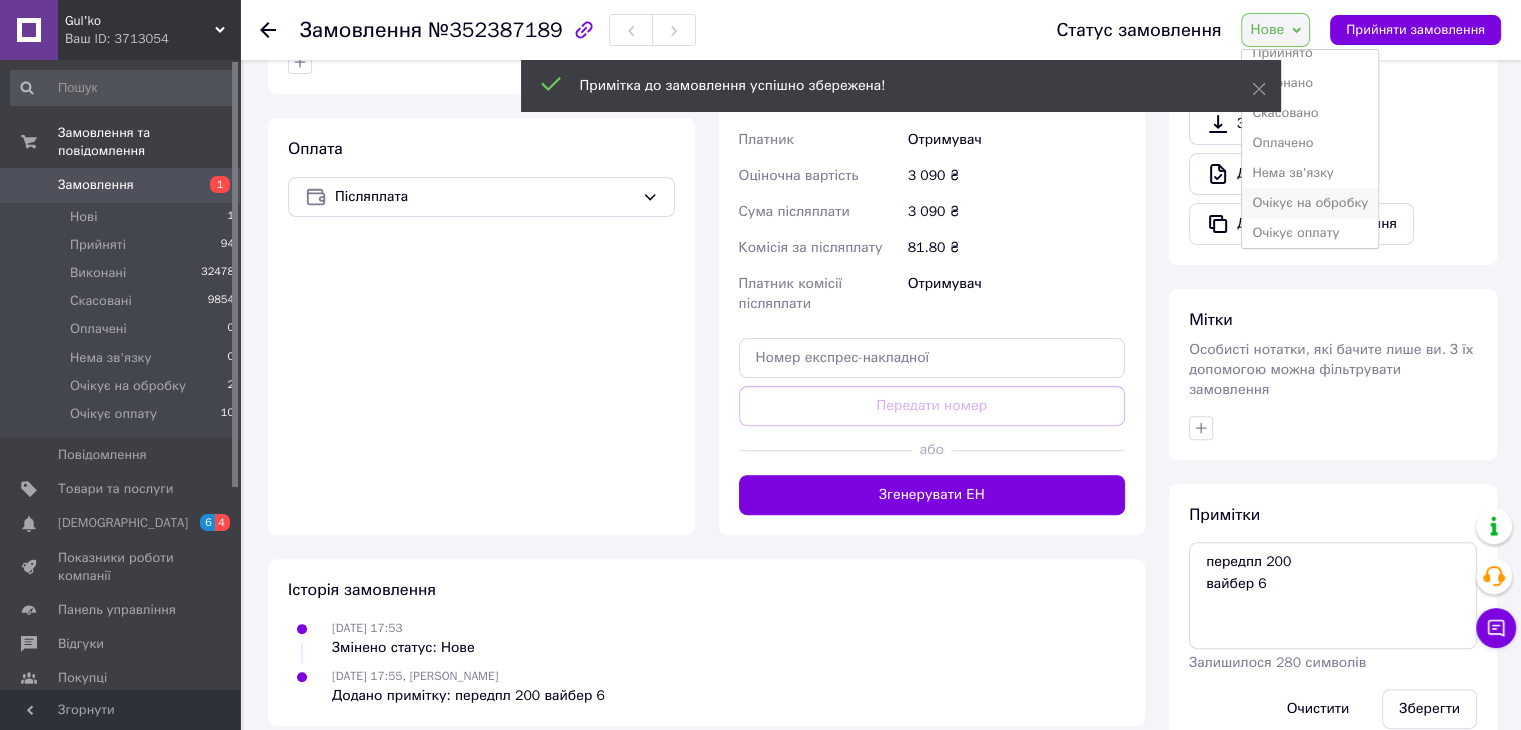 scroll, scrollTop: 21, scrollLeft: 0, axis: vertical 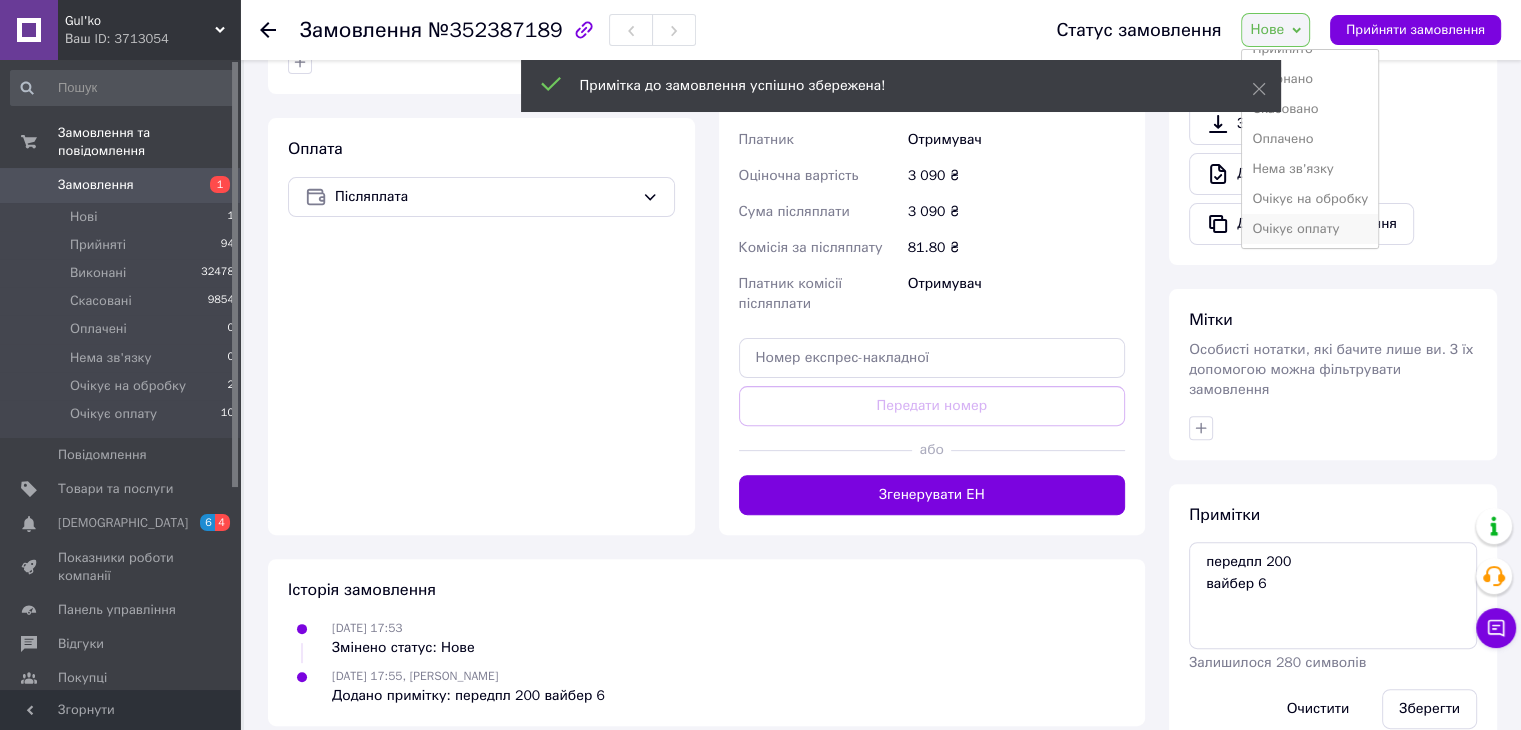 click on "Очікує оплату" at bounding box center (1310, 229) 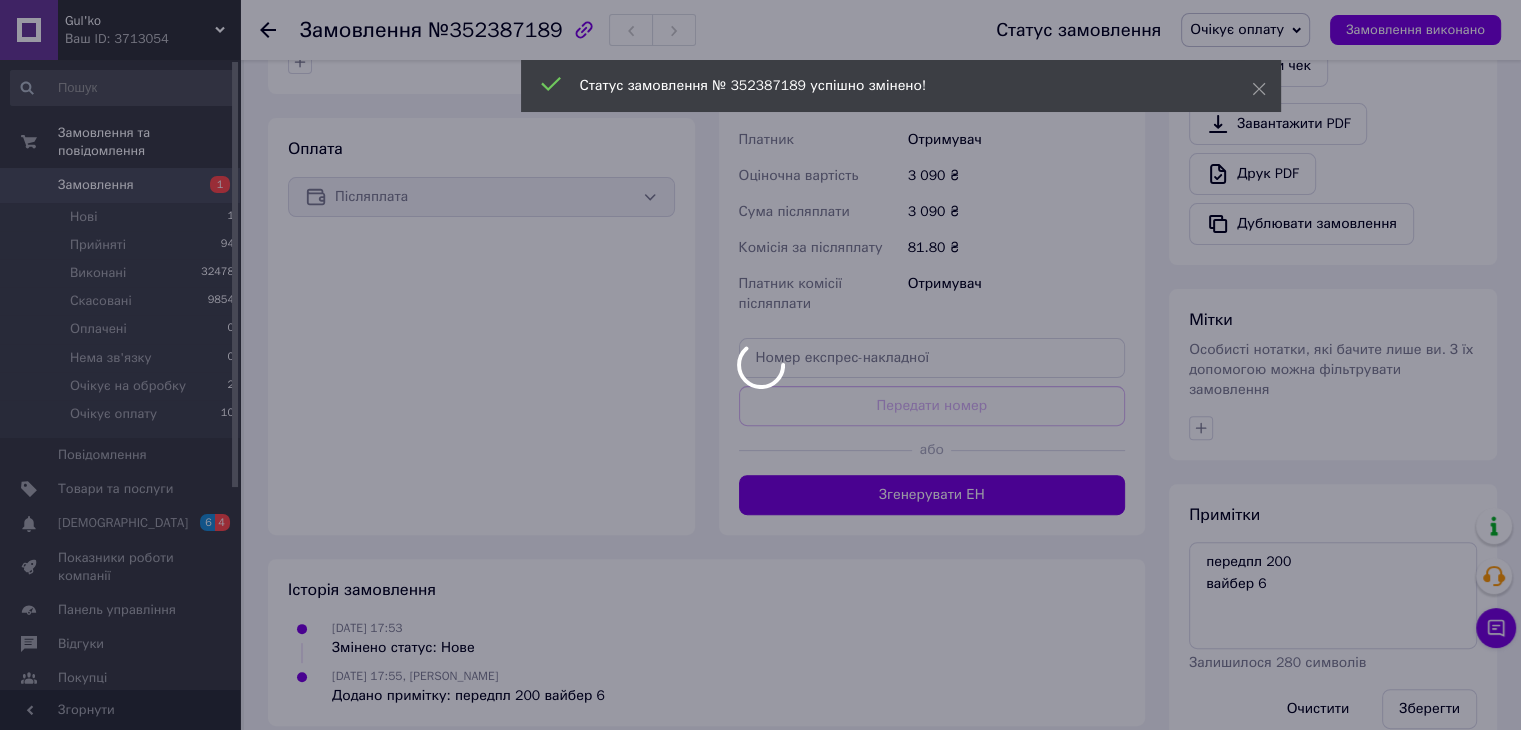 click at bounding box center [760, 365] 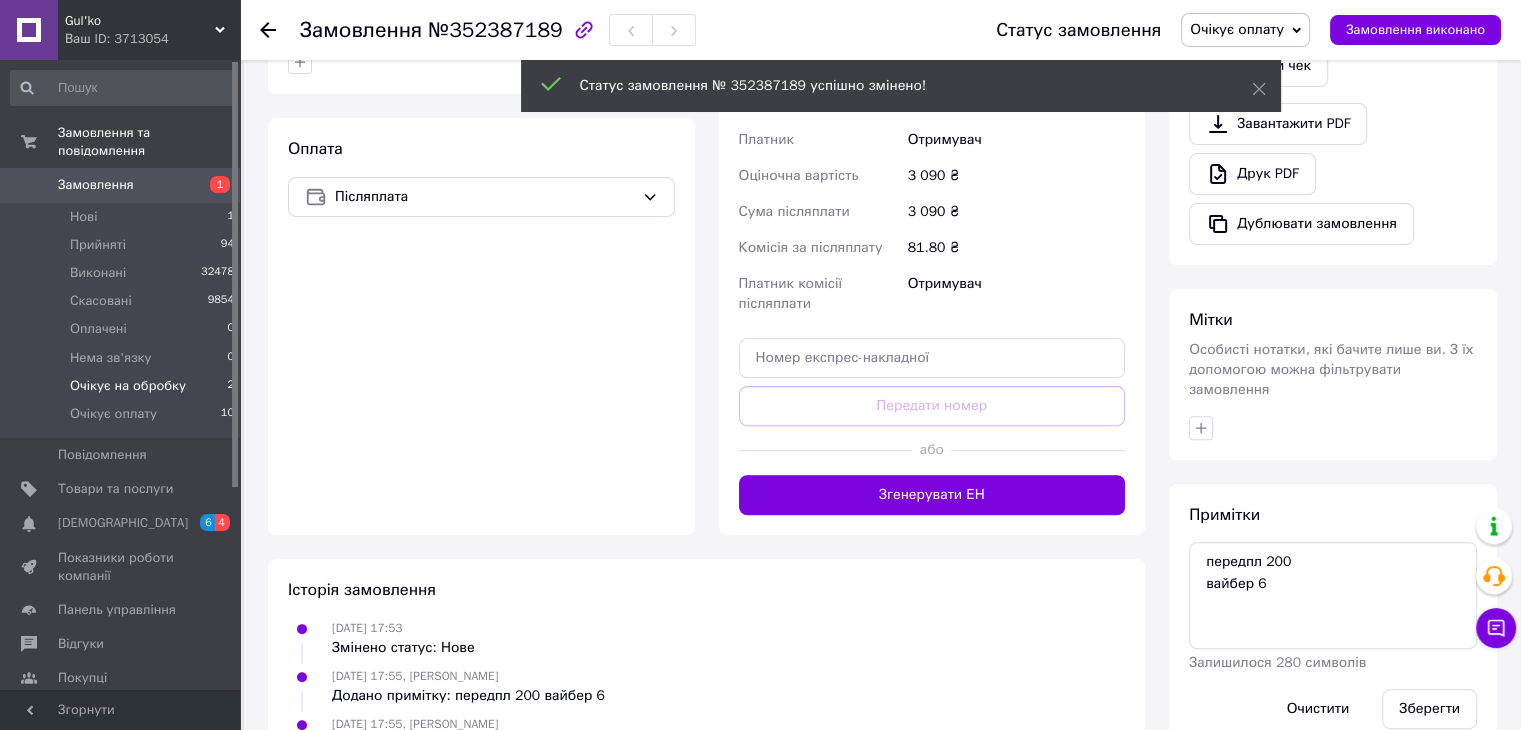 click on "Очікує на обробку" at bounding box center (128, 386) 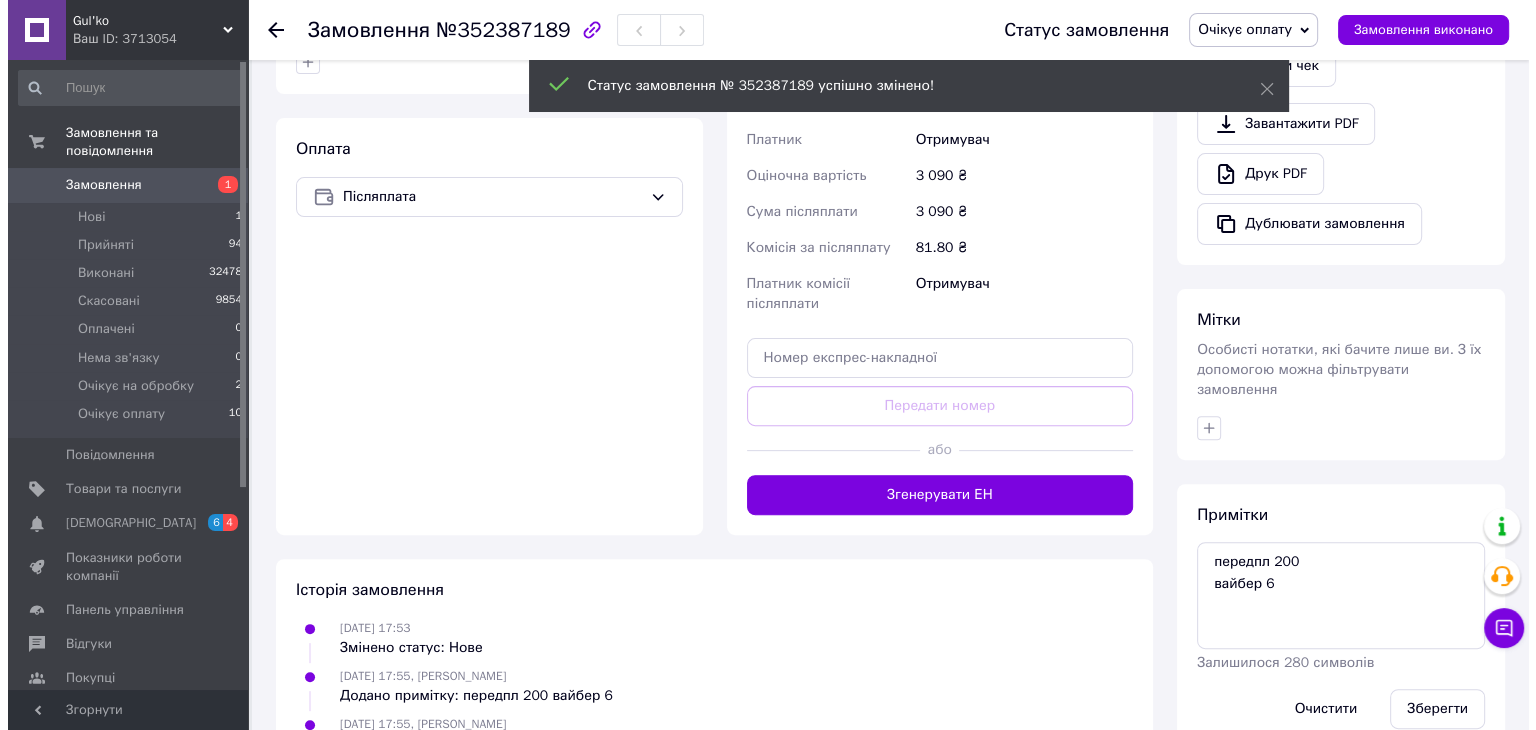 scroll, scrollTop: 0, scrollLeft: 0, axis: both 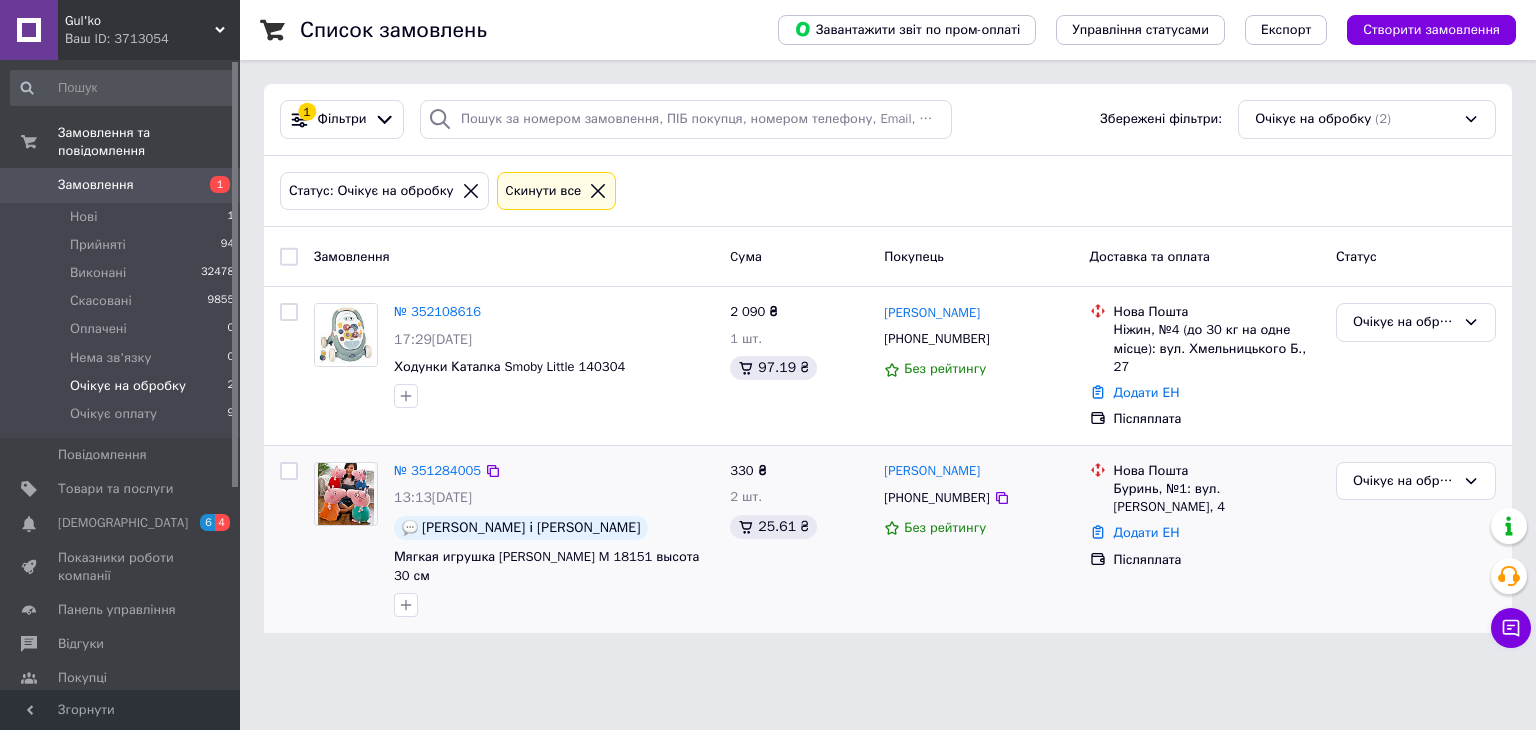 click at bounding box center (346, 494) 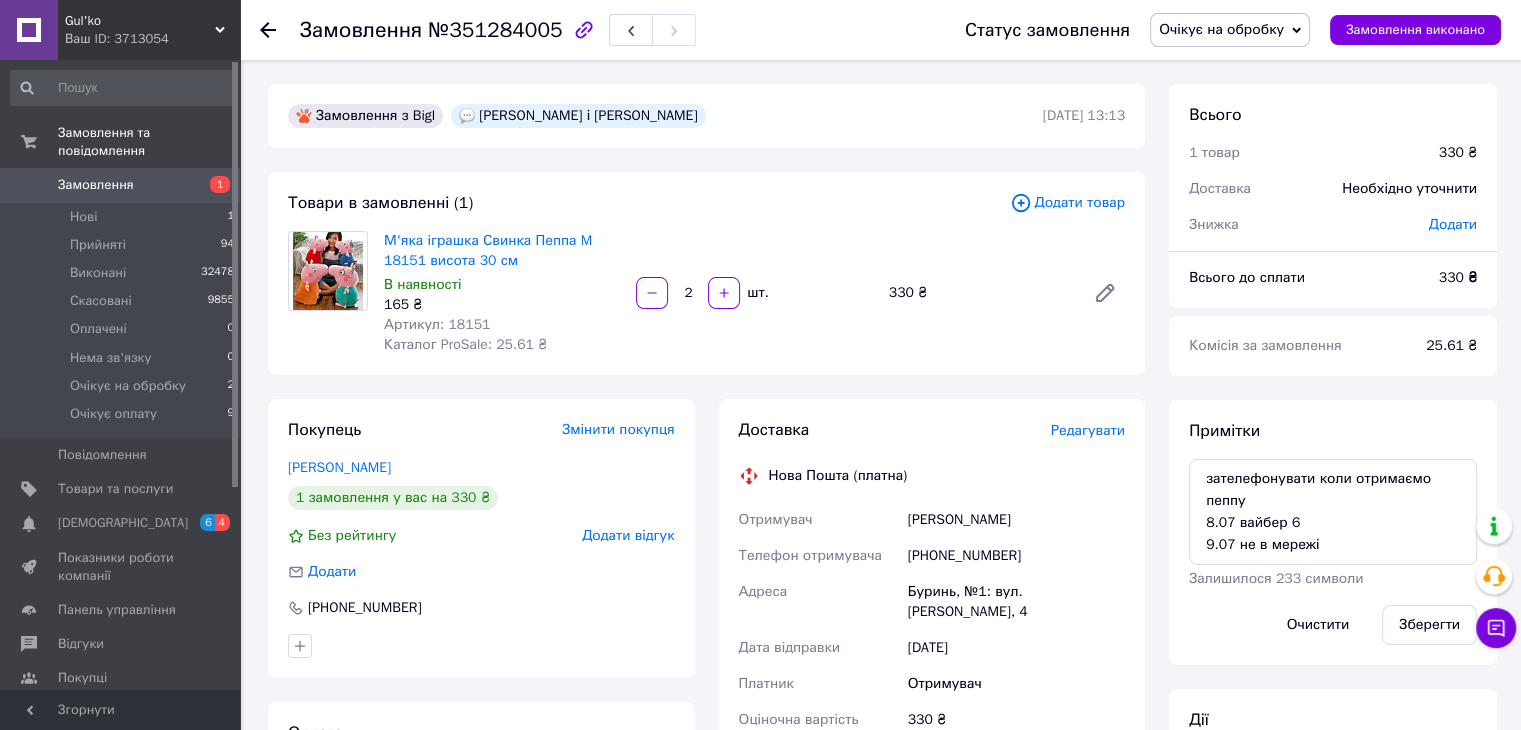 scroll, scrollTop: 100, scrollLeft: 0, axis: vertical 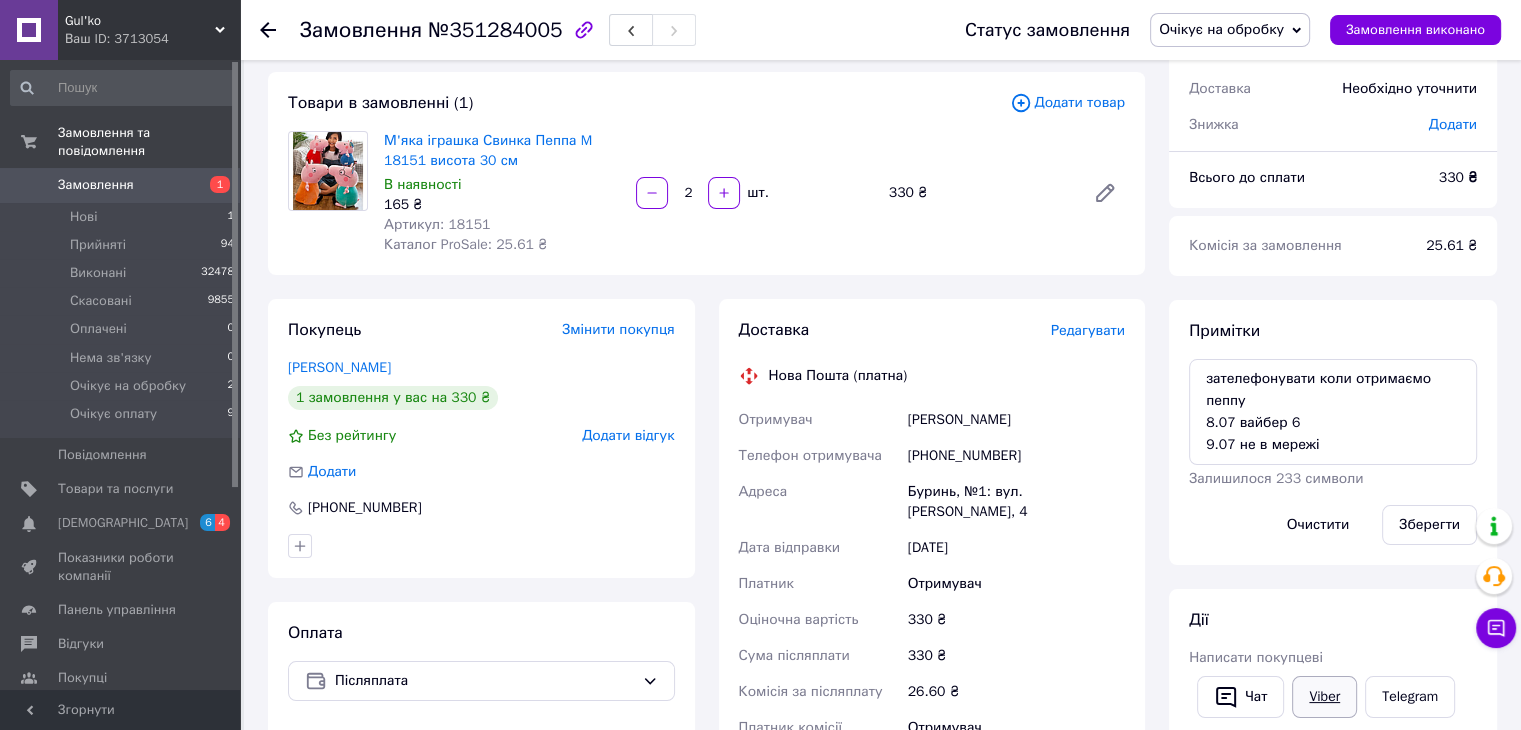click on "Viber" at bounding box center [1324, 697] 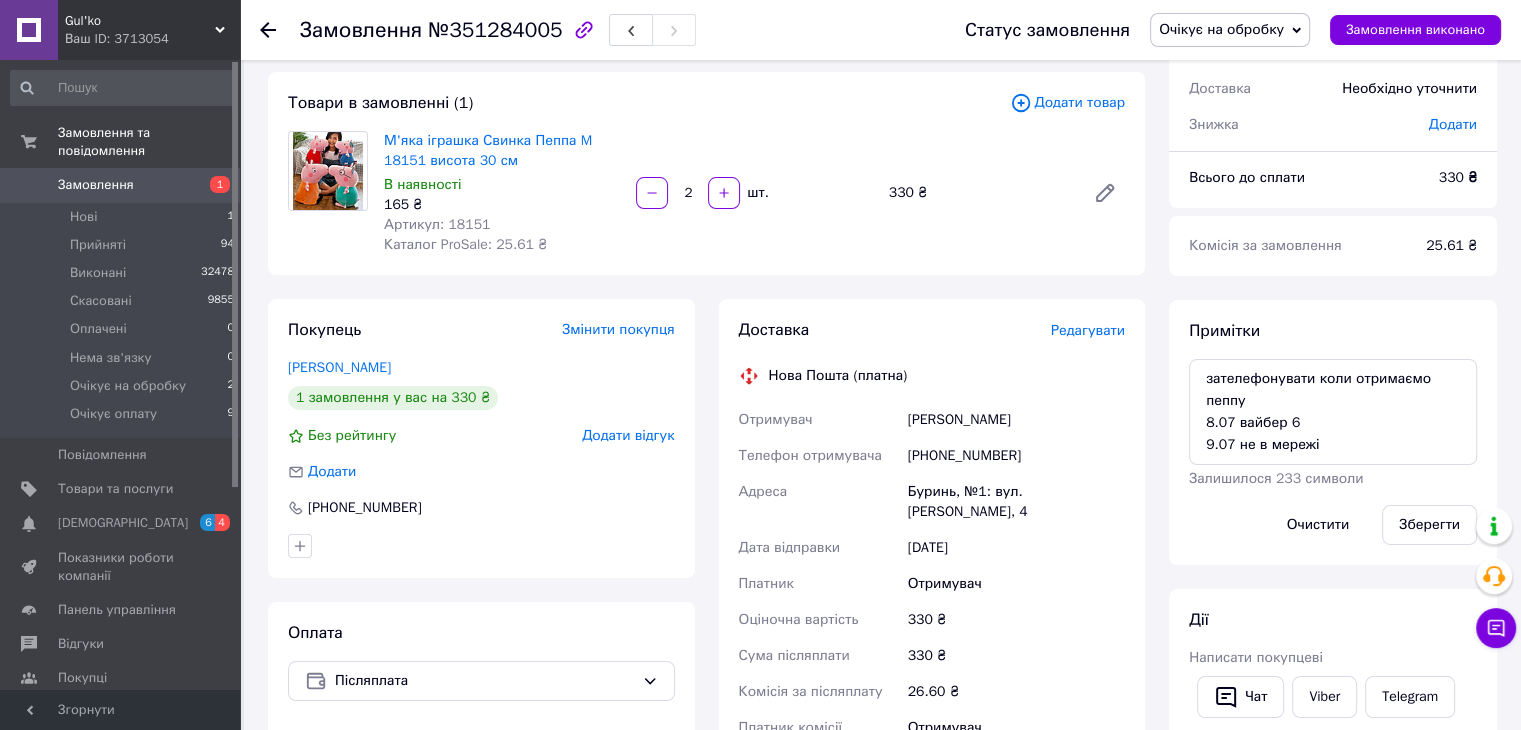 click on "Примітки зателефонувати коли отримаємо пеппу
8.07 вайбер 6
9.07 не в мережі Залишилося 233 символи Очистити Зберегти" at bounding box center (1333, 432) 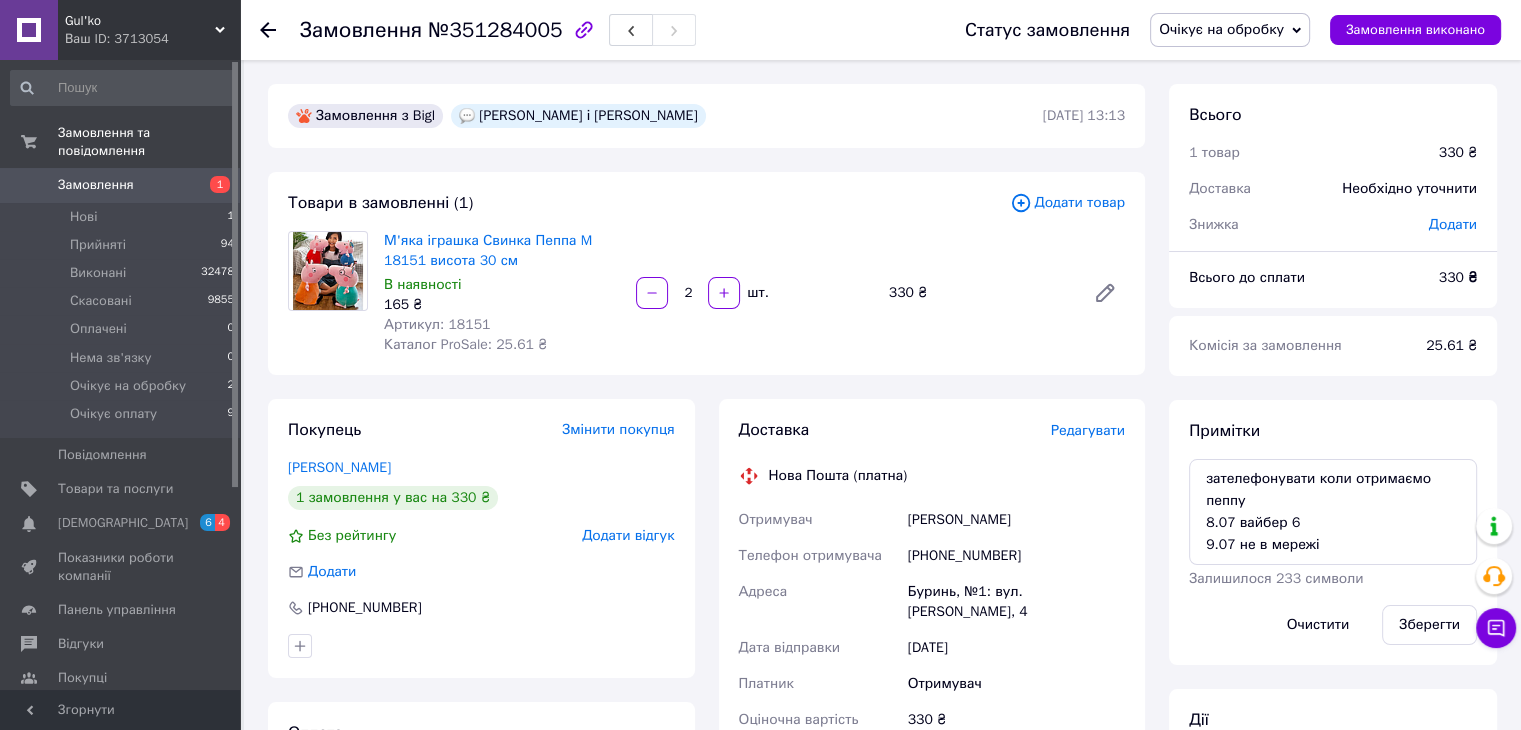 scroll, scrollTop: 0, scrollLeft: 0, axis: both 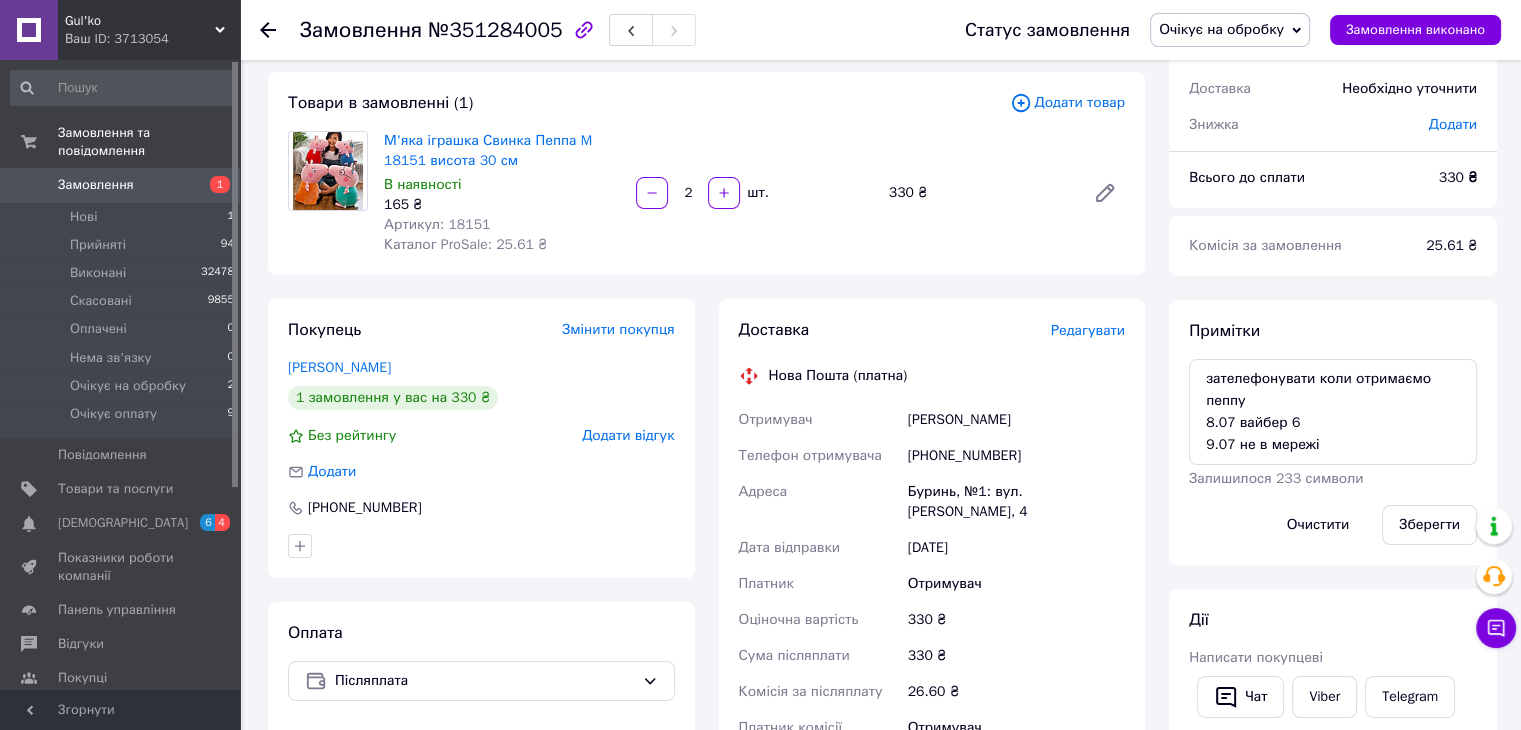 click on "М'яка іграшка Свинка Пеппа M 18151 висота 30 см В наявності 165 ₴ Артикул: 18151 Каталог ProSale: 25.61 ₴  2   шт. 330 ₴" at bounding box center (754, 193) 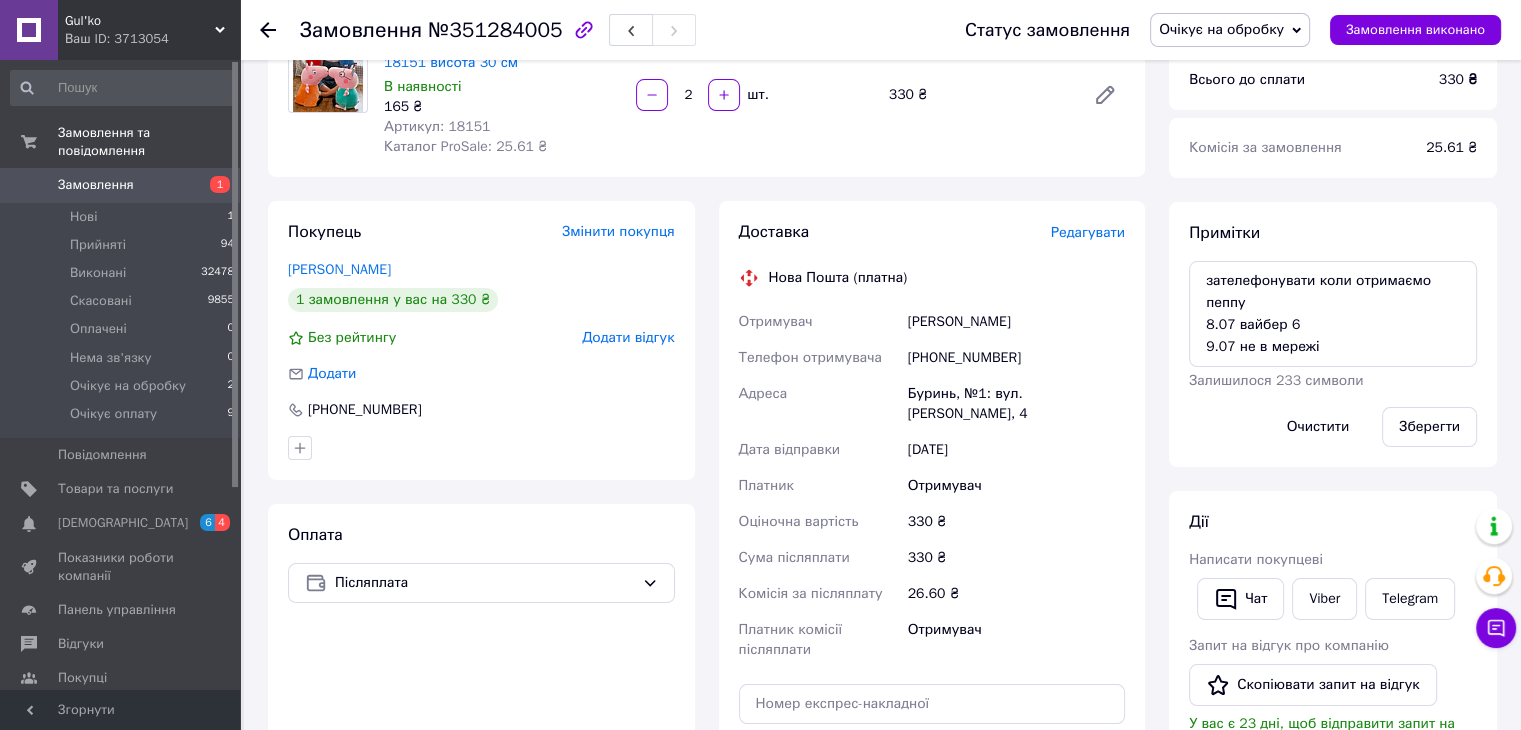 scroll, scrollTop: 200, scrollLeft: 0, axis: vertical 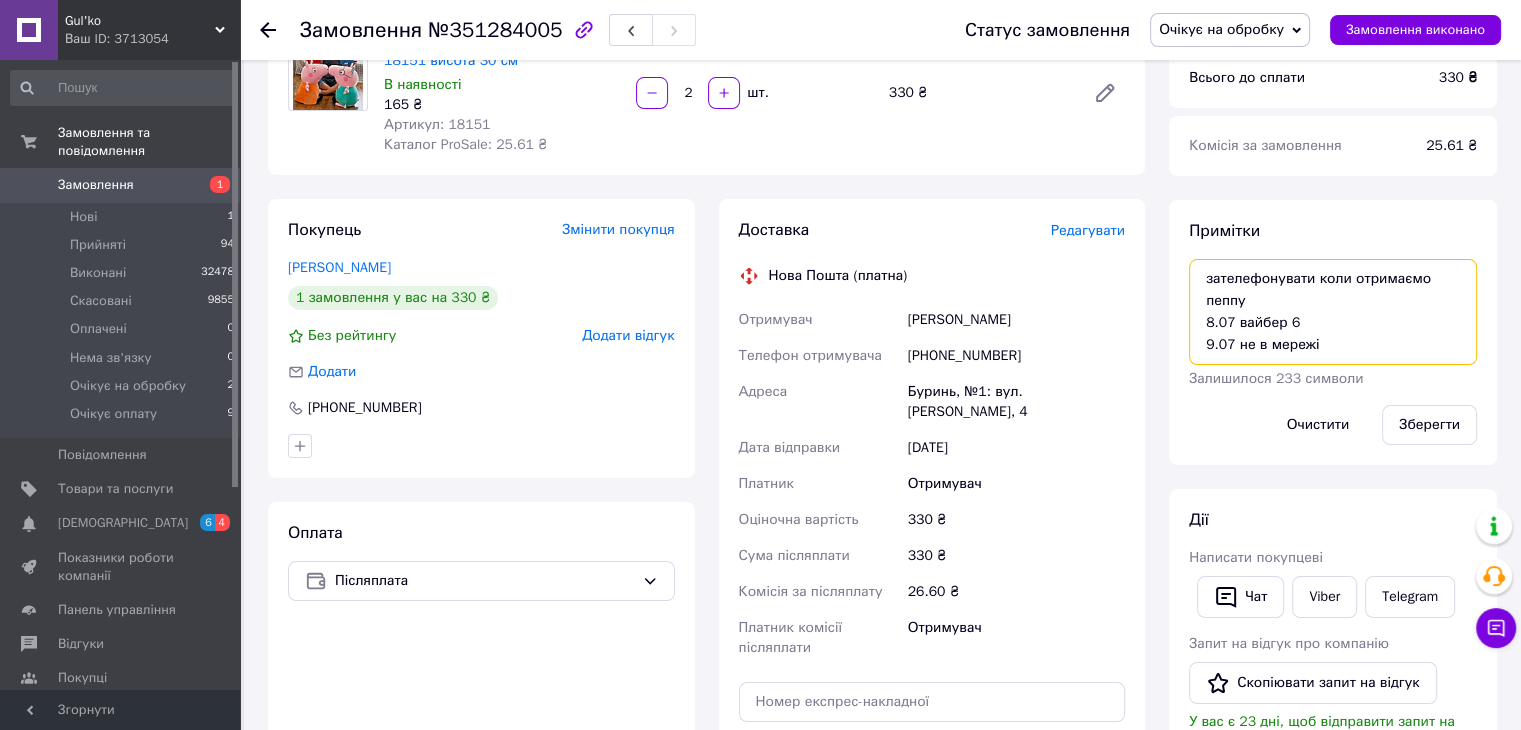 click on "зателефонувати коли отримаємо пеппу
8.07 вайбер 6
9.07 не в мережі" at bounding box center (1333, 312) 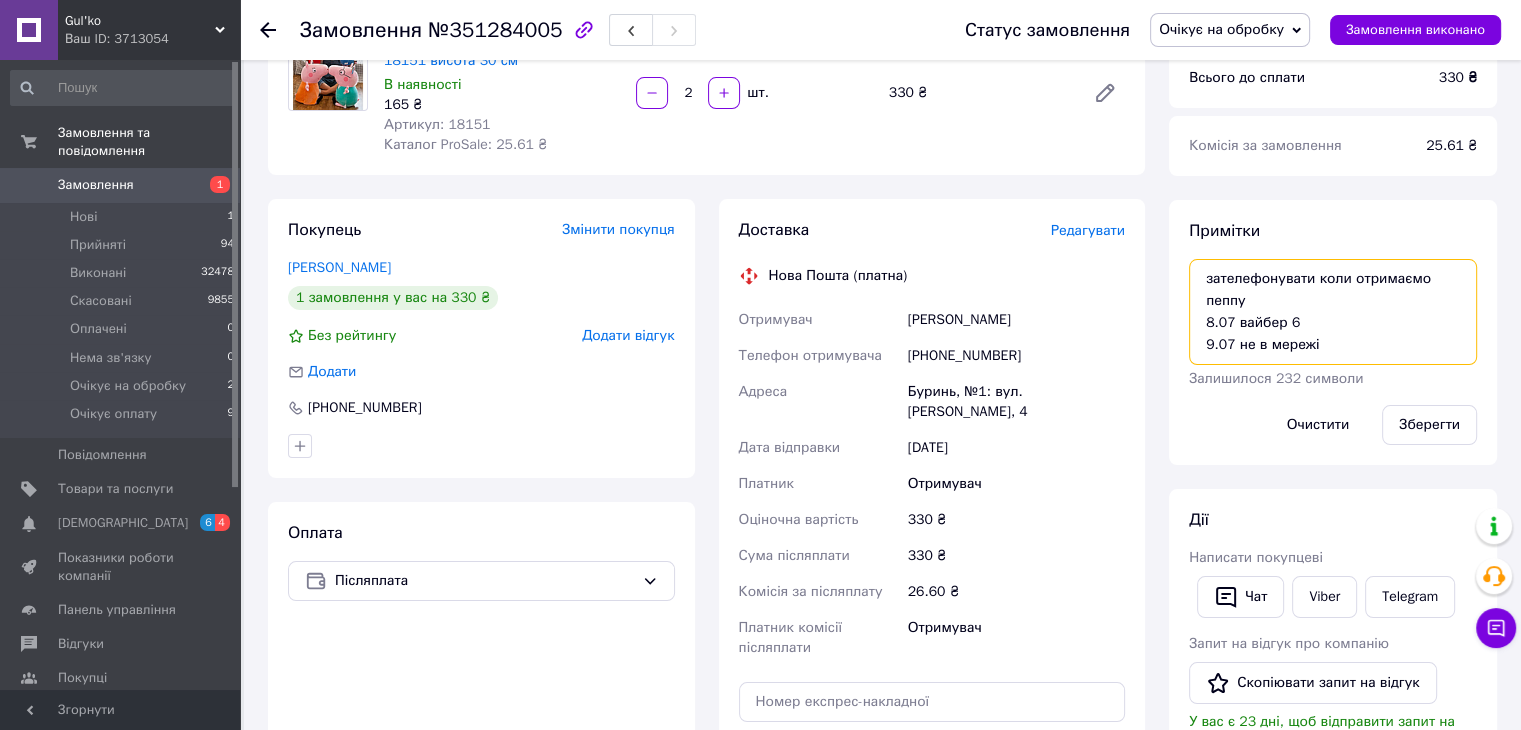 scroll, scrollTop: 12, scrollLeft: 0, axis: vertical 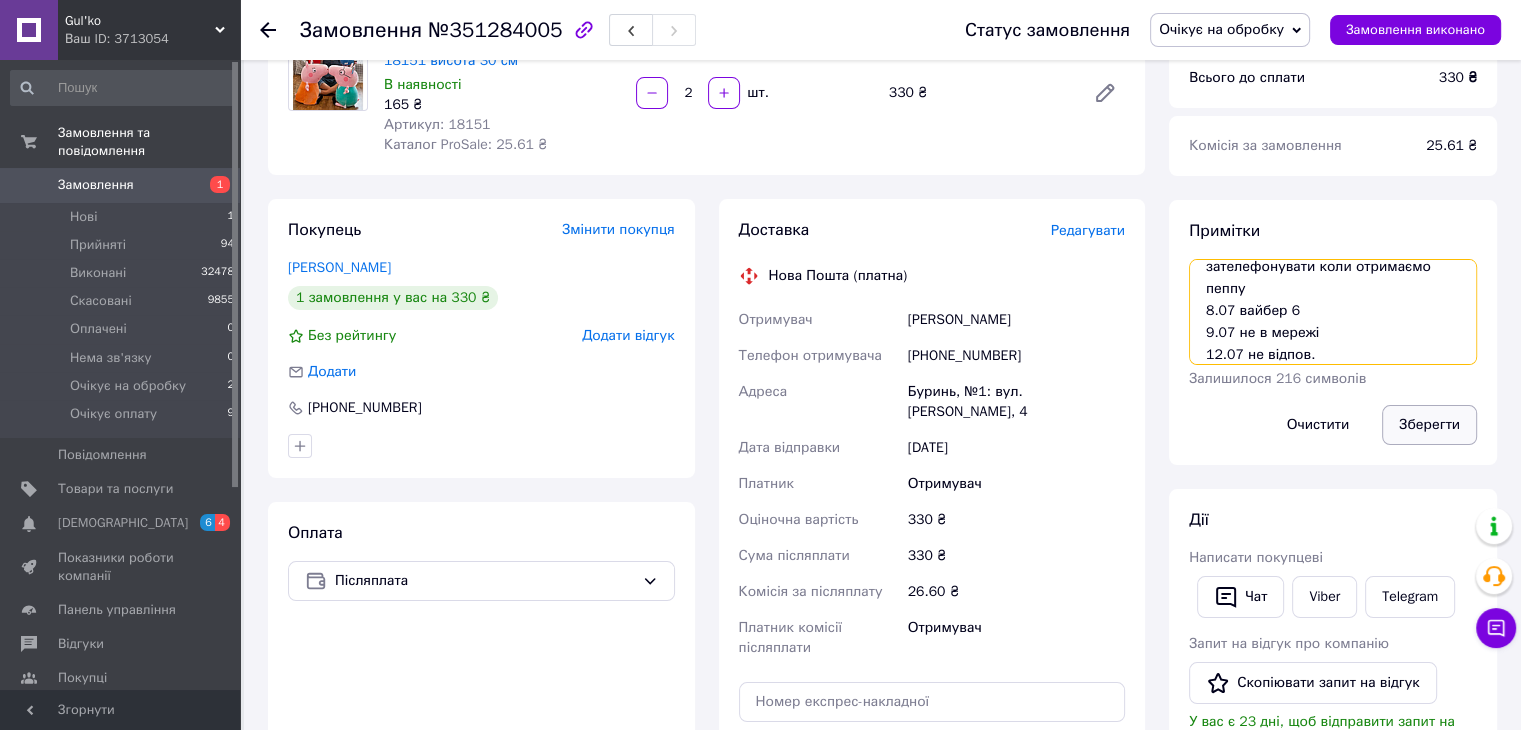 type on "зателефонувати коли отримаємо пеппу
8.07 вайбер 6
9.07 не в мережі
12.07 не відпов." 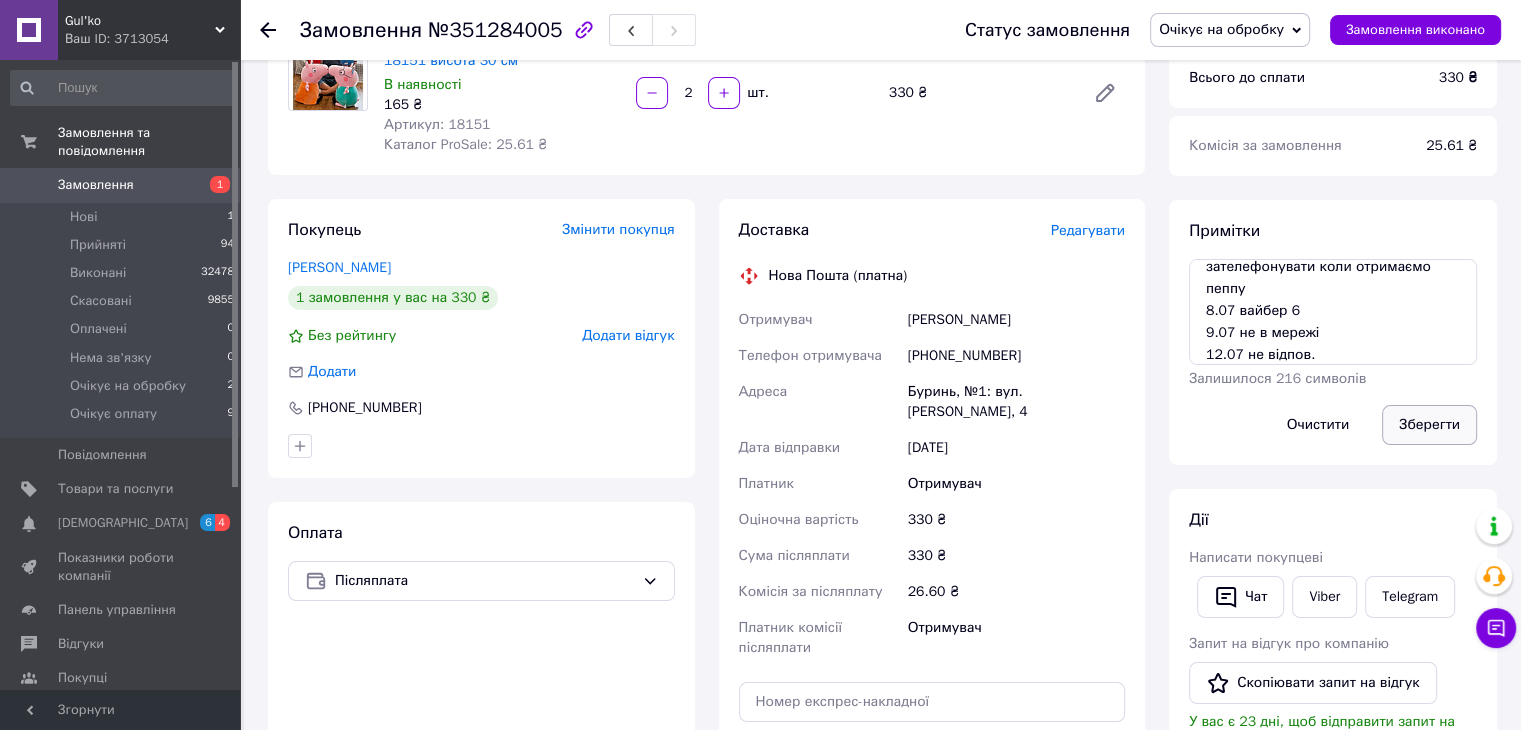 click on "Зберегти" at bounding box center (1429, 425) 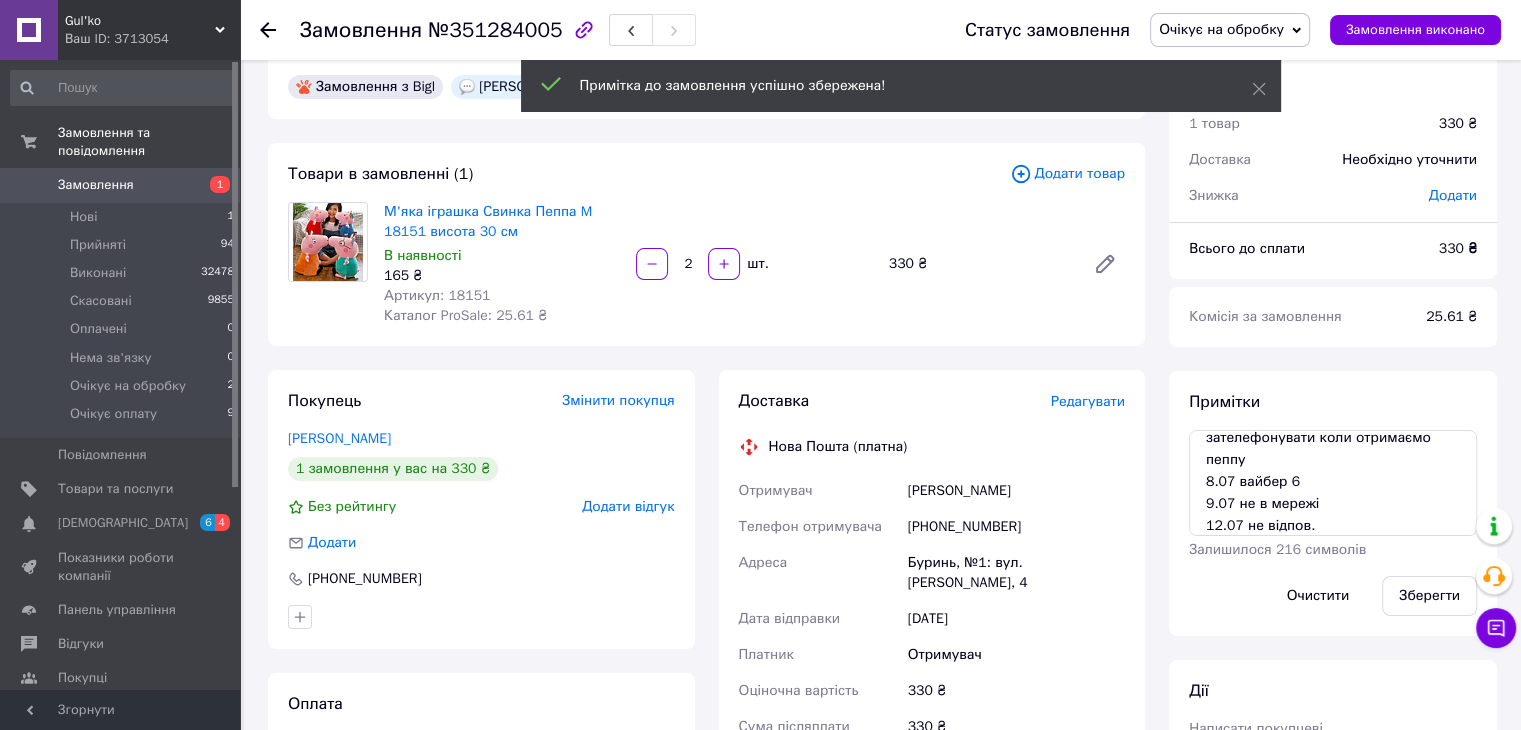 scroll, scrollTop: 0, scrollLeft: 0, axis: both 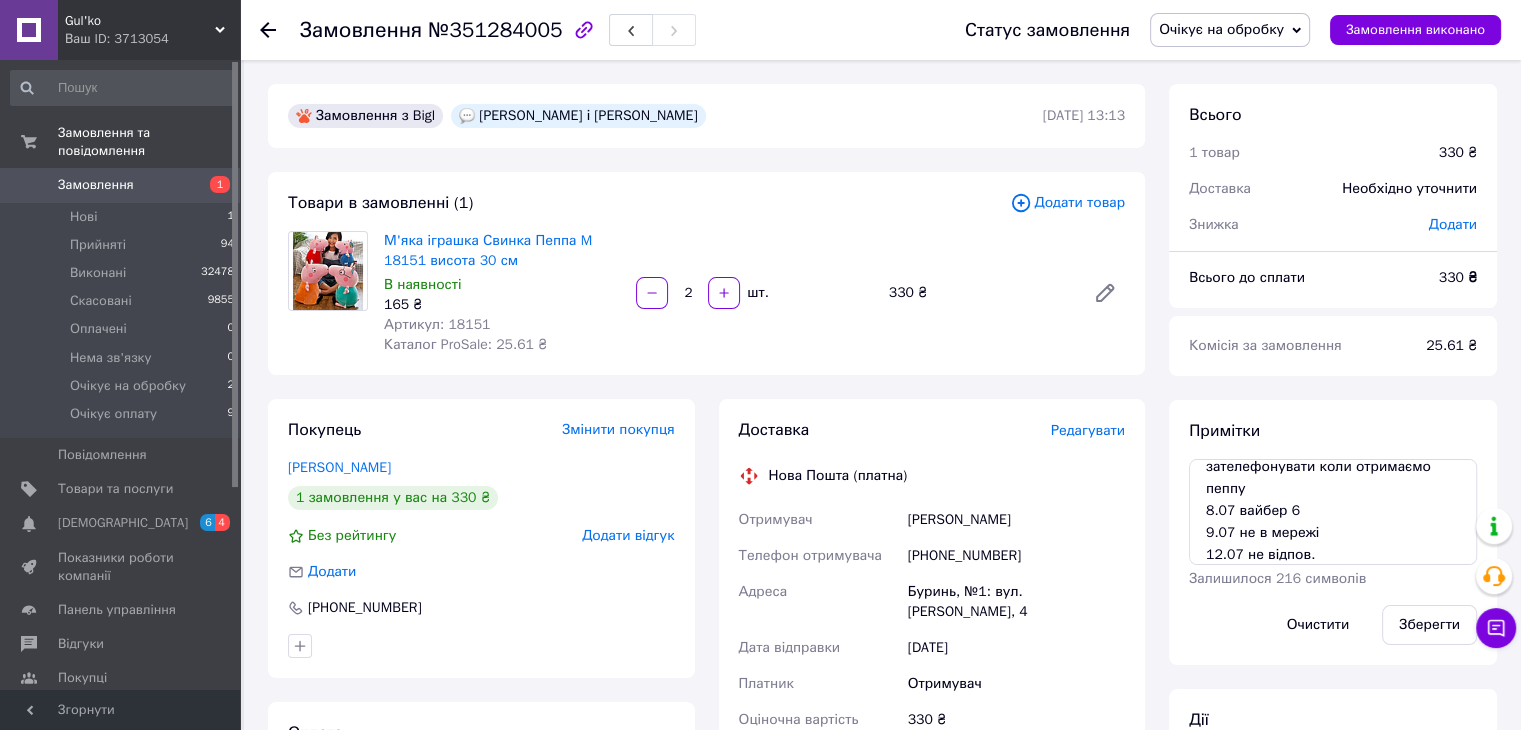 click on "Комісія за замовлення 25.61 ₴" at bounding box center [1333, 346] 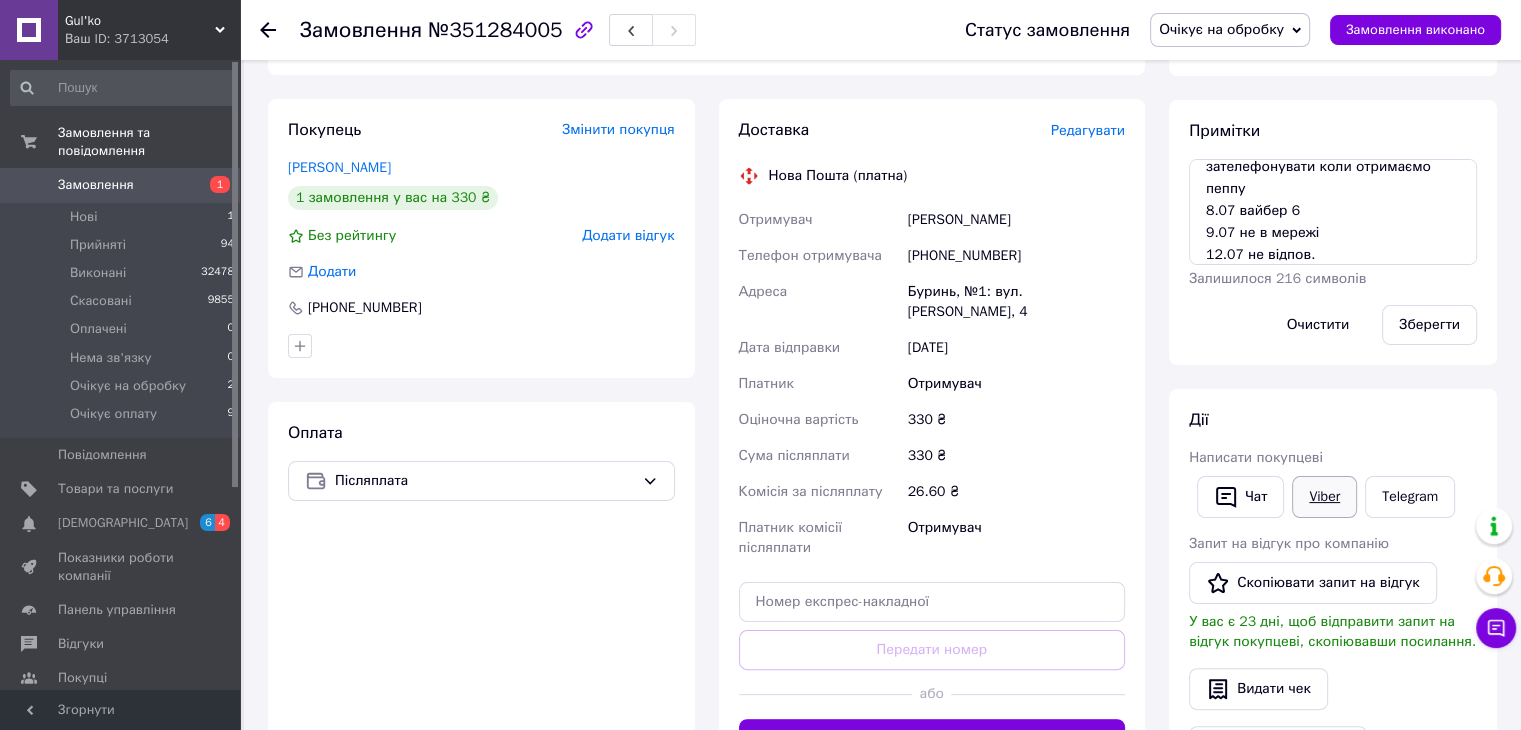 click on "Viber" at bounding box center [1324, 497] 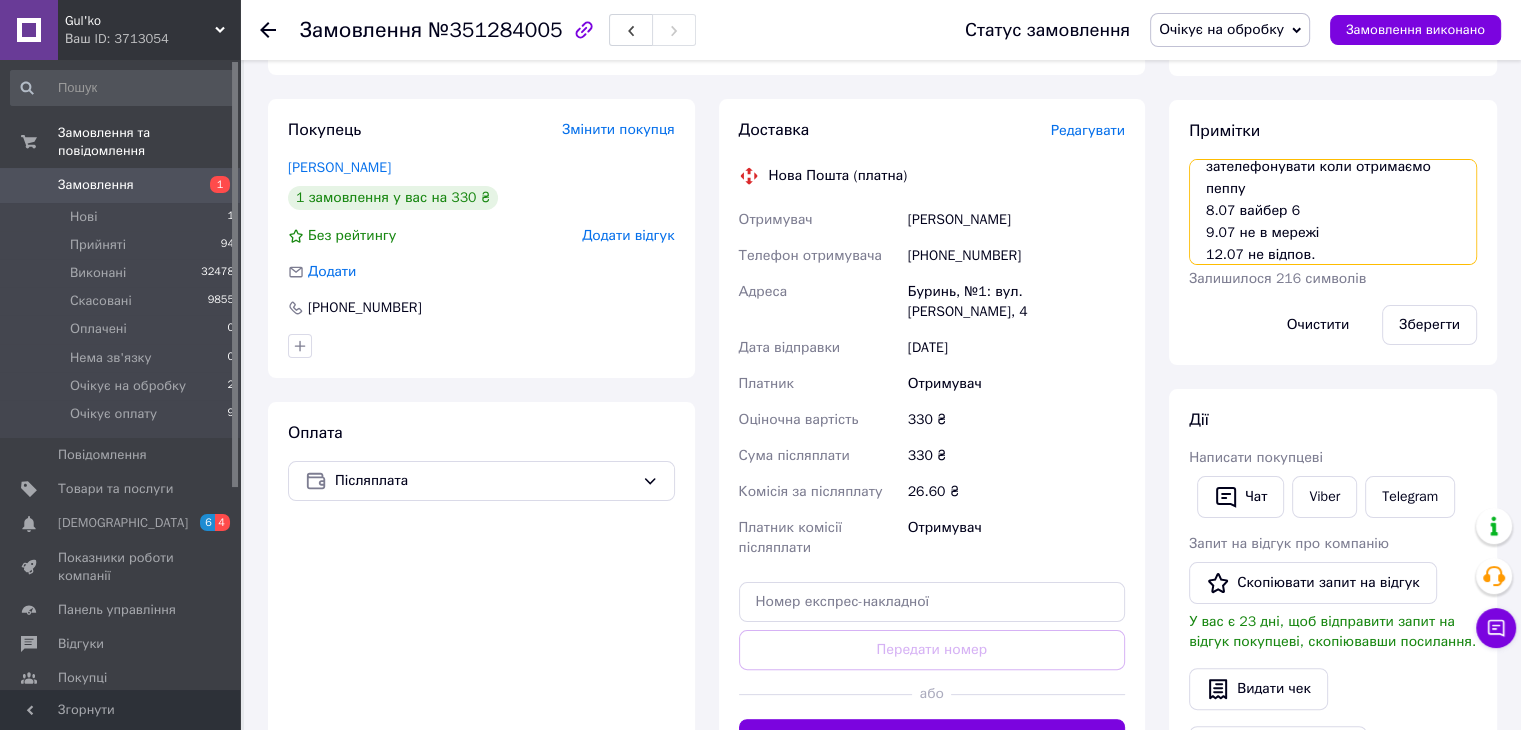 click on "зателефонувати коли отримаємо пеппу
8.07 вайбер 6
9.07 не в мережі
12.07 не відпов." at bounding box center (1333, 212) 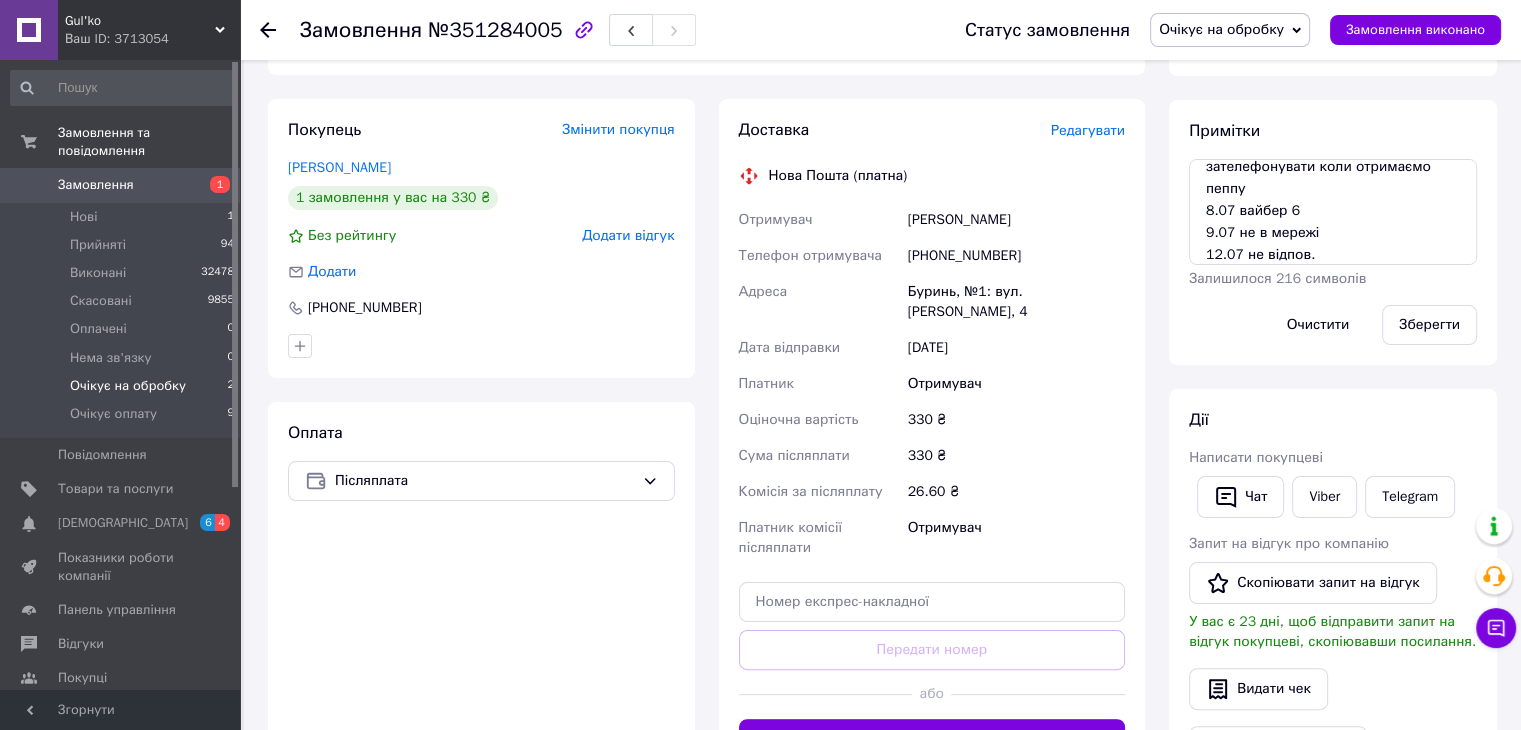 click on "Очікує на обробку 2" at bounding box center [123, 386] 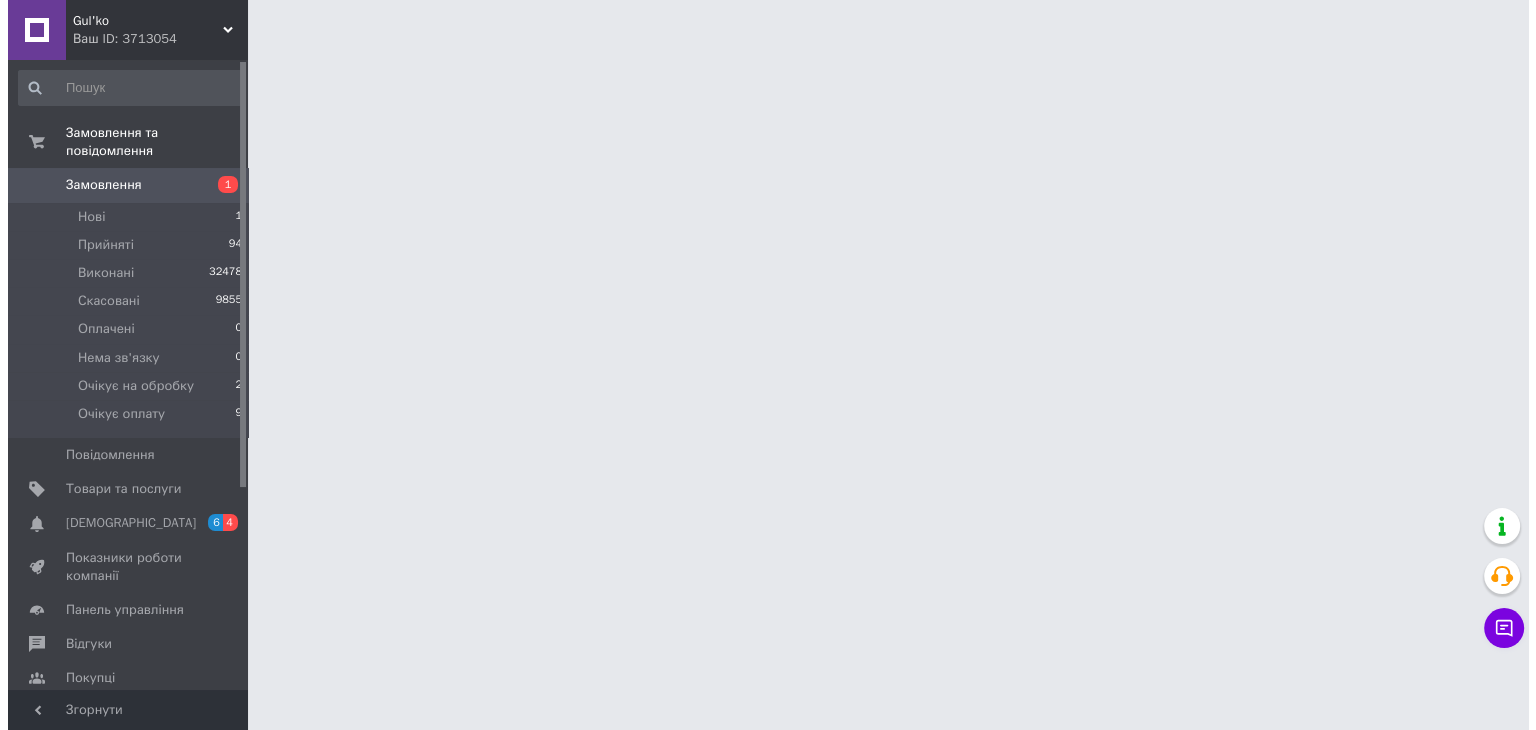 scroll, scrollTop: 0, scrollLeft: 0, axis: both 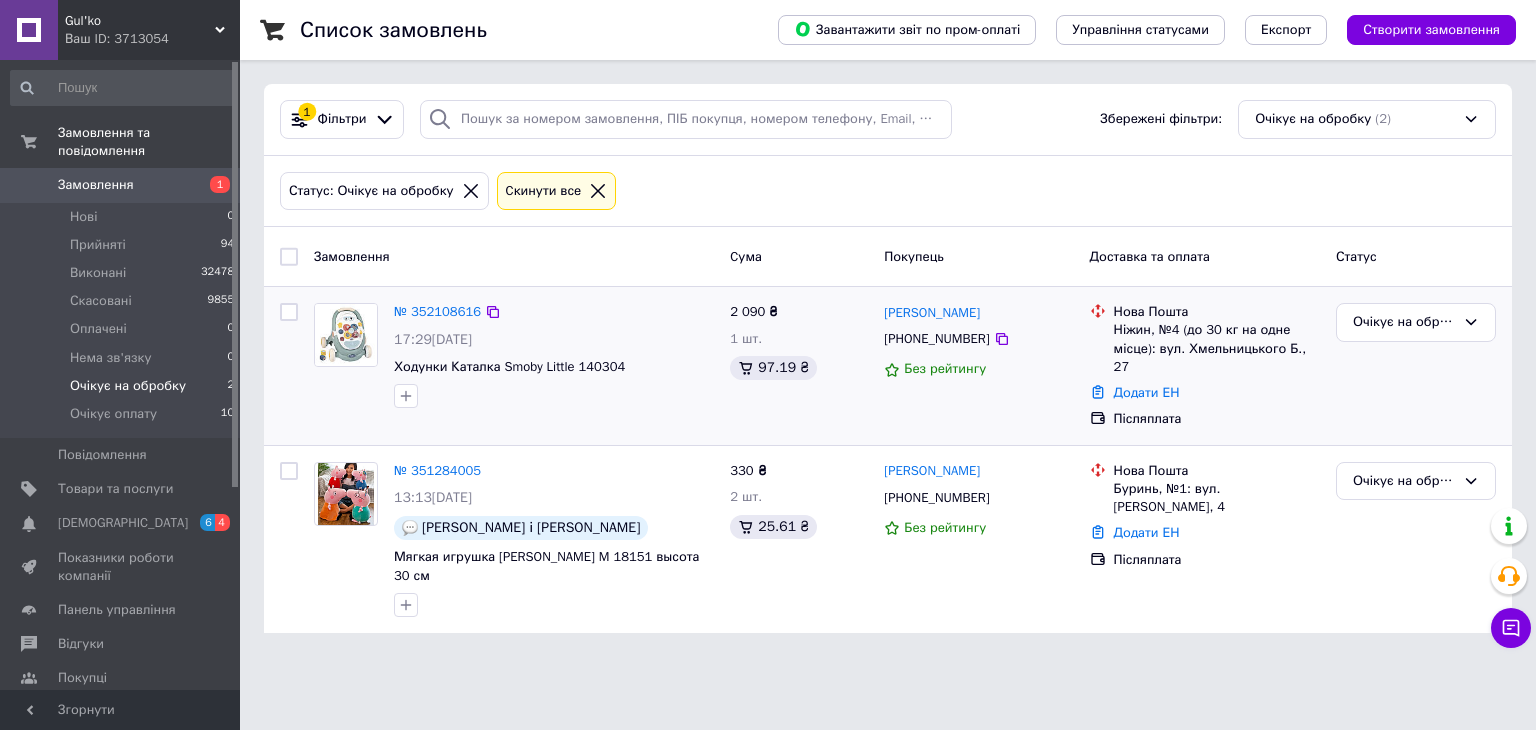 click at bounding box center (346, 335) 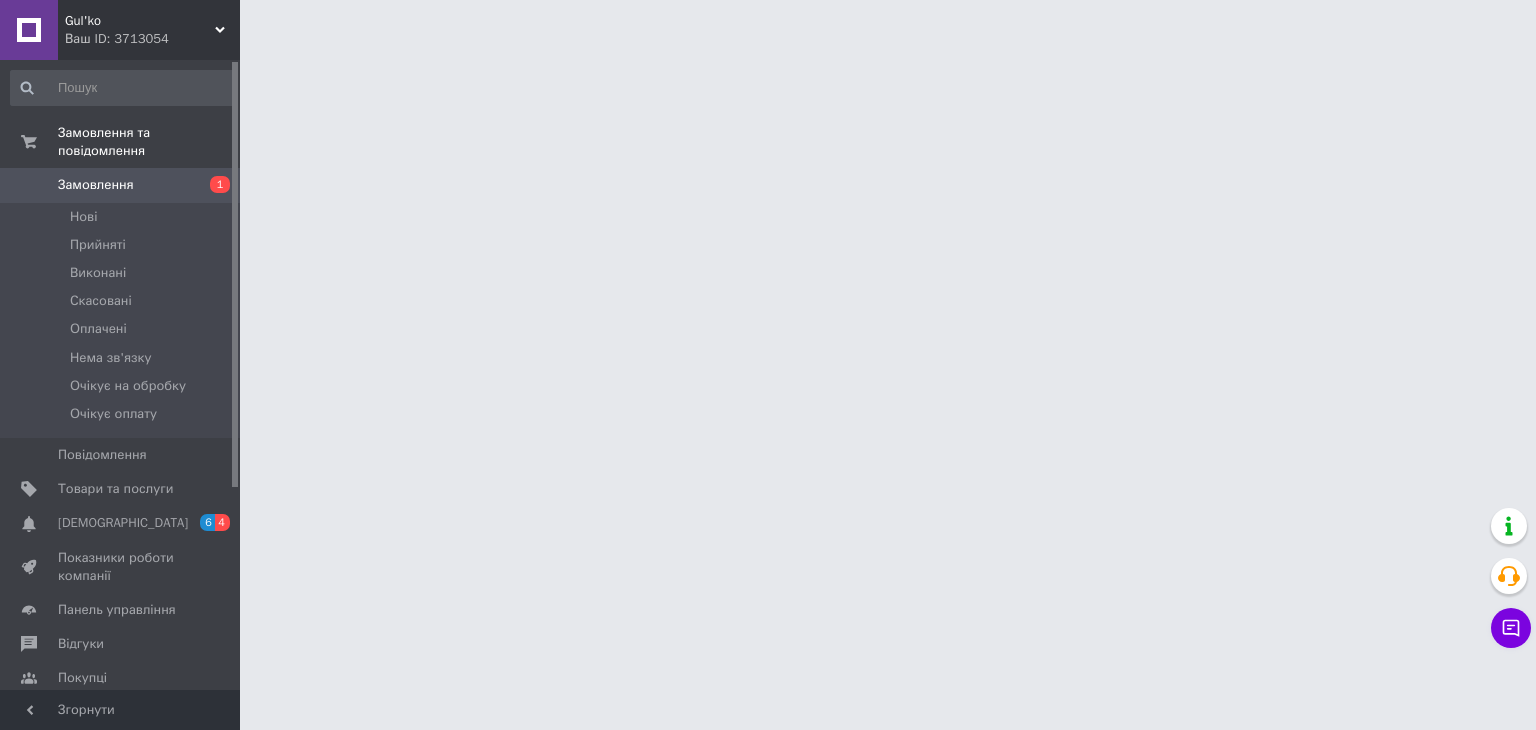 scroll, scrollTop: 0, scrollLeft: 0, axis: both 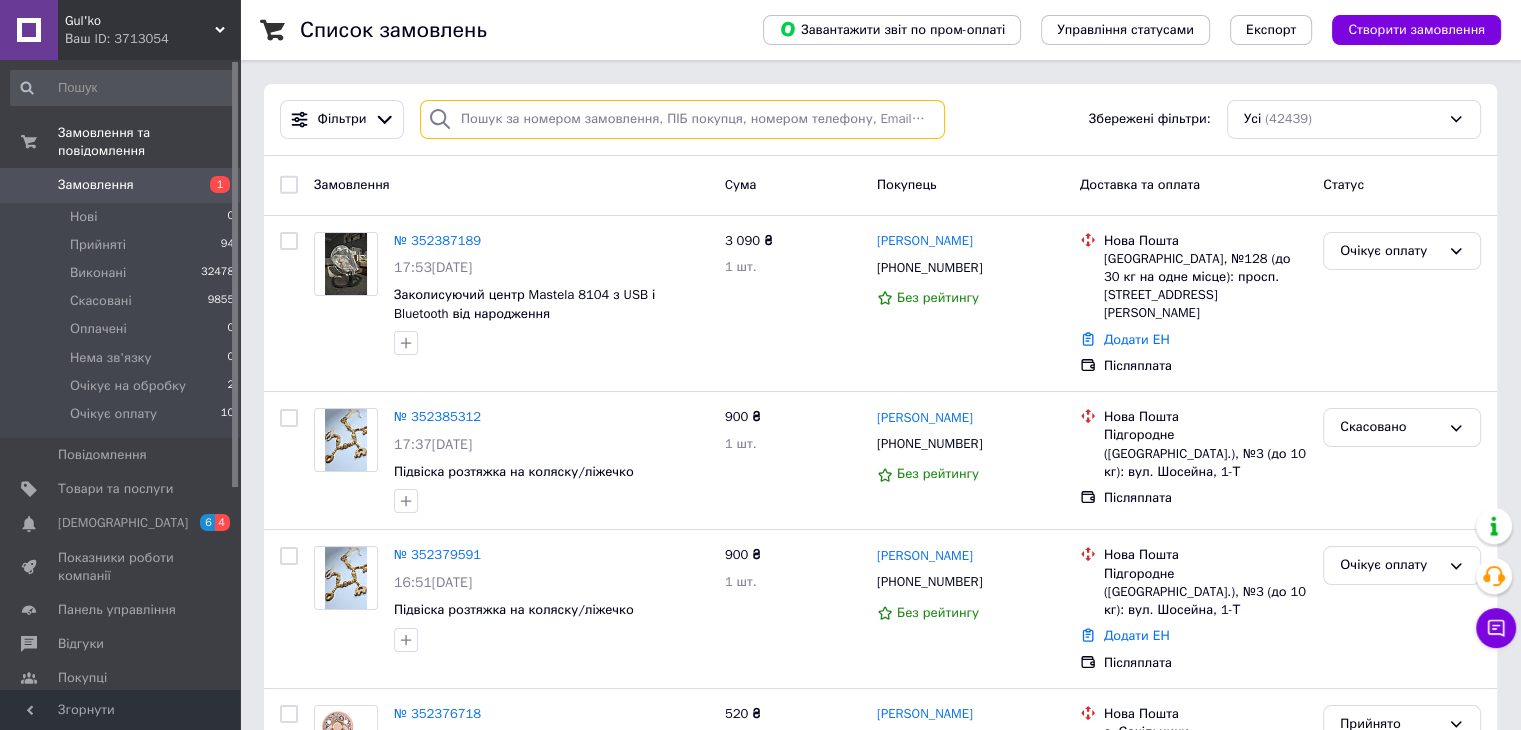 click at bounding box center (682, 119) 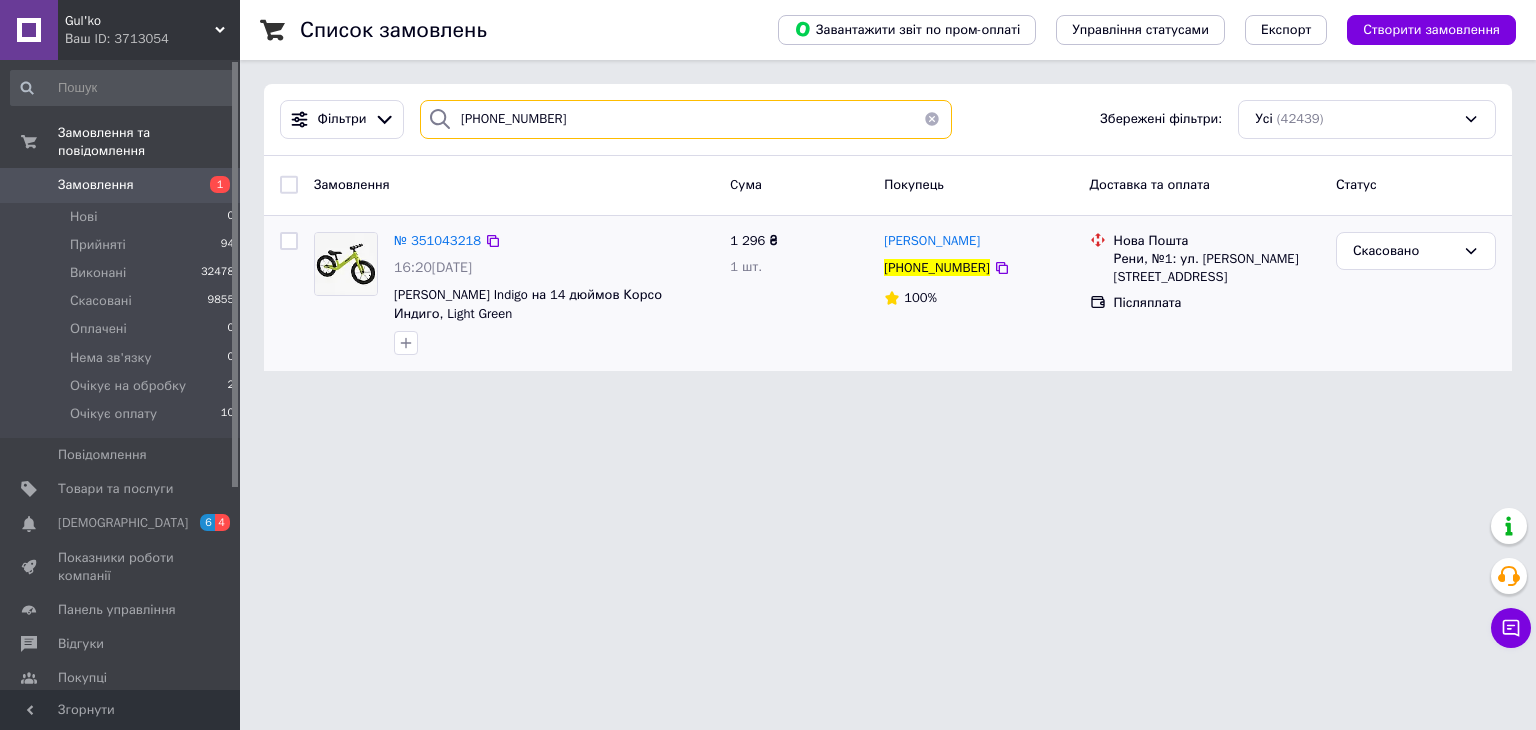 type on "[PHONE_NUMBER]" 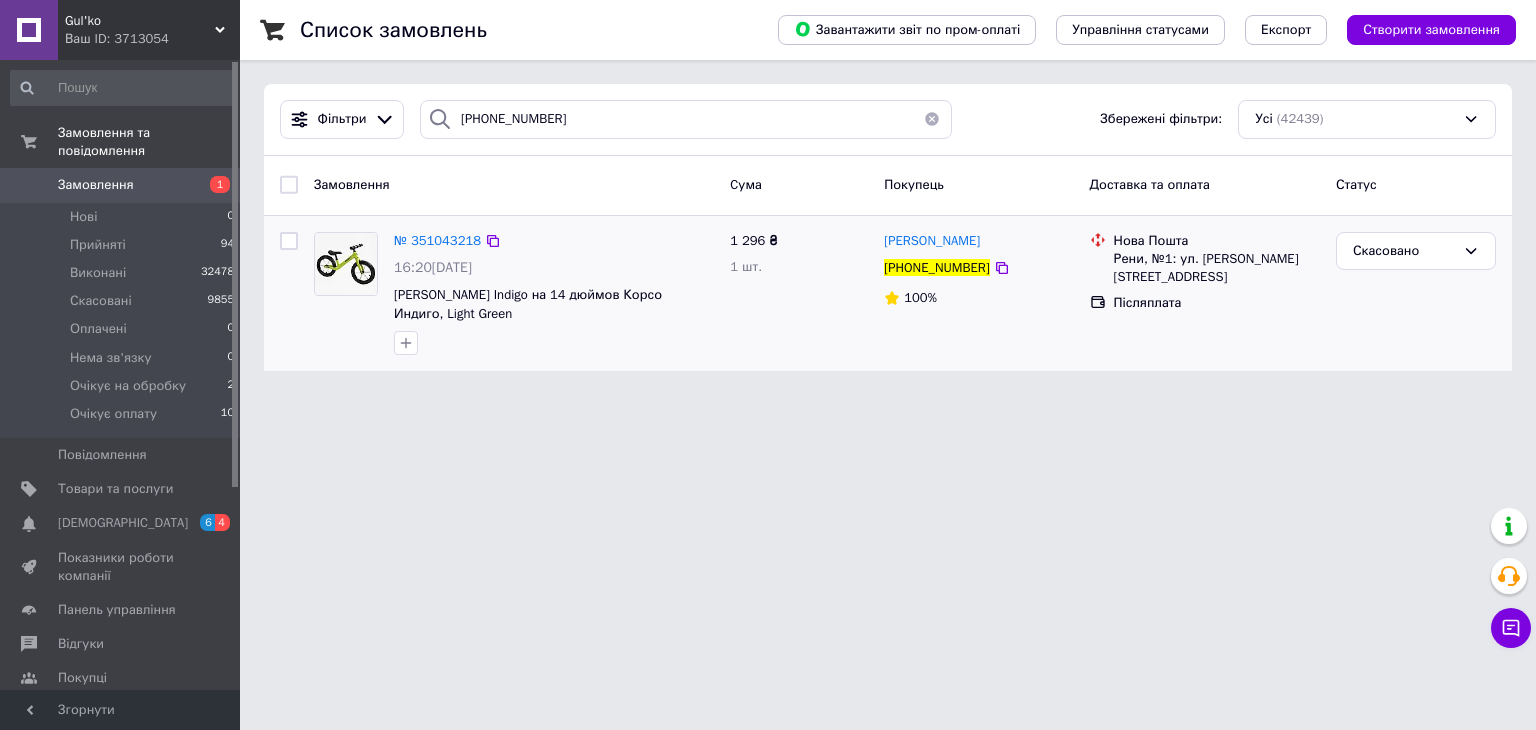 click at bounding box center [346, 294] 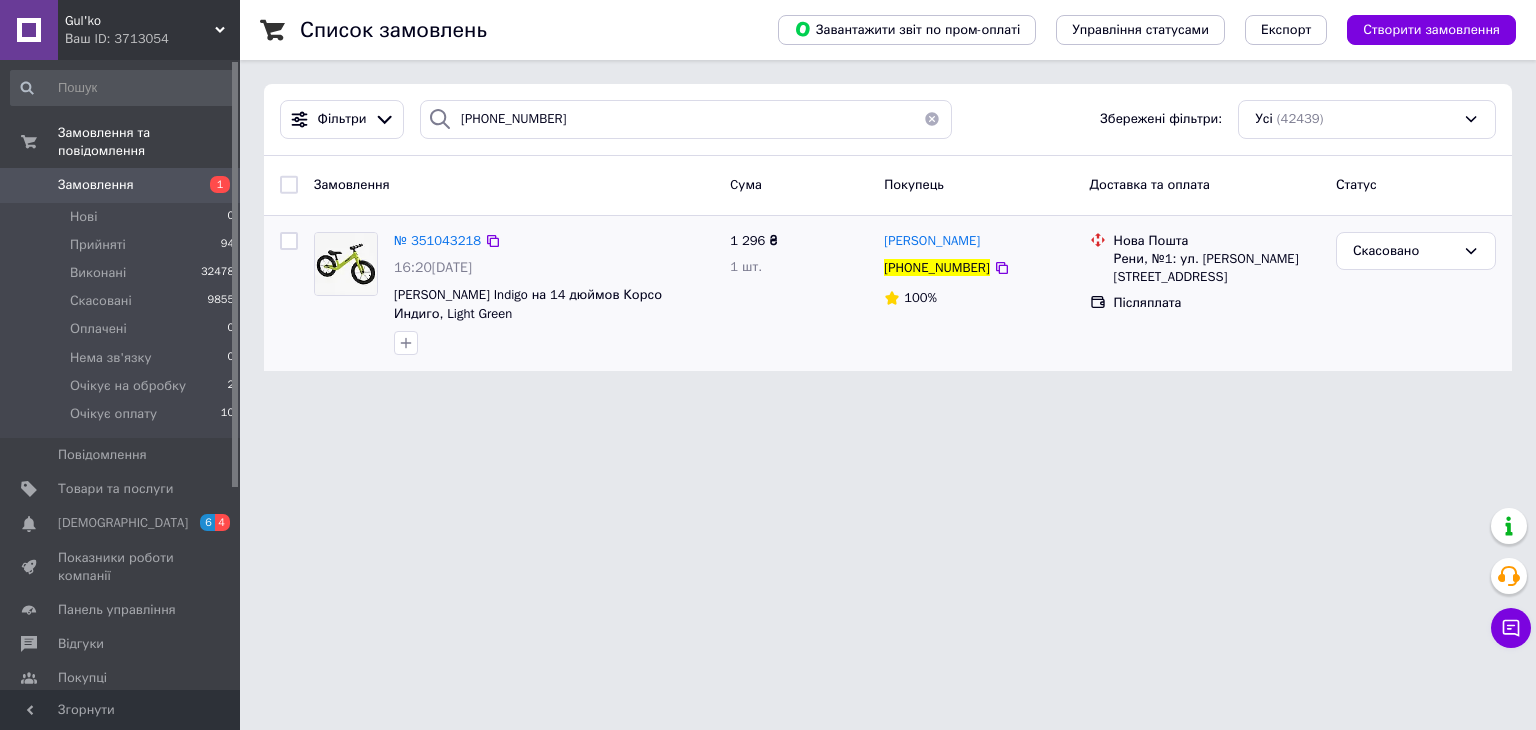 click at bounding box center [346, 264] 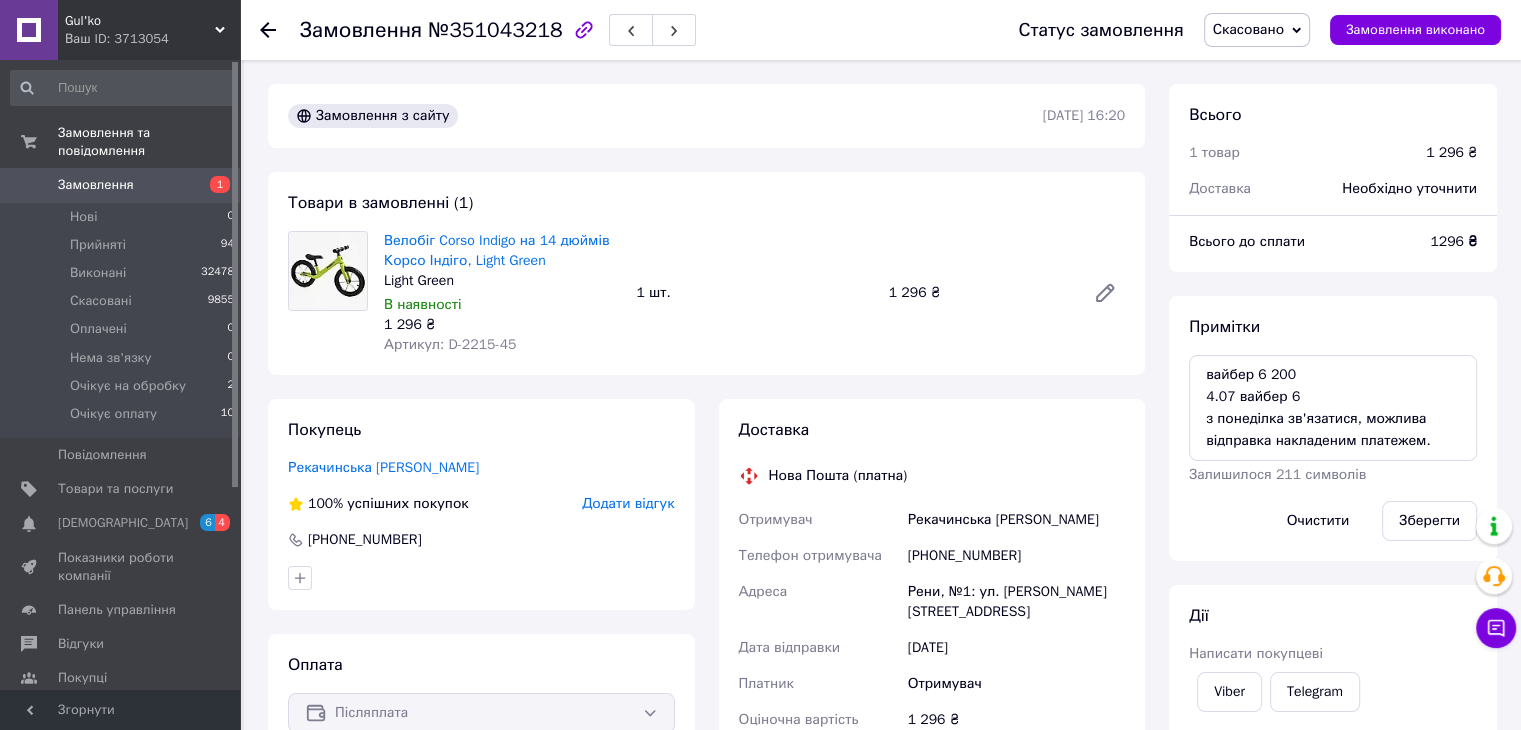 scroll, scrollTop: 100, scrollLeft: 0, axis: vertical 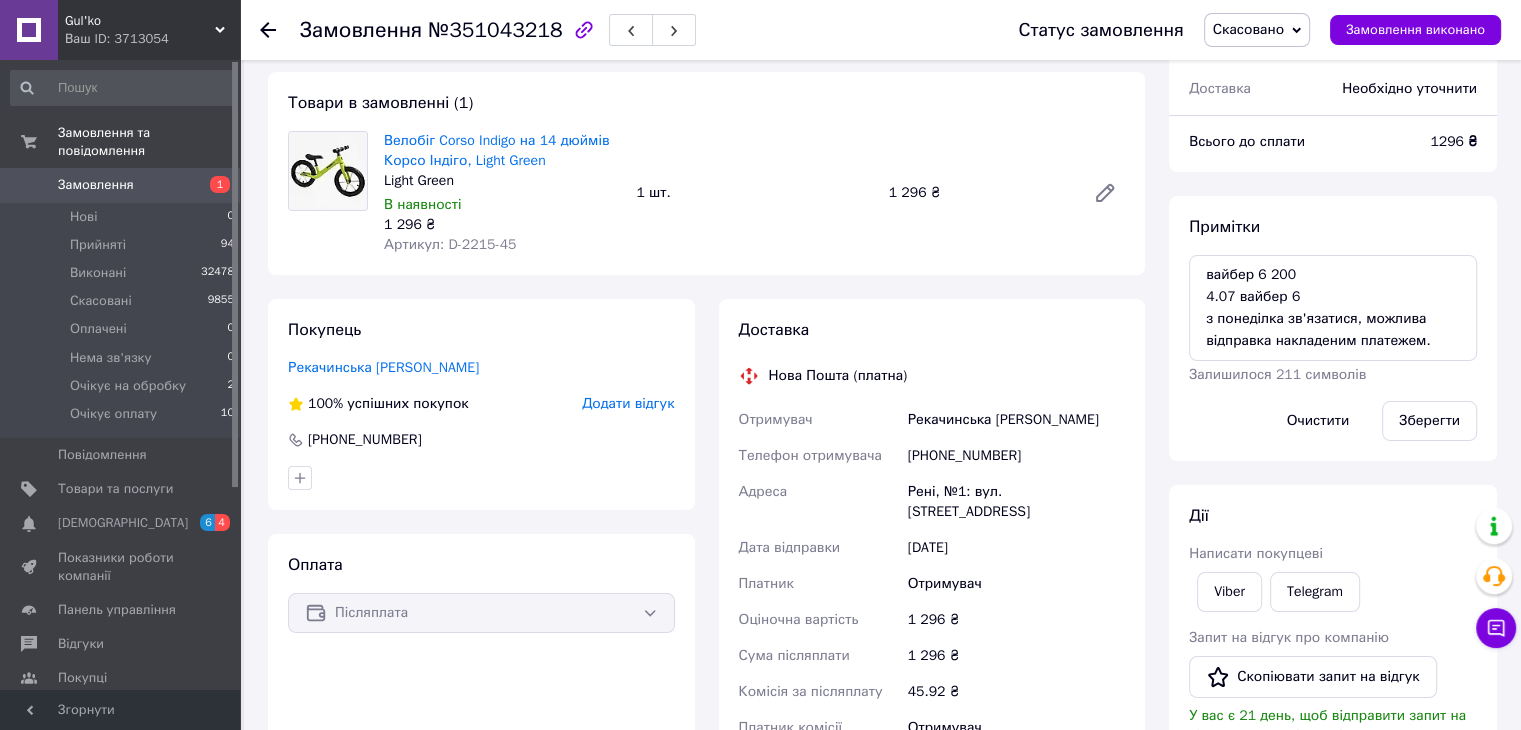 click on "Замовлення №351043218 Статус замовлення Скасовано Прийнято Виконано Оплачено Нема зв'язку Очікує на обробку Очікує оплату Замовлення виконано Замовлення з сайту [DATE] 16:20 Товари в замовленні (1) Велобіг Corso Indigo на 14 дюймів Корсо Індіго, Light Green Light Green В наявності 1 296 ₴ Артикул: D-2215-45 1 шт. 1 296 ₴ Покупець Рекачинська [PERSON_NAME] 100%   успішних покупок Додати відгук [PHONE_NUMBER] Оплата Післяплата Доставка Нова Пошта (платна) Отримувач Рекачинська [PERSON_NAME] Телефон отримувача [PHONE_NUMBER] [GEOGRAPHIC_DATA], №1: вул. Рибацька, 16 Дата відправки [DATE] Платник Отримувач Оціночна вартість 45.92 ₴" at bounding box center [882, 594] 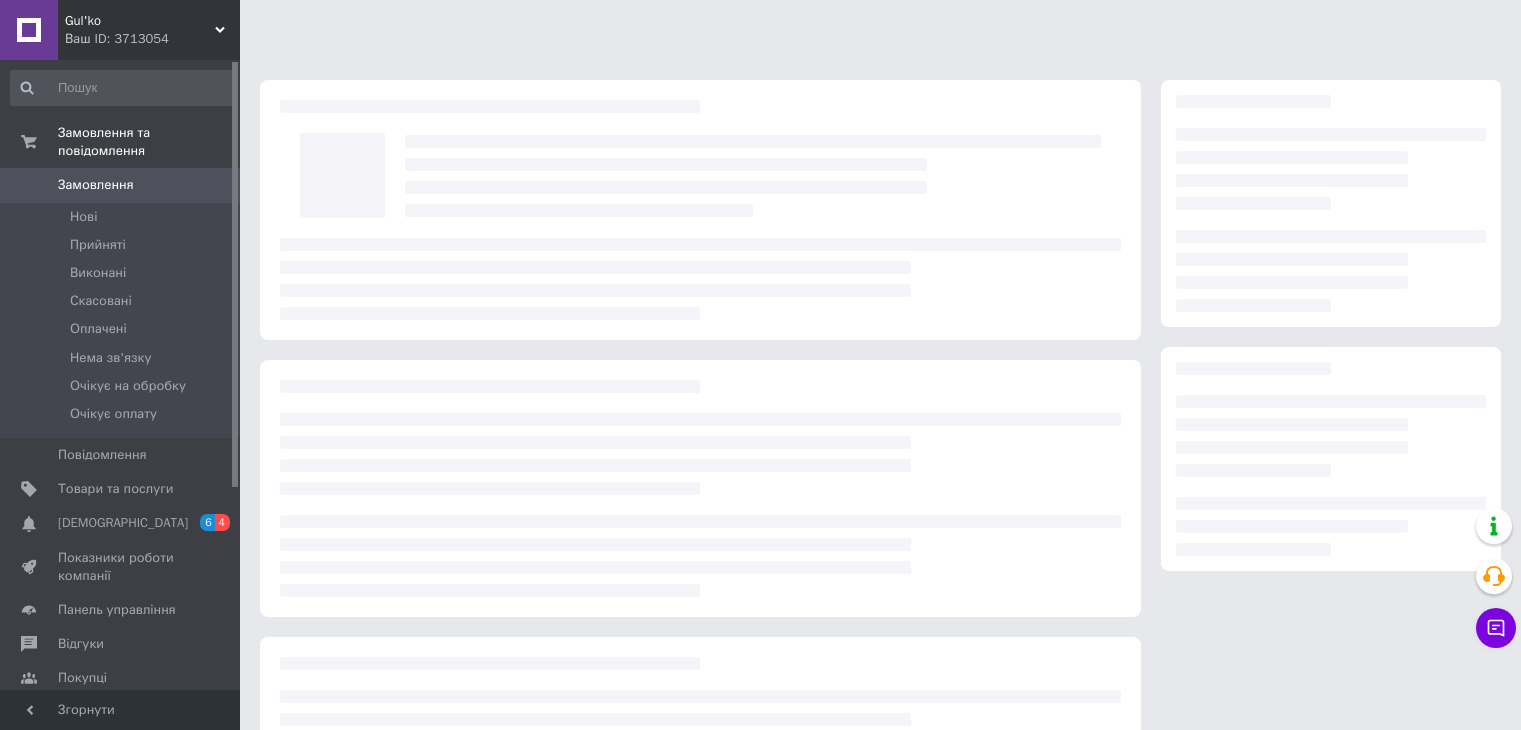 scroll, scrollTop: 0, scrollLeft: 0, axis: both 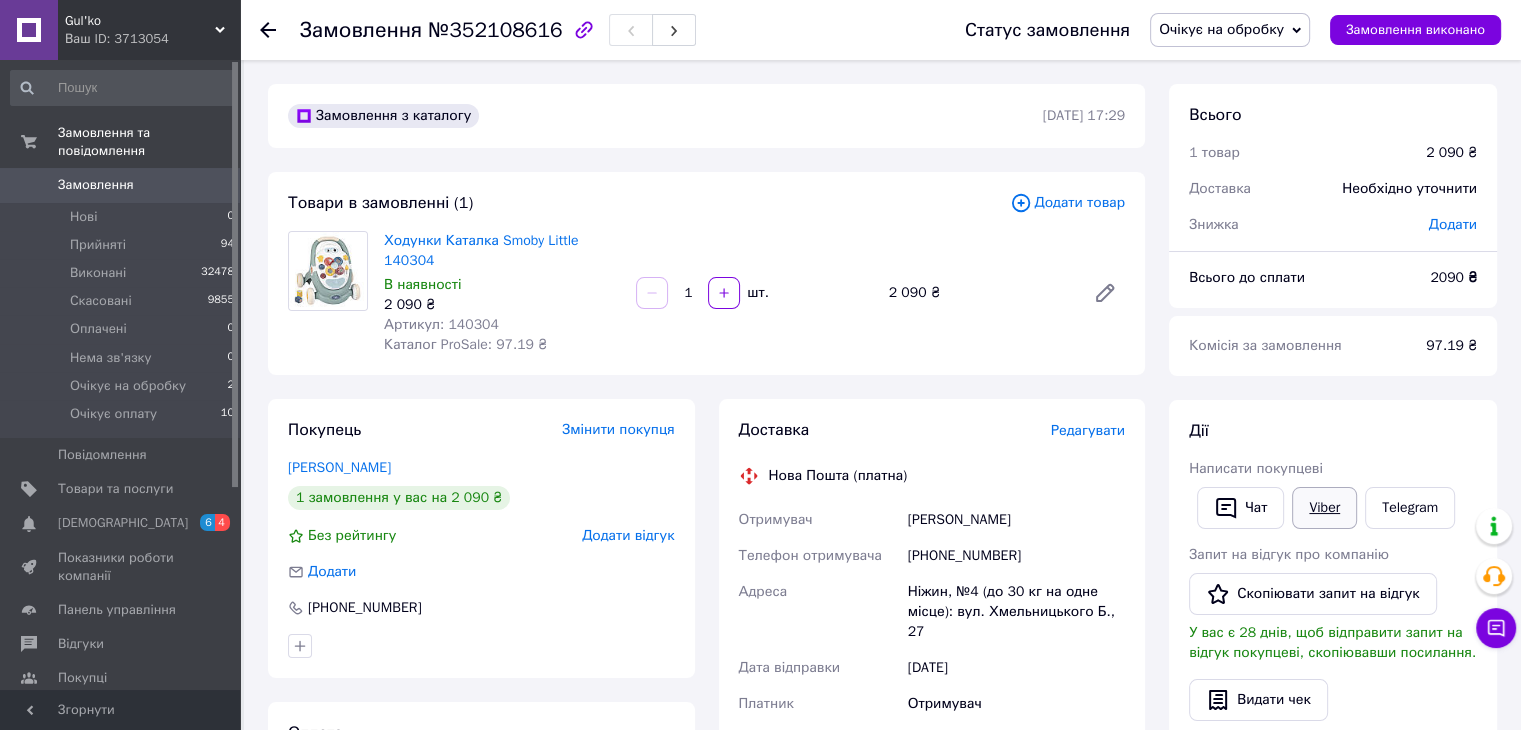 click on "Viber" at bounding box center (1324, 508) 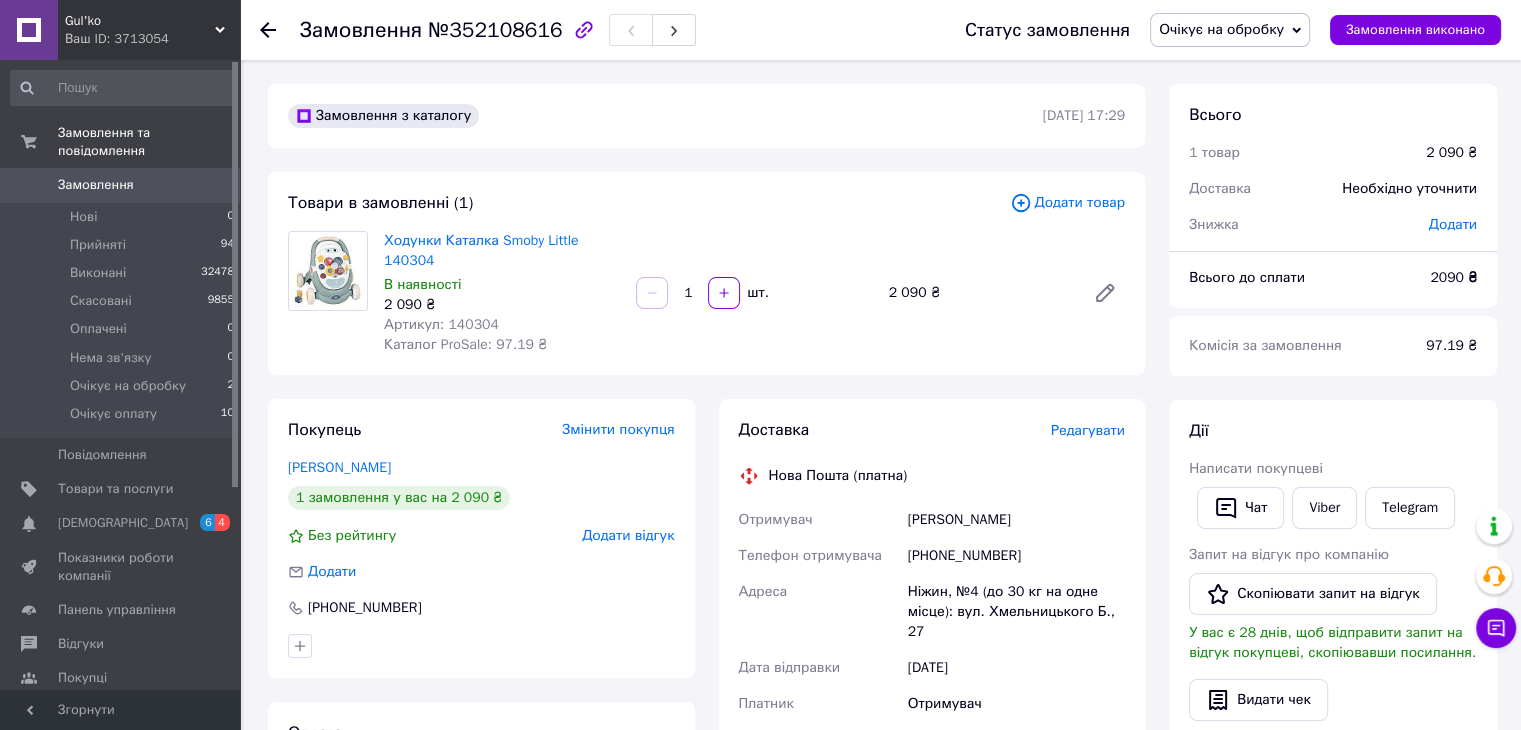 click on "Всього 1 товар 2 090 ₴ Доставка Необхідно уточнити Знижка Додати Всього до сплати 2090 ₴ Комісія за замовлення 97.19 ₴ Дії Написати покупцеві   Чат Viber Telegram Запит на відгук про компанію   Скопіювати запит на відгук У вас є 28 днів, щоб відправити запит на відгук покупцеві, скопіювавши посилання.   Видати чек   Завантажити PDF   Друк PDF   Дублювати замовлення Мітки Особисті нотатки, які бачите лише ви. З їх допомогою можна фільтрувати замовлення Примітки Залишилося 300 символів Очистити Зберегти" at bounding box center (1333, 733) 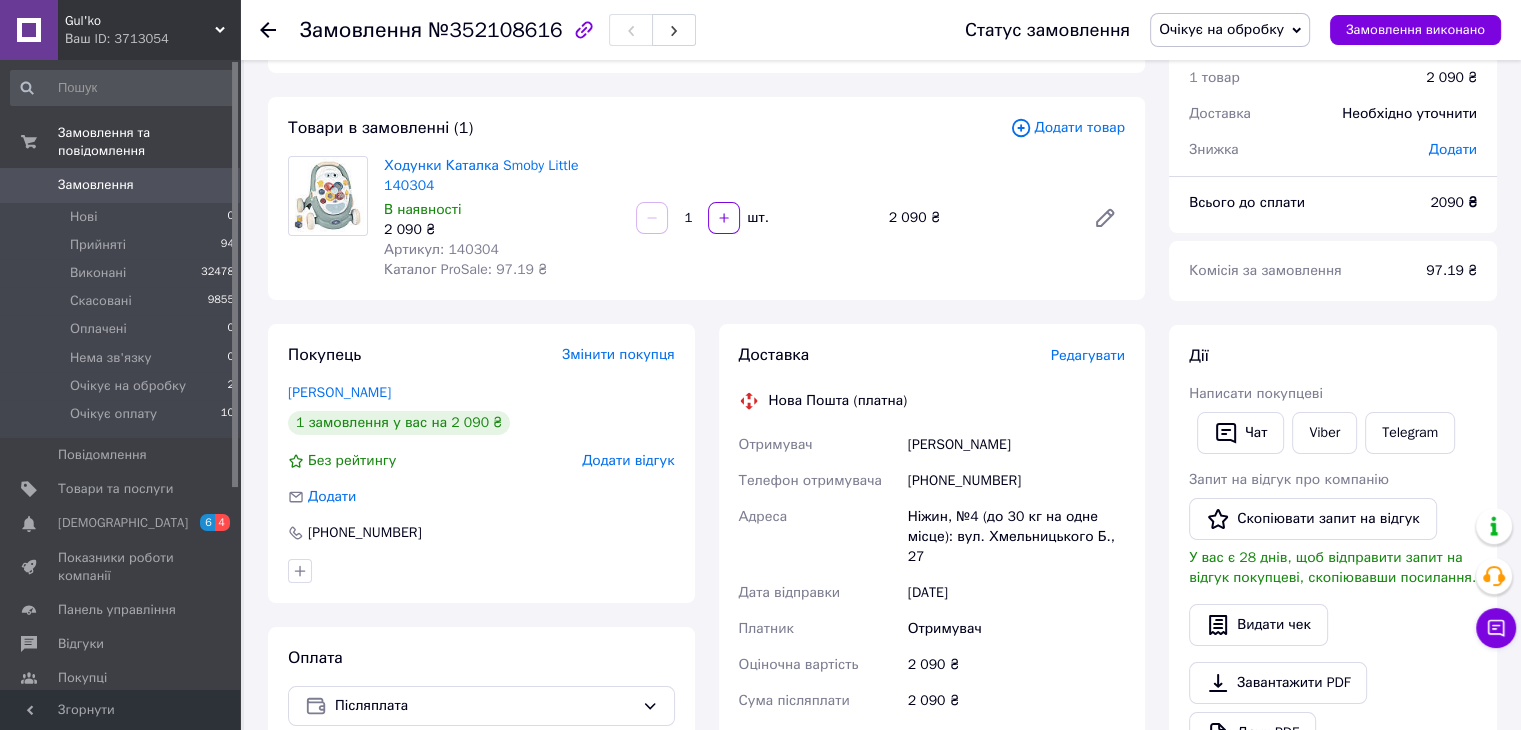 scroll, scrollTop: 0, scrollLeft: 0, axis: both 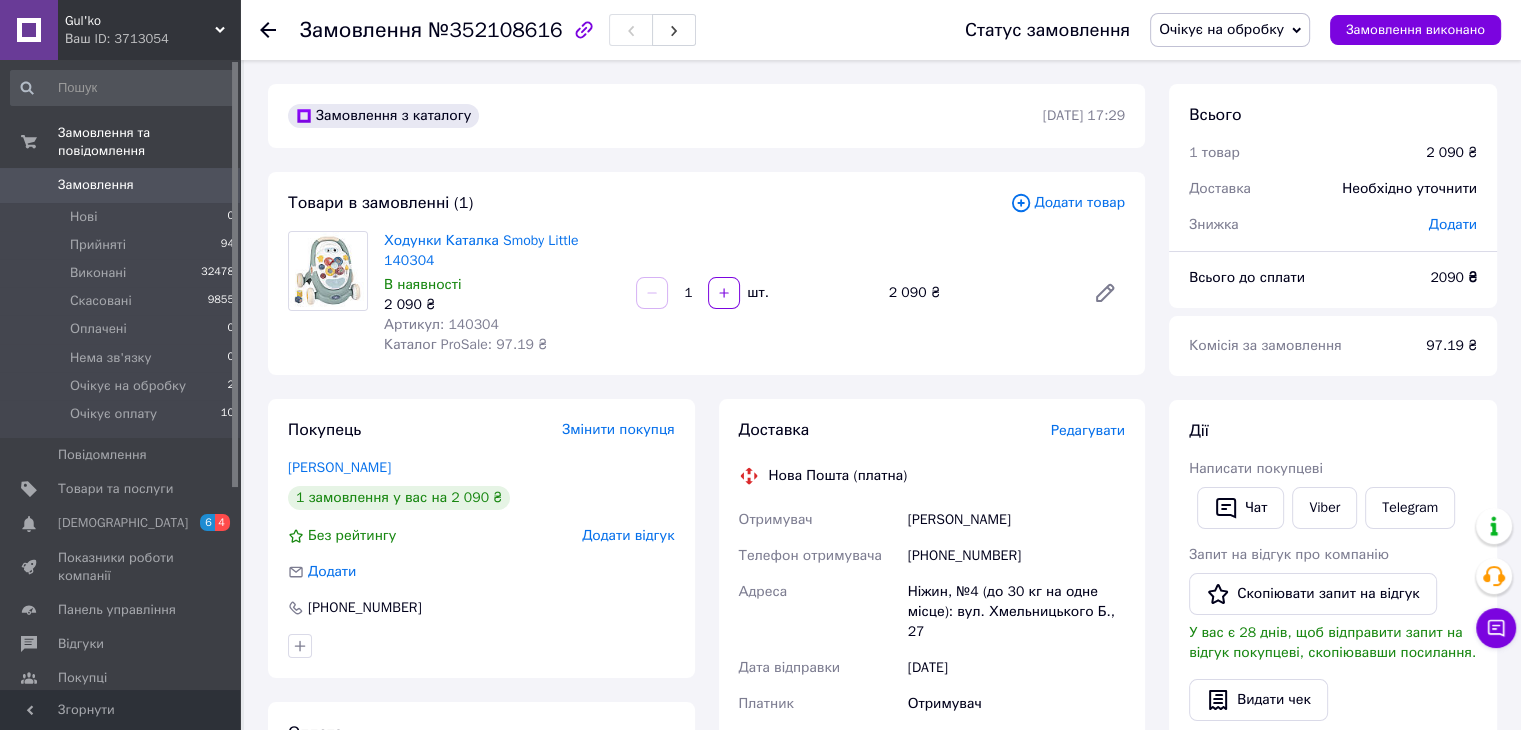 click on "Очікує на обробку" at bounding box center (1230, 30) 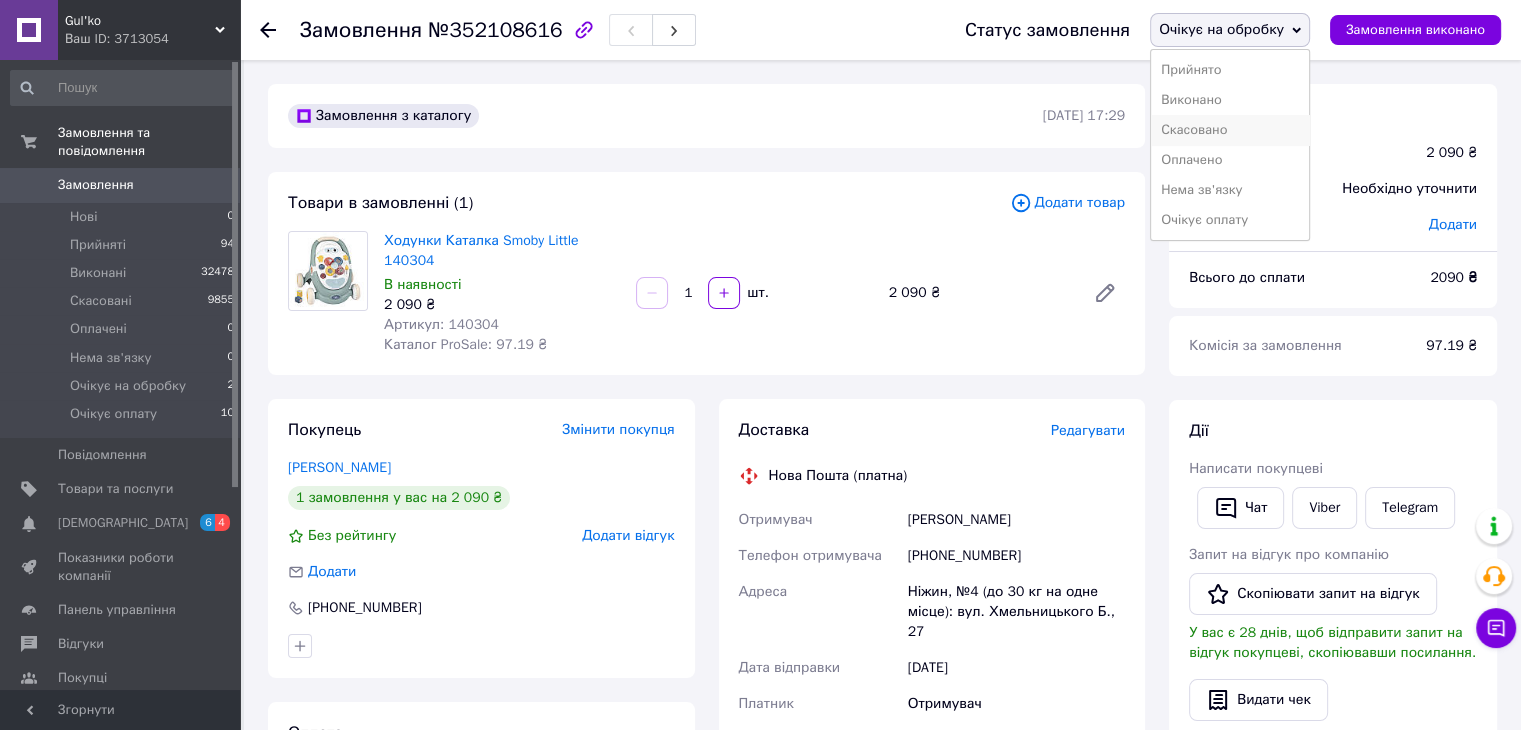 click on "Скасовано" at bounding box center [1230, 130] 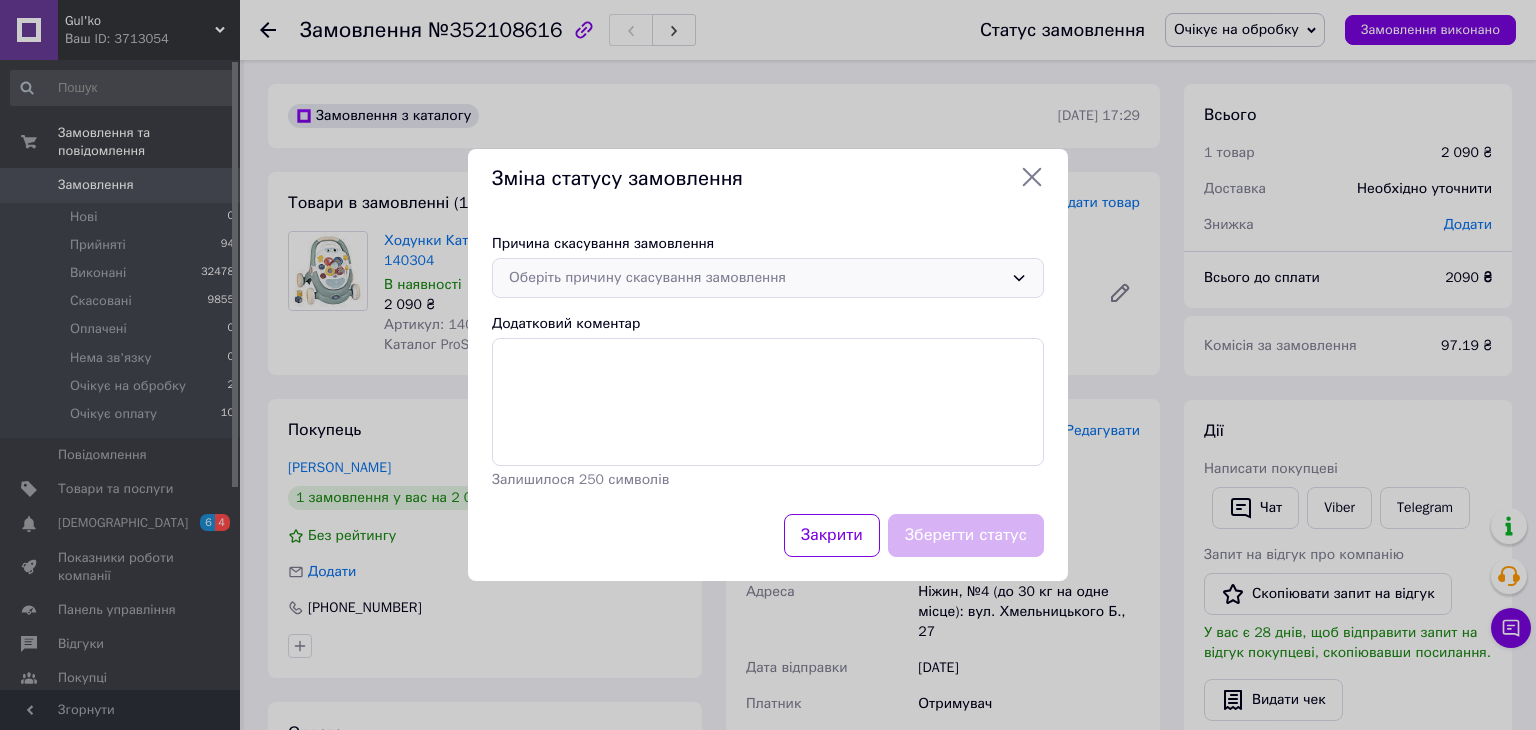 click on "Оберіть причину скасування замовлення" at bounding box center [756, 278] 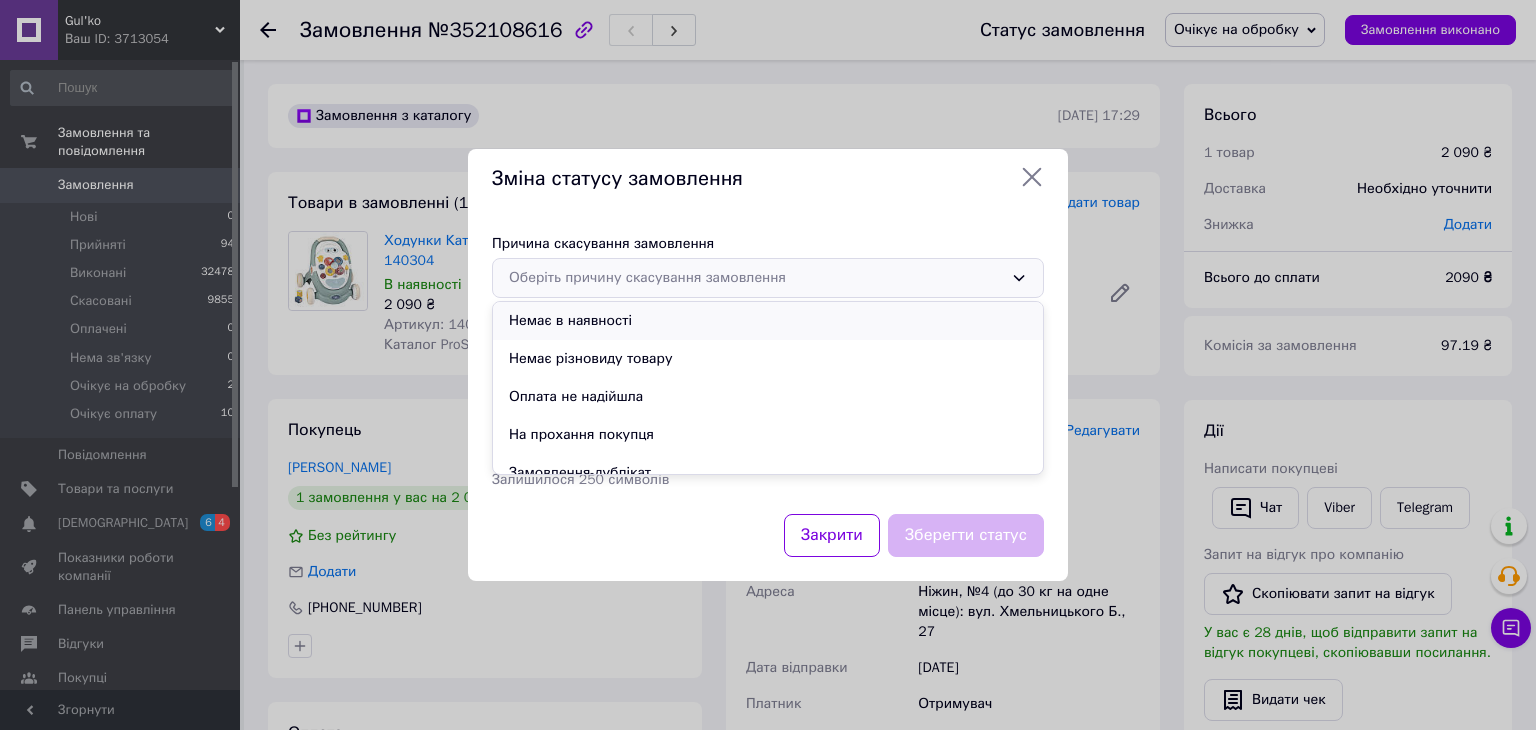 click on "Немає в наявності" at bounding box center (768, 321) 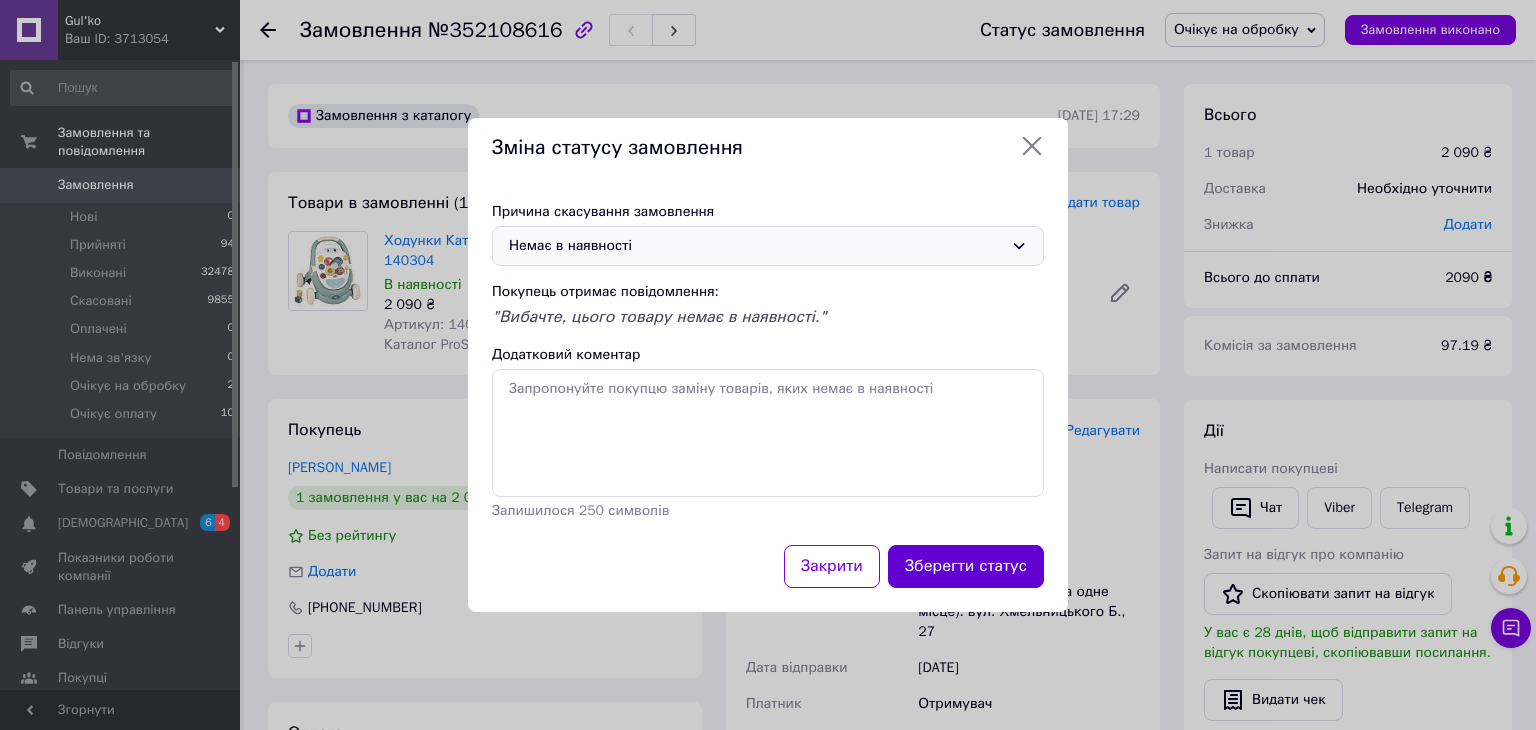 click on "Зберегти статус" at bounding box center (966, 566) 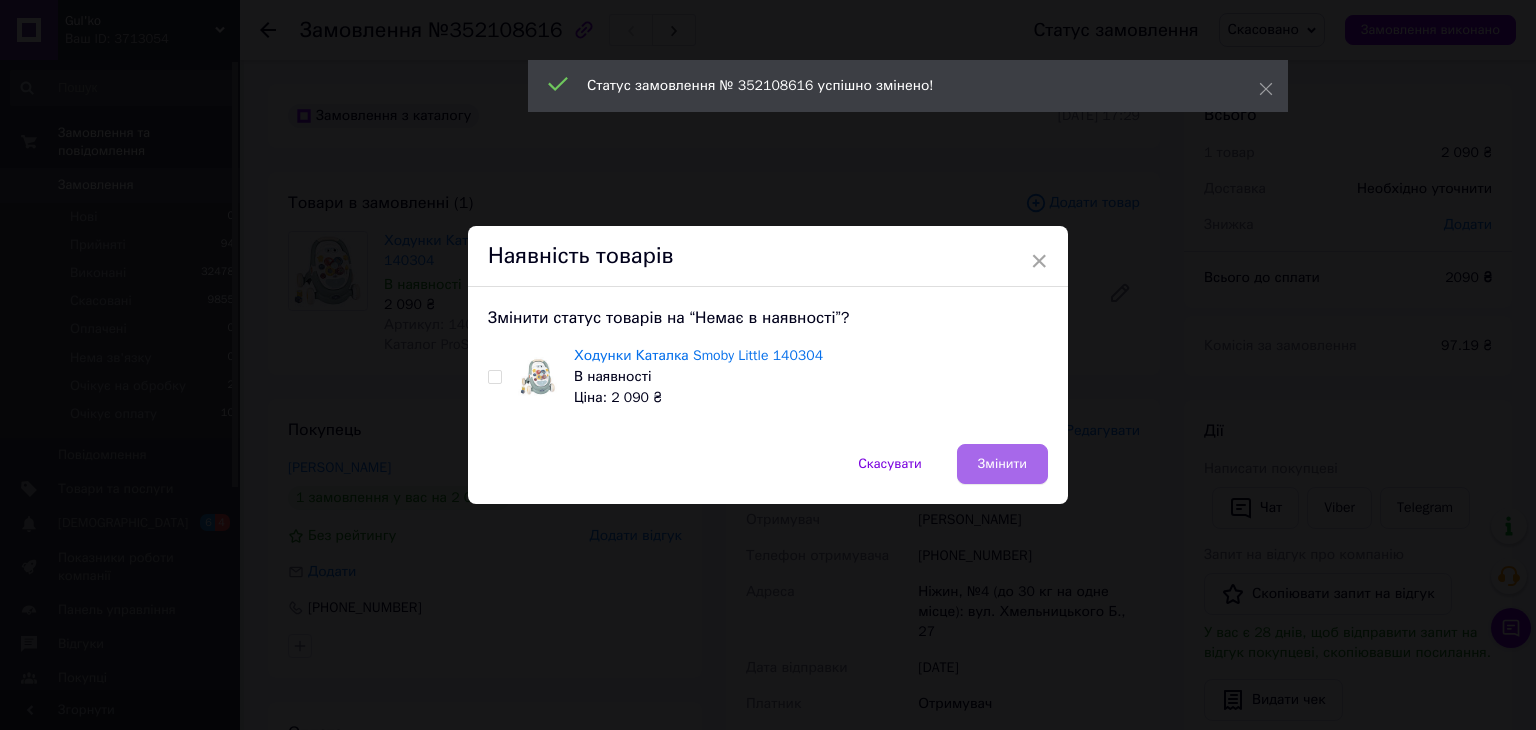 click on "Змінити" at bounding box center (1002, 464) 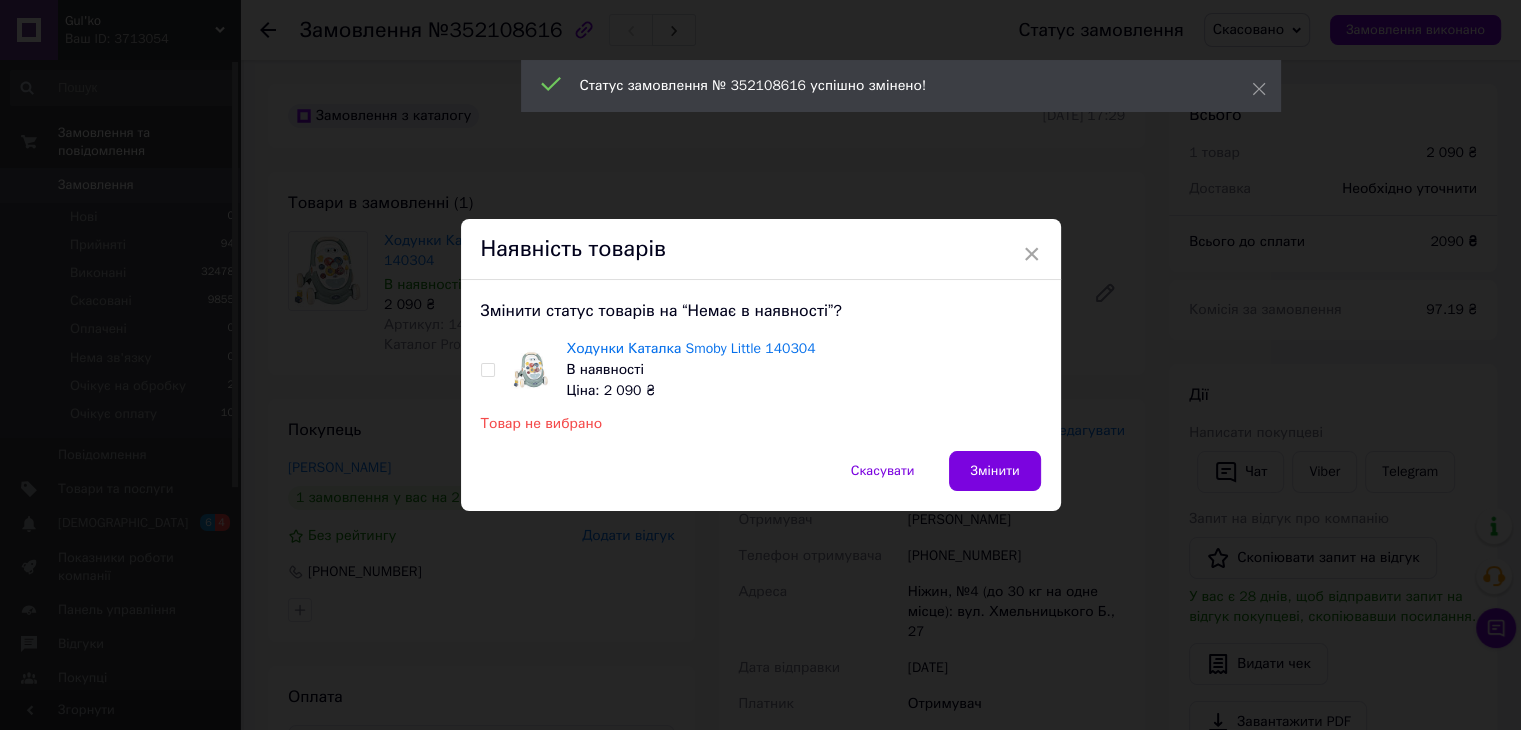 click at bounding box center [487, 370] 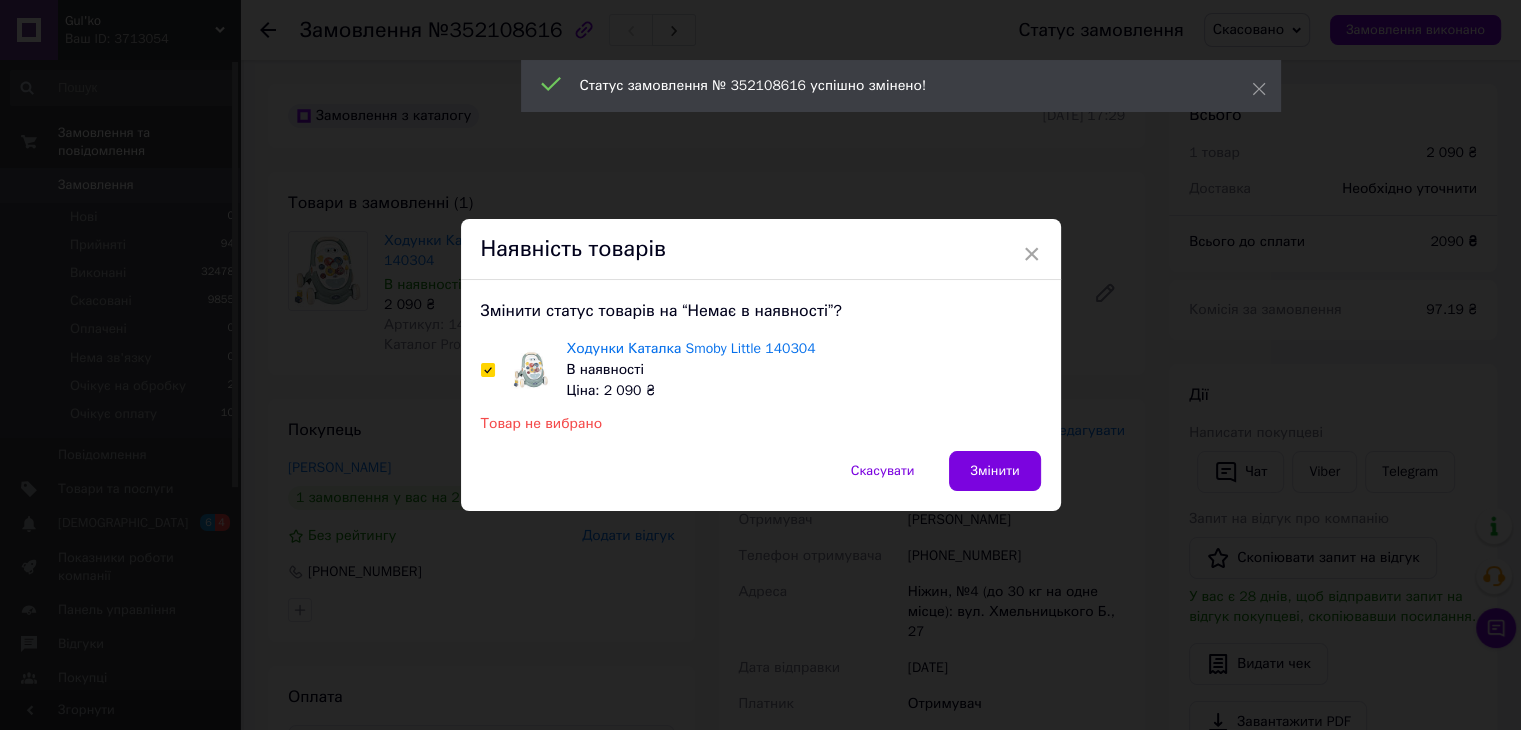 checkbox on "true" 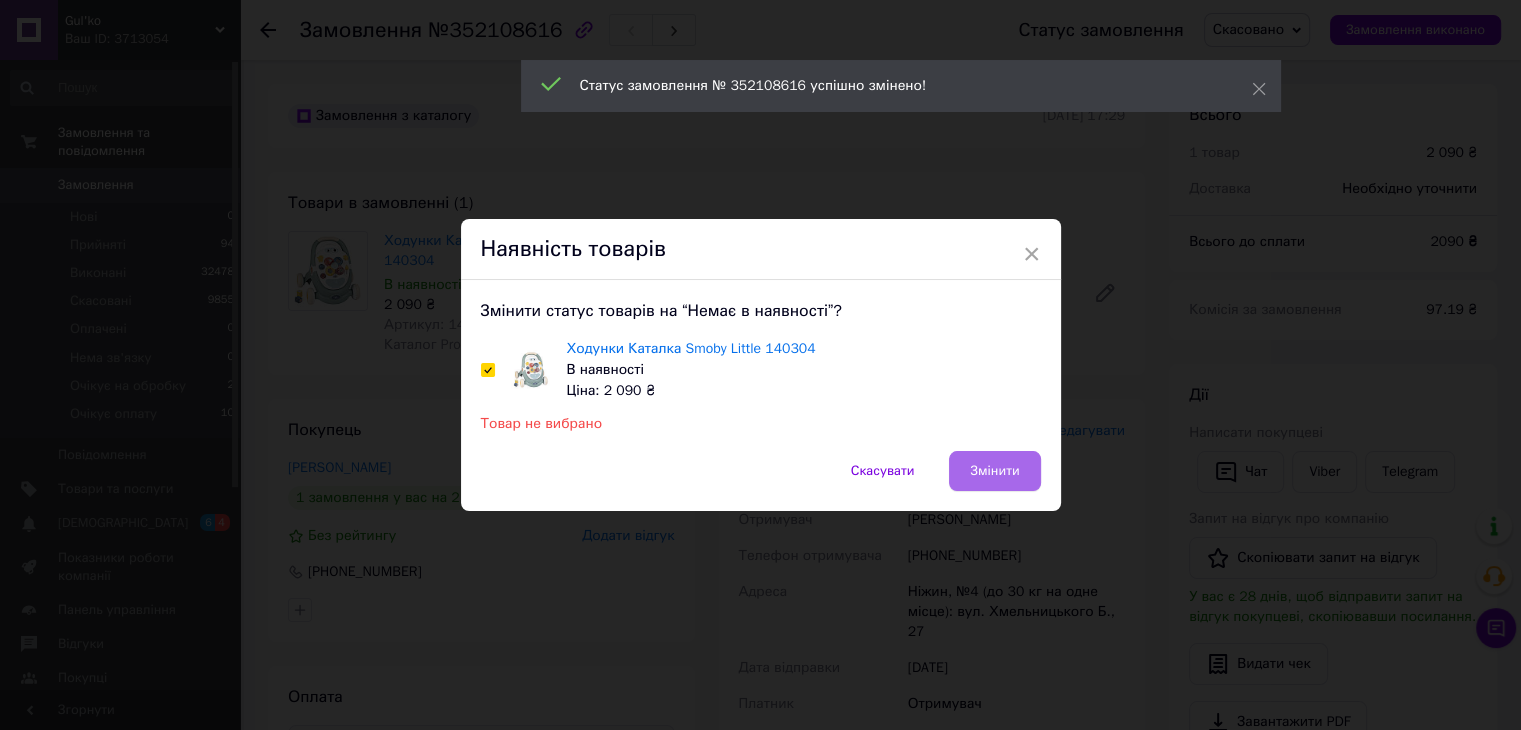 click on "Змінити" at bounding box center (994, 471) 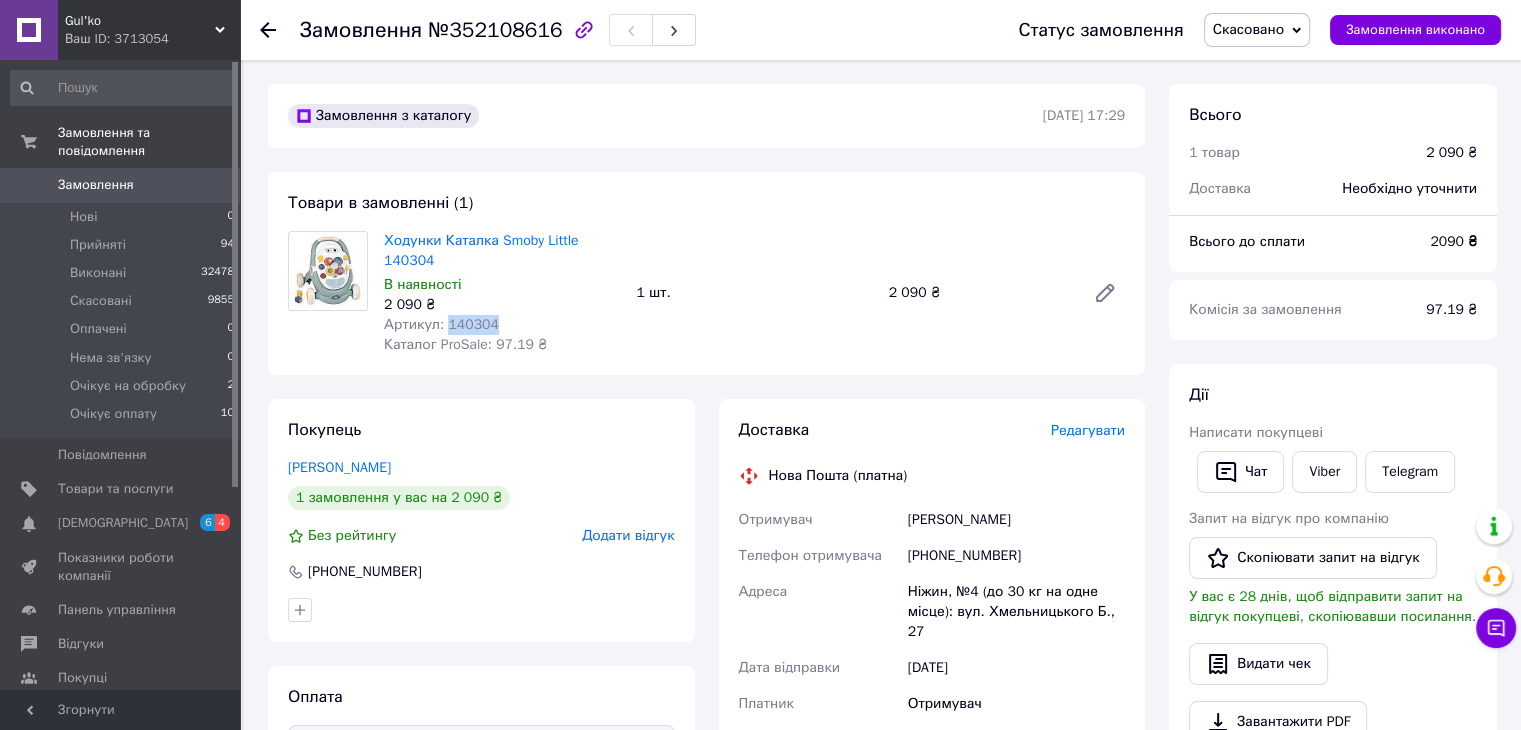 drag, startPoint x: 487, startPoint y: 325, endPoint x: 455, endPoint y: 324, distance: 32.01562 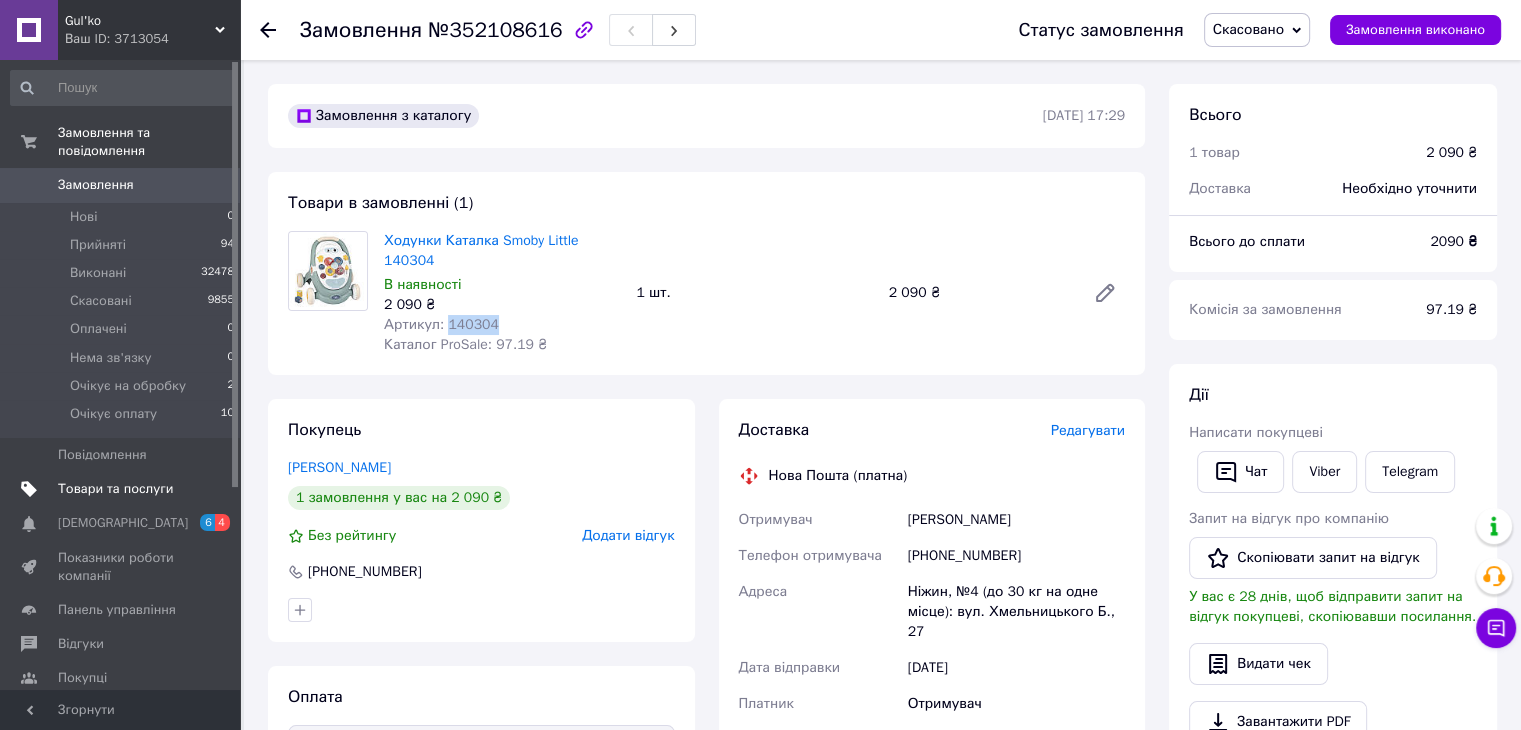 click on "Товари та послуги" at bounding box center [115, 489] 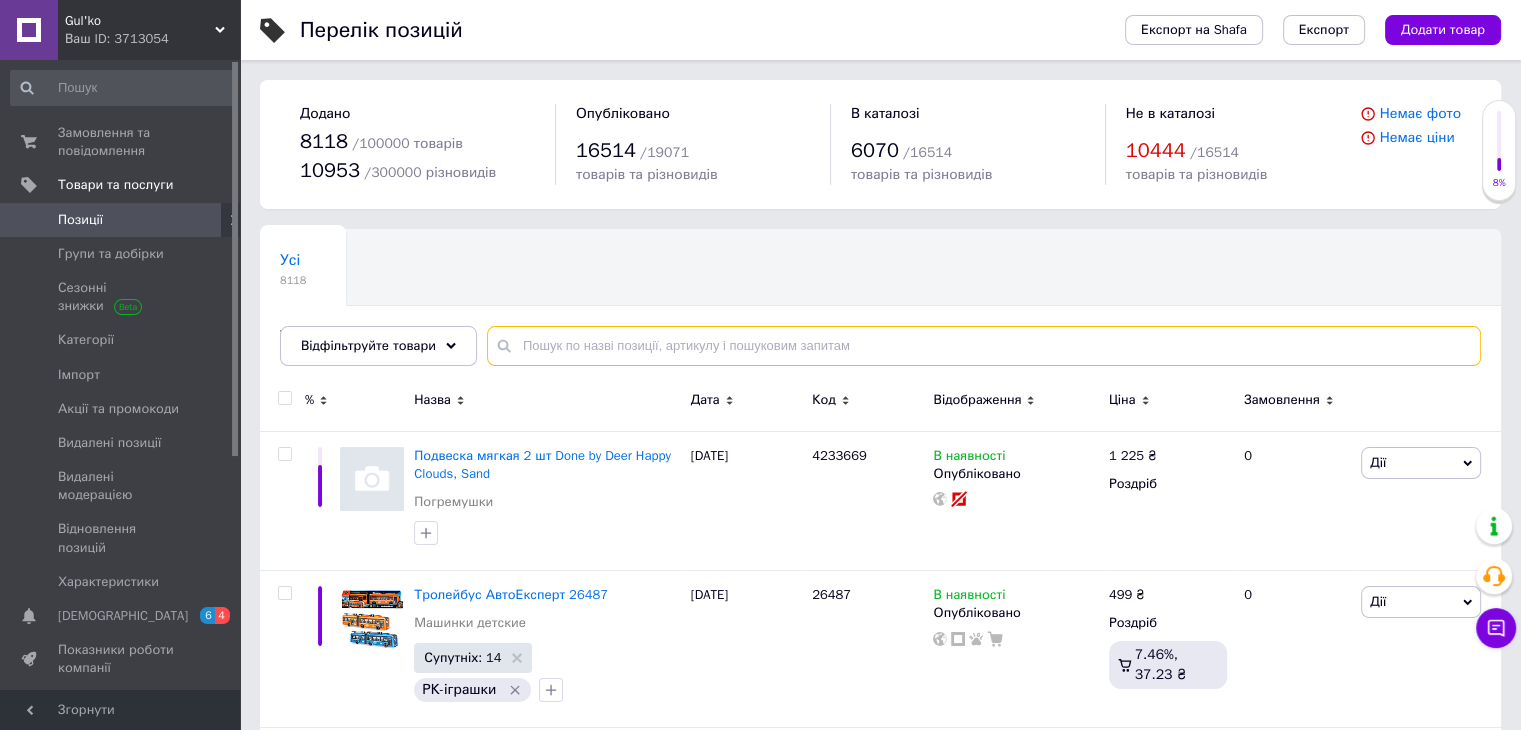 click at bounding box center (984, 346) 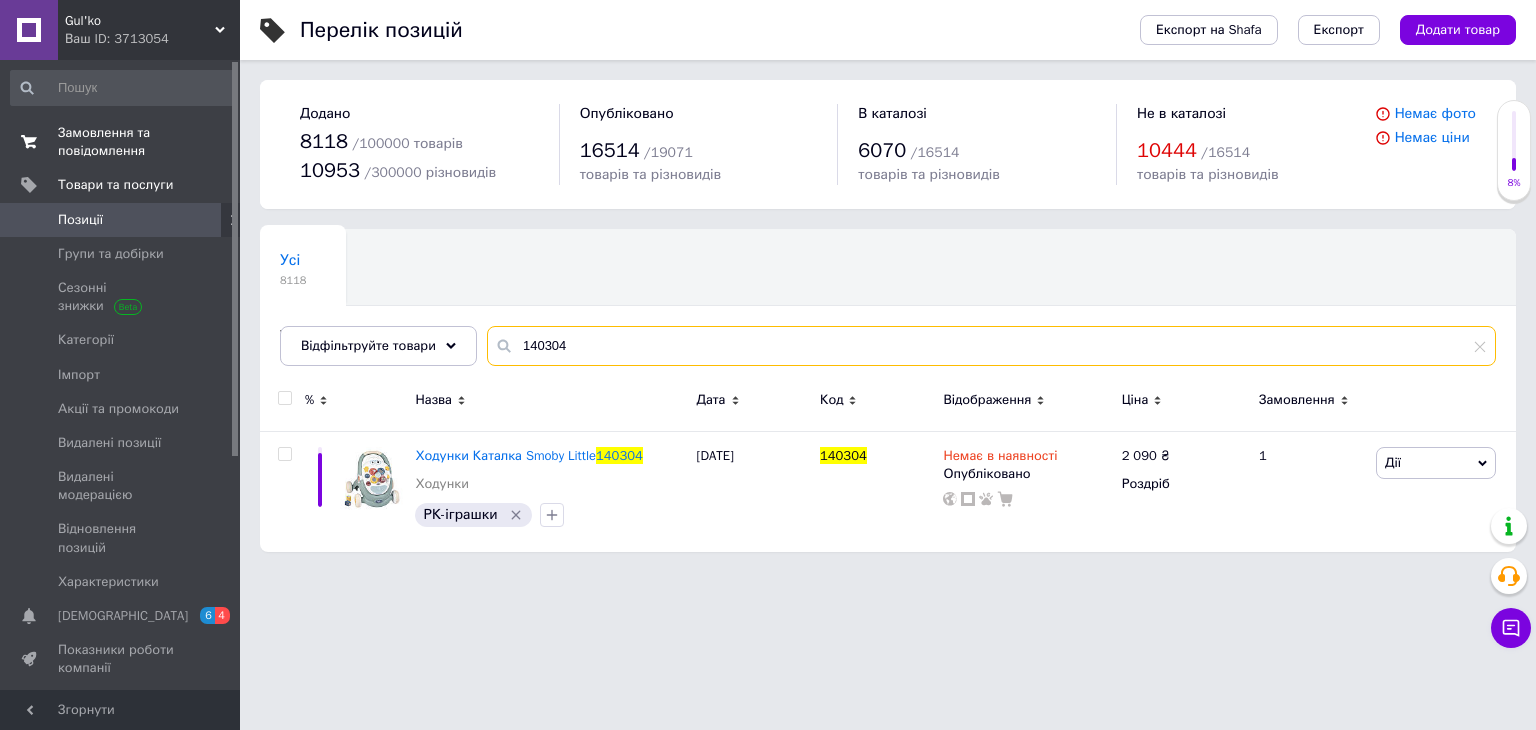 type on "140304" 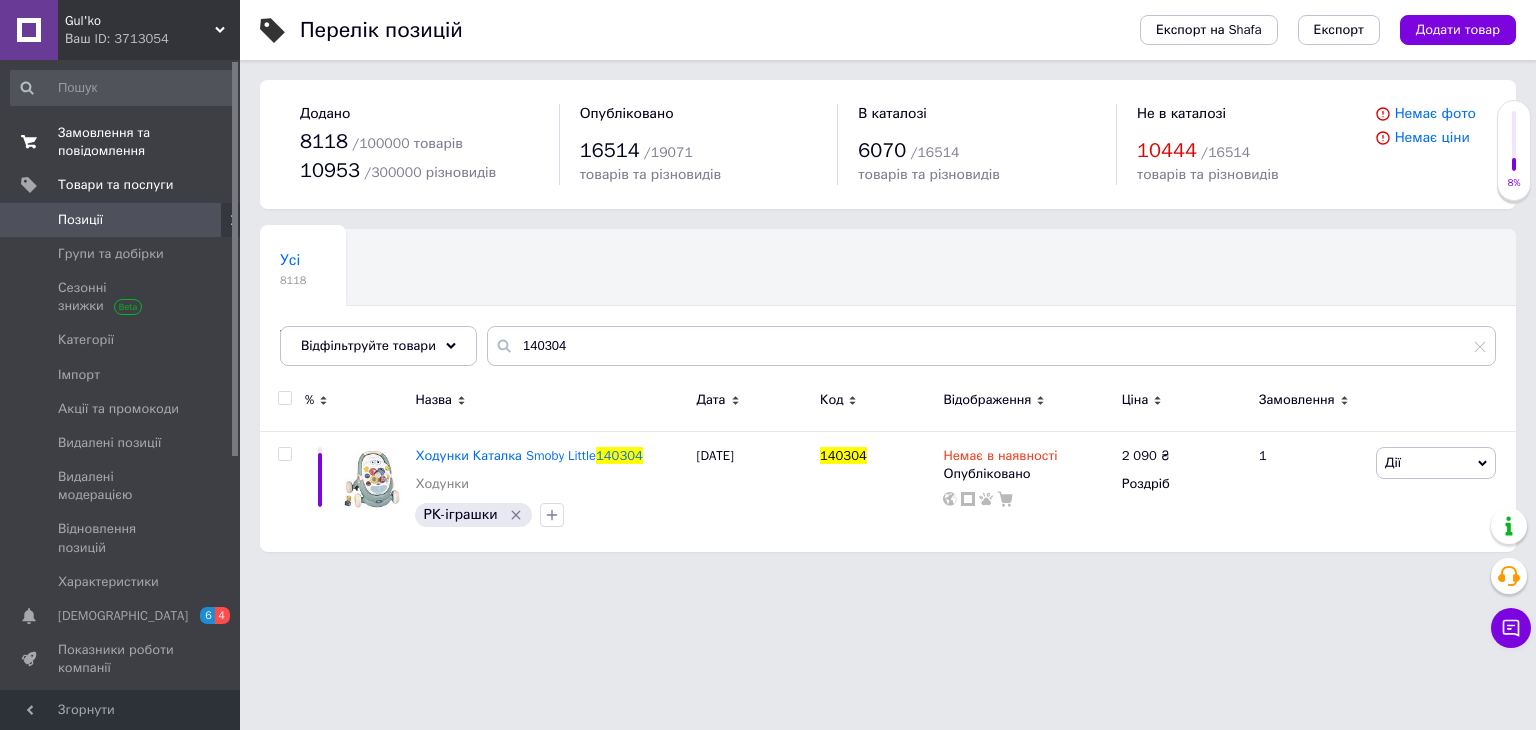 click on "Замовлення та повідомлення" at bounding box center [121, 142] 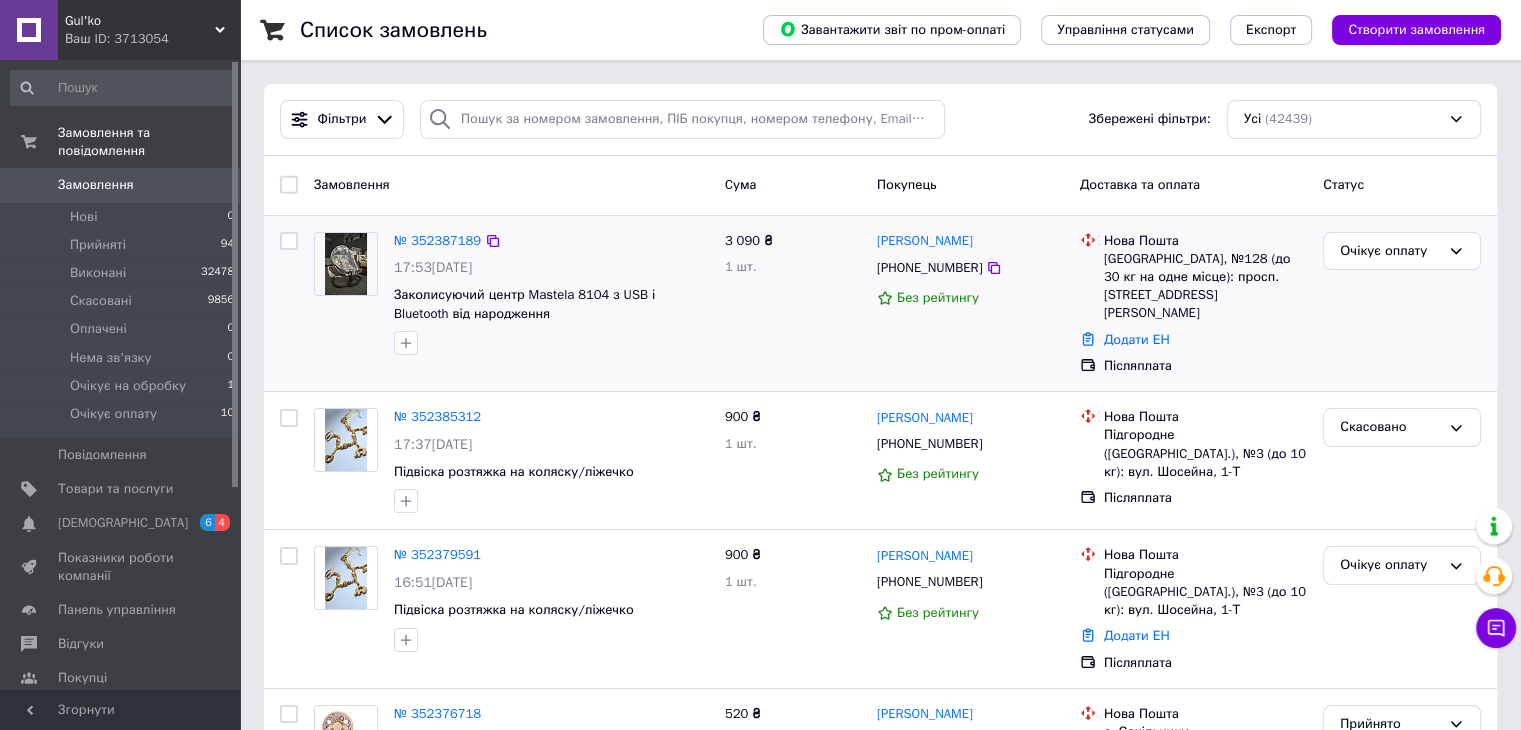 click on "Очікує оплату" at bounding box center (1402, 304) 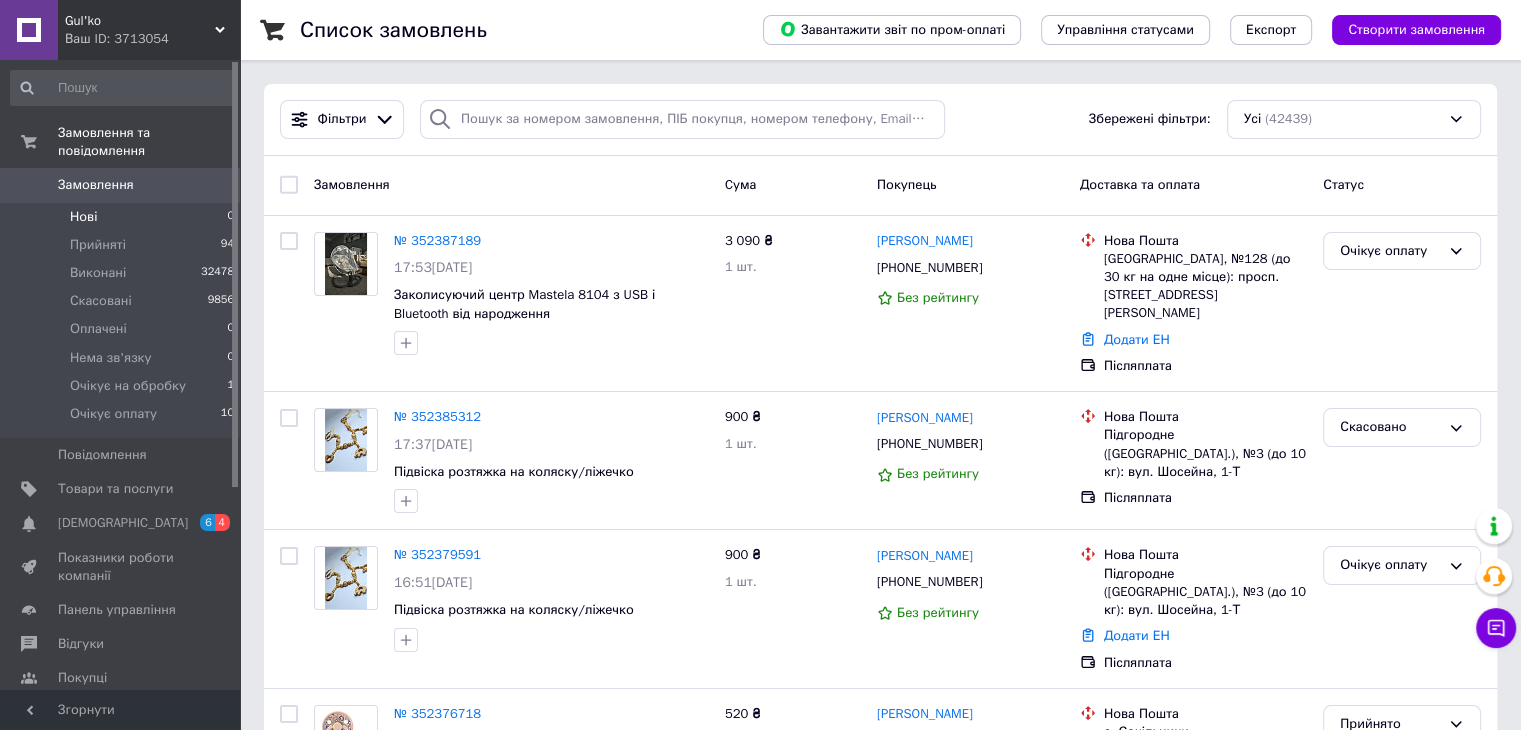click on "Нові 0" at bounding box center (123, 217) 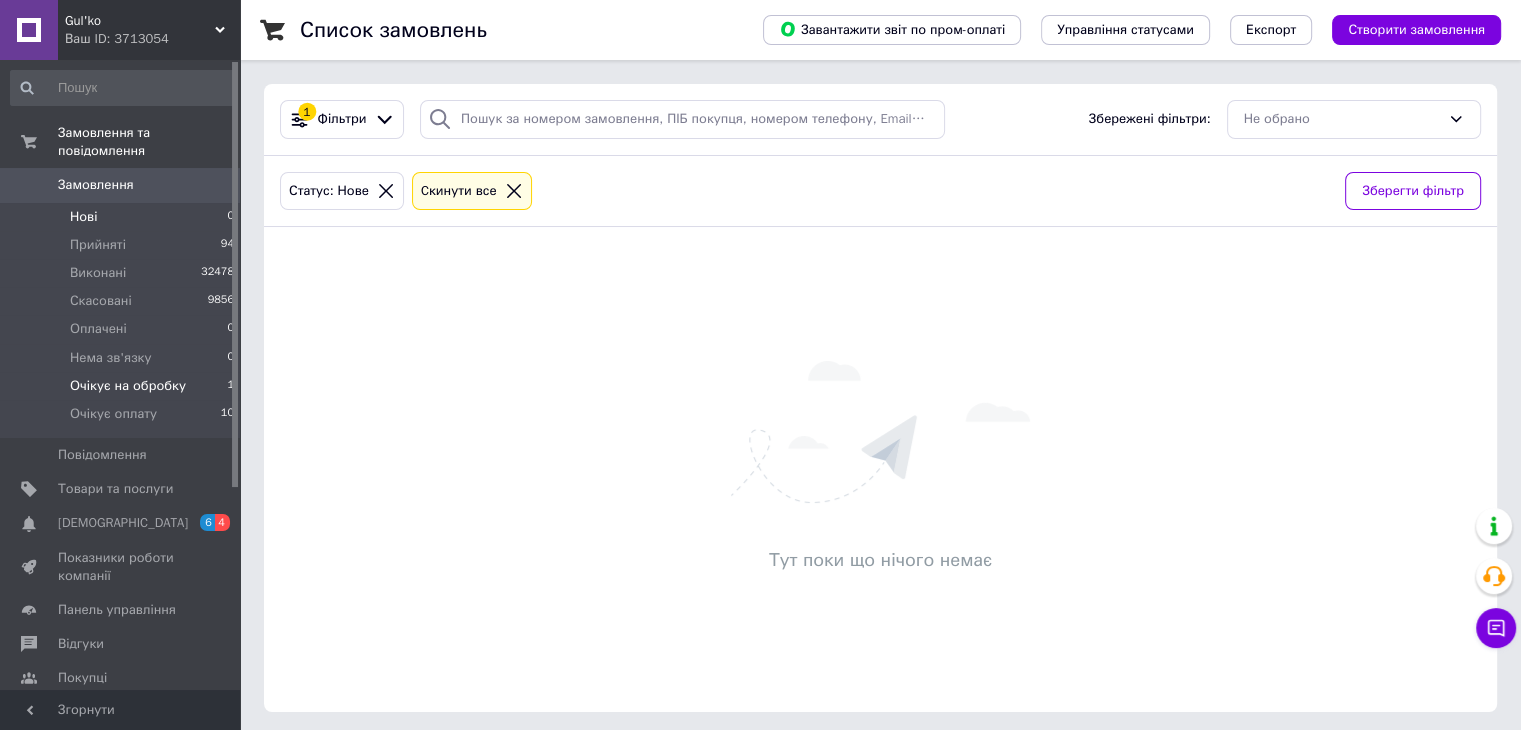 click on "Очікує на обробку 1" at bounding box center [123, 386] 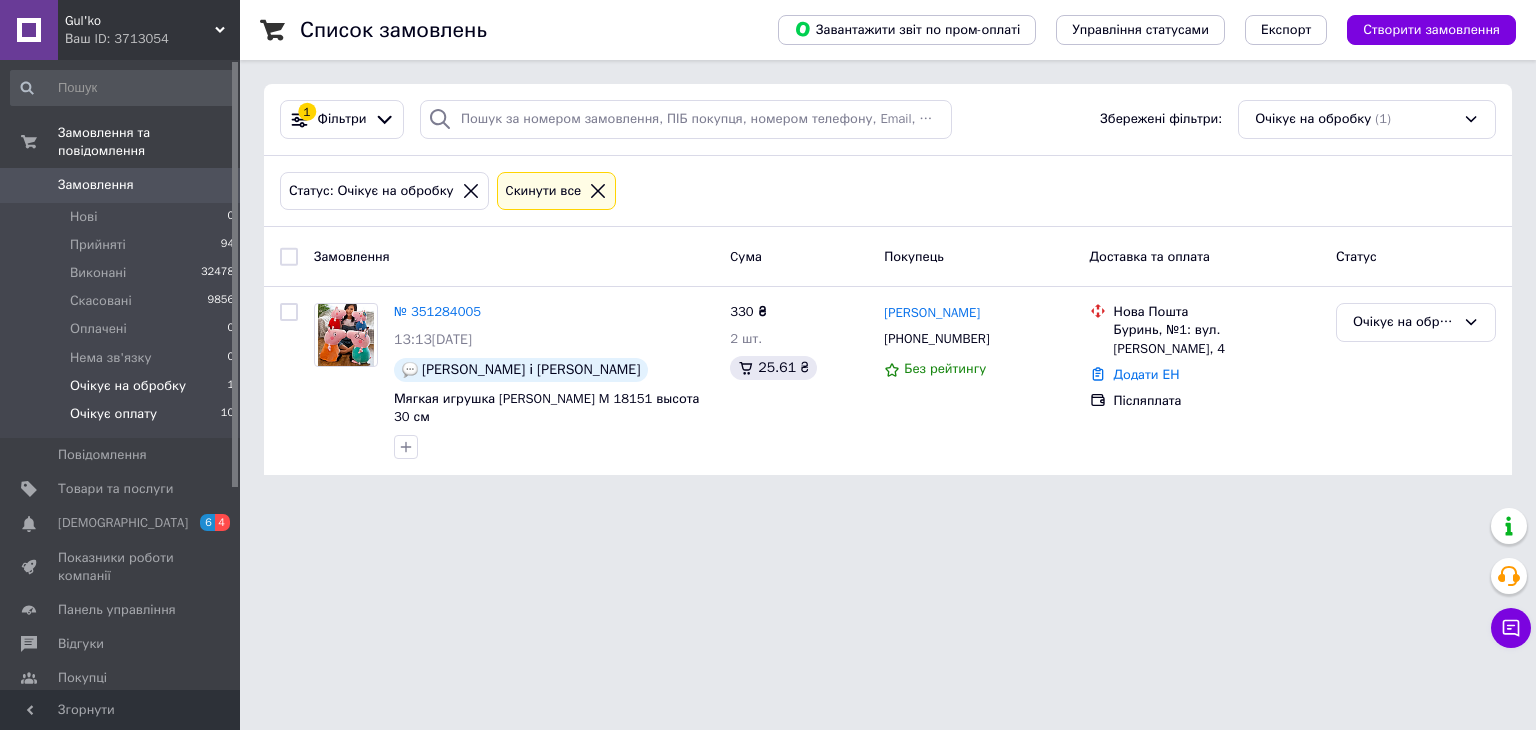 click on "Очікує оплату 10" at bounding box center [123, 419] 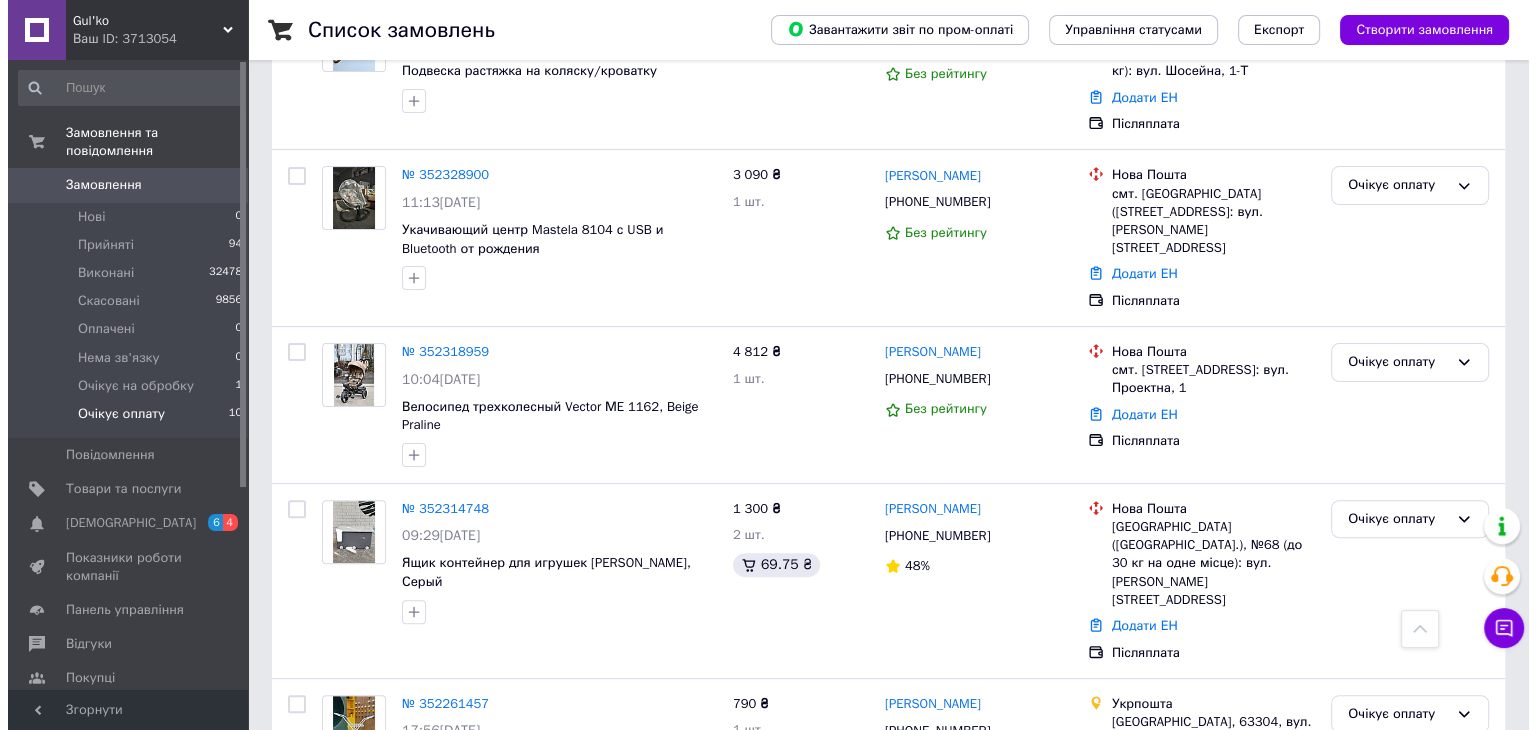 scroll, scrollTop: 0, scrollLeft: 0, axis: both 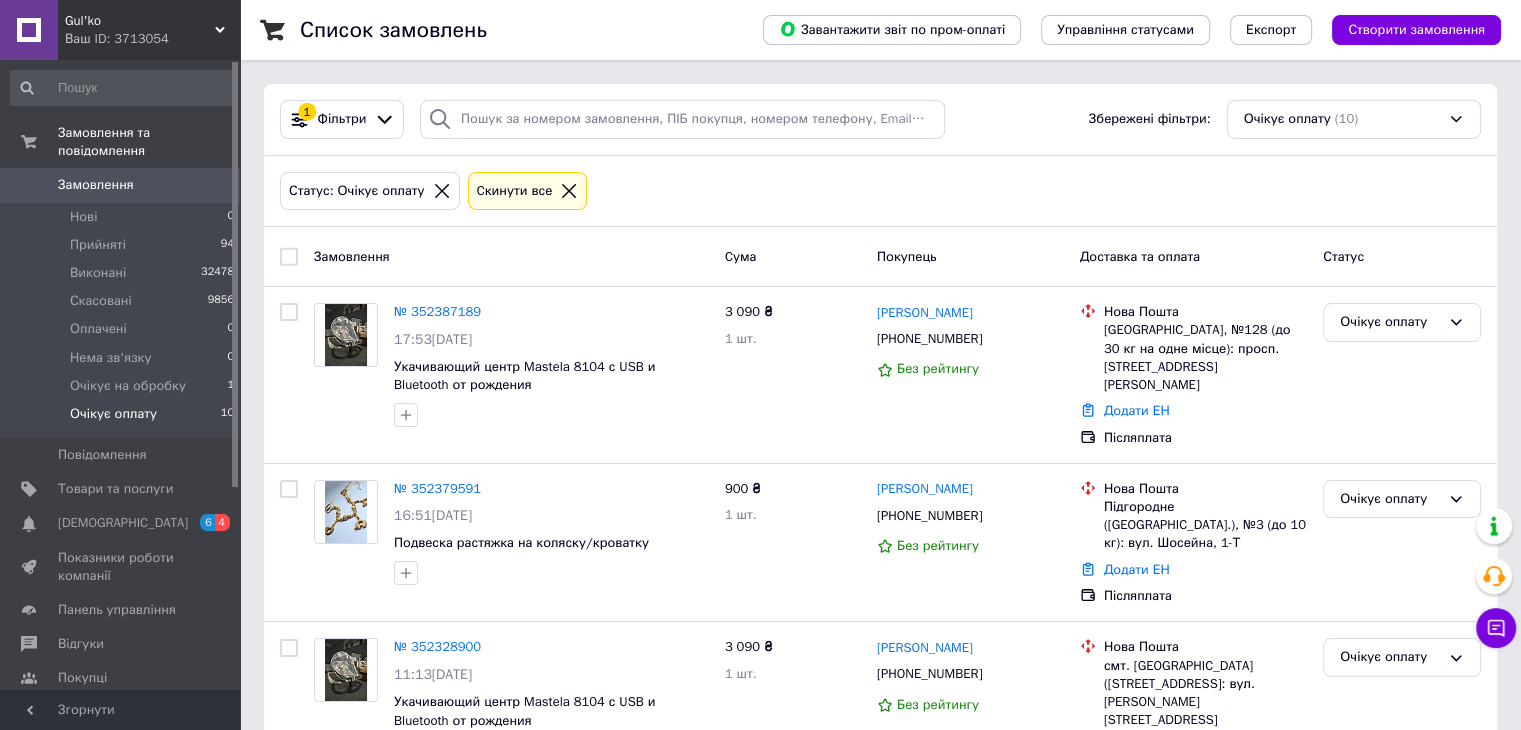 click on "Замовлення" at bounding box center [121, 185] 